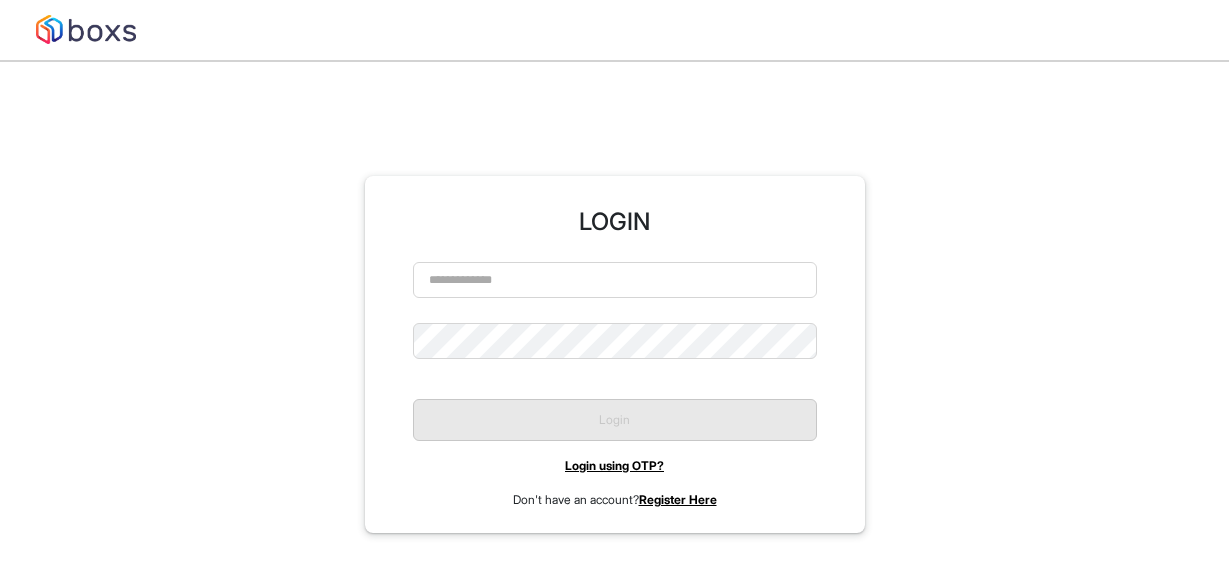 scroll, scrollTop: 0, scrollLeft: 0, axis: both 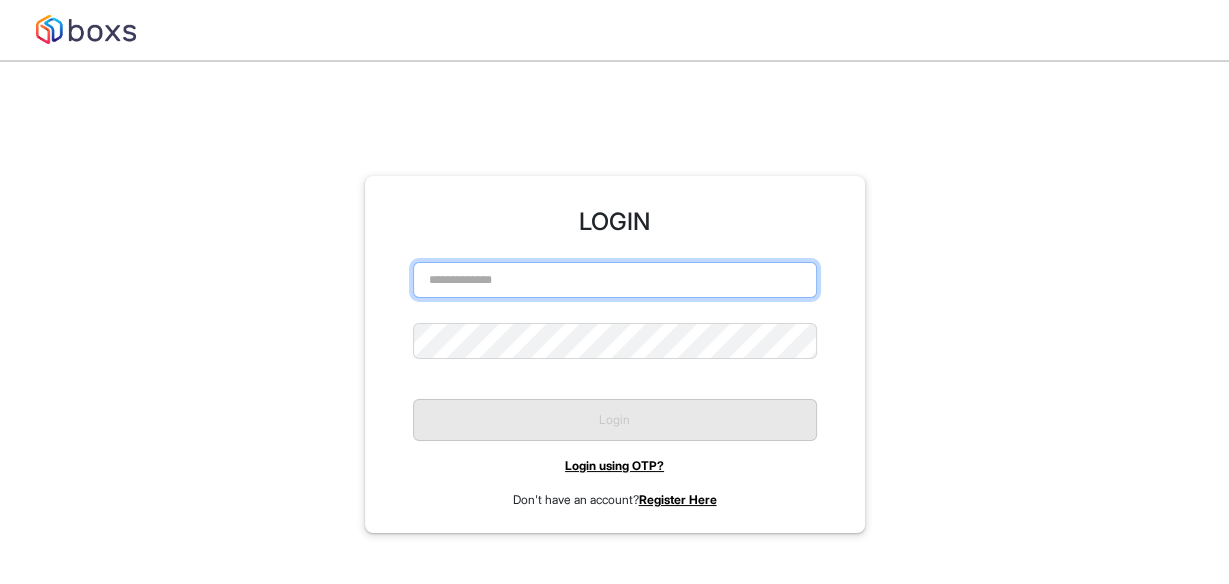 type on "**********" 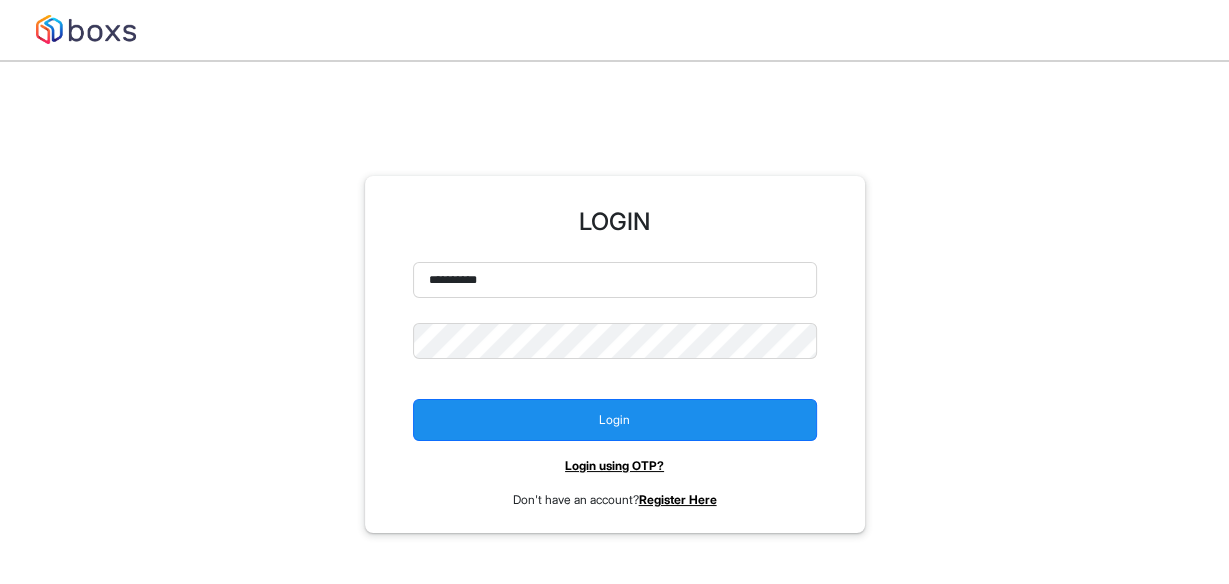click on "Login" at bounding box center (615, 412) 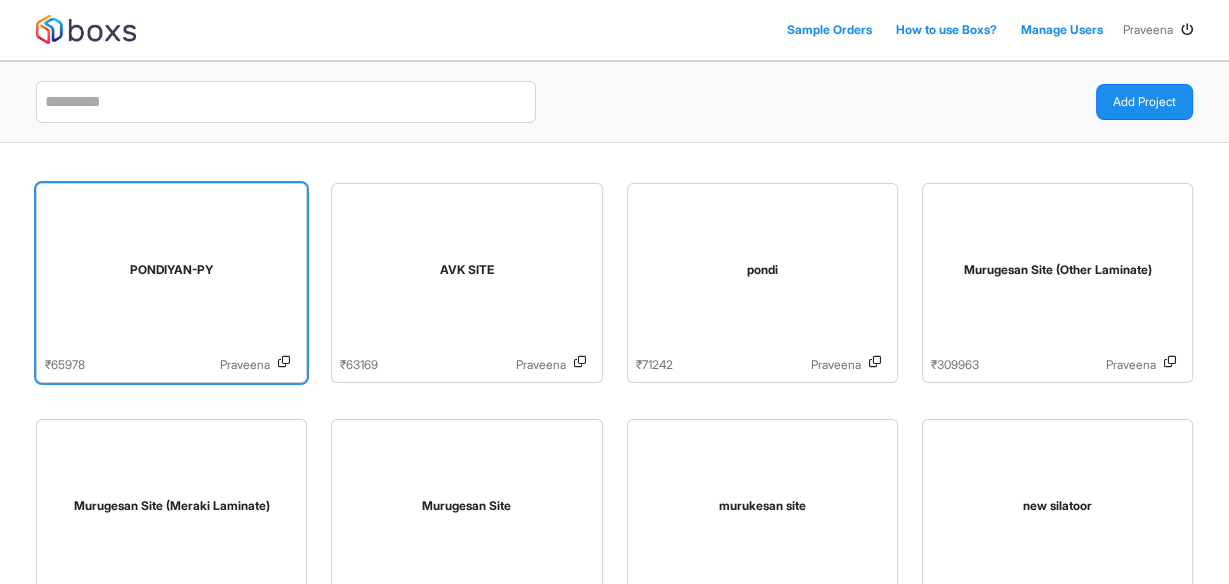 click on "PONDIYAN-PY" at bounding box center [171, 274] 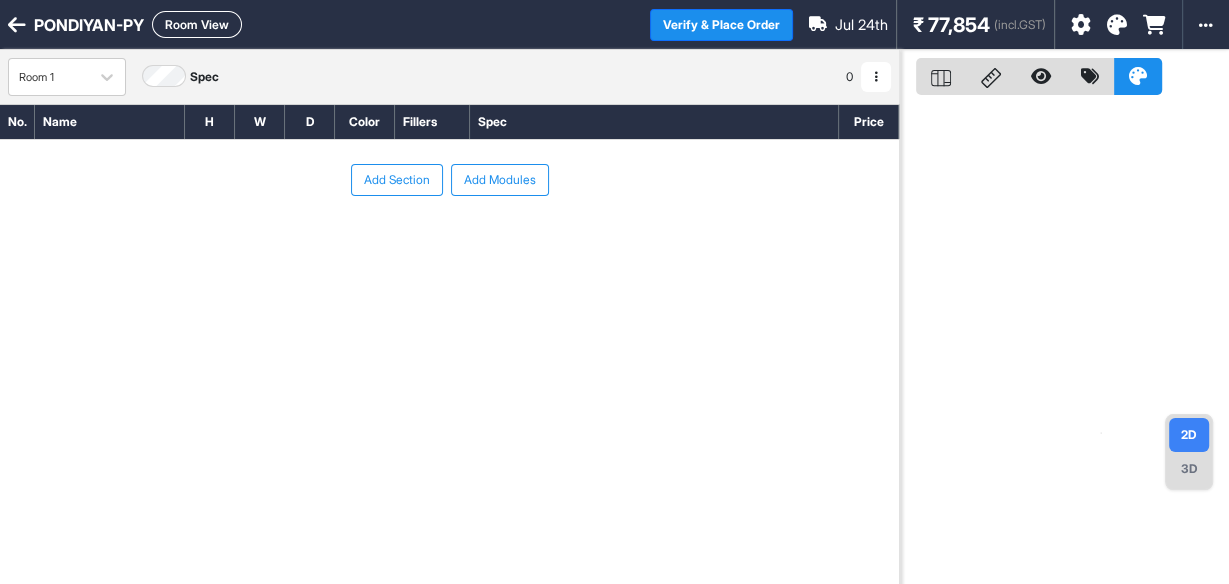 click at bounding box center [876, 77] 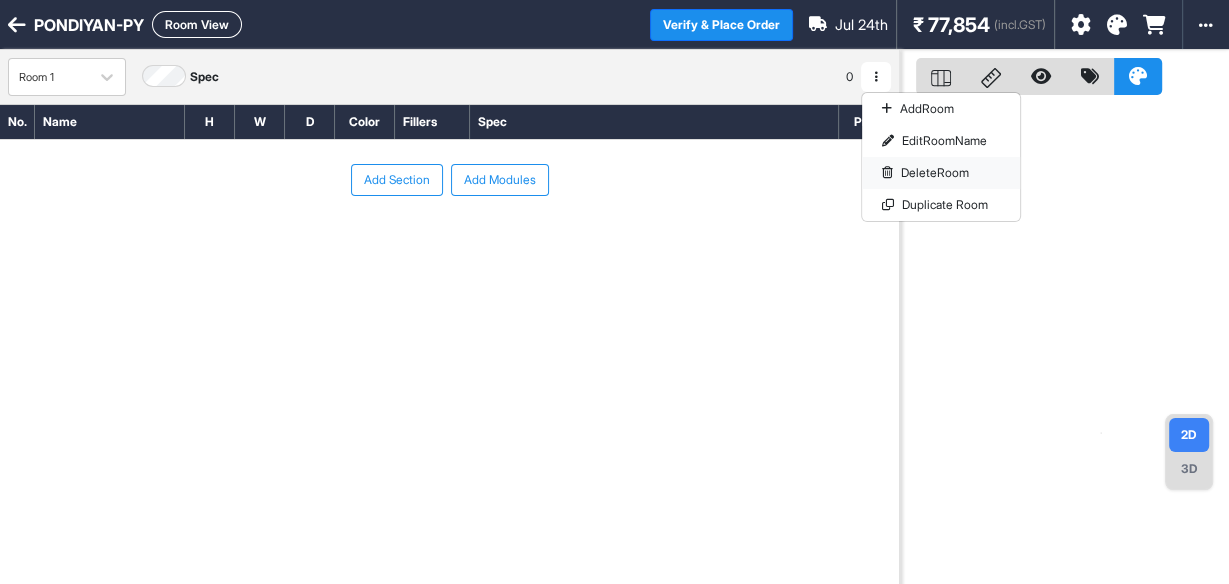 click on "Delete  Room" at bounding box center [941, 173] 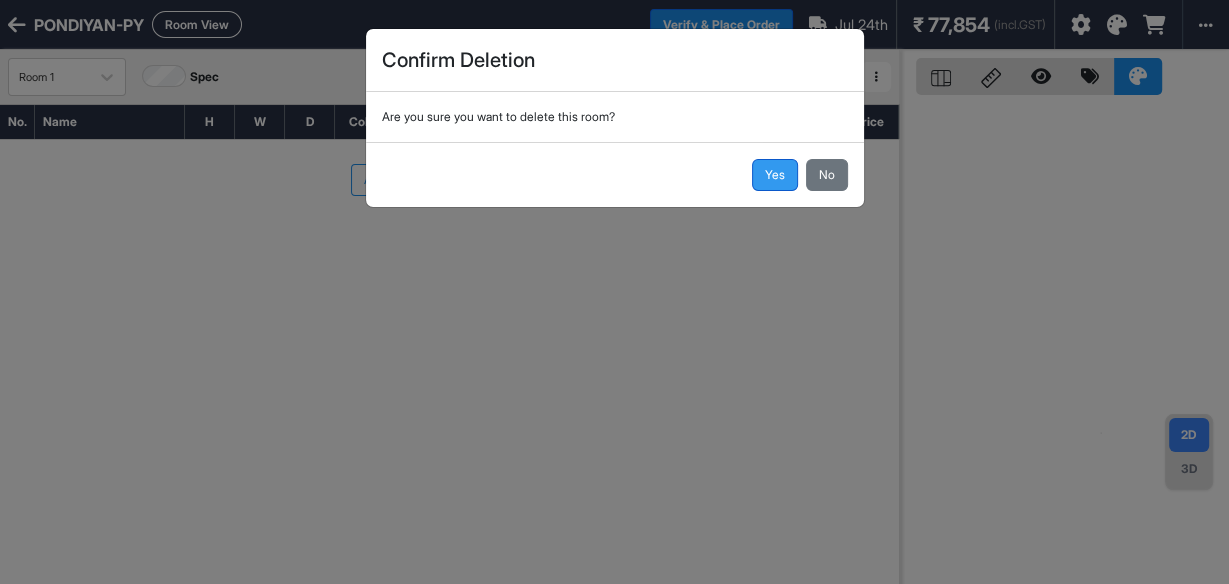 click on "Yes" at bounding box center [775, 175] 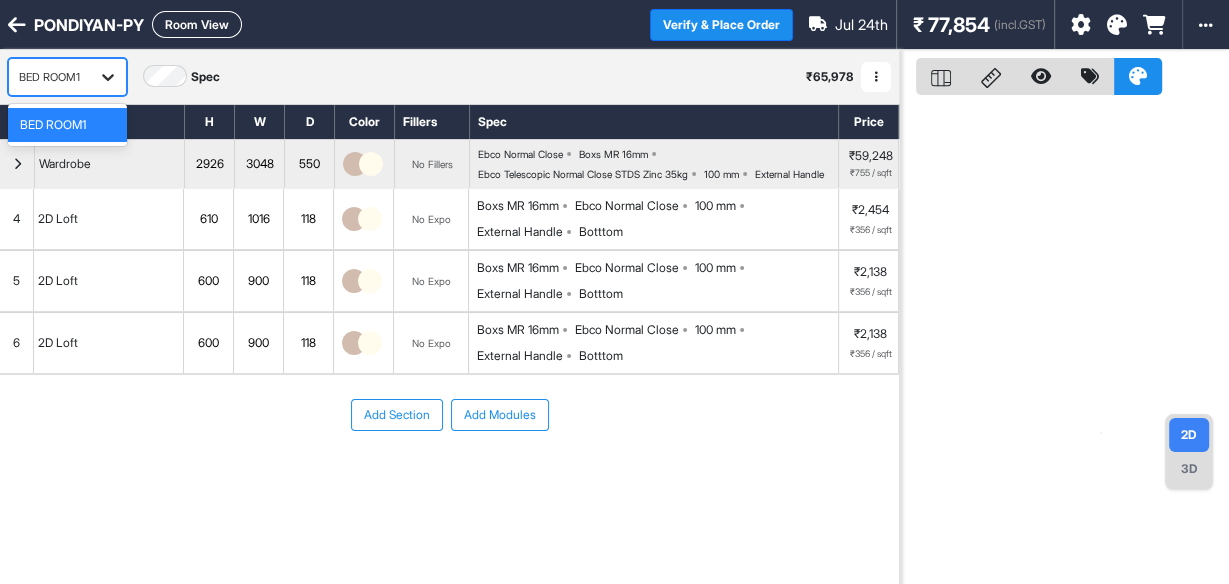 click 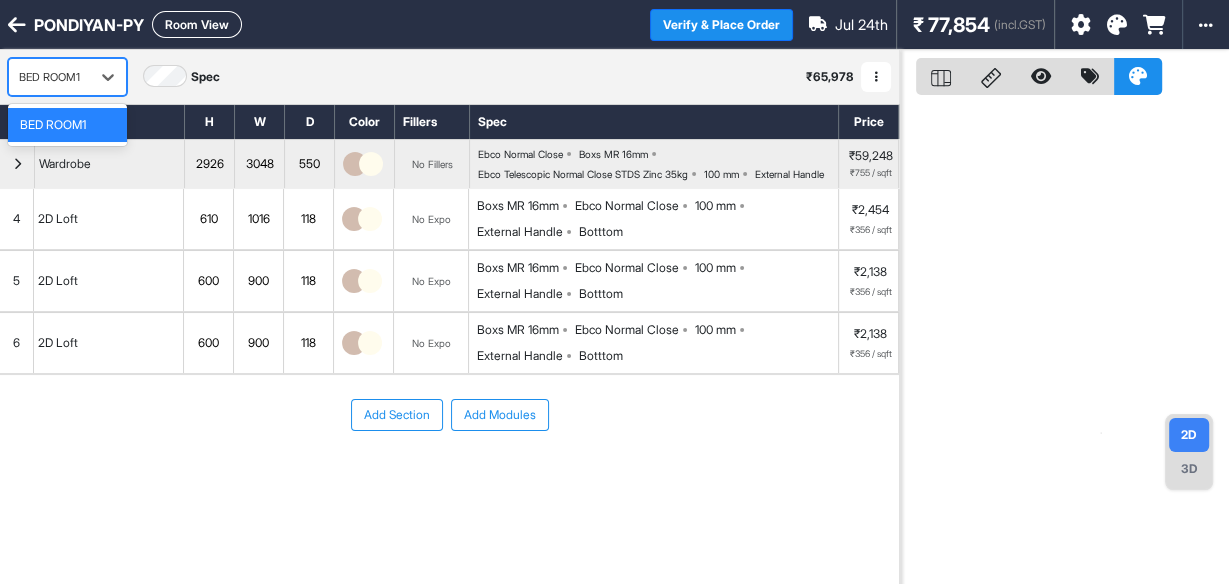 click on "BED ROOM1" at bounding box center [67, 125] 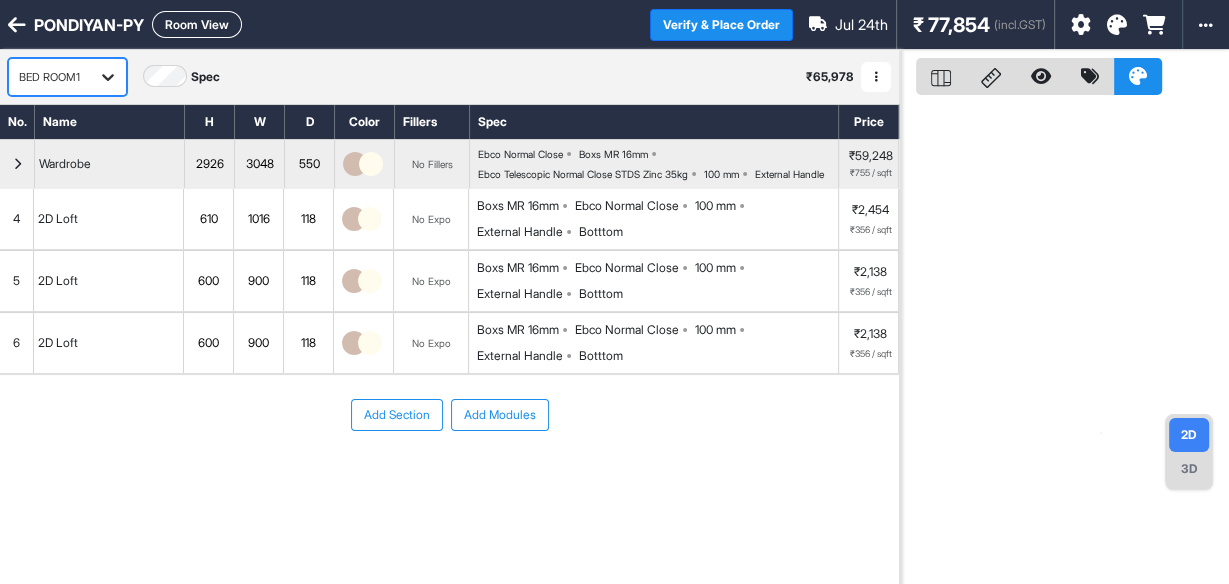 click 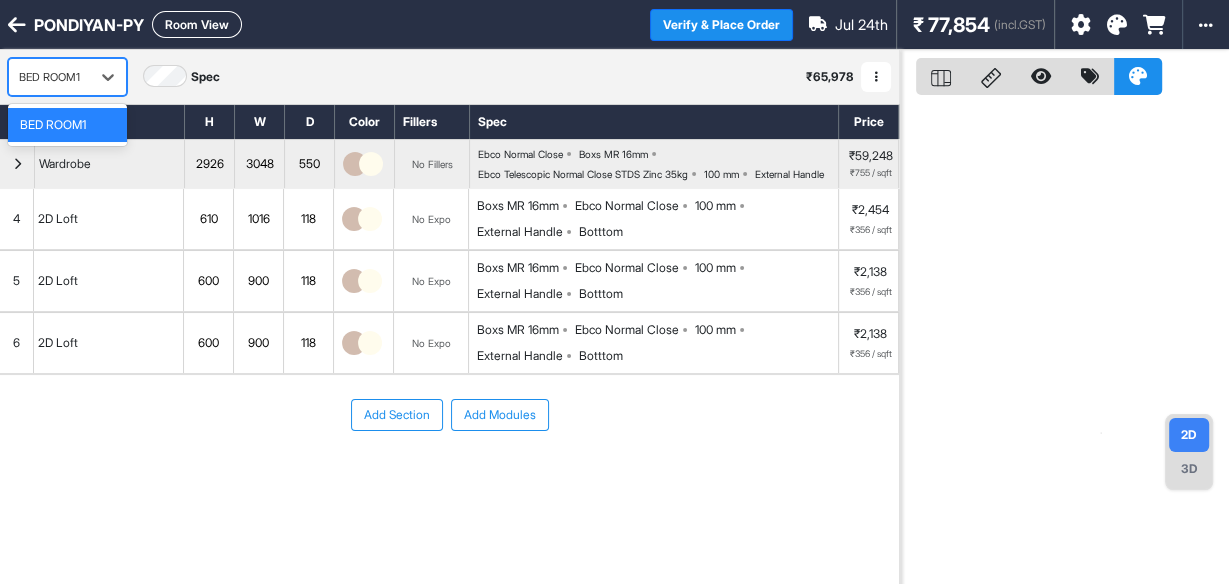 click on "BED ROOM1" at bounding box center (67, 125) 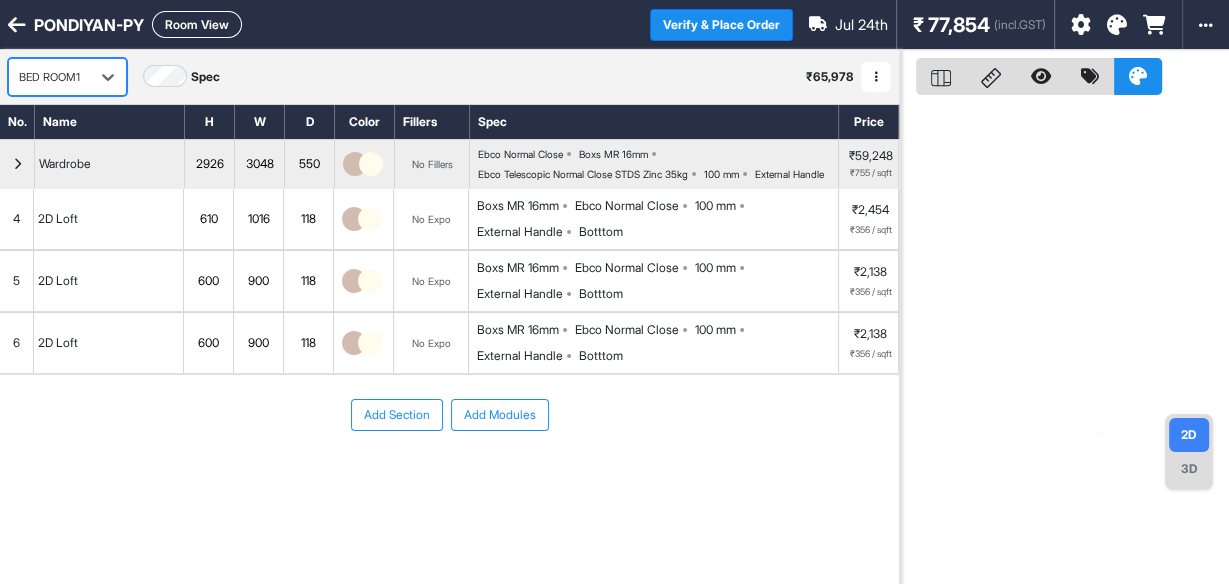 click on "option [object Object], selected. BED ROOM1 Spec ₹ 65,978 Add  Room Edit  Room  Name Delete  Room Duplicate Room" at bounding box center [449, 77] 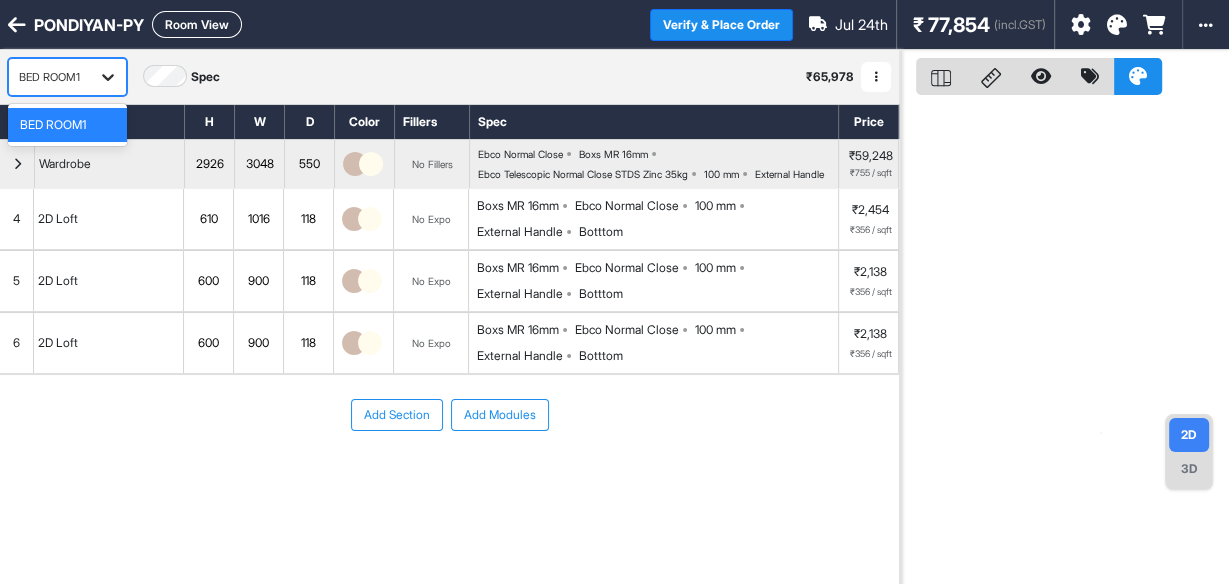 drag, startPoint x: 97, startPoint y: 94, endPoint x: 101, endPoint y: 79, distance: 15.524175 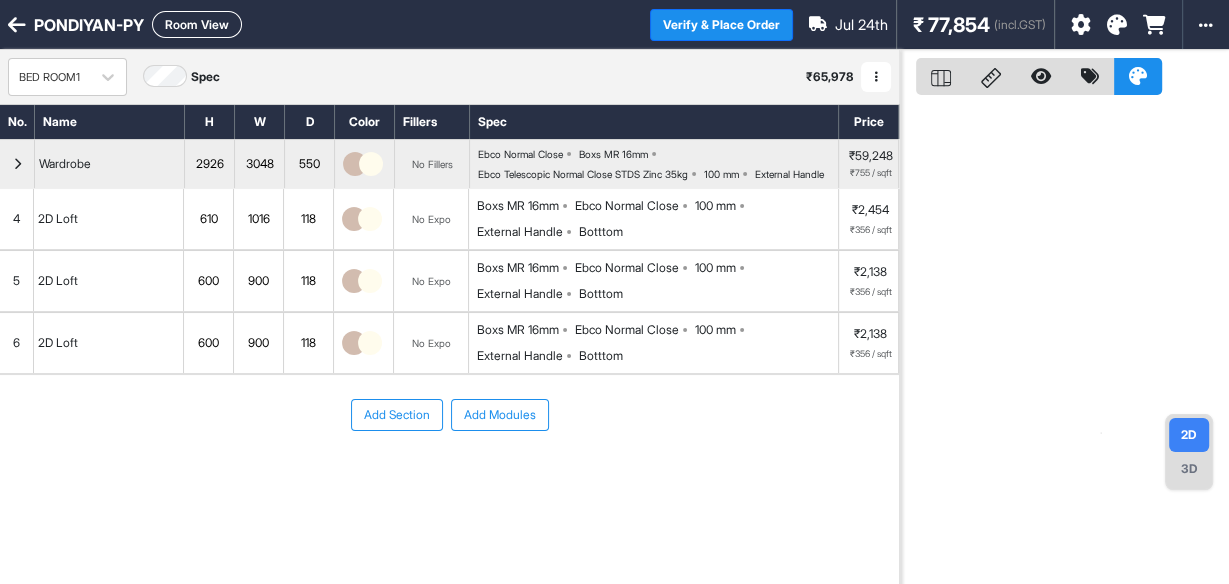 click on "Add Section Add Modules" at bounding box center (449, 475) 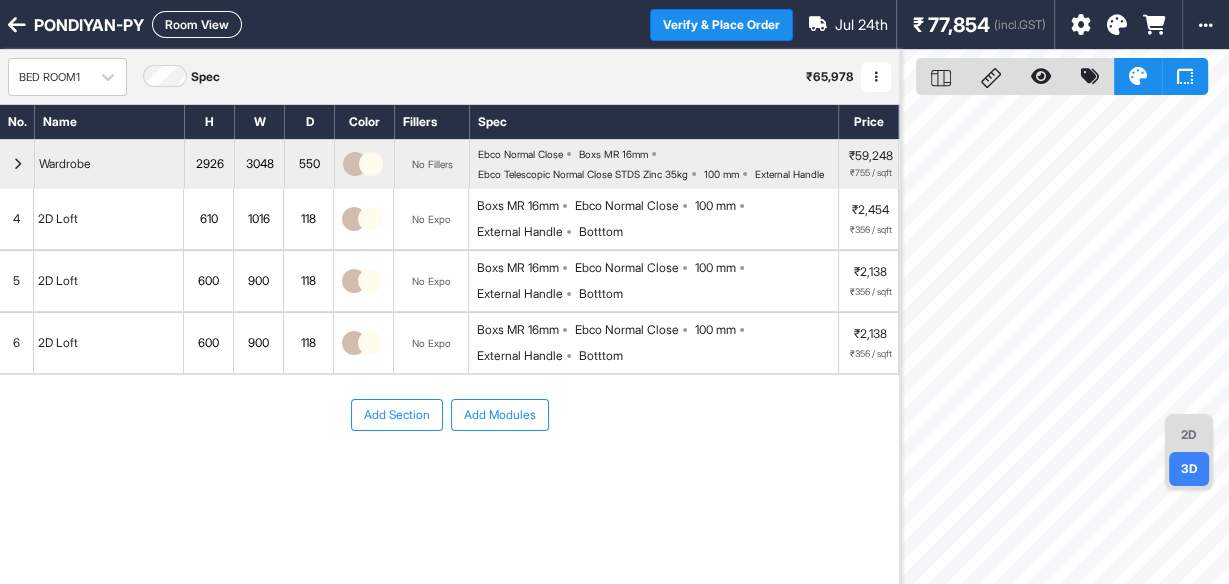 click on "3D" at bounding box center (1189, 469) 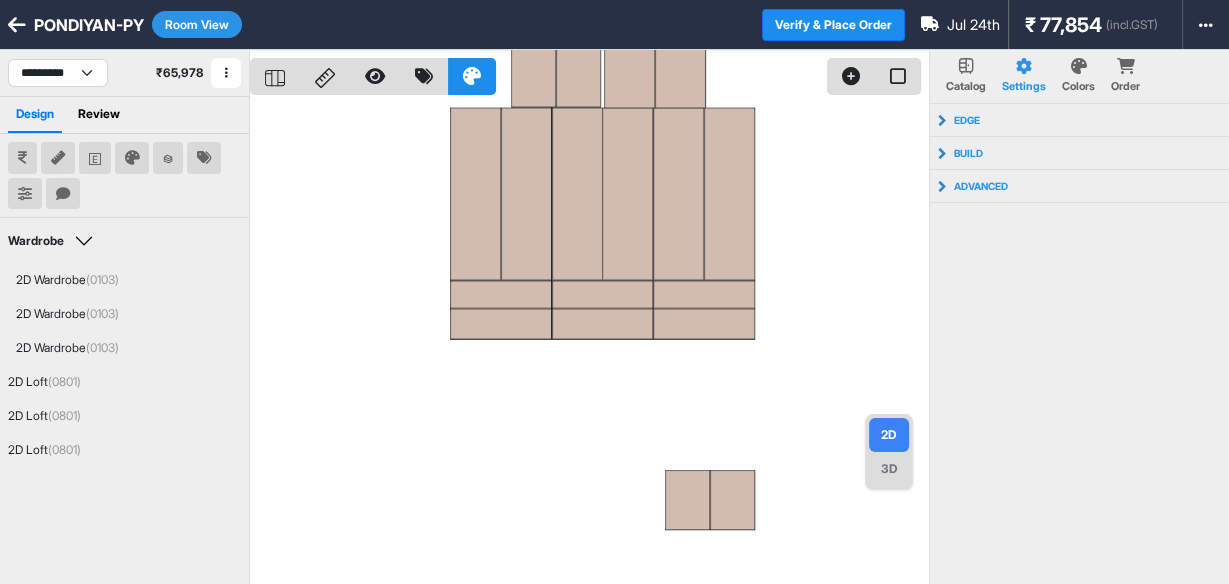drag, startPoint x: 567, startPoint y: 91, endPoint x: 535, endPoint y: 92, distance: 32.01562 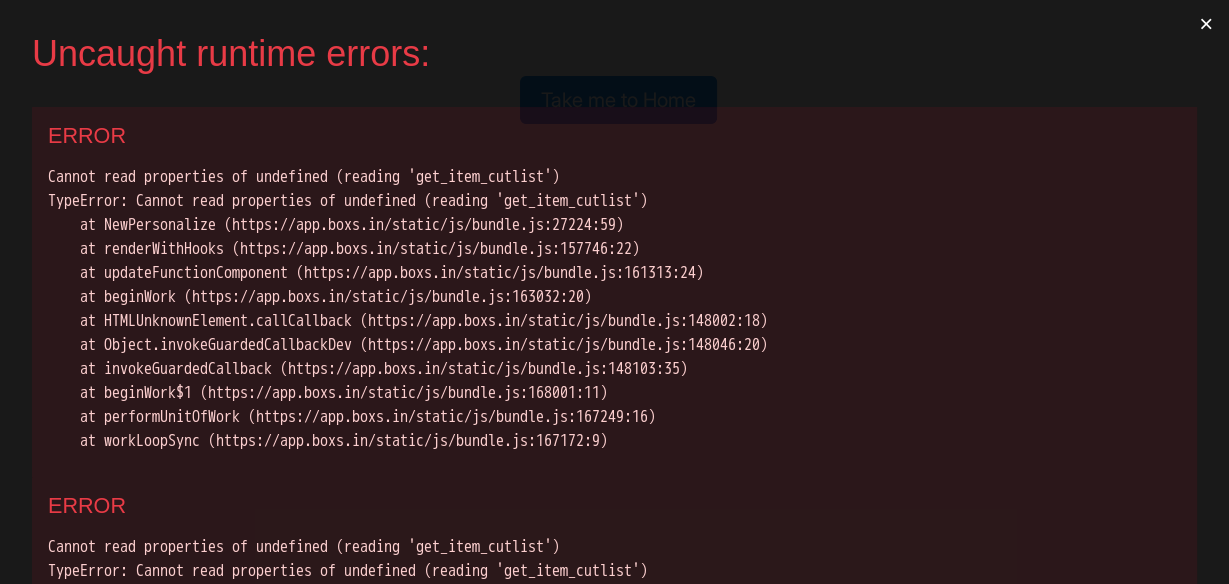 scroll, scrollTop: 0, scrollLeft: 0, axis: both 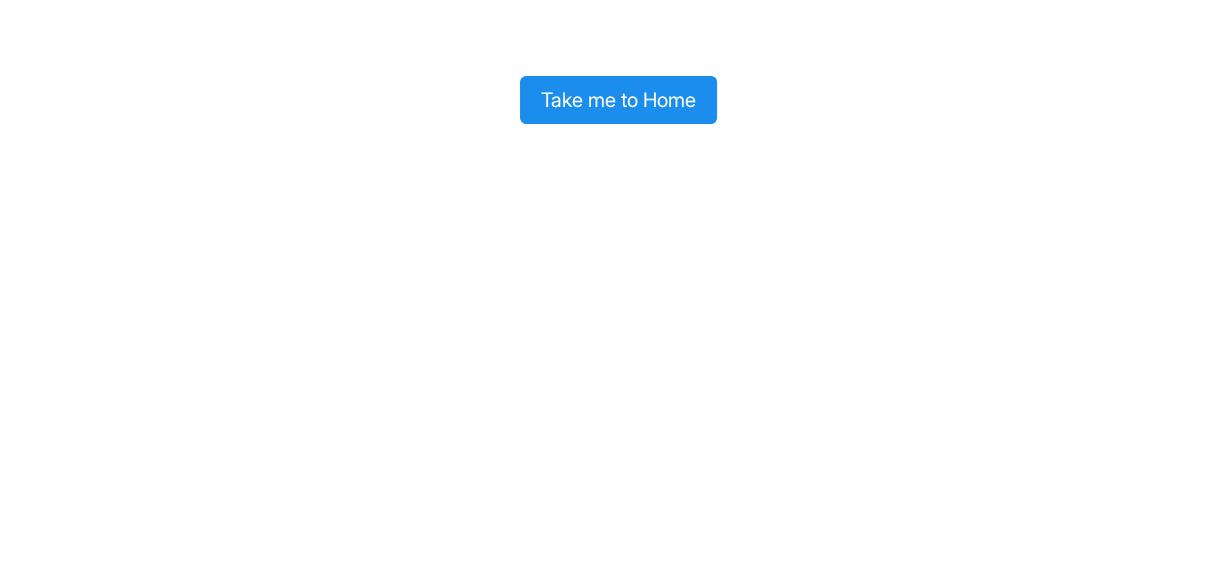 click on "Take me to Home" at bounding box center [618, 100] 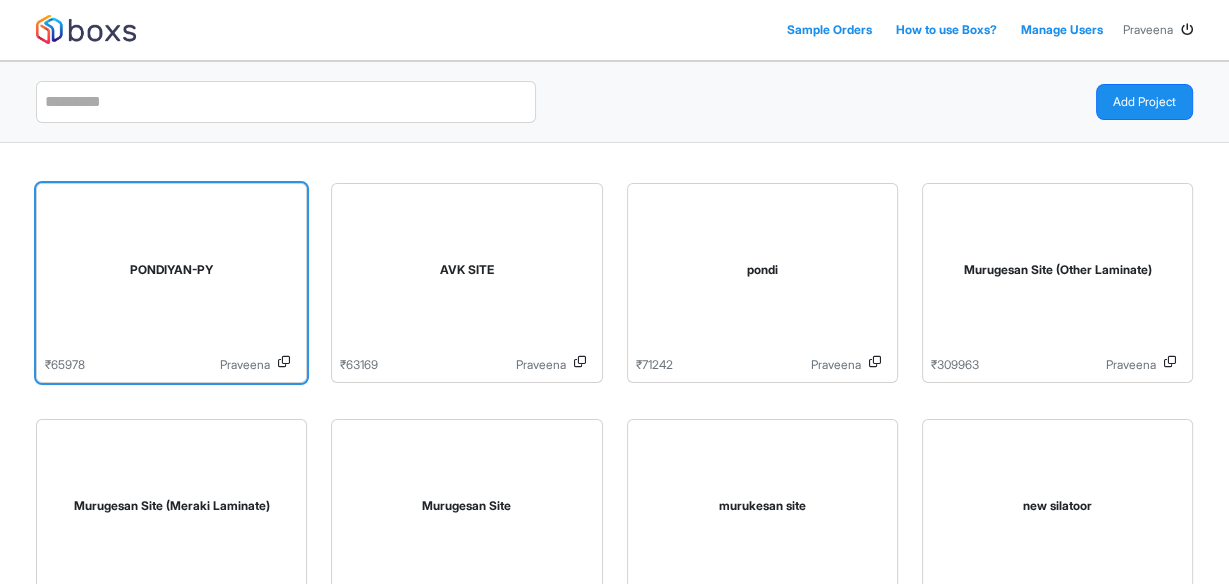 click on "PONDIYAN-PY" at bounding box center [171, 274] 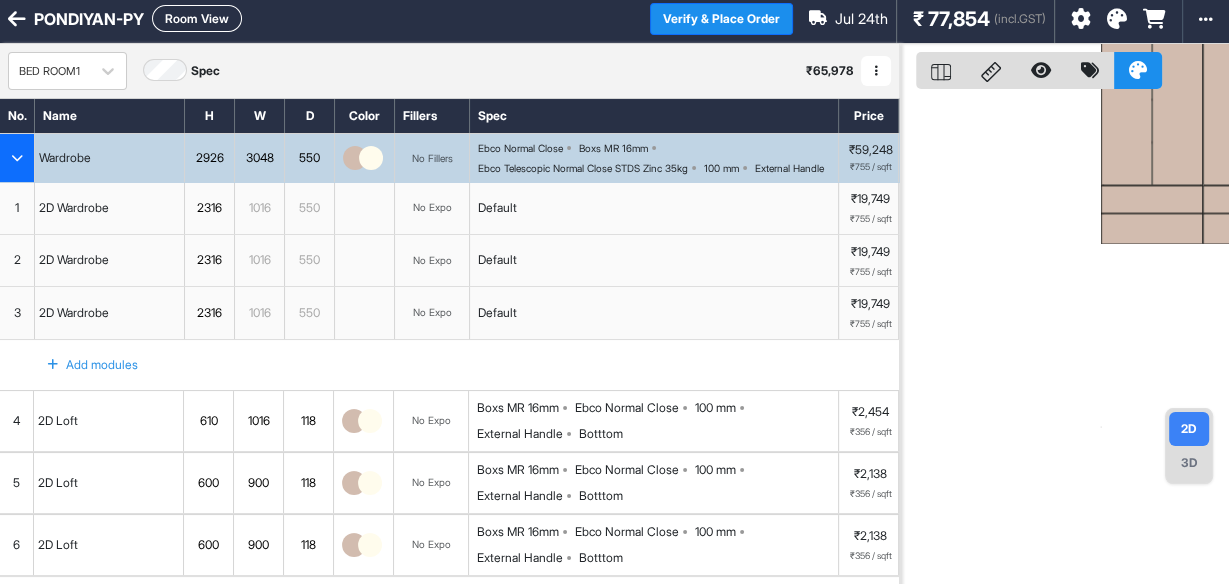 scroll, scrollTop: 0, scrollLeft: 0, axis: both 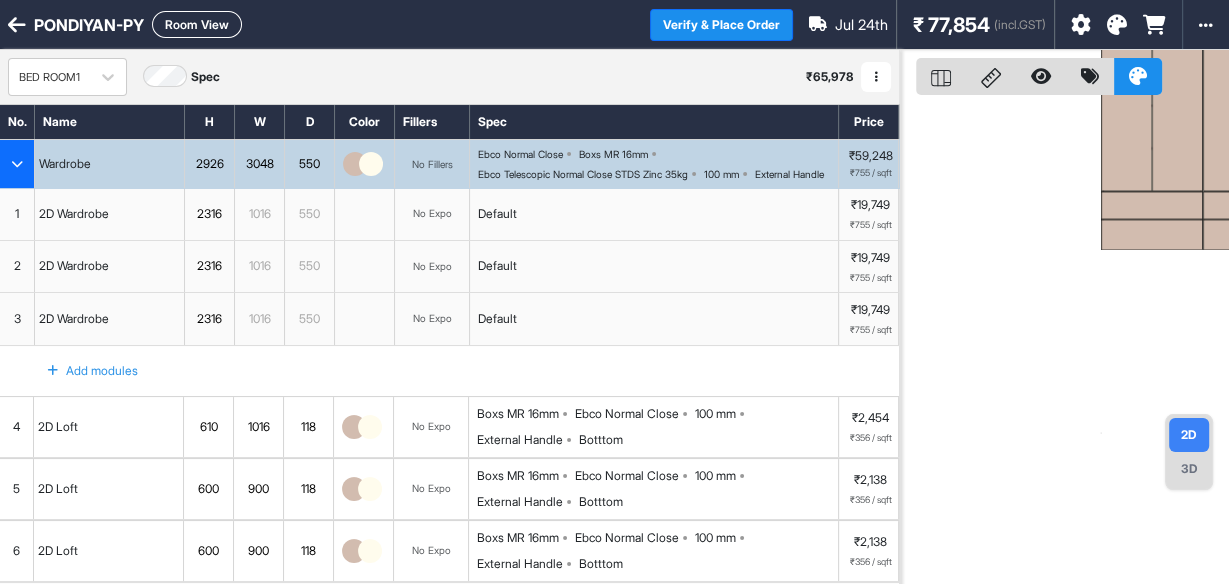 click on "Room View" at bounding box center (197, 24) 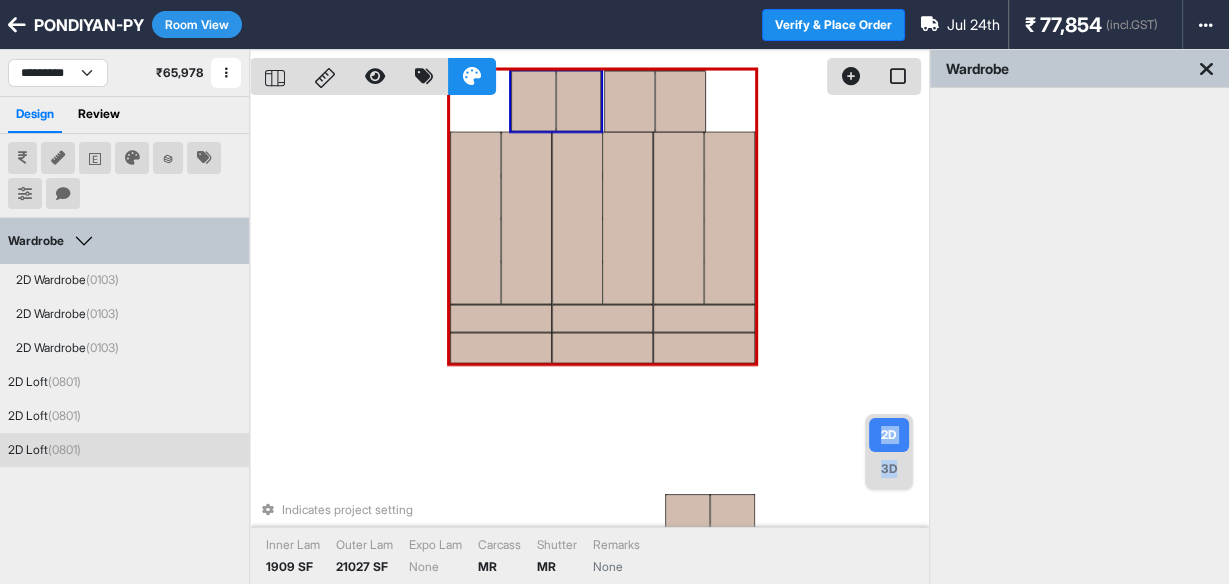 drag, startPoint x: 571, startPoint y: 94, endPoint x: 542, endPoint y: 97, distance: 29.15476 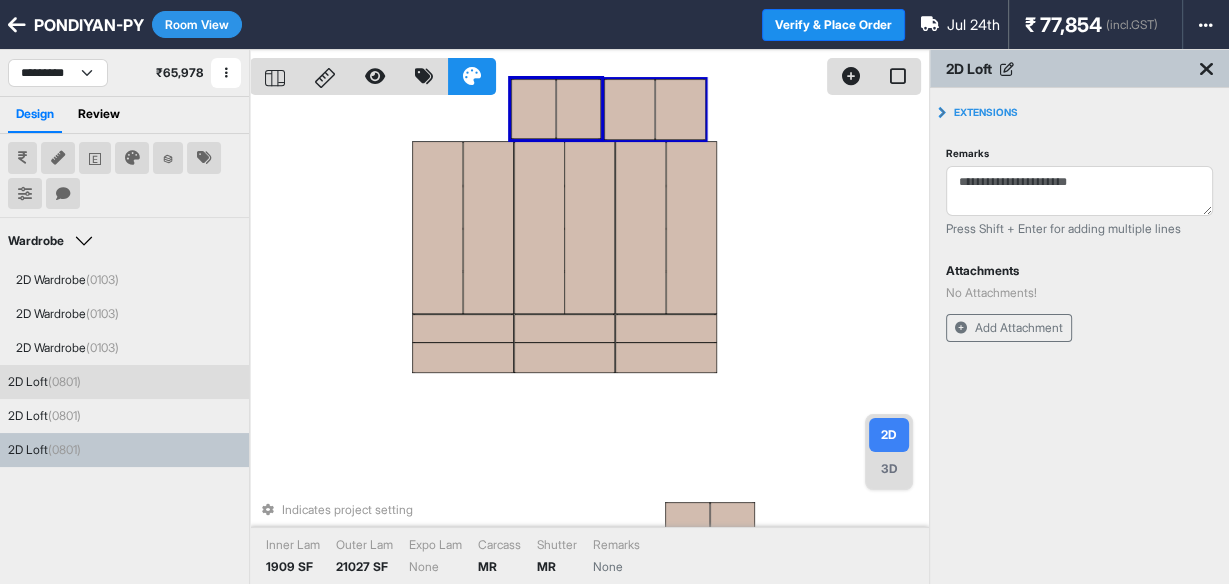 drag, startPoint x: 557, startPoint y: 103, endPoint x: 602, endPoint y: 117, distance: 47.127487 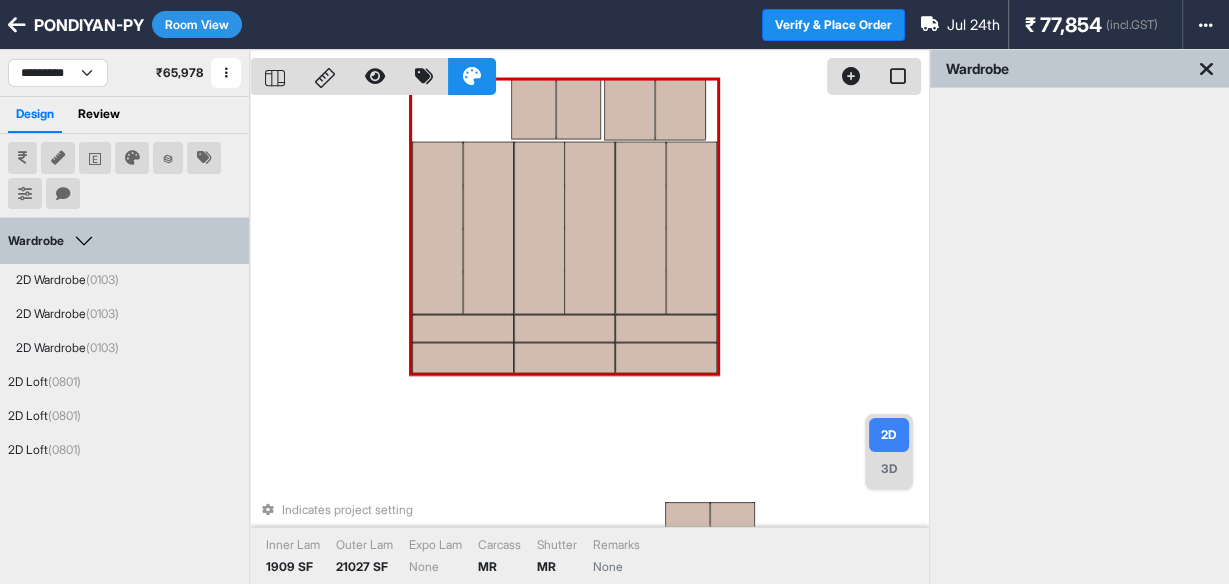 drag, startPoint x: 623, startPoint y: 183, endPoint x: 640, endPoint y: 185, distance: 17.117243 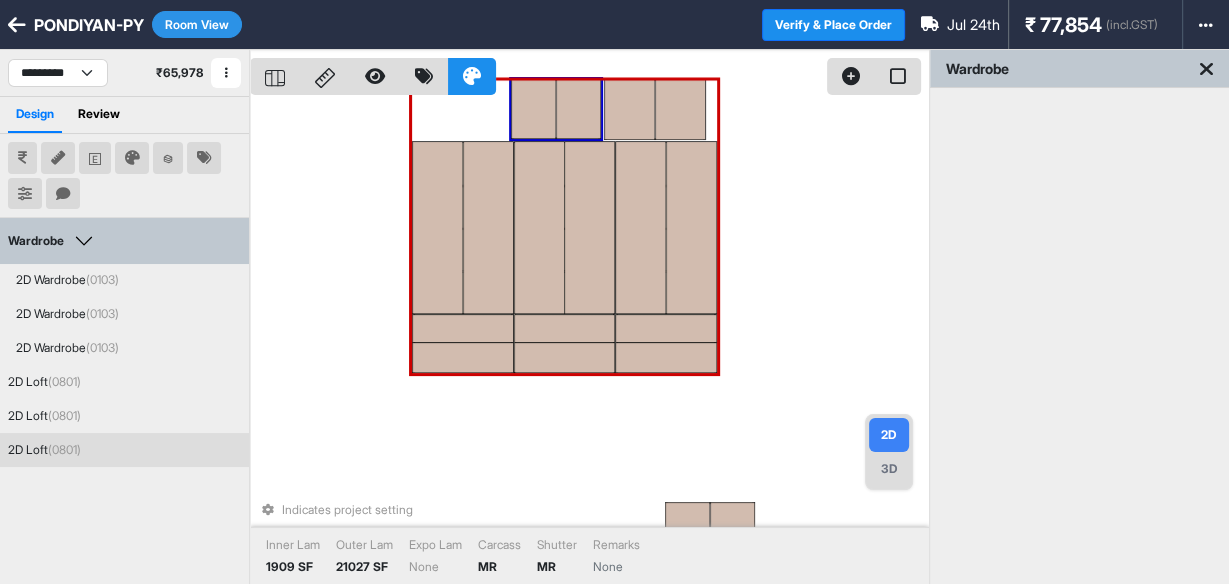 click at bounding box center [578, 109] 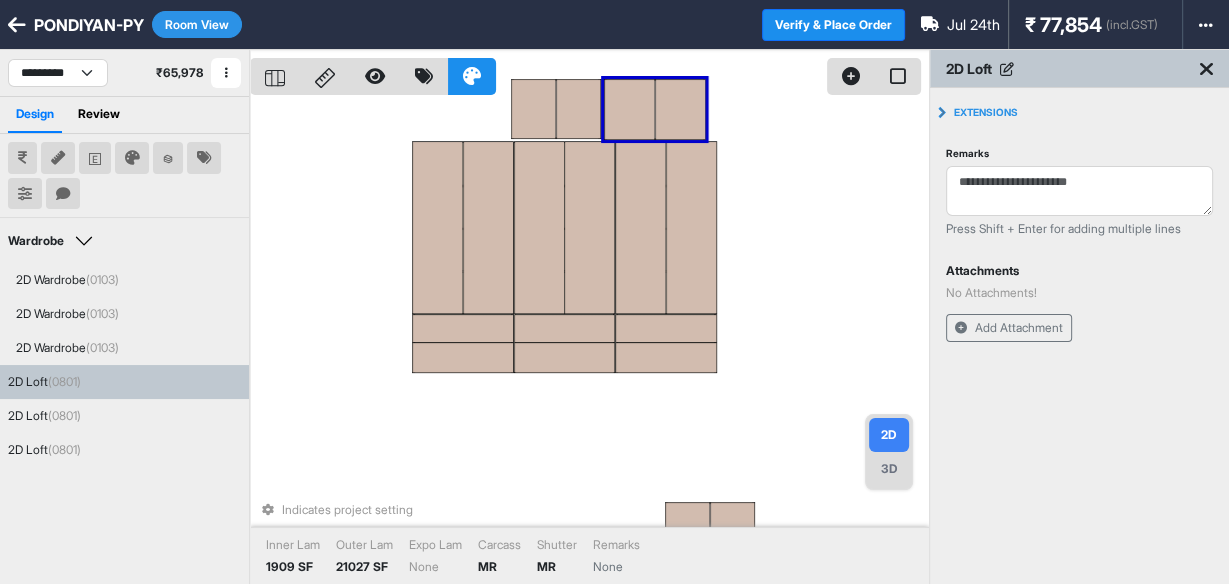 click at bounding box center [680, 109] 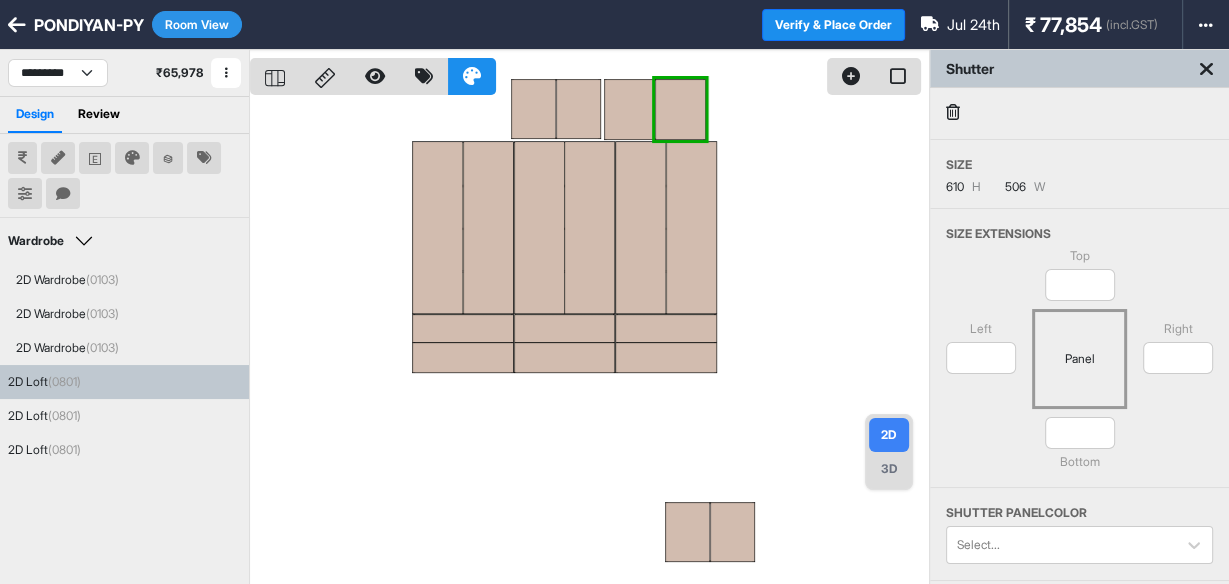click at bounding box center (589, 342) 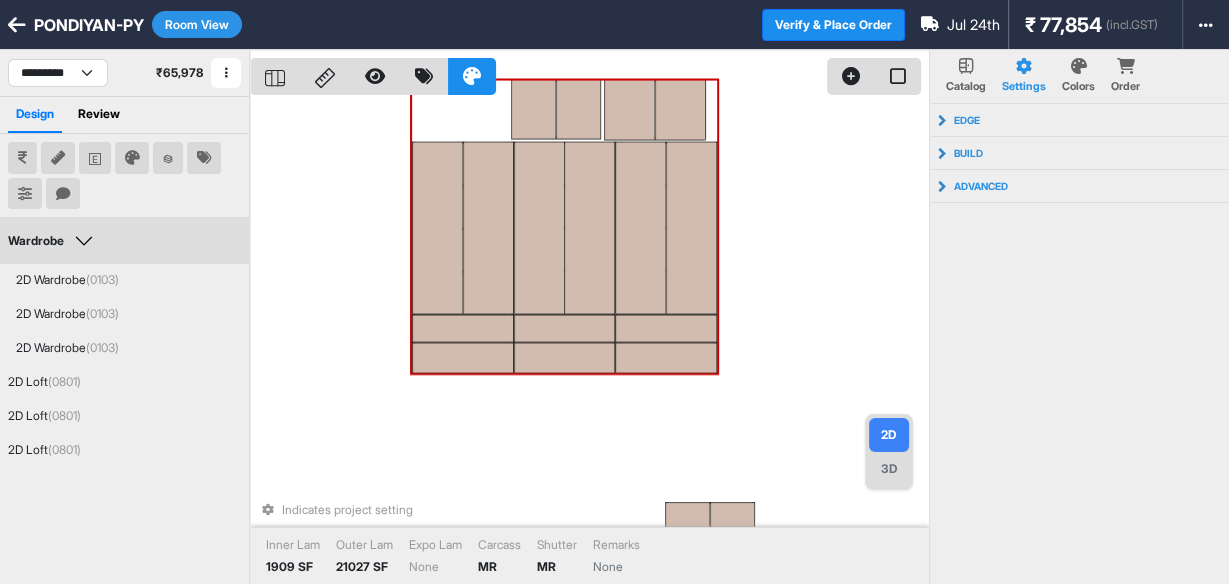 click on "Indicates project setting" at bounding box center (589, 510) 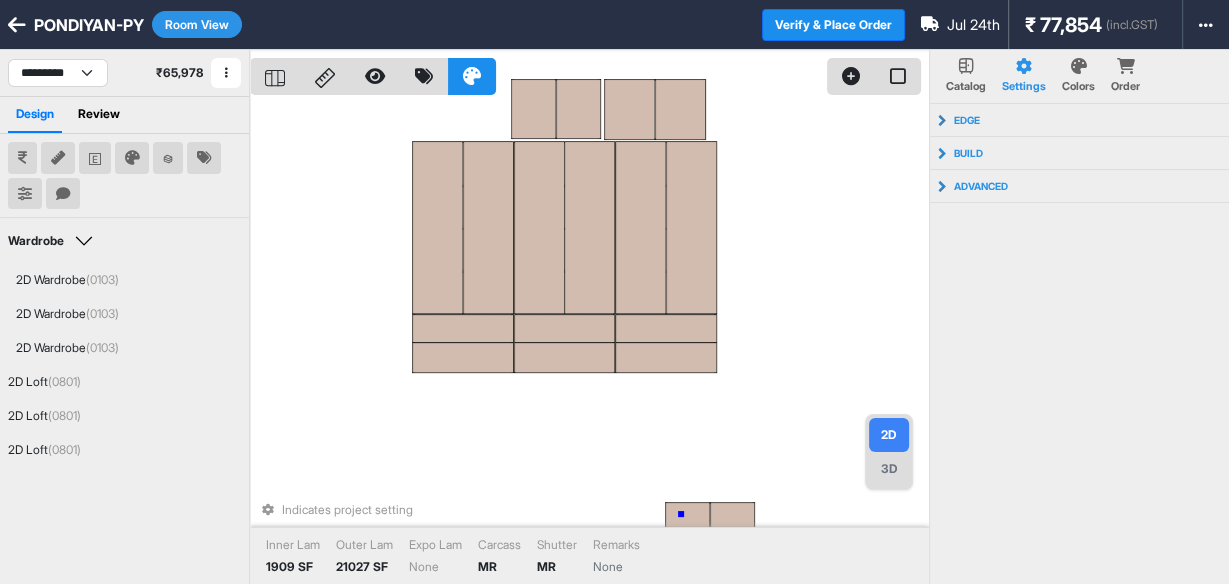 click on "Indicates project setting" at bounding box center [589, 510] 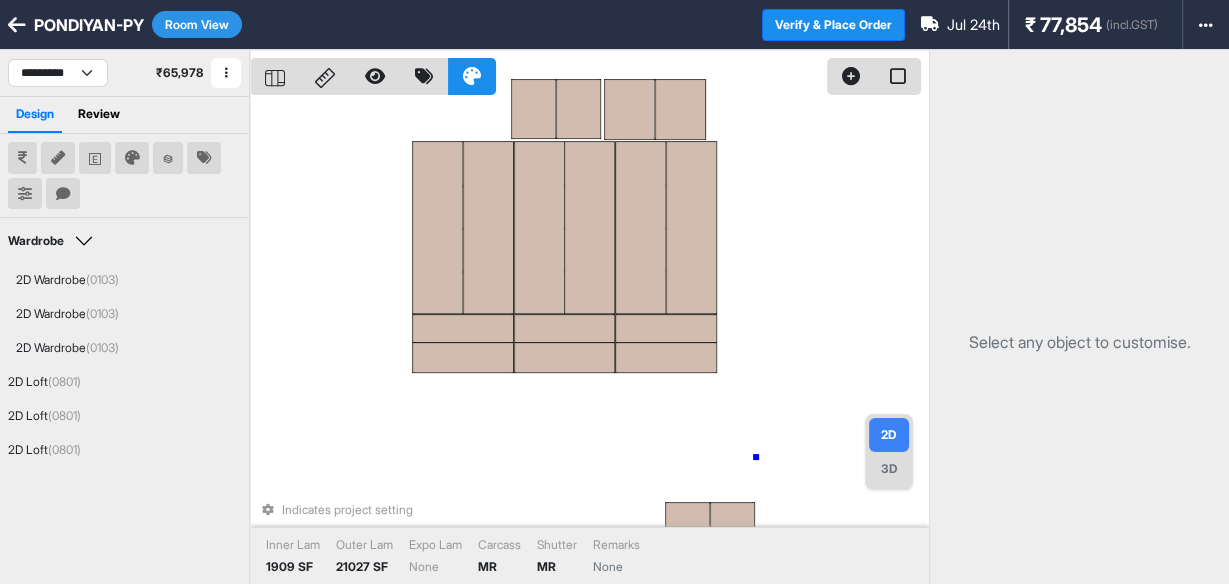click on "Indicates project setting Inner Lam 1909 SF Outer Lam 21027 SF Expo Lam None Carcass MR Shutter MR Remarks None" at bounding box center (589, 342) 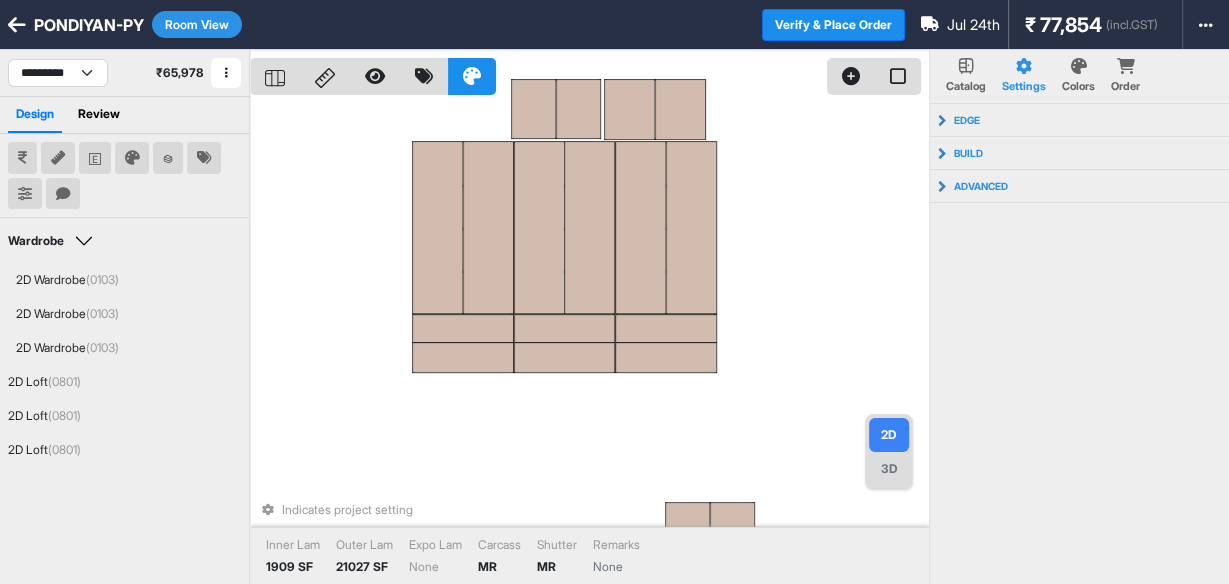 click on "Indicates project setting" at bounding box center (589, 510) 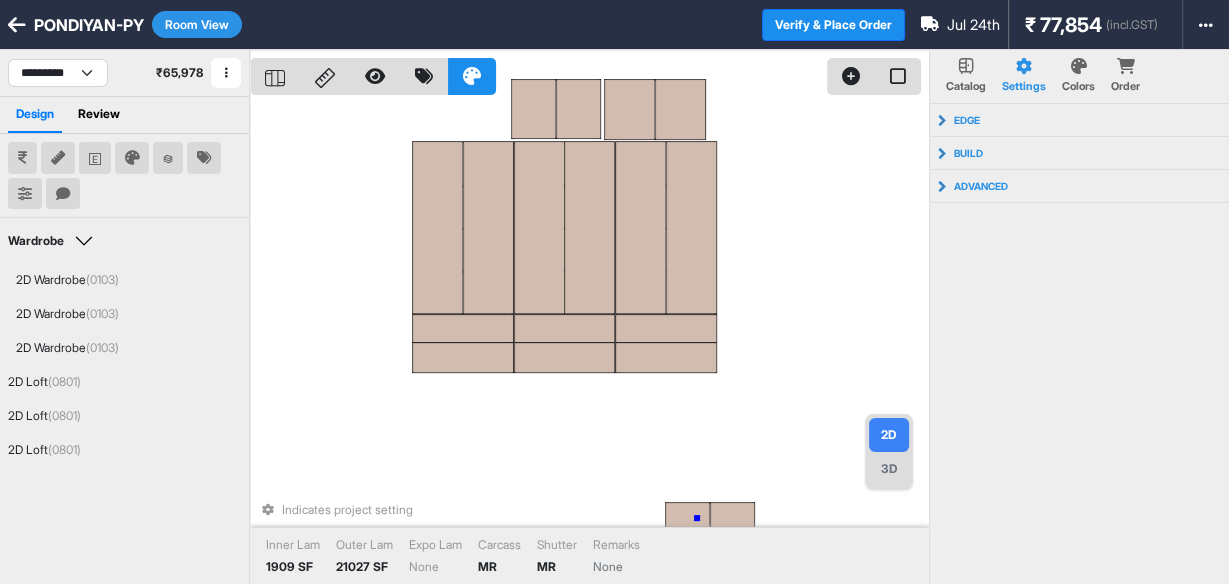 click on "Indicates project setting" at bounding box center [589, 510] 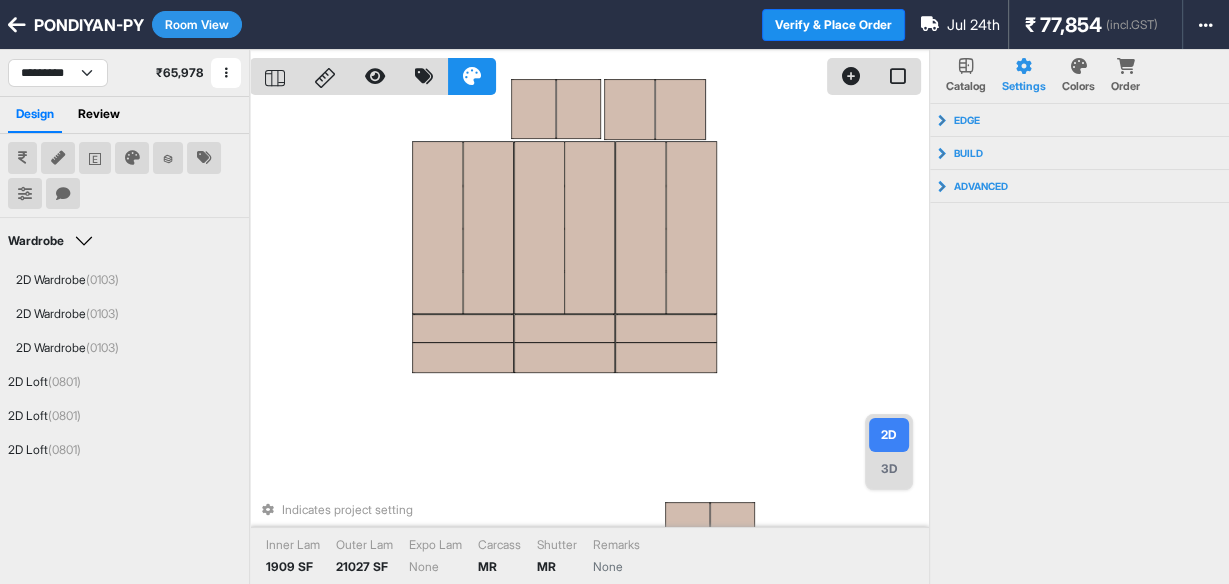 click on "Indicates project setting" at bounding box center (589, 510) 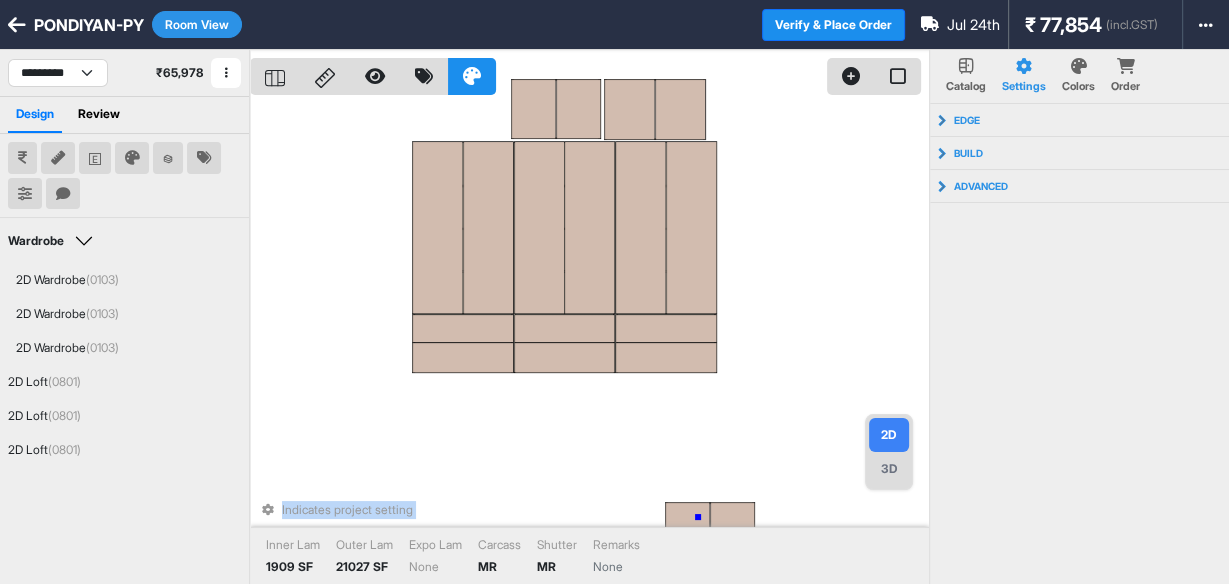 click on "Indicates project setting" at bounding box center [589, 510] 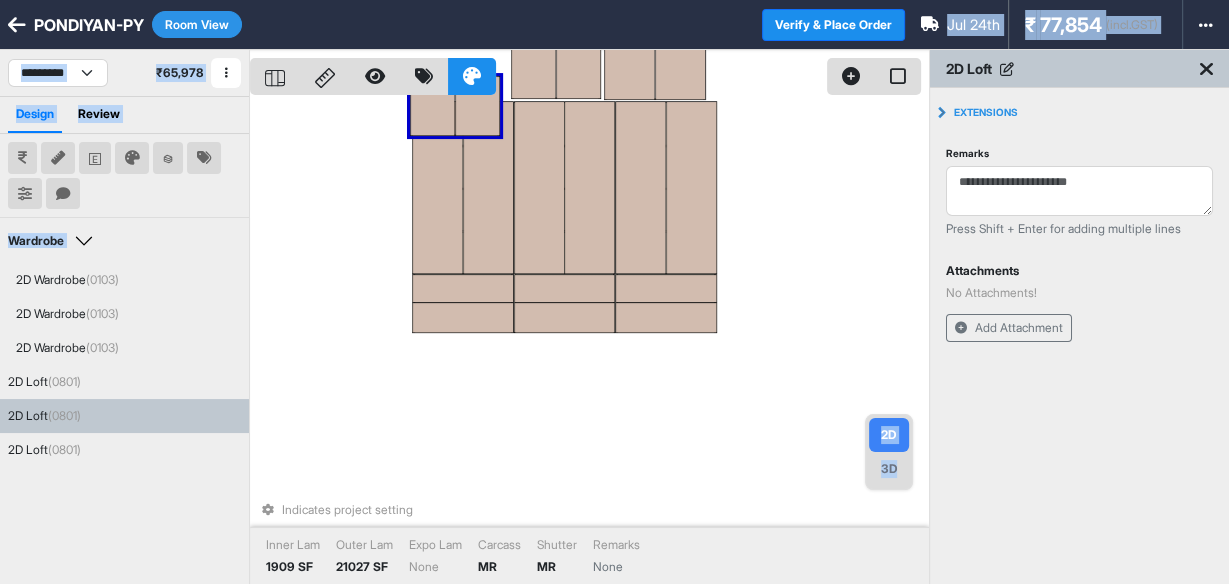 click at bounding box center (589, 72) 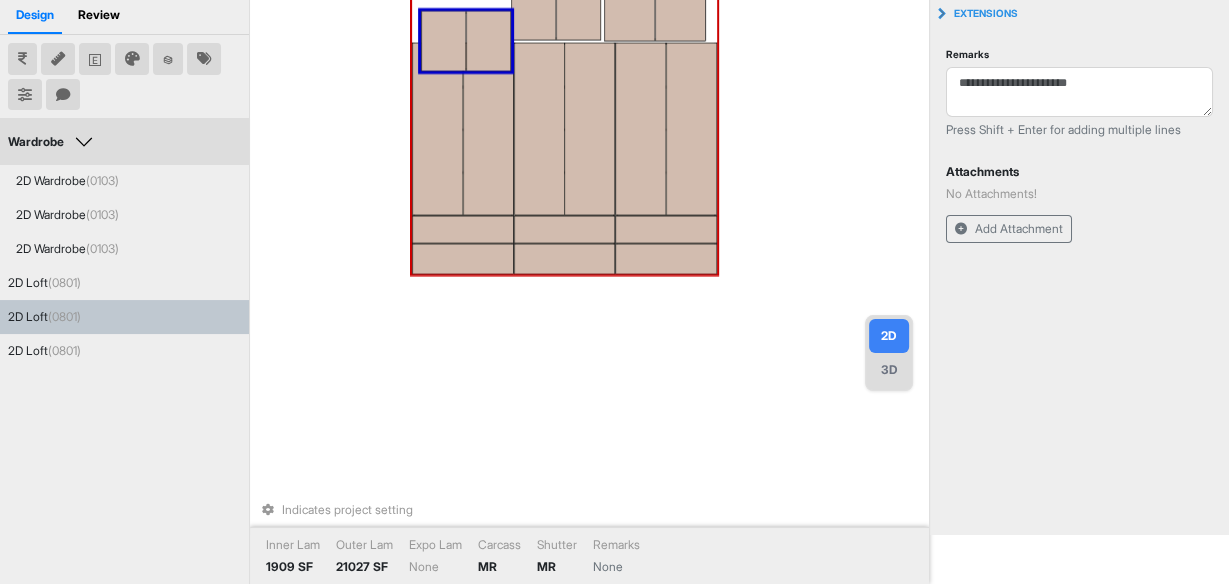 scroll, scrollTop: 216, scrollLeft: 0, axis: vertical 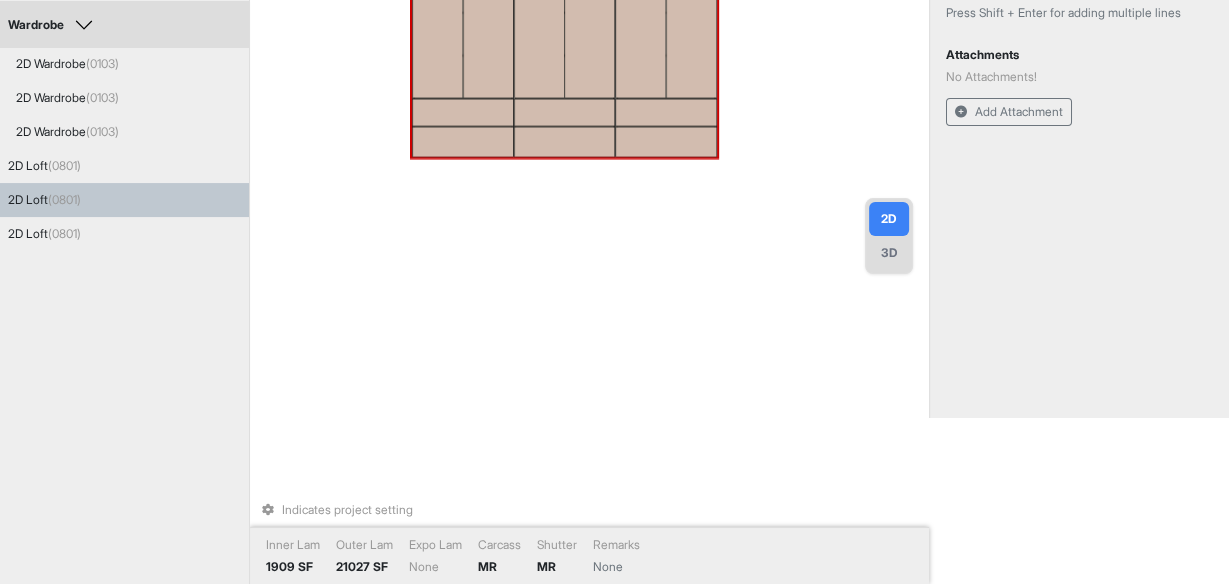 drag, startPoint x: 549, startPoint y: 85, endPoint x: 569, endPoint y: 235, distance: 151.32745 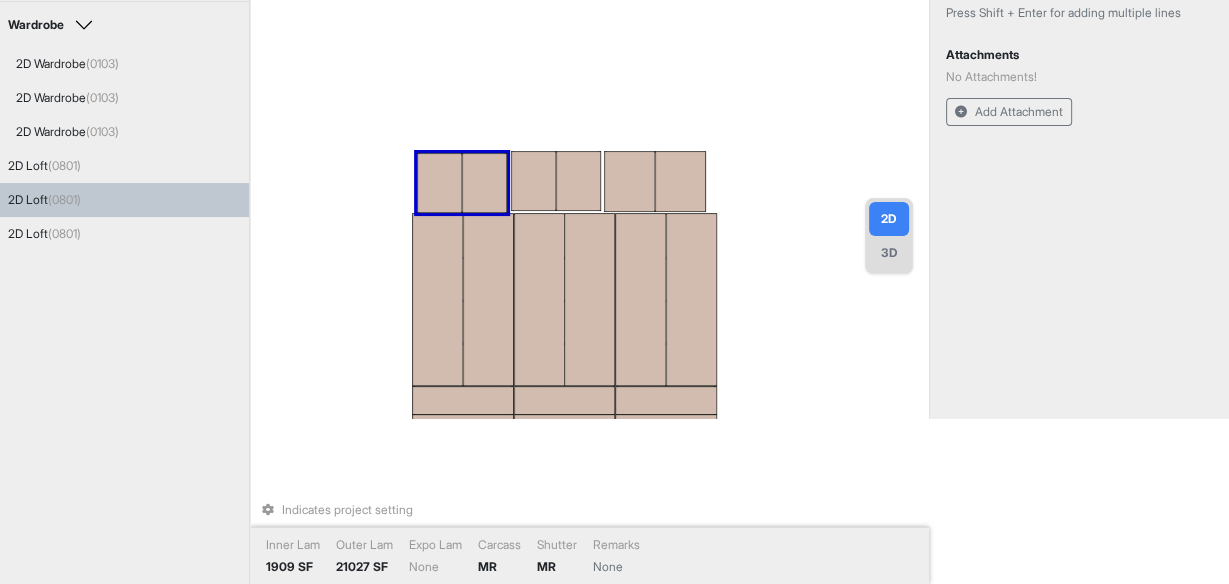 drag, startPoint x: 478, startPoint y: 210, endPoint x: 466, endPoint y: 184, distance: 28.635643 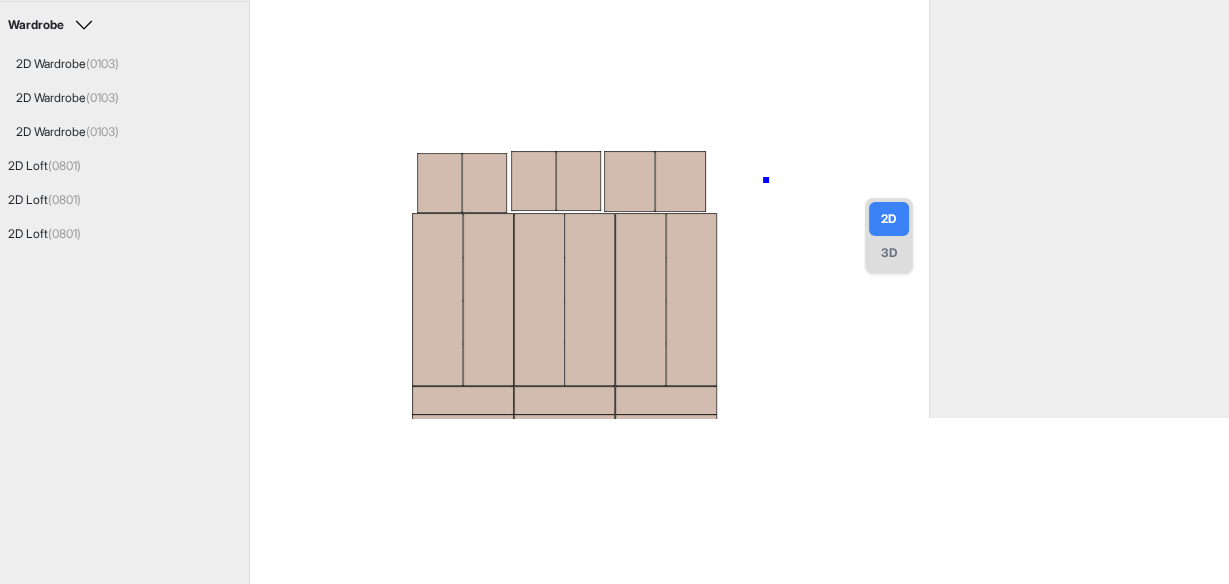 click at bounding box center (589, 126) 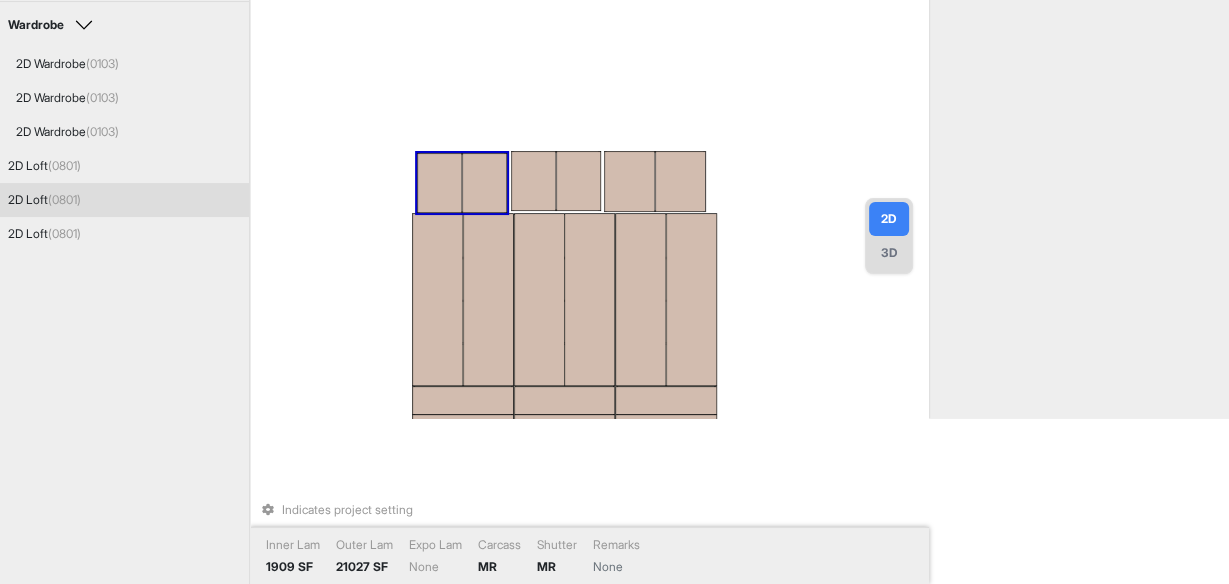 click at bounding box center (439, 183) 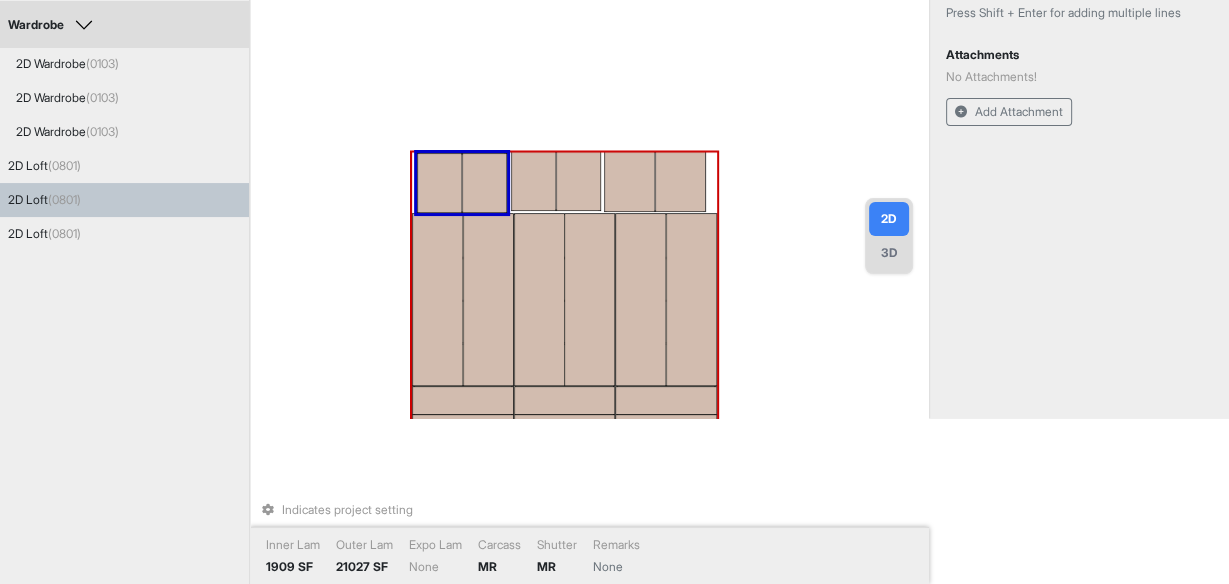 click at bounding box center (437, 300) 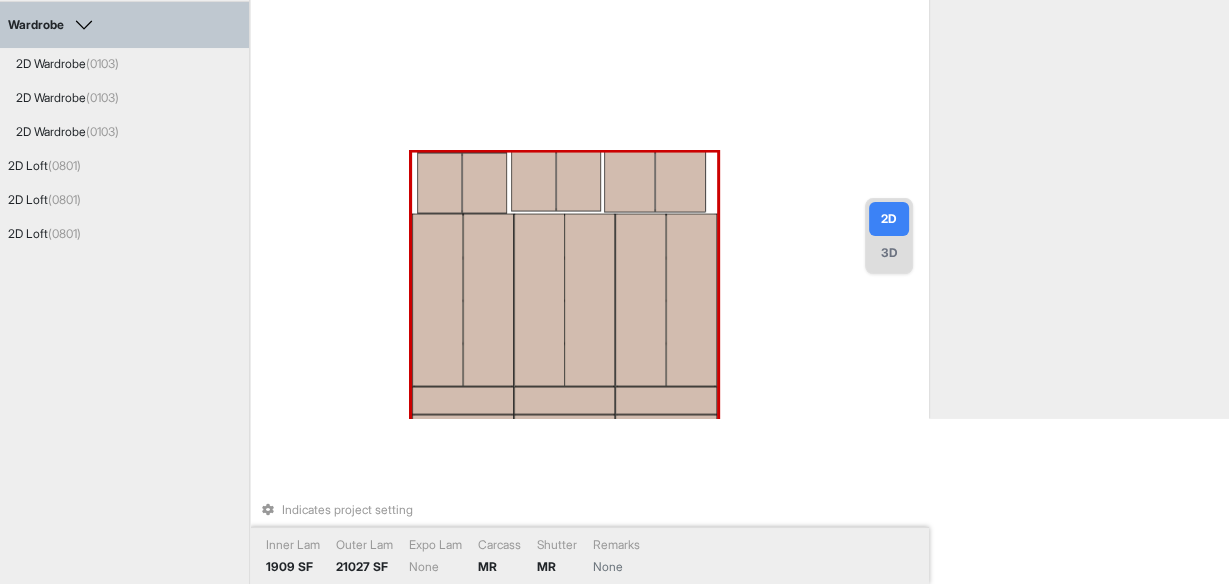 click at bounding box center (437, 300) 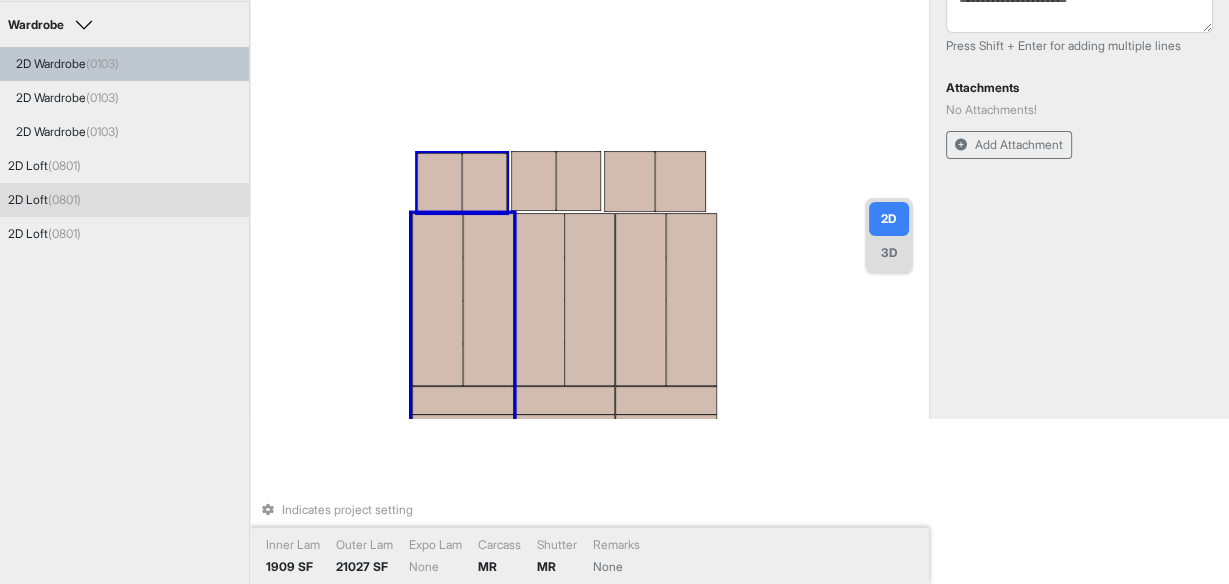 click at bounding box center [484, 183] 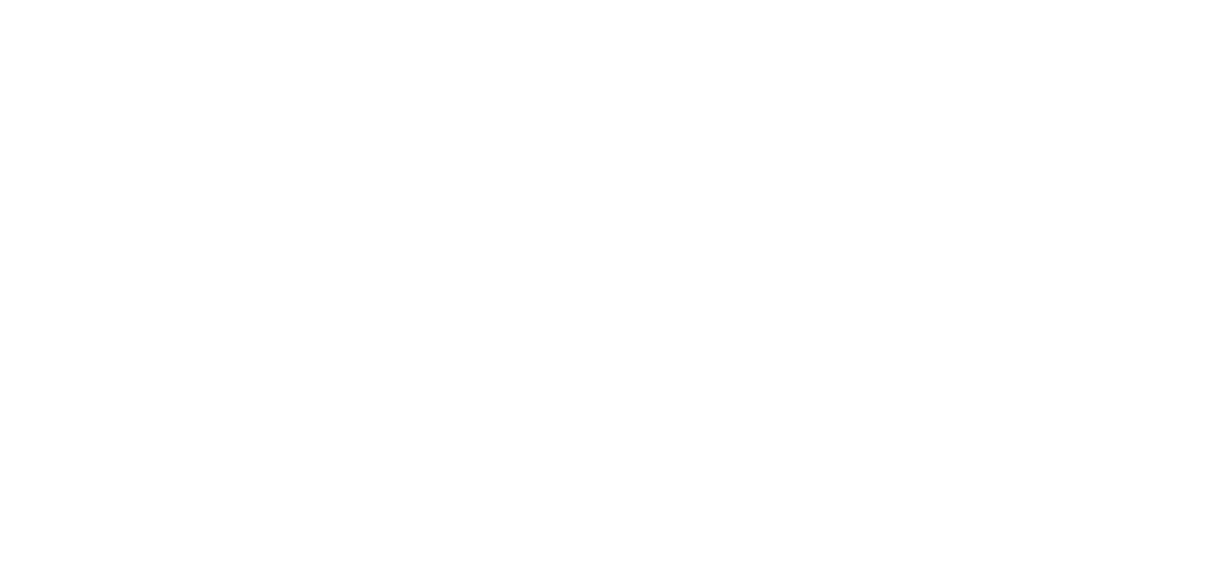 scroll, scrollTop: 0, scrollLeft: 0, axis: both 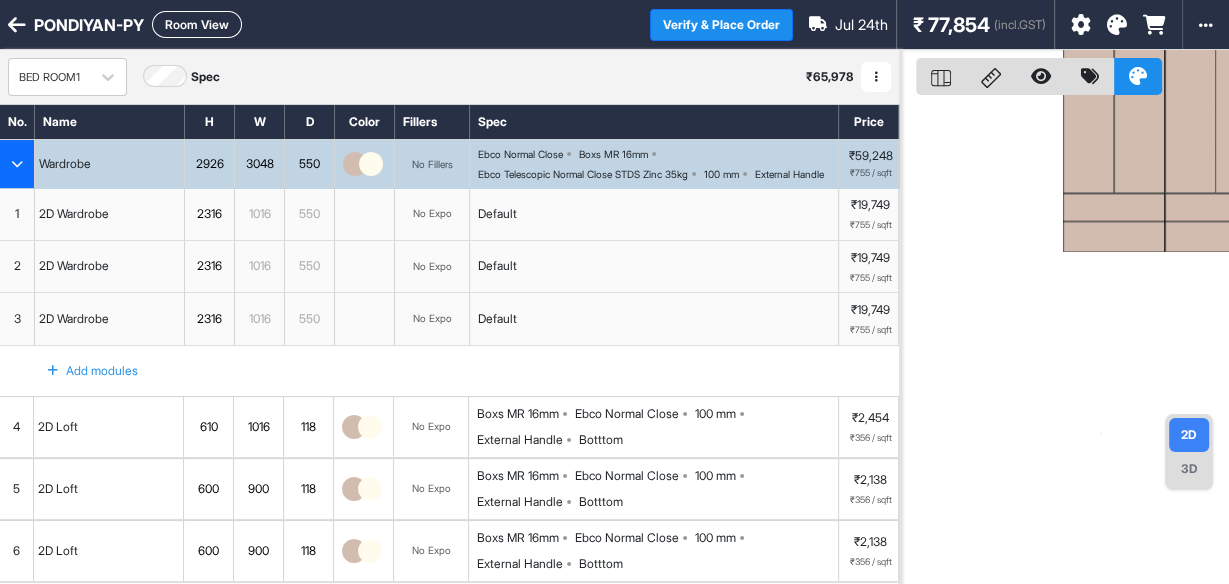 click on "Room View" at bounding box center (197, 24) 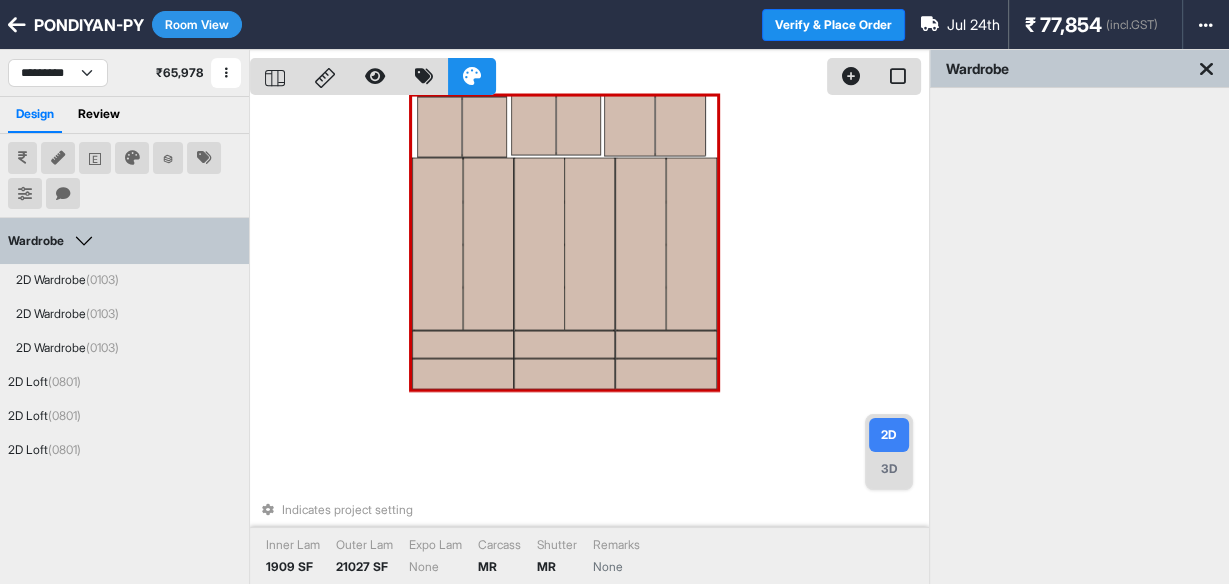 click at bounding box center [437, 244] 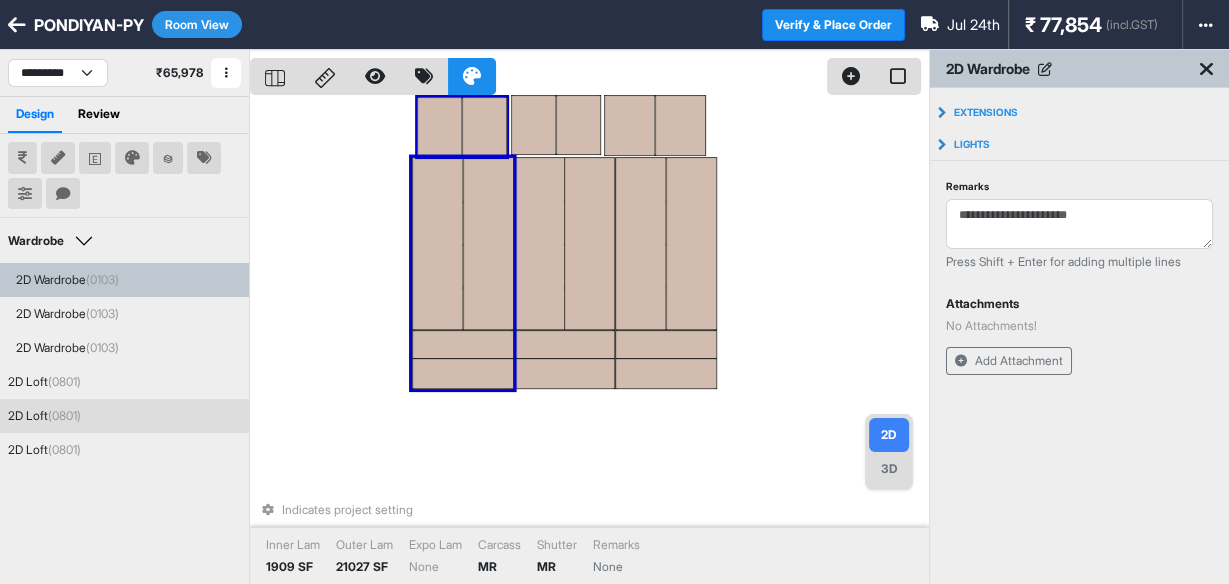click at bounding box center (439, 127) 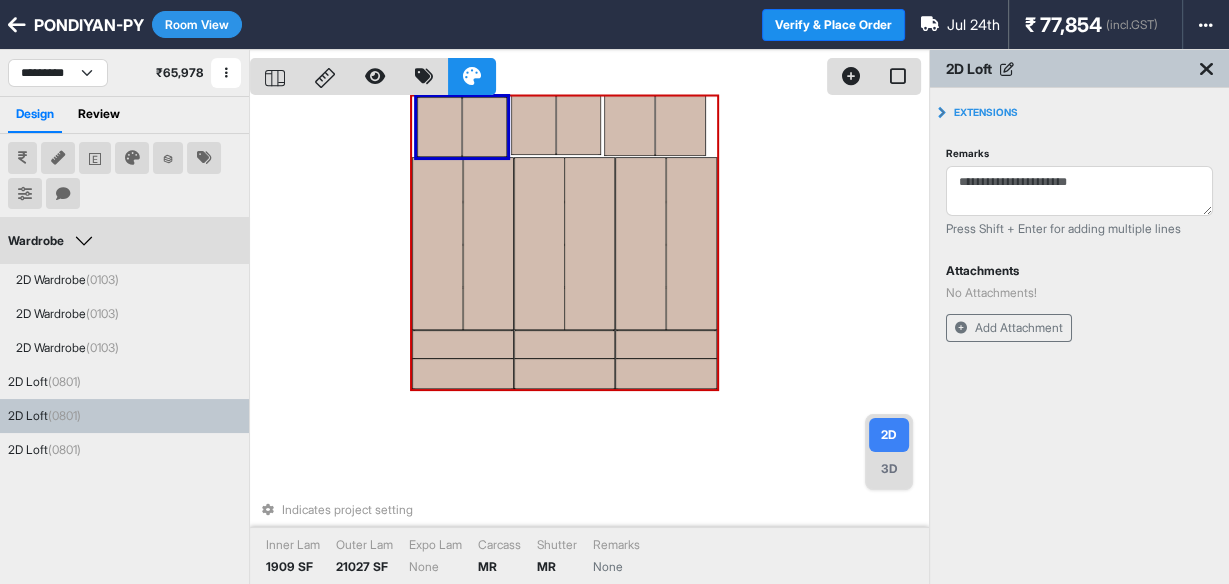 click at bounding box center [488, 244] 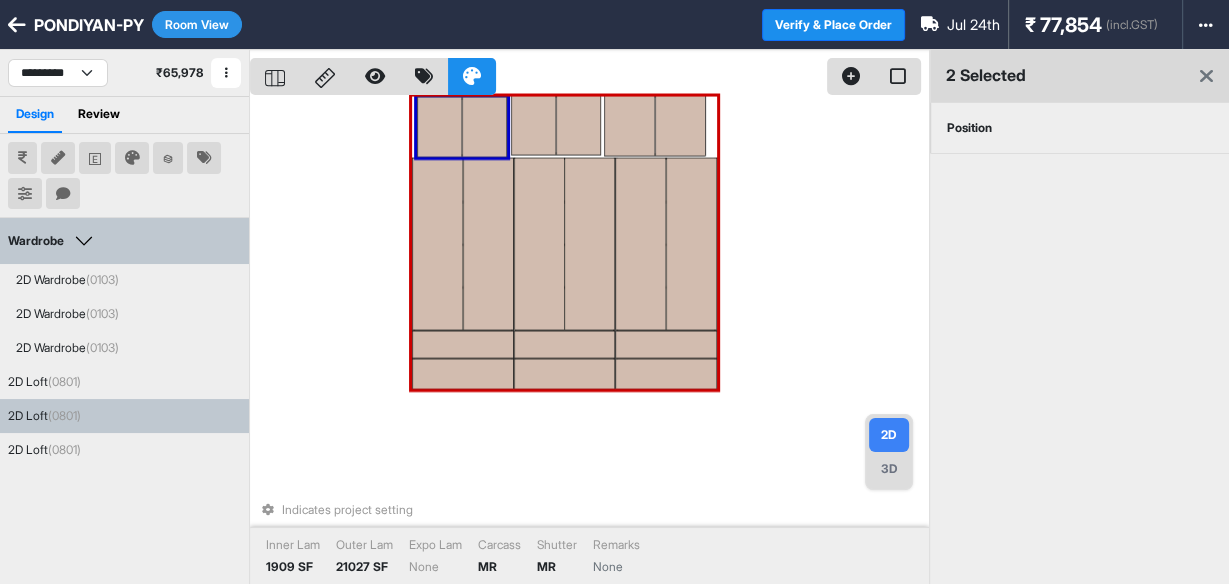 click at bounding box center (488, 244) 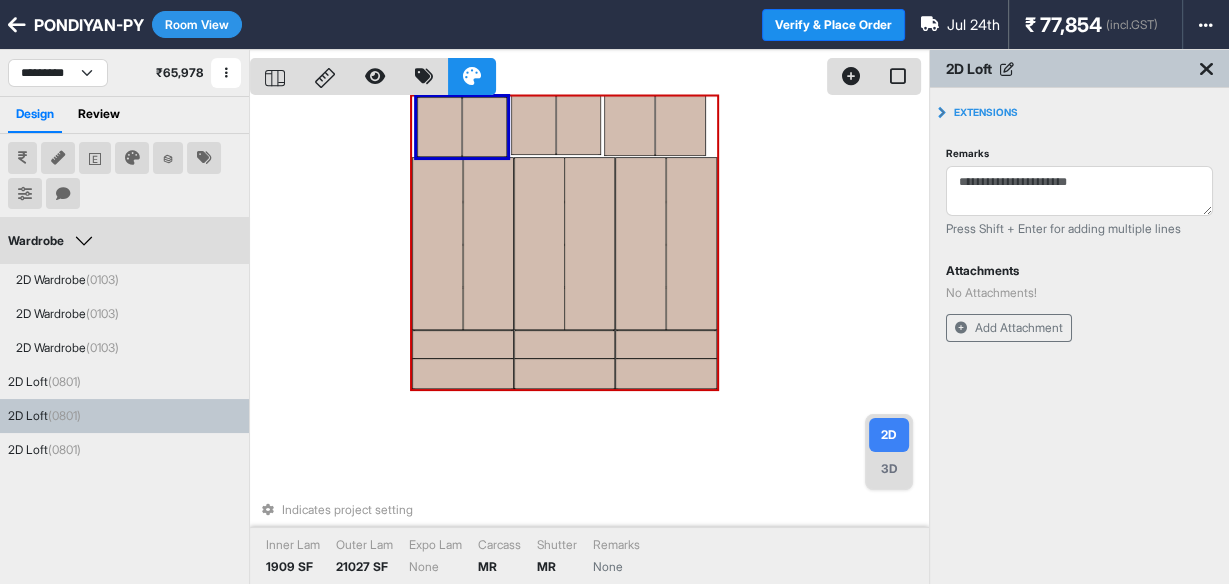 click at bounding box center (488, 244) 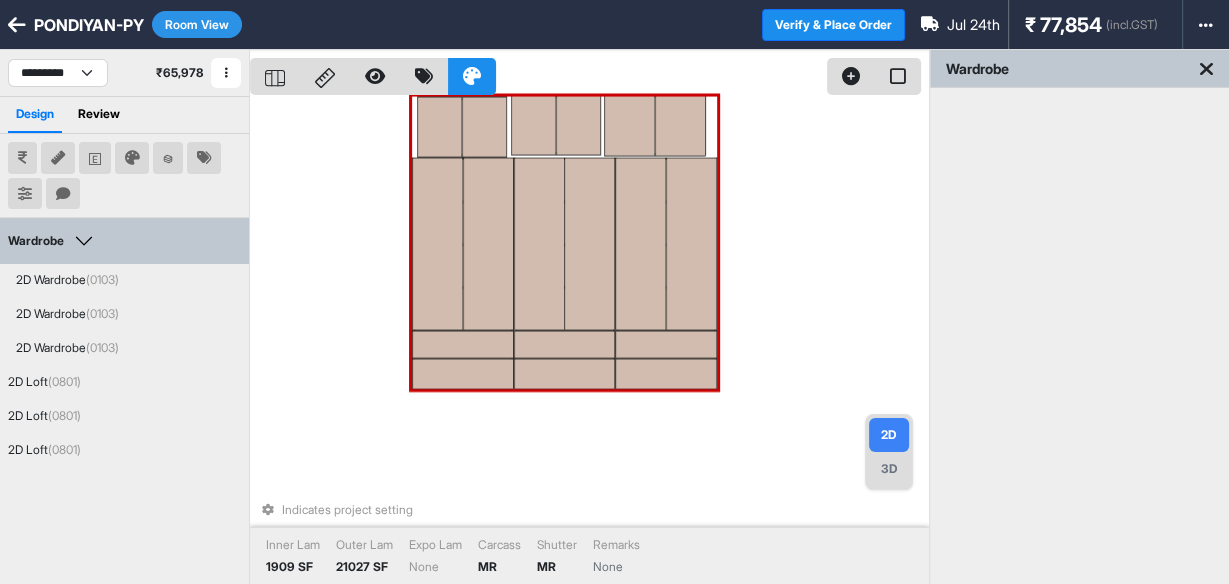 click on "Indicates project setting Inner Lam 1909 SF Outer Lam 21027 SF Expo Lam None Carcass MR Shutter MR Remarks None" at bounding box center (589, 342) 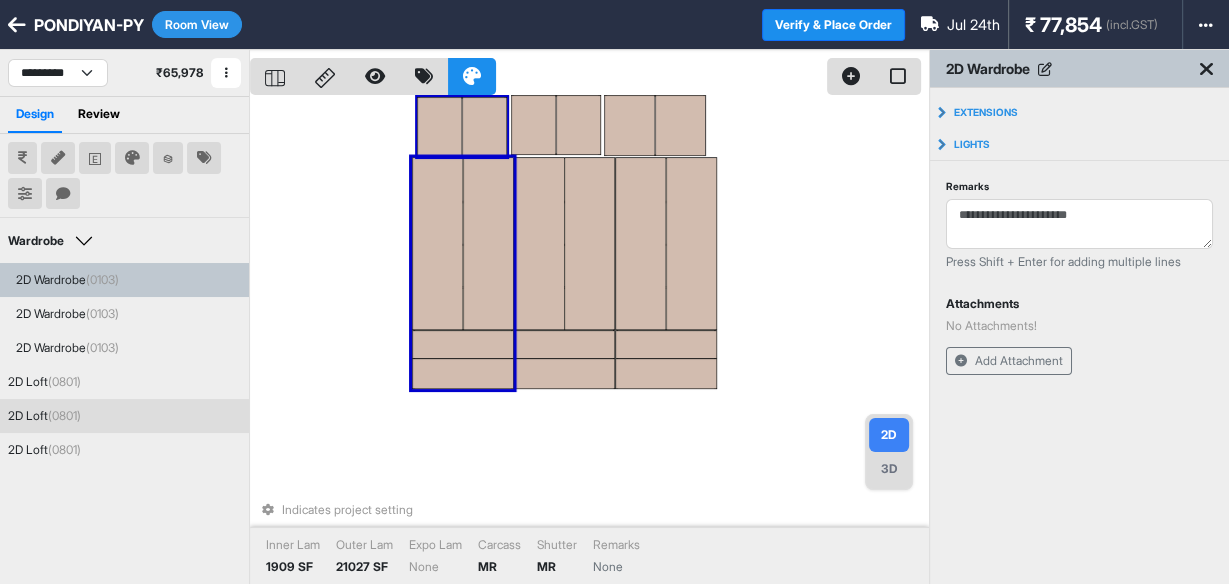 click at bounding box center (484, 127) 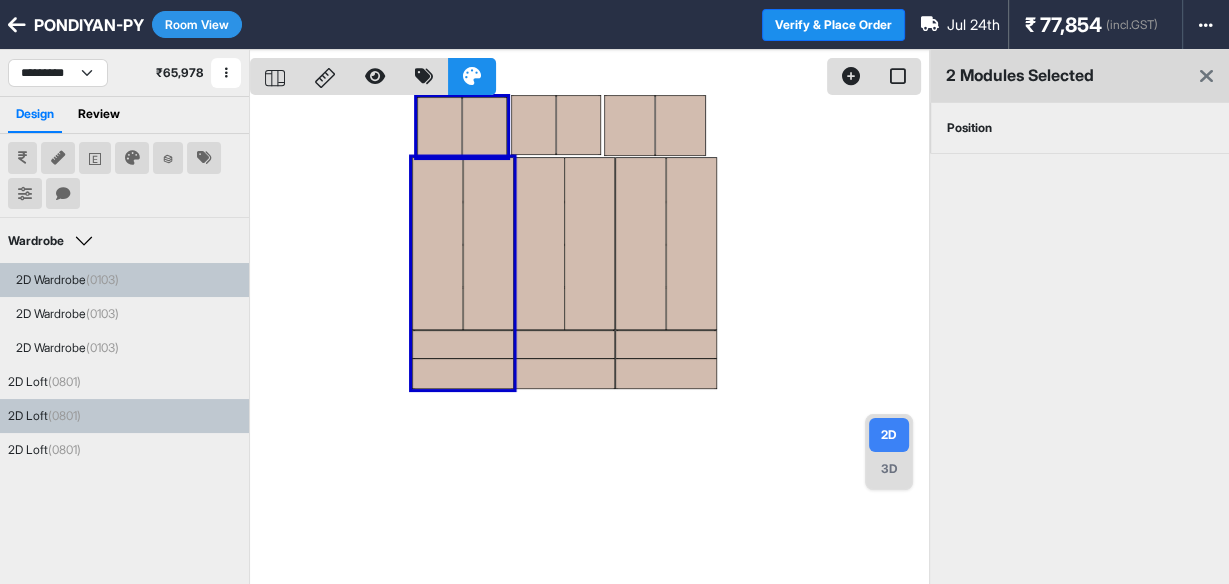 click on "Position" at bounding box center (969, 128) 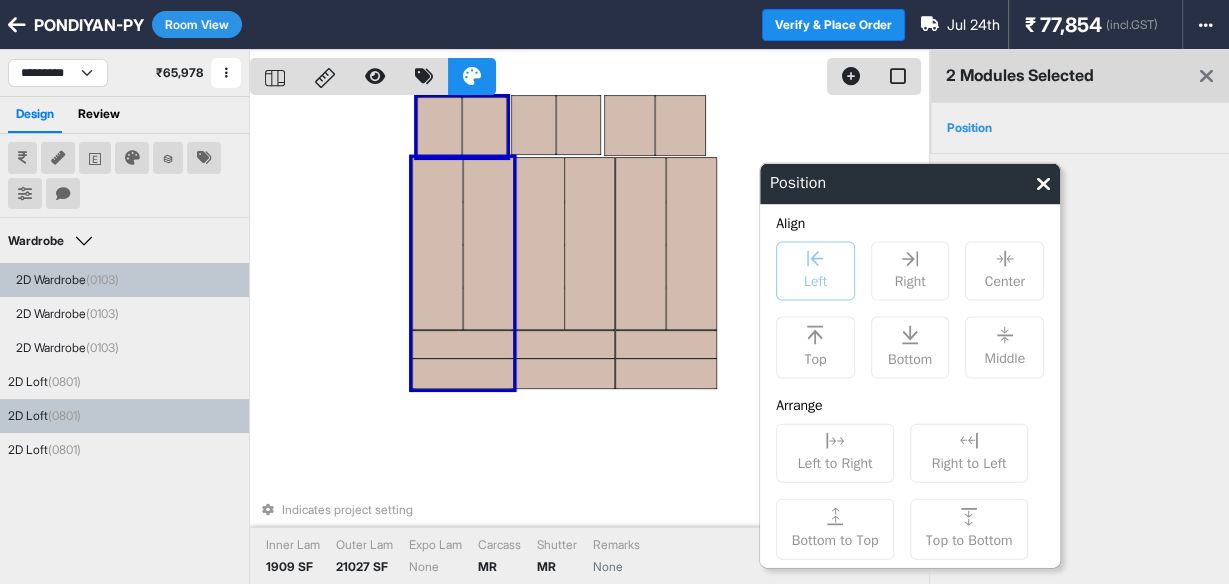 click on "Left" at bounding box center [815, 279] 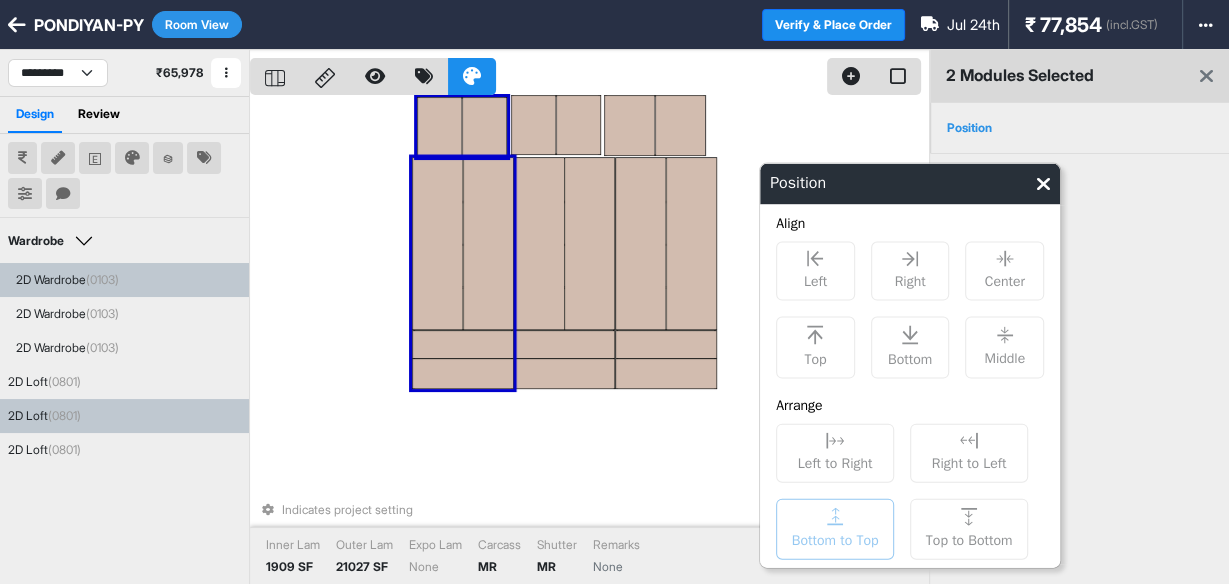 click on "Bottom to Top" at bounding box center [835, 529] 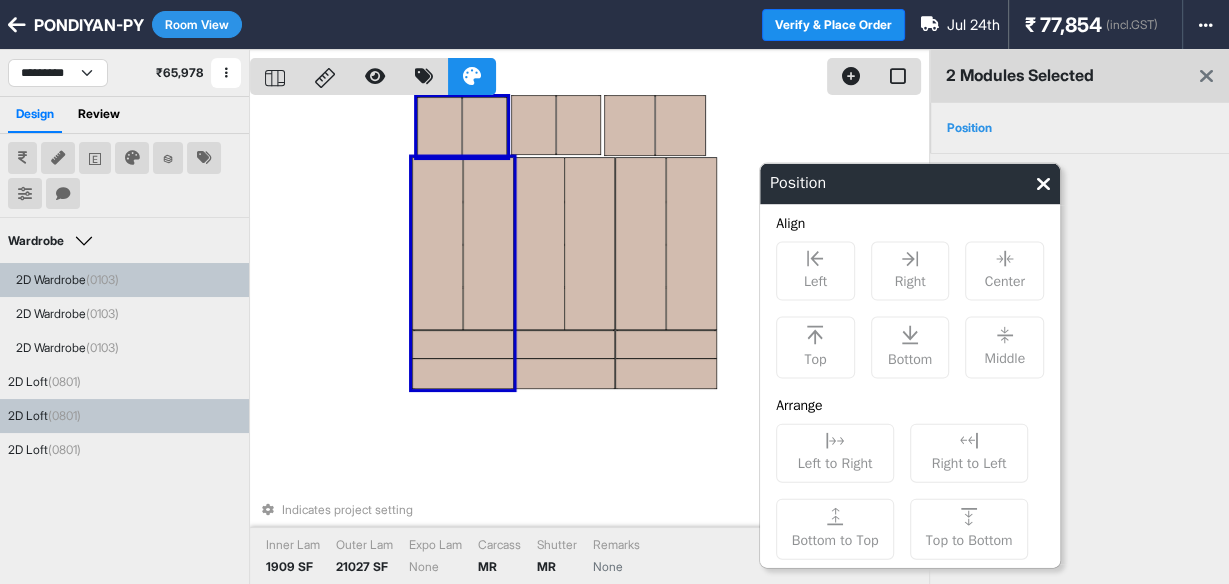 click at bounding box center [439, 127] 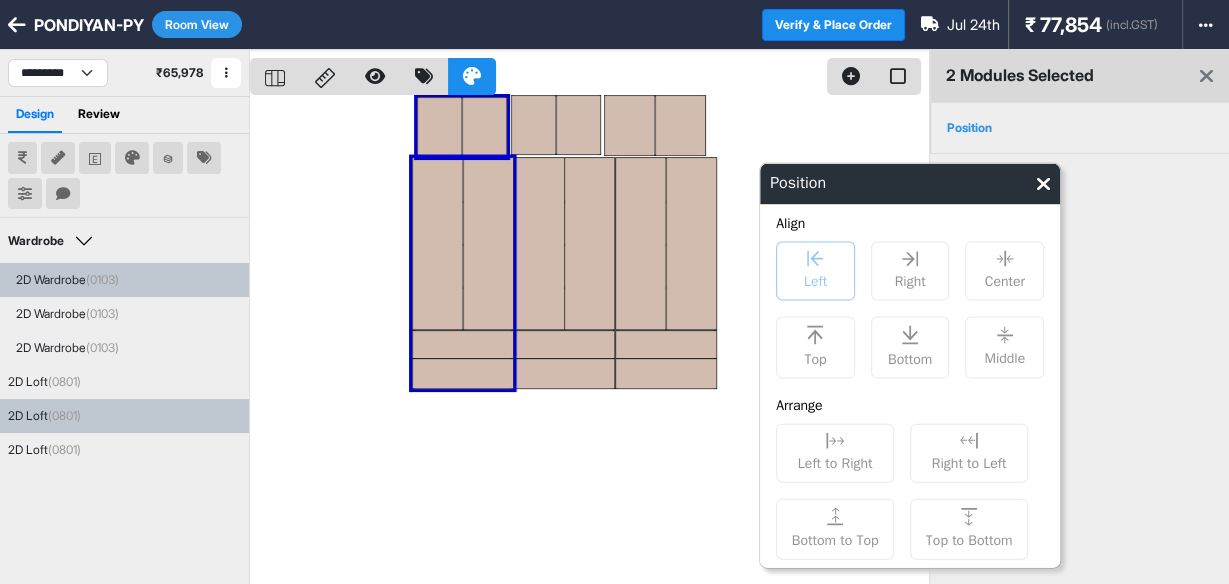 click on "Left" at bounding box center [815, 279] 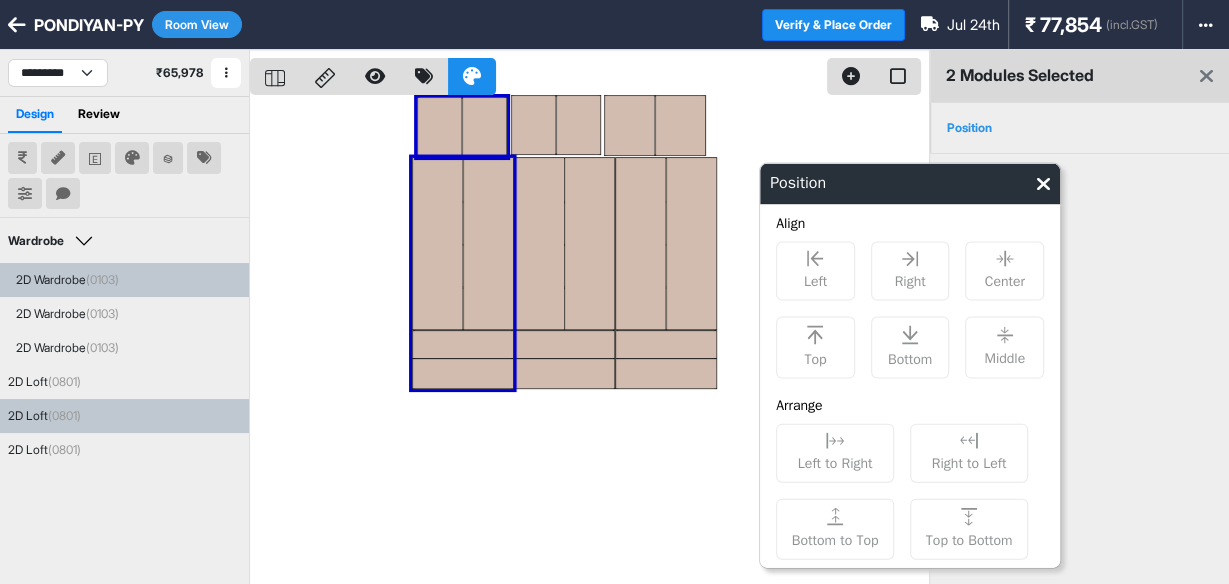 click at bounding box center (1043, 184) 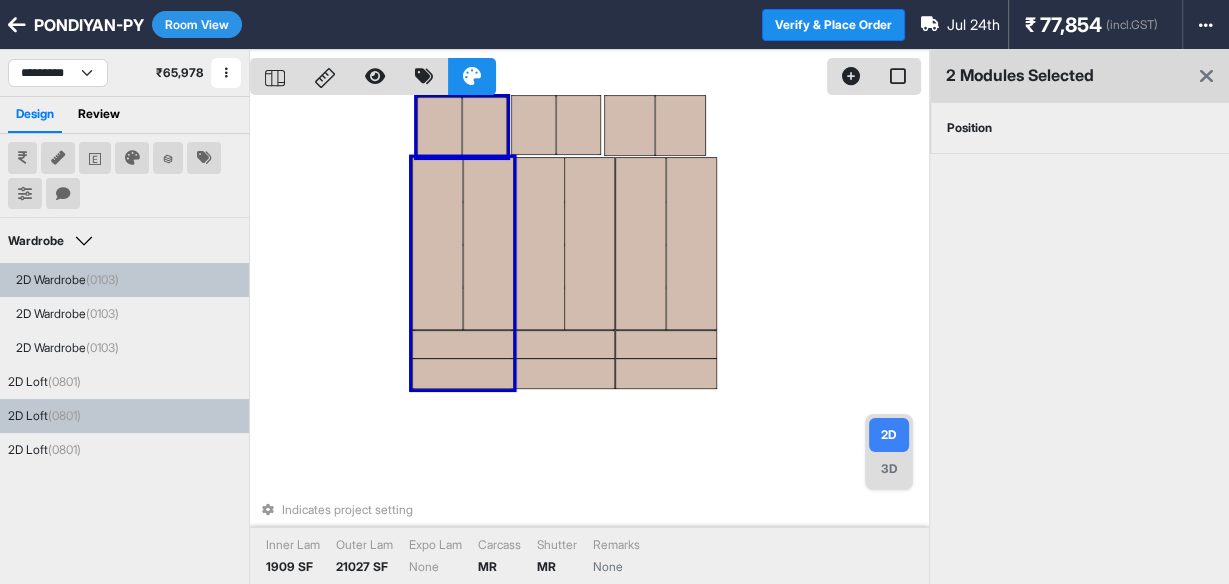 click at bounding box center (484, 127) 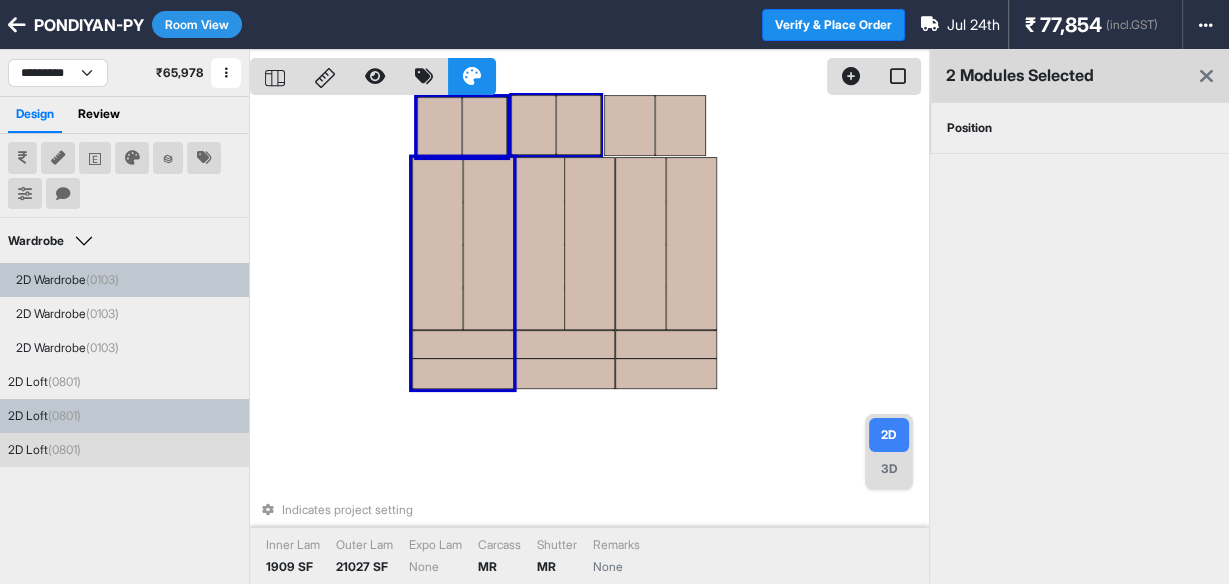 click at bounding box center [533, 125] 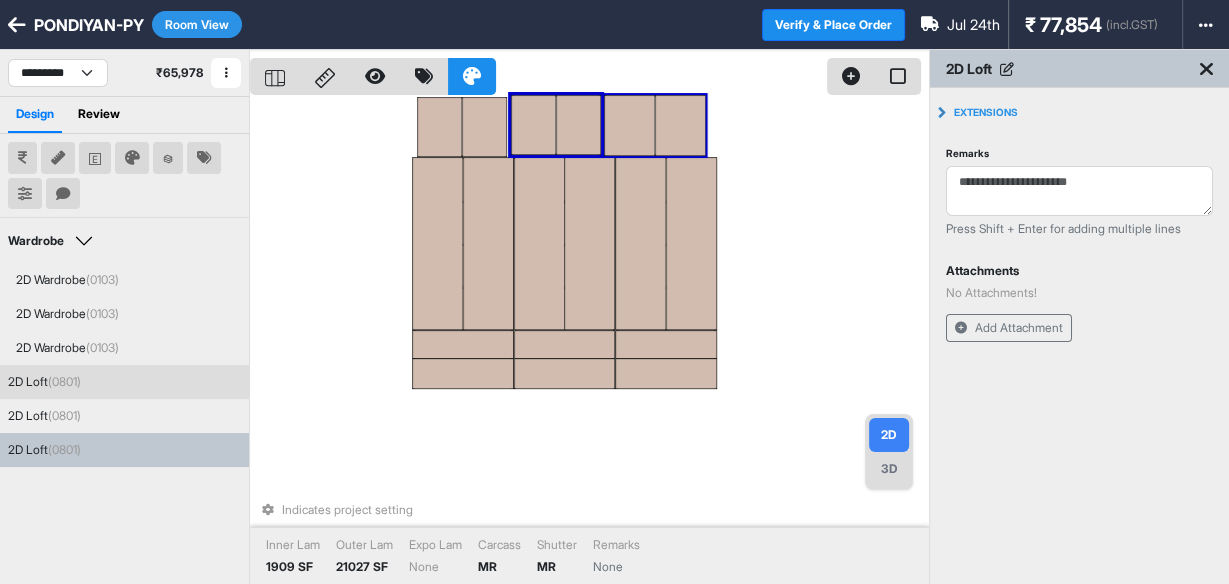 drag, startPoint x: 544, startPoint y: 131, endPoint x: 645, endPoint y: 144, distance: 101.8332 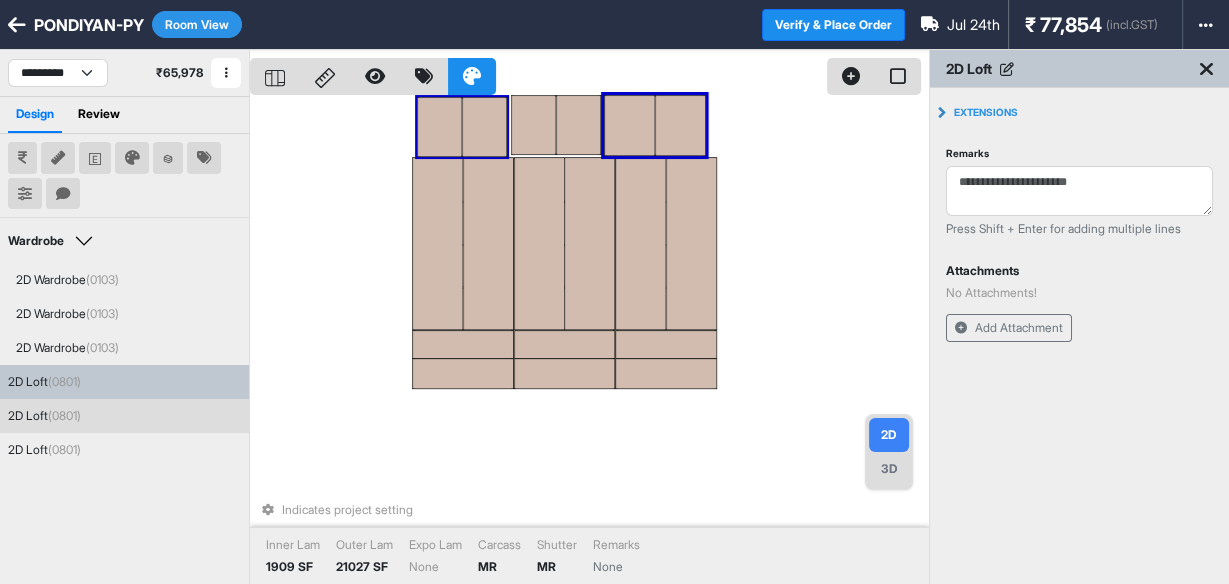 click at bounding box center (484, 127) 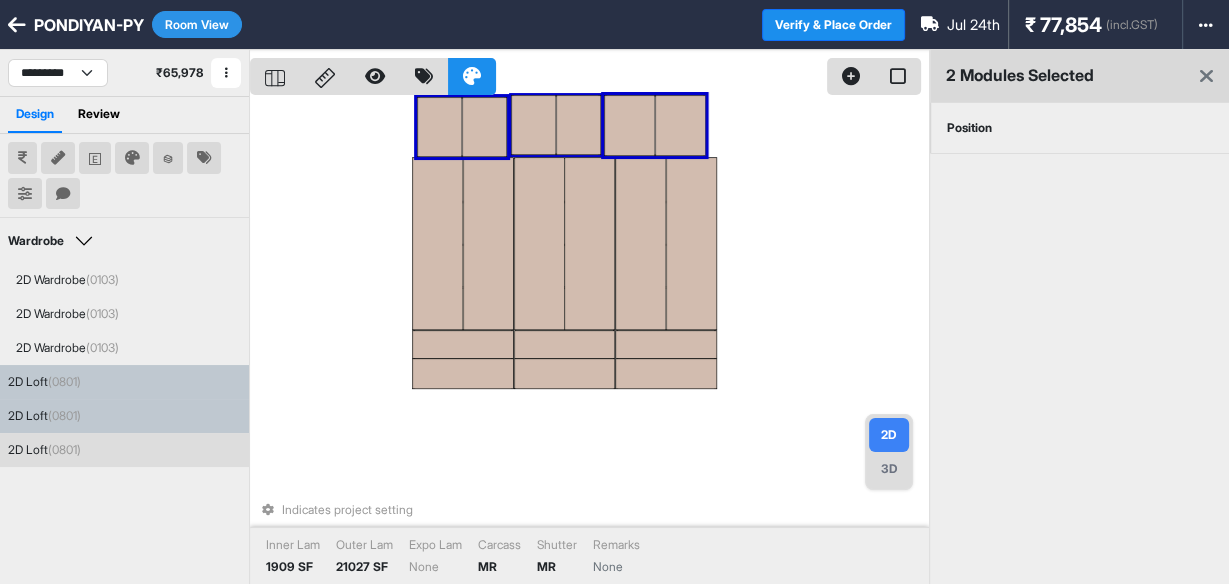 click at bounding box center (533, 125) 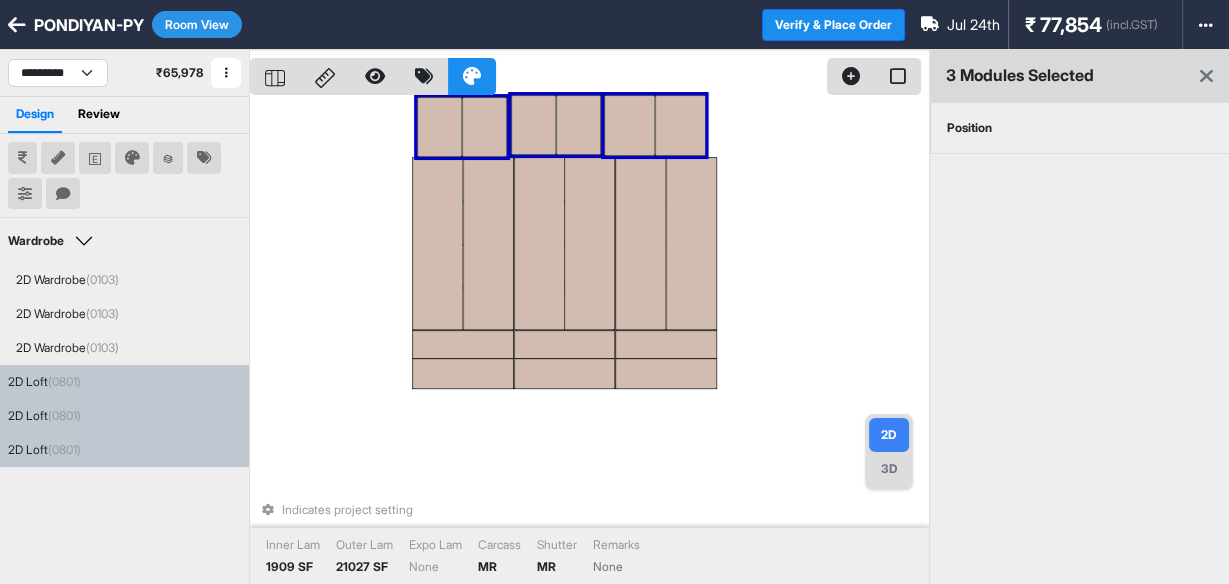 click at bounding box center (629, 125) 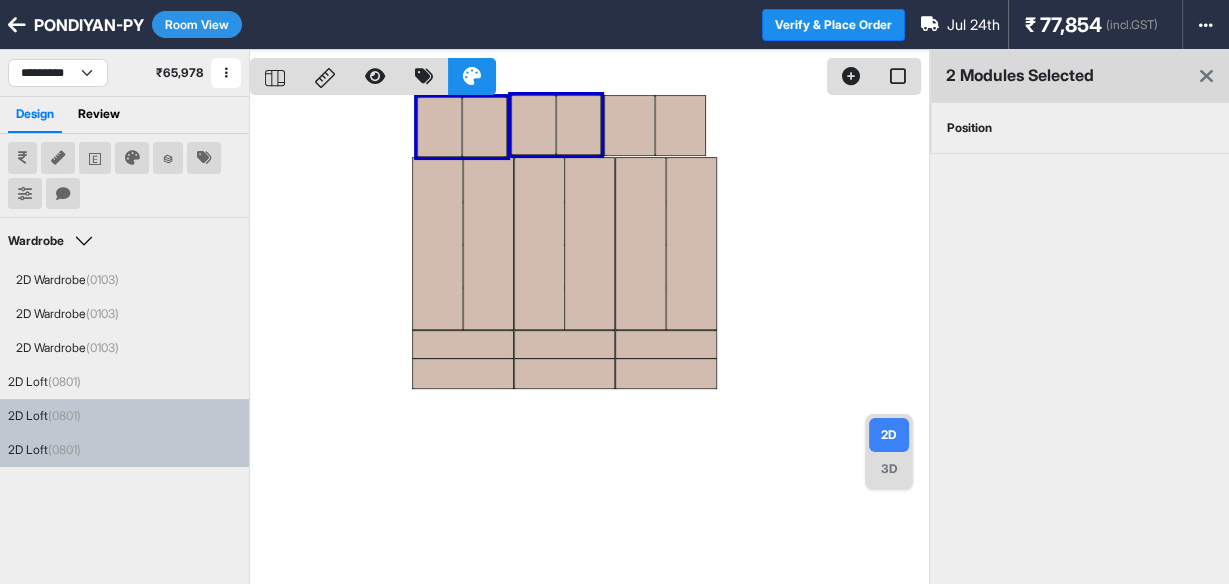 click on "Position" at bounding box center (969, 128) 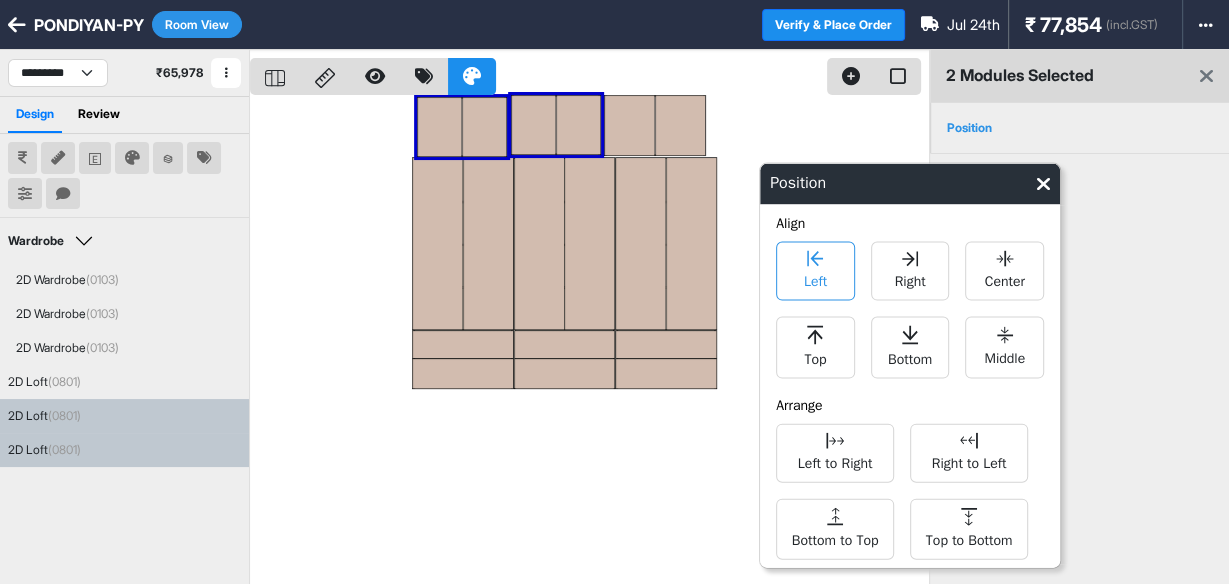 click on "Left" at bounding box center [815, 271] 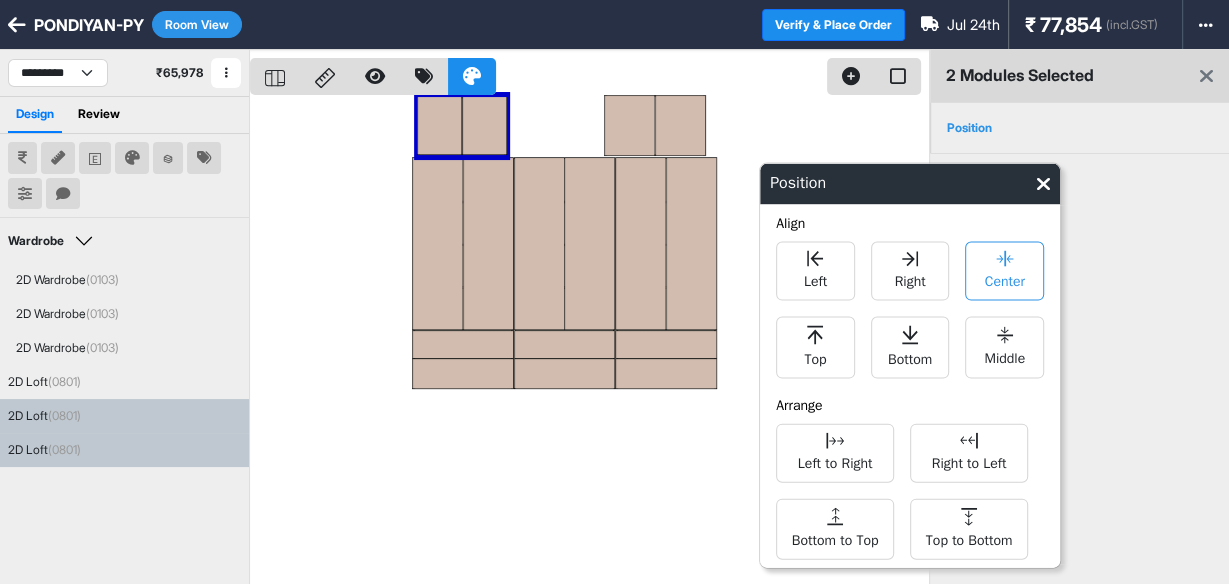 click on "Center" at bounding box center [1004, 271] 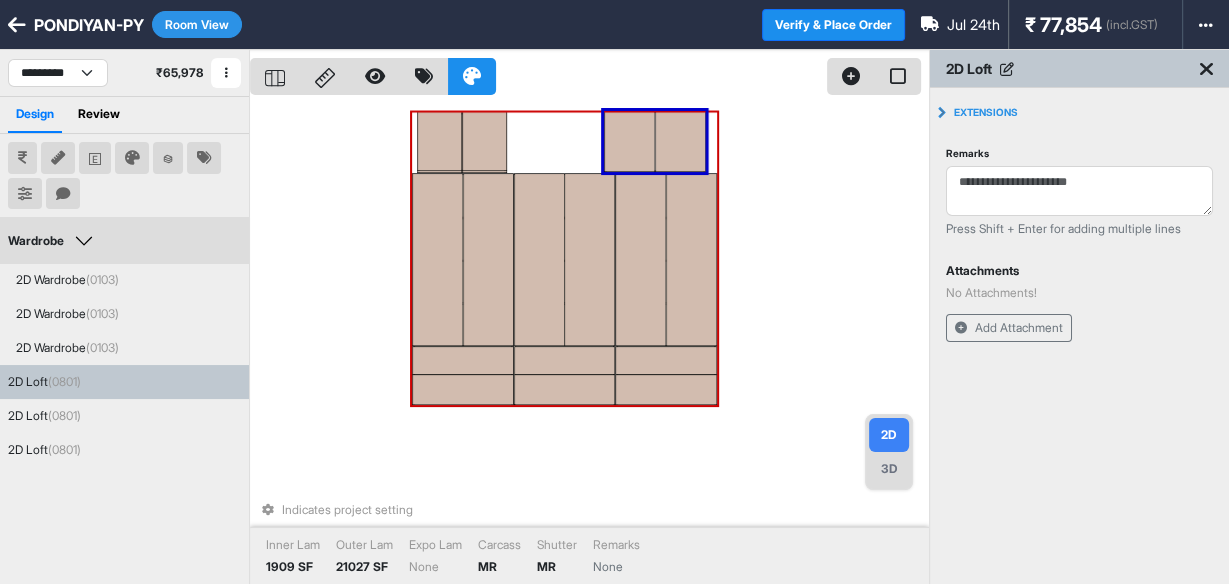 click on "3D" at bounding box center [889, 469] 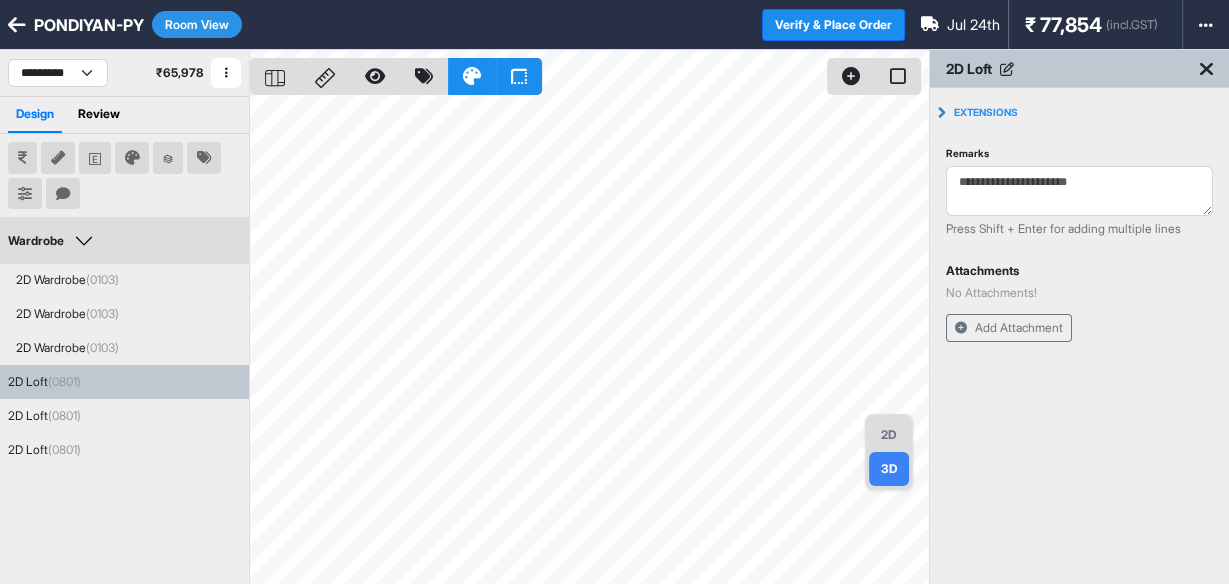 click on "2D" at bounding box center [889, 435] 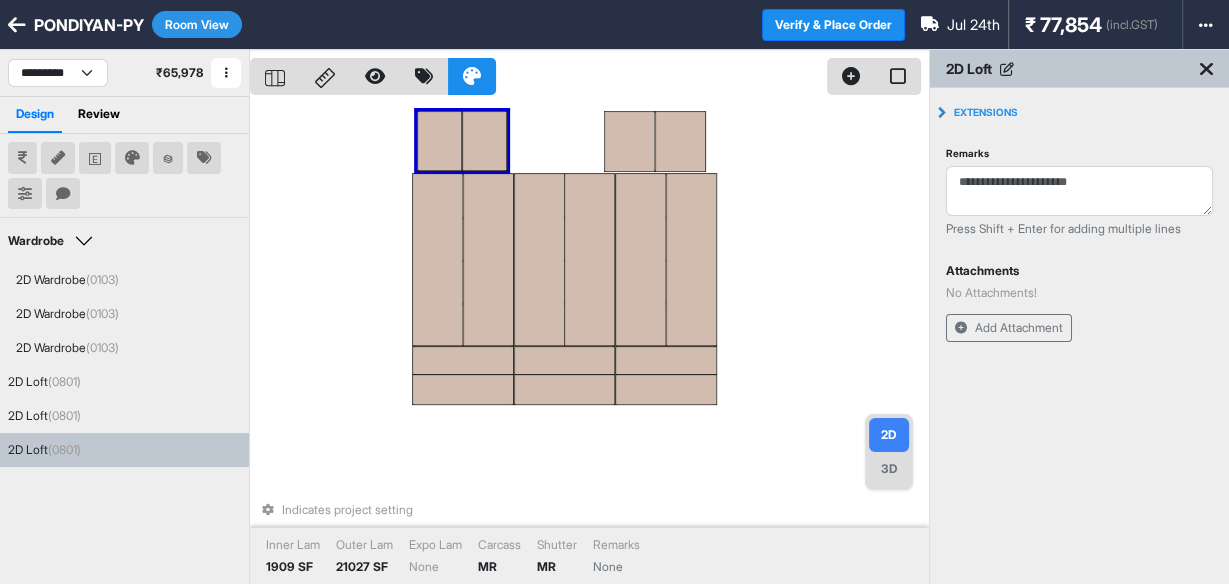 drag, startPoint x: 509, startPoint y: 170, endPoint x: 516, endPoint y: 153, distance: 18.384777 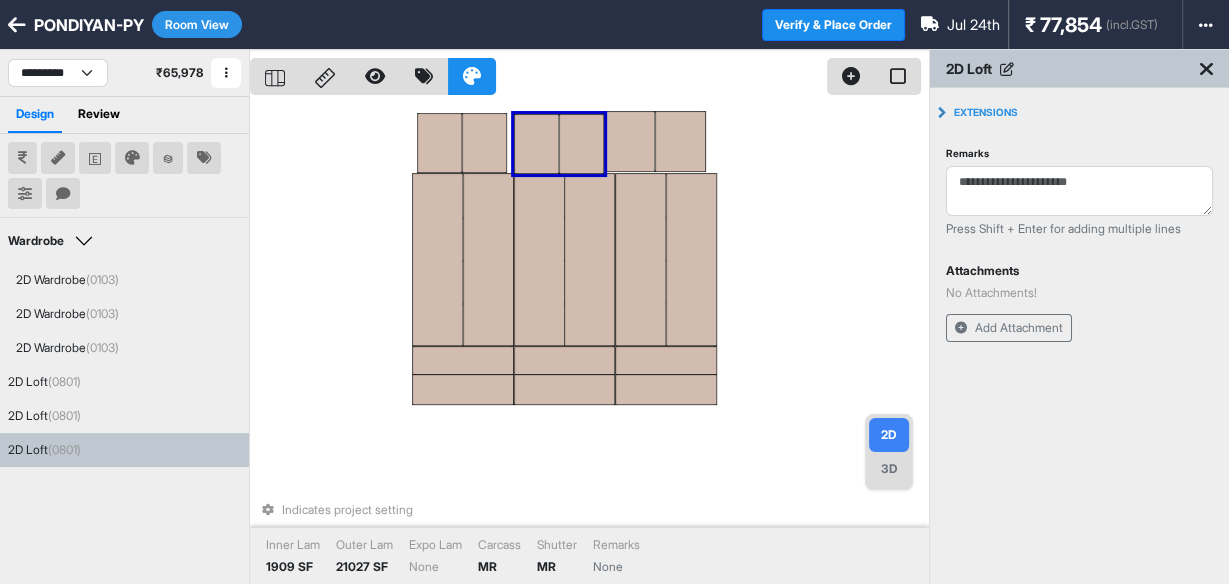 drag, startPoint x: 461, startPoint y: 158, endPoint x: 550, endPoint y: 154, distance: 89.08984 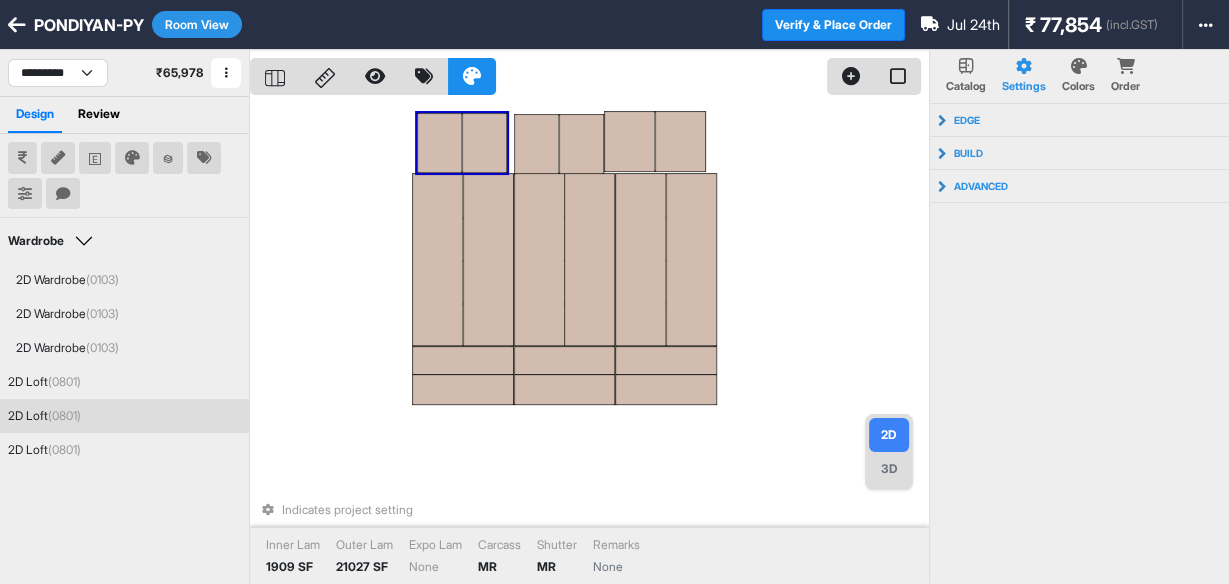 click at bounding box center (484, 143) 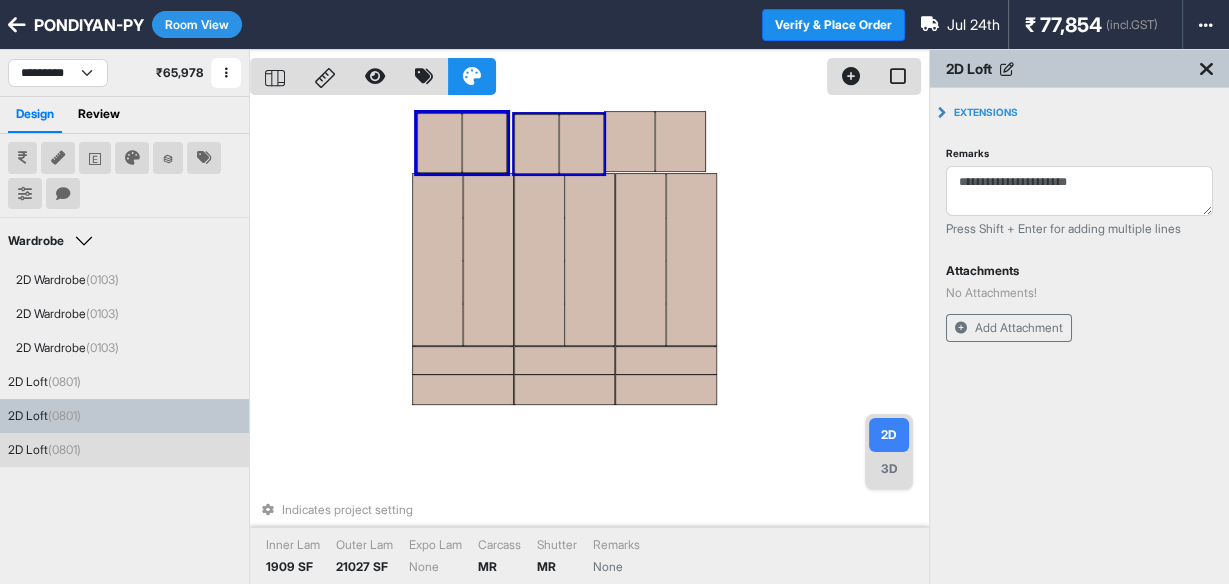 click at bounding box center (536, 144) 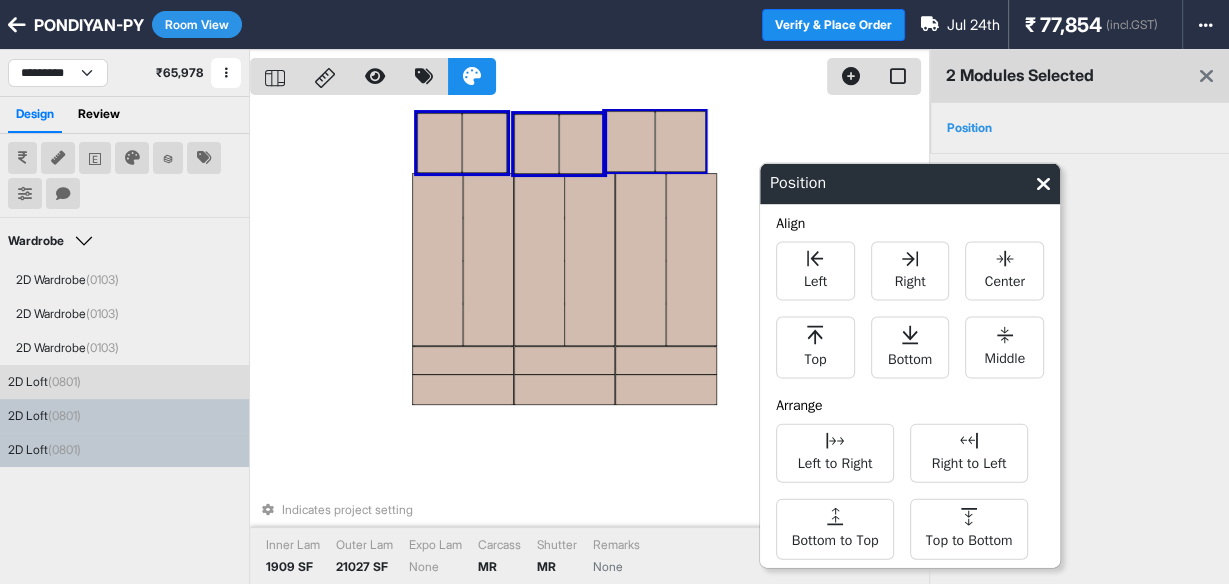 click at bounding box center [680, 141] 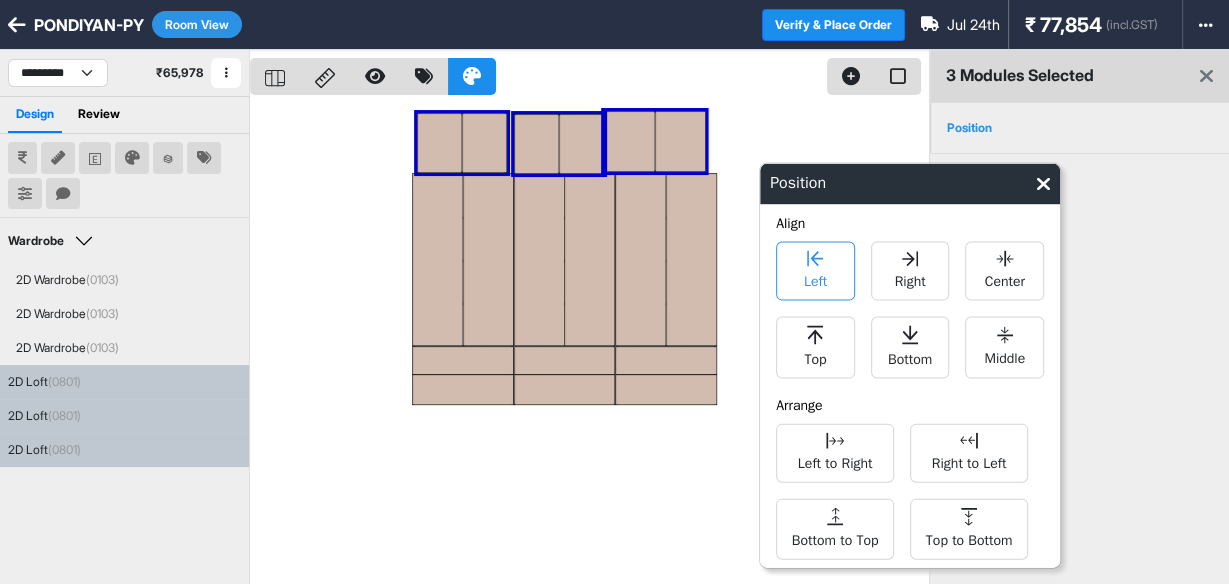 click 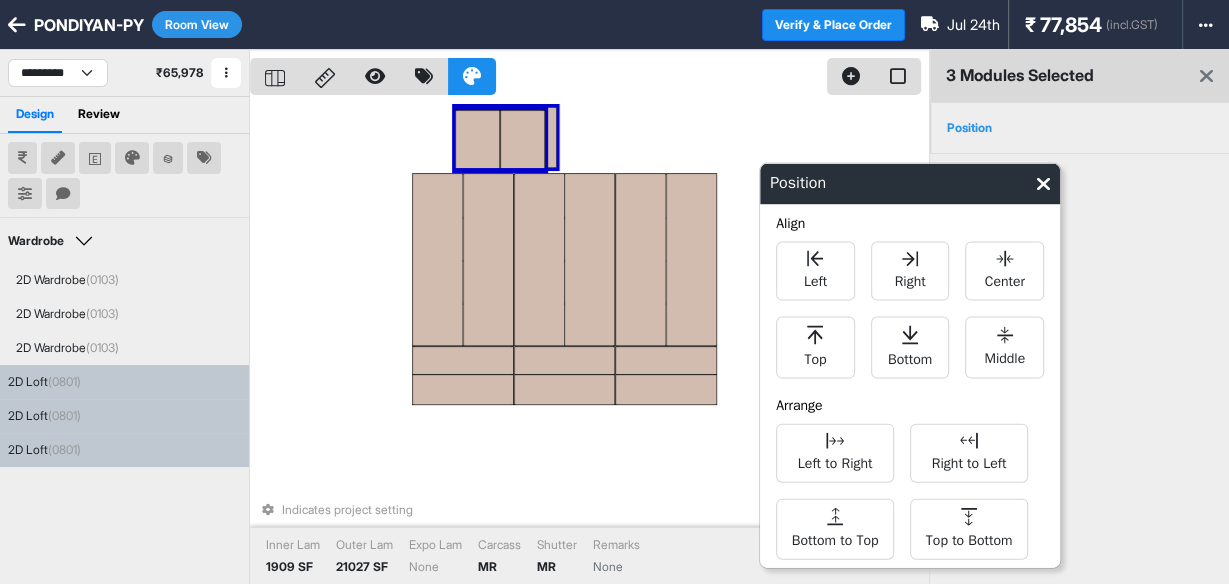 drag, startPoint x: 515, startPoint y: 148, endPoint x: 497, endPoint y: 147, distance: 18.027756 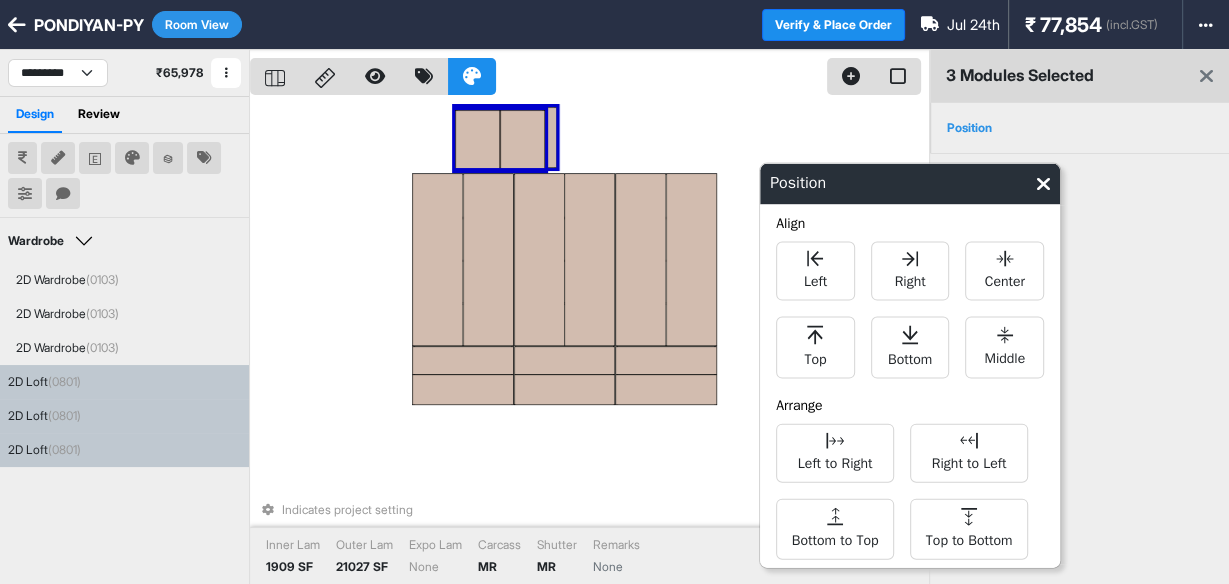 drag, startPoint x: 497, startPoint y: 147, endPoint x: 592, endPoint y: 156, distance: 95.42536 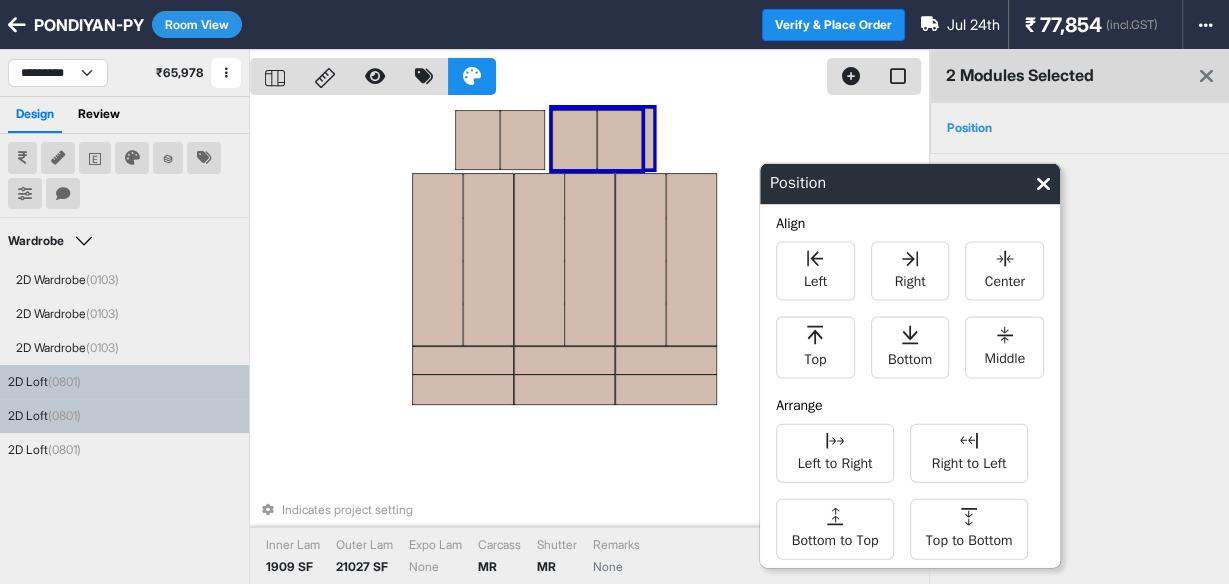 drag, startPoint x: 510, startPoint y: 148, endPoint x: 615, endPoint y: 146, distance: 105.01904 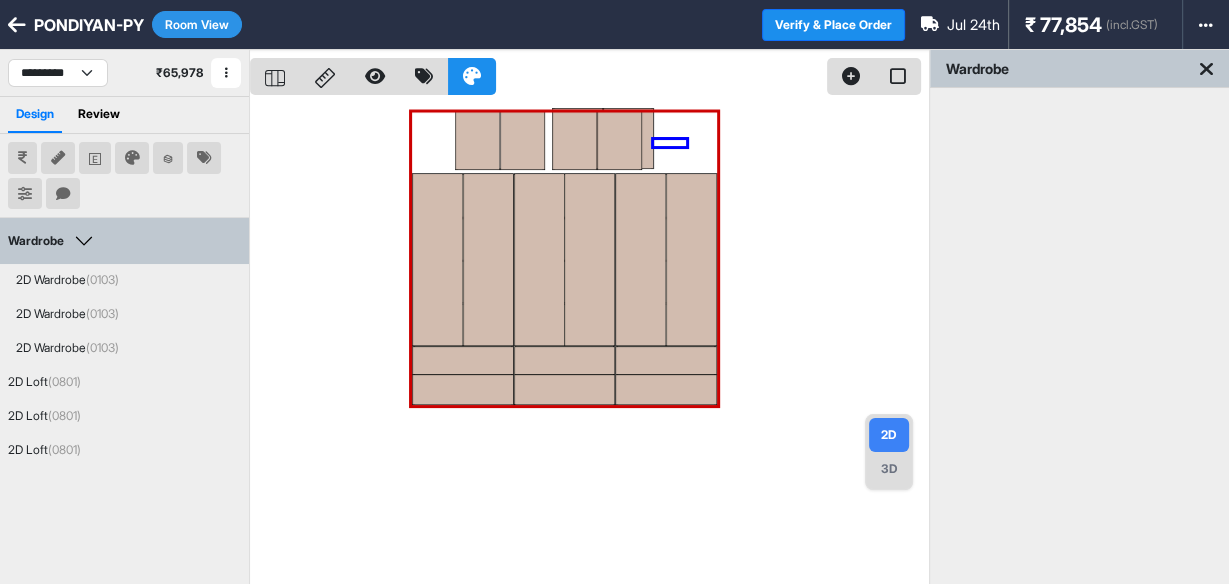 drag, startPoint x: 654, startPoint y: 146, endPoint x: 686, endPoint y: 140, distance: 32.55764 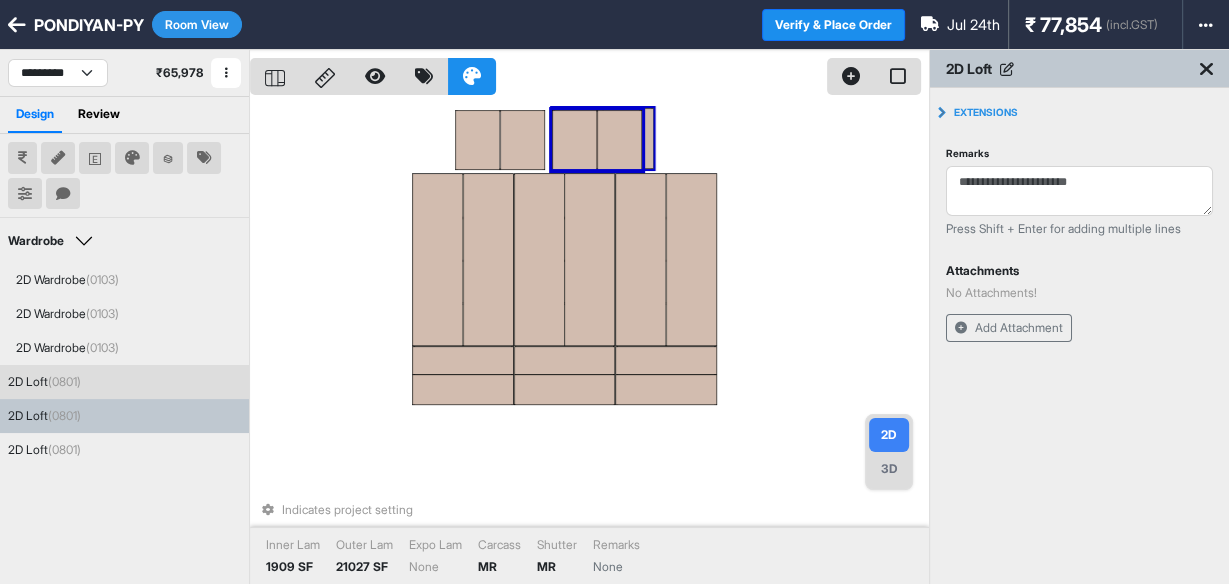 drag, startPoint x: 636, startPoint y: 140, endPoint x: 656, endPoint y: 152, distance: 23.323807 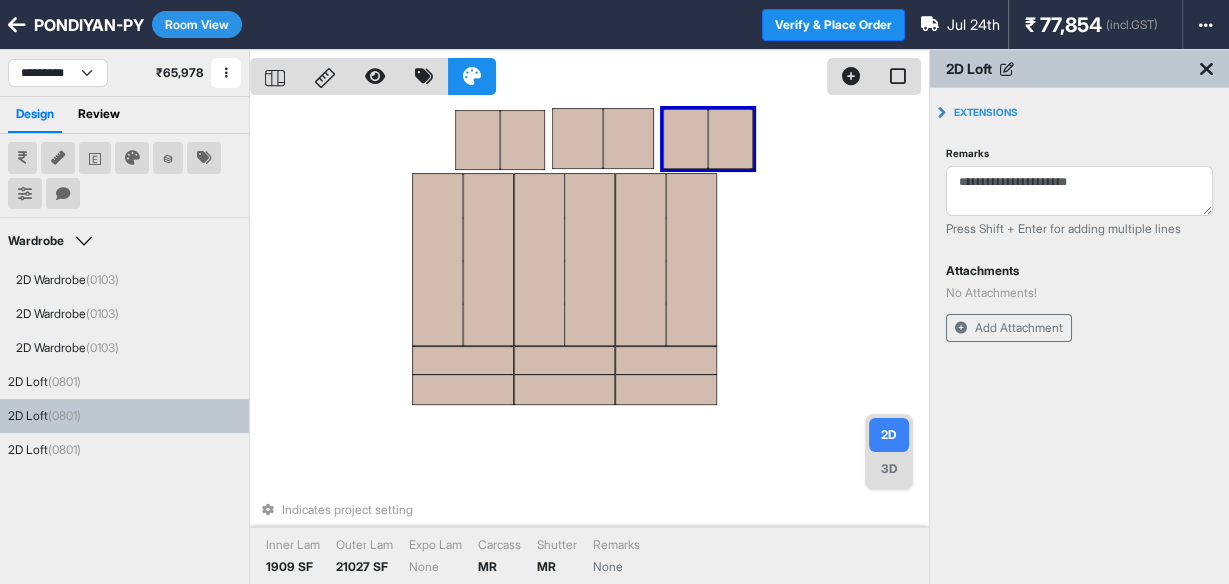 drag, startPoint x: 641, startPoint y: 152, endPoint x: 712, endPoint y: 156, distance: 71.11259 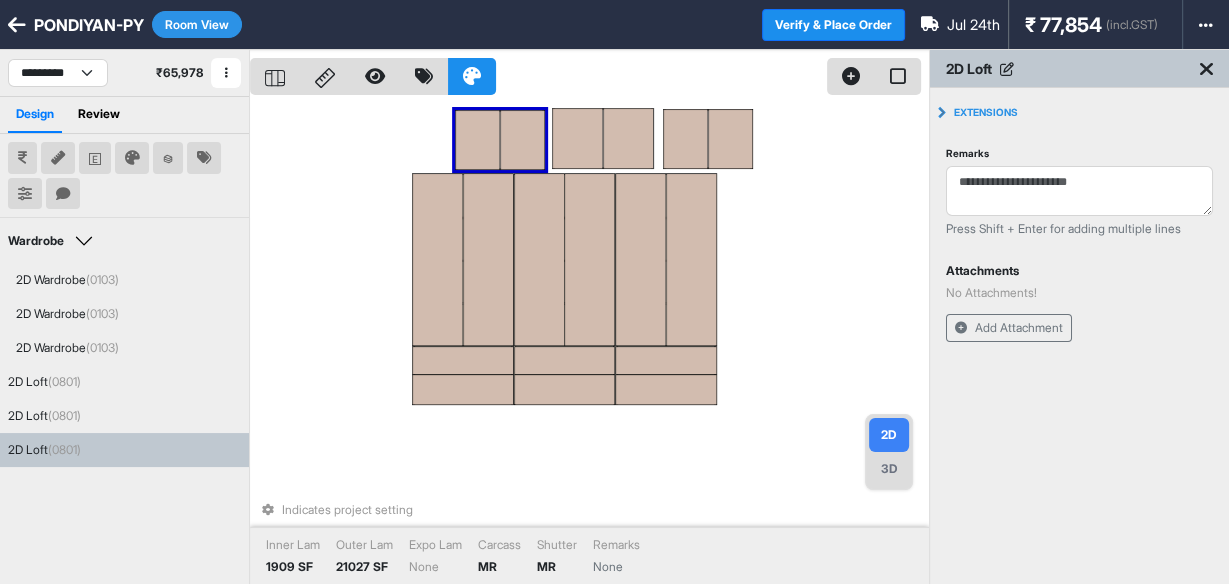 drag, startPoint x: 488, startPoint y: 146, endPoint x: 424, endPoint y: 152, distance: 64.28063 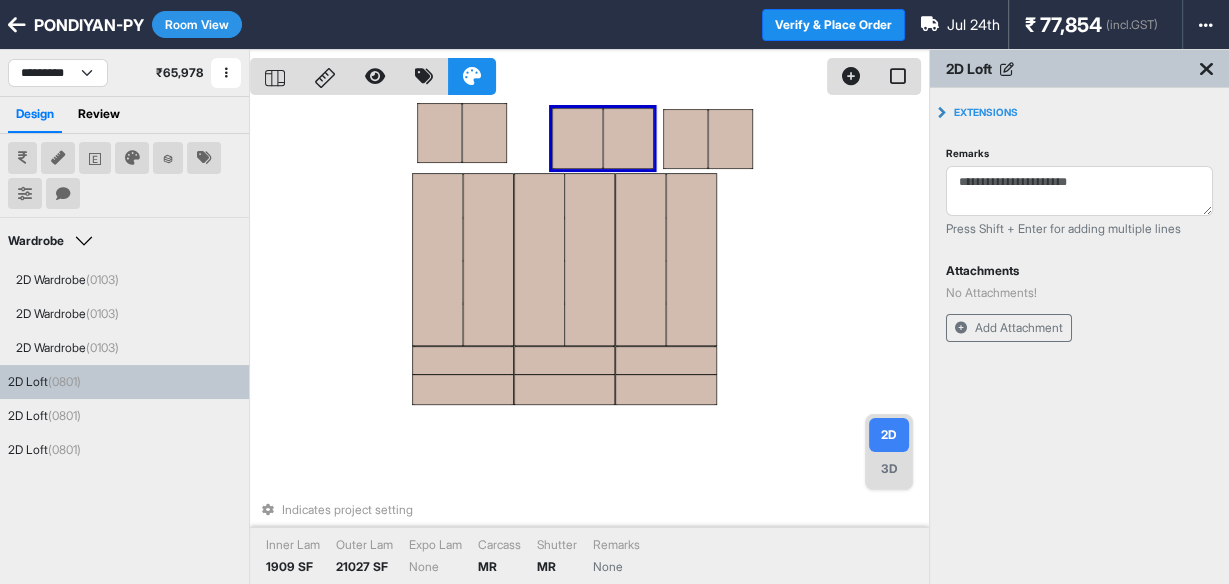 drag, startPoint x: 581, startPoint y: 130, endPoint x: 546, endPoint y: 122, distance: 35.902645 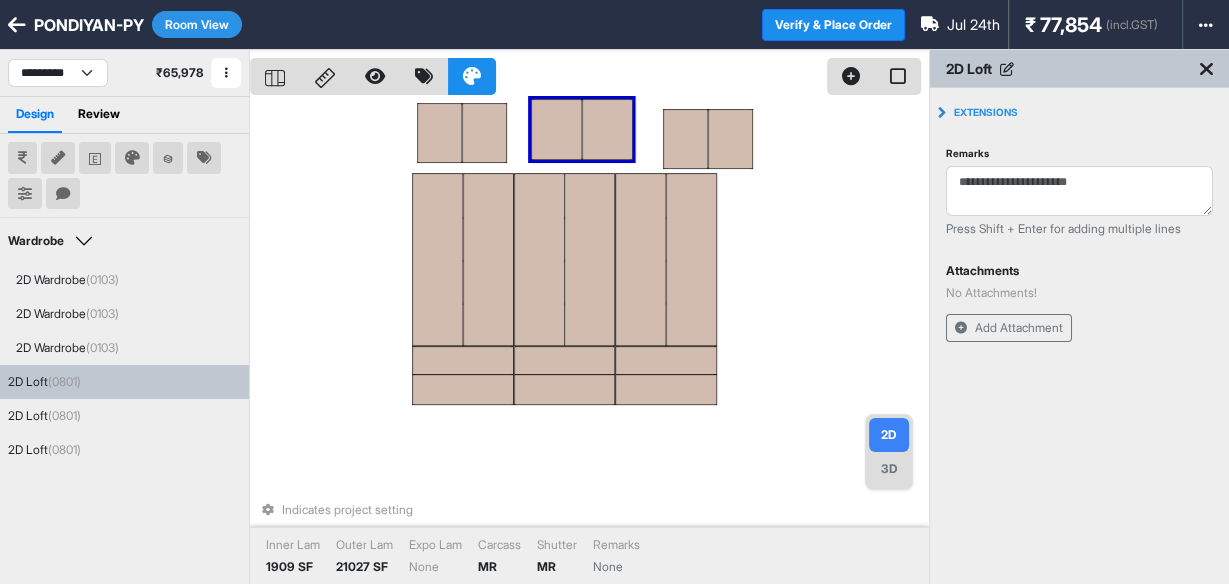 click at bounding box center [556, 129] 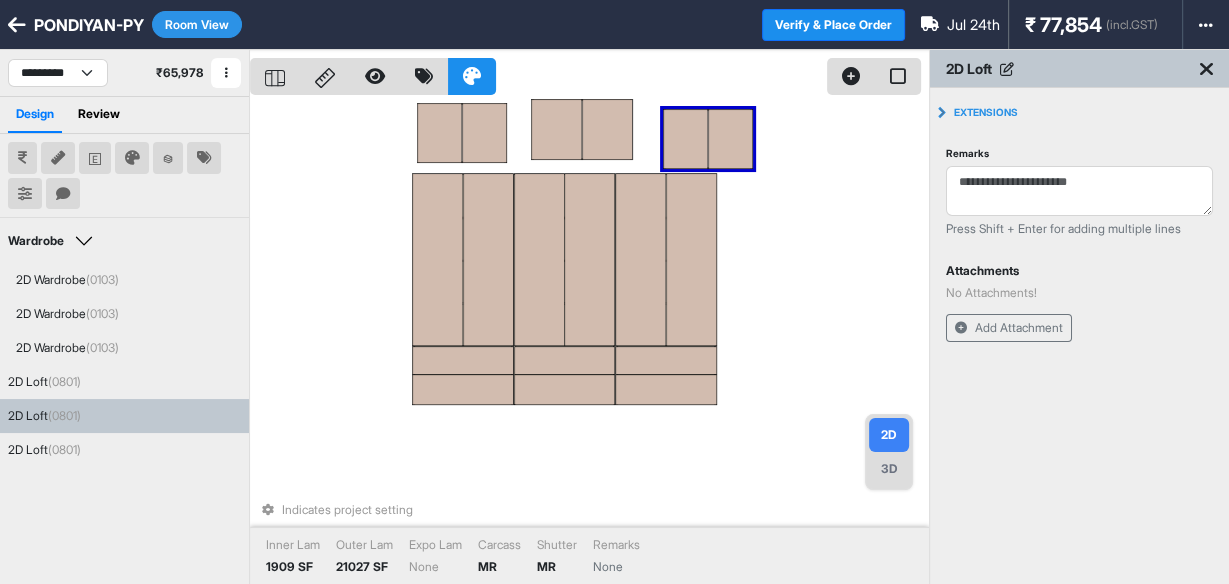 drag, startPoint x: 641, startPoint y: 126, endPoint x: 674, endPoint y: 116, distance: 34.48188 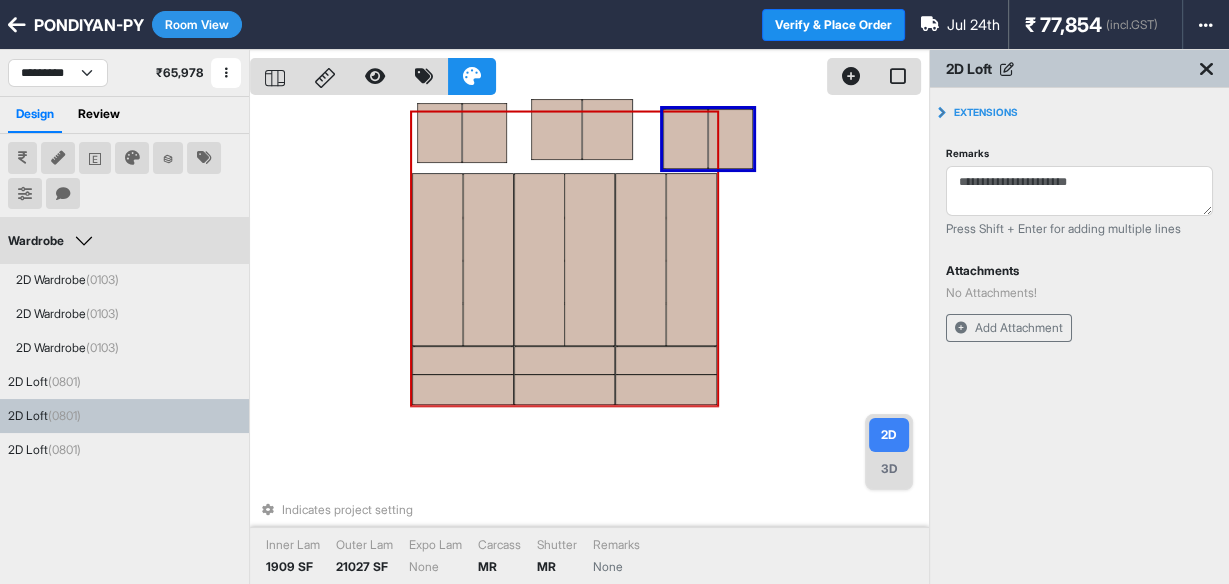 click at bounding box center (437, 260) 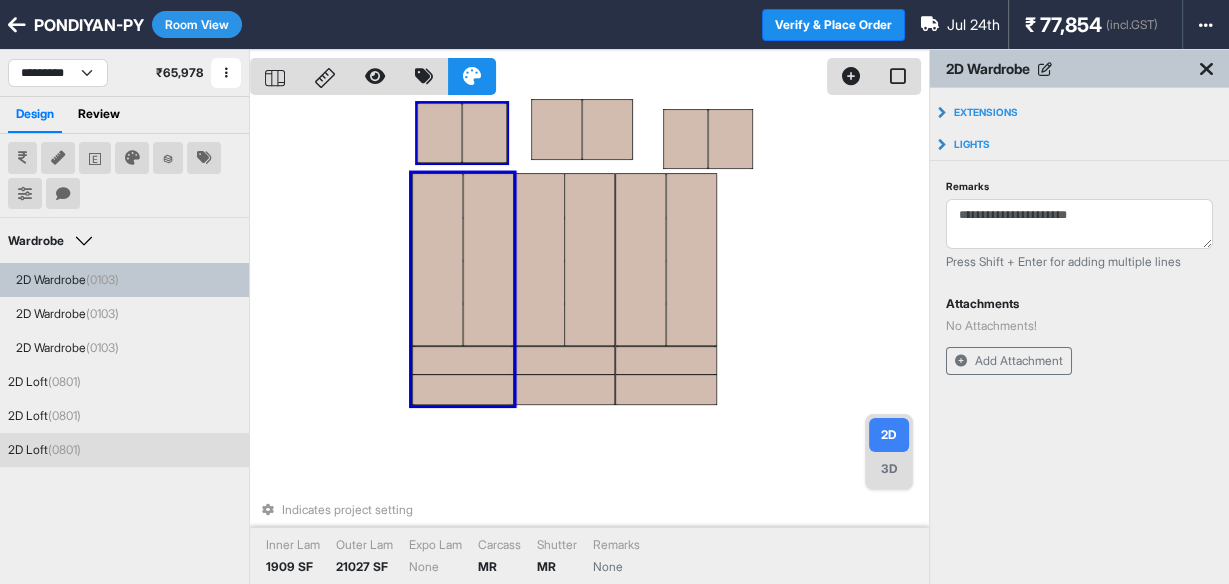 drag, startPoint x: 462, startPoint y: 264, endPoint x: 474, endPoint y: 170, distance: 94.76286 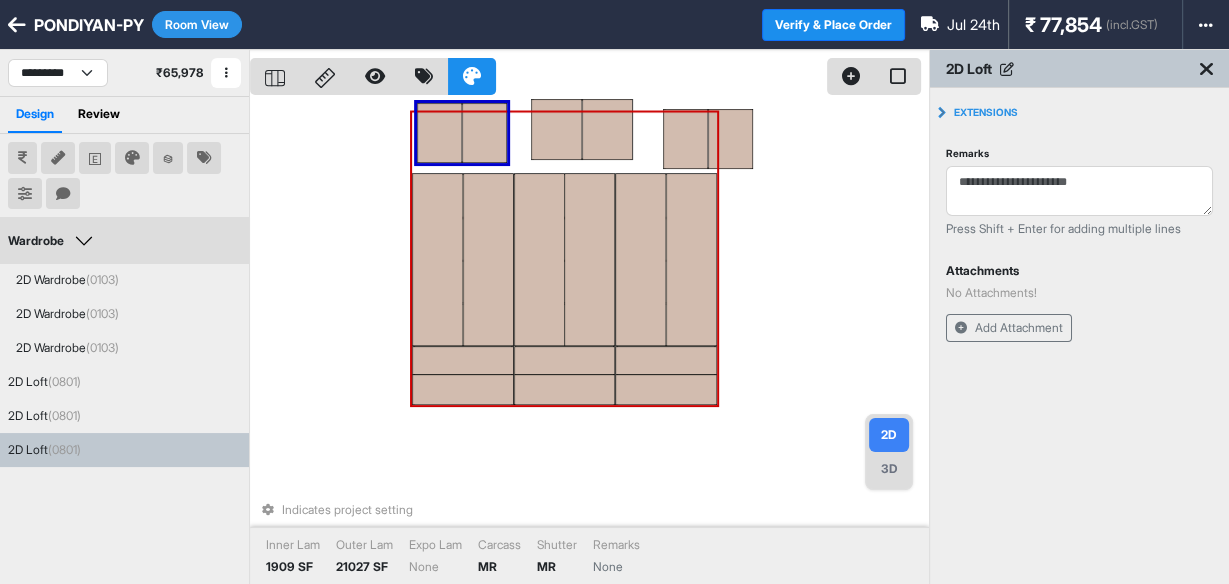 click at bounding box center (488, 260) 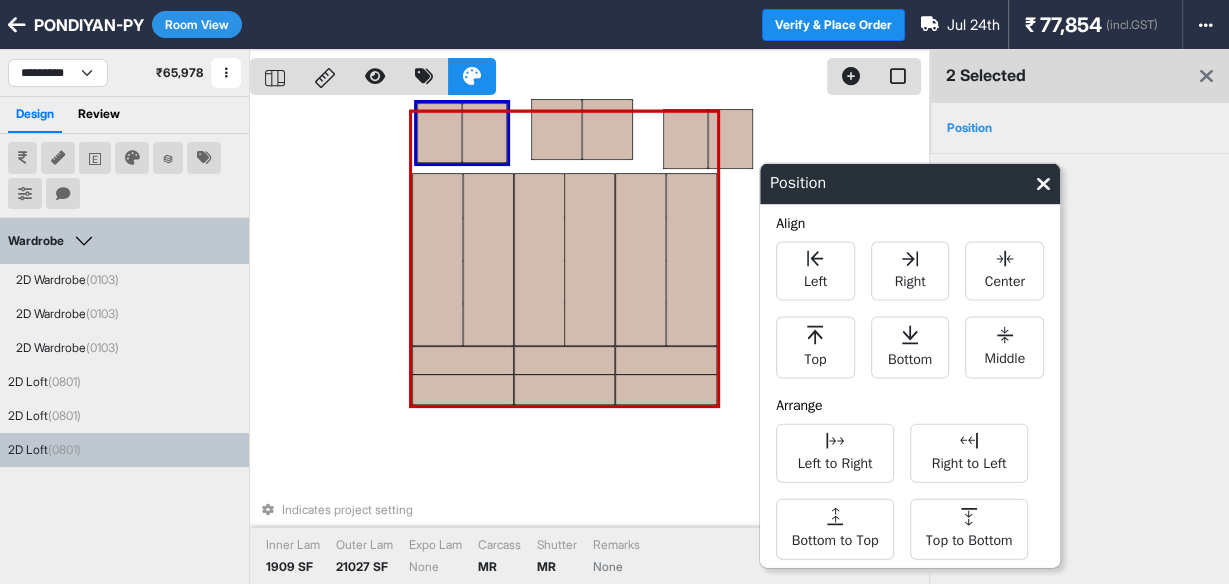 click at bounding box center (488, 260) 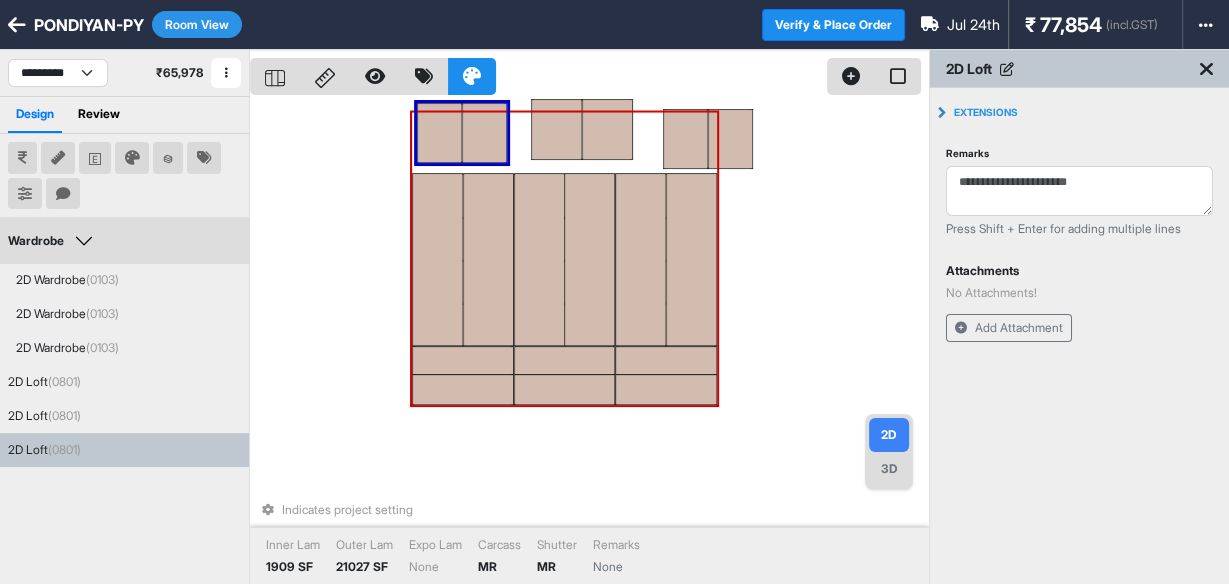 click at bounding box center [488, 260] 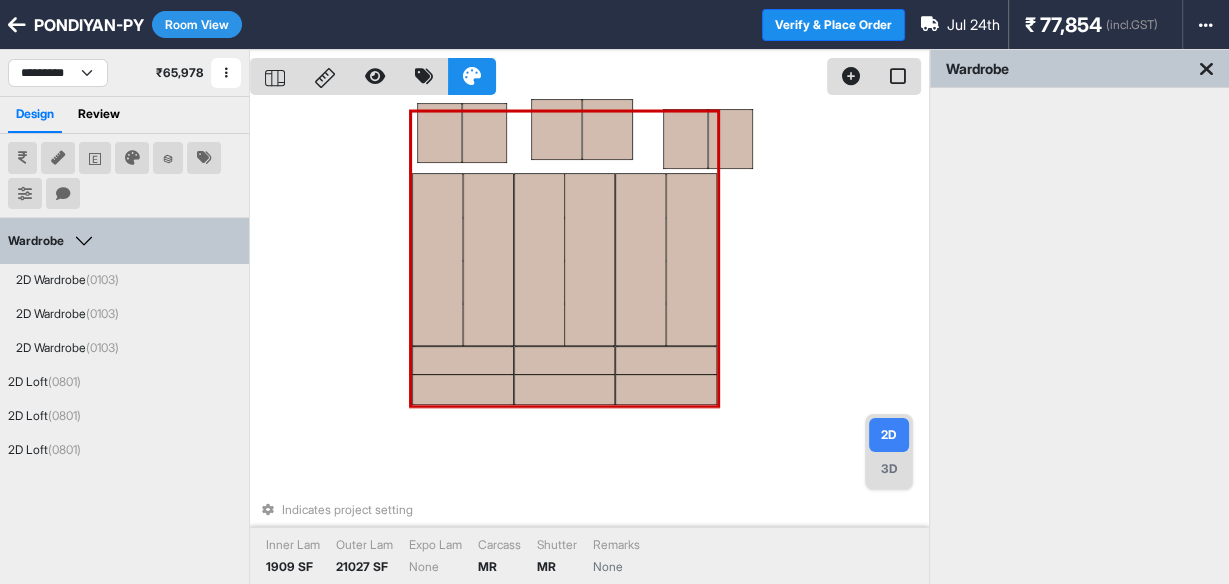 click at bounding box center [488, 260] 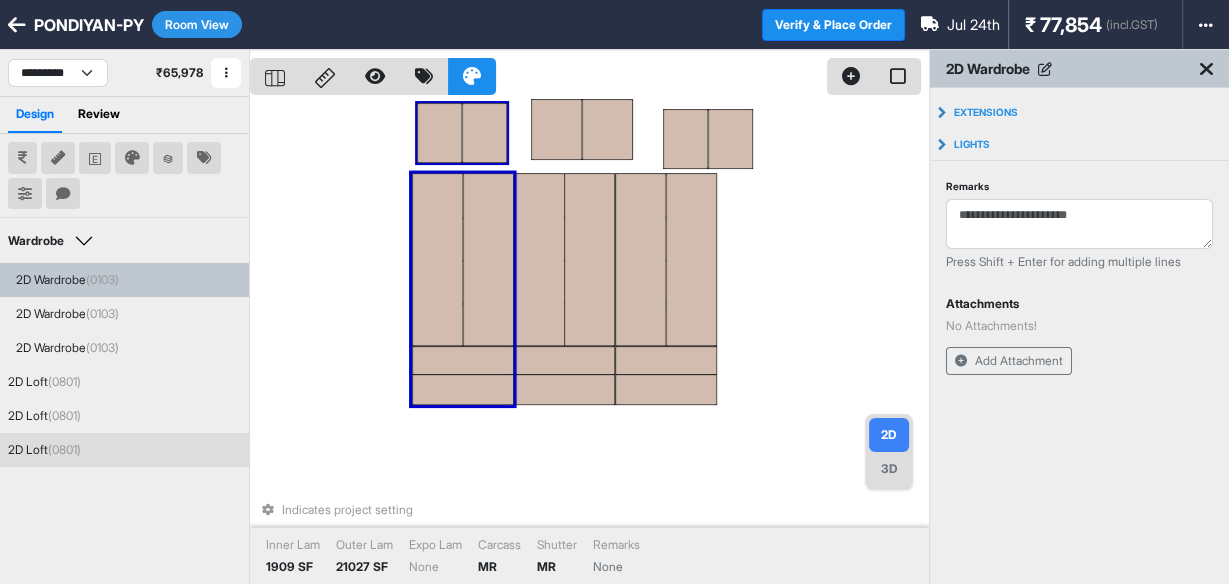 click at bounding box center (484, 133) 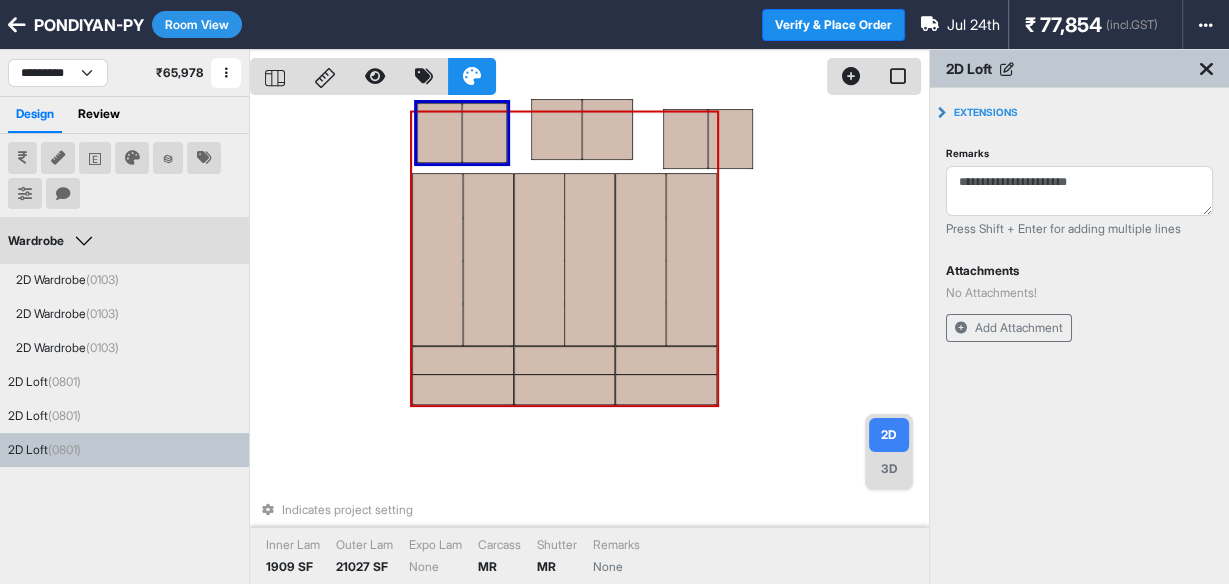 click at bounding box center [488, 260] 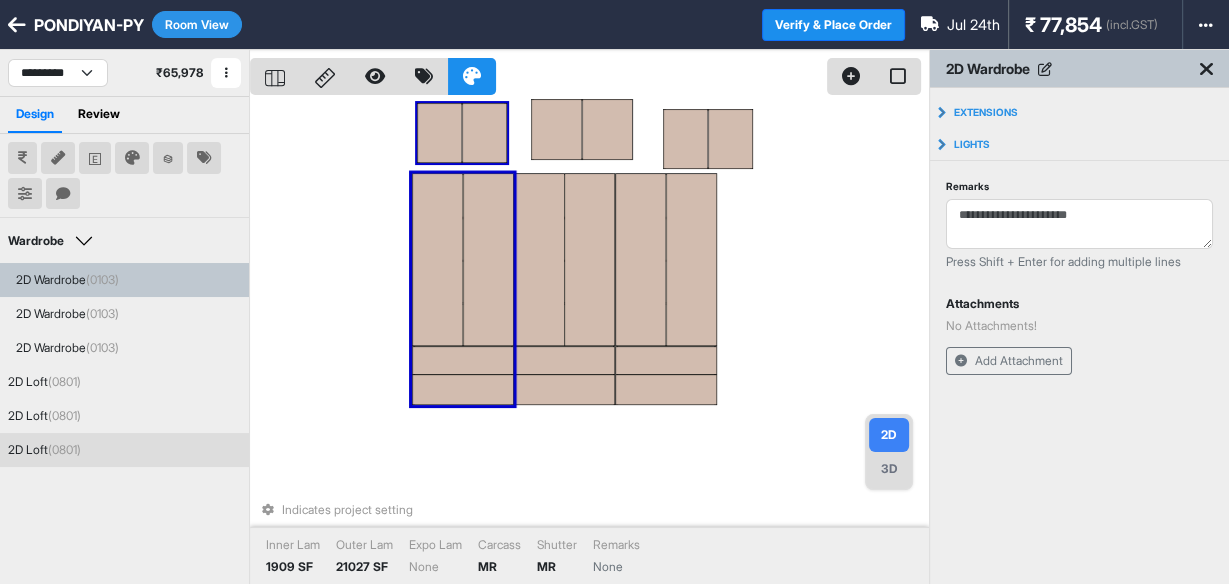 click at bounding box center [484, 133] 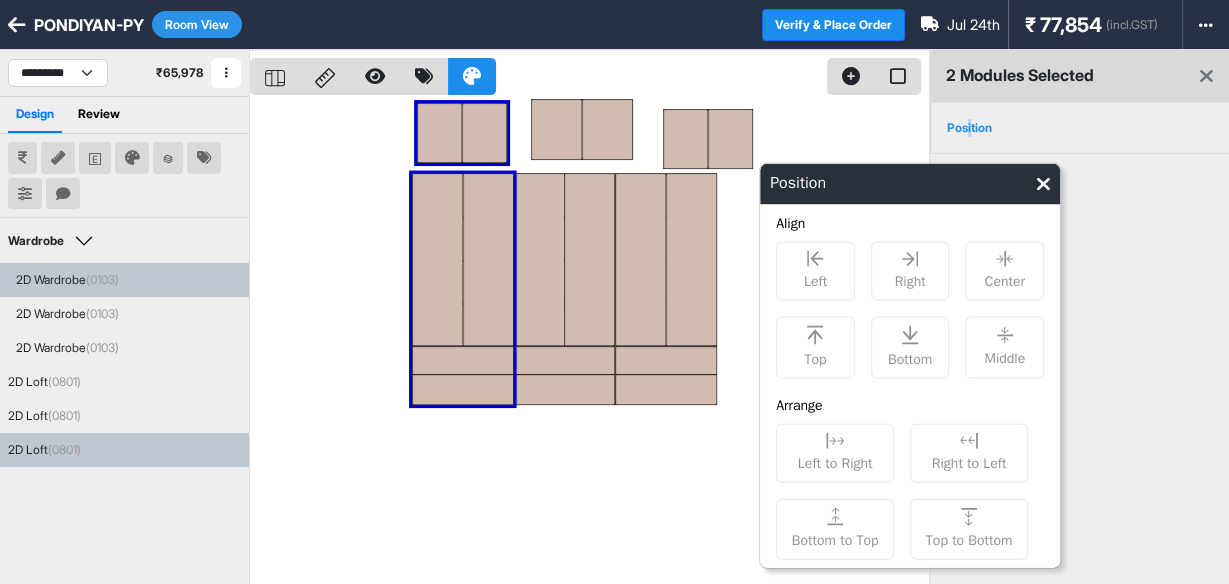 click on "Position" at bounding box center [969, 128] 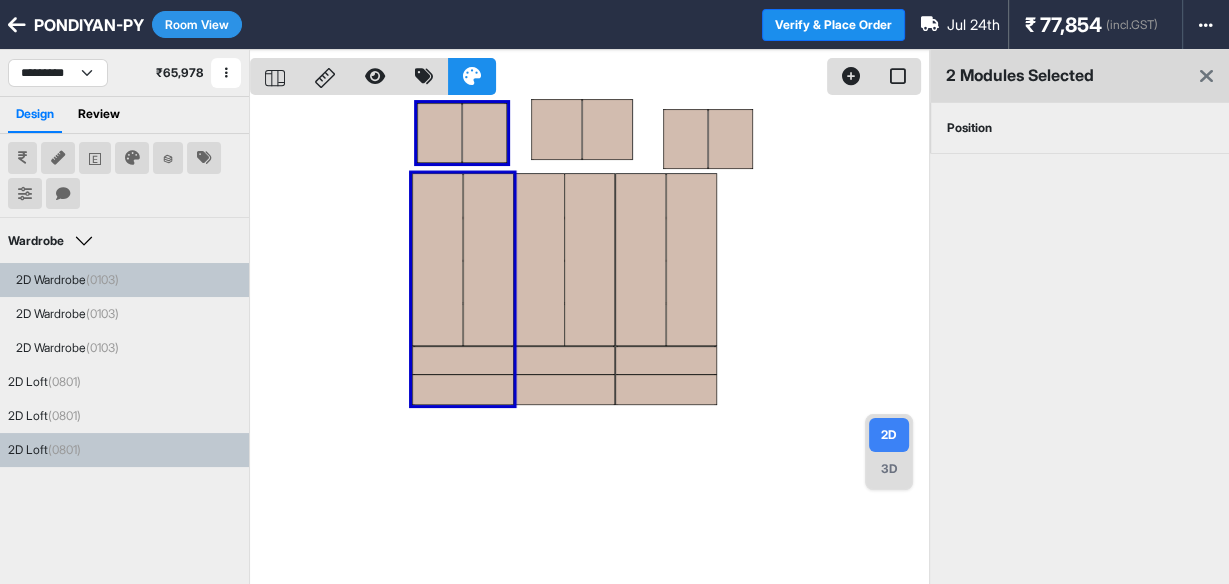 click on "Position" at bounding box center [969, 128] 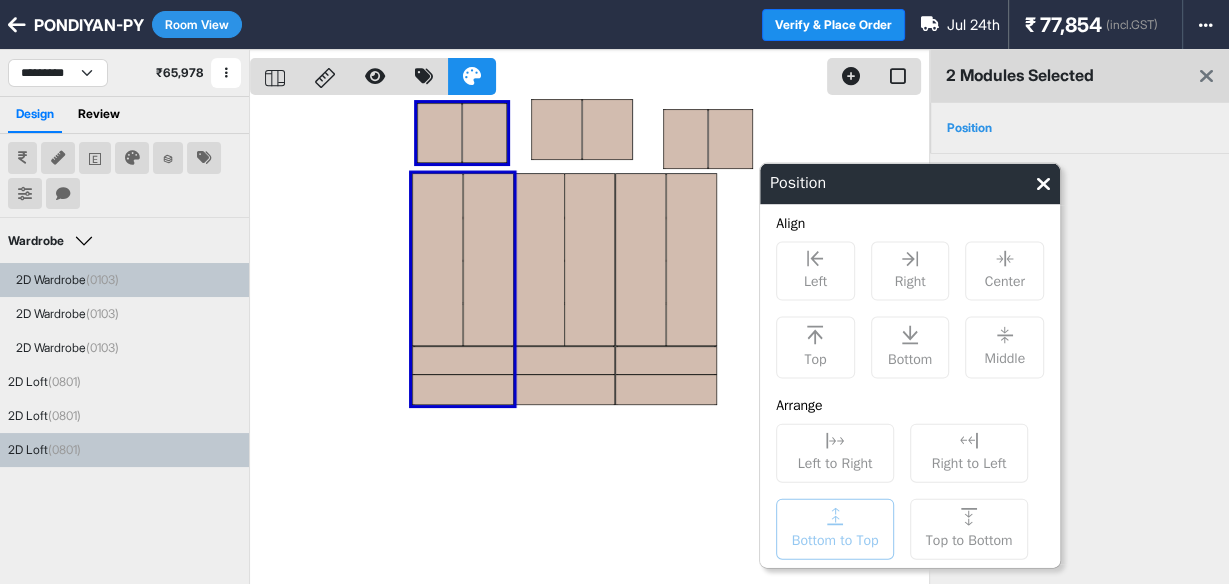 click 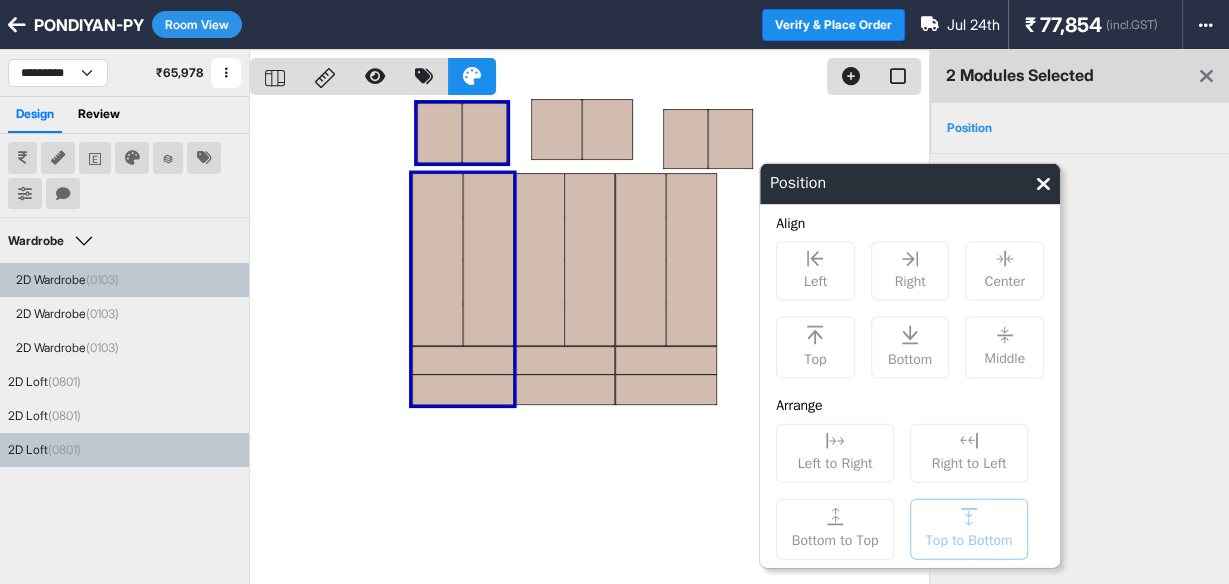 click on "Top to Bottom" at bounding box center [969, 529] 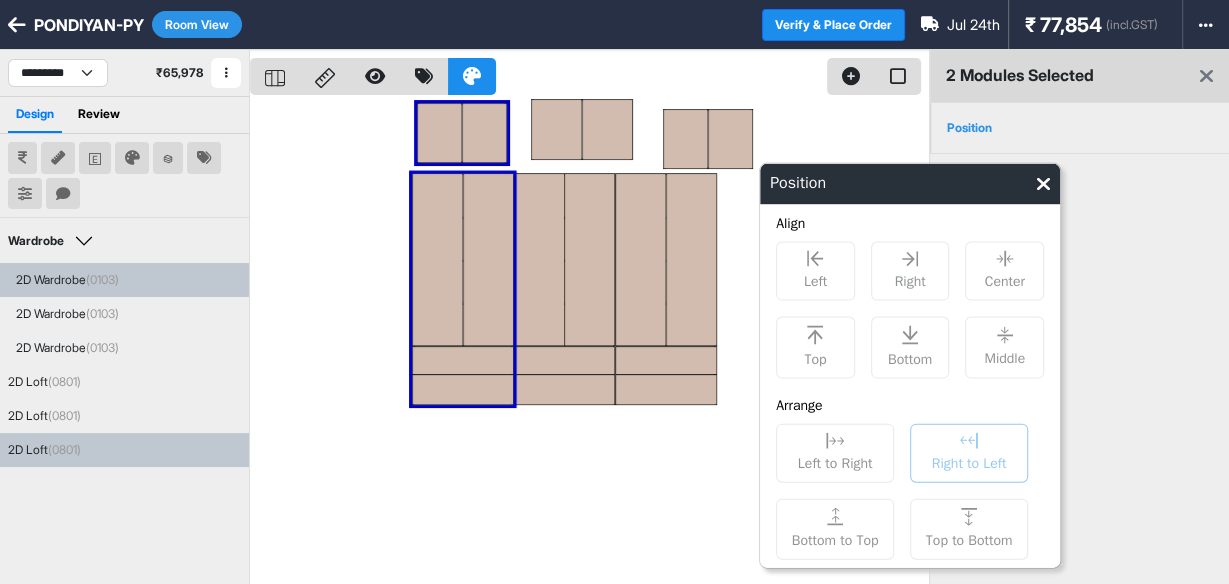 click on "Right to Left" at bounding box center (969, 453) 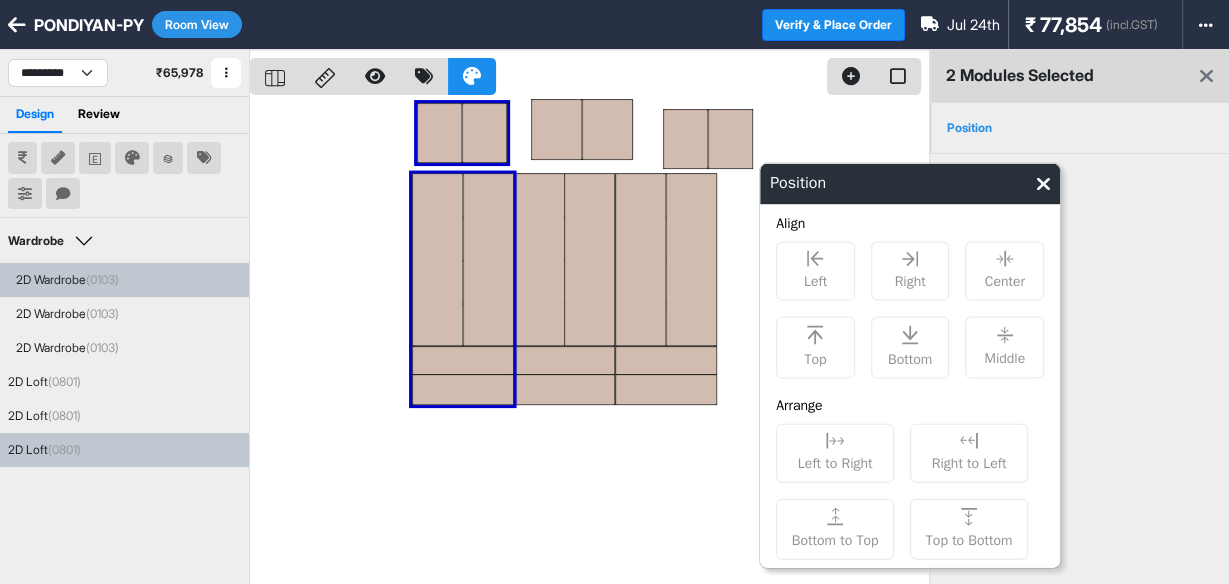 drag, startPoint x: 830, startPoint y: 430, endPoint x: 832, endPoint y: 403, distance: 27.073973 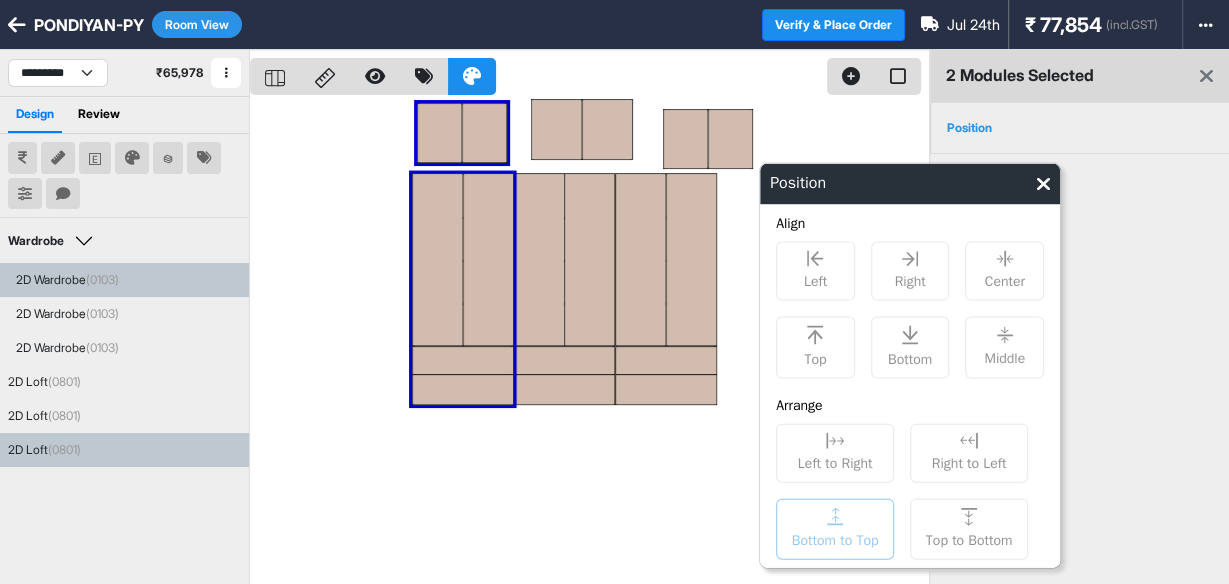 click on "Bottom to Top" at bounding box center [835, 529] 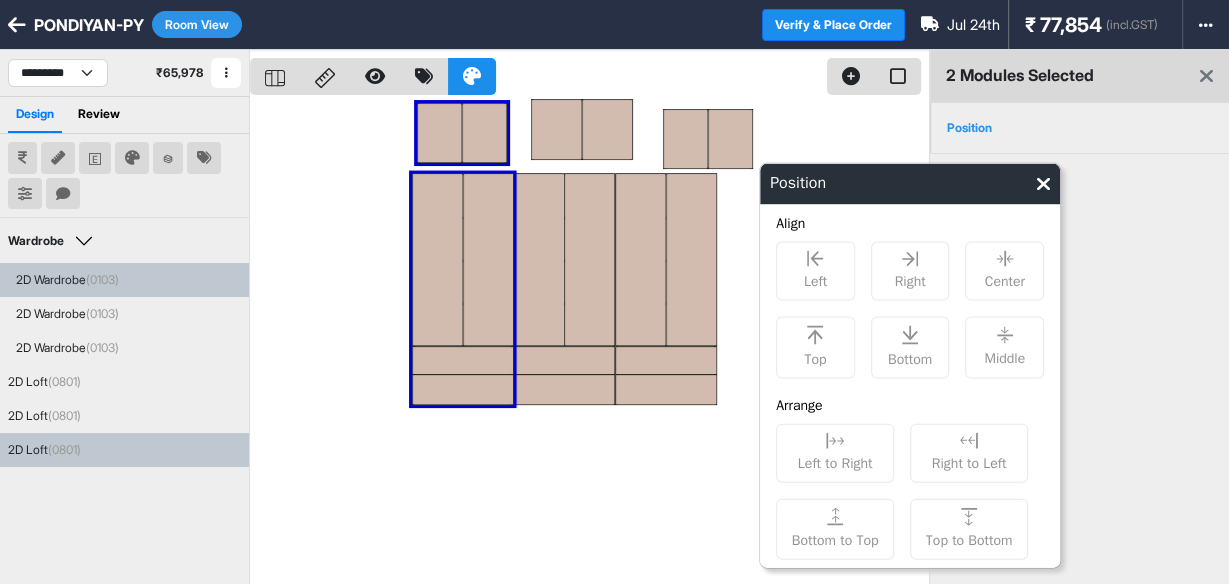 click on "Align" at bounding box center (801, 227) 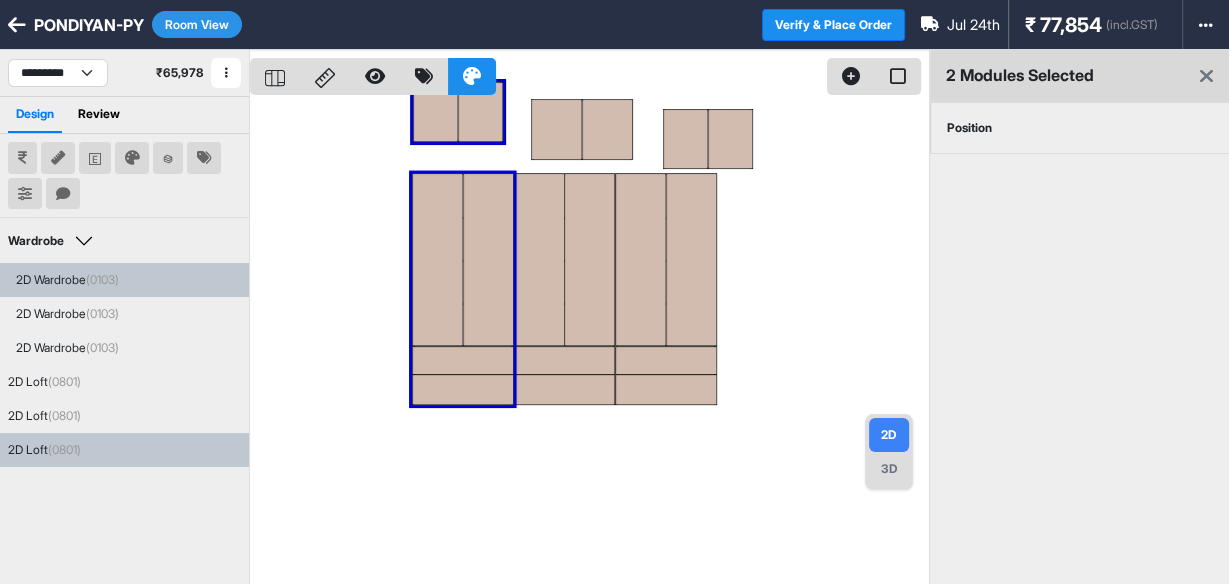 drag, startPoint x: 466, startPoint y: 137, endPoint x: 460, endPoint y: 156, distance: 19.924858 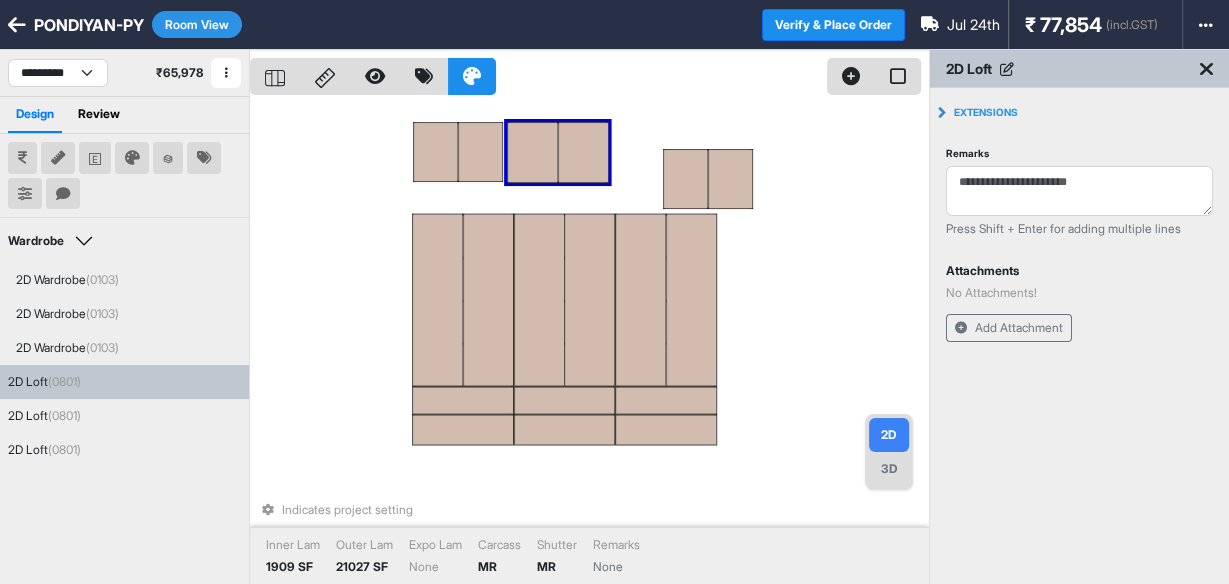 drag, startPoint x: 552, startPoint y: 184, endPoint x: 529, endPoint y: 164, distance: 30.479502 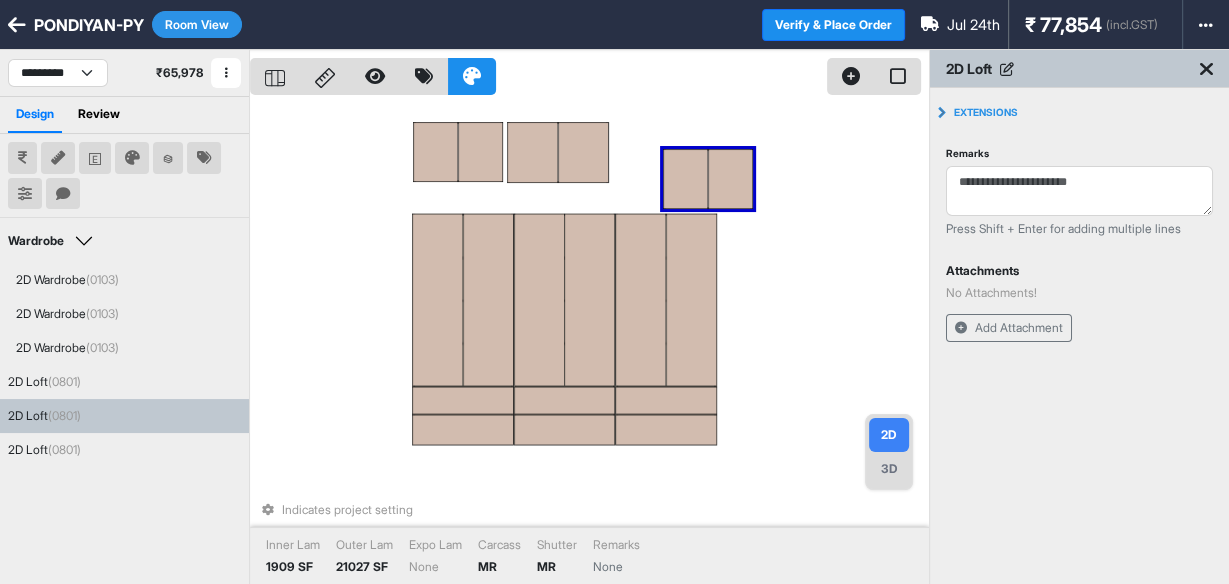 drag, startPoint x: 668, startPoint y: 182, endPoint x: 647, endPoint y: 155, distance: 34.20526 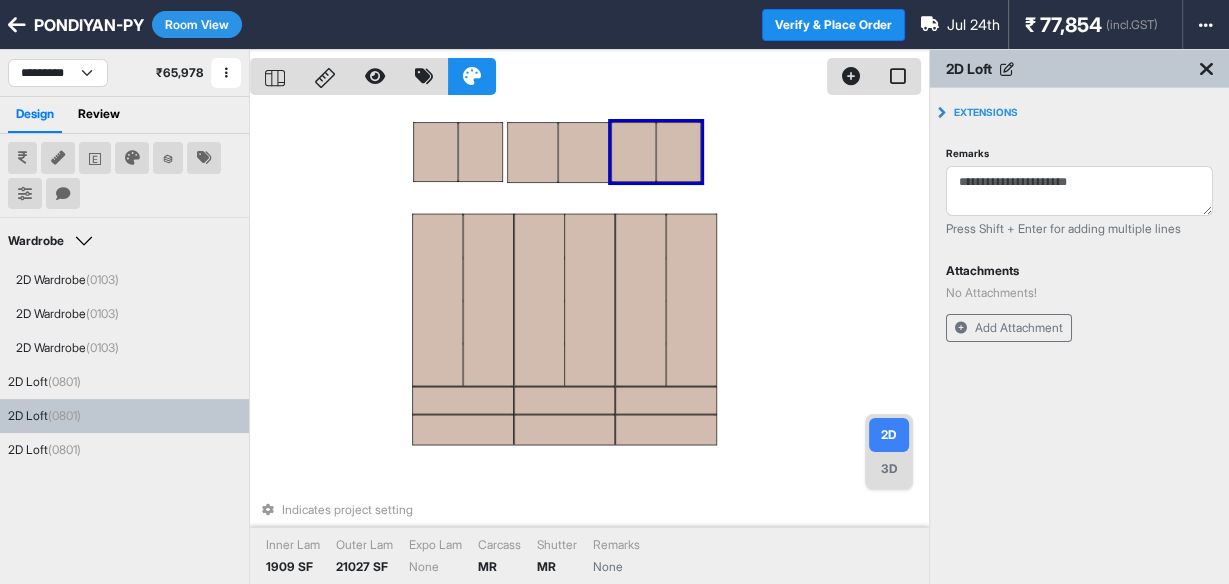 drag, startPoint x: 662, startPoint y: 168, endPoint x: 663, endPoint y: 153, distance: 15.033297 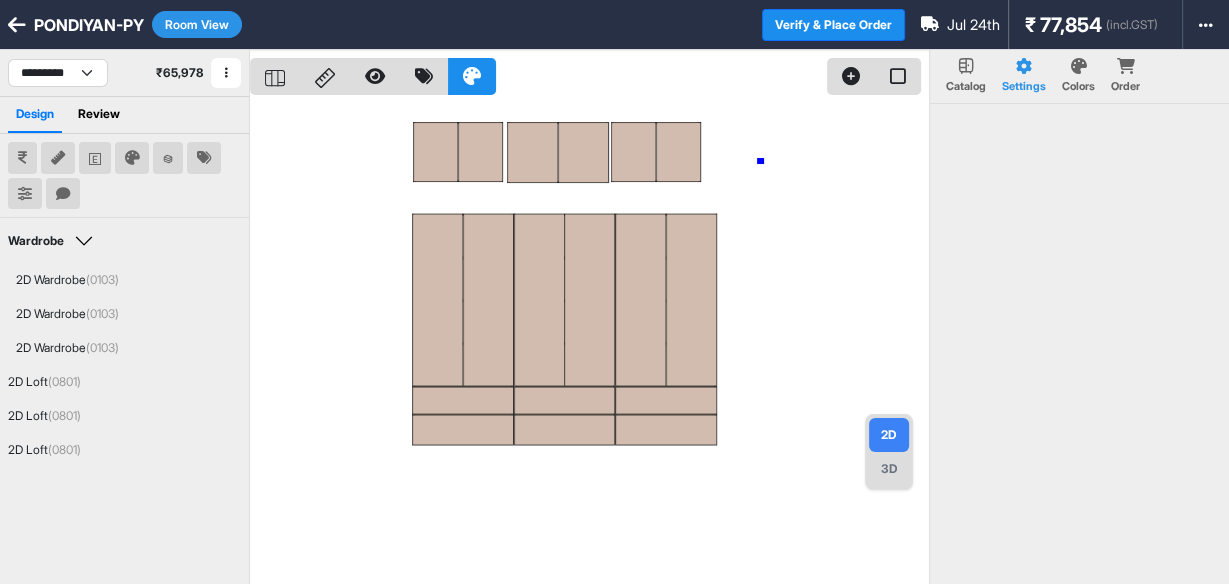 click at bounding box center (589, 342) 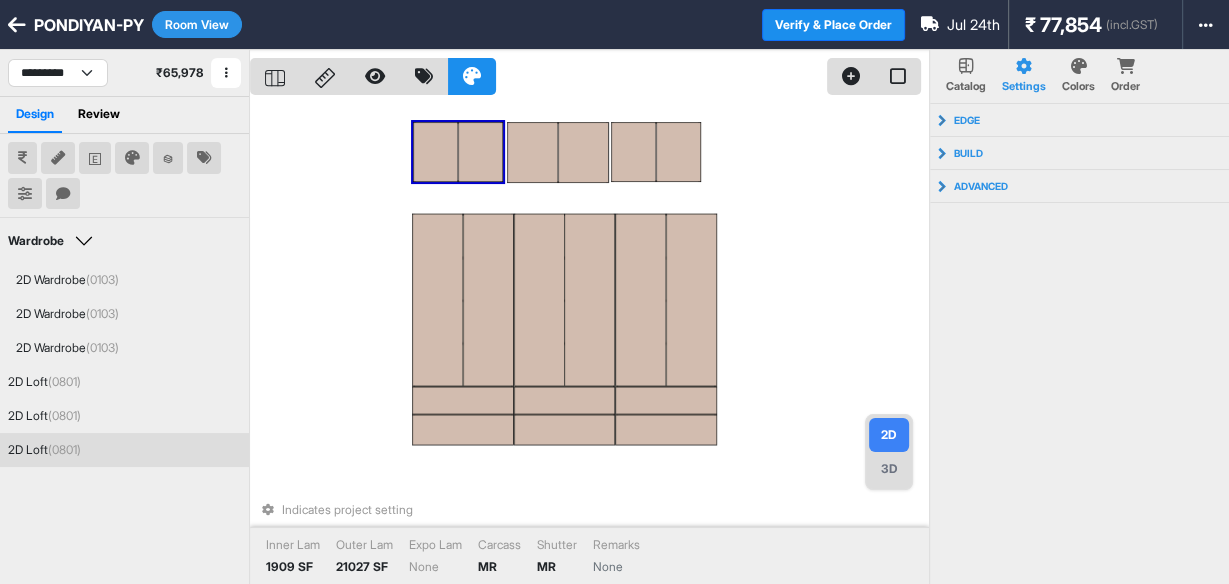 click at bounding box center (480, 152) 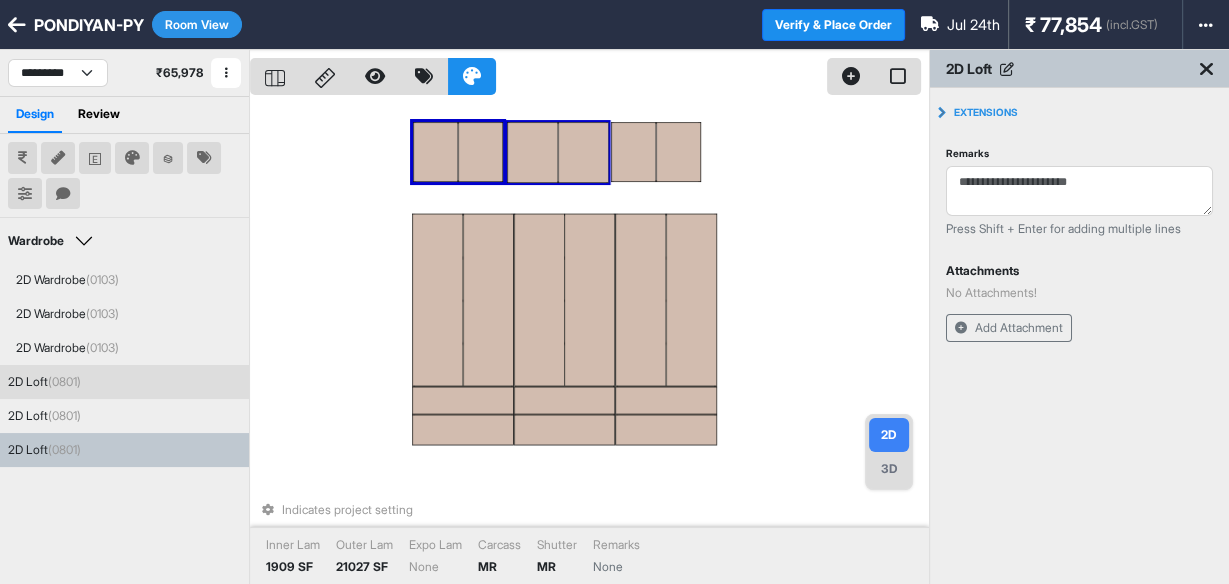 drag, startPoint x: 506, startPoint y: 158, endPoint x: 552, endPoint y: 156, distance: 46.043457 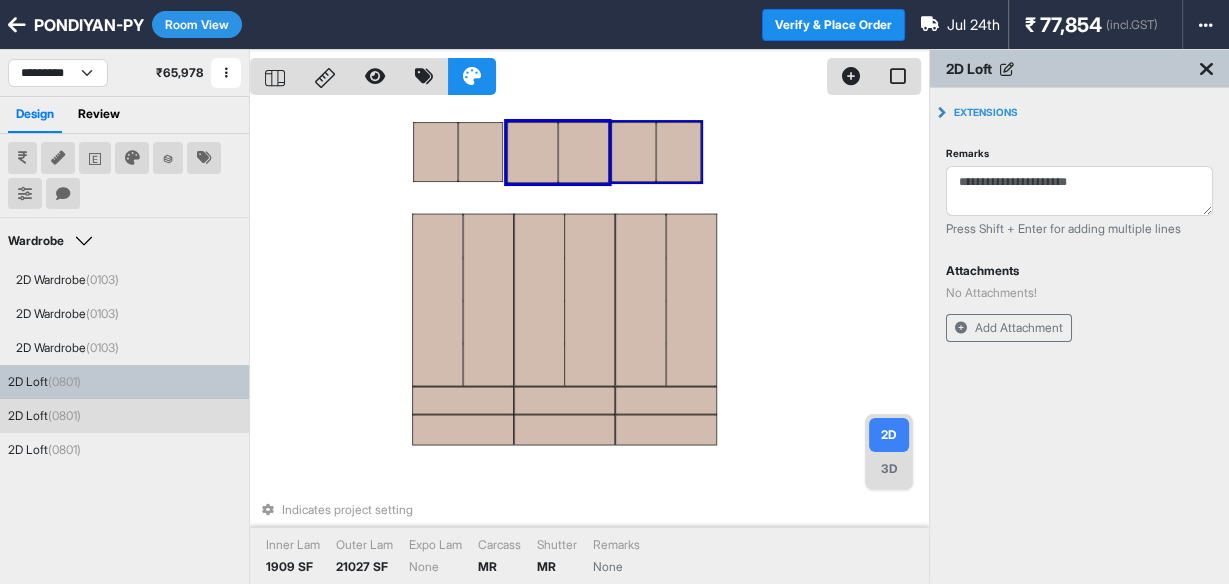 click at bounding box center (633, 152) 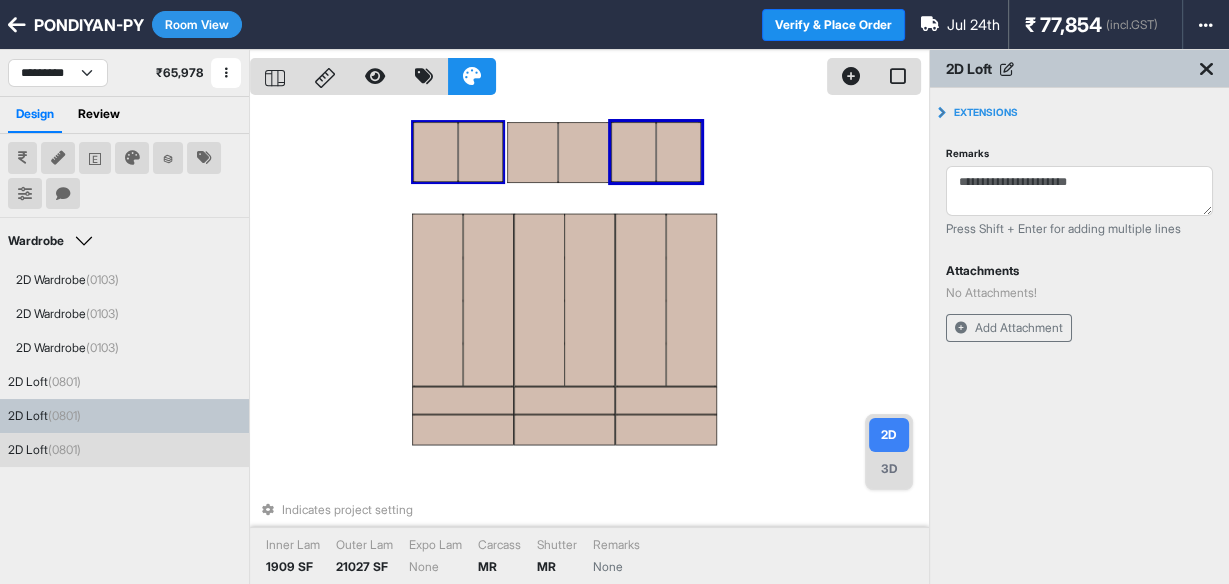 click at bounding box center [480, 152] 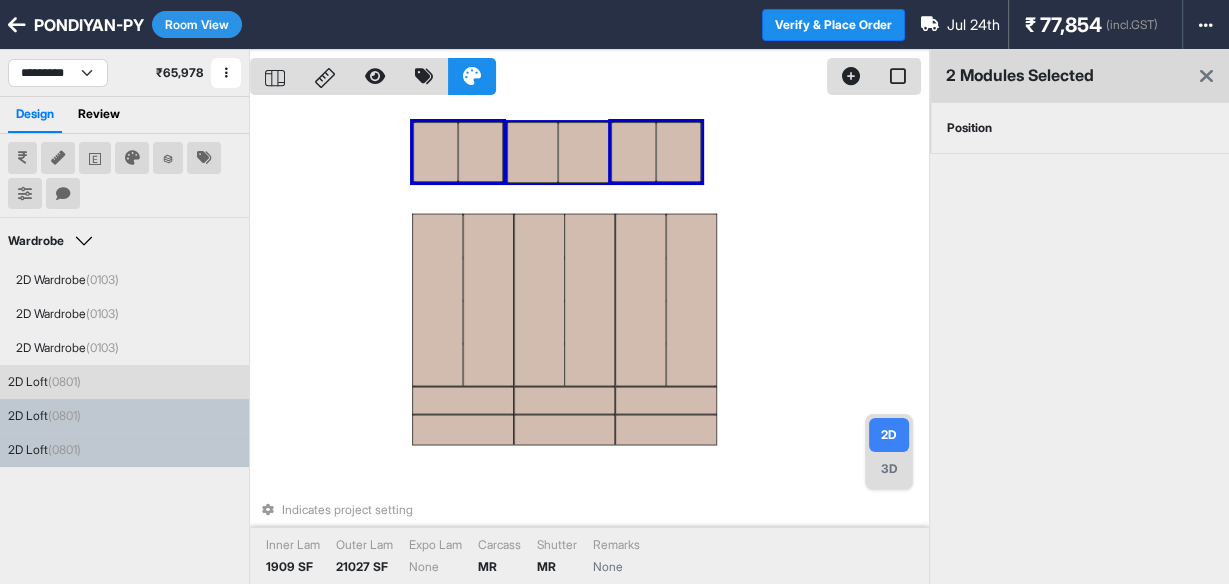 click at bounding box center [532, 152] 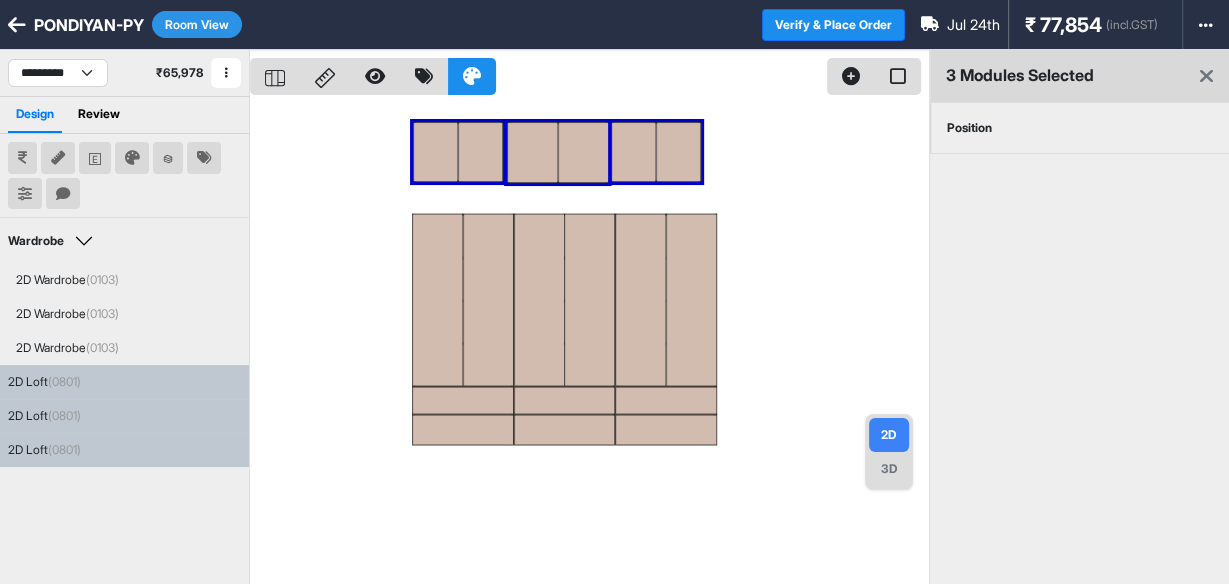 click on "Position" at bounding box center (969, 128) 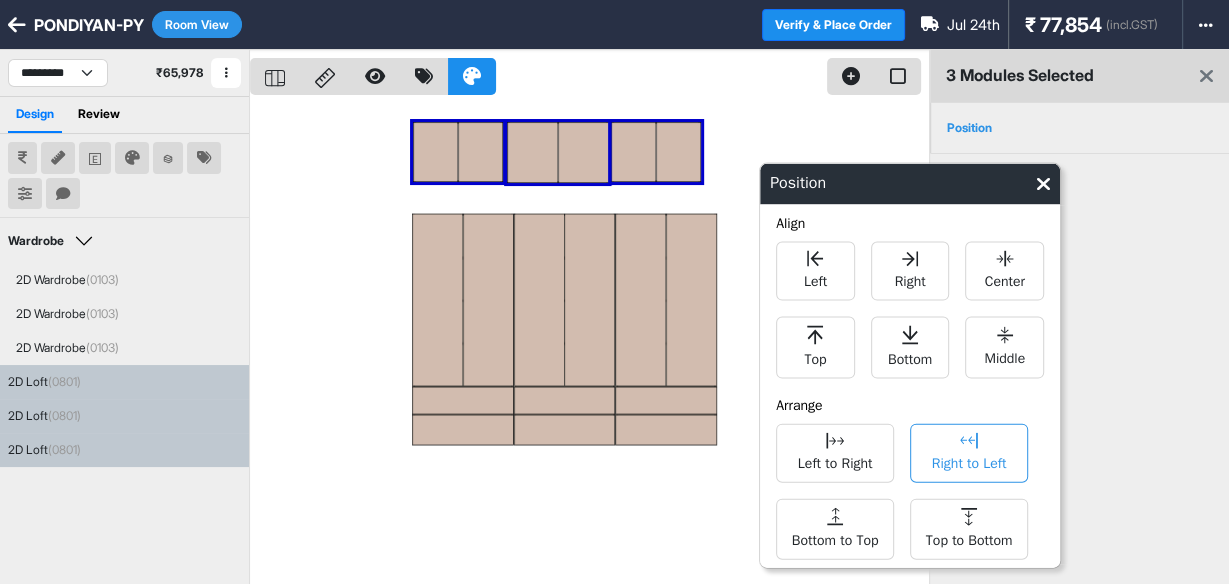 click on "Right to Left" at bounding box center [969, 461] 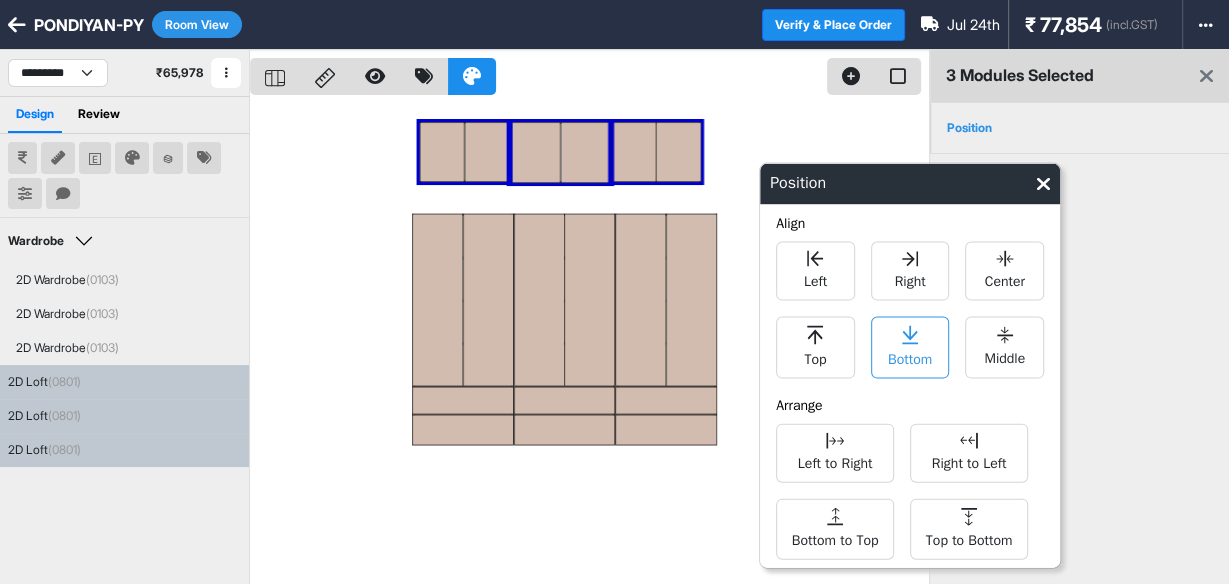 click on "Bottom" at bounding box center [910, 357] 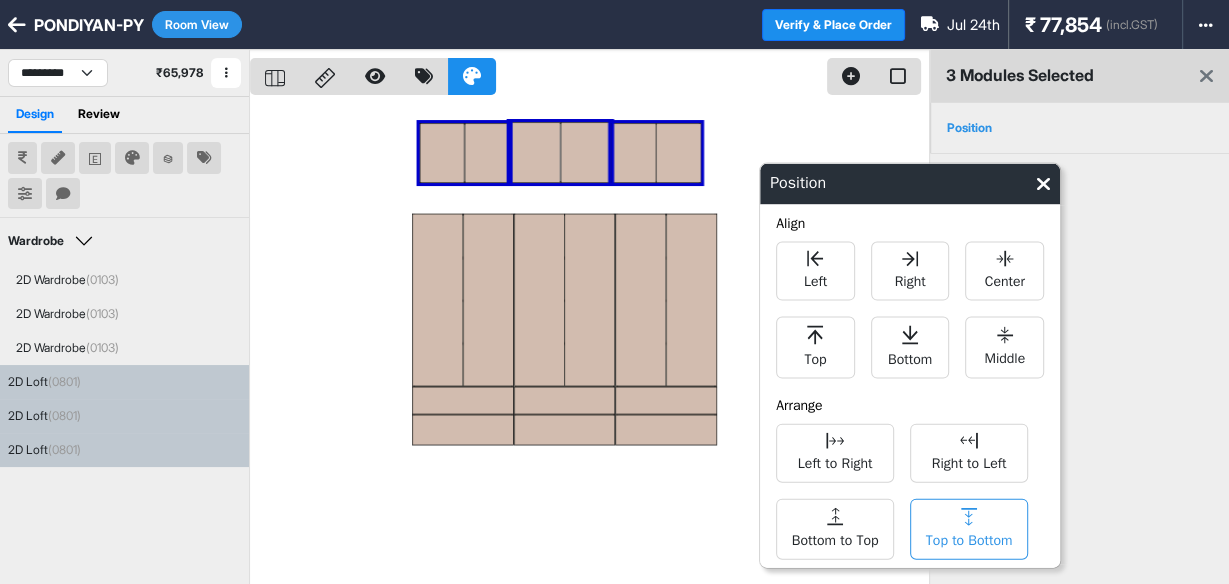 click on "Top to Bottom" at bounding box center (969, 529) 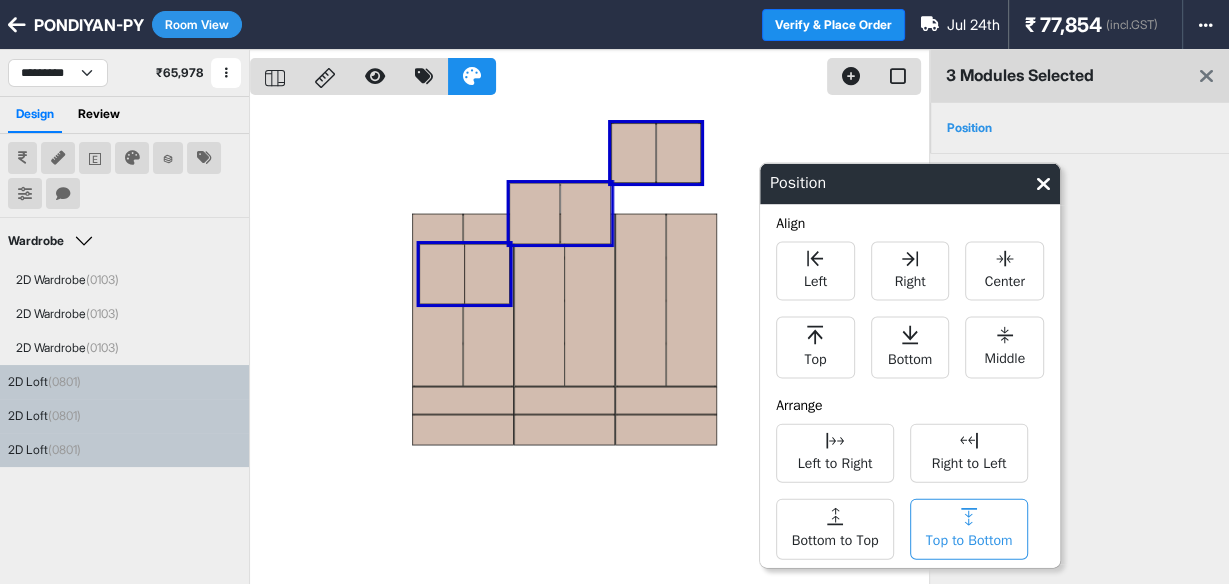 click on "Top to Bottom" at bounding box center [969, 529] 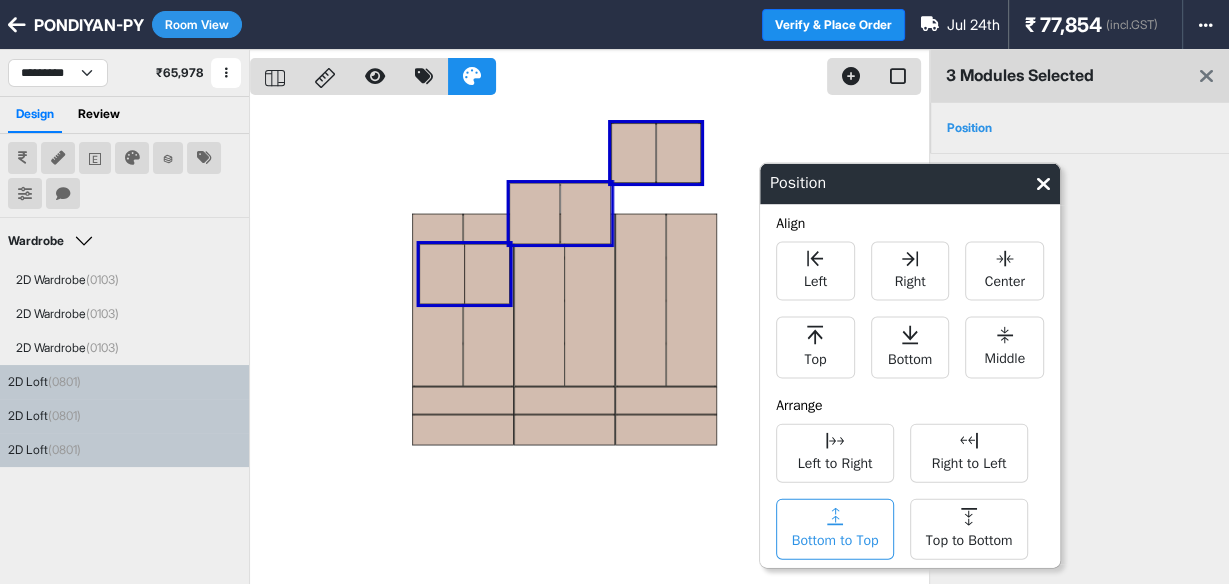 click on "Bottom to Top" at bounding box center (835, 538) 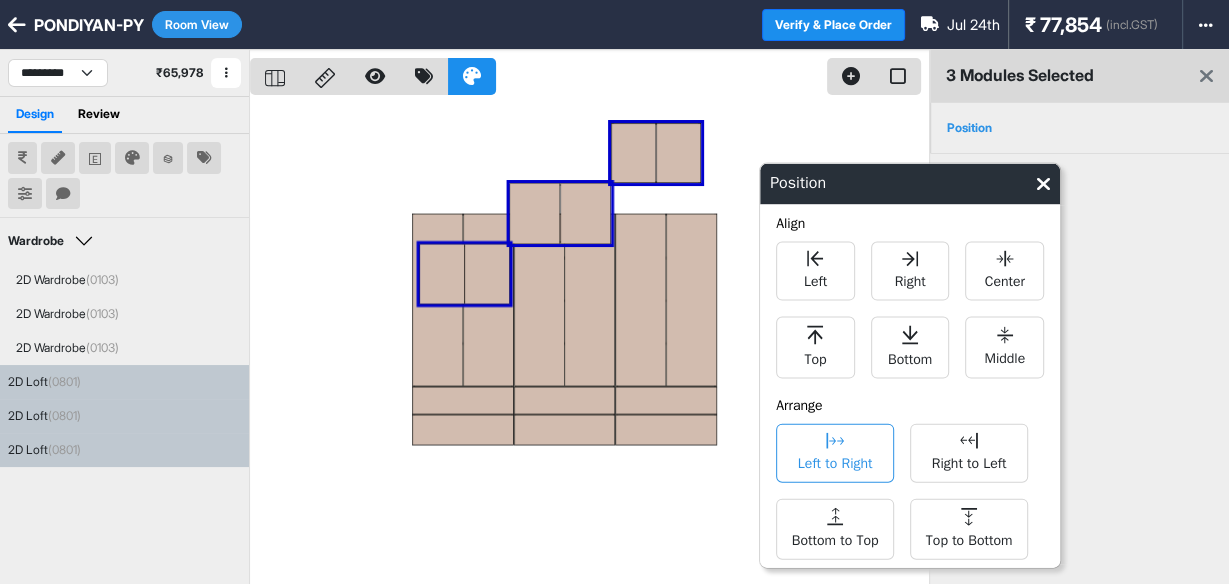 click on "Left to Right" at bounding box center [835, 461] 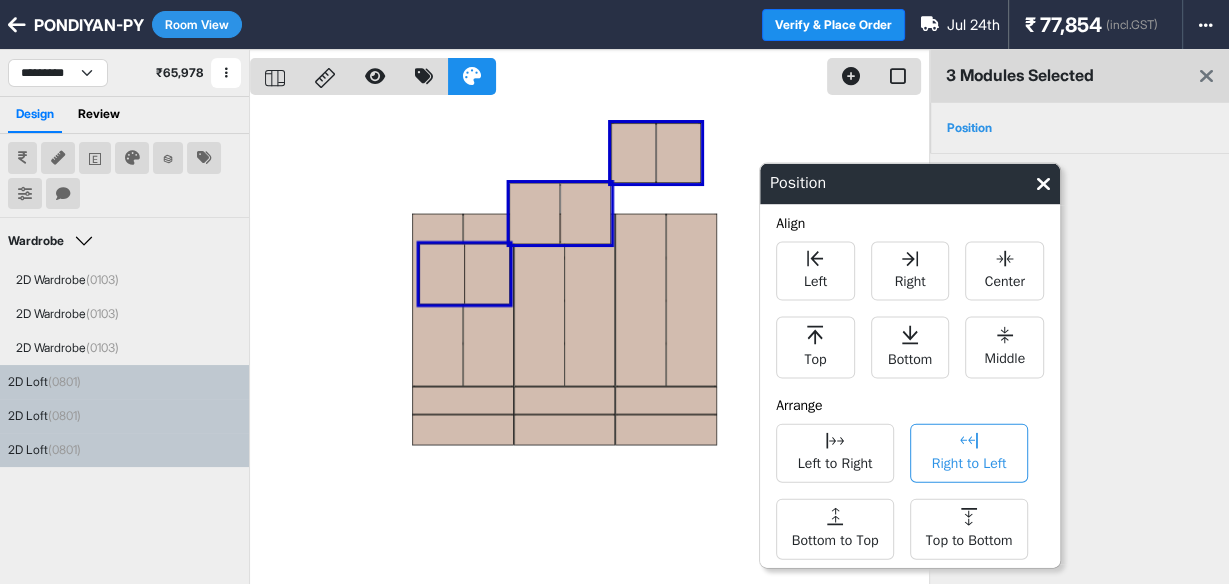 click on "Right to Left" at bounding box center (969, 461) 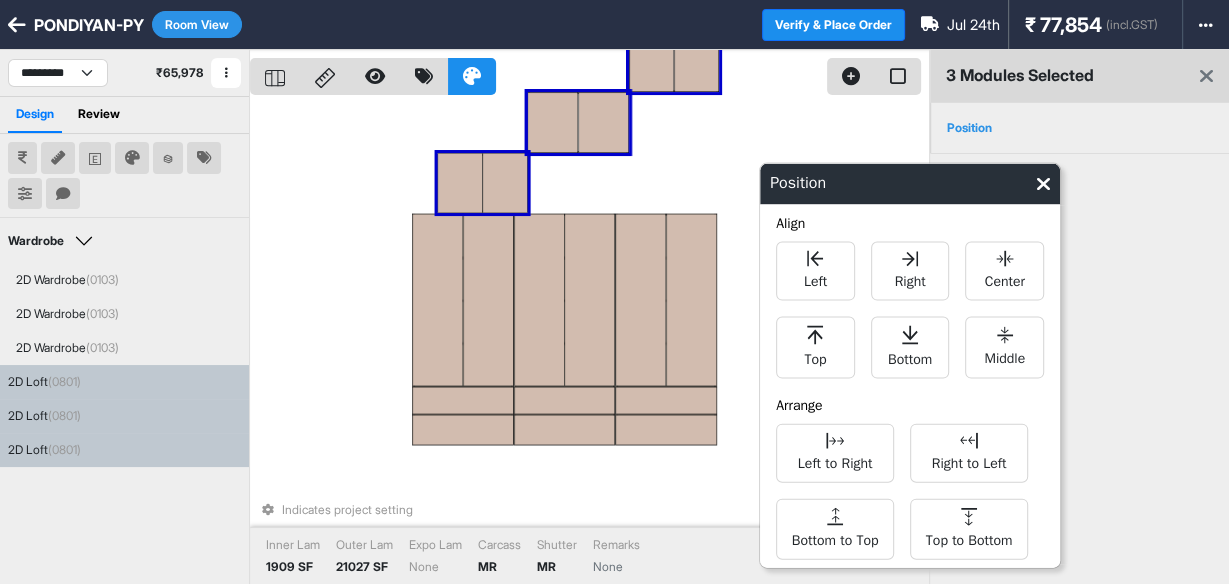 drag, startPoint x: 543, startPoint y: 231, endPoint x: 556, endPoint y: 146, distance: 85.98837 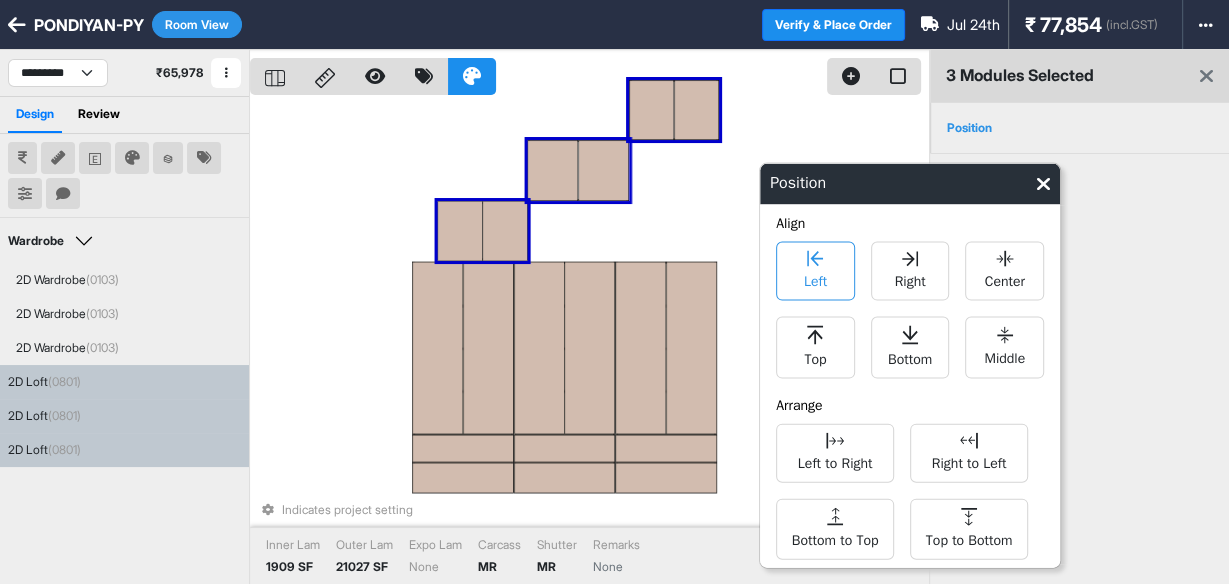 click on "Left" at bounding box center [815, 279] 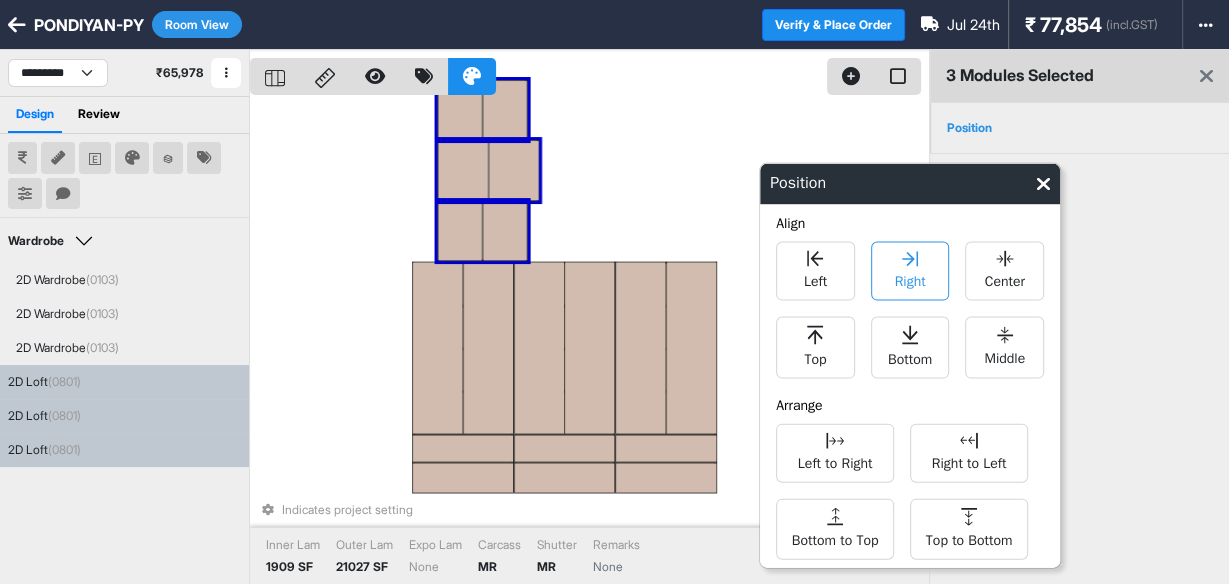 click on "Right" at bounding box center (910, 279) 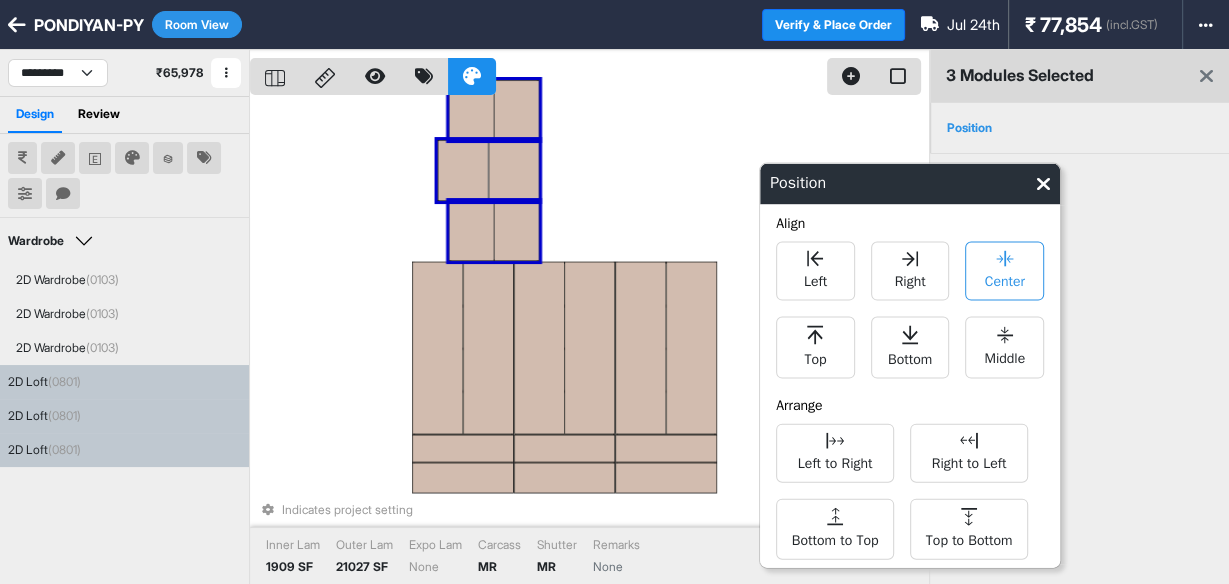 click on "Center" at bounding box center (1005, 279) 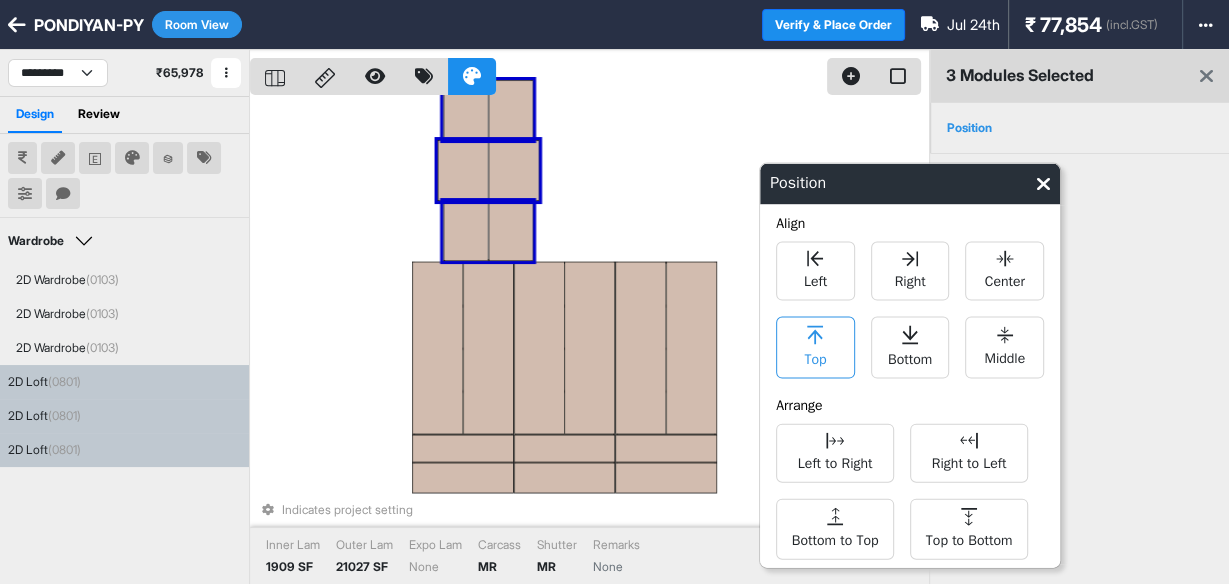 click on "Top" at bounding box center [815, 348] 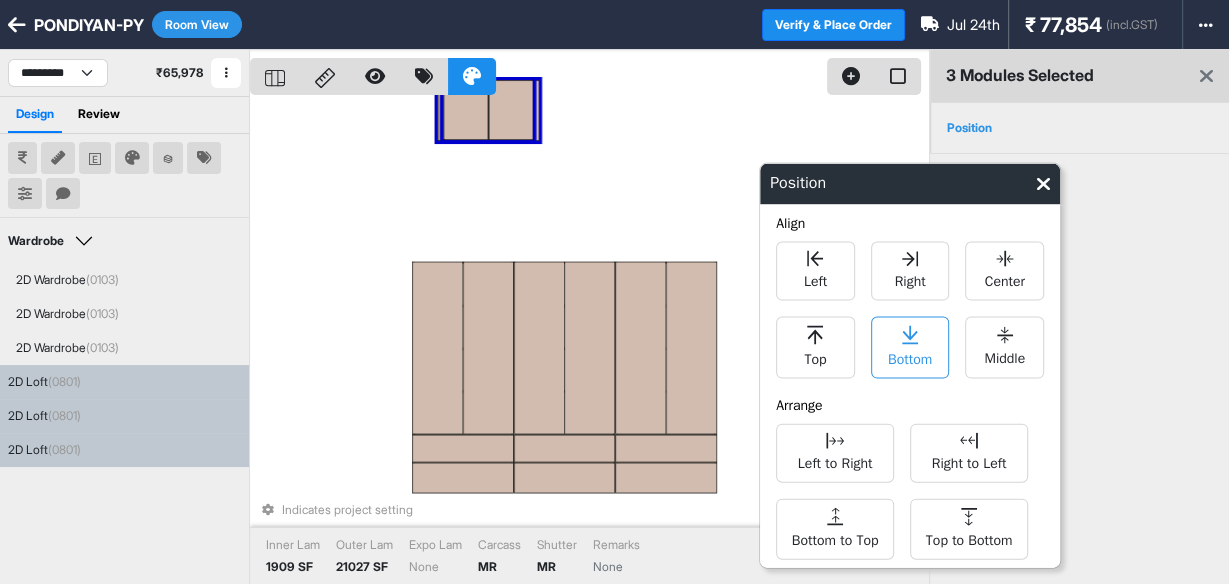 click on "Bottom" at bounding box center [910, 357] 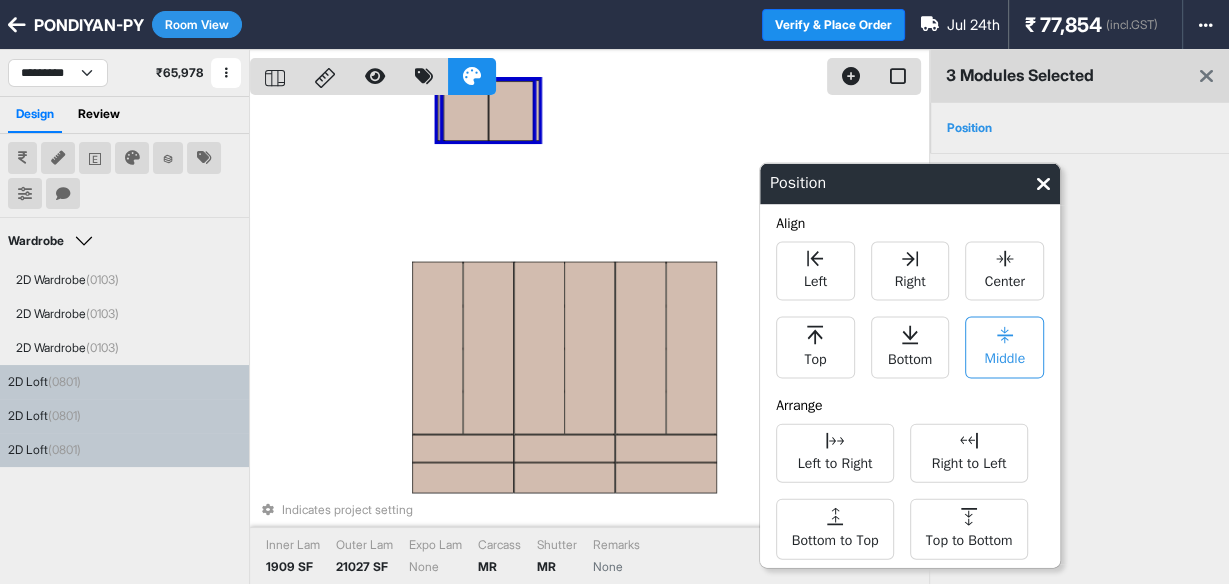 click on "Middle" at bounding box center (1004, 356) 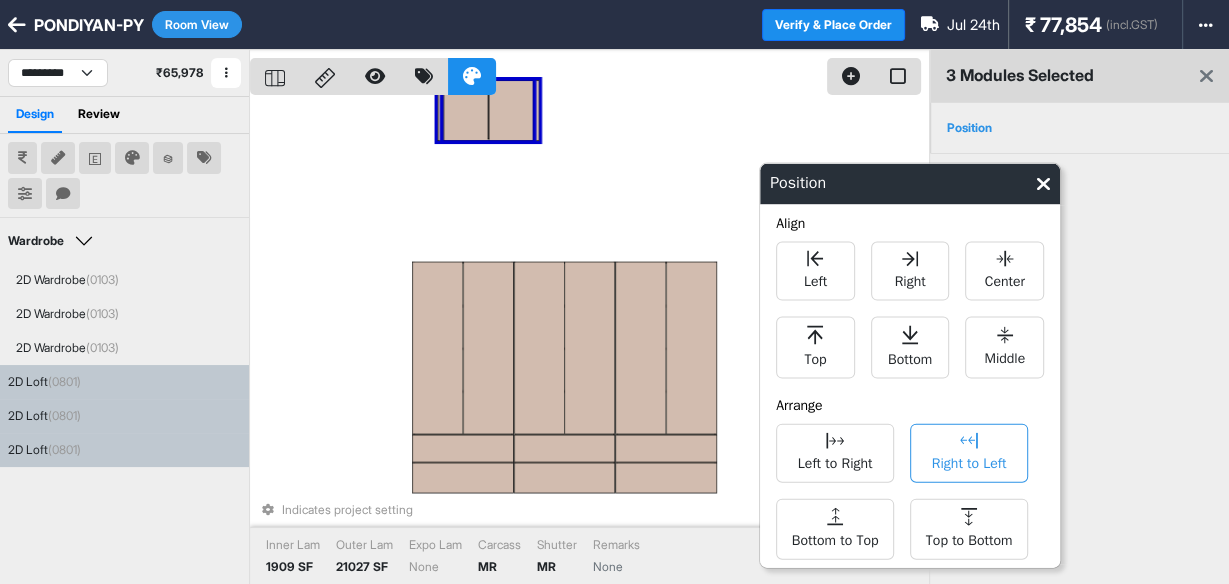 click on "Right to Left" at bounding box center [969, 461] 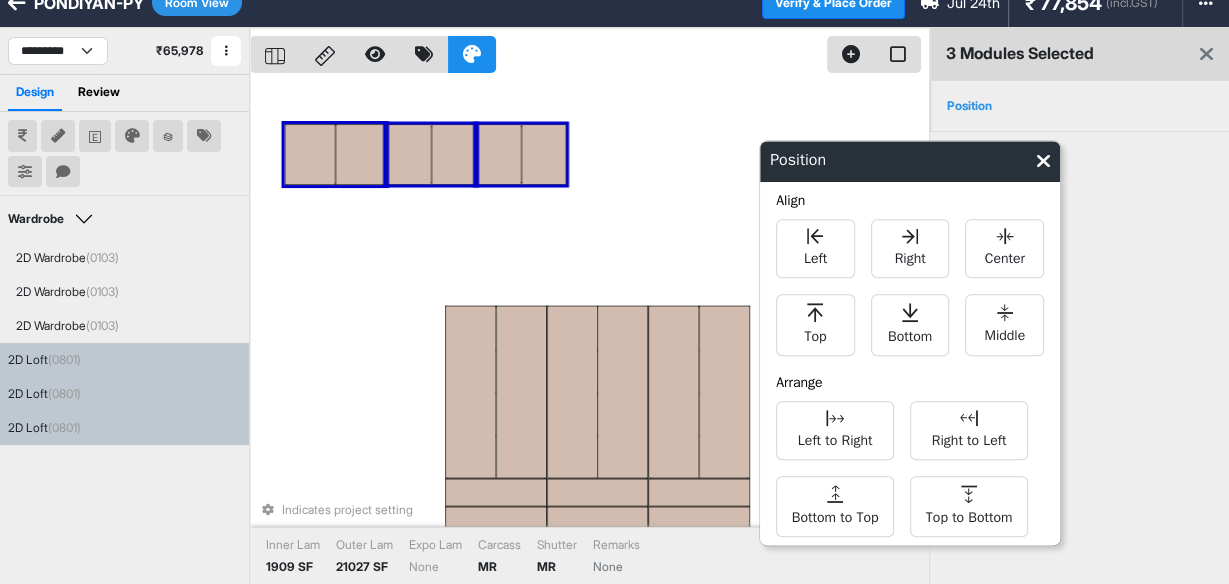 drag, startPoint x: 475, startPoint y: 175, endPoint x: 508, endPoint y: 241, distance: 73.790245 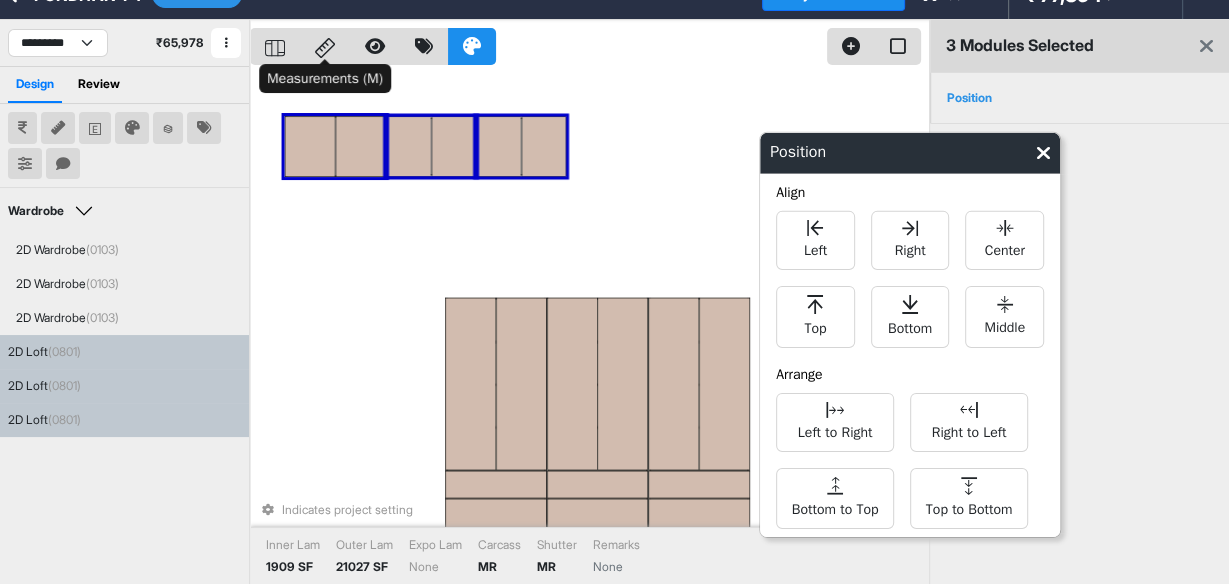 click 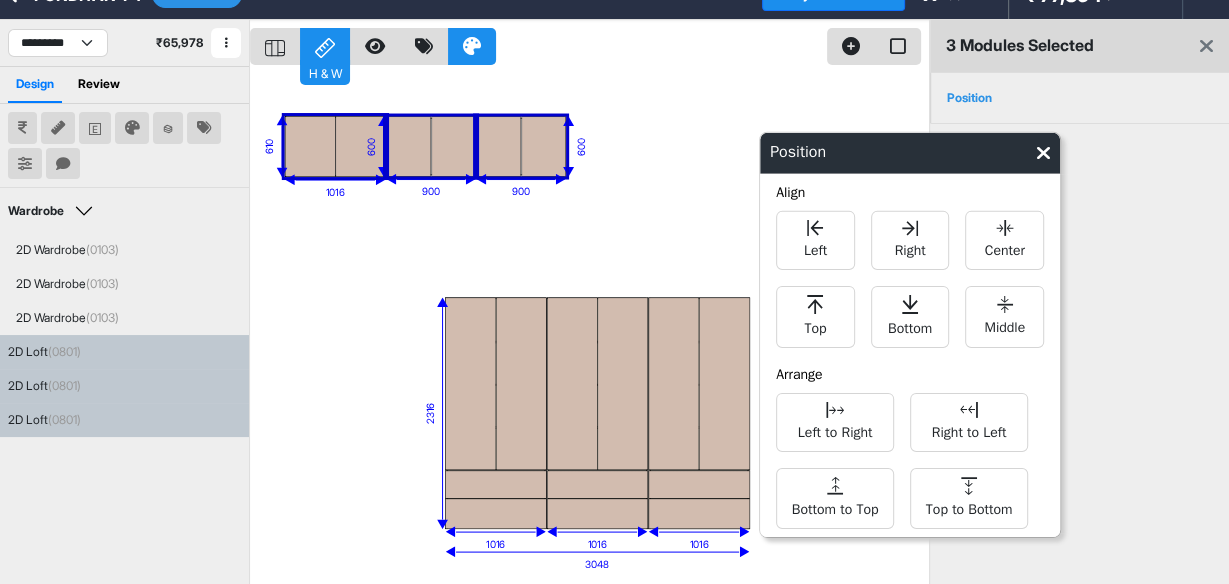 click at bounding box center [431, 180] 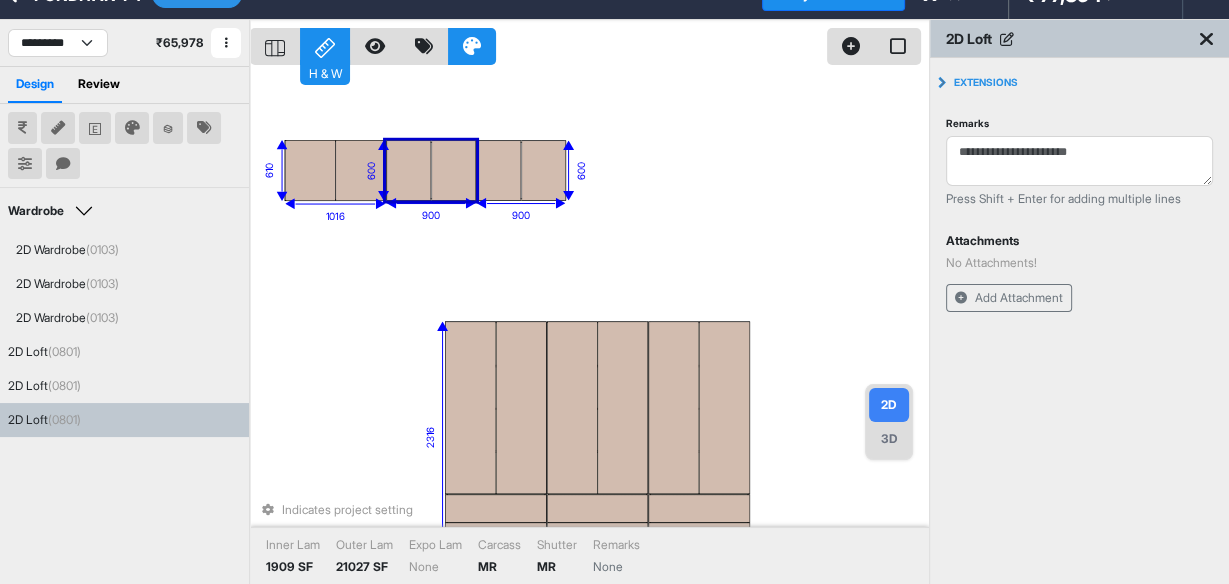 click on "PONDIYAN-PY Room View Verify & Place Order Jul 24th ₹   77,854 (incl.GST) Import Assembly Archive Rename Refresh Price" at bounding box center [614, -5] 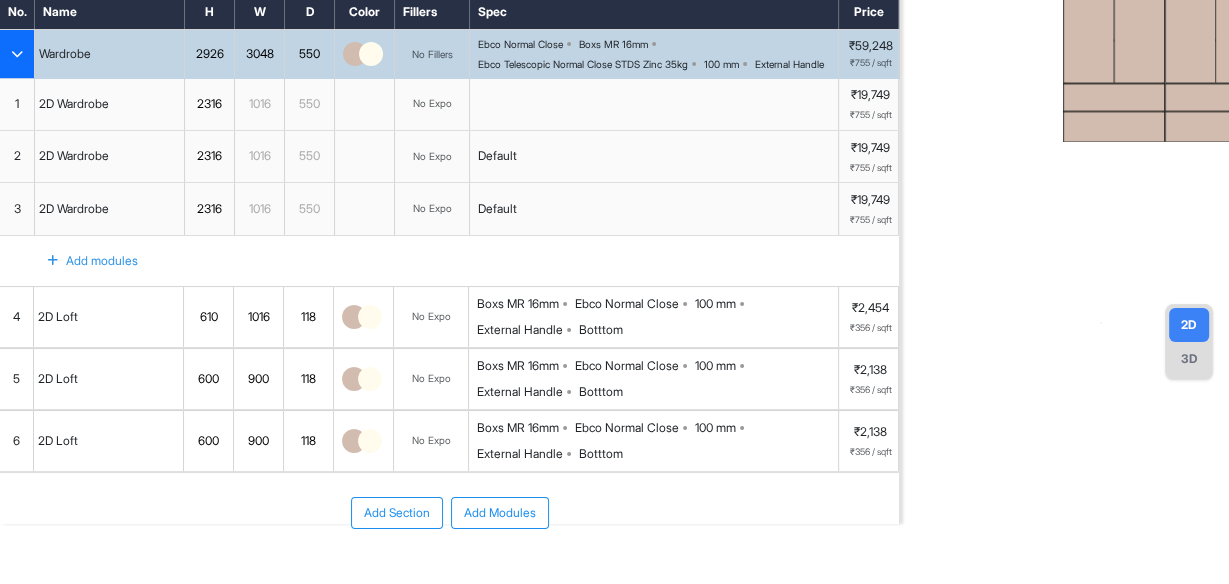 click on "900" at bounding box center [258, 379] 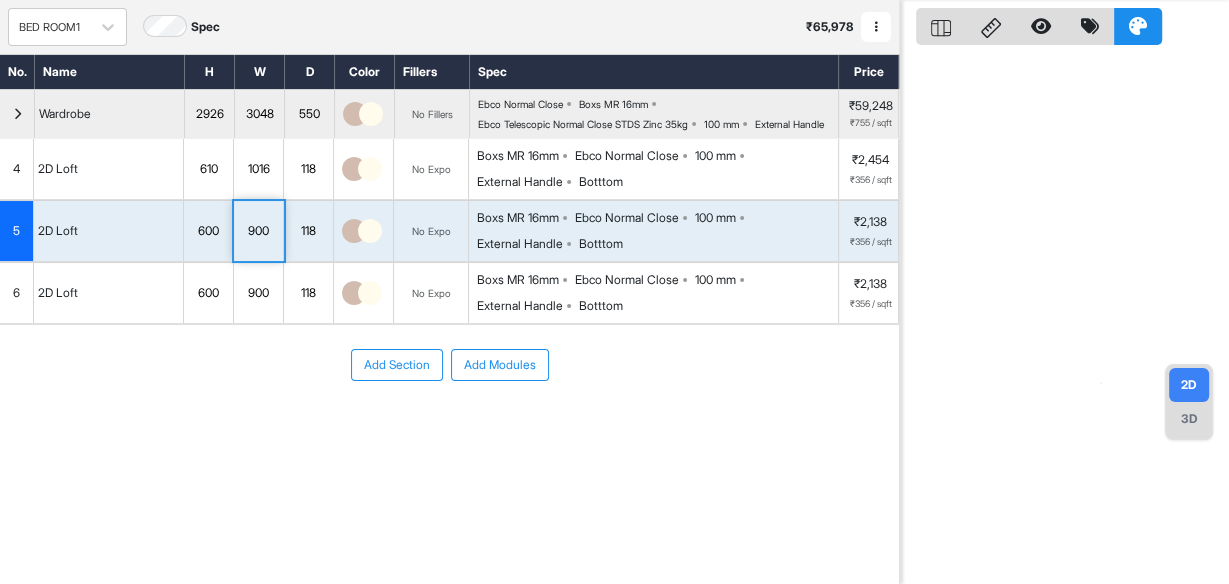 scroll, scrollTop: 49, scrollLeft: 0, axis: vertical 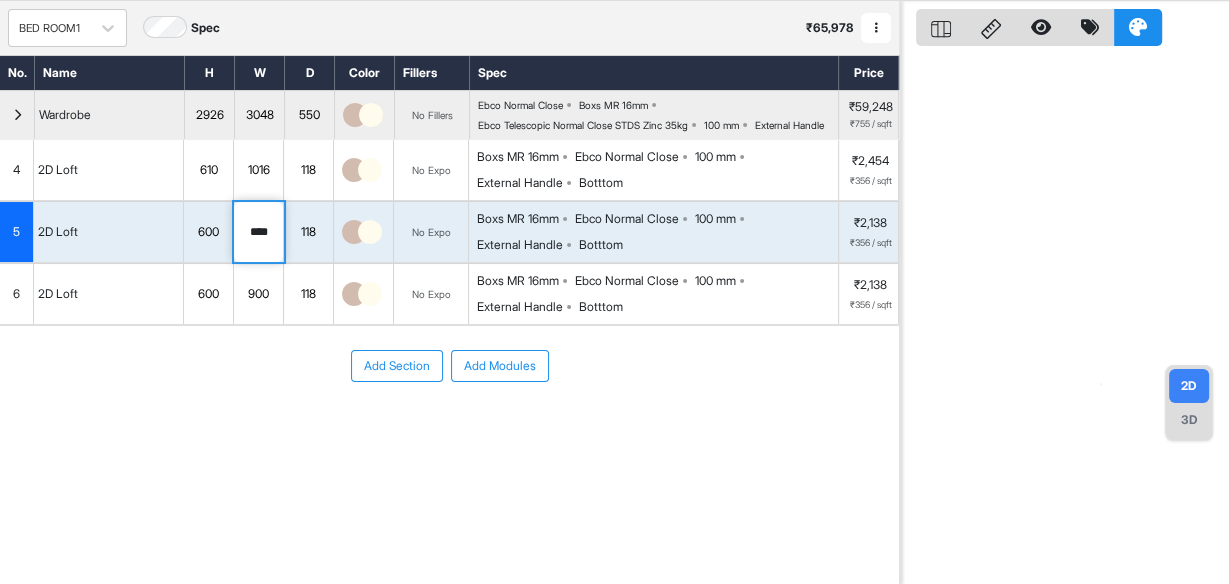 type on "****" 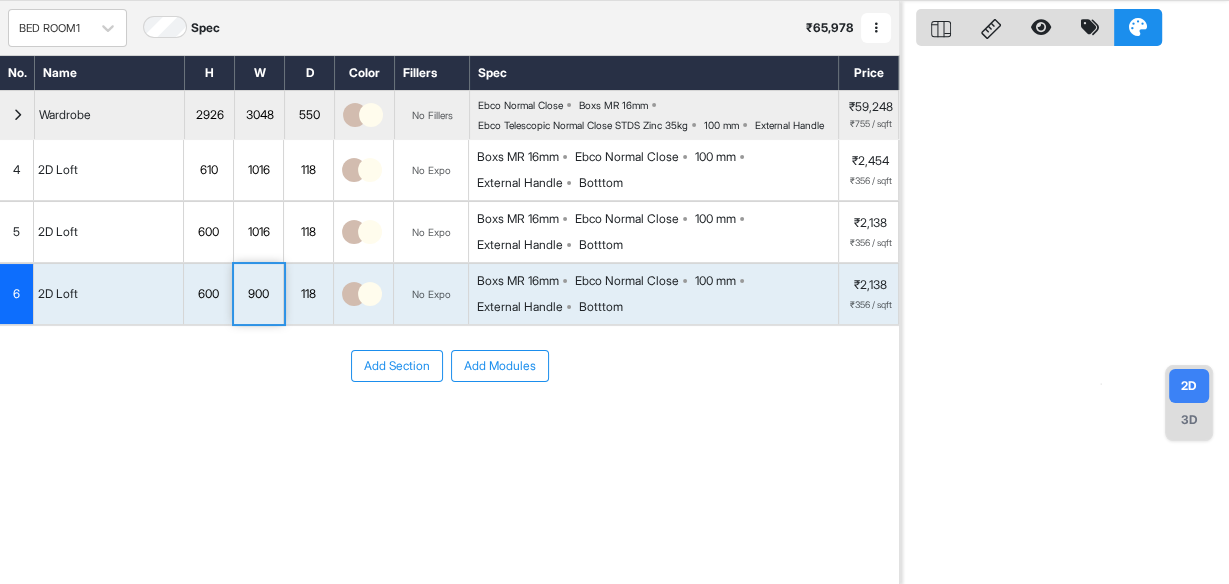 click on "900" at bounding box center (258, 294) 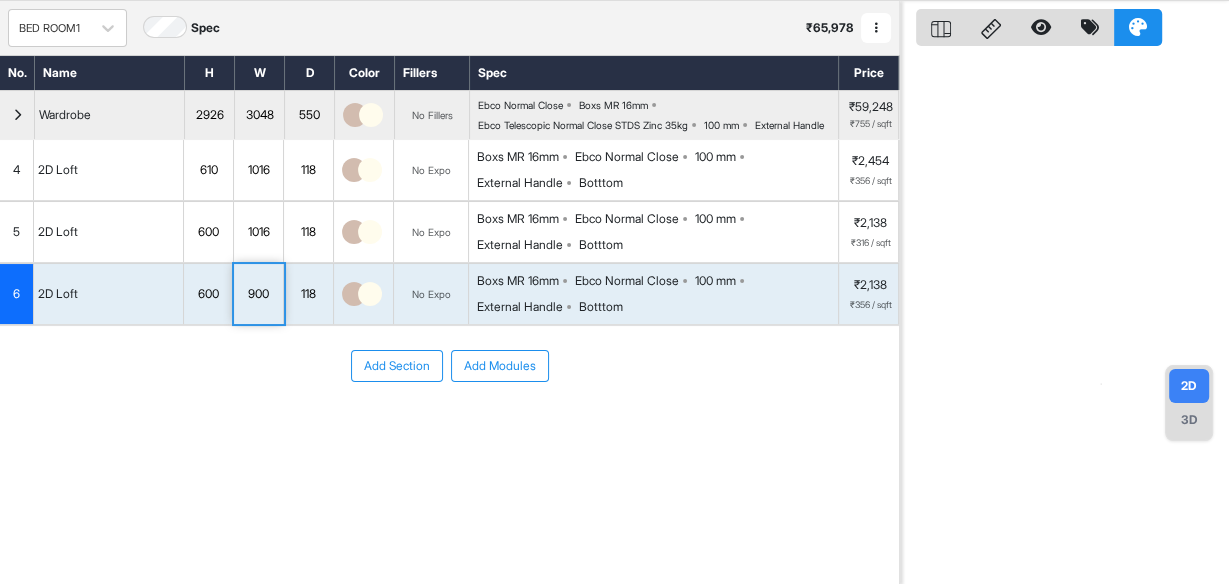 click on "900" at bounding box center (258, 294) 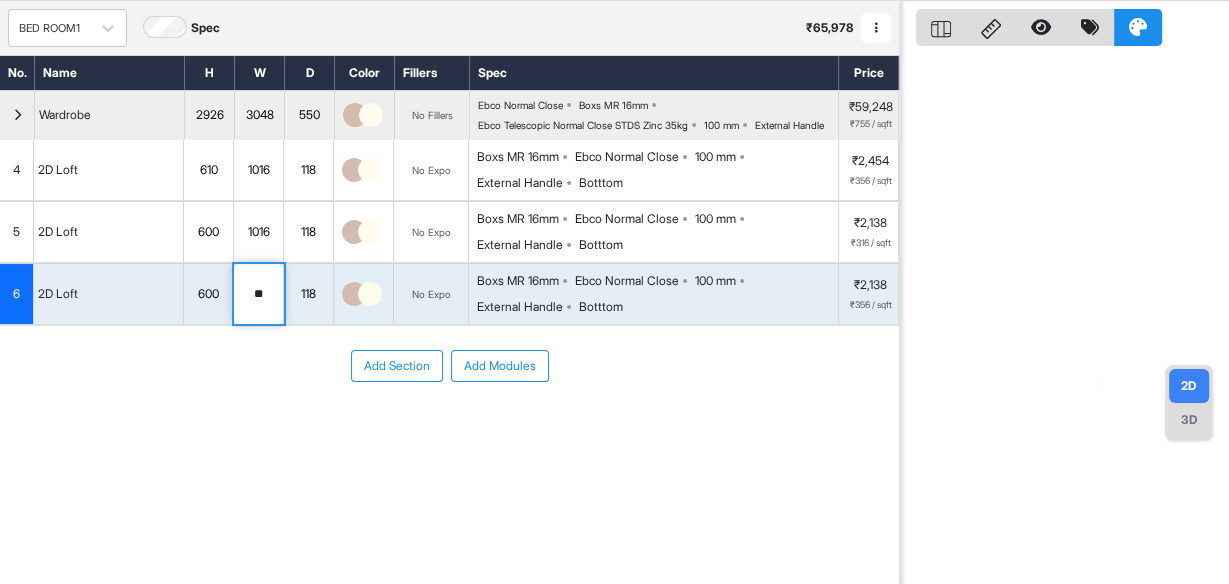 type on "*" 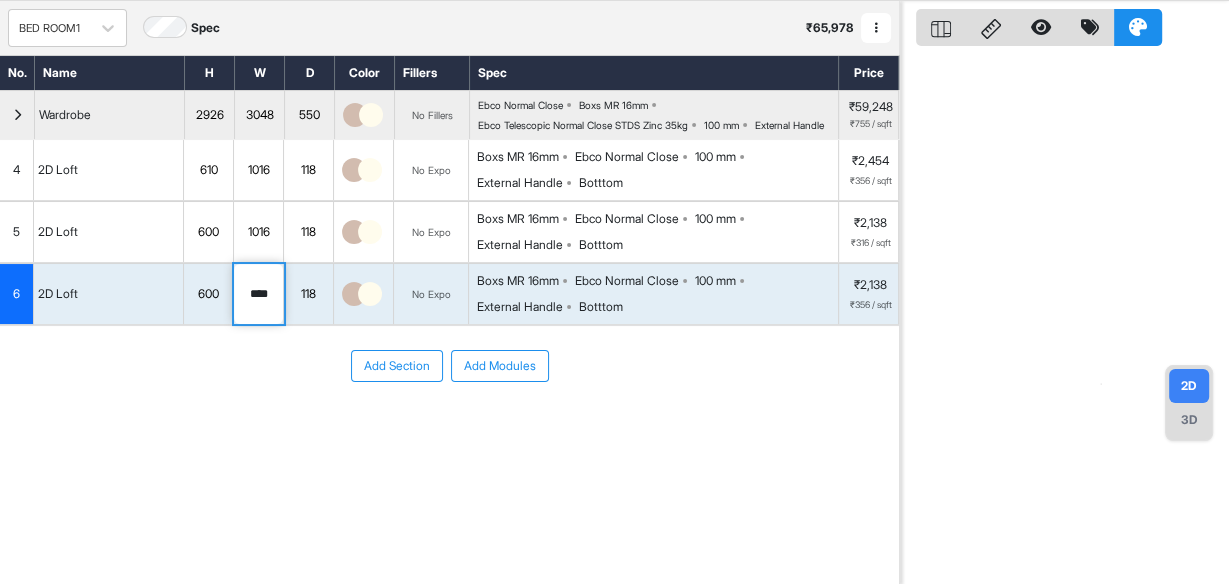 type on "****" 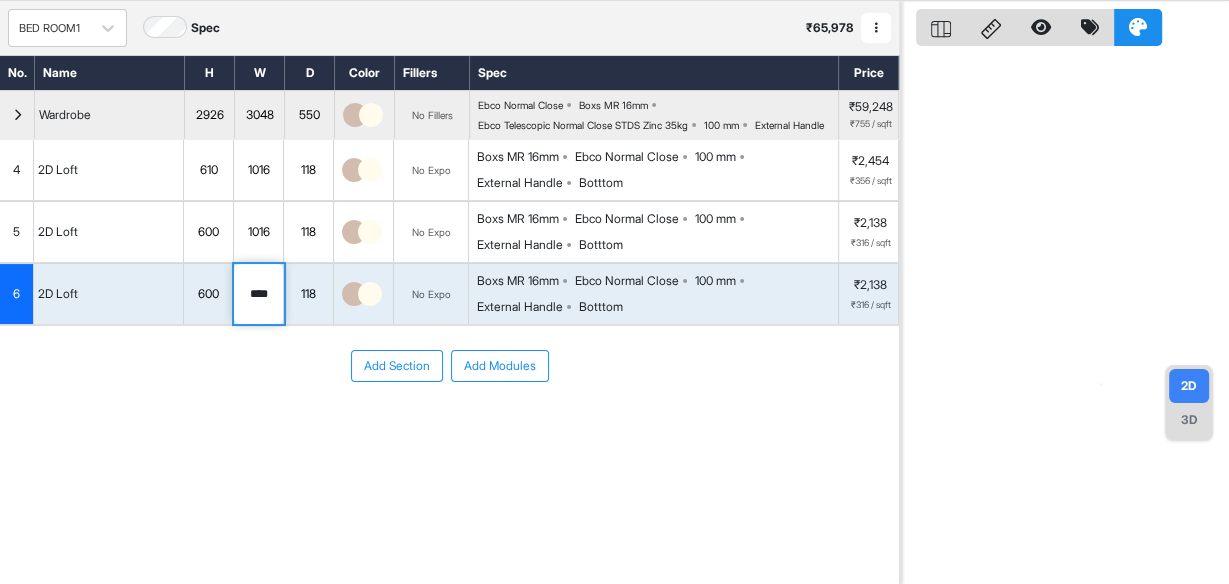 click on "2D 3D" at bounding box center (1189, 403) 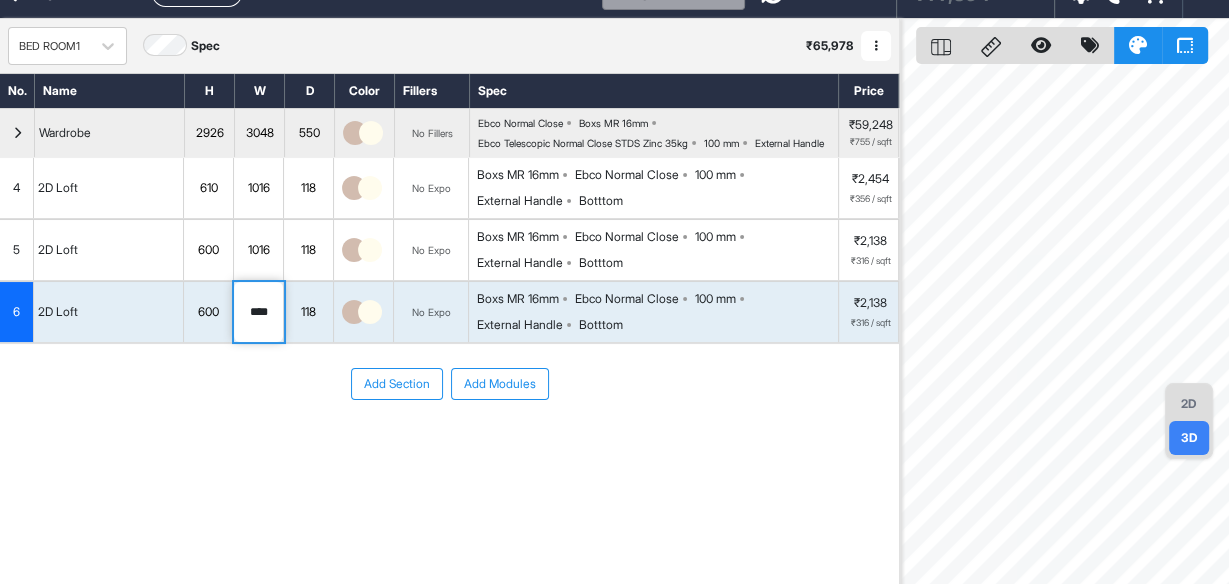 scroll, scrollTop: 0, scrollLeft: 0, axis: both 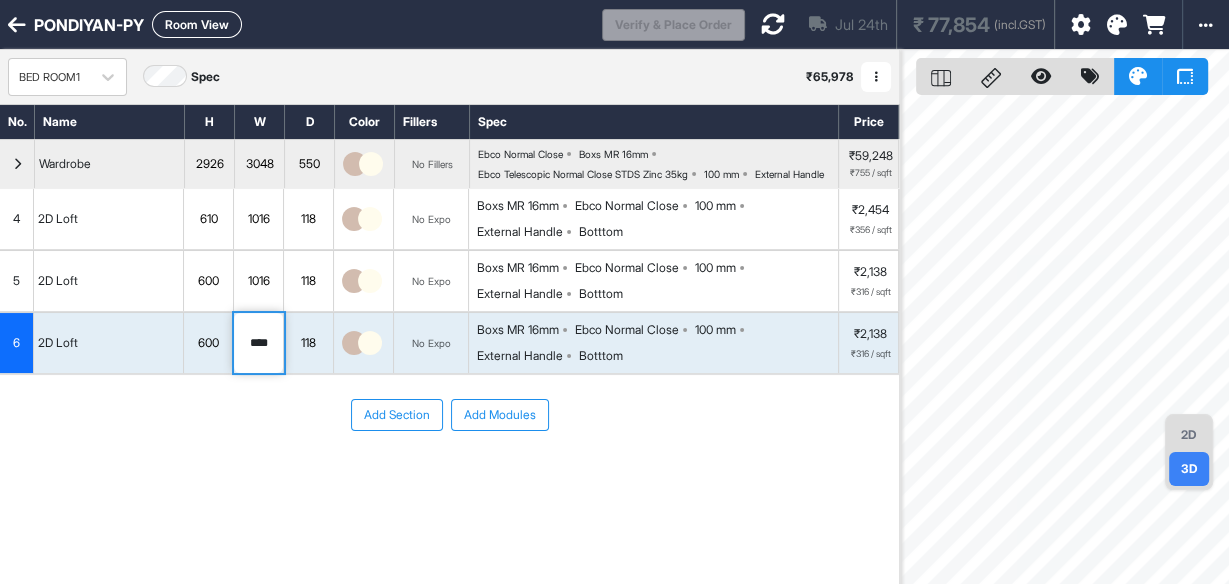 click on "Room View" at bounding box center [197, 24] 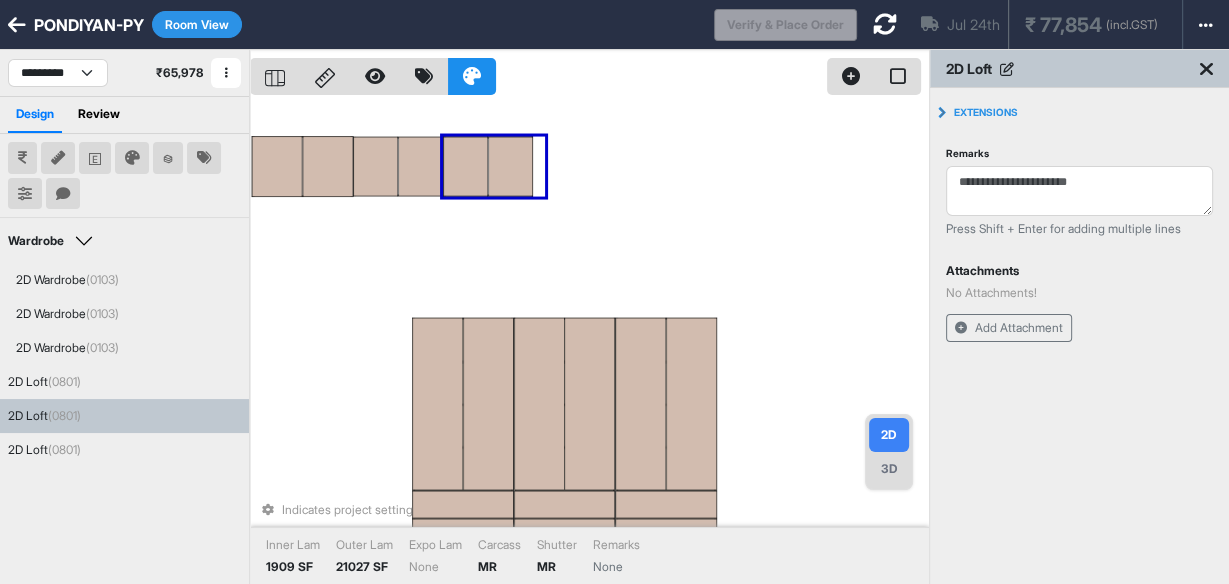 drag, startPoint x: 474, startPoint y: 177, endPoint x: 500, endPoint y: 171, distance: 26.683329 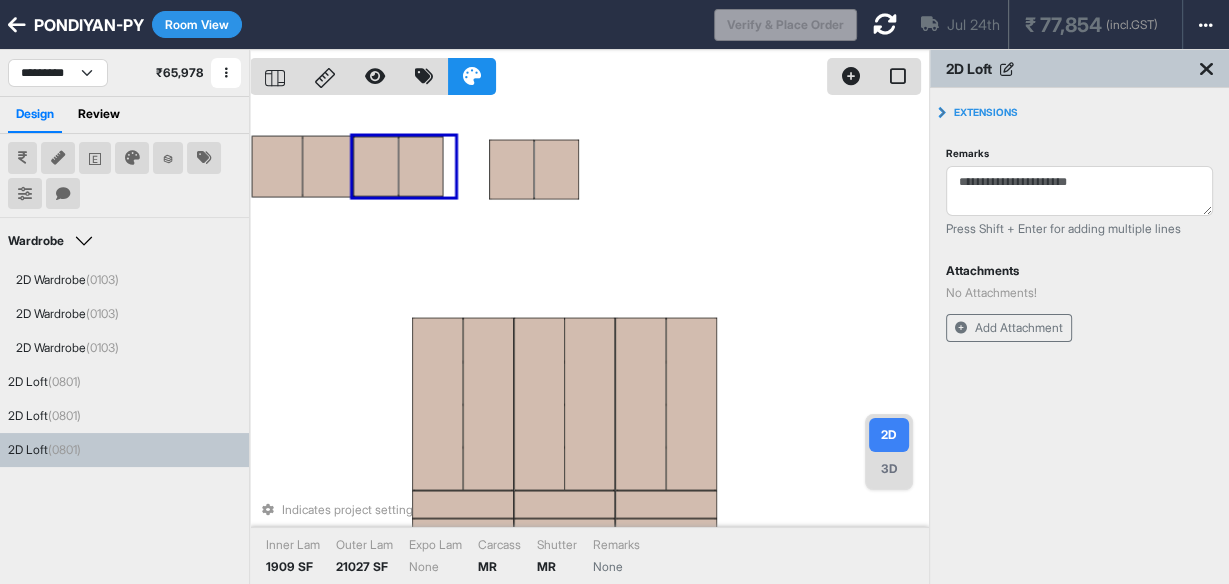 drag, startPoint x: 360, startPoint y: 163, endPoint x: 461, endPoint y: 149, distance: 101.96568 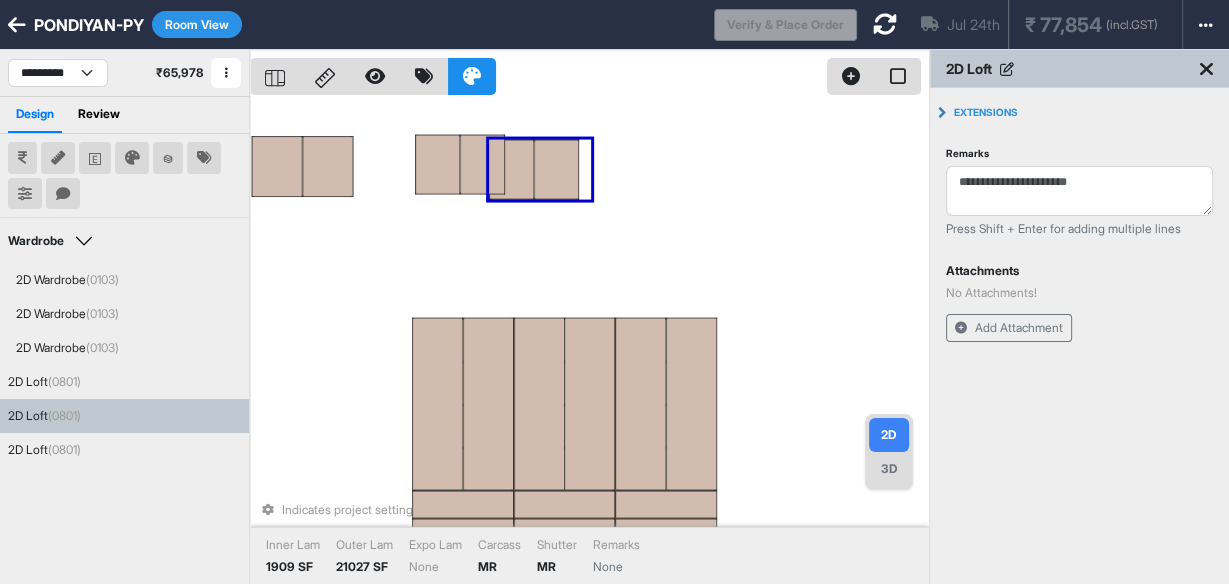 drag, startPoint x: 496, startPoint y: 165, endPoint x: 604, endPoint y: 164, distance: 108.00463 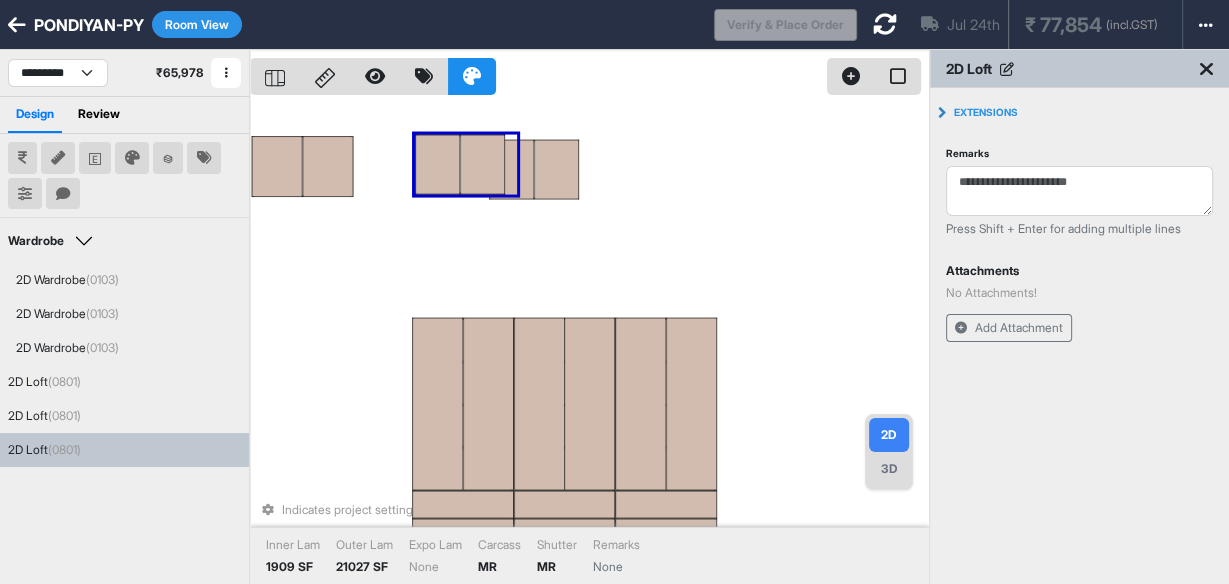 drag, startPoint x: 436, startPoint y: 179, endPoint x: 391, endPoint y: 182, distance: 45.099888 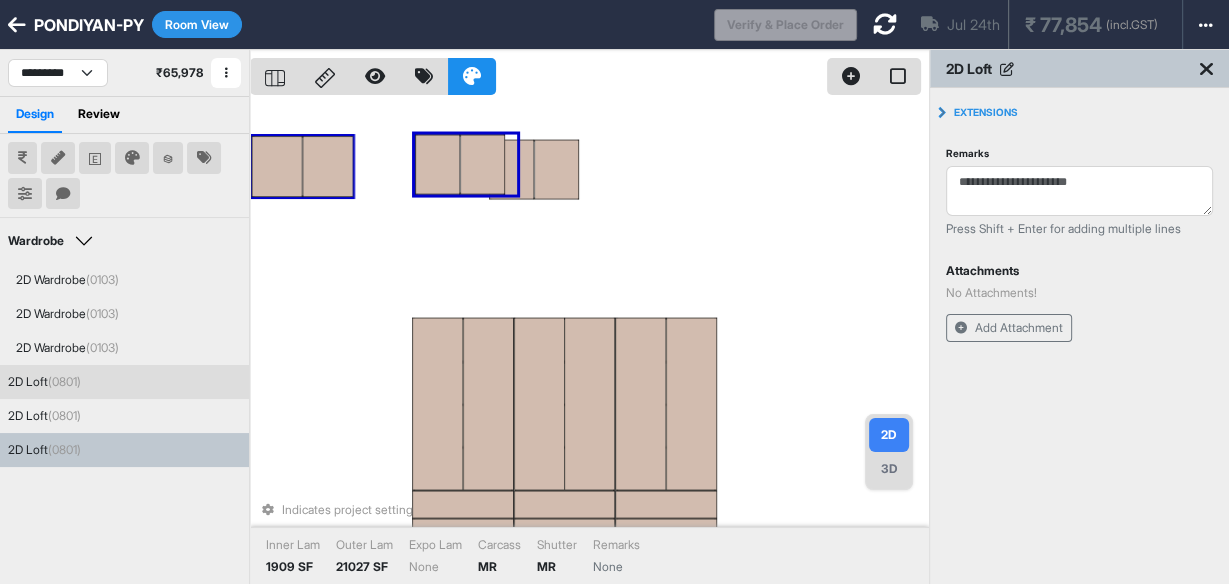 click at bounding box center [277, 166] 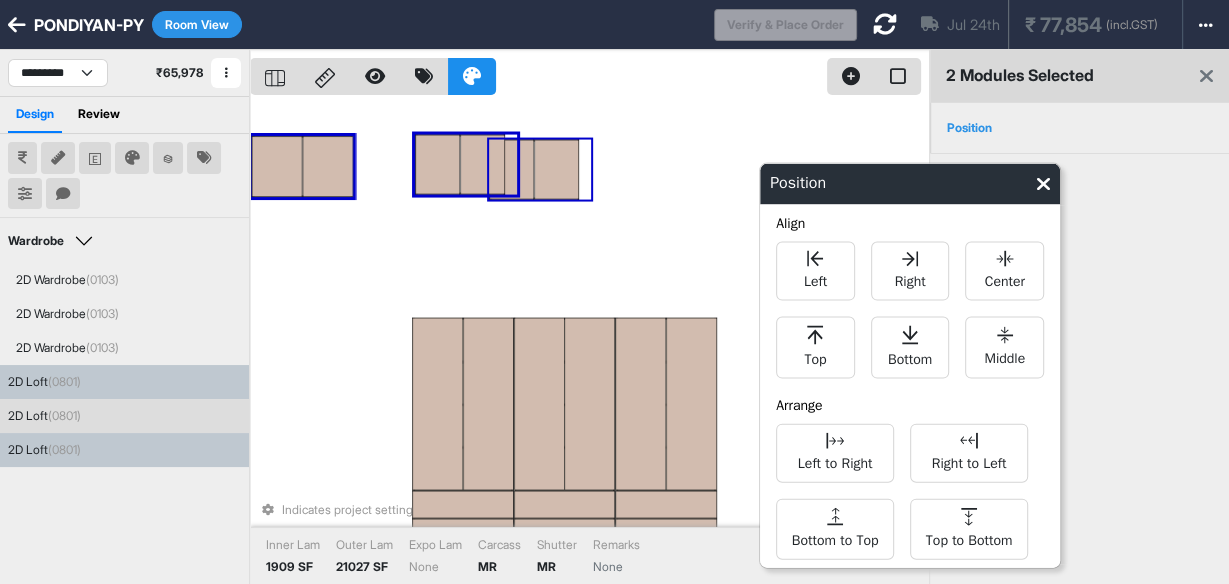 click at bounding box center [556, 170] 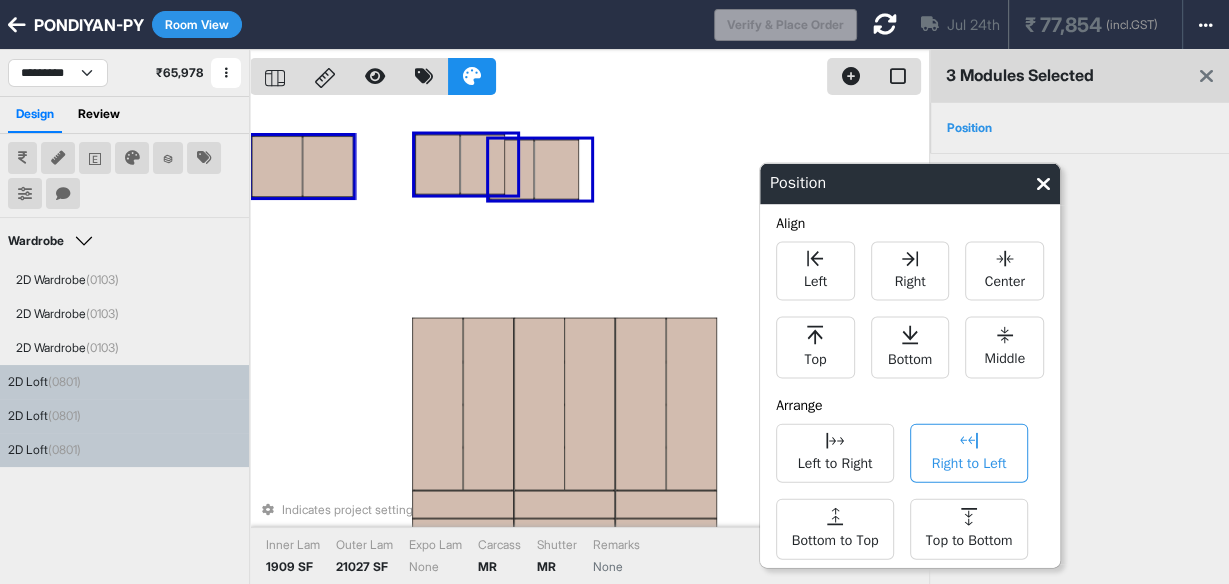 click on "Right to Left" at bounding box center [969, 461] 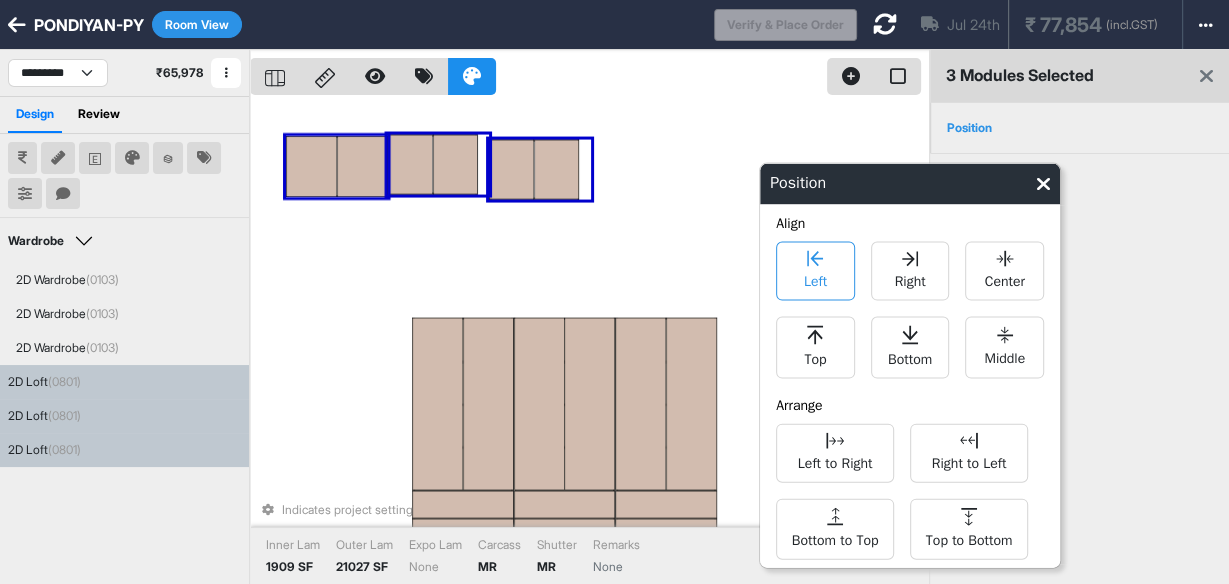 click on "Left" at bounding box center [815, 279] 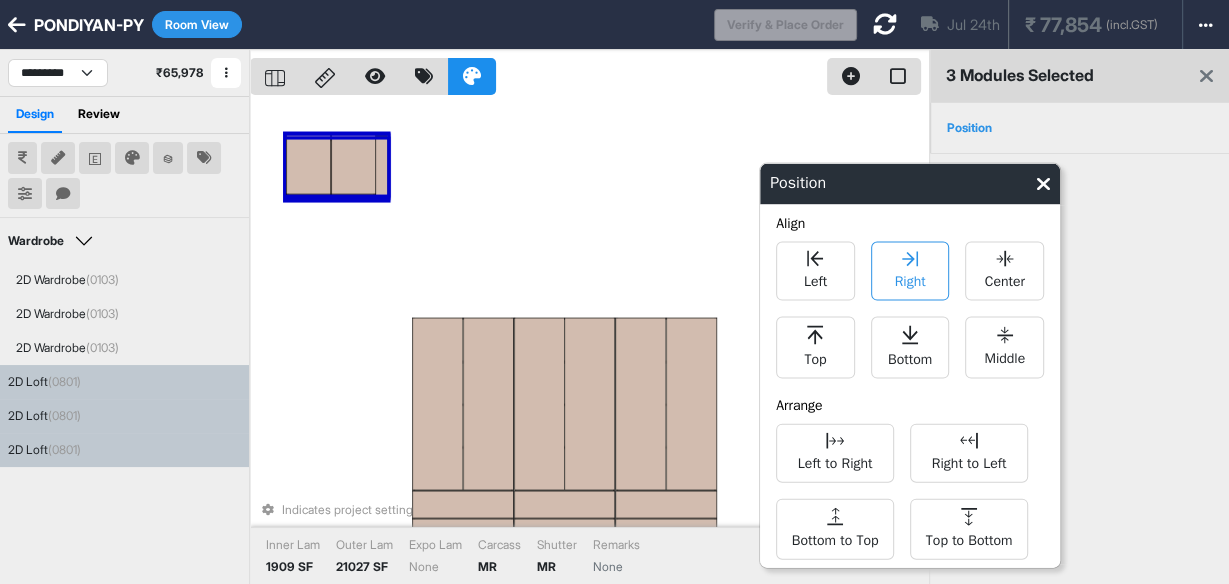click on "Right" at bounding box center (910, 279) 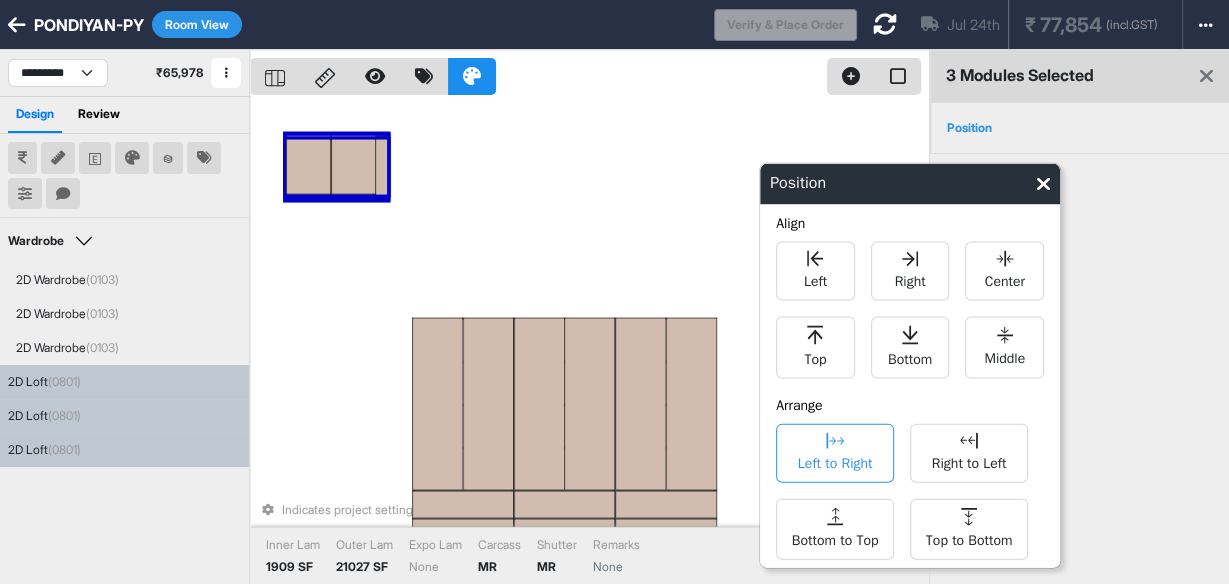 click on "Left to Right" at bounding box center [835, 453] 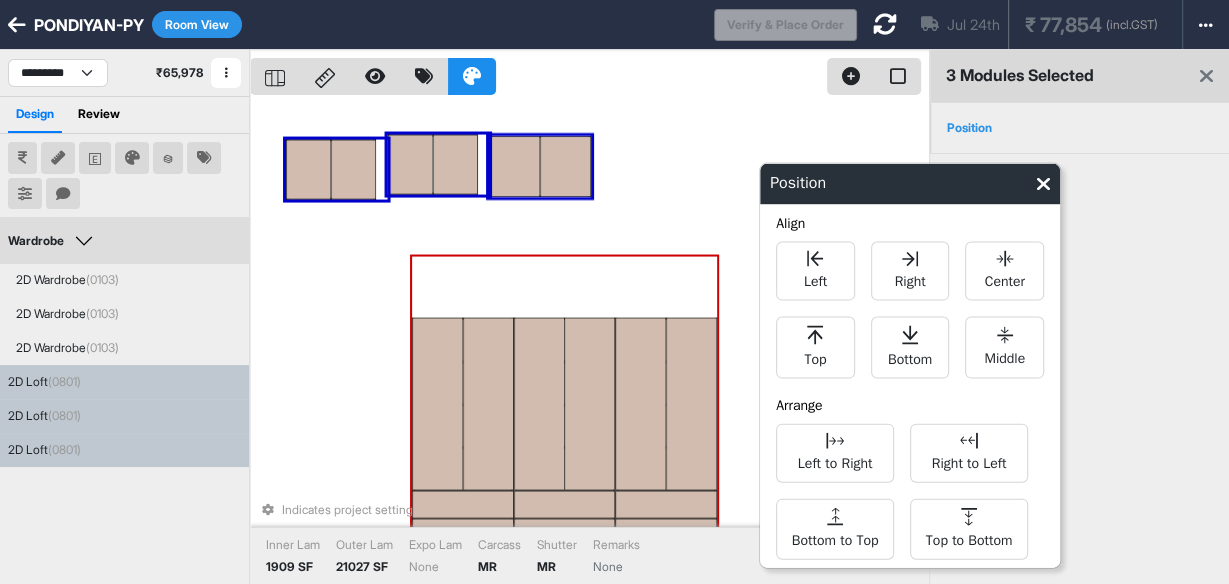 click on "Indicates project setting Inner Lam 1909 SF Outer Lam 21027 SF Expo Lam None Carcass MR Shutter MR Remarks None" at bounding box center [589, 342] 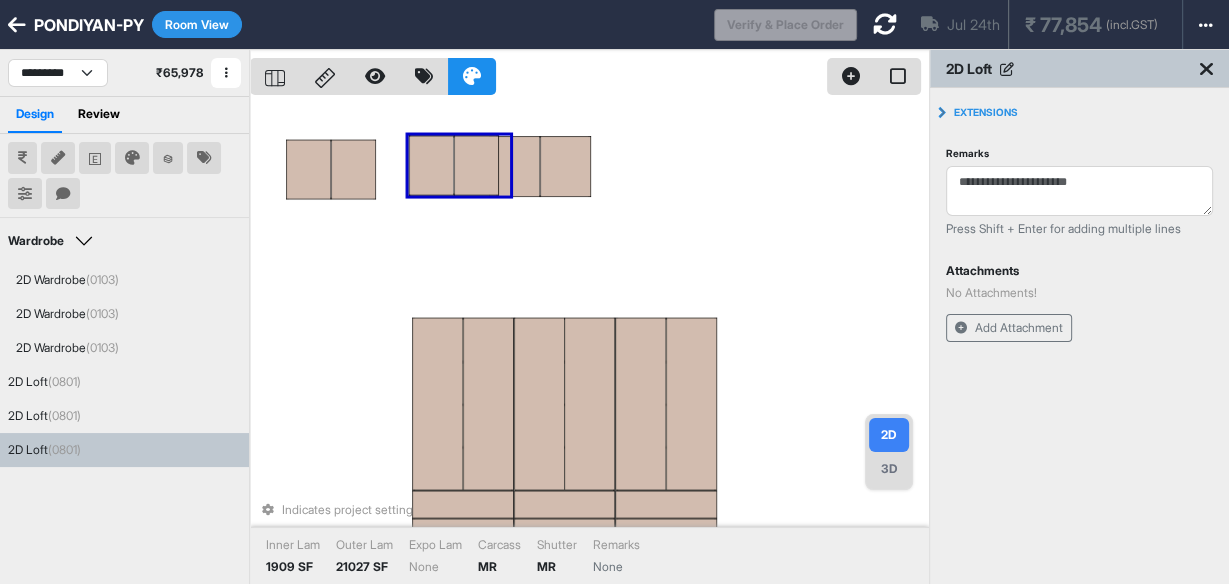 drag, startPoint x: 410, startPoint y: 156, endPoint x: 393, endPoint y: 162, distance: 18.027756 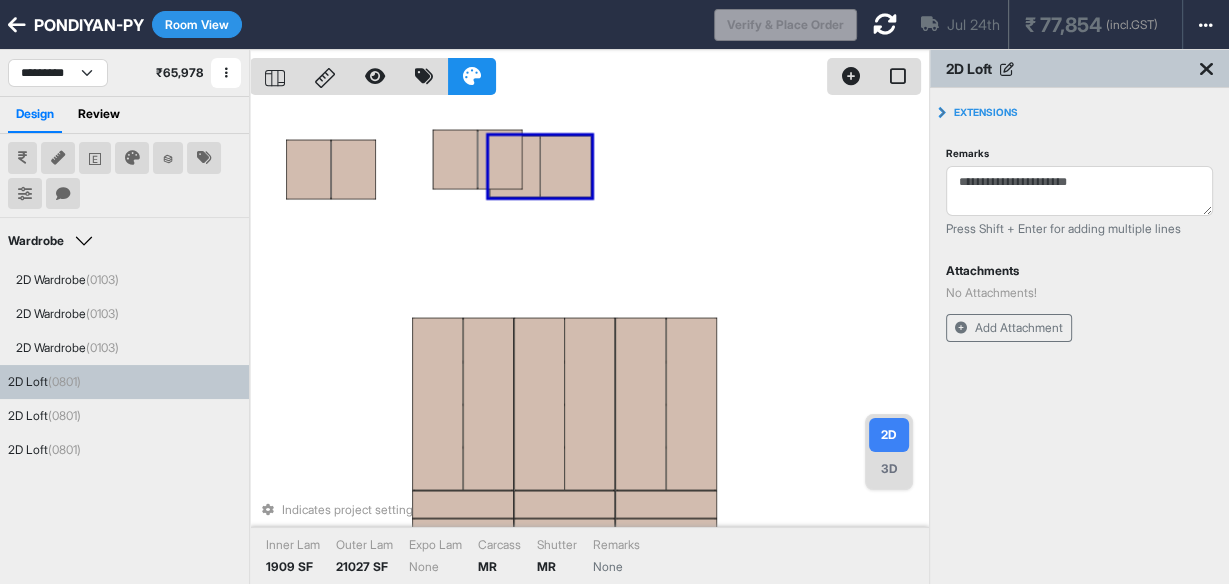 drag, startPoint x: 566, startPoint y: 160, endPoint x: 591, endPoint y: 165, distance: 25.495098 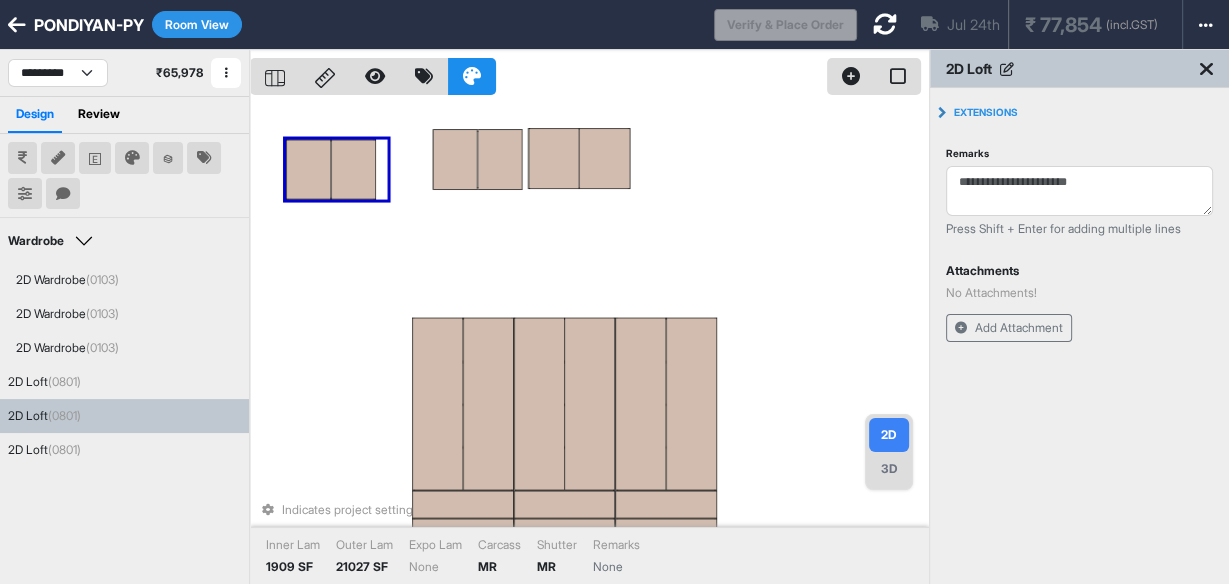 drag, startPoint x: 329, startPoint y: 176, endPoint x: 343, endPoint y: 148, distance: 31.304953 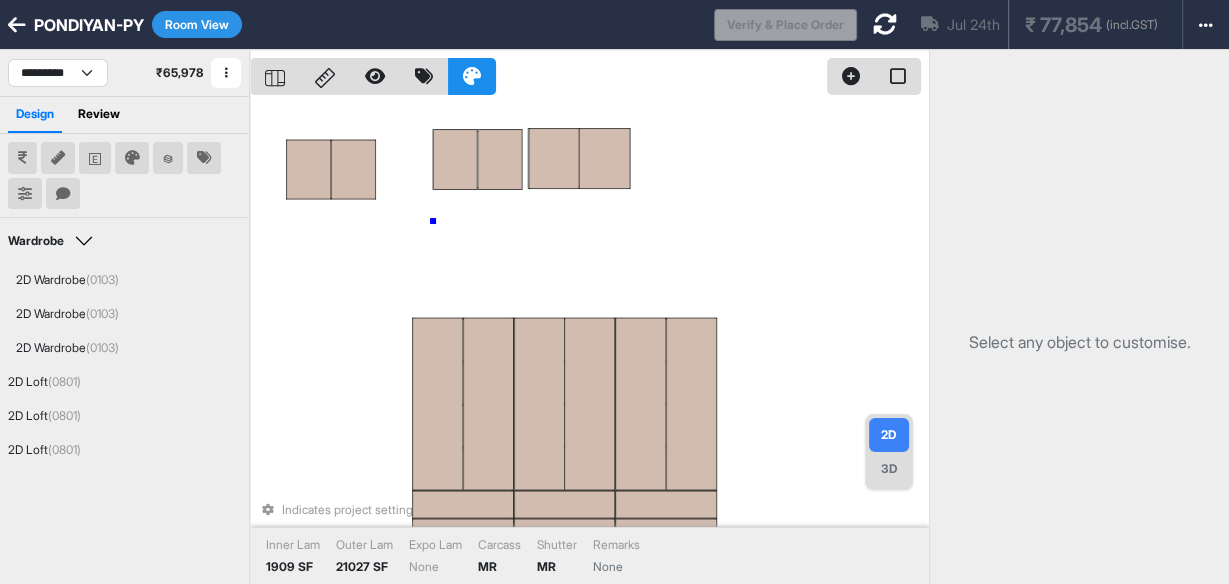 click on "Indicates project setting Inner Lam 1909 SF Outer Lam 21027 SF Expo Lam None Carcass MR Shutter MR Remarks None" at bounding box center [589, 342] 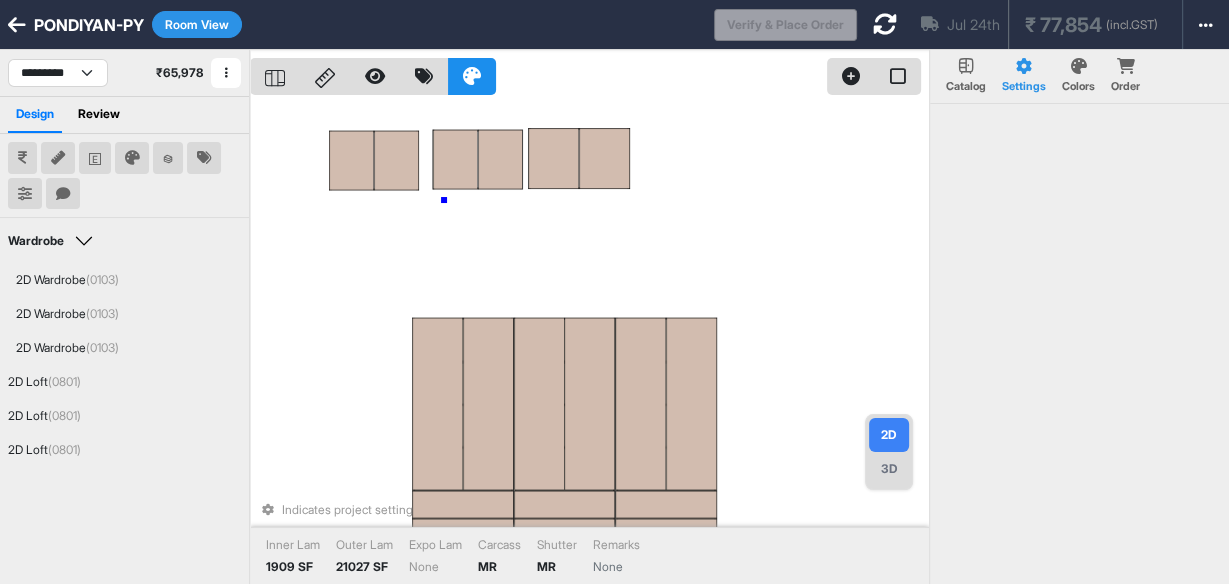 click on "Indicates project setting Inner Lam 1909 SF Outer Lam 21027 SF Expo Lam None Carcass MR Shutter MR Remarks None" at bounding box center [589, 342] 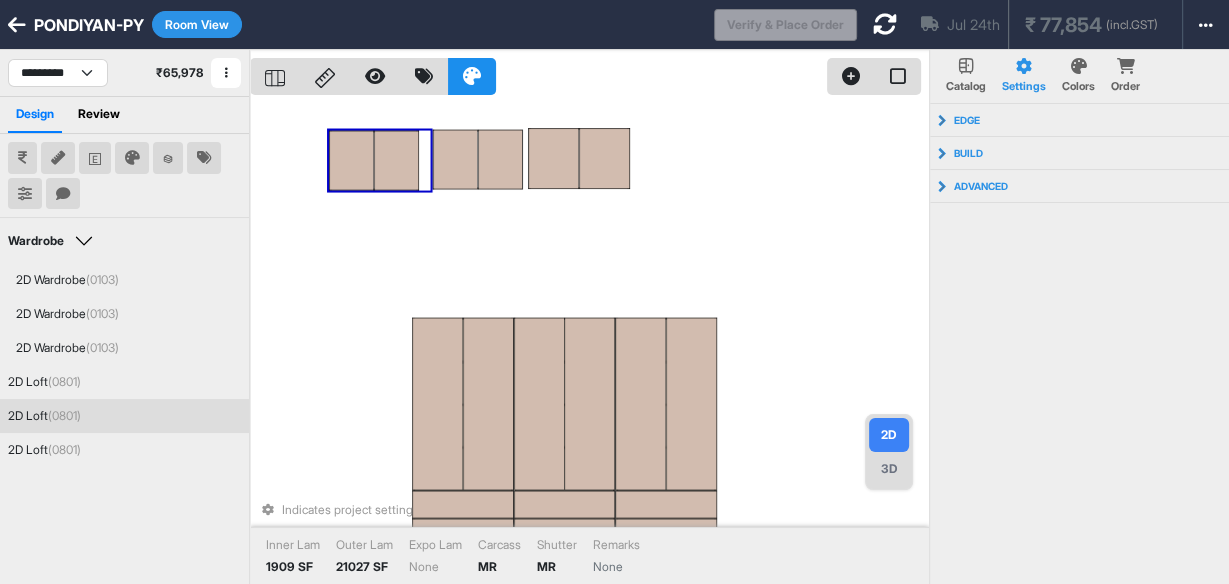 click at bounding box center (351, 161) 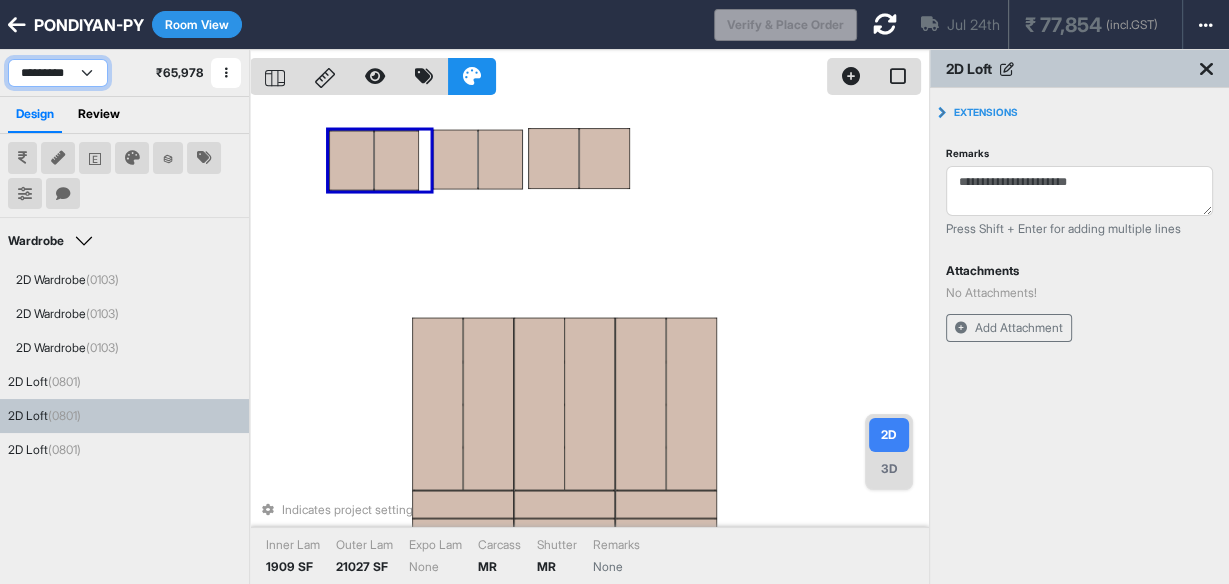 click on "*********" at bounding box center [58, 73] 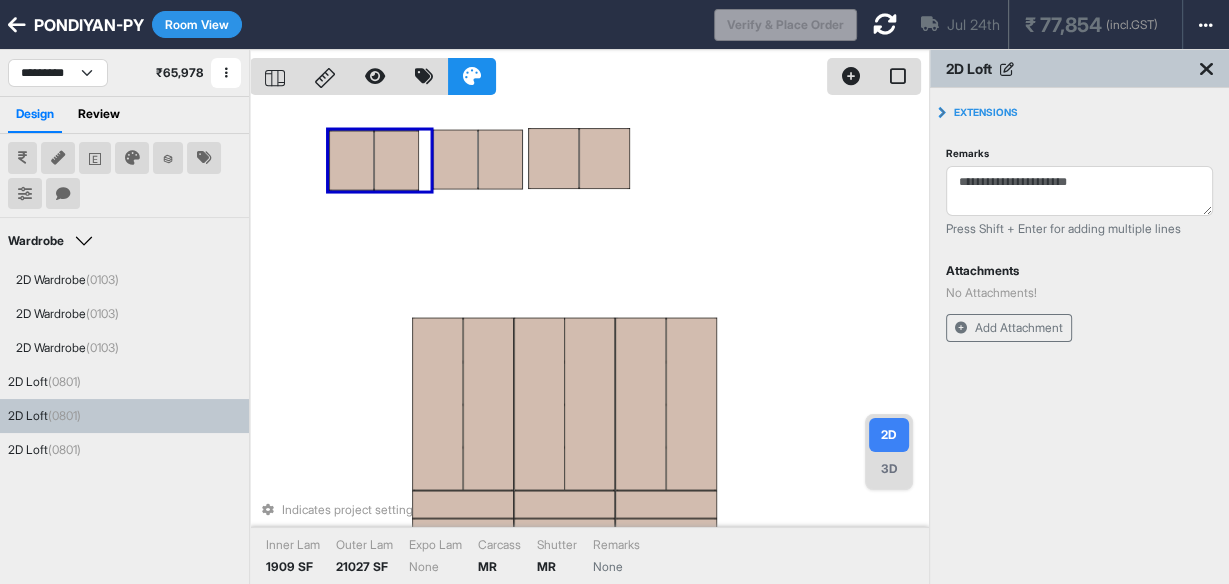 click on "Room View" at bounding box center (197, 24) 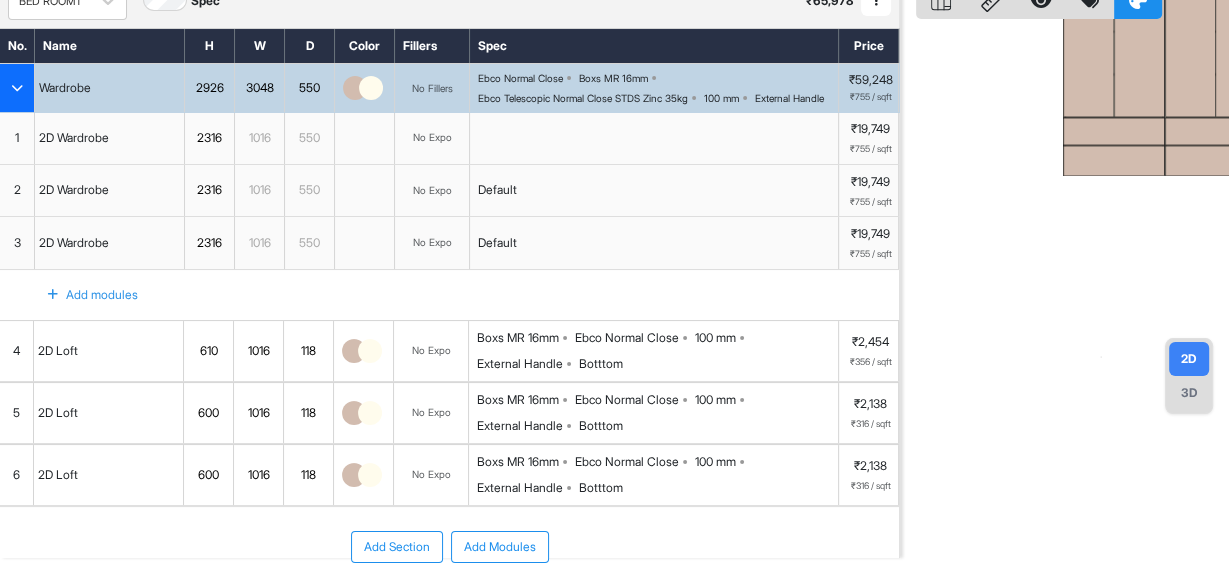 scroll, scrollTop: 80, scrollLeft: 0, axis: vertical 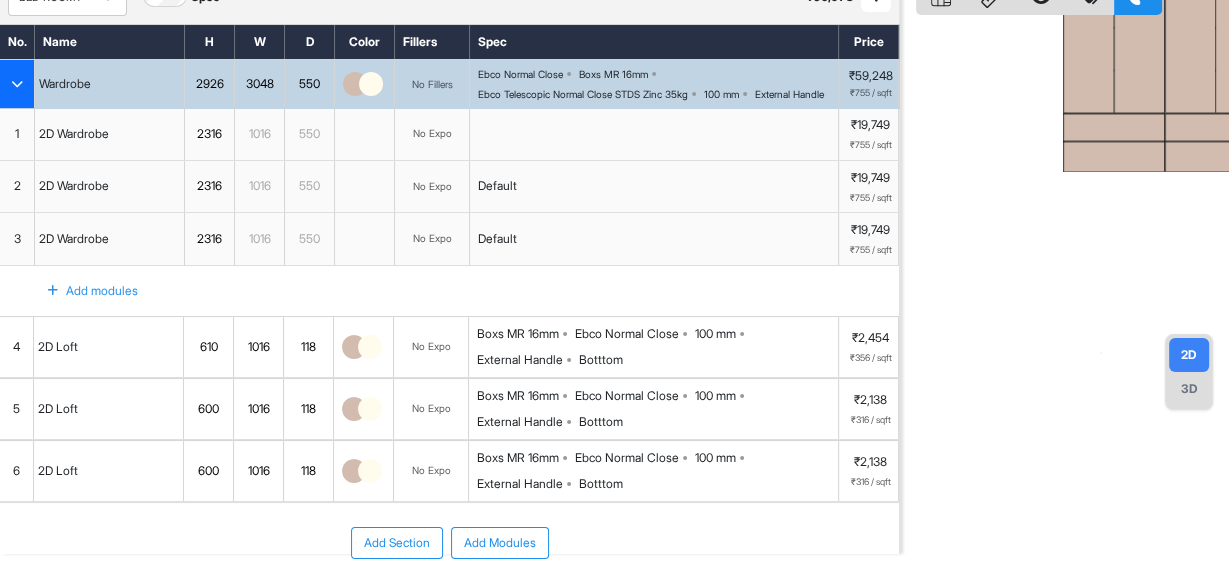 click on "600" at bounding box center [208, 409] 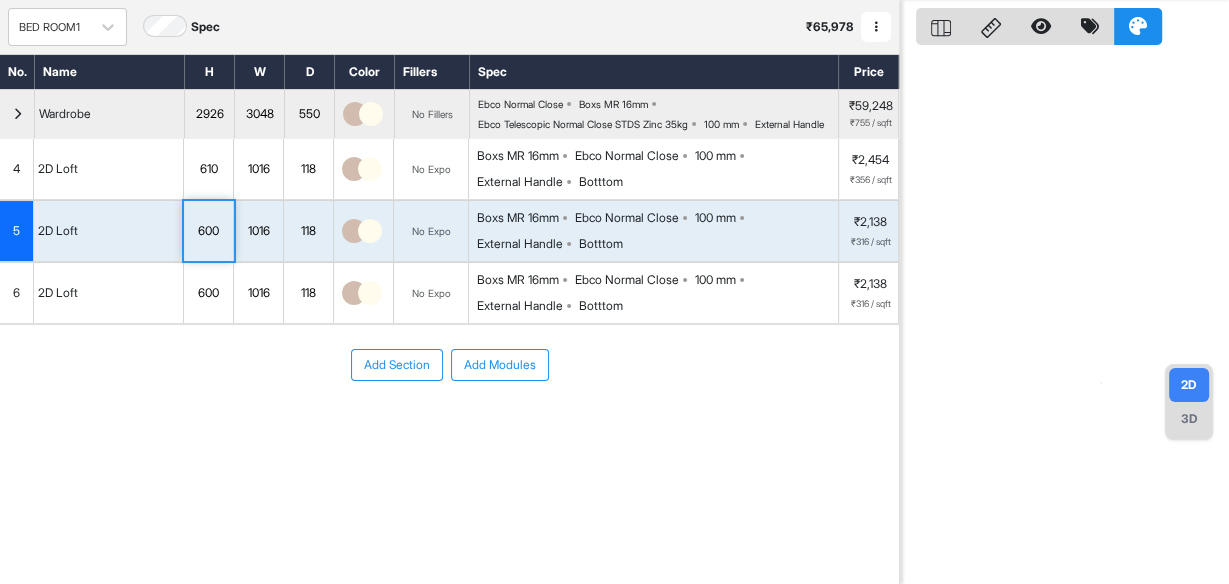 scroll, scrollTop: 49, scrollLeft: 0, axis: vertical 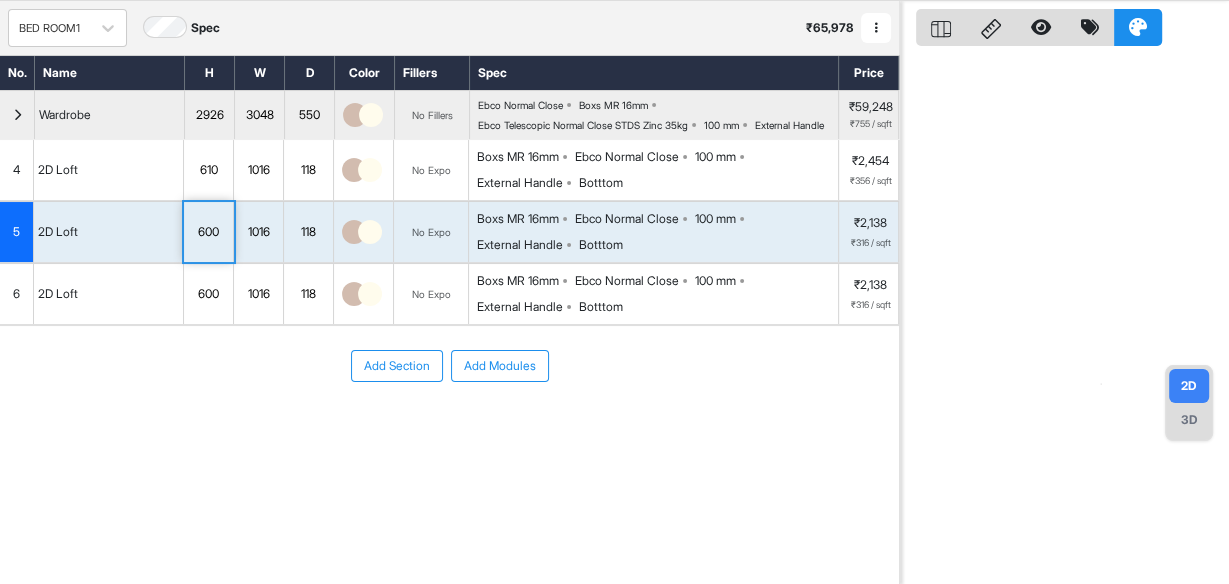 click on "600" at bounding box center [208, 232] 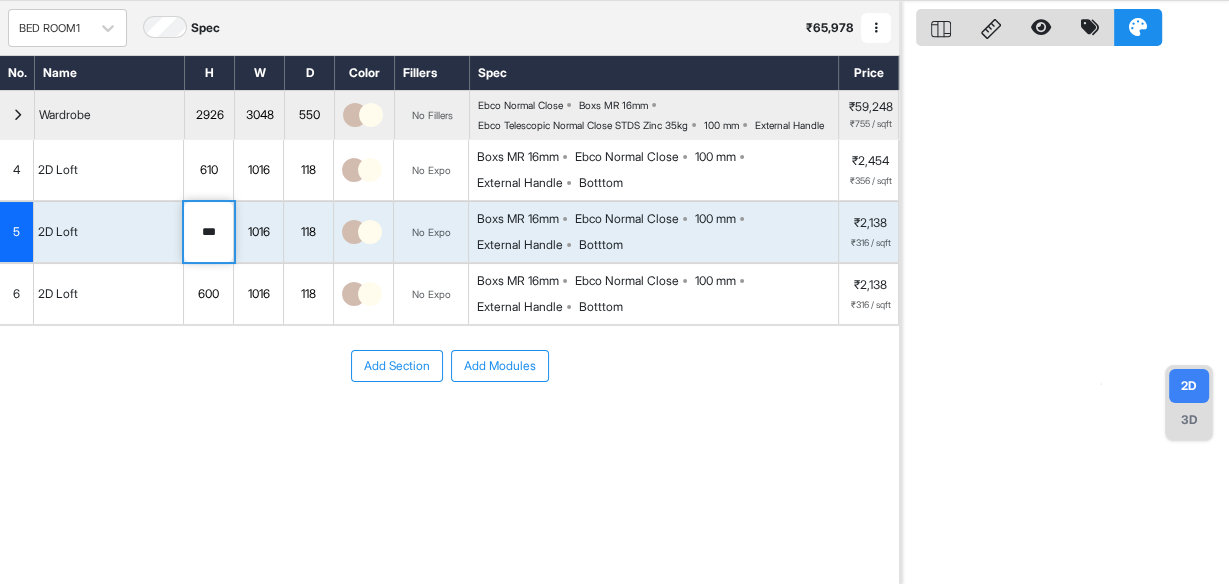 type on "***" 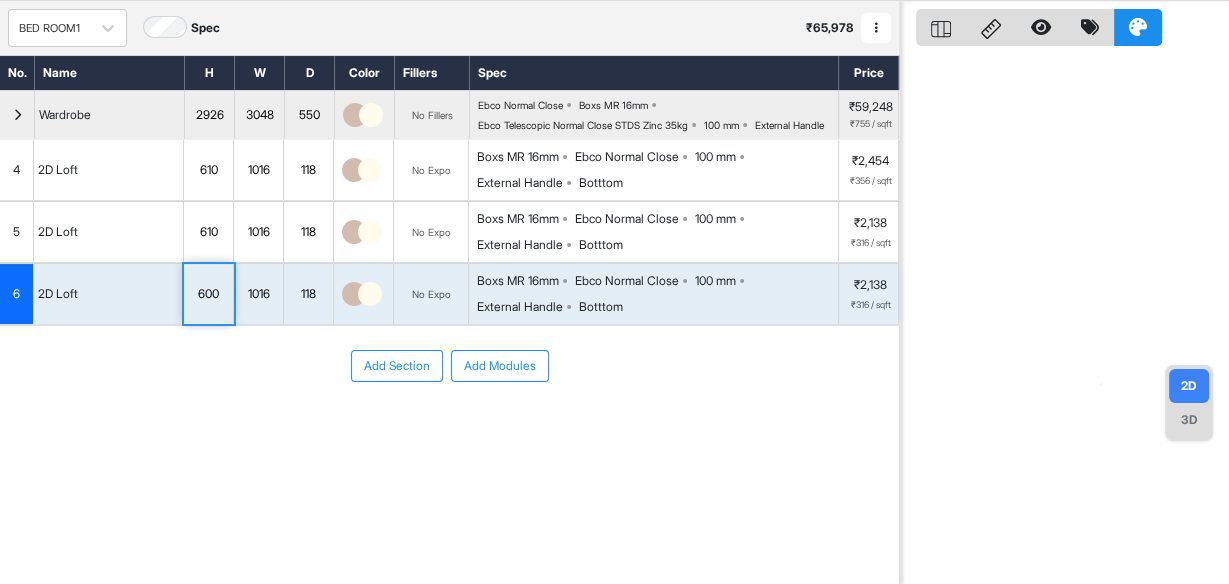 click on "600" at bounding box center [208, 294] 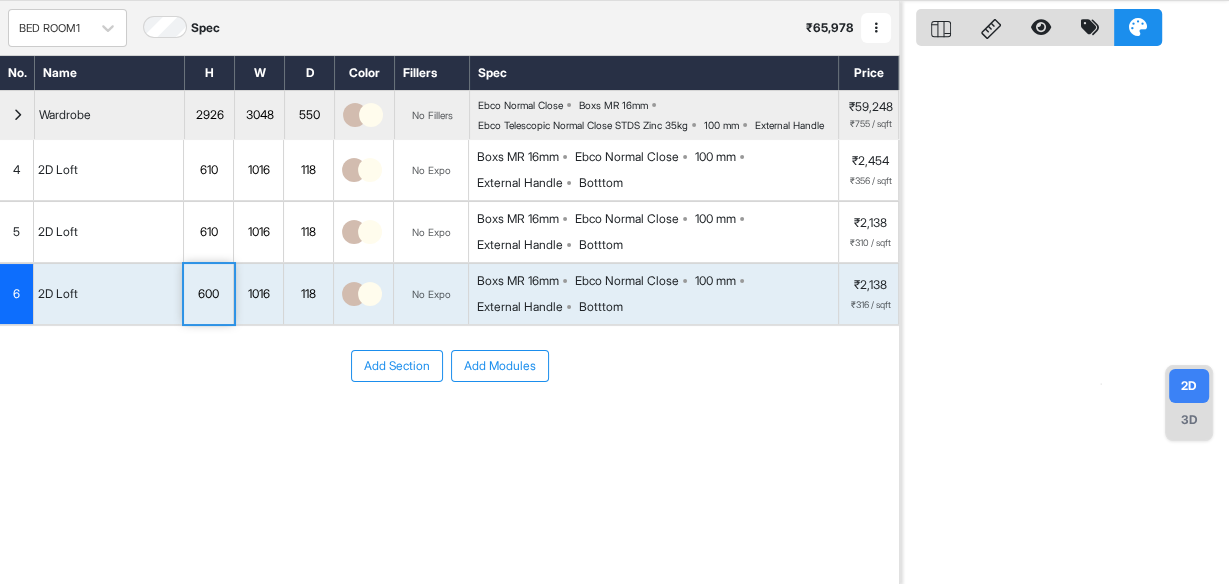 click on "600" at bounding box center (208, 294) 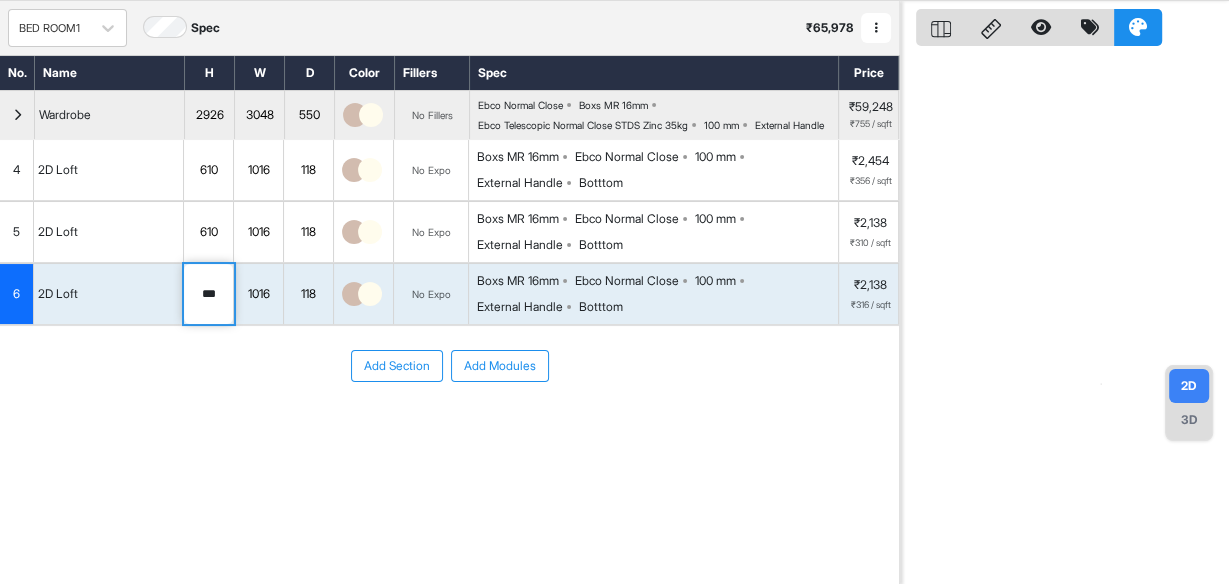 type on "***" 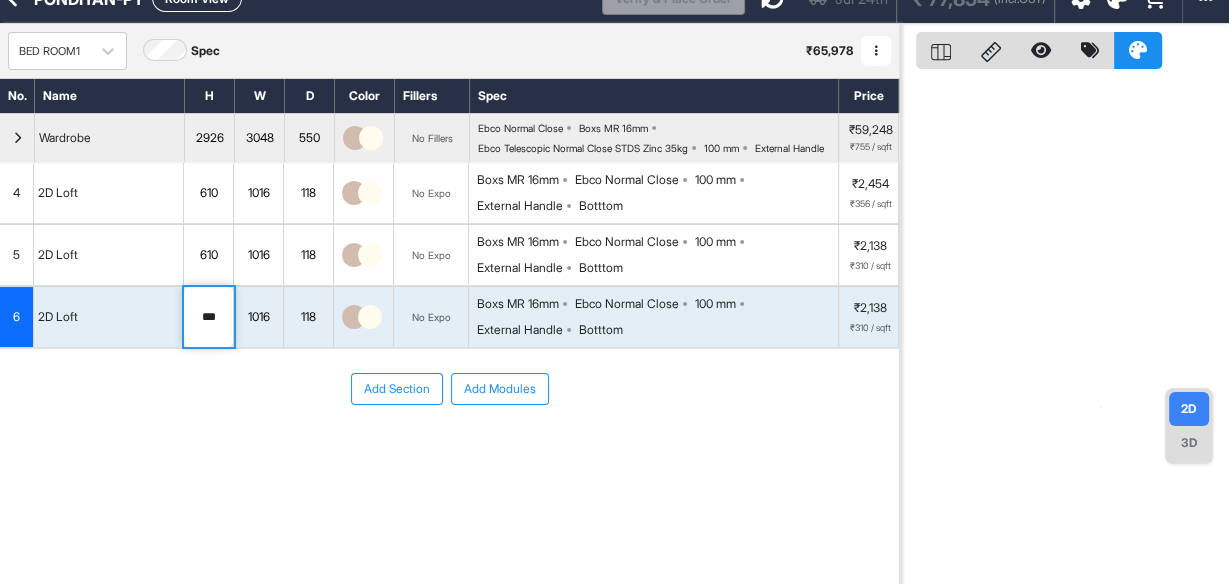 scroll, scrollTop: 0, scrollLeft: 0, axis: both 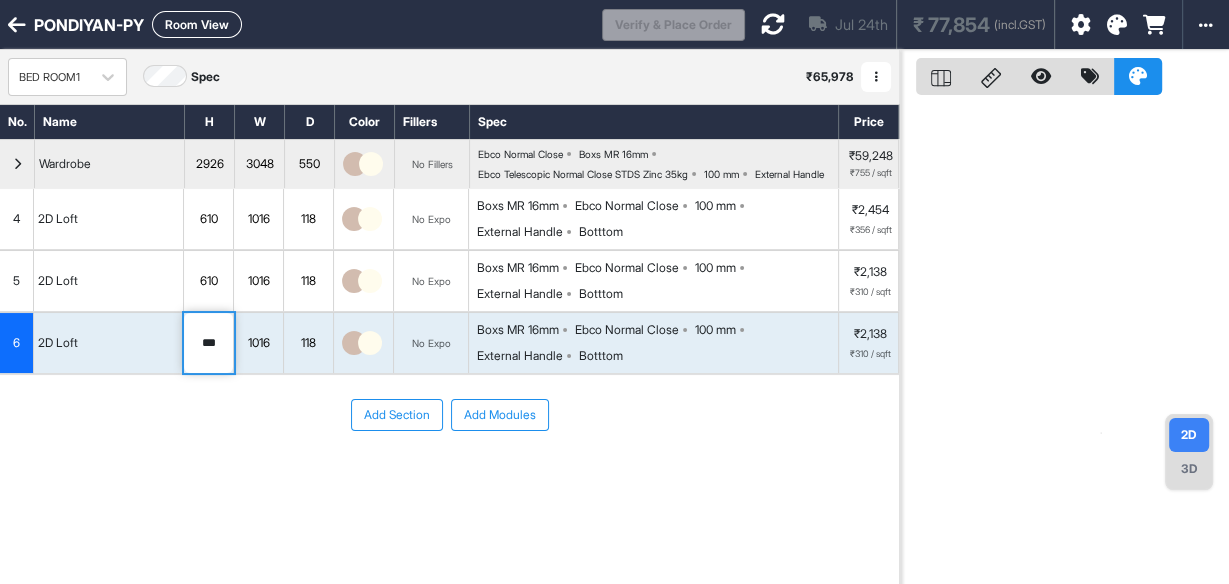 click on "Add Section Add Modules" at bounding box center (449, 475) 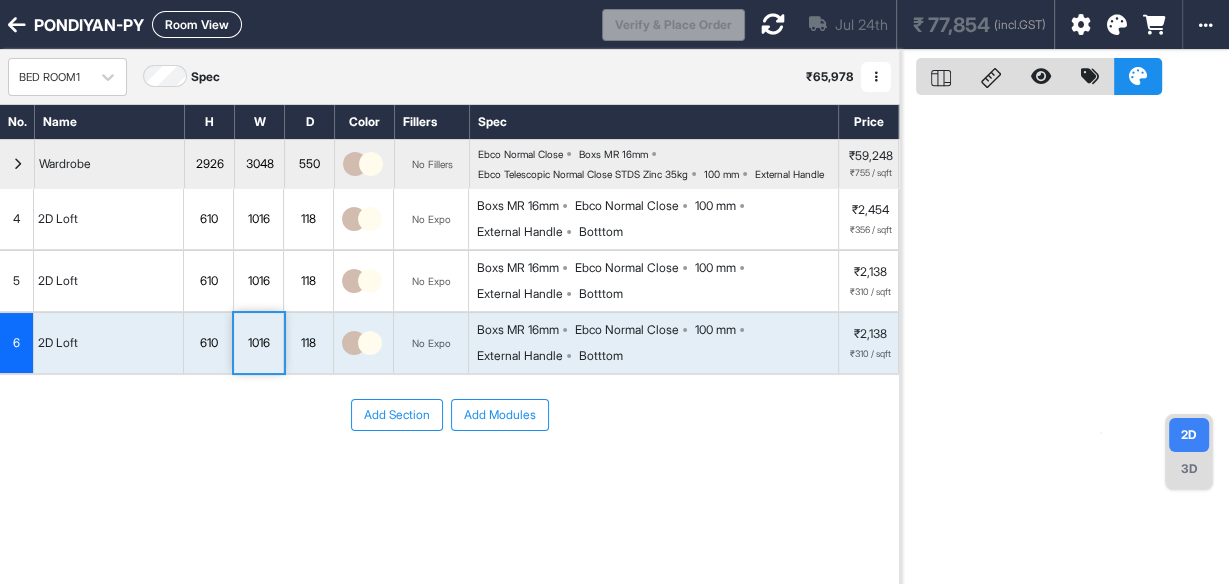 click on "Add Section Add Modules" at bounding box center [449, 475] 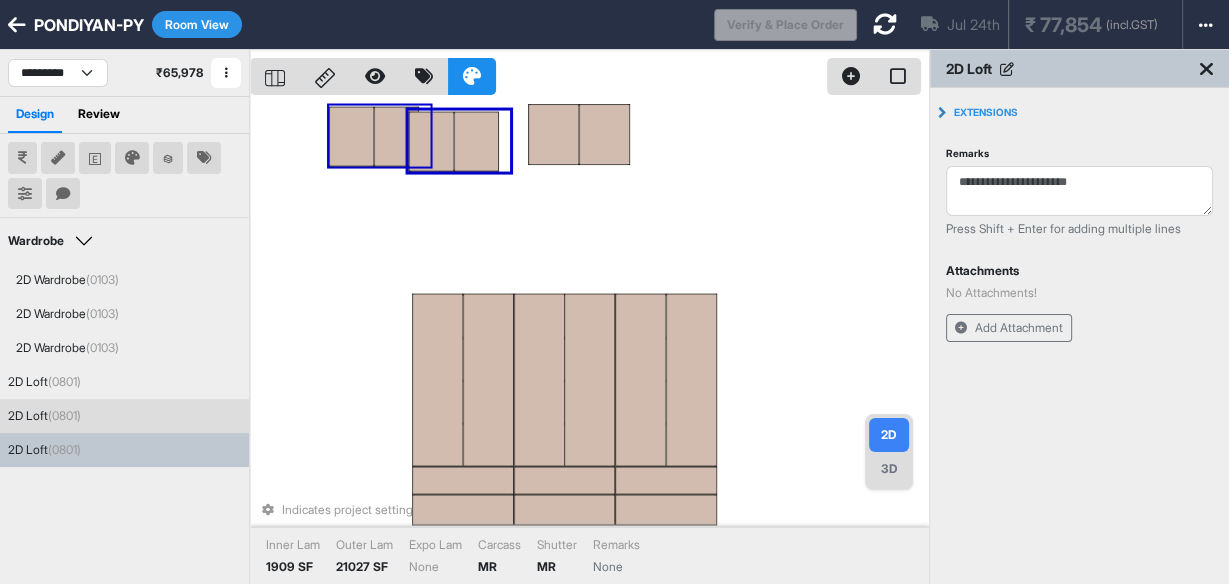 type 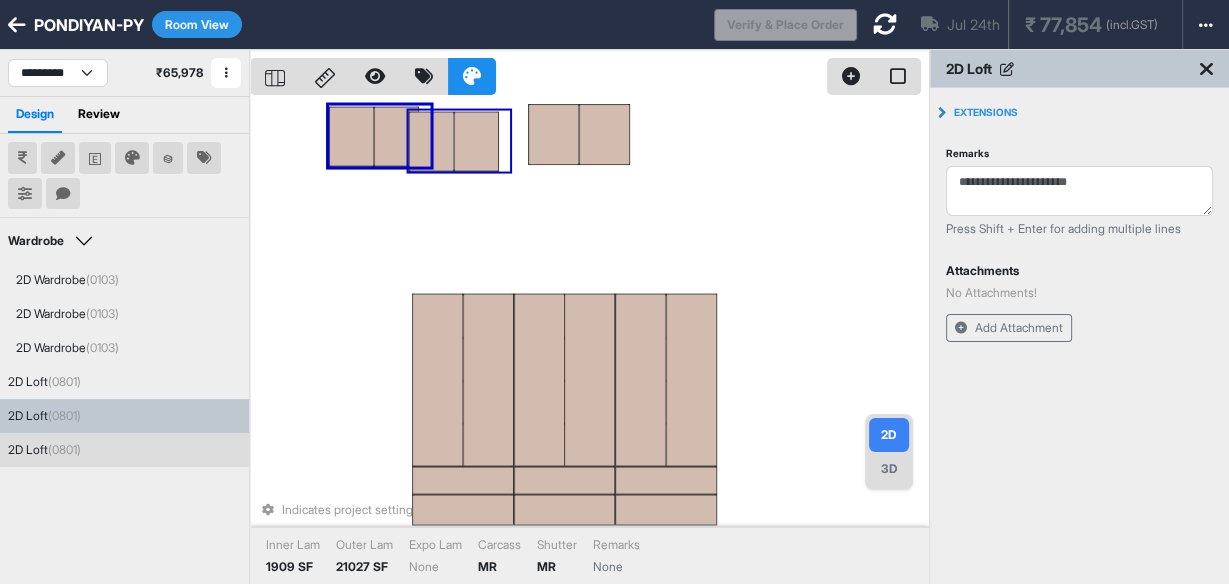 click at bounding box center (476, 142) 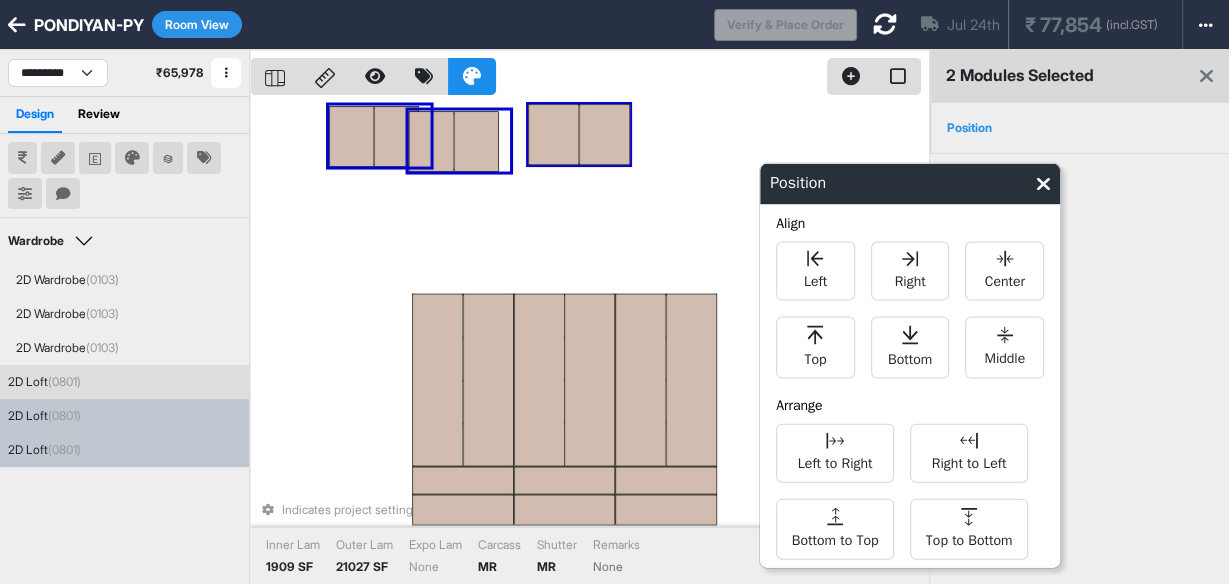 click at bounding box center [604, 134] 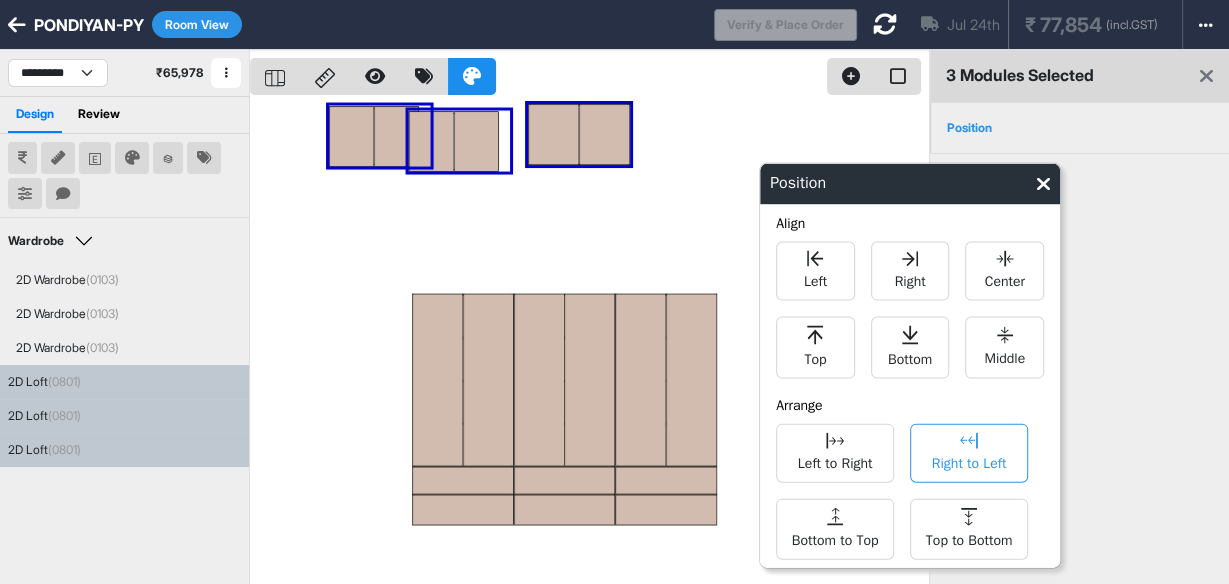click on "Right to Left" at bounding box center [969, 461] 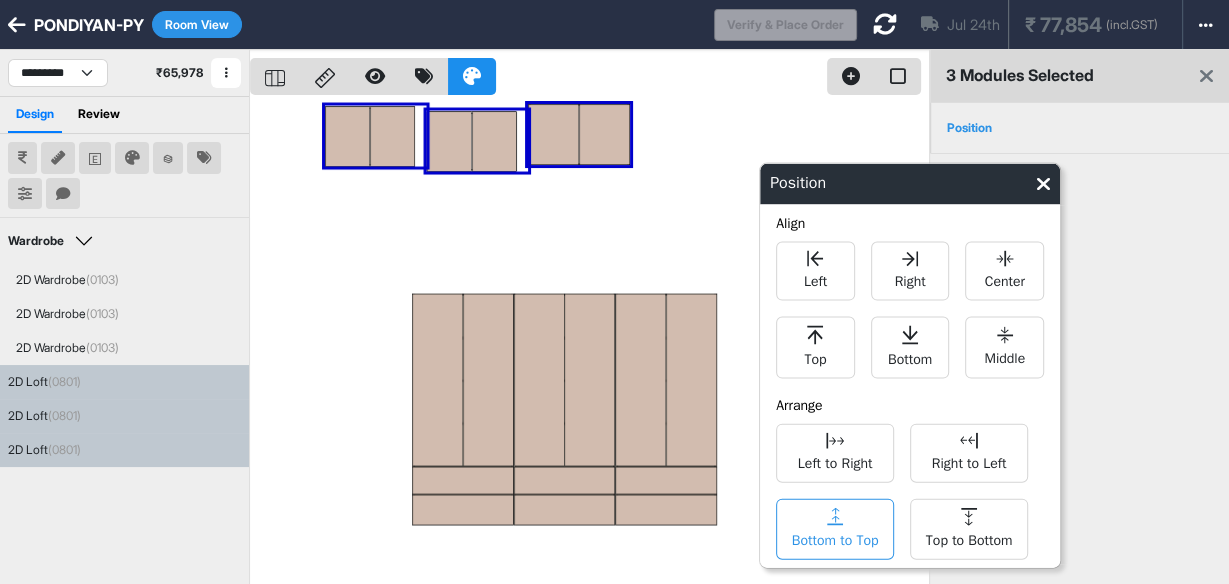 click on "Bottom to Top" at bounding box center [835, 538] 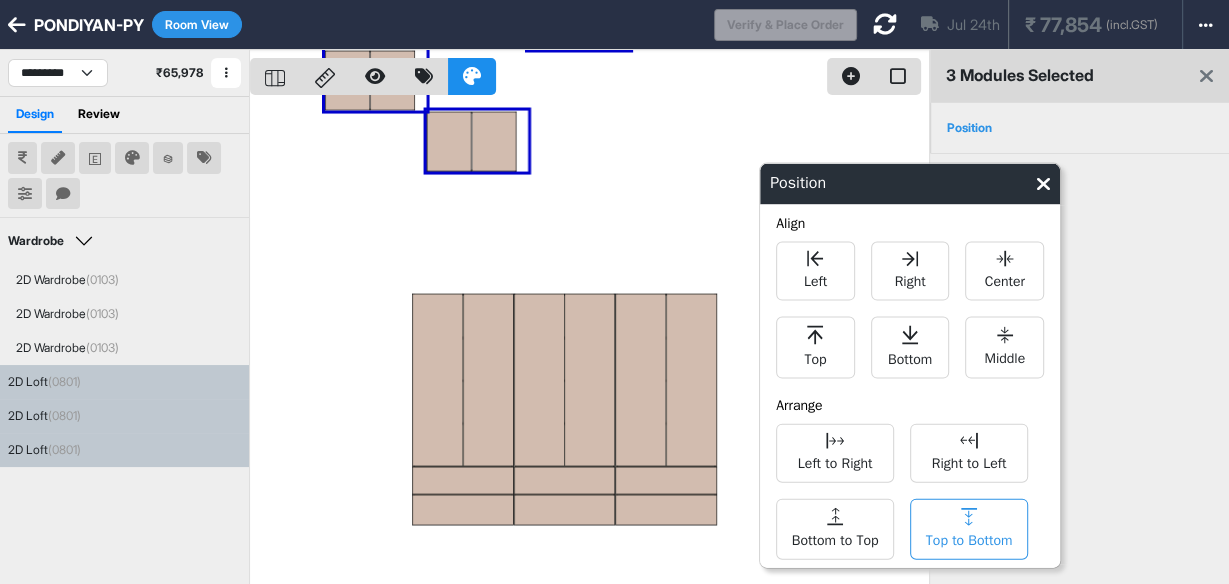 click on "Top to Bottom" at bounding box center [969, 529] 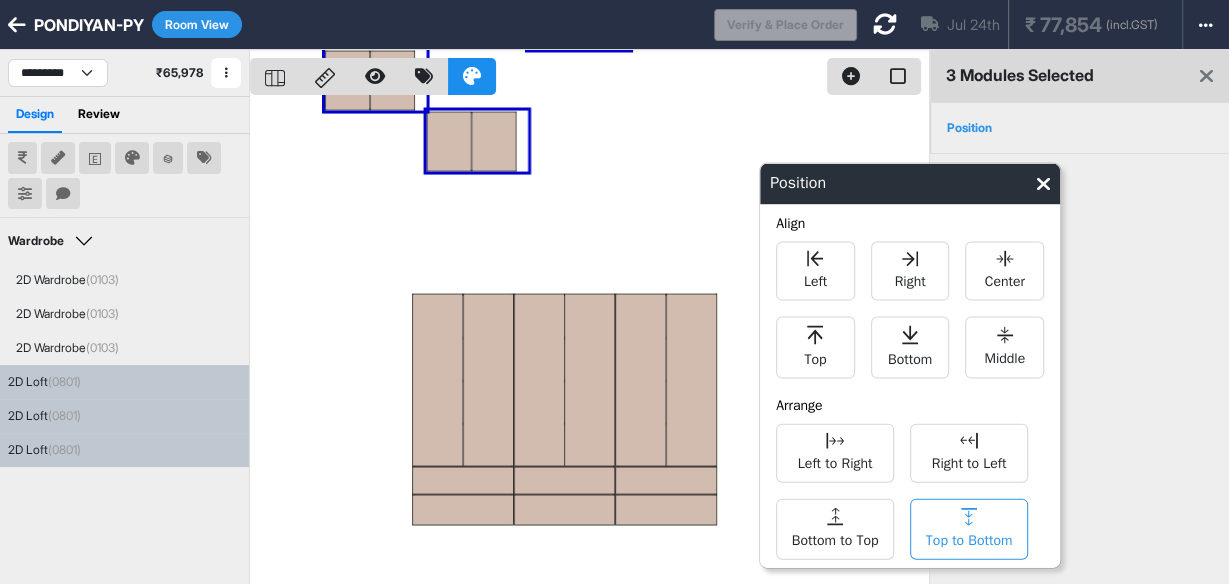 click on "Top to Bottom" at bounding box center [969, 529] 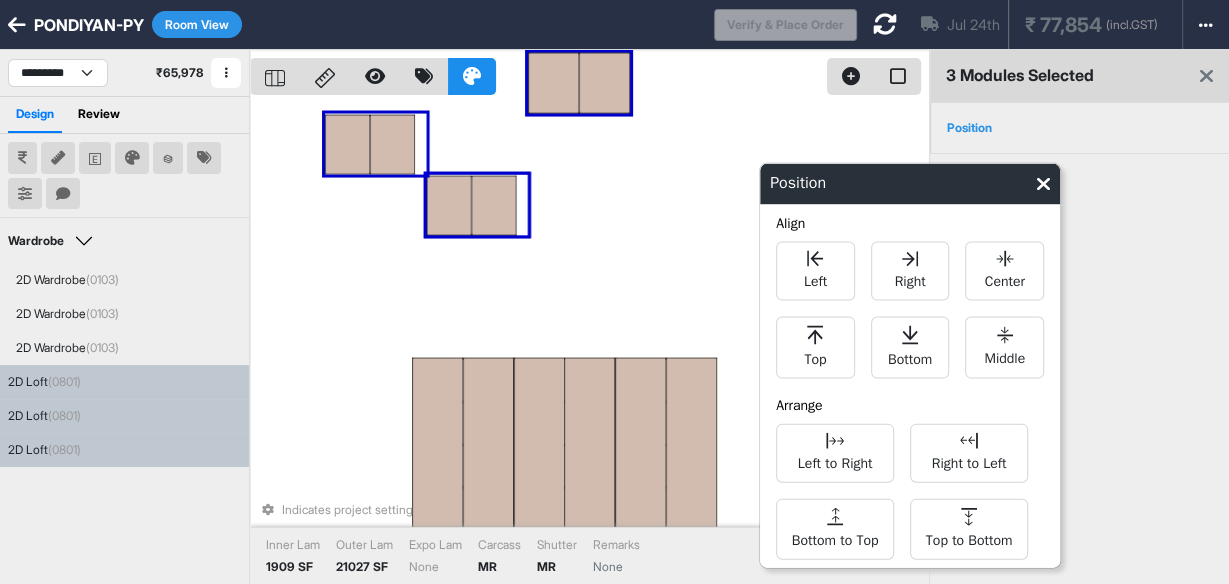 click at bounding box center [449, 206] 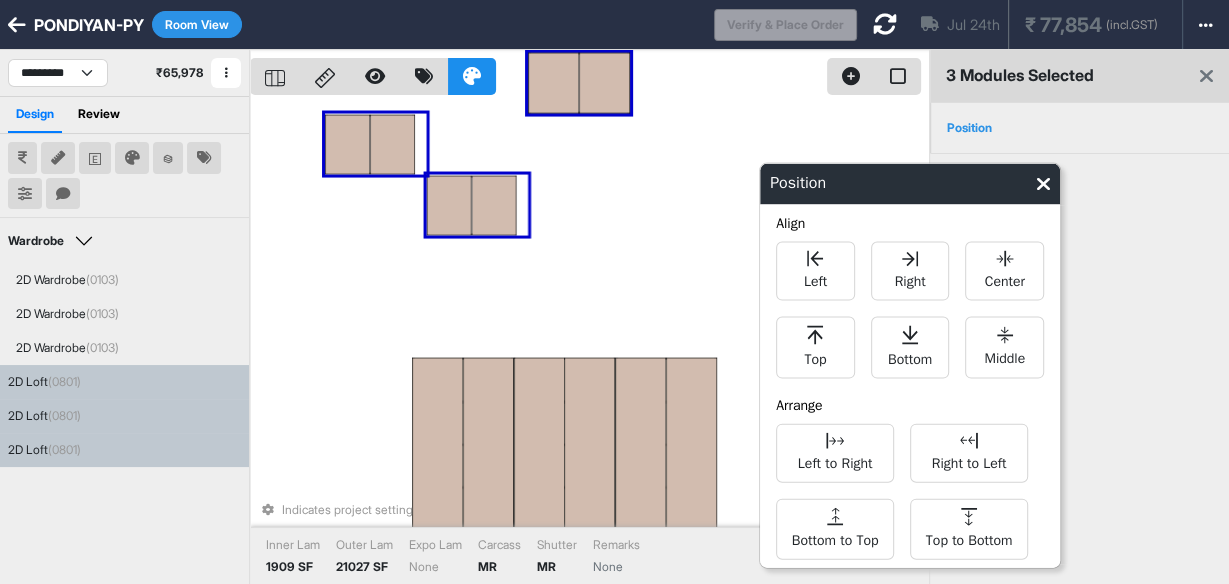 click at bounding box center [275, 76] 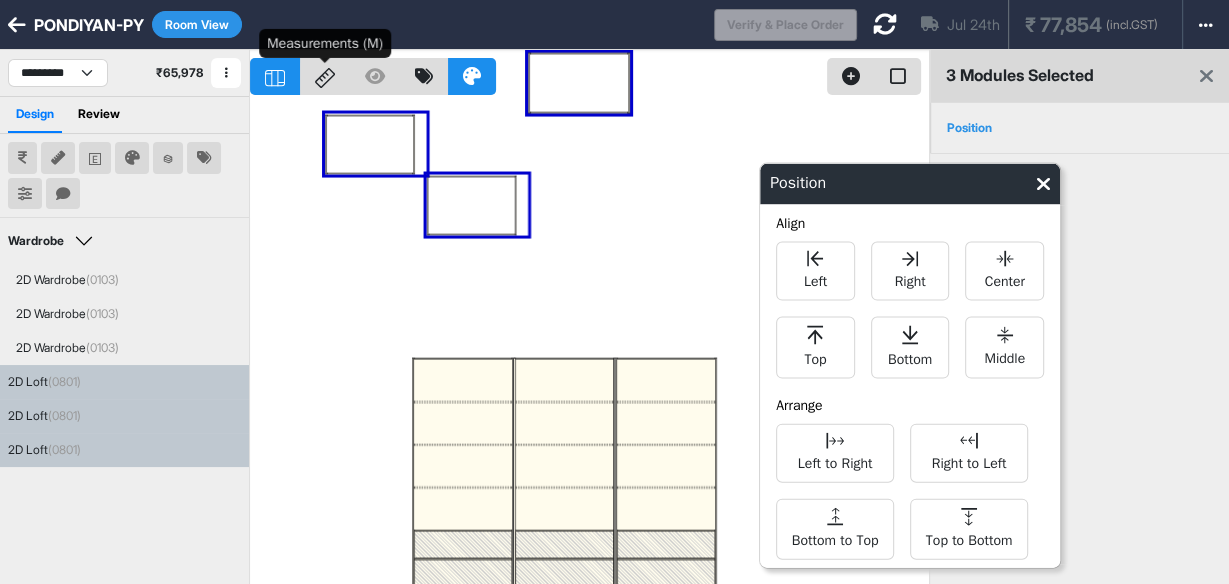 click 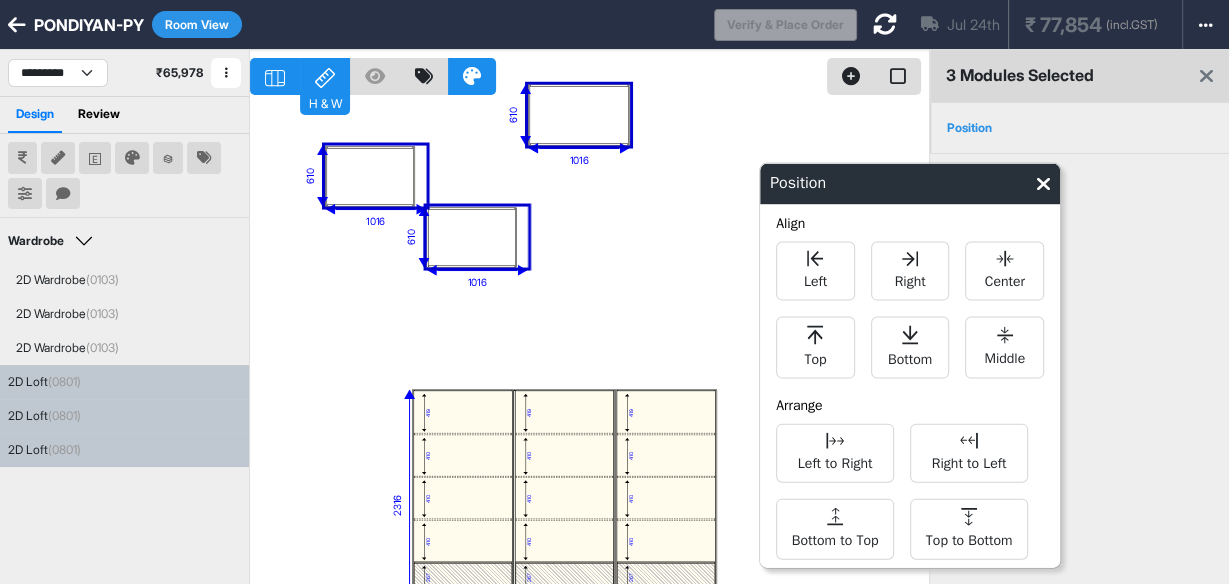 click on "419 410 410 410 267 276 419 410 410 410 267 276 419 410 410 410 267 276 610 1016 610 1016 610 1016 3048 2316 1016 1016 1016" at bounding box center (589, 342) 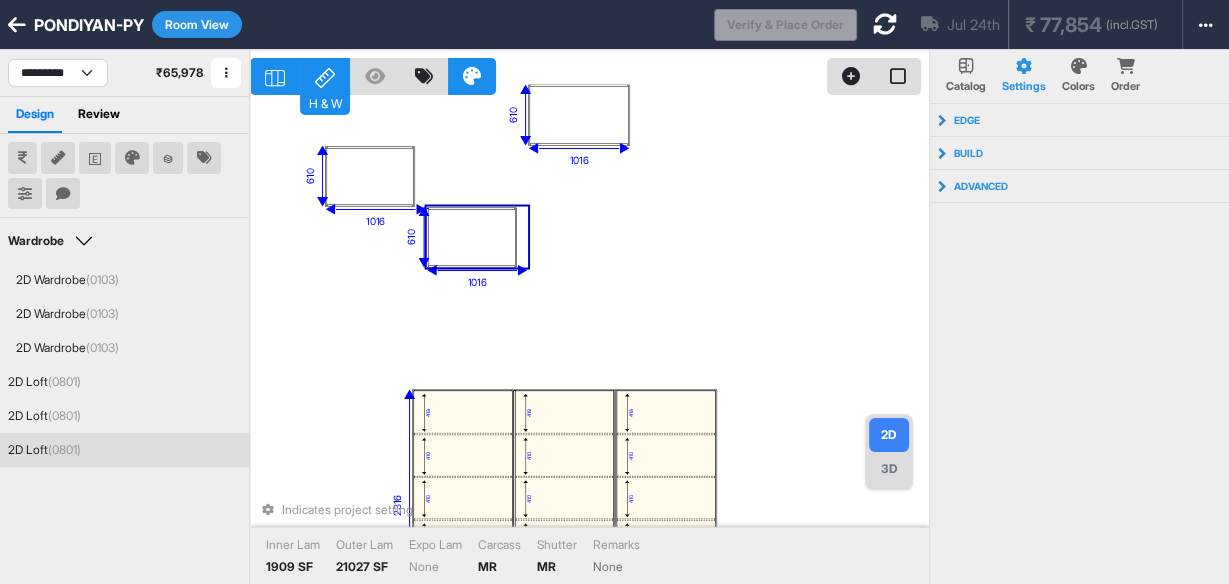 click at bounding box center [471, 237] 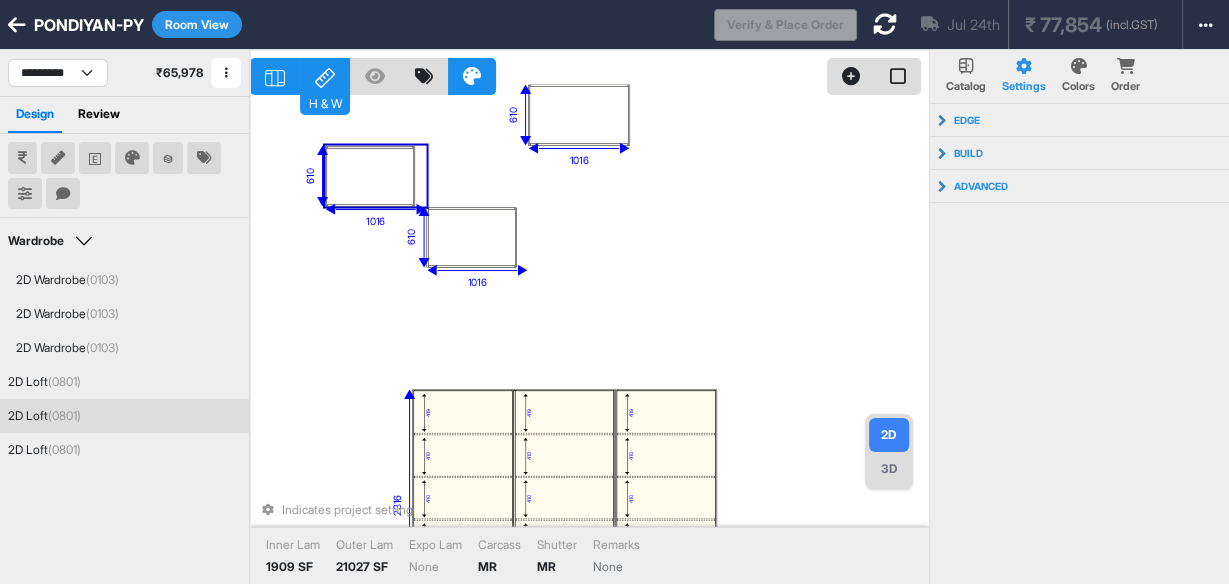 click on "Room View" at bounding box center (197, 24) 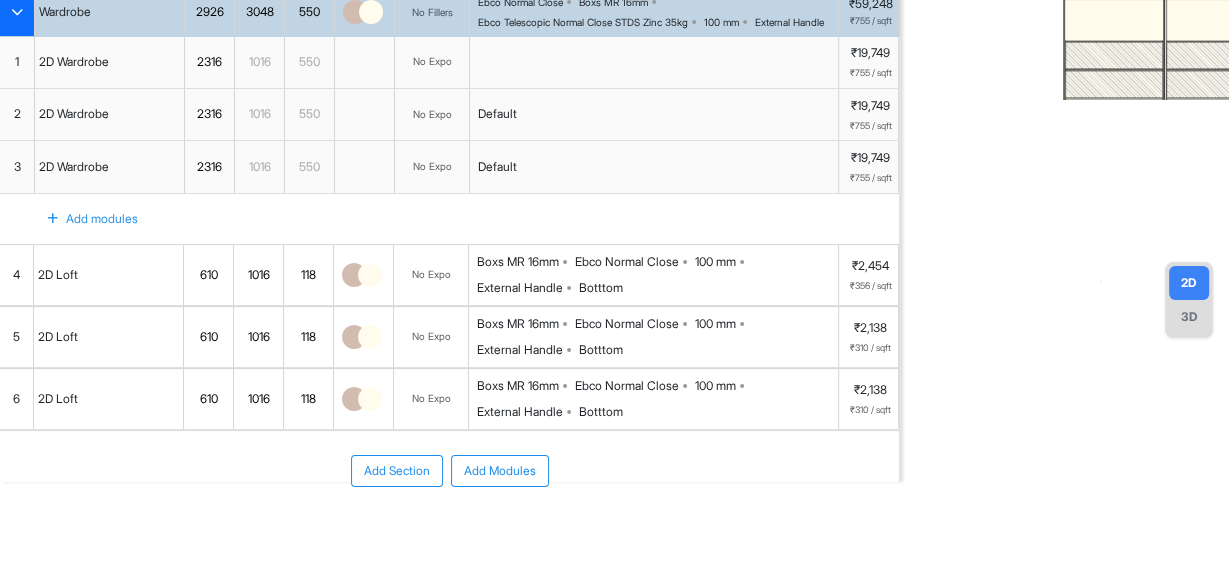 scroll, scrollTop: 0, scrollLeft: 0, axis: both 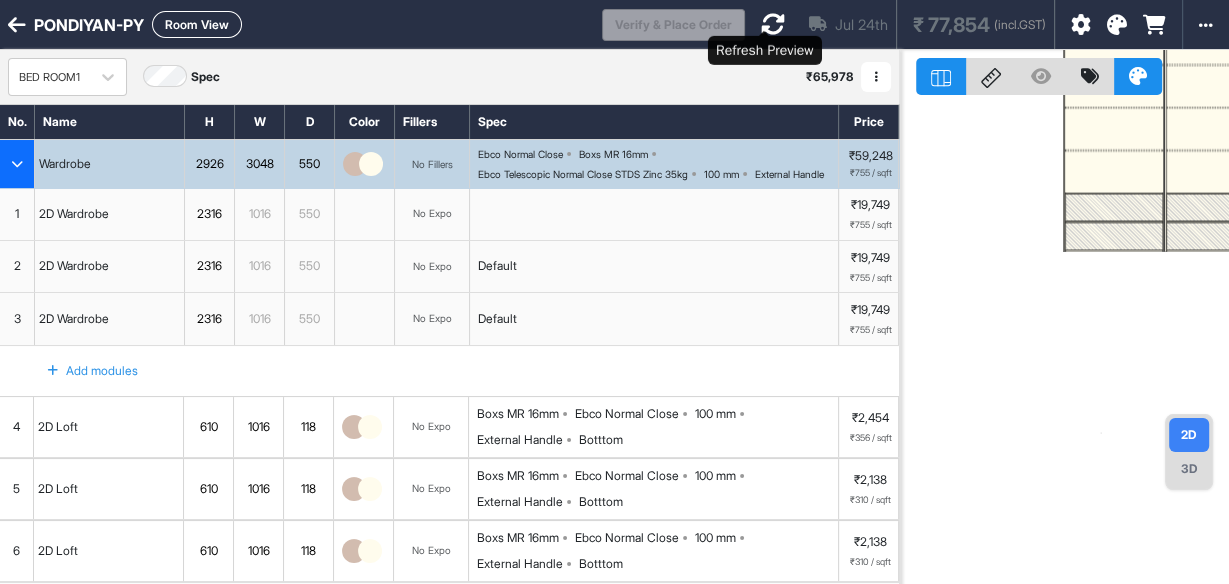 click at bounding box center [773, 24] 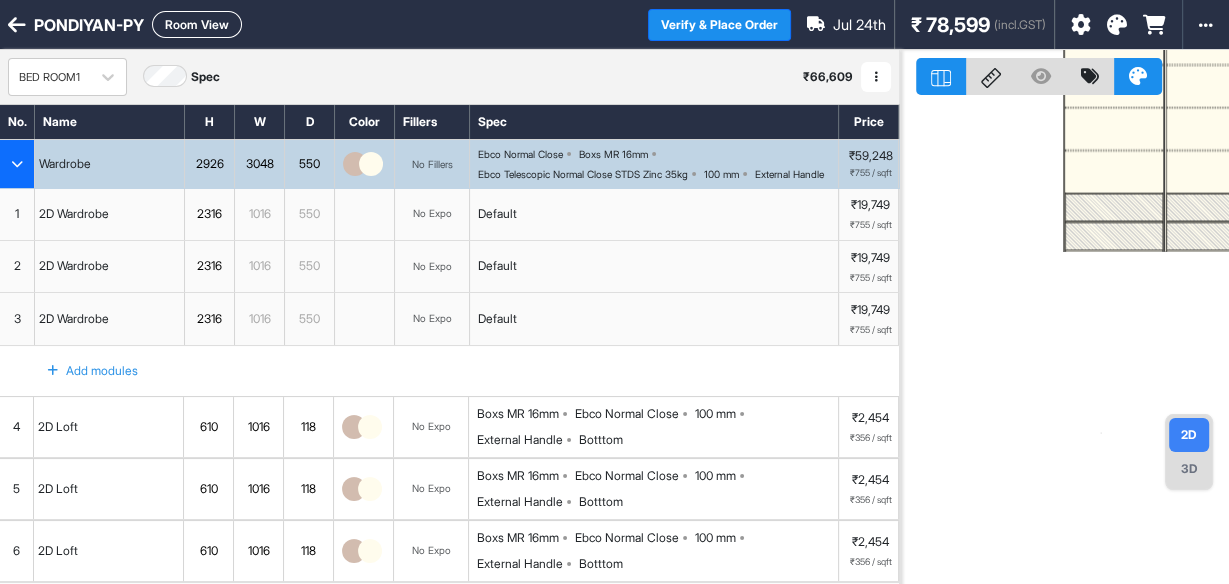 click on "Room View" at bounding box center [197, 24] 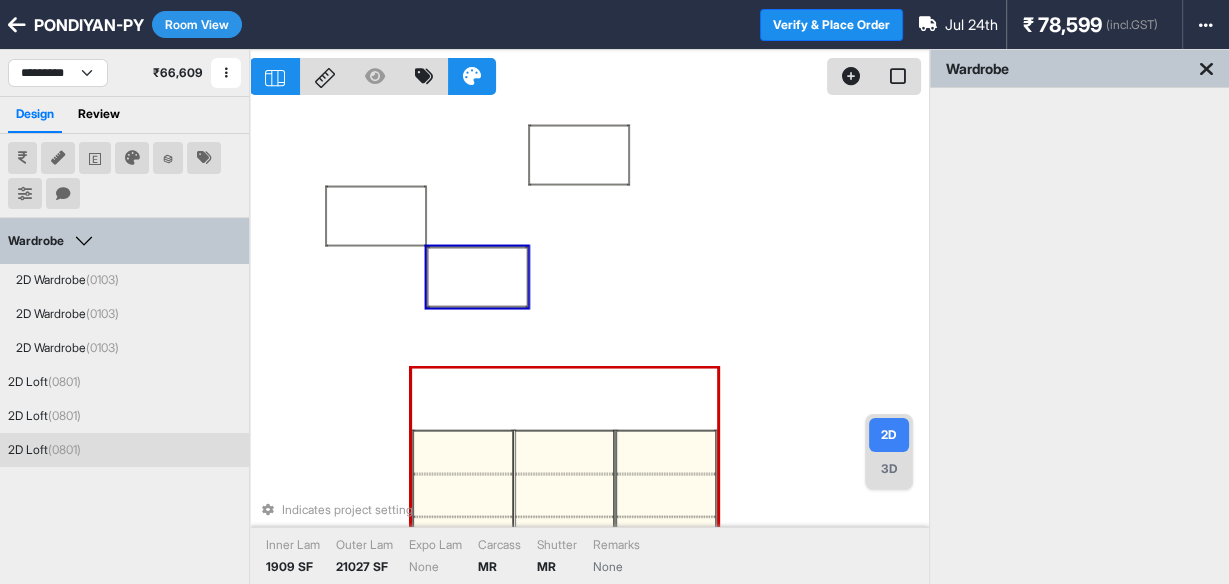 click at bounding box center (477, 276) 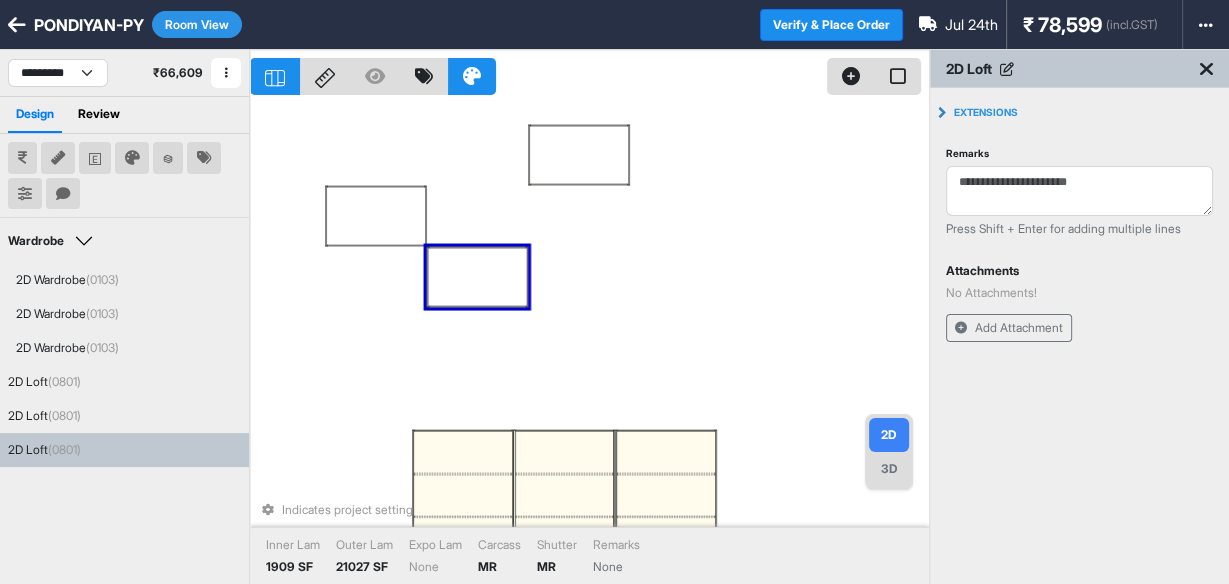 click 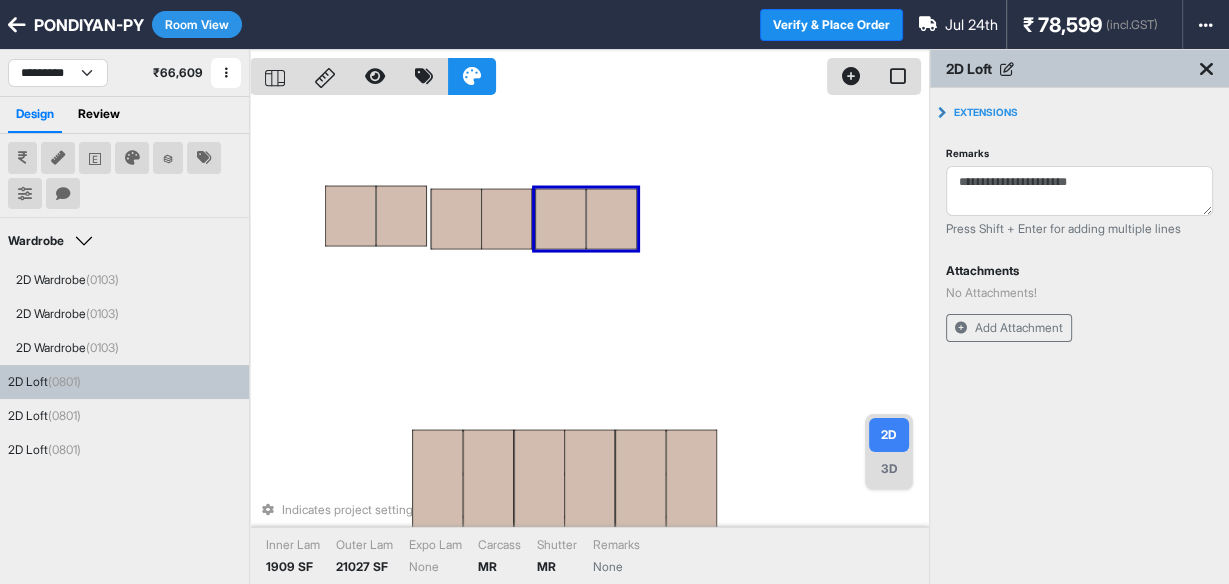 drag, startPoint x: 549, startPoint y: 144, endPoint x: 556, endPoint y: 208, distance: 64.381676 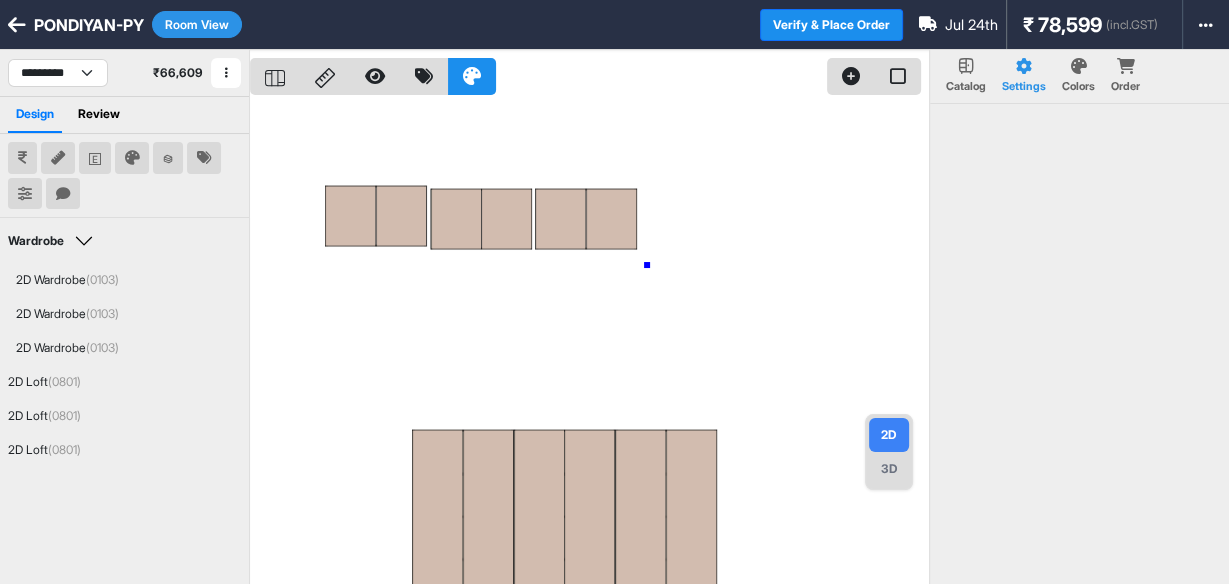 click at bounding box center (589, 342) 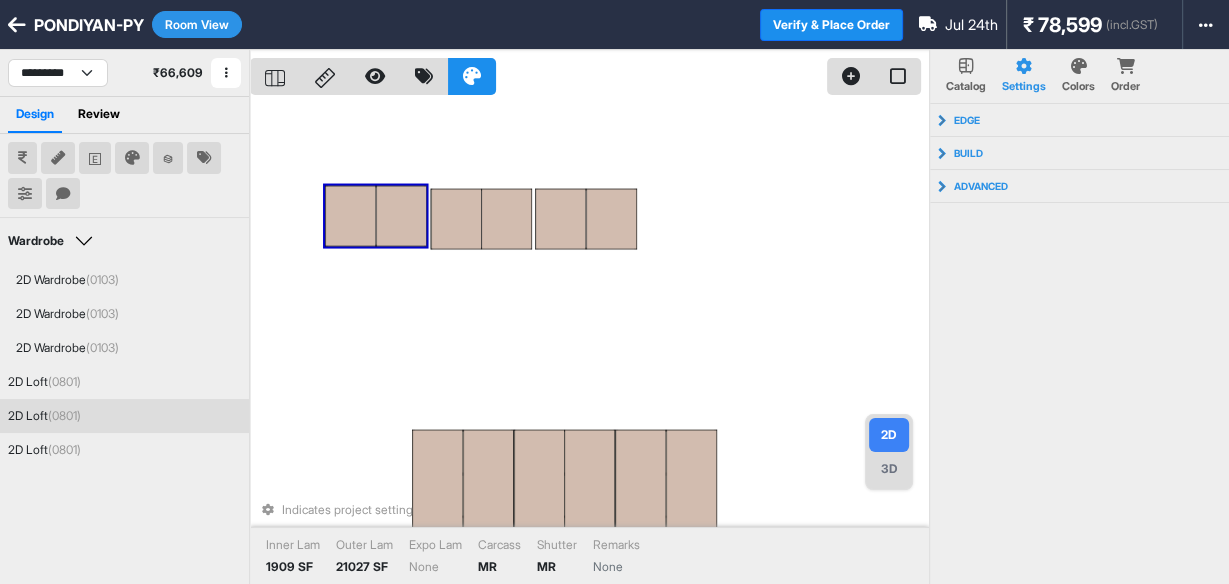 click at bounding box center (401, 216) 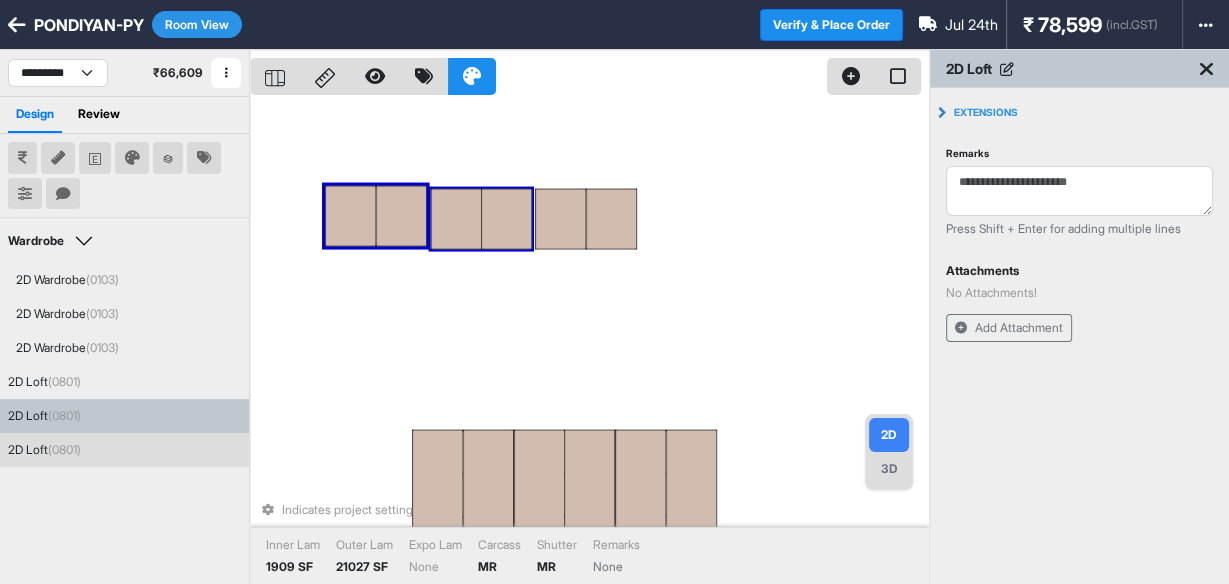click at bounding box center [507, 219] 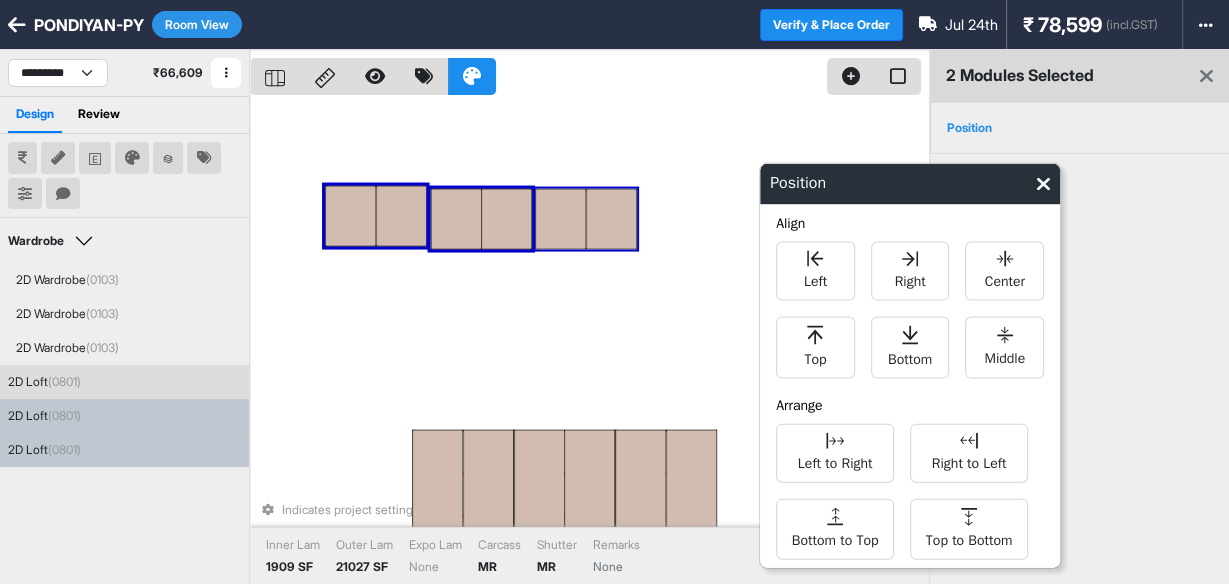 click at bounding box center [560, 219] 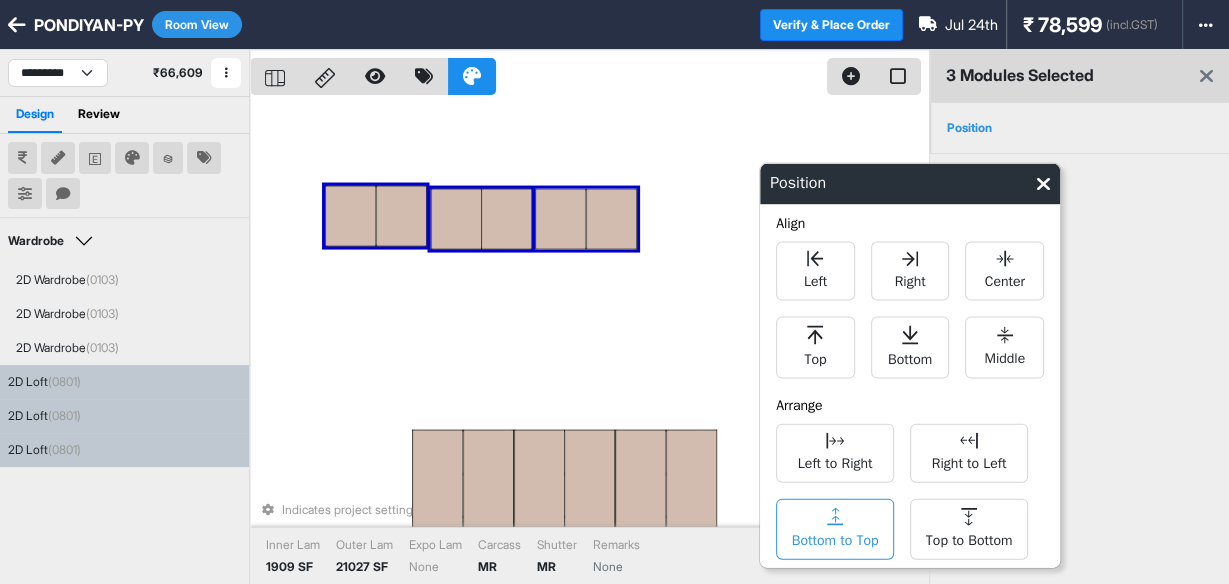 click on "Bottom to Top" at bounding box center (835, 538) 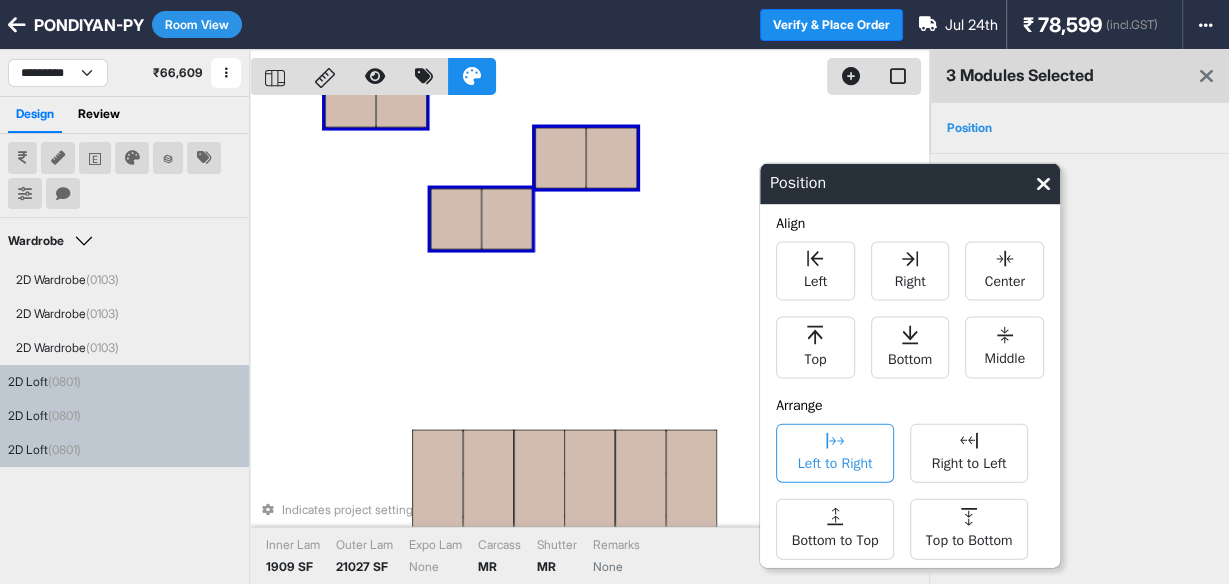 click on "Left to Right" at bounding box center (835, 461) 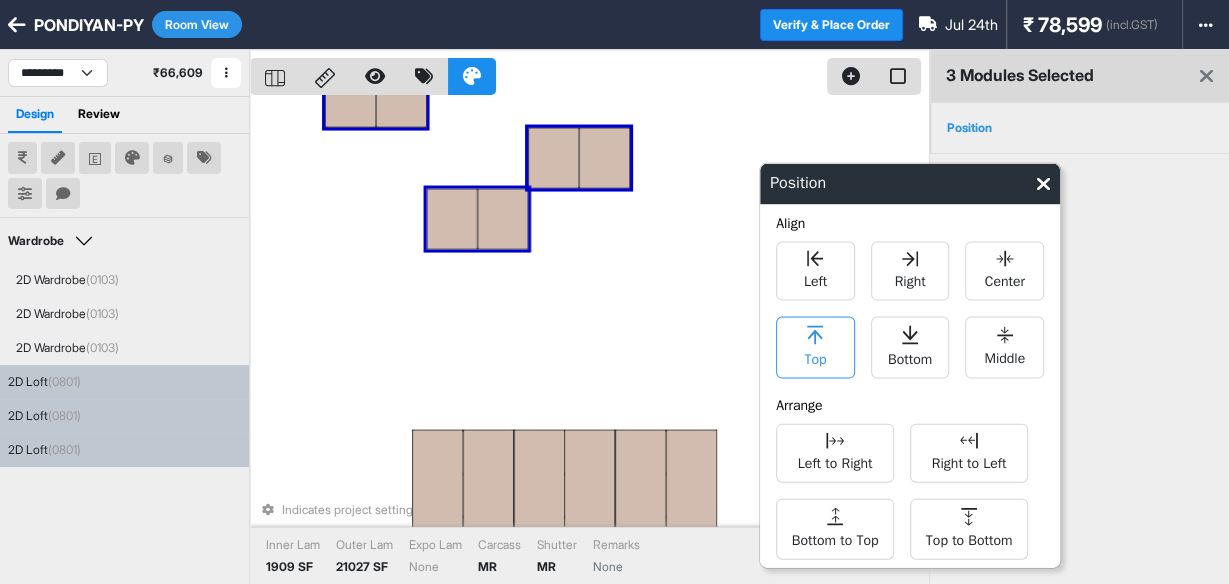 click on "Top" at bounding box center [815, 348] 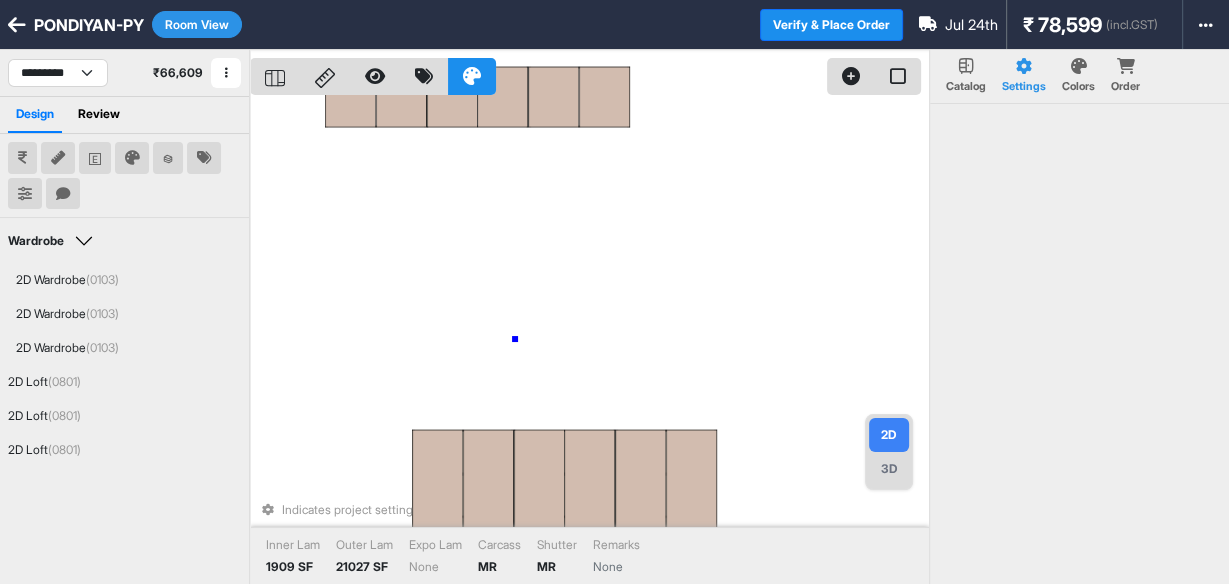 click on "Indicates project setting Inner Lam 1909 SF Outer Lam 21027 SF Expo Lam None Carcass MR Shutter MR Remarks None" at bounding box center (589, 342) 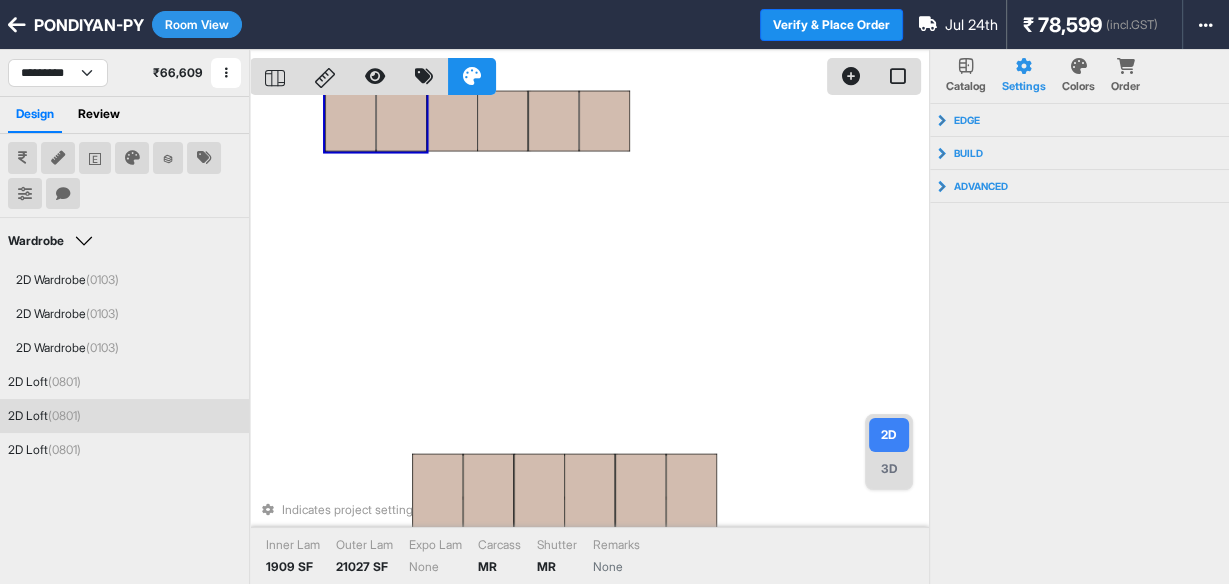 click at bounding box center [401, 121] 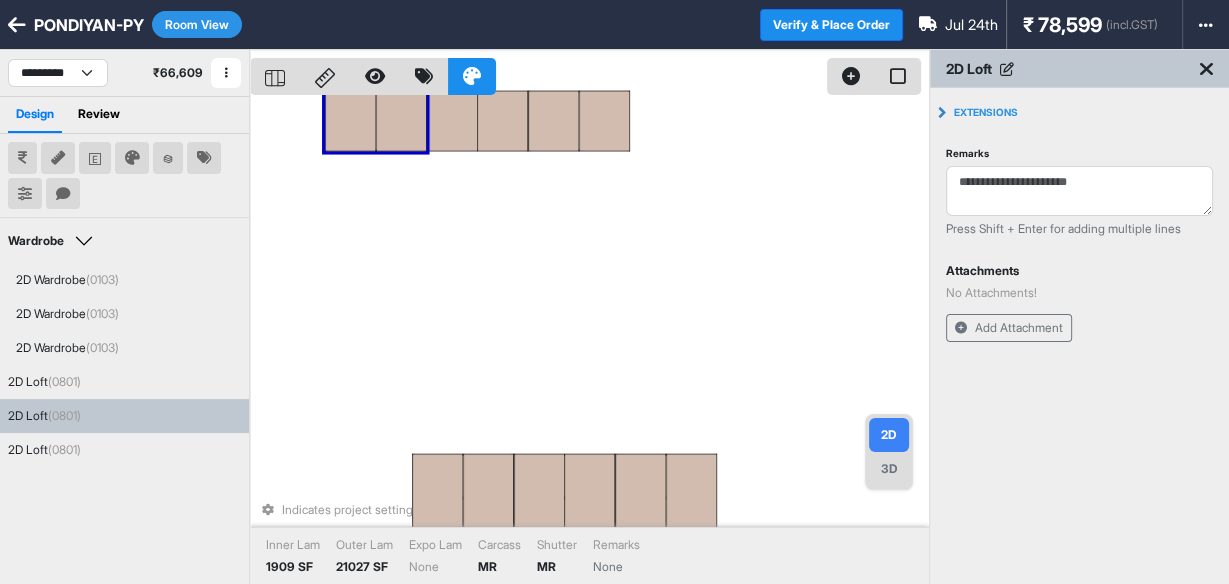 click 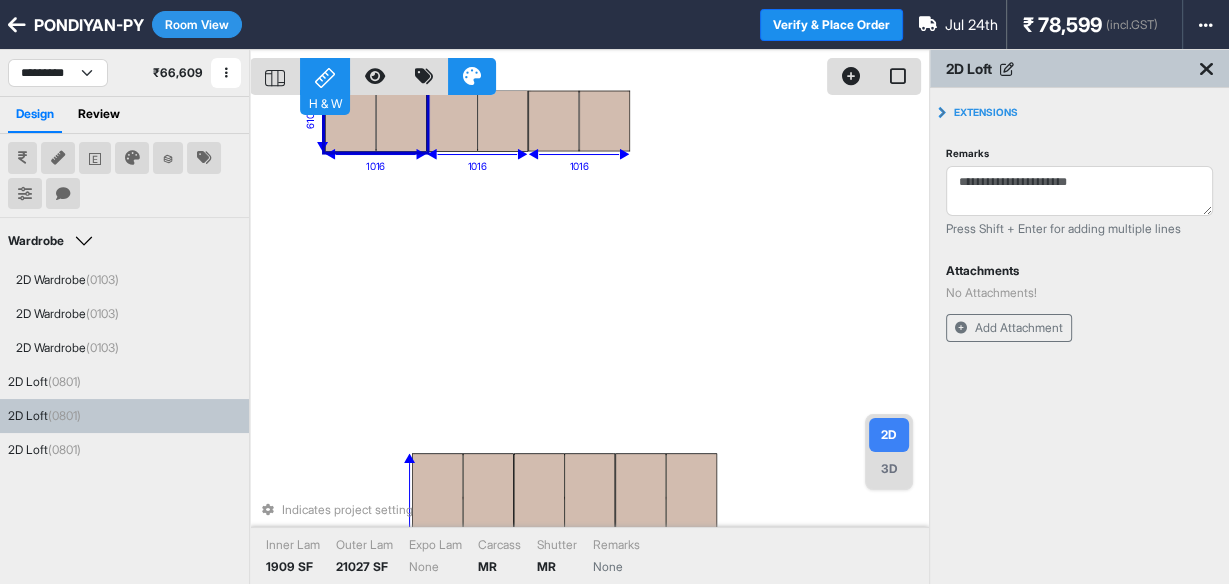 click on "419 410 410 410 267 276 419 410 410 410 267 276 419 410 410 410 267 276 1016 610 1016 1016 3048 2316 1016 1016 1016 Indicates project setting Inner Lam 1909 SF Outer Lam 21027 SF Expo Lam None Carcass MR Shutter MR Remarks None" at bounding box center (589, 342) 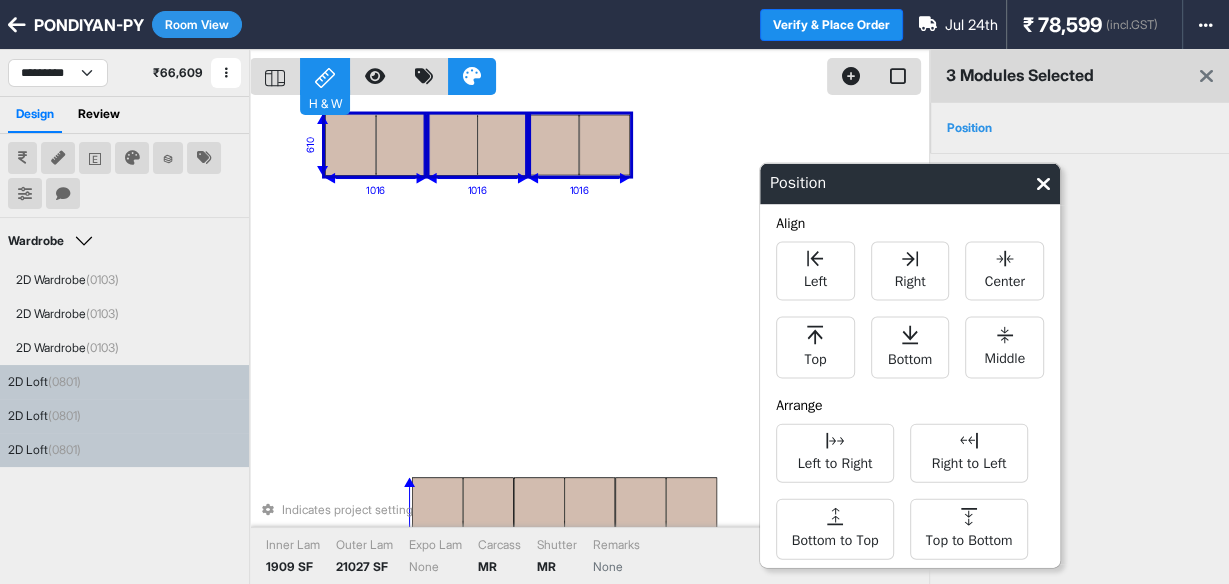drag, startPoint x: 672, startPoint y: 215, endPoint x: 313, endPoint y: 104, distance: 375.76855 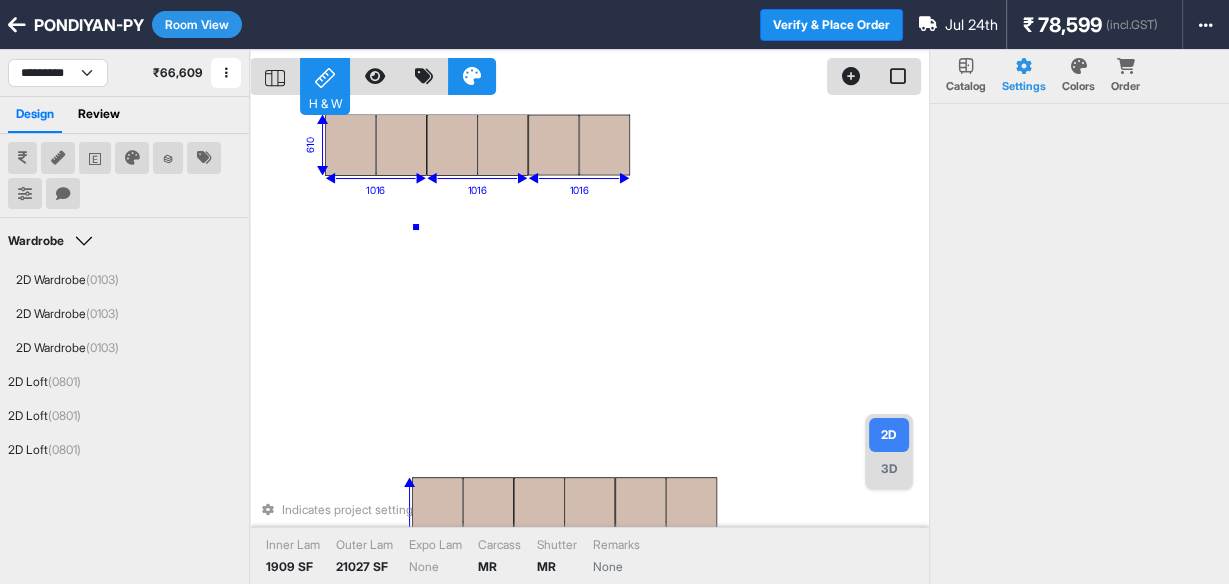 click on "419 410 410 410 267 276 419 410 410 410 267 276 419 410 410 410 267 276 1016 610 1016 1016 3048 2316 1016 1016 1016 Indicates project setting Inner Lam 1909 SF Outer Lam 21027 SF Expo Lam None Carcass MR Shutter MR Remarks None" at bounding box center (589, 342) 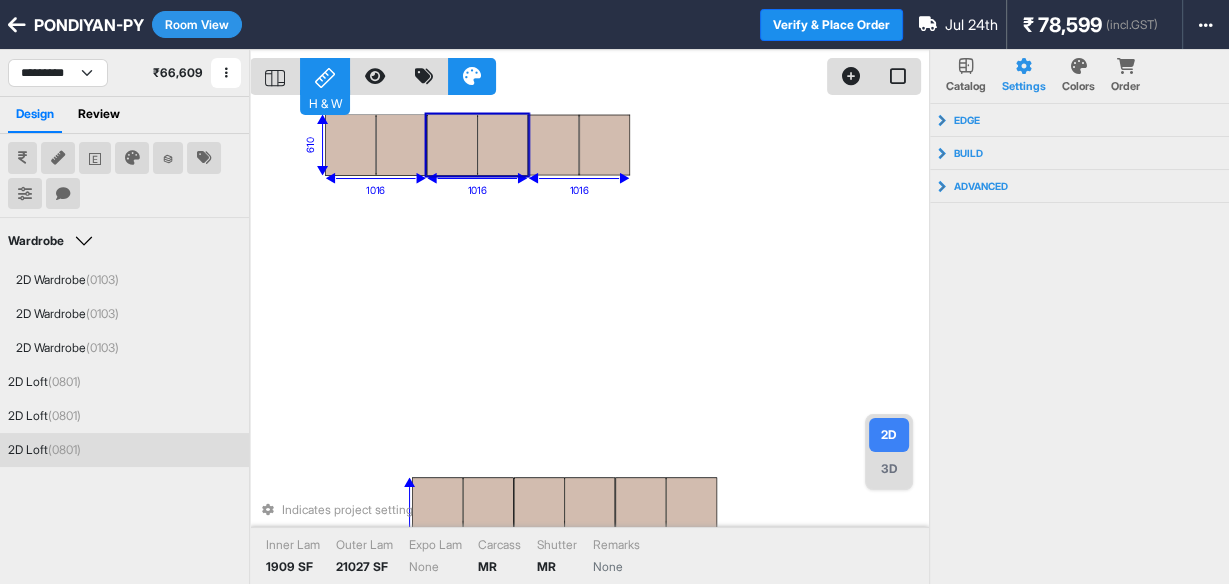 click on "419 410 410 410 267 276 419 410 410 410 267 276 419 410 410 410 267 276 1016 610 1016 1016 3048 2316 1016 1016 1016 Indicates project setting Inner Lam 1909 SF Outer Lam 21027 SF Expo Lam None Carcass MR Shutter MR Remarks None" at bounding box center [589, 342] 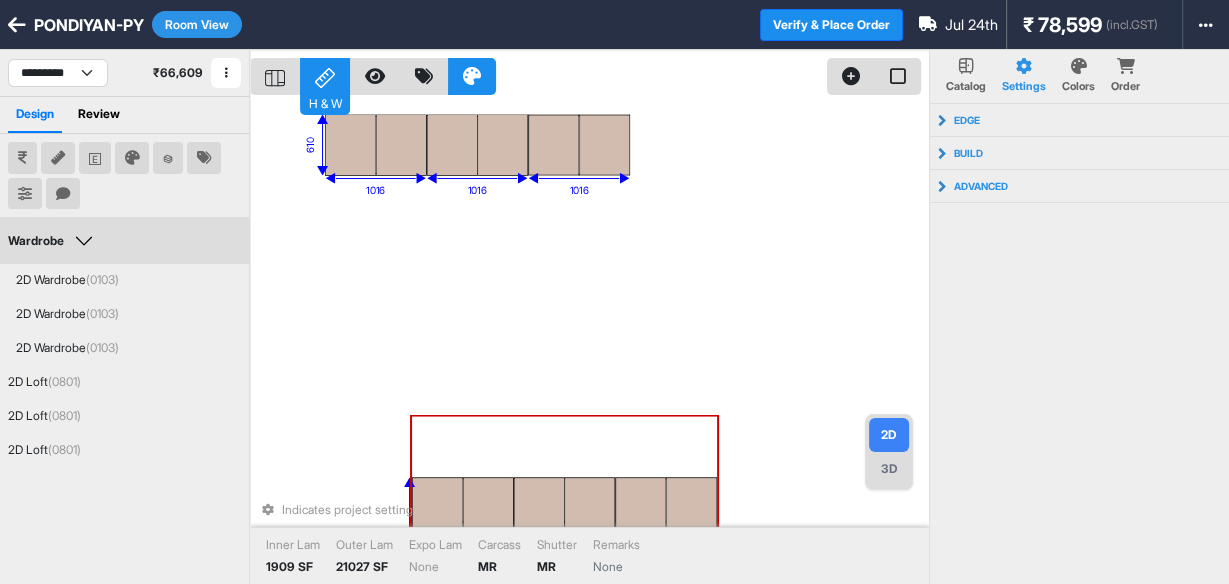 click on "Indicates project setting" at bounding box center [589, 510] 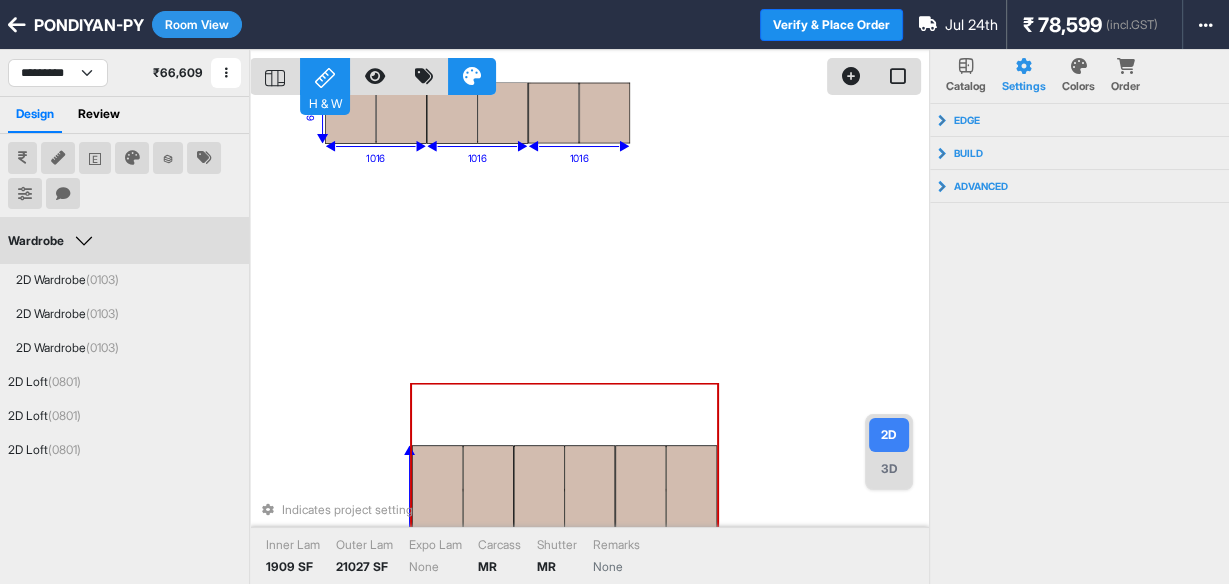 click at bounding box center [539, 532] 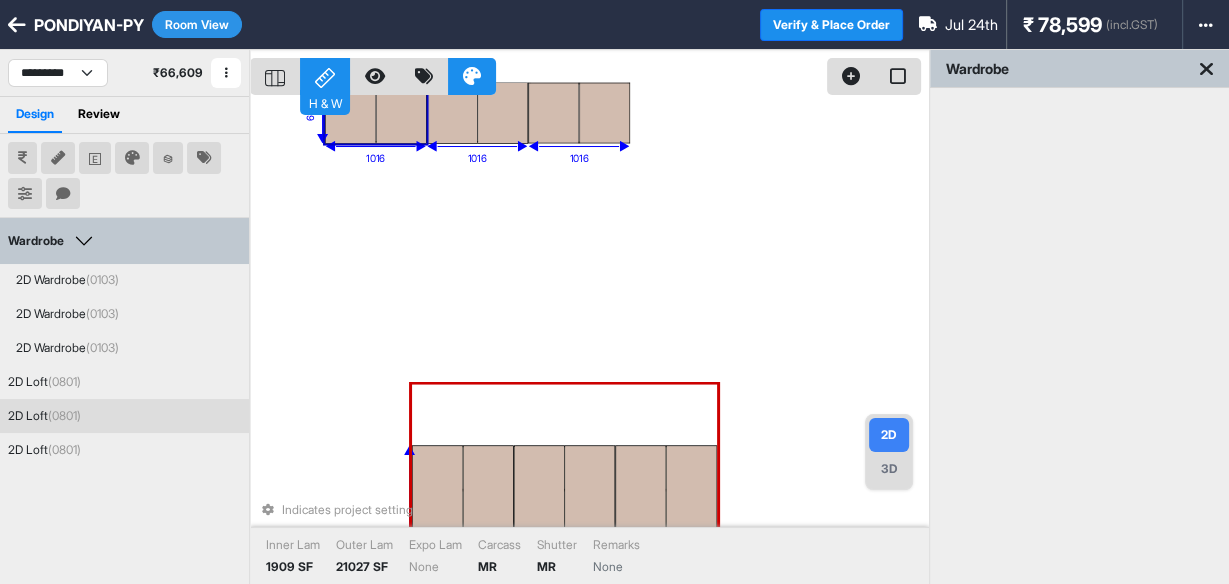 click at bounding box center [401, 113] 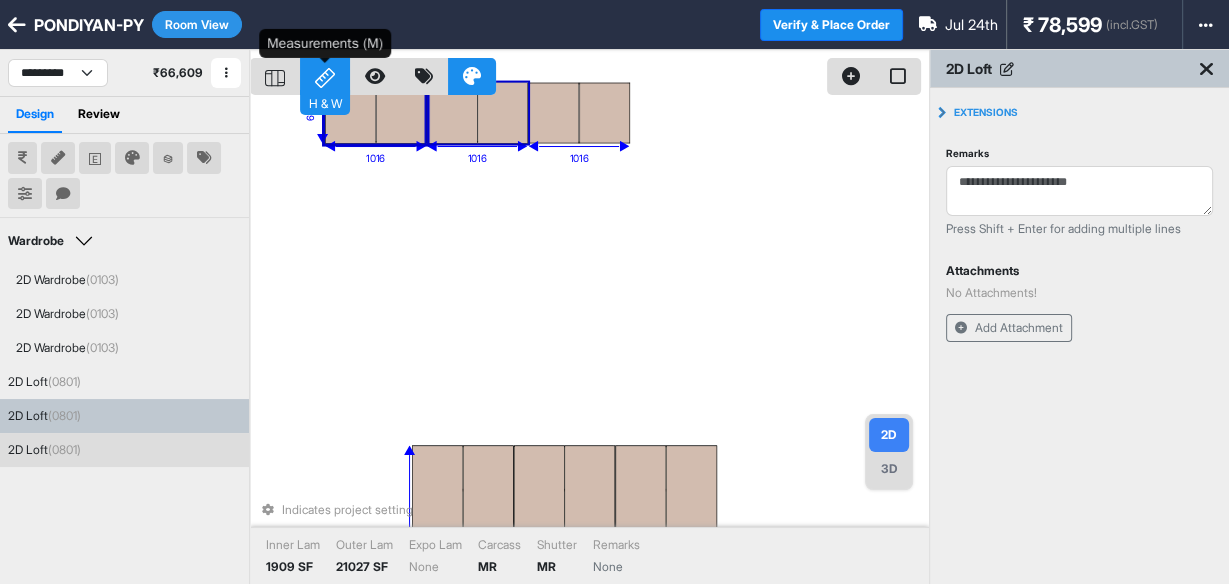 click 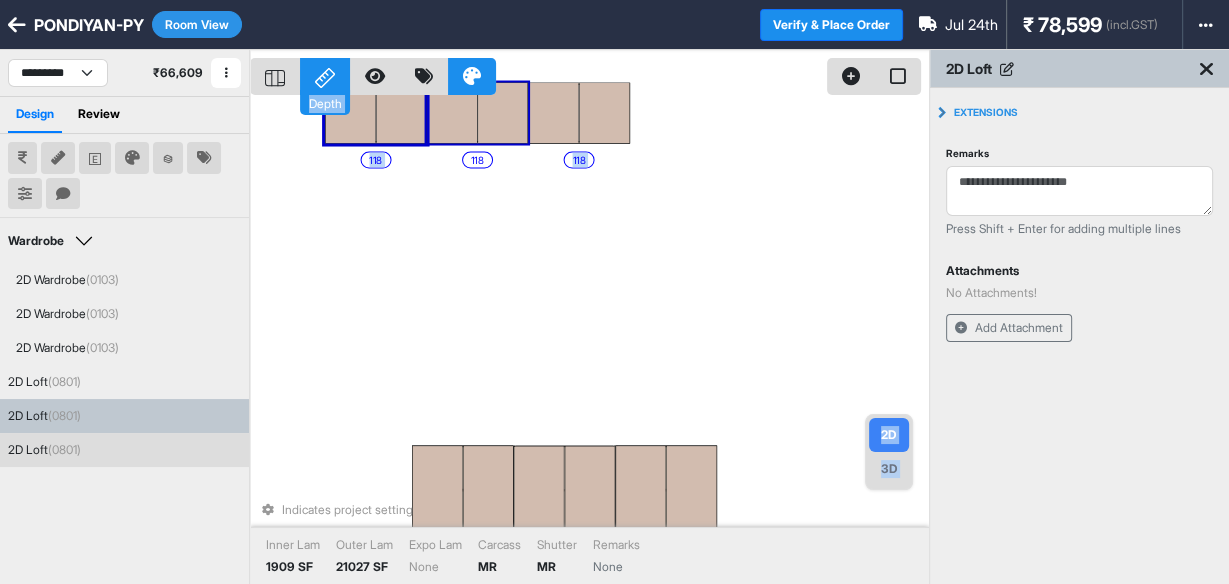 click at bounding box center [452, 113] 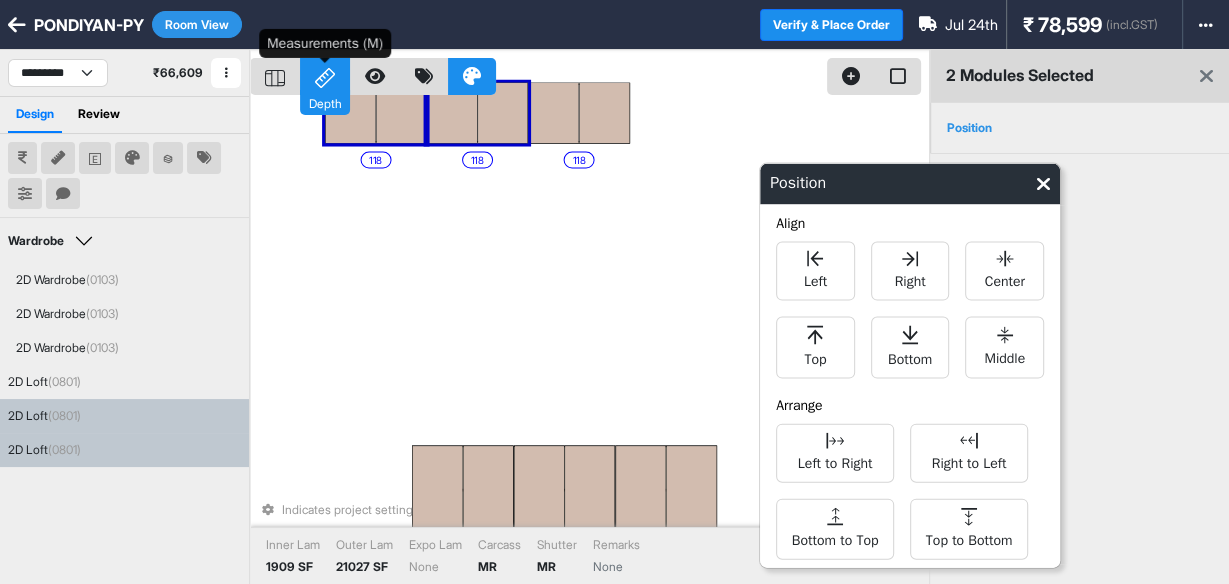 click 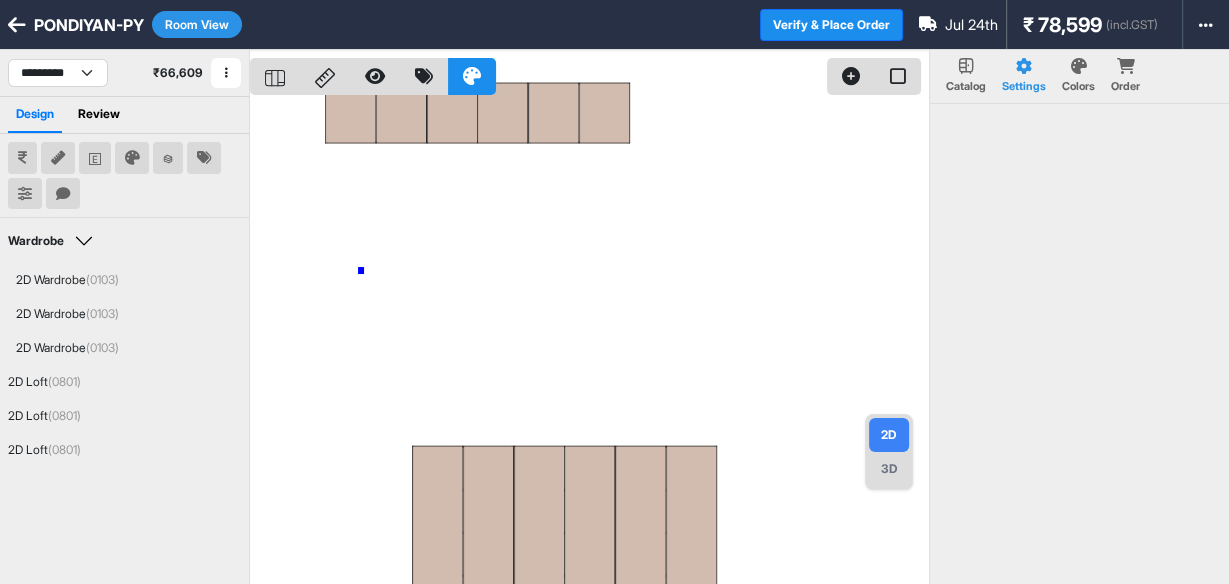 click at bounding box center (589, 342) 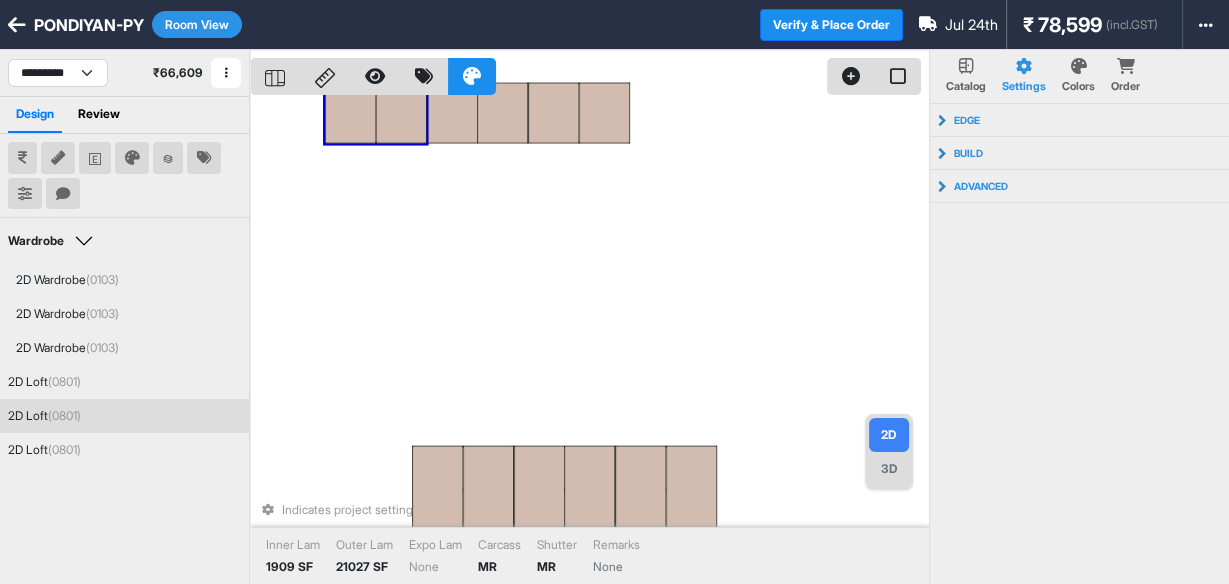 click at bounding box center (401, 113) 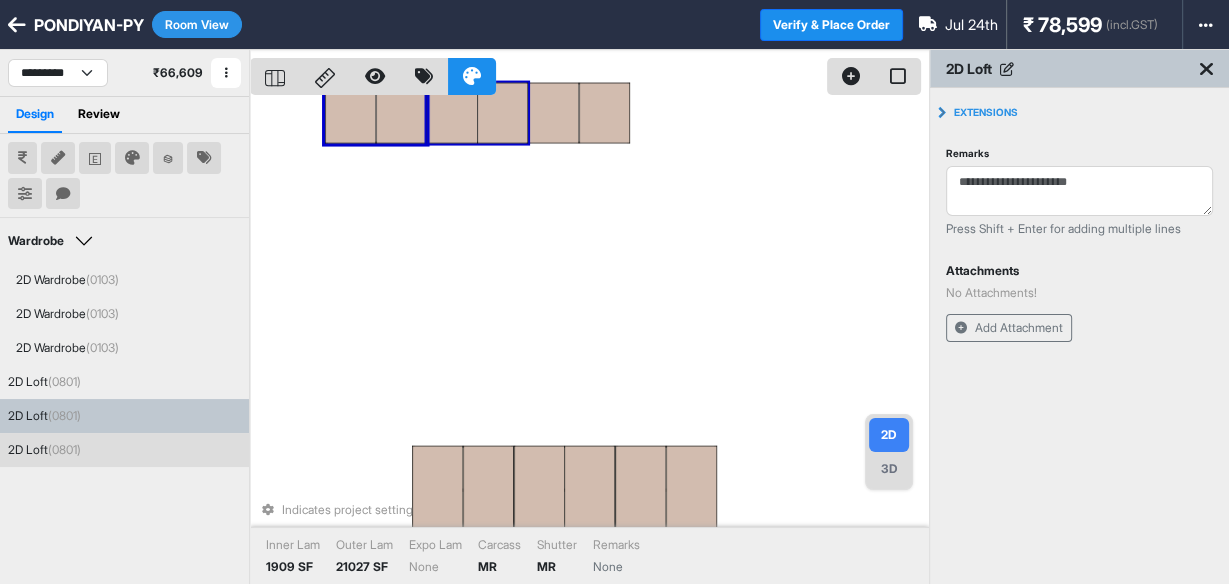 drag, startPoint x: 479, startPoint y: 117, endPoint x: 514, endPoint y: 120, distance: 35.128338 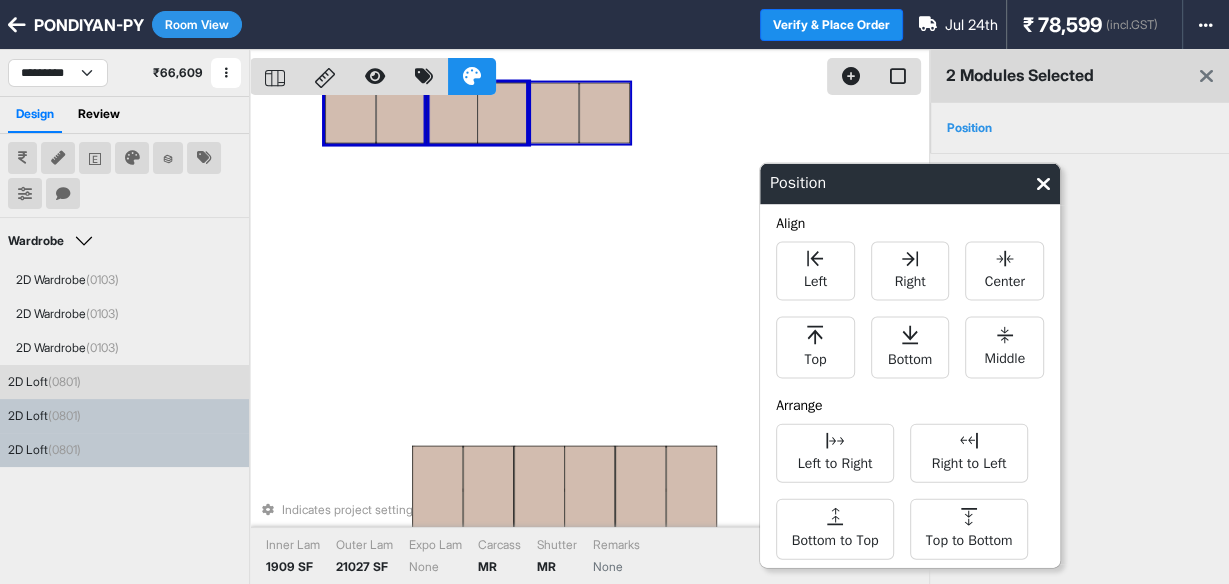 click at bounding box center (553, 113) 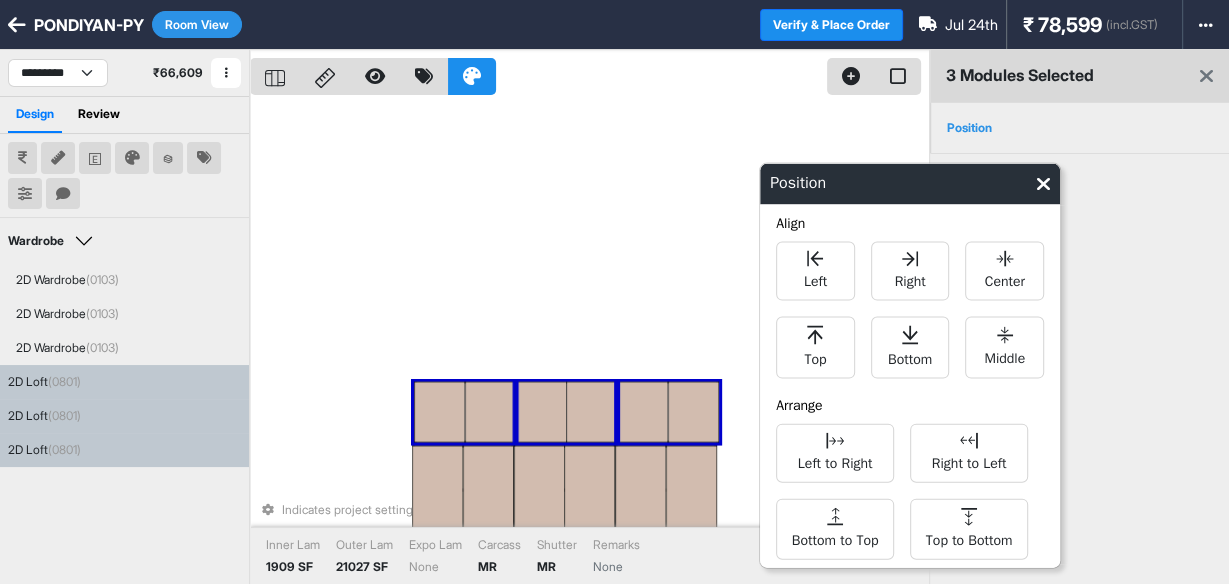 drag, startPoint x: 425, startPoint y: 117, endPoint x: 515, endPoint y: 416, distance: 312.2515 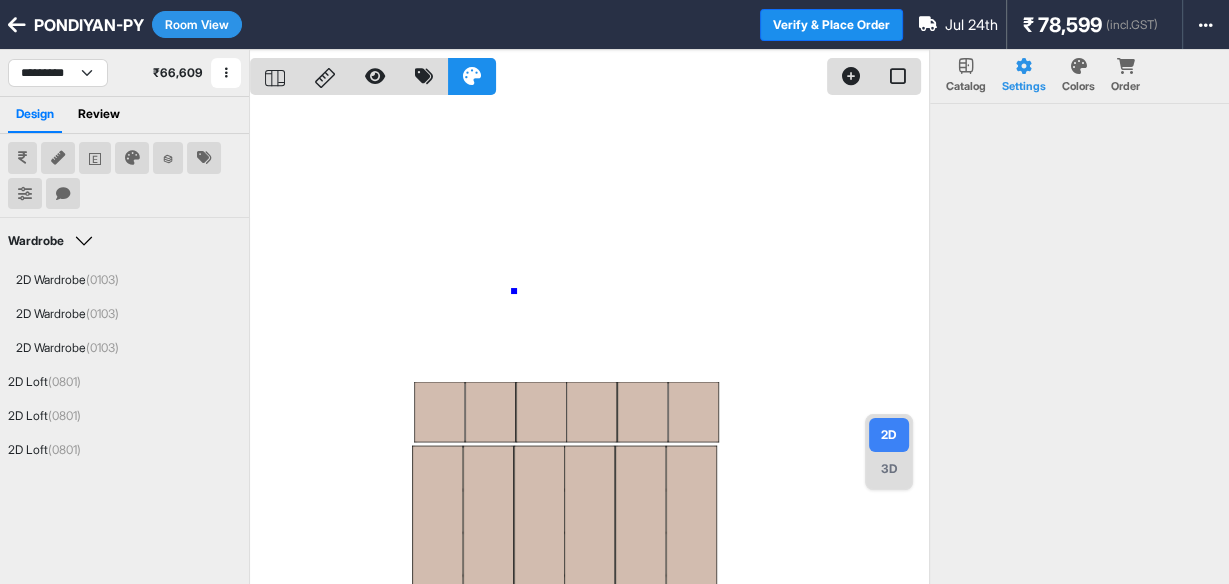 click at bounding box center [589, 342] 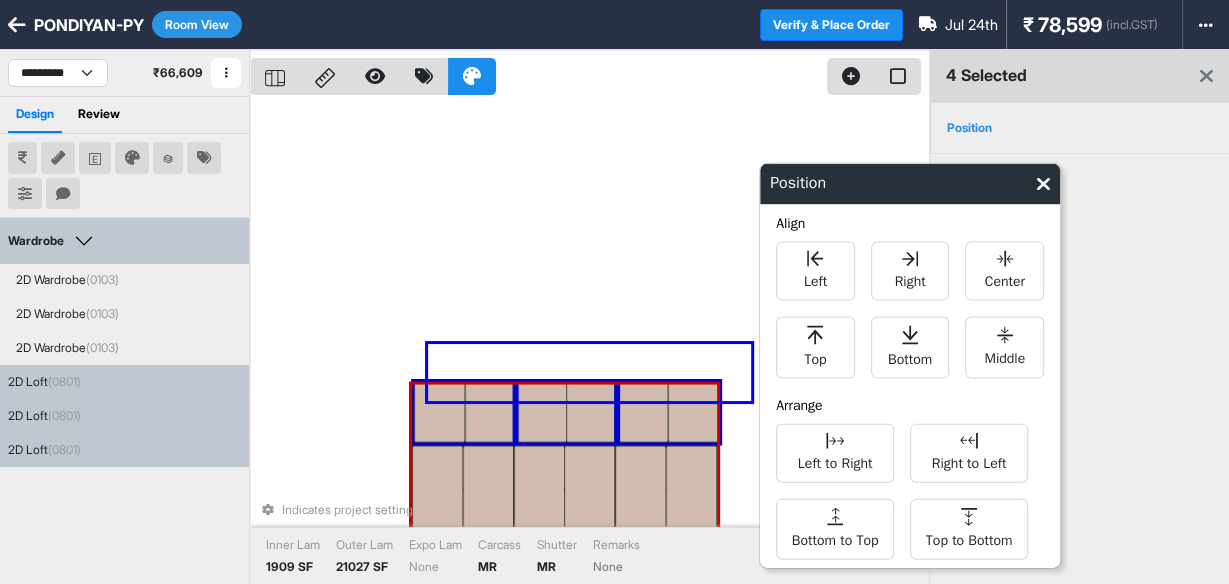 drag, startPoint x: 751, startPoint y: 401, endPoint x: 420, endPoint y: 341, distance: 336.3941 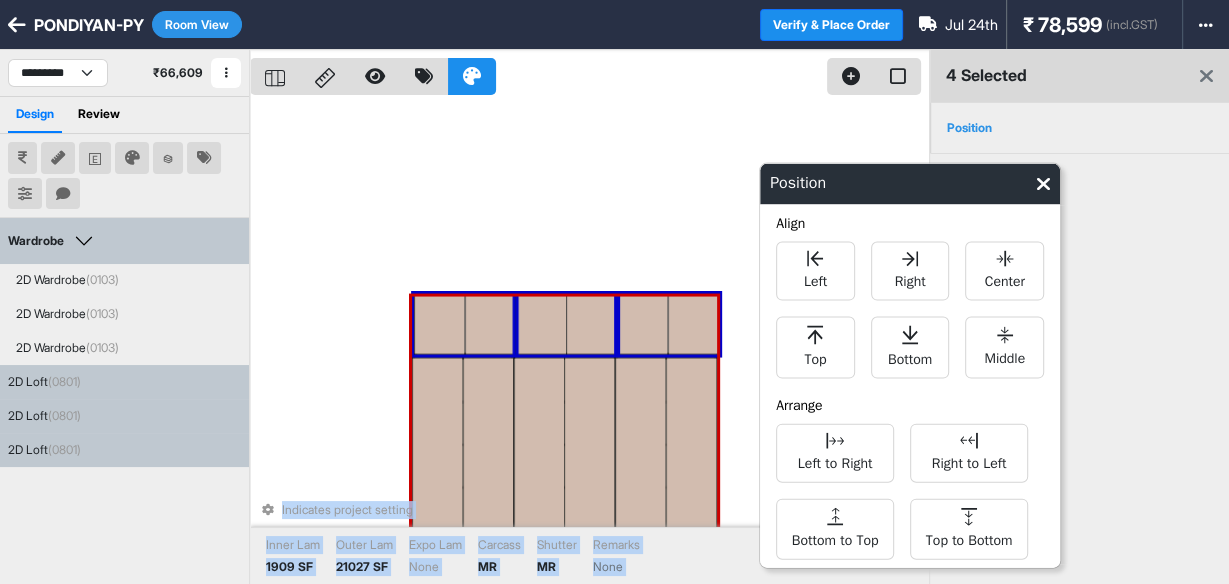 click at bounding box center (437, 444) 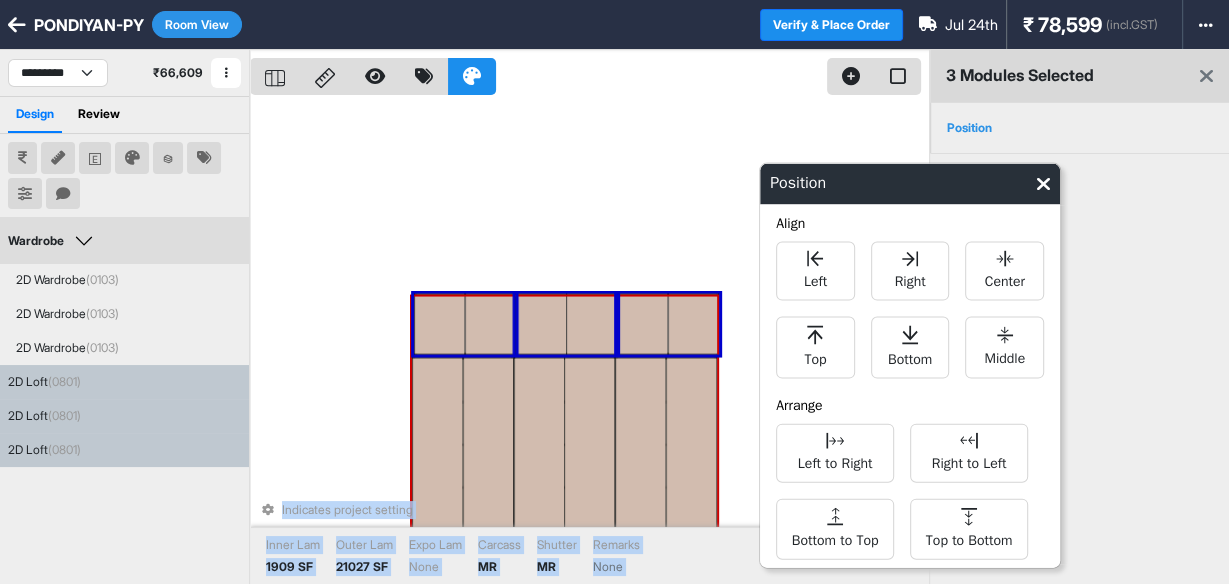 click at bounding box center (590, 444) 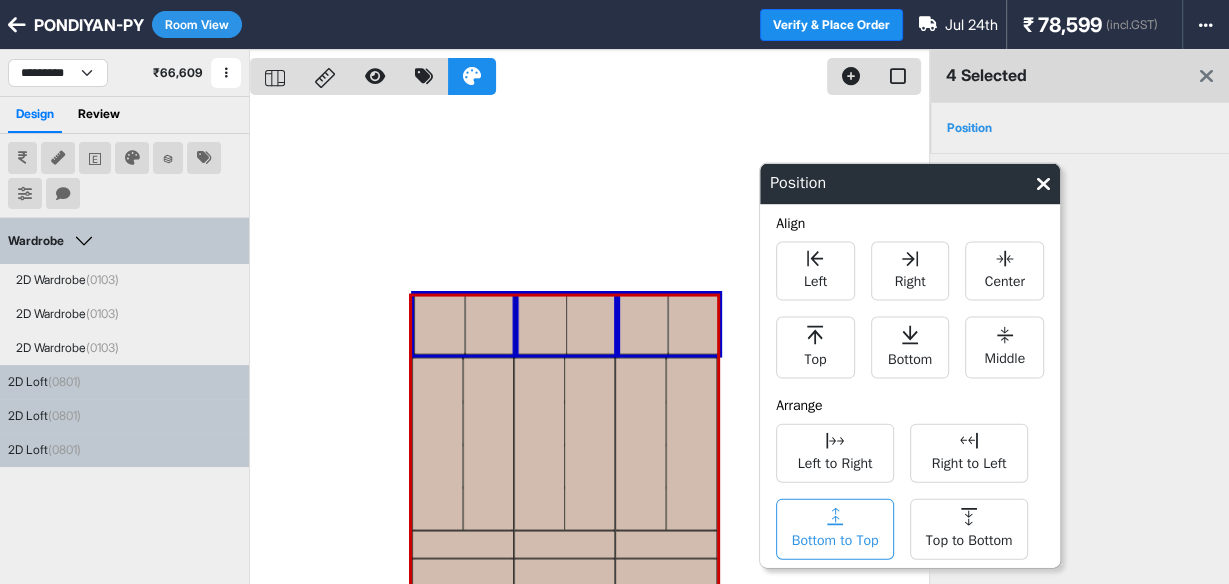 click 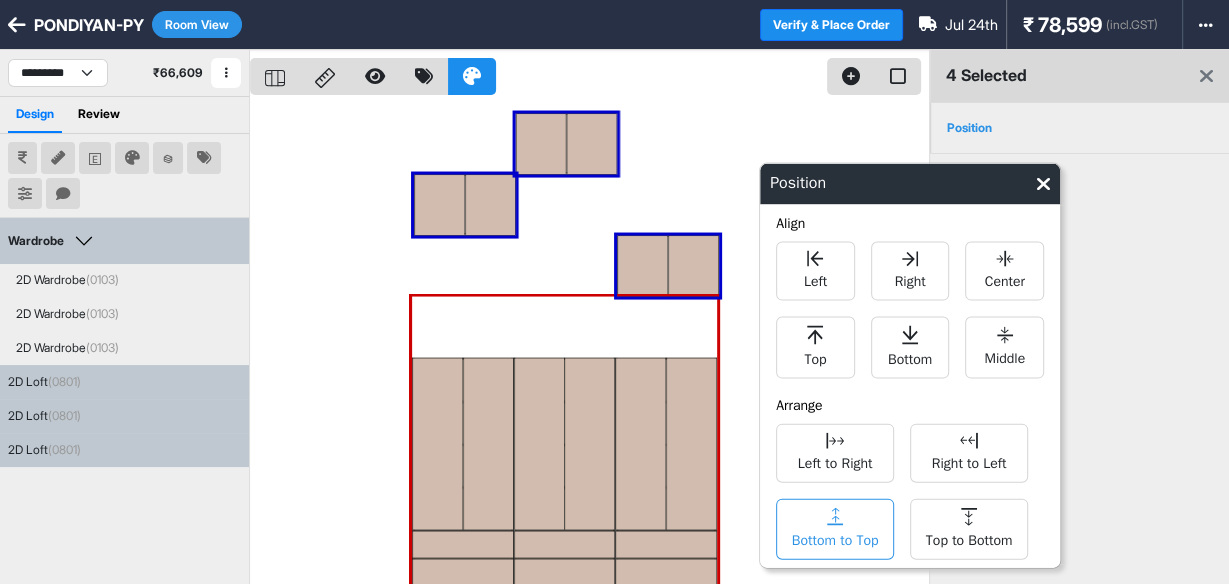 click 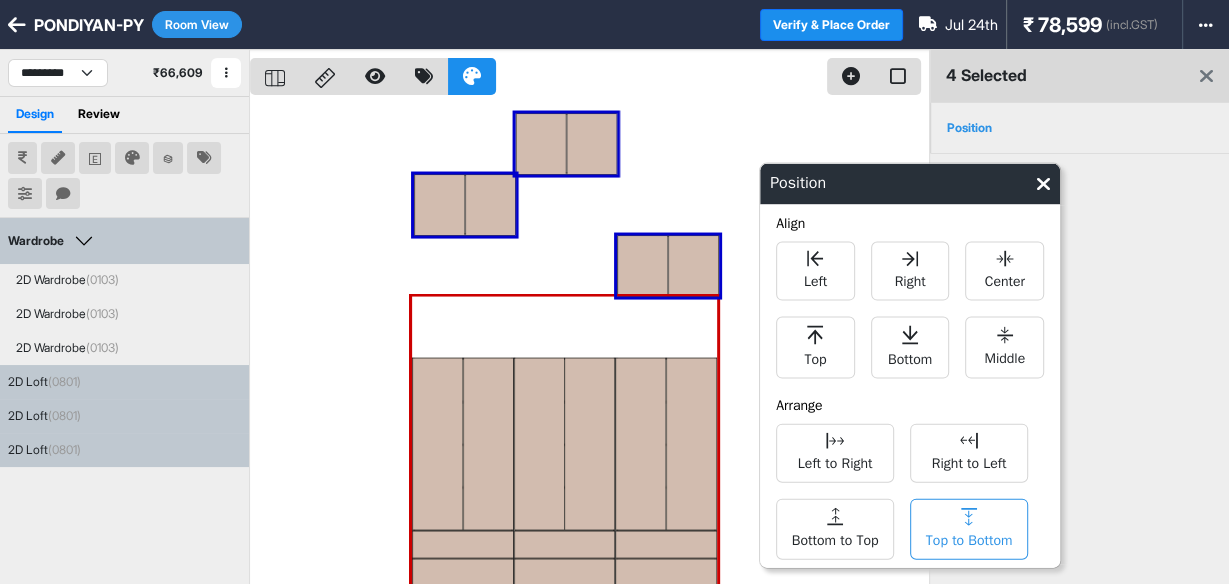 click on "Top to Bottom" at bounding box center [969, 538] 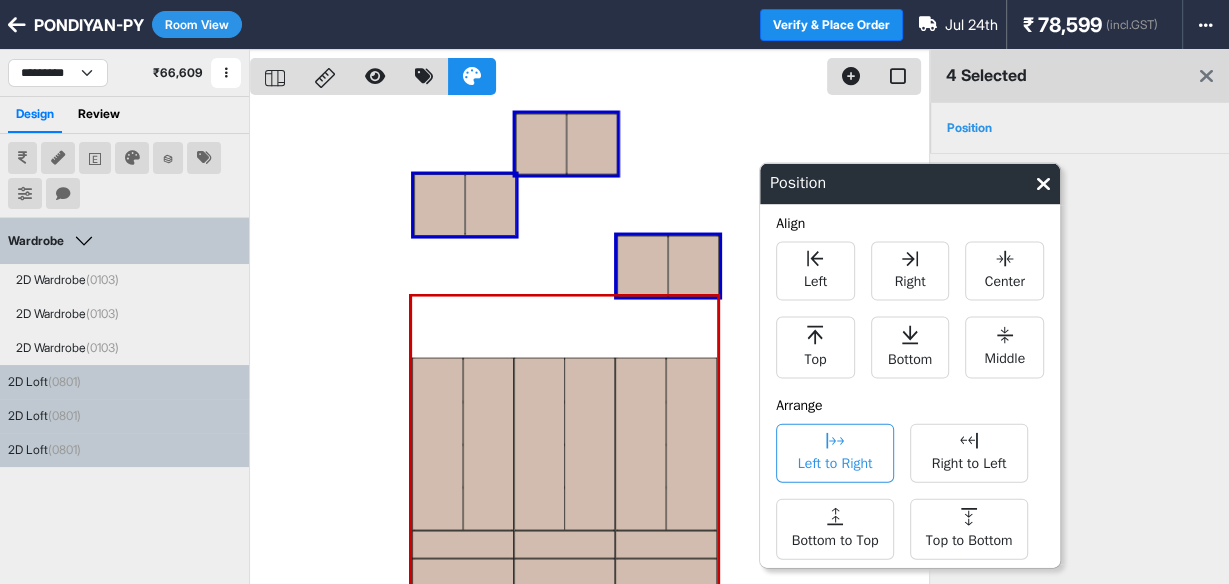 click on "Left to Right" at bounding box center (835, 461) 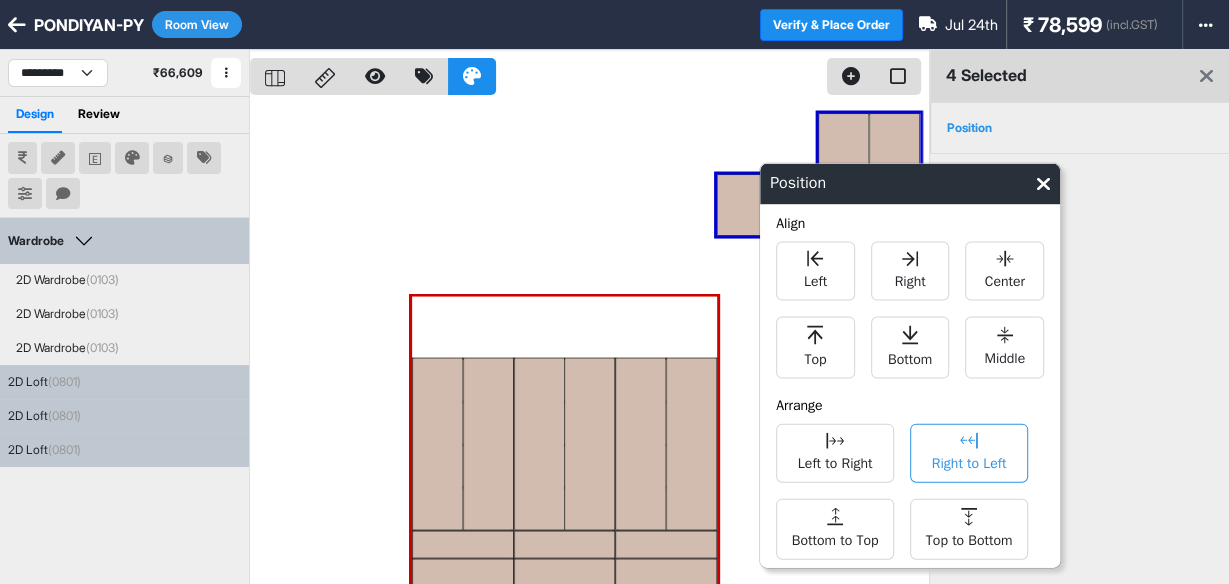 click on "Right to Left" at bounding box center [969, 461] 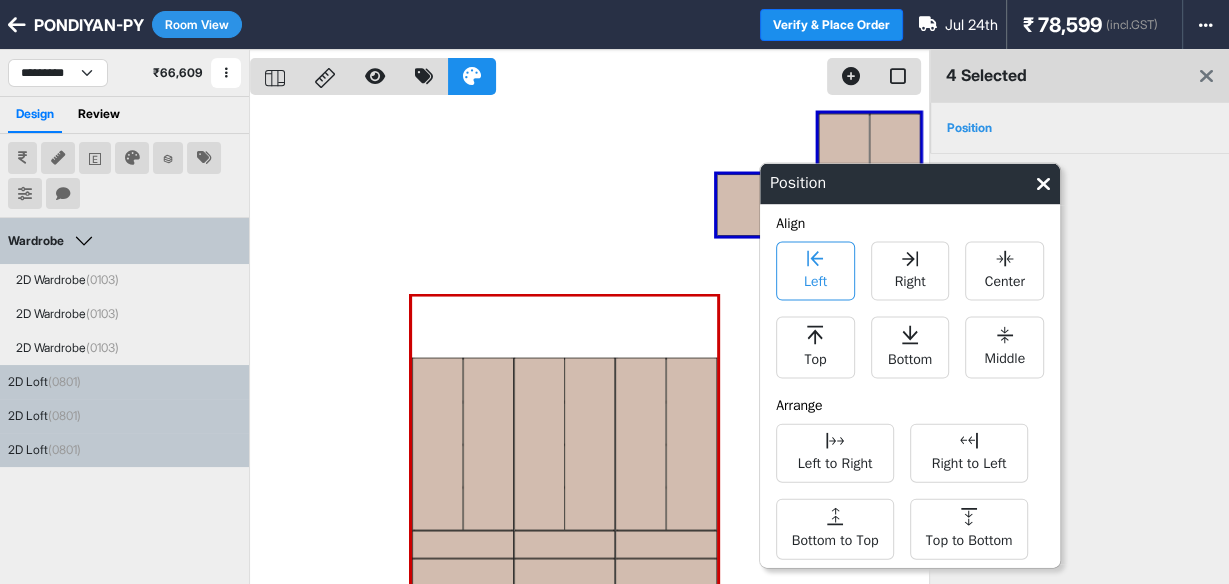 click on "Left" at bounding box center [815, 279] 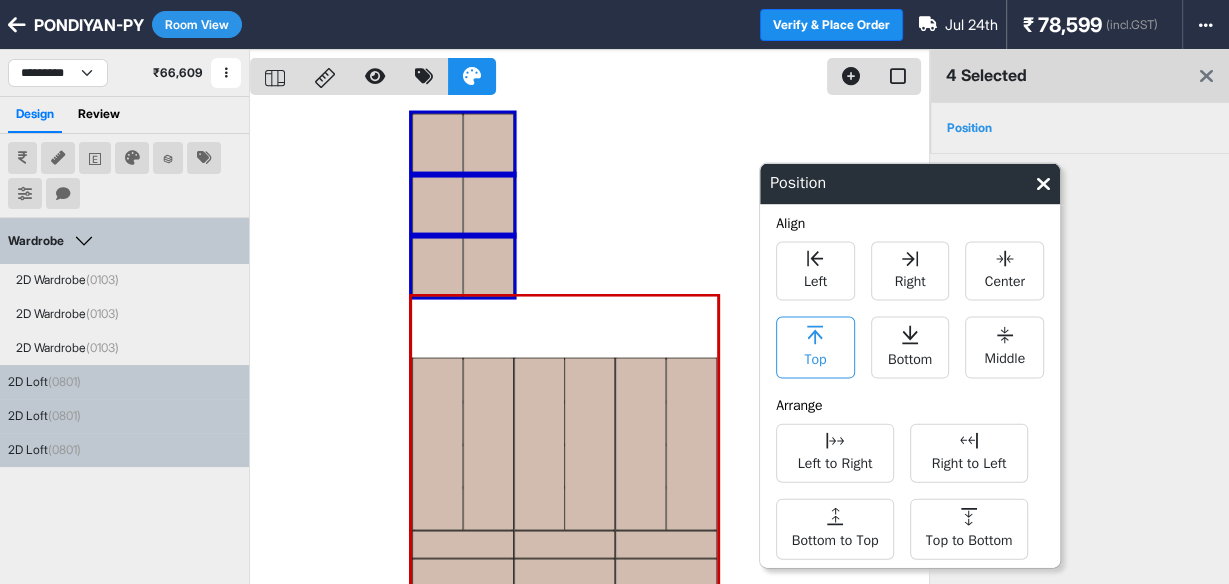 click on "Top" at bounding box center [815, 357] 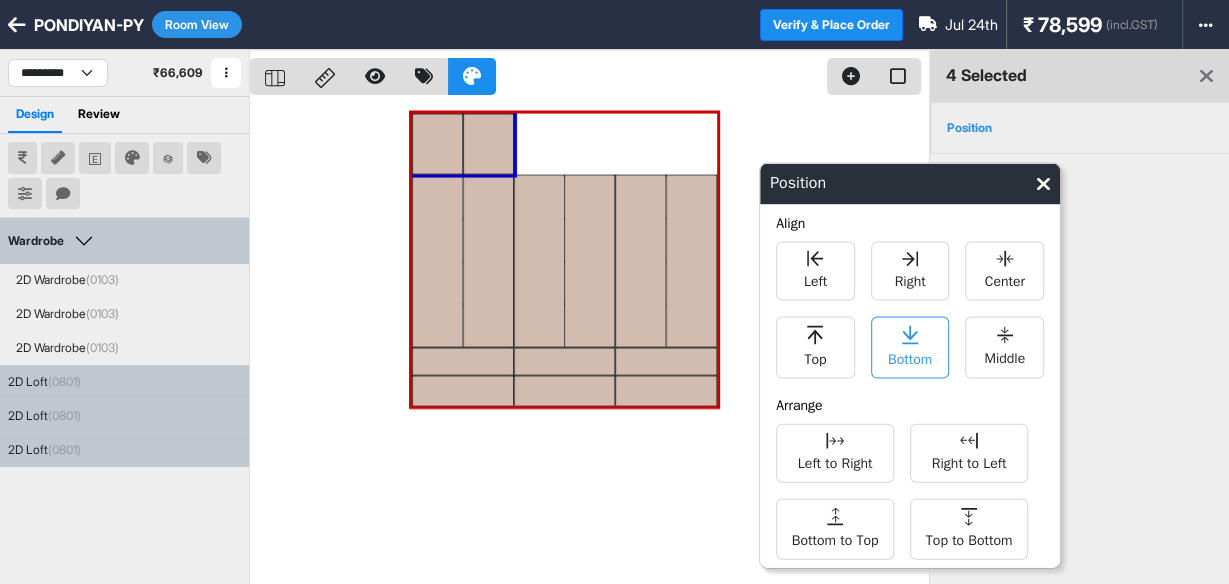 click on "Bottom" at bounding box center [910, 357] 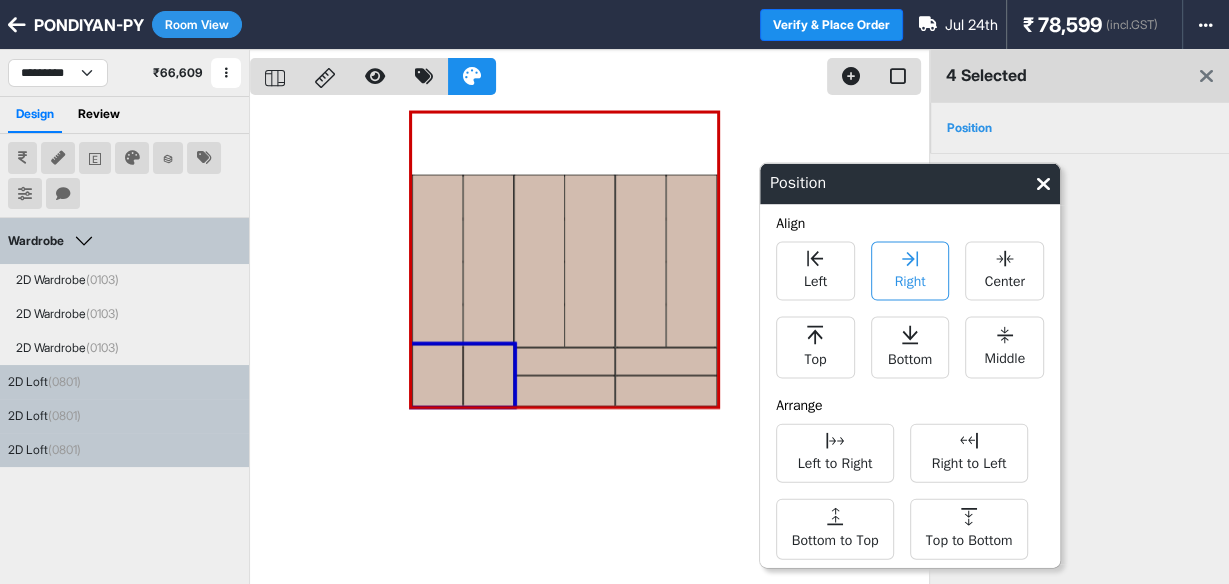 click 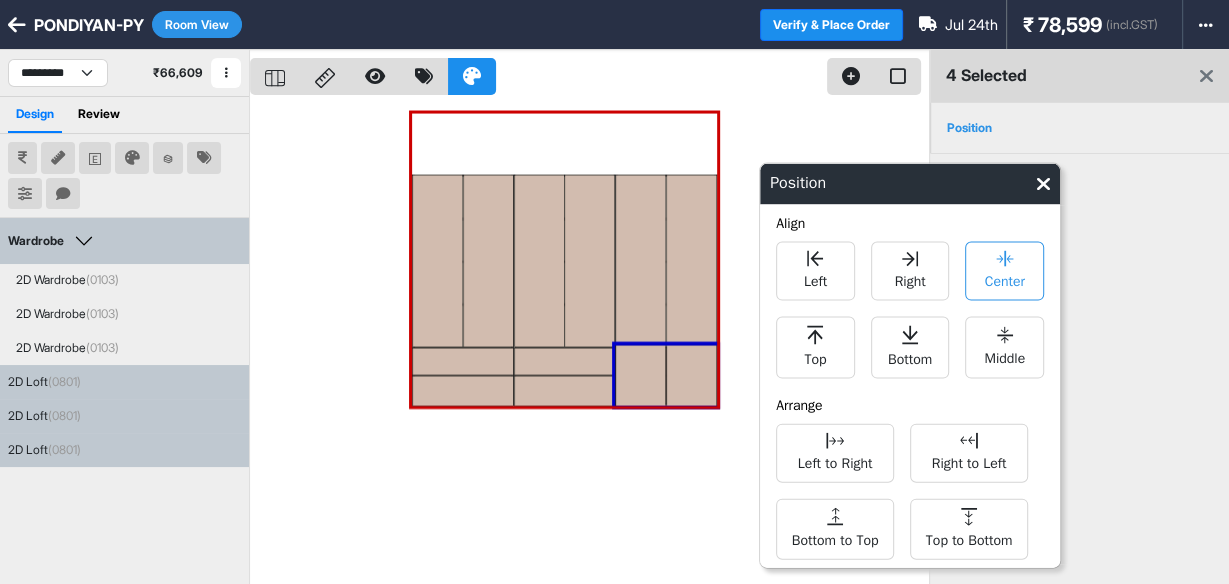 click on "Center" at bounding box center (1004, 271) 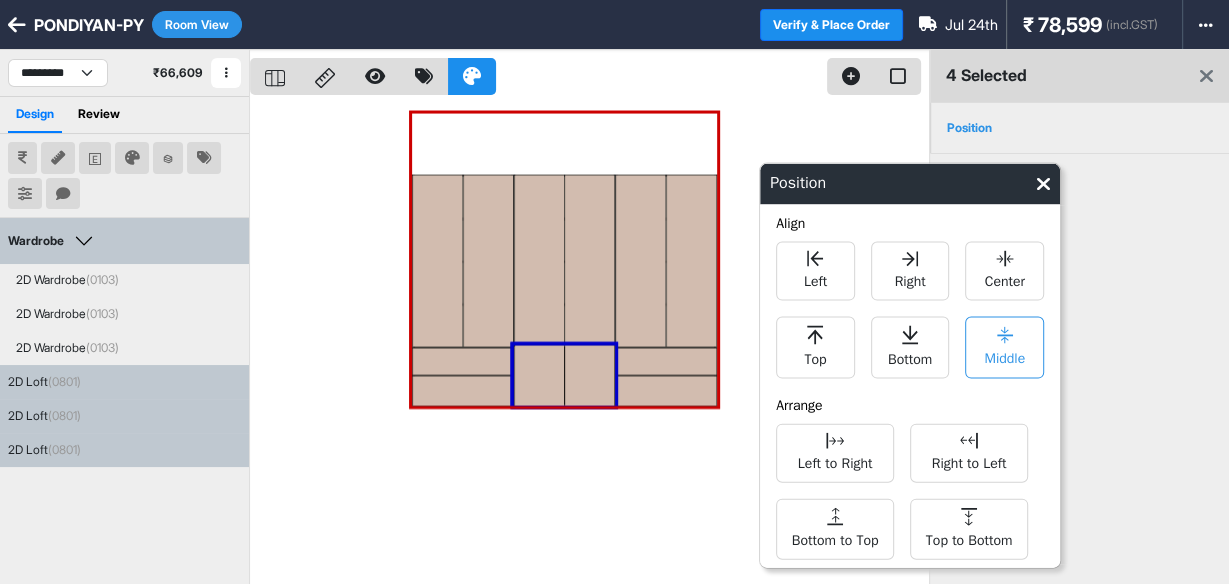 click on "Middle" at bounding box center [1004, 356] 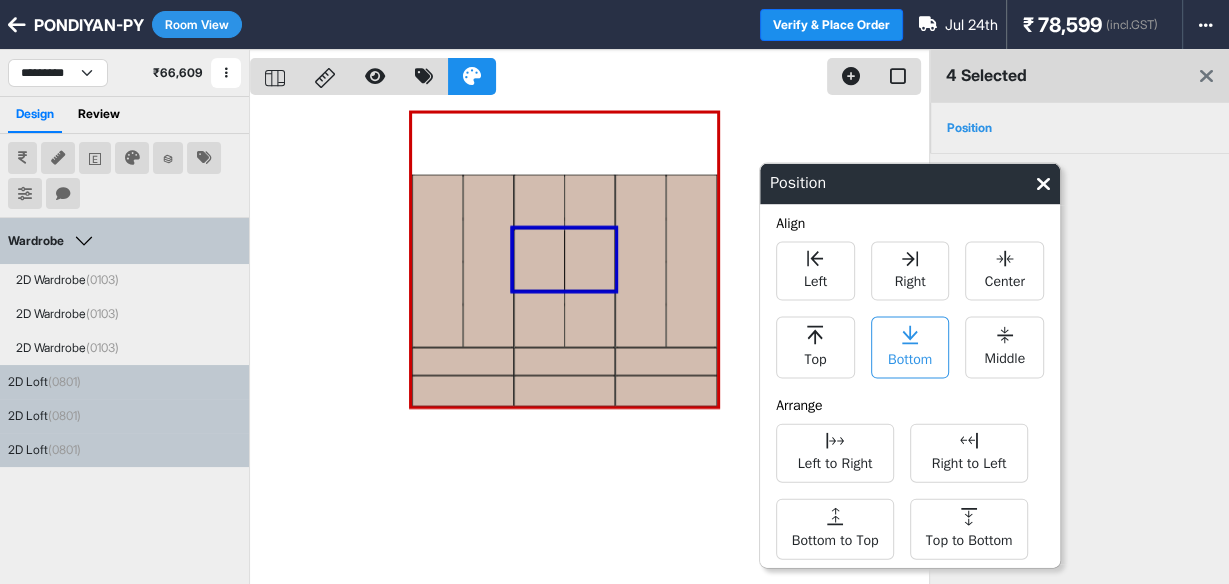click on "Bottom" at bounding box center (910, 357) 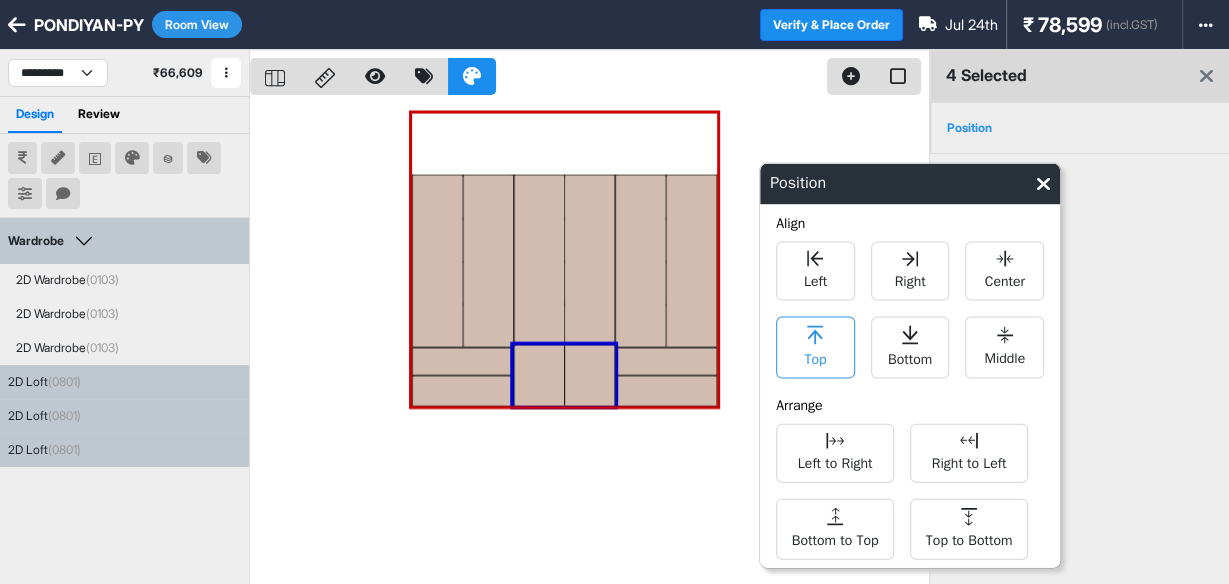 click on "Top" at bounding box center [815, 357] 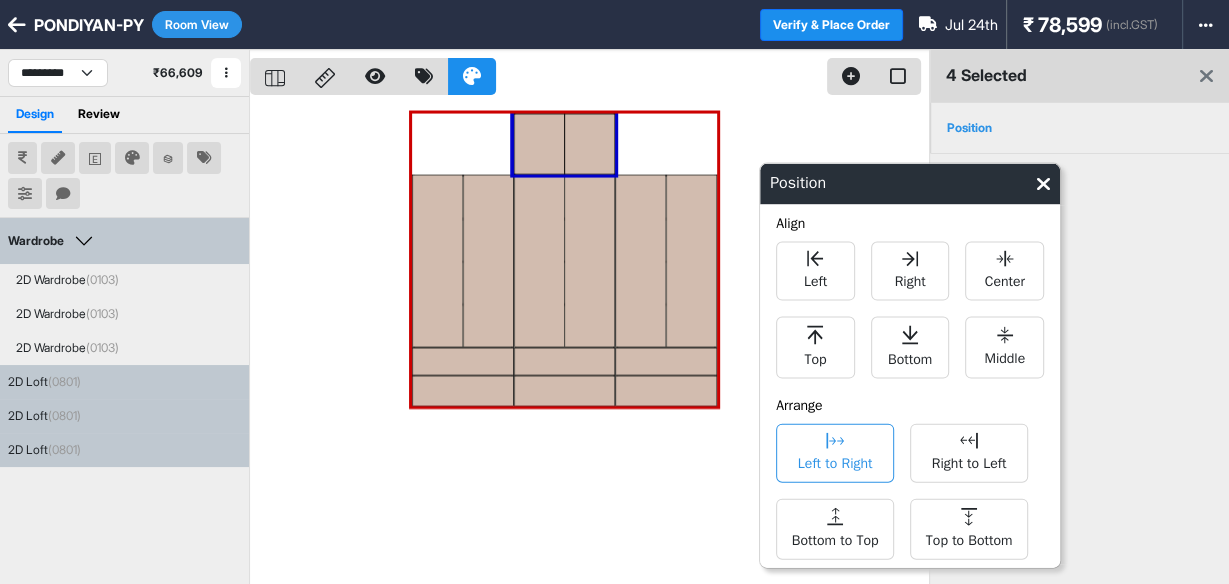 click on "Left to Right" at bounding box center [835, 461] 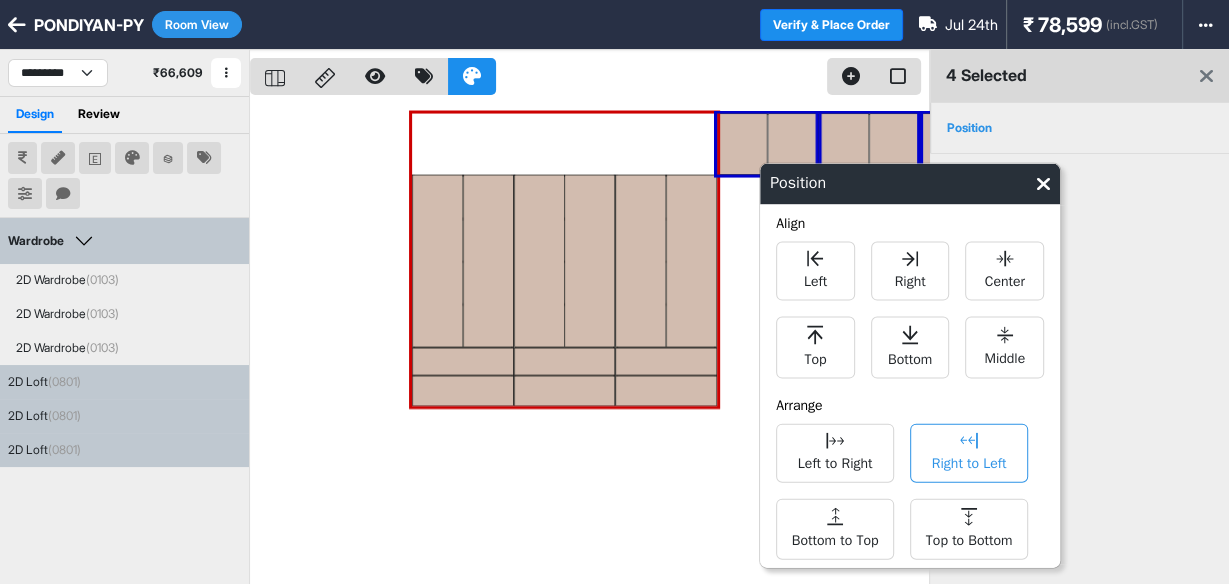 click on "Right to Left" at bounding box center (969, 461) 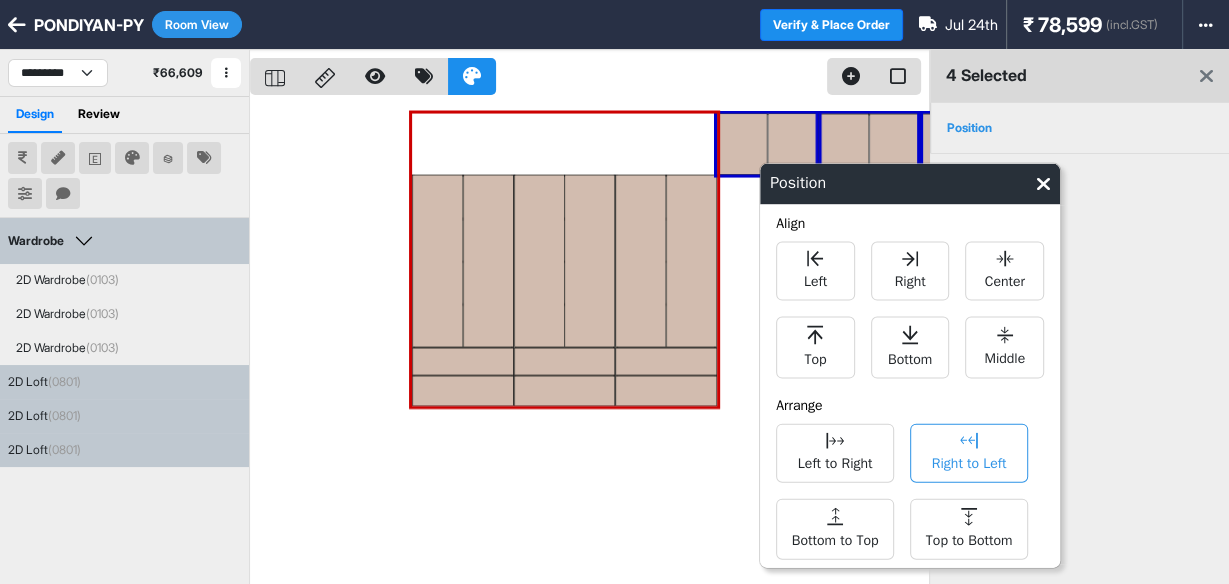 click on "Right to Left" at bounding box center [969, 461] 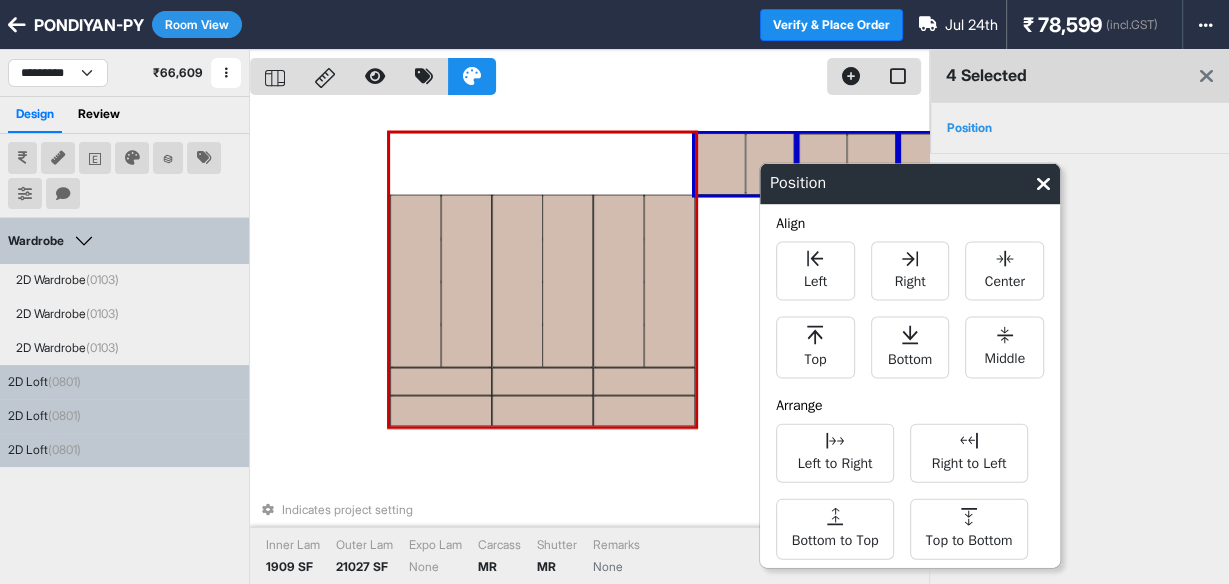 click at bounding box center [720, 163] 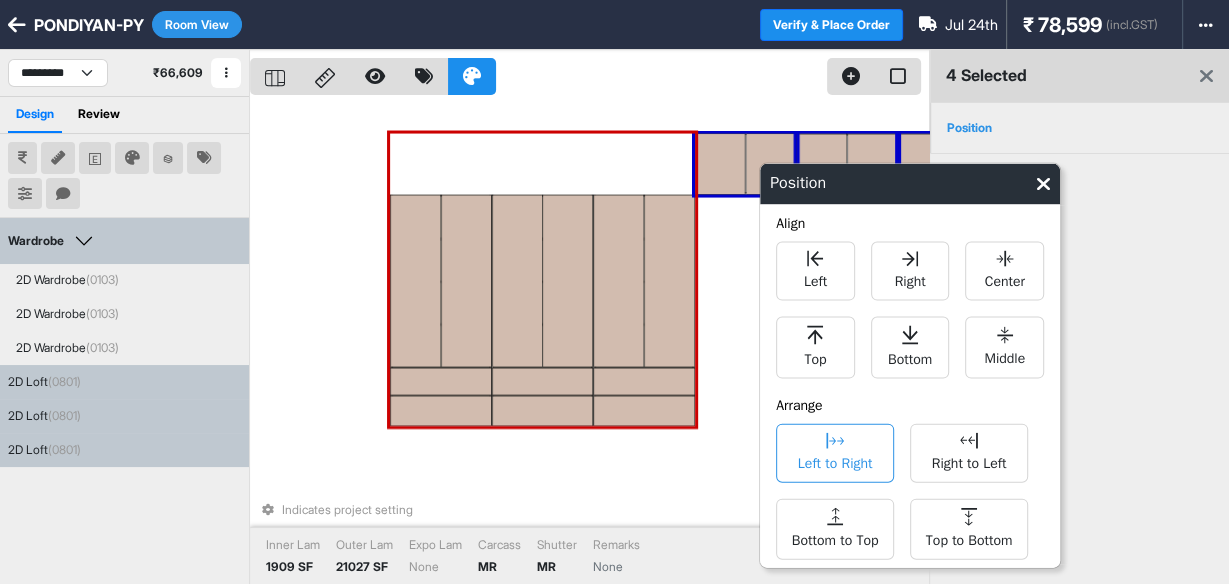 click on "Left to Right" at bounding box center [835, 461] 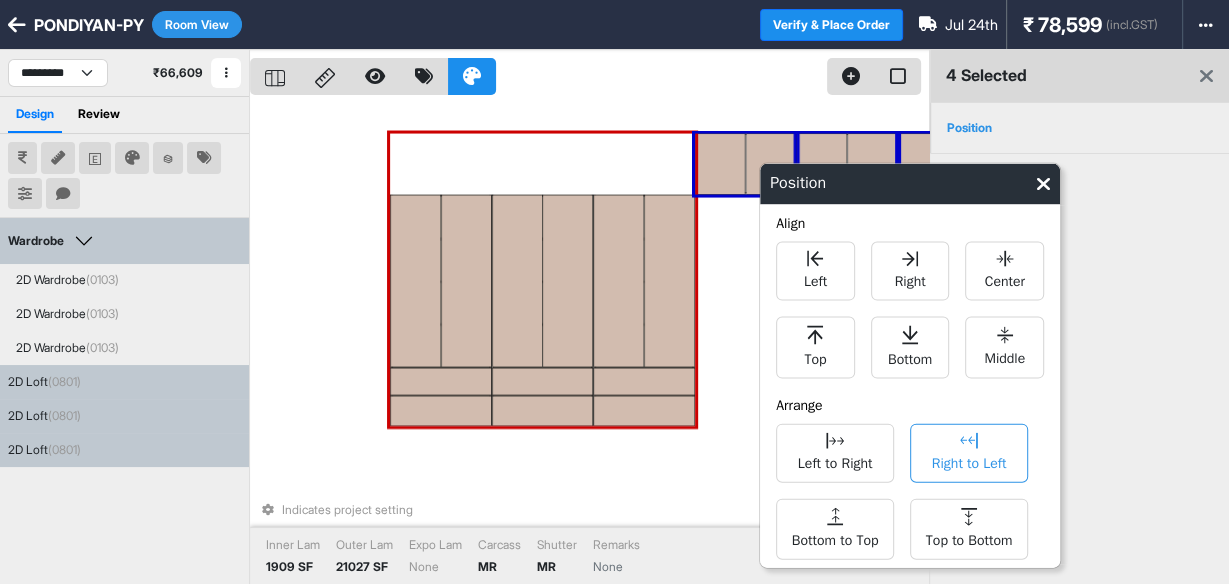click on "Right to Left" at bounding box center (969, 461) 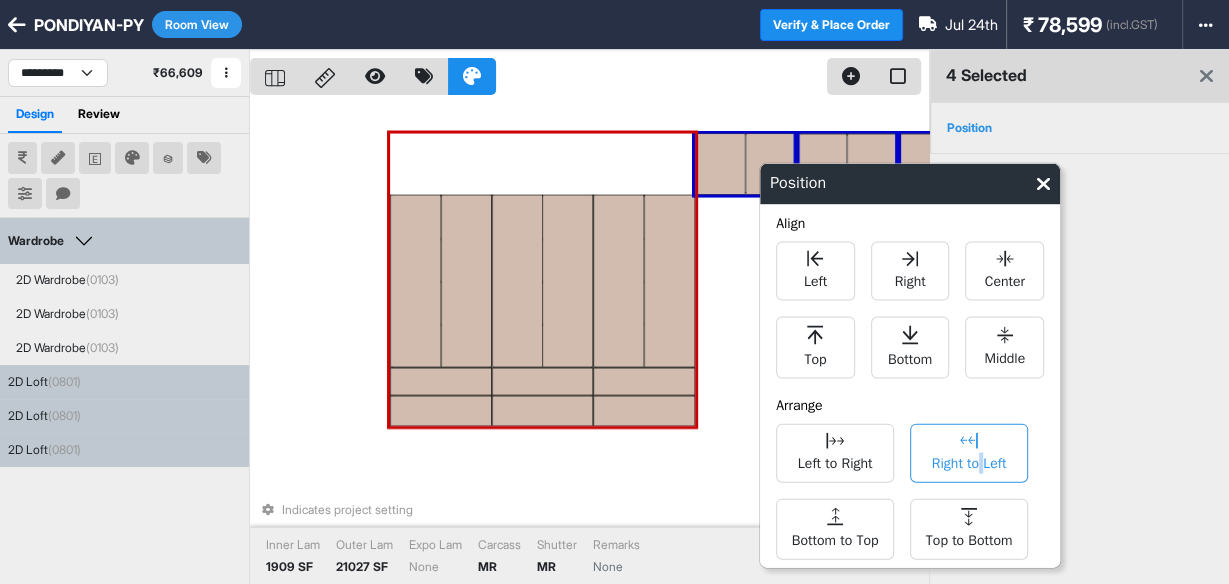 click on "Right to Left" at bounding box center (969, 461) 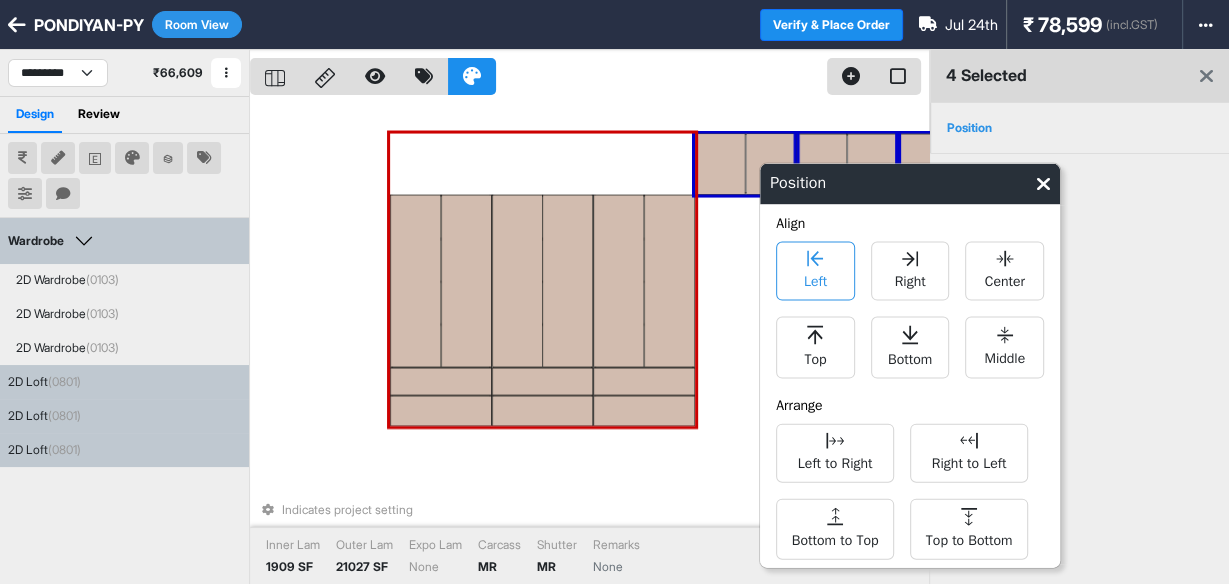 click on "Left" at bounding box center [815, 279] 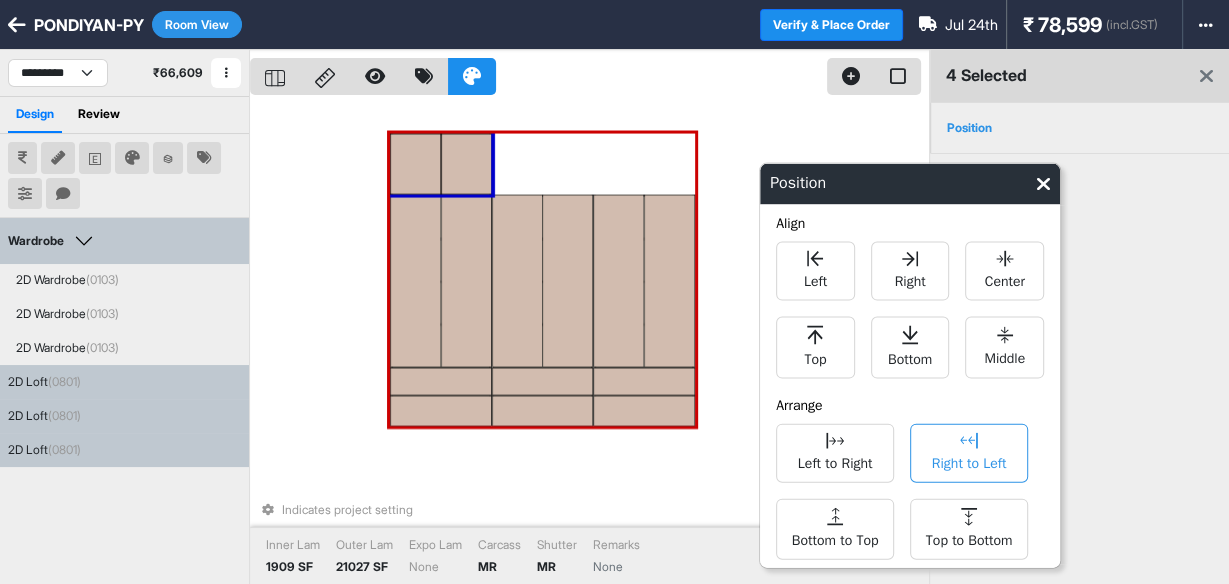 click on "Right to Left" at bounding box center (969, 461) 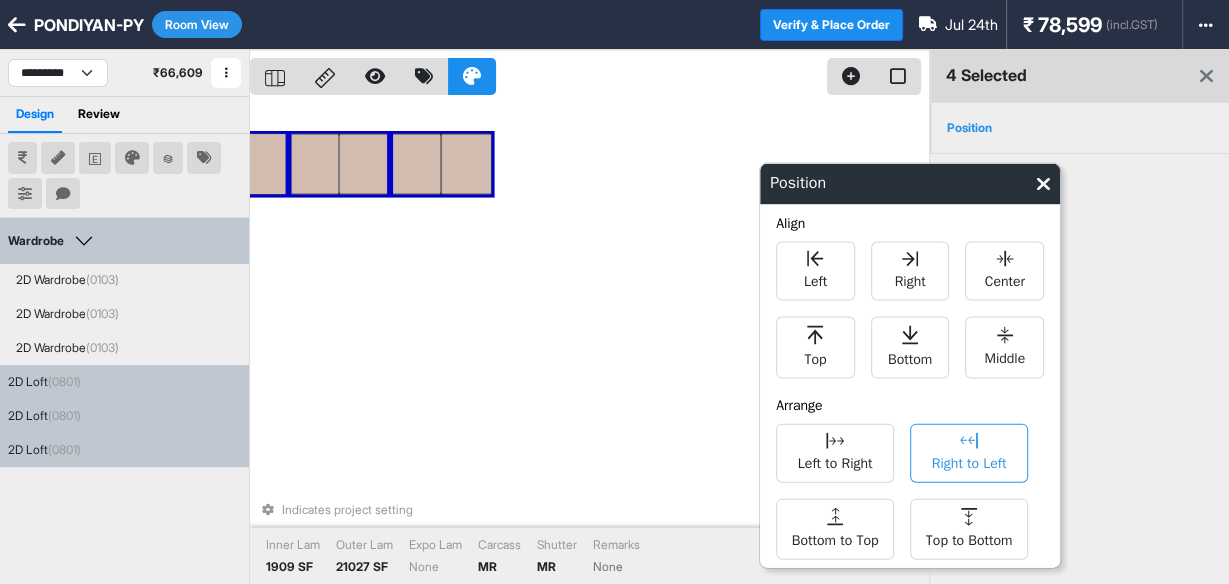 click on "Right to Left" at bounding box center [969, 453] 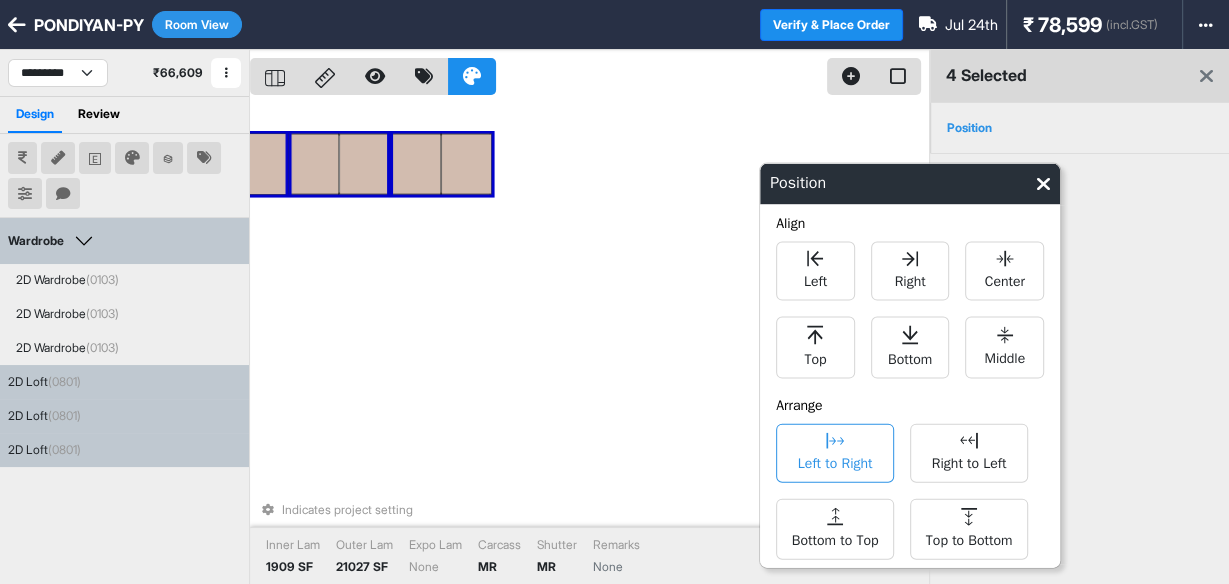click on "Left to Right" at bounding box center (835, 461) 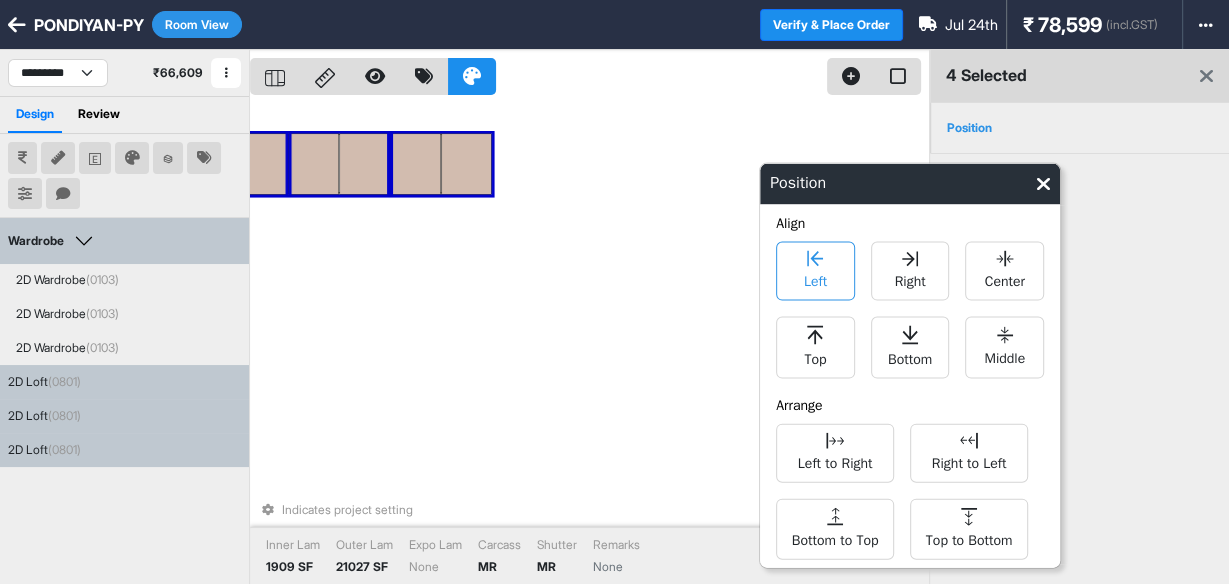 click on "Left" at bounding box center [815, 279] 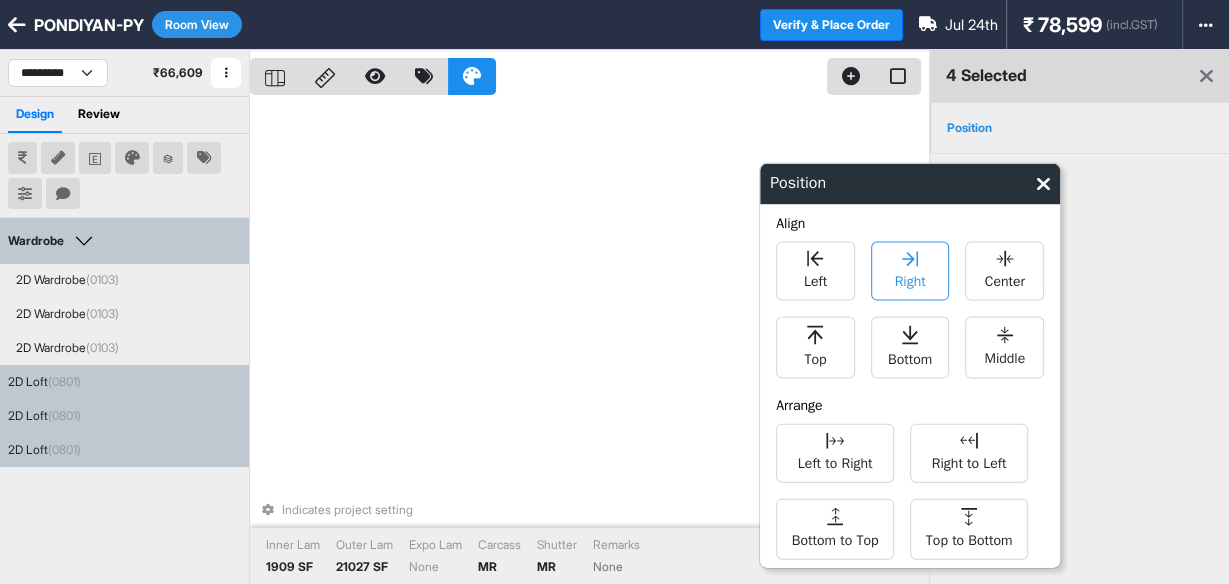 click on "Right" at bounding box center (910, 271) 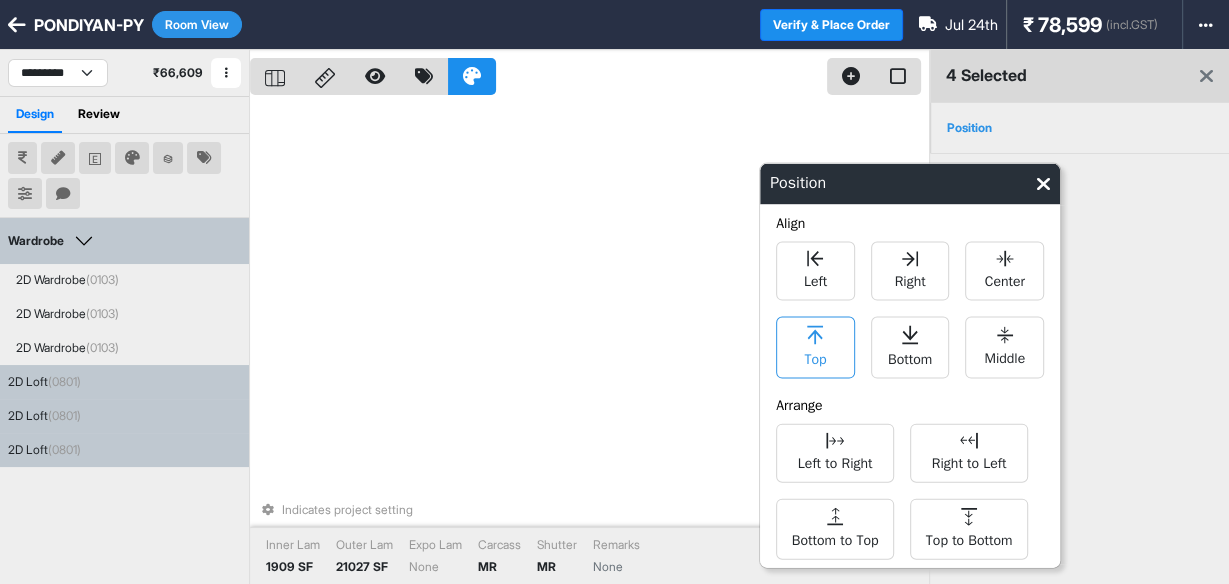 click on "Top" at bounding box center [815, 348] 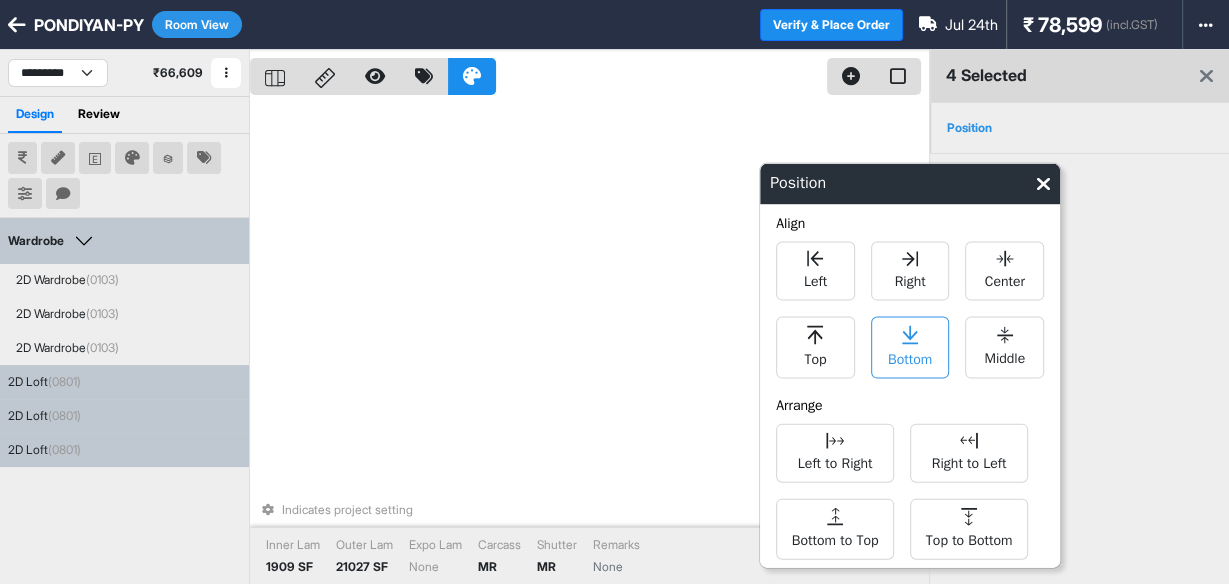 click on "Bottom" at bounding box center (910, 357) 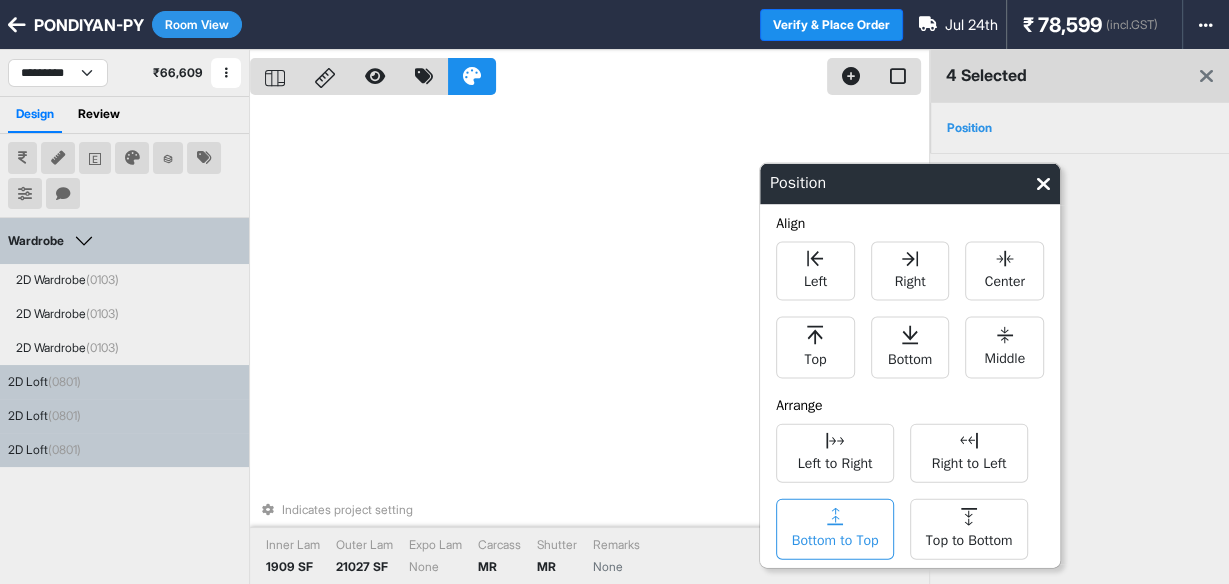 click on "Bottom to Top" at bounding box center (835, 529) 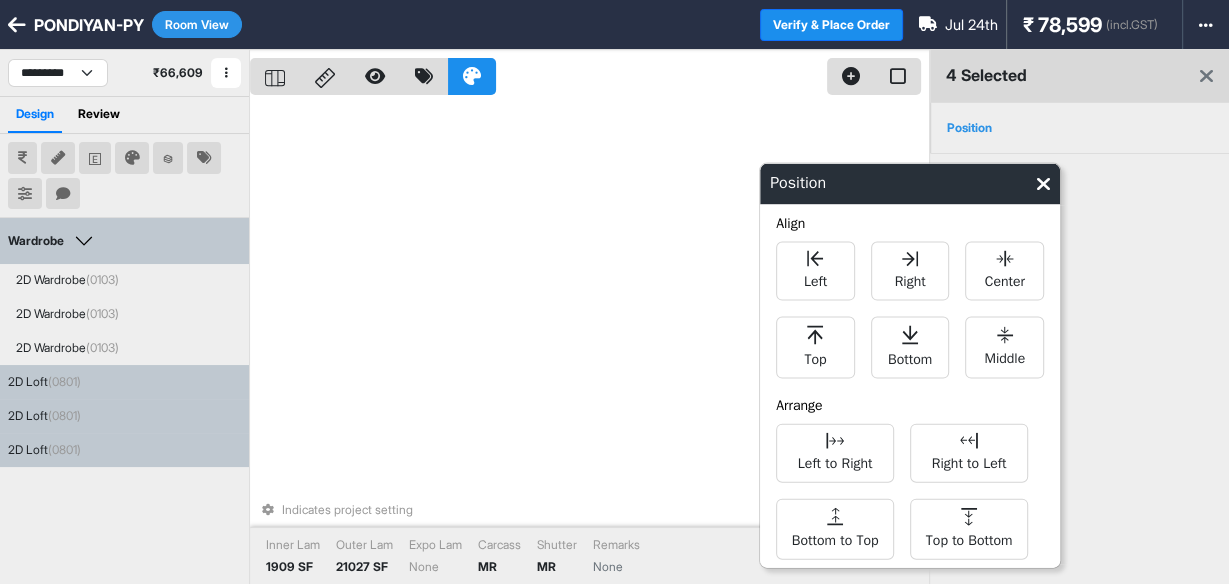 click at bounding box center [1043, 184] 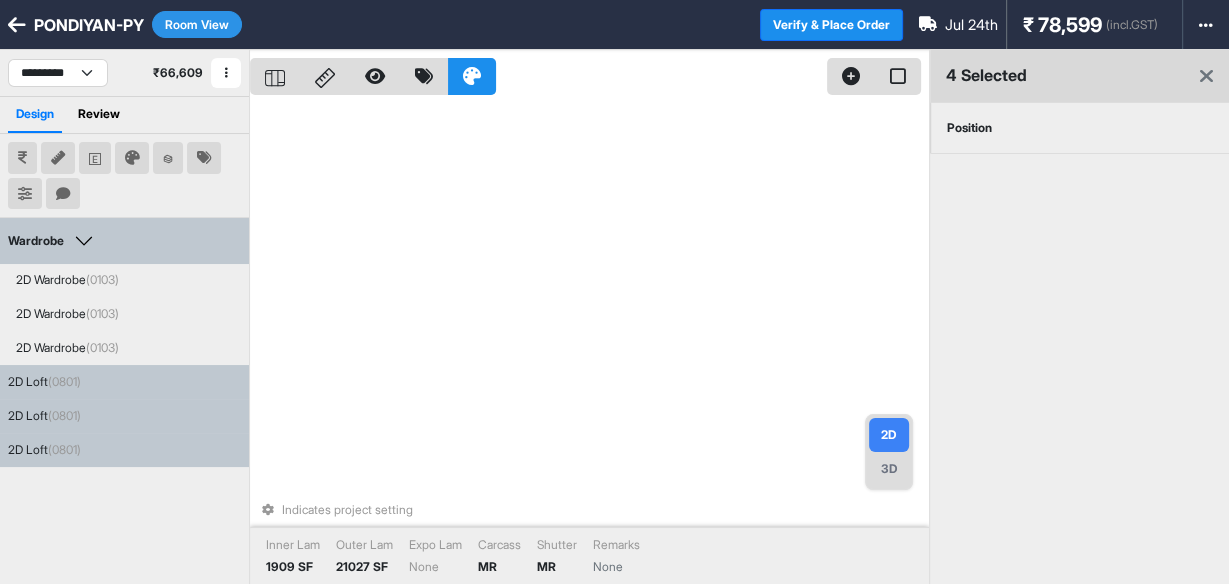 click on "Position" at bounding box center [969, 128] 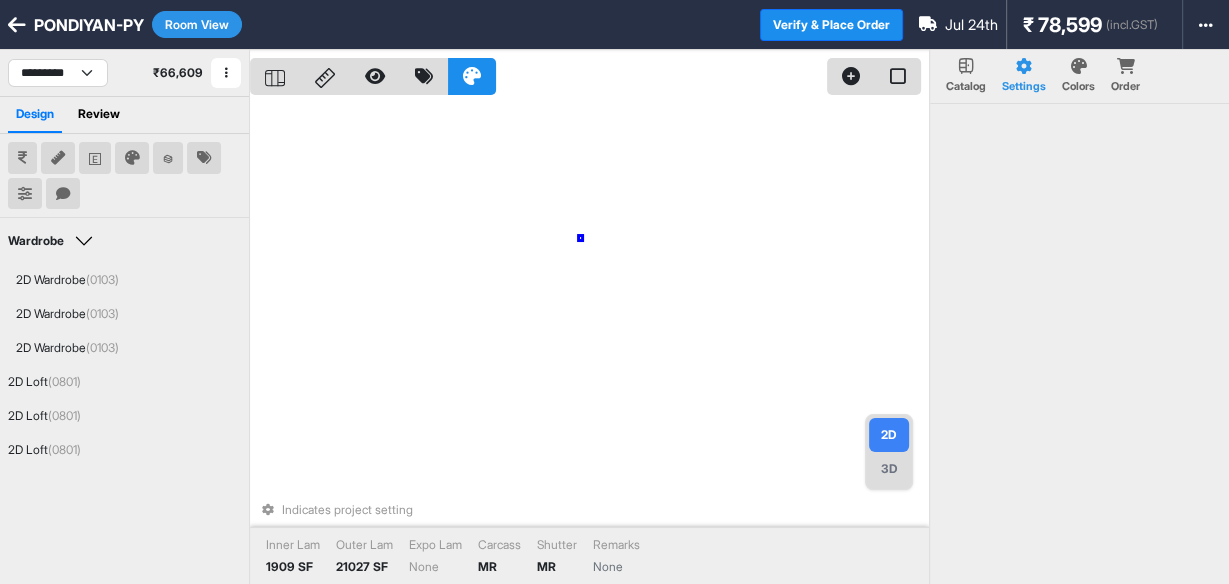 click on "Indicates project setting Inner Lam 1909 SF Outer Lam 21027 SF Expo Lam None Carcass MR Shutter MR Remarks None" at bounding box center (589, 342) 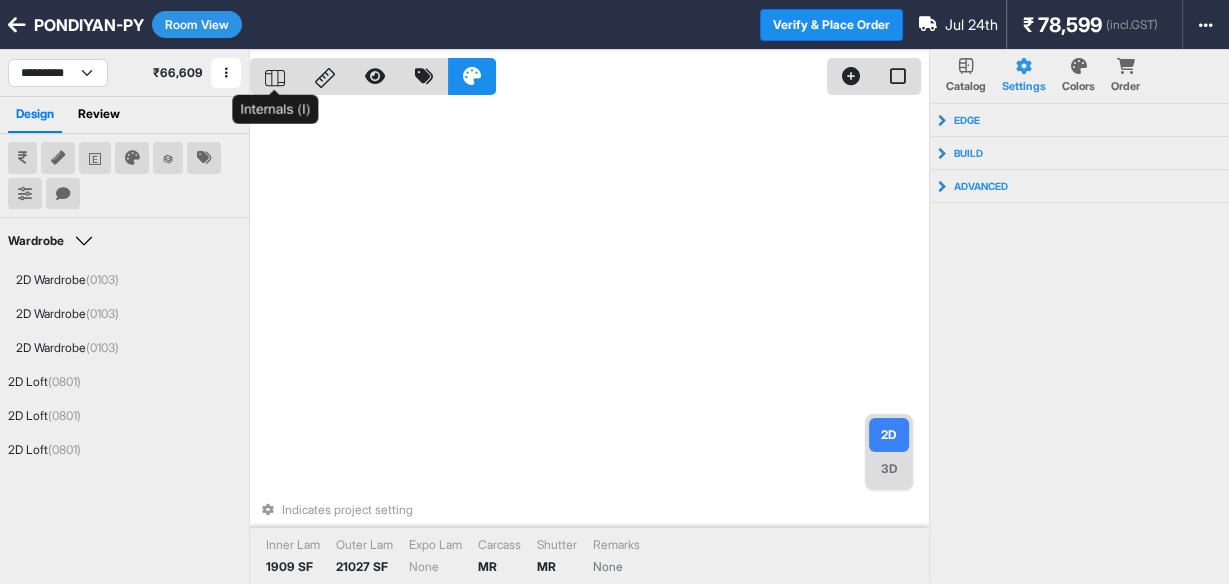 click at bounding box center (275, 76) 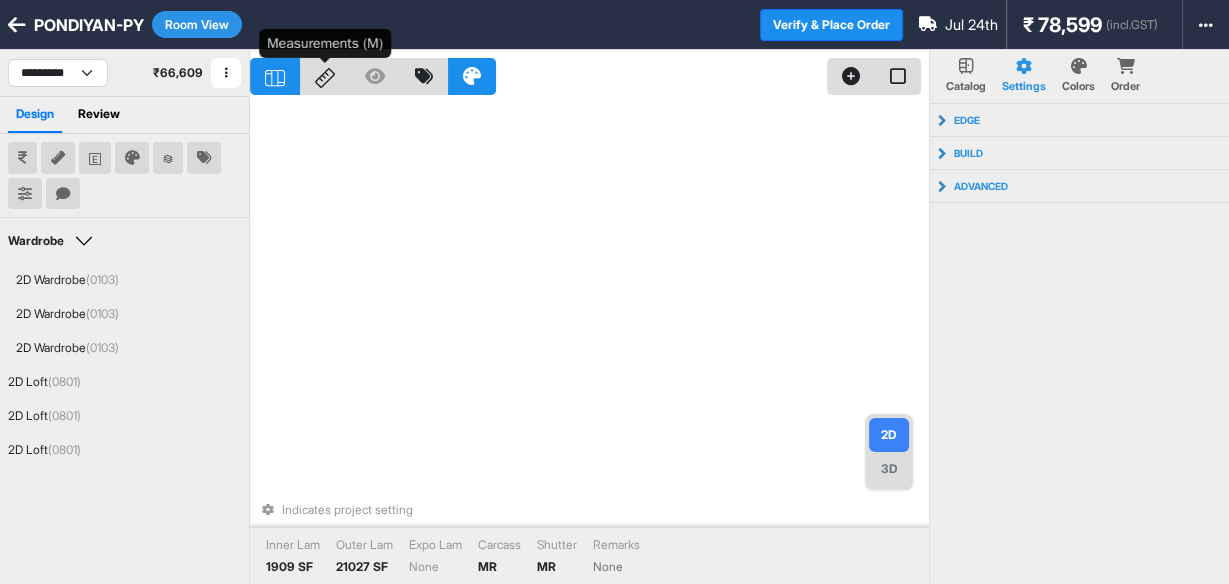 click 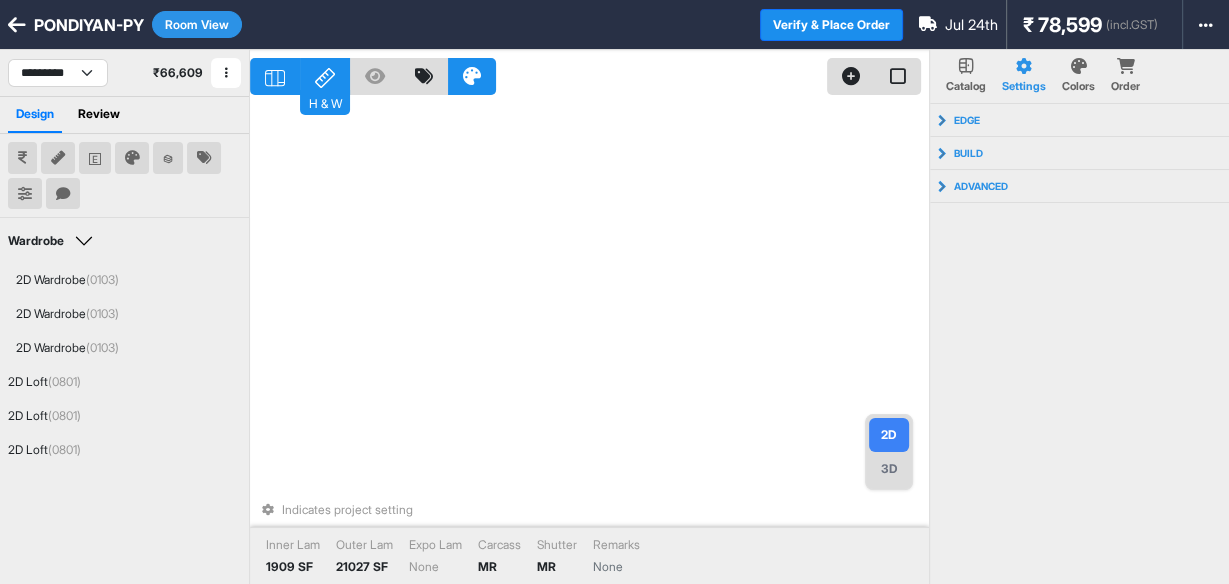 click on "3D" at bounding box center (889, 469) 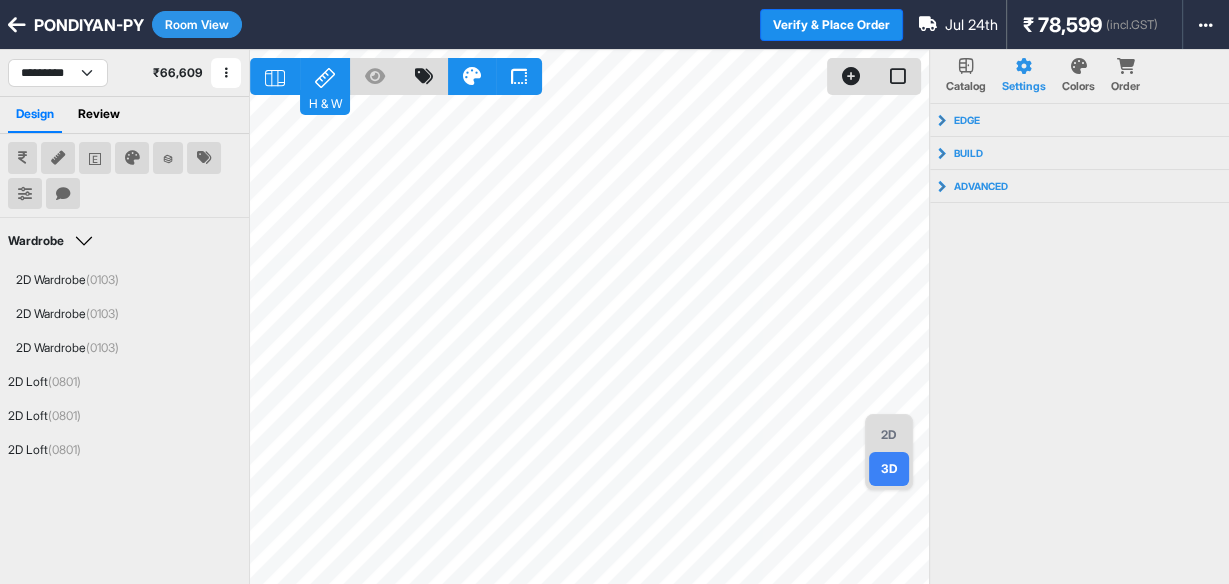 click on "2D" at bounding box center (889, 435) 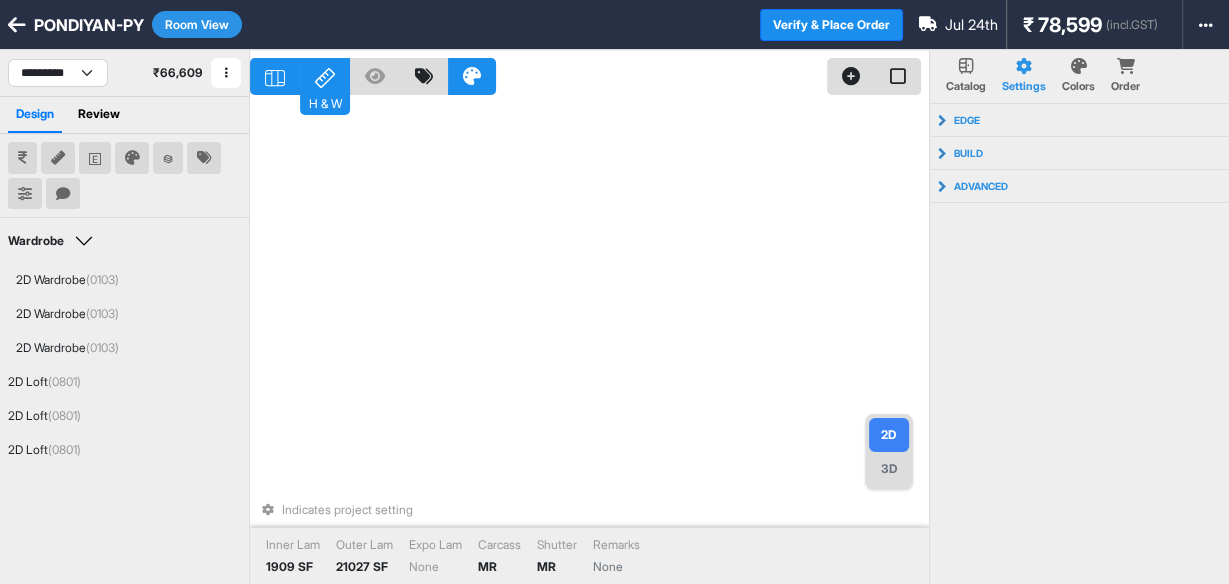click on "H & W" at bounding box center [325, 102] 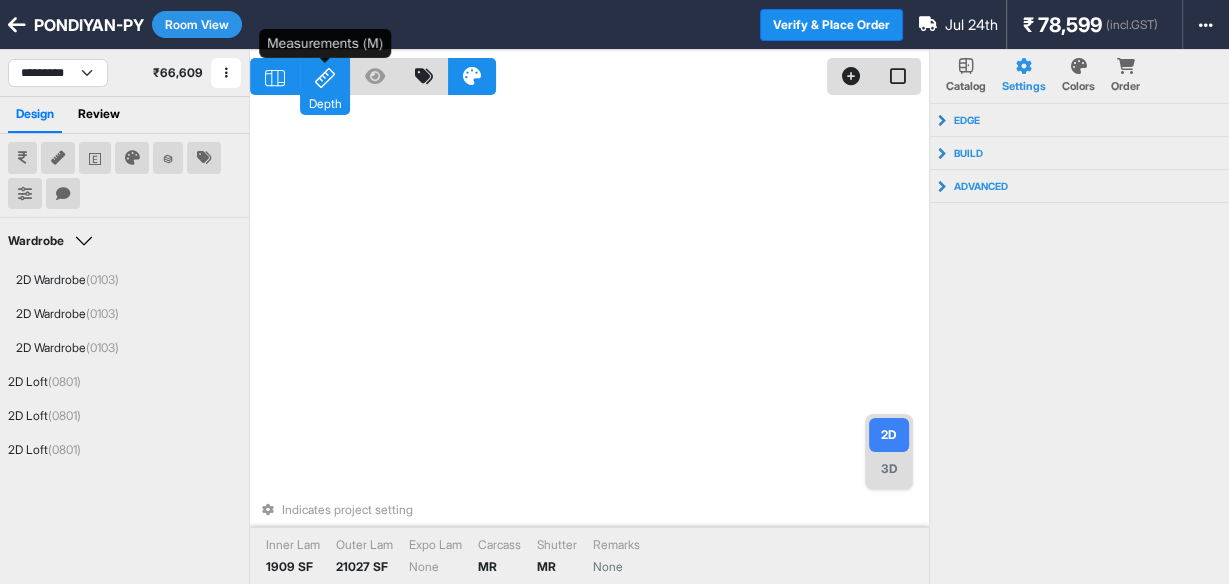 click 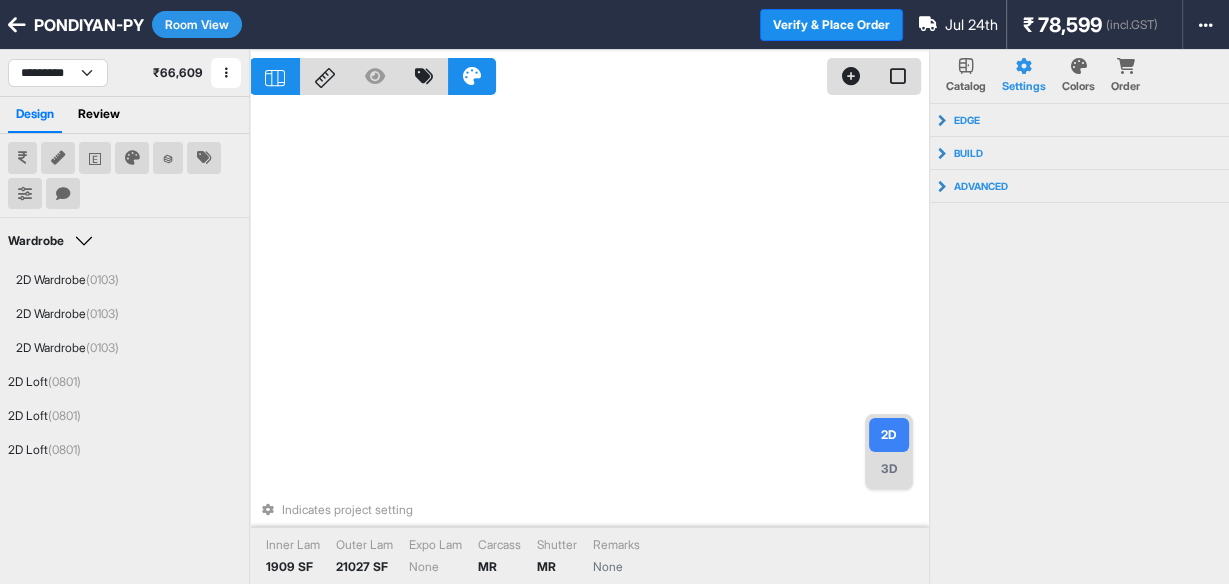 click 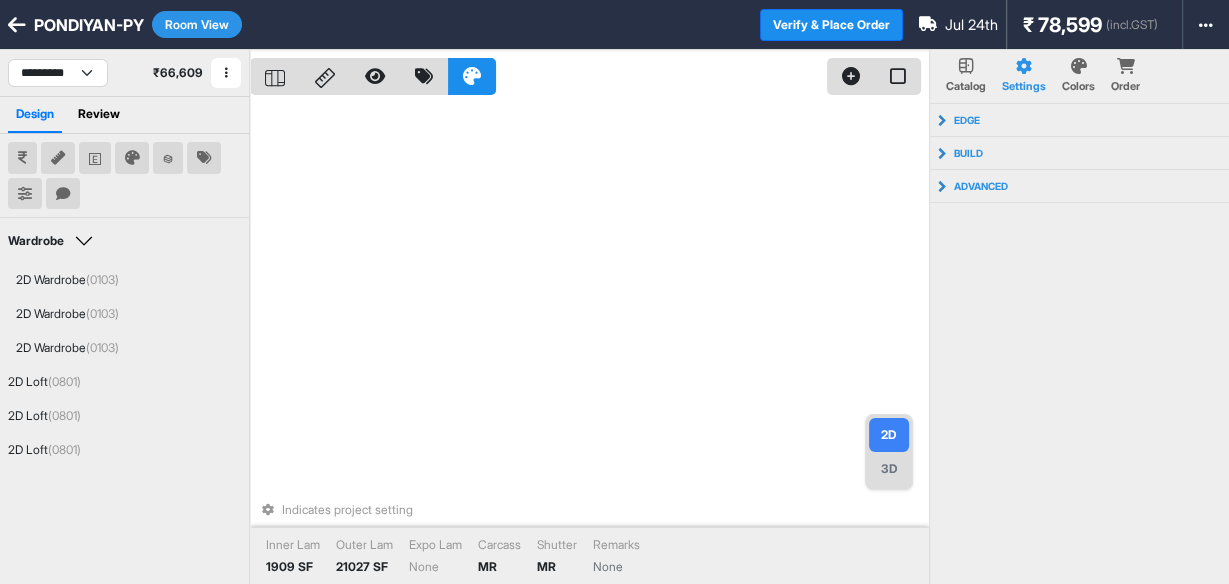 click on "Indicates project setting Inner Lam 1909 SF Outer Lam 21027 SF Expo Lam None Carcass MR Shutter MR Remarks None" at bounding box center (589, 342) 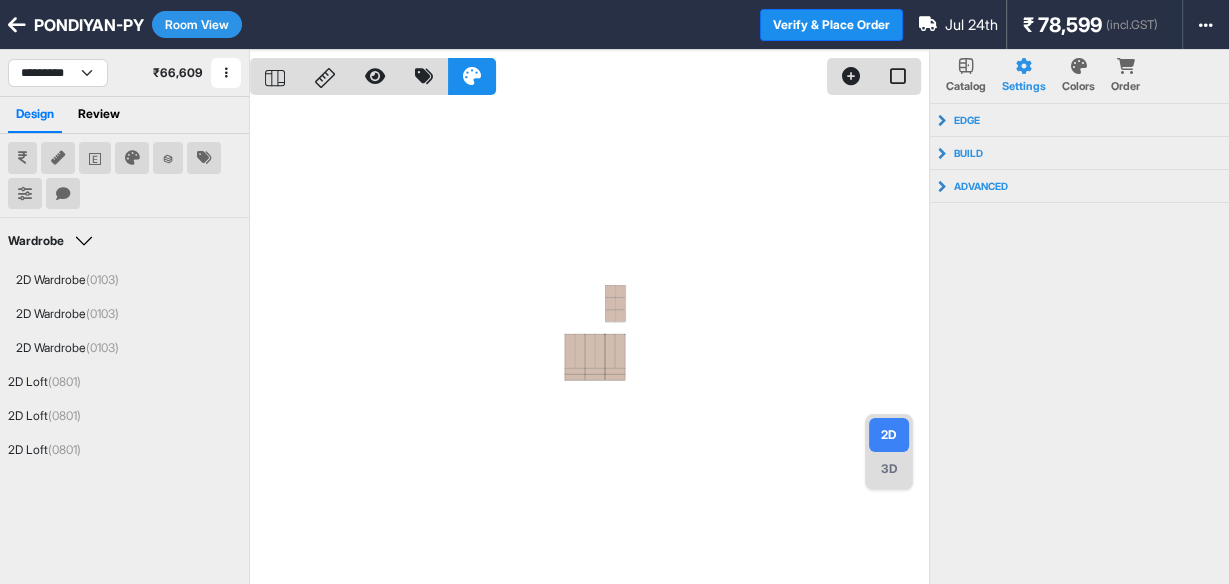drag, startPoint x: 393, startPoint y: 376, endPoint x: 620, endPoint y: 327, distance: 232.22833 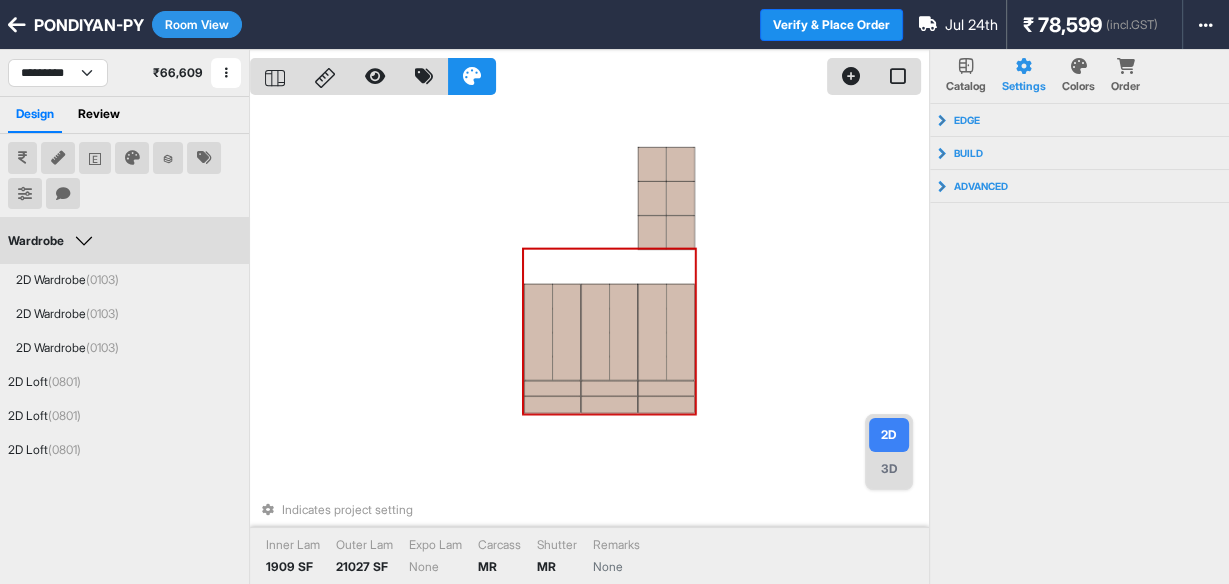 drag, startPoint x: 663, startPoint y: 277, endPoint x: 723, endPoint y: 439, distance: 172.75417 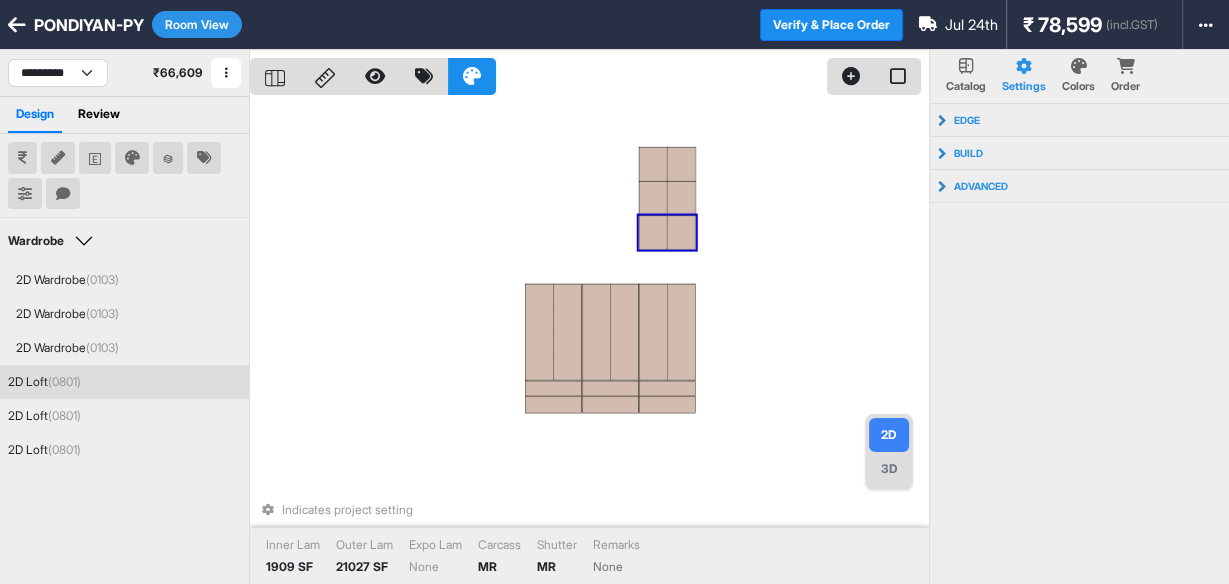 click at bounding box center (681, 232) 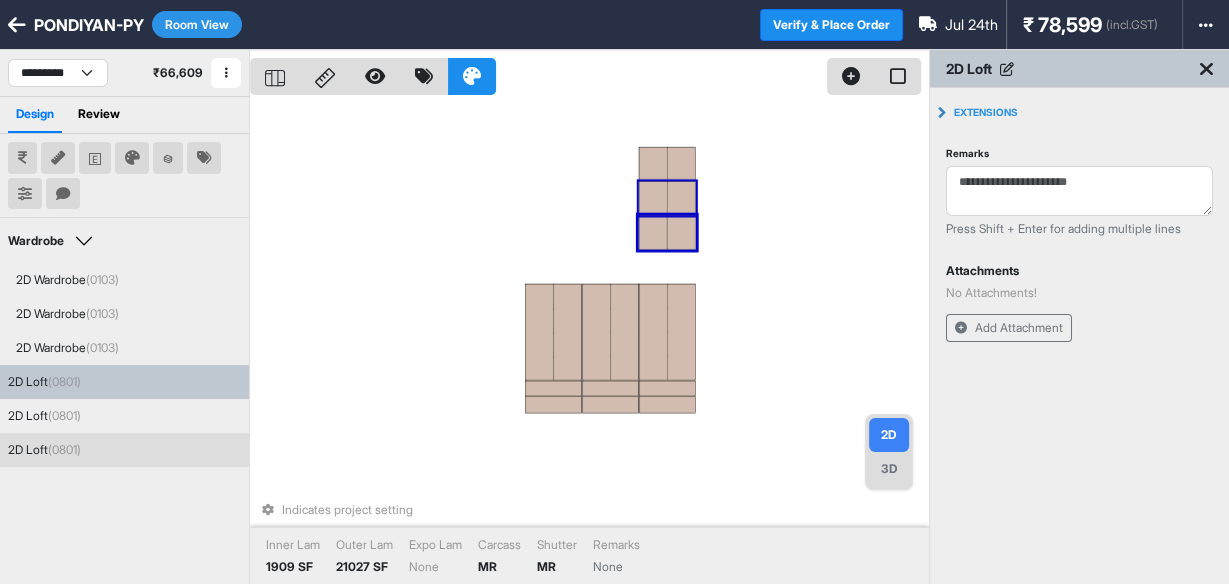 click at bounding box center [681, 198] 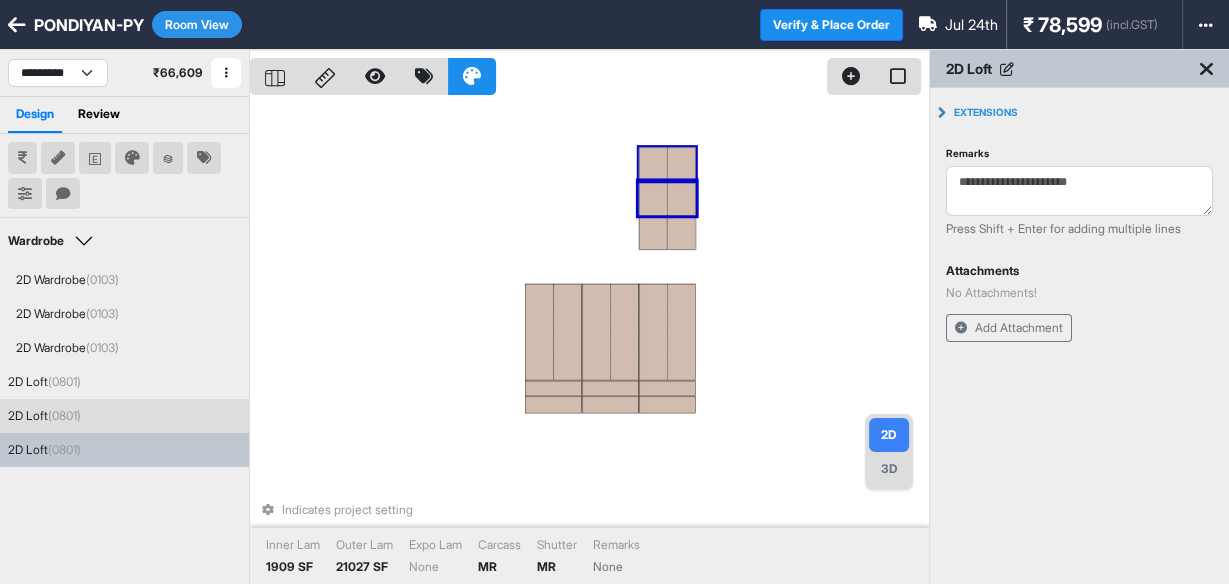 drag, startPoint x: 674, startPoint y: 178, endPoint x: 672, endPoint y: 167, distance: 11.18034 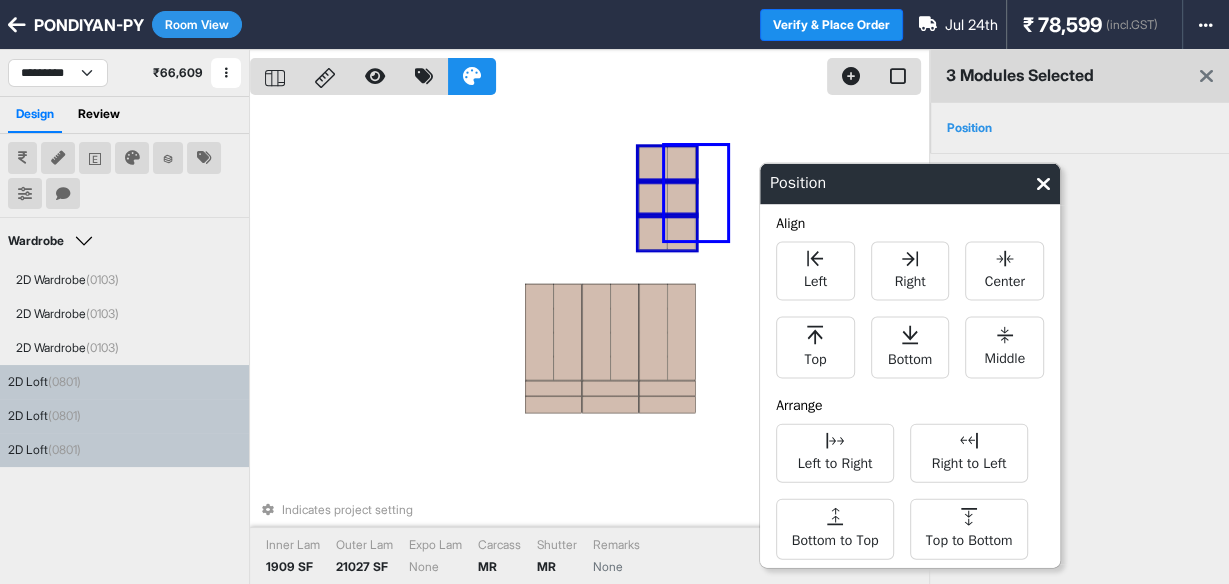 drag, startPoint x: 700, startPoint y: 232, endPoint x: 666, endPoint y: 188, distance: 55.605755 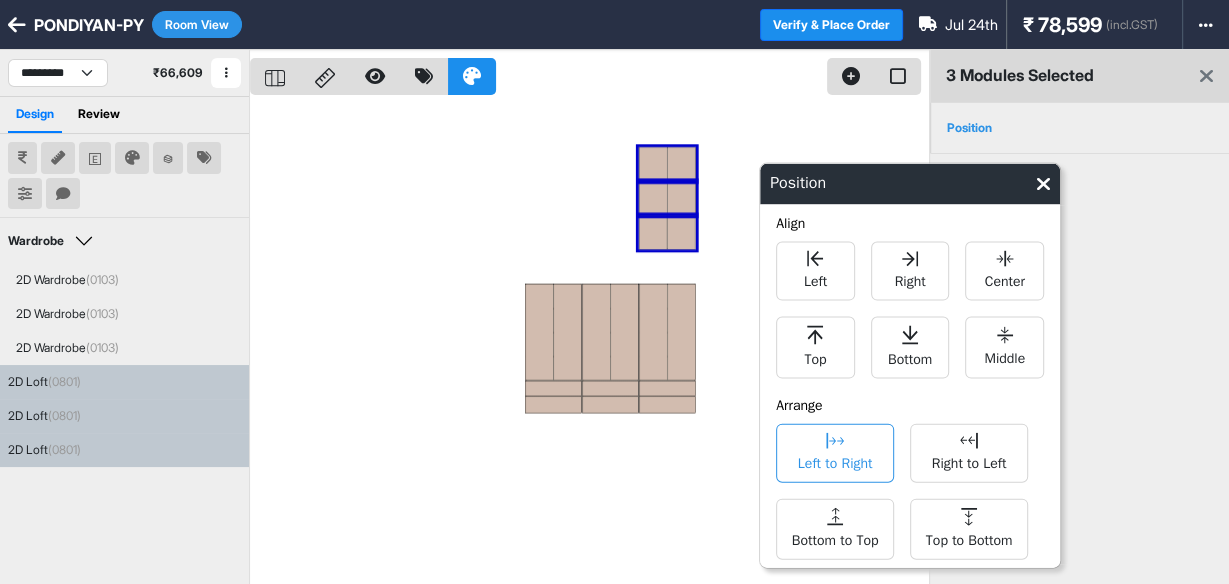 click on "Left to Right" at bounding box center (835, 461) 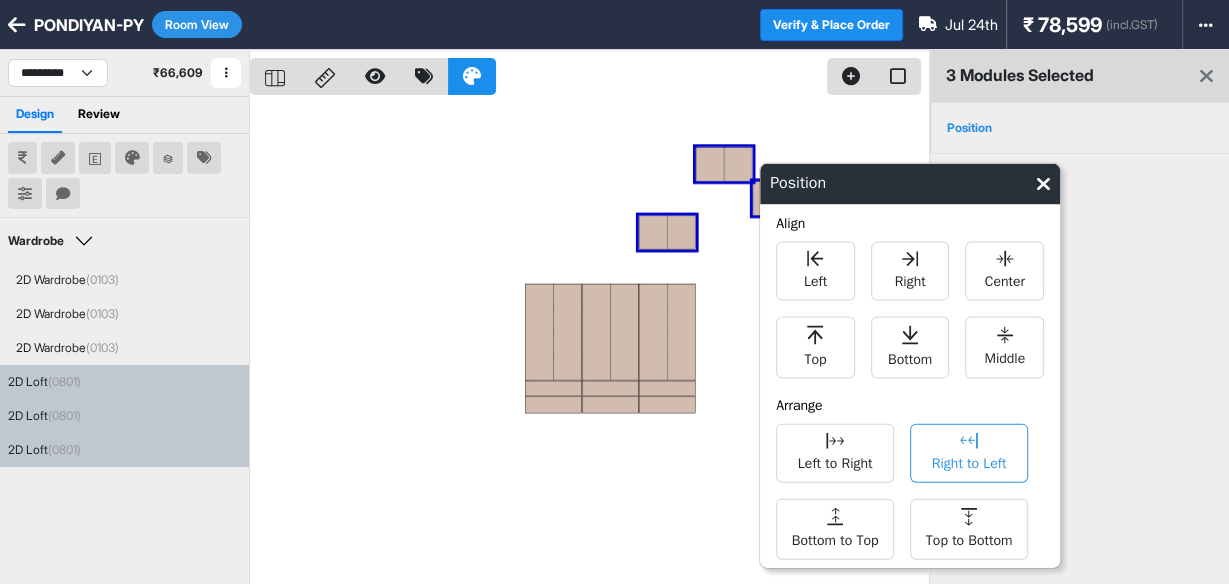 click on "Right to Left" at bounding box center (969, 461) 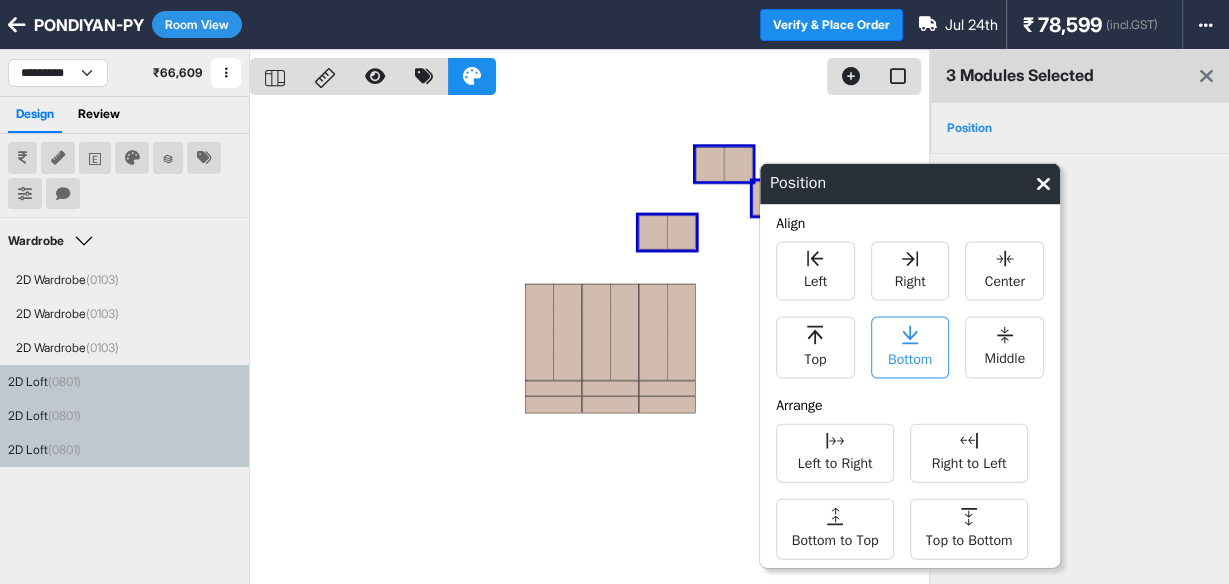 click on "Bottom" at bounding box center (910, 357) 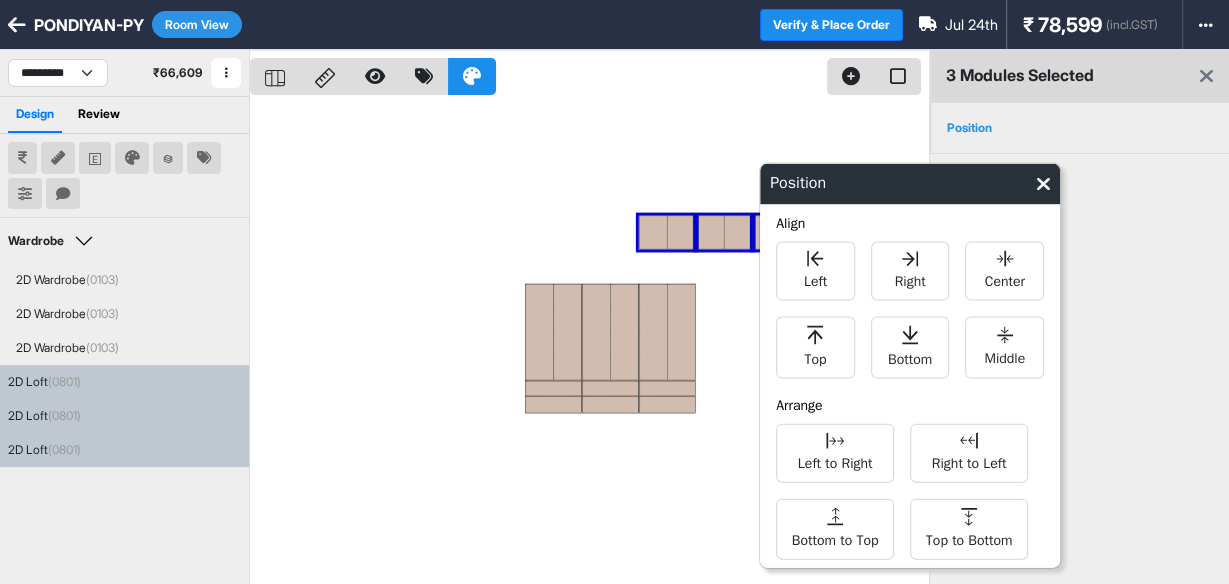 click at bounding box center [589, 342] 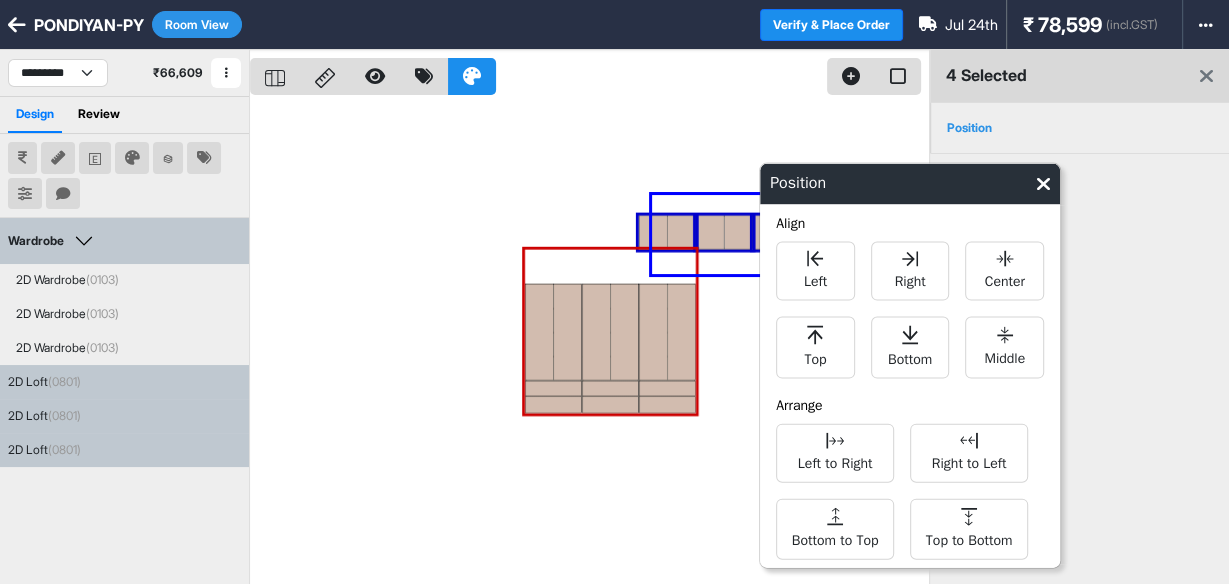 drag, startPoint x: 794, startPoint y: 251, endPoint x: 645, endPoint y: 192, distance: 160.25604 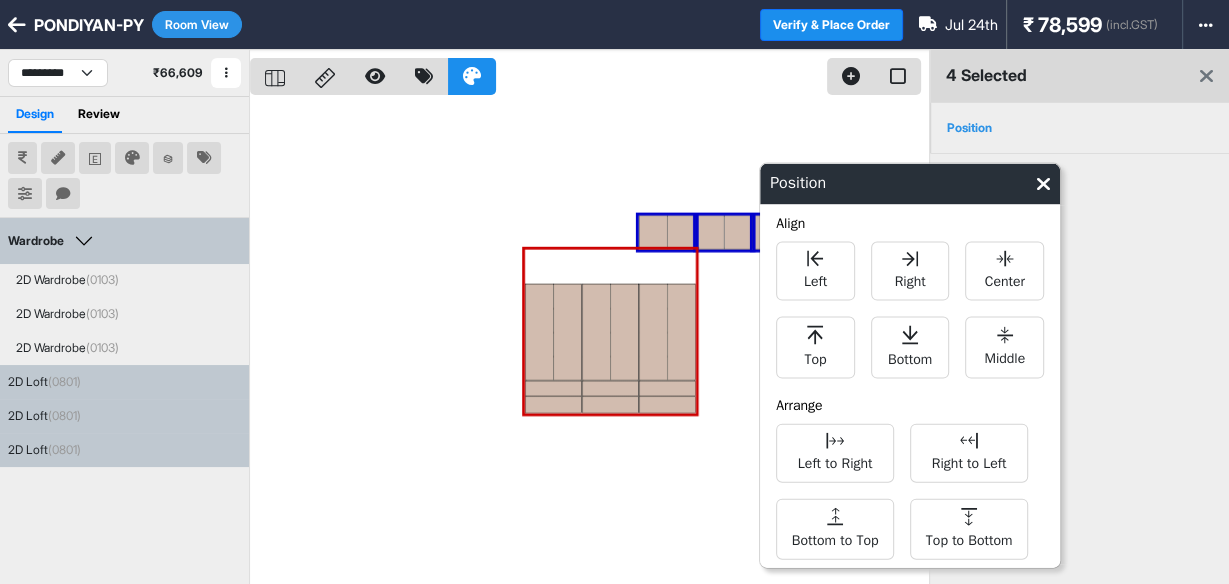 click at bounding box center [589, 342] 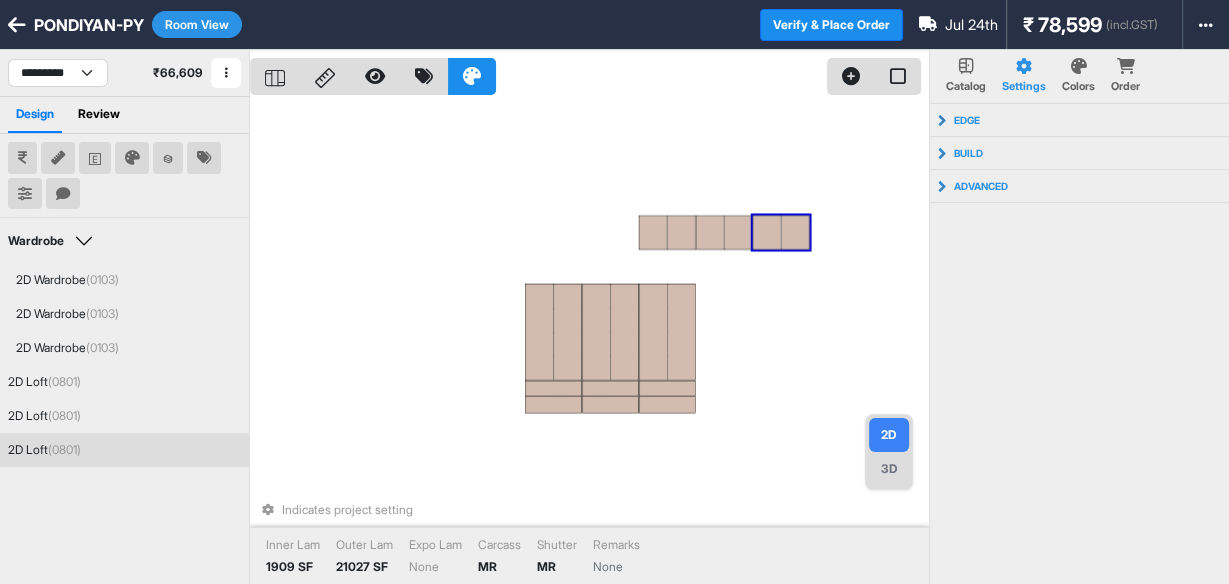 click at bounding box center [767, 232] 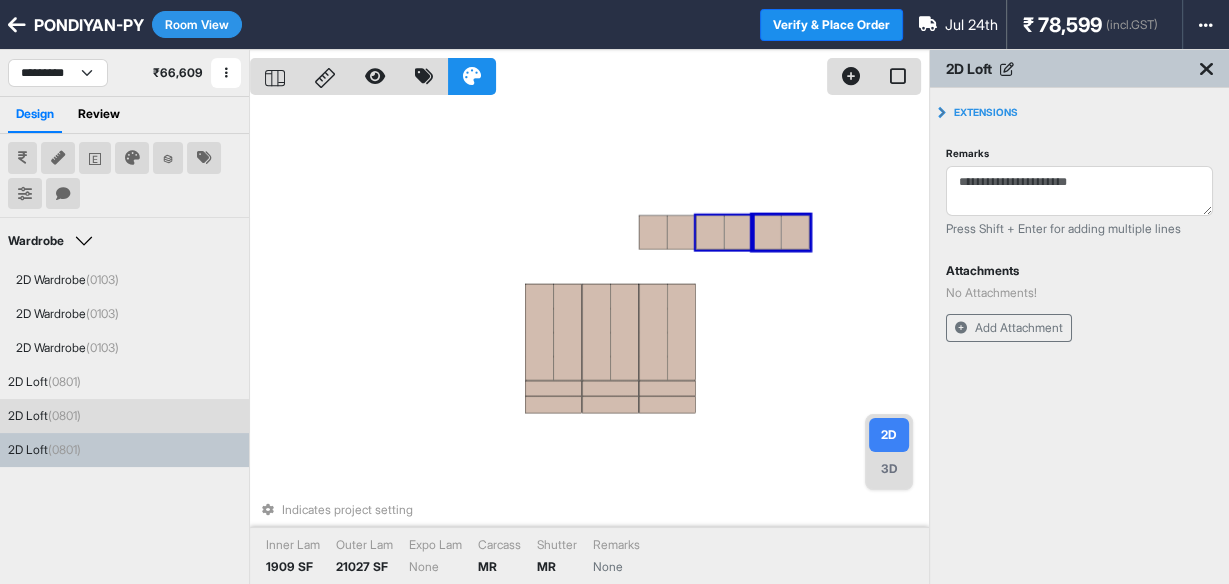 click at bounding box center (710, 232) 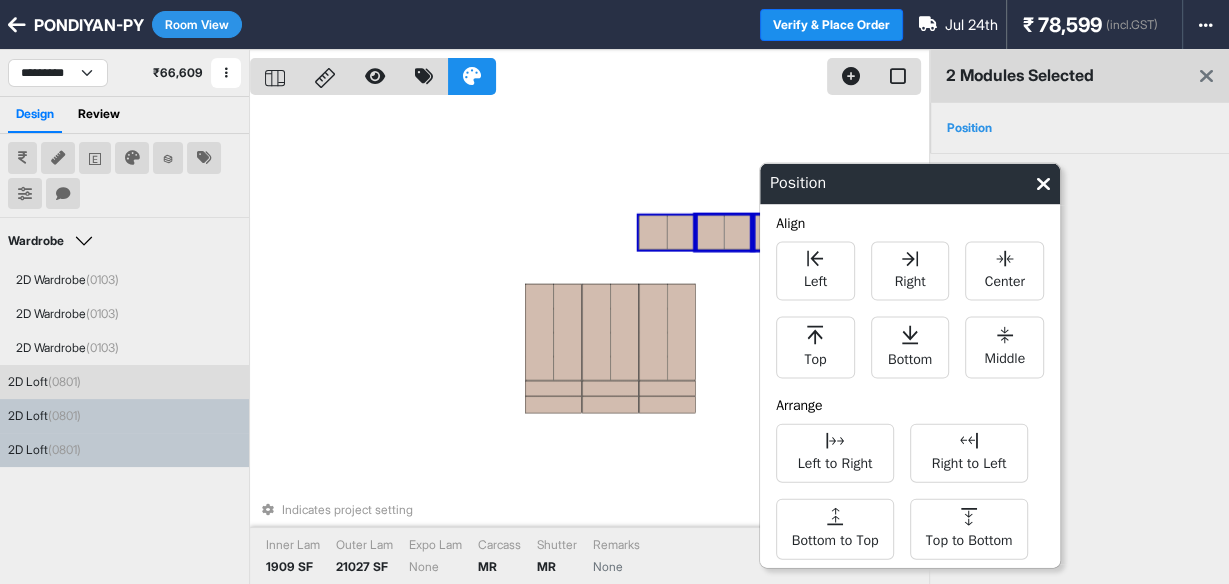 click at bounding box center [653, 232] 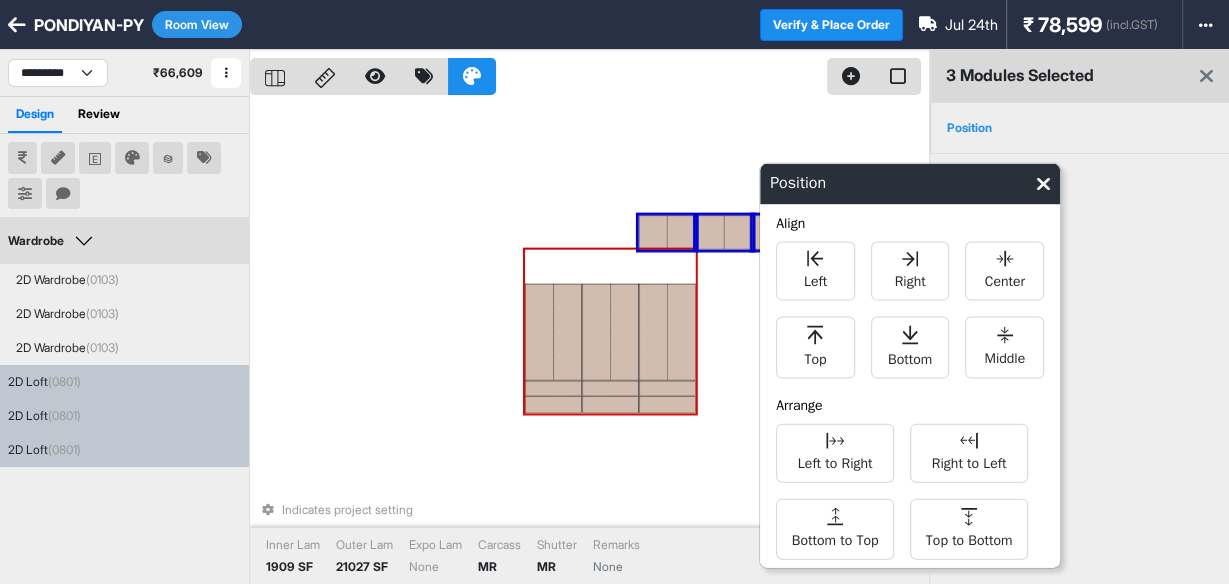 click at bounding box center (567, 332) 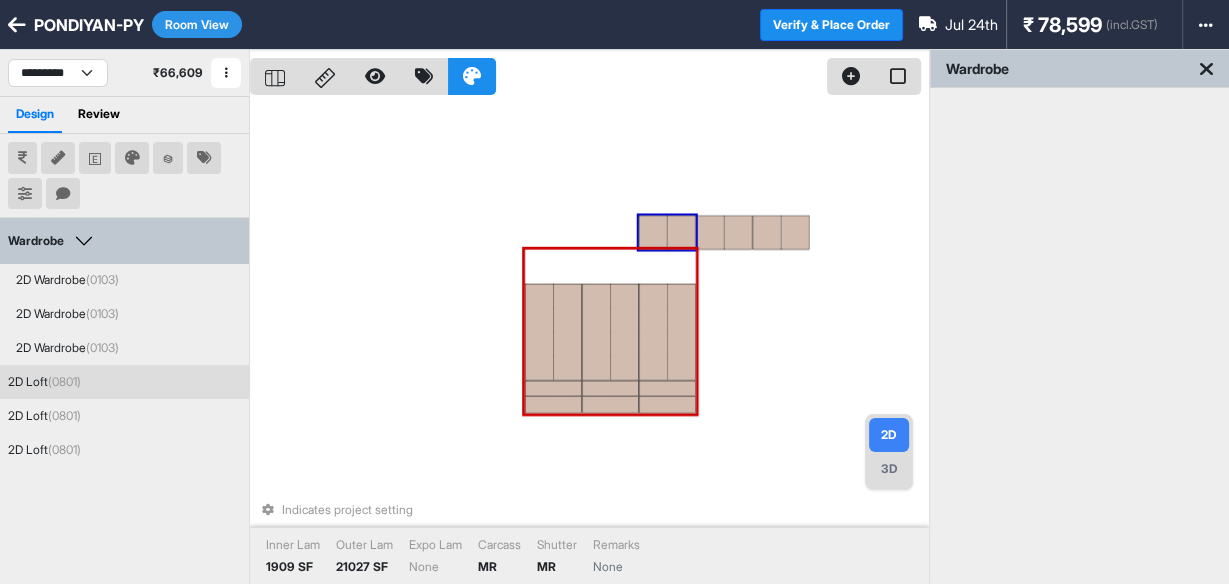 click at bounding box center (681, 232) 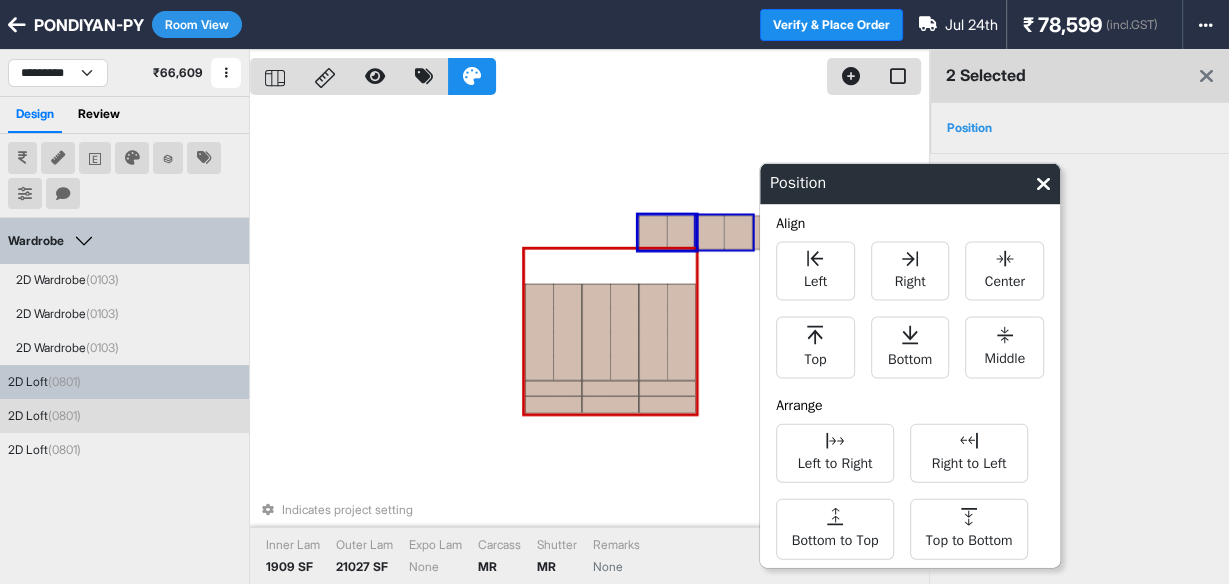click at bounding box center [710, 232] 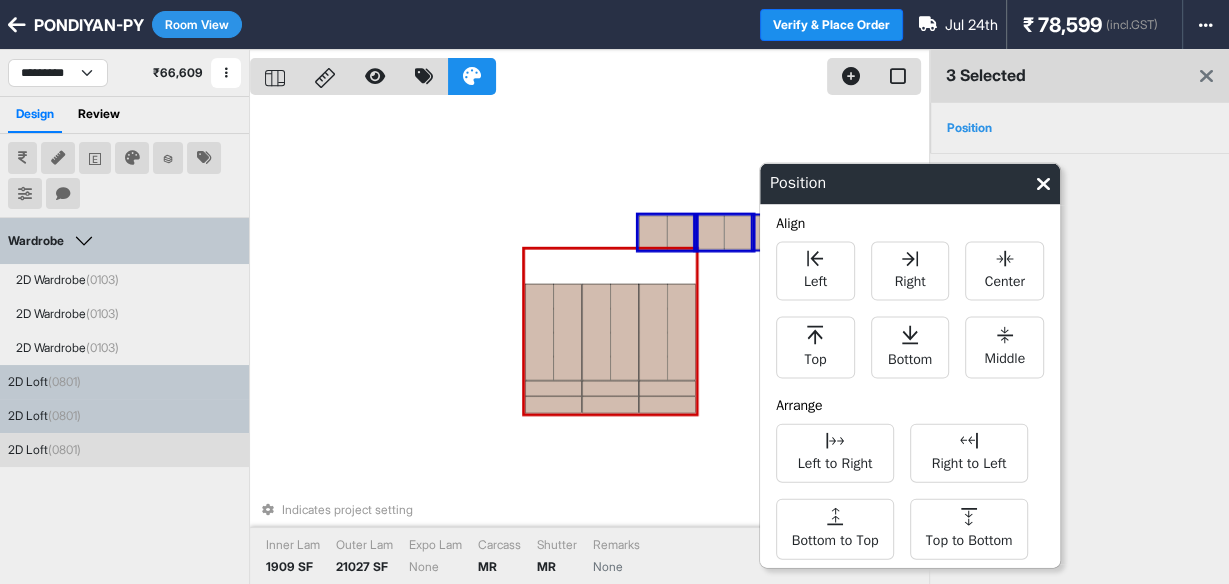 click at bounding box center [767, 232] 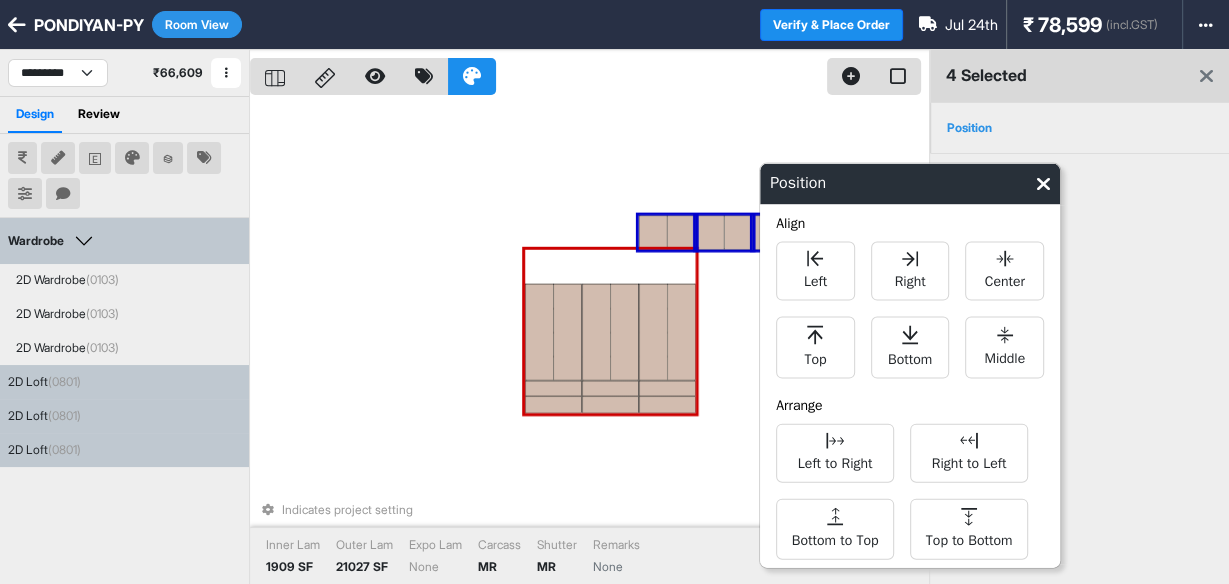 click at bounding box center (567, 332) 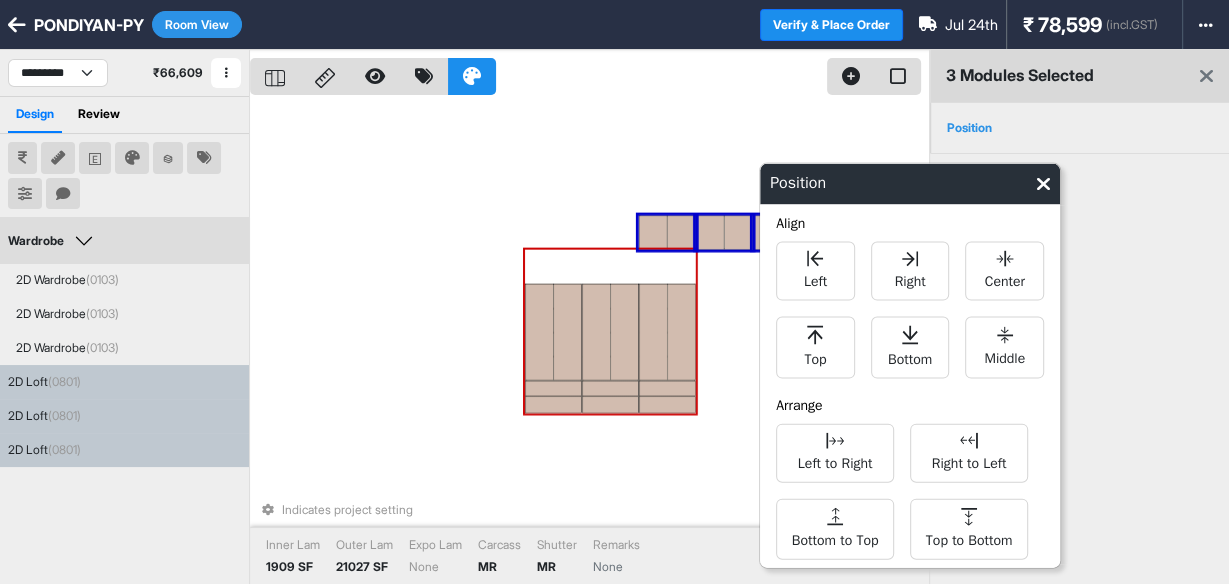 click at bounding box center [567, 332] 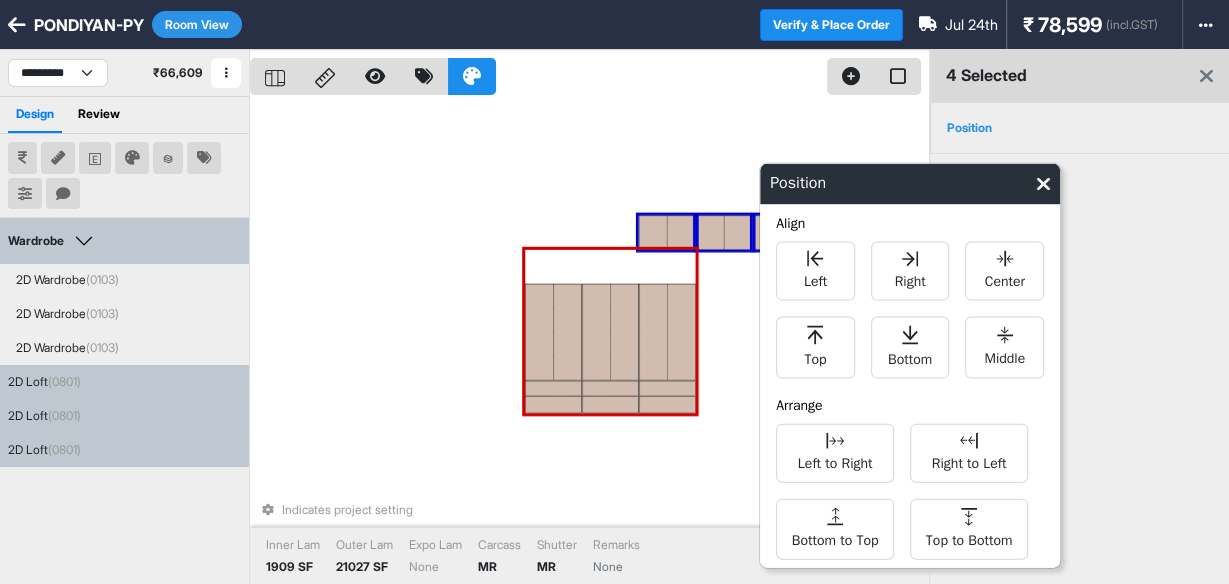 click at bounding box center (567, 332) 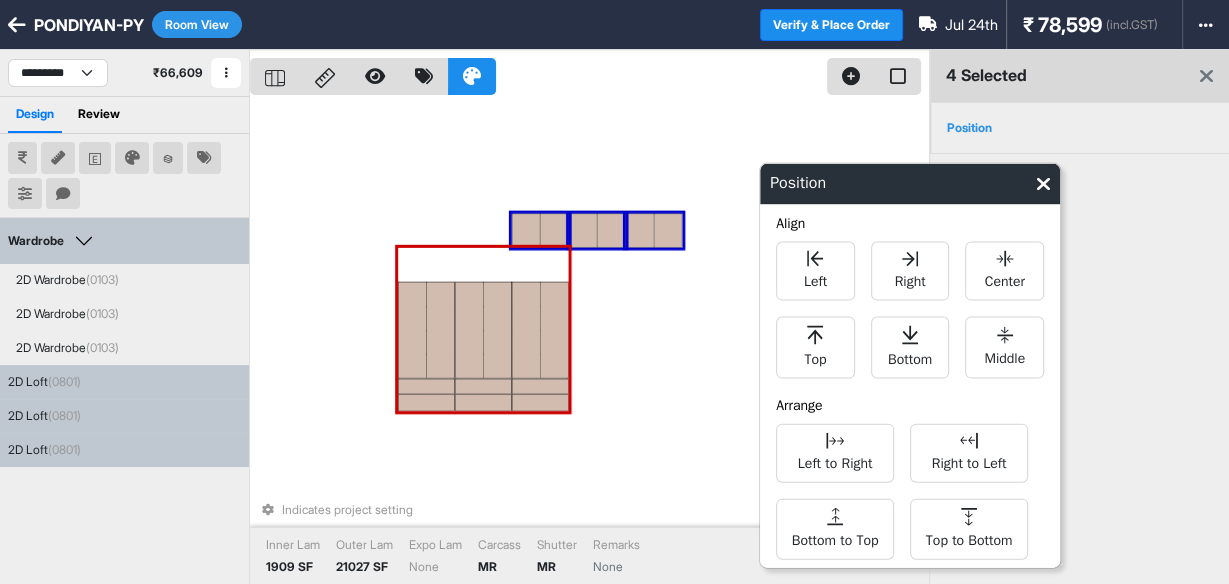 drag, startPoint x: 638, startPoint y: 473, endPoint x: 520, endPoint y: 477, distance: 118.06778 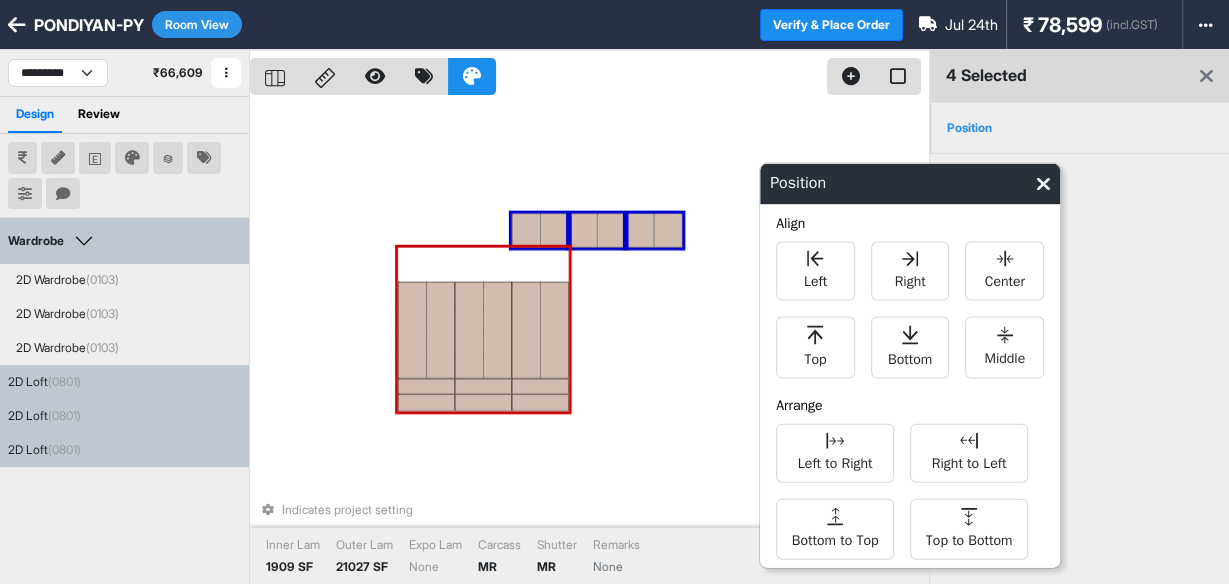 drag, startPoint x: 650, startPoint y: 245, endPoint x: 634, endPoint y: 416, distance: 171.7469 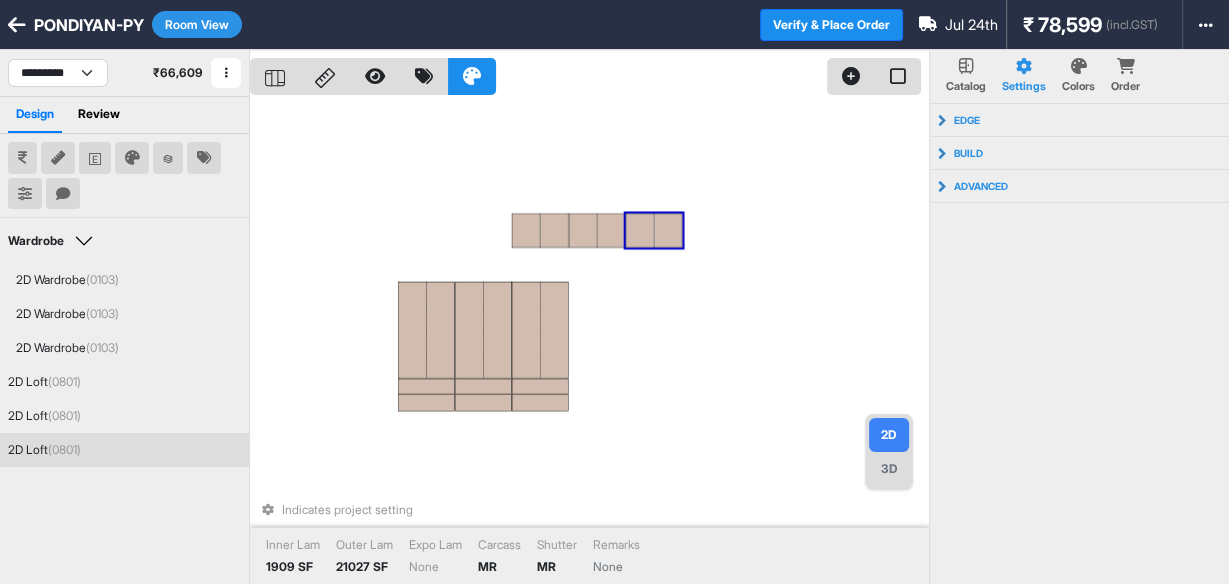 click at bounding box center [640, 230] 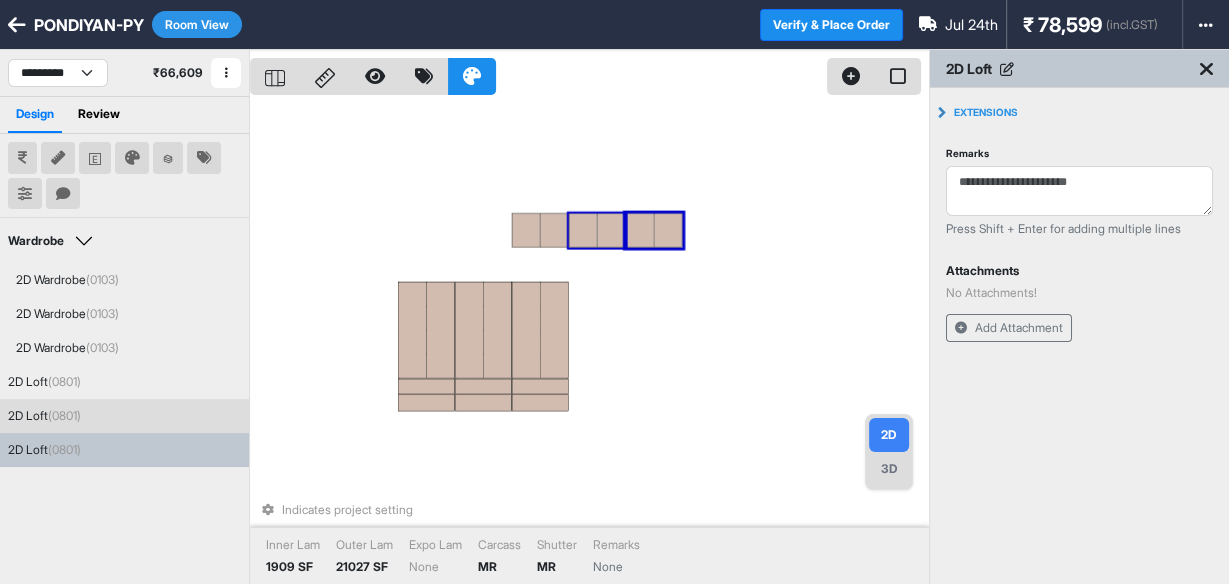 click at bounding box center (611, 230) 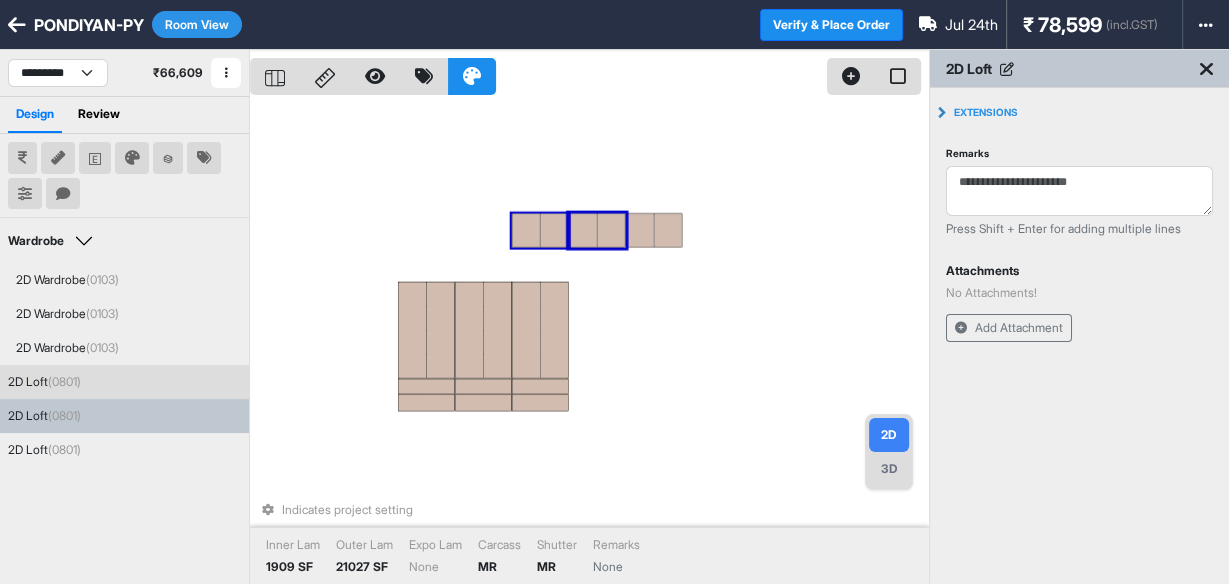 click at bounding box center [554, 230] 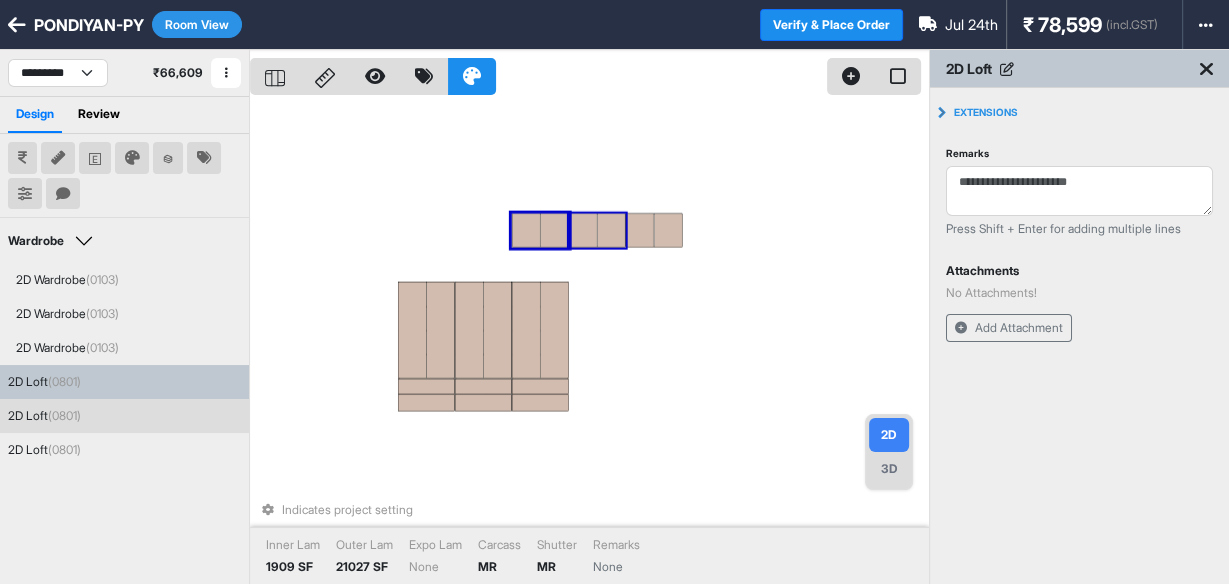 click at bounding box center (611, 230) 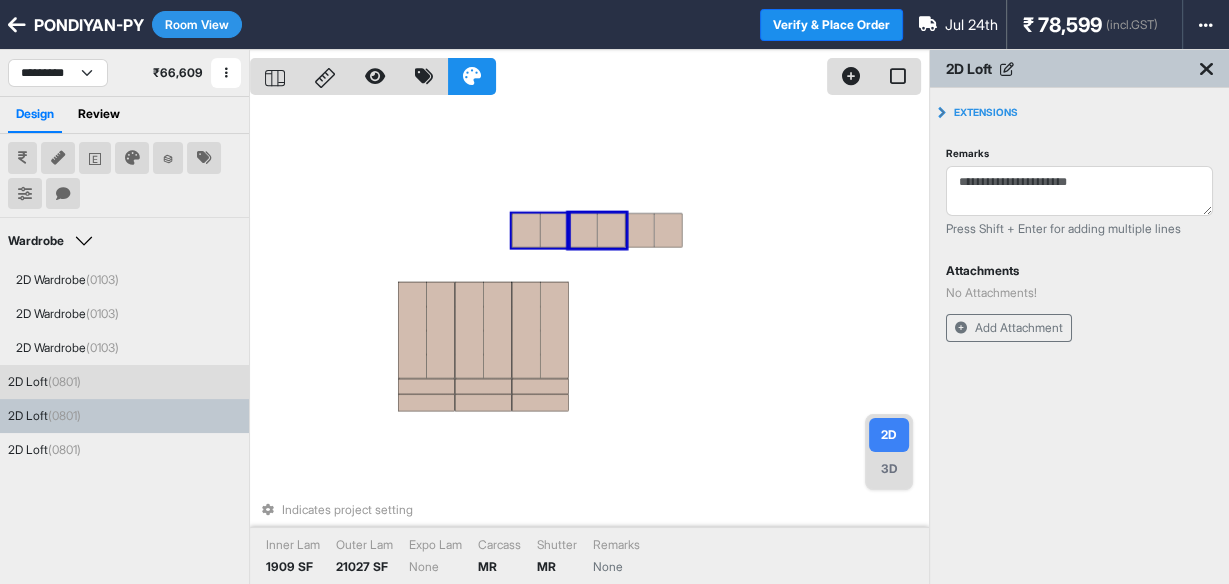 click at bounding box center [526, 230] 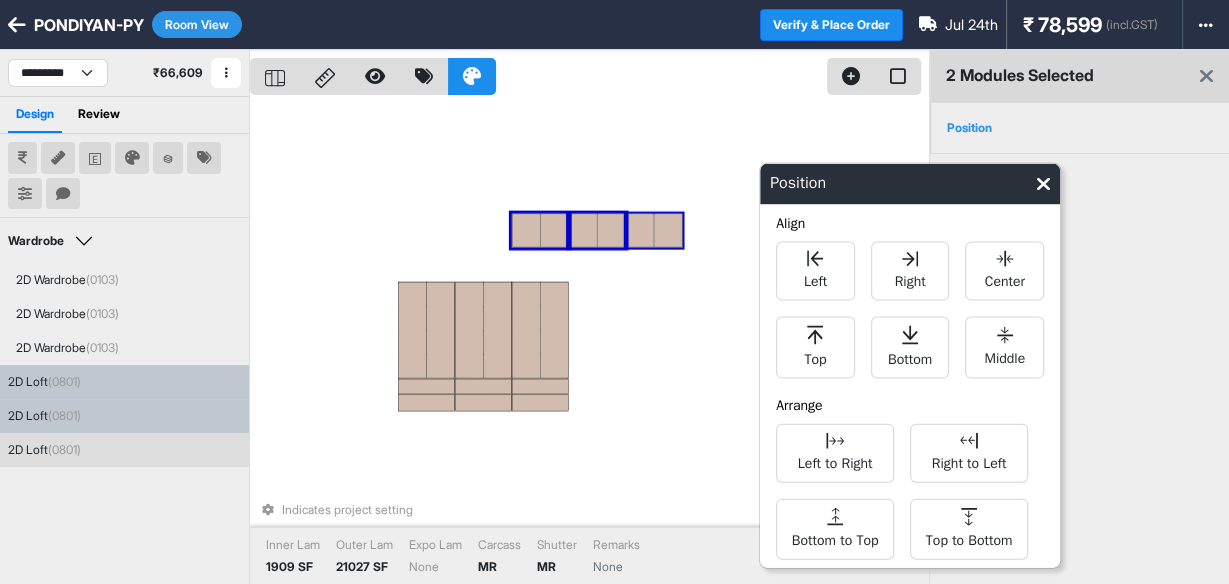 click at bounding box center [640, 230] 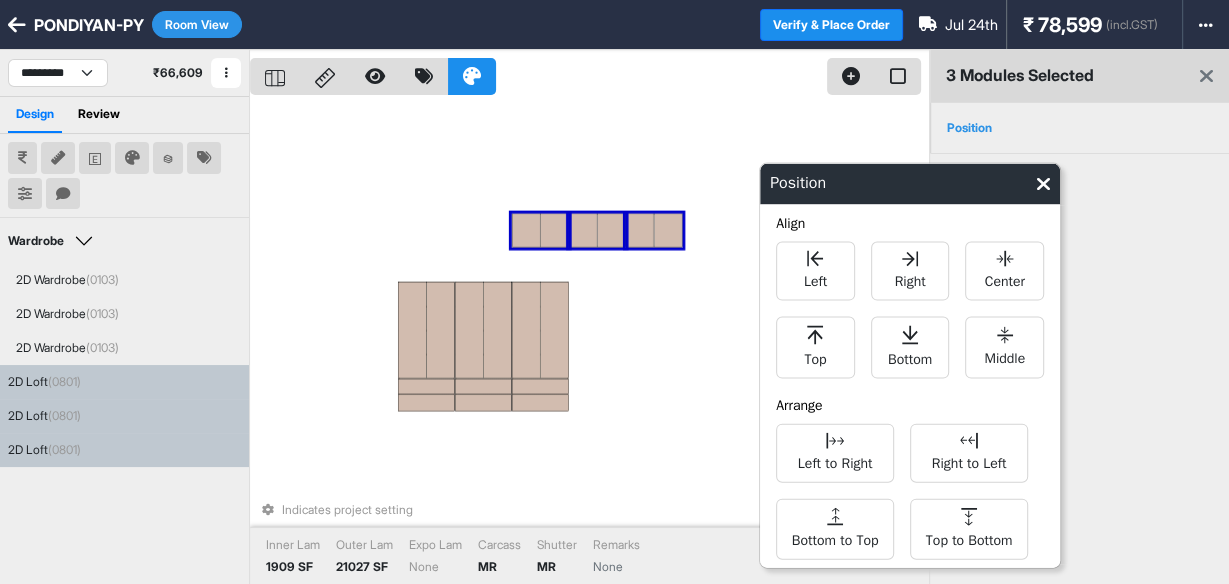 click on "Position" at bounding box center [910, 184] 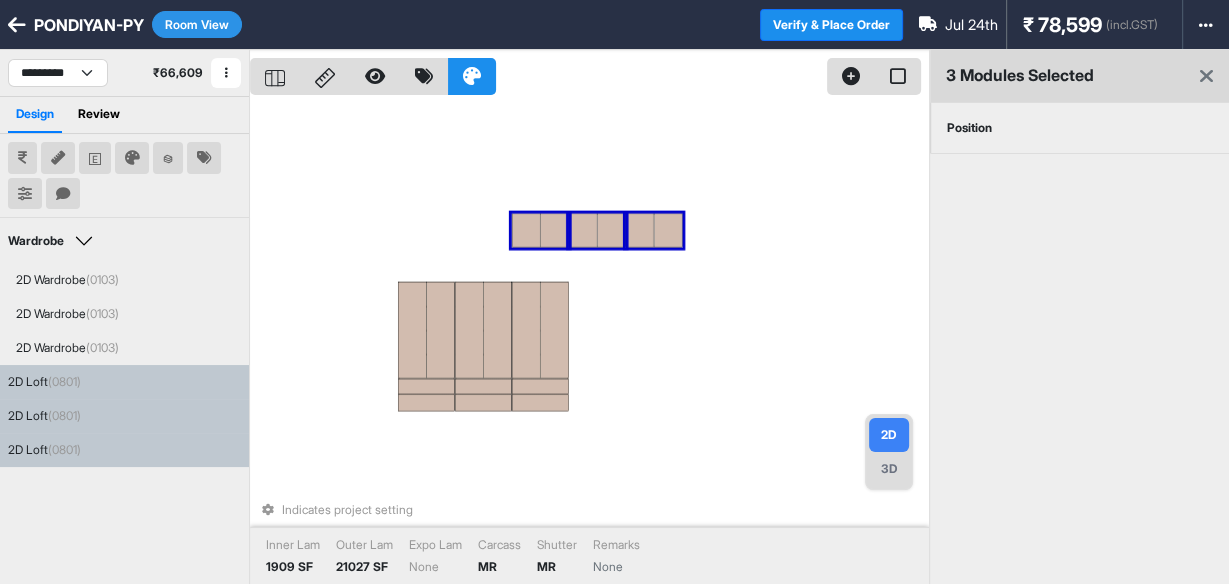 click on "Position" at bounding box center [969, 128] 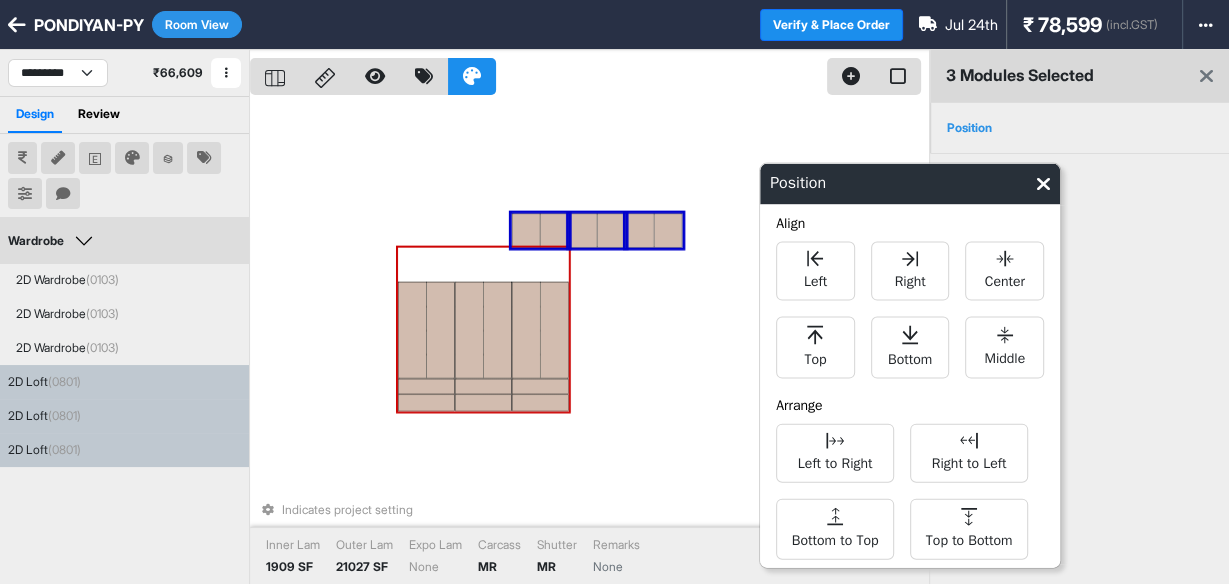 click at bounding box center [526, 330] 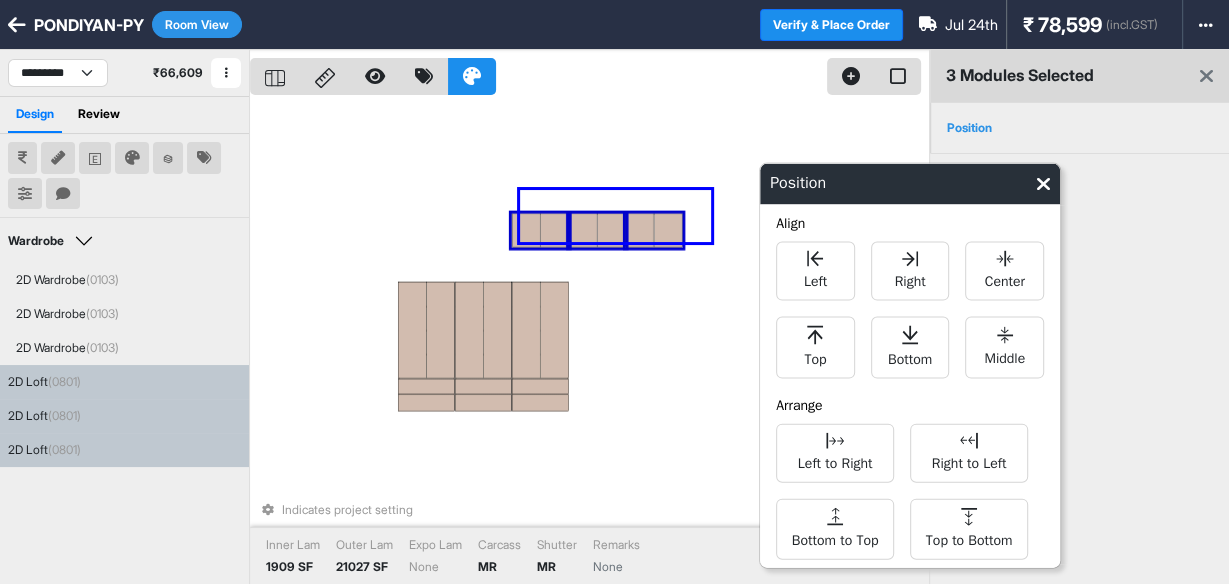 drag, startPoint x: 711, startPoint y: 242, endPoint x: 506, endPoint y: 184, distance: 213.04694 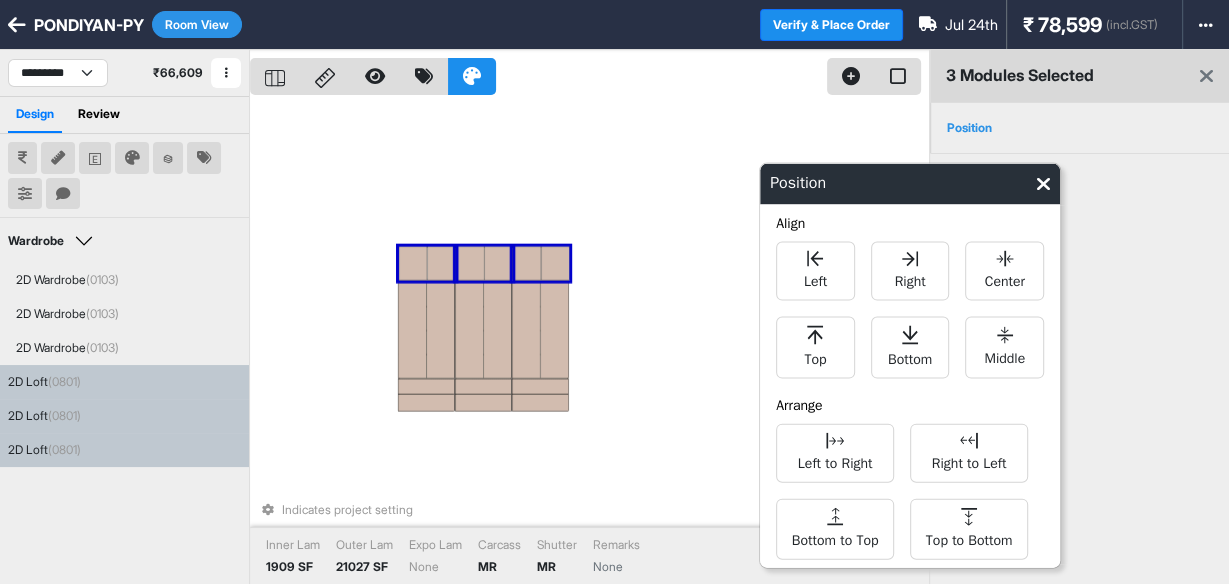 drag, startPoint x: 538, startPoint y: 235, endPoint x: 428, endPoint y: 267, distance: 114.56003 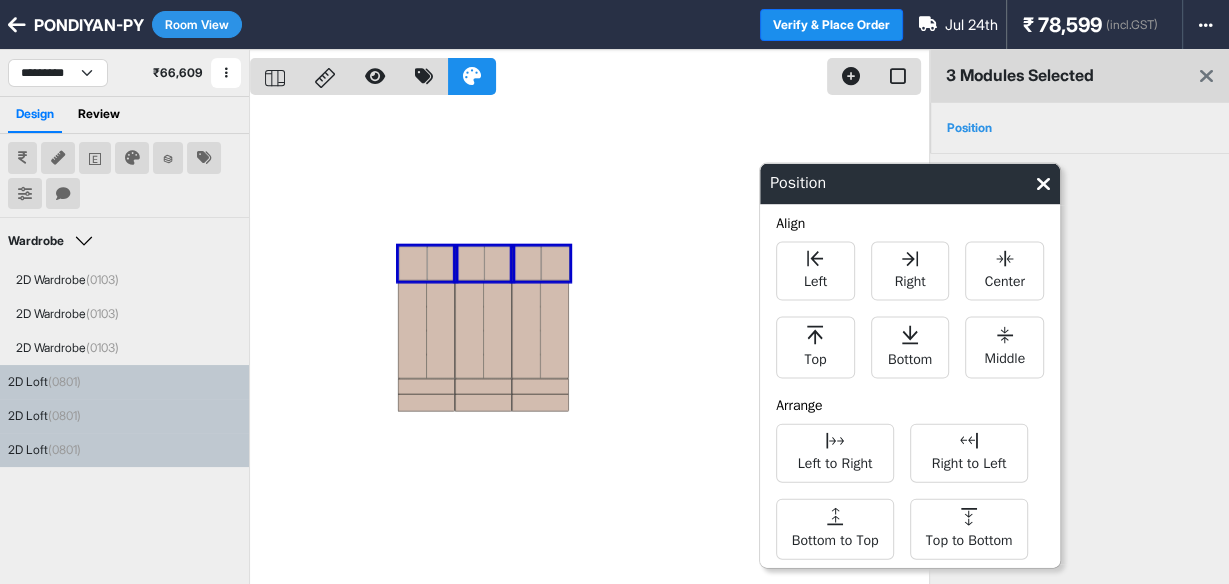 click at bounding box center [589, 342] 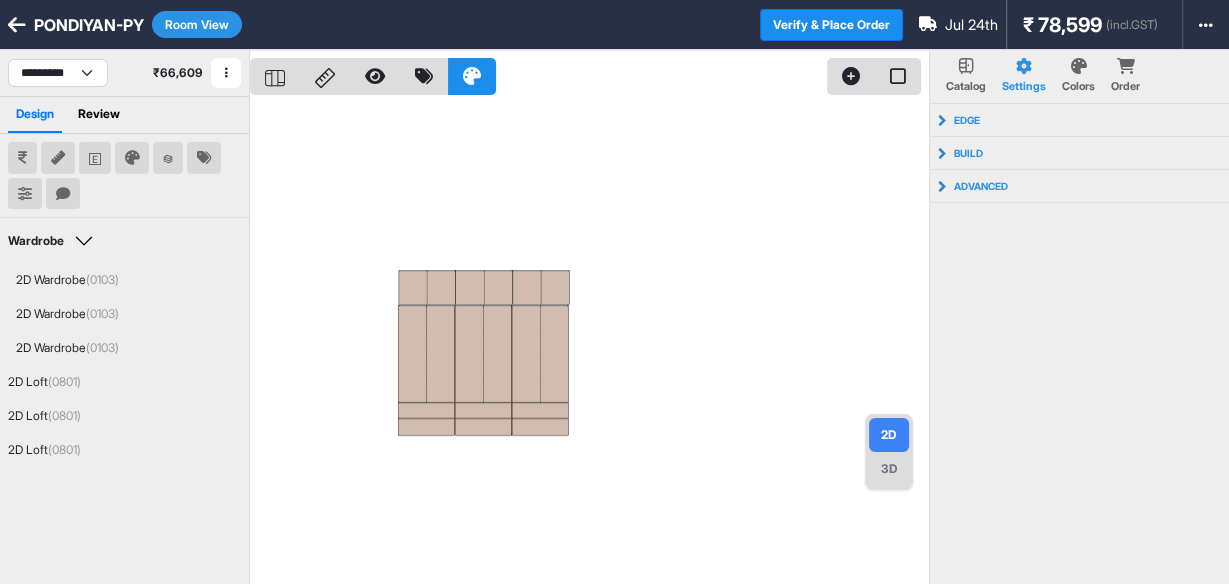 click on "3D" at bounding box center (889, 469) 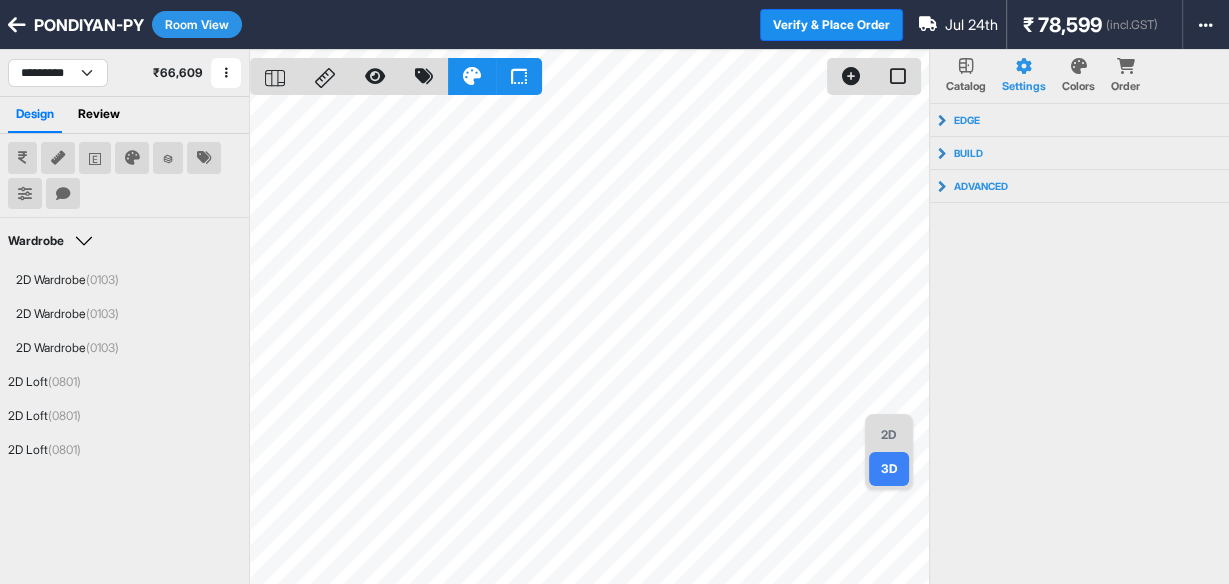 click on "2D" at bounding box center (889, 435) 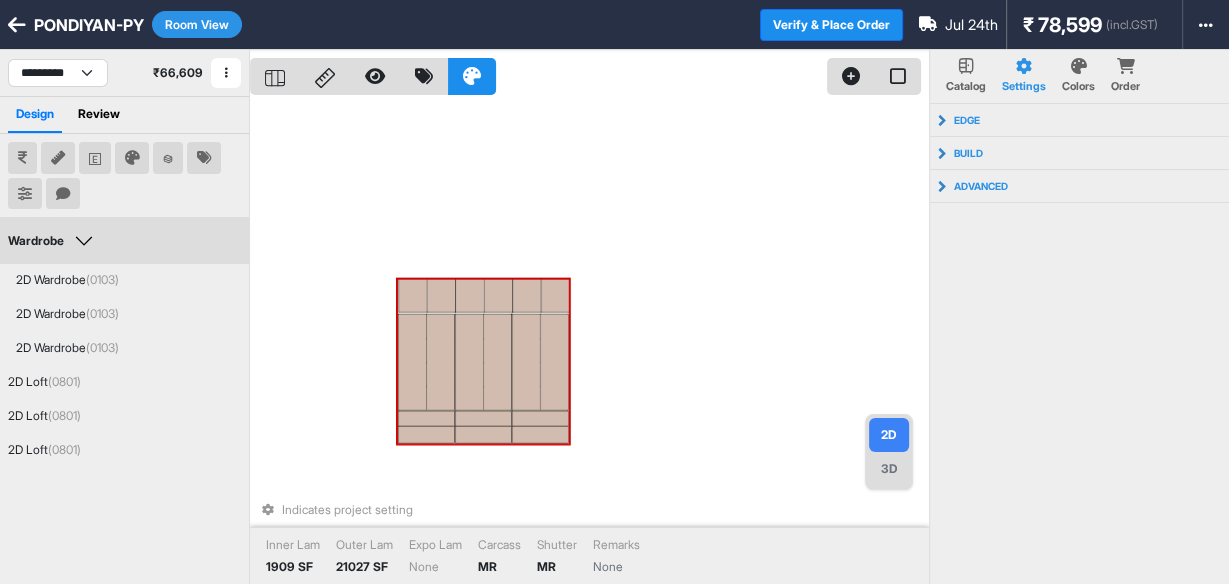 click at bounding box center [483, 418] 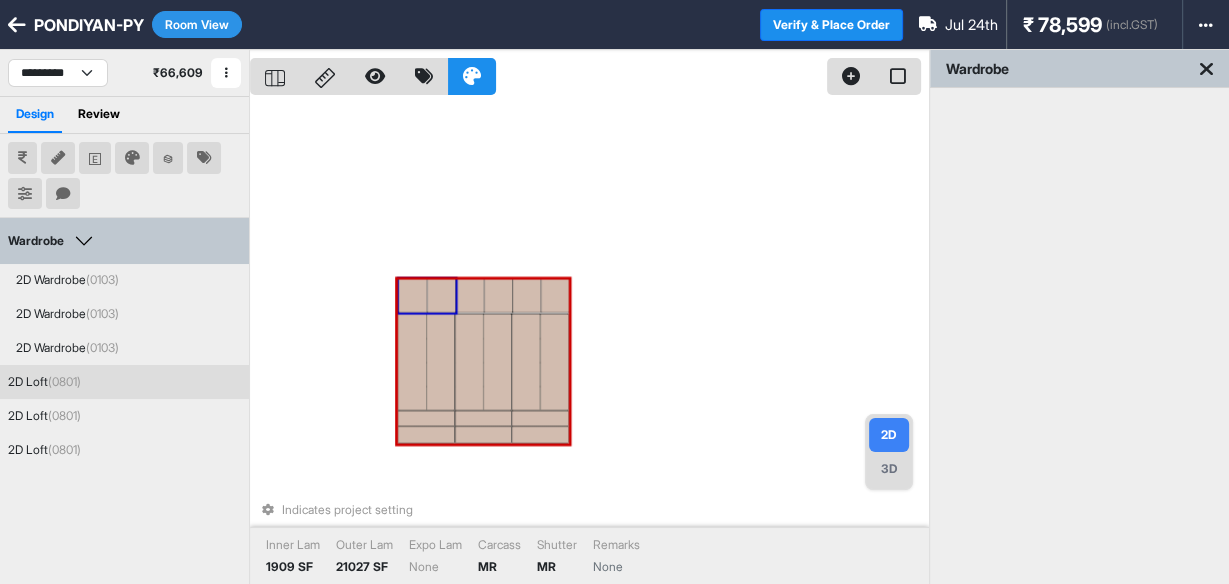 click at bounding box center (441, 295) 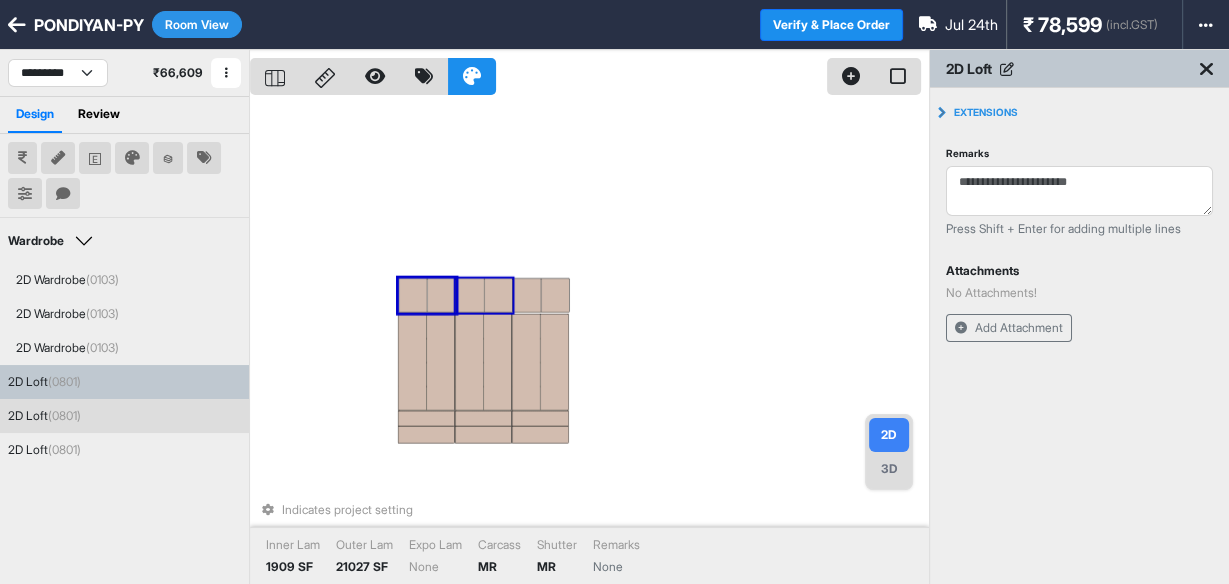 click at bounding box center [498, 295] 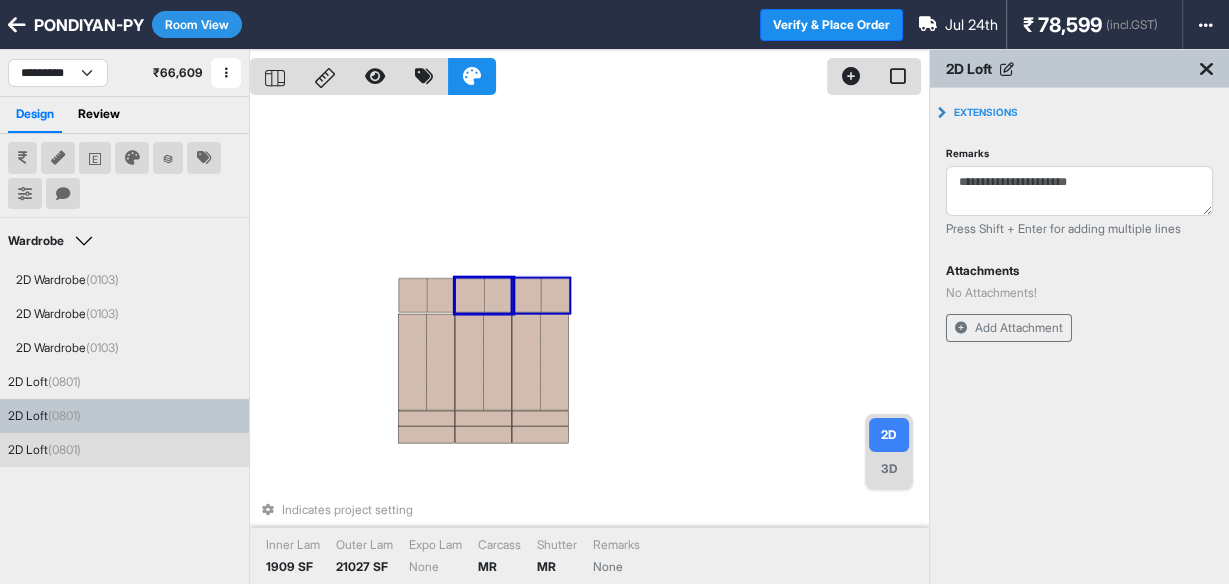 click at bounding box center [527, 295] 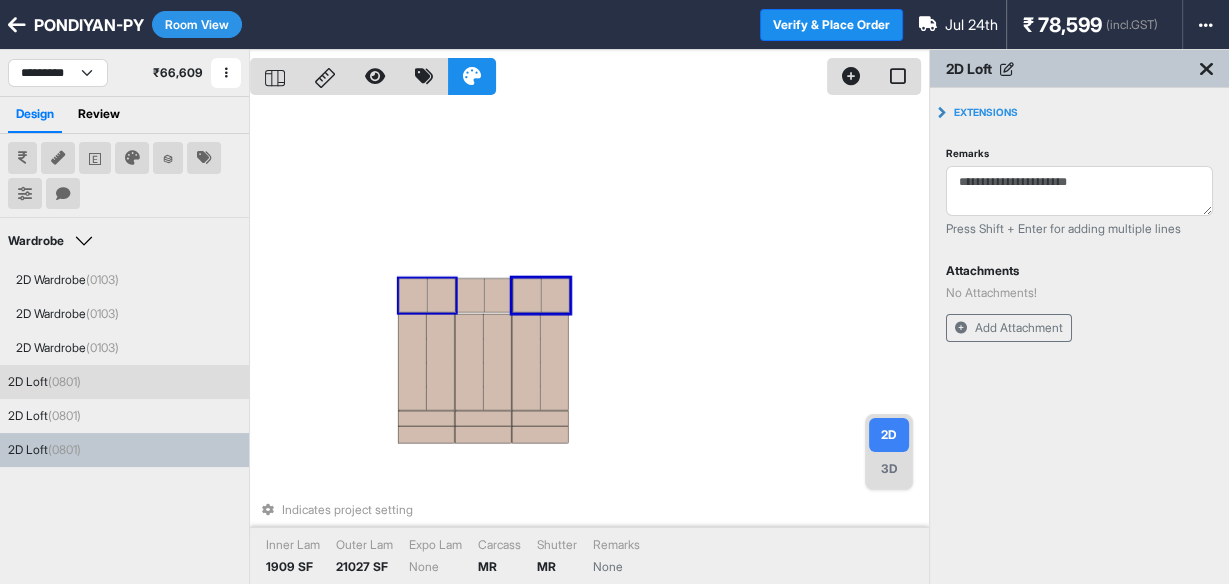 click at bounding box center [441, 295] 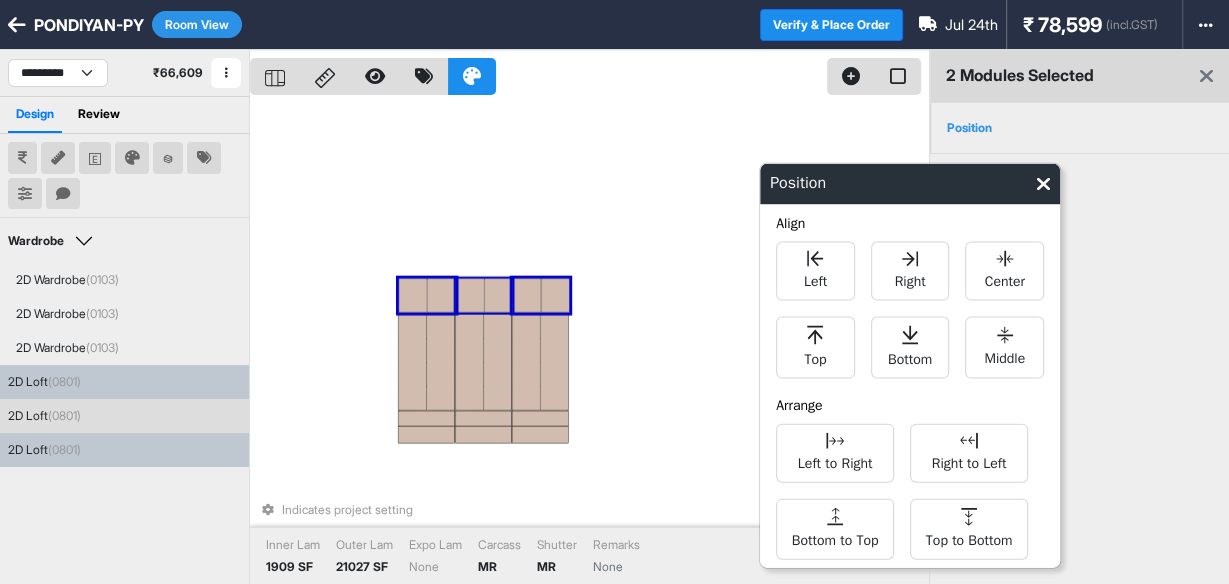 click at bounding box center [470, 295] 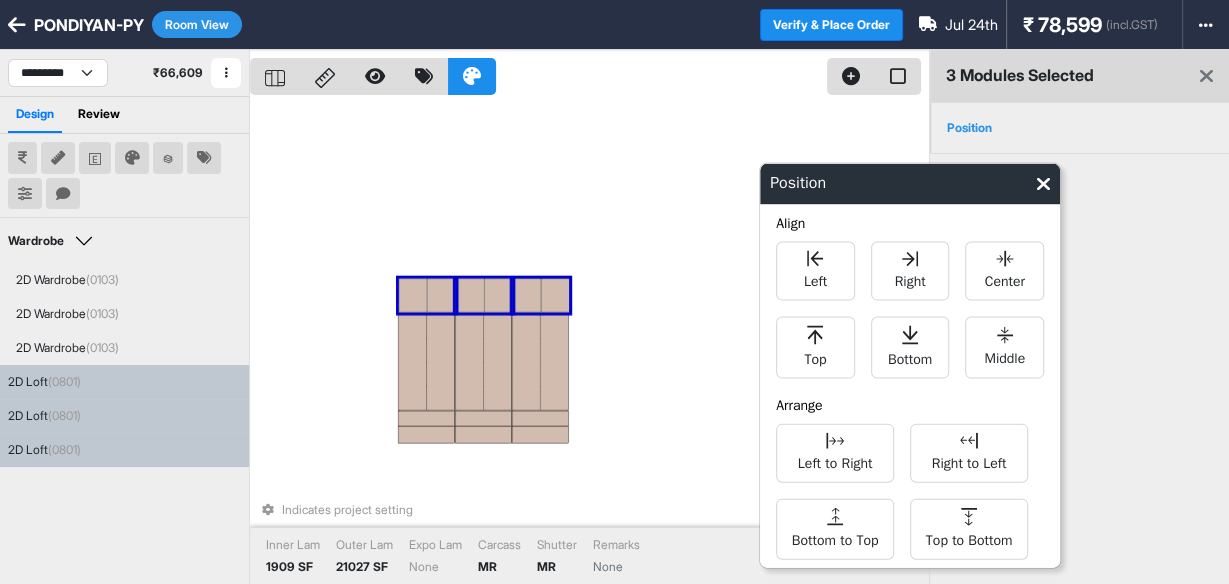 click at bounding box center (555, 295) 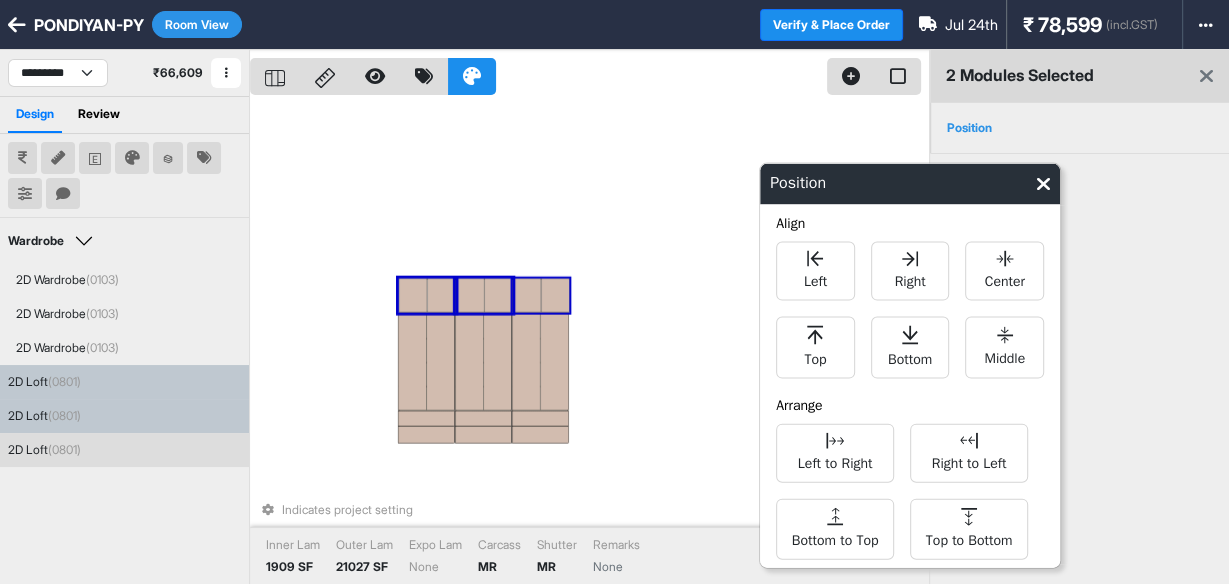 click at bounding box center [527, 295] 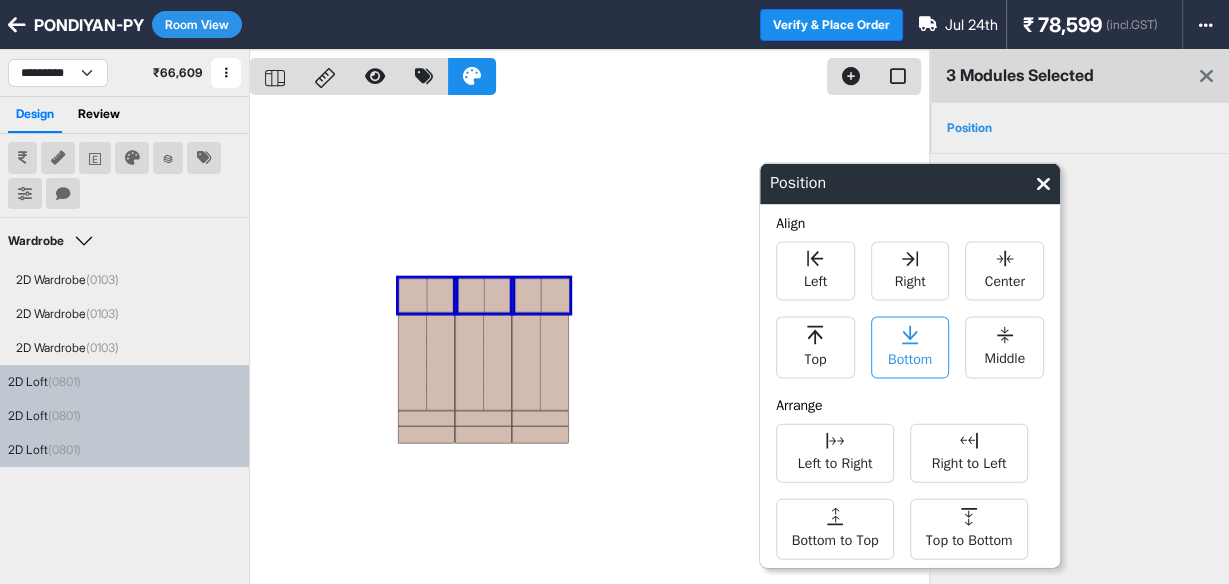 click on "Bottom" at bounding box center [910, 357] 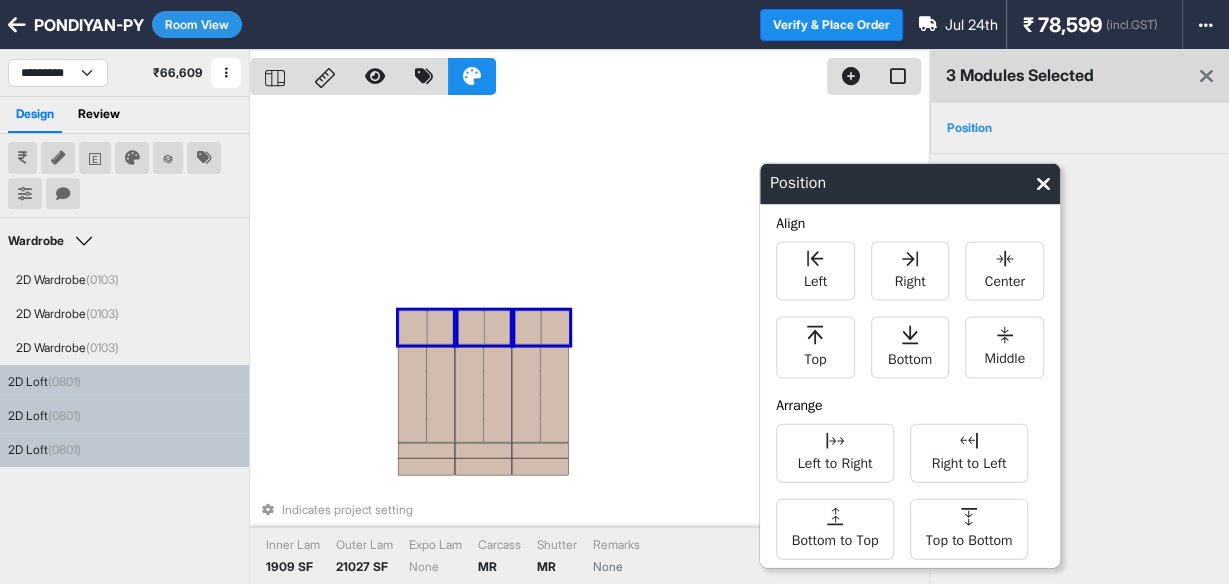 click on "Indicates project setting Inner Lam 1909 SF Outer Lam 21027 SF Expo Lam None Carcass MR Shutter MR Remarks None" at bounding box center [589, 342] 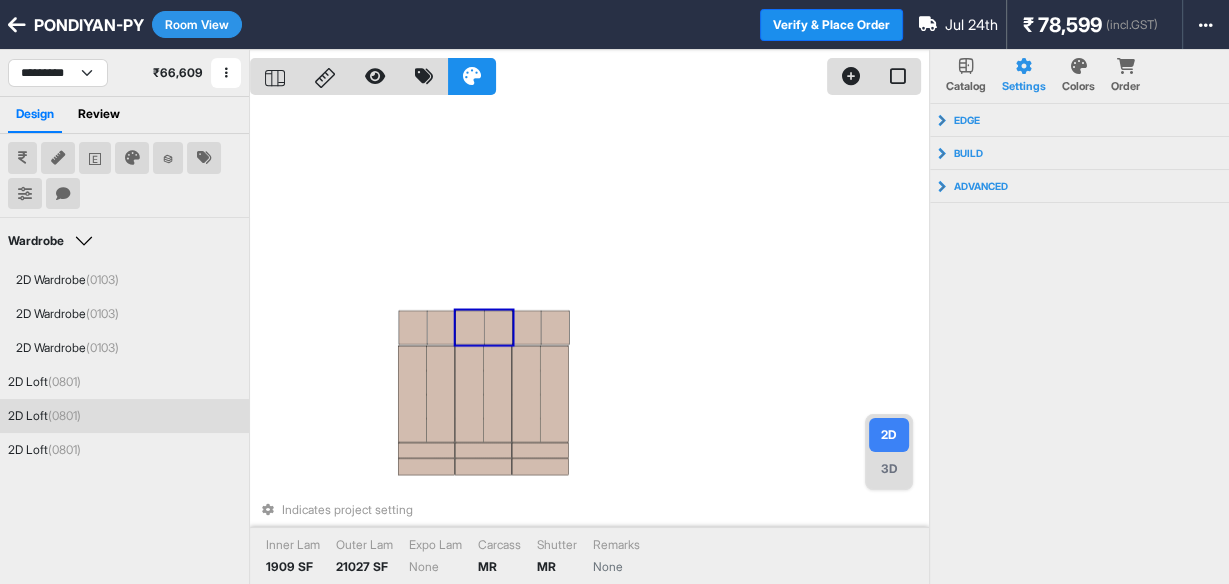 click at bounding box center [470, 327] 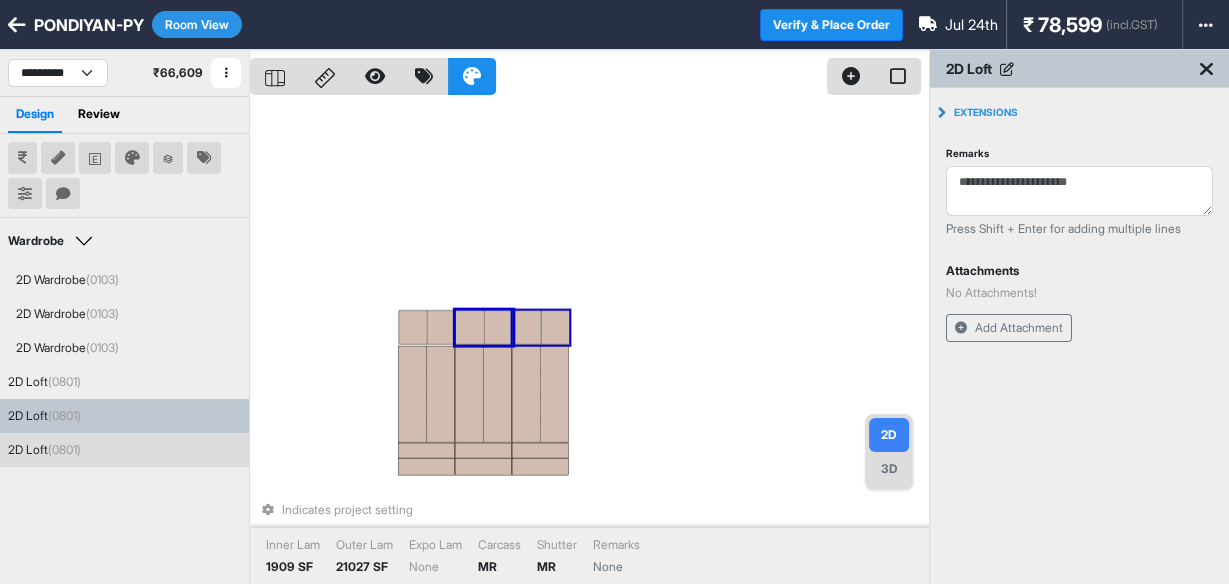 click at bounding box center [527, 327] 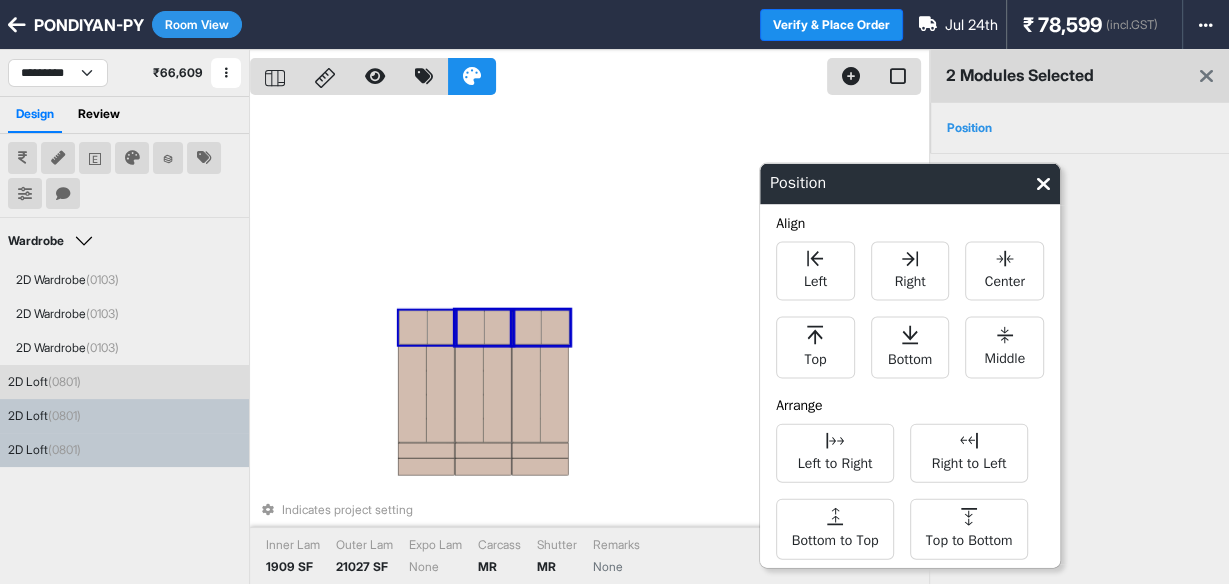 click at bounding box center [413, 327] 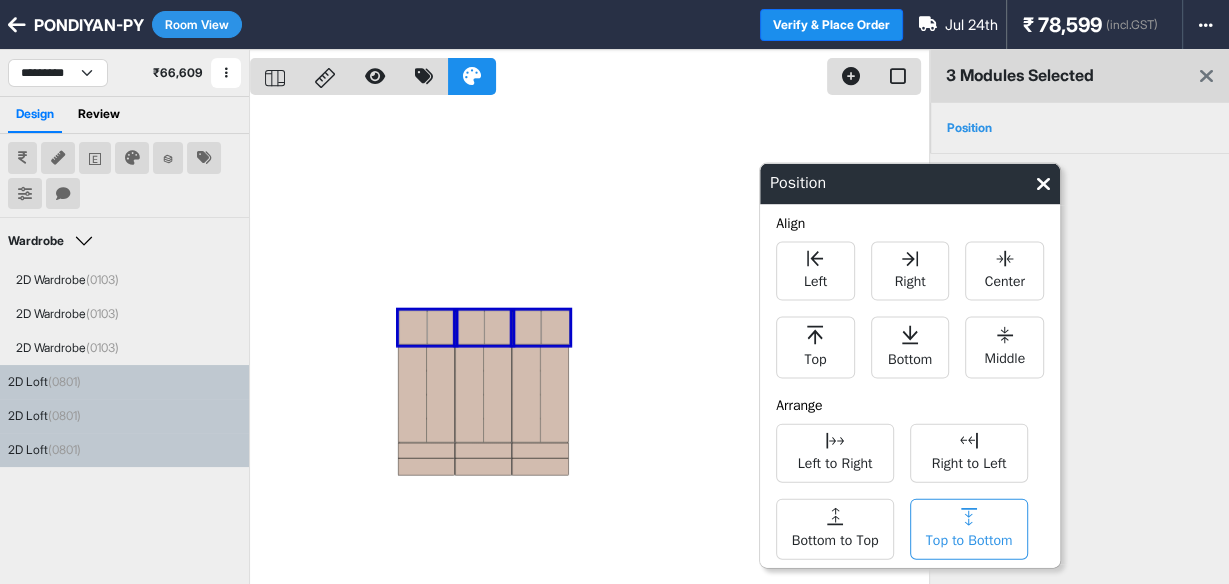 click 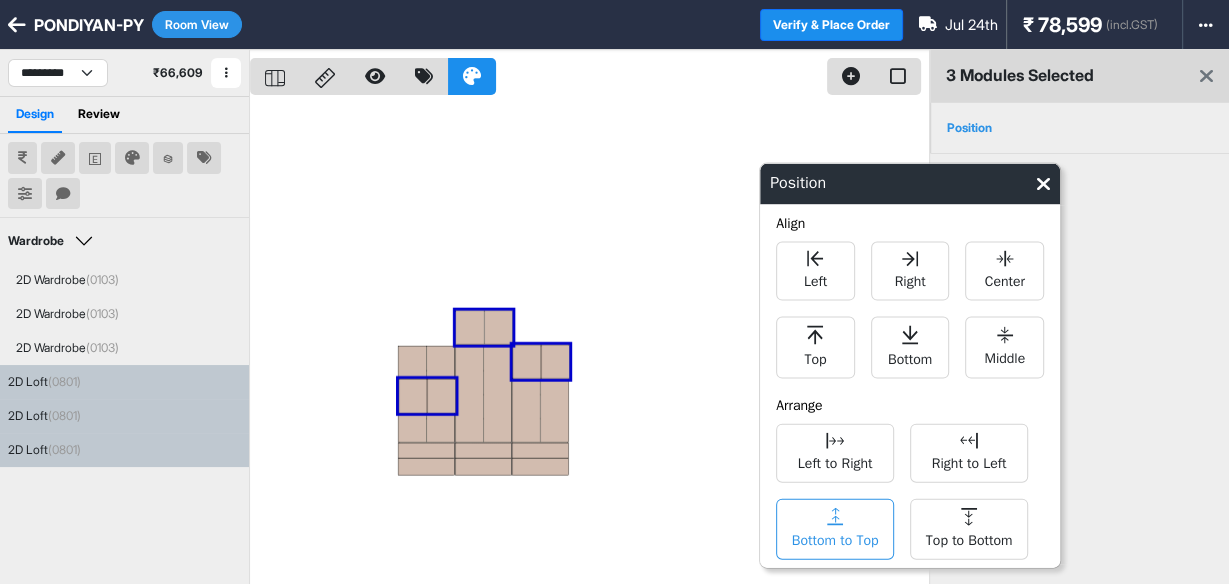 click on "Bottom to Top" at bounding box center [835, 538] 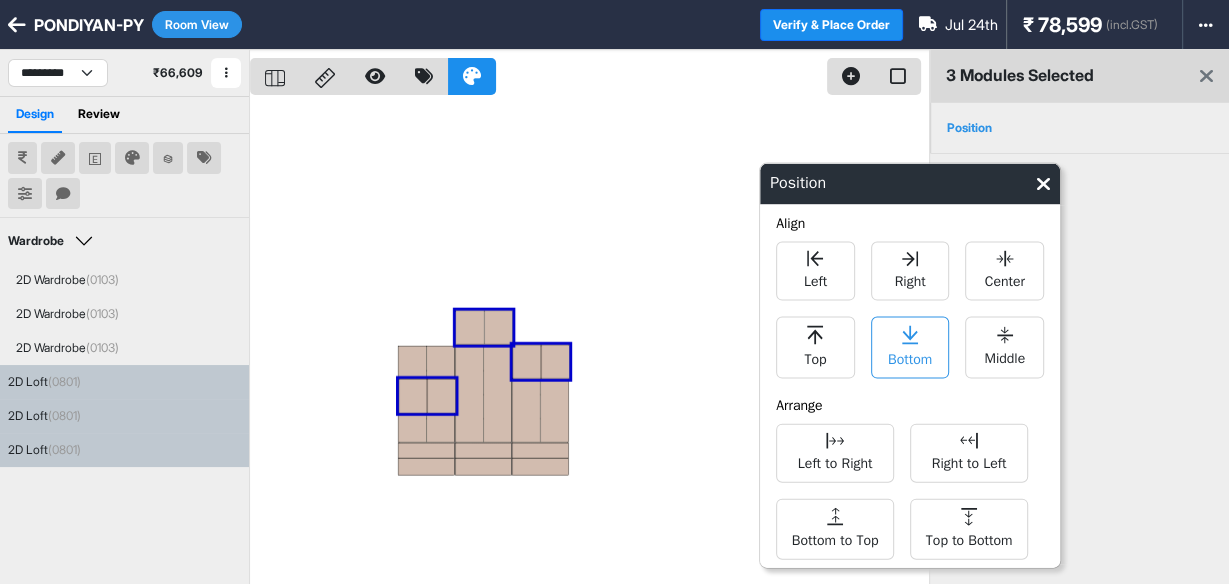 click on "Bottom" at bounding box center (910, 357) 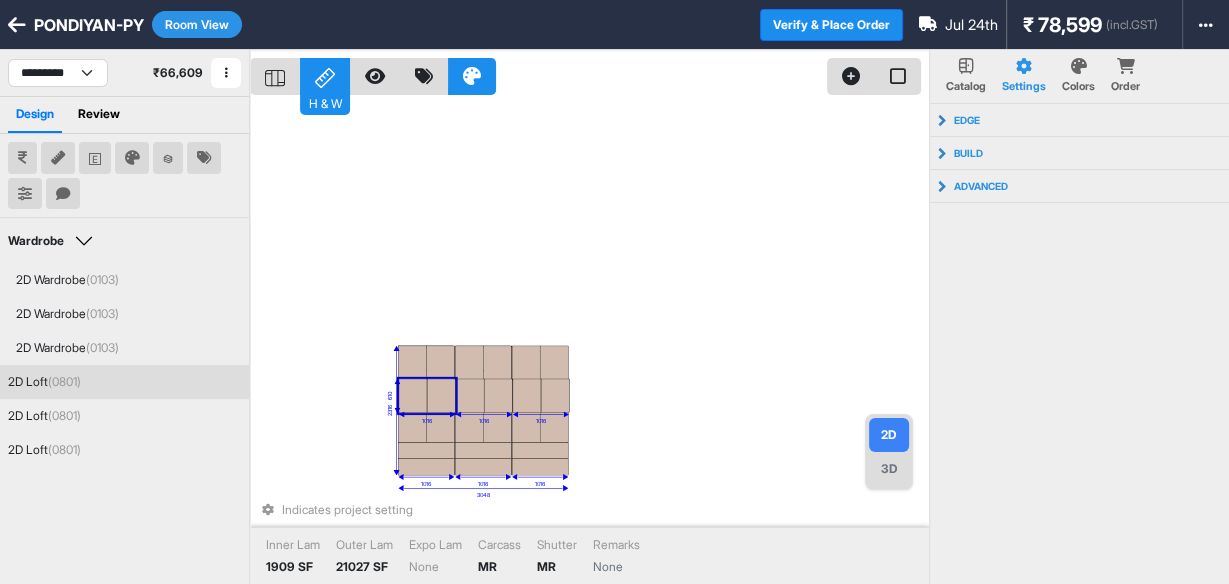 click at bounding box center (441, 396) 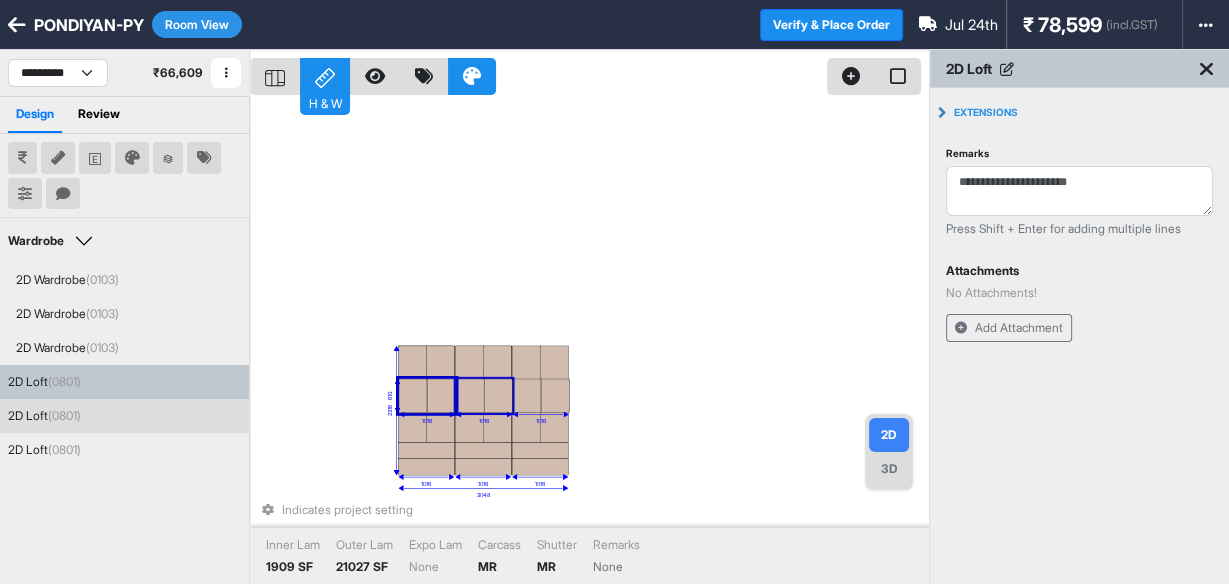 click at bounding box center [498, 396] 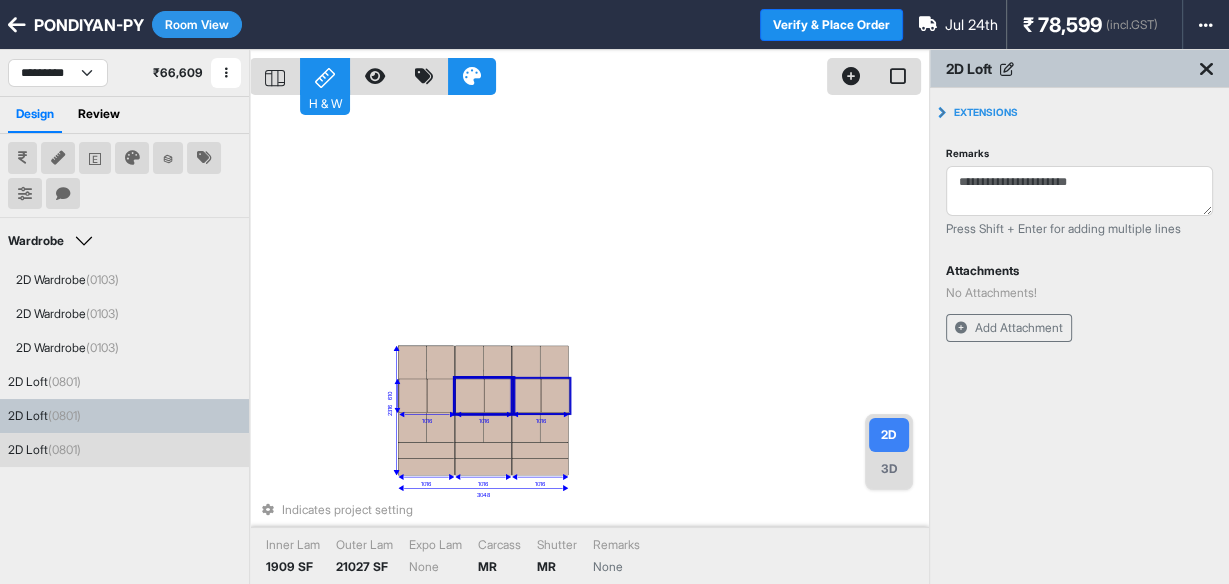 click at bounding box center (527, 396) 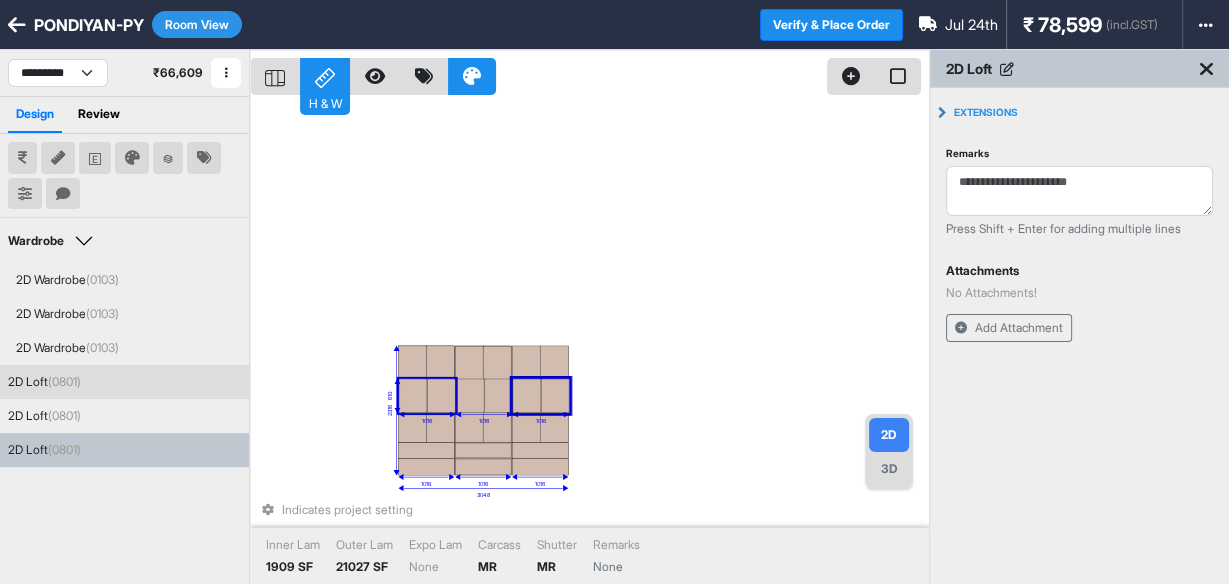 click at bounding box center (413, 396) 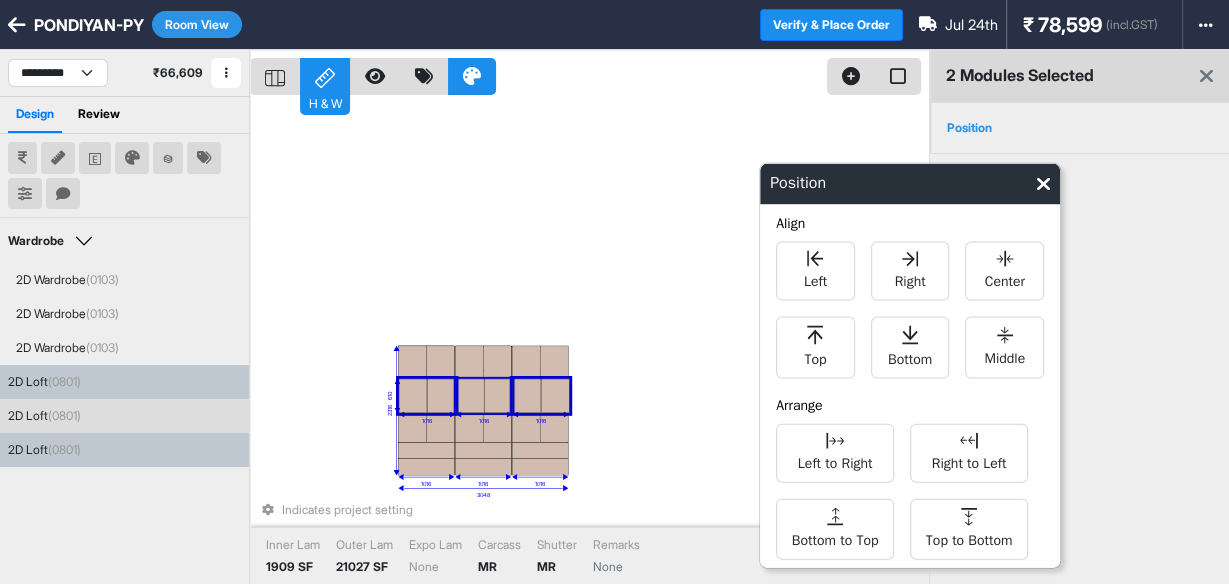 click at bounding box center [498, 396] 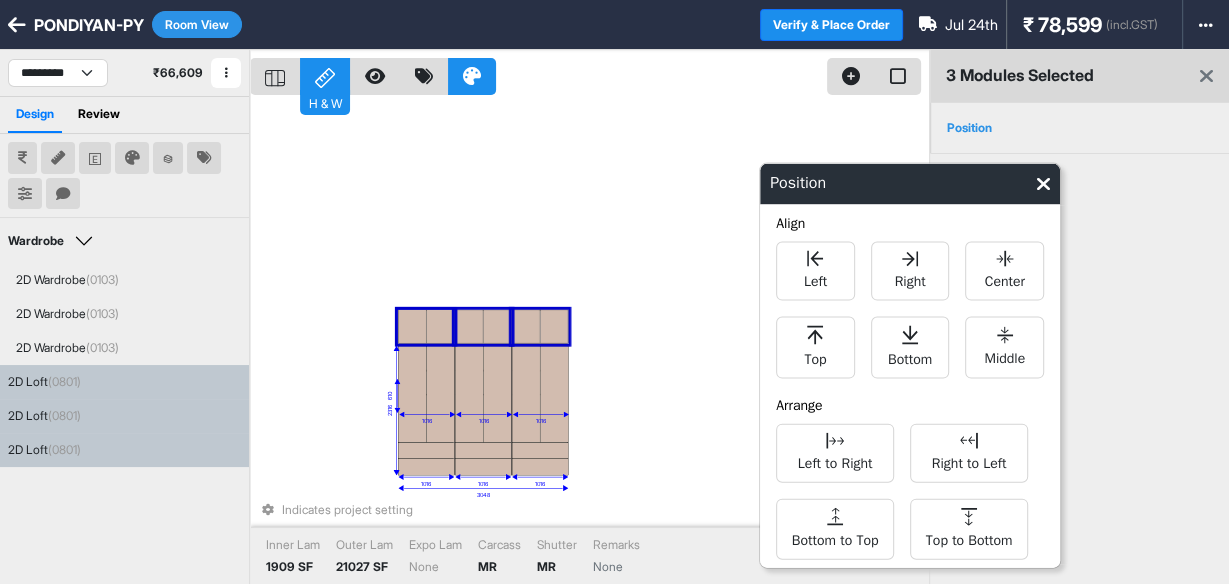 drag, startPoint x: 424, startPoint y: 396, endPoint x: 424, endPoint y: 327, distance: 69 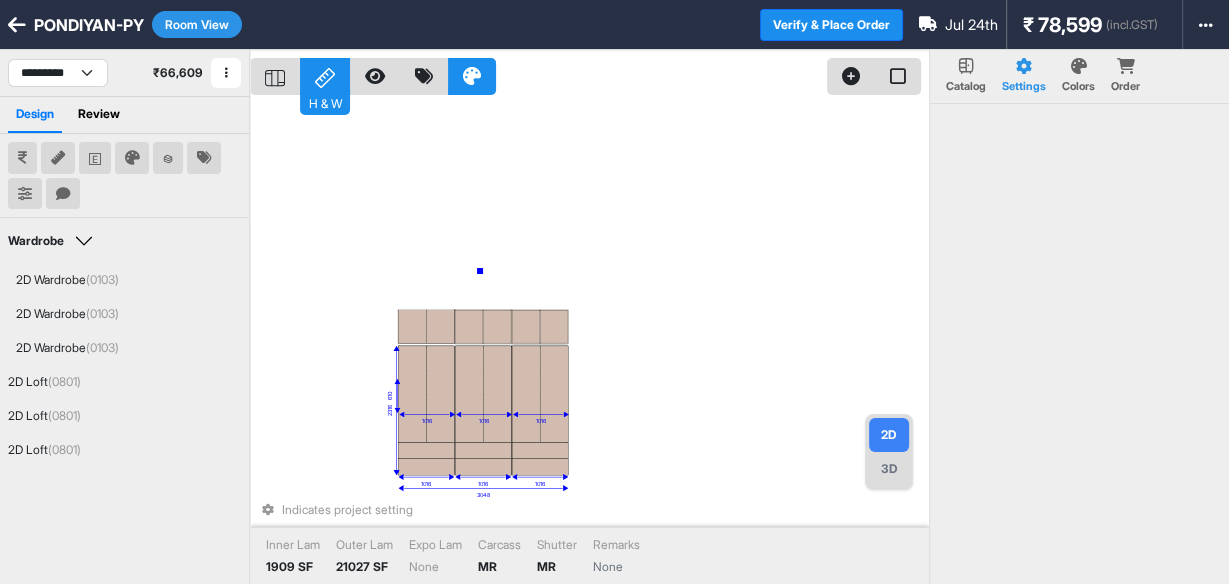 click on "419 410 410 410 267 276 419 410 410 410 267 276 419 410 410 410 267 276 610 1016 1016 1016 3048 2316 1016 1016 1016 Indicates project setting Inner Lam 1909 SF Outer Lam 21027 SF Expo Lam None Carcass MR Shutter MR Remarks None" at bounding box center (589, 342) 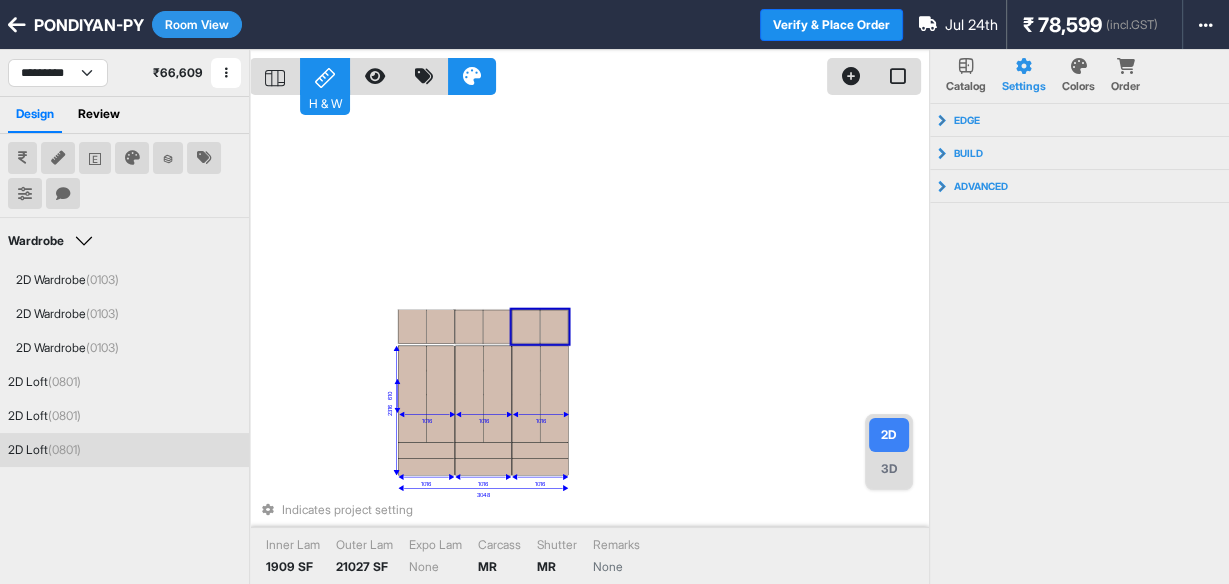 click on "419 410 410 410 267 276 419 410 410 410 267 276 419 410 410 410 267 276 610 1016 1016 1016 3048 2316 1016 1016 1016 Indicates project setting Inner Lam 1909 SF Outer Lam 21027 SF Expo Lam None Carcass MR Shutter MR Remarks None" at bounding box center (589, 342) 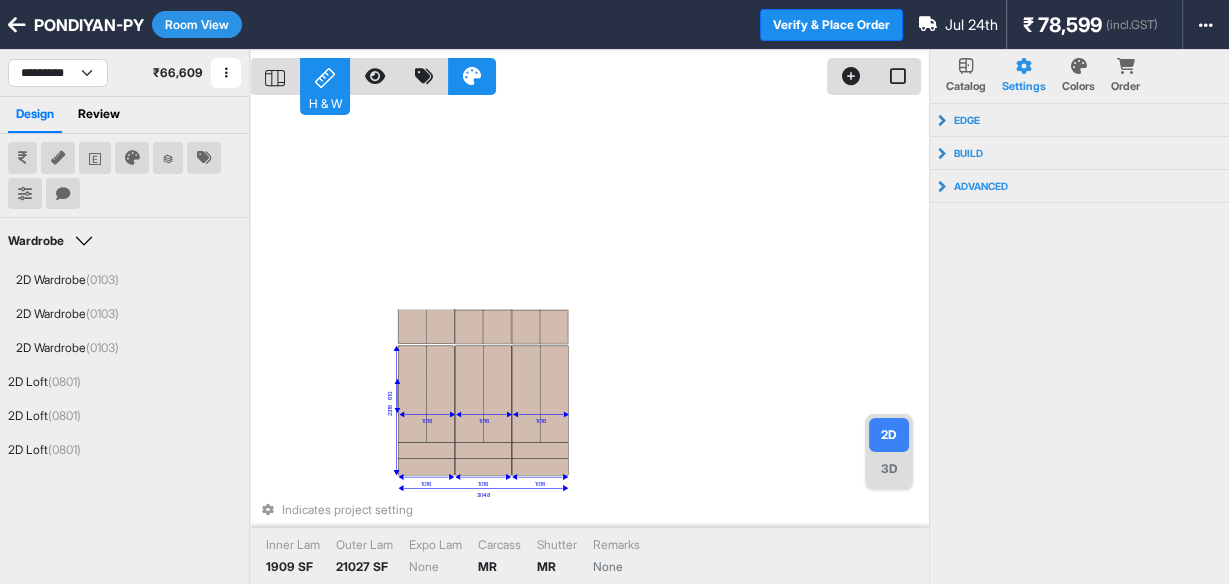 click on "3D" at bounding box center [889, 469] 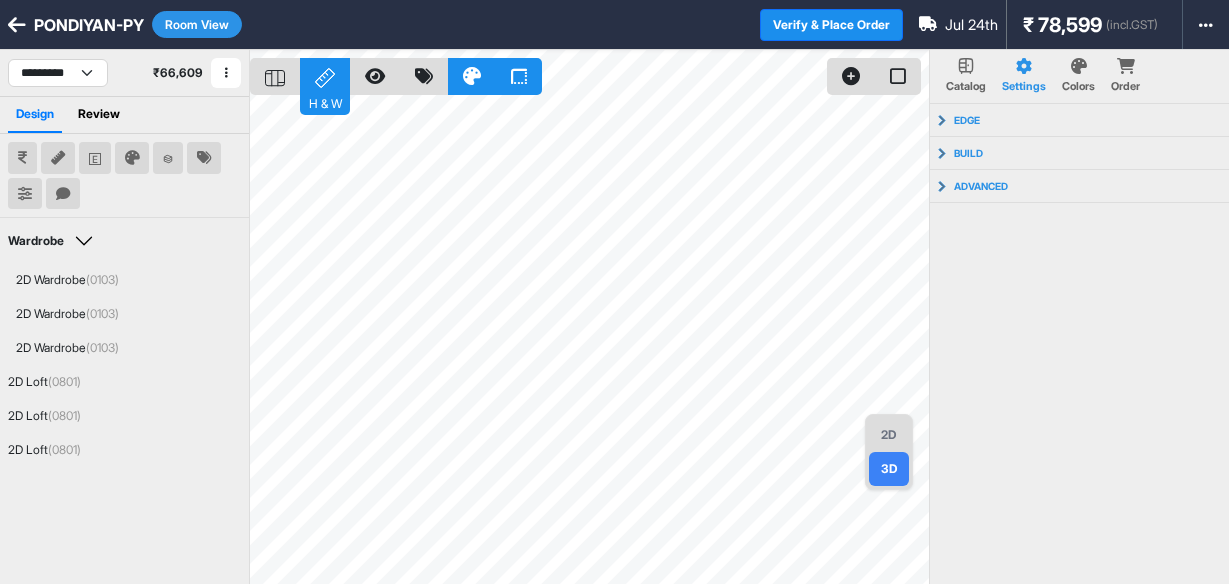 scroll, scrollTop: 0, scrollLeft: 0, axis: both 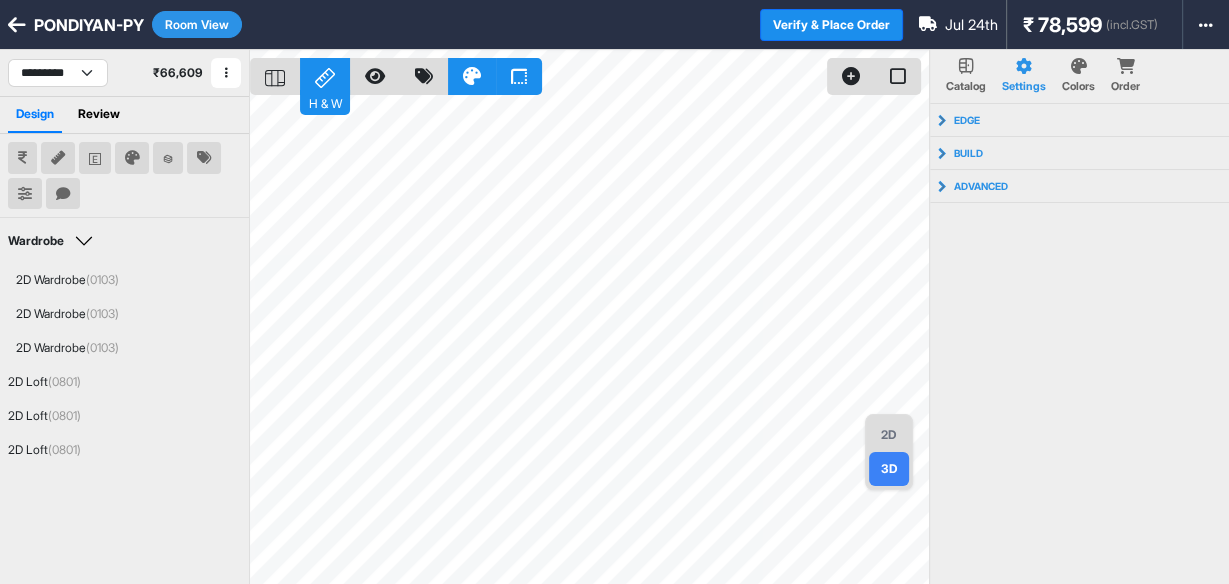 click on "Room View" at bounding box center [197, 24] 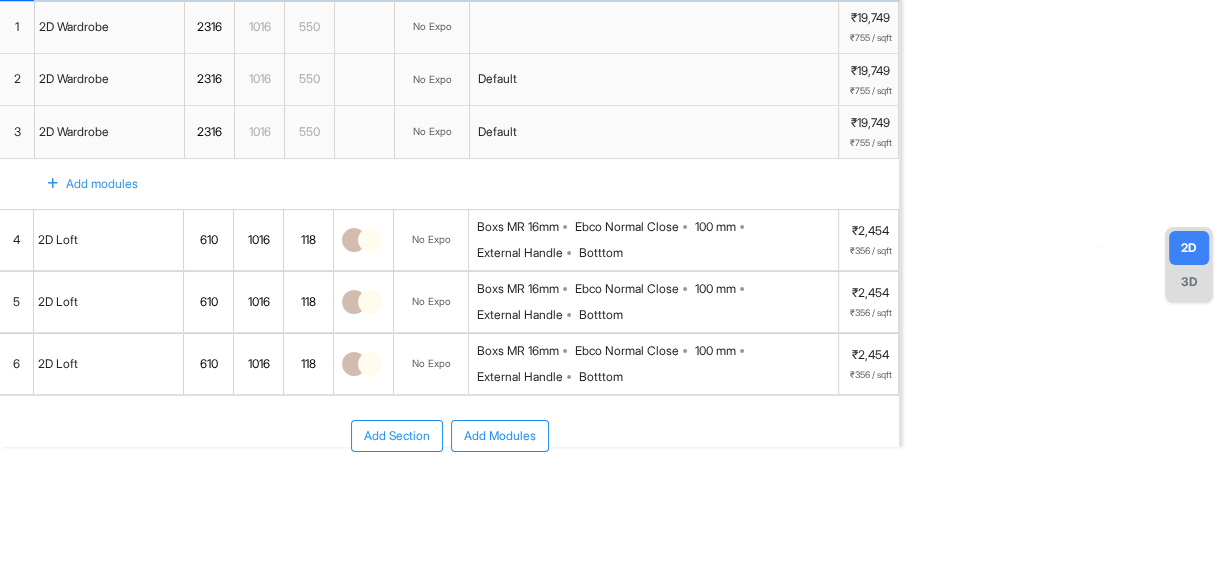 scroll, scrollTop: 214, scrollLeft: 0, axis: vertical 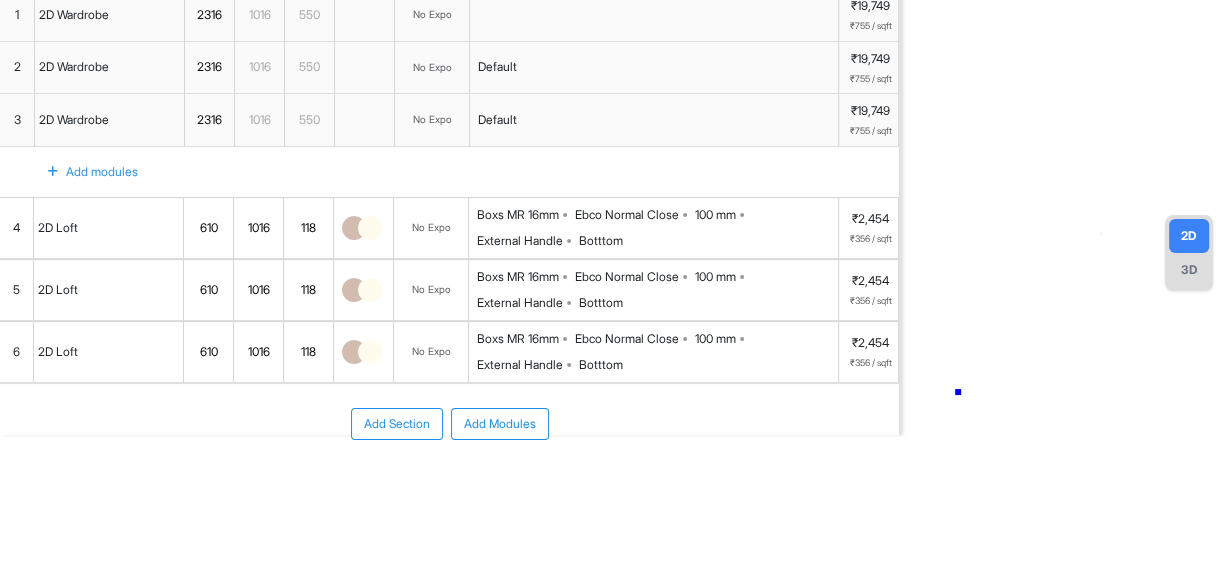 click at bounding box center [1064, 143] 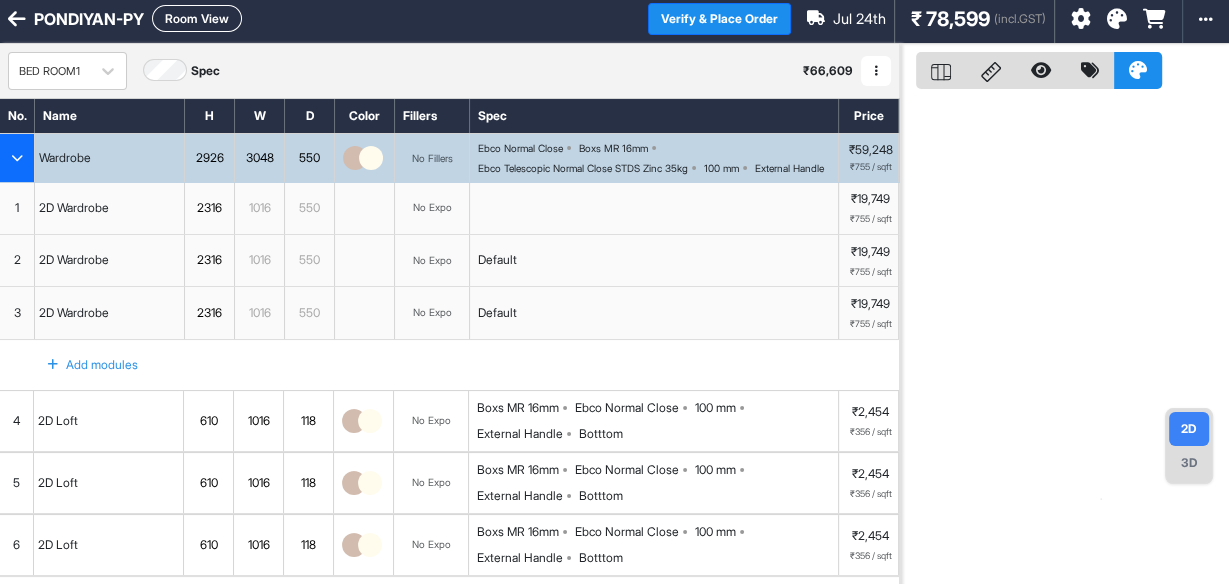 scroll, scrollTop: 0, scrollLeft: 0, axis: both 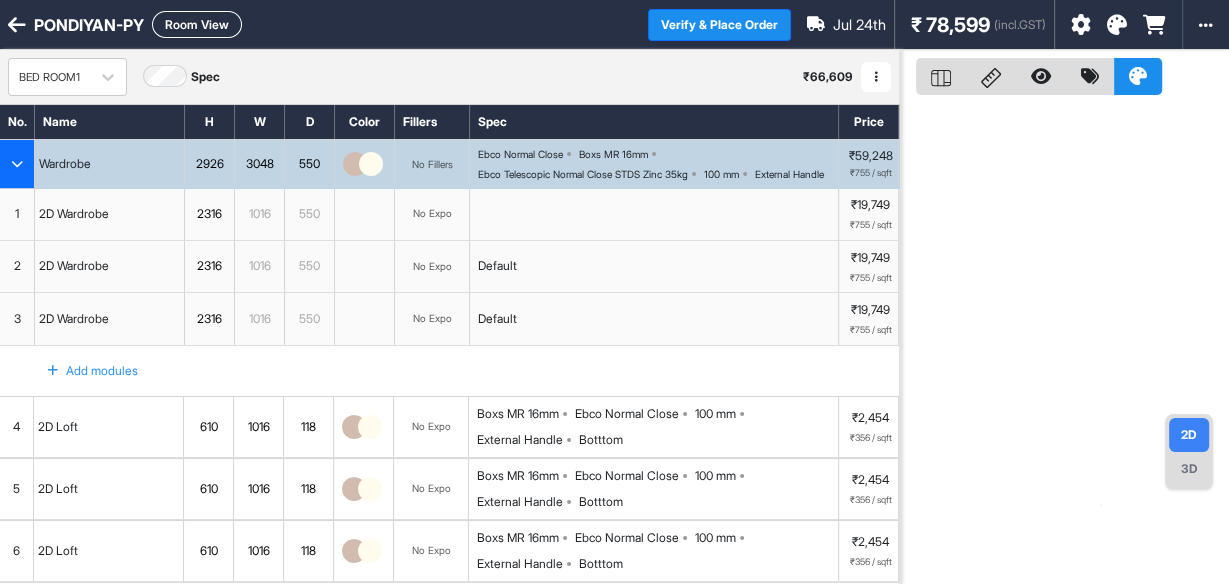 click on "₹   78,599" at bounding box center (950, 25) 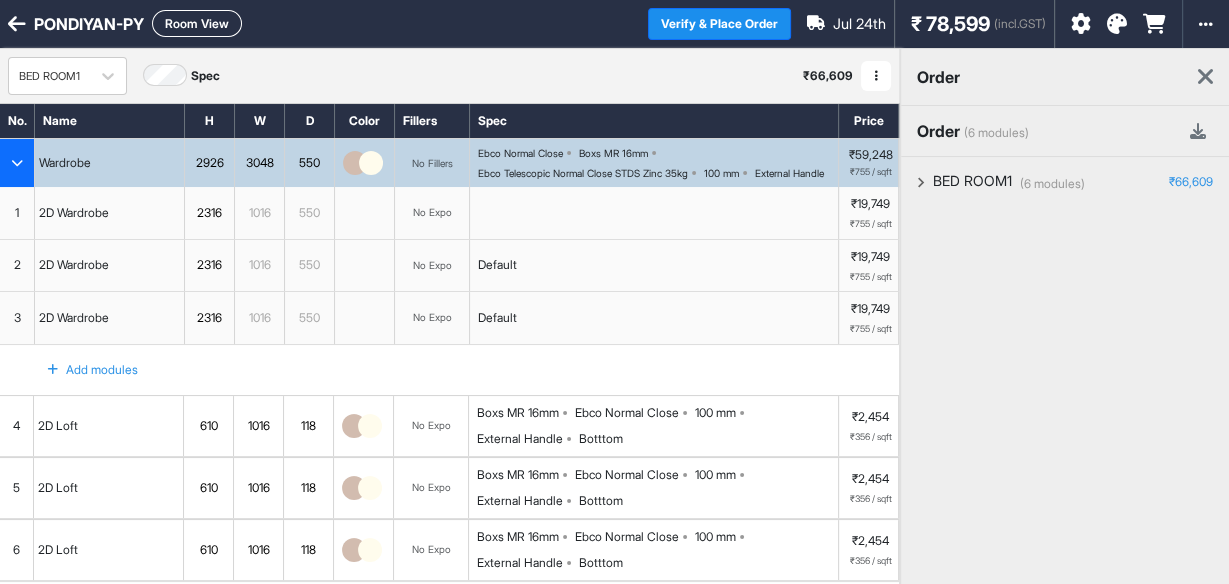 scroll, scrollTop: 0, scrollLeft: 0, axis: both 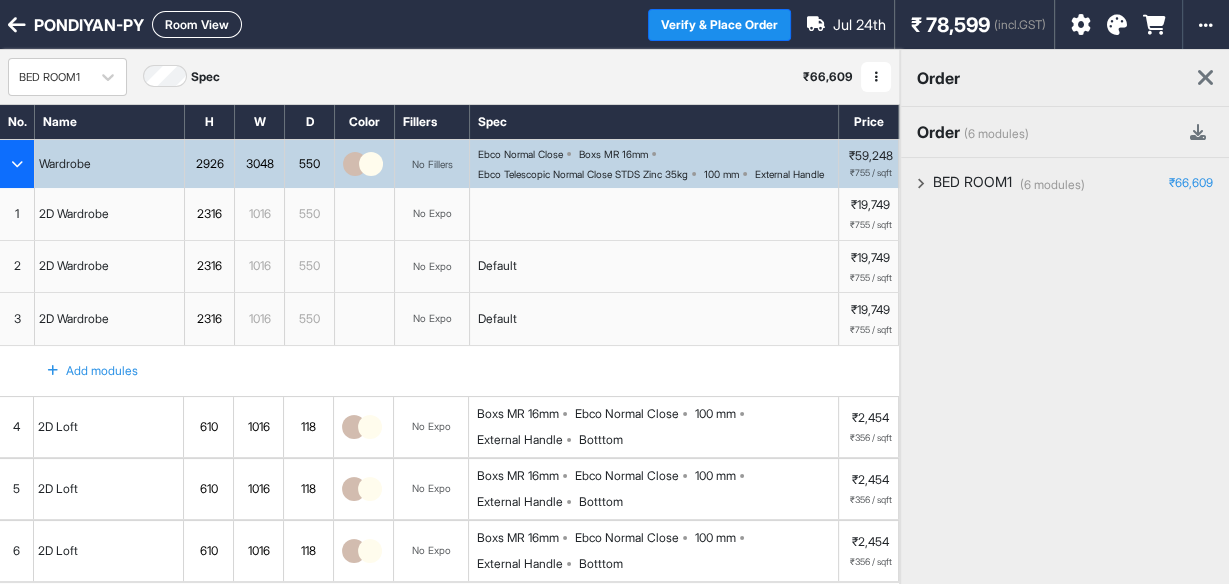 click on "BED ROOM1 Spec ₹ 66,609 Add  Room Edit  Room  Name Delete  Room Duplicate Room" at bounding box center (449, 77) 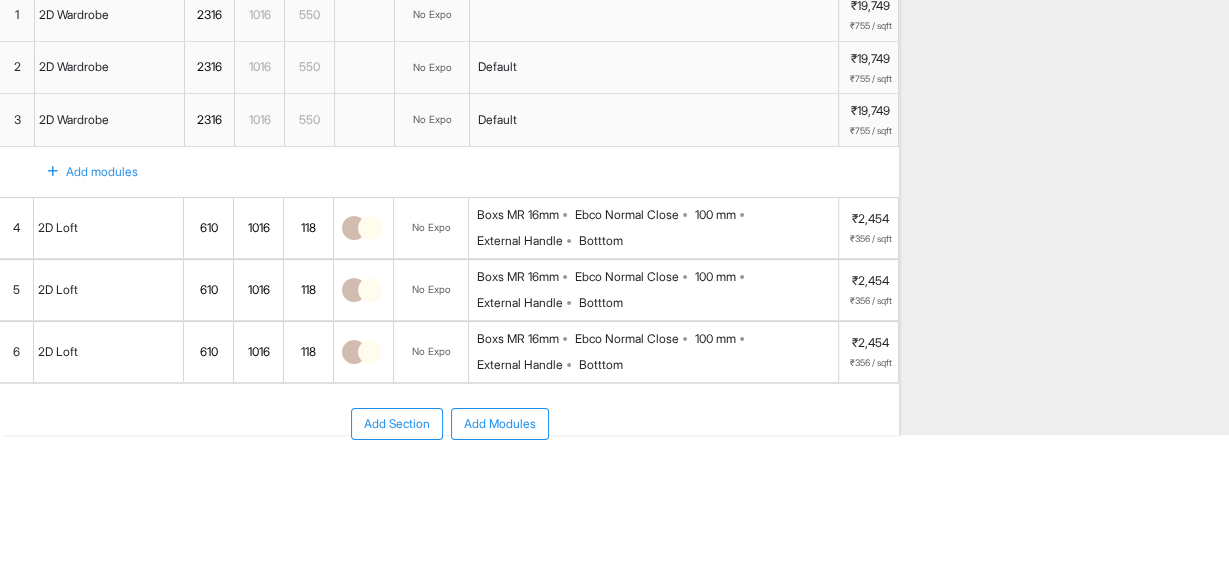 scroll, scrollTop: 214, scrollLeft: 0, axis: vertical 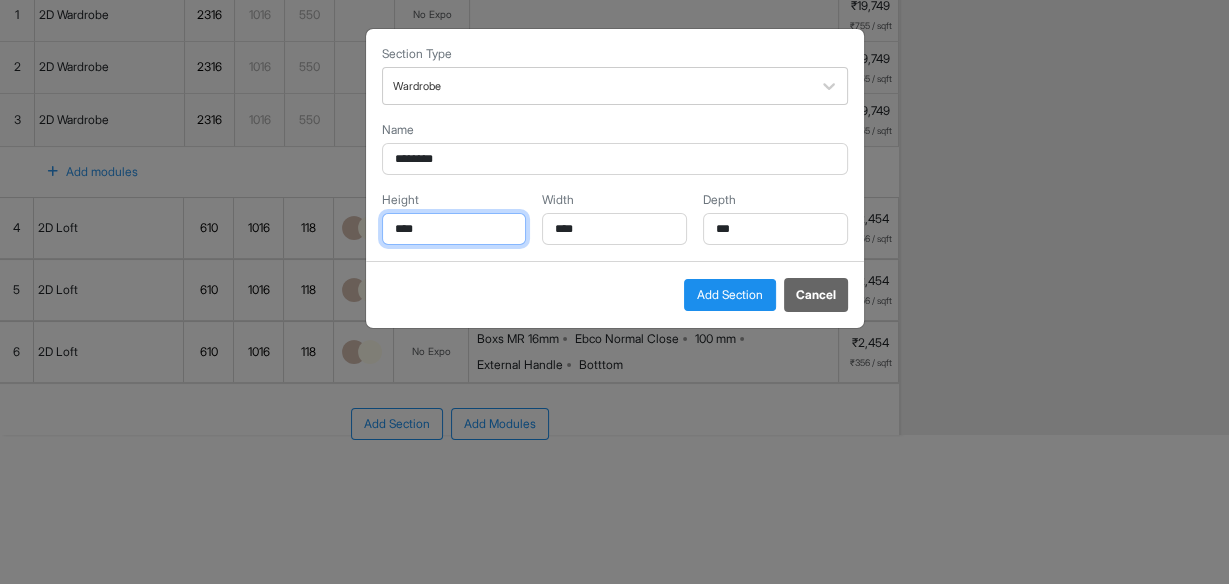 click on "****" at bounding box center [454, 229] 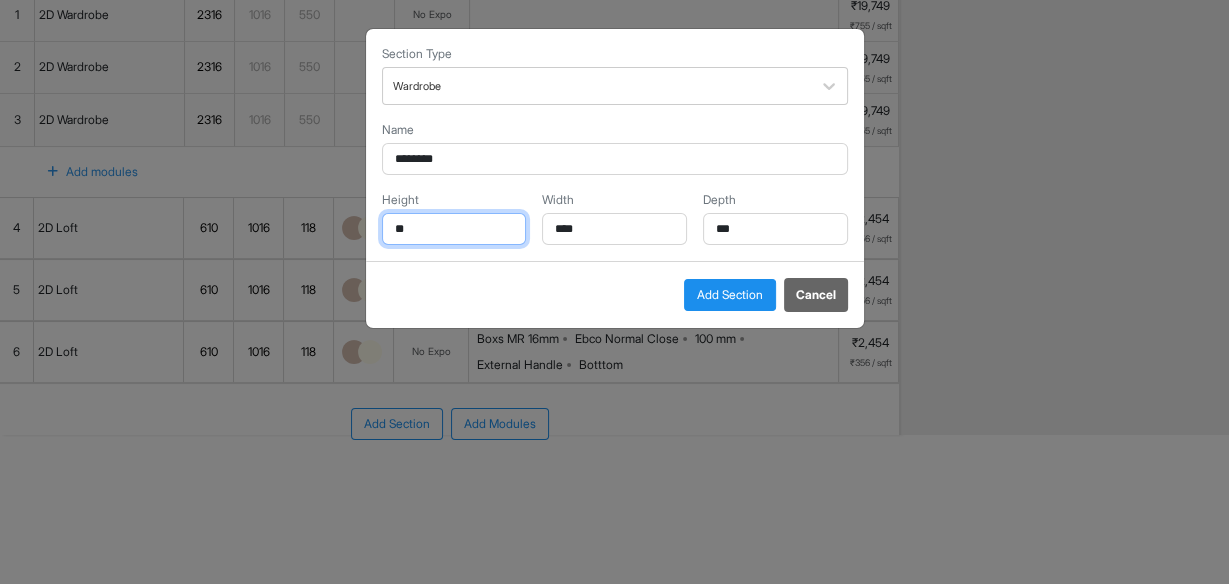 type on "*" 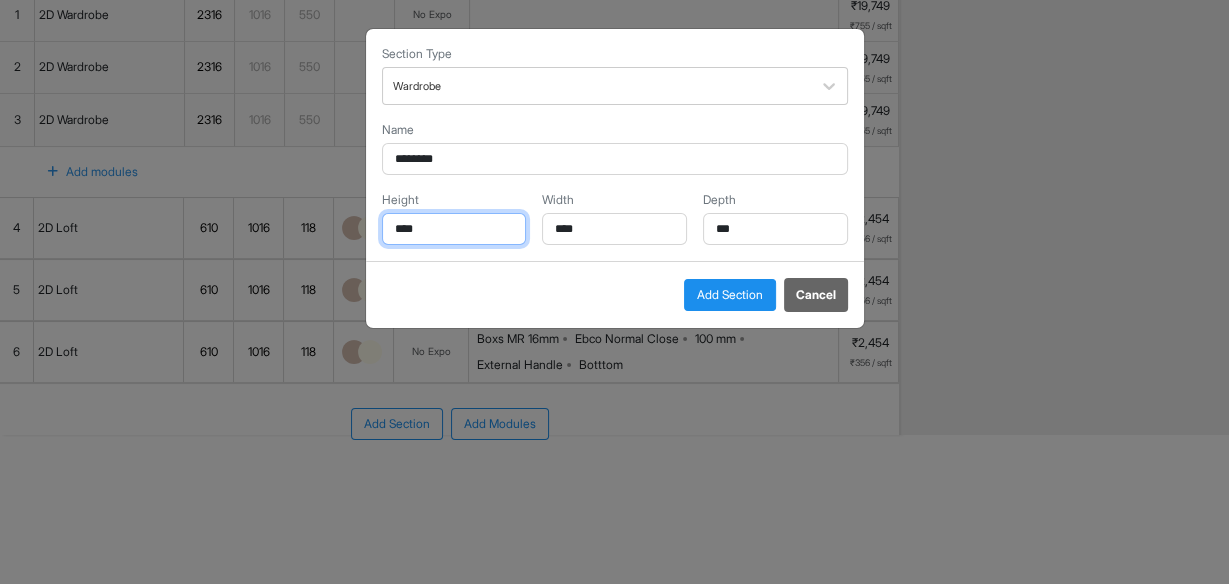 type on "****" 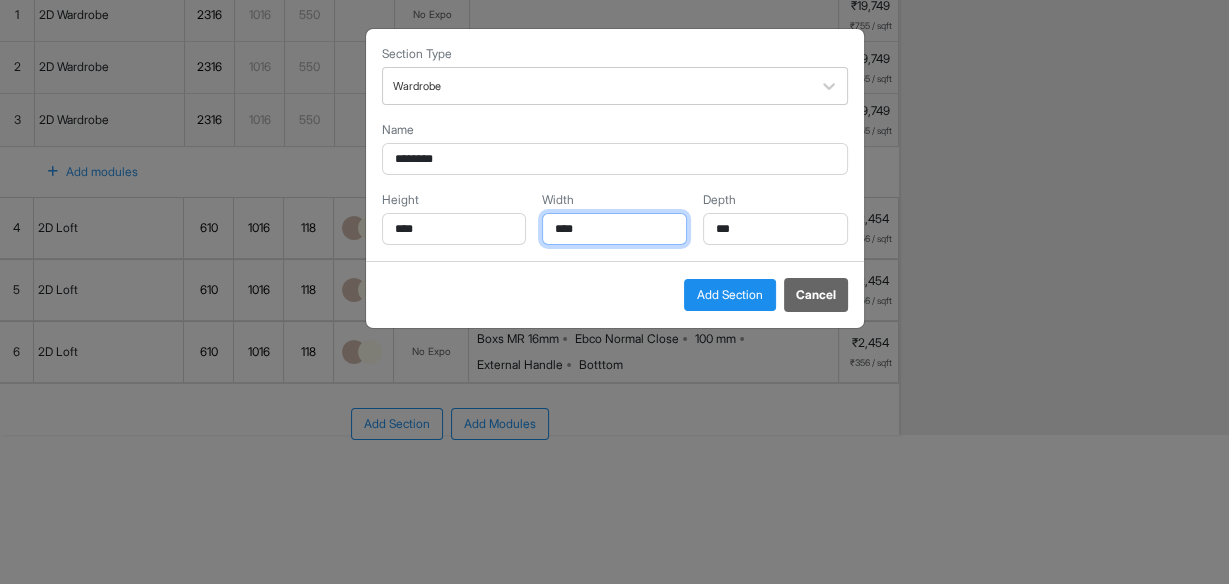 click on "****" at bounding box center [614, 229] 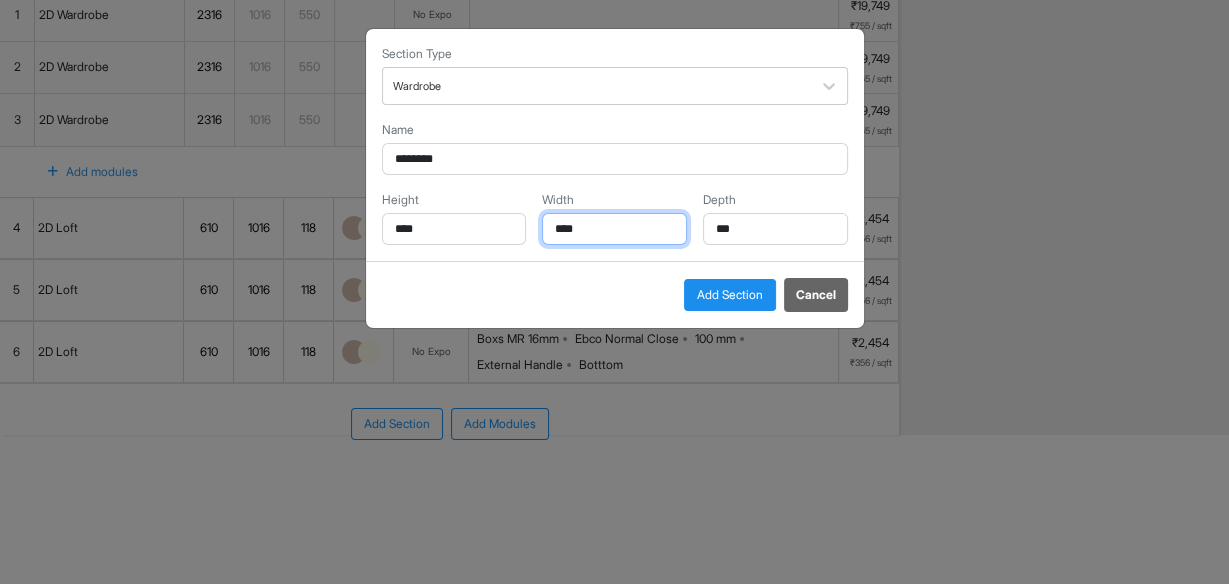 click on "****" at bounding box center [614, 229] 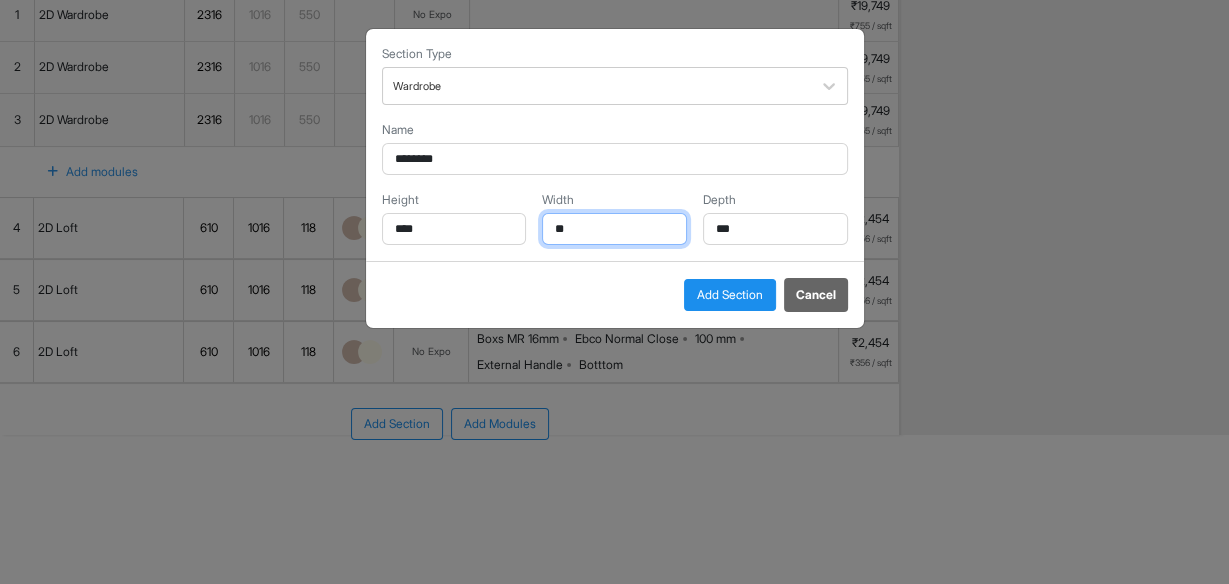 type on "*" 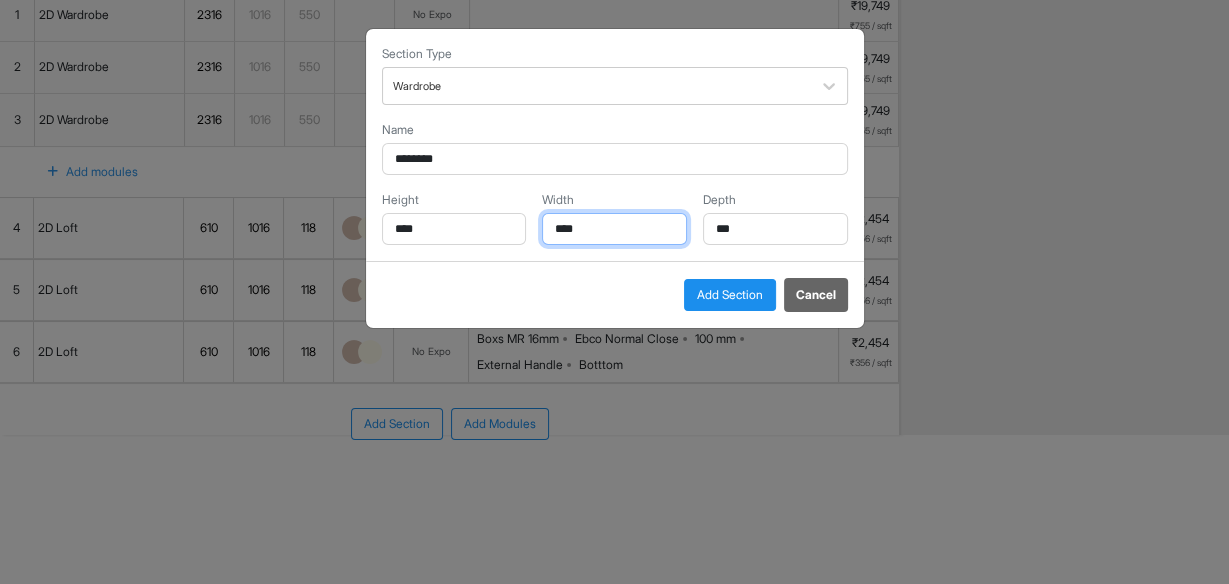 type on "****" 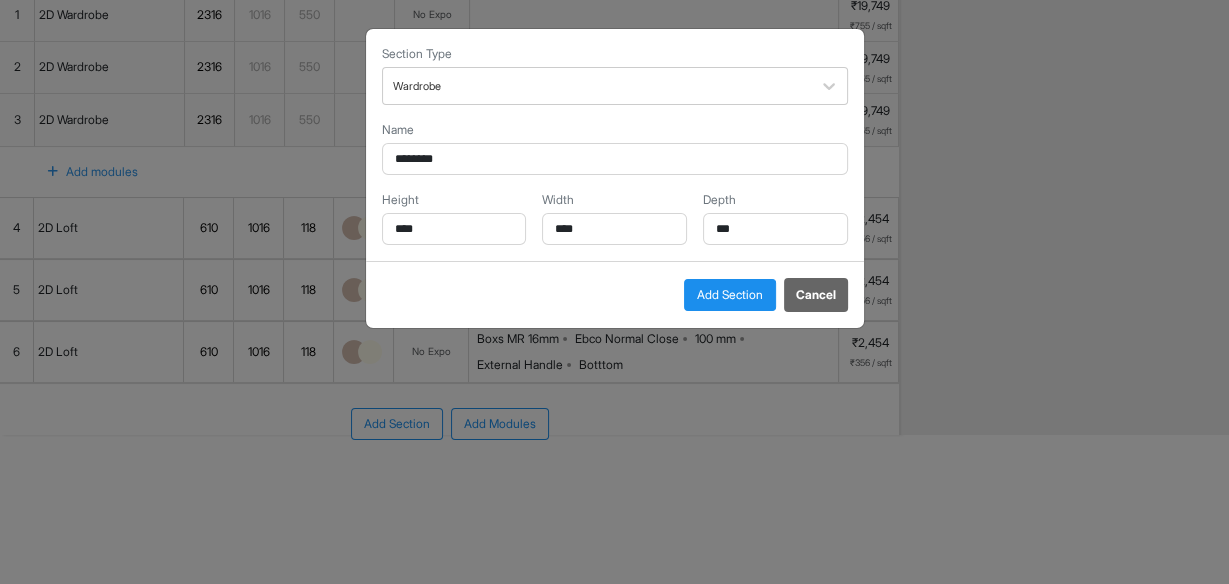 click on "Add Section" at bounding box center (730, 295) 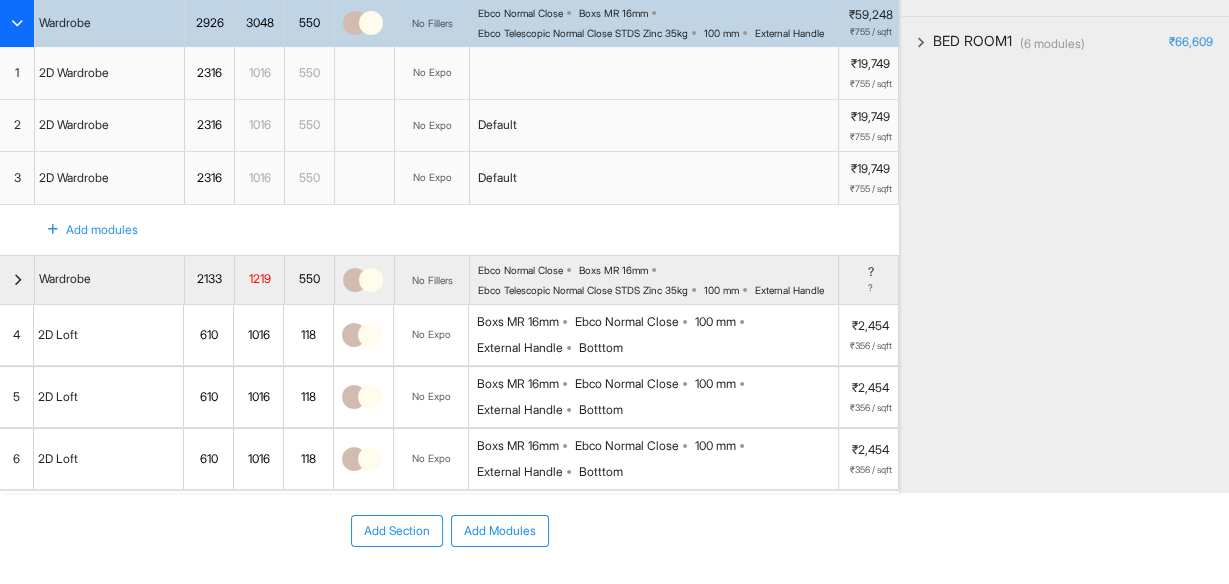 scroll, scrollTop: 160, scrollLeft: 0, axis: vertical 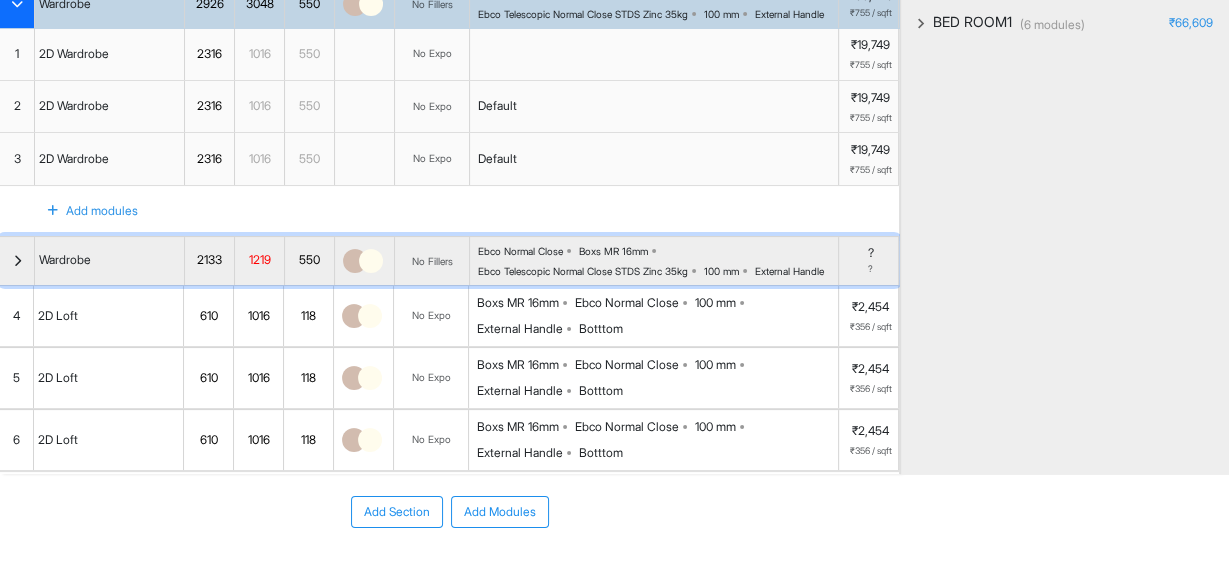 click at bounding box center [17, 261] 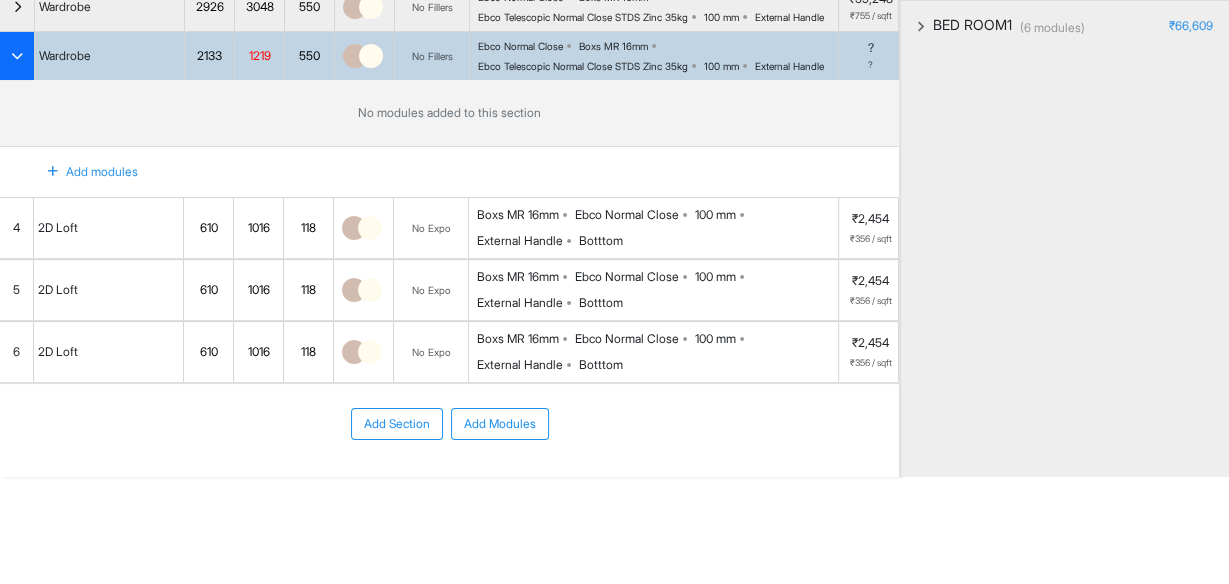 click at bounding box center [53, 172] 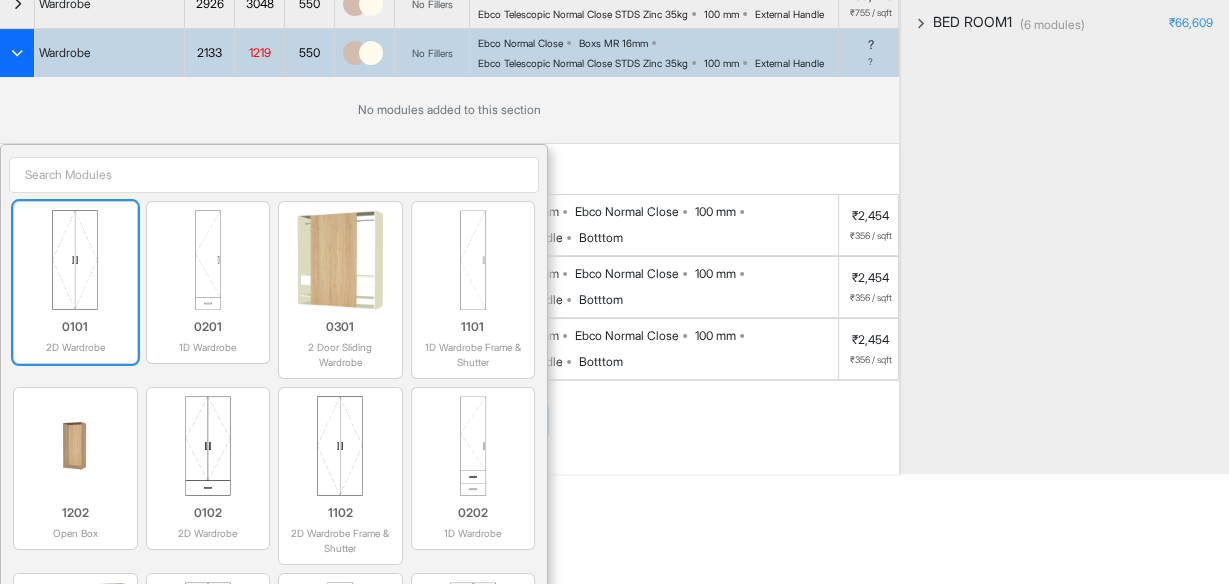 click on "0101 2D Wardrobe" at bounding box center (75, 332) 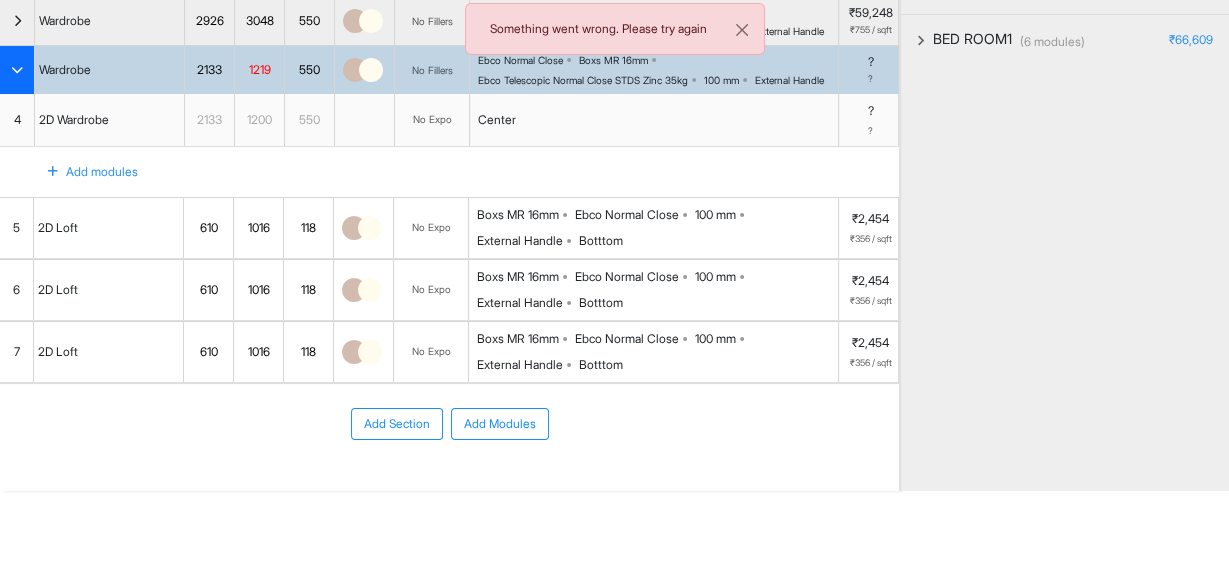 click on "4" at bounding box center (17, 120) 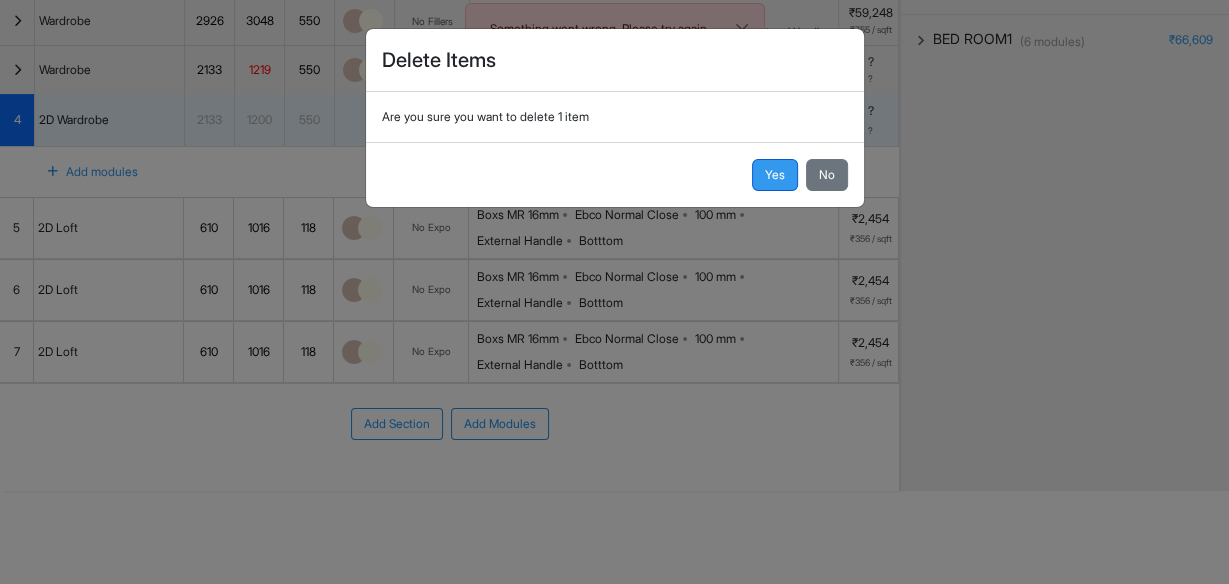 click on "Yes" at bounding box center (775, 175) 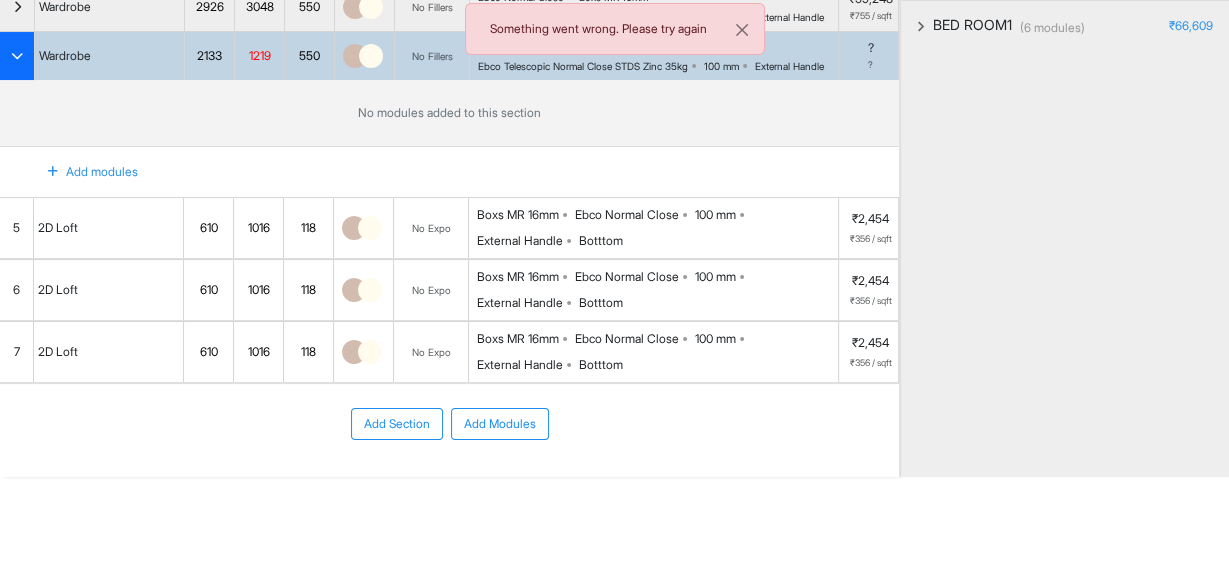 click at bounding box center [17, 56] 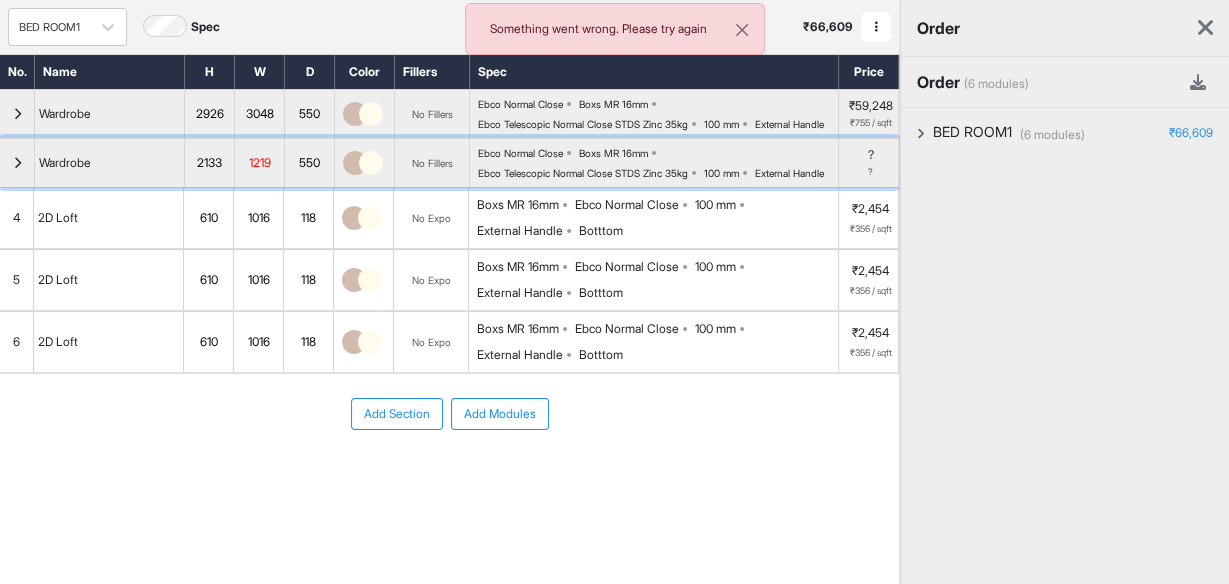 click at bounding box center (17, 163) 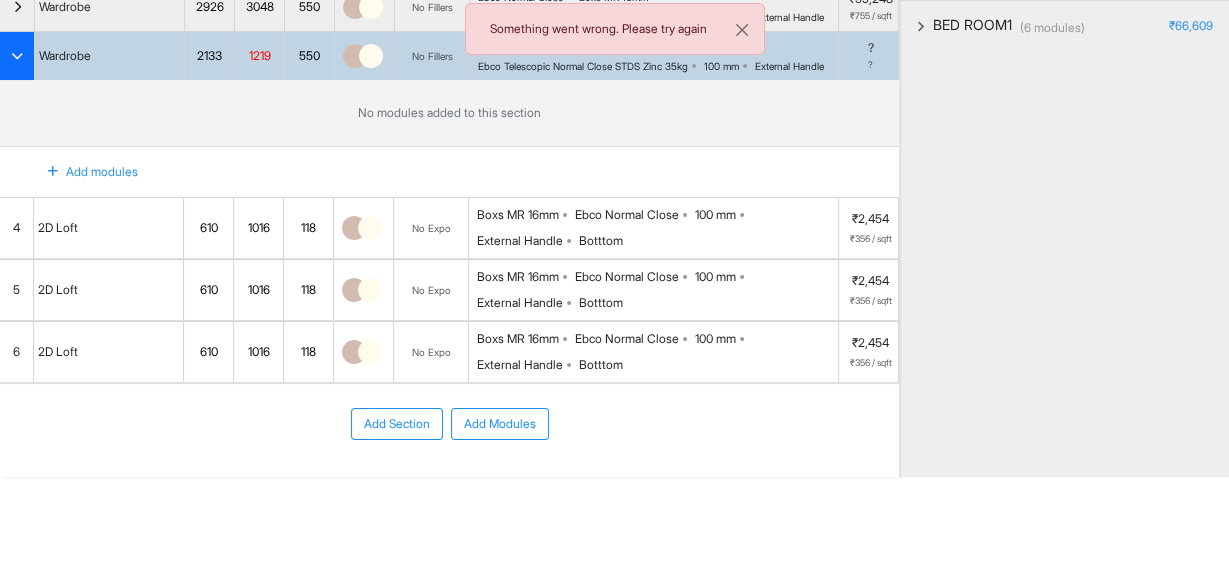 click on "Add modules" at bounding box center (81, 172) 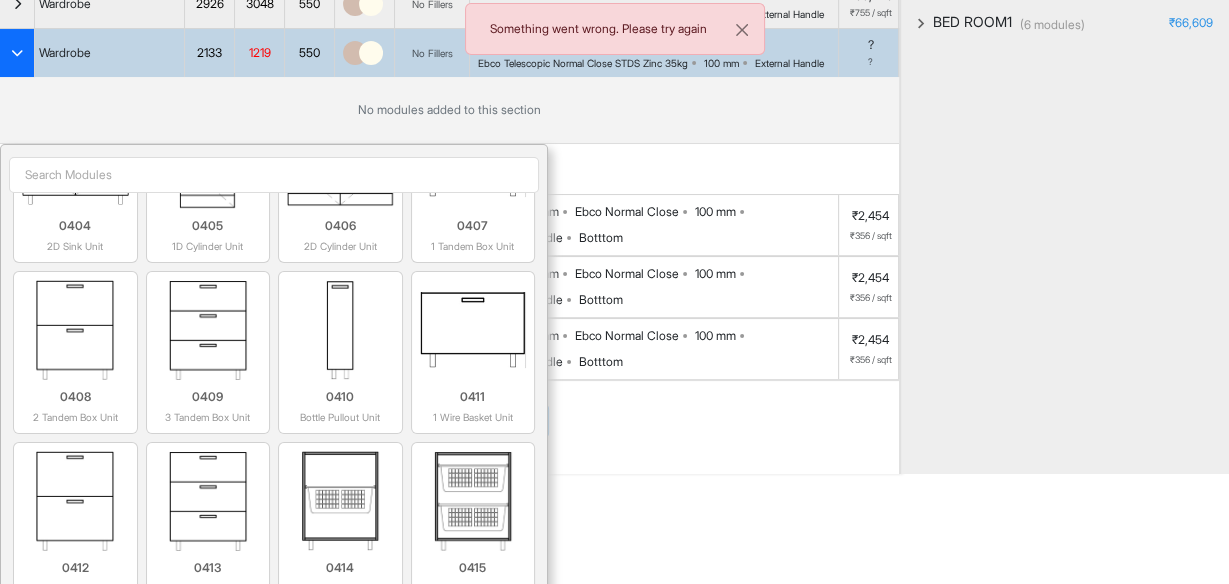 scroll, scrollTop: 5214, scrollLeft: 0, axis: vertical 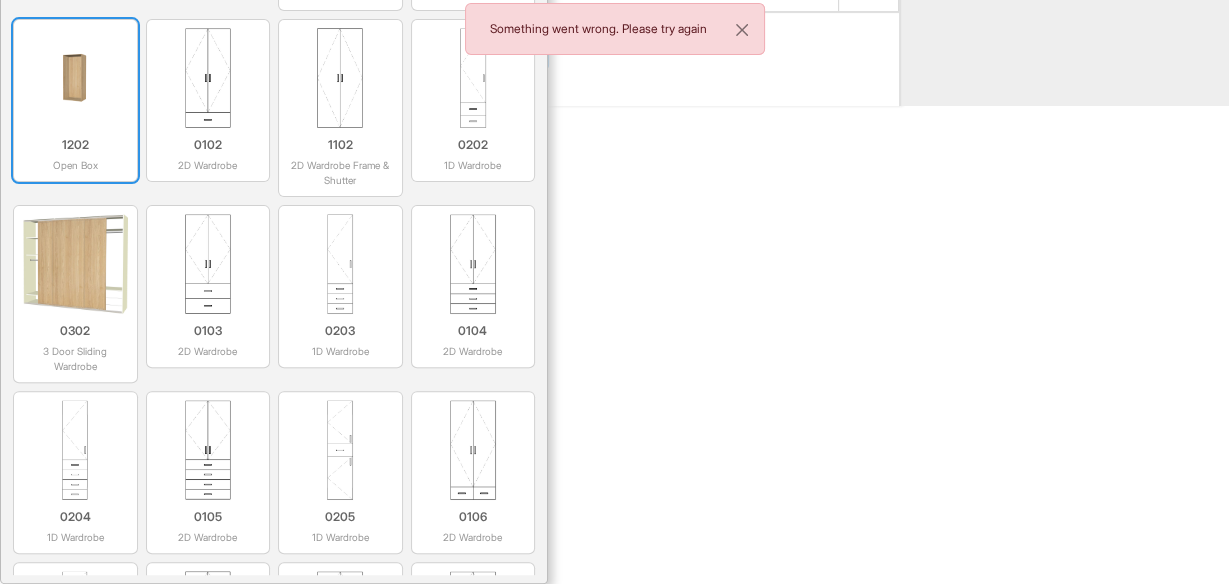 click at bounding box center [75, 78] 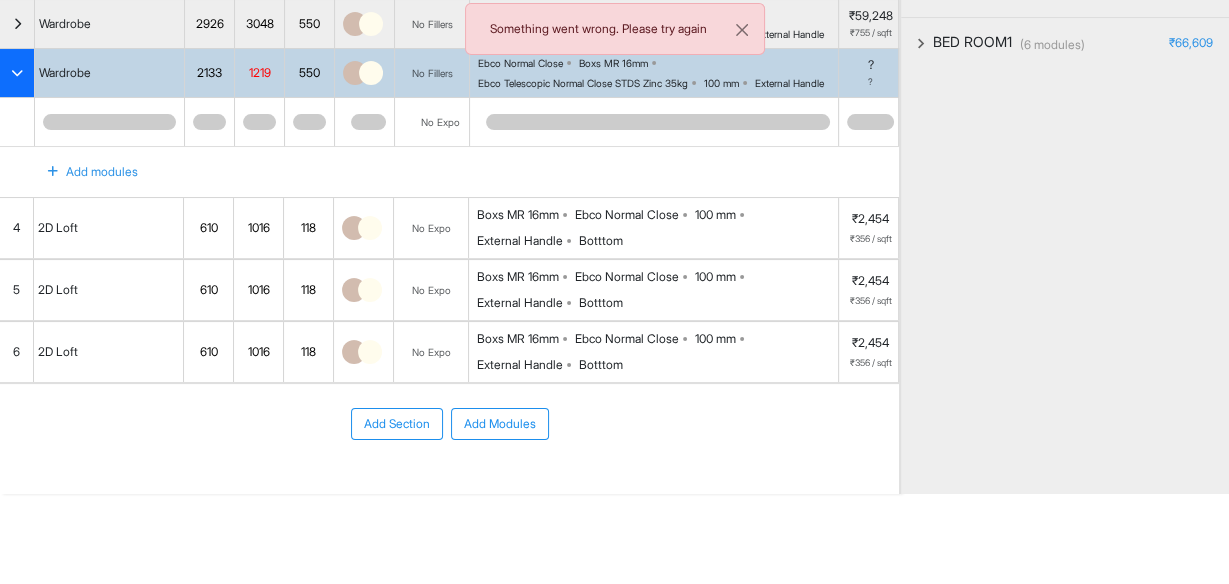 scroll, scrollTop: 178, scrollLeft: 0, axis: vertical 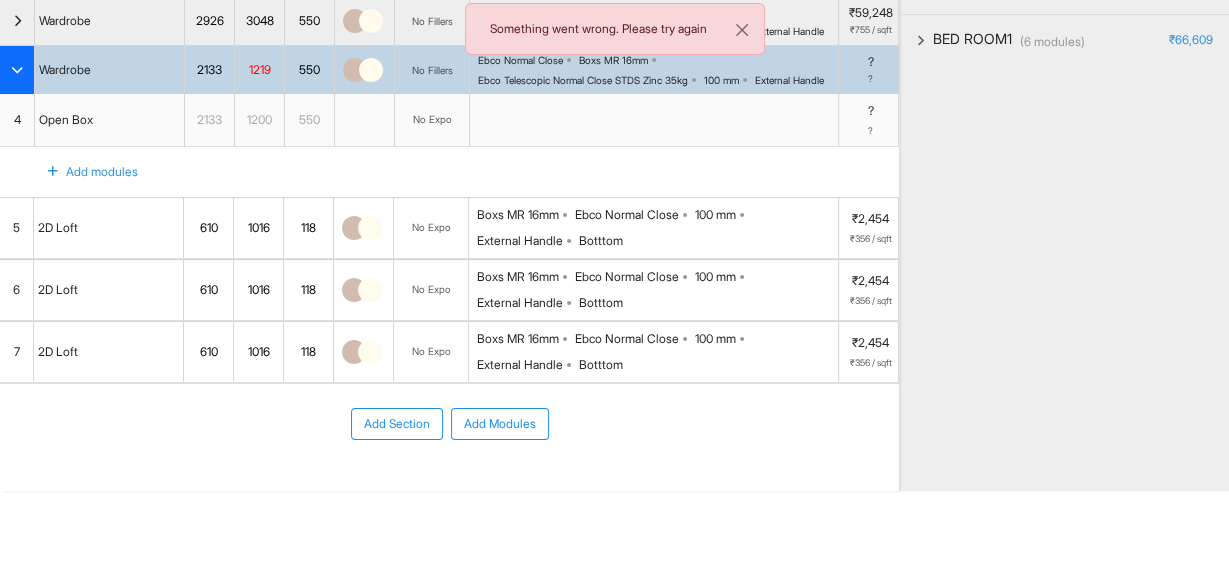 click on "1200" at bounding box center (259, 120) 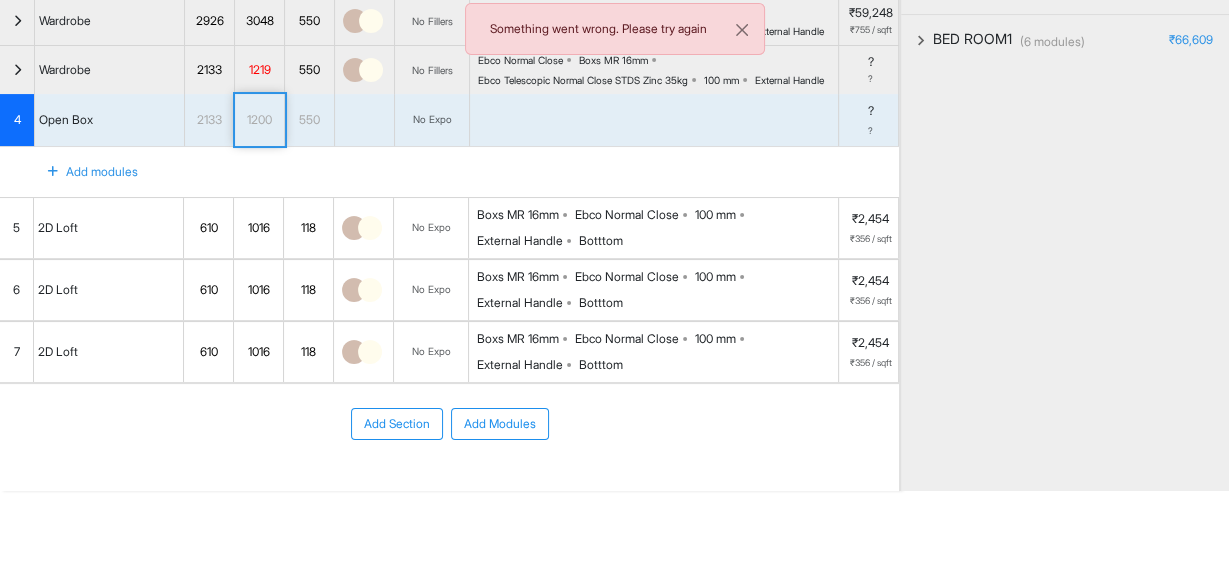 click on "1200" at bounding box center (259, 120) 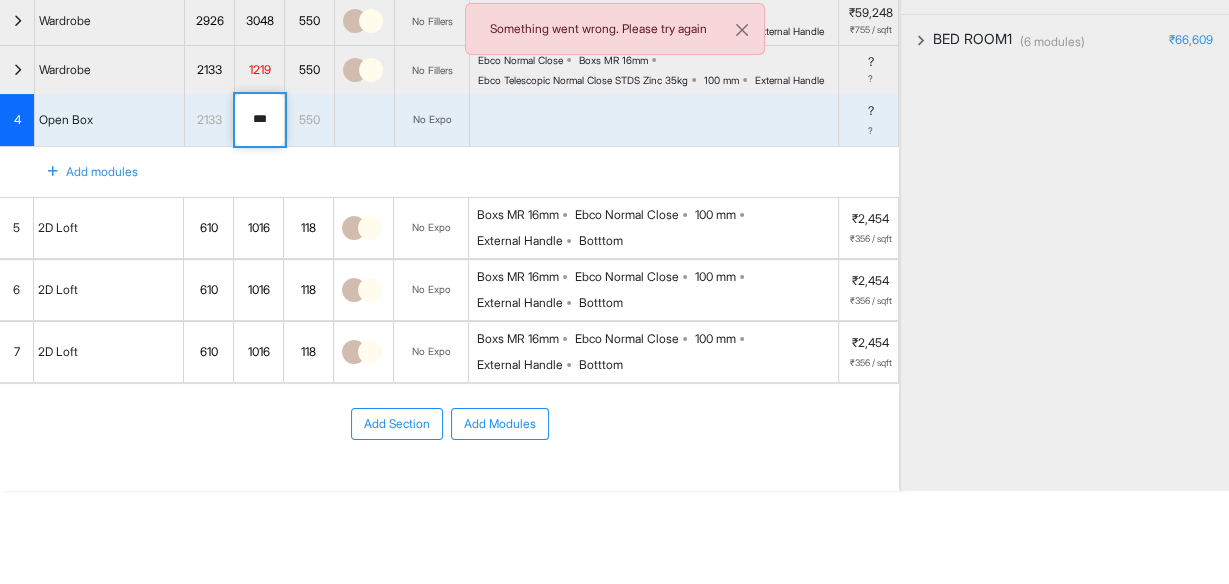 type on "****" 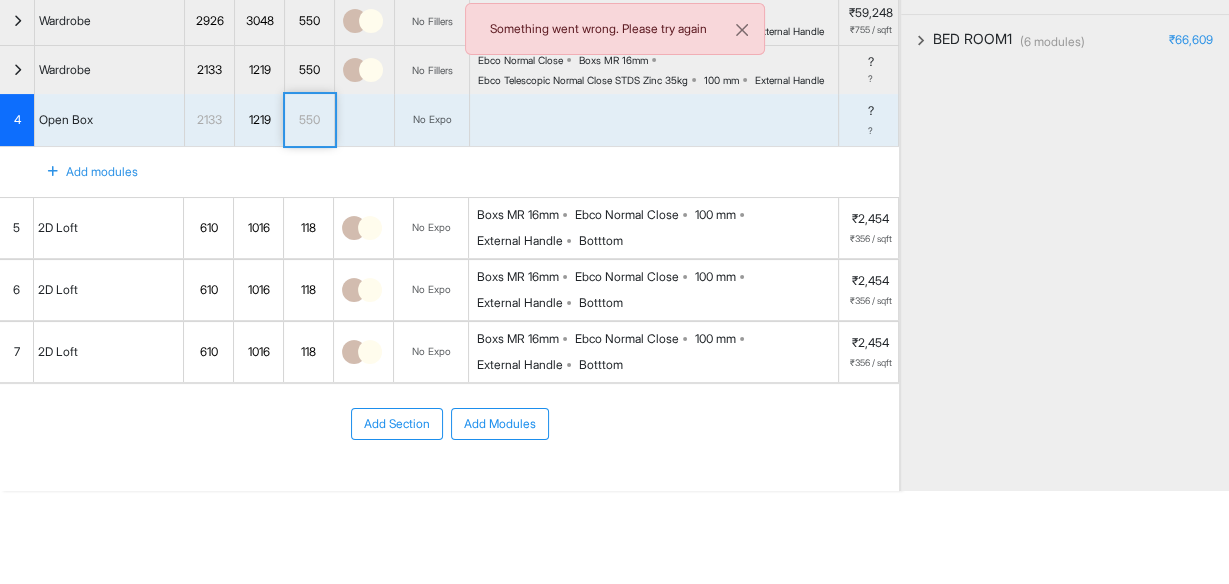 click on "Add modules" at bounding box center (449, 172) 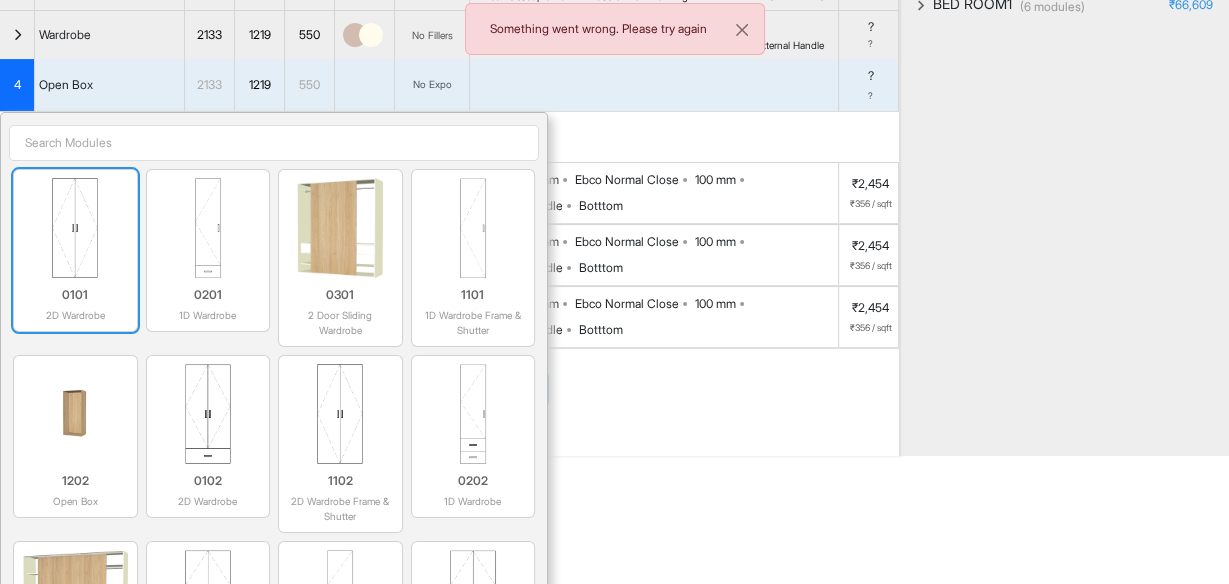 click at bounding box center (75, 228) 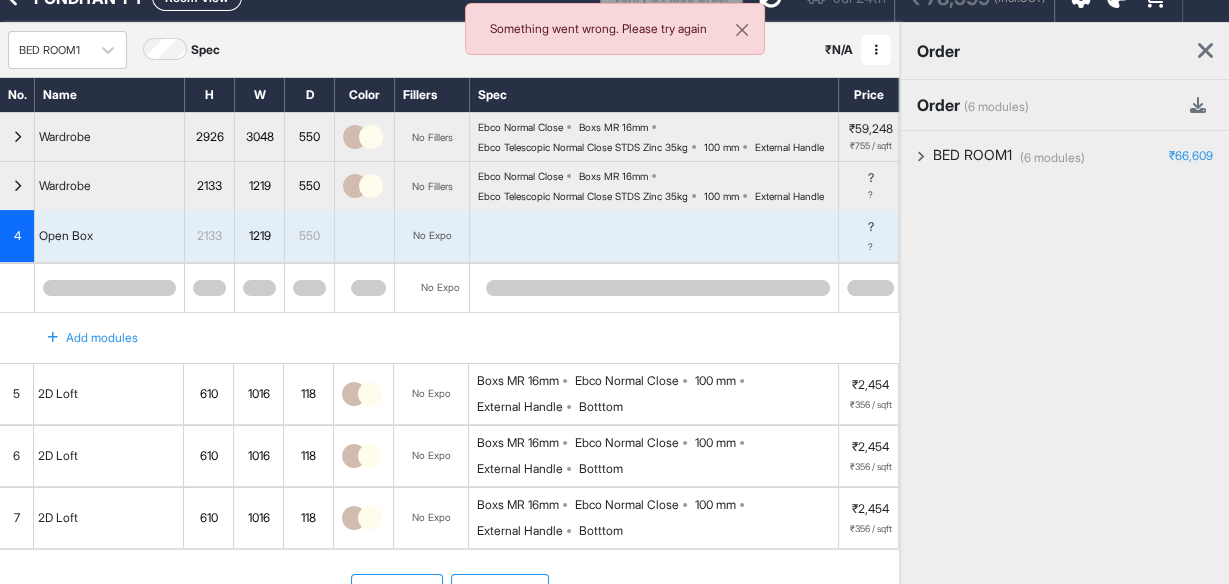 scroll, scrollTop: 0, scrollLeft: 0, axis: both 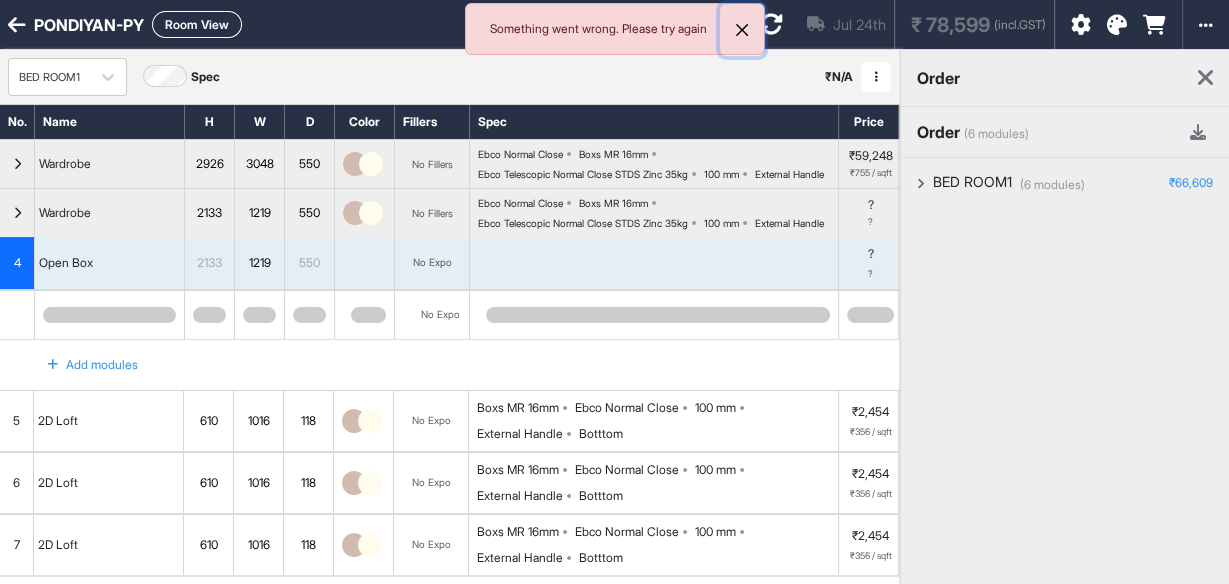 click at bounding box center [742, 30] 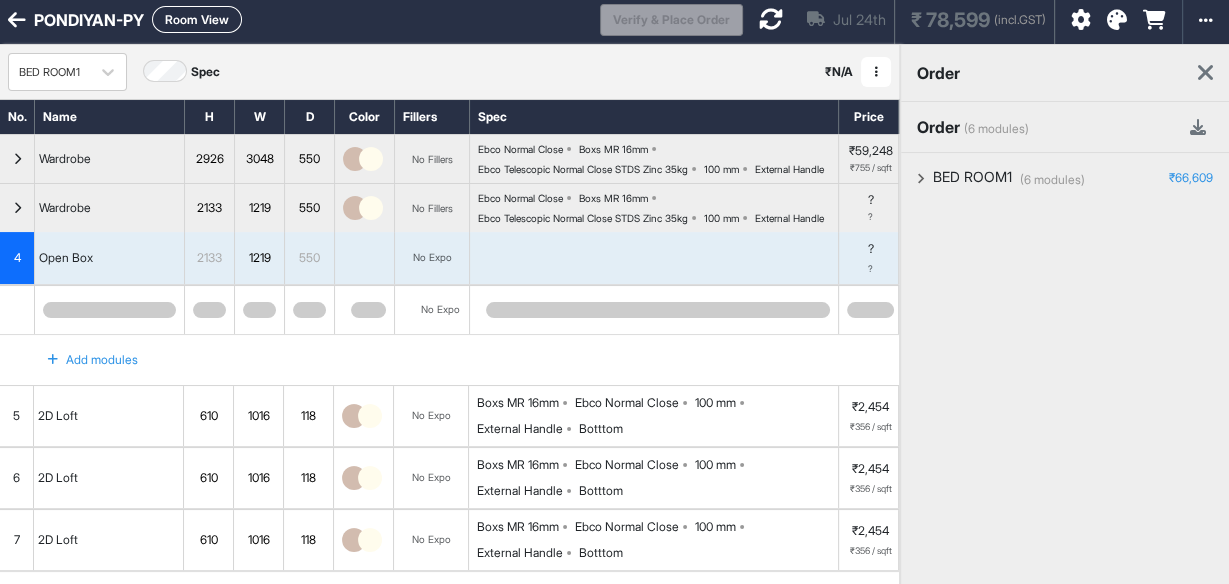 scroll, scrollTop: 0, scrollLeft: 0, axis: both 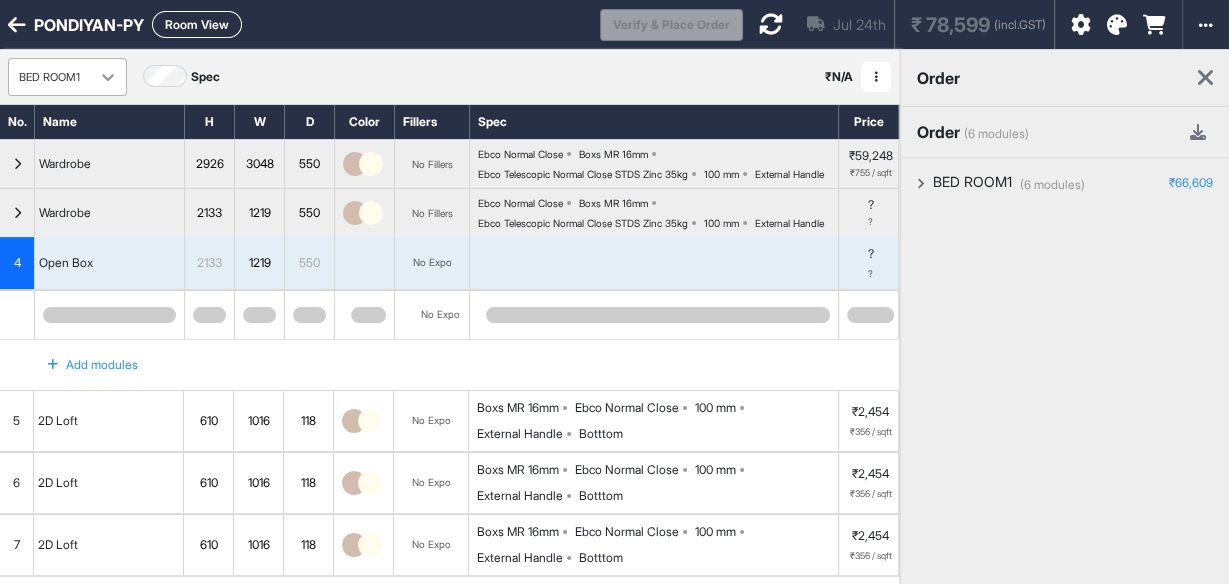 click 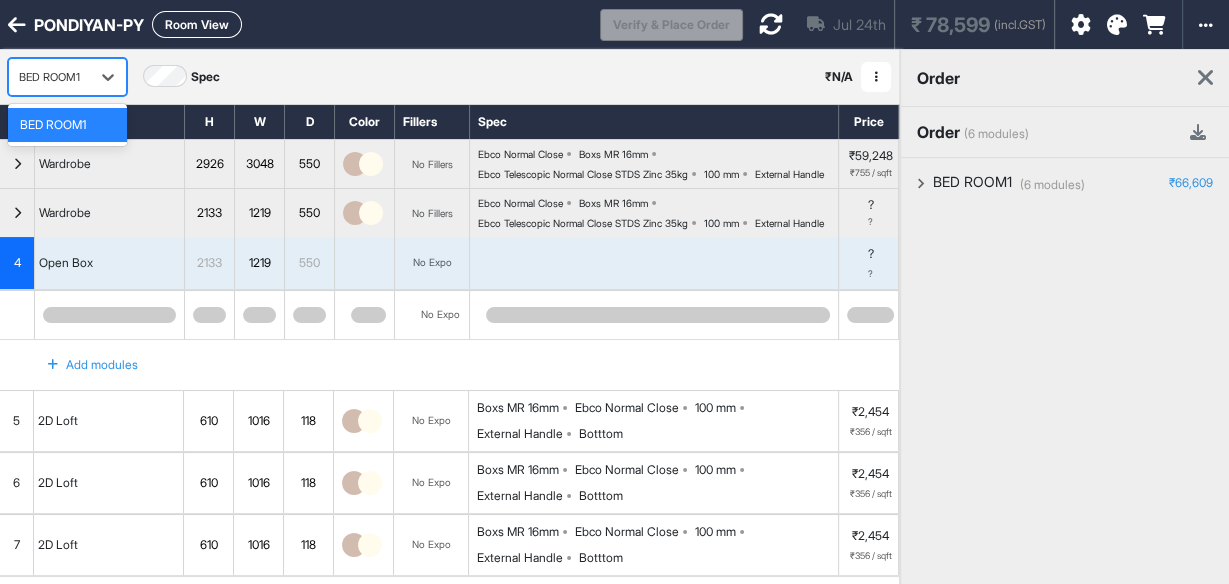 click on "BED ROOM1" at bounding box center (67, 125) 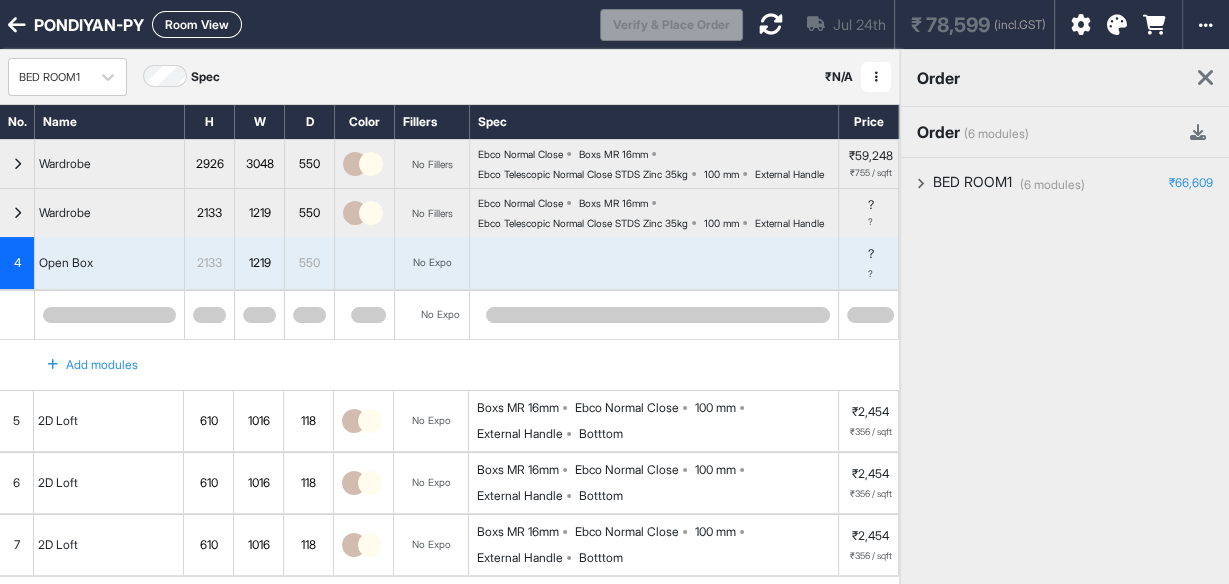 click at bounding box center [17, 213] 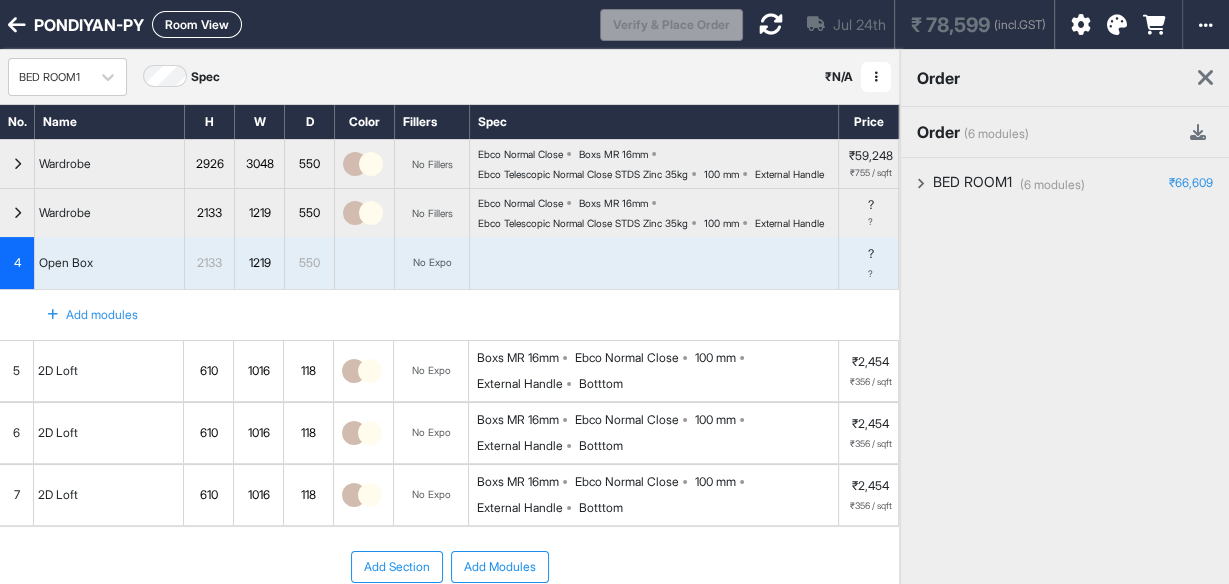 click at bounding box center [53, 315] 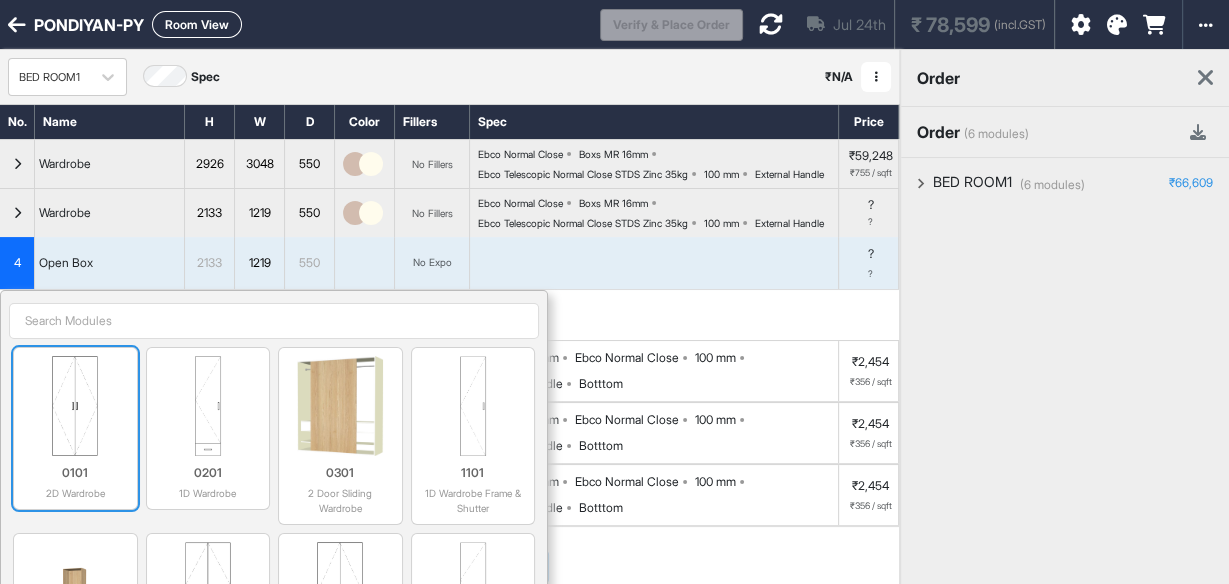 click at bounding box center [75, 406] 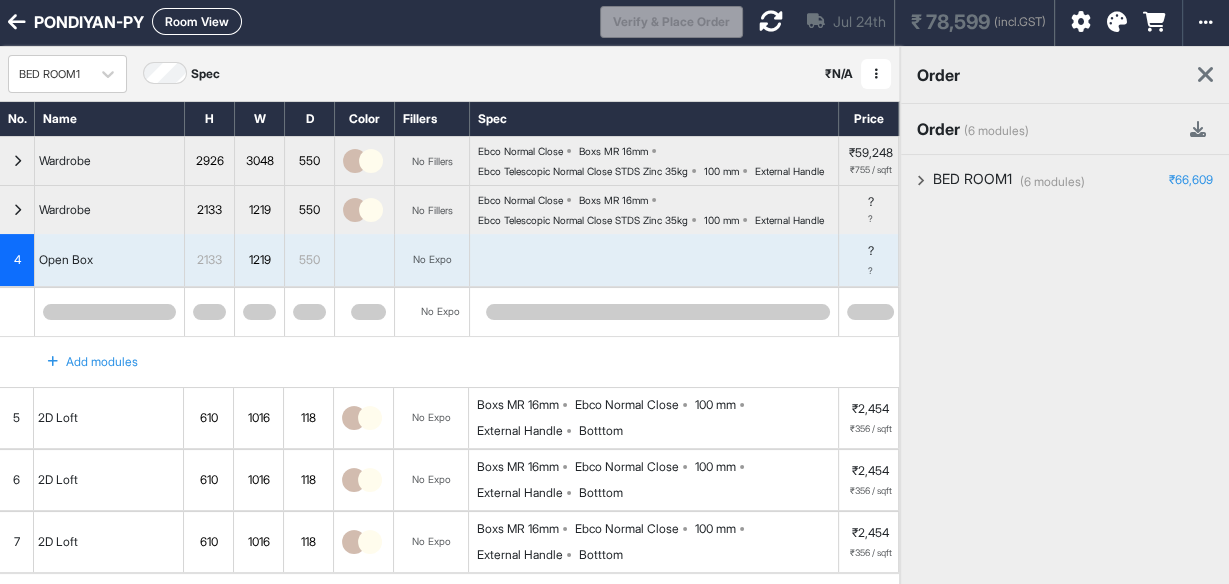 scroll, scrollTop: 0, scrollLeft: 0, axis: both 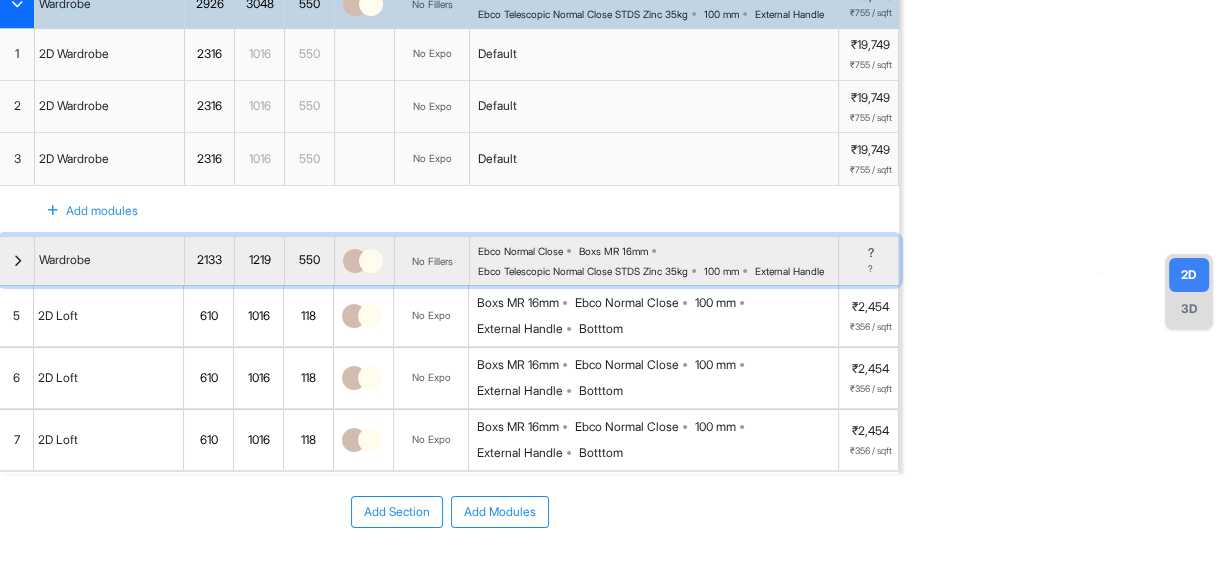 click at bounding box center (17, 261) 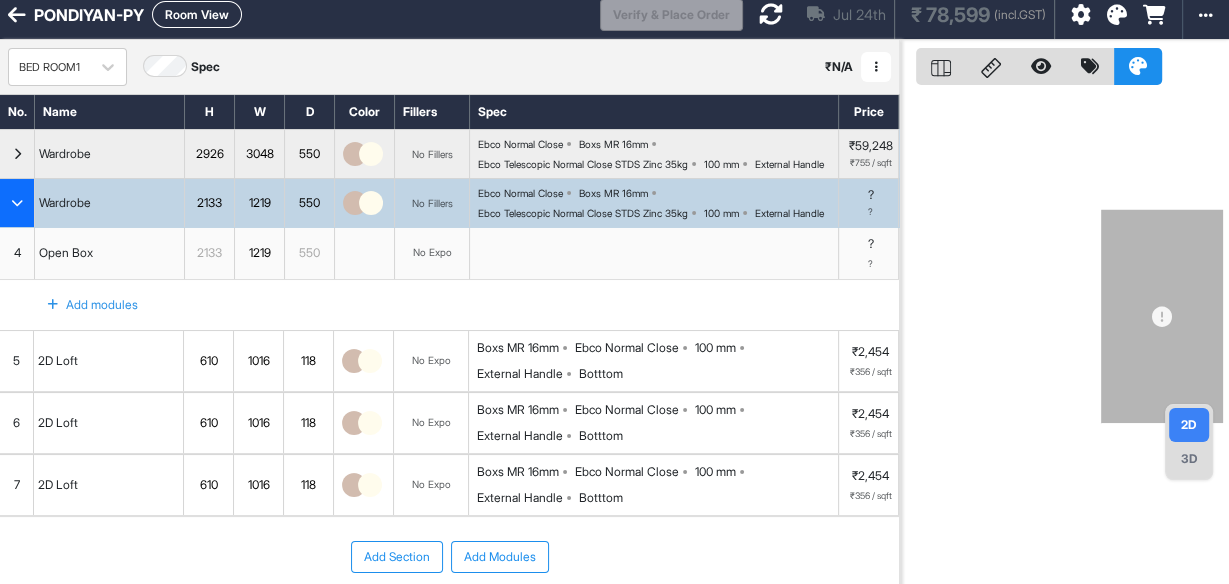 scroll, scrollTop: 0, scrollLeft: 0, axis: both 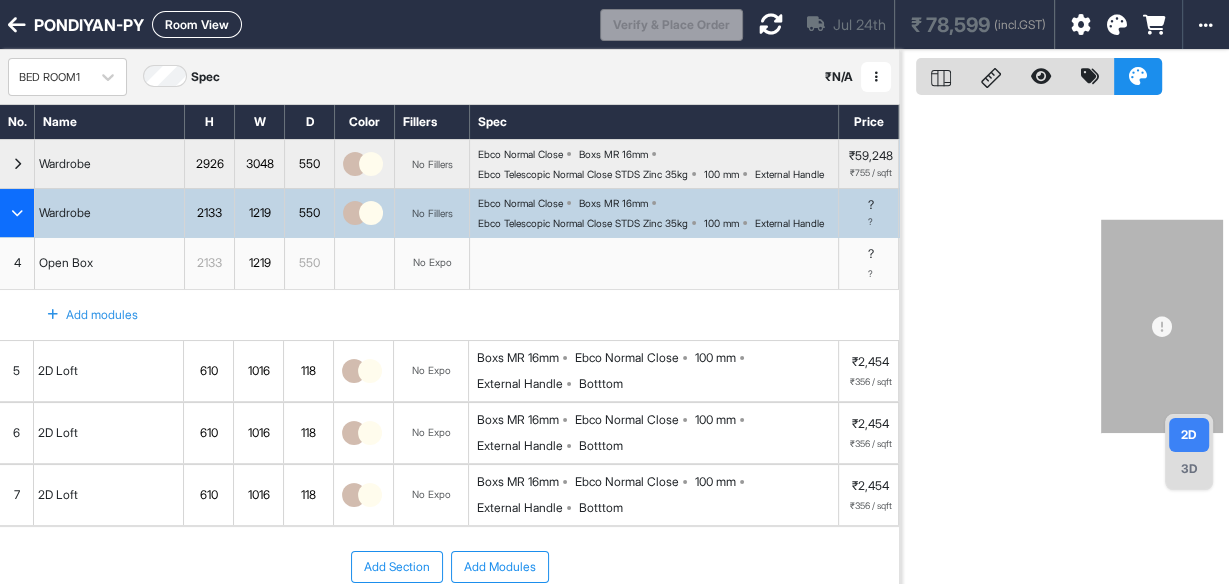 click at bounding box center (17, 213) 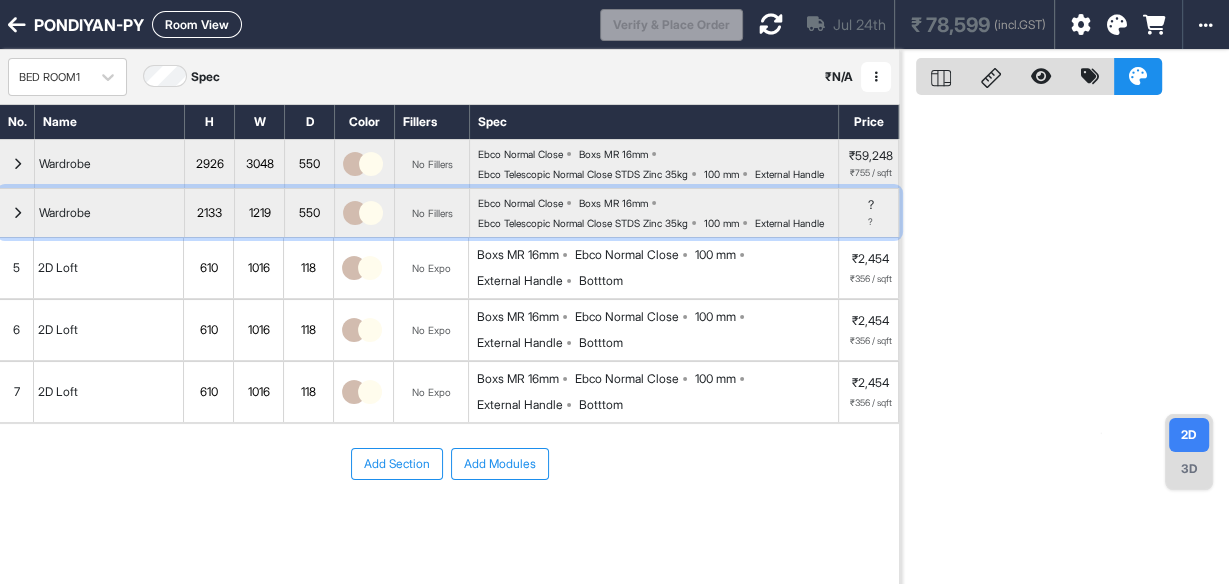 click at bounding box center (17, 213) 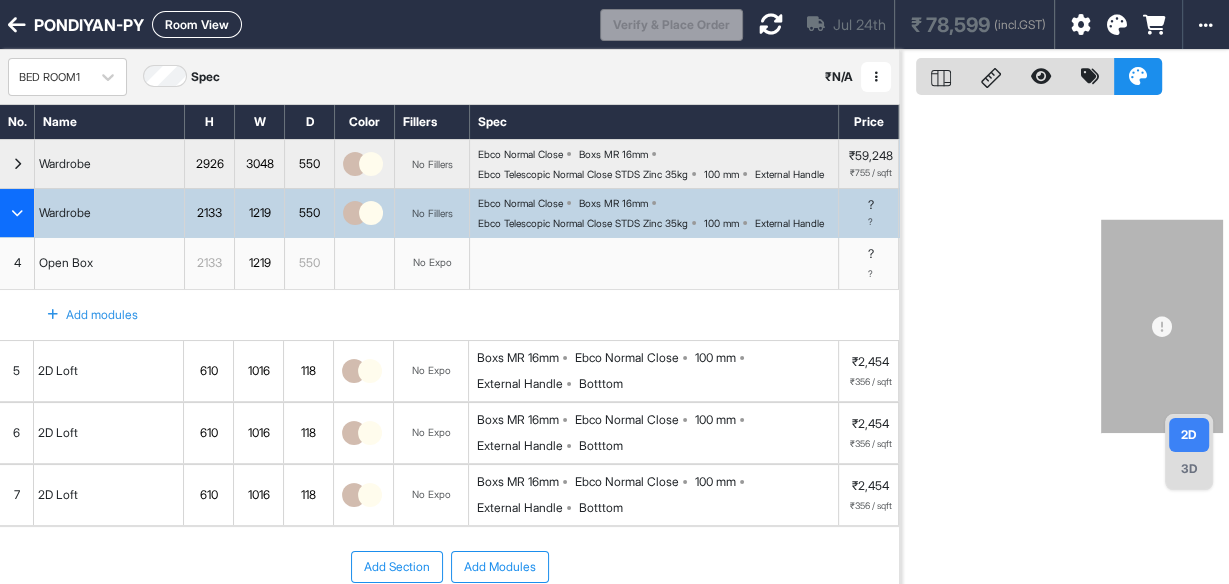 click at bounding box center [53, 315] 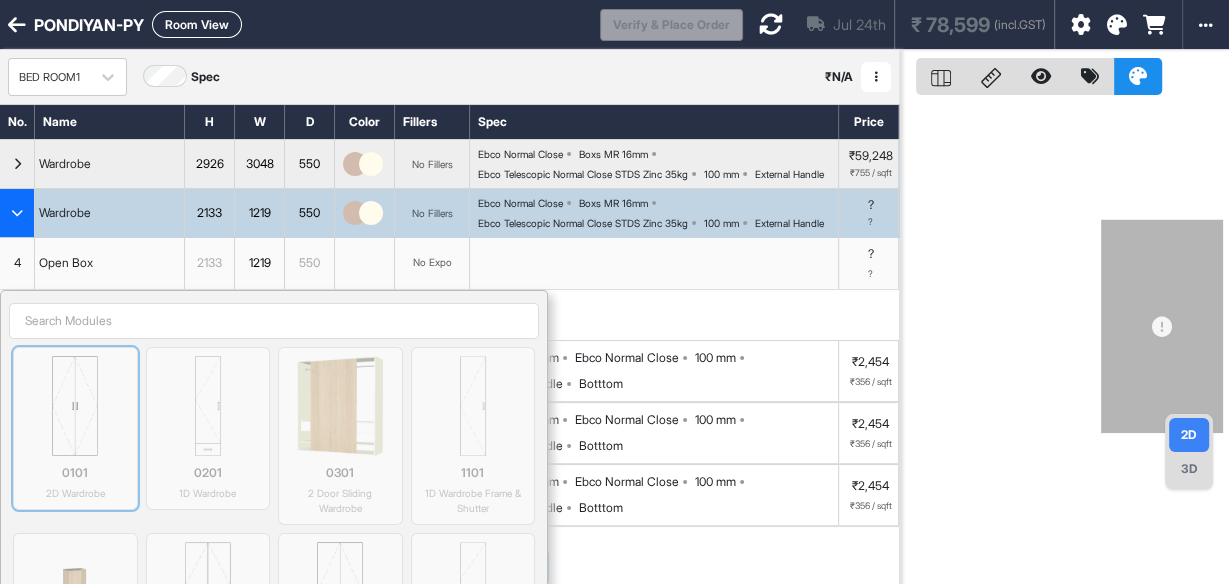 click at bounding box center (75, 406) 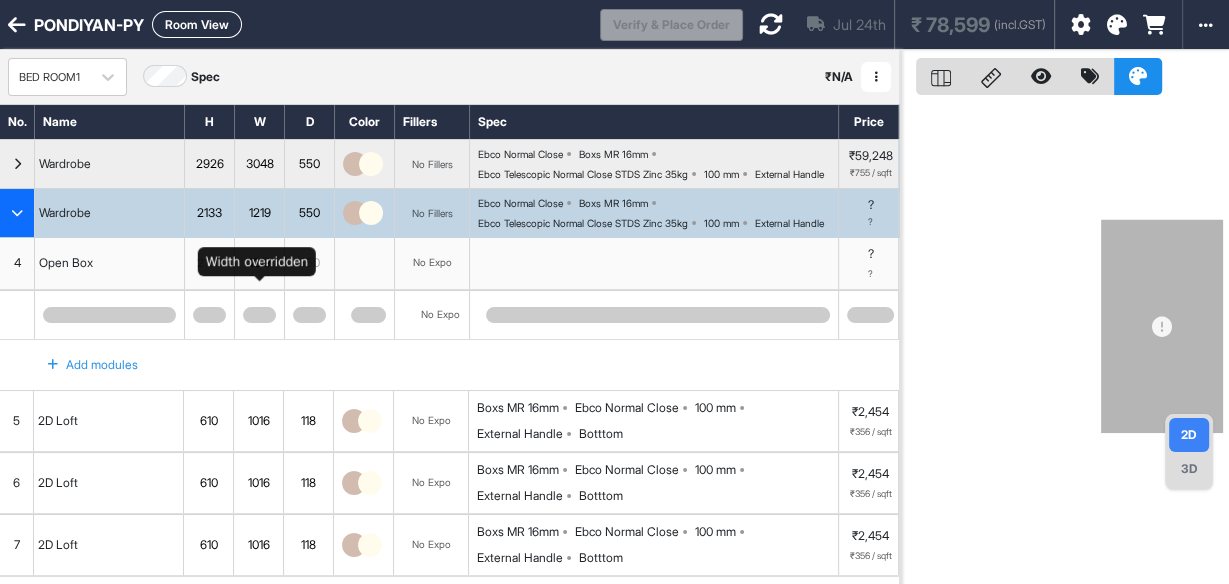 click on "1219" at bounding box center (259, 263) 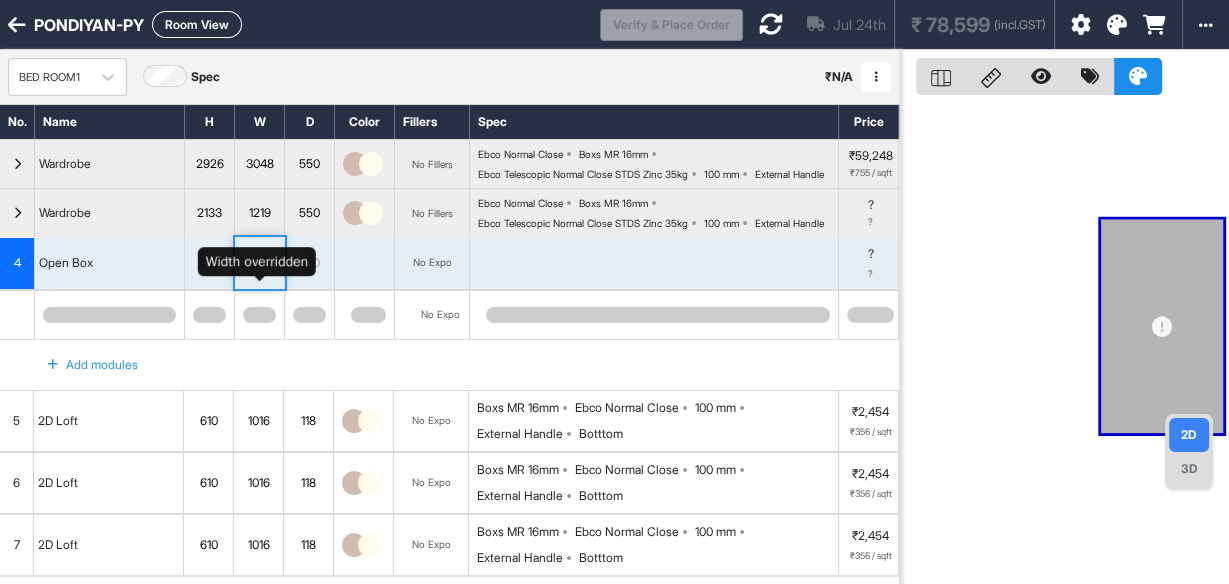 click on "1219" at bounding box center (259, 263) 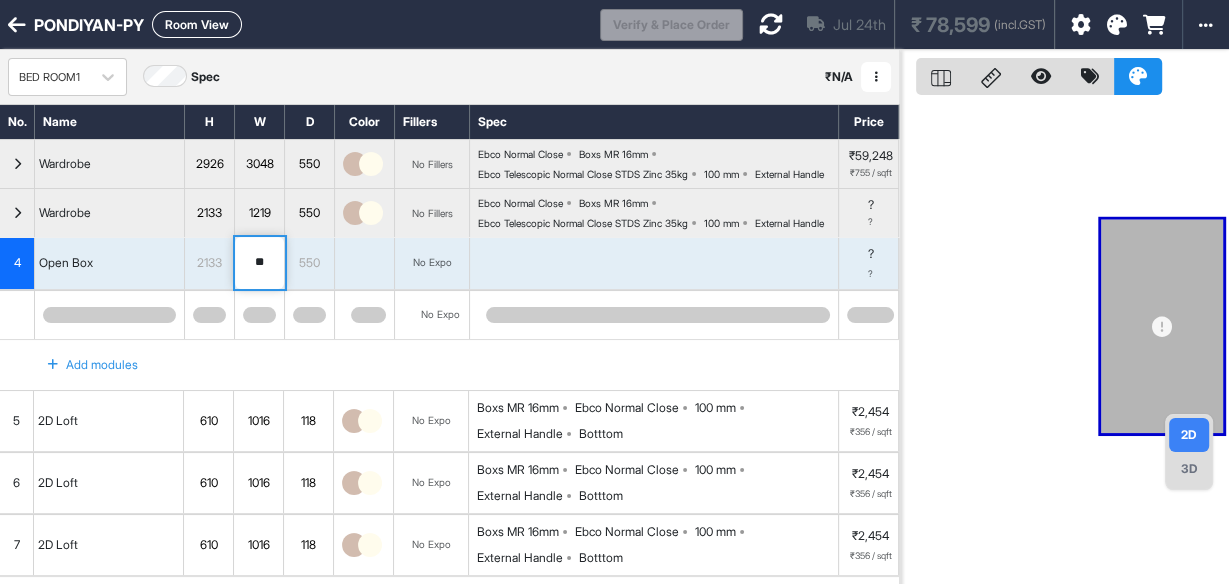type on "*" 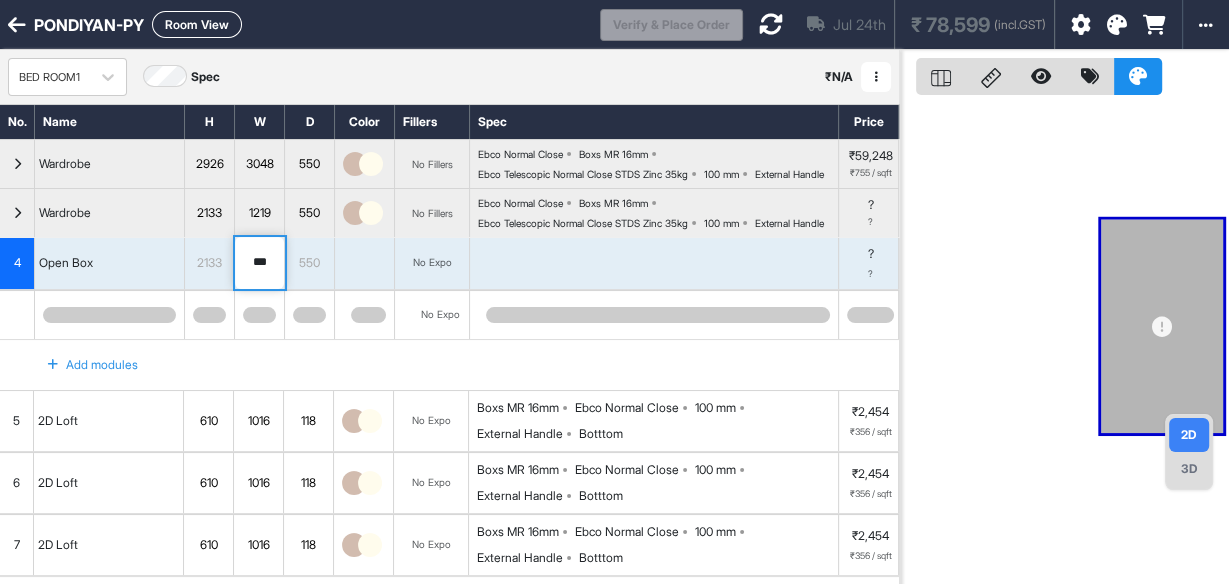 type on "***" 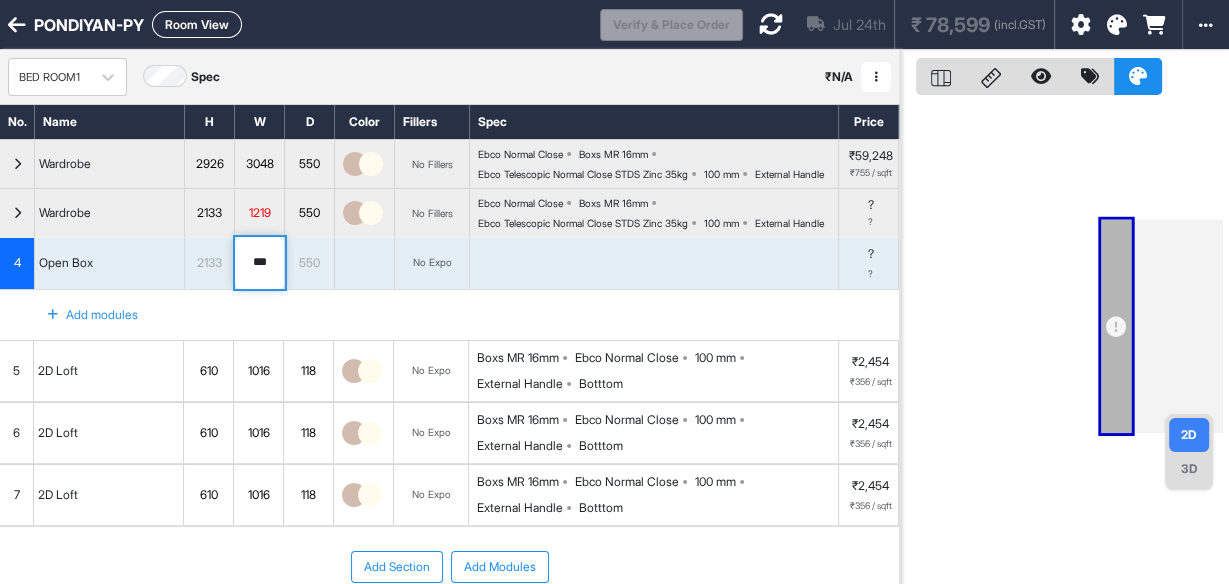 click at bounding box center (53, 315) 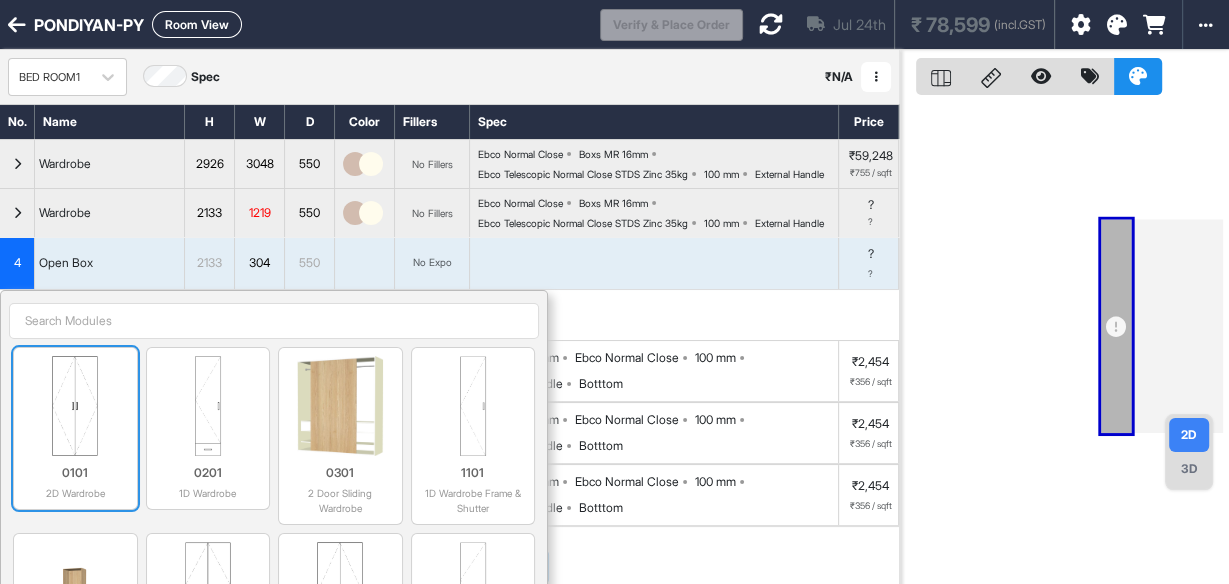 click at bounding box center [75, 406] 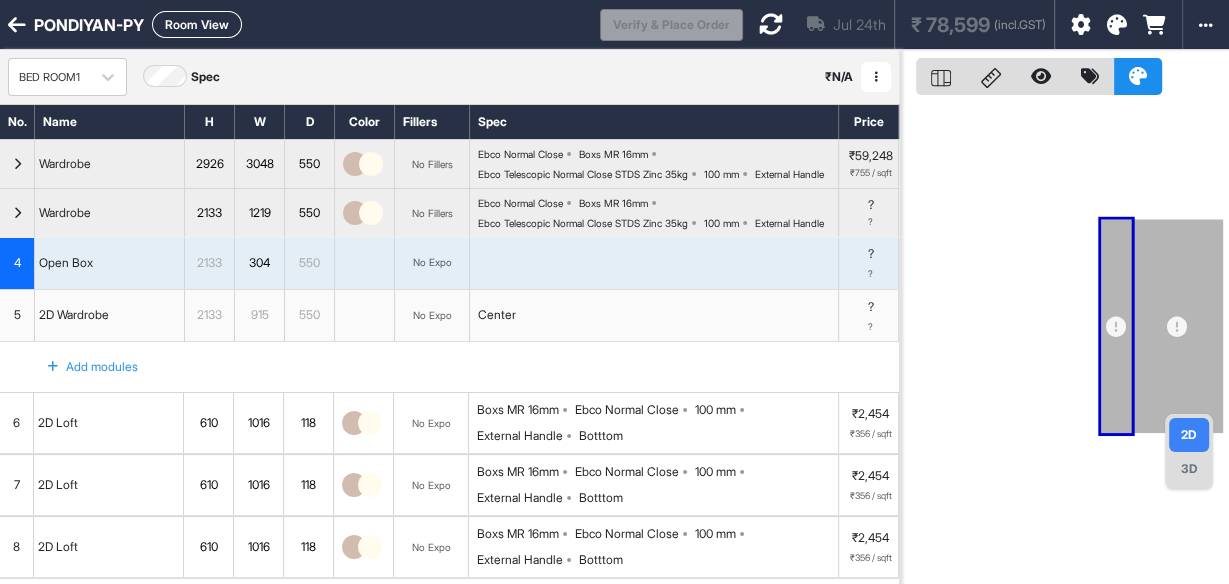 click on "2D 3D" at bounding box center [1189, 452] 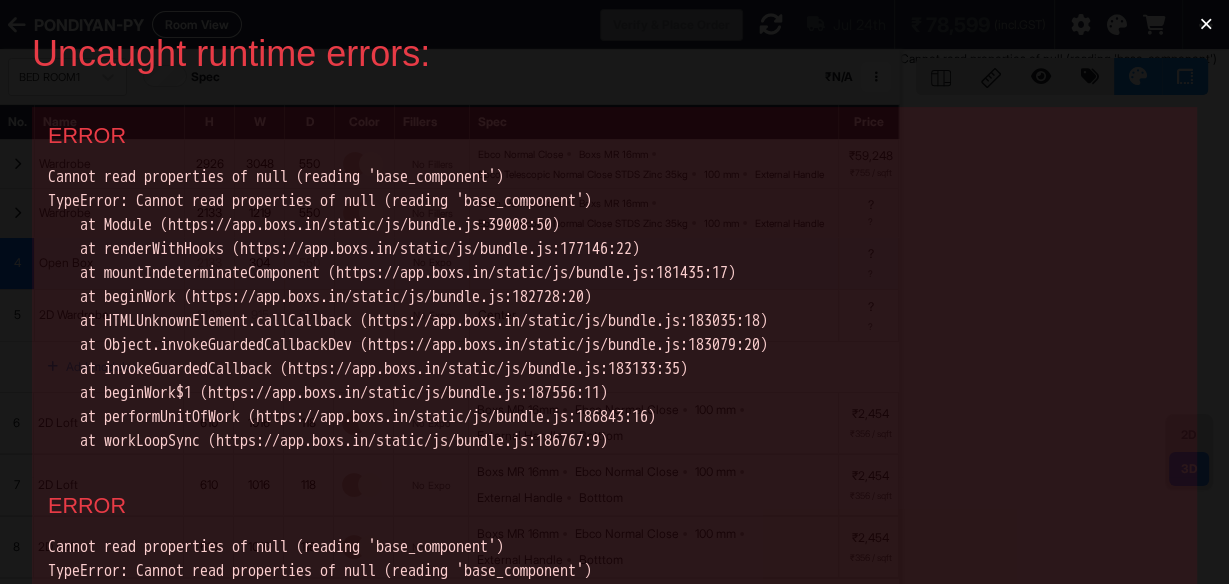 scroll, scrollTop: 0, scrollLeft: 0, axis: both 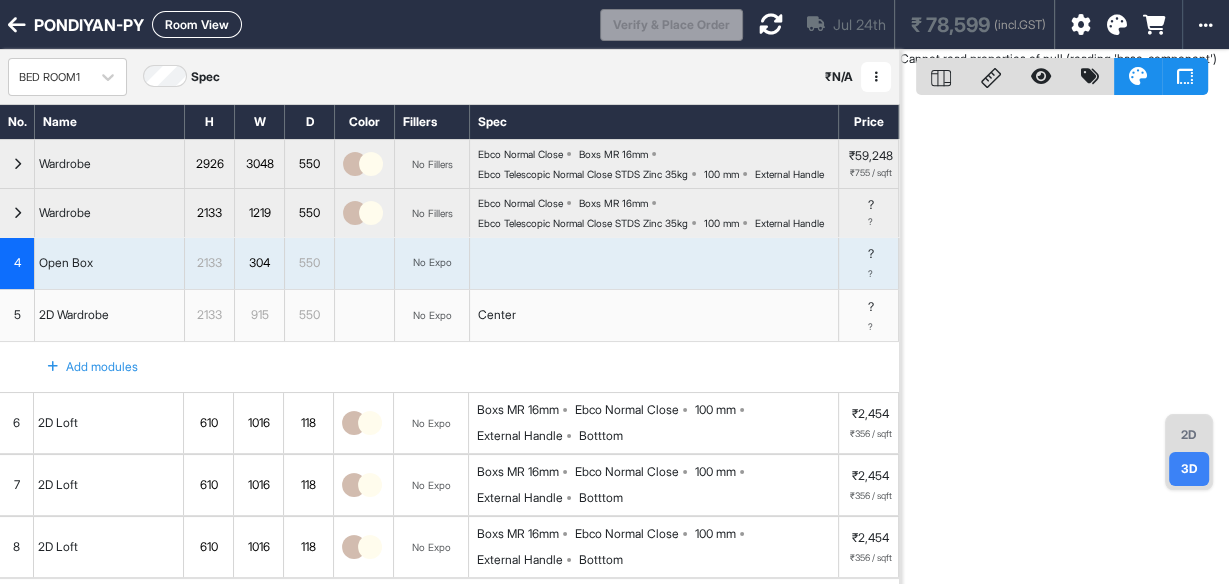 click on "Room View" at bounding box center [197, 24] 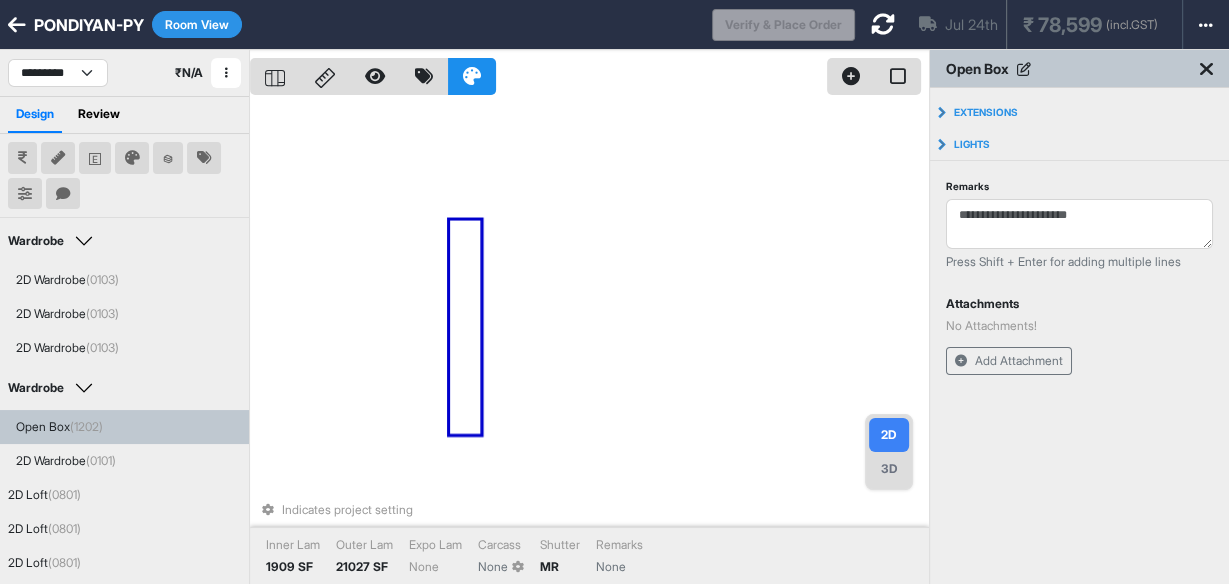 click on "3D" at bounding box center [889, 469] 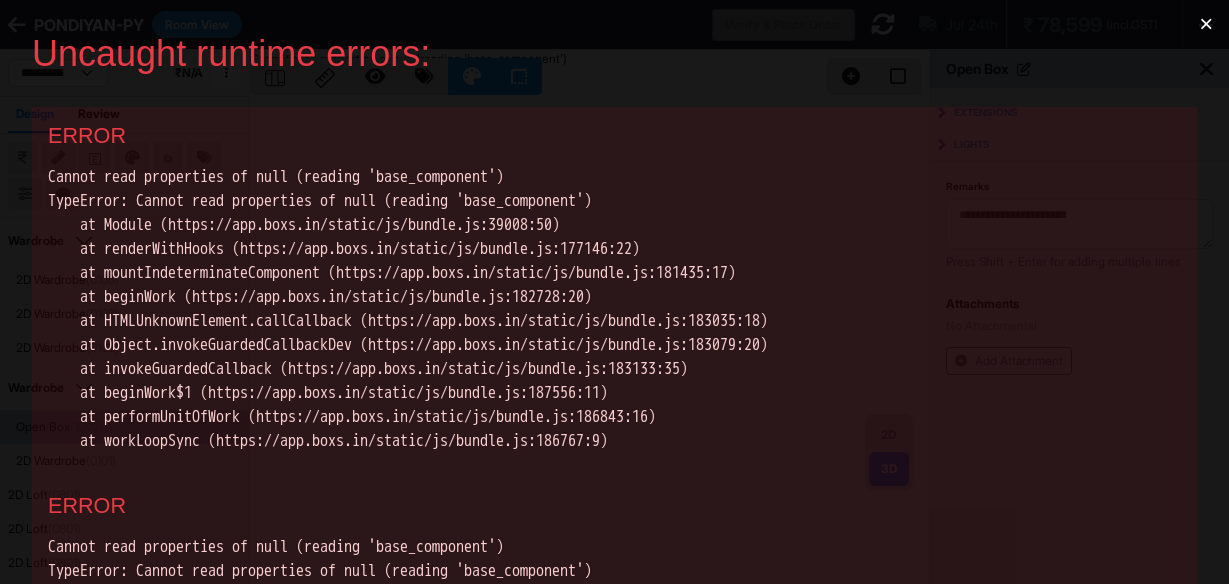 scroll, scrollTop: 0, scrollLeft: 0, axis: both 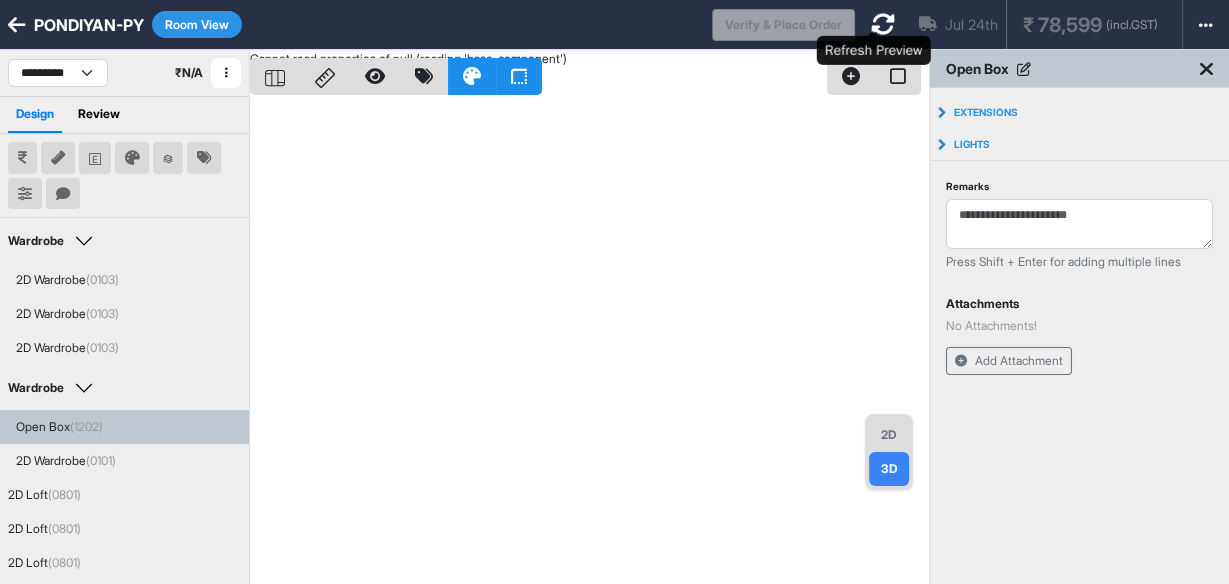 click at bounding box center [883, 24] 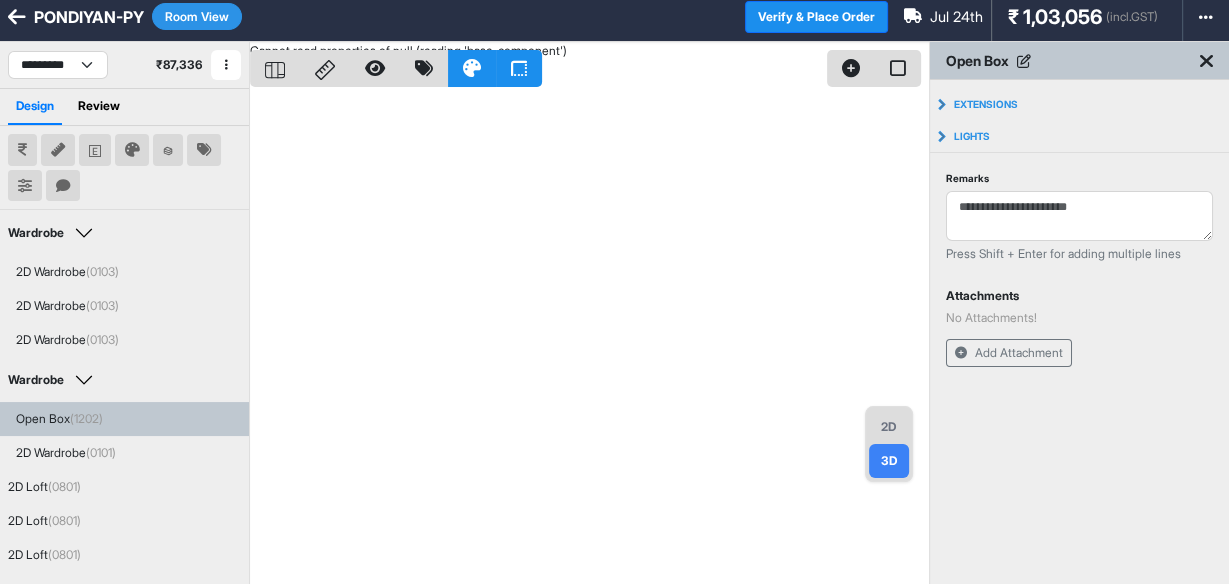 scroll, scrollTop: 0, scrollLeft: 0, axis: both 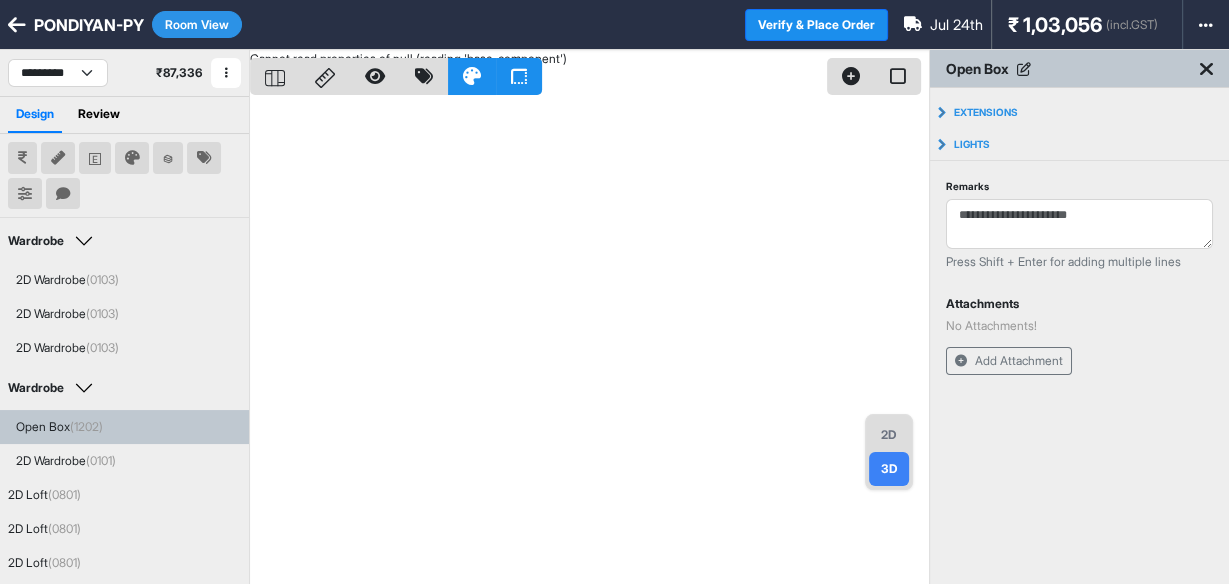click on "Room View" at bounding box center (197, 24) 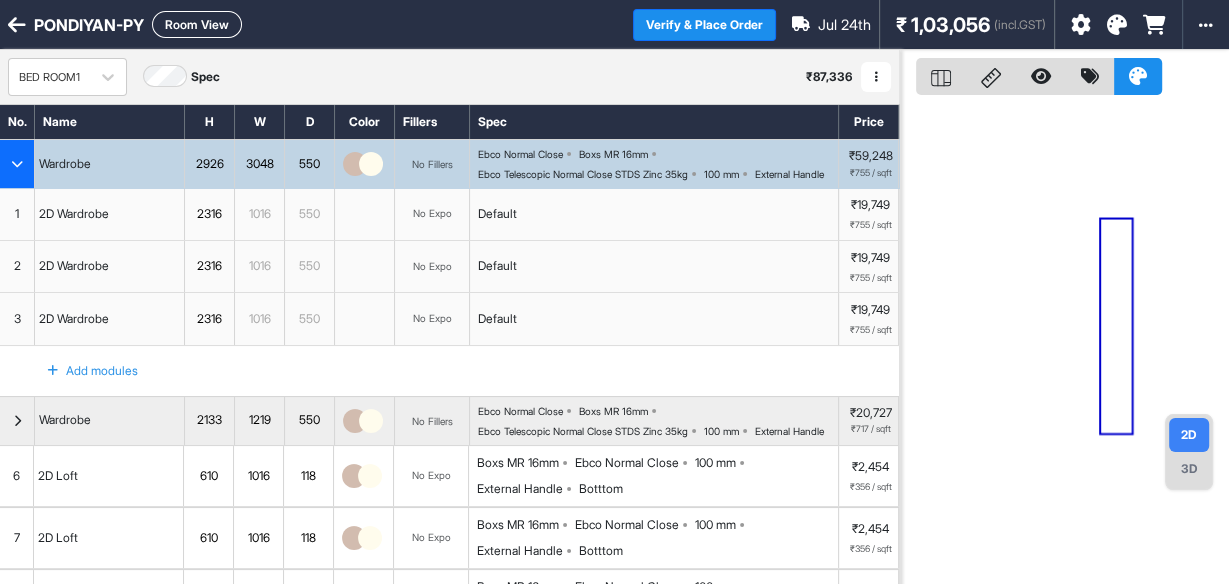 click on "3D" at bounding box center [1189, 469] 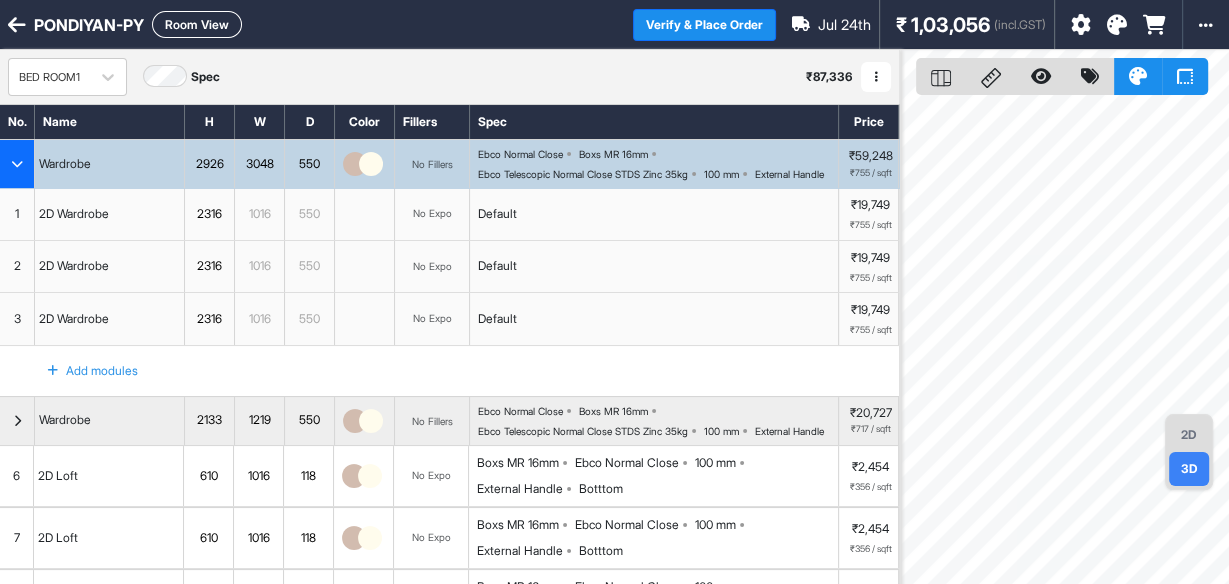click on "Room View" at bounding box center [197, 24] 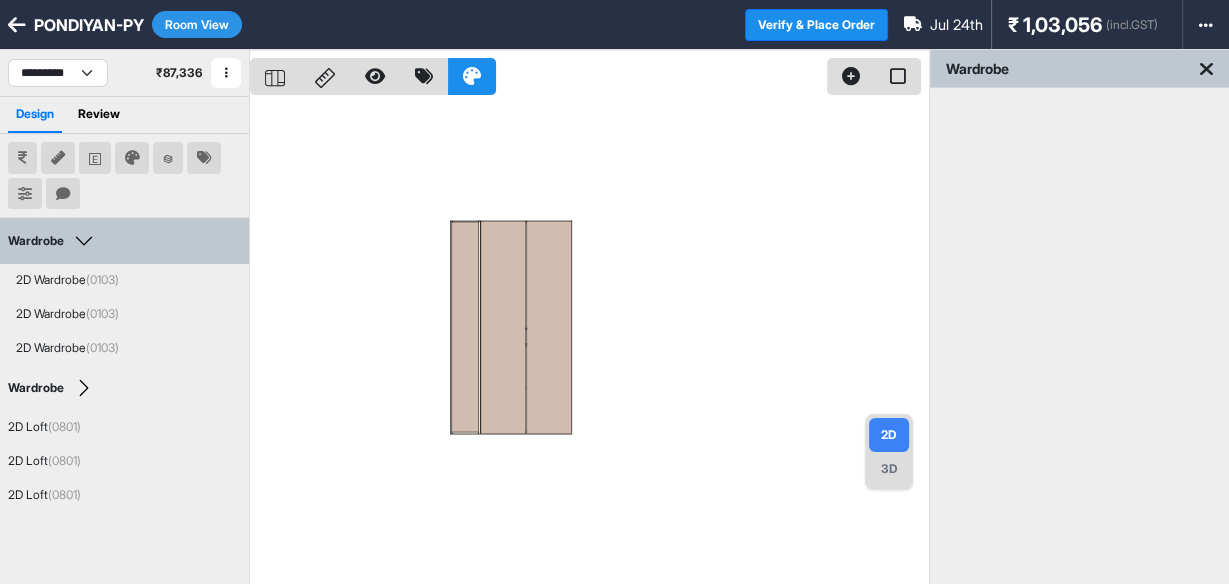 click on "3D" at bounding box center [889, 469] 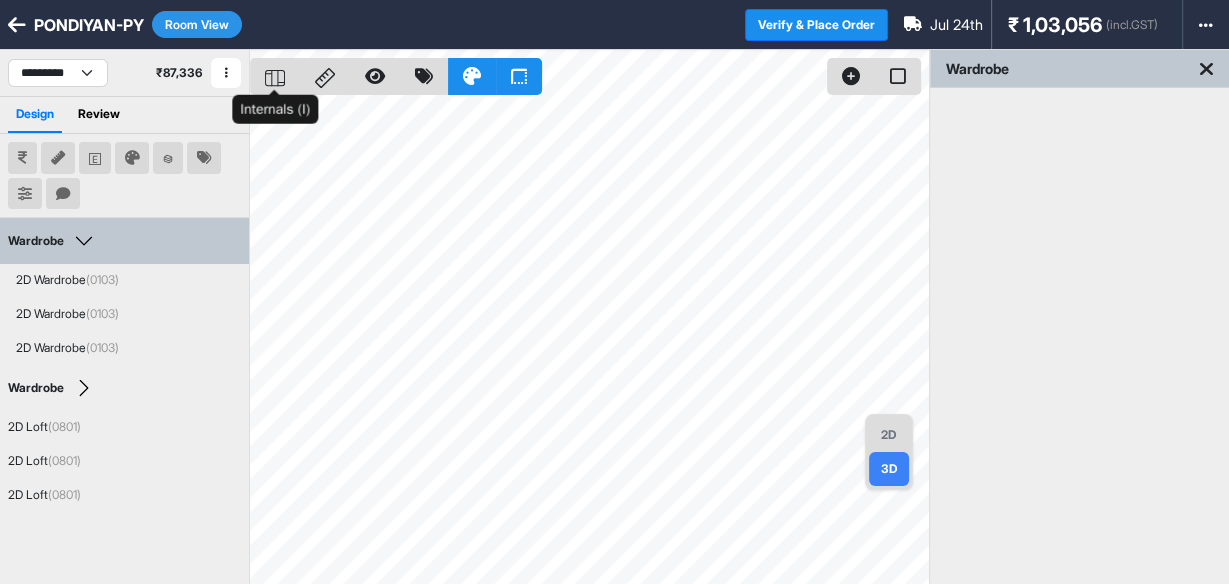 click at bounding box center [275, 76] 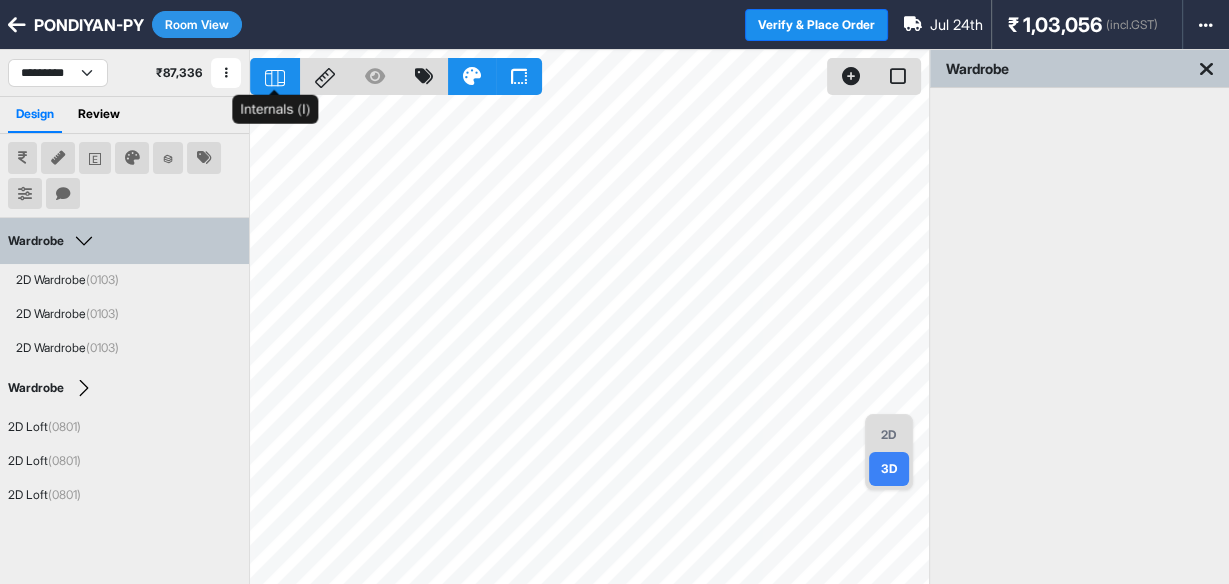click at bounding box center (275, 76) 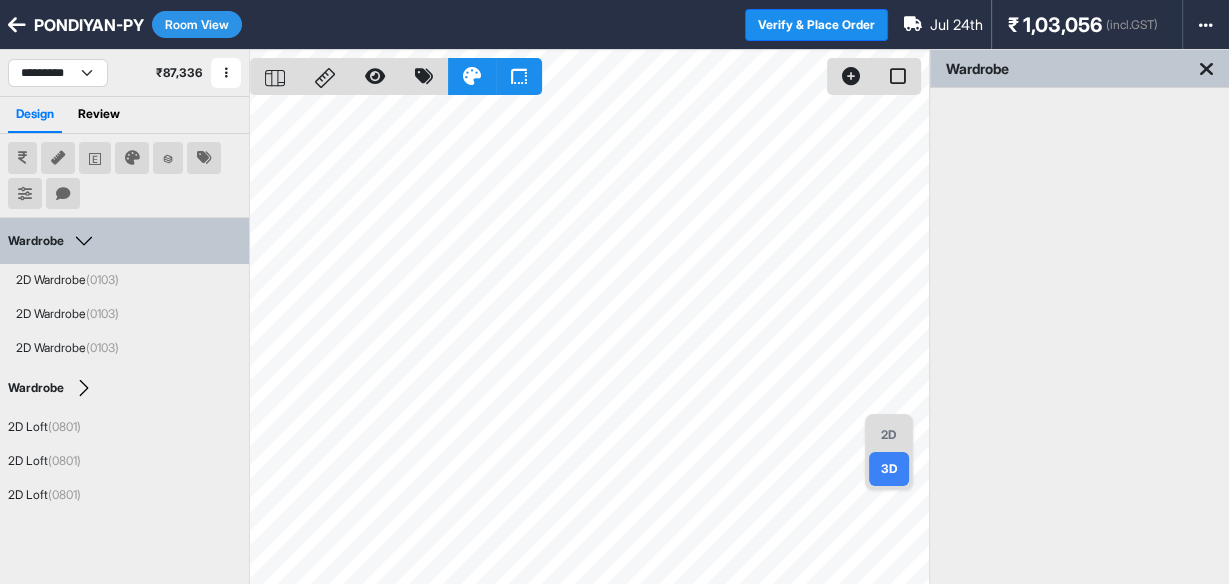 click on "2D" at bounding box center (889, 435) 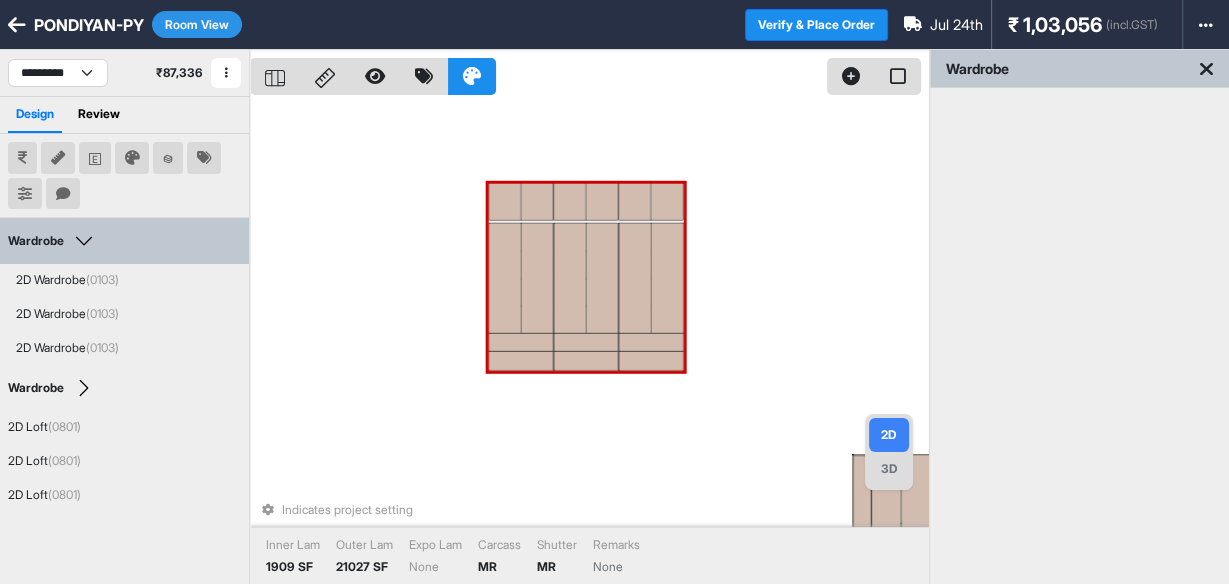 drag, startPoint x: 439, startPoint y: 215, endPoint x: 670, endPoint y: 392, distance: 291.01547 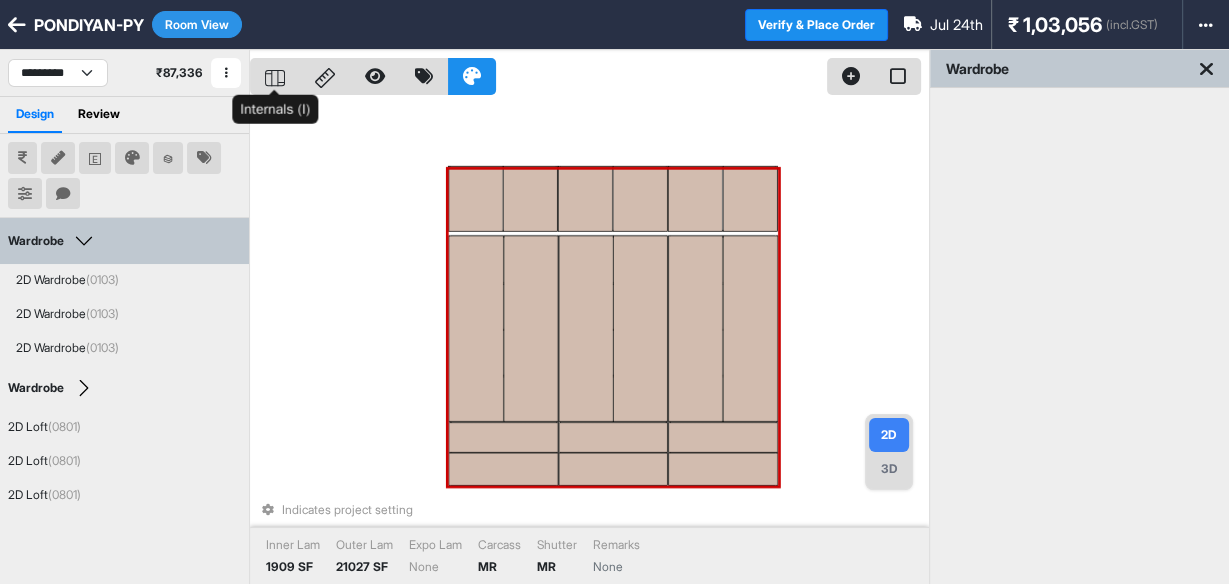 click 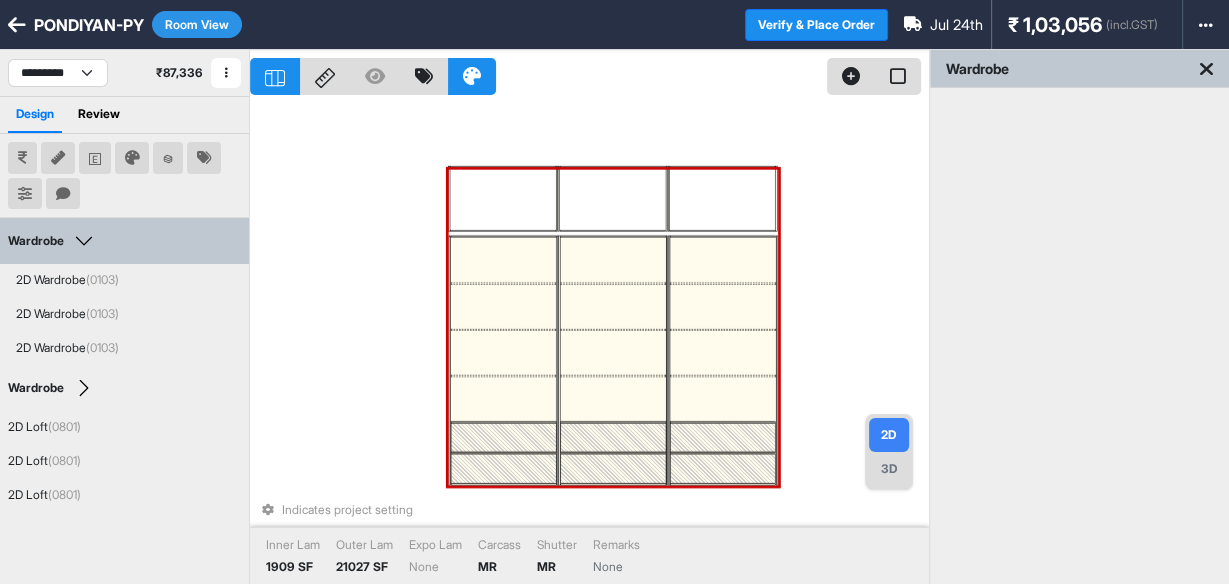click at bounding box center [504, 353] 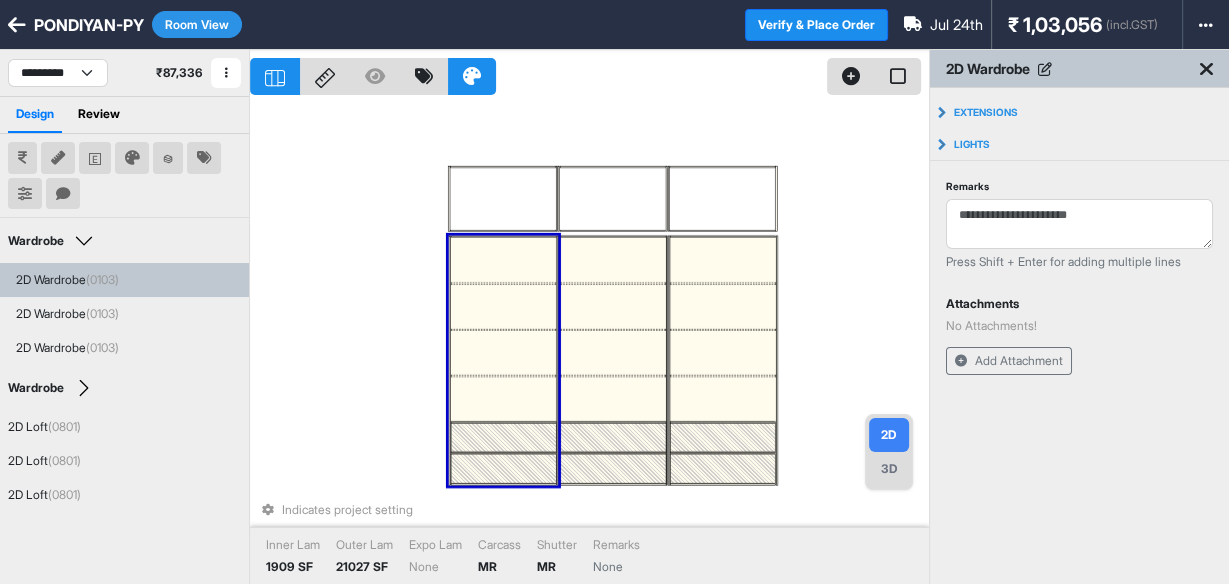 click at bounding box center (504, 353) 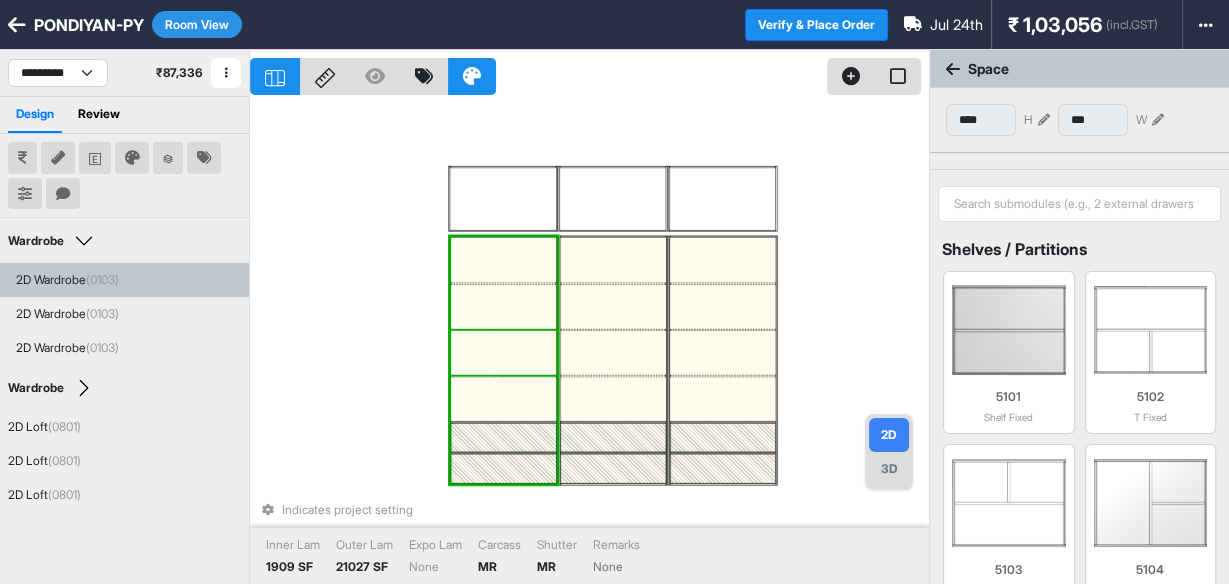 click at bounding box center [504, 353] 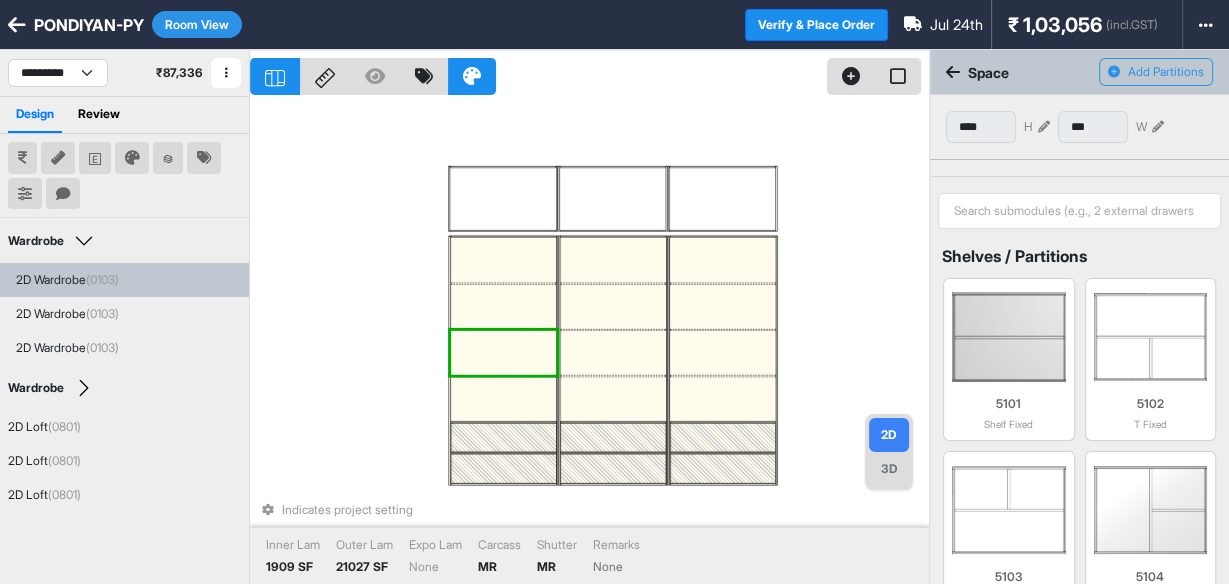 type on "***" 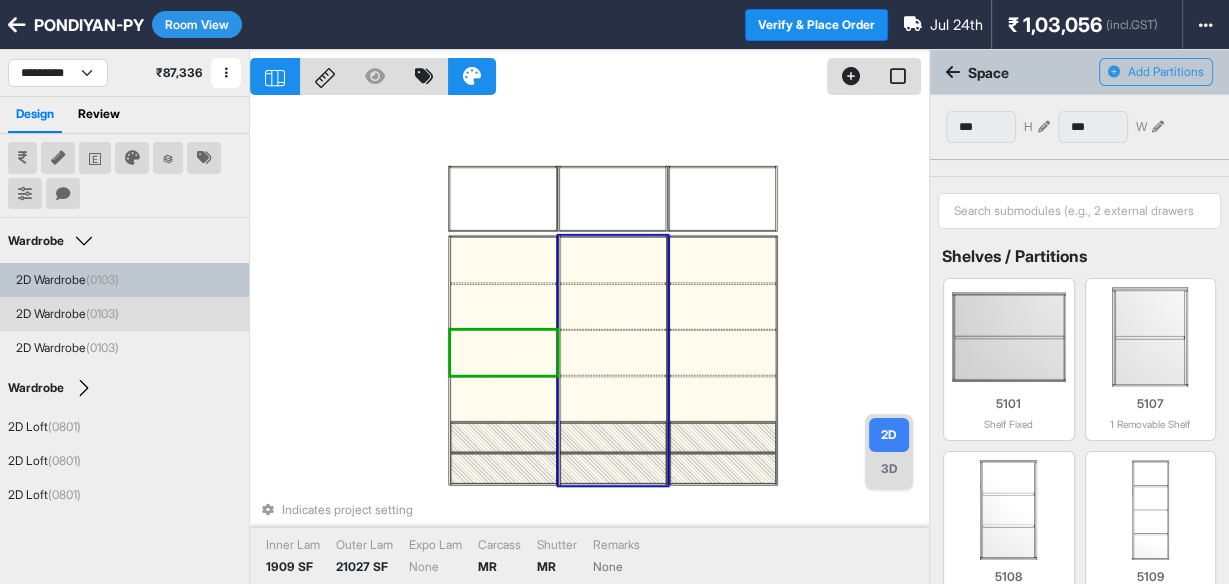 click at bounding box center (613, 353) 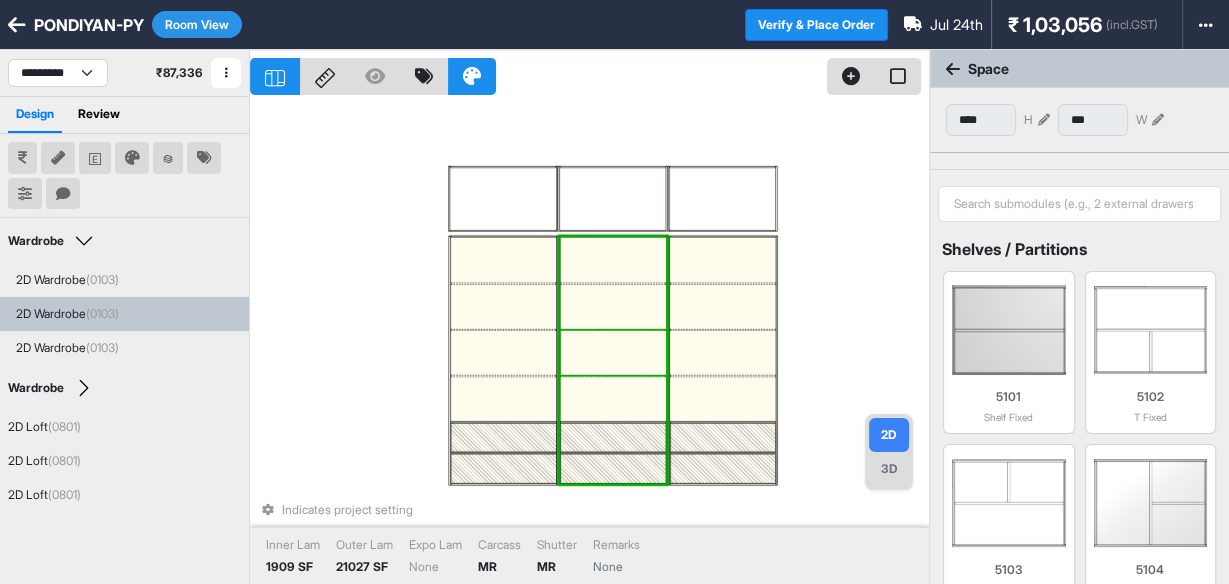 click at bounding box center [613, 353] 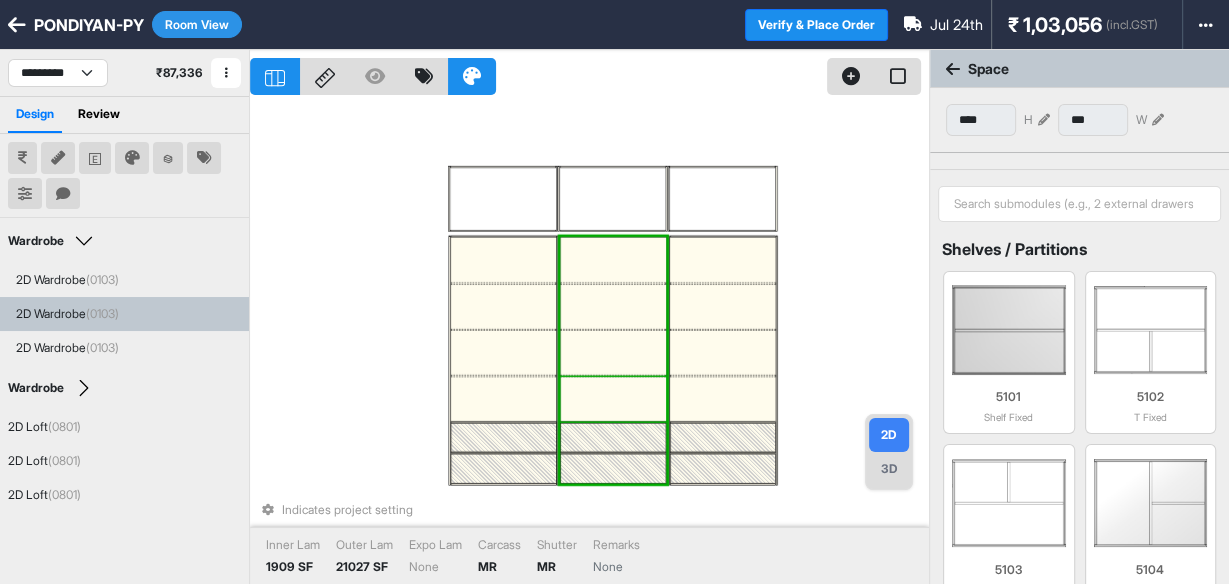 click at bounding box center [613, 399] 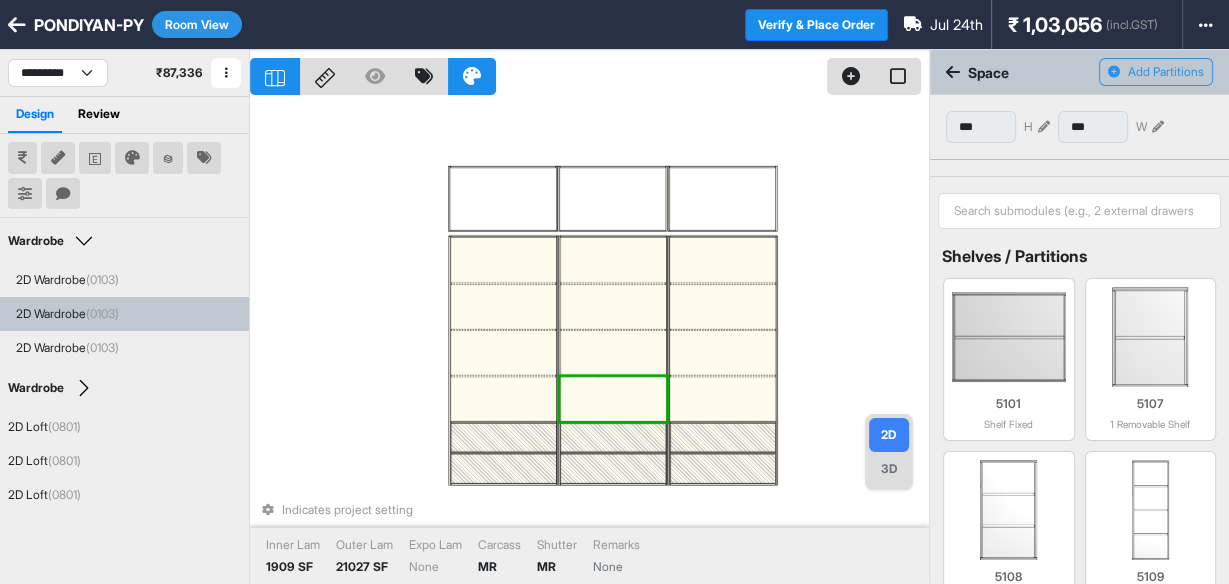 click at bounding box center [613, 353] 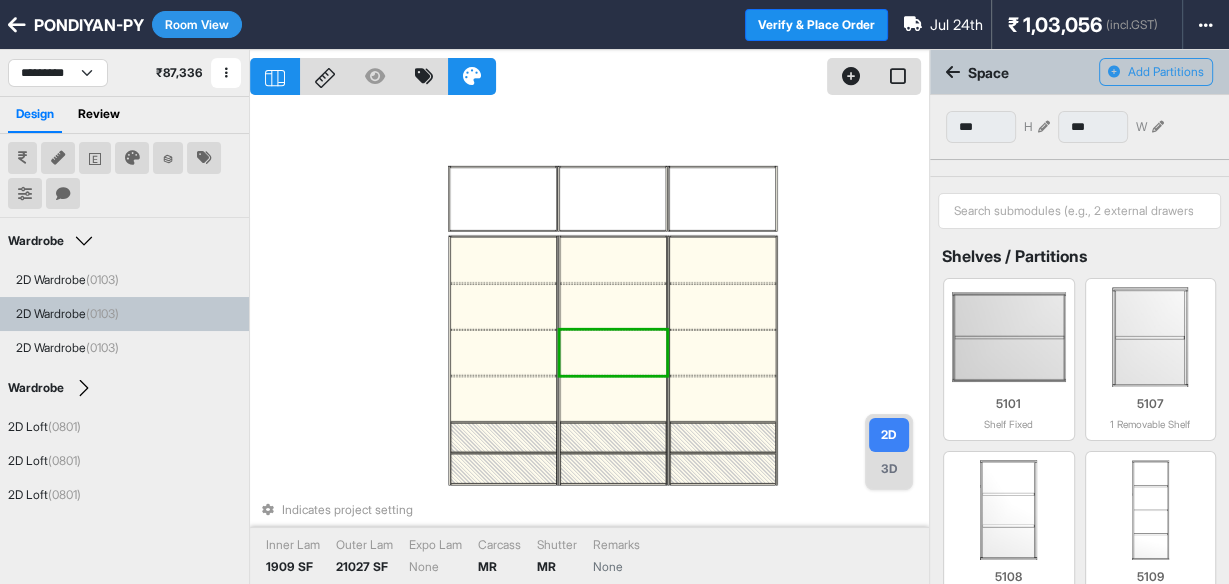 click at bounding box center [613, 306] 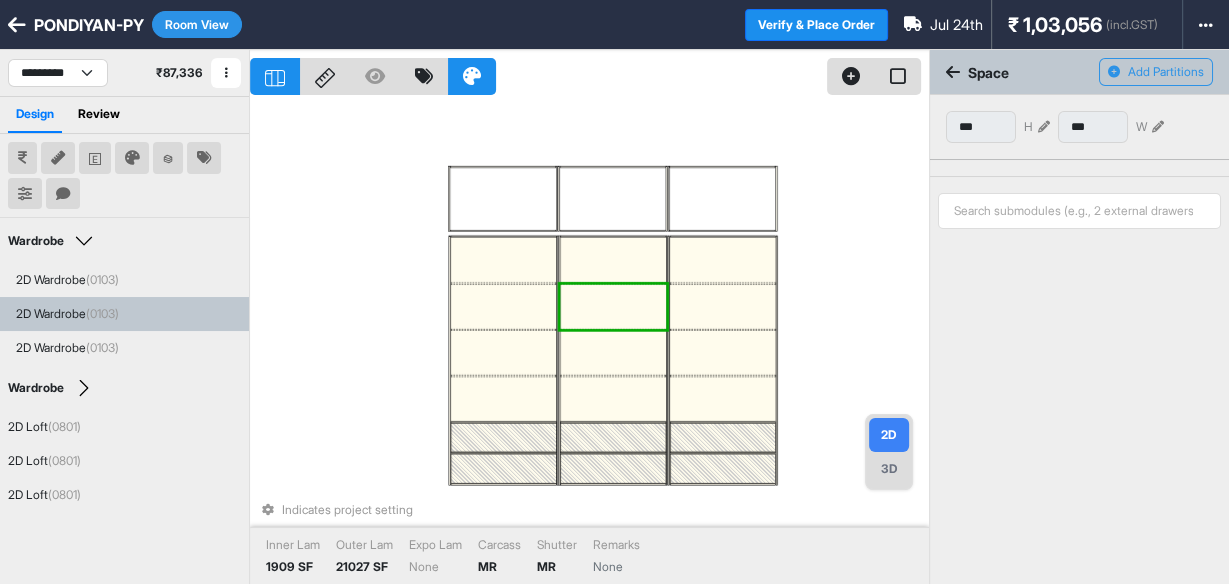 click at bounding box center [613, 330] 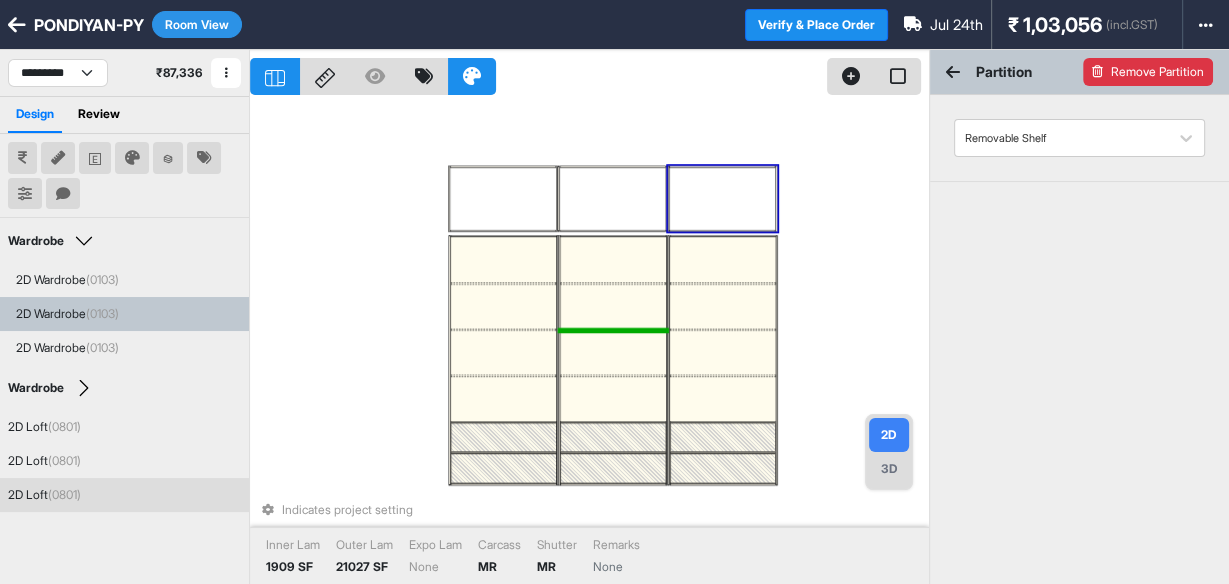 click on "Remove Partition" at bounding box center [1148, 72] 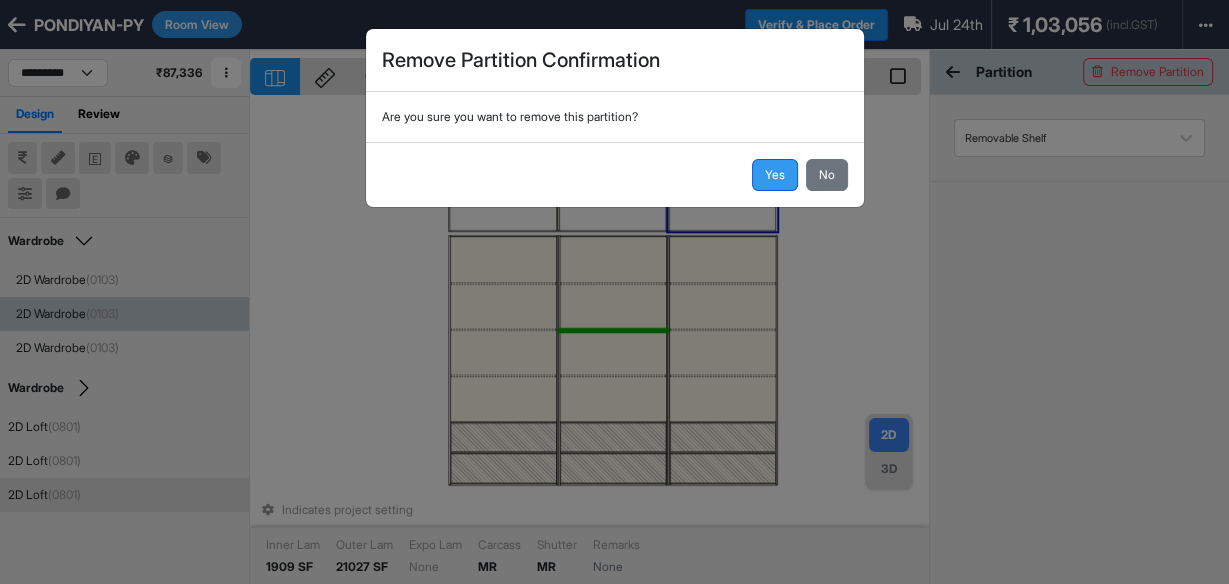 click on "Yes" at bounding box center [775, 175] 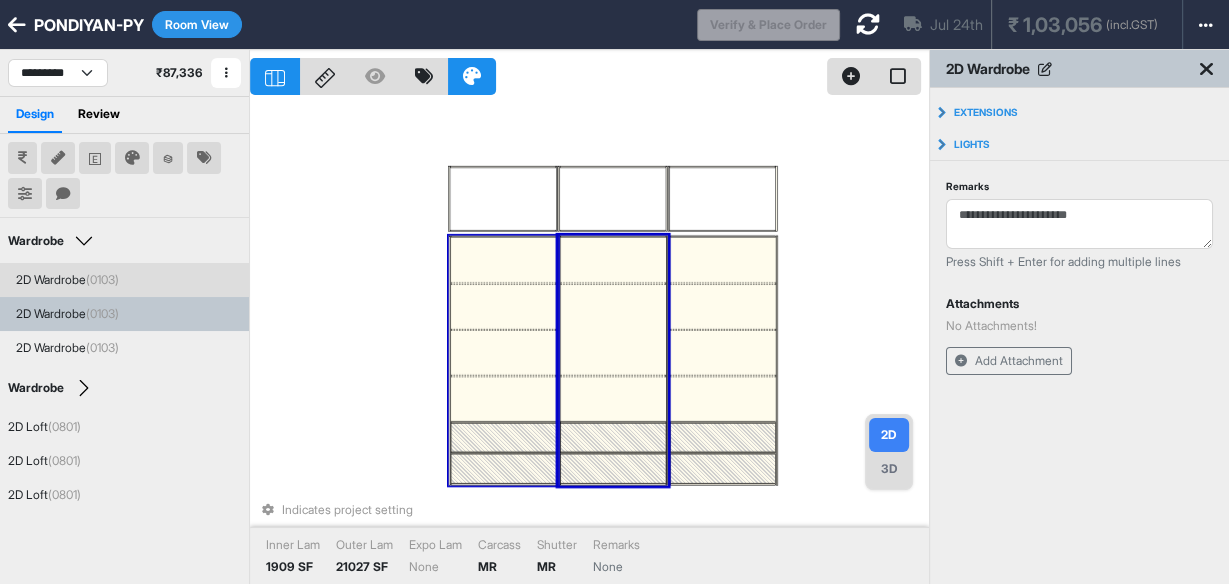click at bounding box center [504, 306] 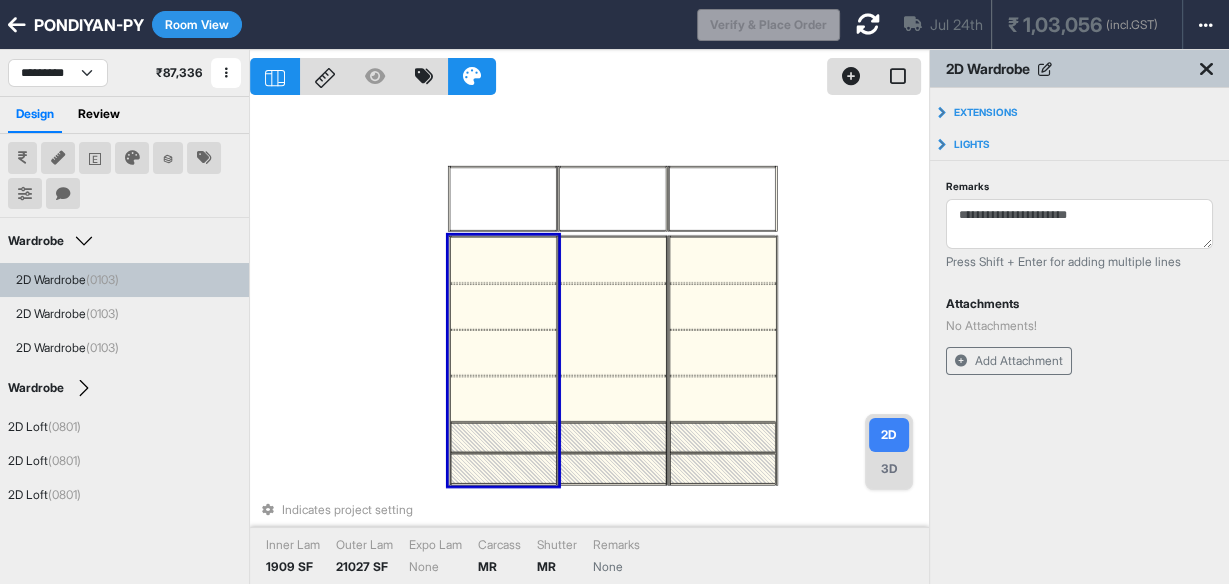 click at bounding box center (504, 306) 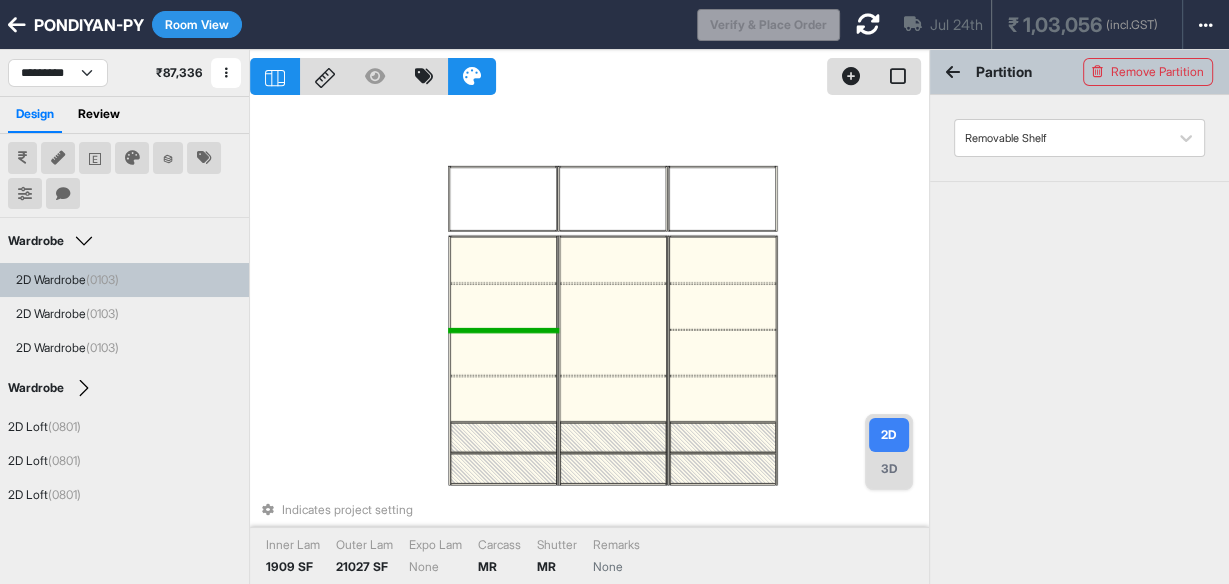 click at bounding box center (504, 330) 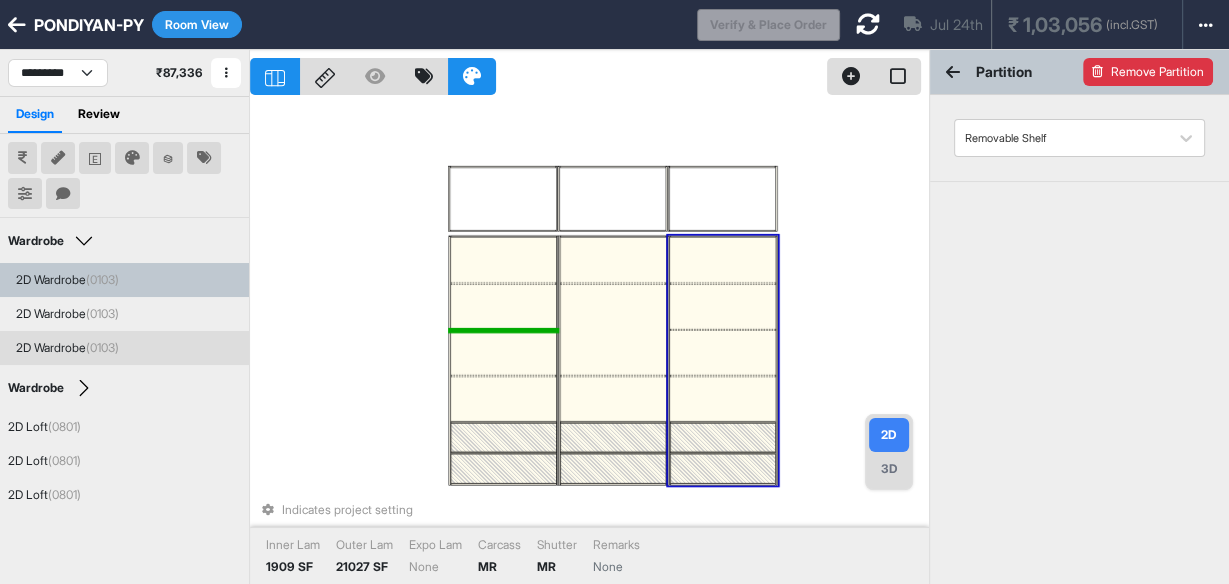 click on "Remove Partition" at bounding box center [1148, 72] 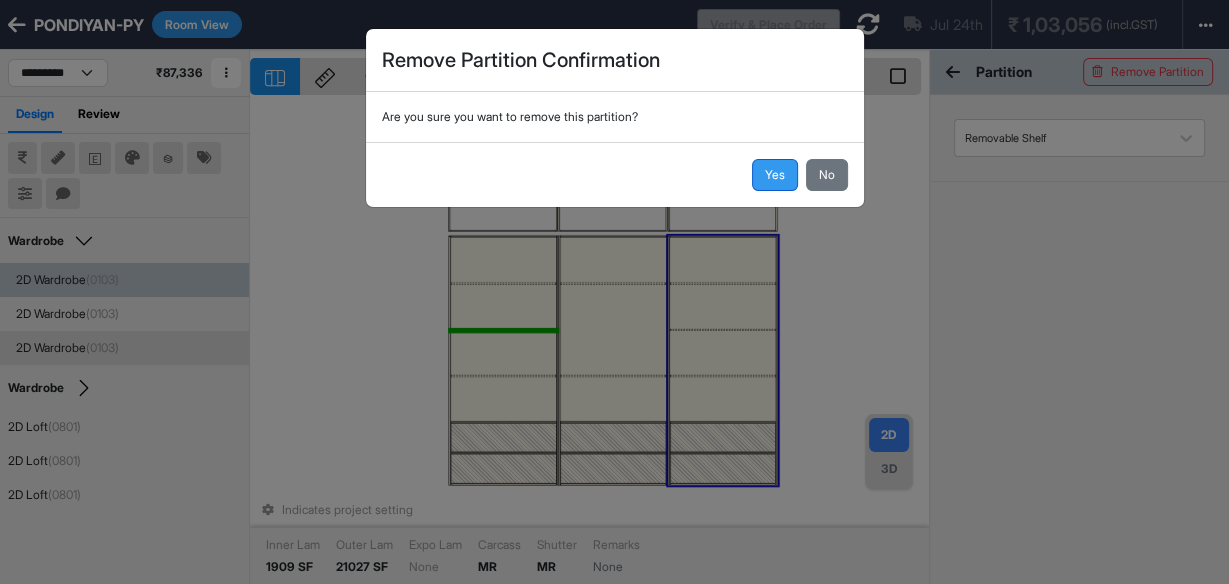 click on "Yes" at bounding box center (775, 175) 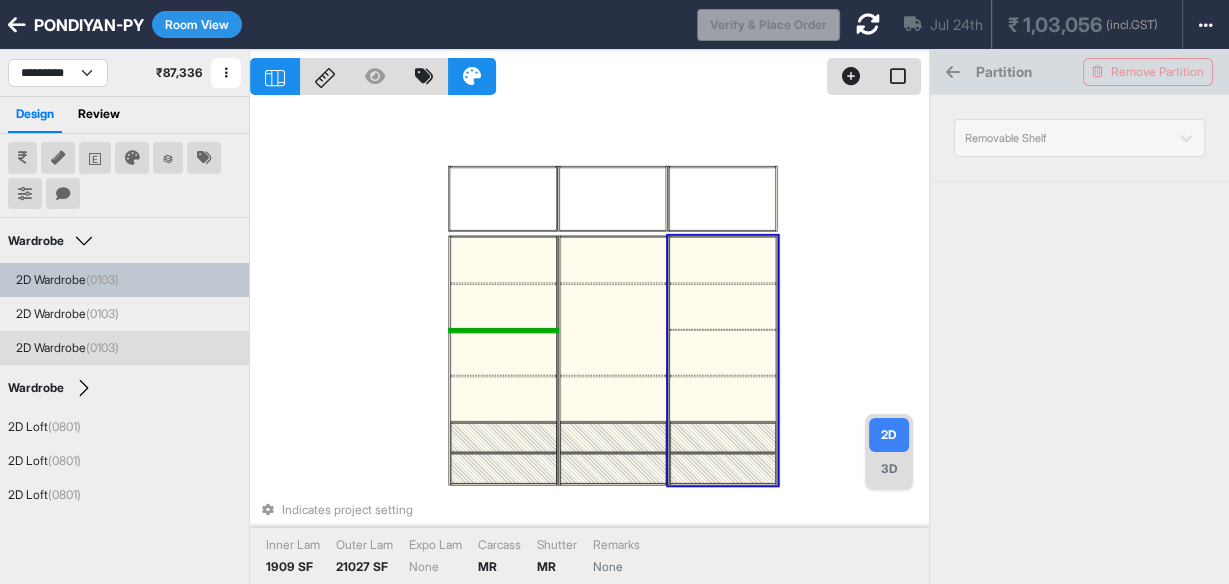 click at bounding box center (723, 353) 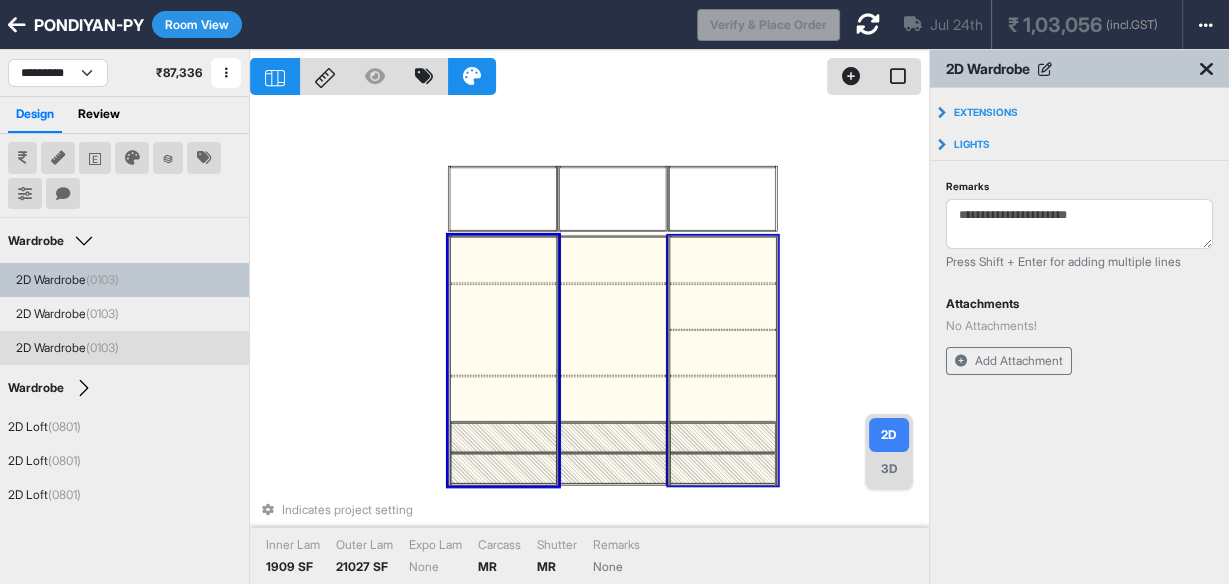 click at bounding box center [723, 353] 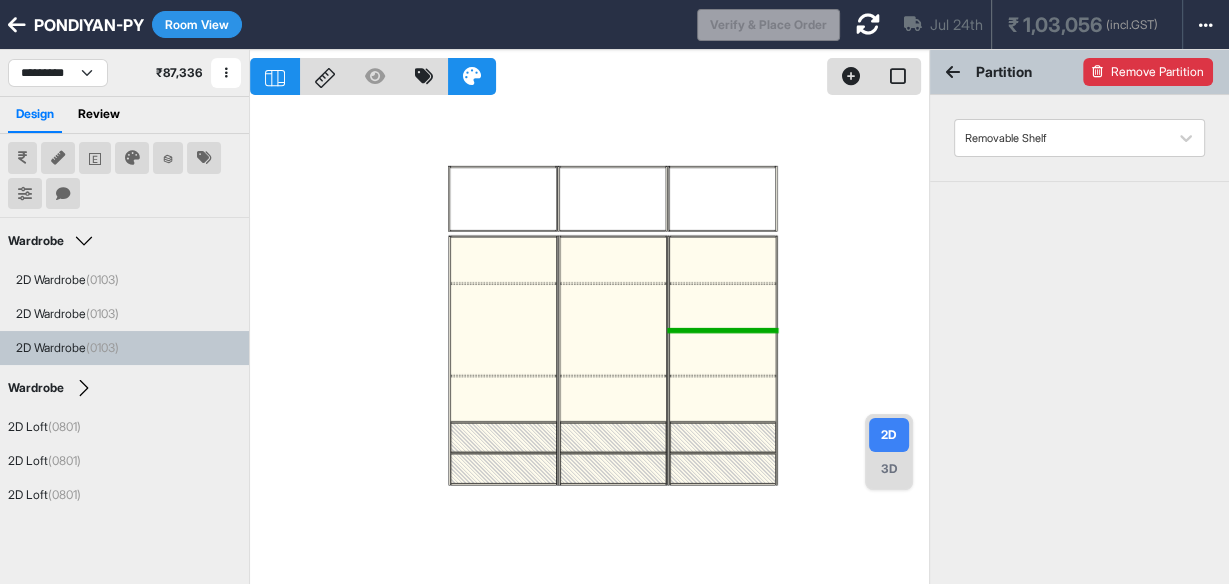 click on "Remove Partition" at bounding box center (1148, 72) 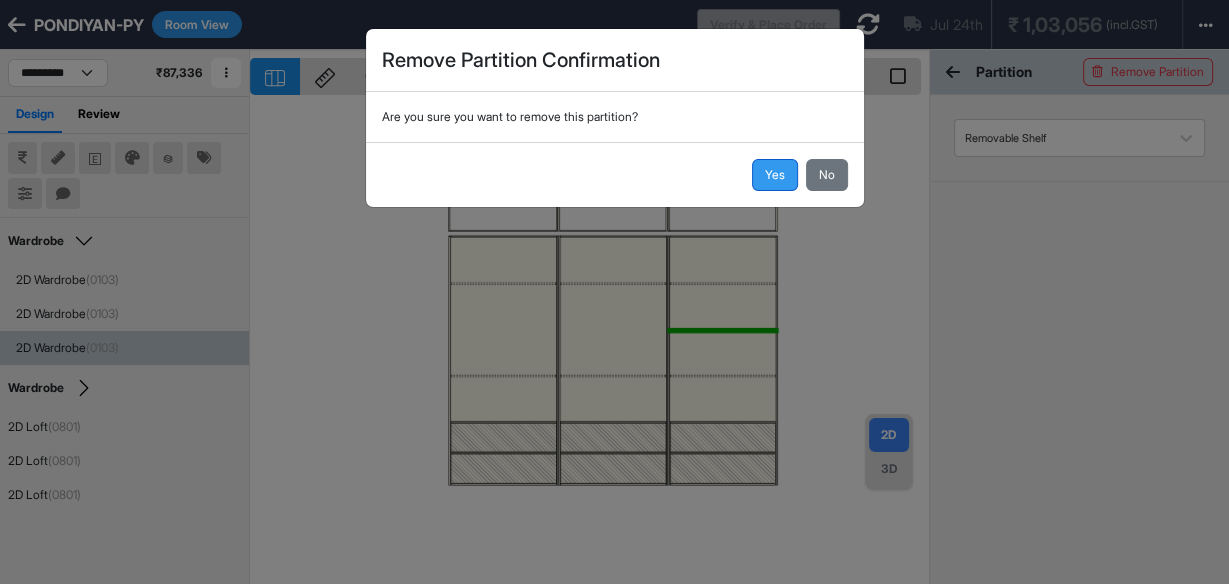 click on "Yes" at bounding box center [775, 175] 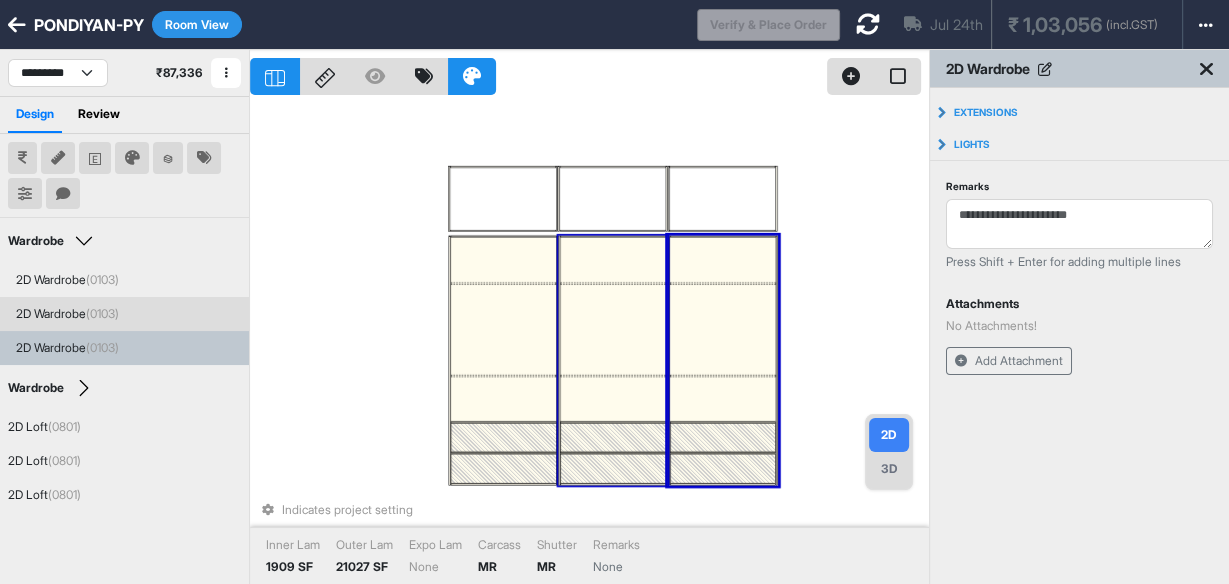 click at bounding box center [613, 399] 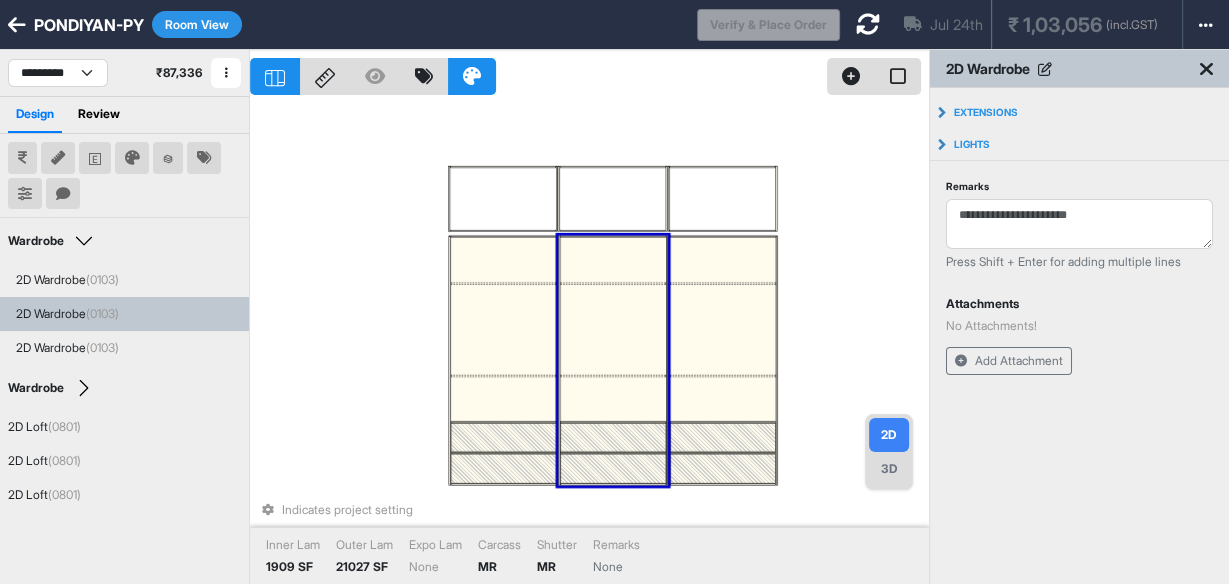 click at bounding box center (613, 399) 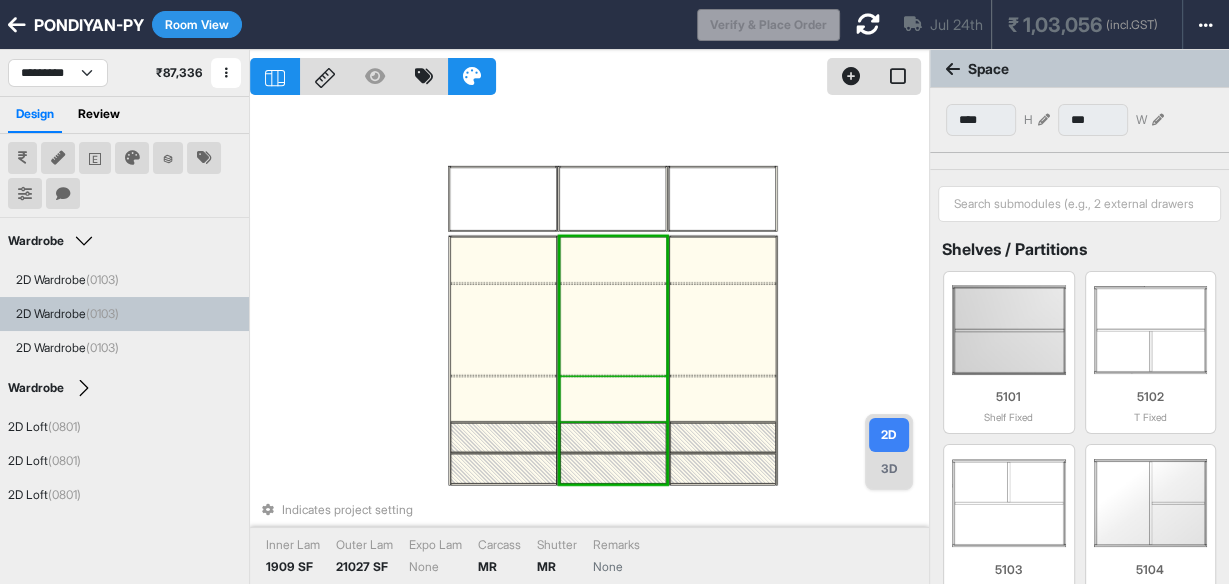 click at bounding box center (613, 399) 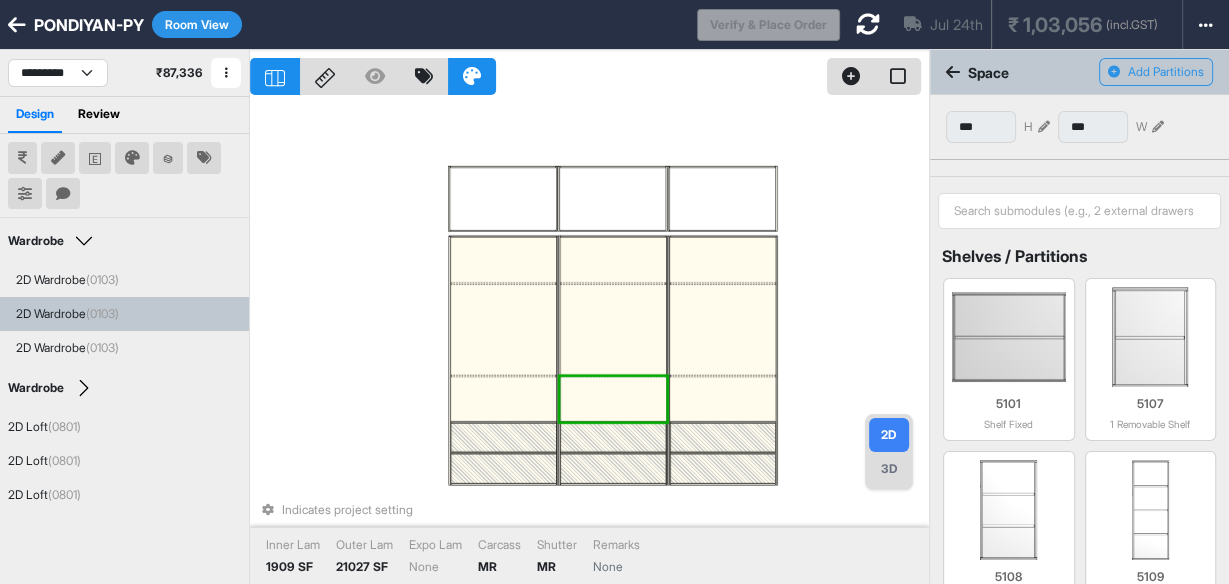 click at bounding box center [613, 399] 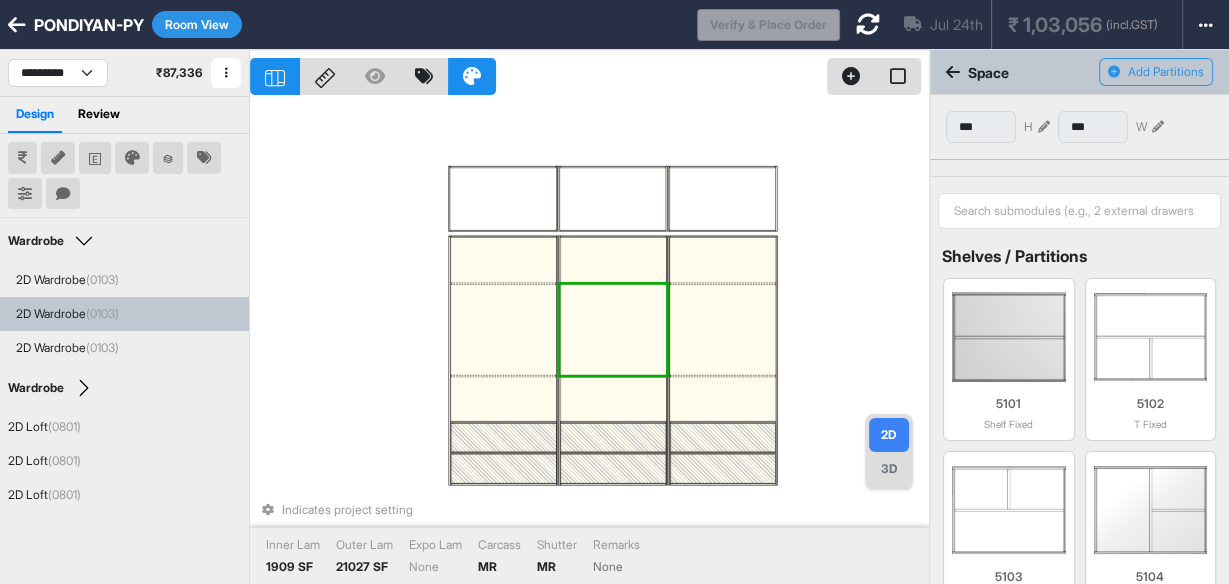 click at bounding box center (613, 259) 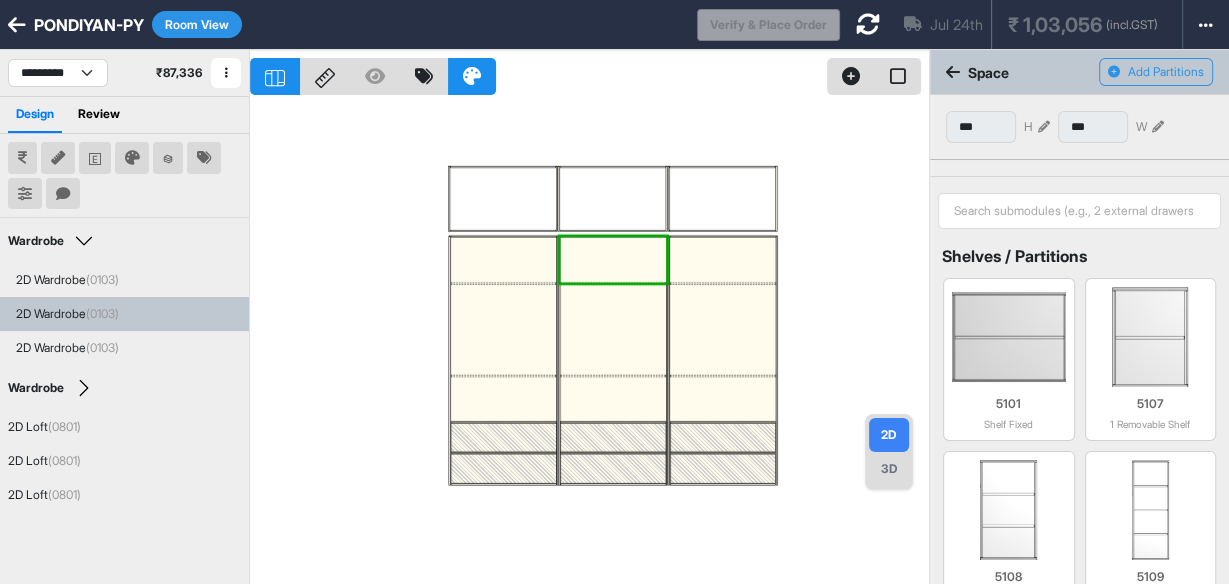 click at bounding box center (1044, 127) 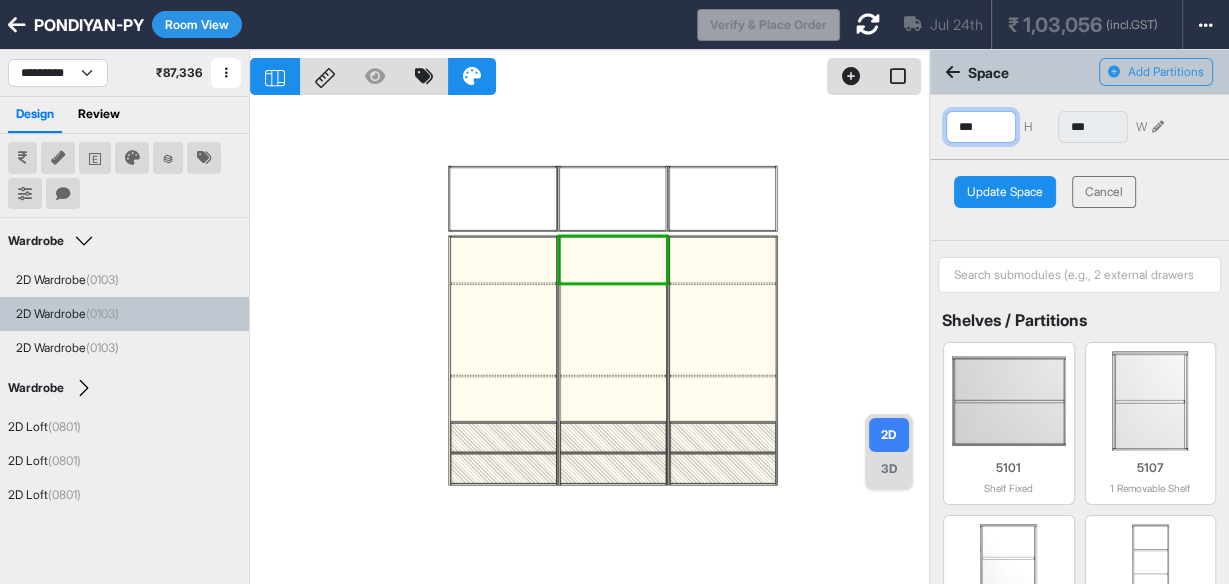 click on "***" at bounding box center (981, 127) 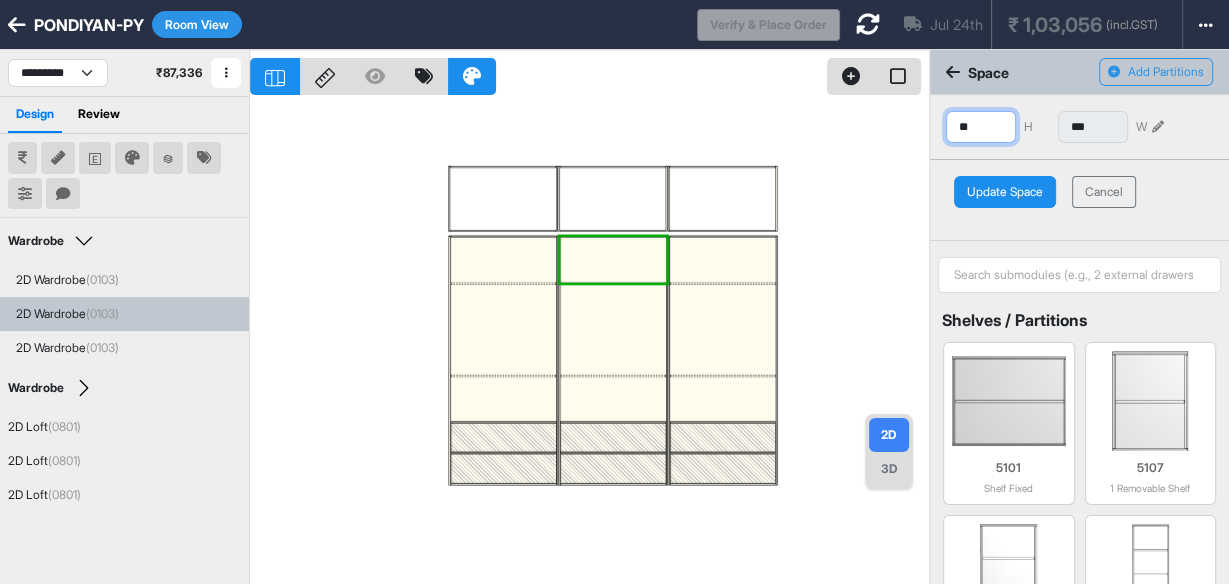 type on "*" 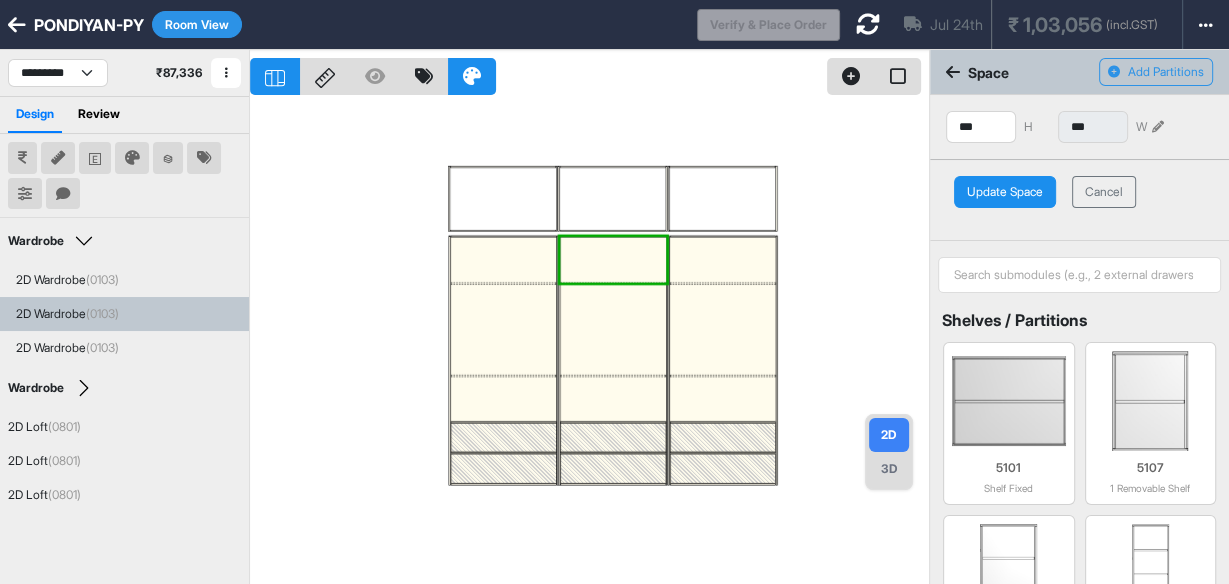 click on "Update Space" at bounding box center [1005, 192] 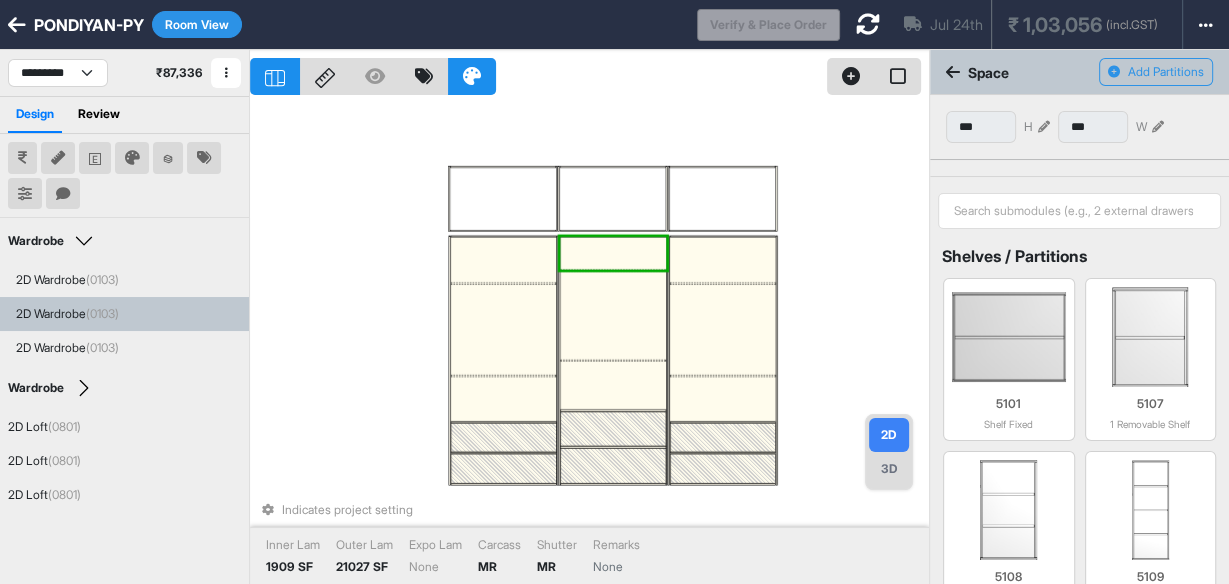 click at bounding box center (613, 316) 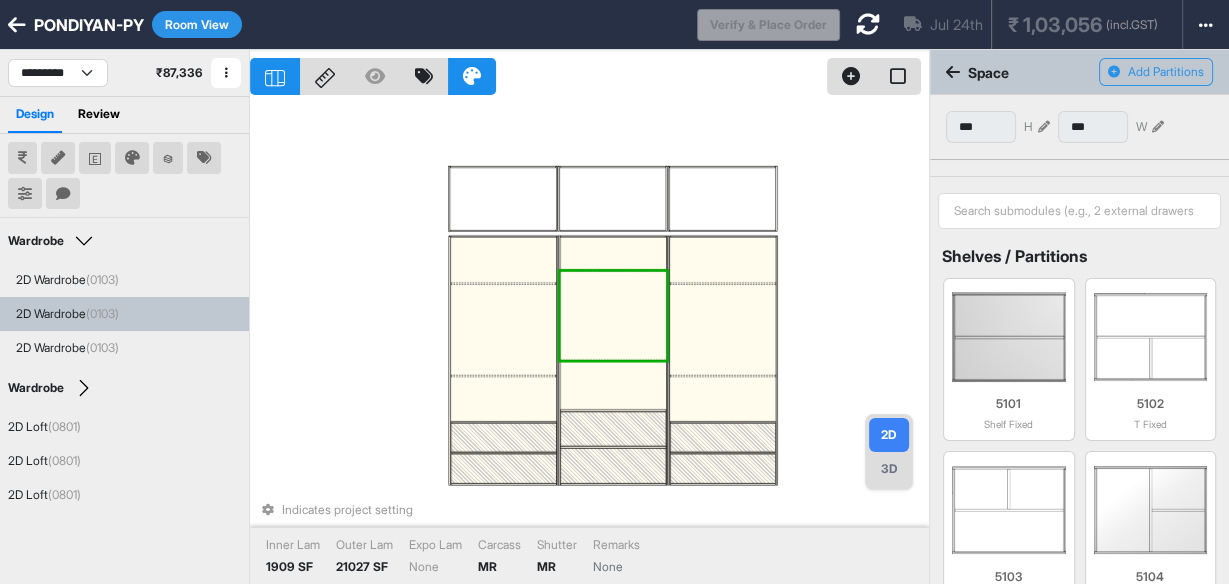 click at bounding box center (613, 386) 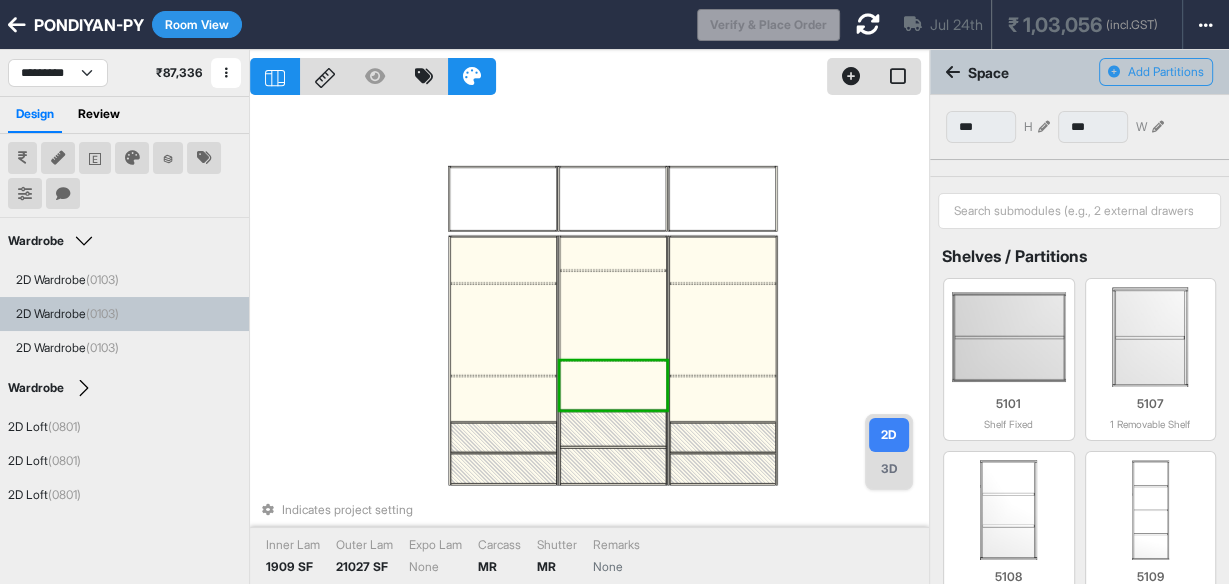 click at bounding box center [613, 316] 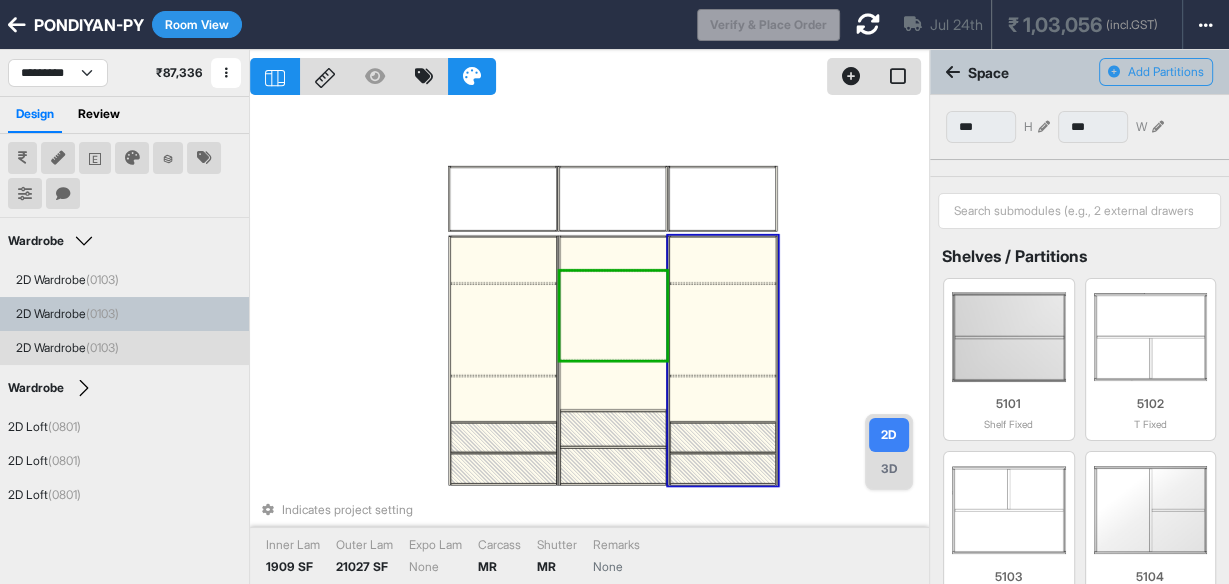 click on "*** H" at bounding box center [998, 127] 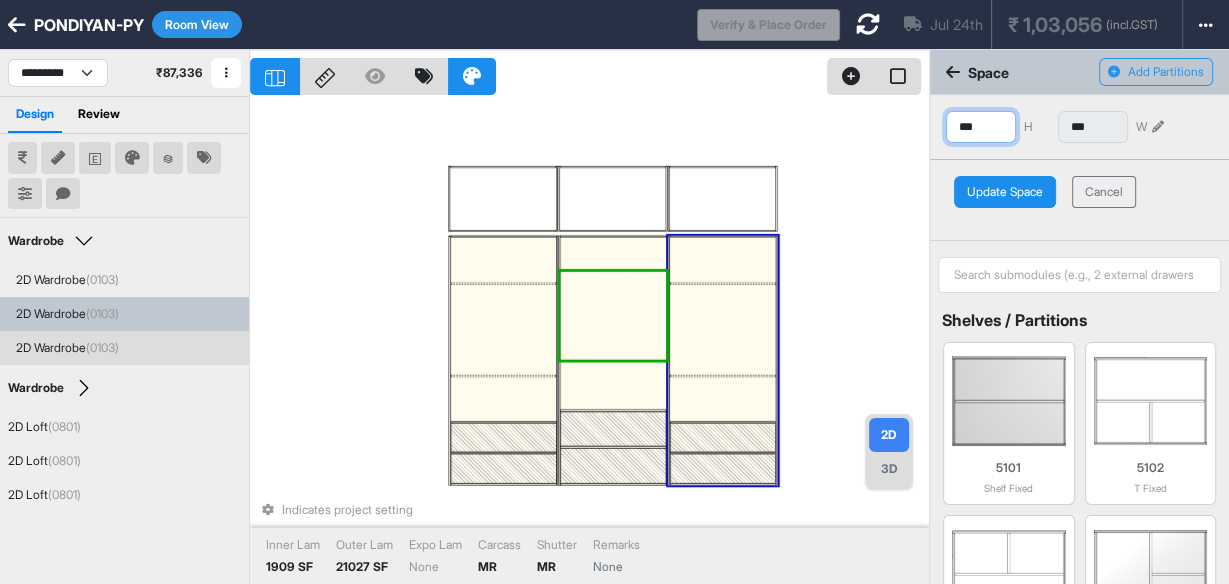 click on "***" at bounding box center (981, 127) 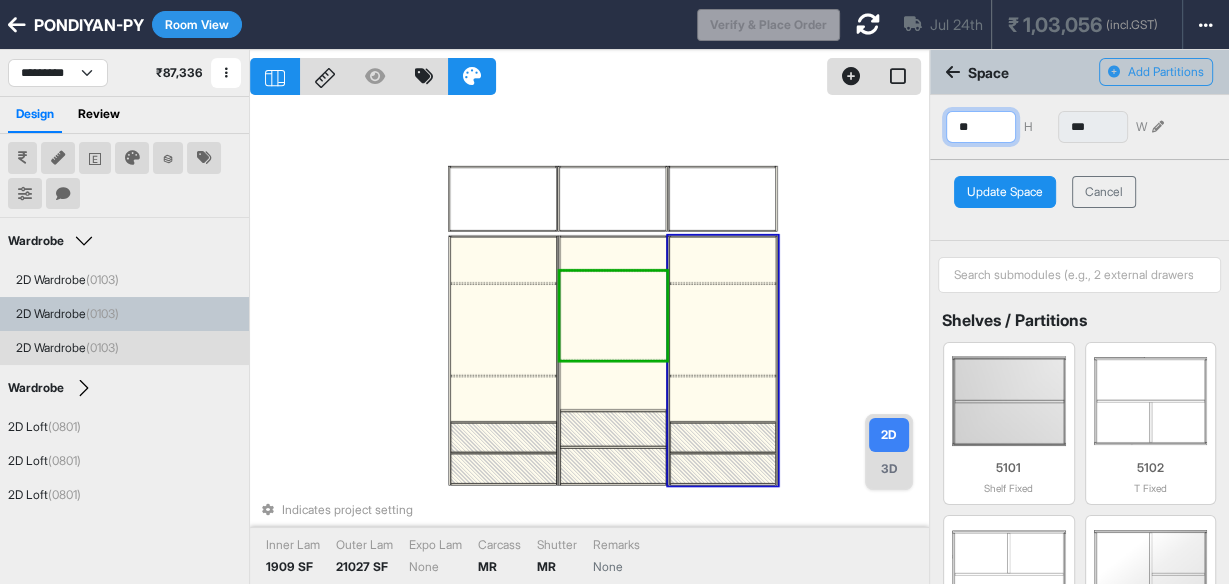 type on "*" 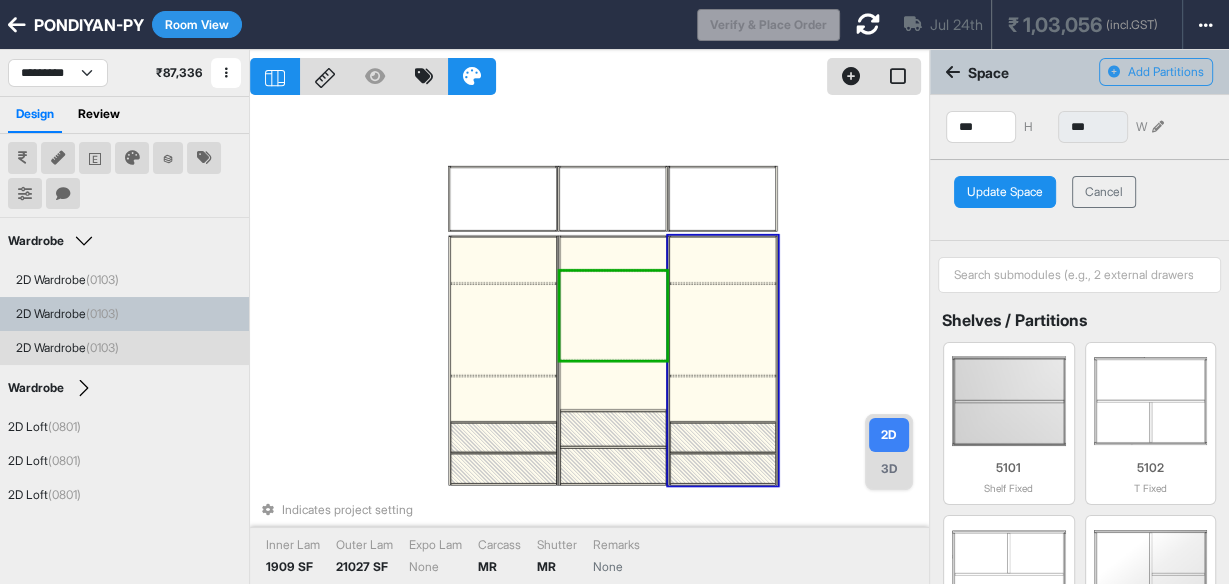 click on "Update Space" at bounding box center [1005, 192] 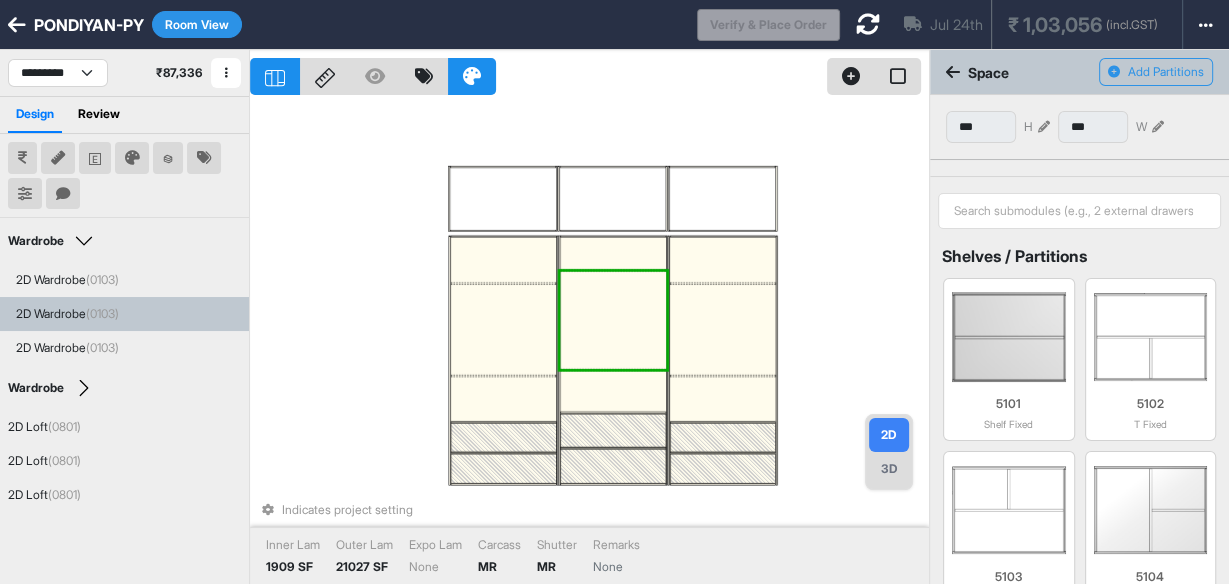 click at bounding box center (613, 391) 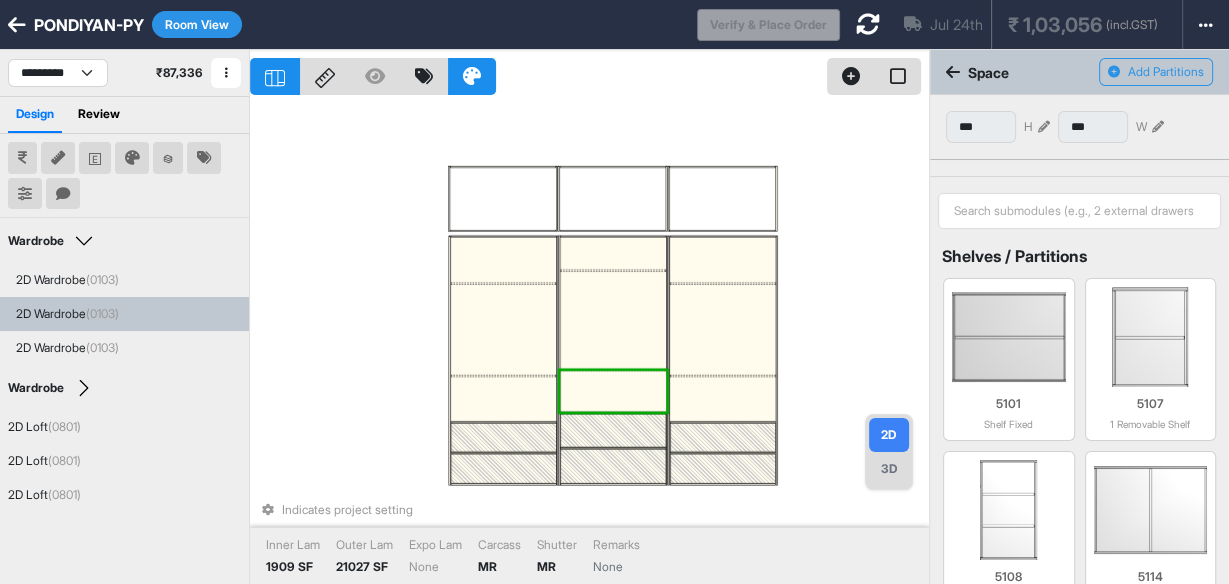 click at bounding box center (613, 430) 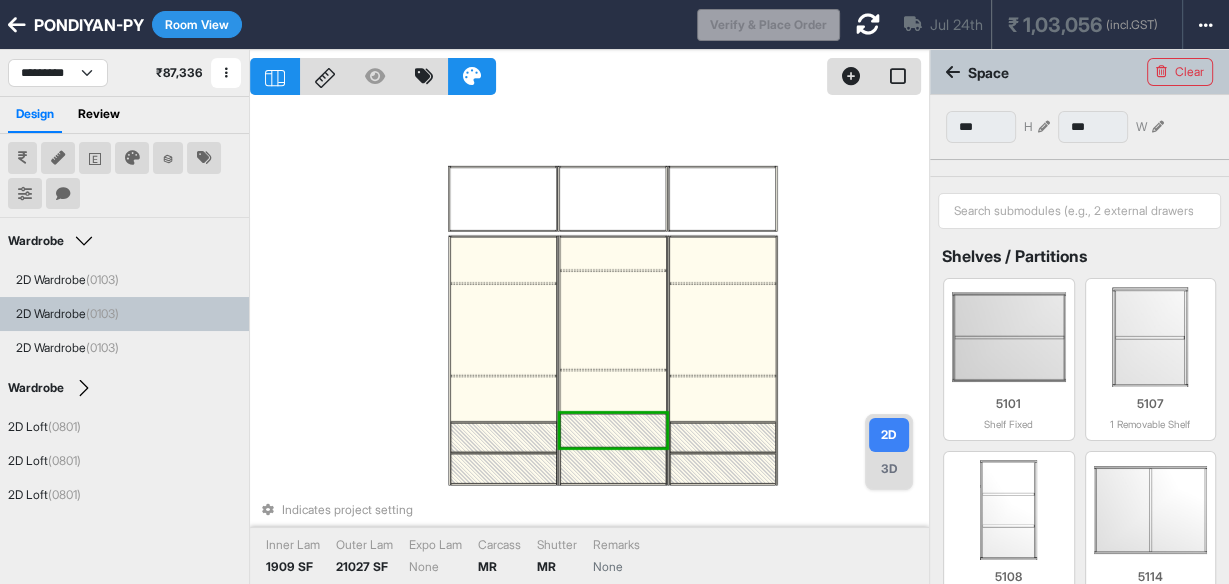 click at bounding box center [613, 466] 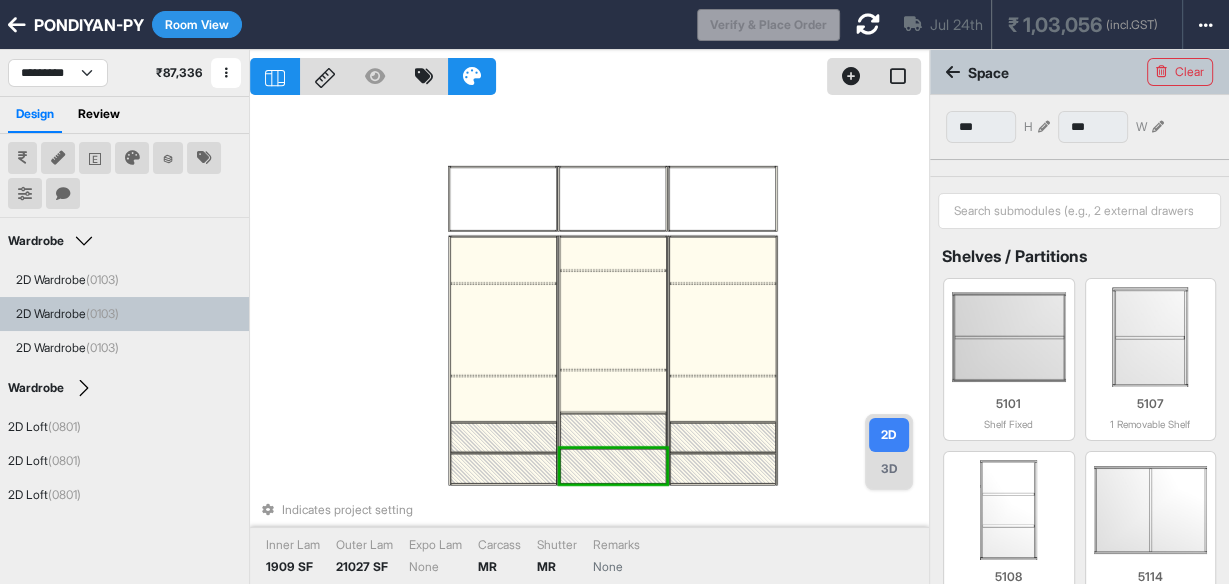 click on "Indicates project setting" at bounding box center (589, 510) 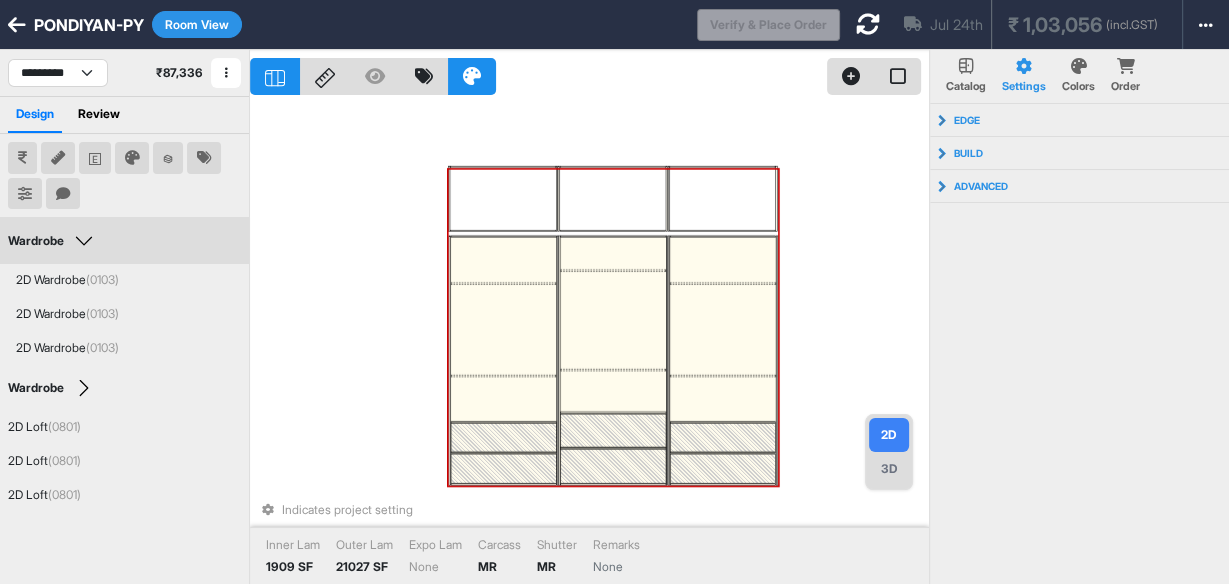 click at bounding box center (613, 391) 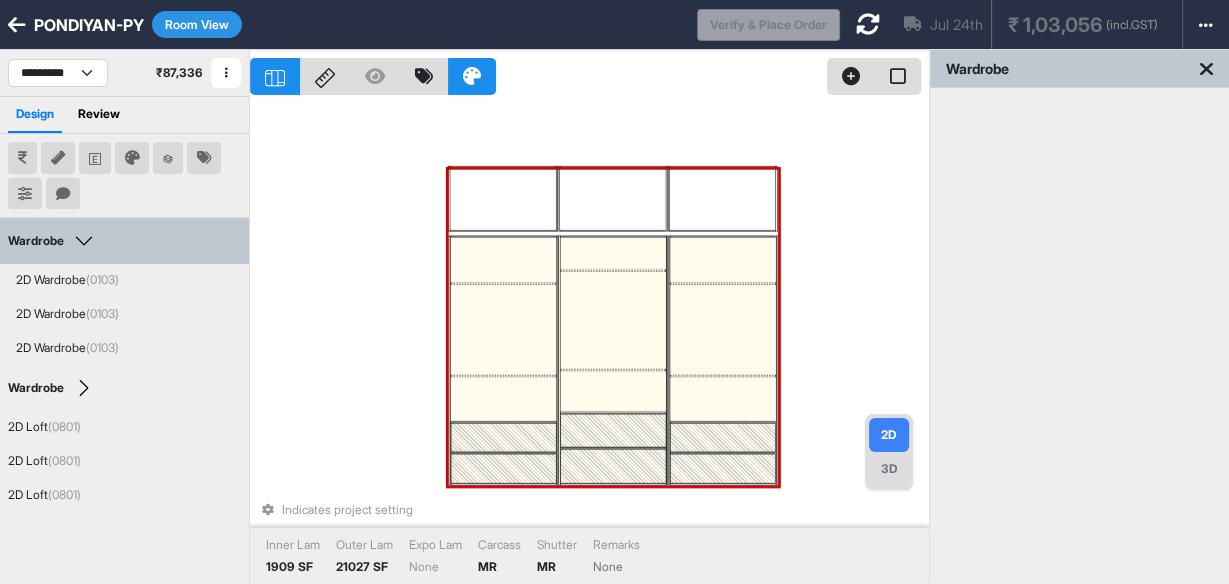 drag, startPoint x: 599, startPoint y: 412, endPoint x: 598, endPoint y: 397, distance: 15.033297 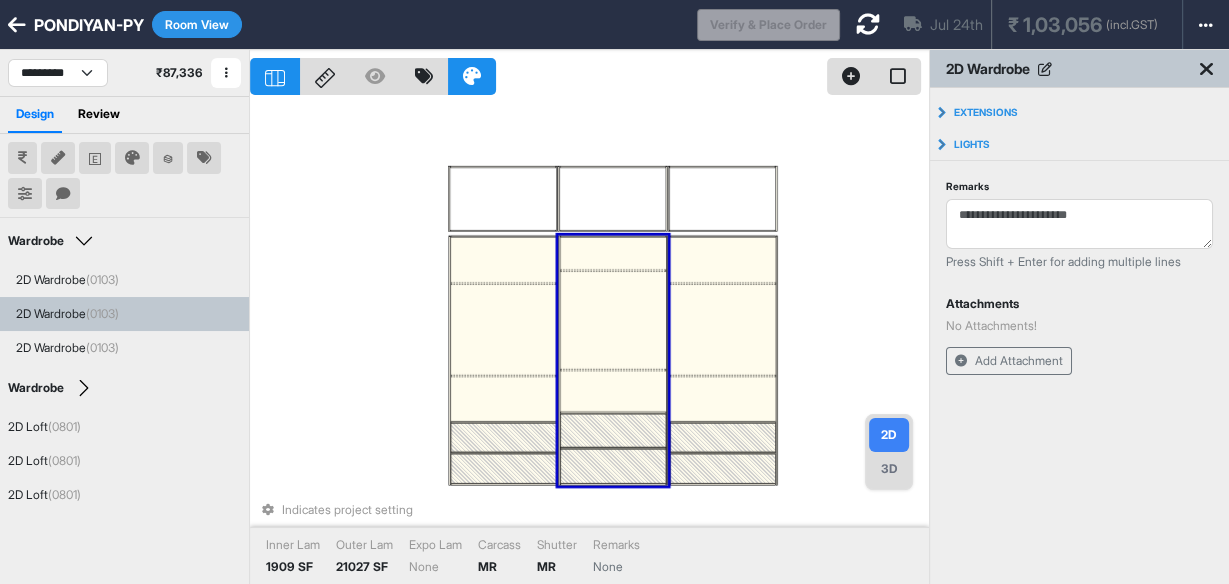 click at bounding box center (613, 391) 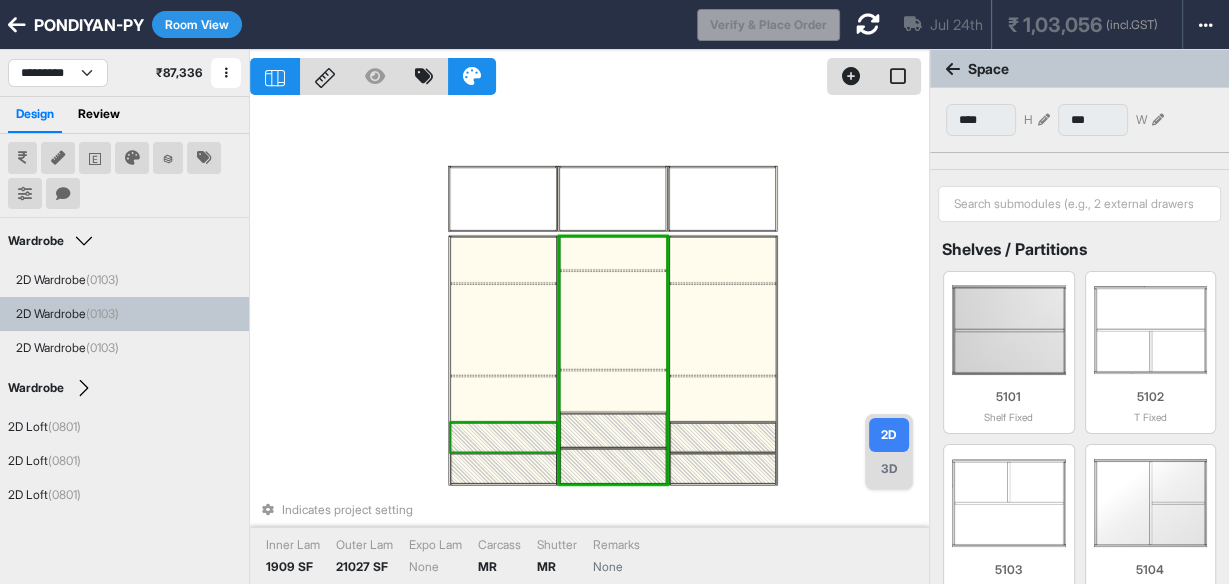 click at bounding box center (504, 437) 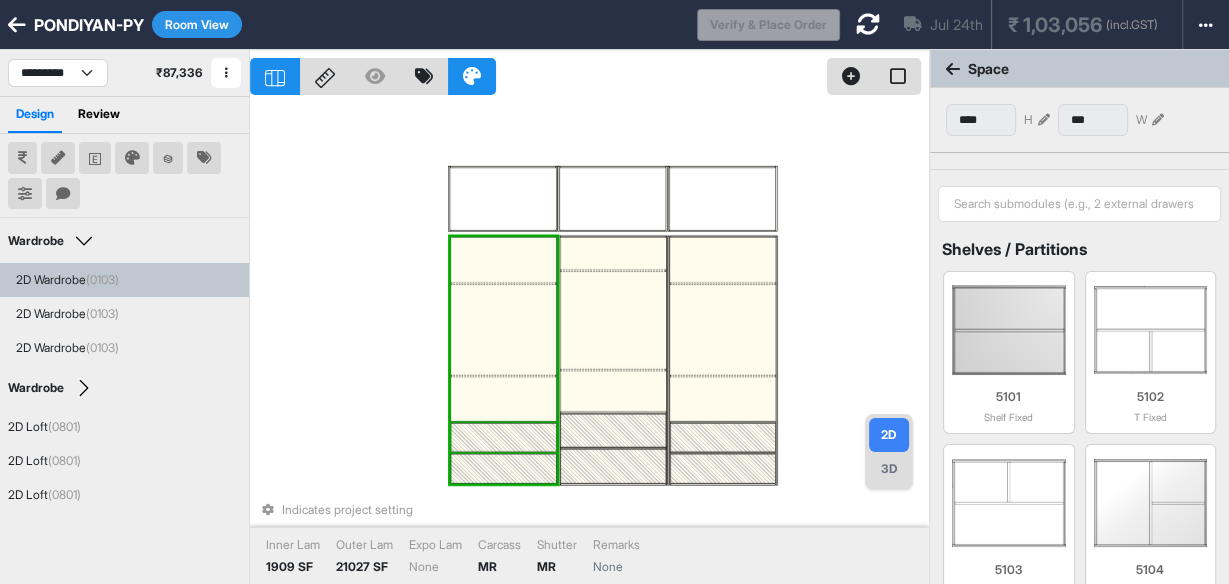 click at bounding box center (504, 437) 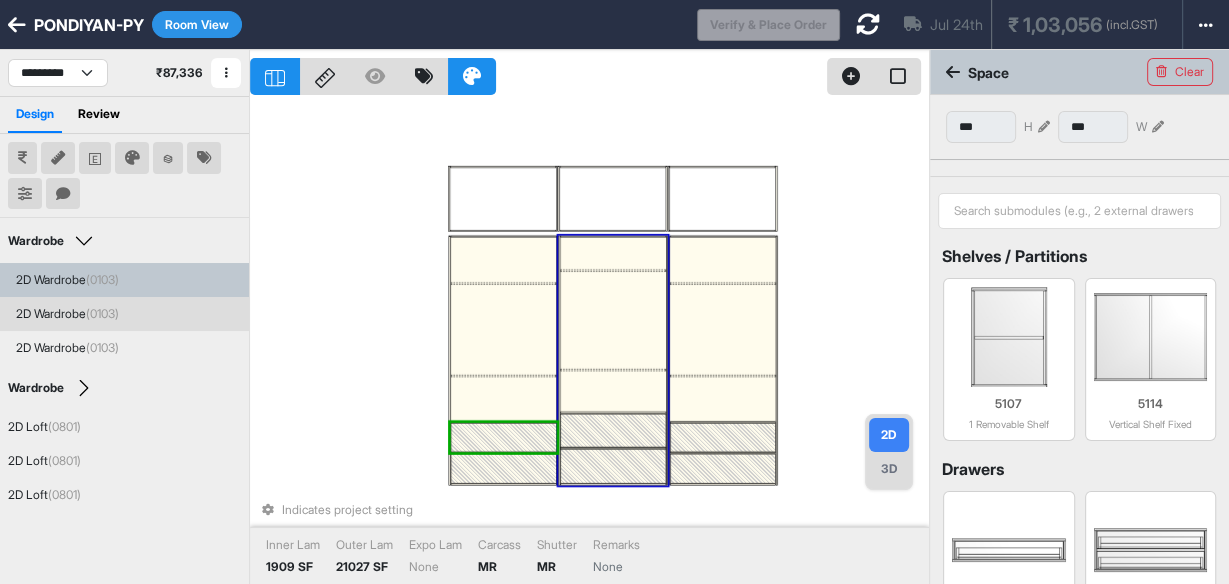 click at bounding box center (613, 430) 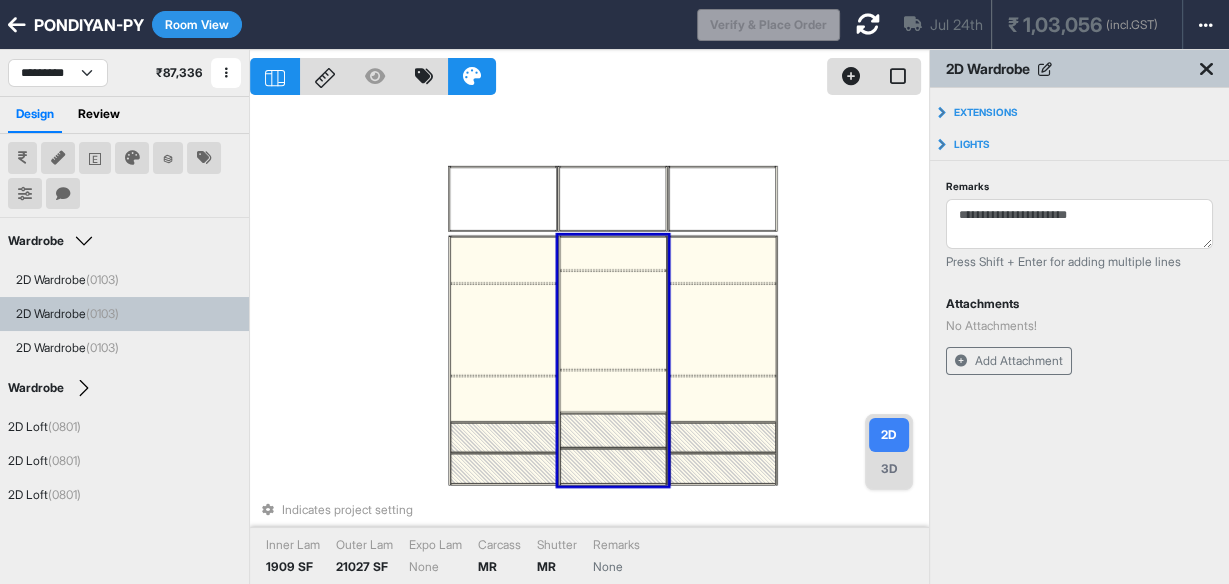 click at bounding box center (613, 430) 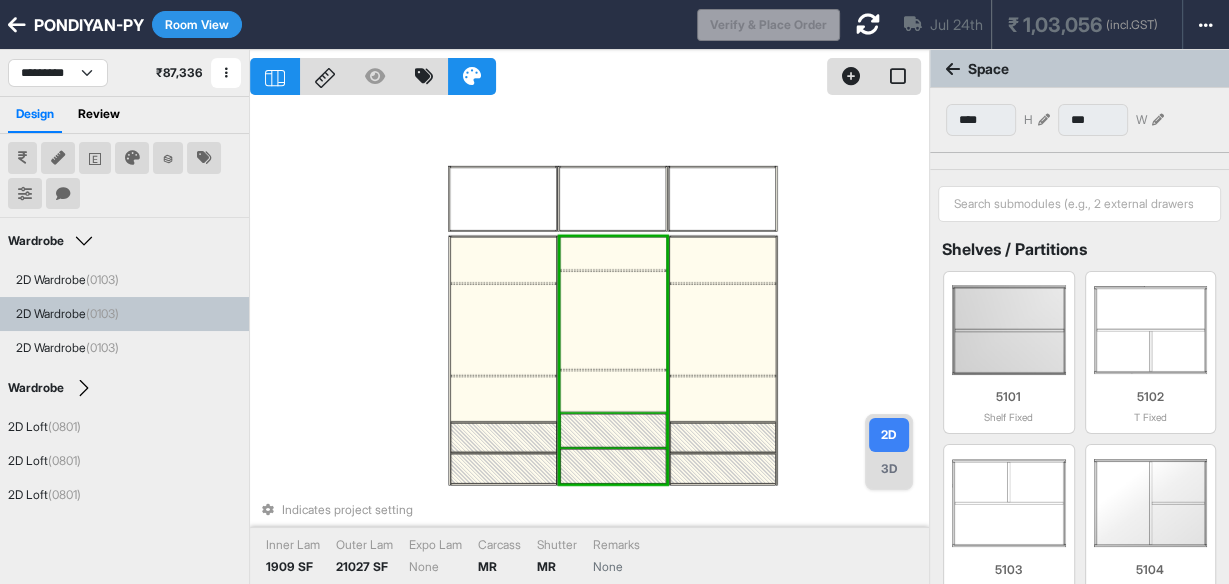 click at bounding box center [613, 430] 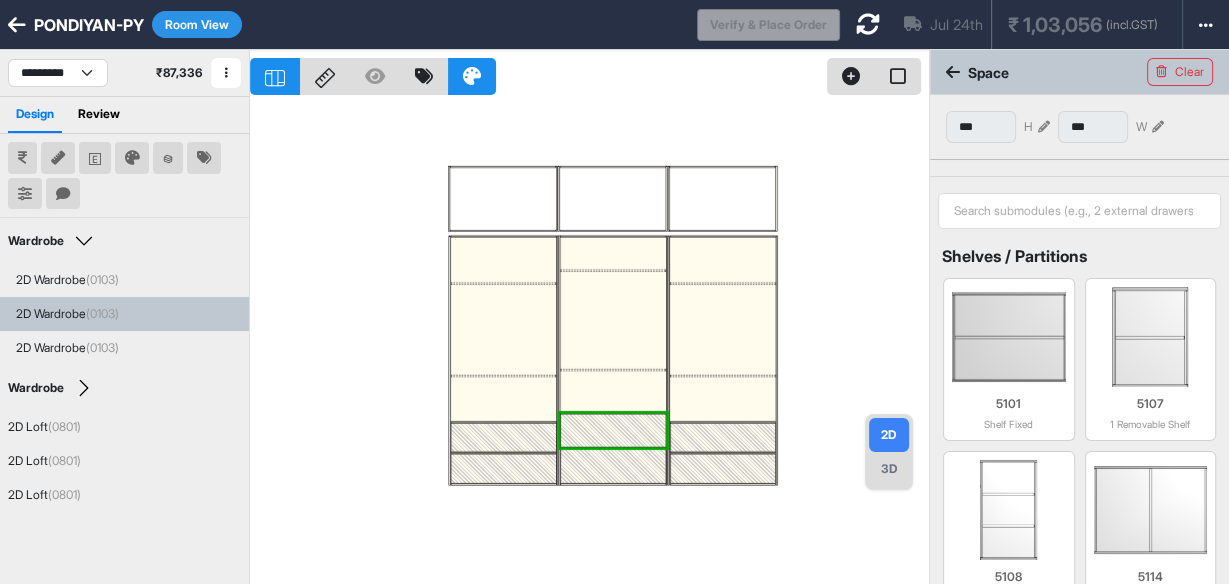 click on "*** H" at bounding box center (998, 127) 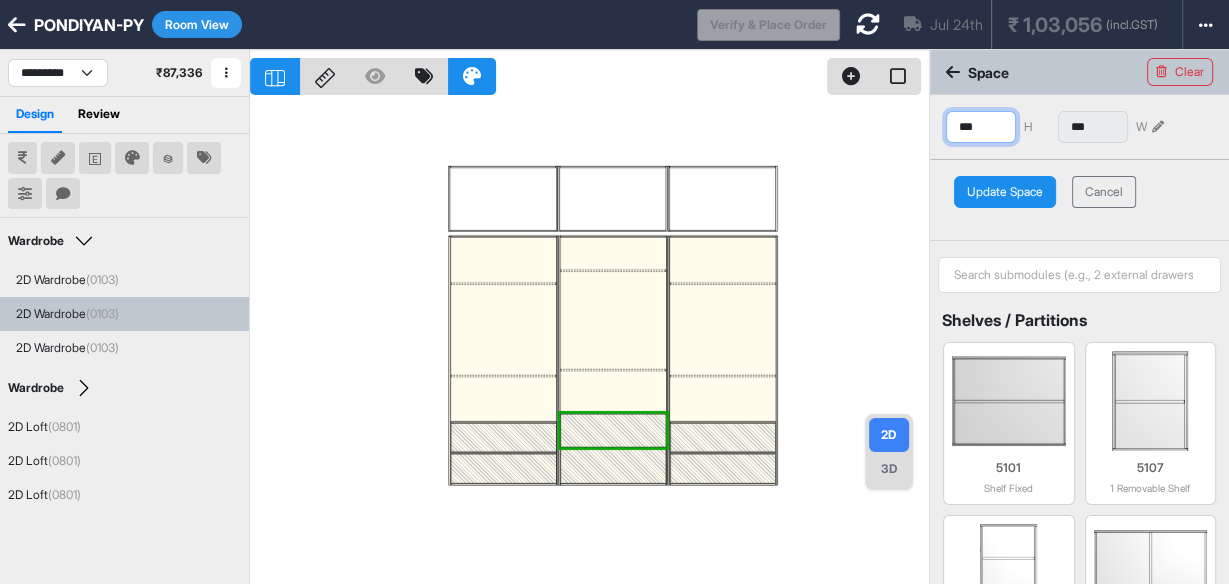 click on "***" at bounding box center (981, 127) 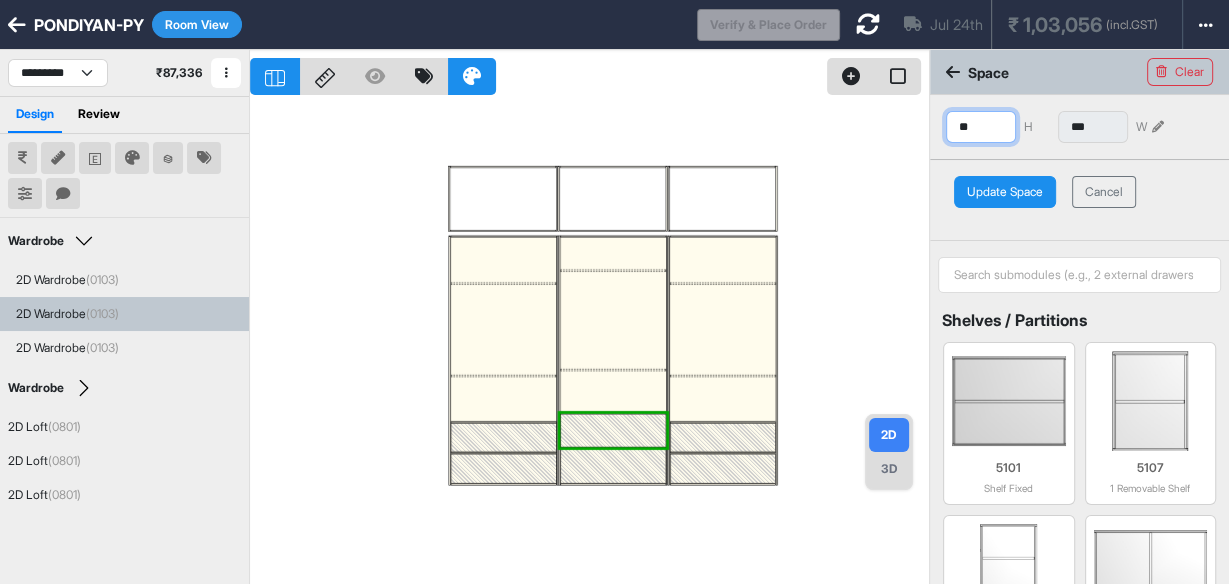 type on "*" 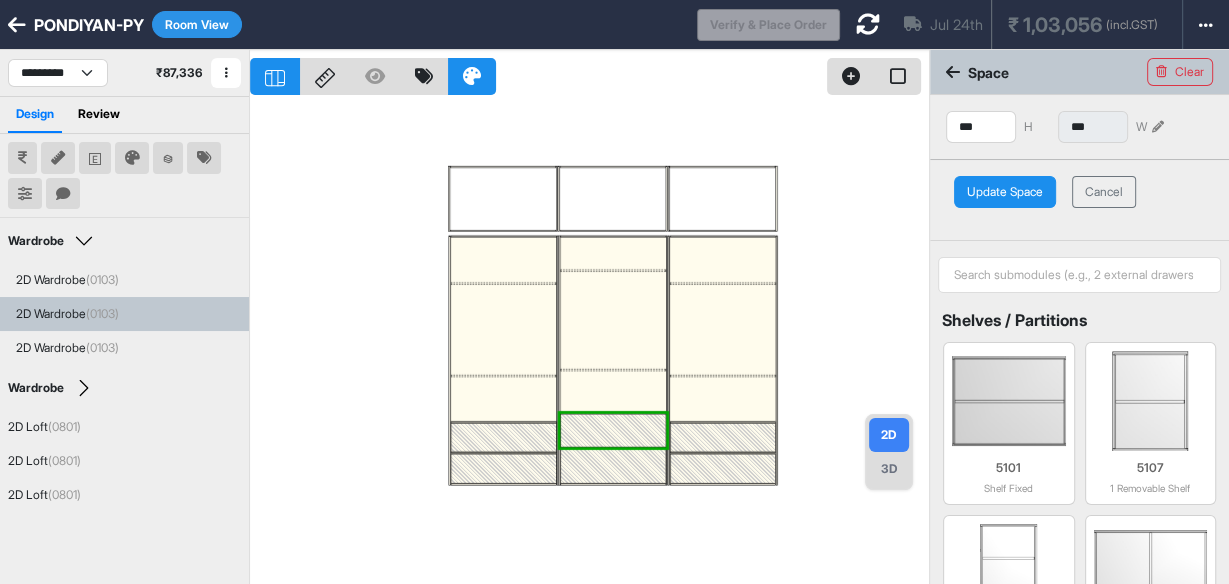 click on "Update Space" at bounding box center [1005, 192] 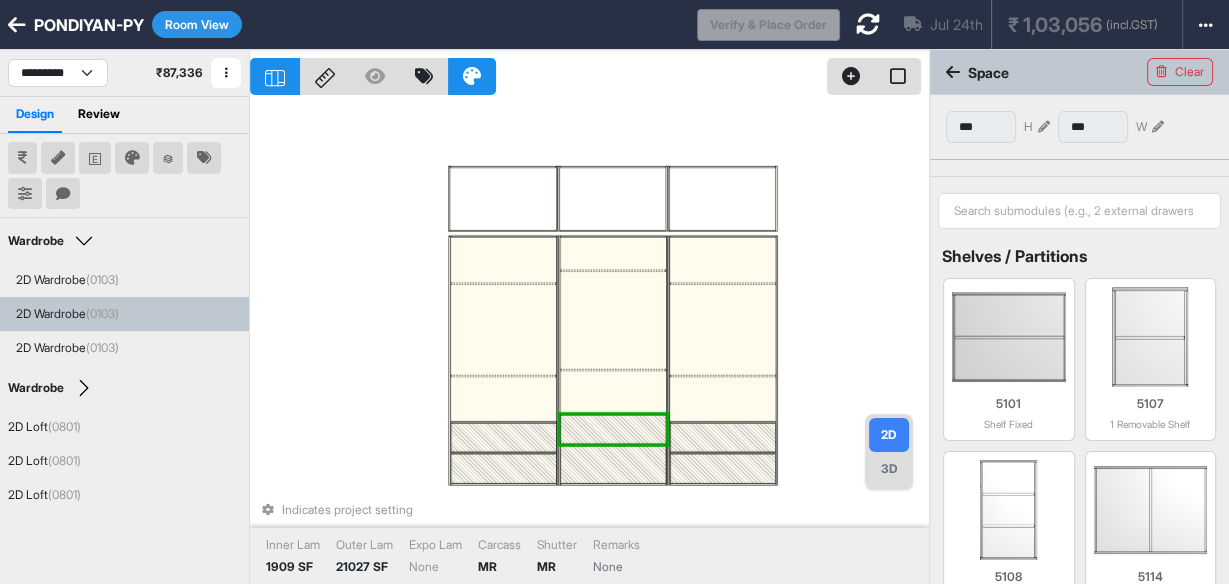 click at bounding box center [613, 465] 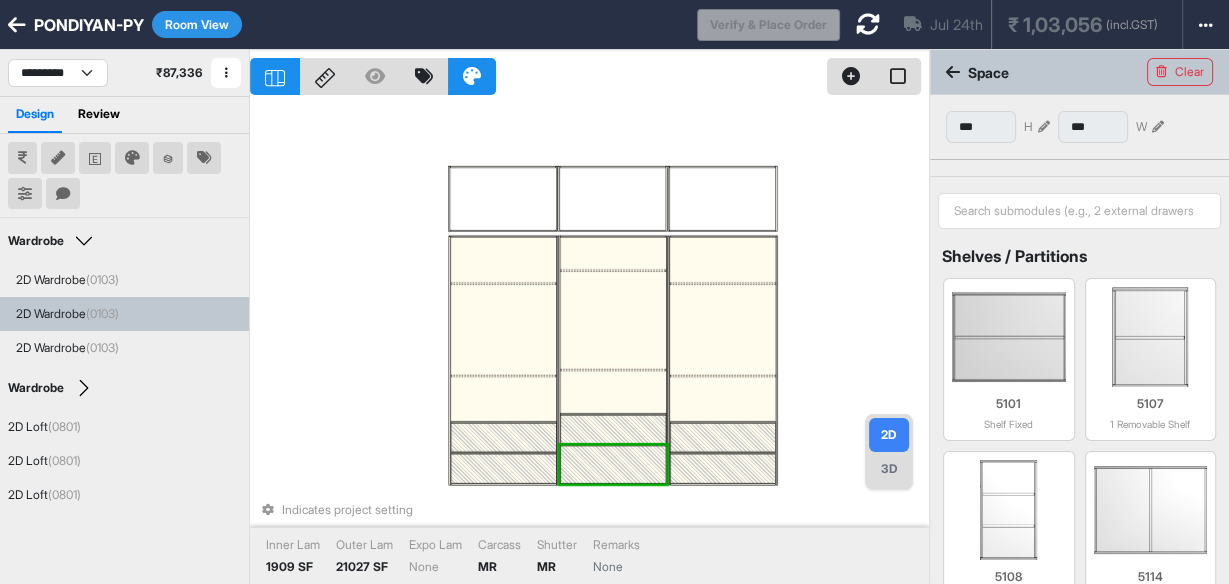 click at bounding box center (613, 465) 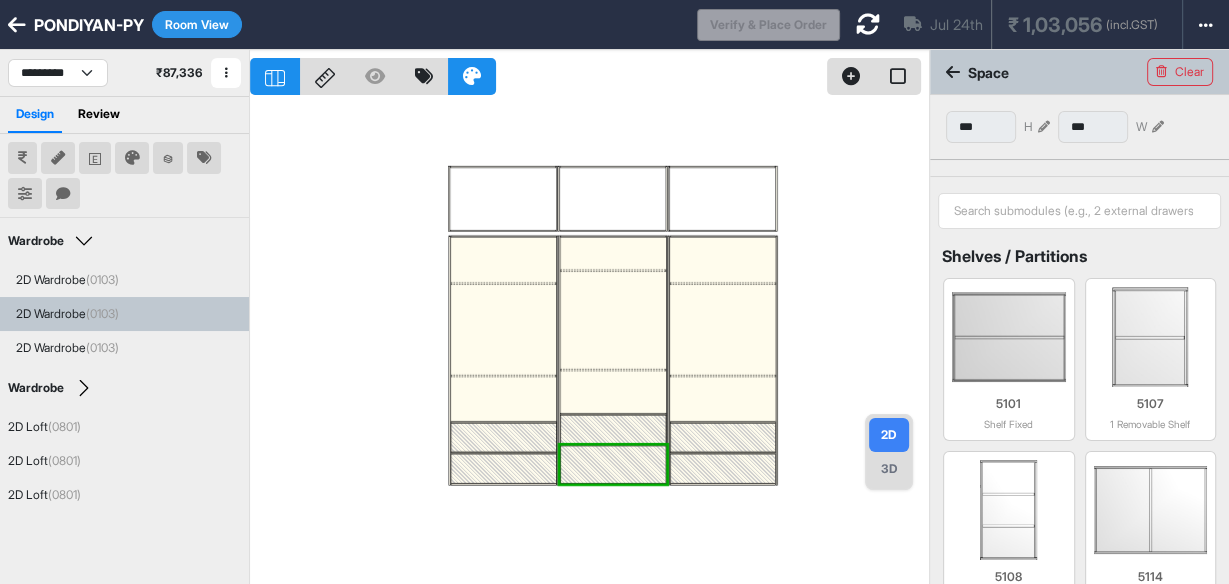 click on "*** H" at bounding box center (998, 127) 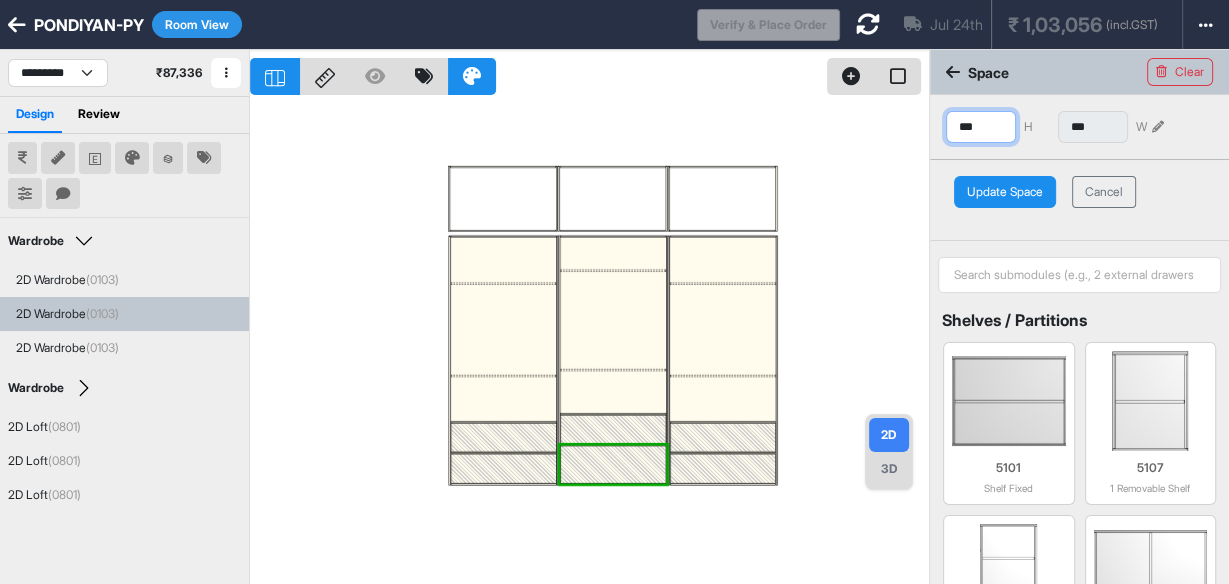 click on "***" at bounding box center [981, 127] 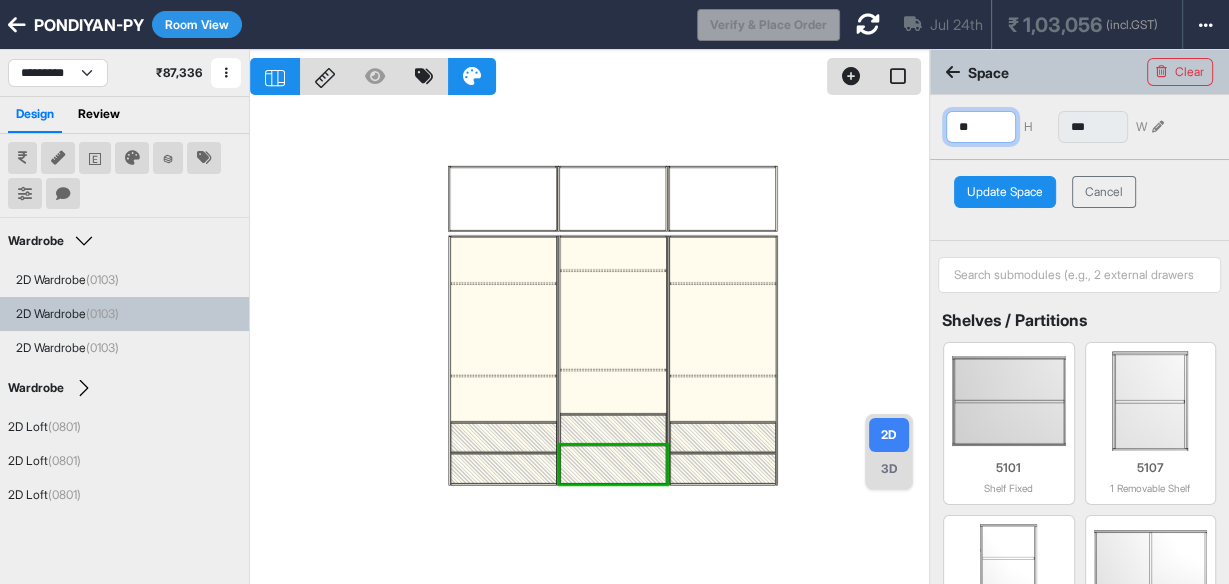 type on "*" 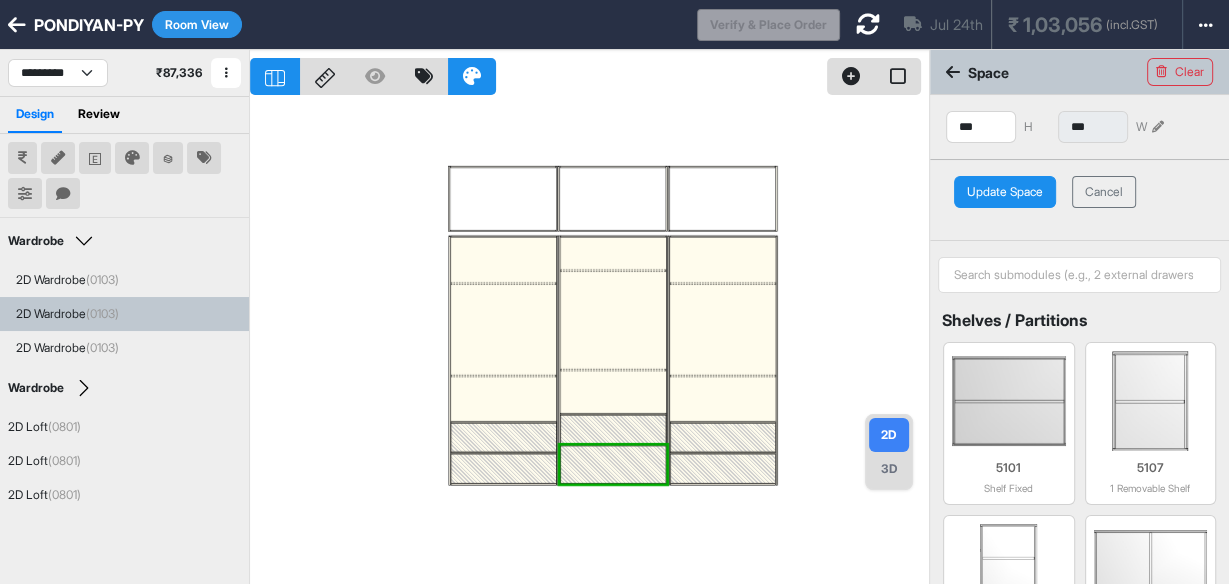 click on "Update Space" at bounding box center [1005, 192] 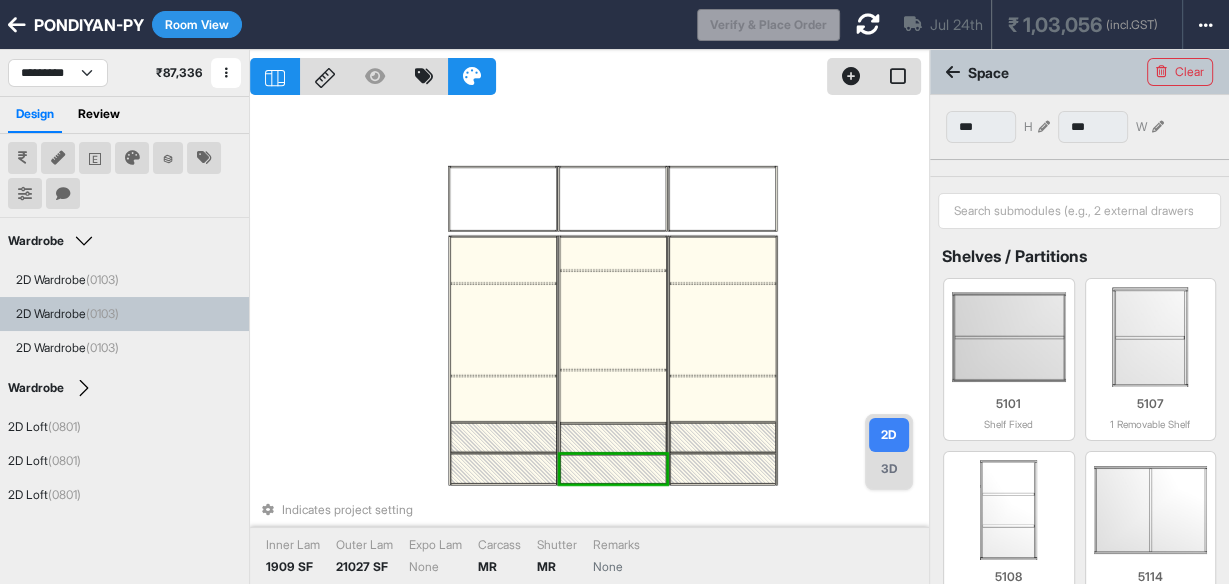 click at bounding box center [613, 396] 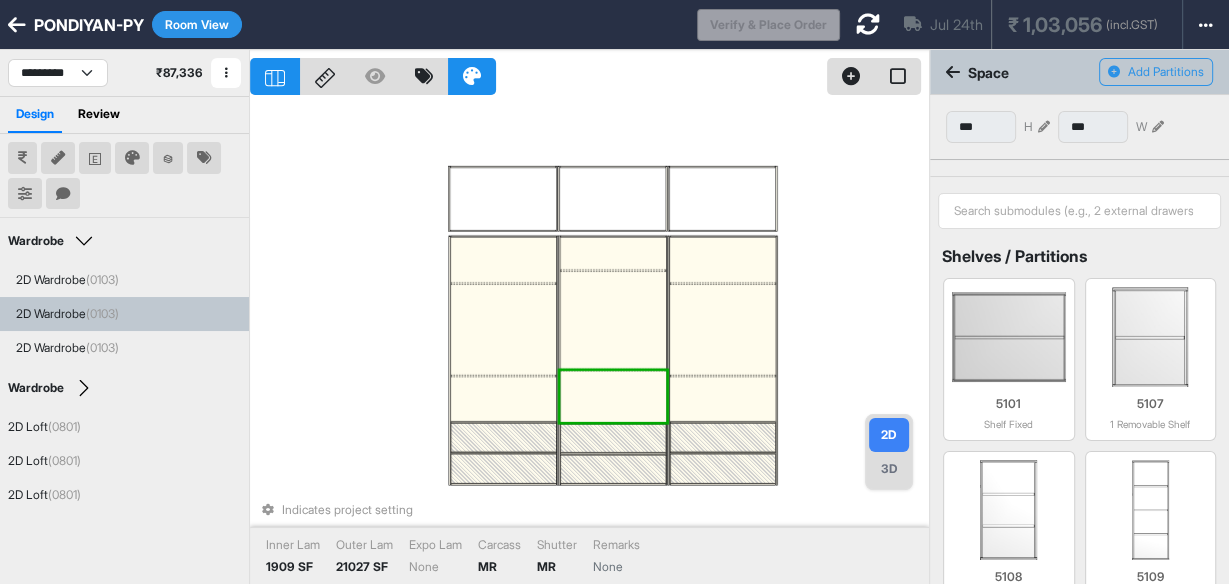 click at bounding box center (613, 396) 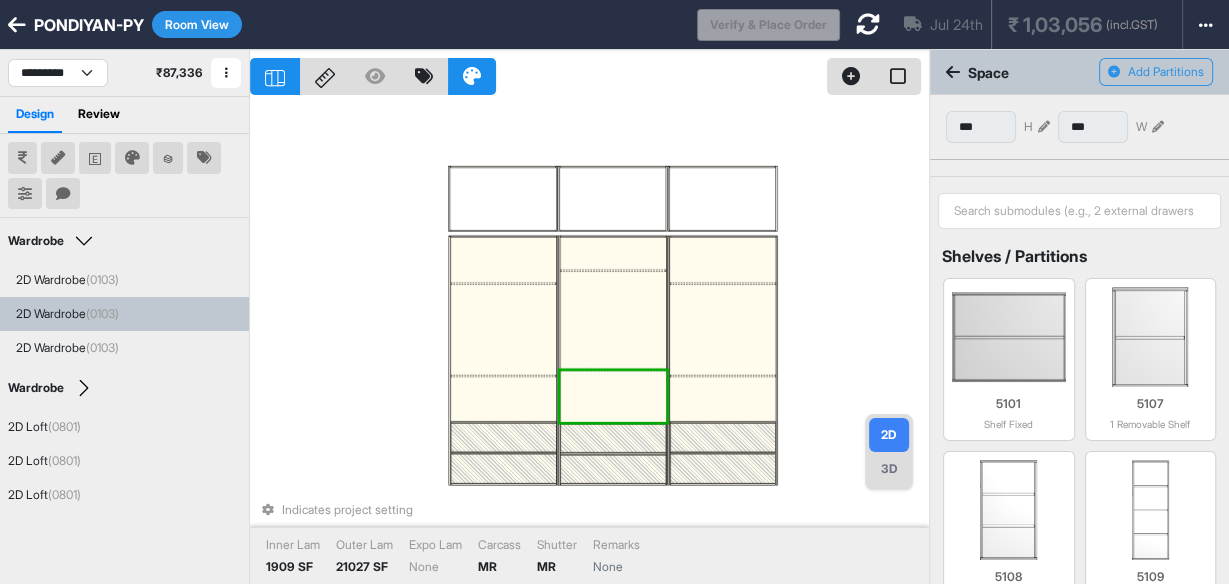 click at bounding box center [613, 396] 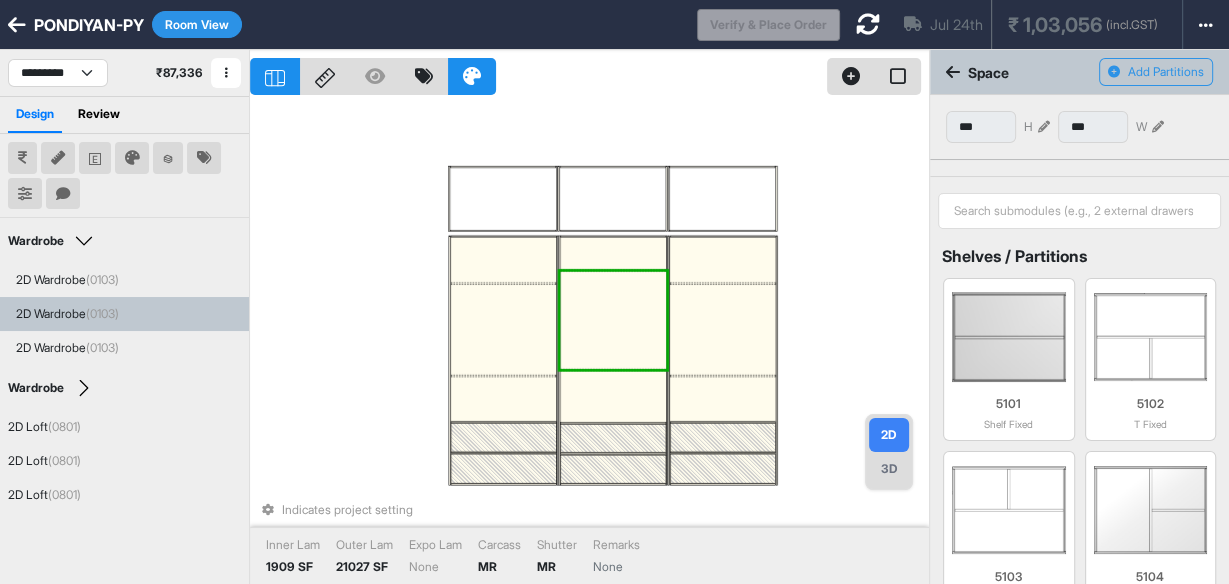 click at bounding box center [613, 320] 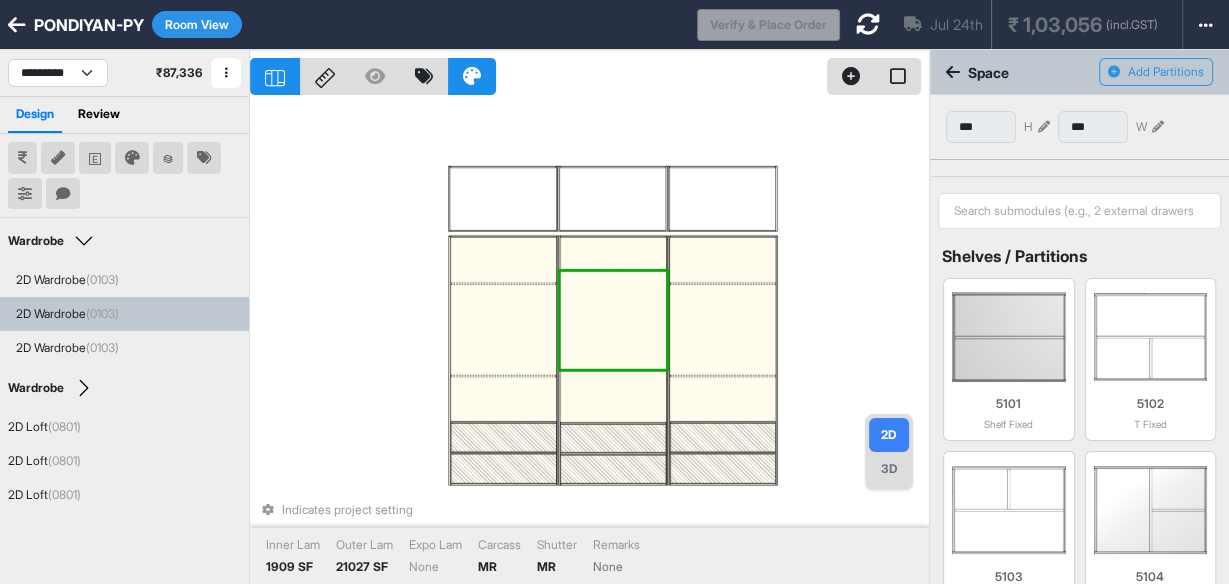 click at bounding box center (613, 320) 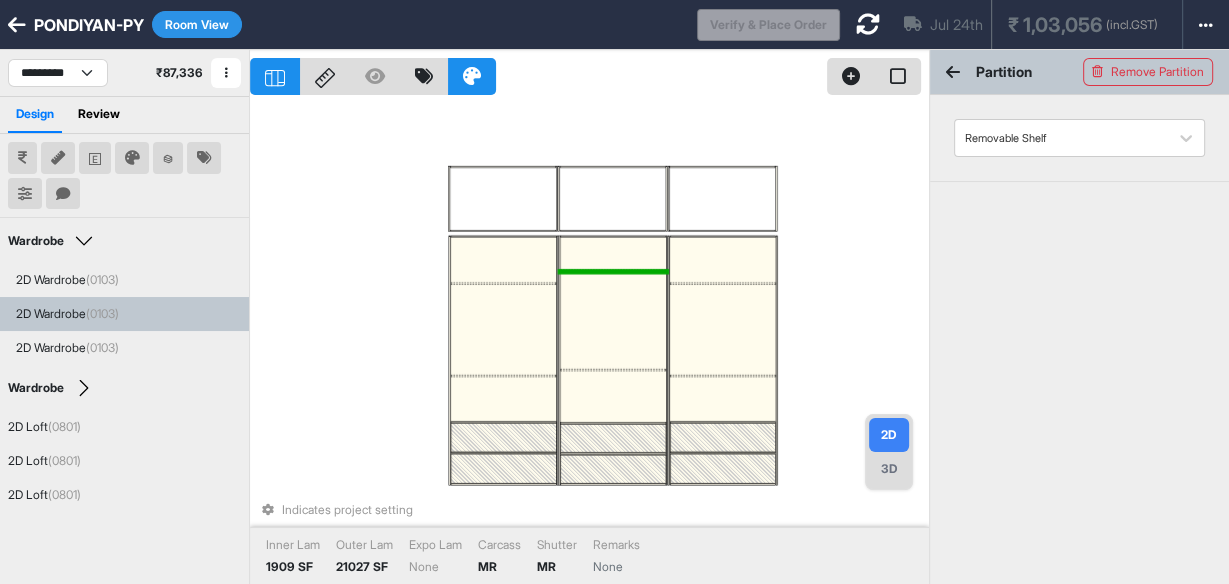 click at bounding box center [613, 271] 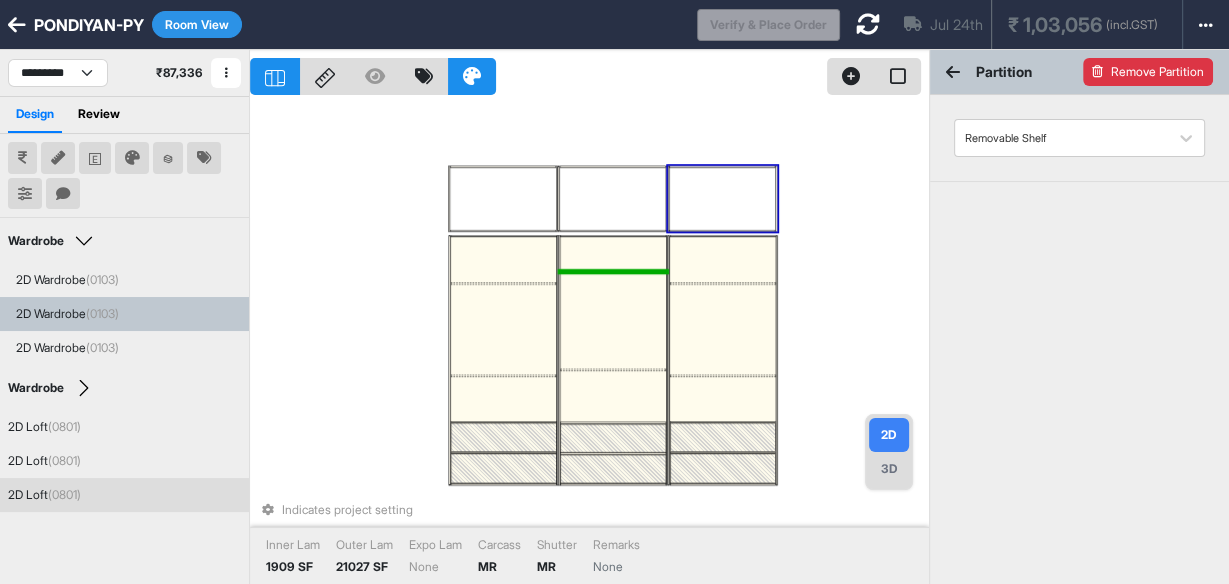 click on "Remove Partition" at bounding box center [1148, 72] 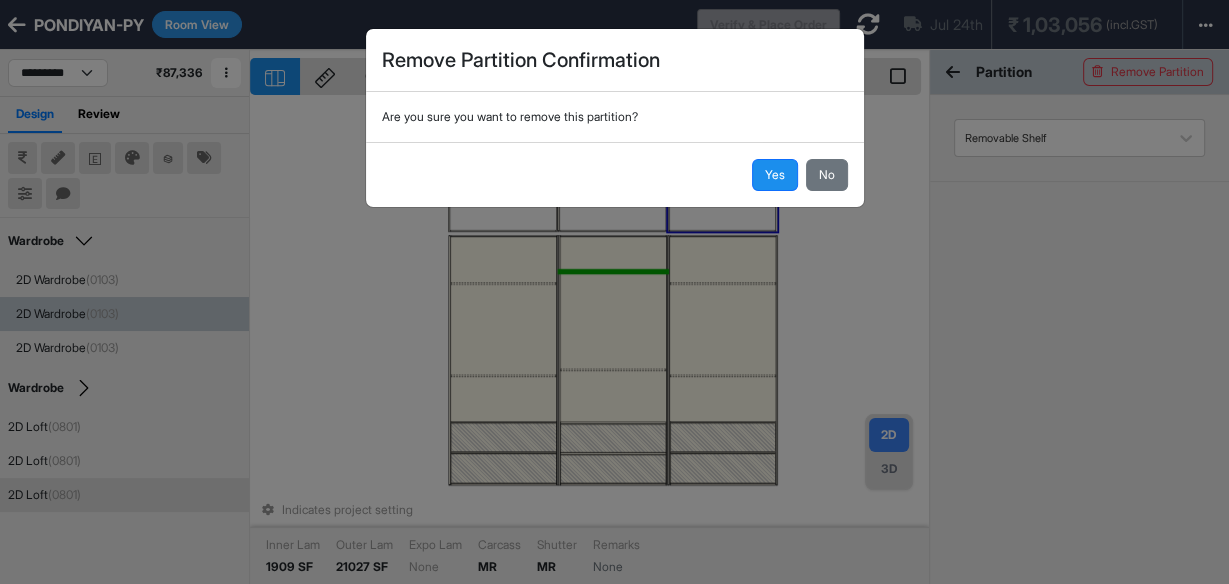 click on "Remove Partition Confirmation Are you sure you want to remove this partition? Yes   No" at bounding box center (614, 292) 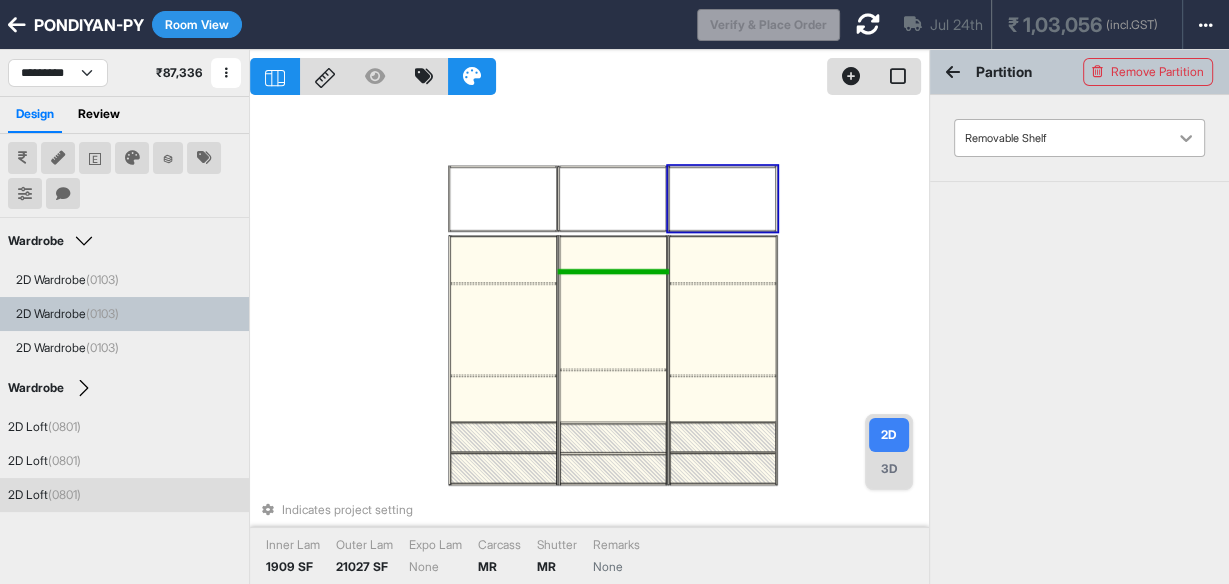 click 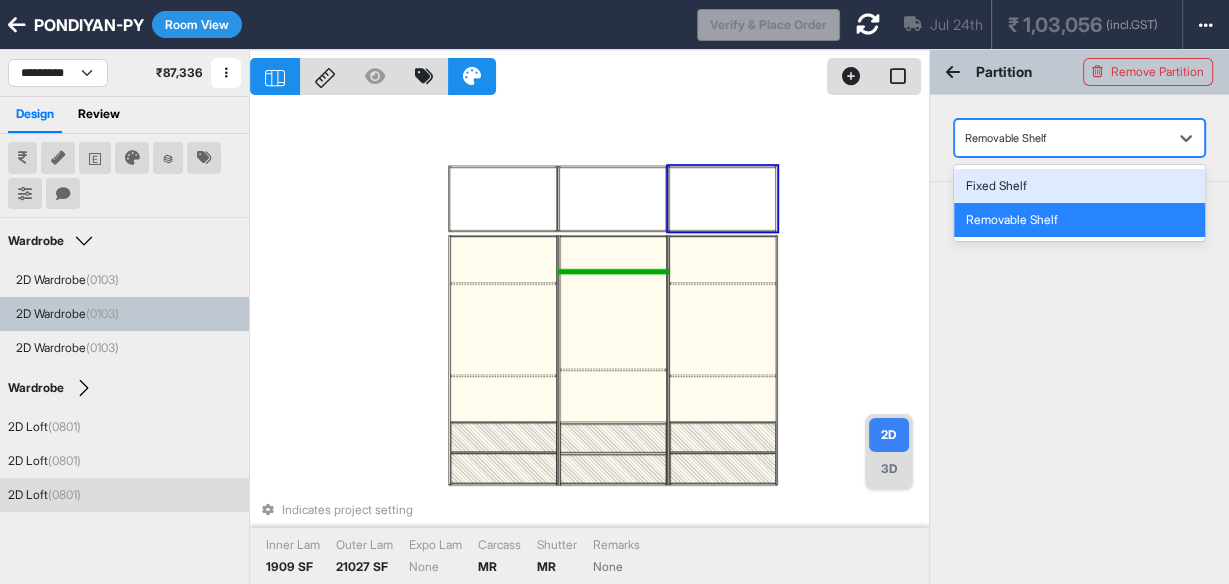 click on "Fixed Shelf" at bounding box center (1079, 186) 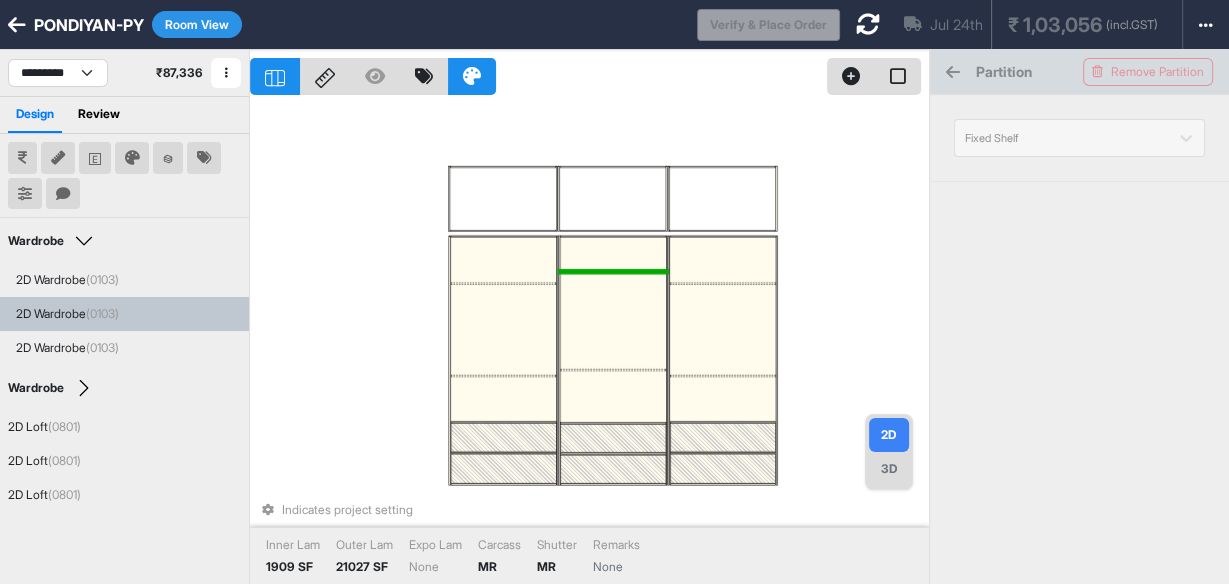 click at bounding box center (613, 396) 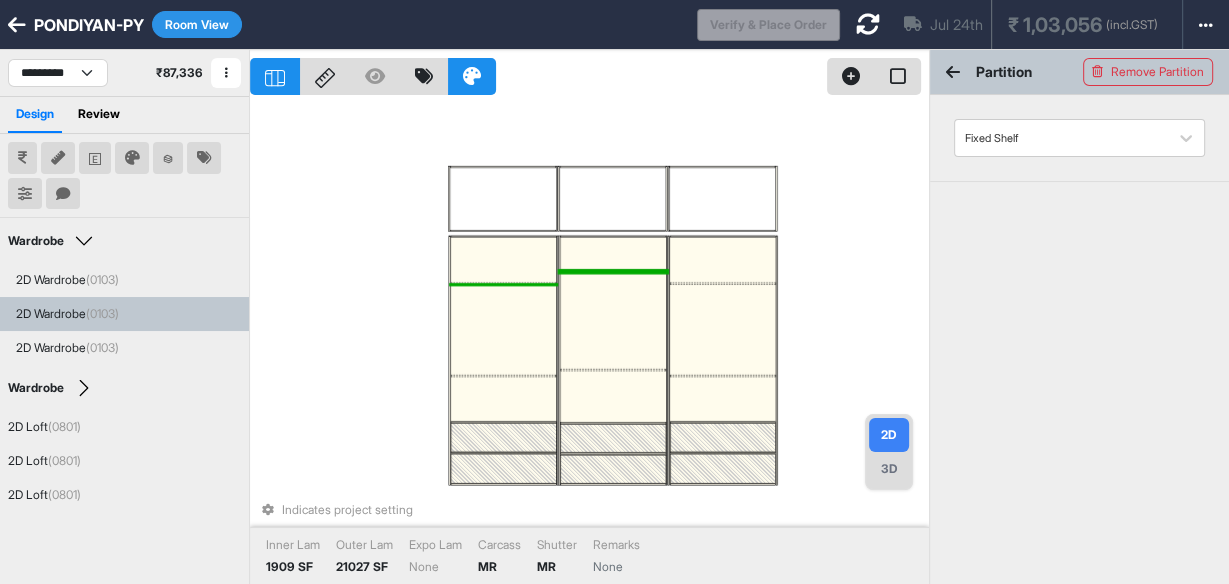 click at bounding box center (504, 284) 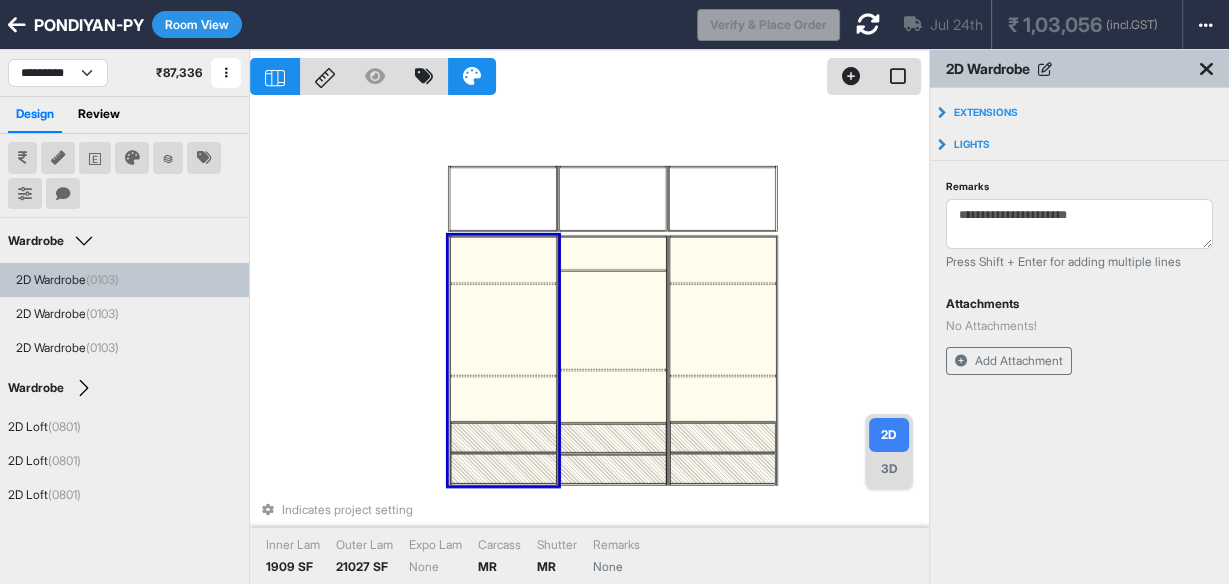 click at bounding box center [504, 284] 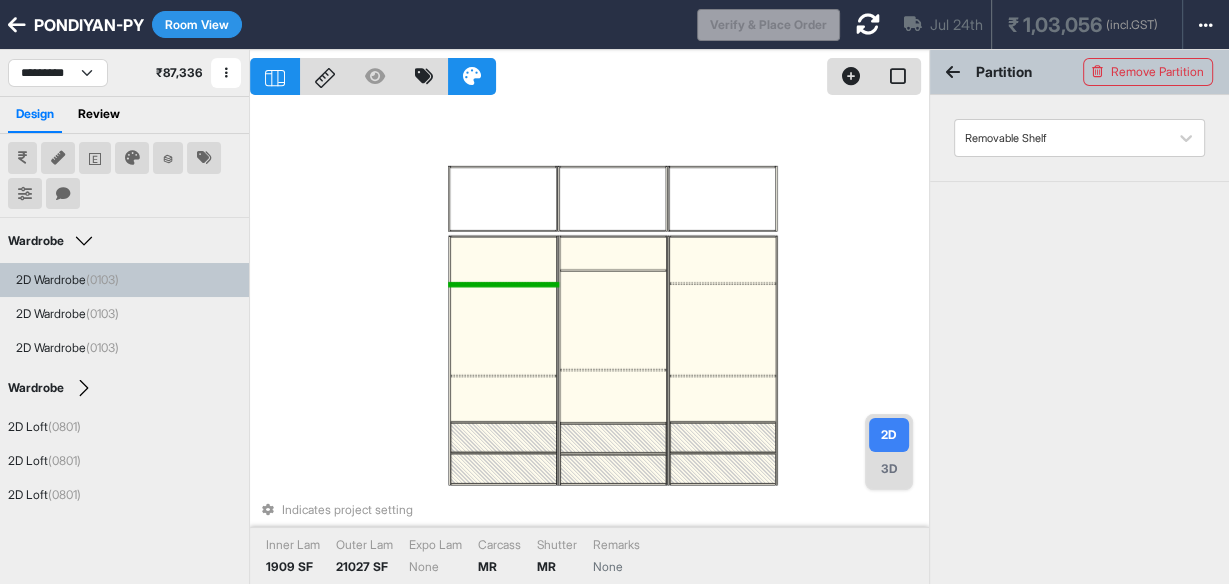 click at bounding box center [504, 284] 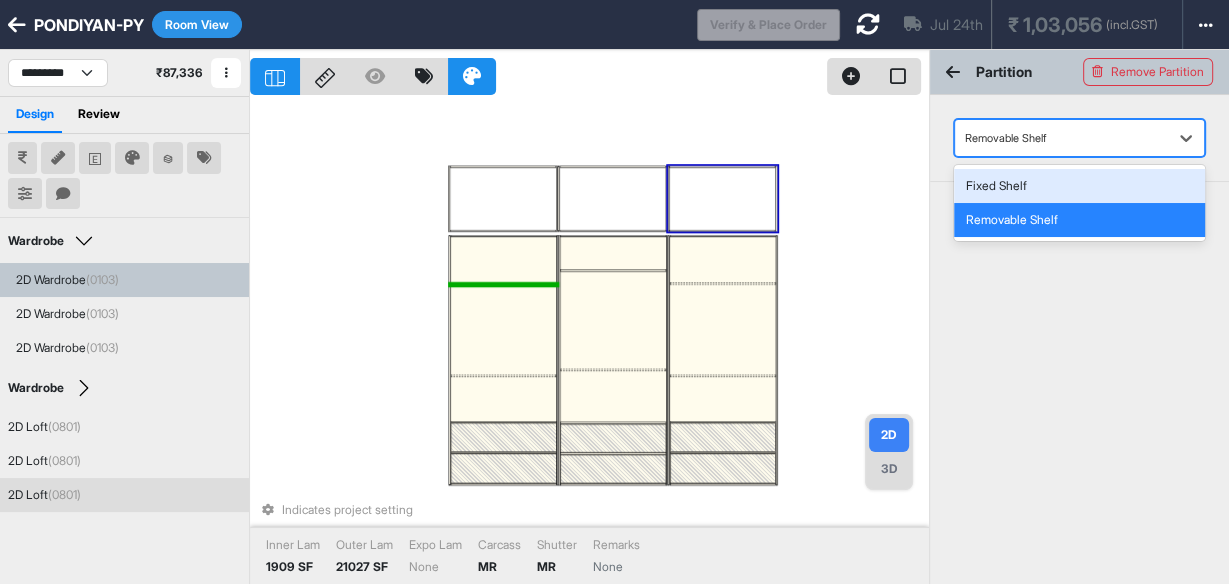 click at bounding box center [1061, 138] 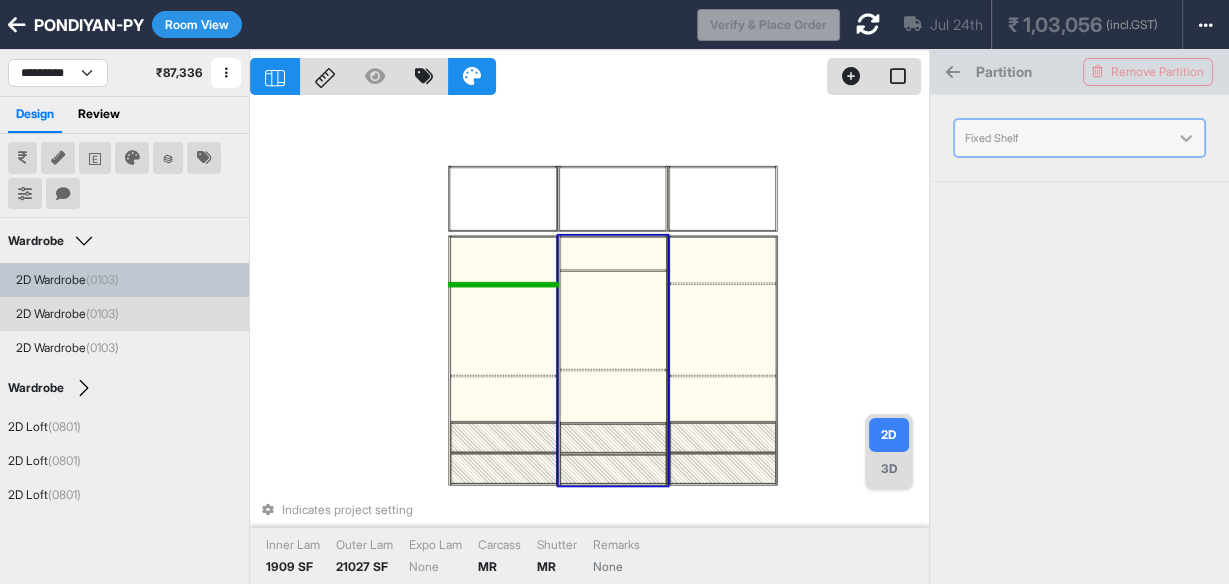 click at bounding box center (613, 253) 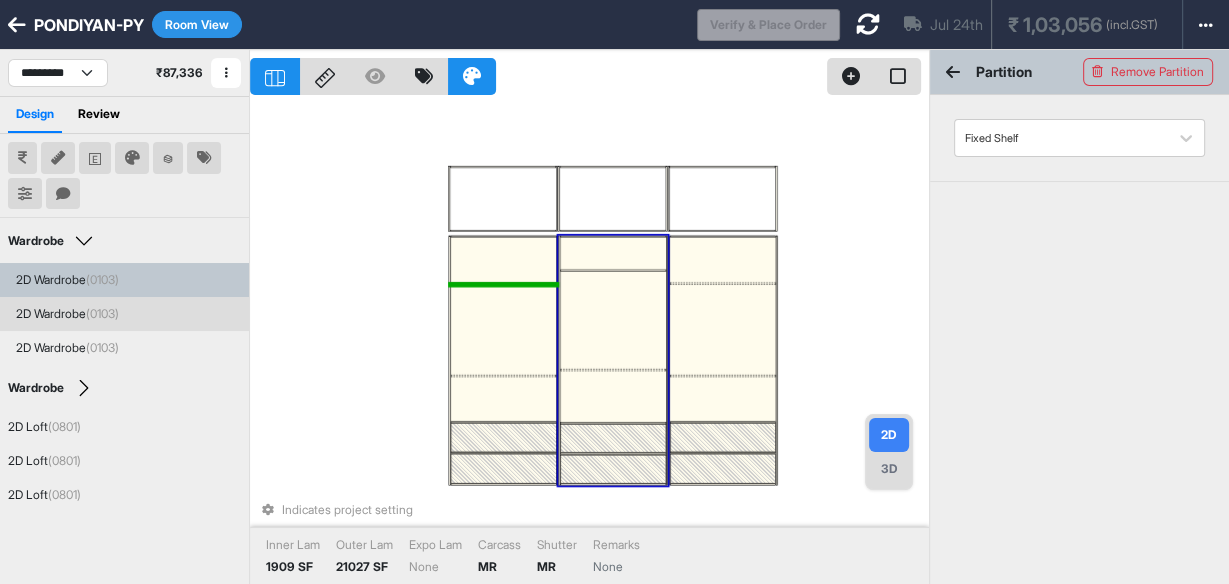 click at bounding box center [613, 253] 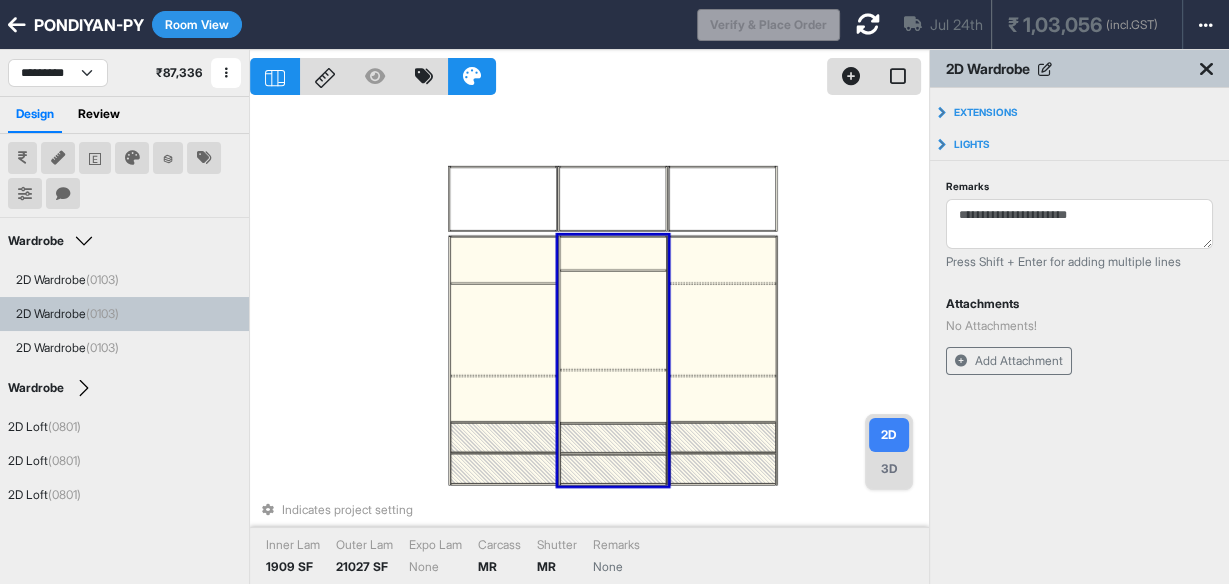 click at bounding box center (613, 253) 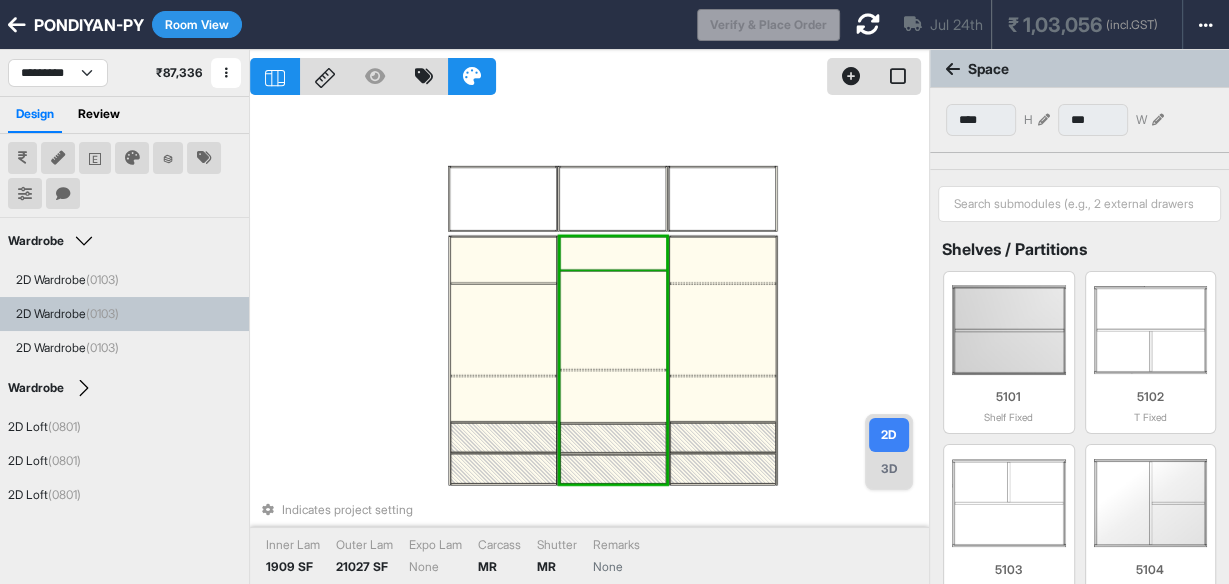click at bounding box center [613, 253] 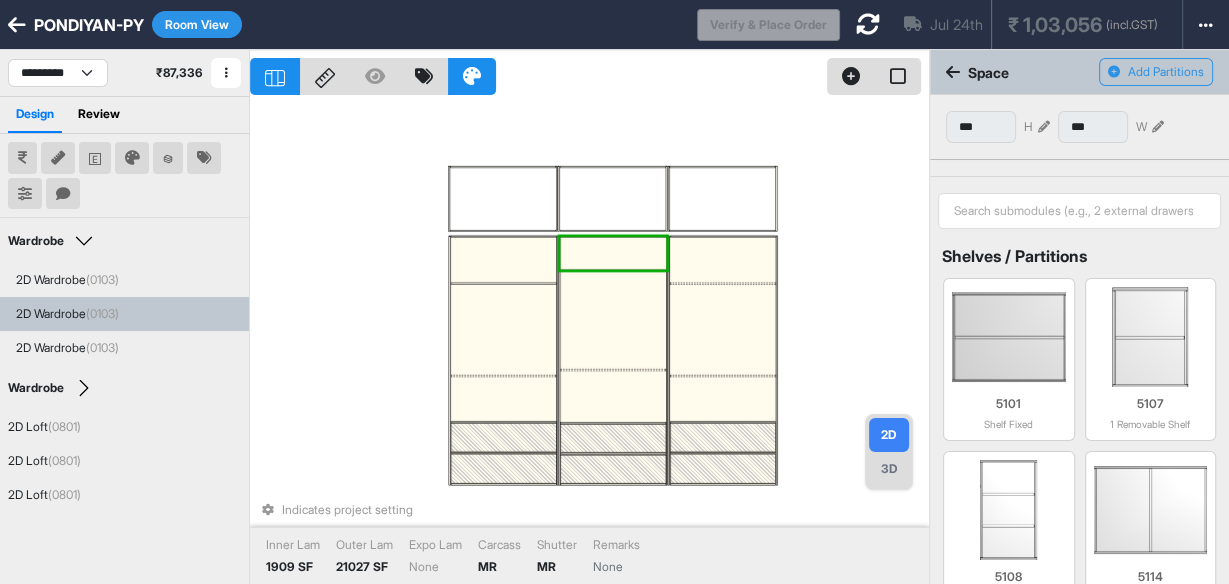 click at bounding box center [613, 253] 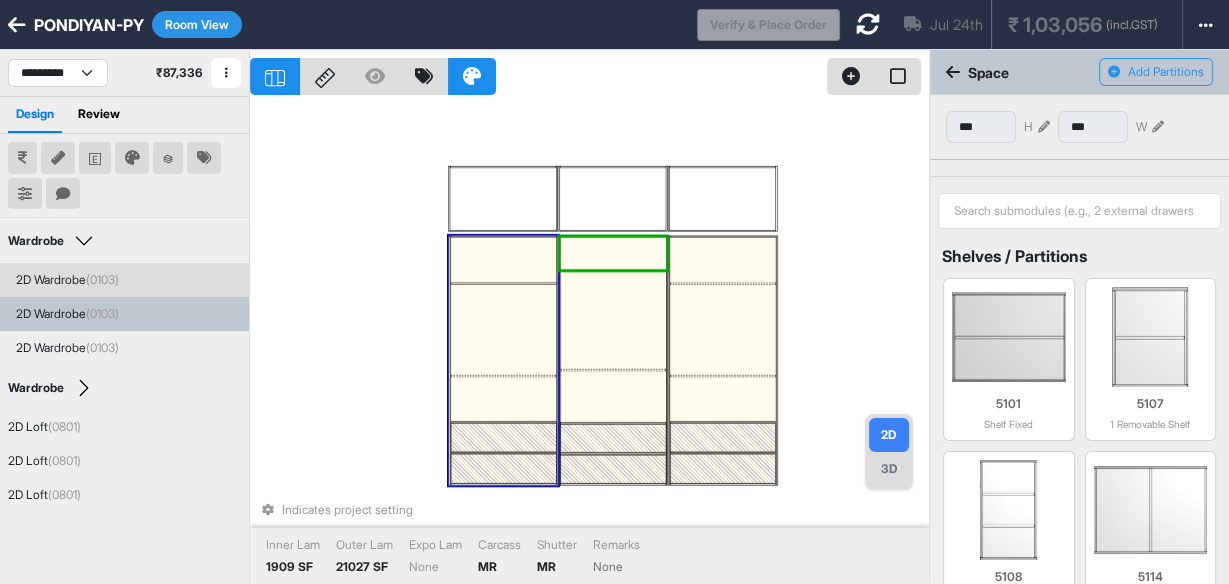click at bounding box center (504, 259) 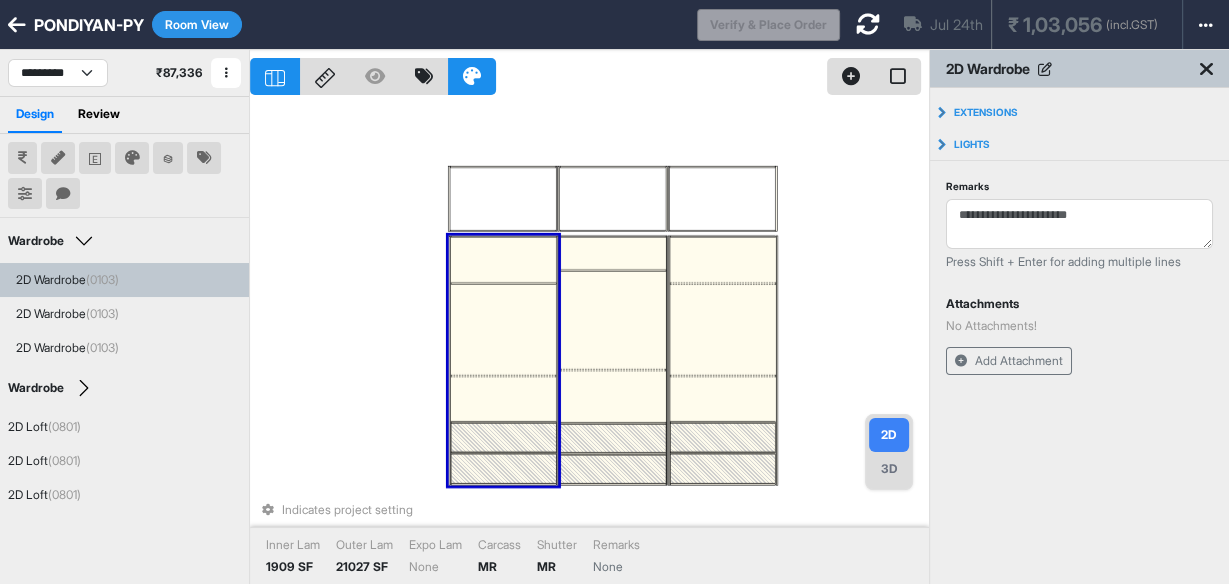click at bounding box center (504, 259) 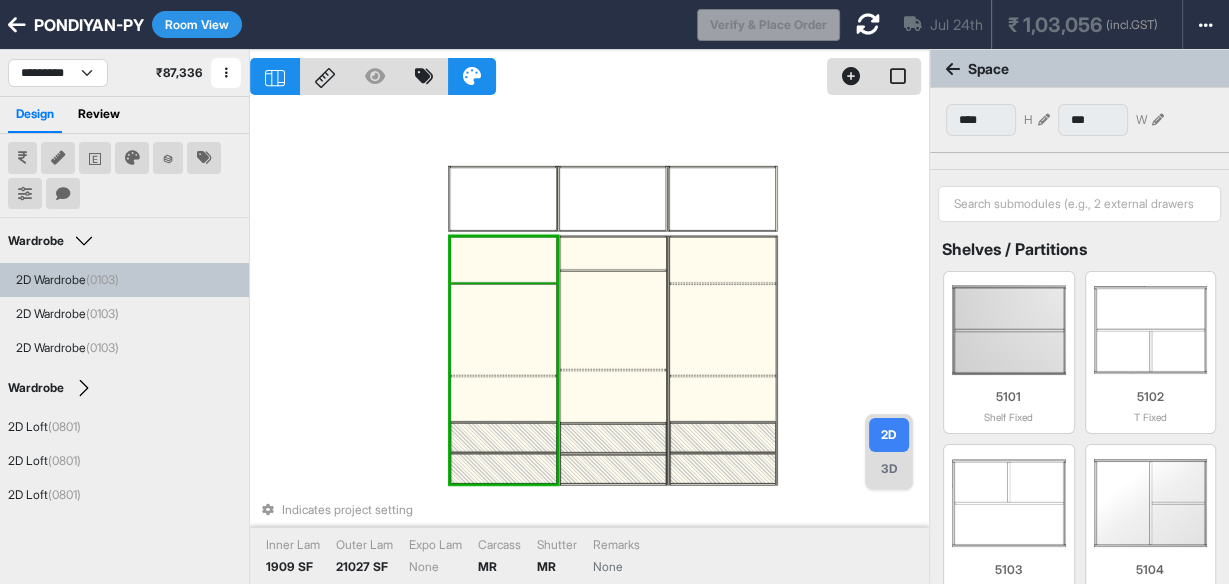 click at bounding box center [504, 259] 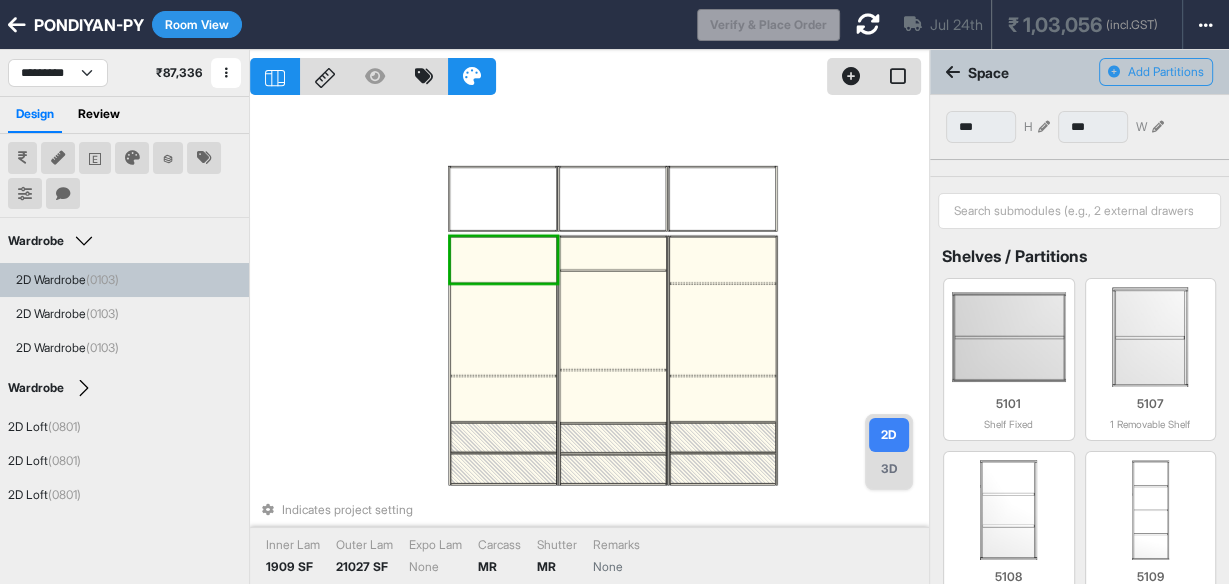 click at bounding box center [504, 259] 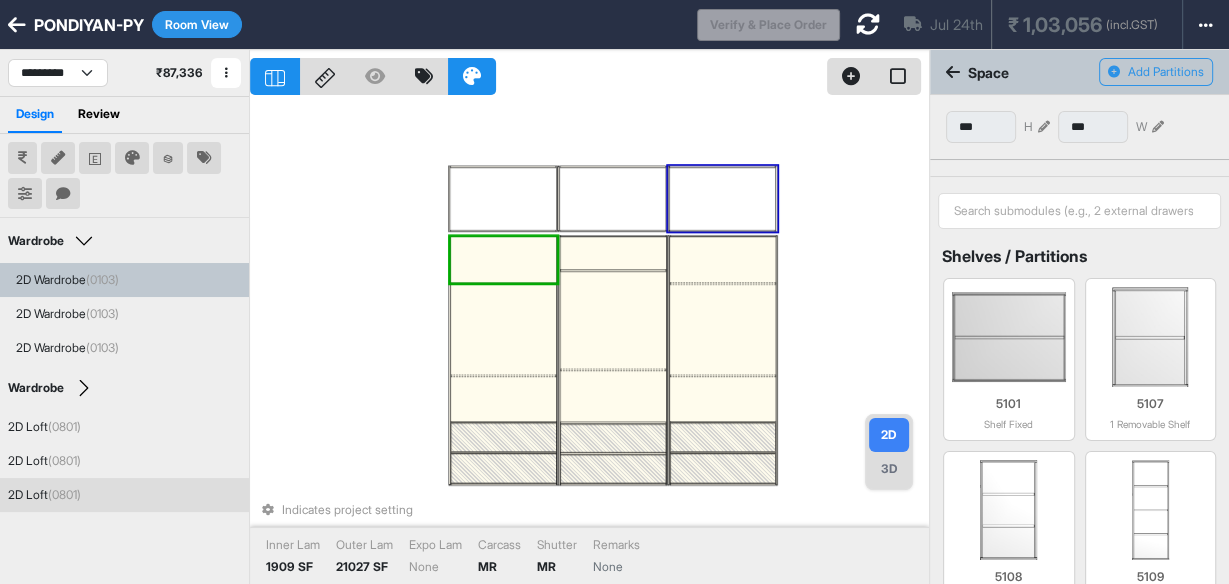 click at bounding box center [1044, 127] 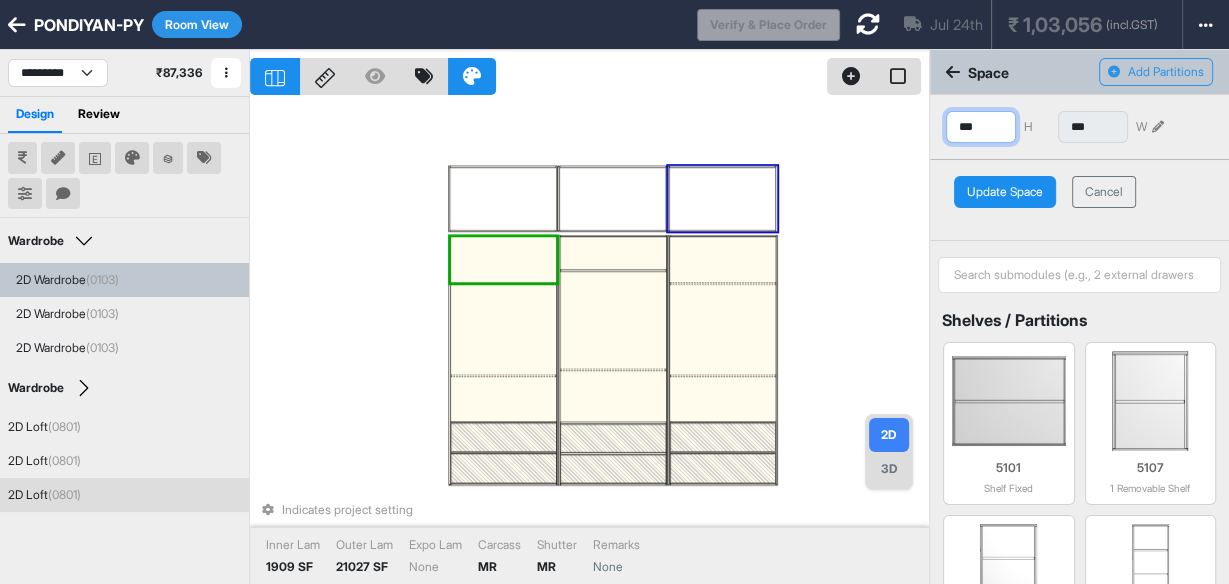 click on "***" at bounding box center (981, 127) 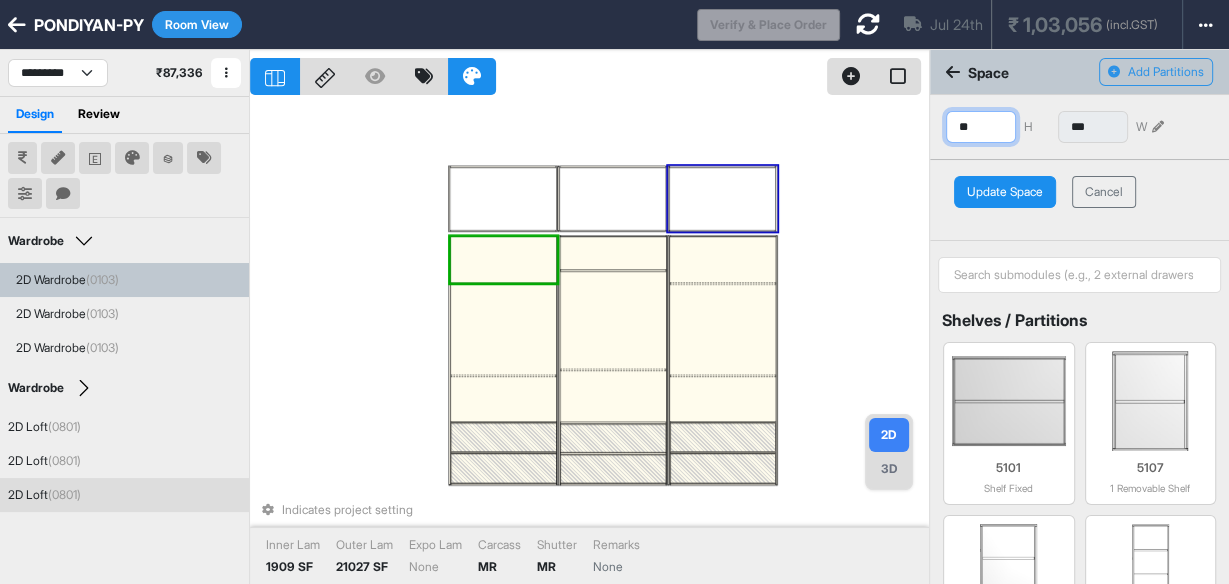 type on "*" 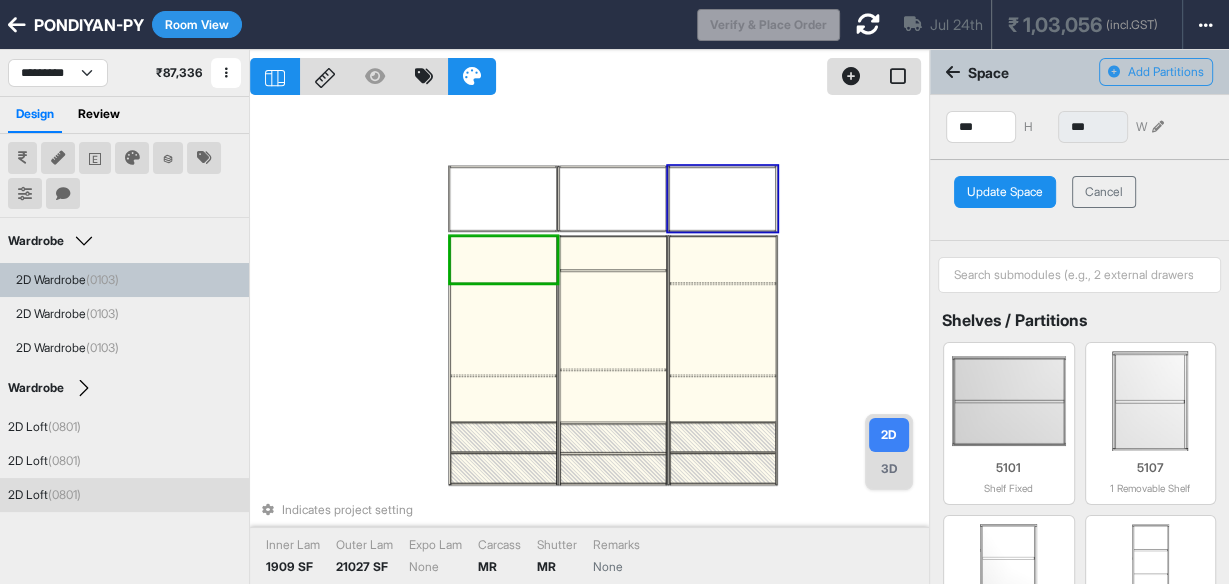 click on "Update Space" at bounding box center (1005, 192) 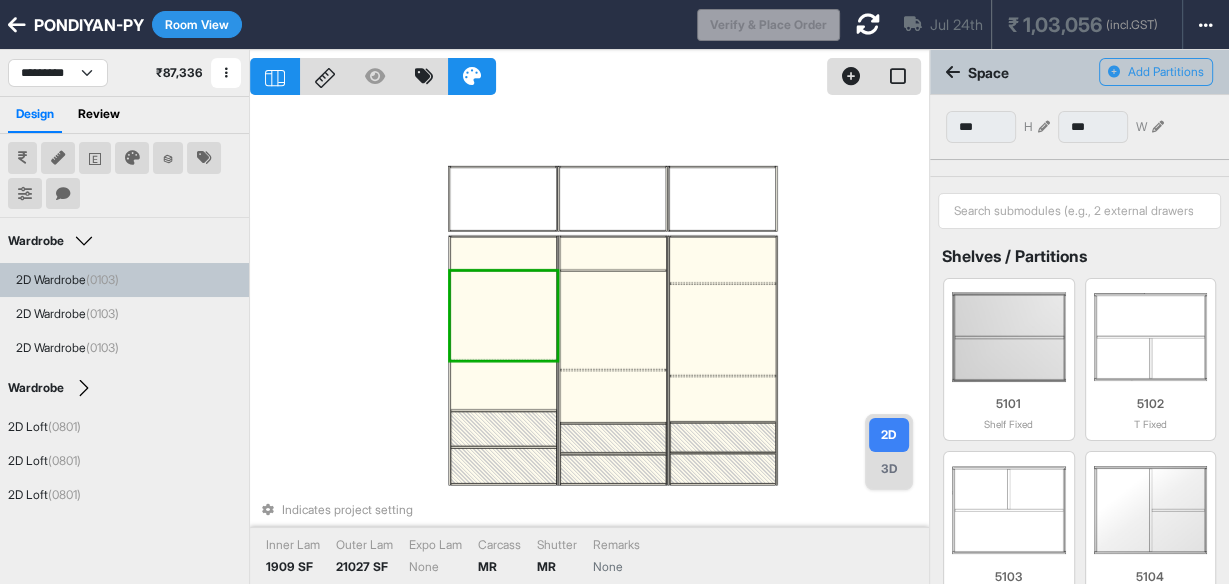click at bounding box center (504, 316) 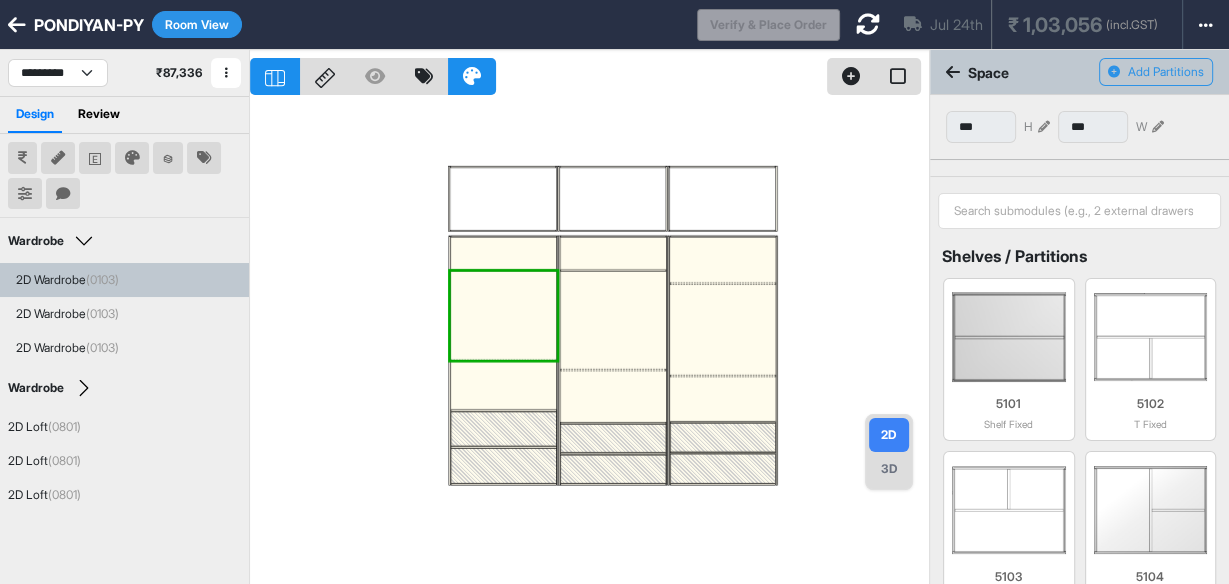 click on "*** H *** W" at bounding box center [1079, 127] 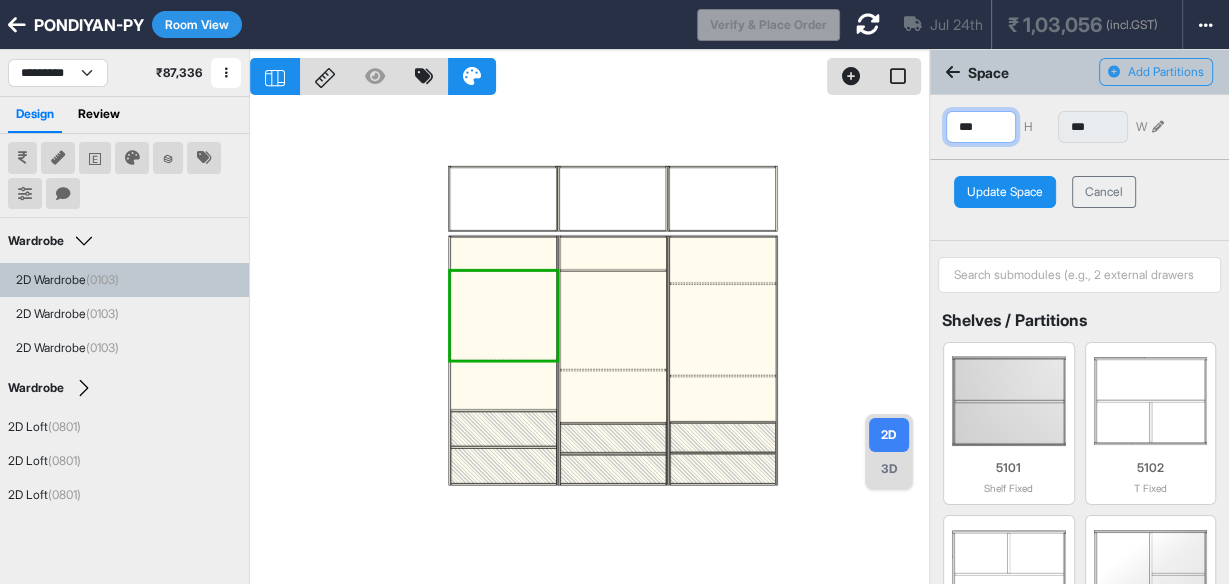 click on "***" at bounding box center (981, 127) 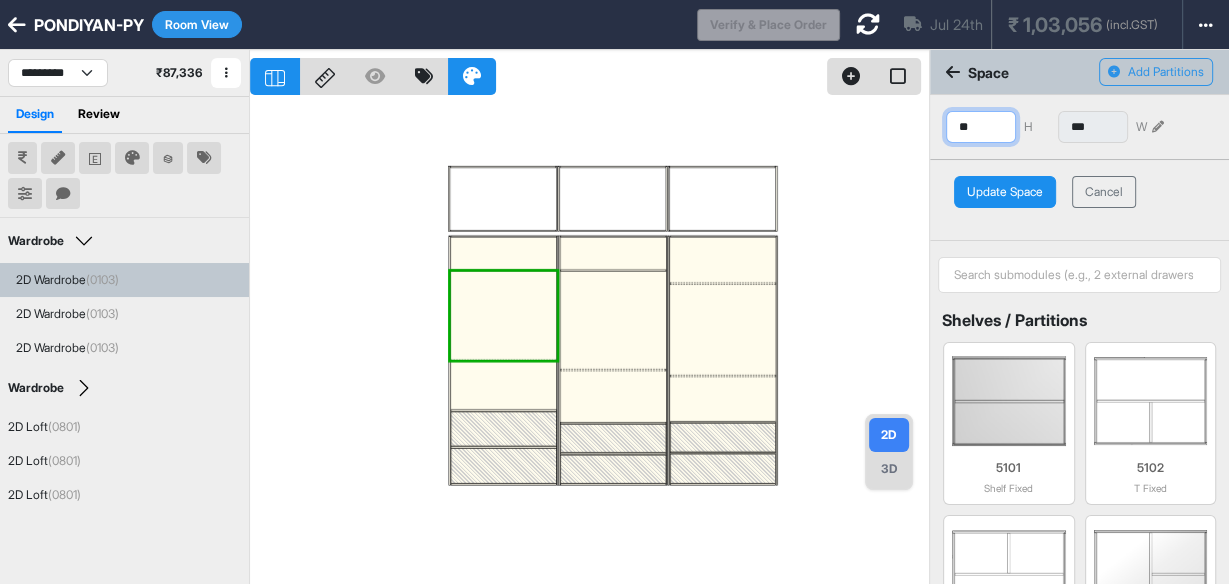 type on "*" 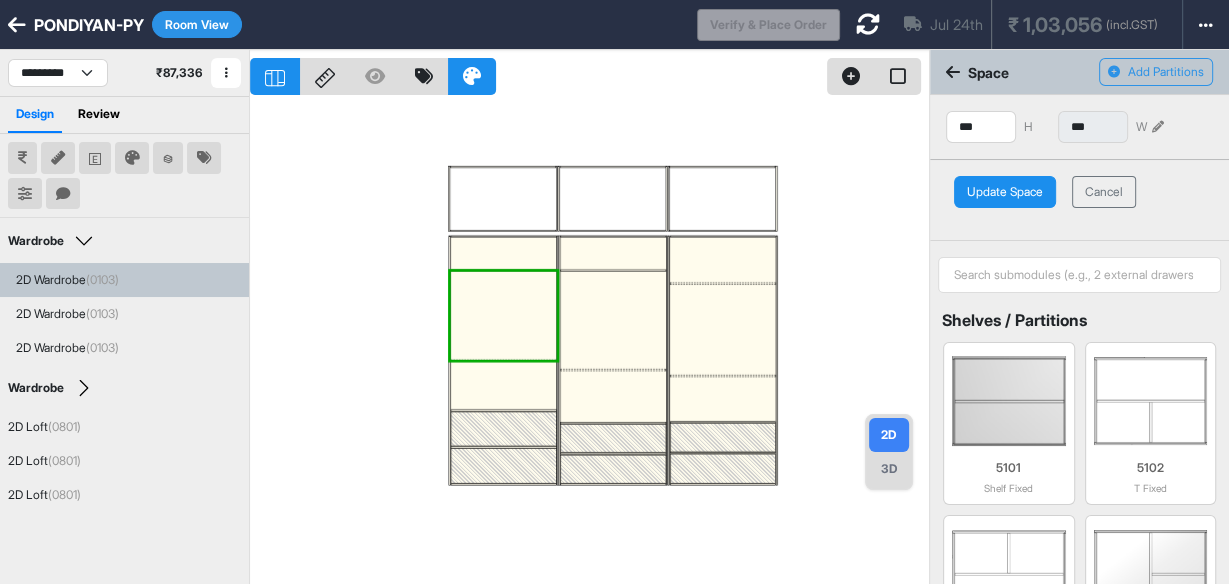 click on "Update Space" at bounding box center [1005, 192] 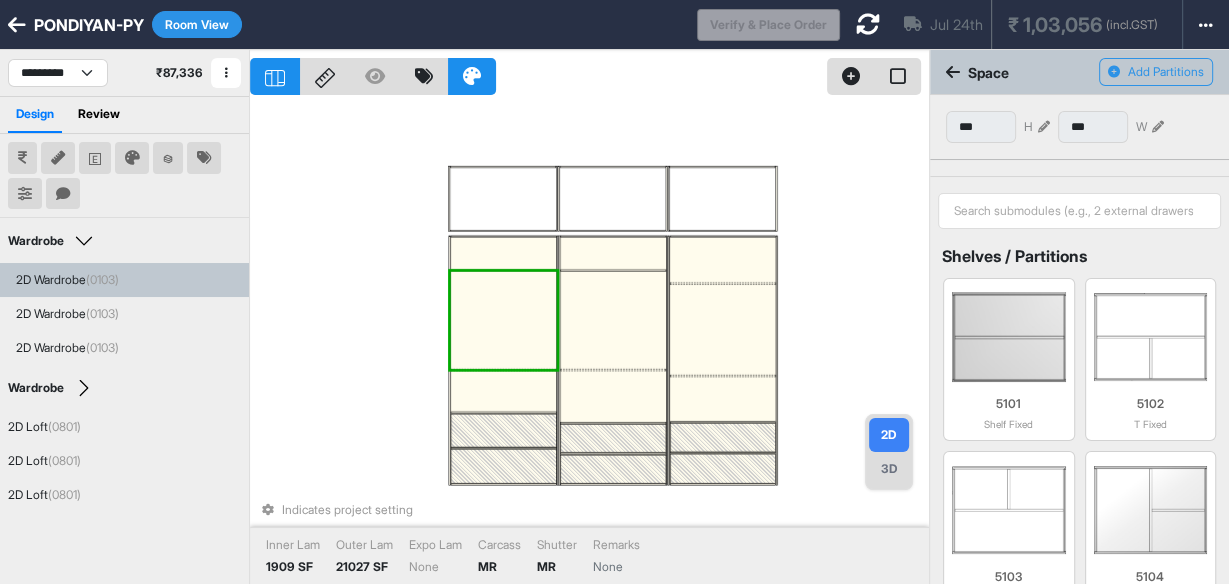 click at bounding box center (504, 430) 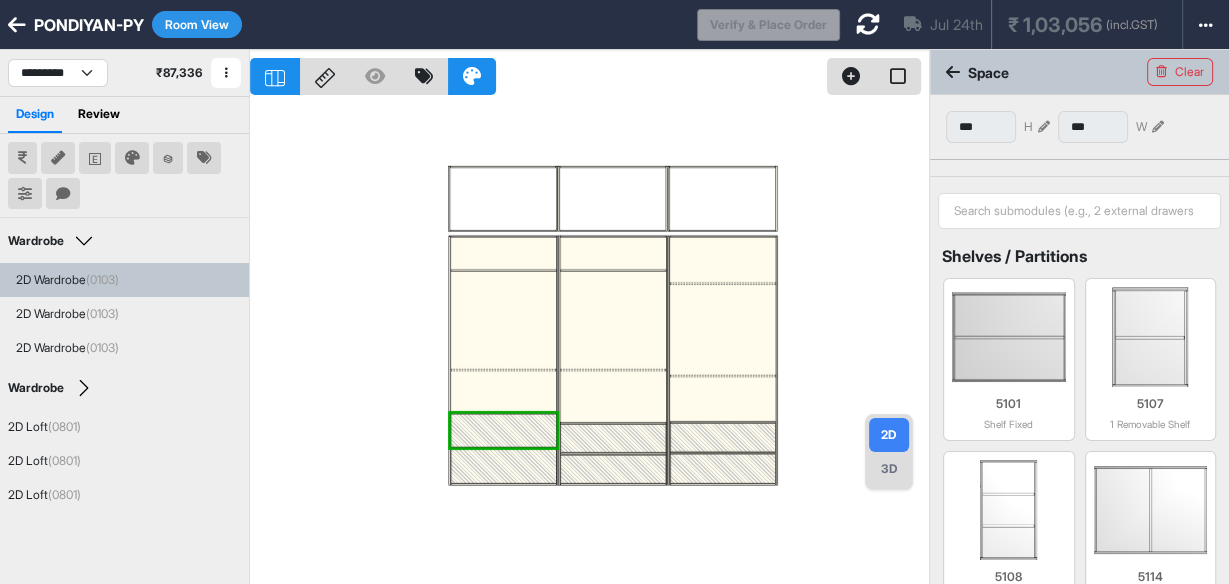 click at bounding box center (1044, 127) 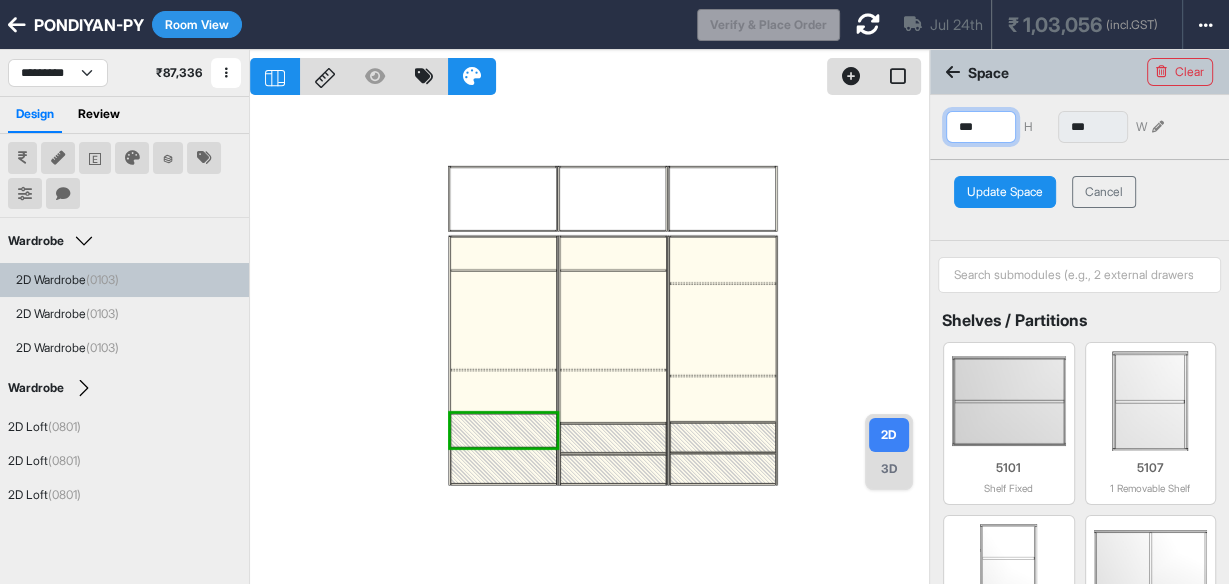 click on "***" at bounding box center (981, 127) 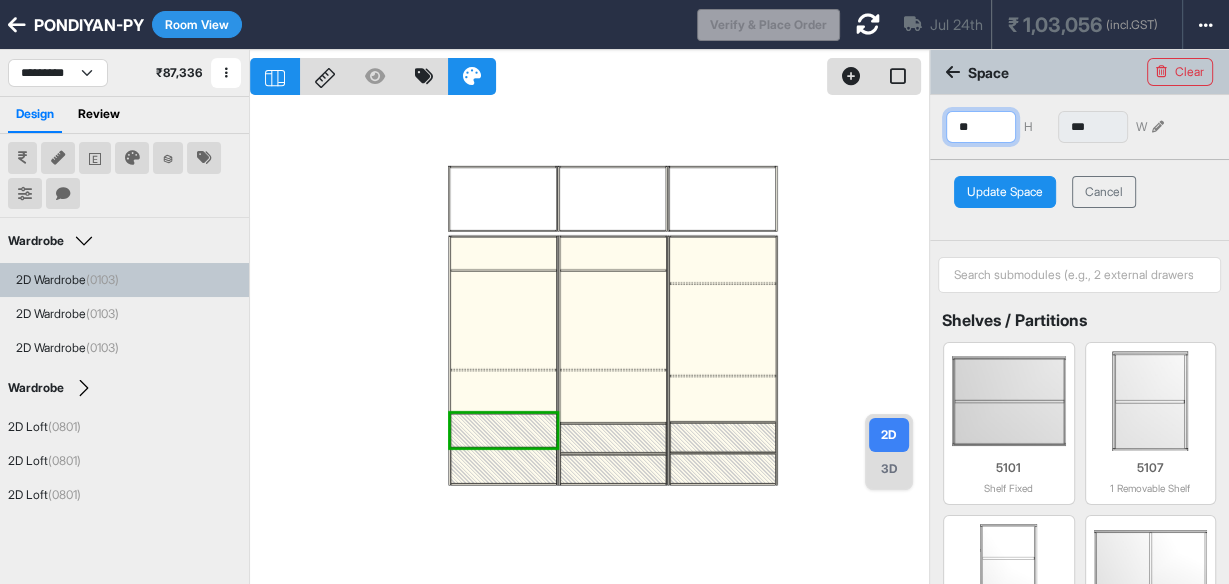 type on "*" 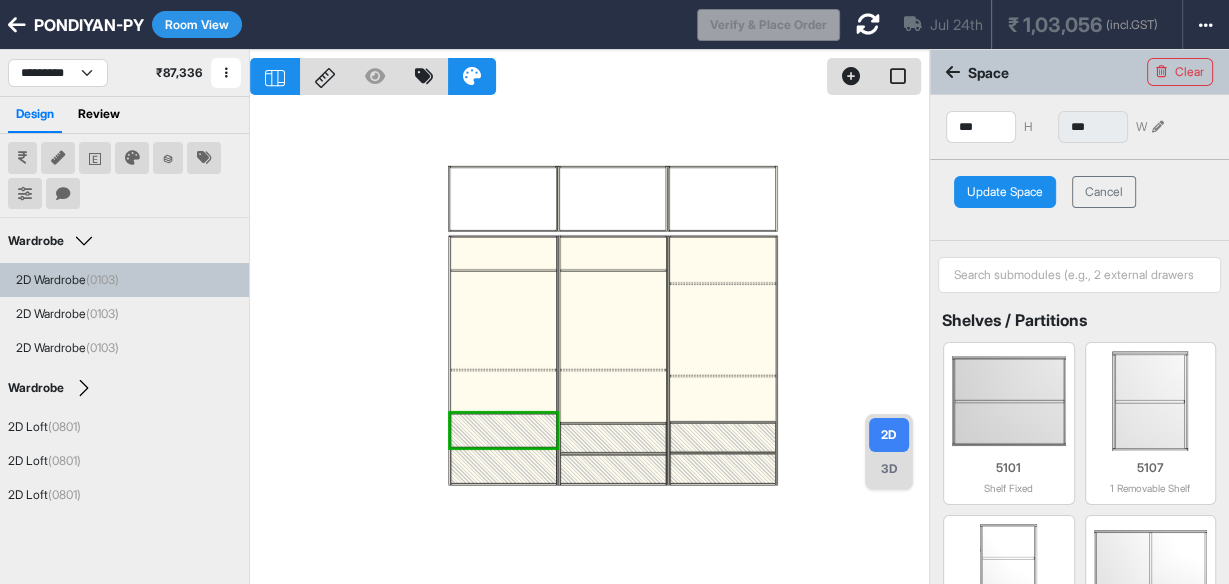 click on "Update Space" at bounding box center (1005, 192) 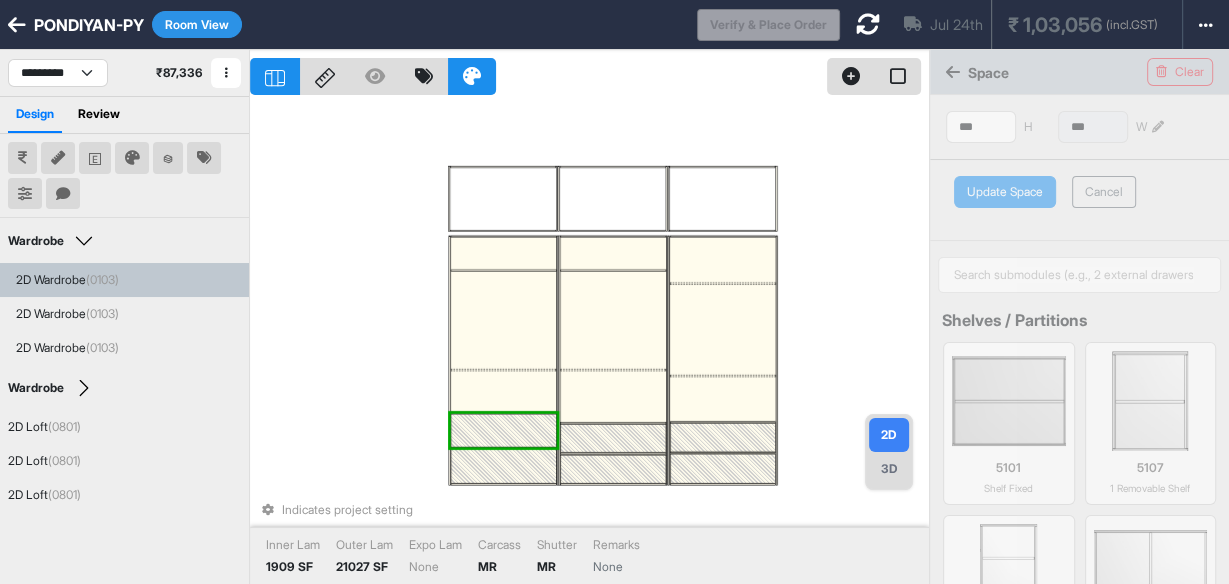 click at bounding box center (504, 466) 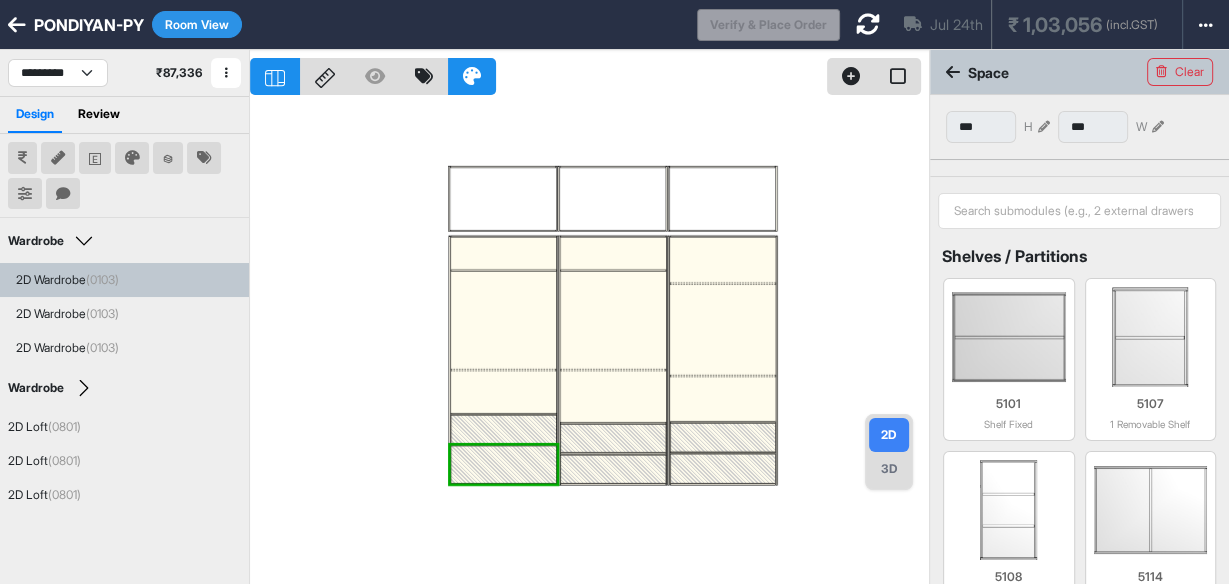 click at bounding box center [1044, 127] 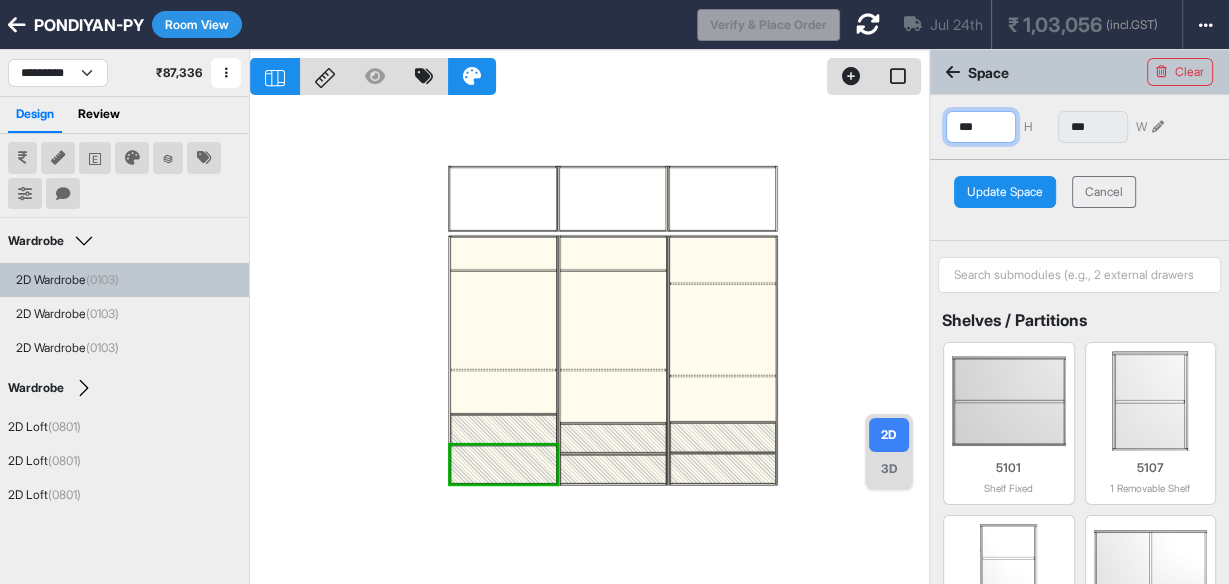 click on "***" at bounding box center (981, 127) 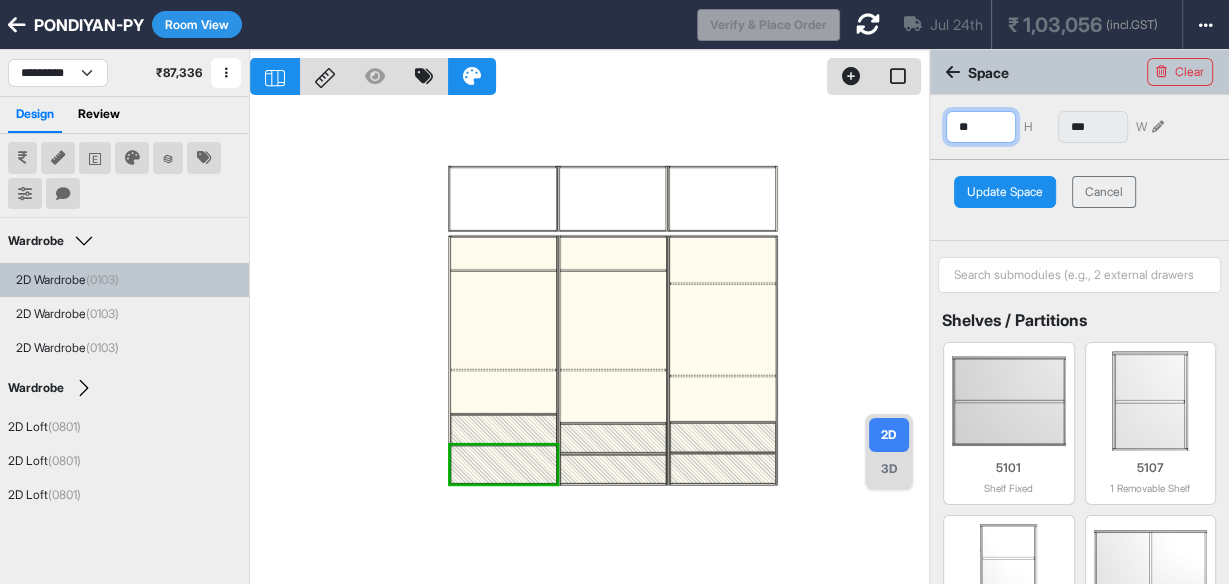 type on "*" 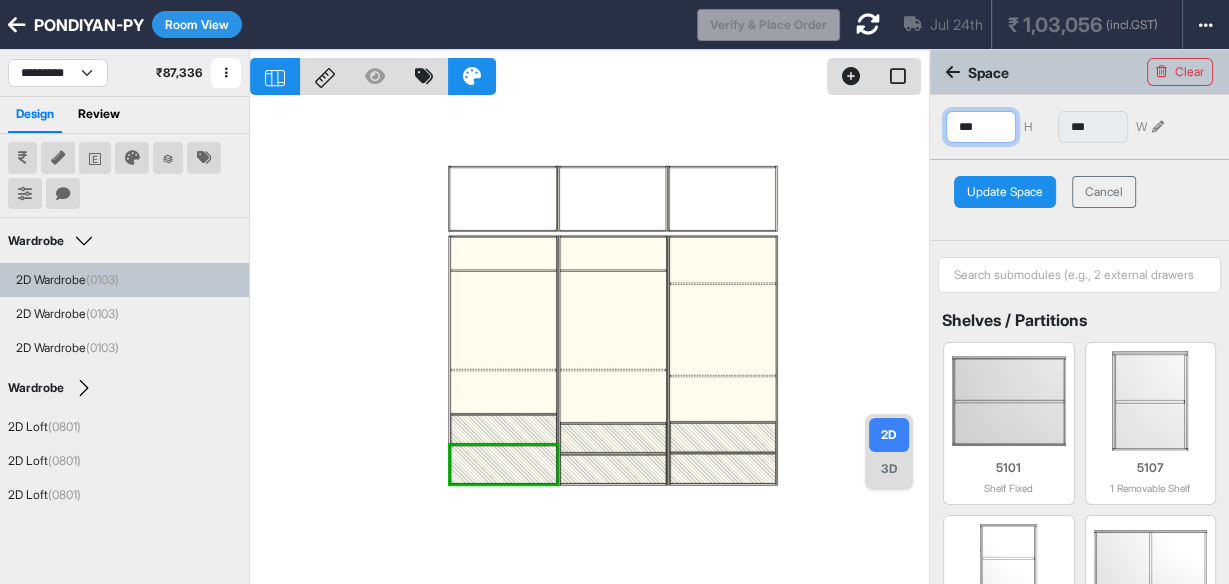 type on "***" 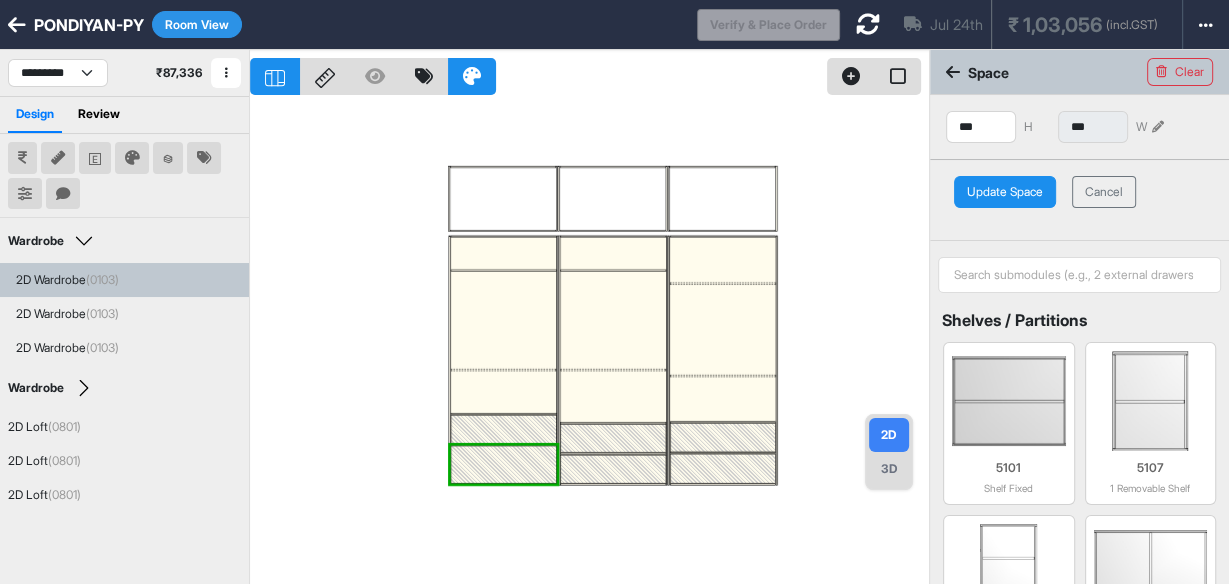 click on "Update Space" at bounding box center [1005, 192] 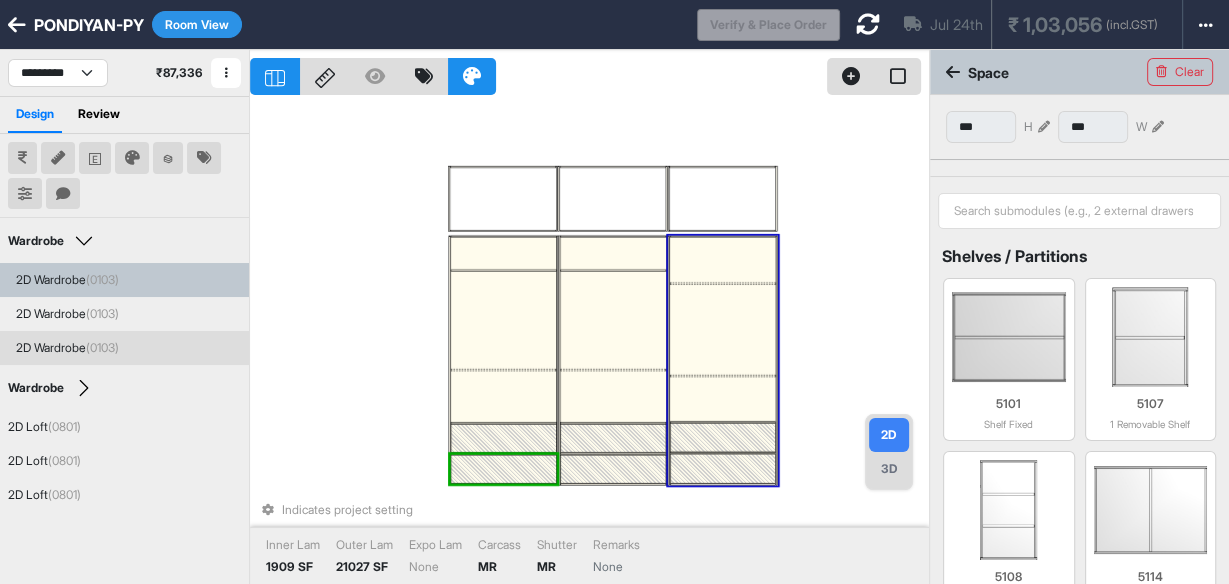 click at bounding box center (723, 469) 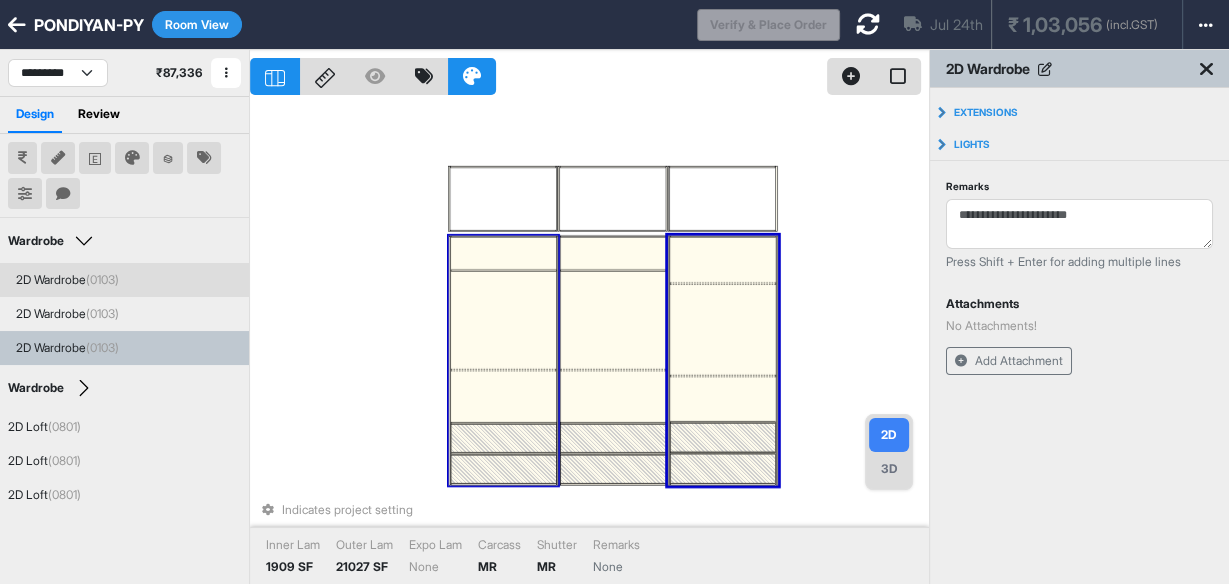click at bounding box center (504, 396) 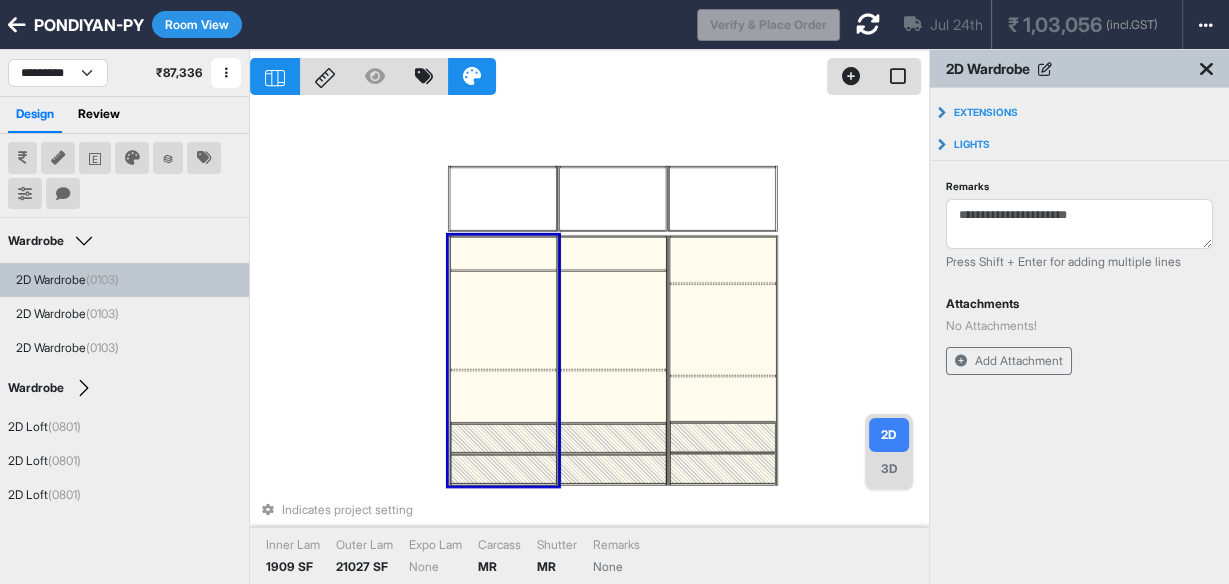 click at bounding box center [504, 320] 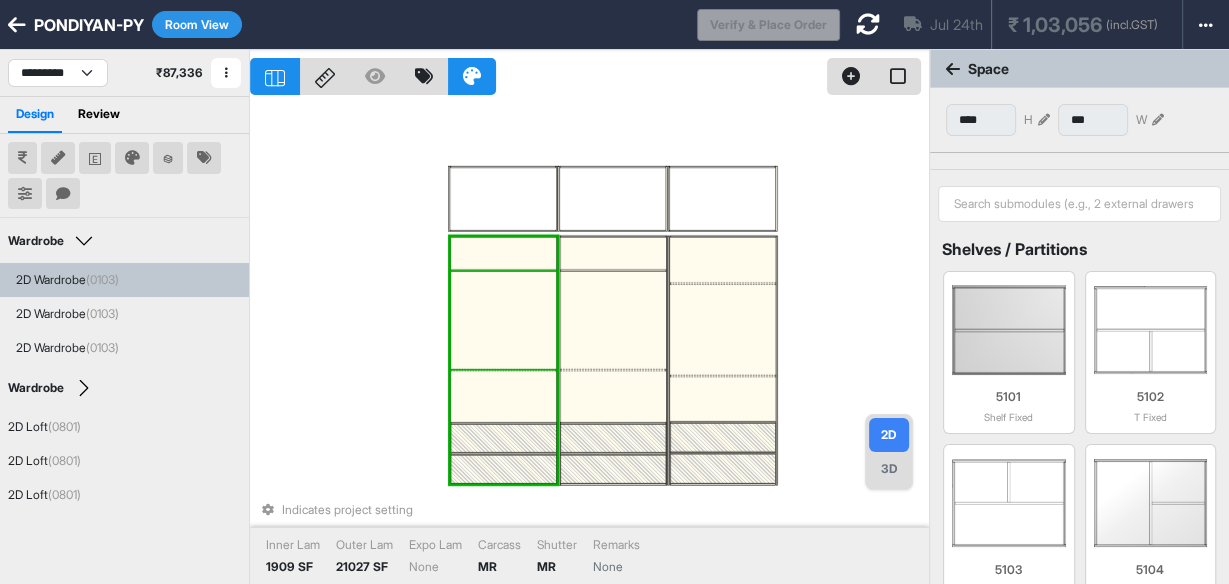 click at bounding box center (504, 320) 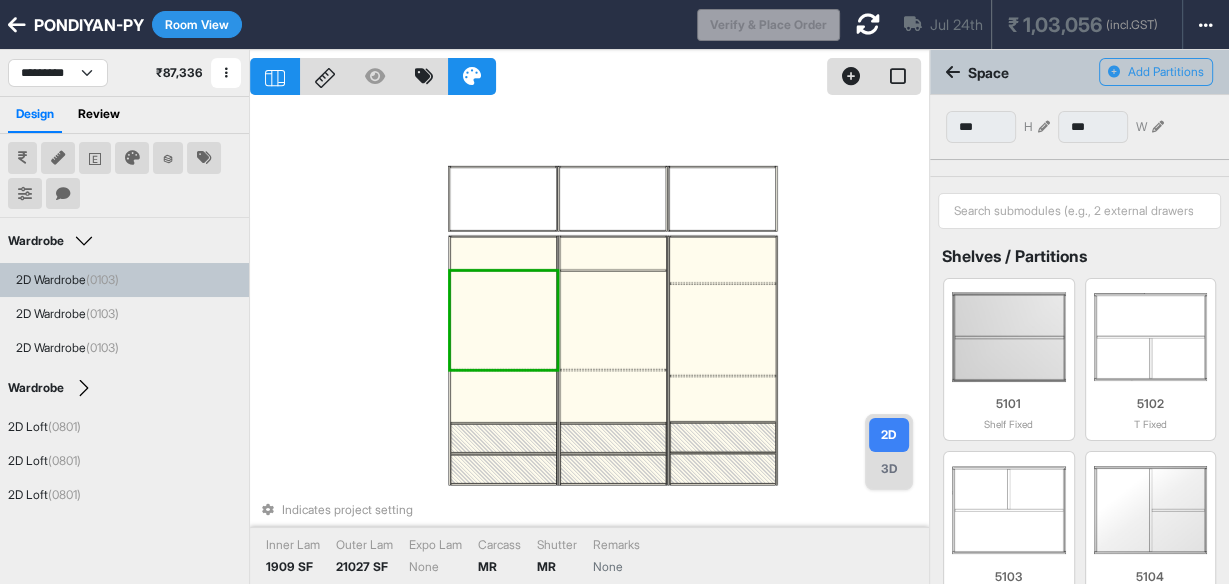 click at bounding box center [504, 320] 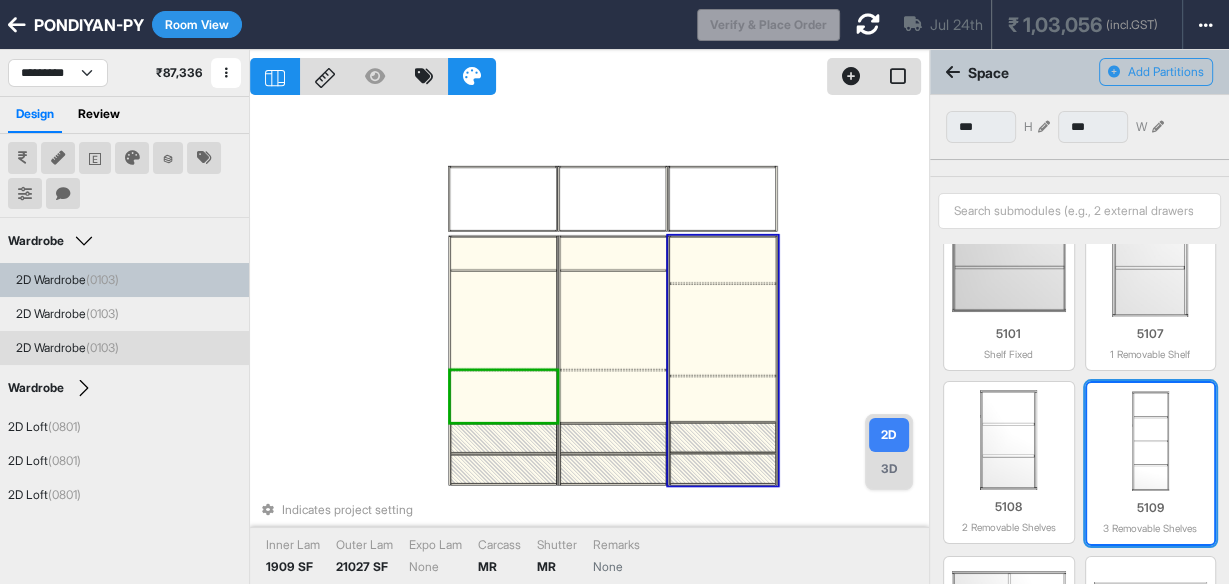 scroll, scrollTop: 240, scrollLeft: 0, axis: vertical 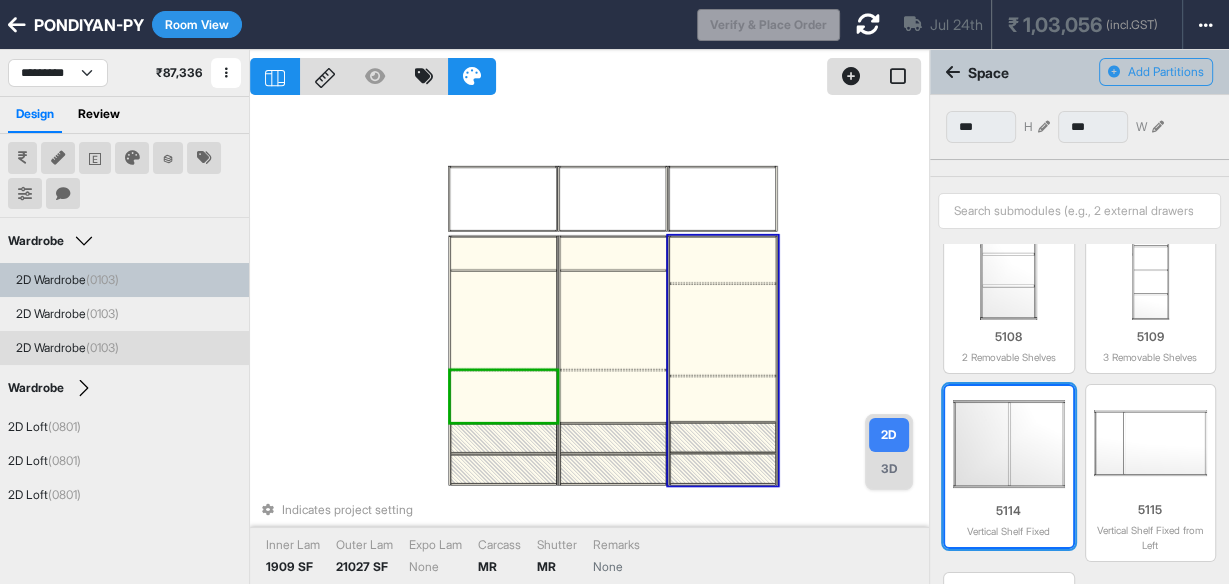 click at bounding box center [1009, 444] 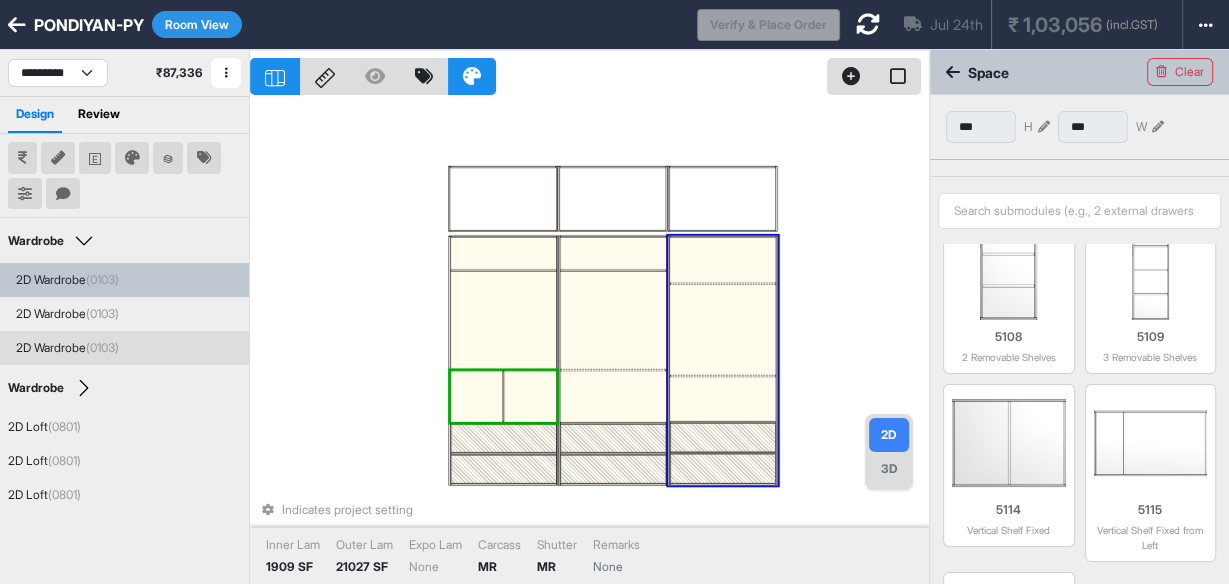 click at bounding box center (723, 399) 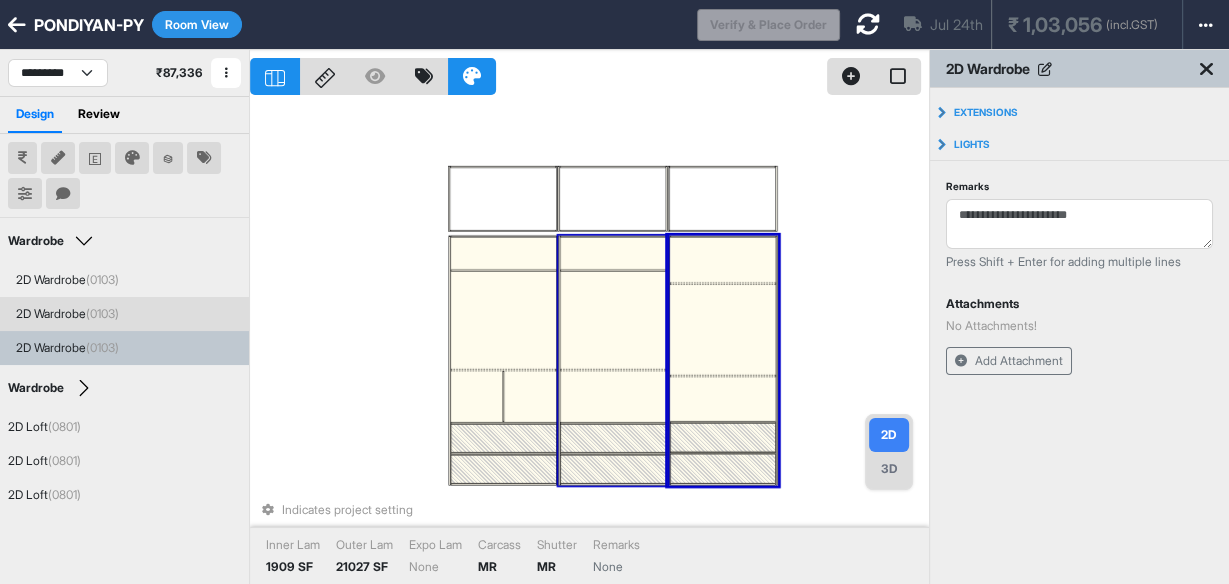 click at bounding box center [613, 396] 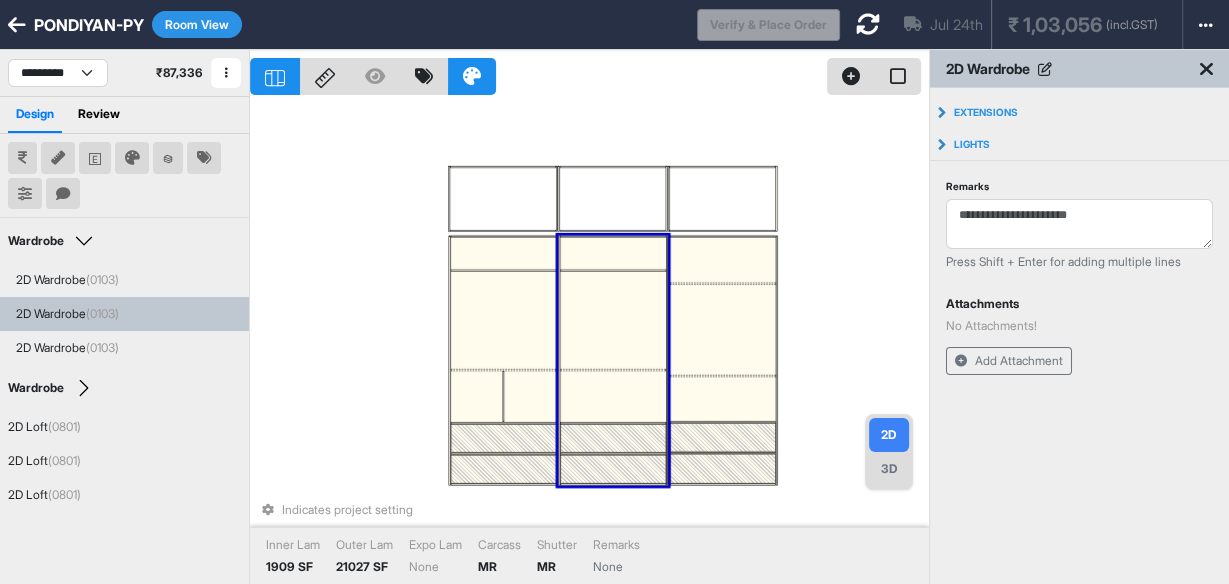 click at bounding box center (613, 396) 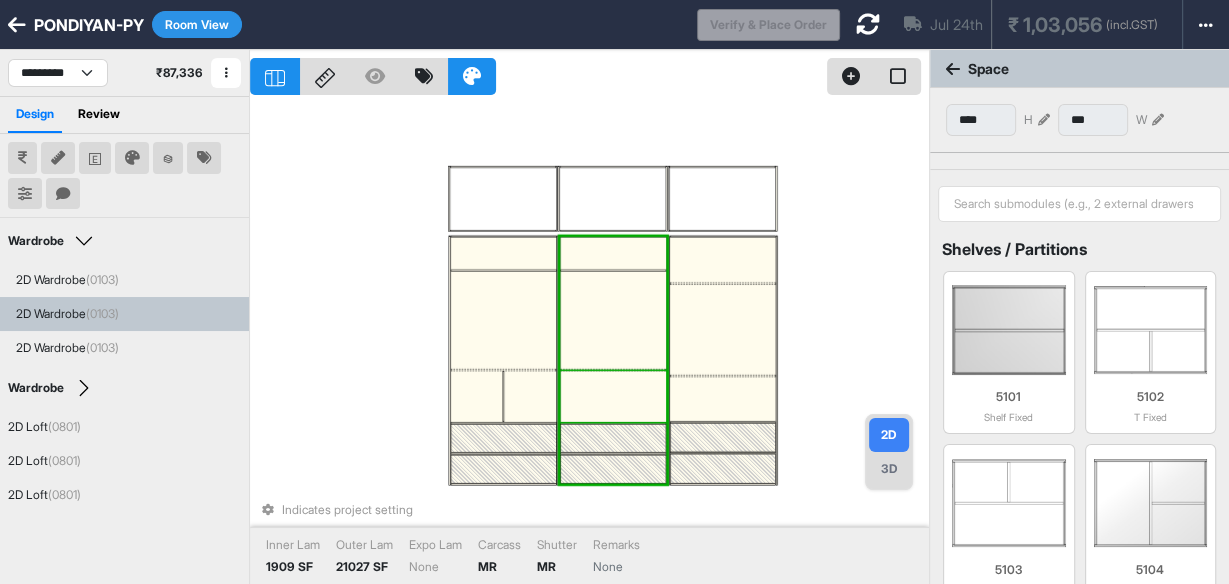 click at bounding box center (613, 396) 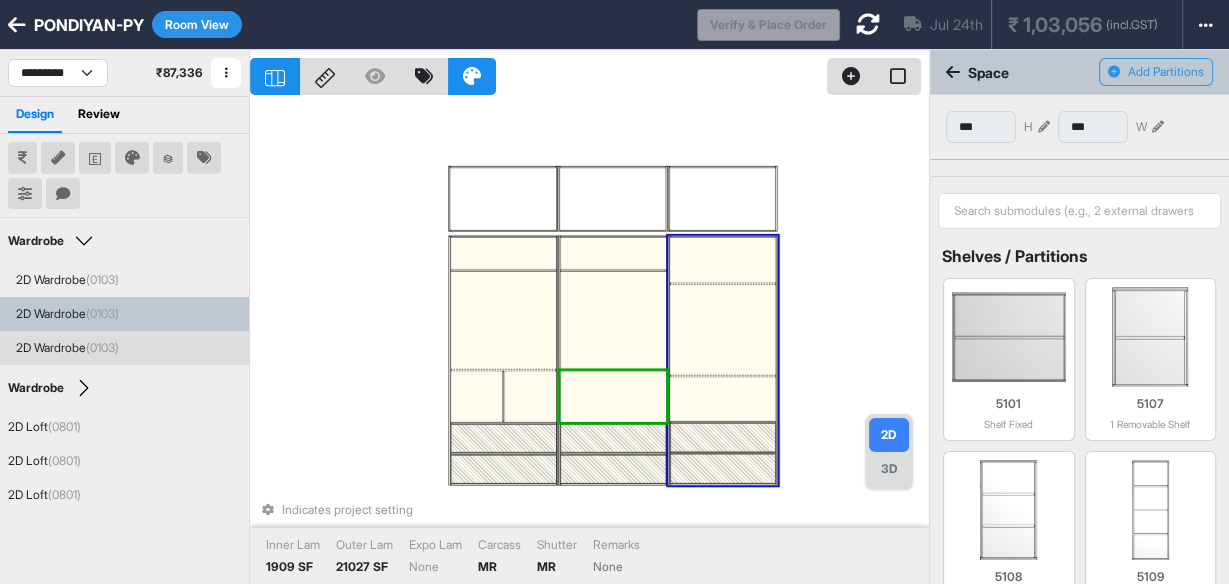 click at bounding box center [723, 399] 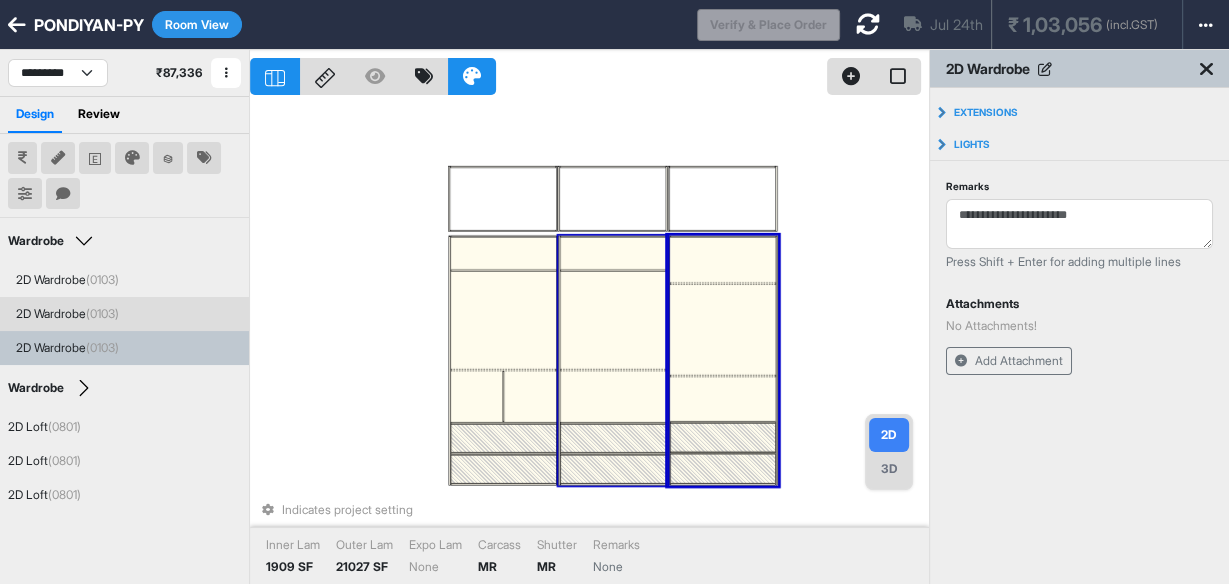 click at bounding box center [613, 396] 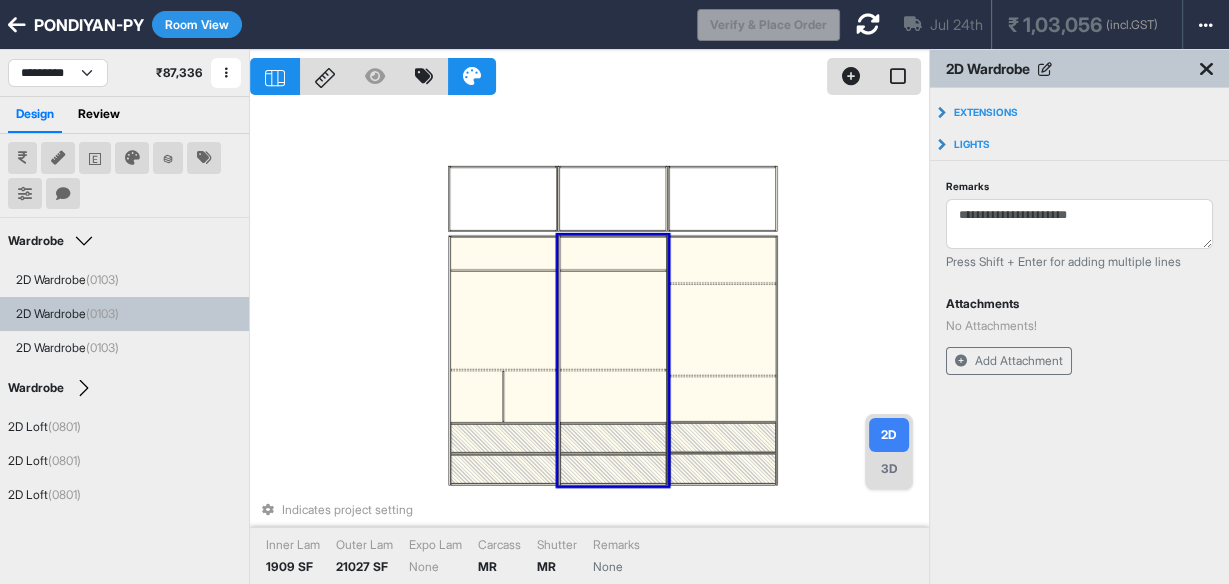 click at bounding box center [613, 396] 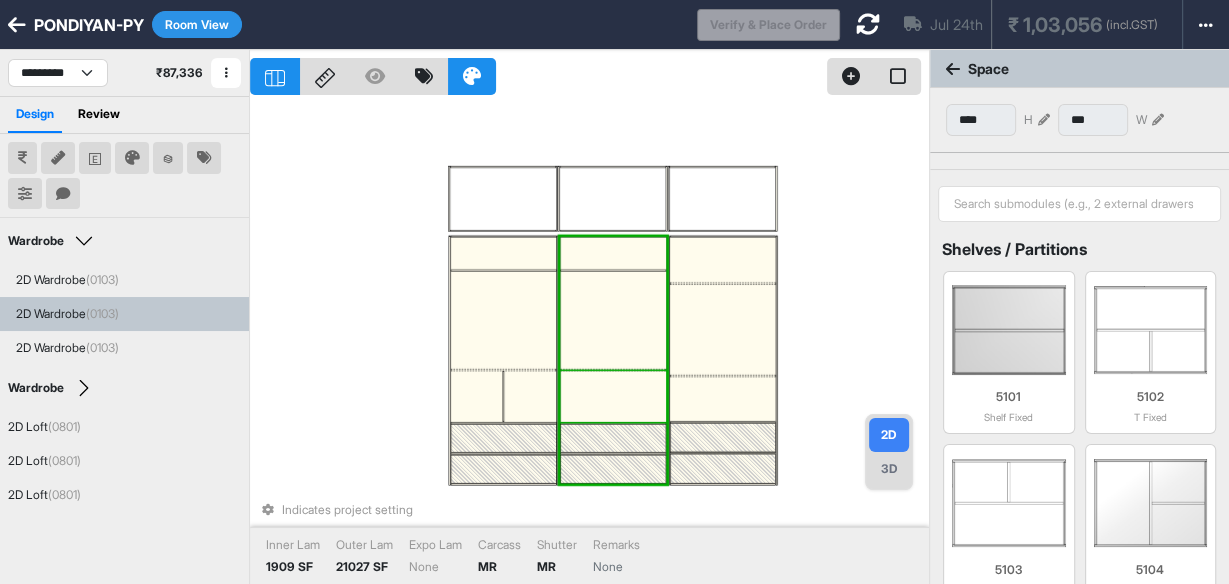 click at bounding box center [613, 396] 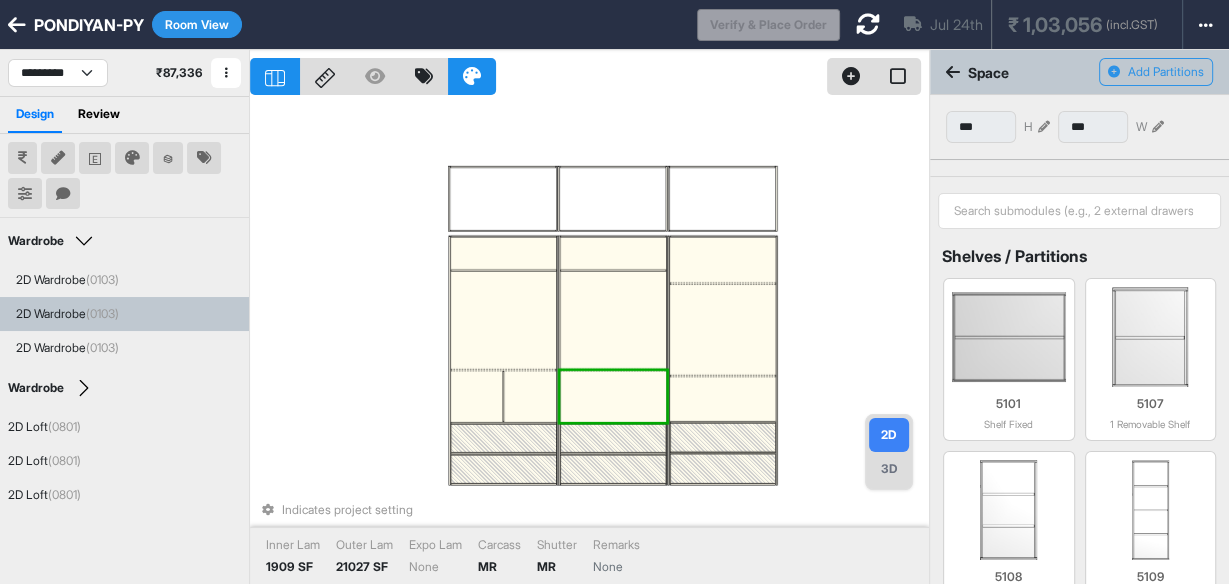 click at bounding box center [613, 396] 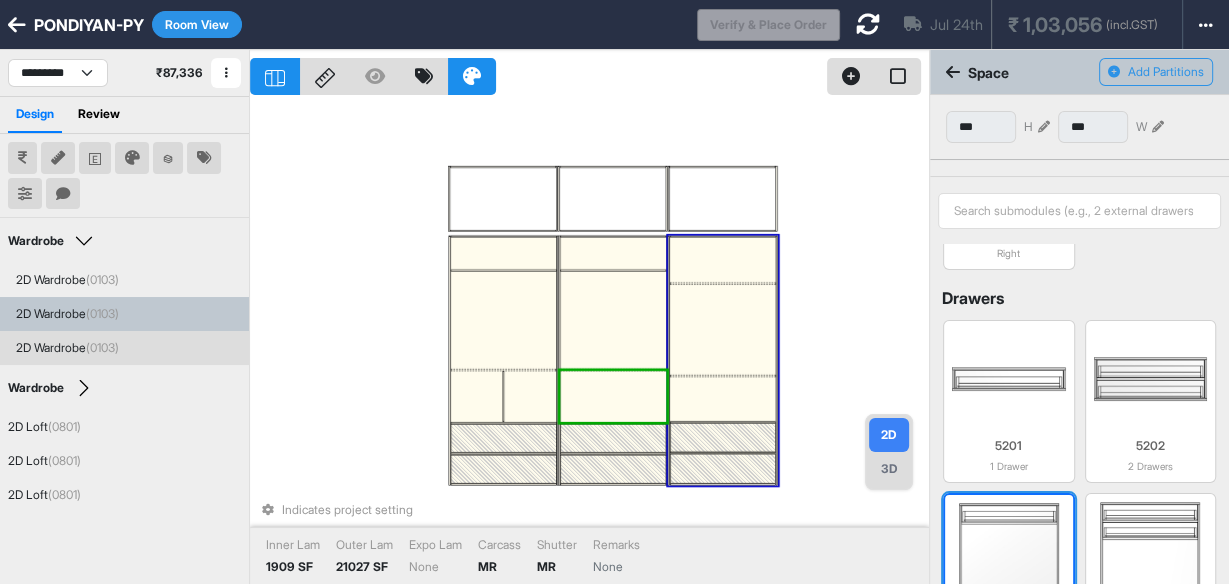 scroll, scrollTop: 718, scrollLeft: 0, axis: vertical 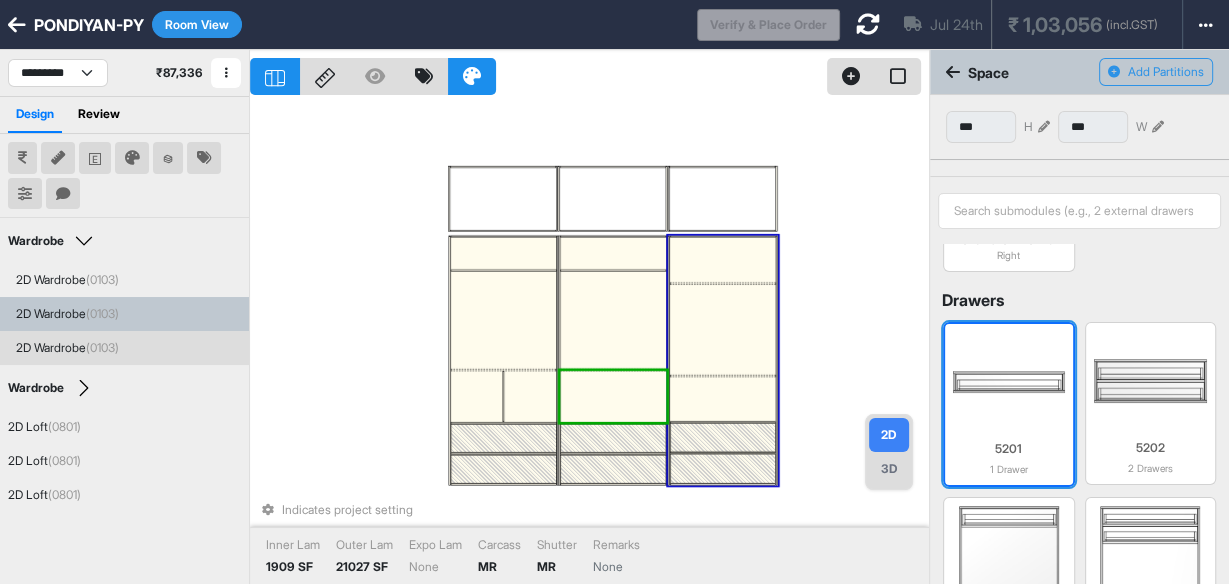 click at bounding box center (1009, 382) 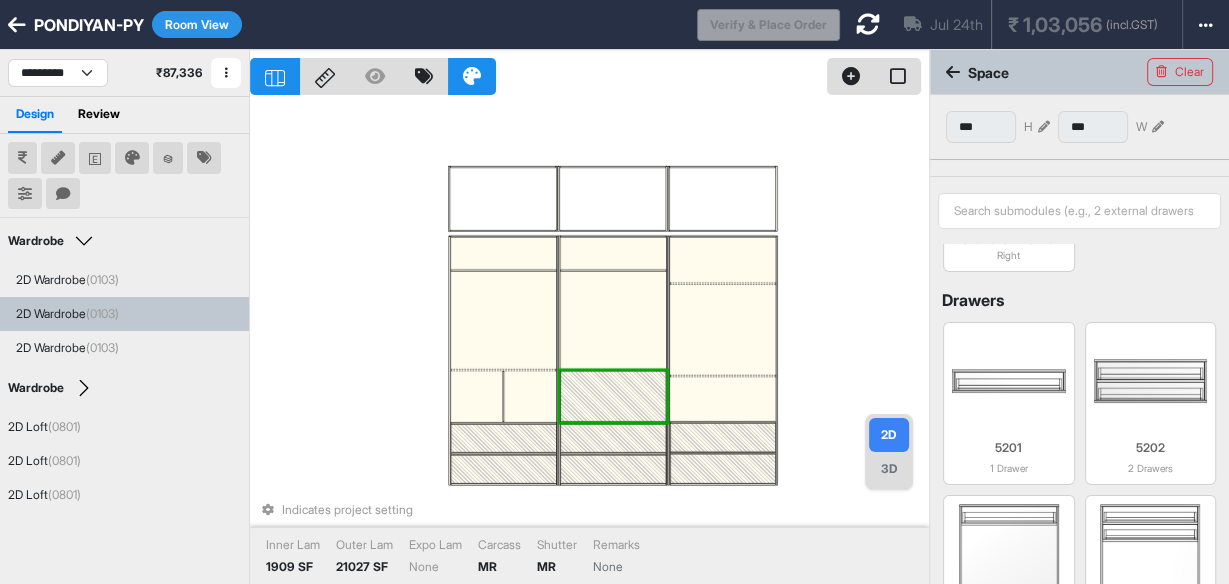 click on "Indicates project setting Inner Lam 1909 SF Outer Lam 21027 SF Expo Lam None Carcass MR Shutter MR Remarks None" at bounding box center [589, 342] 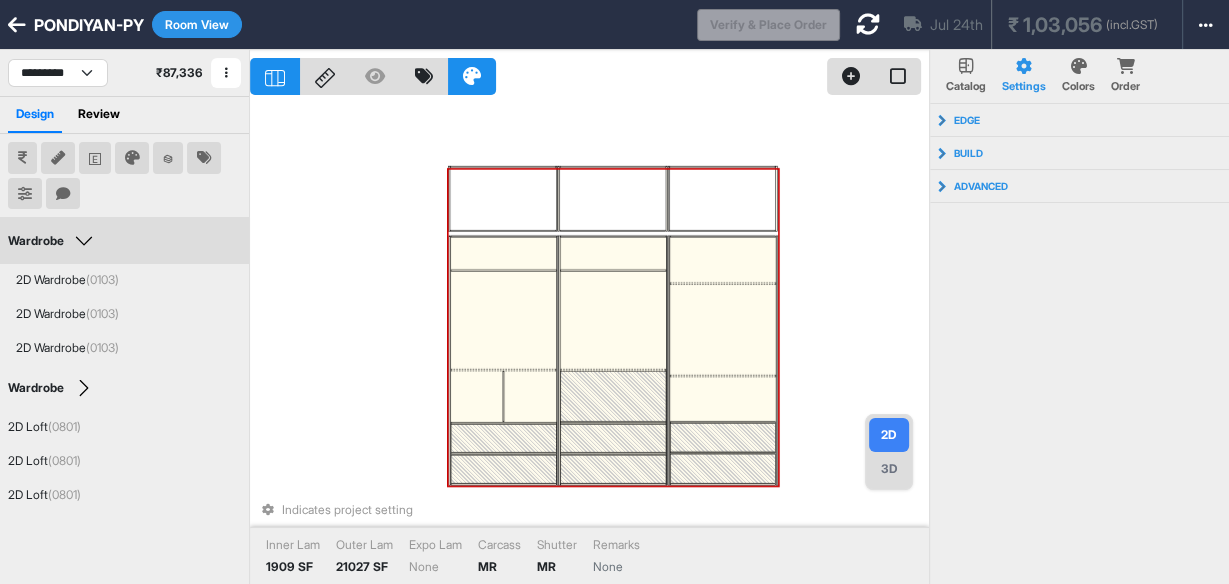 click at bounding box center (613, 396) 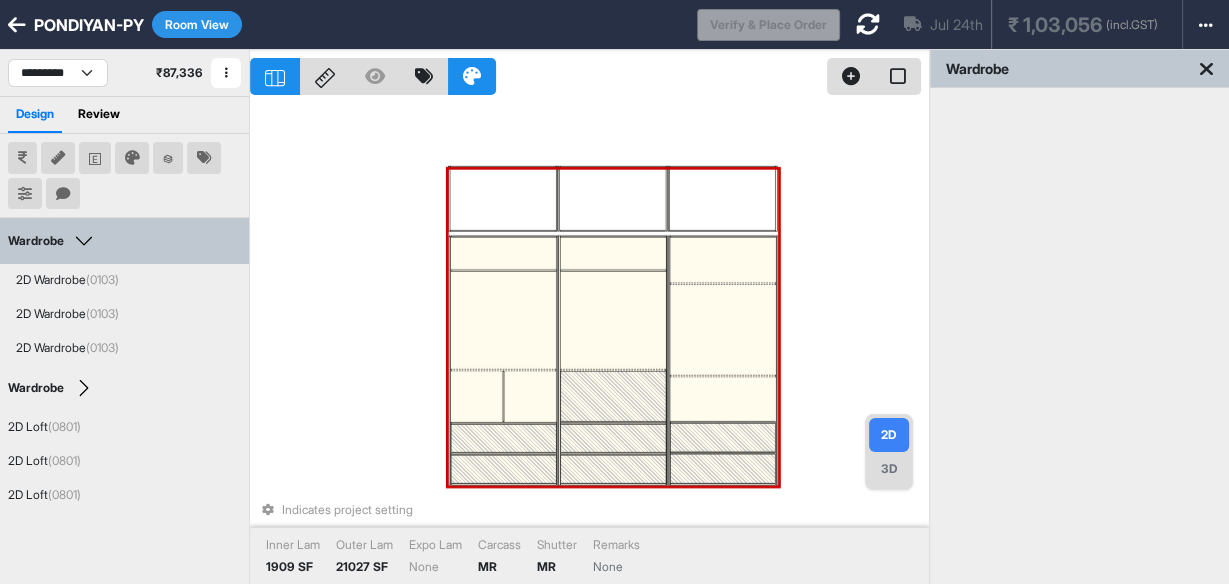 click at bounding box center (613, 396) 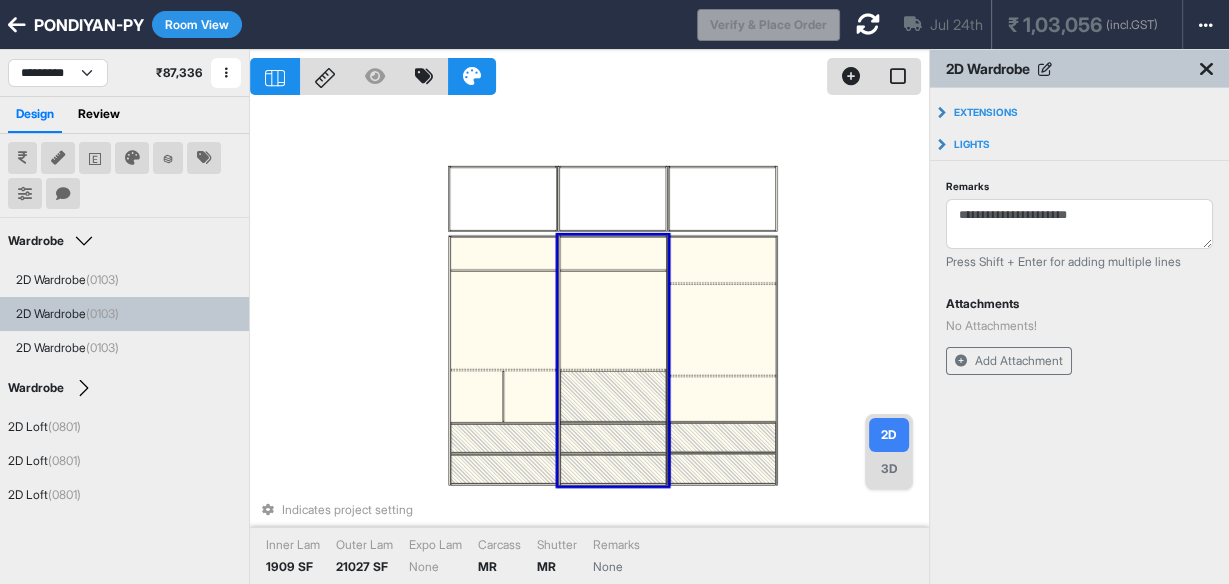 click at bounding box center (613, 396) 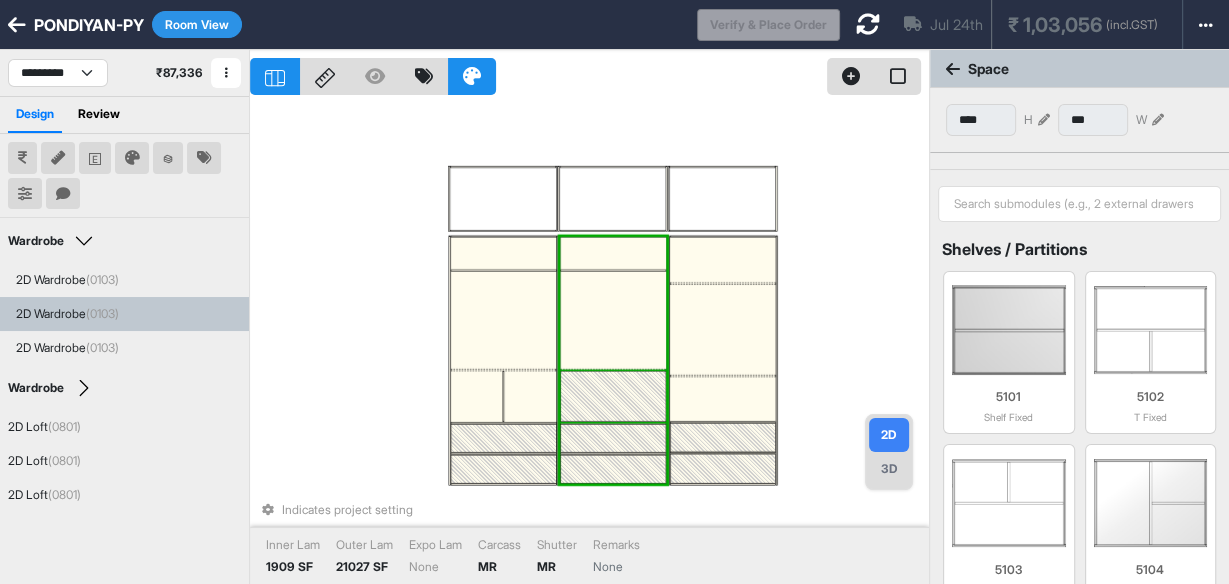 click at bounding box center [613, 396] 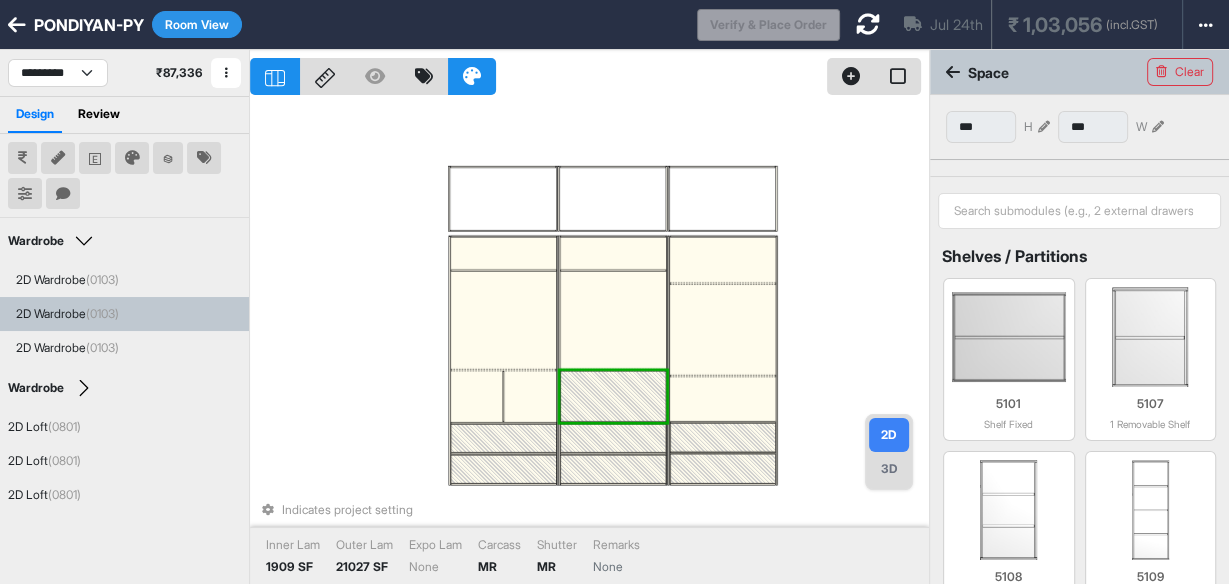 click at bounding box center [613, 396] 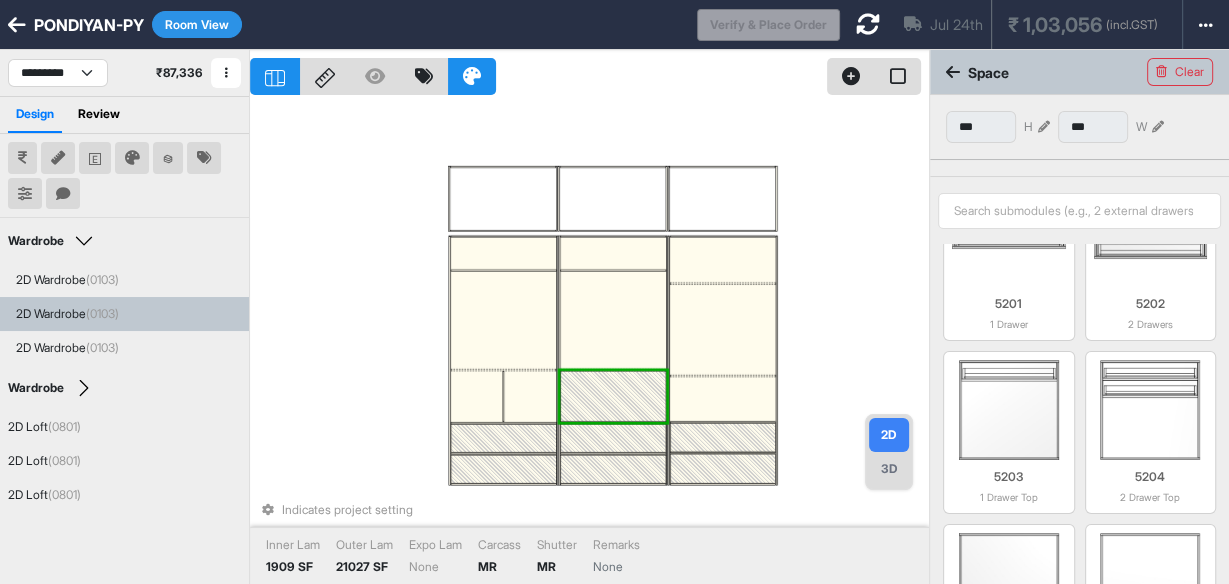 scroll, scrollTop: 880, scrollLeft: 0, axis: vertical 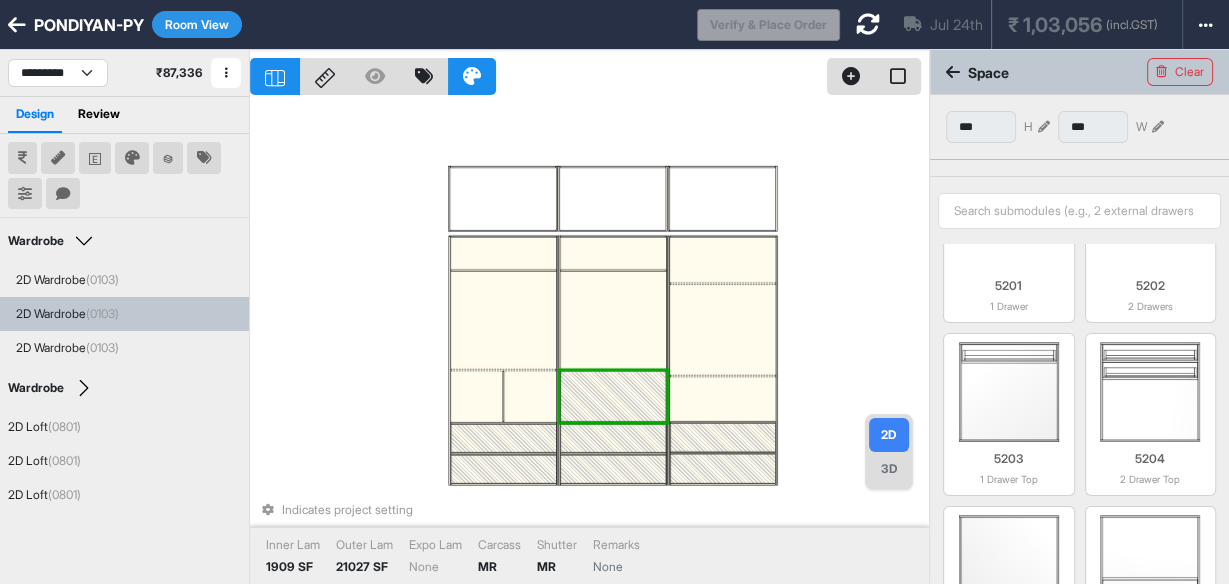 click at bounding box center (613, 396) 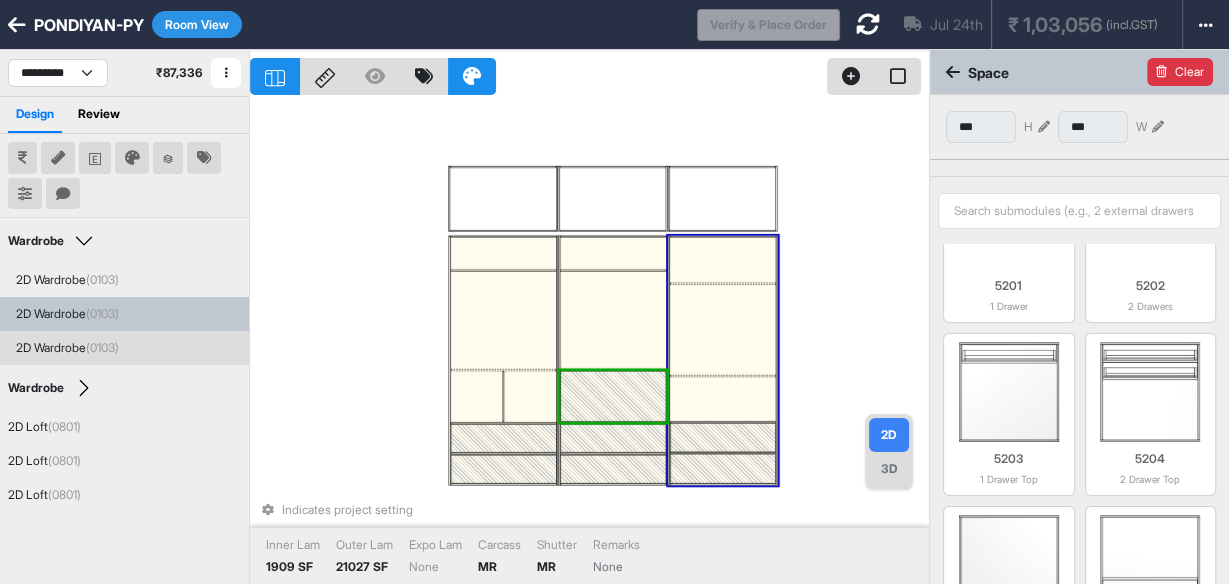 click on "Clear" at bounding box center [1180, 72] 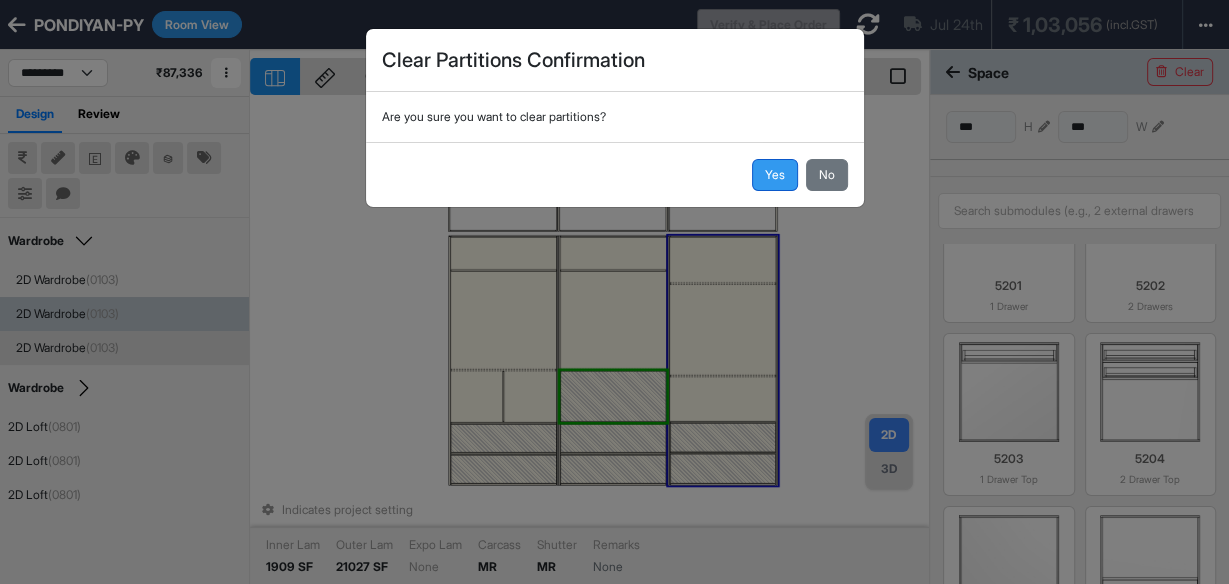 click on "Yes" at bounding box center (775, 175) 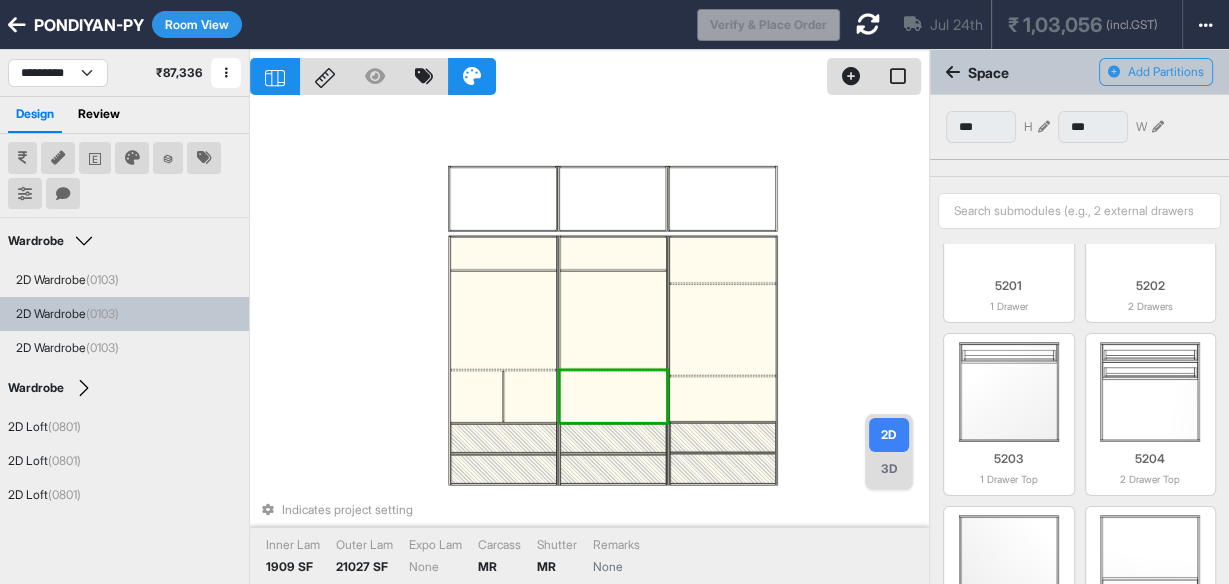 click at bounding box center [613, 396] 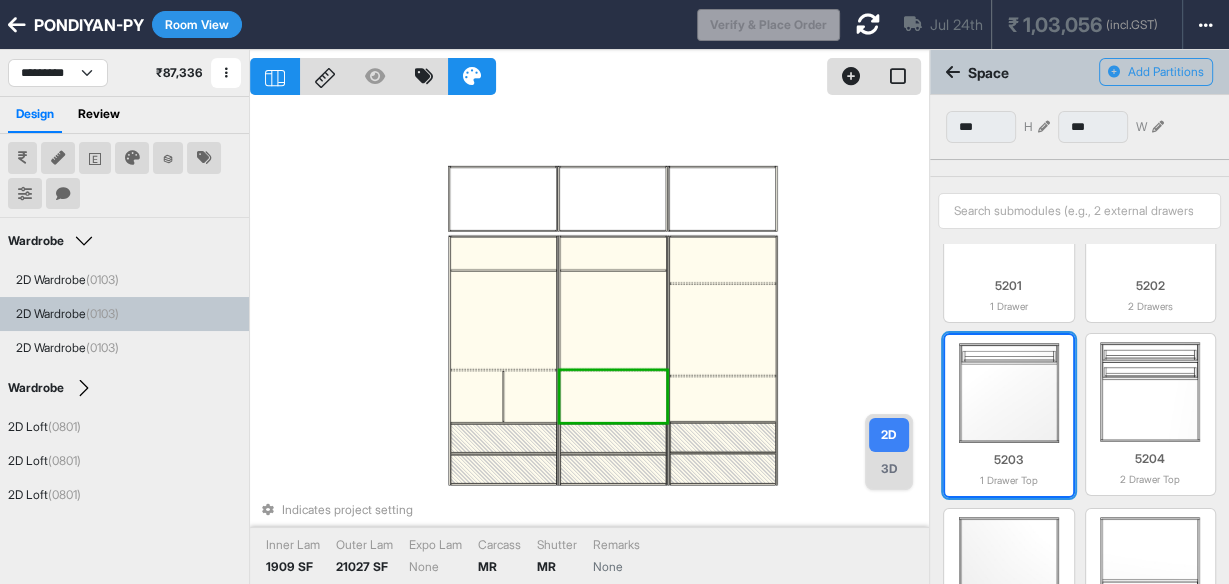 click at bounding box center (1009, 393) 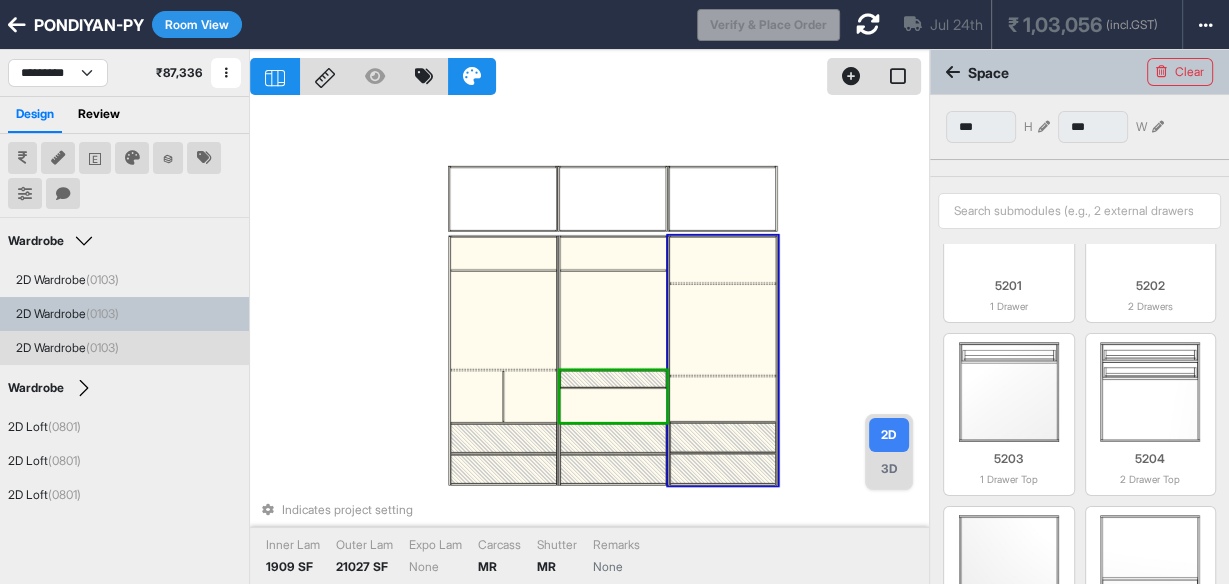 click at bounding box center [723, 399] 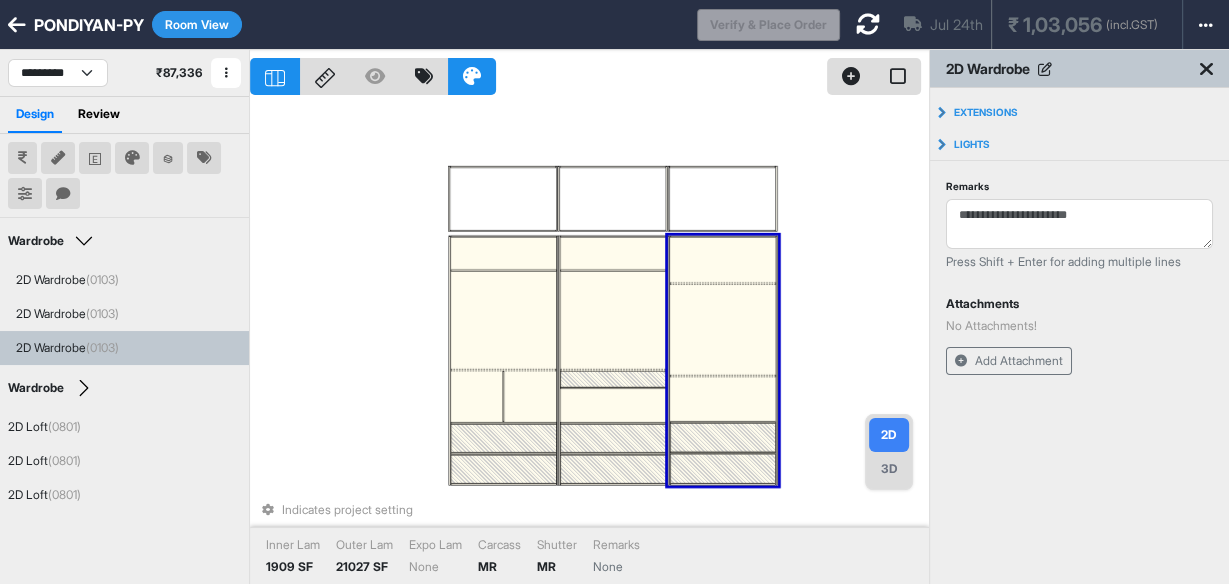 click at bounding box center (723, 259) 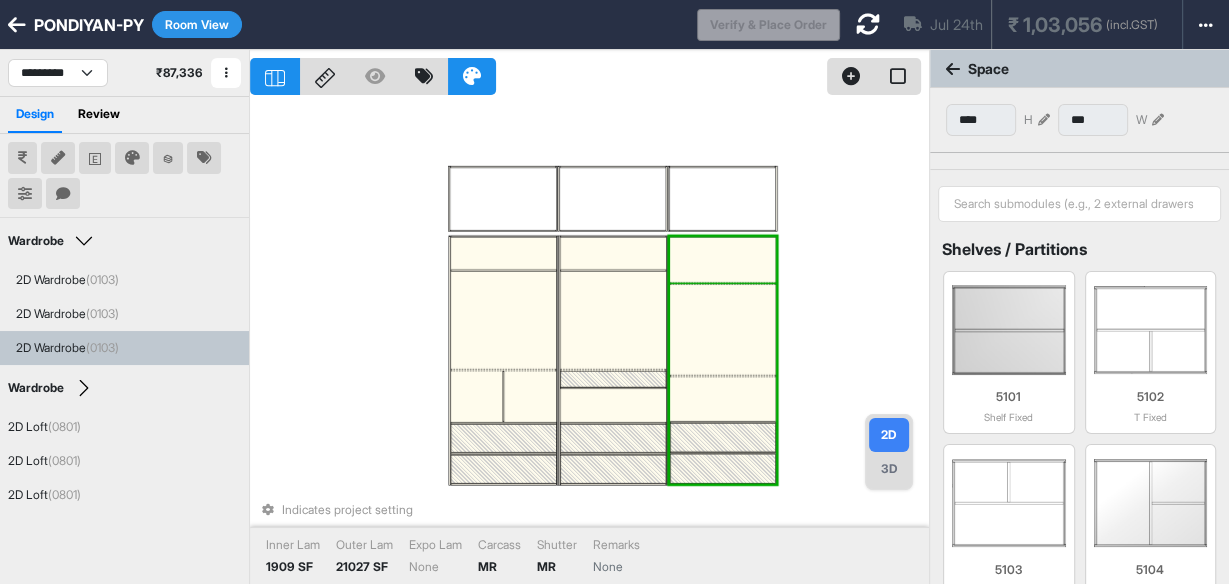click at bounding box center (723, 259) 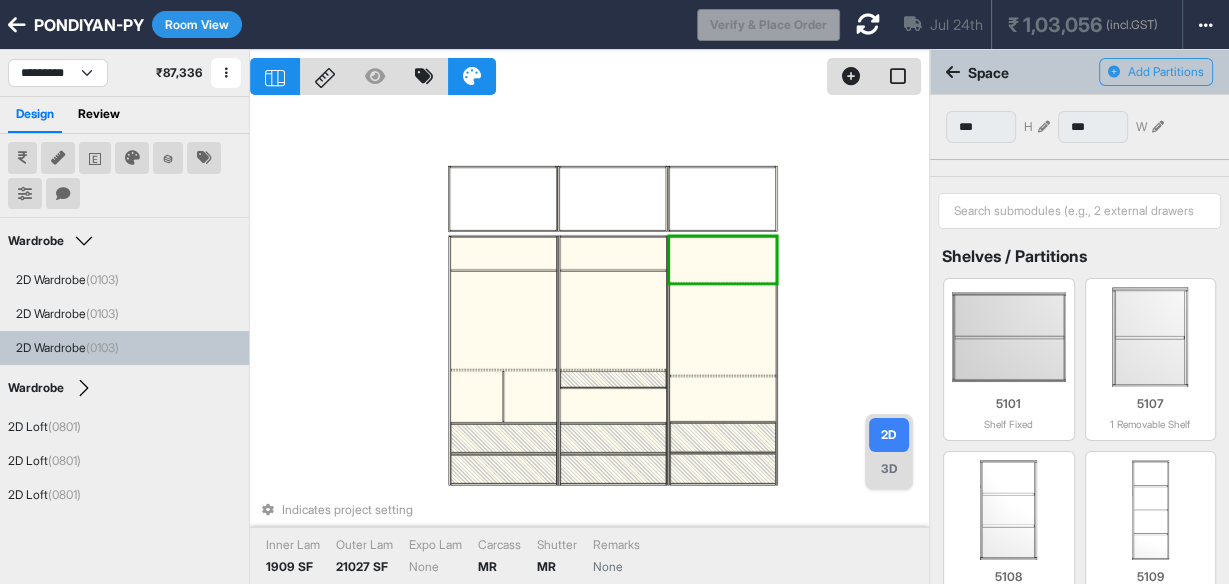 click at bounding box center (723, 399) 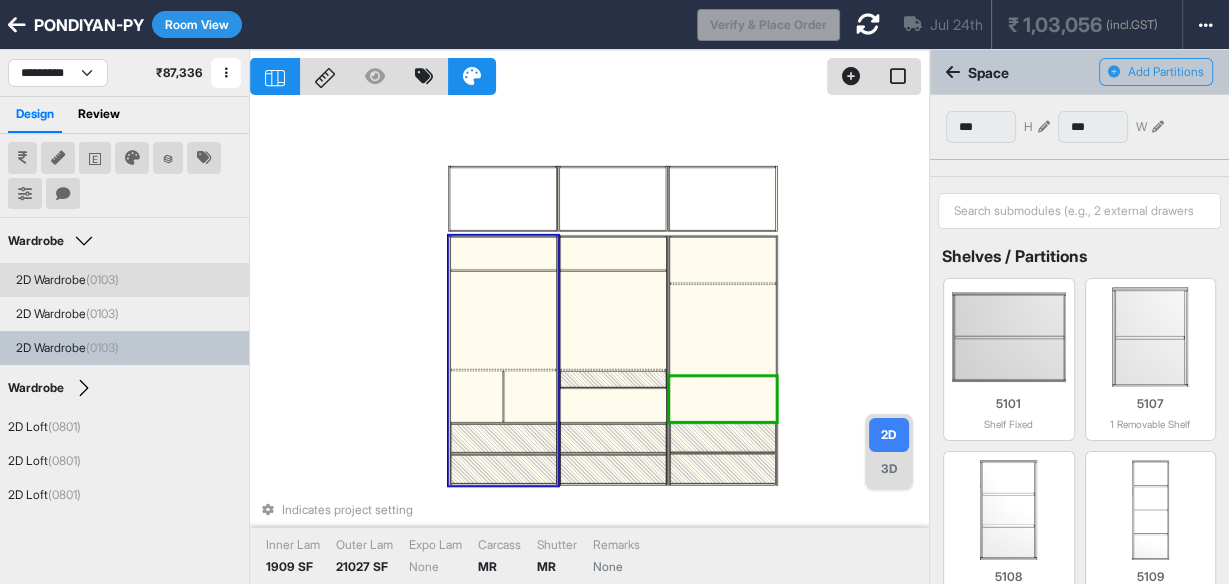 click at bounding box center (477, 396) 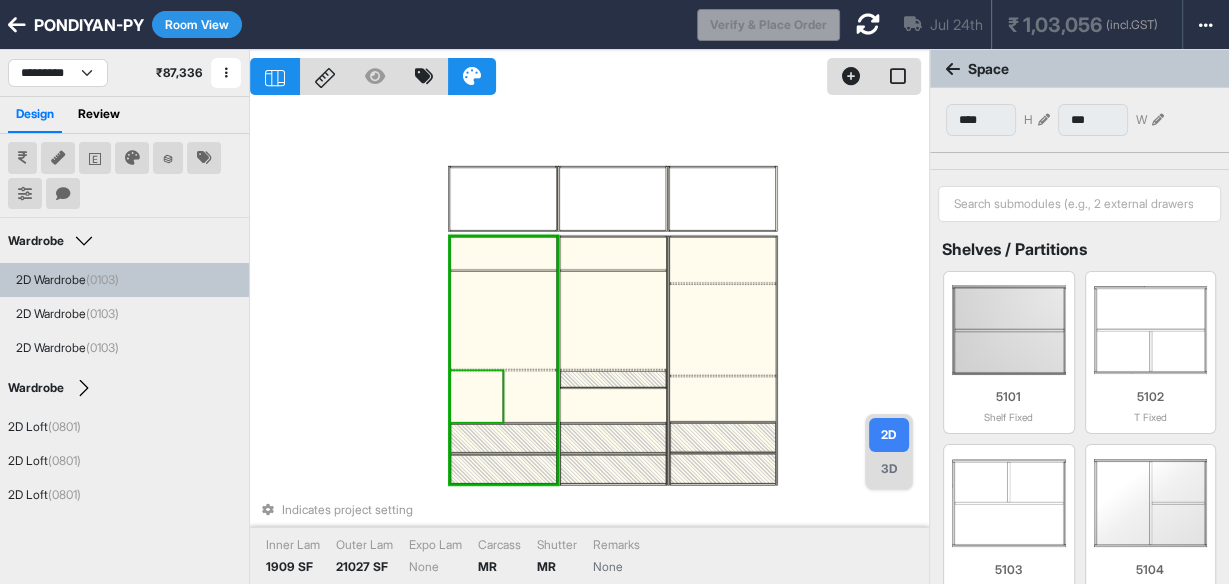 click at bounding box center (477, 396) 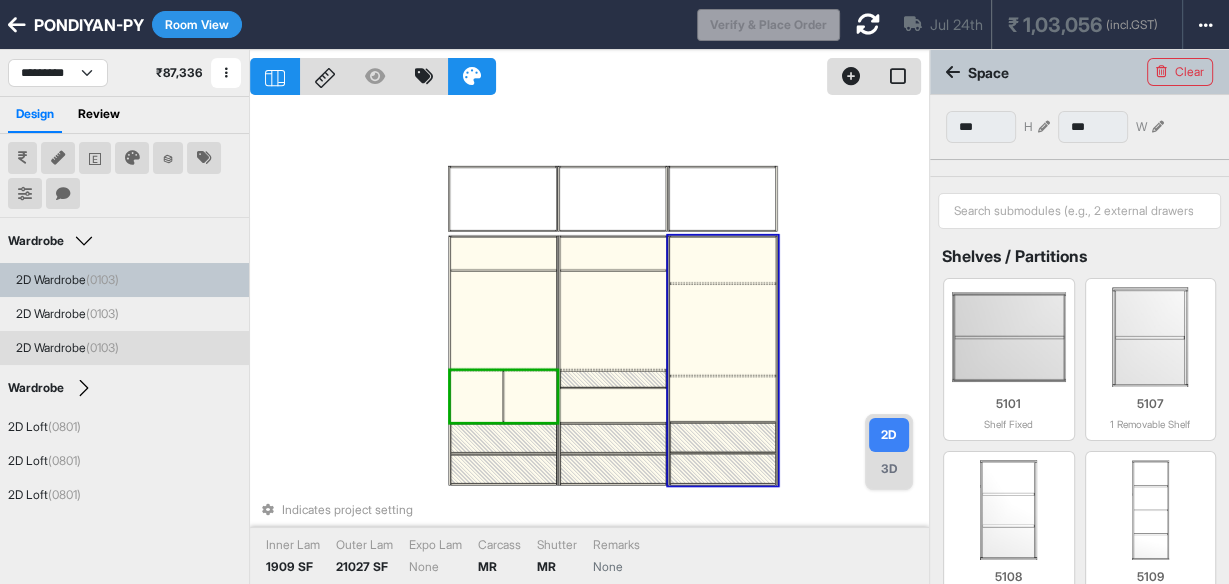 click at bounding box center (723, 399) 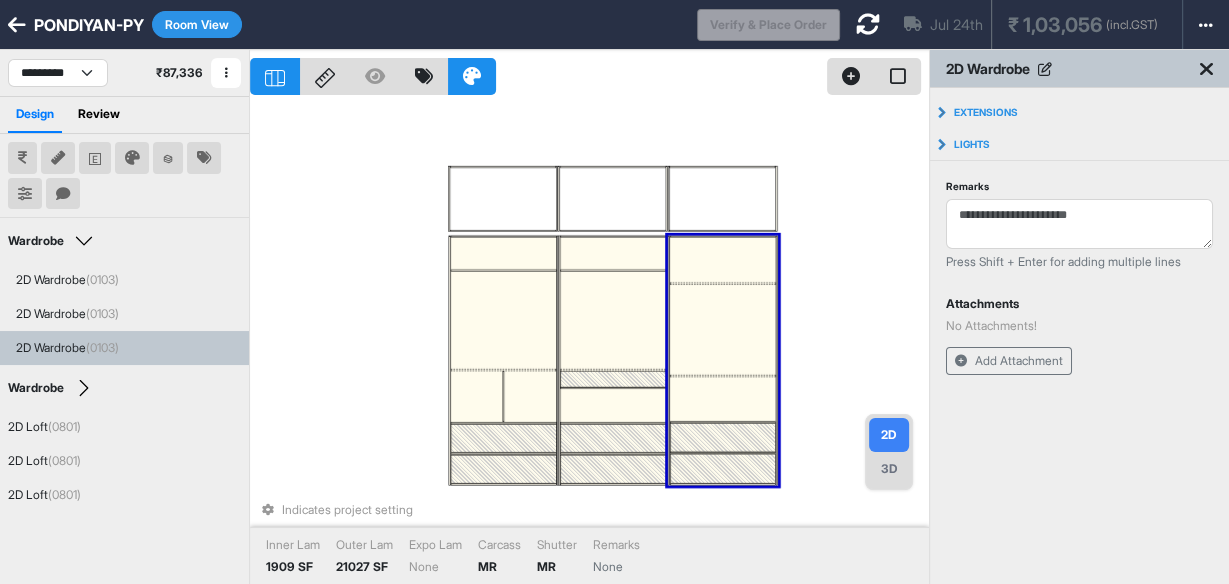 click at bounding box center [723, 399] 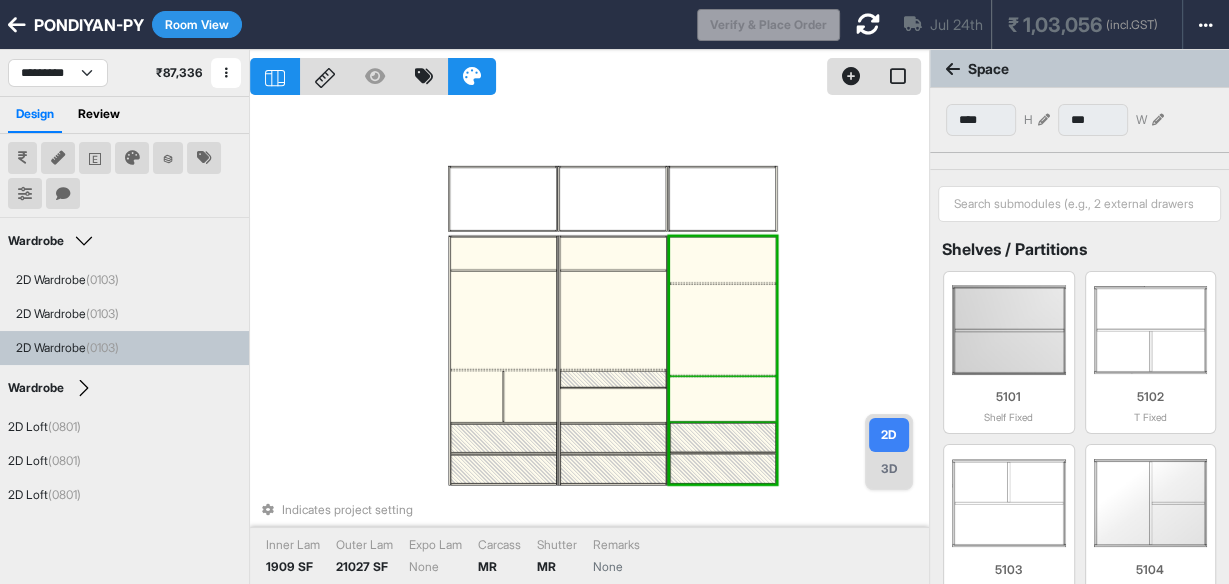 click at bounding box center [723, 399] 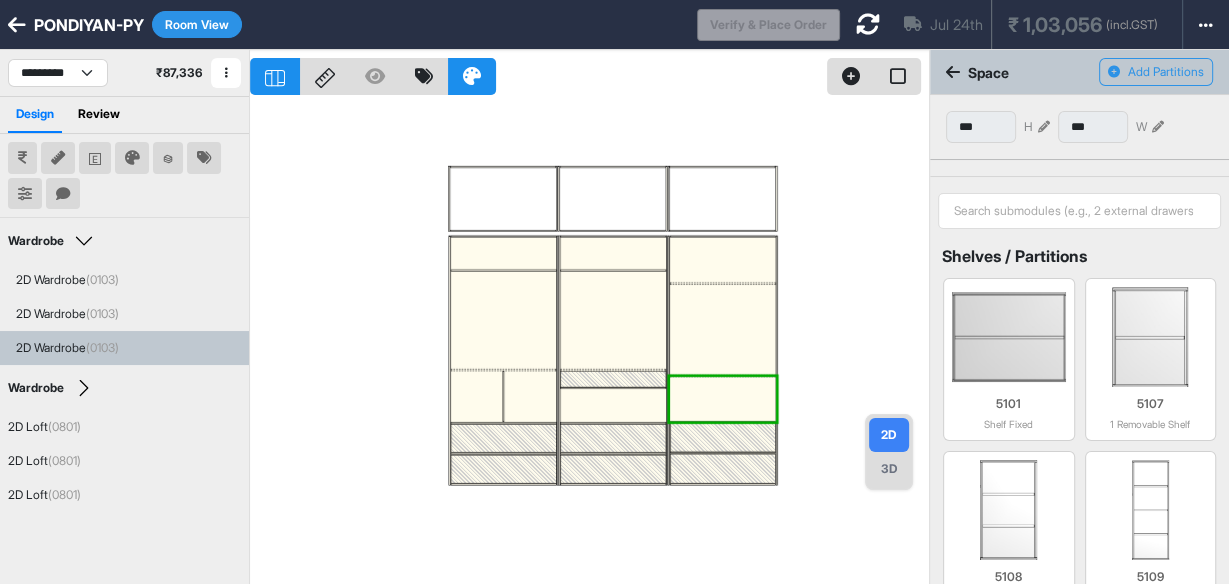 click at bounding box center (1044, 127) 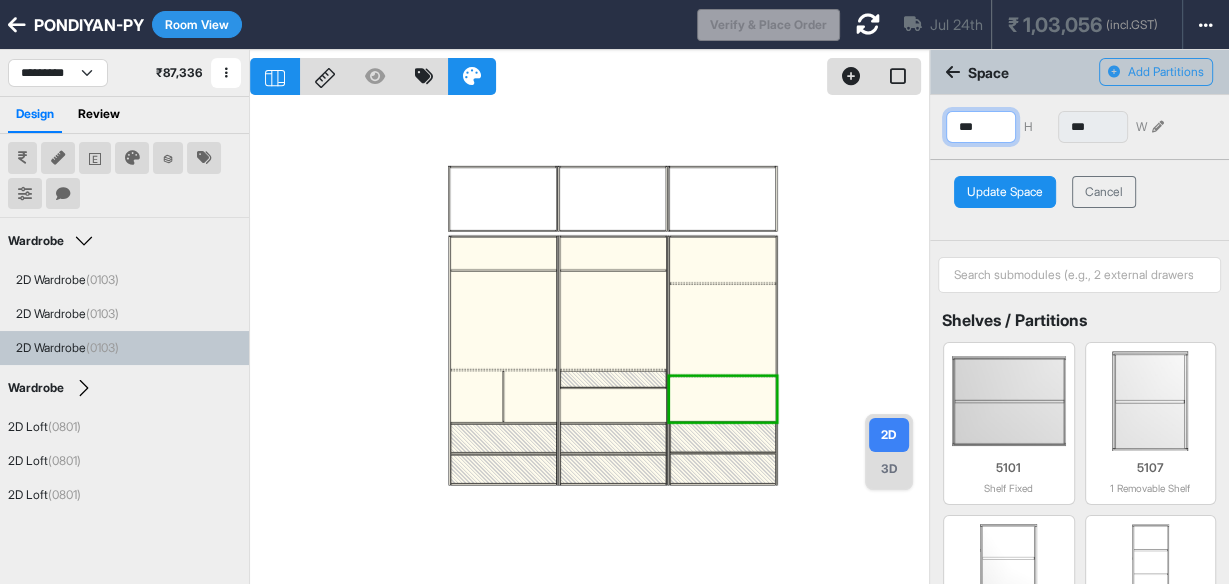 click on "***" at bounding box center (981, 127) 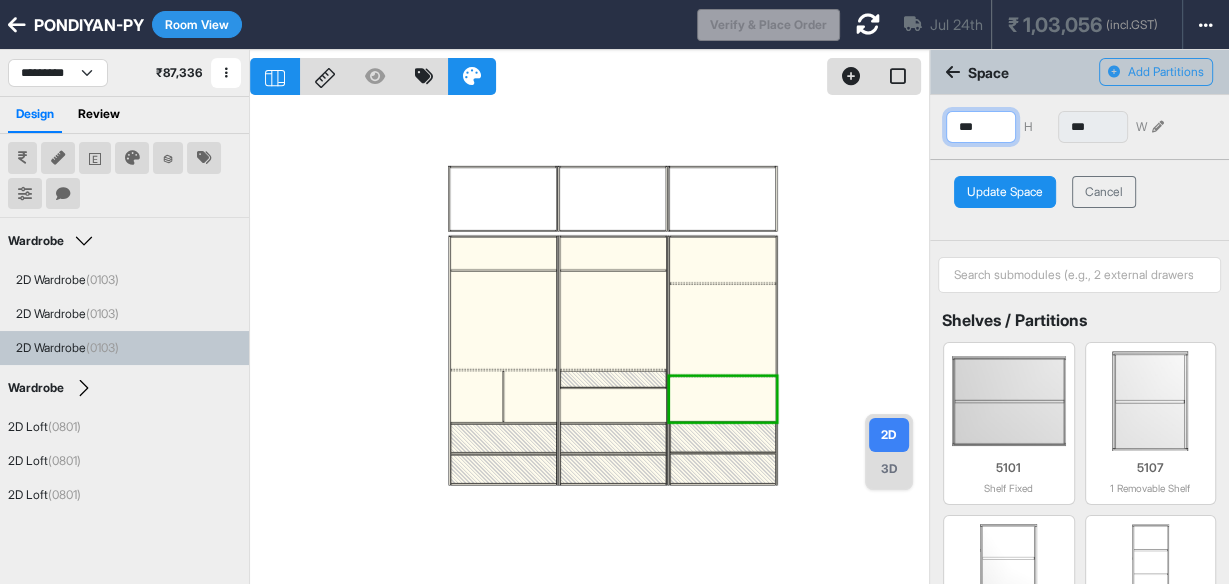 type on "***" 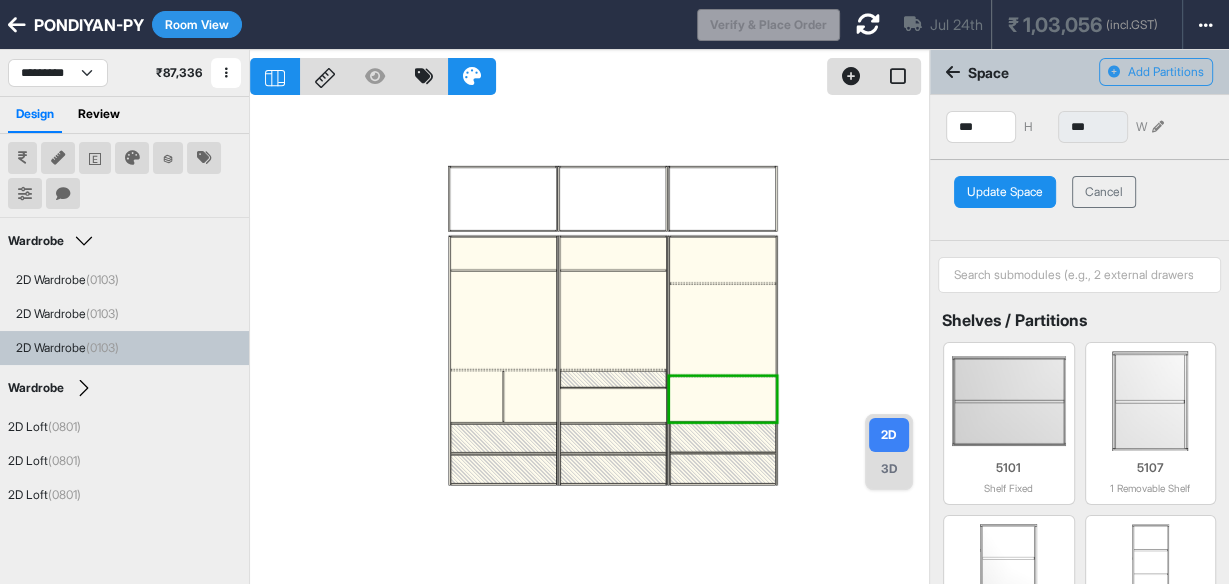 click on "Update Space" at bounding box center [1005, 192] 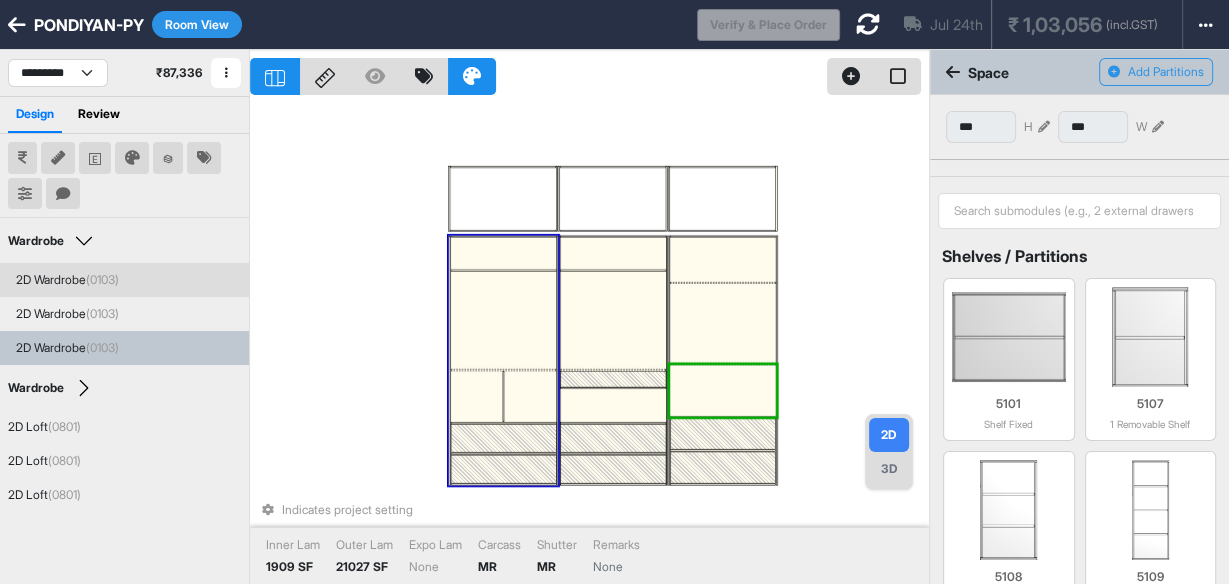 click at bounding box center [530, 396] 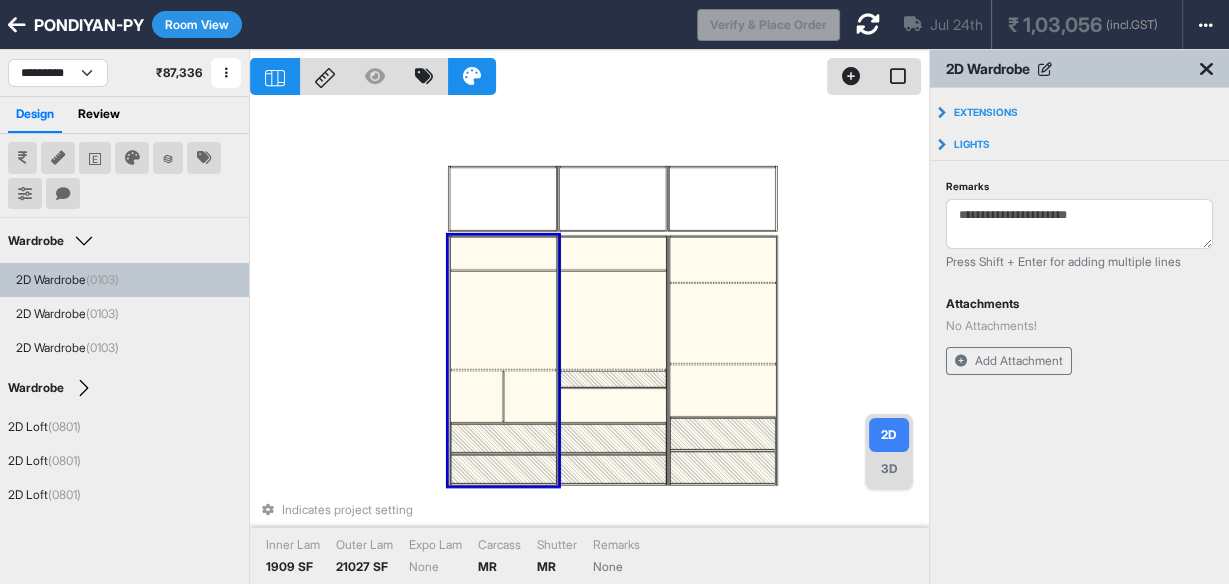 click at bounding box center [530, 396] 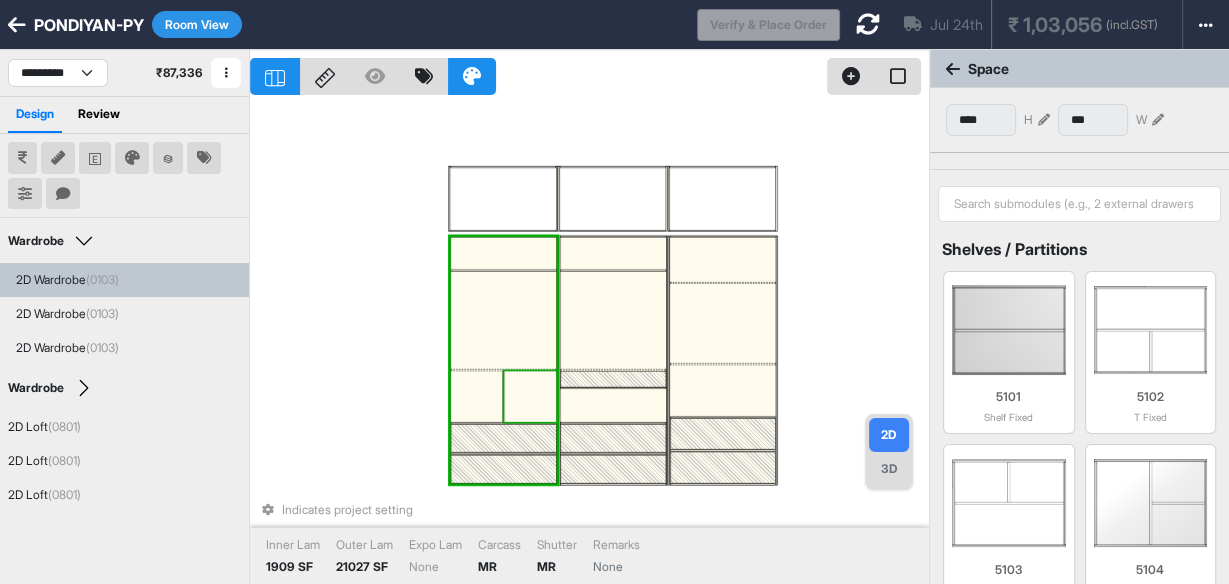 click at bounding box center (530, 396) 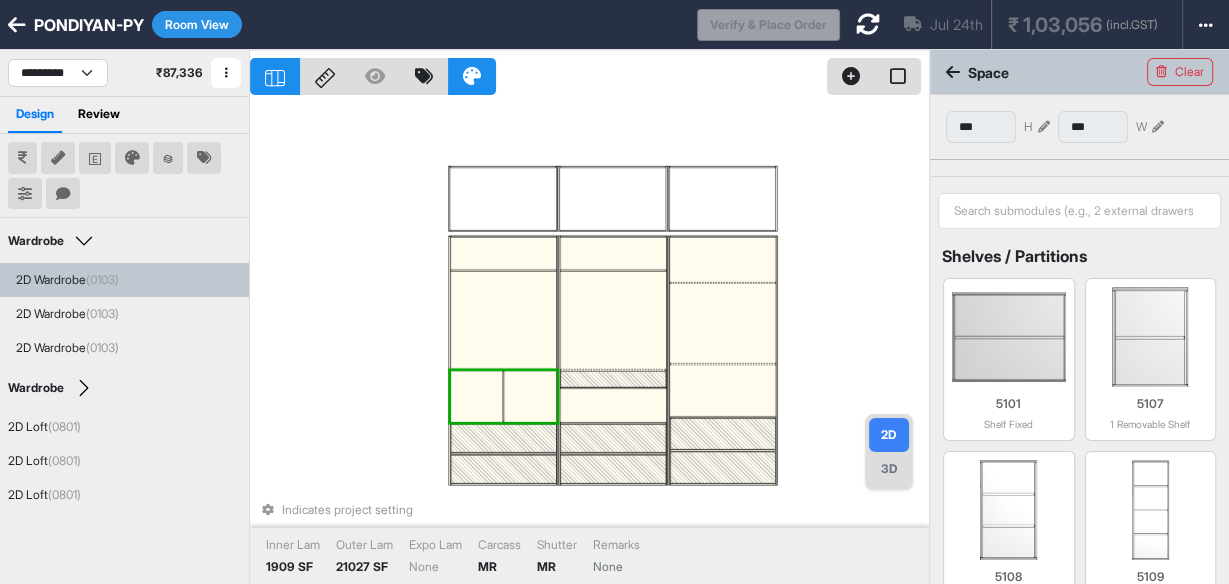 click at bounding box center (530, 396) 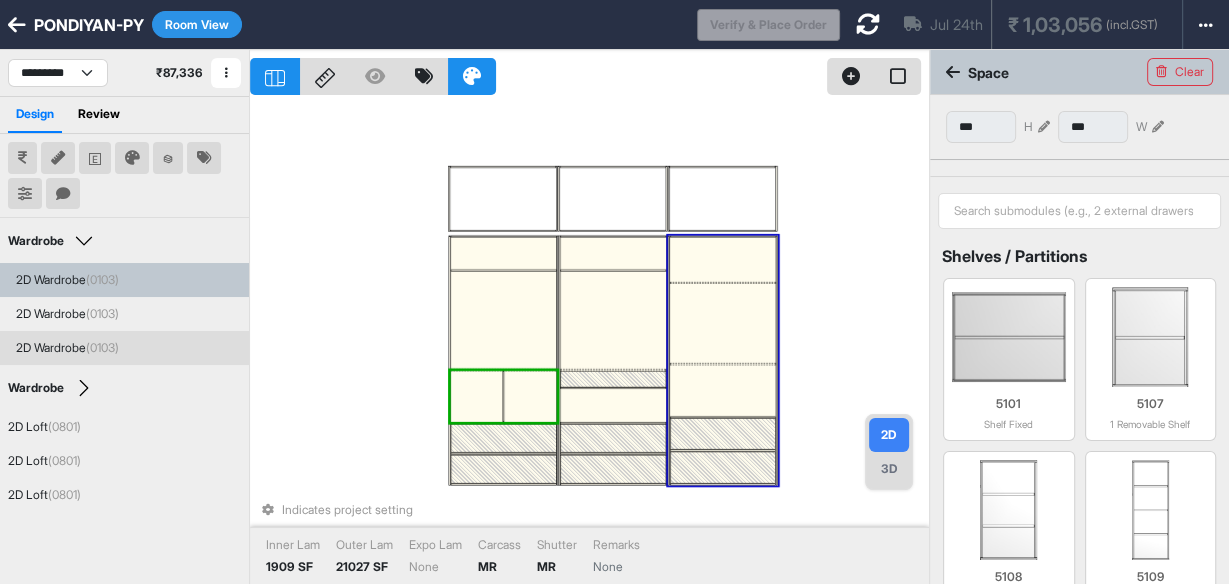 click at bounding box center (723, 390) 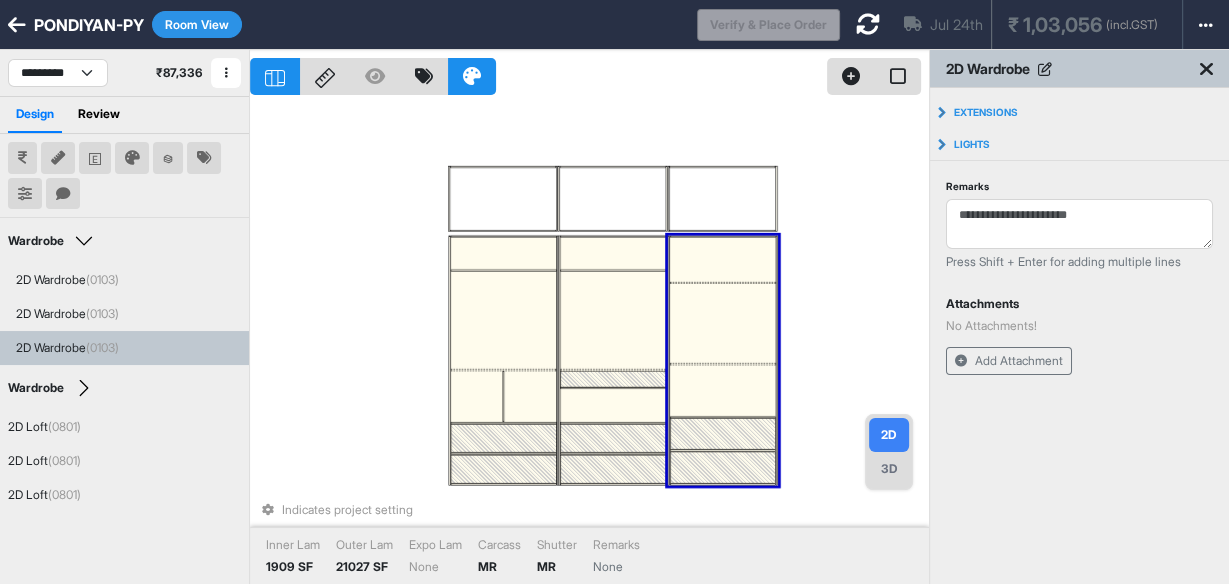 click at bounding box center (723, 390) 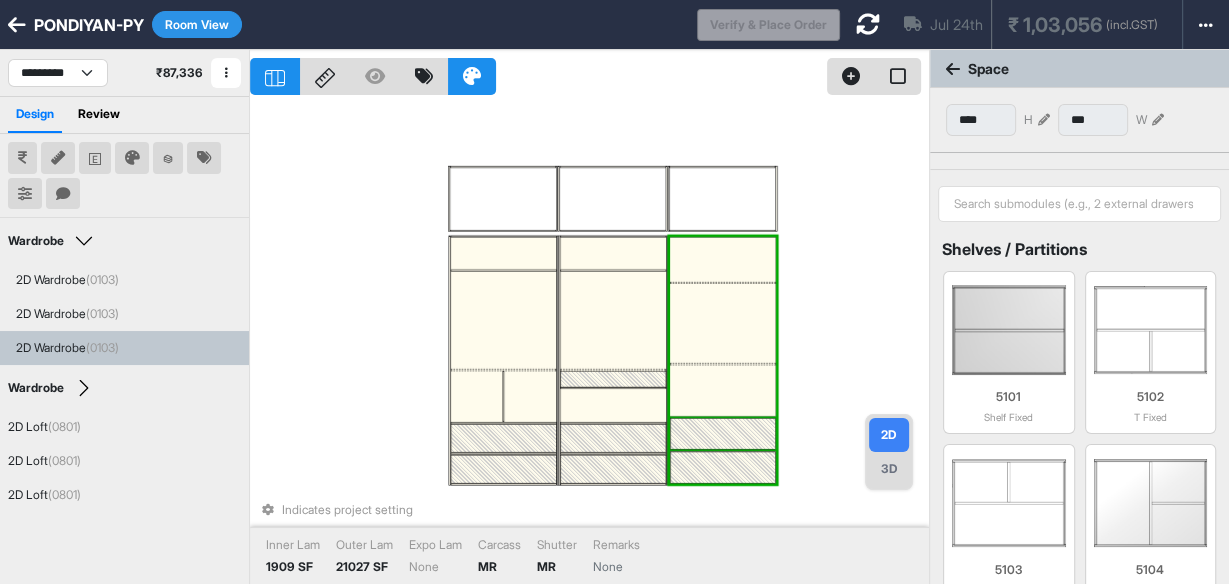 click at bounding box center (723, 433) 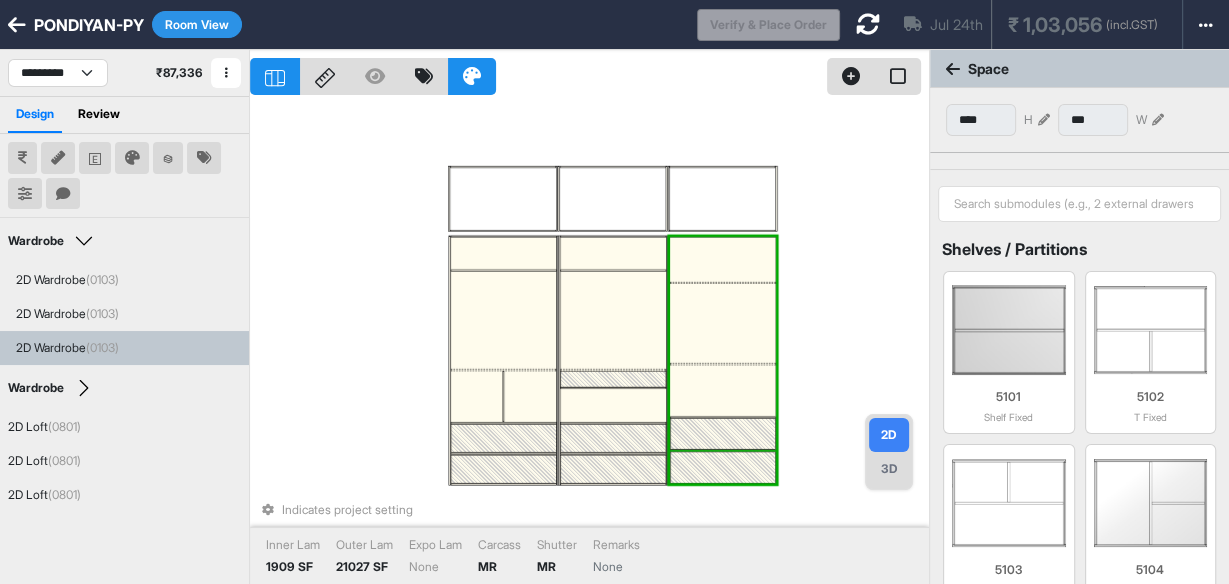 click at bounding box center [723, 467] 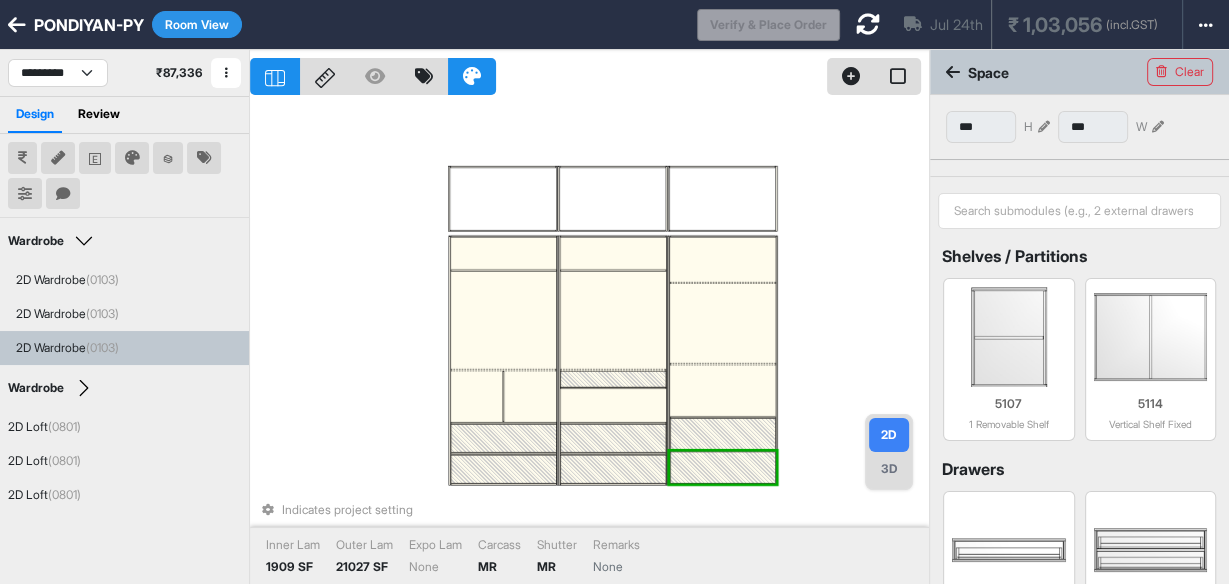 click at bounding box center [723, 467] 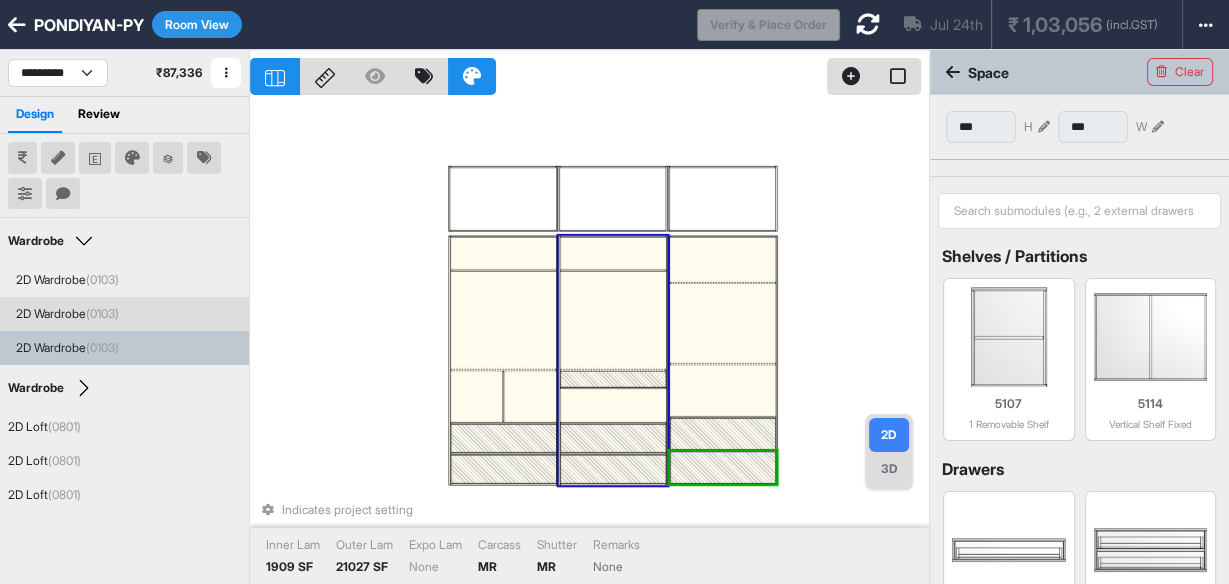 click at bounding box center [613, 469] 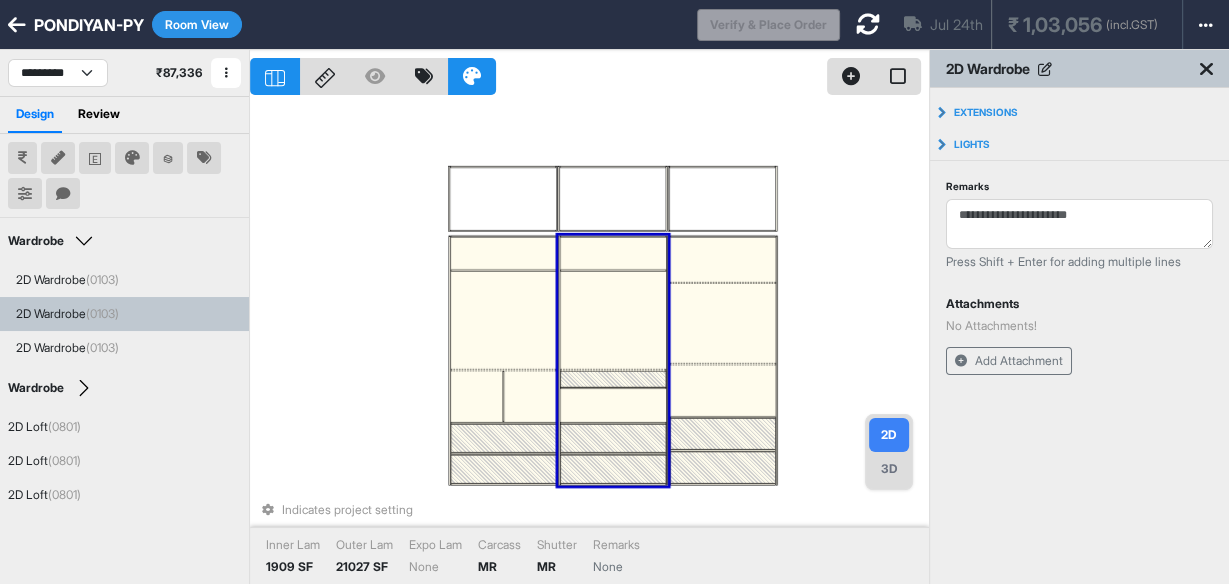 click at bounding box center (613, 469) 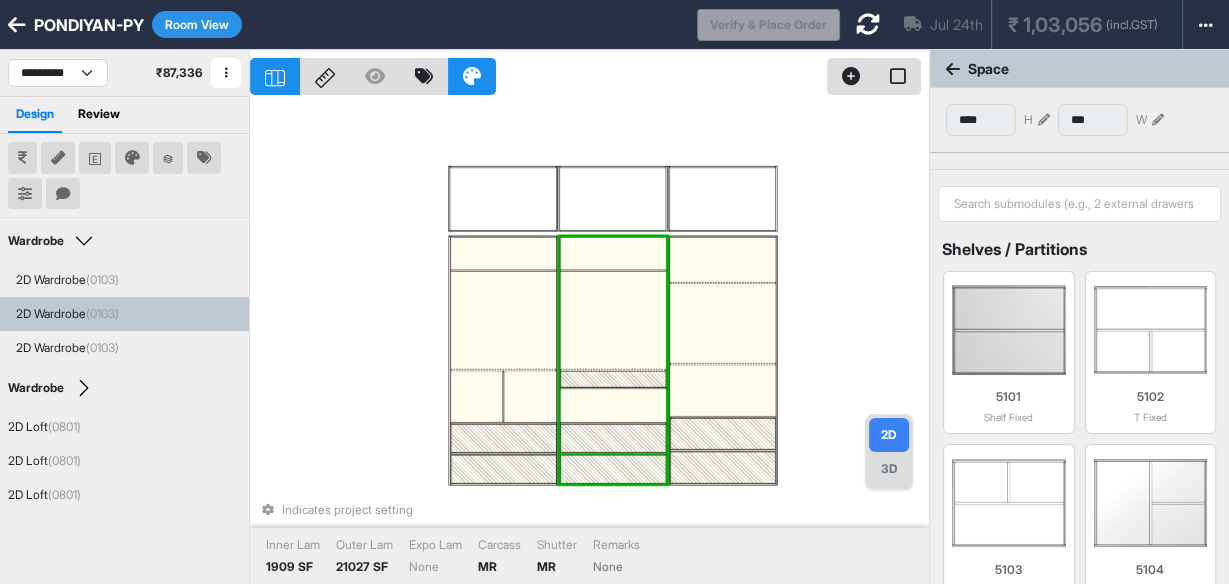 click at bounding box center (613, 469) 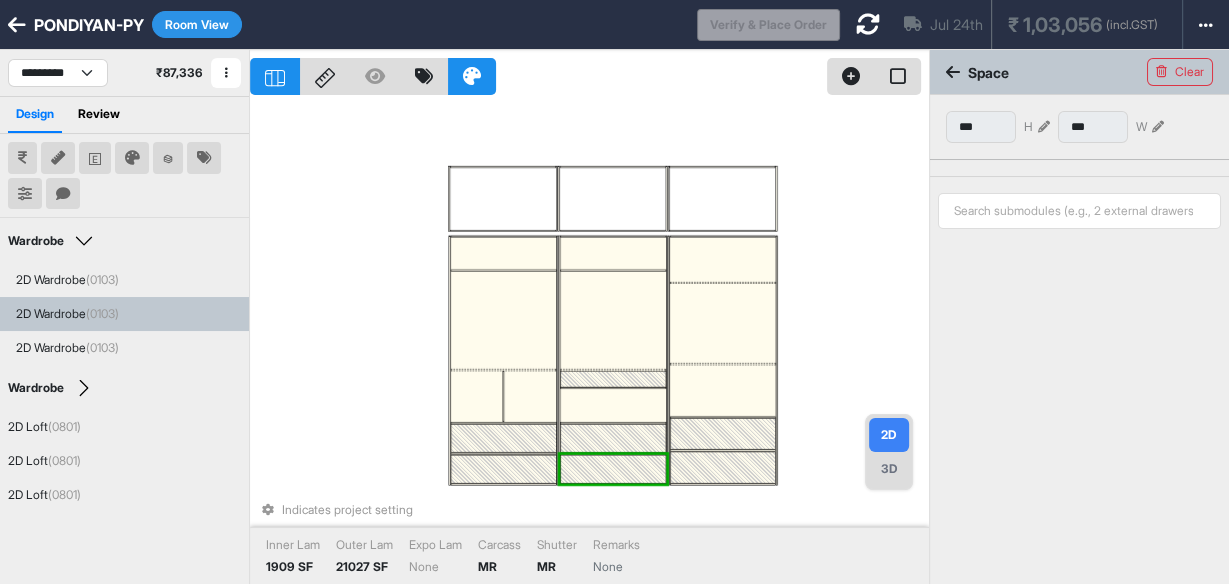 click at bounding box center [613, 469] 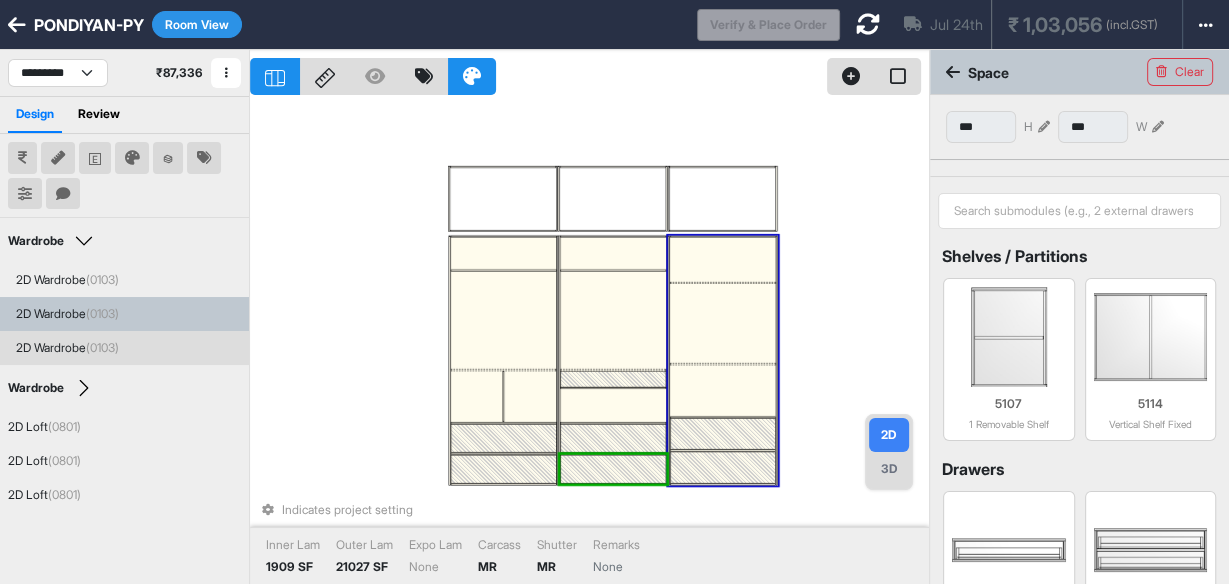 click at bounding box center (723, 467) 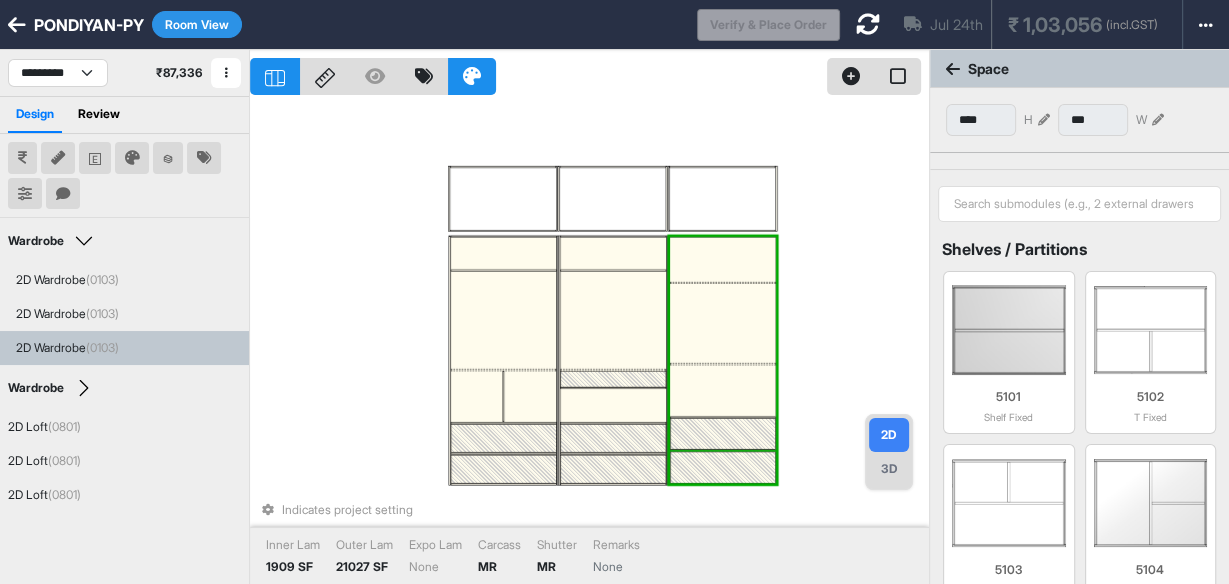 click at bounding box center (723, 467) 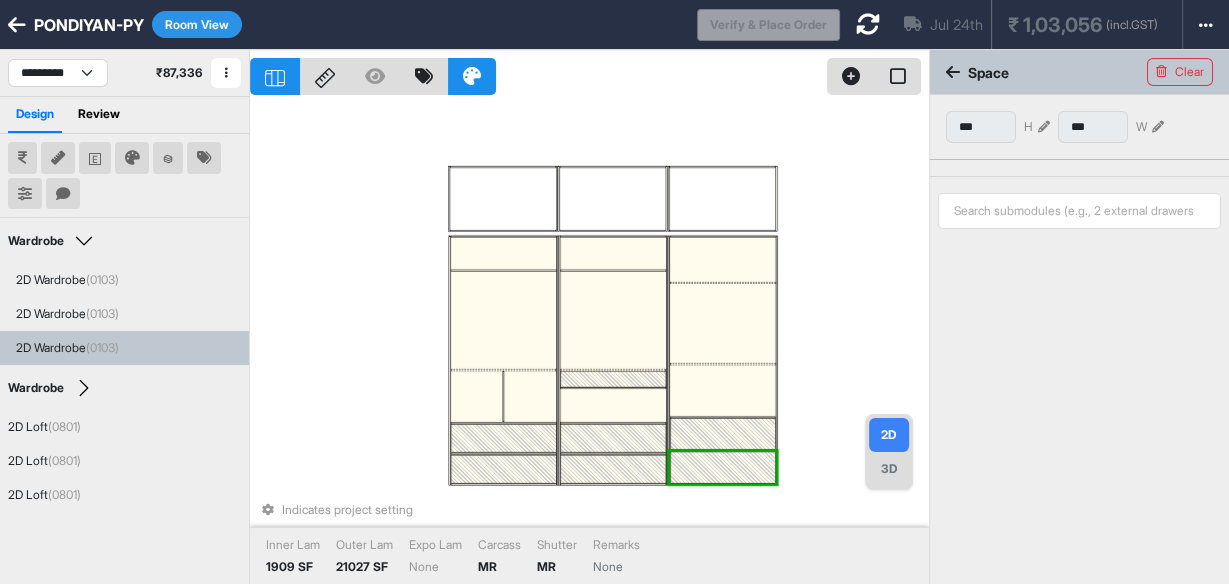 drag, startPoint x: 666, startPoint y: 460, endPoint x: 705, endPoint y: 462, distance: 39.051247 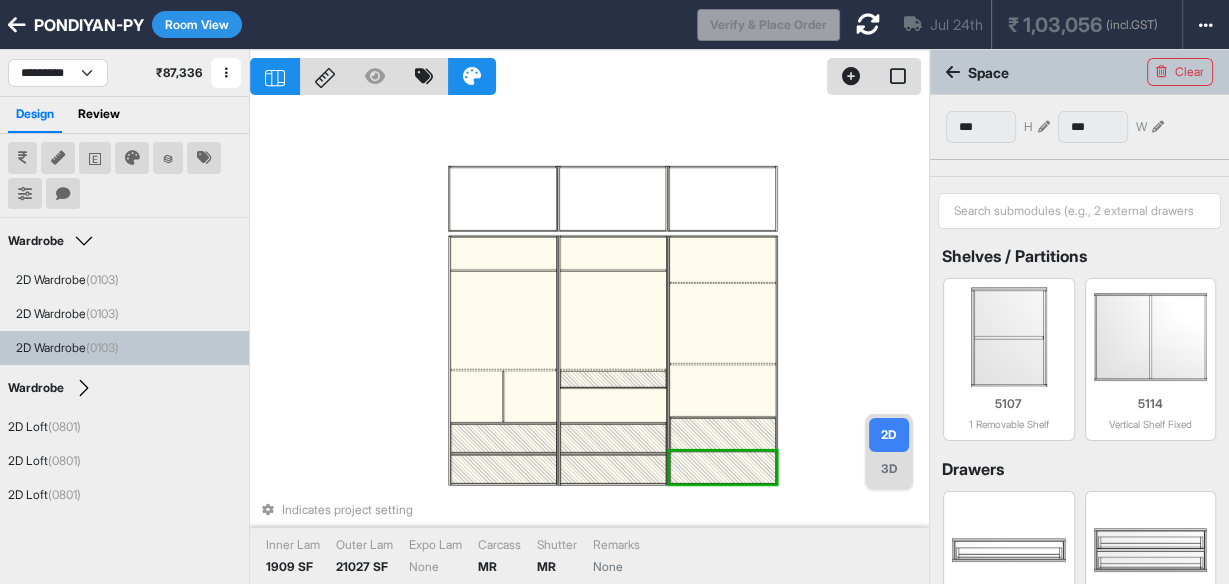 click at bounding box center [723, 390] 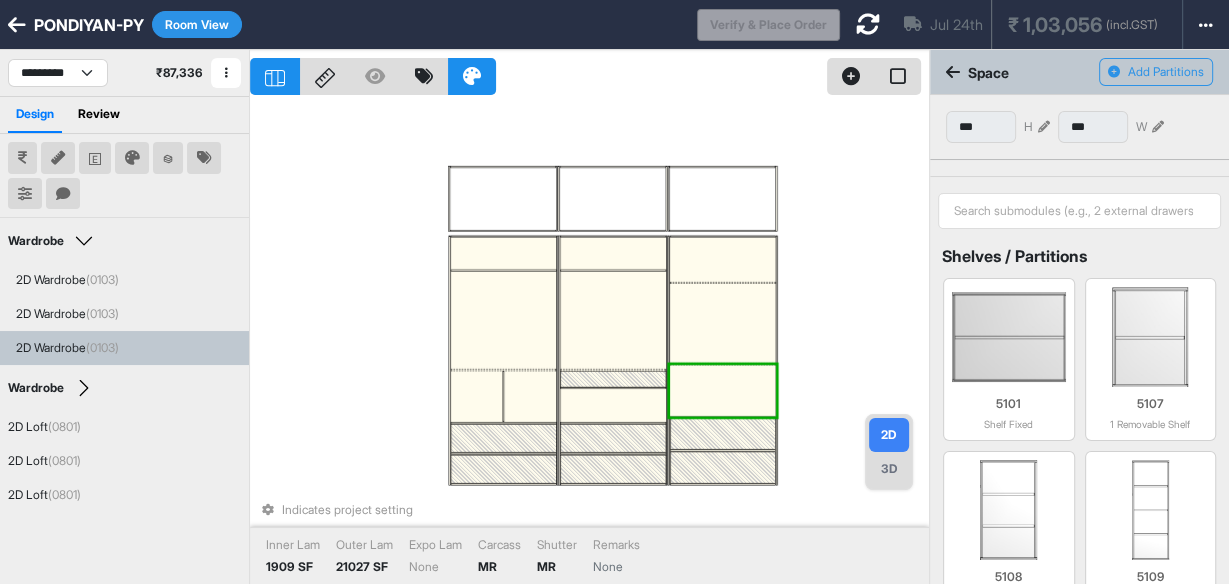 click at bounding box center (723, 433) 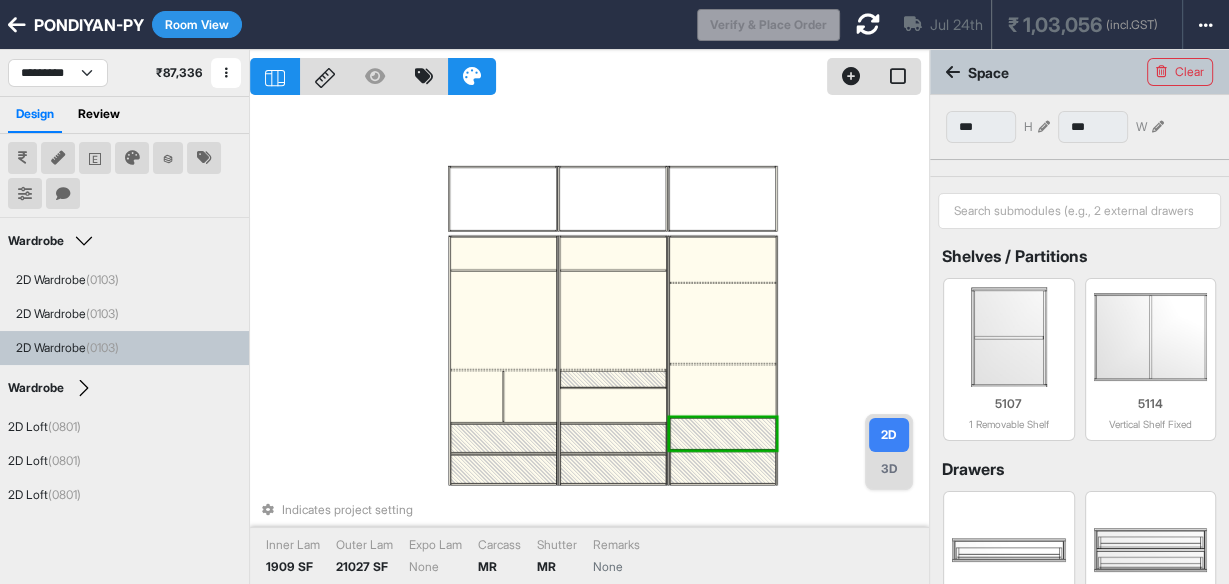 click at bounding box center [723, 467] 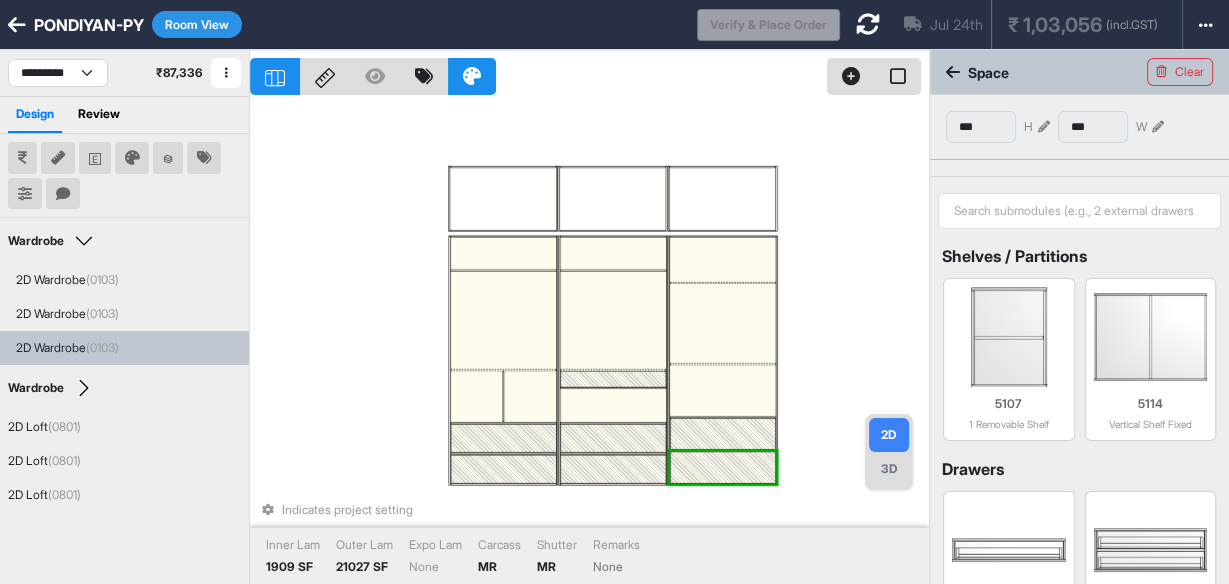click at bounding box center (1044, 127) 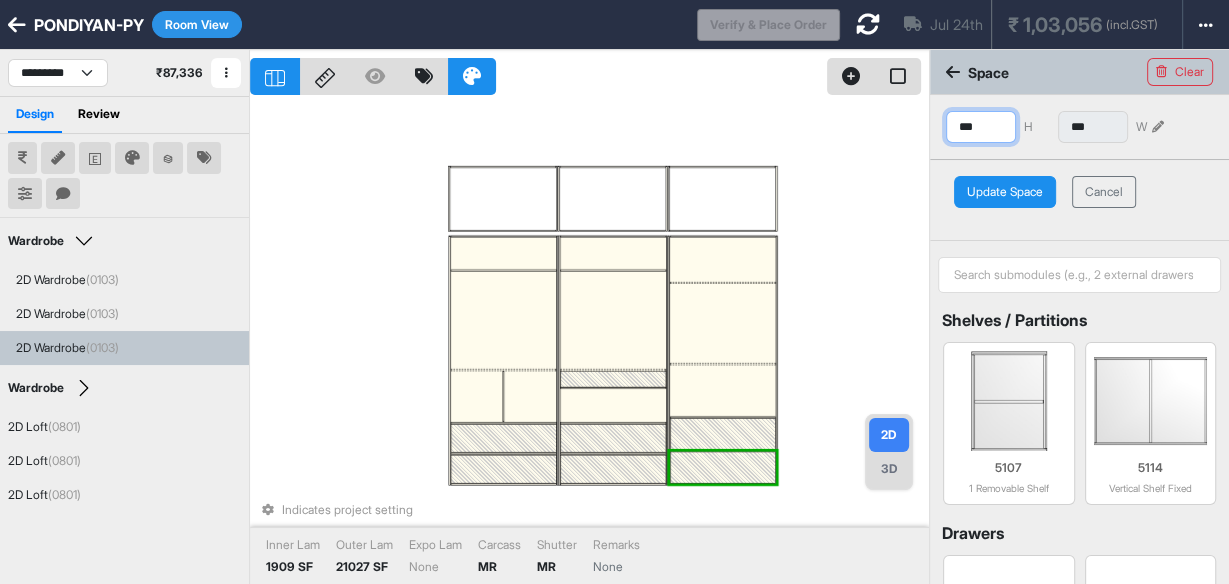 click on "***" at bounding box center [981, 127] 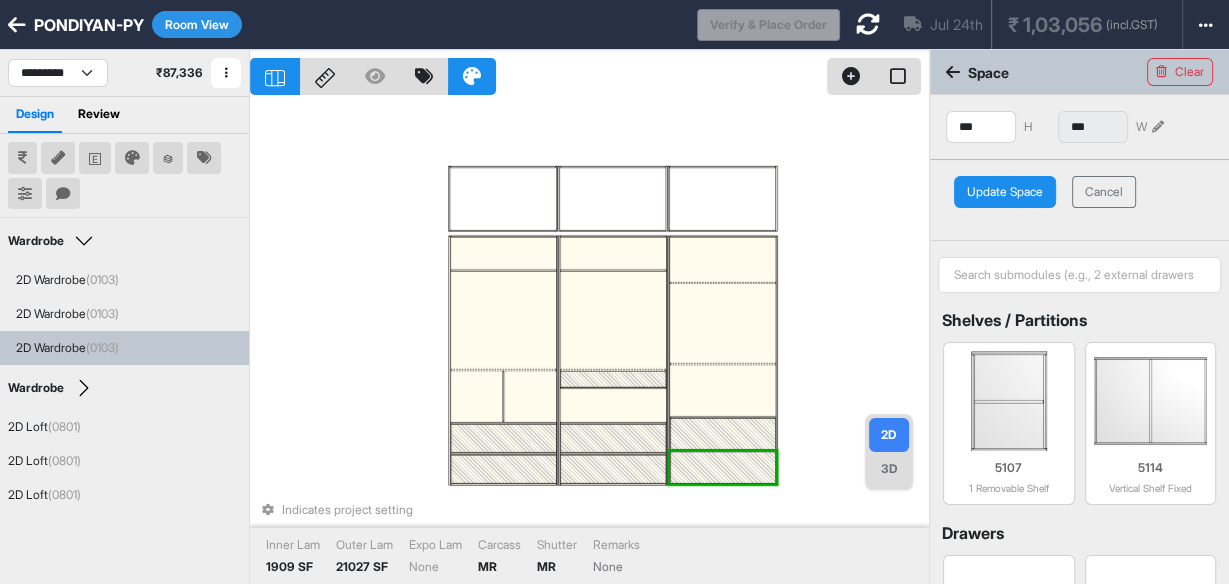 click on "Update Space" at bounding box center [1005, 192] 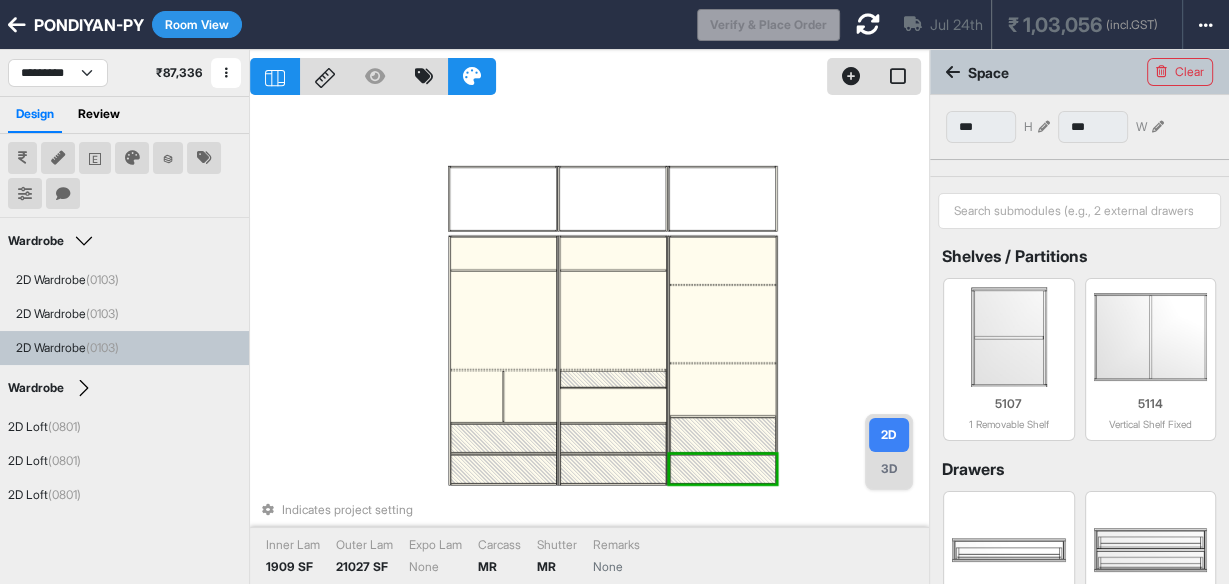 click at bounding box center (723, 435) 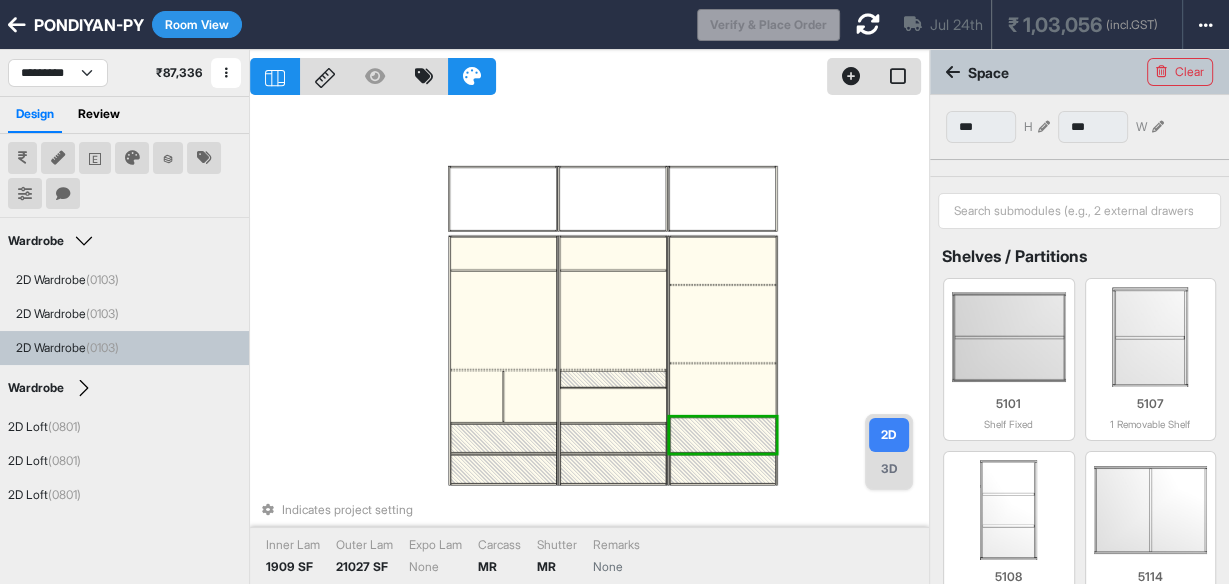 click at bounding box center [723, 435] 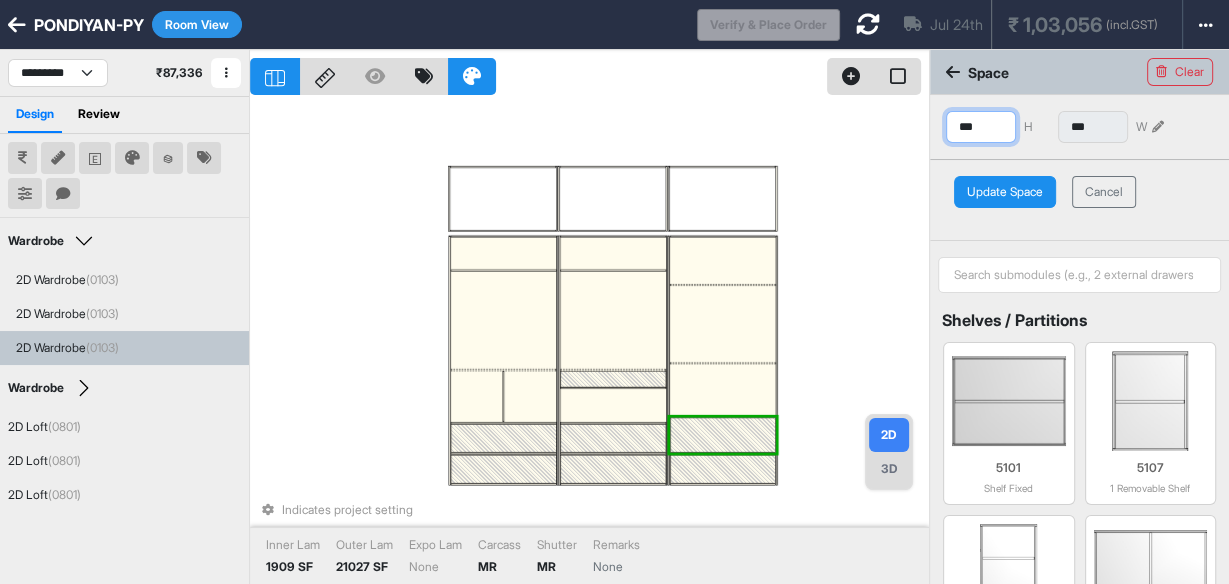 click on "***" at bounding box center (981, 127) 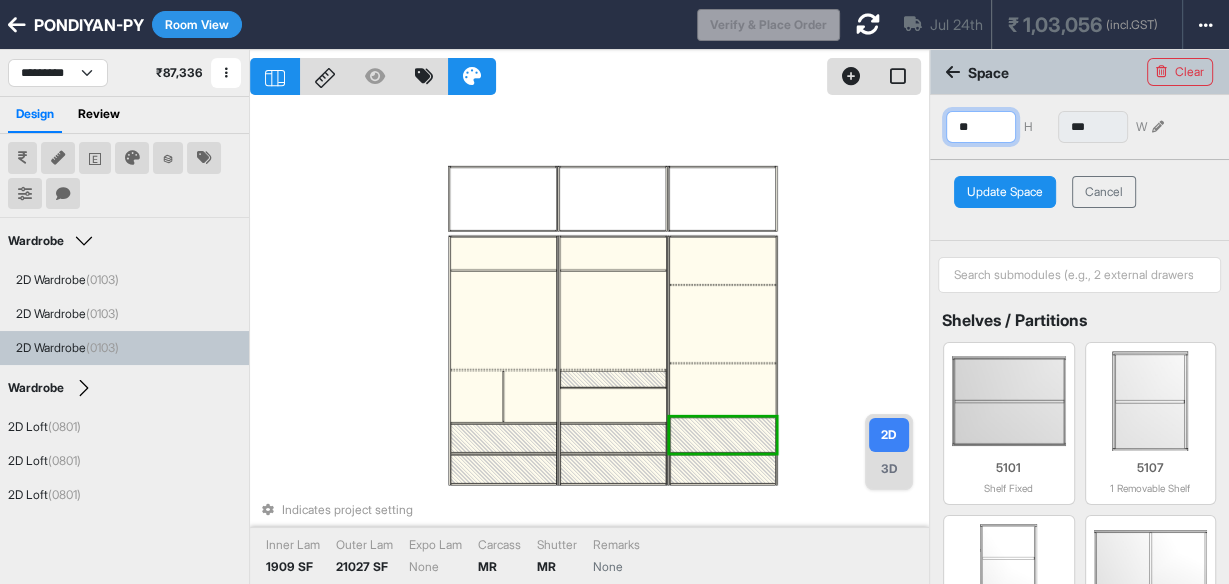 type on "*" 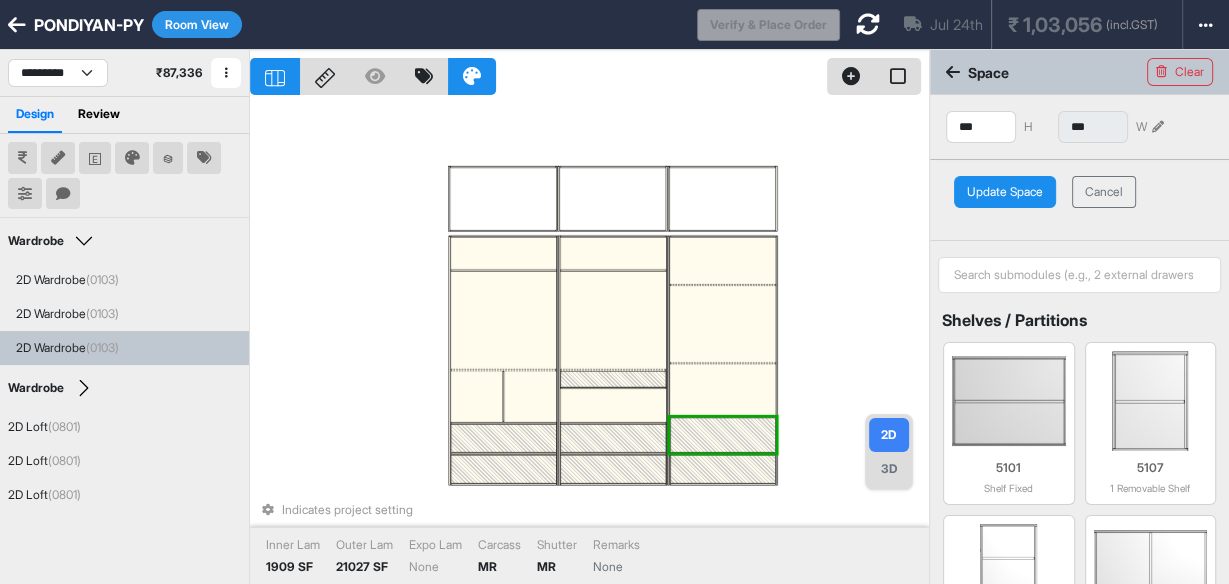 click on "Update Space" at bounding box center [1005, 192] 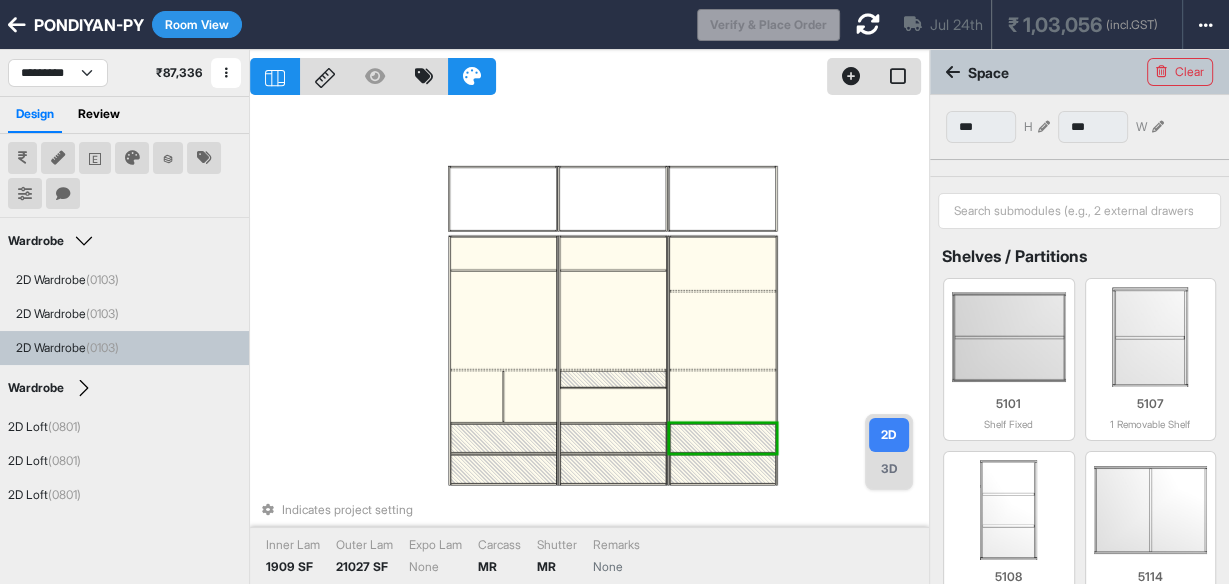 drag, startPoint x: 705, startPoint y: 290, endPoint x: 705, endPoint y: 302, distance: 12 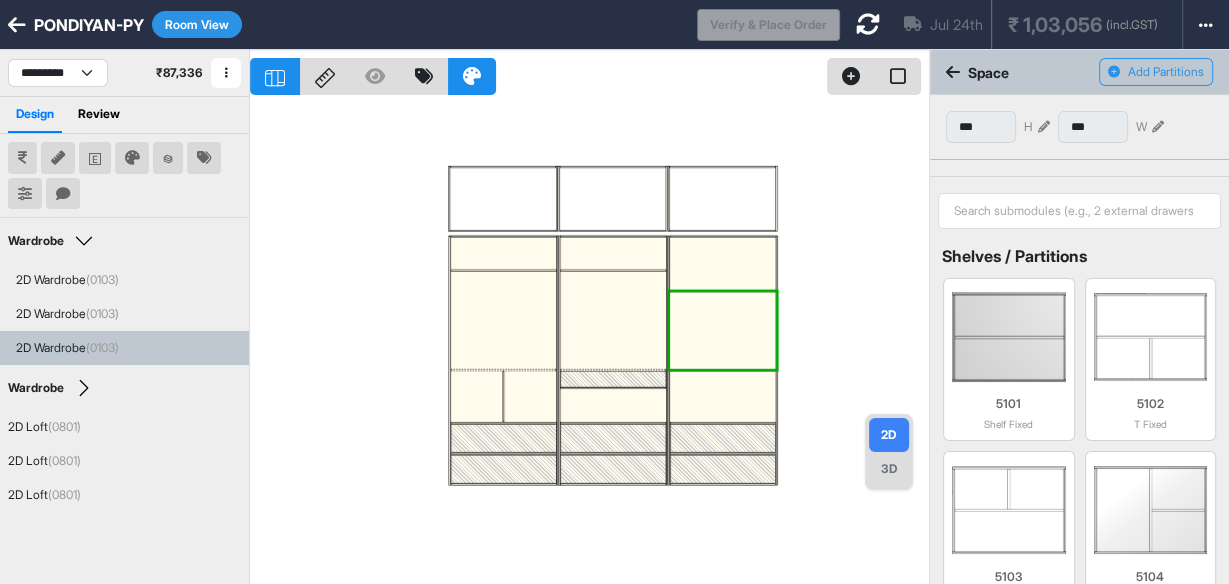 click at bounding box center [1044, 127] 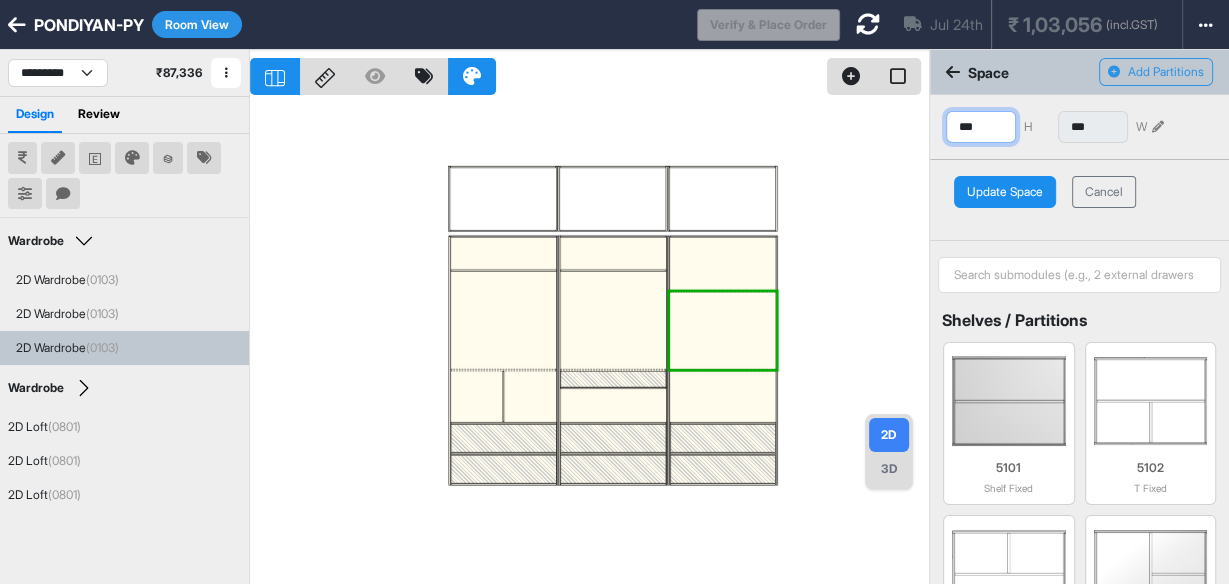 click on "***" at bounding box center (981, 127) 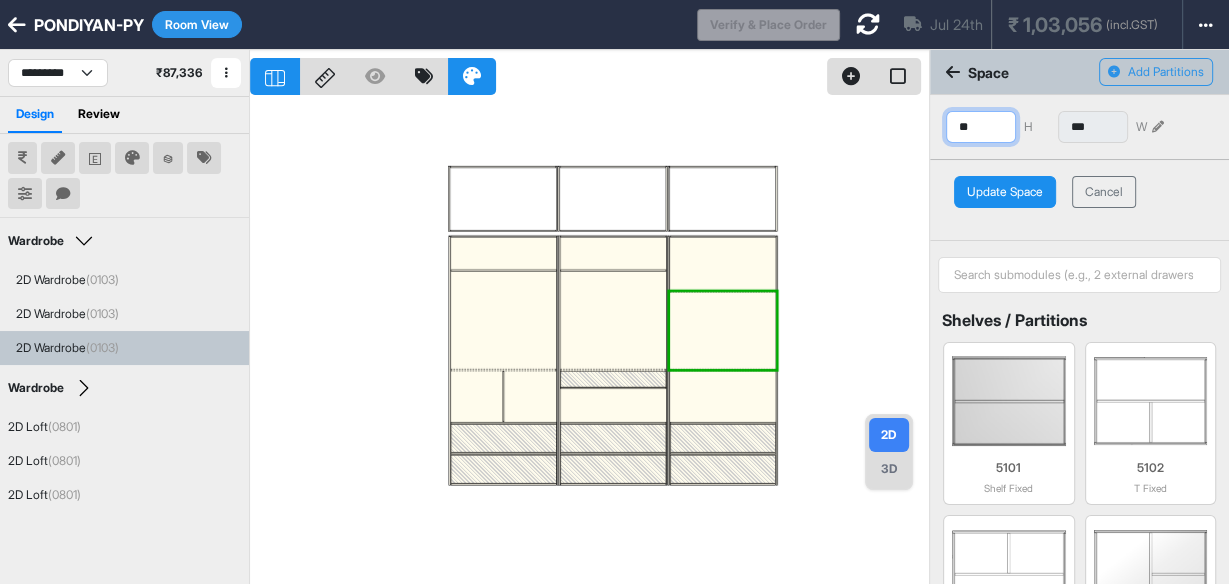 type on "*" 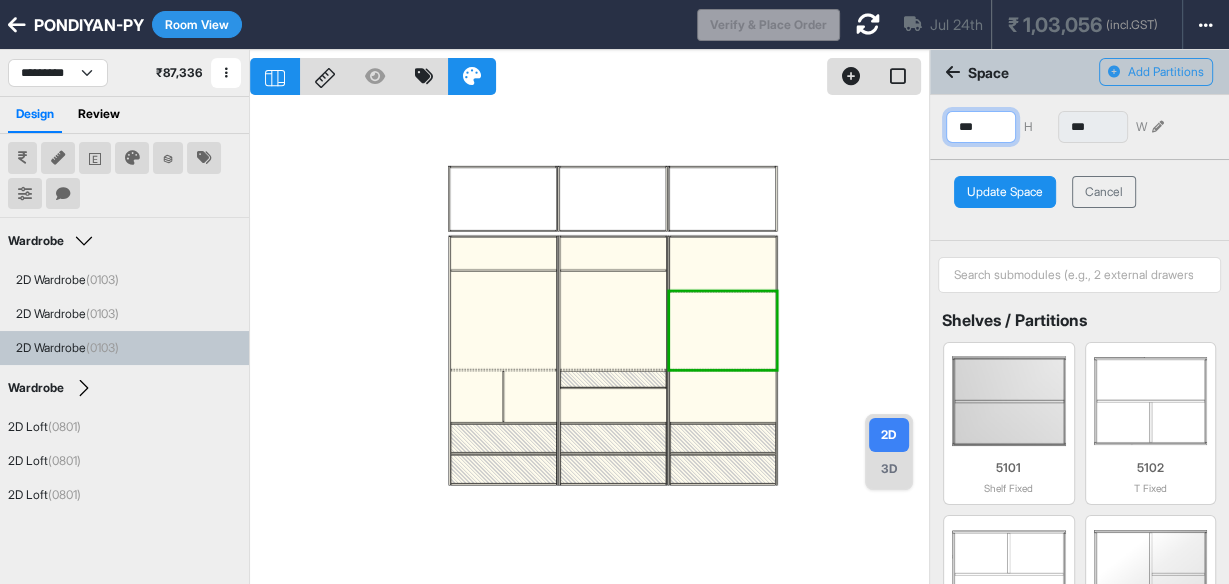 type on "***" 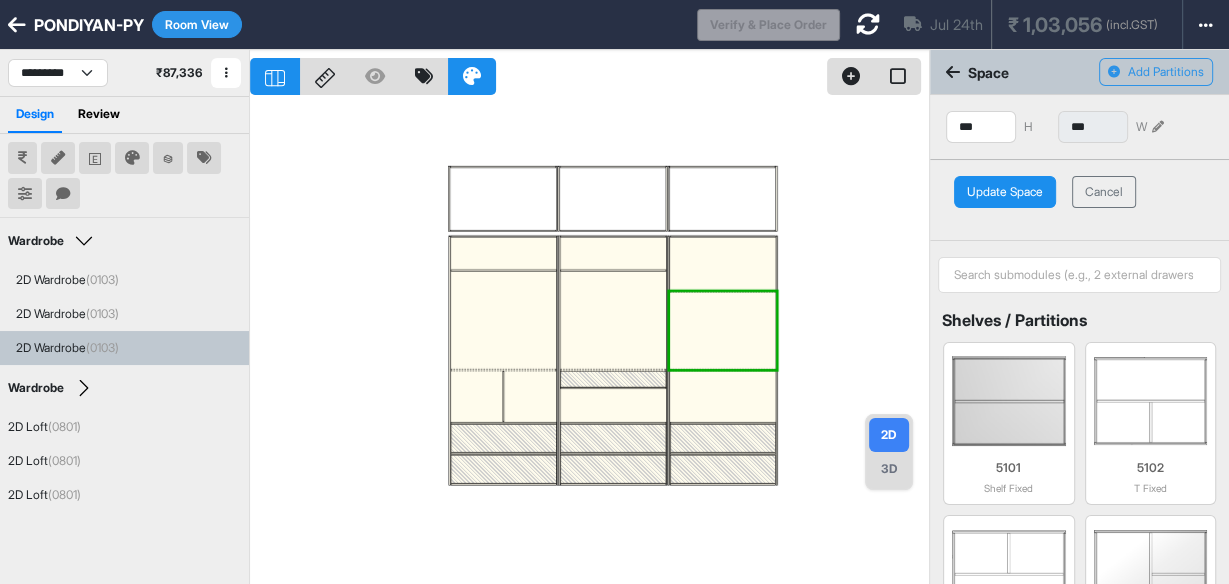 click on "Update Space" at bounding box center (1005, 192) 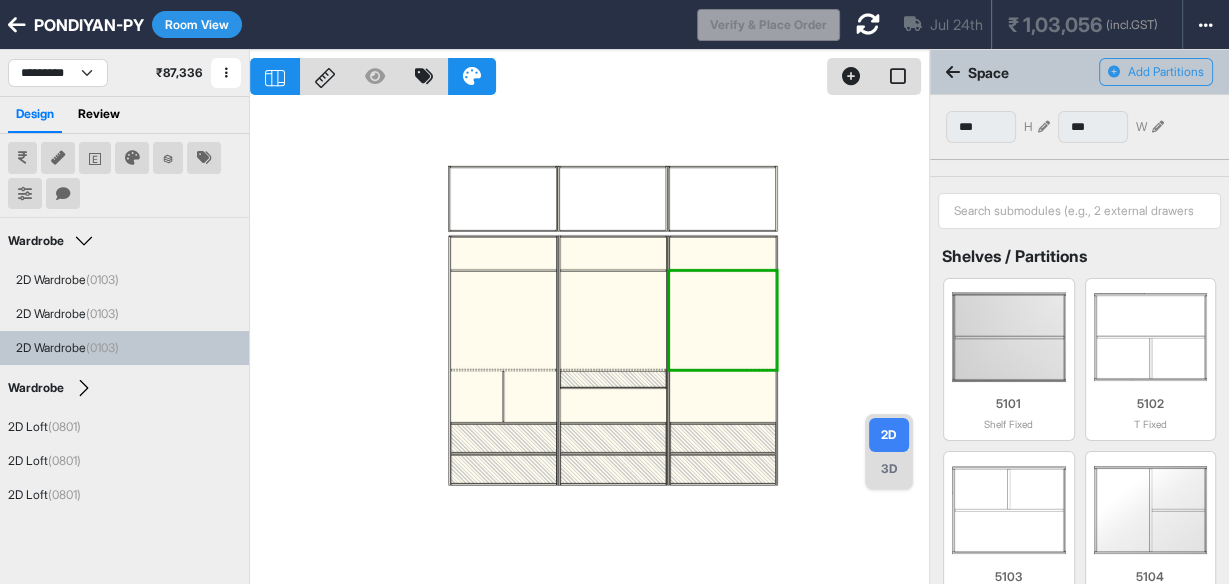 click at bounding box center (589, 342) 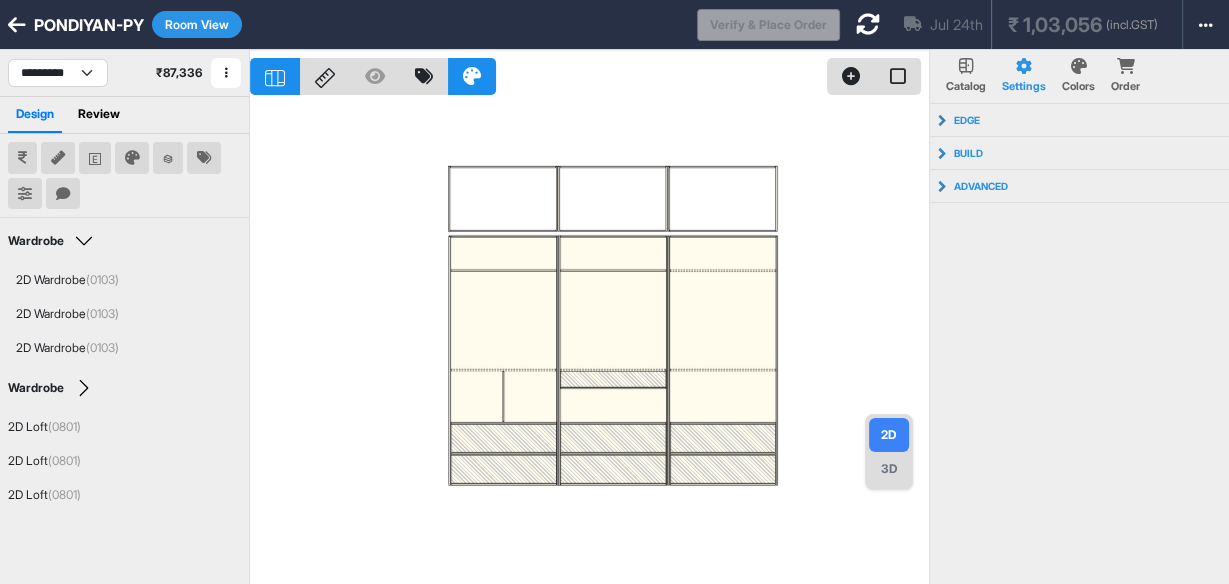 click on "3D" at bounding box center [889, 469] 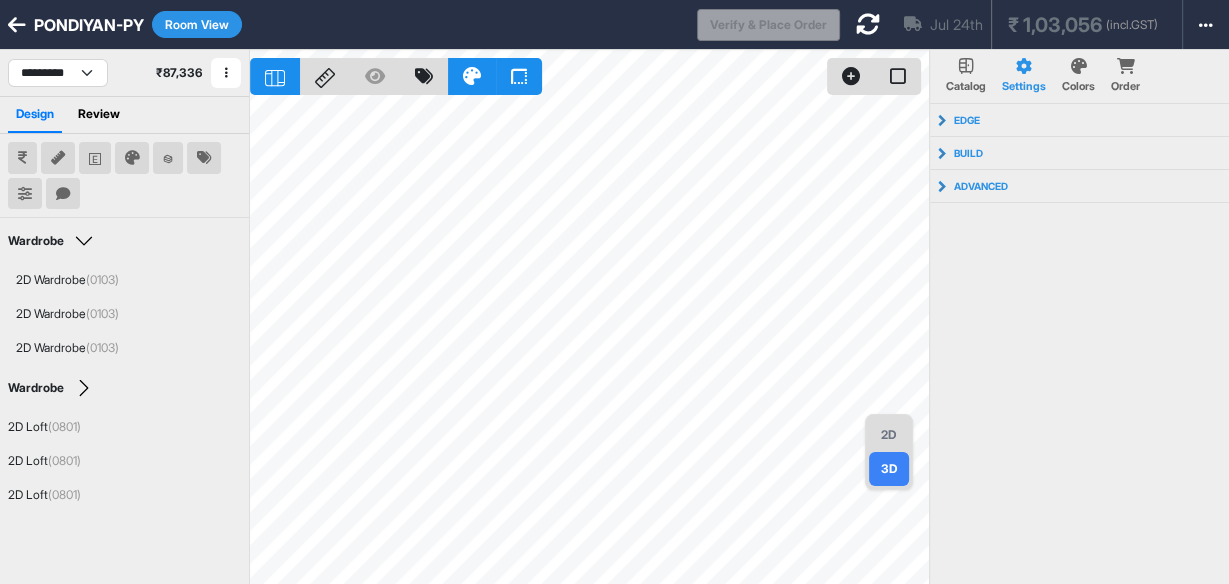 click on "2D" at bounding box center (889, 435) 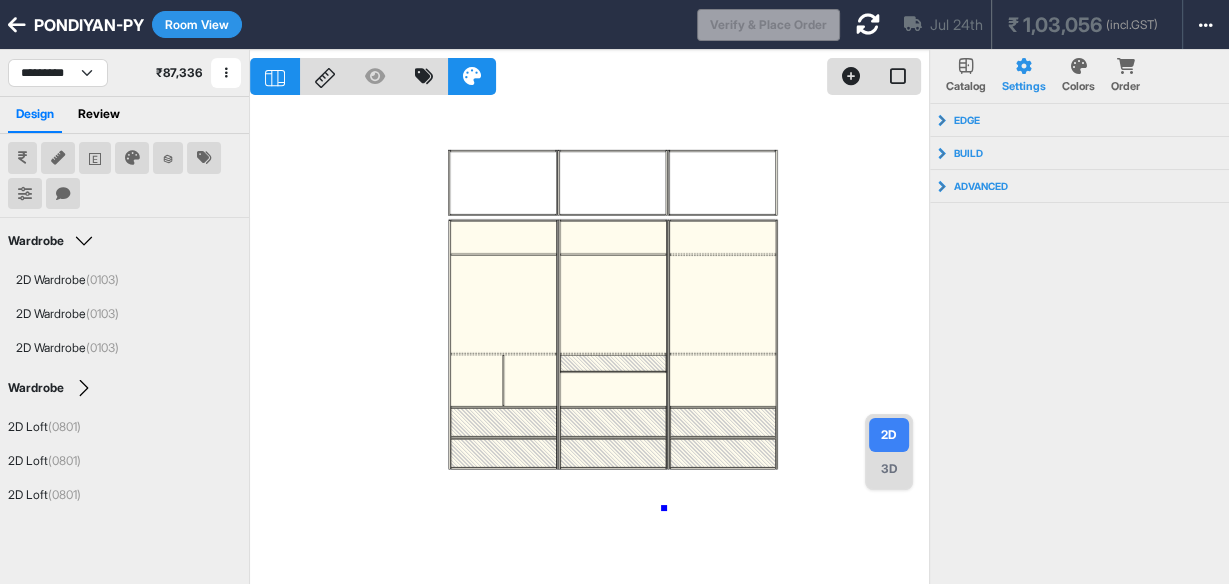 click at bounding box center (589, 342) 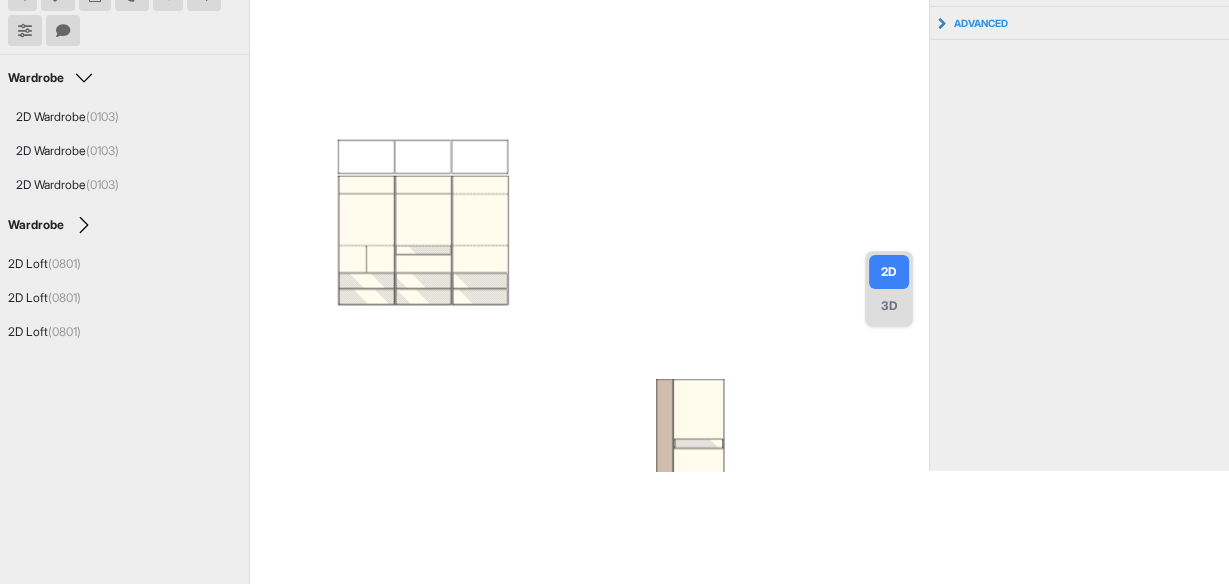 scroll, scrollTop: 165, scrollLeft: 0, axis: vertical 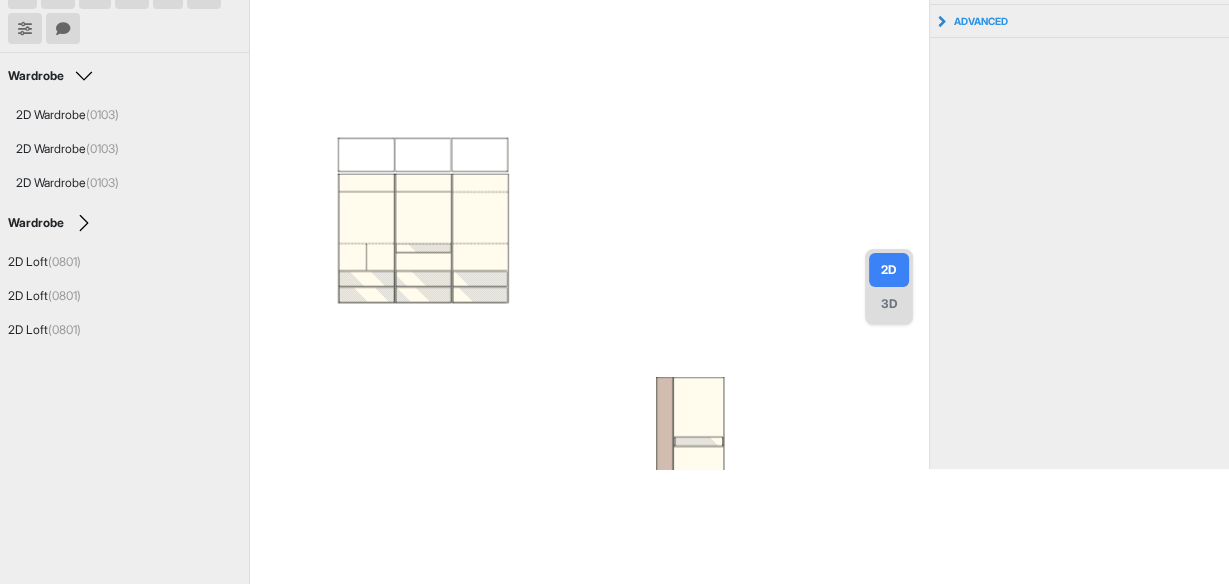drag, startPoint x: 693, startPoint y: 389, endPoint x: 357, endPoint y: 371, distance: 336.4818 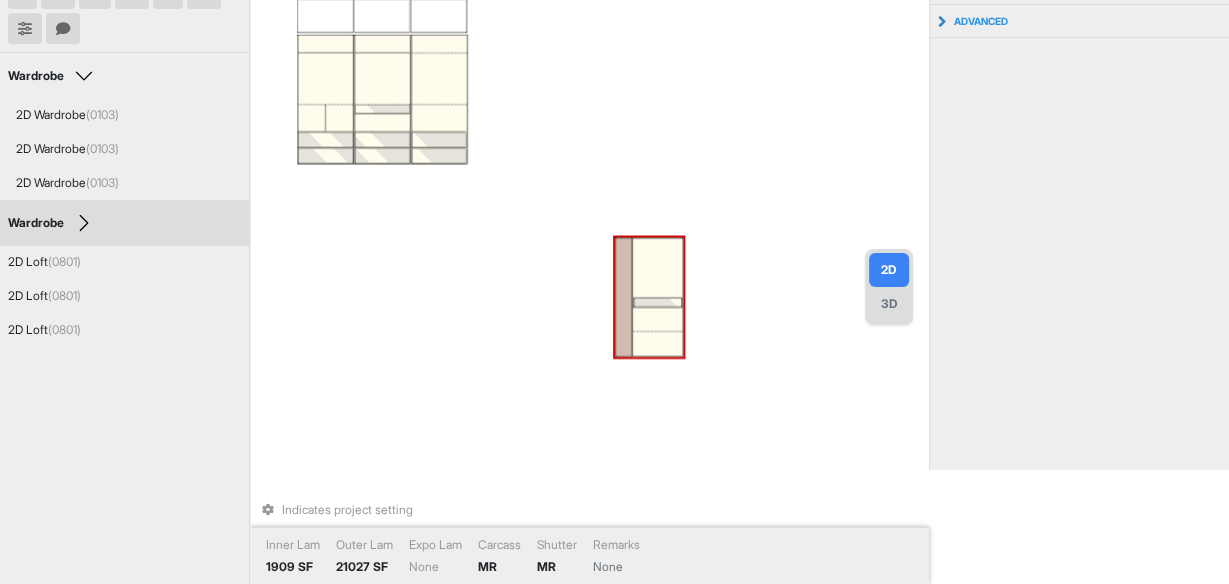 drag, startPoint x: 706, startPoint y: 434, endPoint x: 680, endPoint y: 364, distance: 74.672615 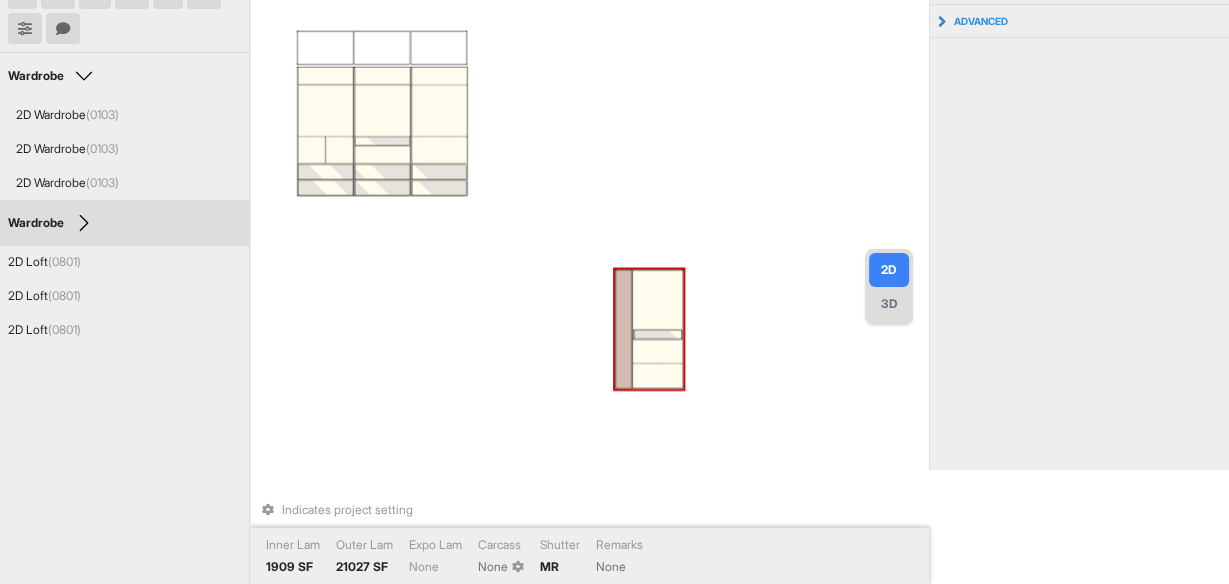 click at bounding box center (623, 329) 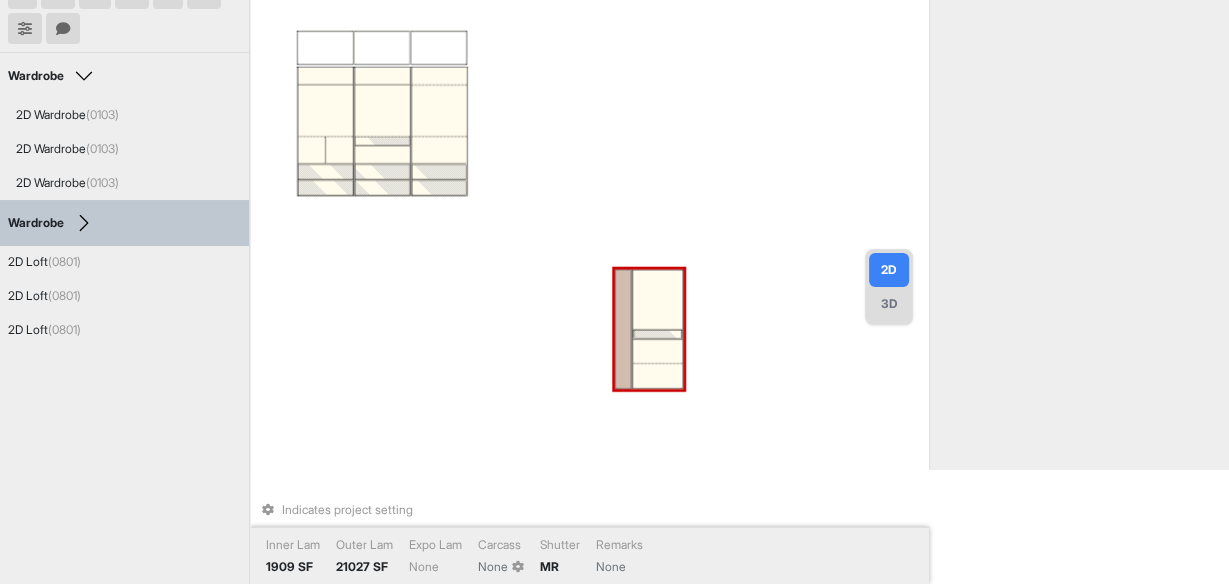 click at bounding box center (623, 329) 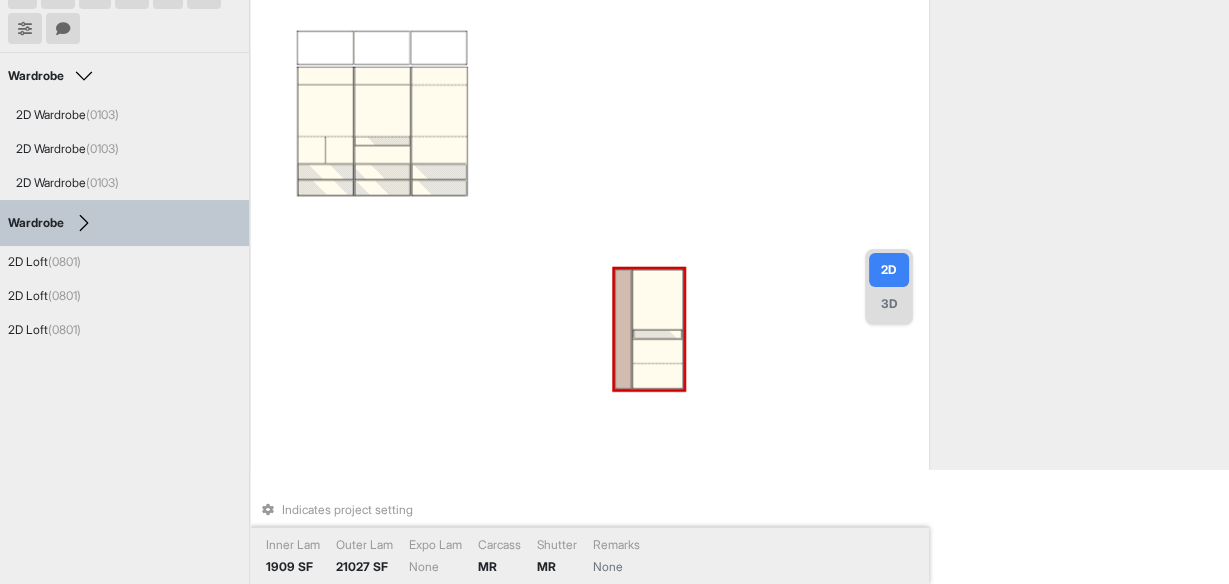 click at bounding box center (657, 376) 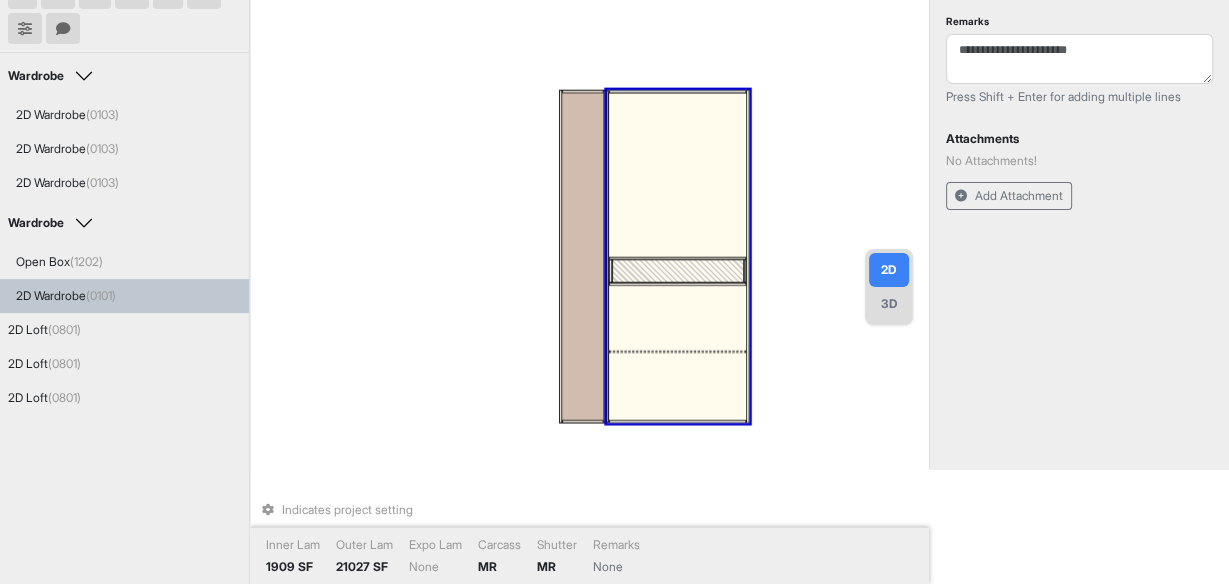 drag, startPoint x: 657, startPoint y: 345, endPoint x: 659, endPoint y: 334, distance: 11.18034 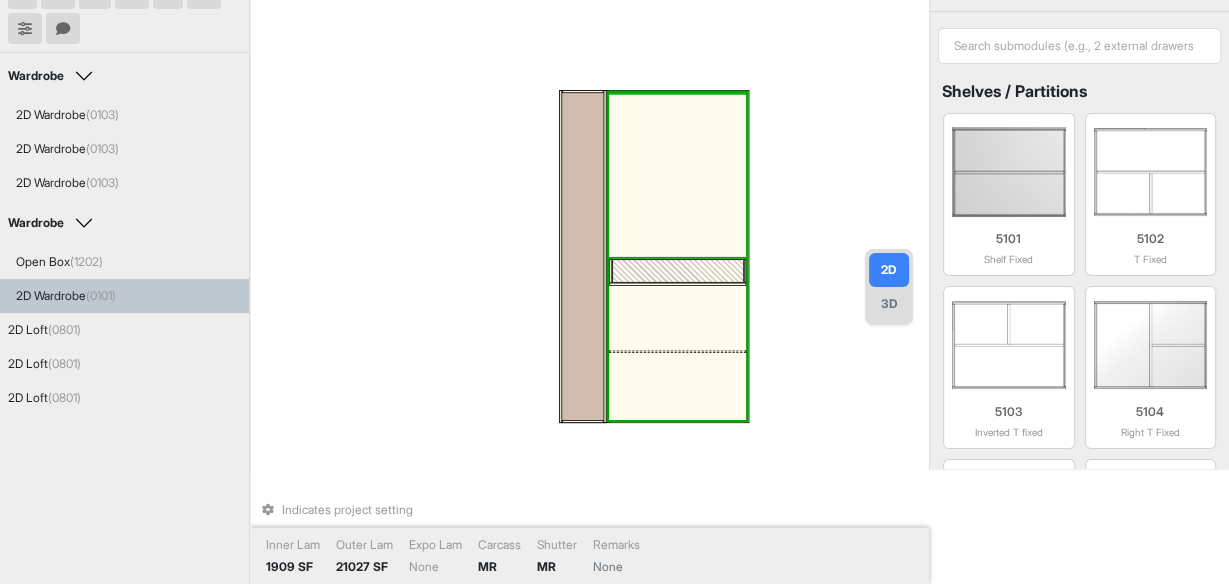 click at bounding box center [677, 176] 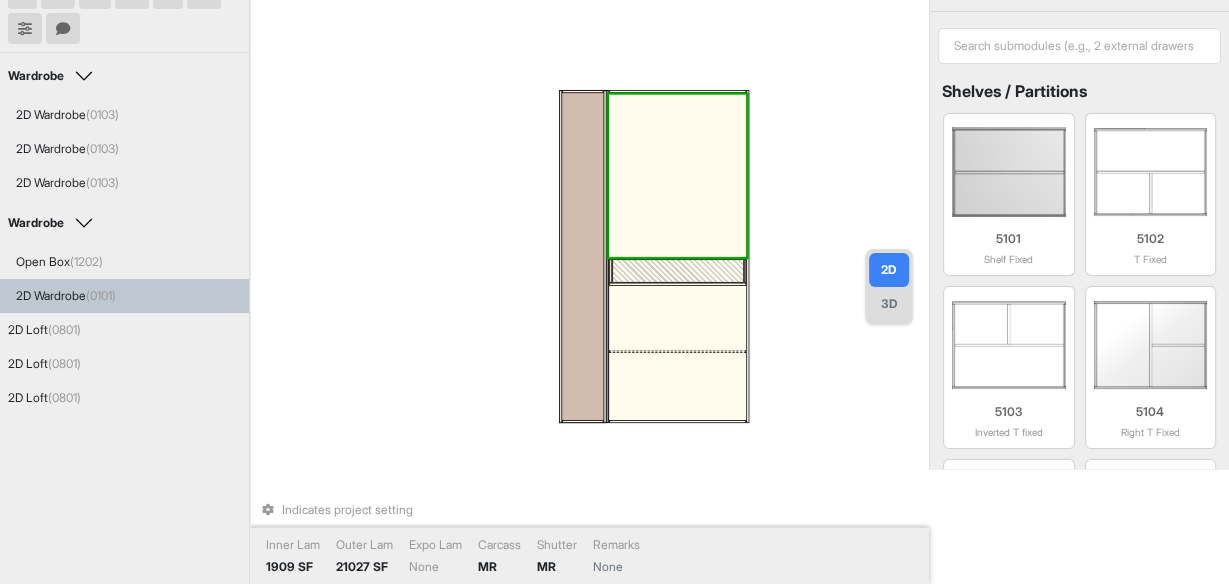 click at bounding box center (677, 176) 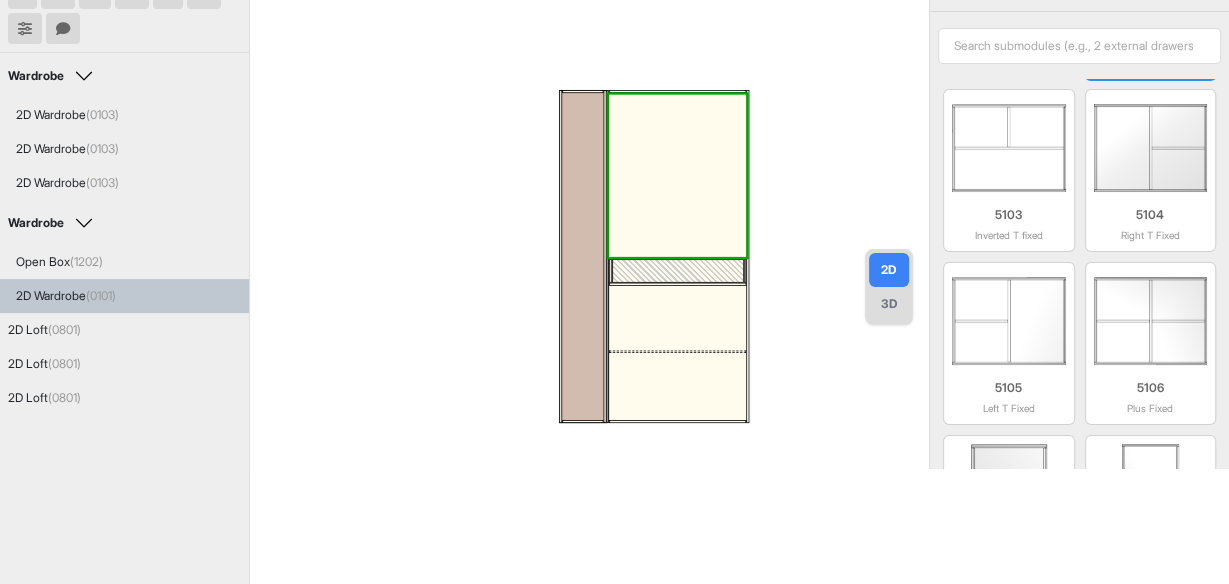 scroll, scrollTop: 0, scrollLeft: 0, axis: both 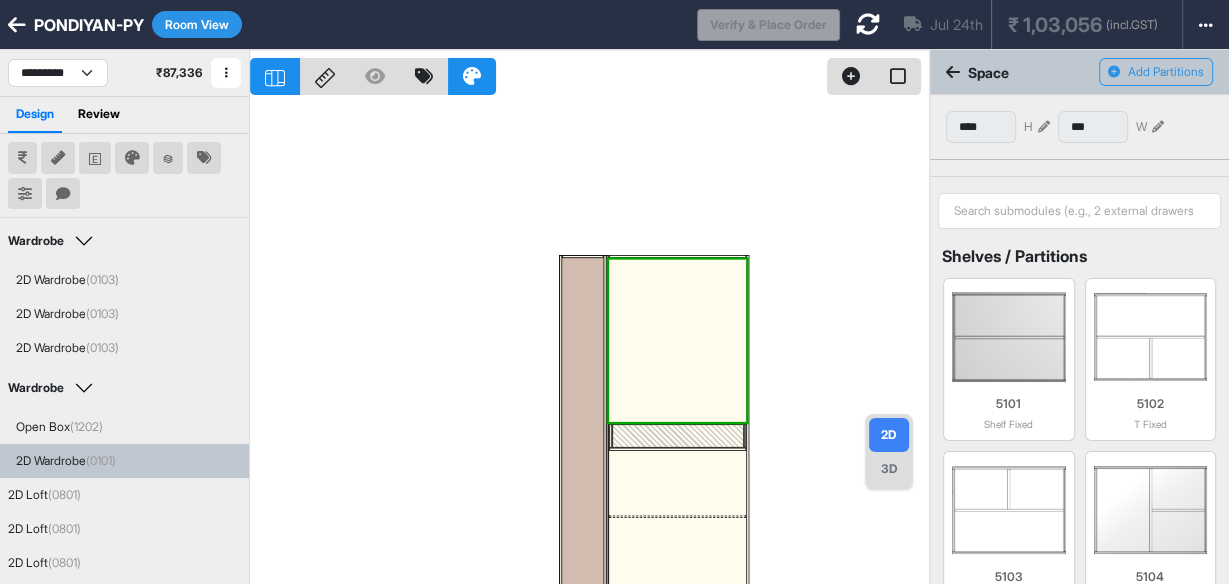 click at bounding box center (1044, 127) 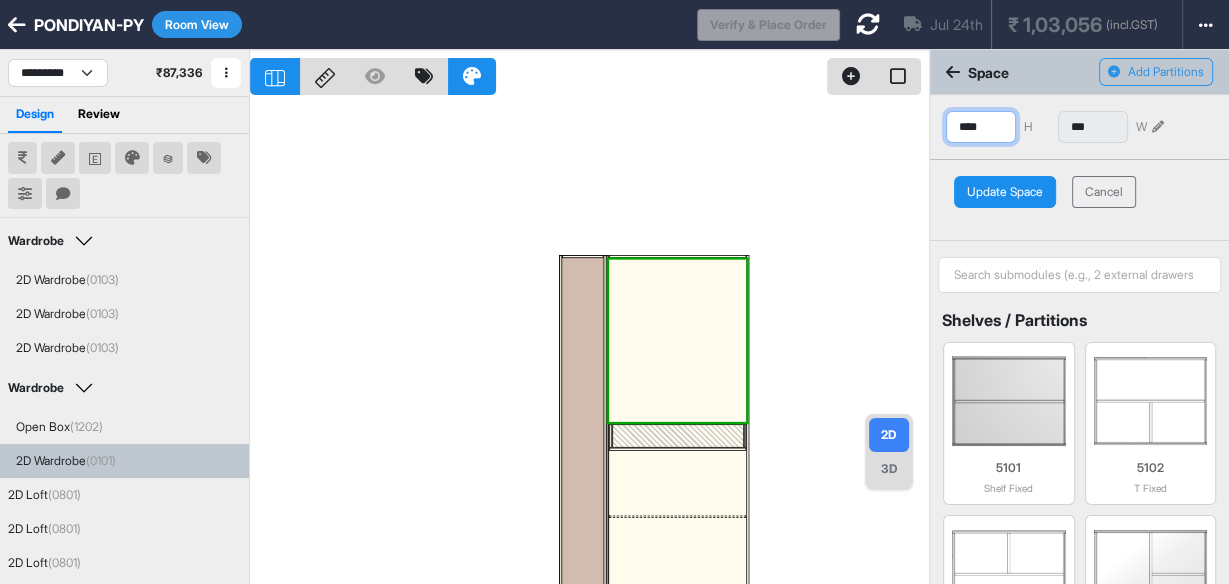 click on "****" at bounding box center (981, 127) 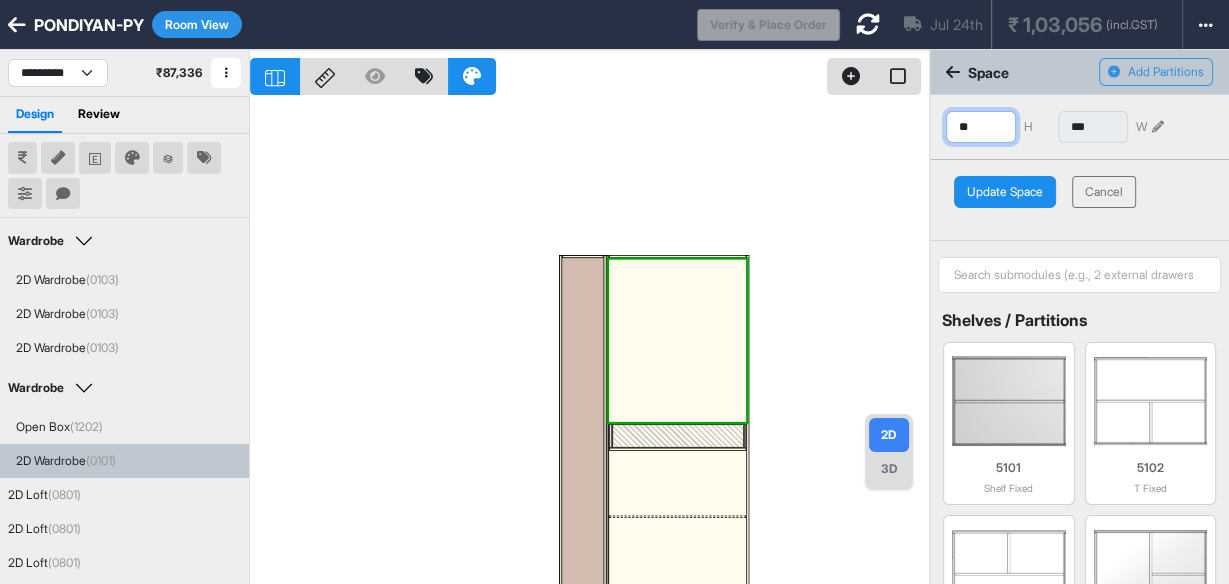 type on "*" 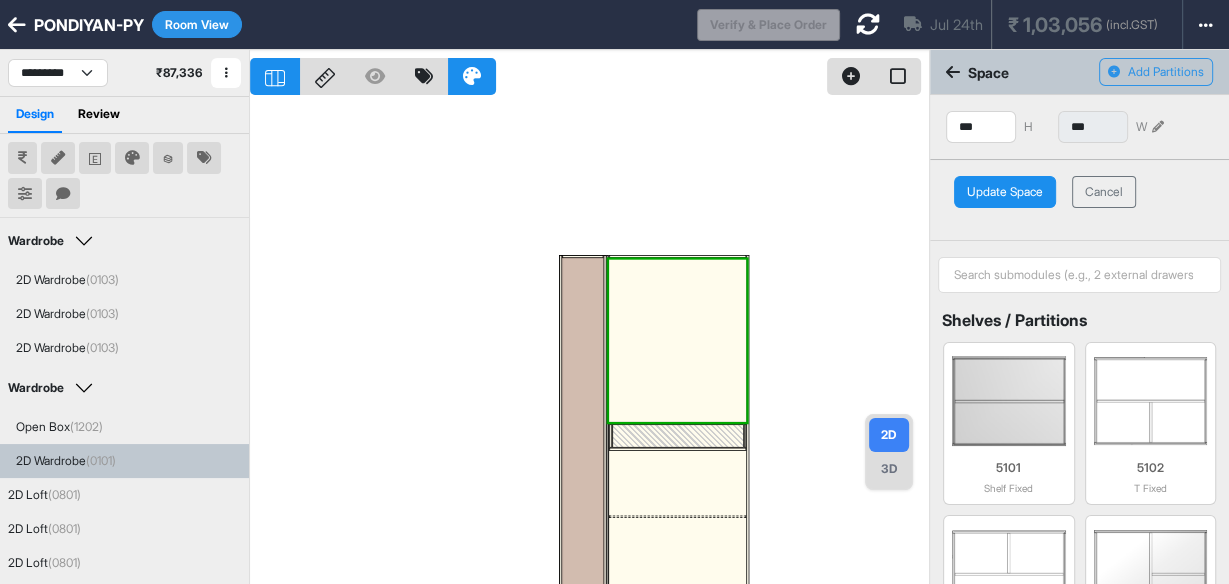 click on "Update Space" at bounding box center [1005, 192] 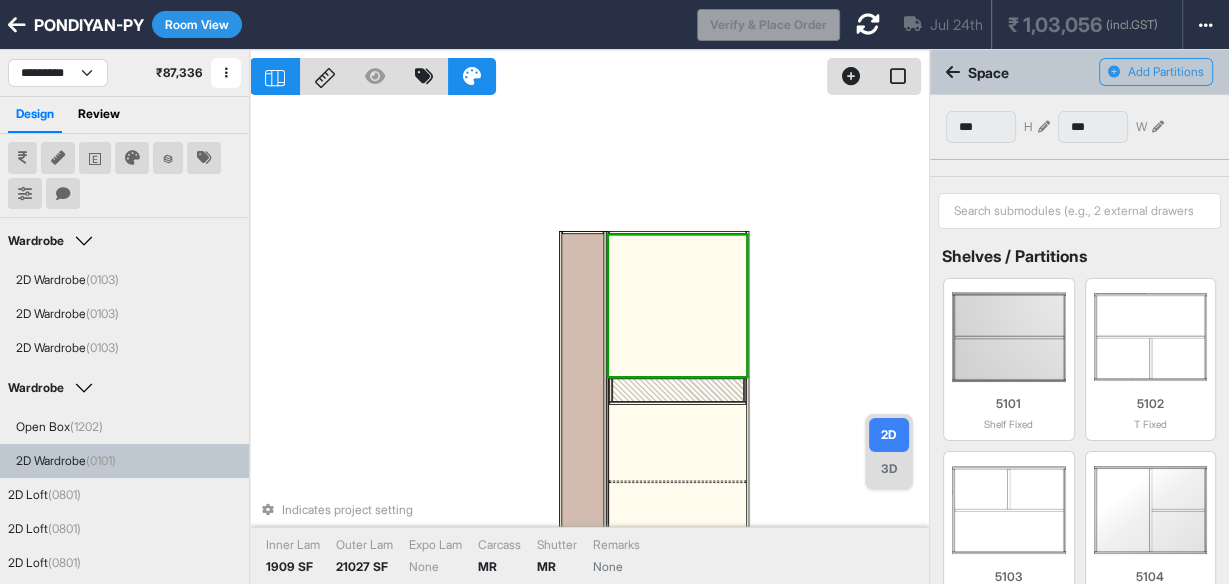click at bounding box center [678, 390] 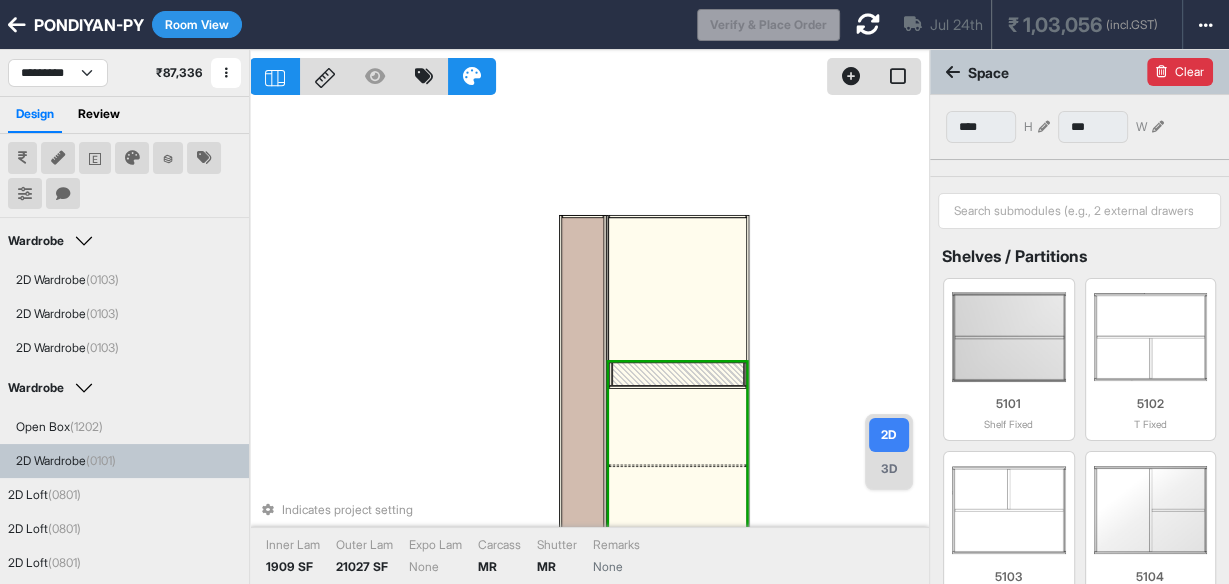 click on "Clear" at bounding box center (1180, 72) 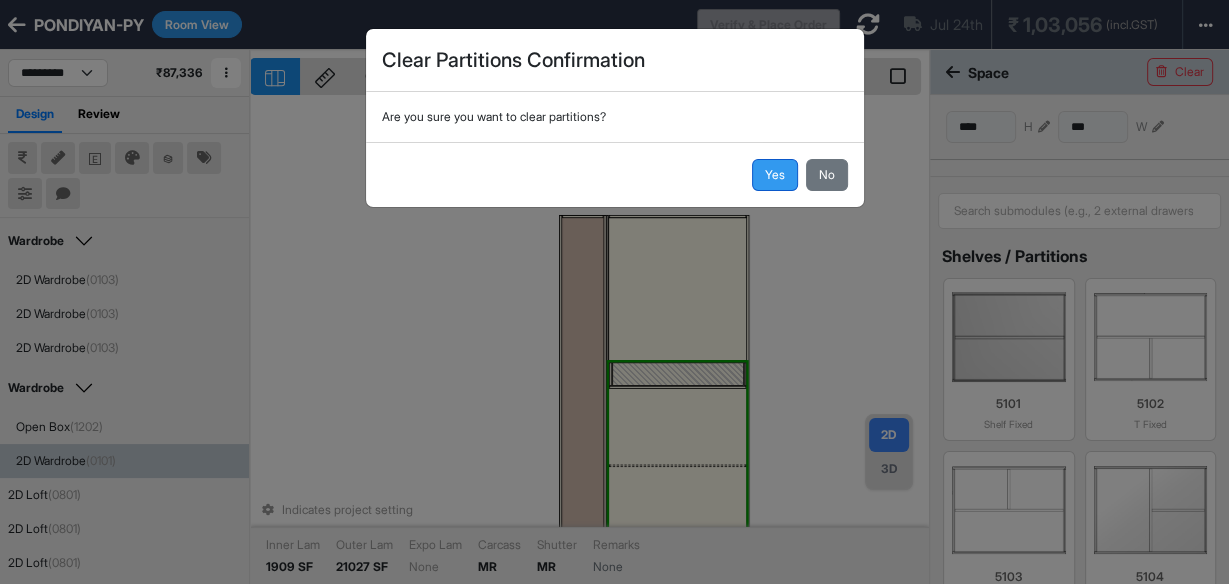 click on "Yes" at bounding box center [775, 175] 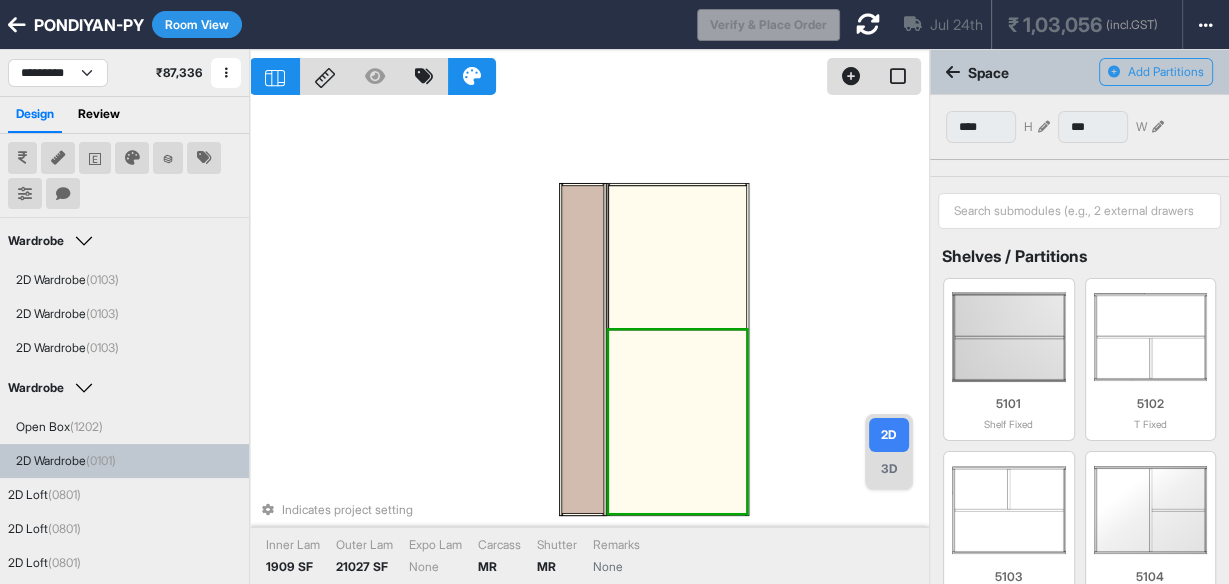 click at bounding box center [677, 422] 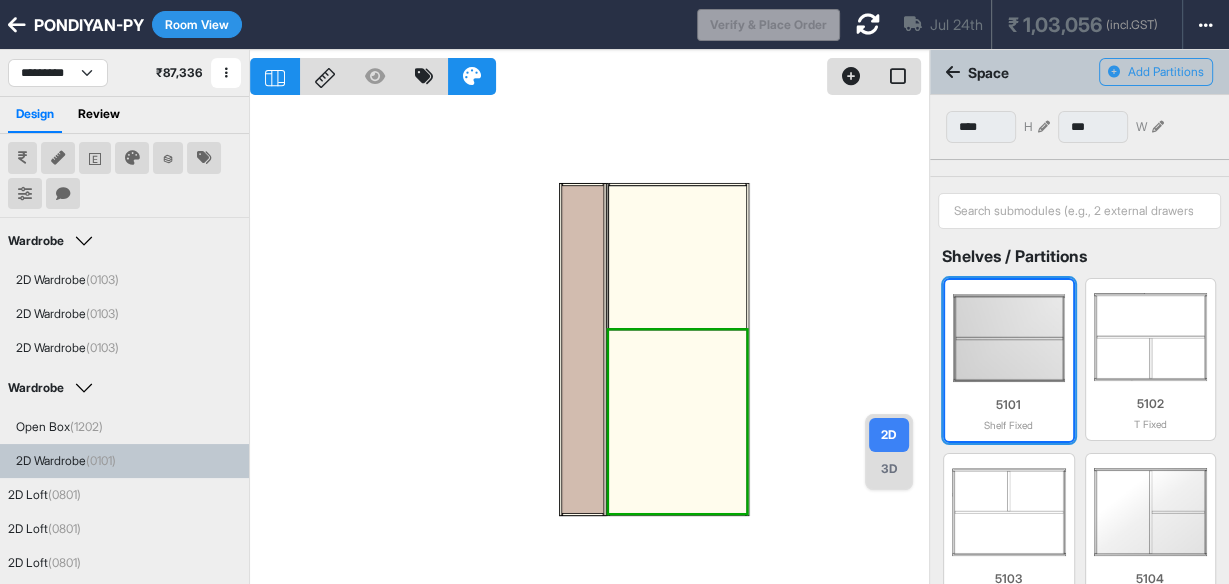 click at bounding box center [1009, 338] 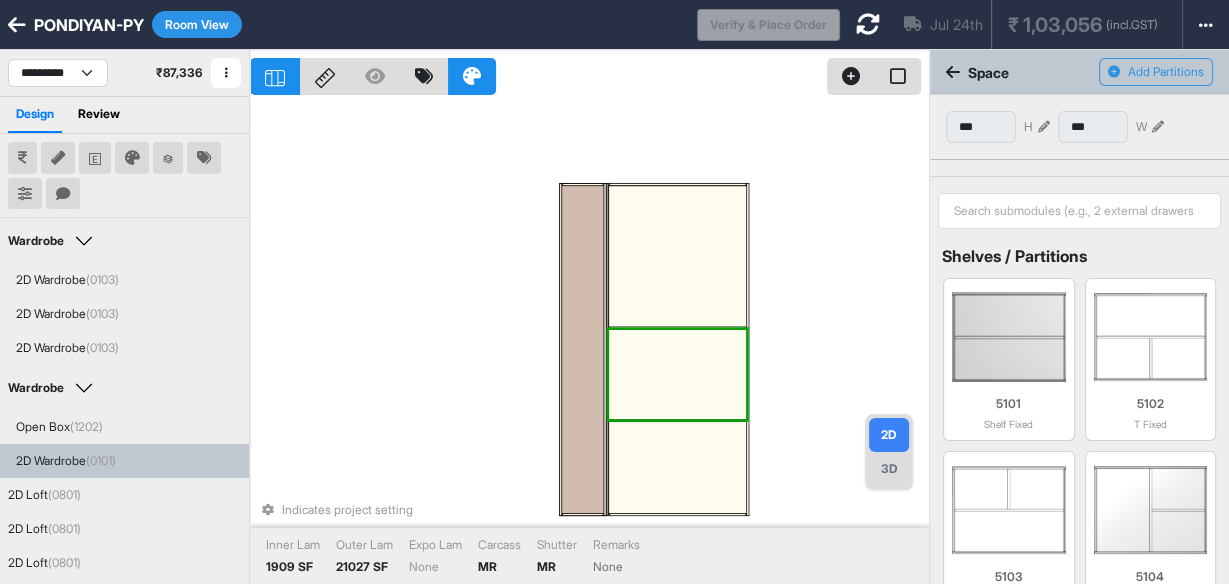 click at bounding box center (677, 374) 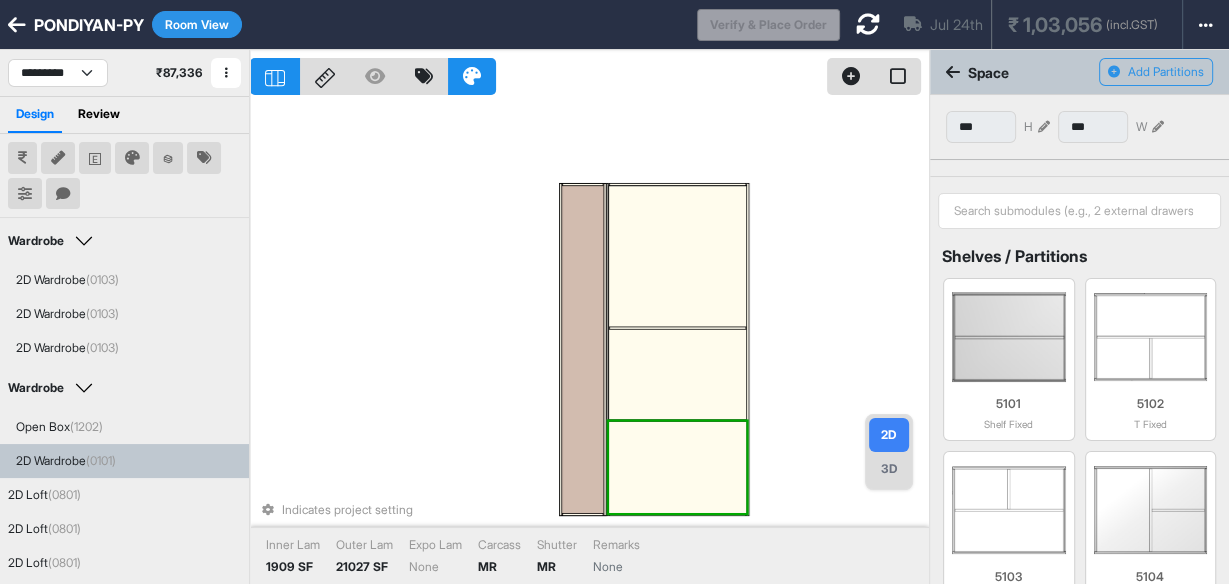 click at bounding box center [677, 374] 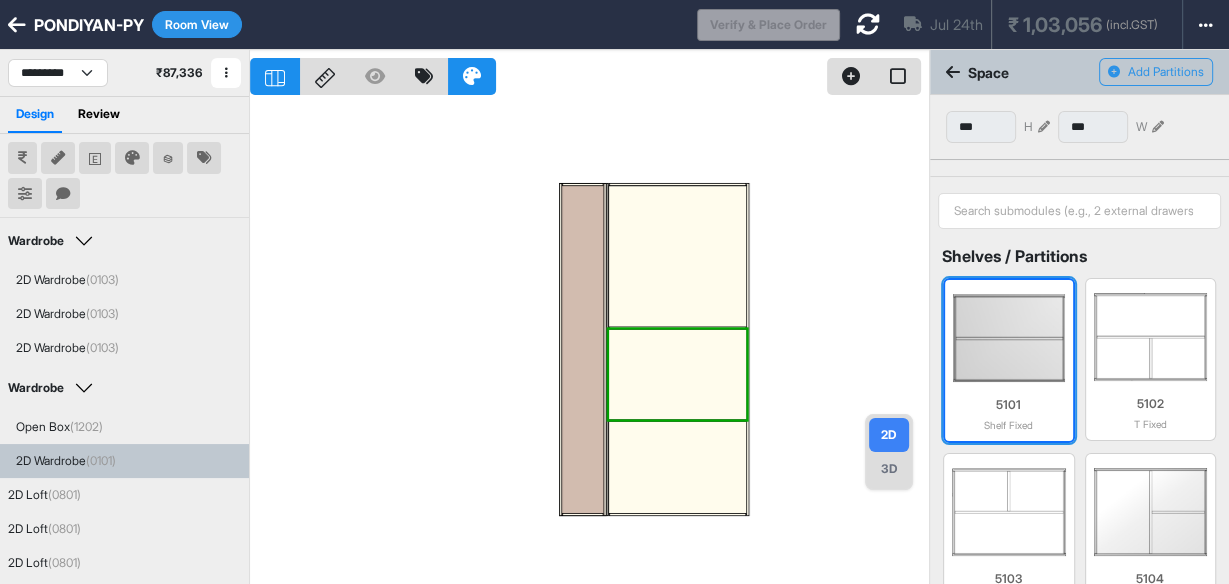 click at bounding box center (1009, 338) 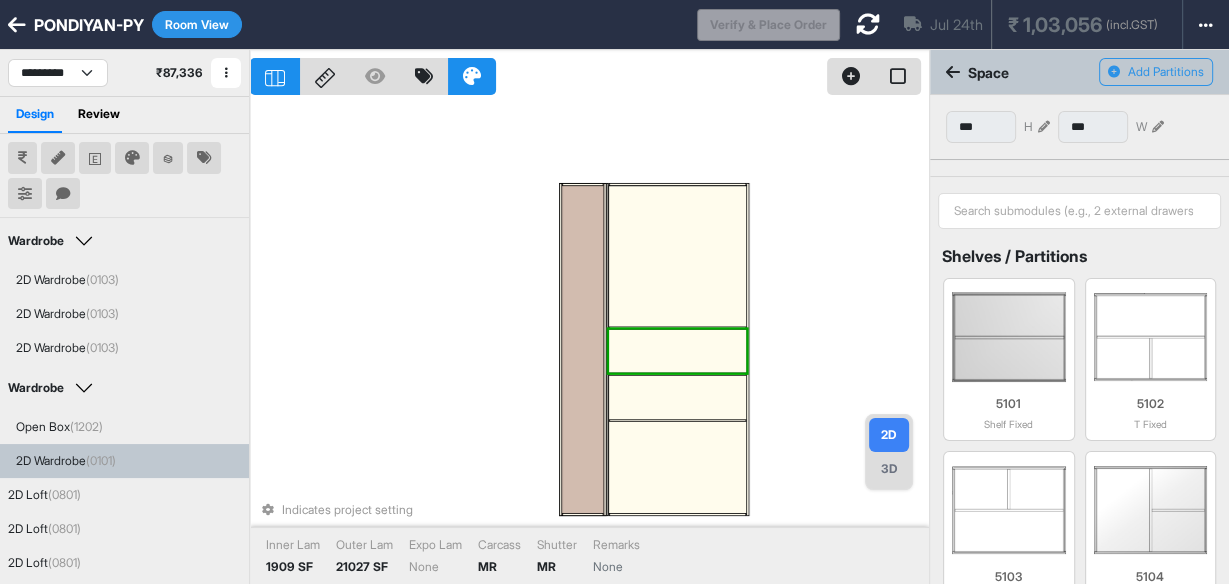 click at bounding box center [677, 398] 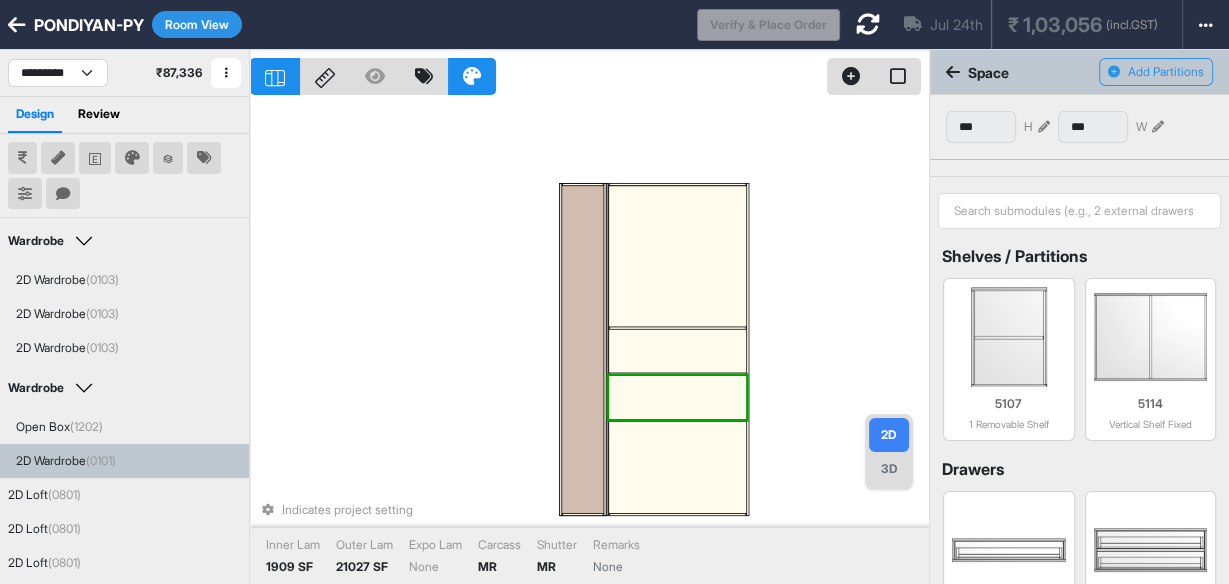 click at bounding box center [677, 351] 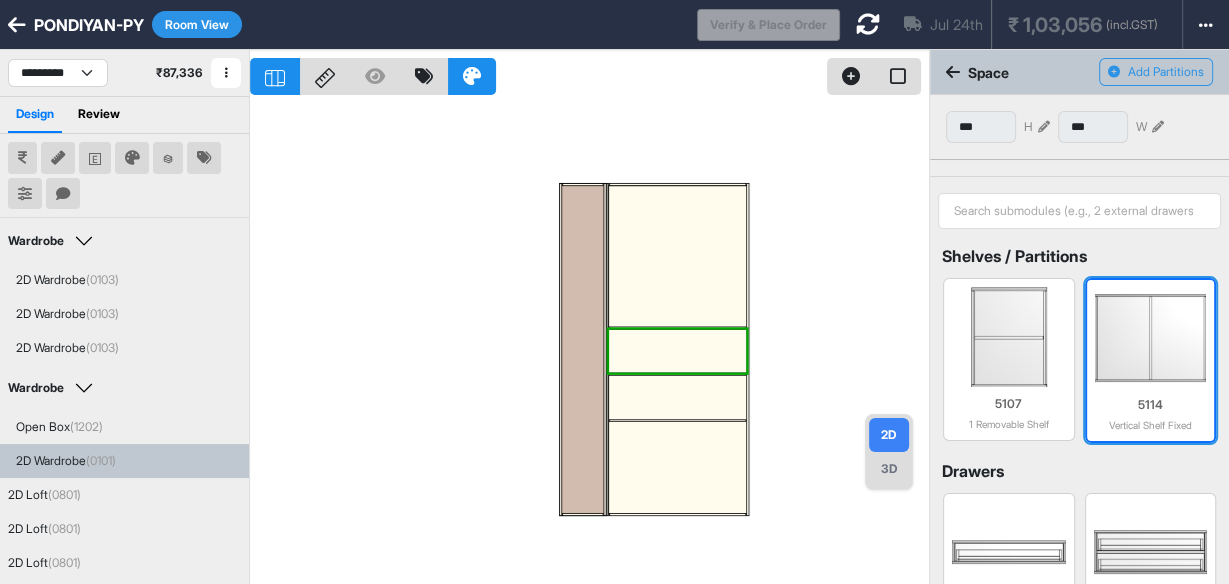 click at bounding box center (1151, 338) 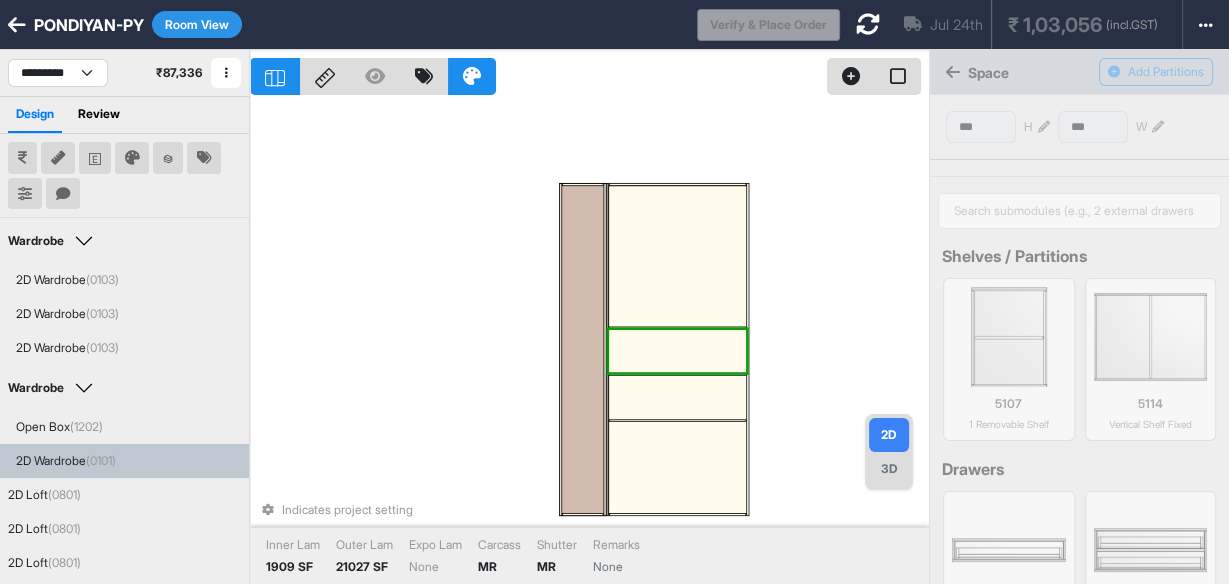 click at bounding box center [677, 398] 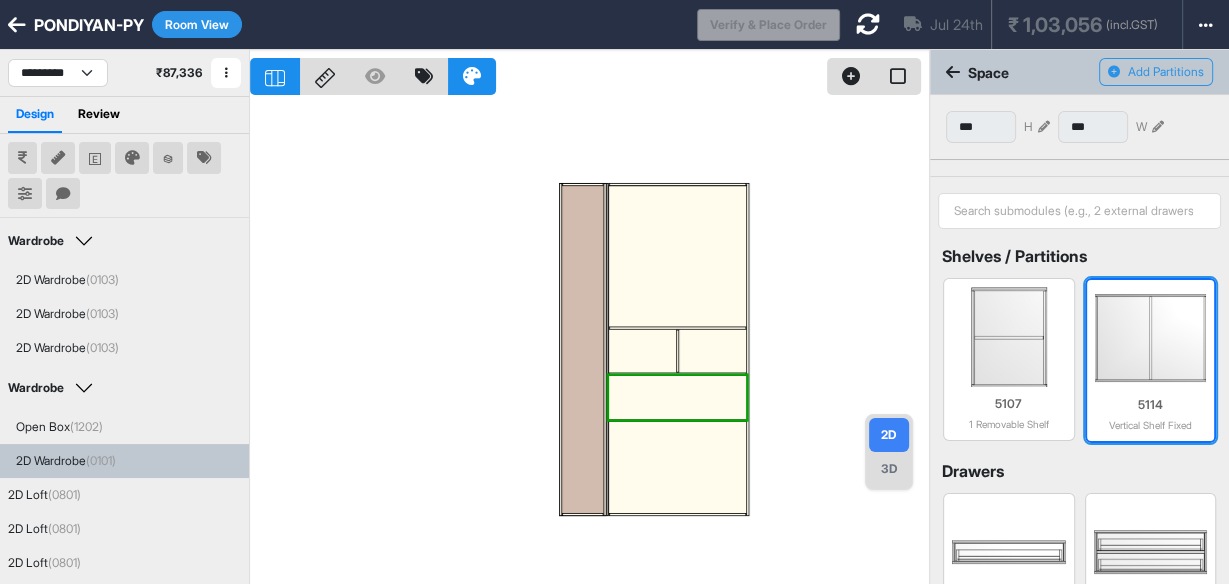 click at bounding box center [1151, 338] 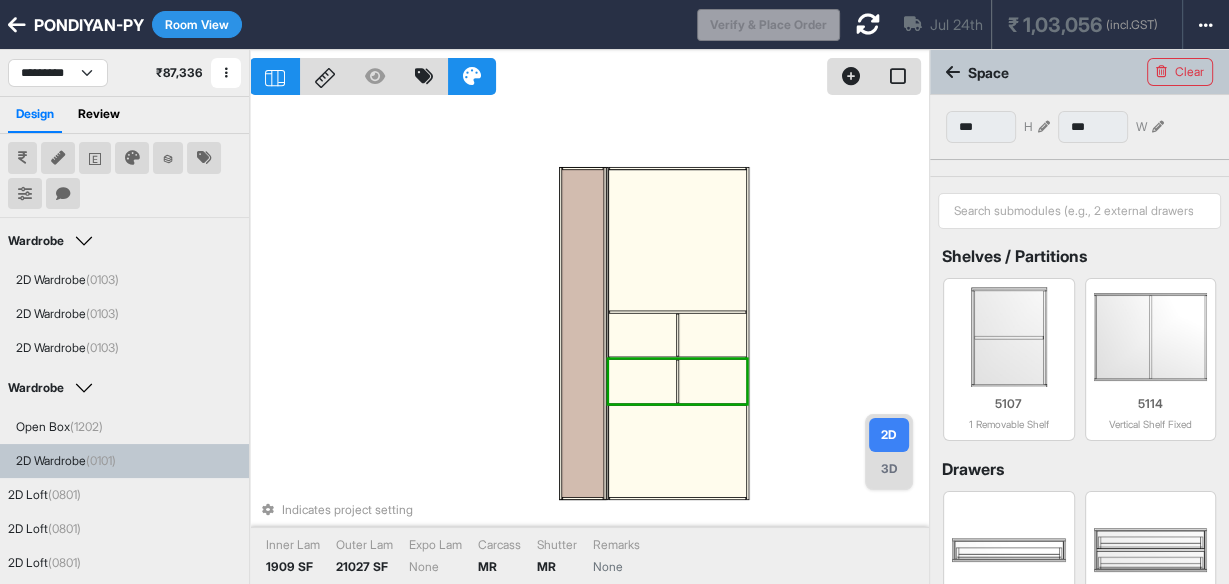click at bounding box center [677, 451] 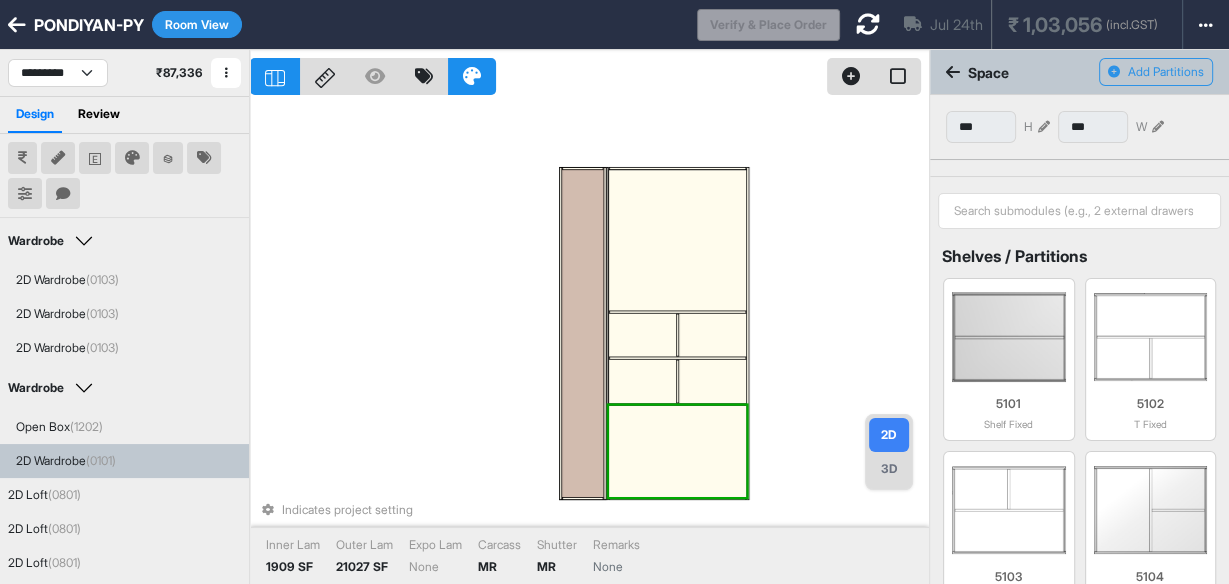 click at bounding box center [642, 382] 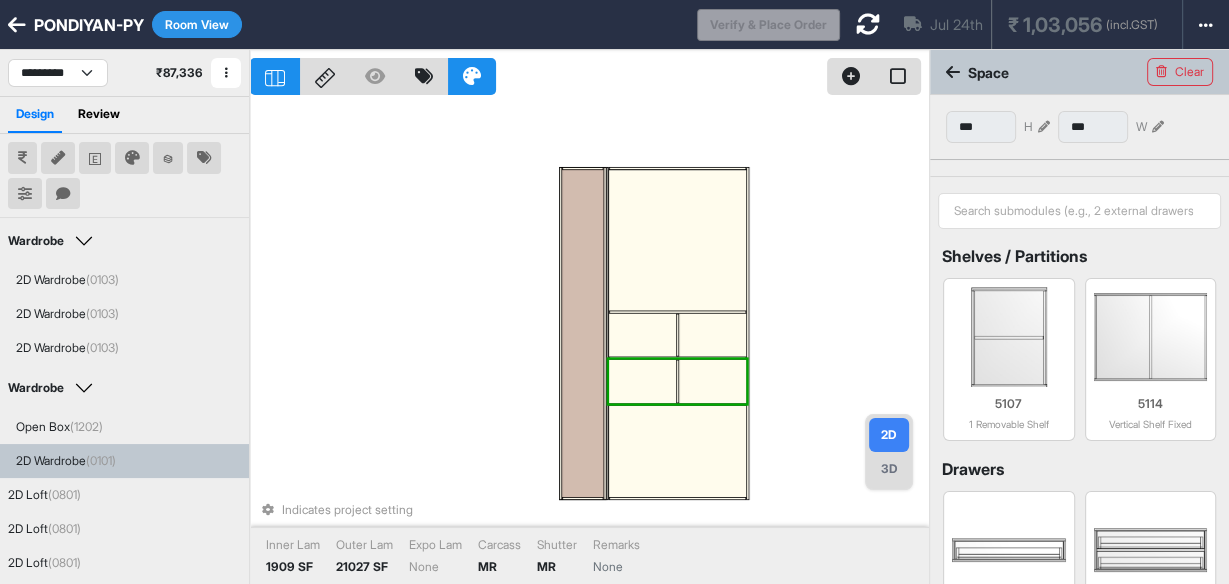 click at bounding box center [677, 451] 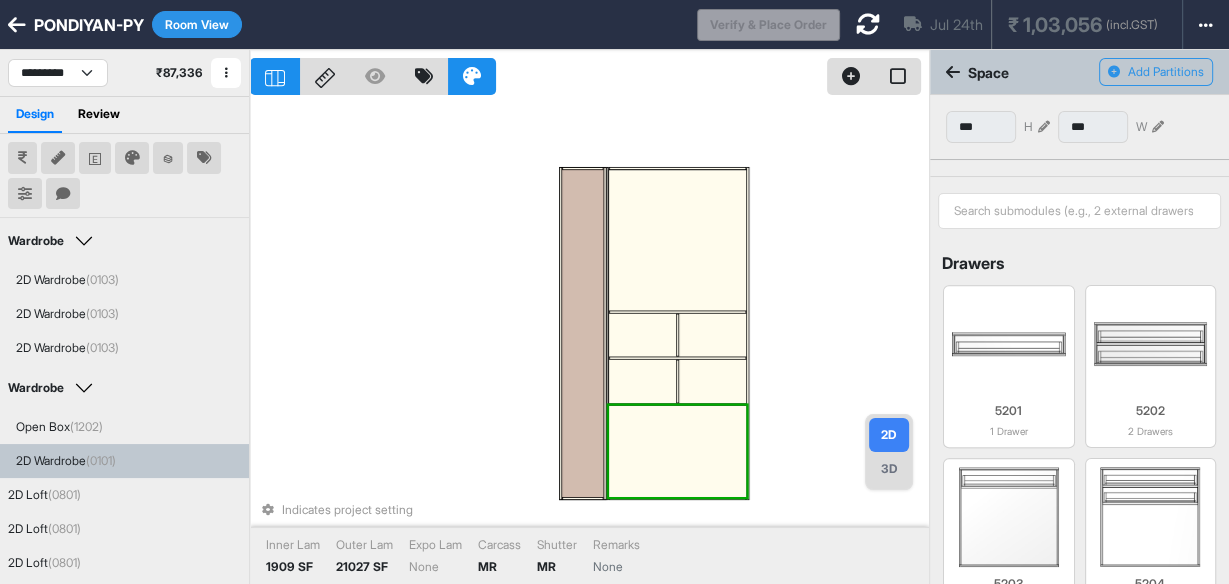 scroll, scrollTop: 1277, scrollLeft: 0, axis: vertical 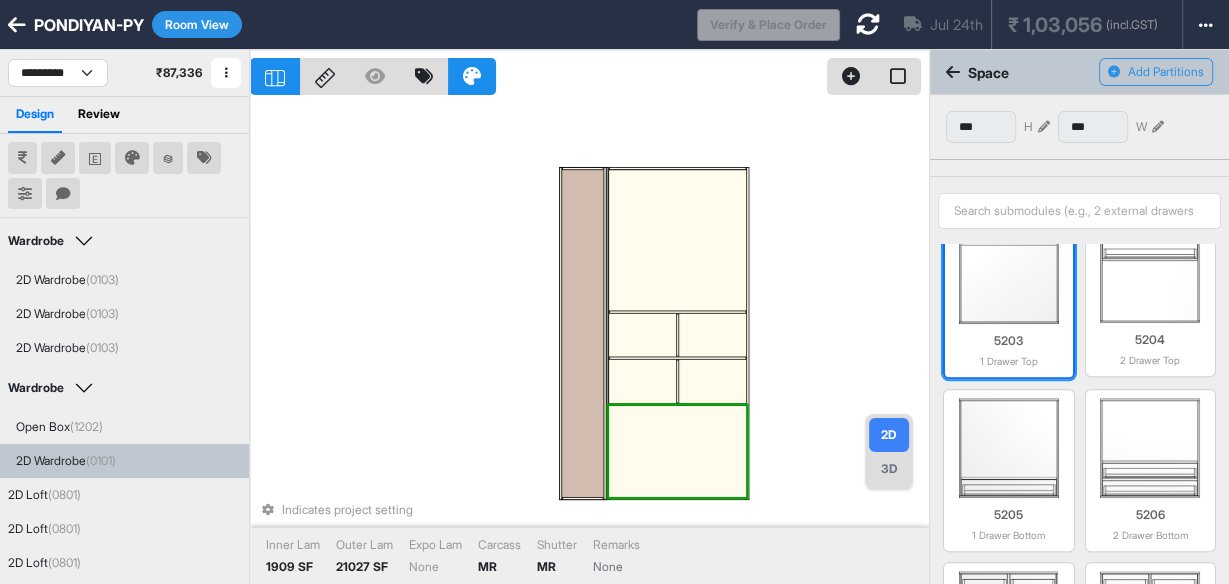 click at bounding box center (1009, 274) 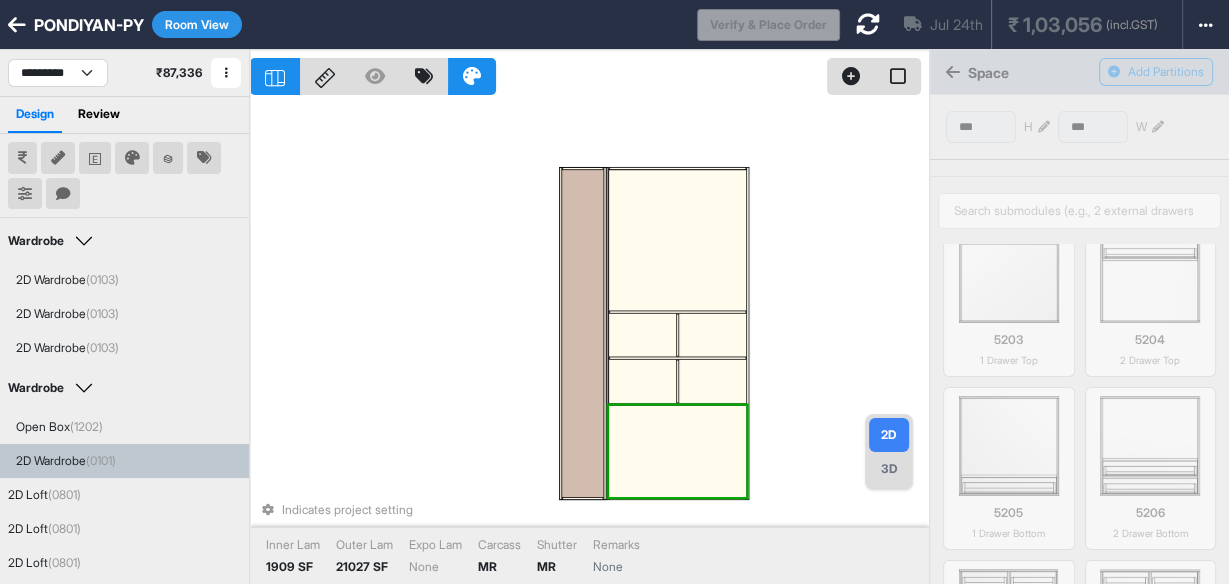 scroll, scrollTop: 1517, scrollLeft: 0, axis: vertical 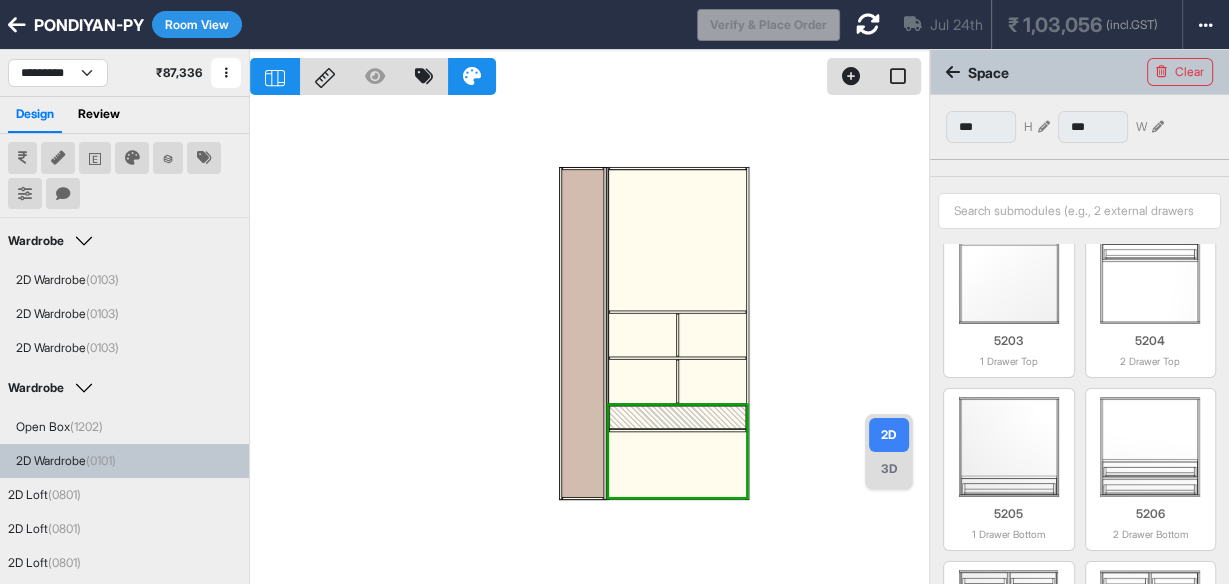 click at bounding box center [589, 342] 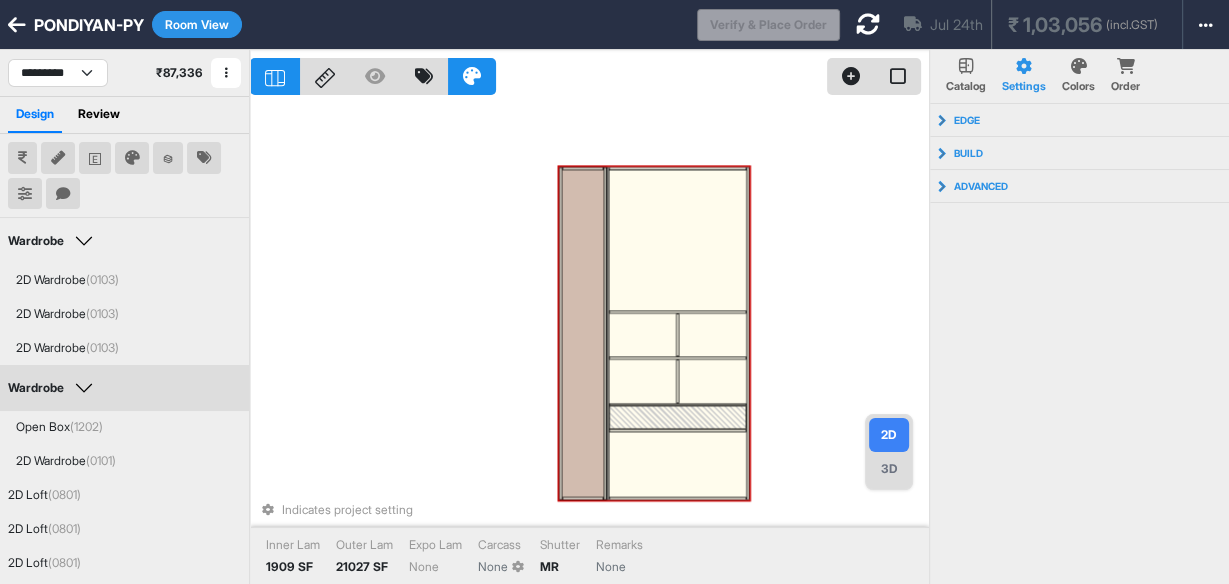 click at bounding box center (583, 333) 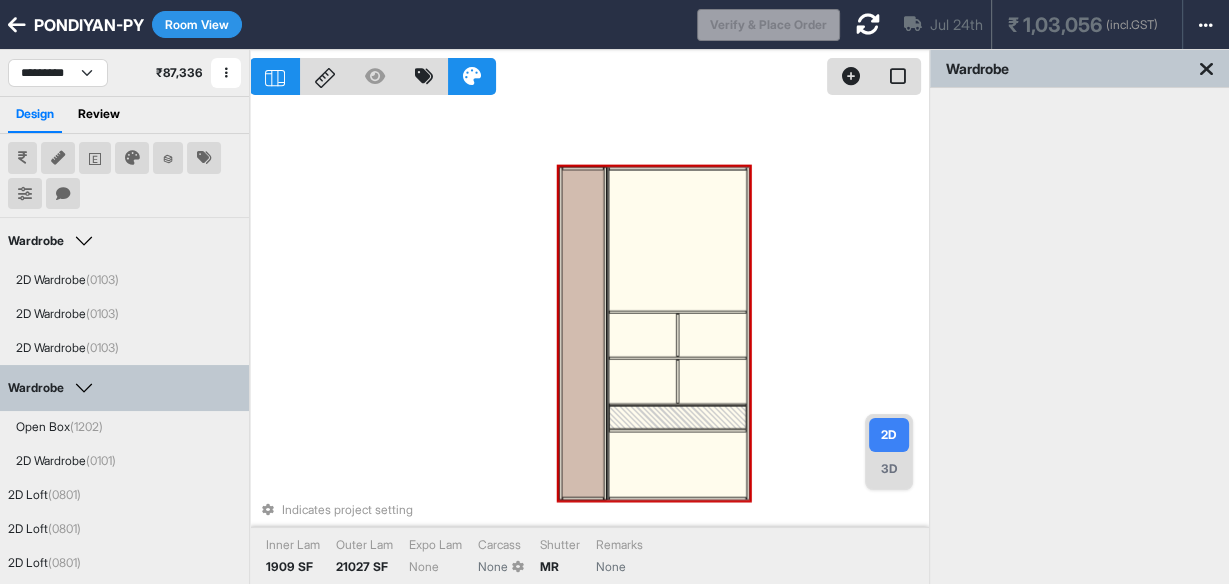 click at bounding box center [583, 333] 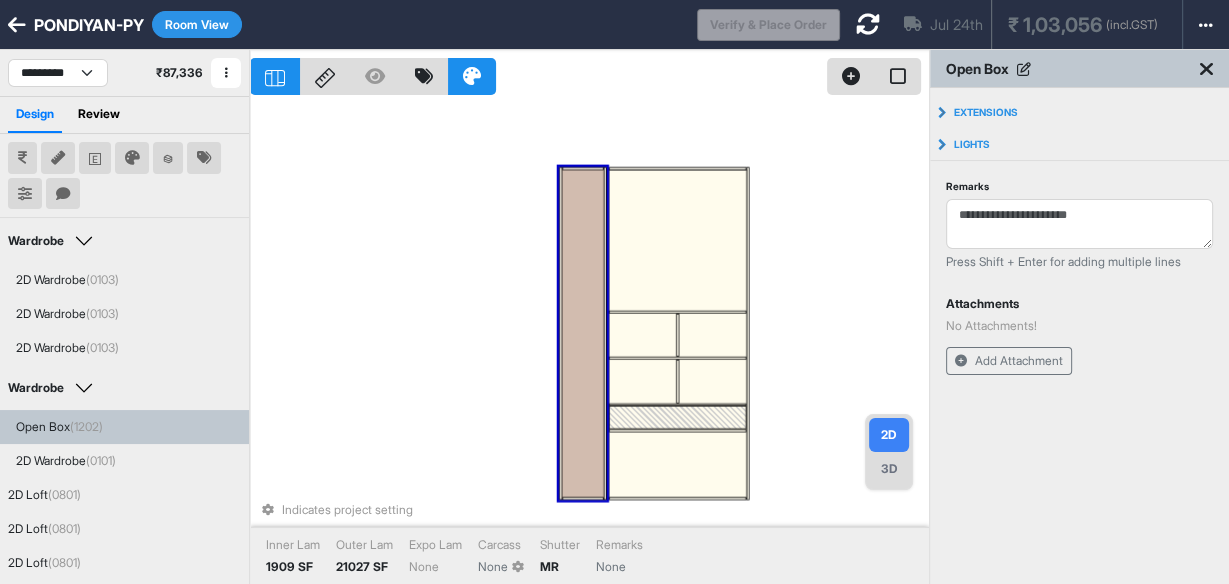click at bounding box center [583, 333] 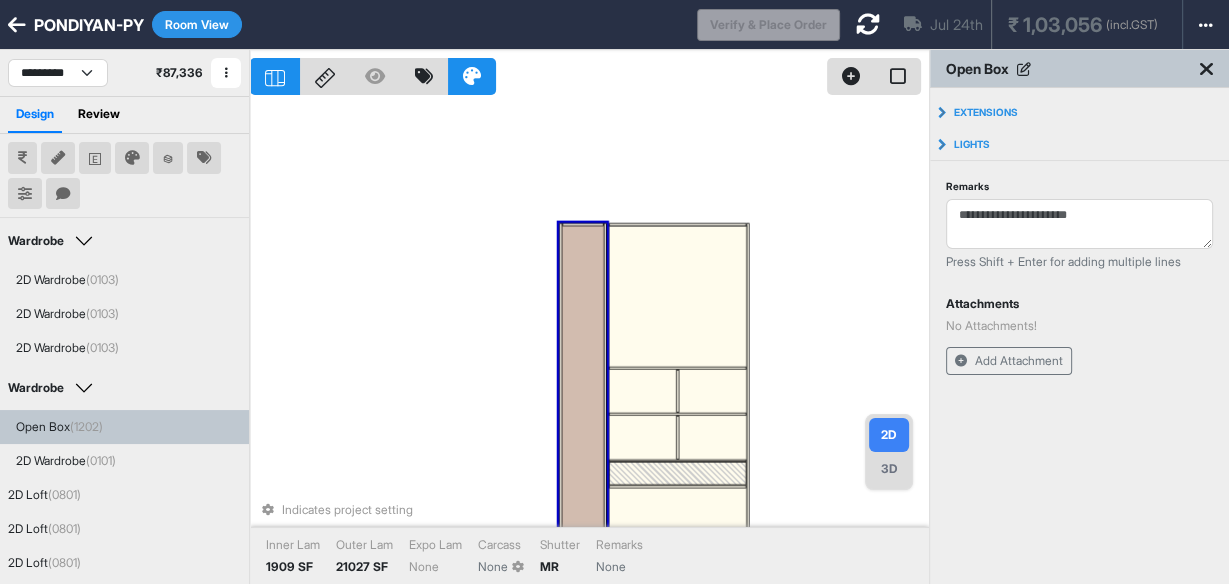 click at bounding box center [583, 389] 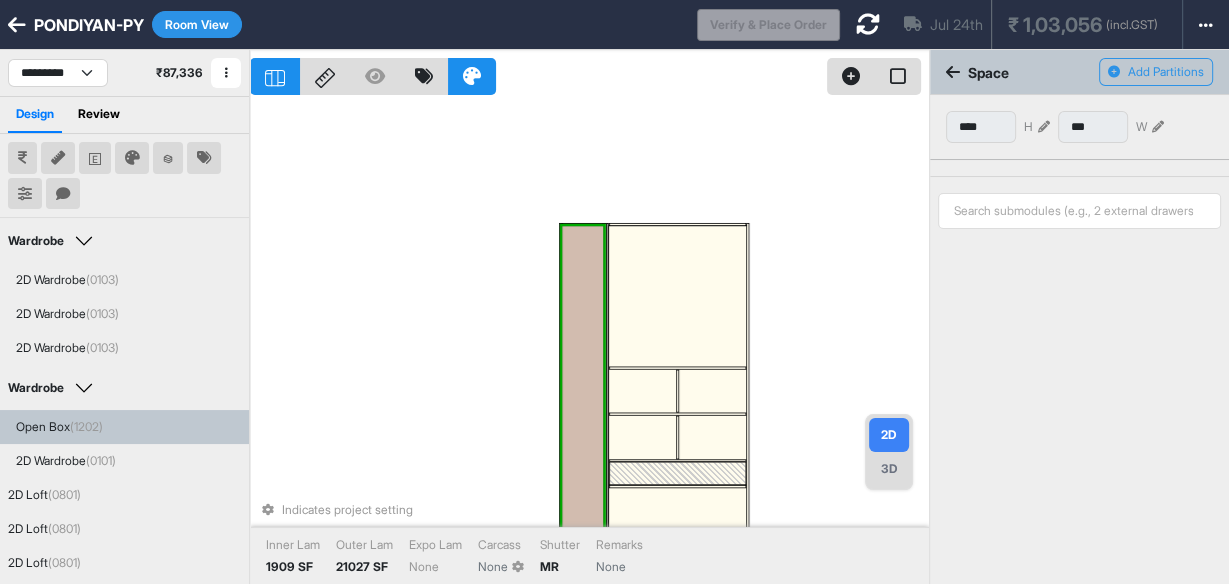 click at bounding box center [583, 389] 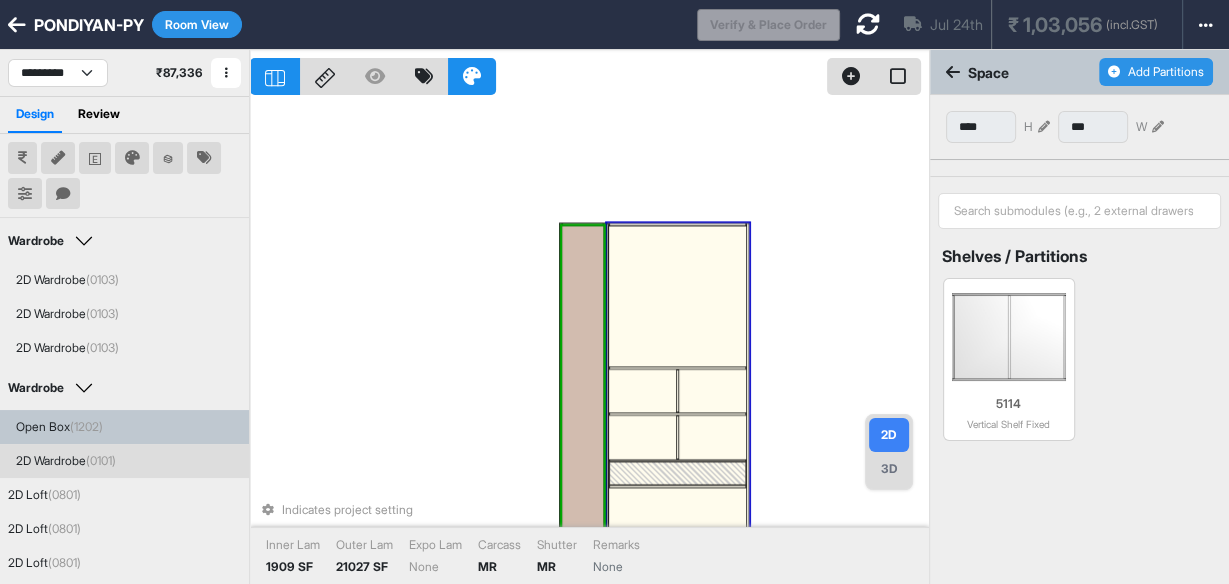click on "Add Partitions" at bounding box center (1156, 72) 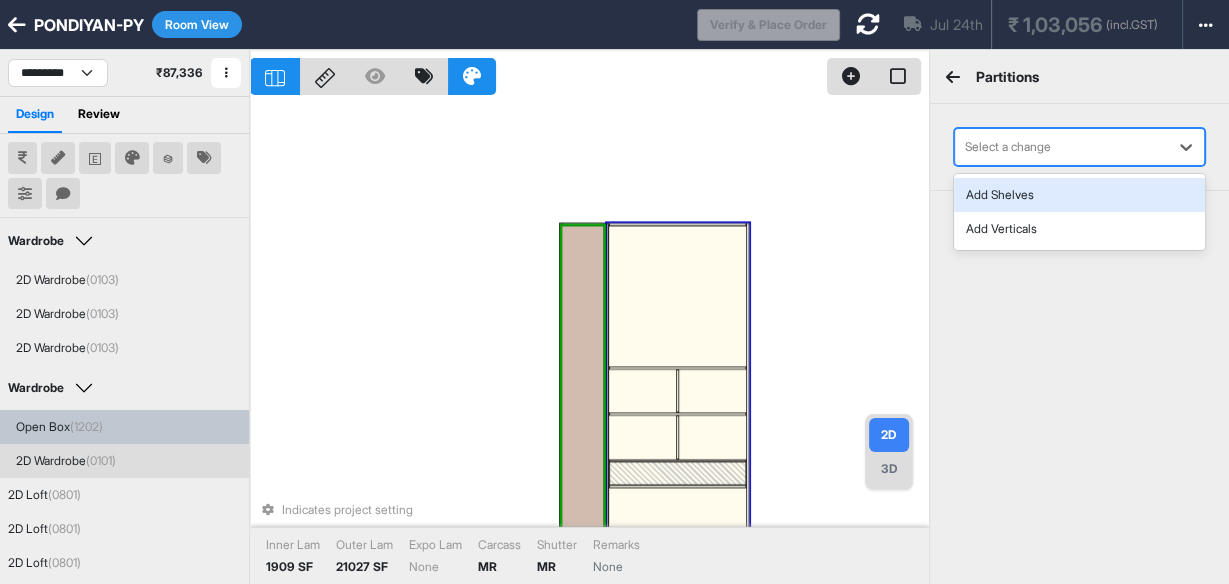 click on "Select a change" at bounding box center [1061, 147] 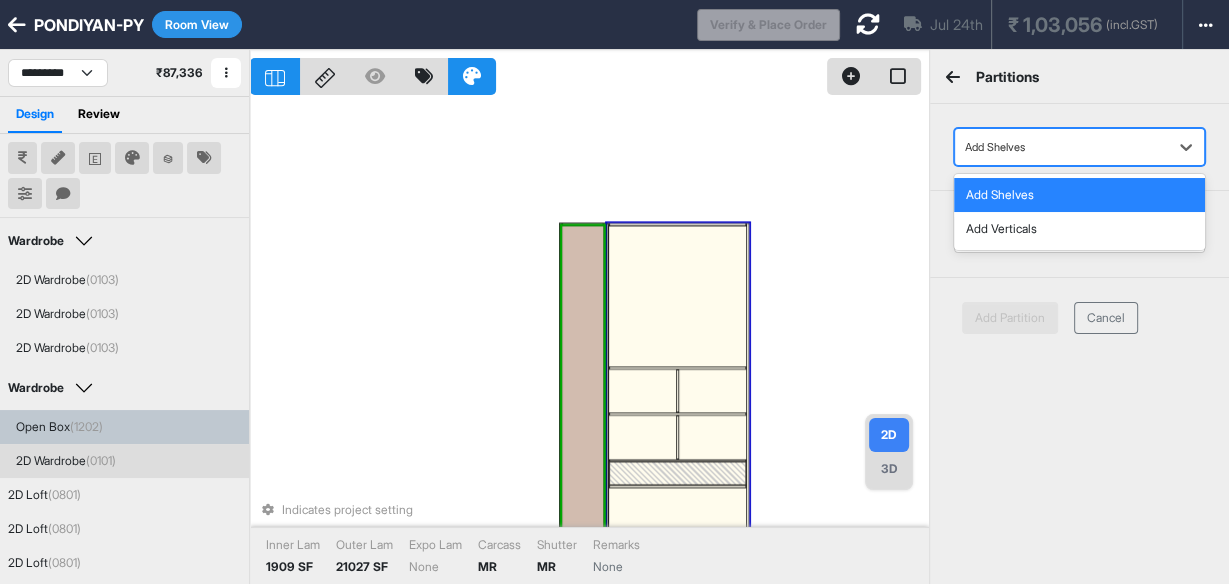 click at bounding box center [1061, 147] 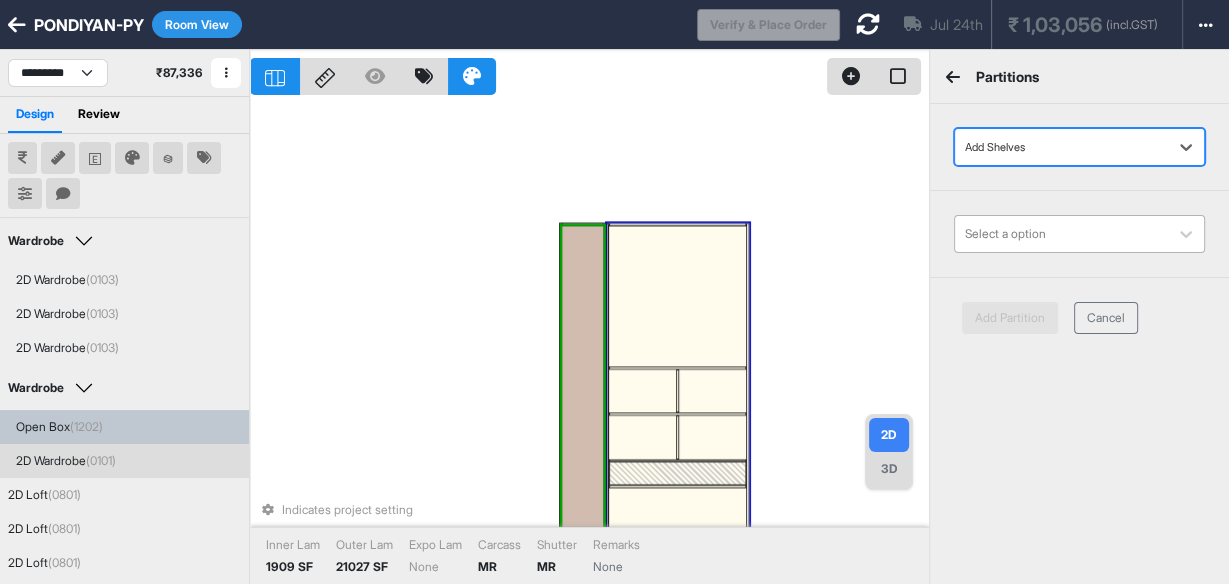 click at bounding box center [1061, 234] 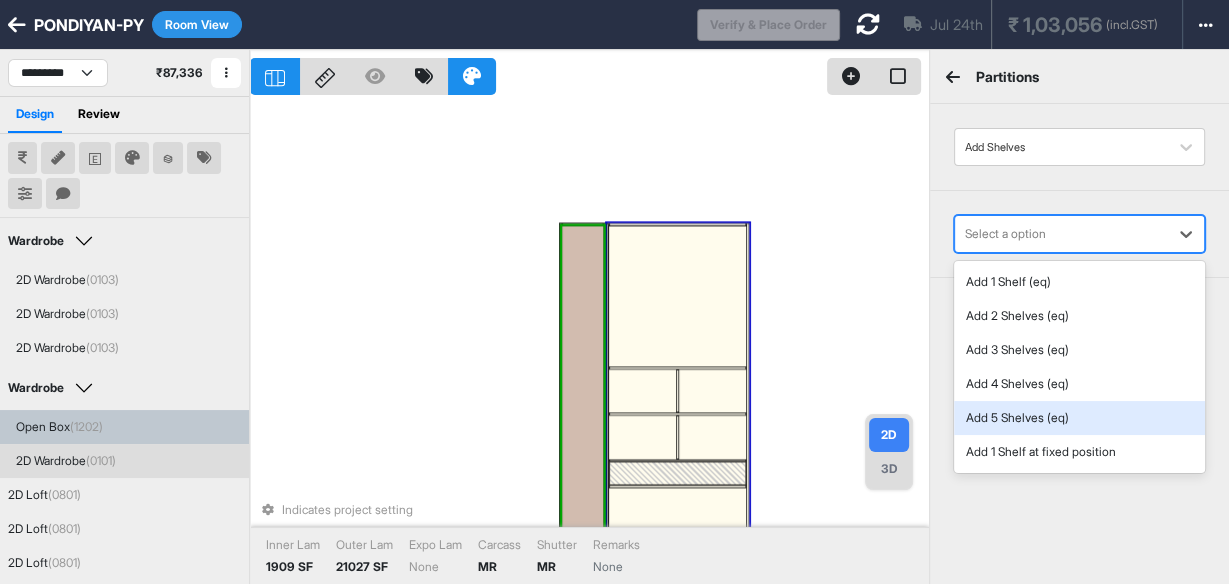 click on "Add 5 Shelves (eq)" at bounding box center [1079, 418] 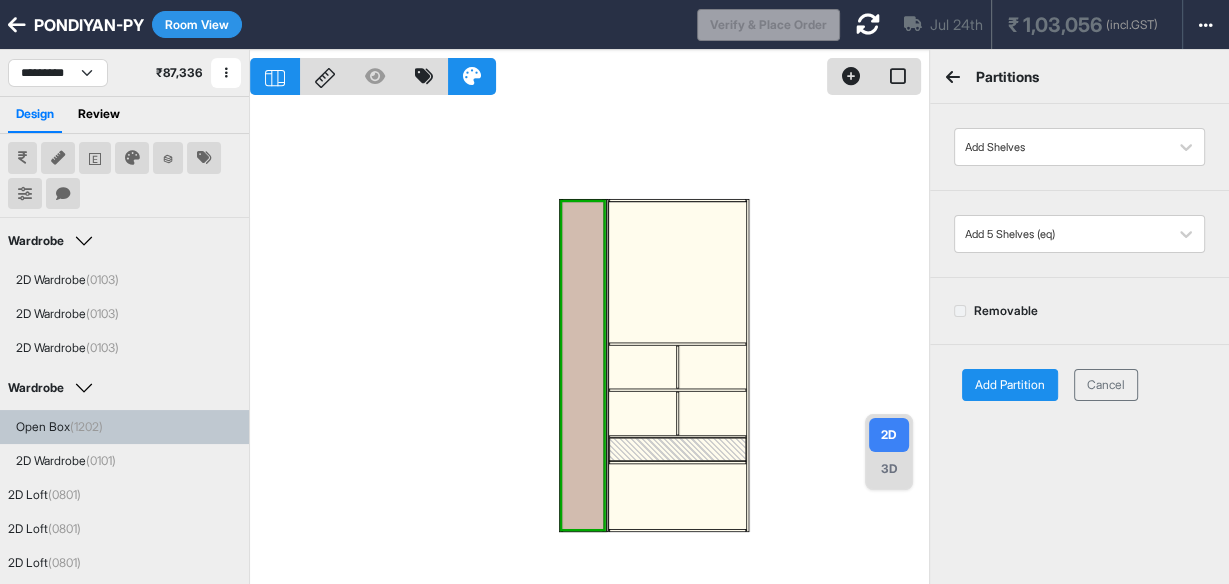 click on "Add Partition" at bounding box center (1010, 385) 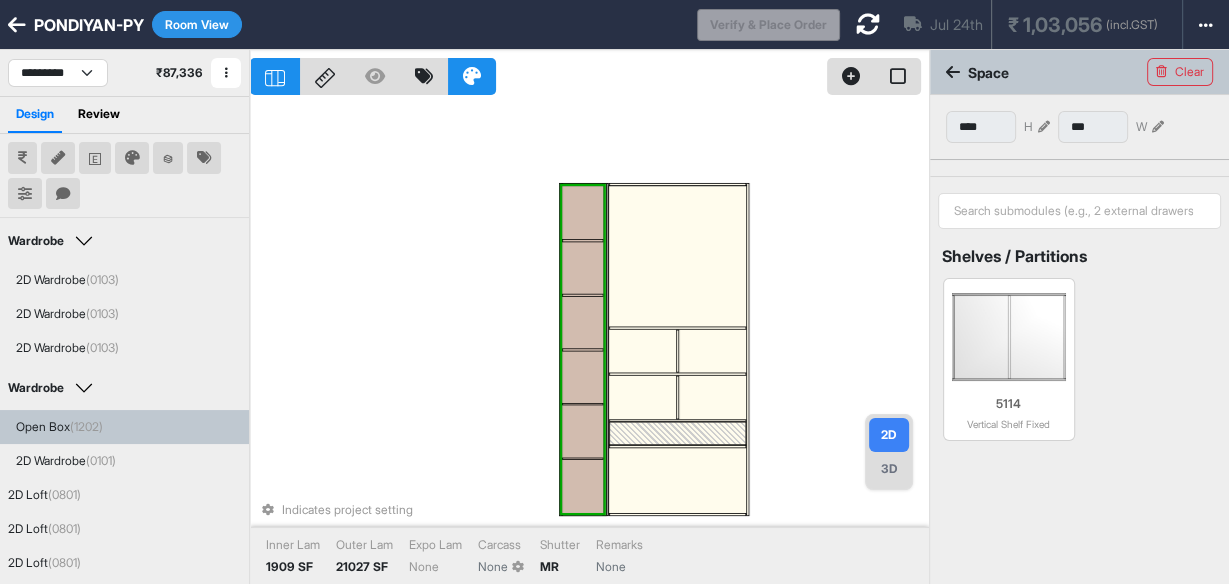 click on "Indicates project setting Inner Lam 1909 SF Outer Lam 21027 SF Expo Lam None Carcass None Shutter MR Remarks None" at bounding box center (589, 342) 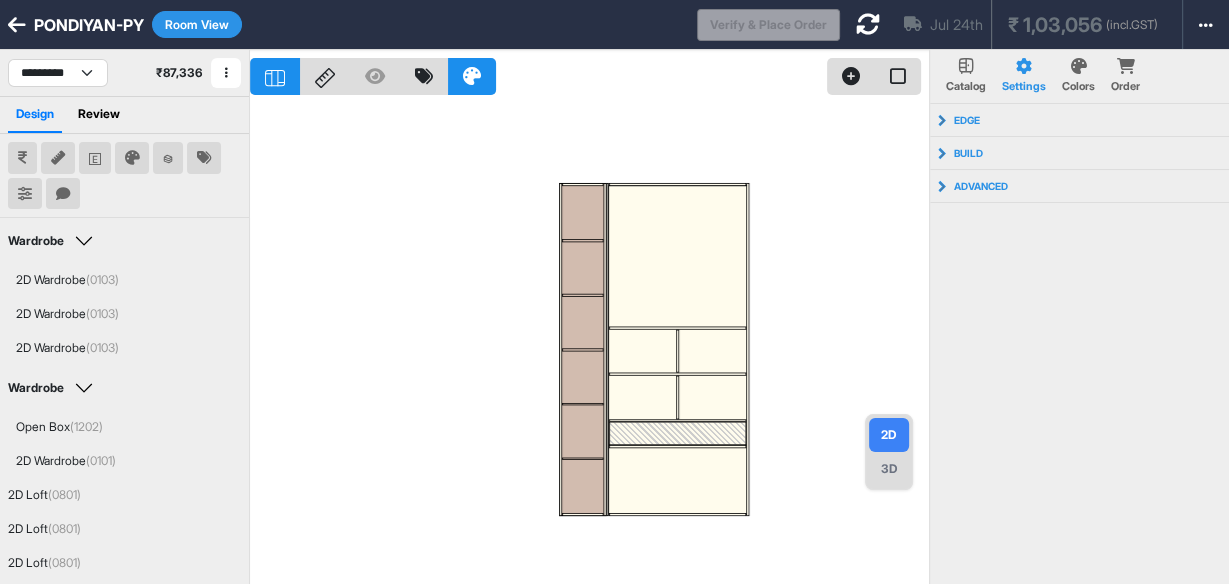 click on "3D" at bounding box center [889, 469] 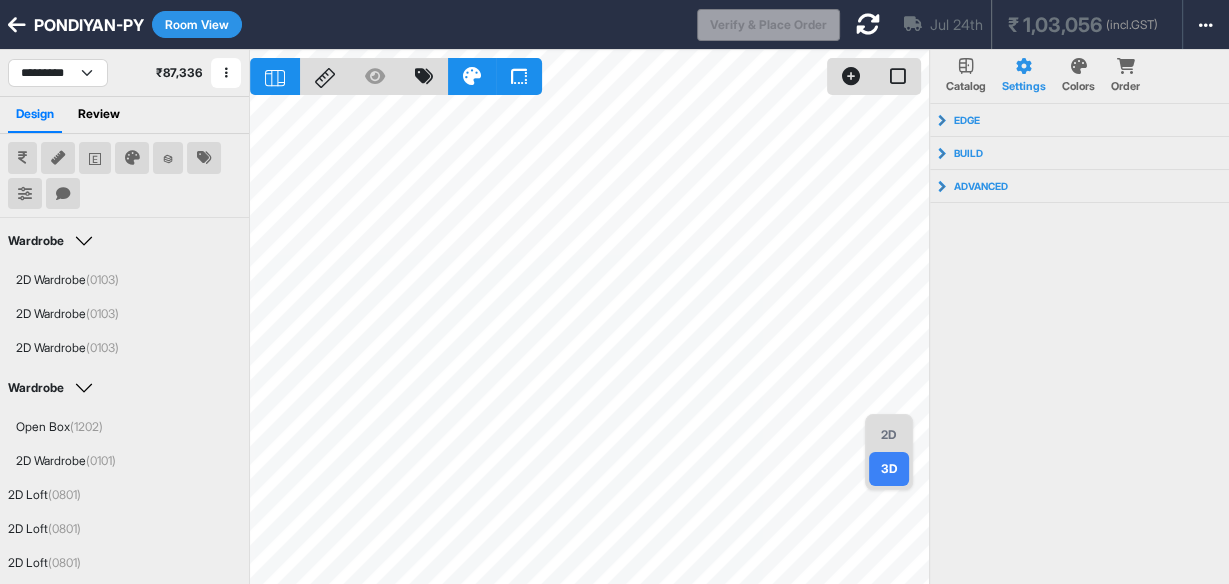 click on "2D" at bounding box center (889, 435) 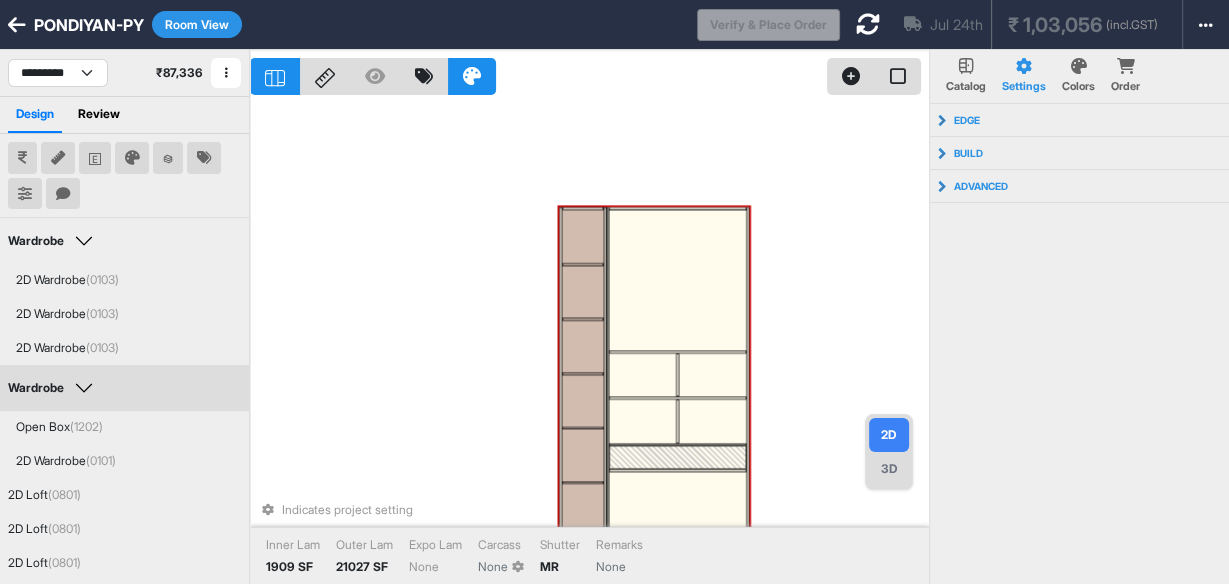 click on "Room View" at bounding box center [197, 24] 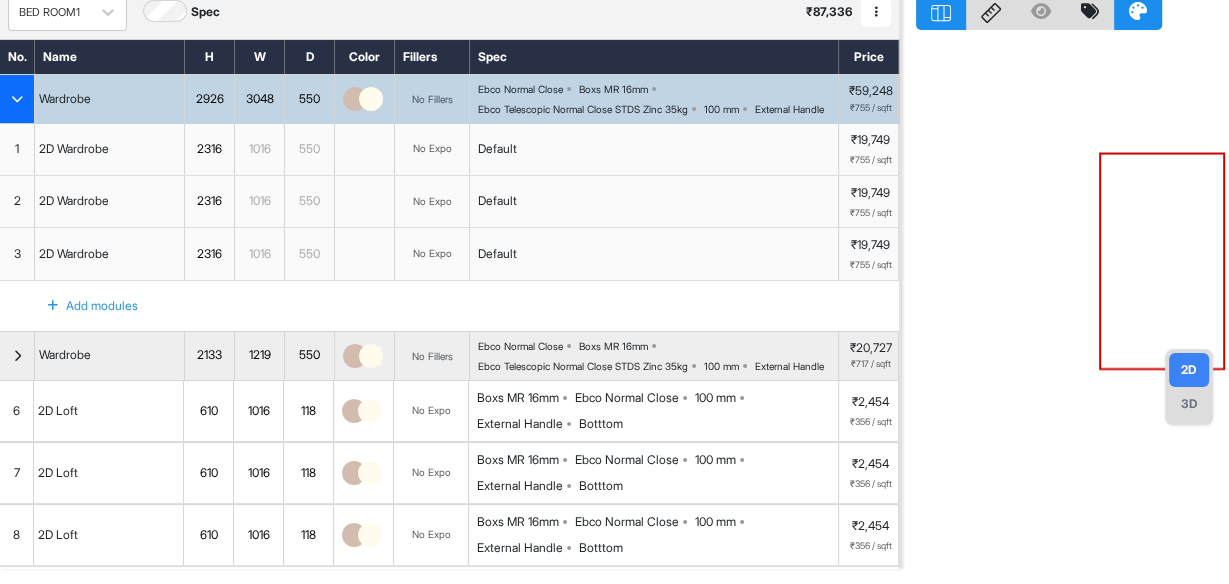 scroll, scrollTop: 240, scrollLeft: 0, axis: vertical 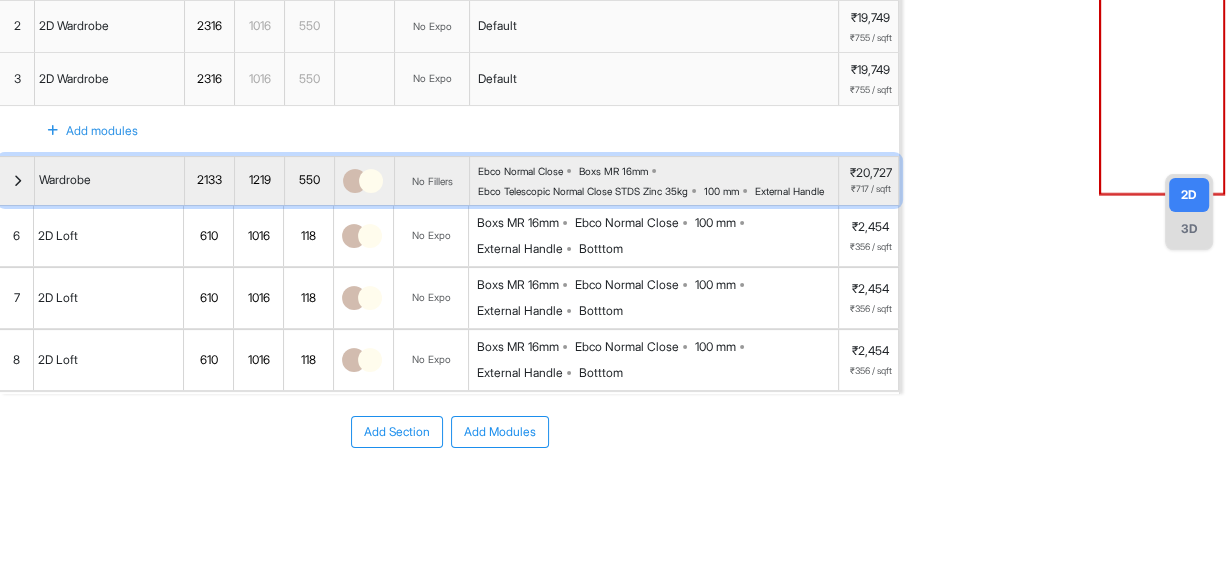 click at bounding box center [17, 181] 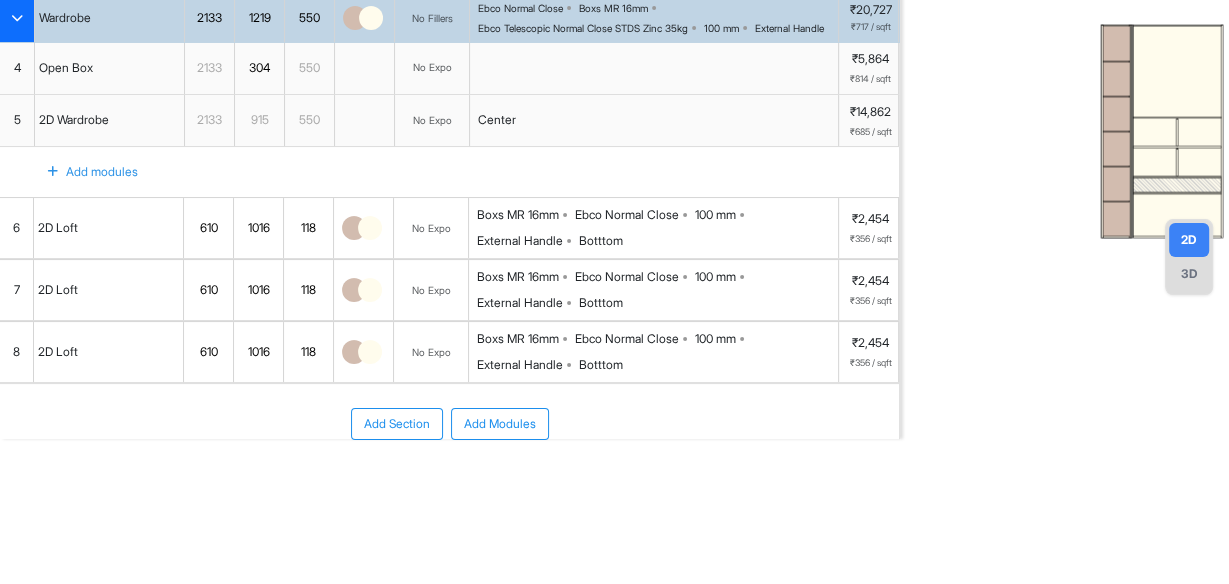 click on "No Expo" at bounding box center (432, 67) 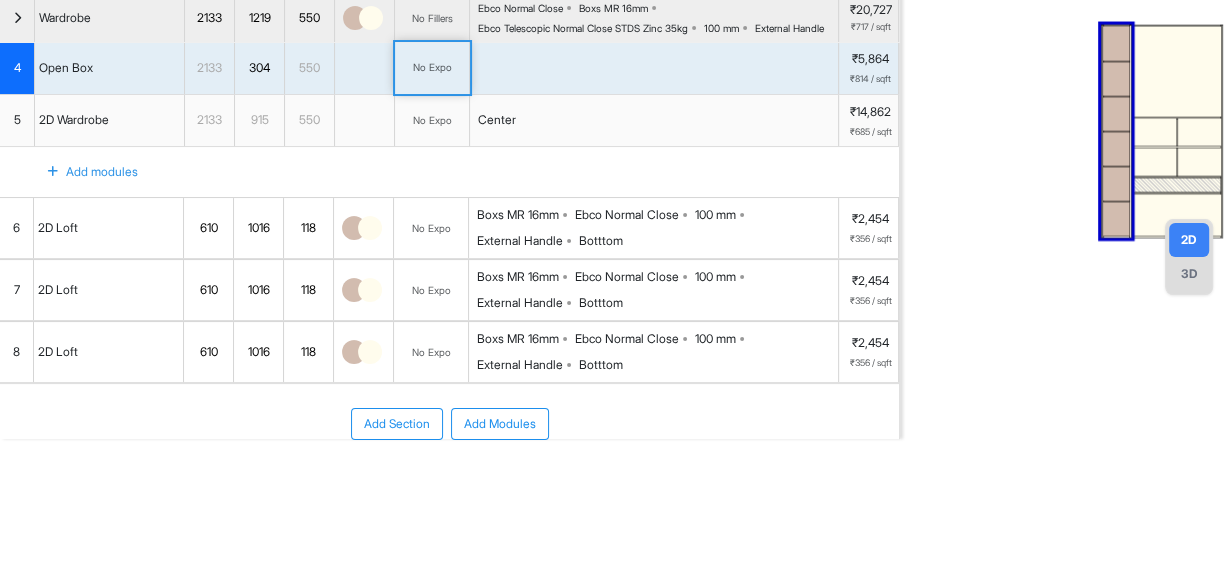 click on "No Expo" at bounding box center [432, 67] 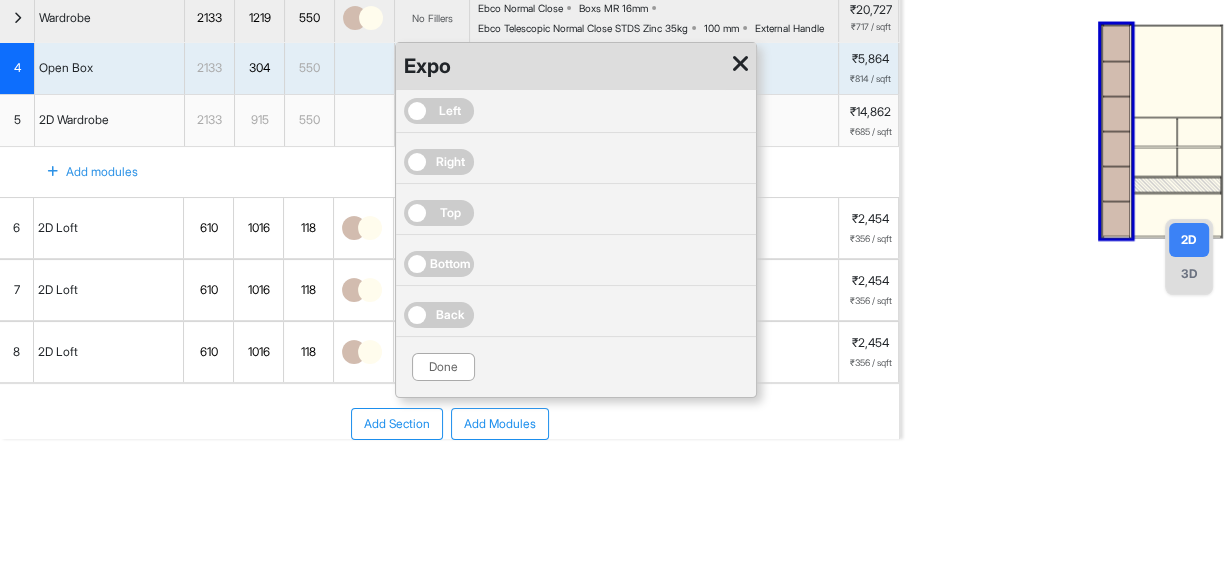 click on "Left" at bounding box center [439, 111] 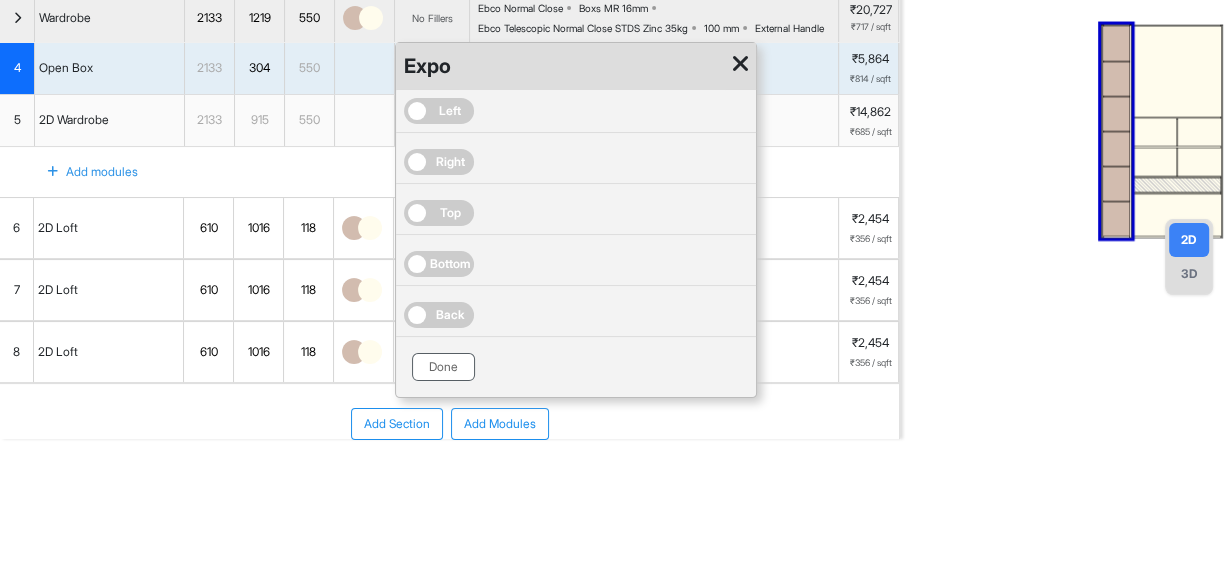 click on "Done" at bounding box center [443, 367] 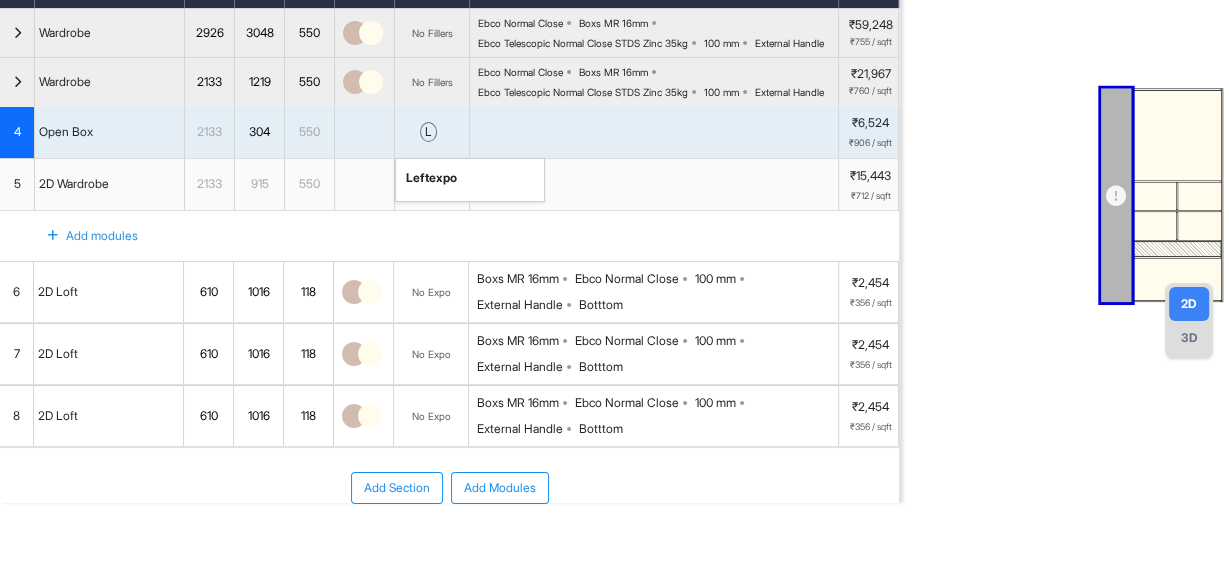 scroll, scrollTop: 0, scrollLeft: 0, axis: both 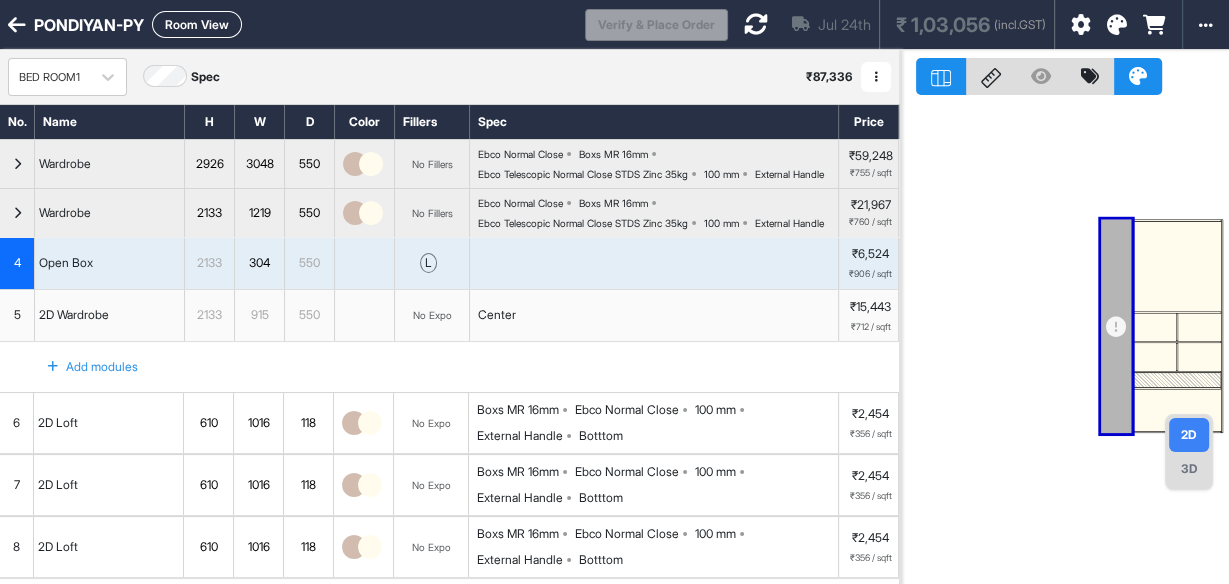 click on "Room View" at bounding box center [197, 24] 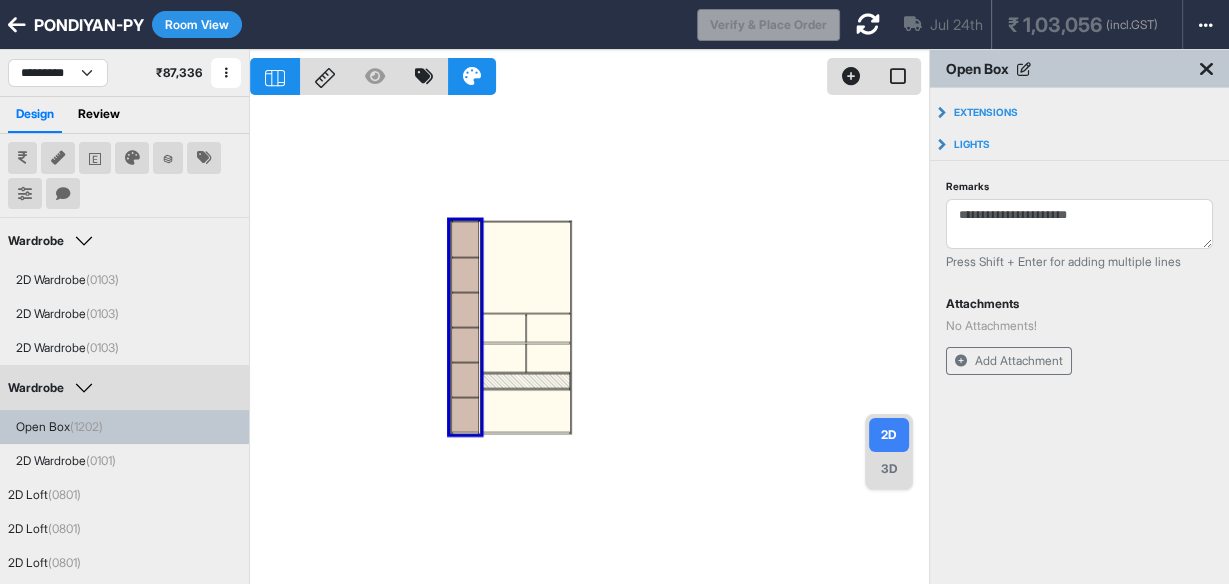 click on "3D" at bounding box center [889, 469] 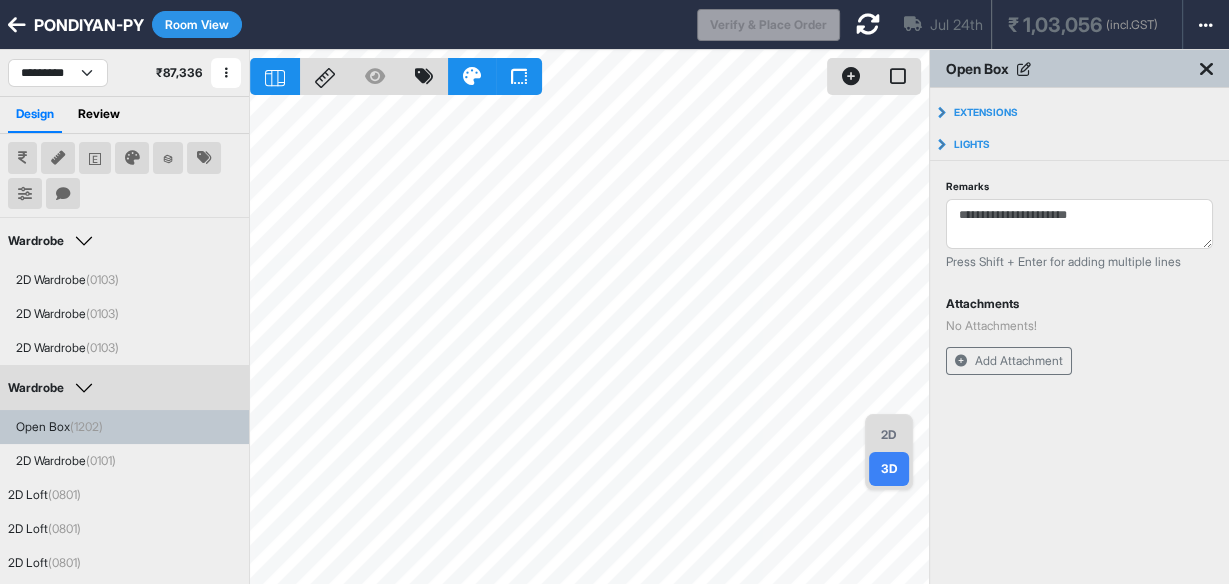 click on "Room View" at bounding box center (197, 24) 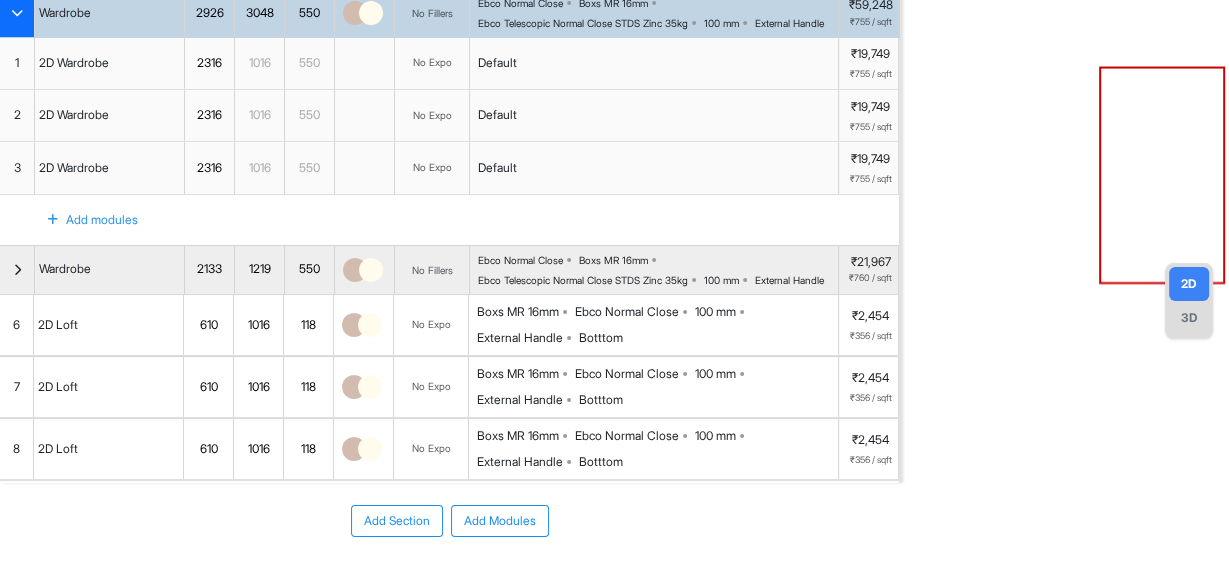 scroll, scrollTop: 160, scrollLeft: 0, axis: vertical 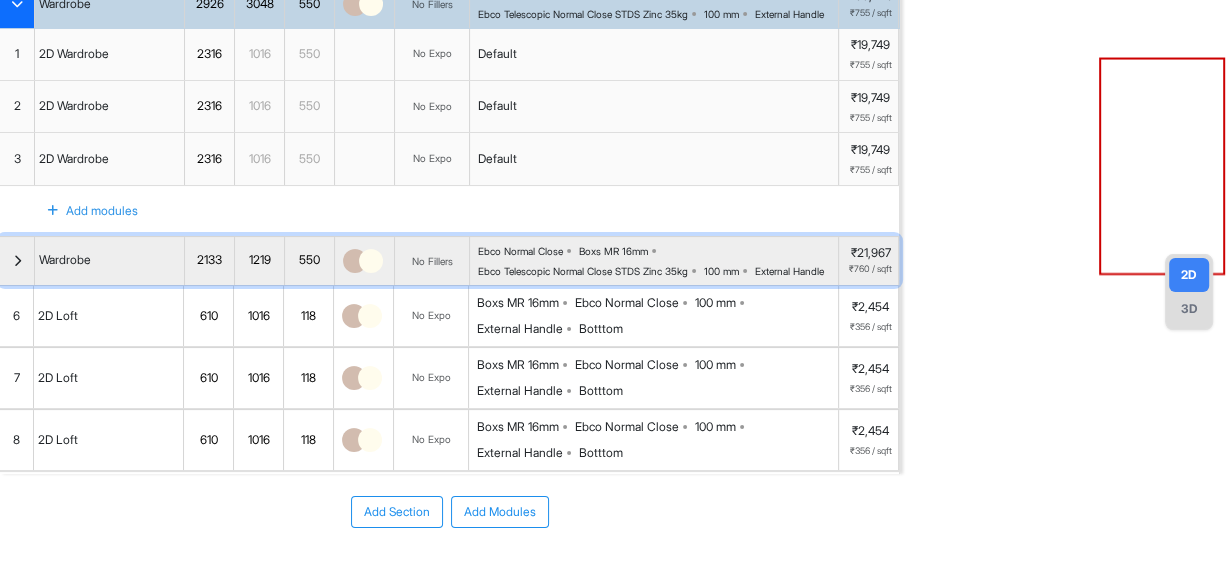 click at bounding box center [17, 261] 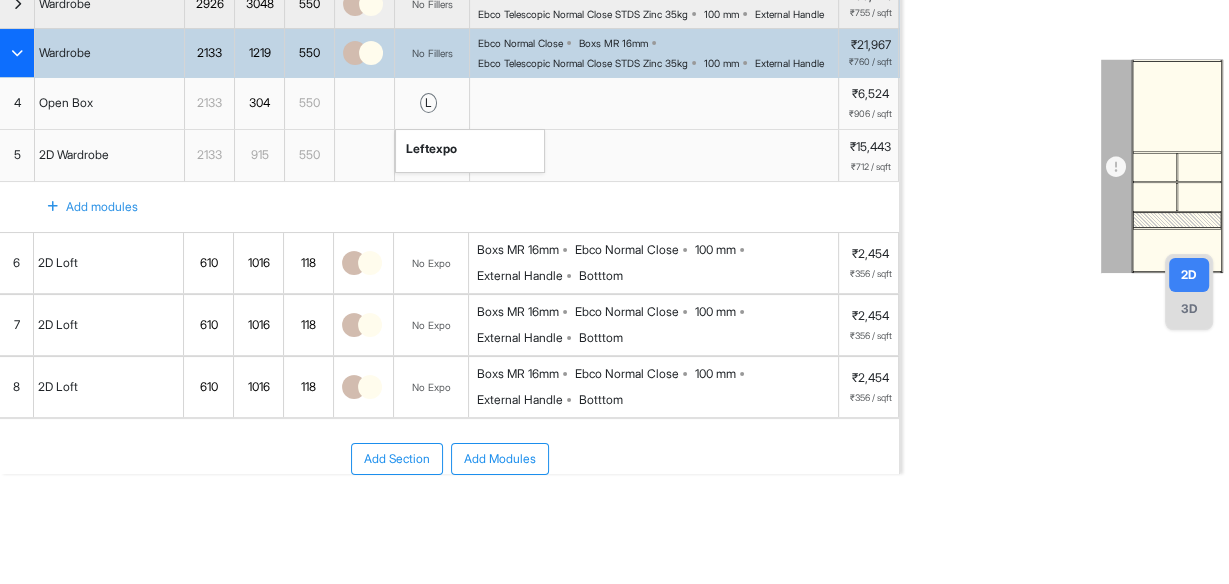 click on "l" at bounding box center (428, 103) 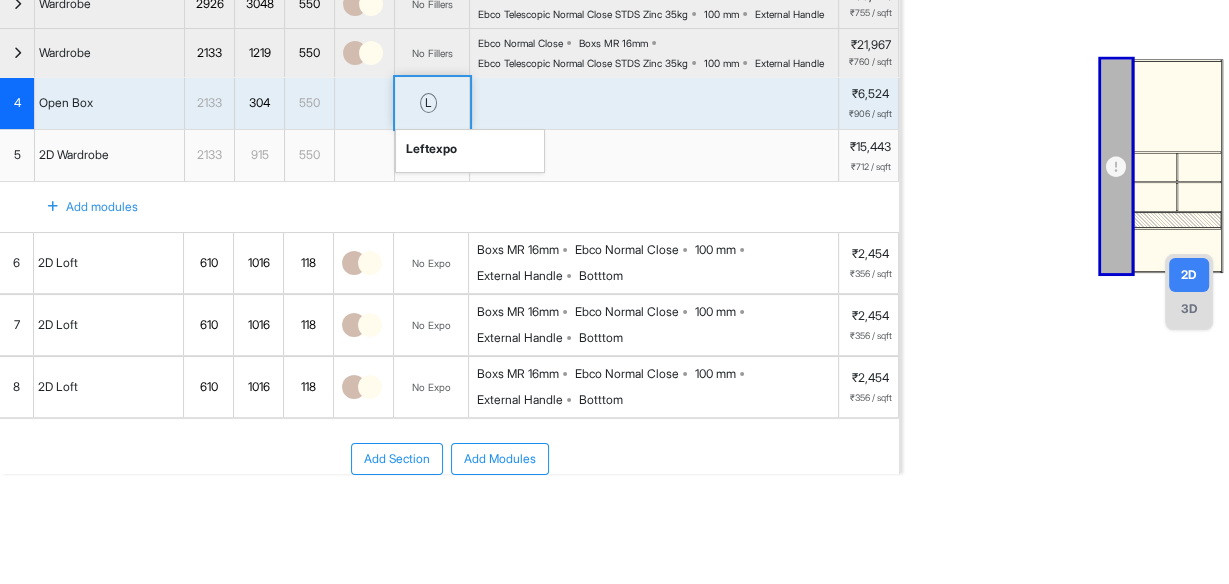 click on "l" at bounding box center (428, 103) 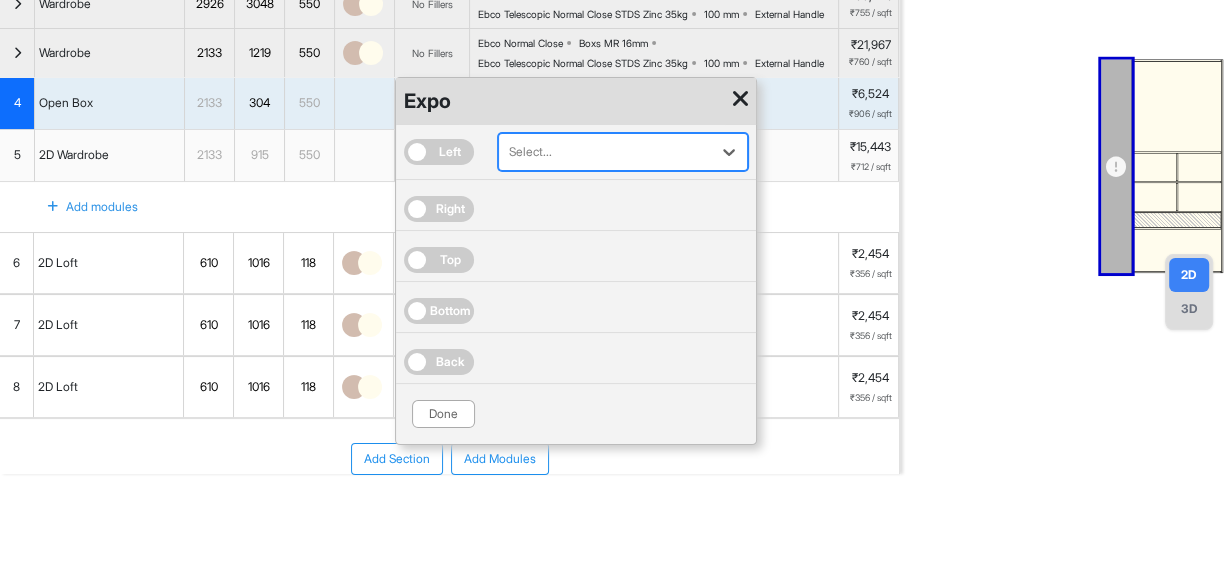 click on "Right" at bounding box center [439, 209] 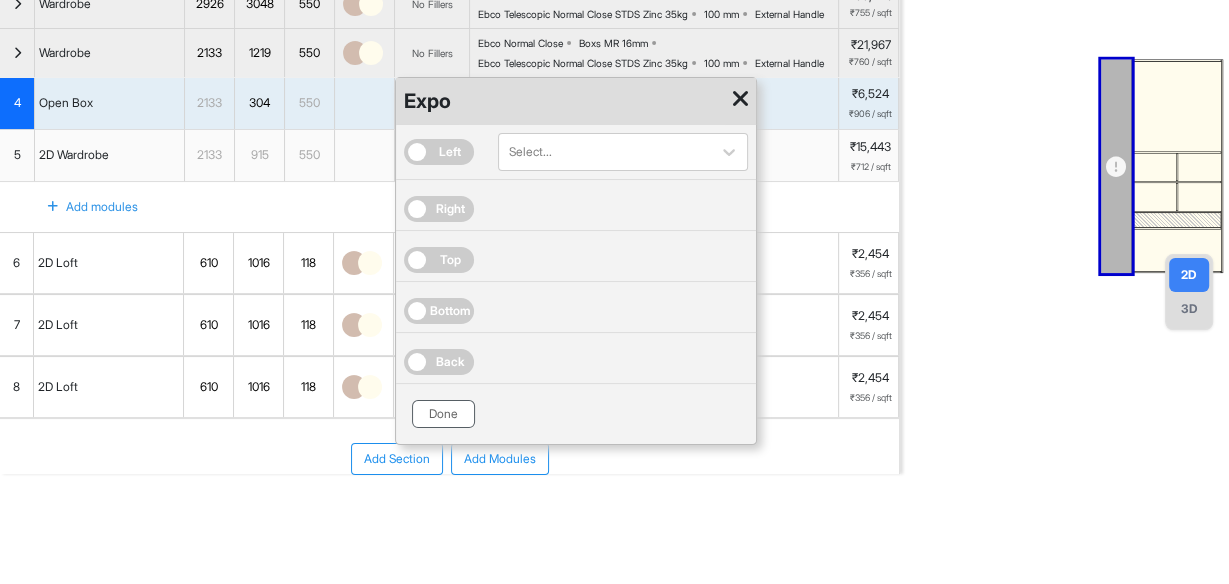 click on "Done" at bounding box center [443, 414] 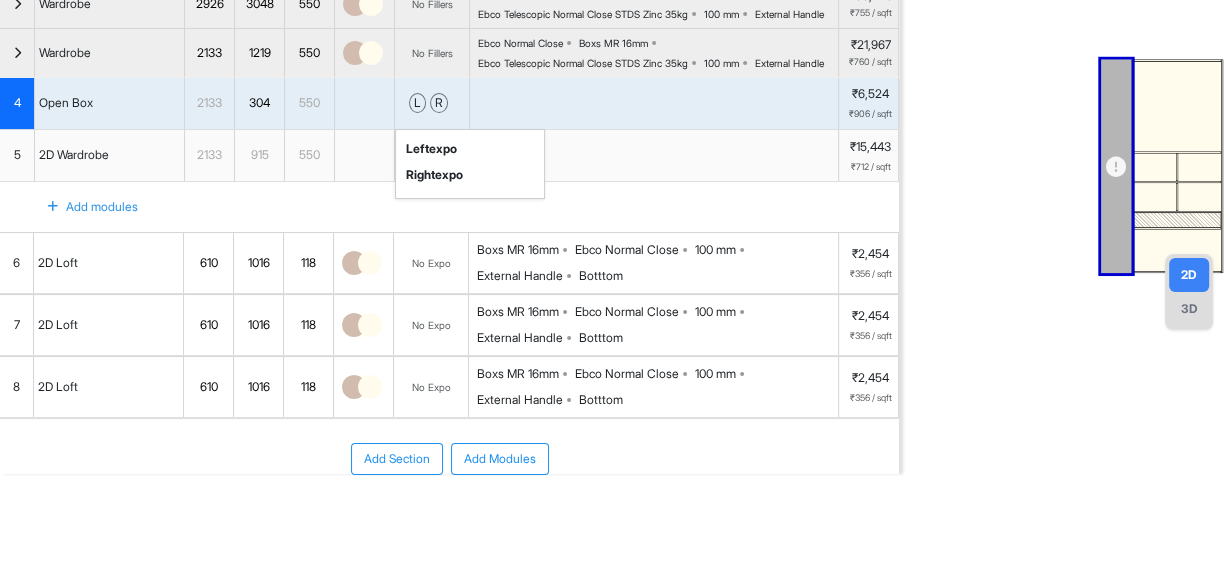click on "Add Section Add Modules" at bounding box center [449, 459] 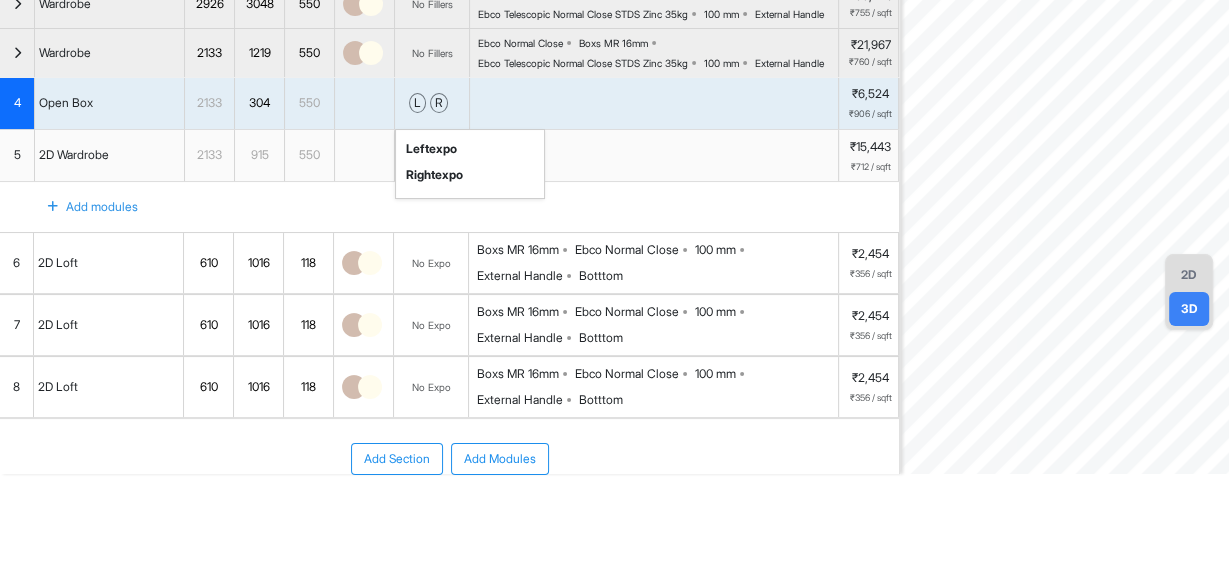 click on "r" at bounding box center (439, 103) 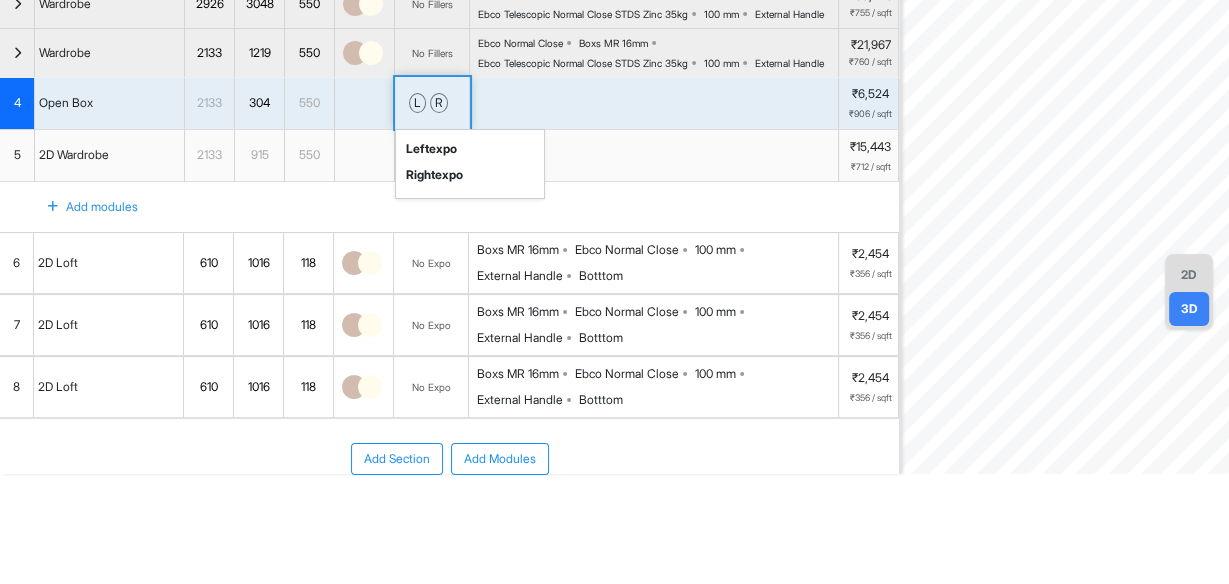 click on "r" at bounding box center (439, 103) 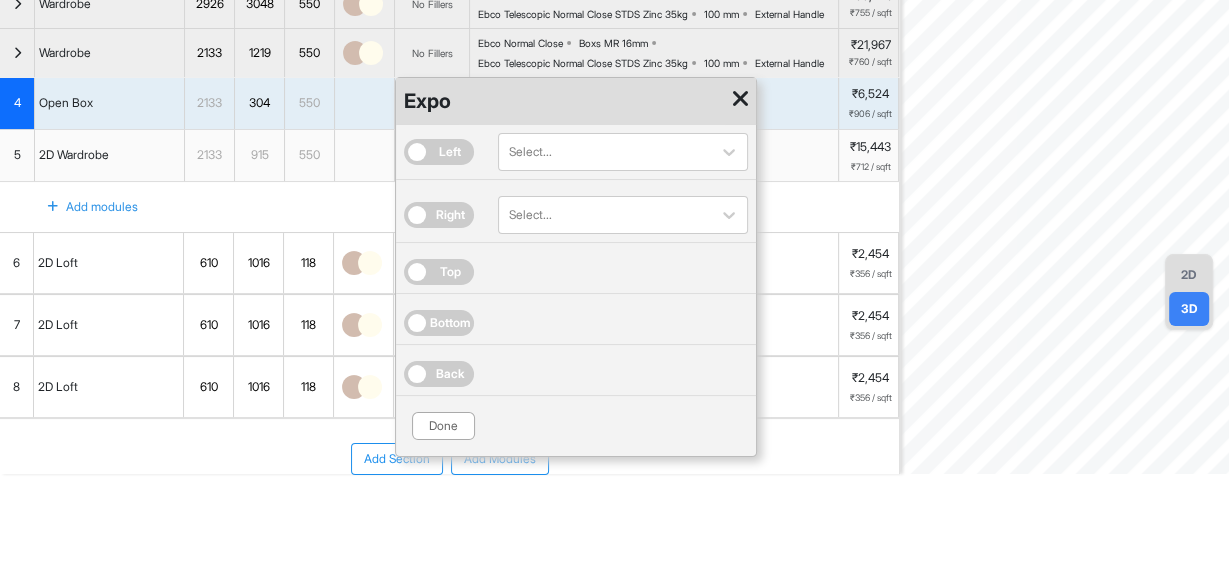 click on "Right" at bounding box center [439, 215] 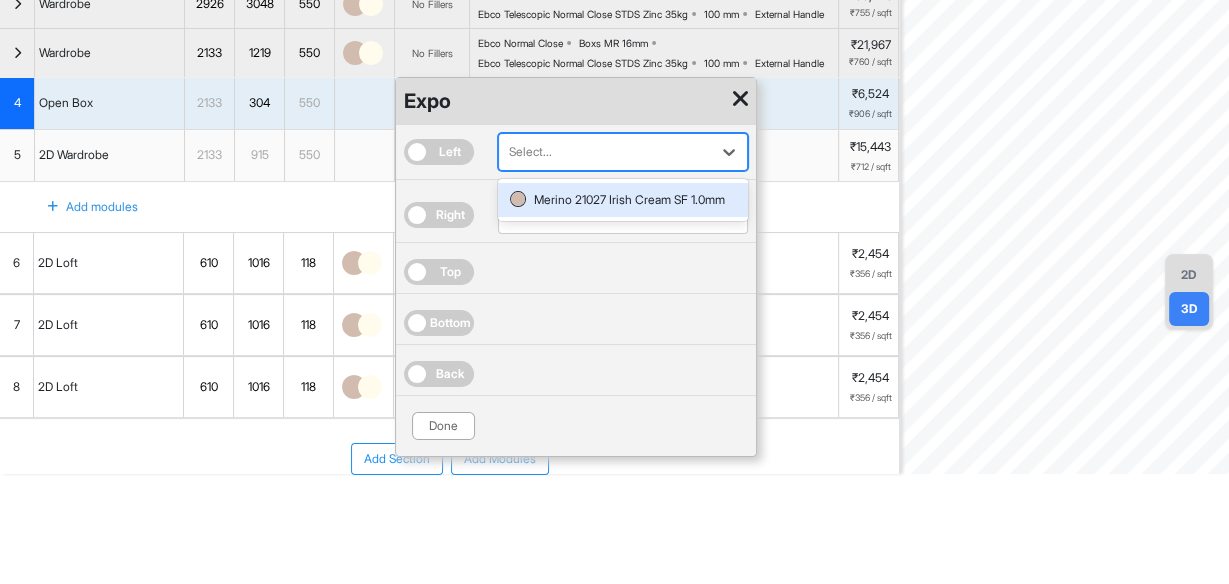 click at bounding box center (605, 152) 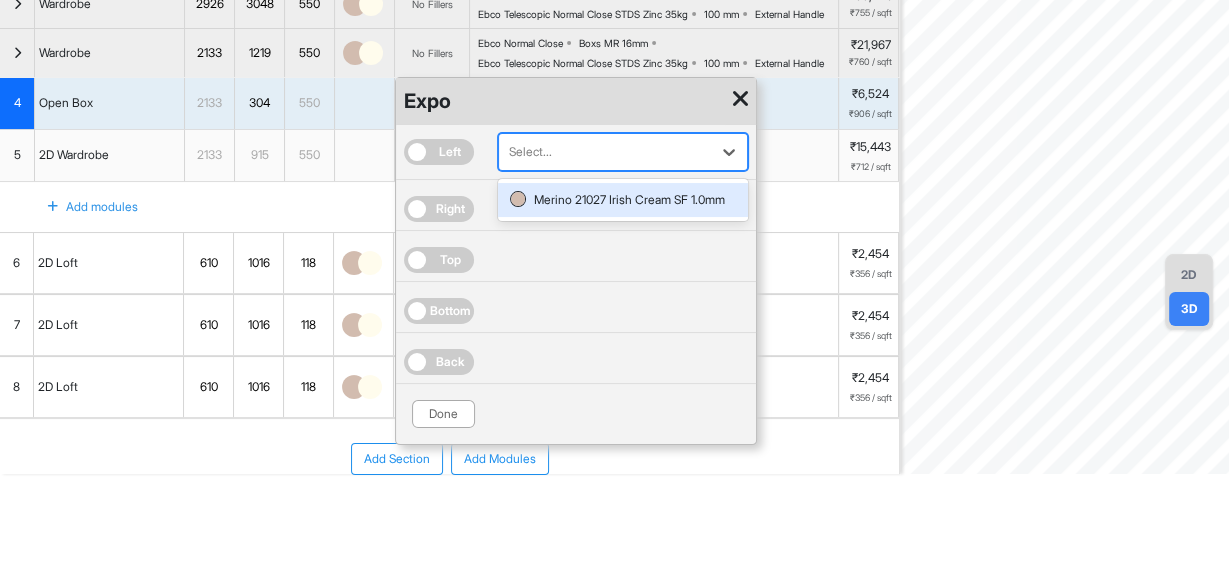 click on "Merino 21027 Irish Cream SF 1.0mm" at bounding box center (623, 200) 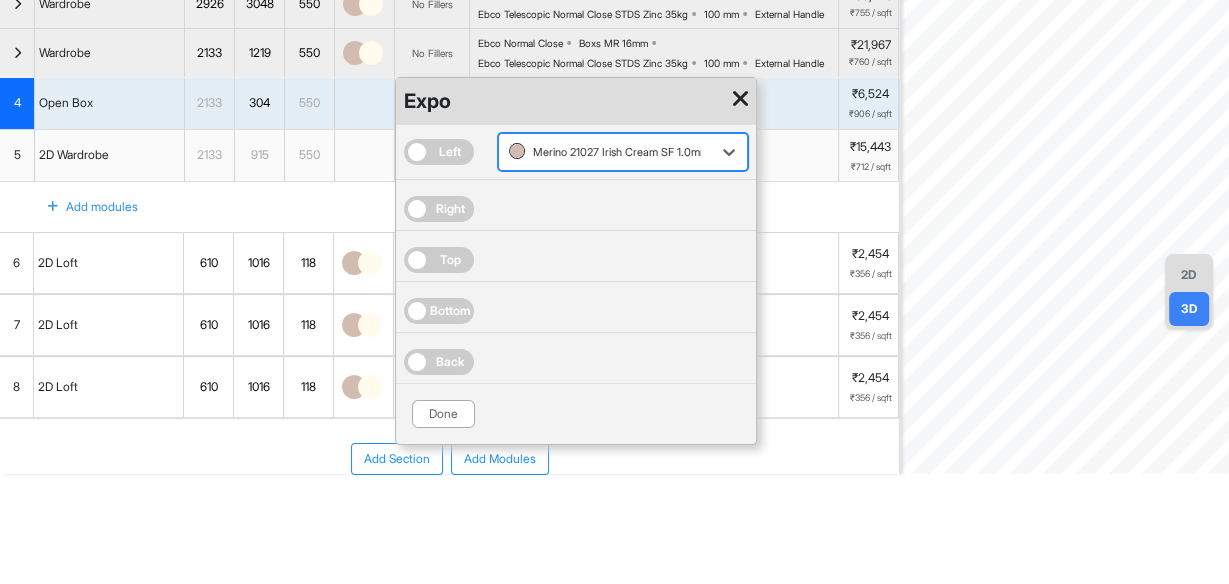 click on "Done" at bounding box center (443, 414) 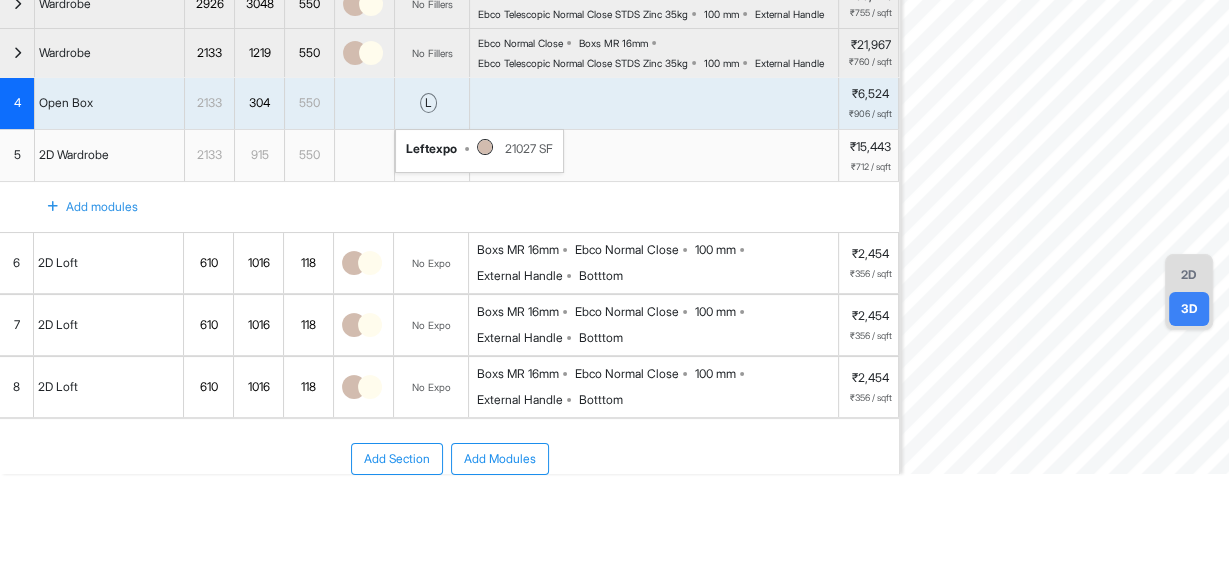 click on "Add Section Add Modules" at bounding box center [449, 519] 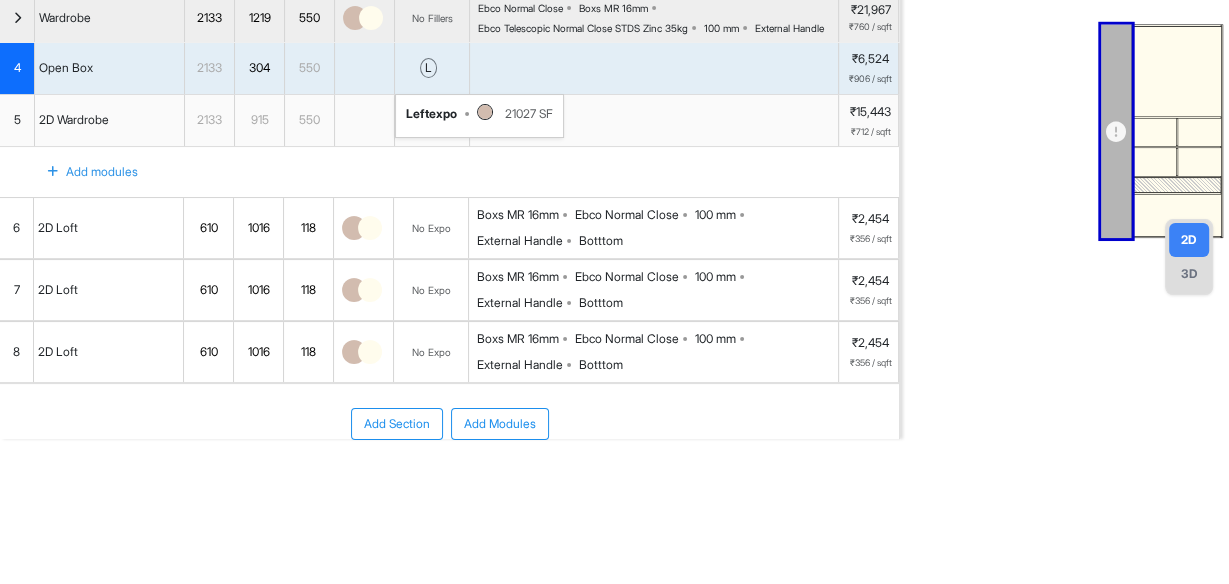 scroll, scrollTop: 231, scrollLeft: 0, axis: vertical 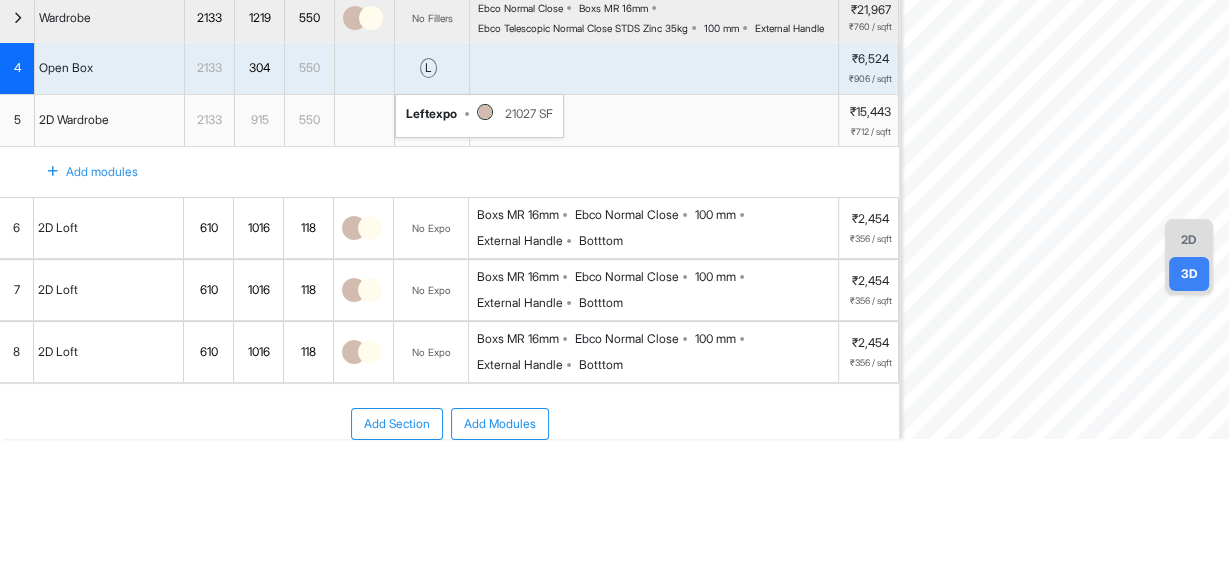 click on "2D" at bounding box center [1189, 240] 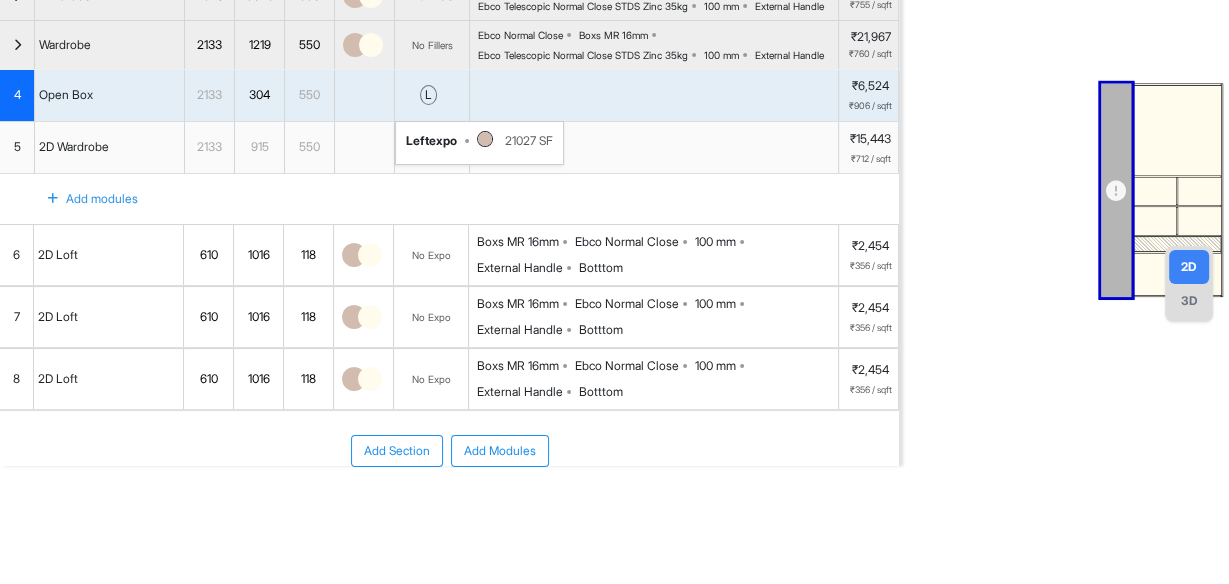 scroll, scrollTop: 0, scrollLeft: 0, axis: both 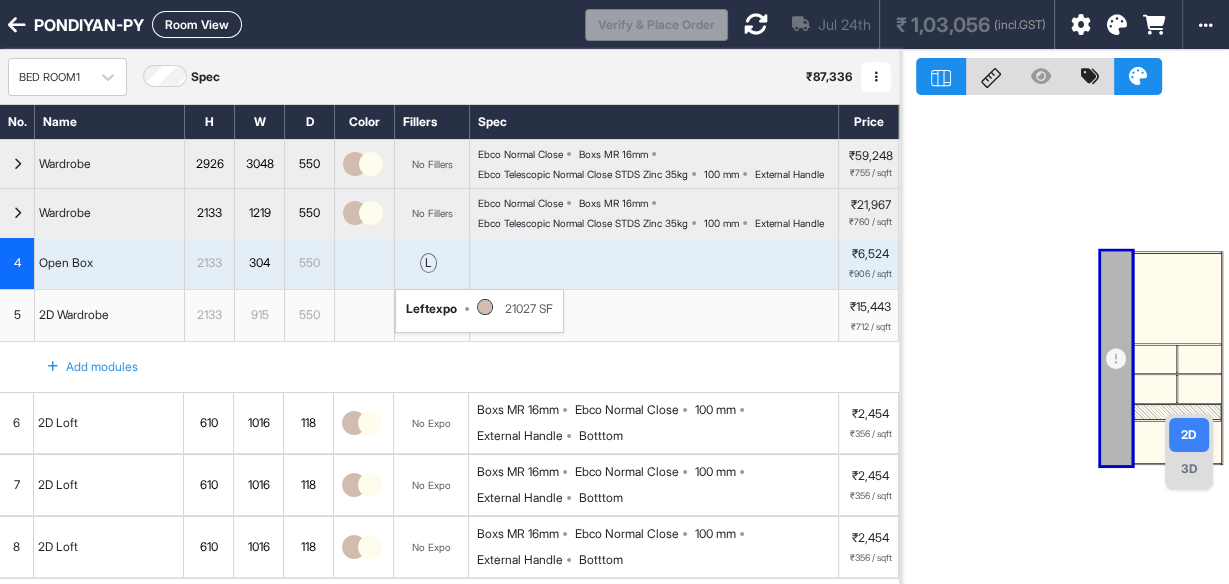 click 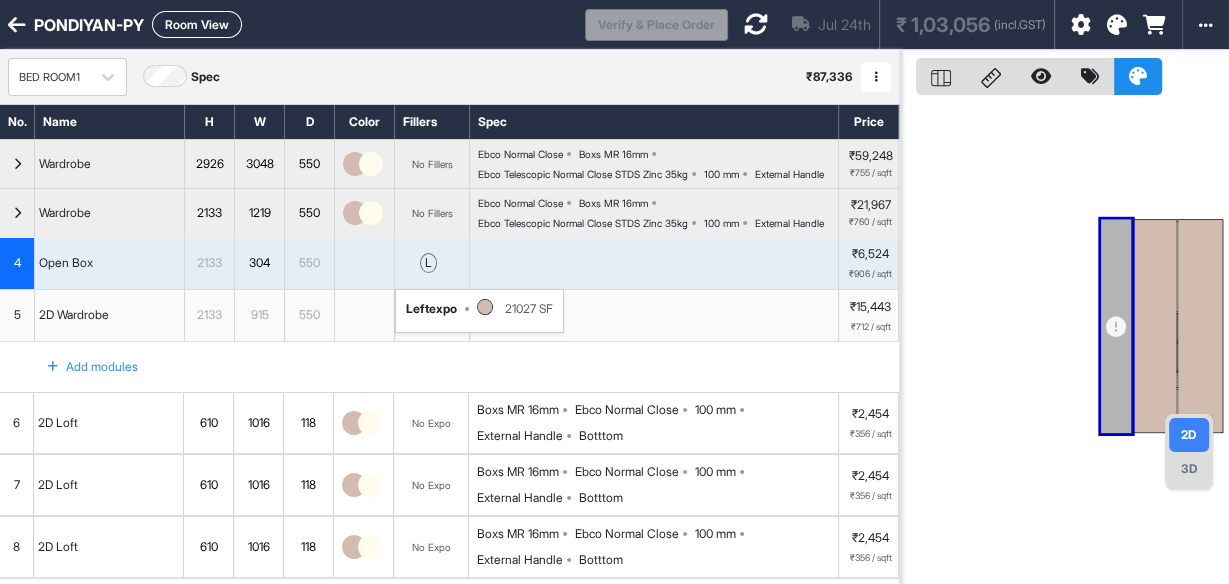 click on "3D" at bounding box center (1189, 469) 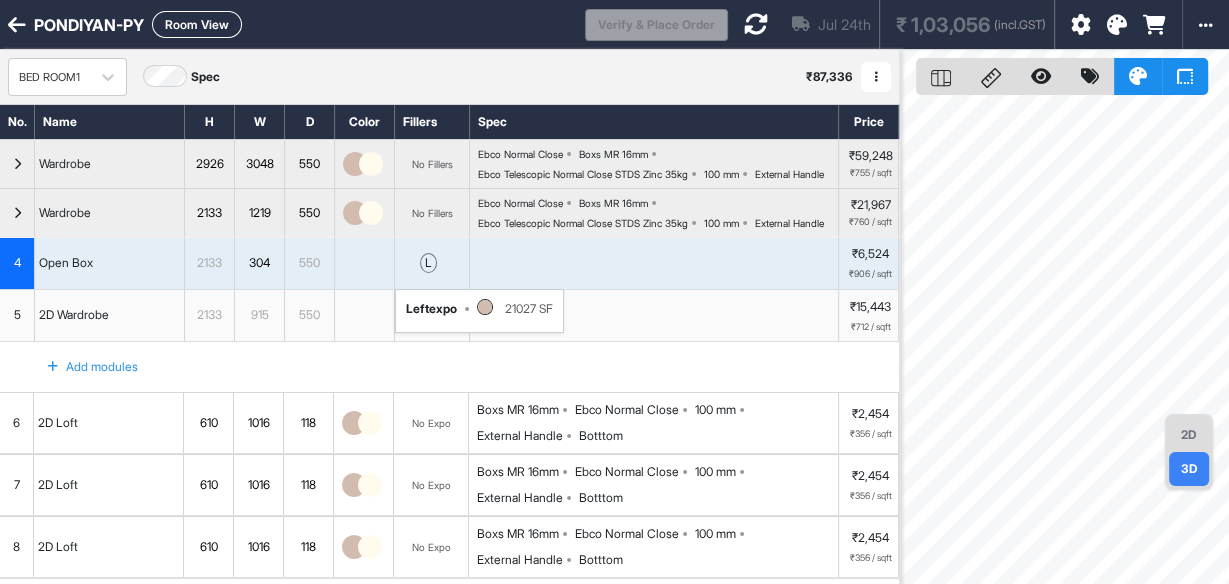 click on "Room View" at bounding box center (197, 24) 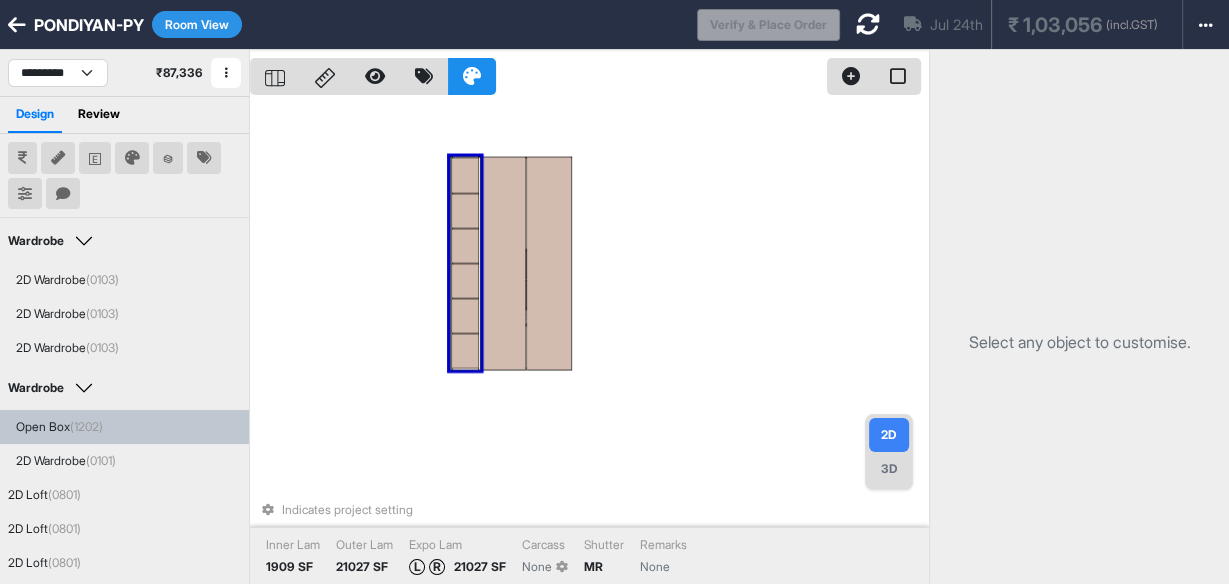 click on "3D" at bounding box center [889, 469] 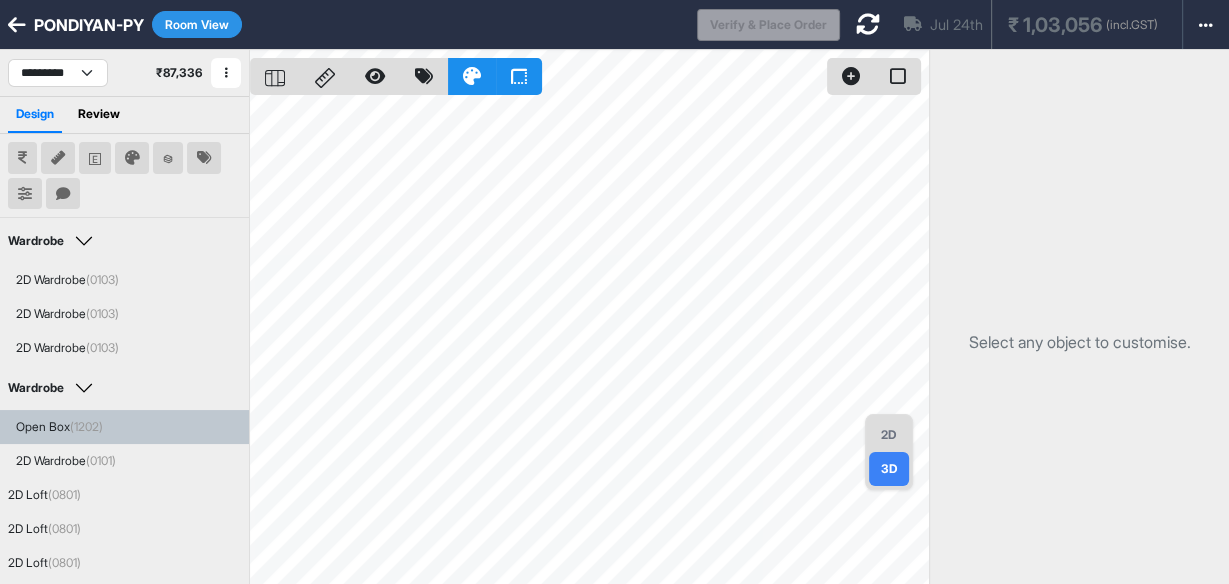 click on "2D" at bounding box center (889, 435) 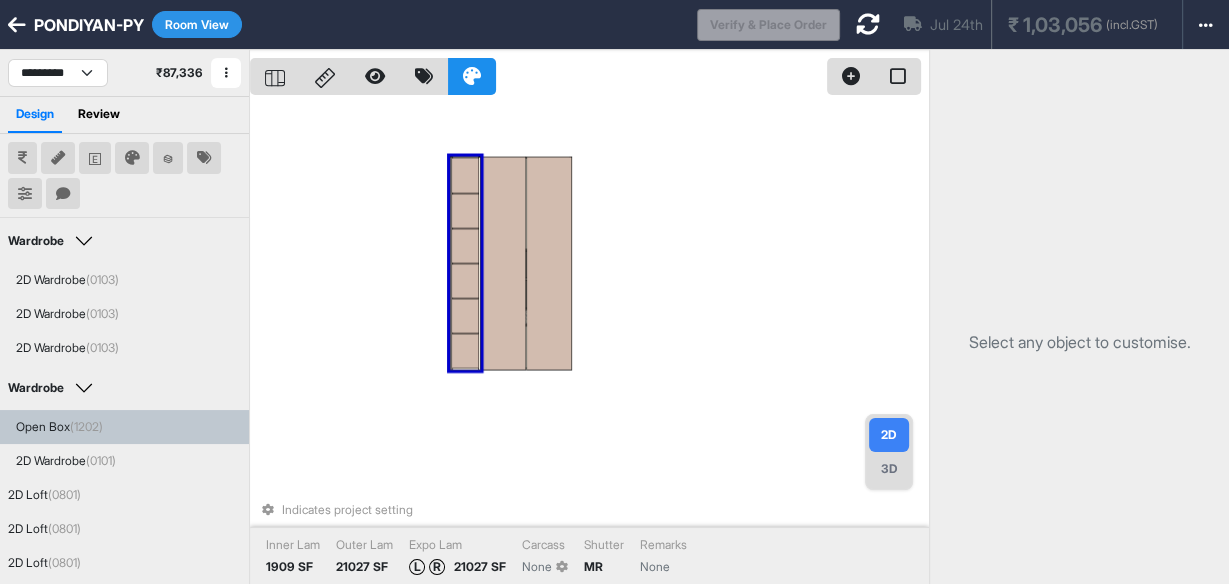 click on "Indicates project setting Inner Lam 1909 SF Outer Lam 21027 SF Expo Lam L R 21027 SF Carcass None Shutter MR Remarks None" at bounding box center (589, 342) 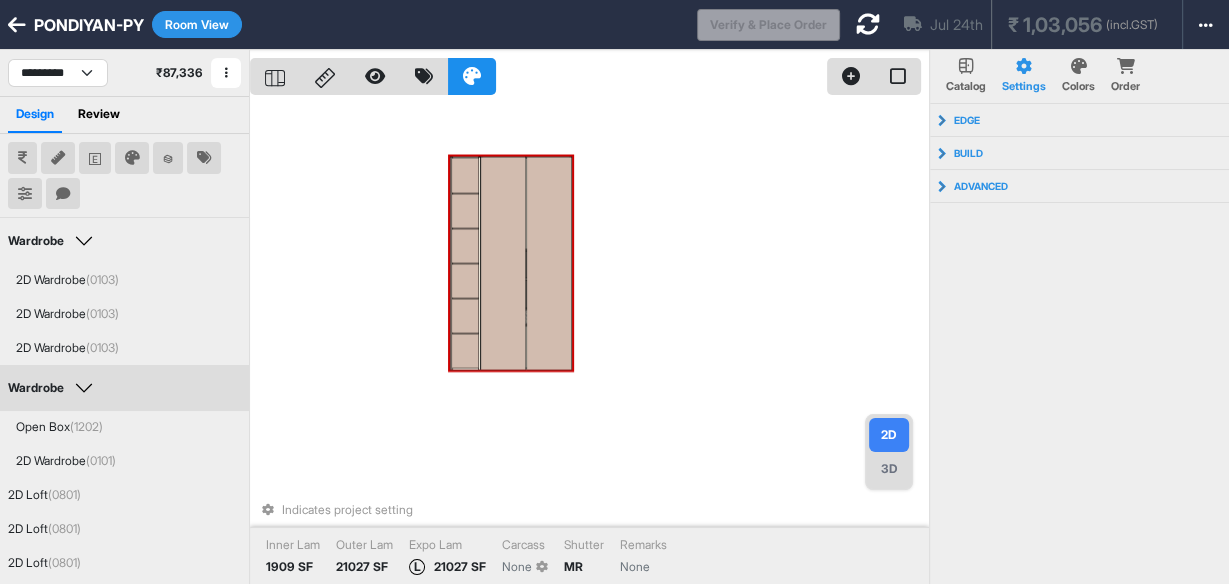 click at bounding box center (465, 176) 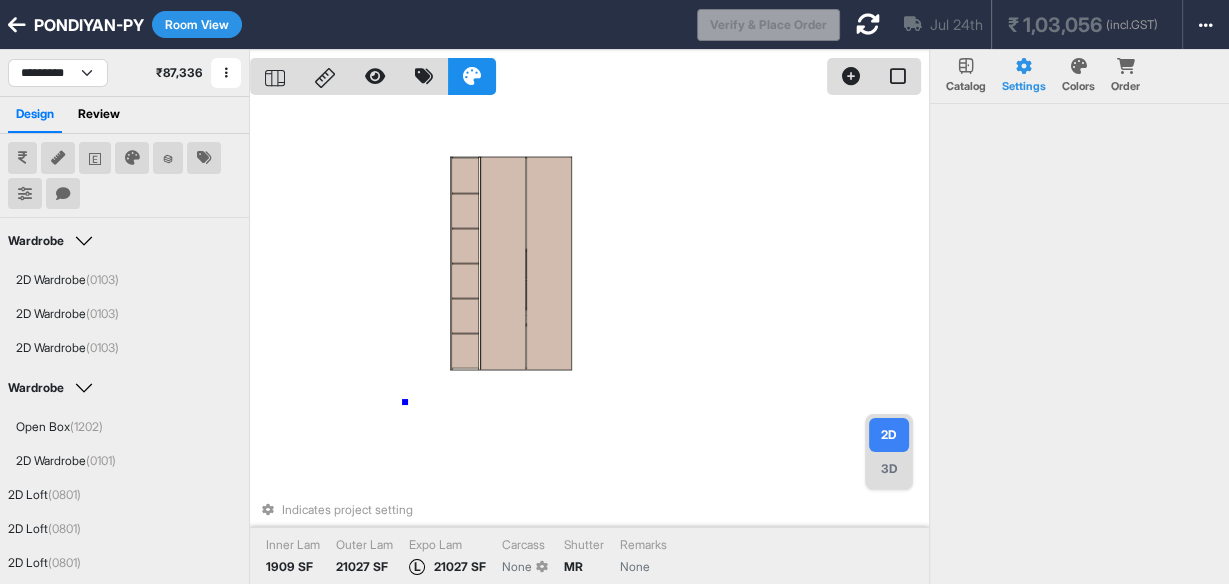 click on "Indicates project setting Inner Lam 1909 SF Outer Lam 21027 SF Expo Lam L 21027 SF Carcass None Shutter MR Remarks None" at bounding box center [589, 342] 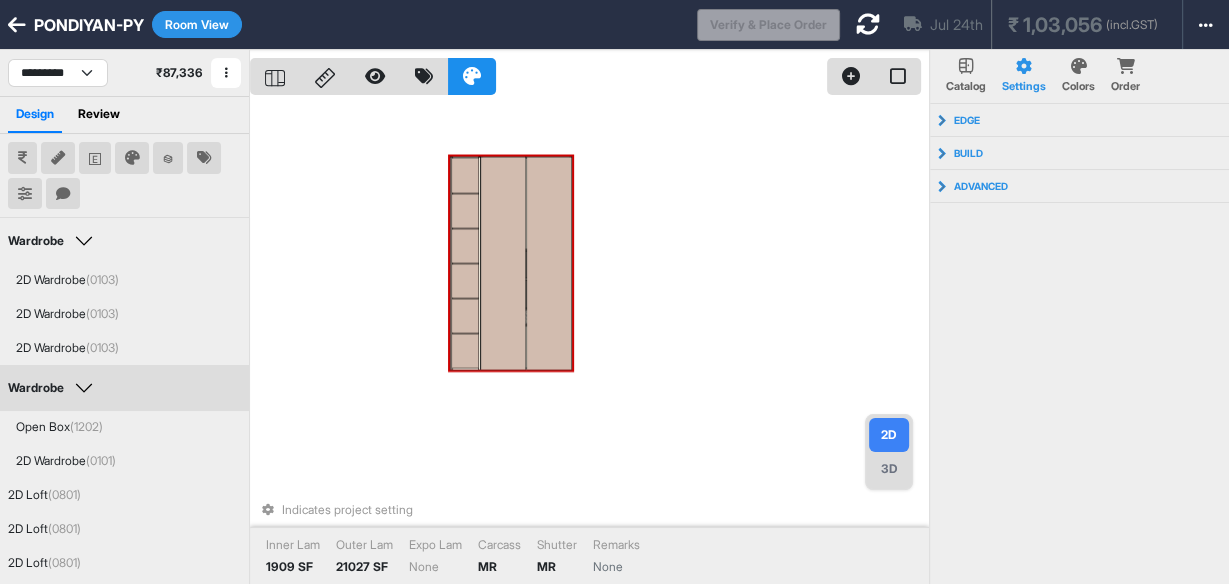 click at bounding box center (504, 263) 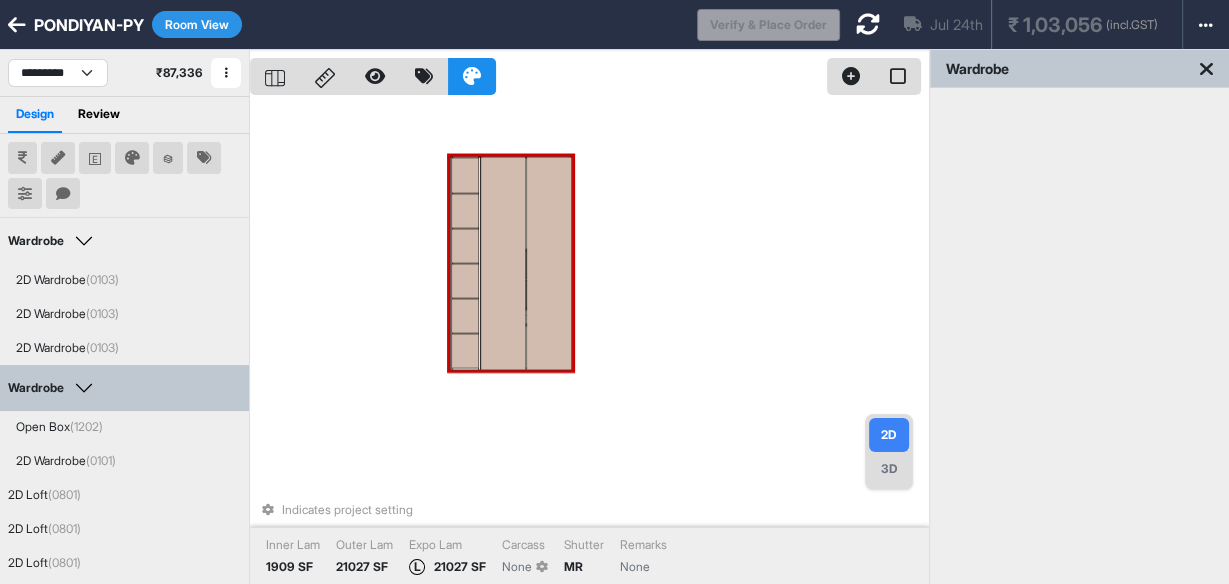 click on "3D" at bounding box center (889, 469) 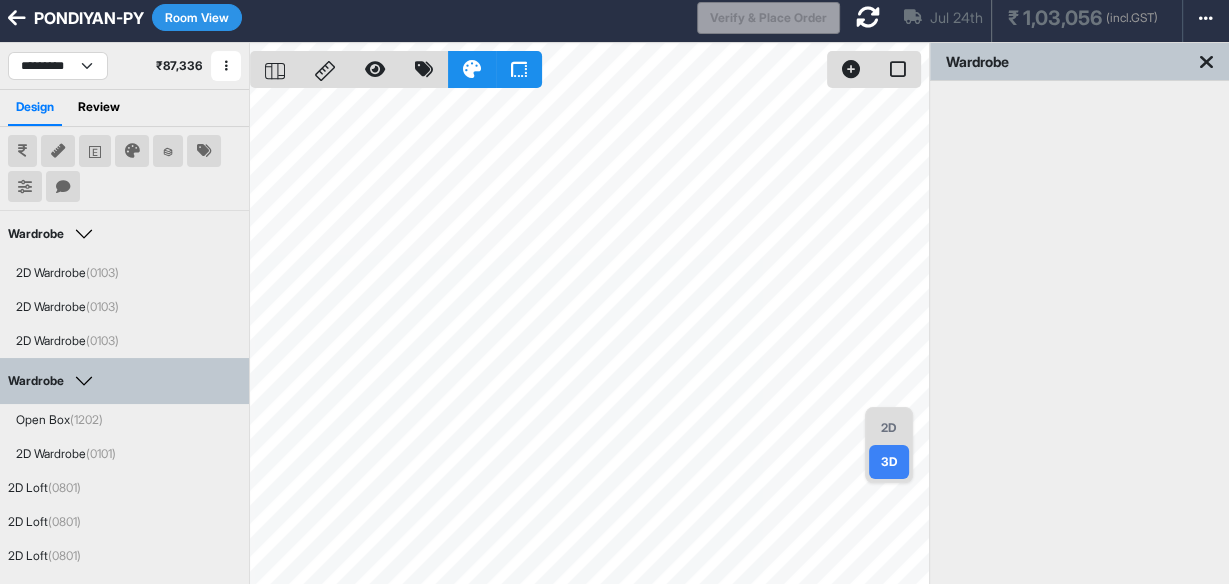 scroll, scrollTop: 9, scrollLeft: 0, axis: vertical 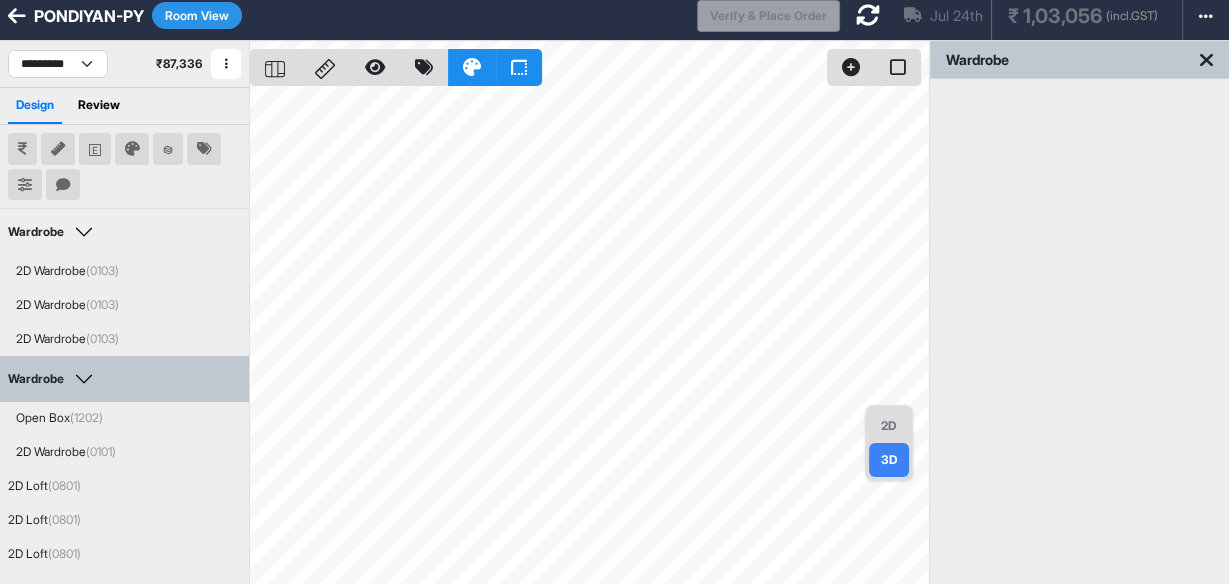 click on "2D" at bounding box center [889, 426] 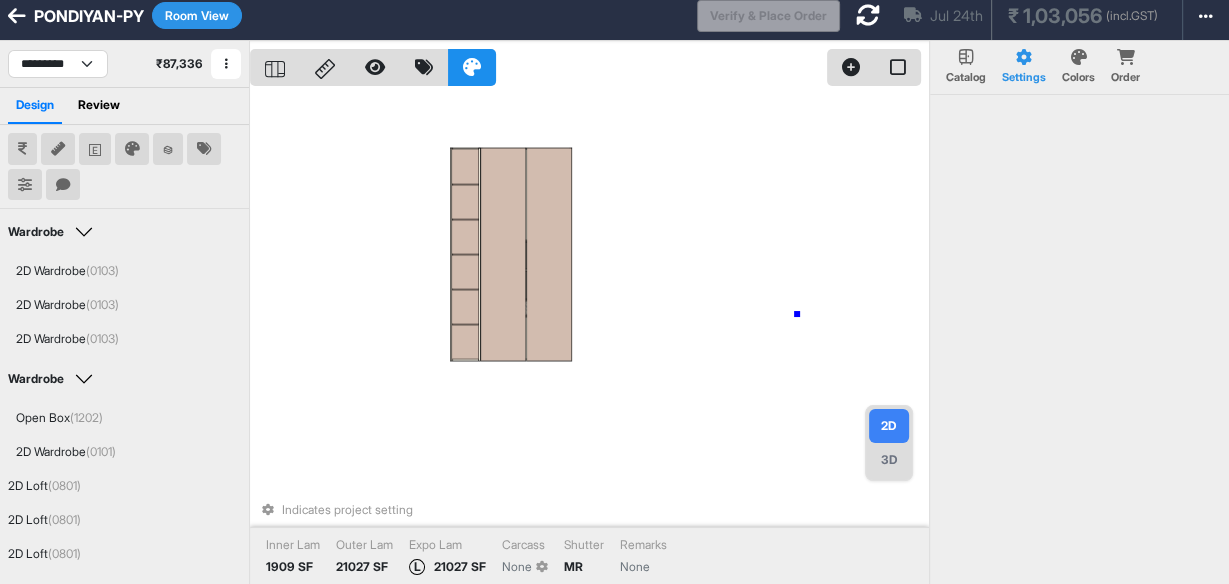 click on "Indicates project setting Inner Lam 1909 SF Outer Lam 21027 SF Expo Lam L 21027 SF Carcass None Shutter MR Remarks None" at bounding box center (589, 333) 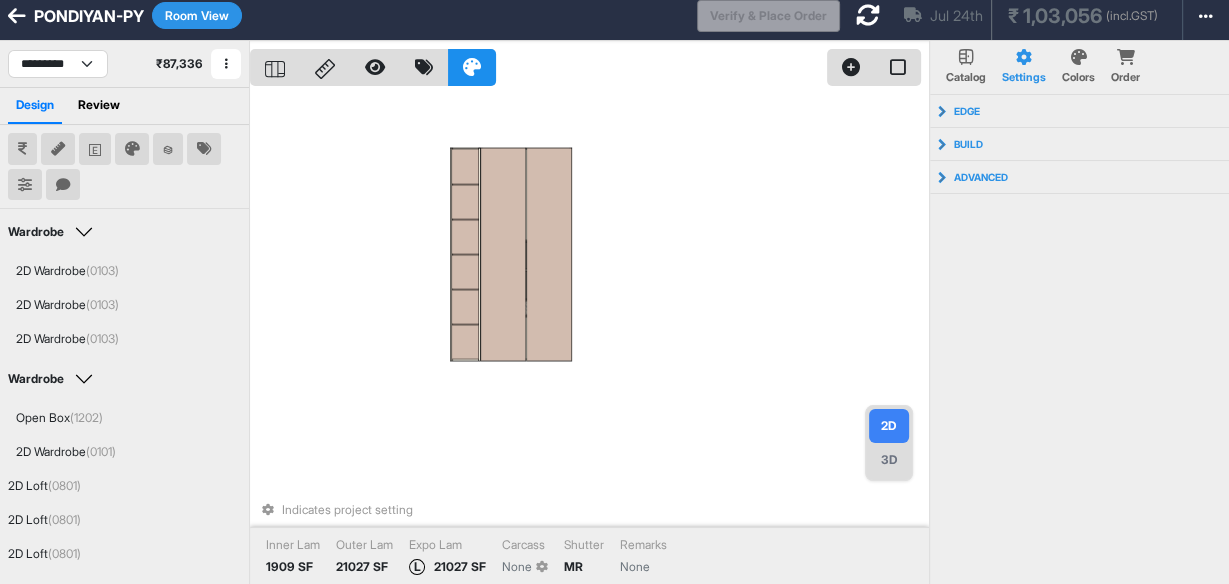 click at bounding box center [868, 15] 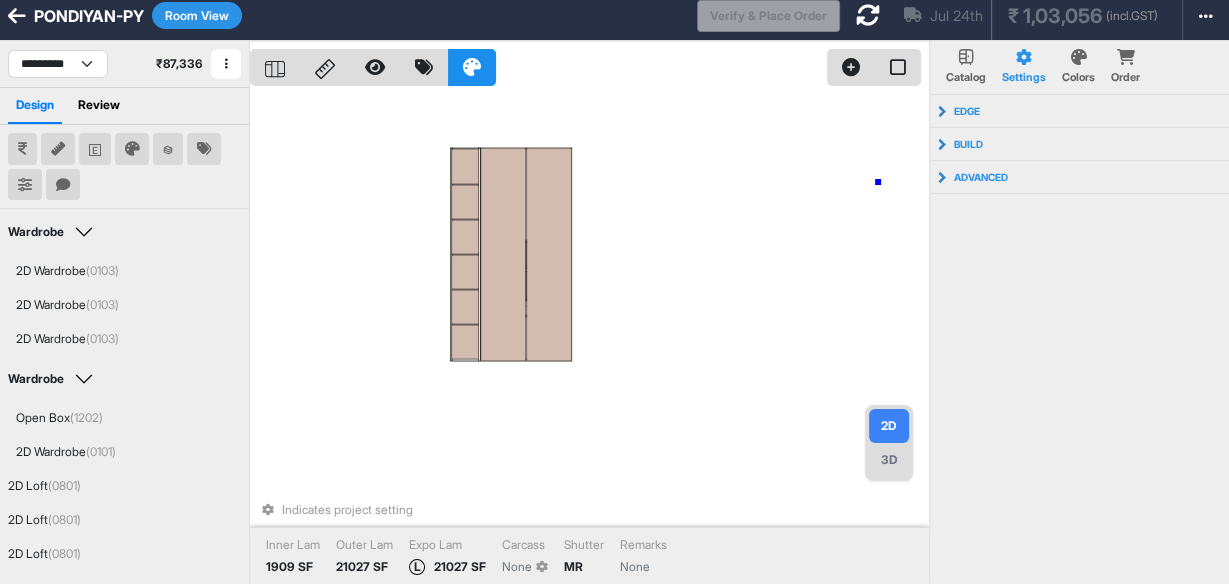click on "Indicates project setting Inner Lam 1909 SF Outer Lam 21027 SF Expo Lam L 21027 SF Carcass None Shutter MR Remarks None" at bounding box center [589, 333] 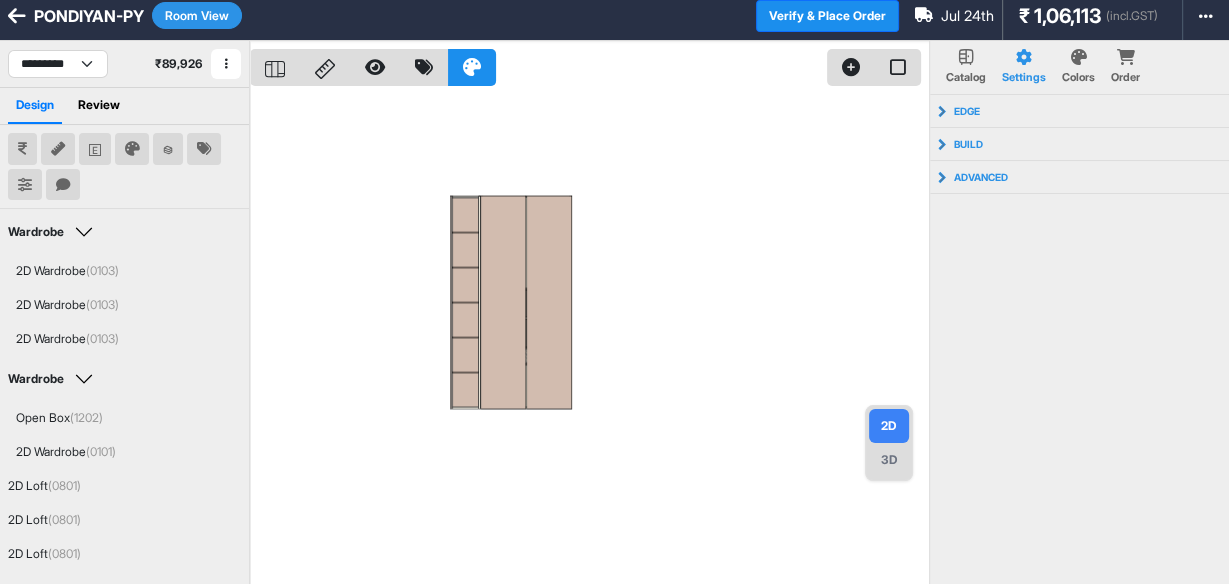 click on "Room View" at bounding box center (197, 15) 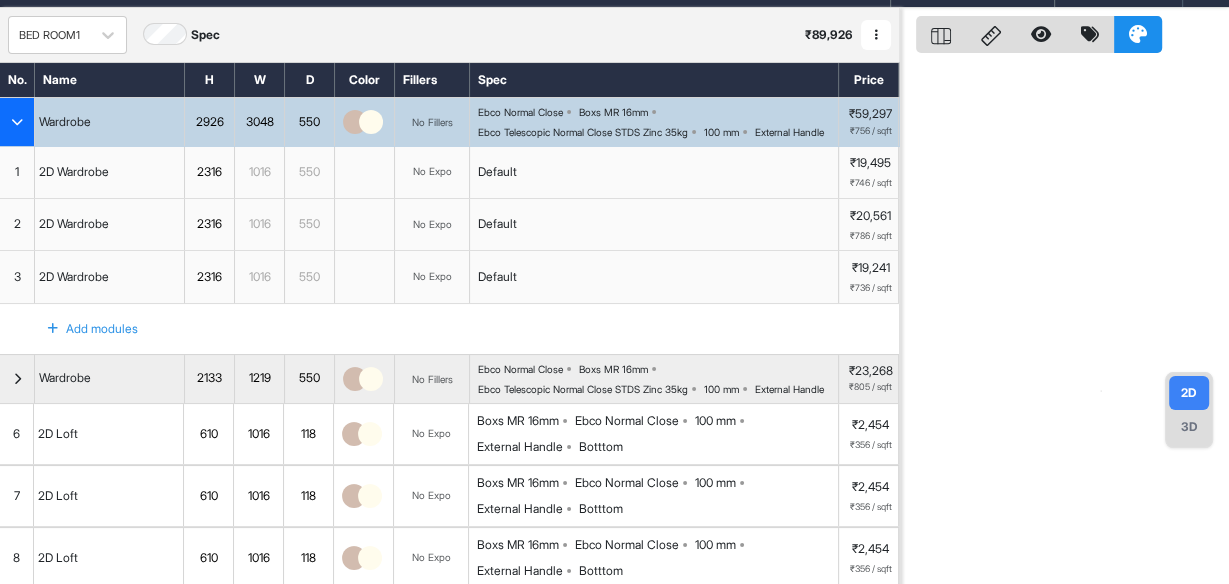 scroll, scrollTop: 249, scrollLeft: 0, axis: vertical 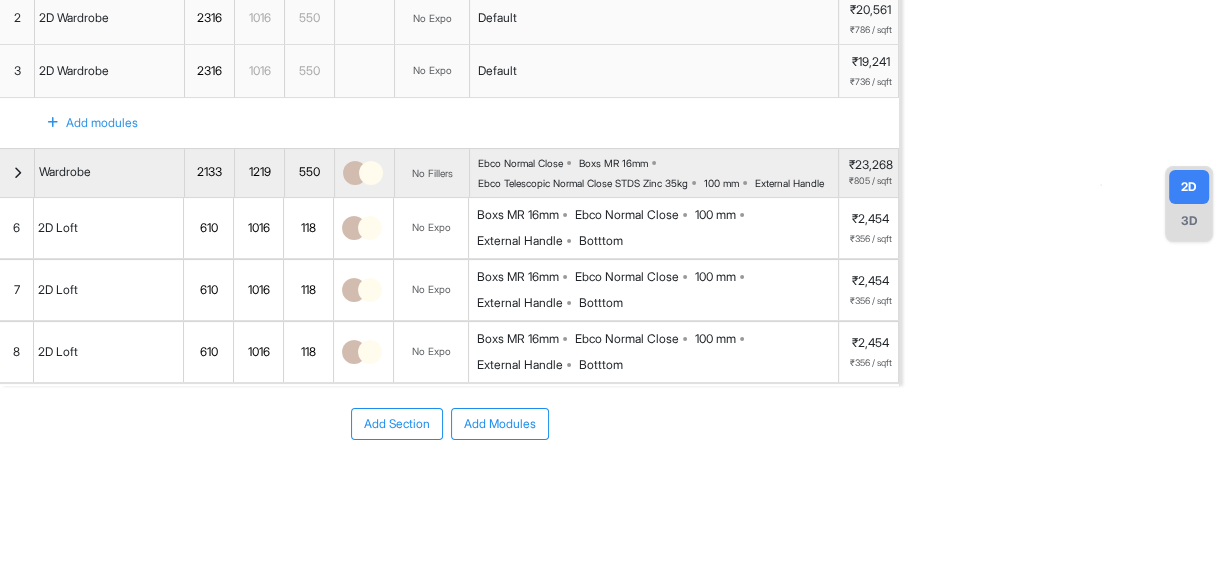 click on "Add Modules" at bounding box center (500, 424) 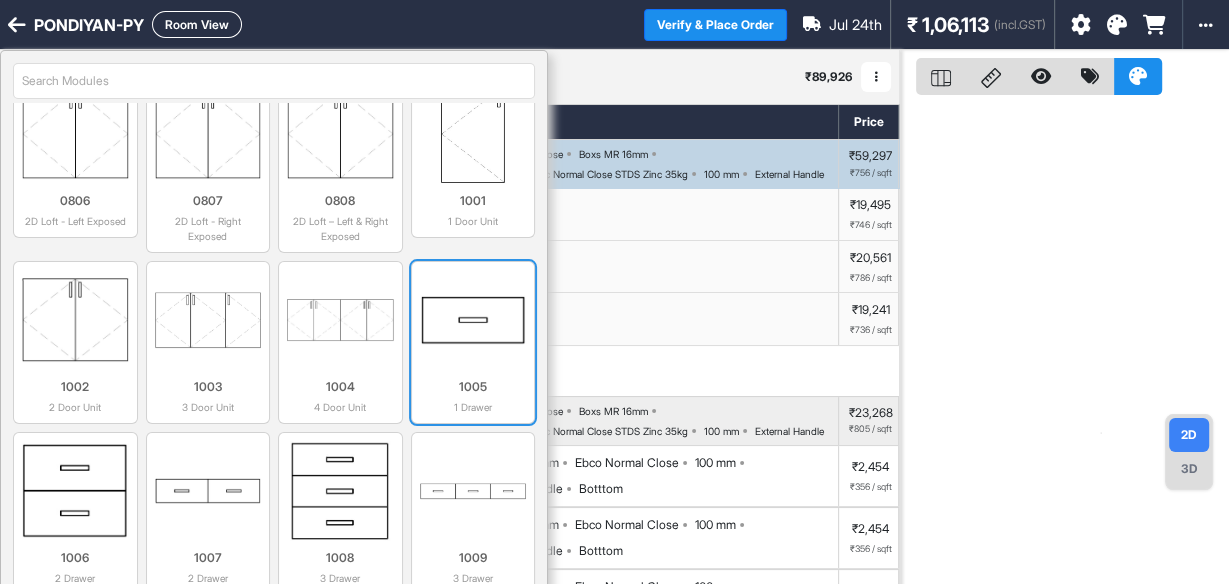 scroll, scrollTop: 3040, scrollLeft: 0, axis: vertical 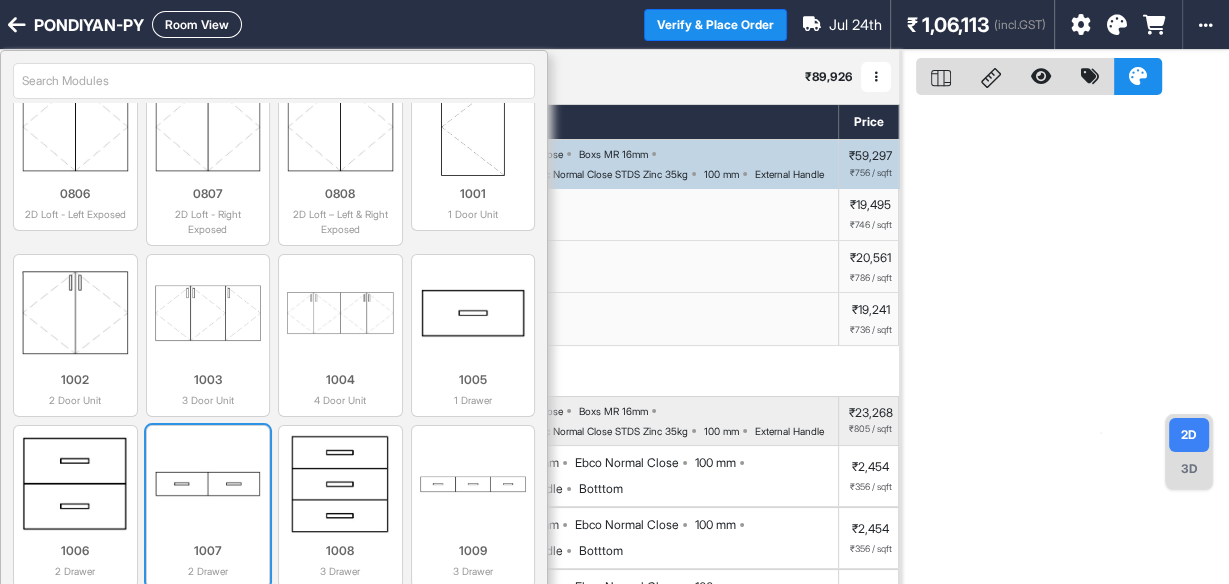 click on "1007 2 Drawer" at bounding box center (208, 556) 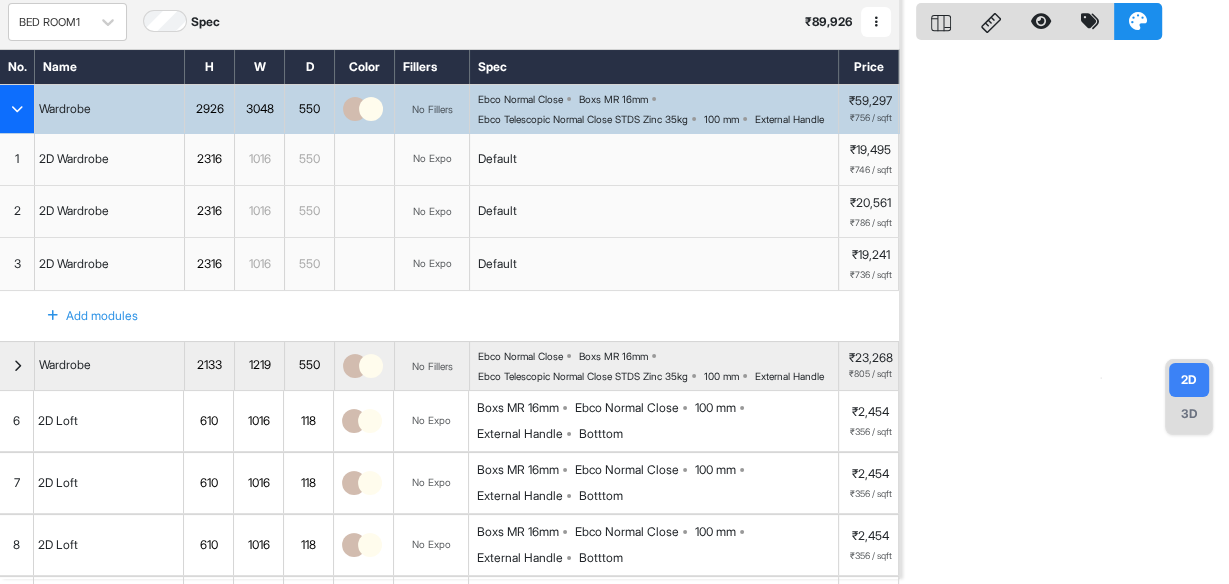 scroll, scrollTop: 320, scrollLeft: 0, axis: vertical 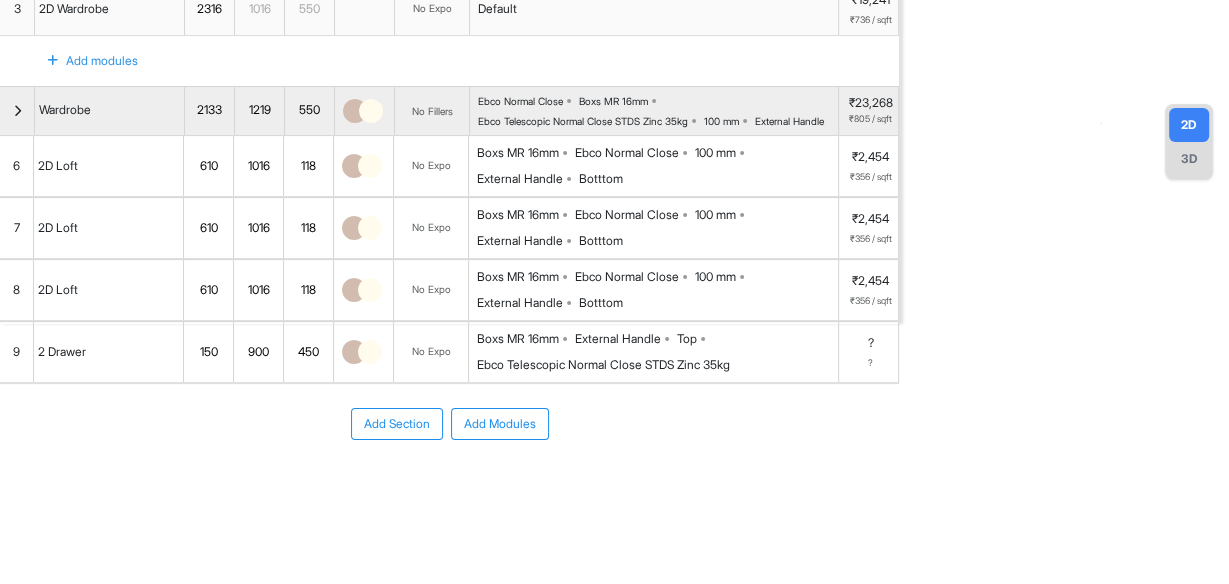 click on "9" at bounding box center (17, 352) 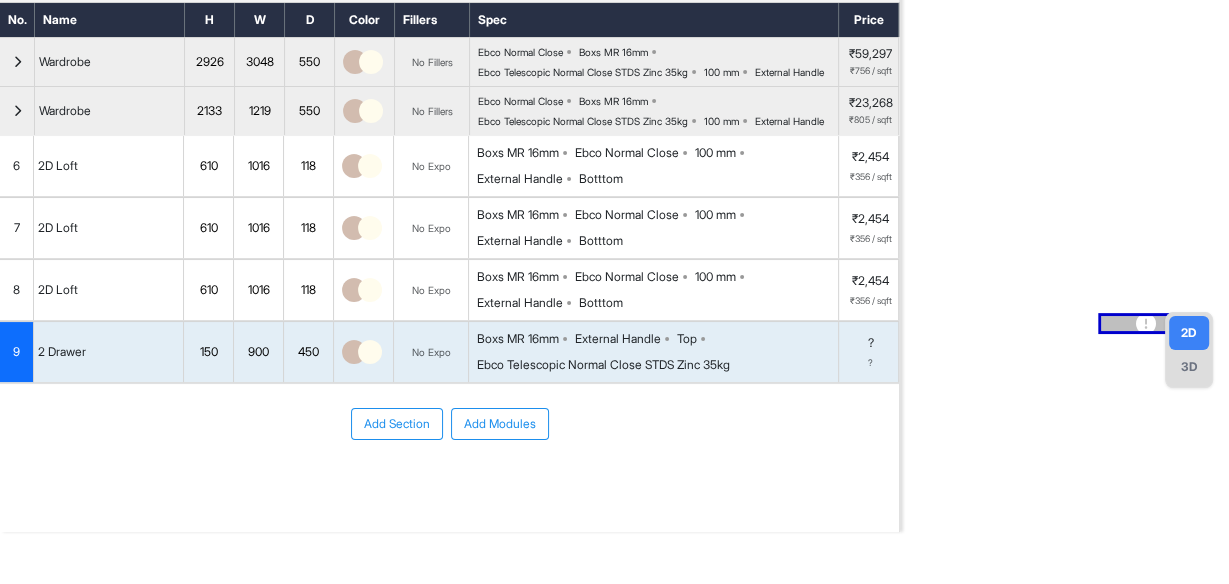 click on "150" at bounding box center (208, 352) 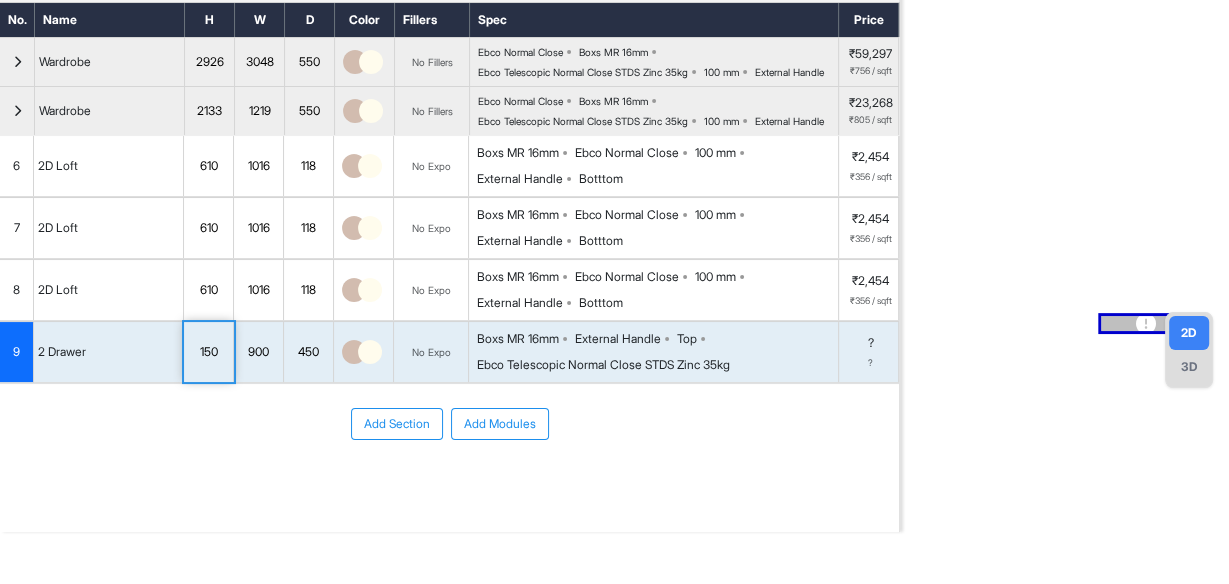click on "900" at bounding box center (258, 352) 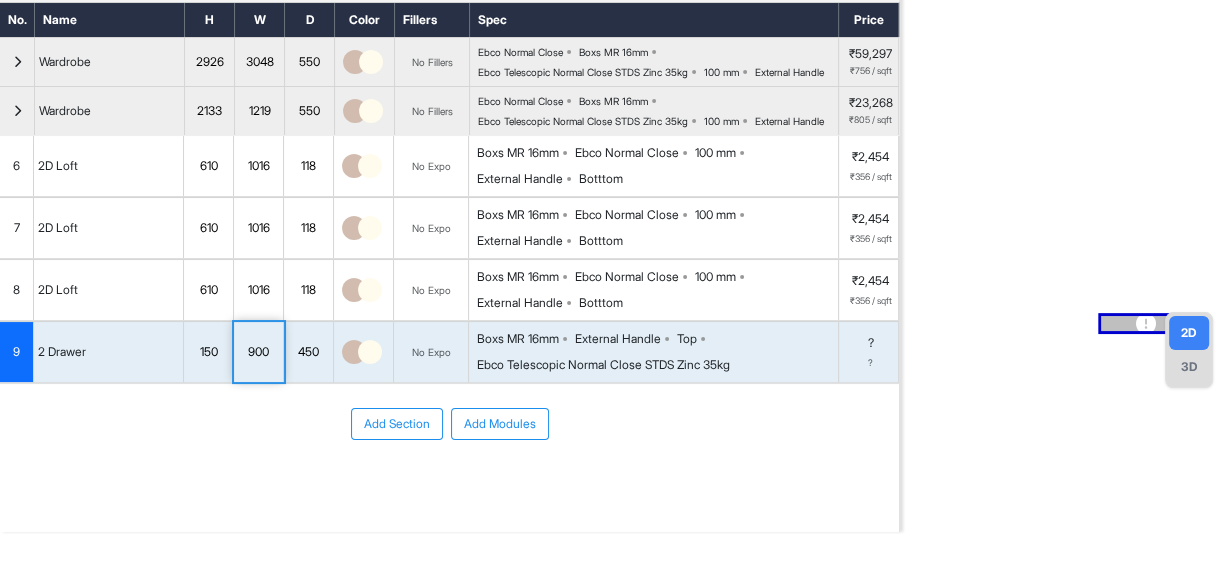 click on "900" at bounding box center [258, 352] 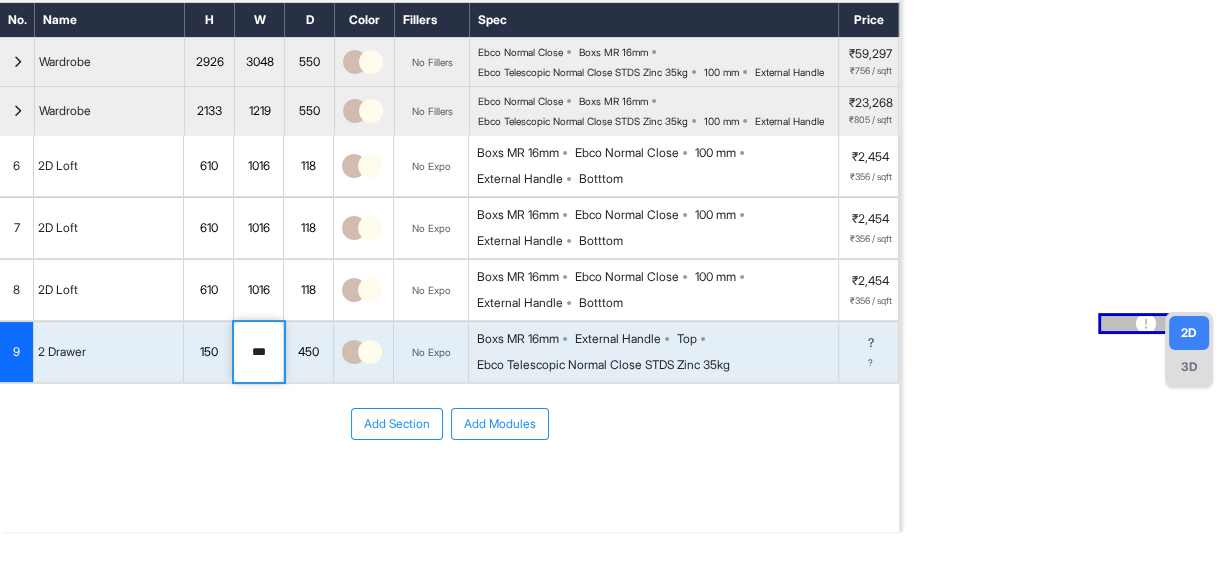 type on "***" 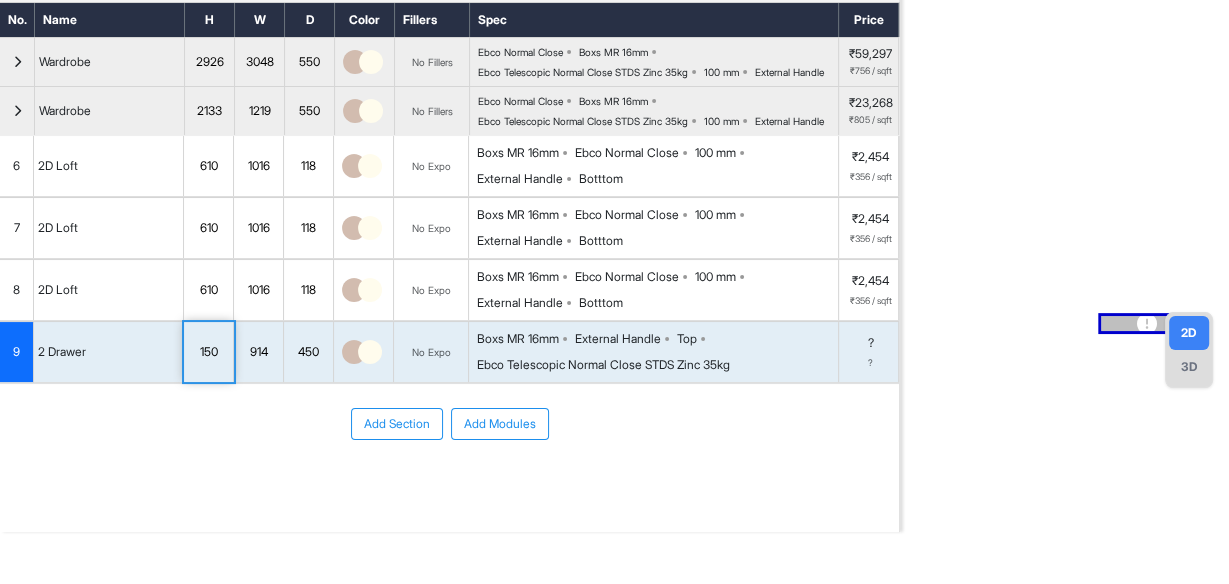 click on "150" at bounding box center (208, 352) 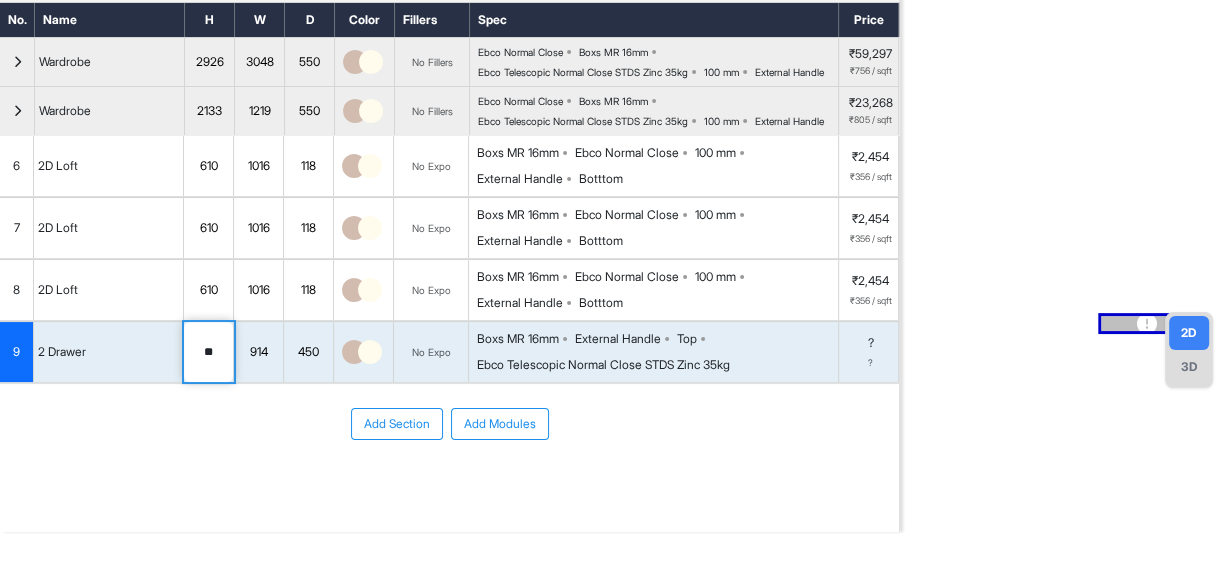 type on "*" 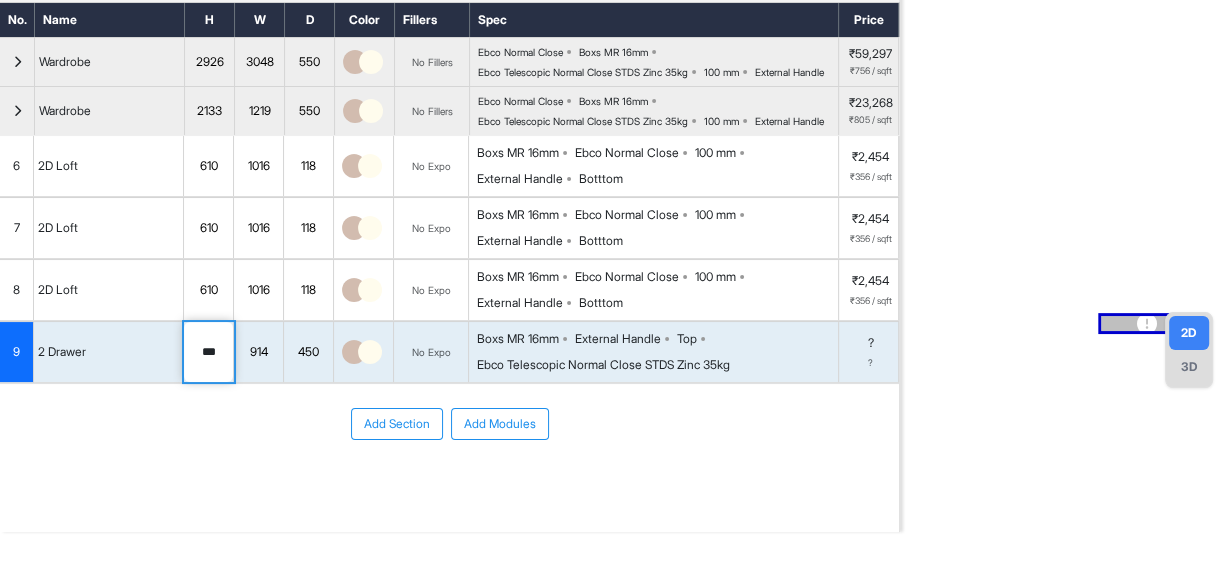 type on "***" 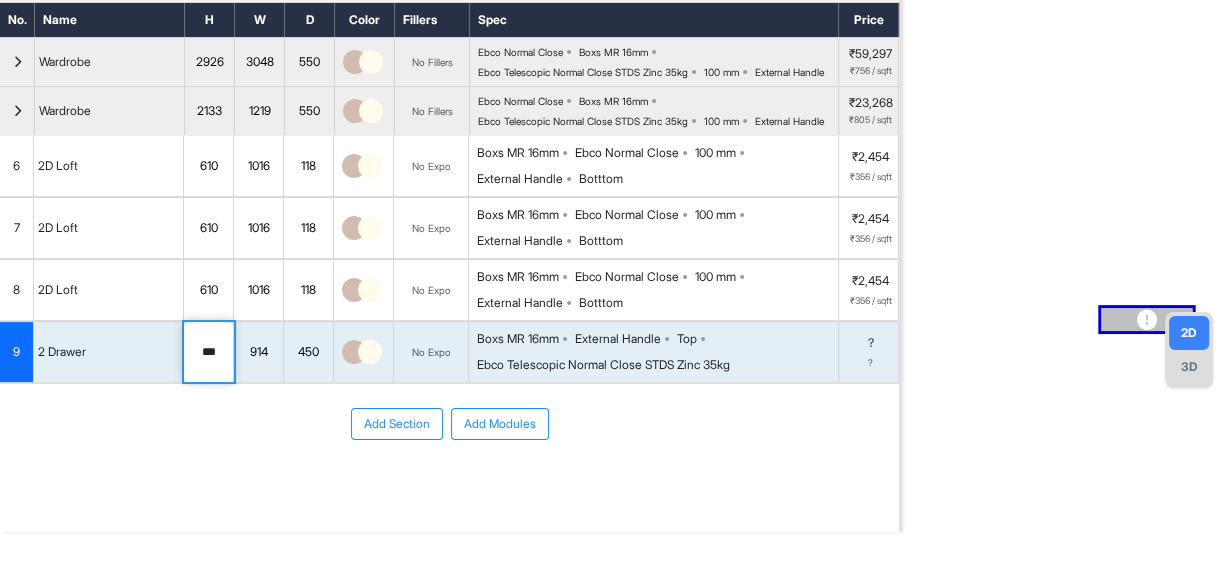 click on "Add Section Add Modules" at bounding box center [449, 484] 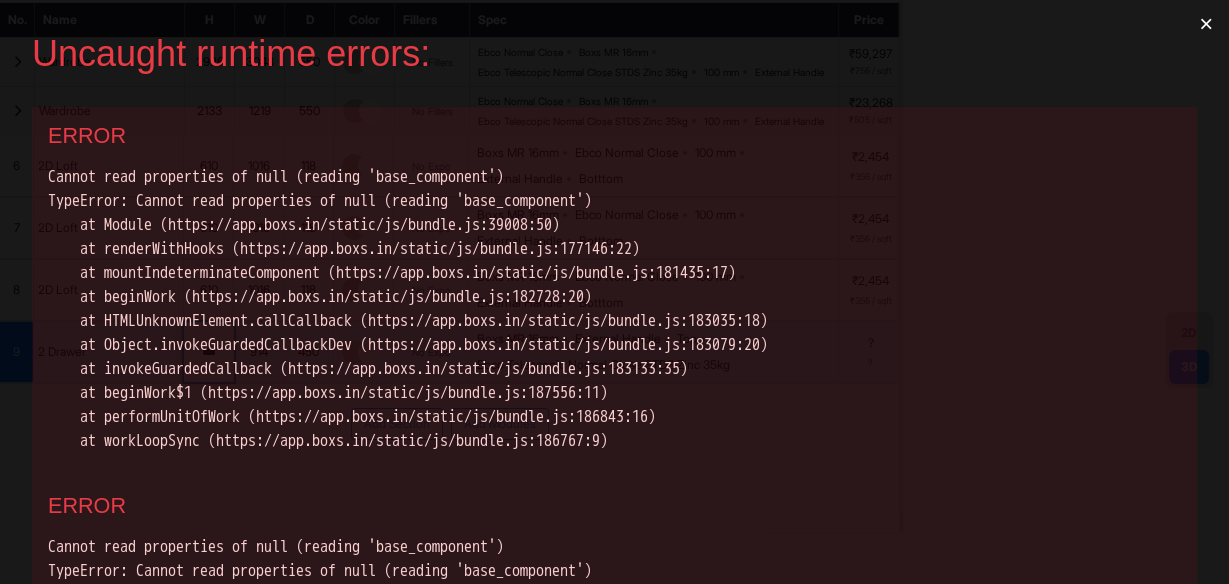 scroll, scrollTop: 0, scrollLeft: 0, axis: both 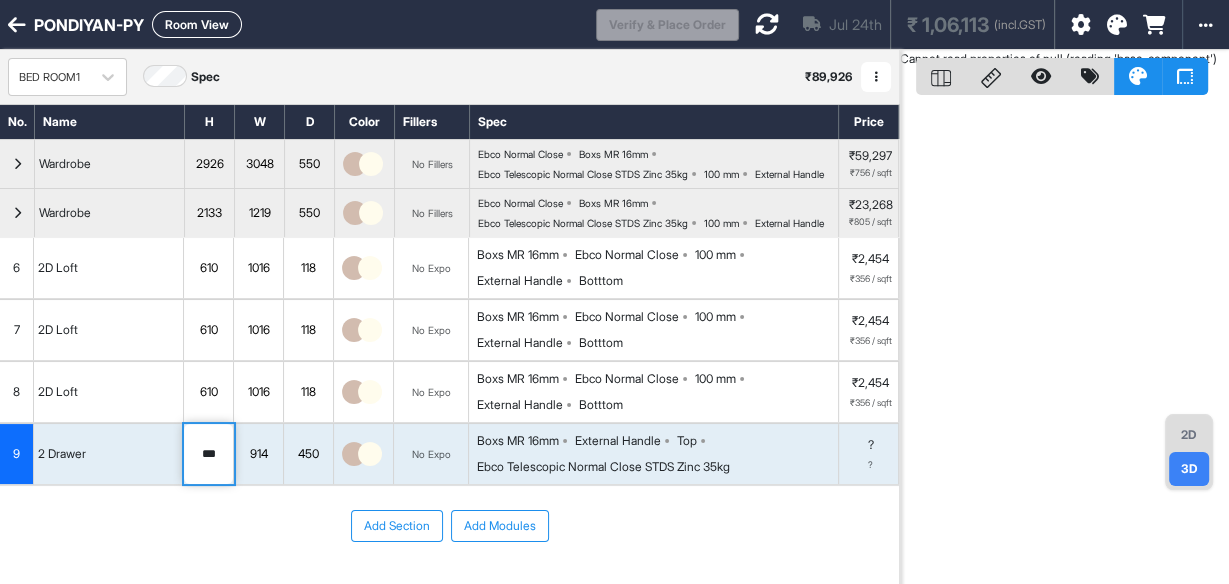 click on "Room View" at bounding box center [197, 24] 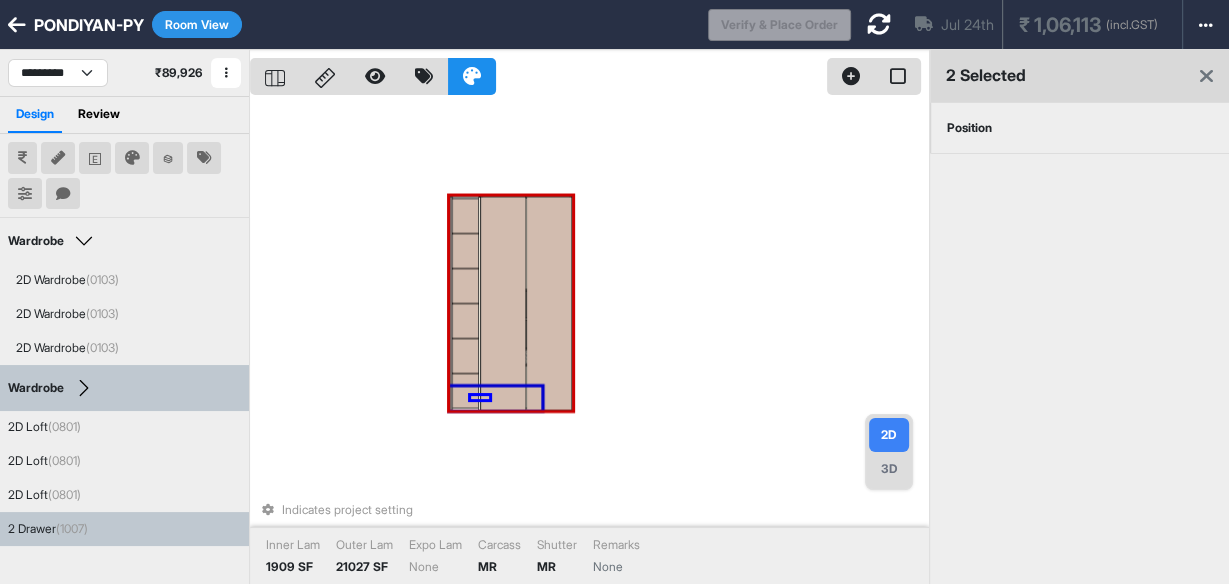drag, startPoint x: 489, startPoint y: 399, endPoint x: 471, endPoint y: 396, distance: 18.248287 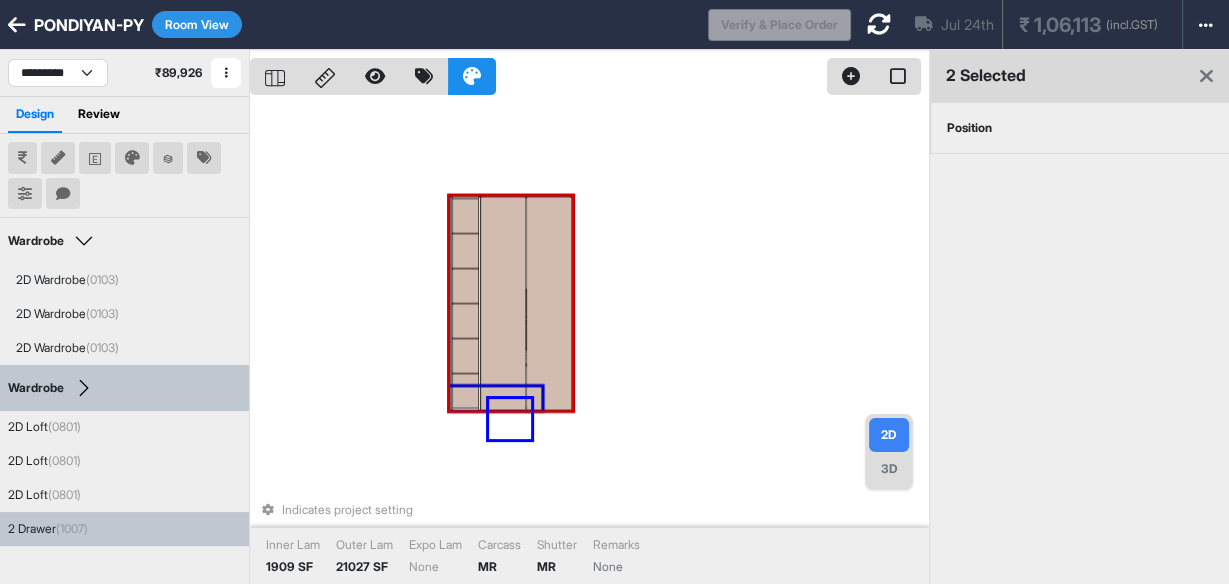 click on "Indicates project setting Inner Lam 1909 SF Outer Lam 21027 SF Expo Lam None Carcass MR Shutter MR Remarks None" at bounding box center (589, 342) 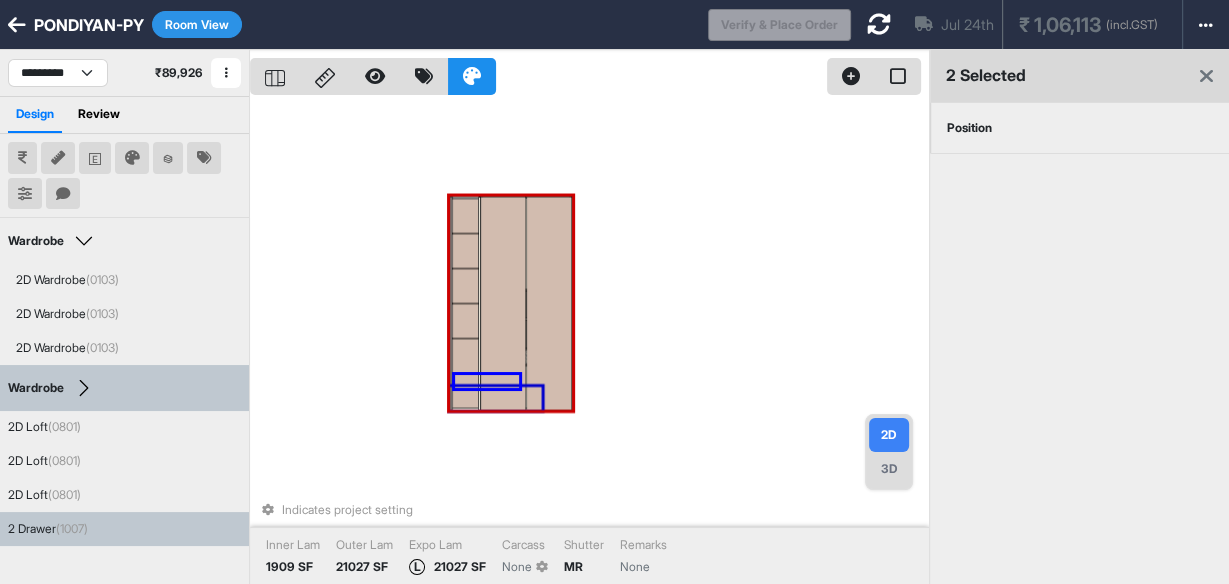 drag, startPoint x: 519, startPoint y: 388, endPoint x: 456, endPoint y: 375, distance: 64.327286 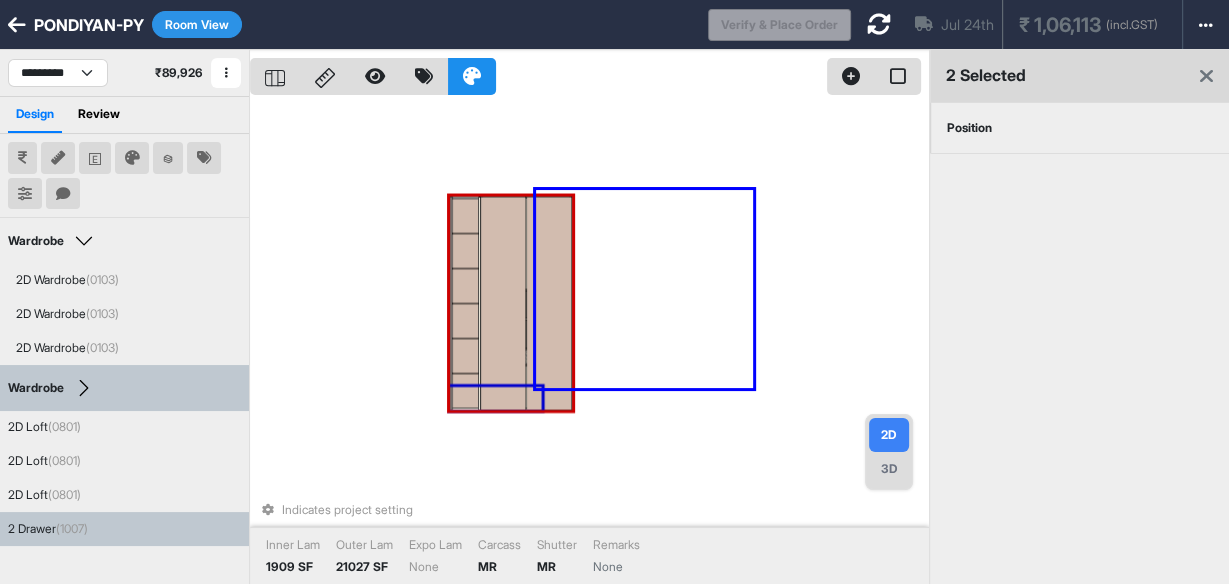 click on "Indicates project setting Inner Lam 1909 SF Outer Lam 21027 SF Expo Lam None Carcass MR Shutter MR Remarks None" at bounding box center (589, 342) 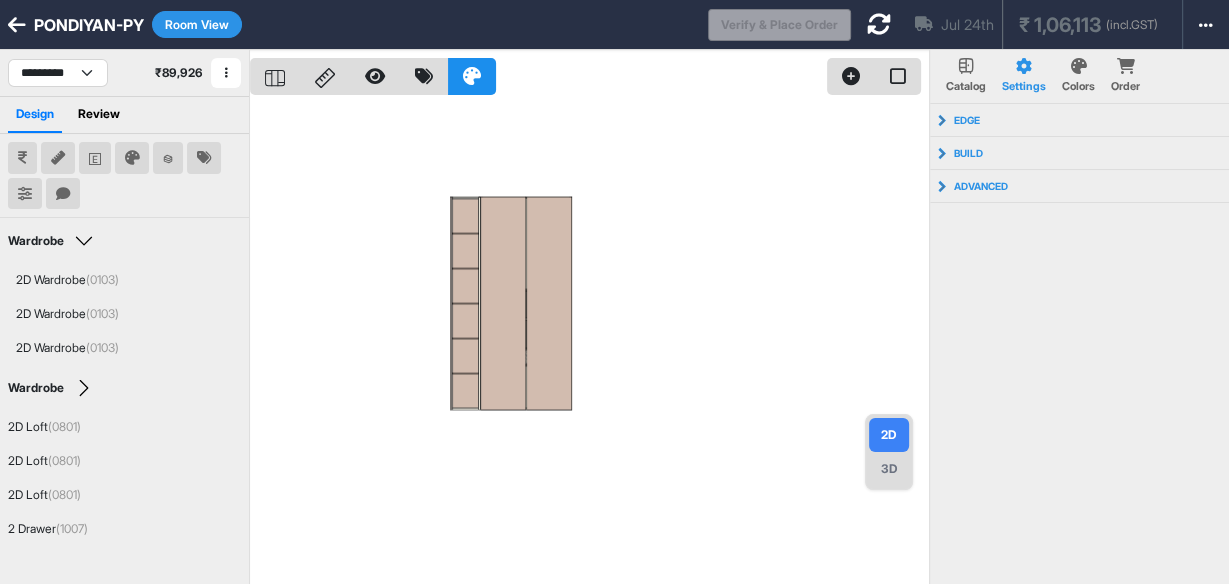 click on "3D" at bounding box center [889, 469] 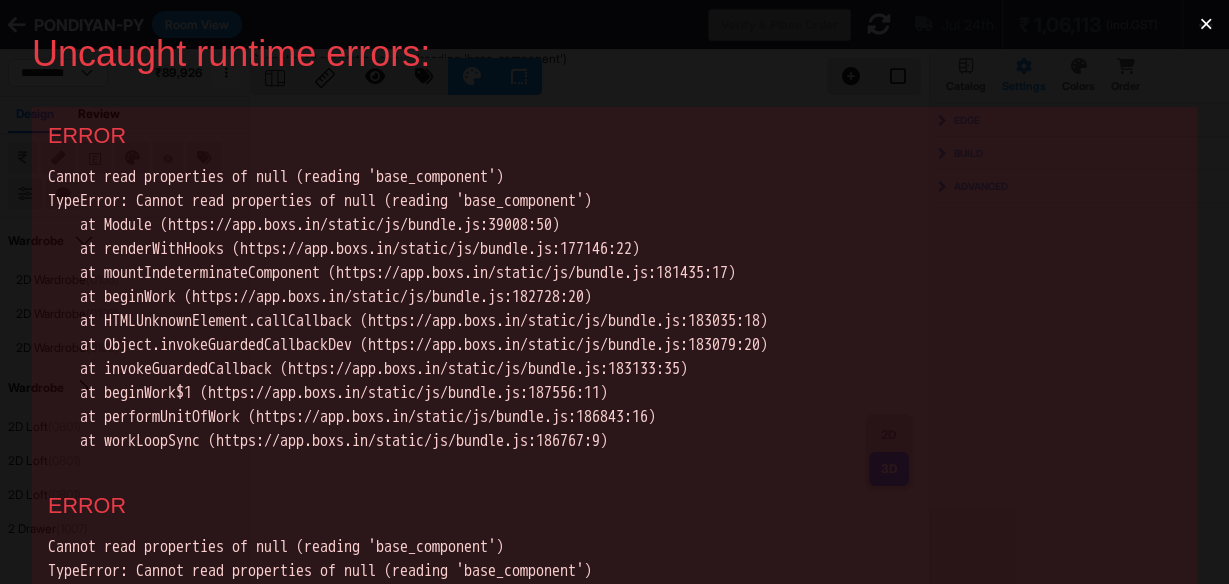 scroll, scrollTop: 0, scrollLeft: 0, axis: both 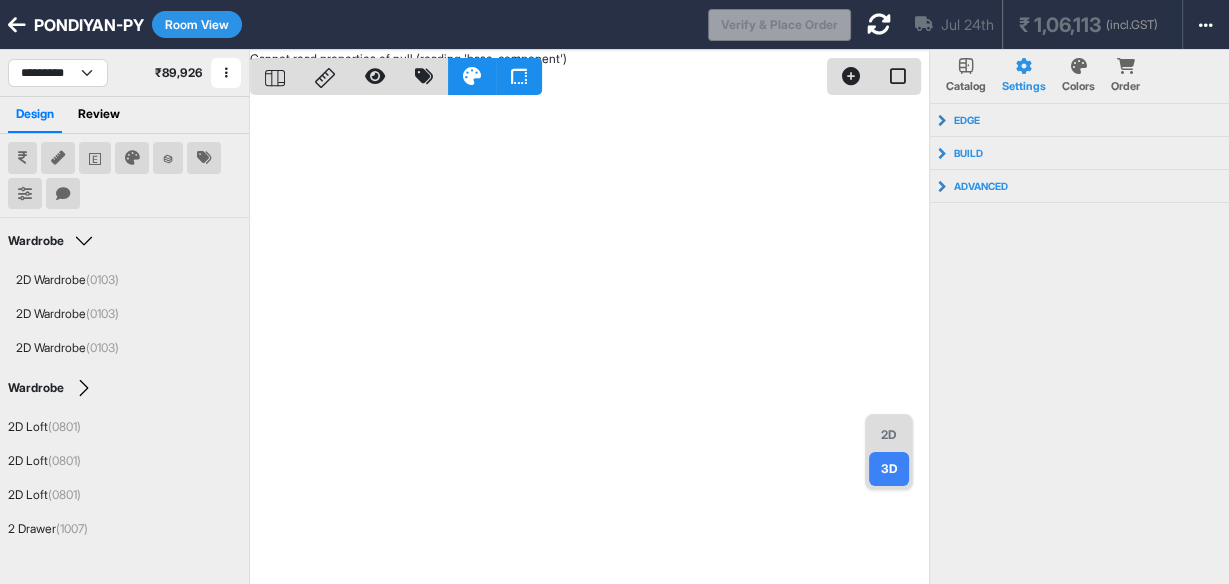 click on "2D" at bounding box center (889, 435) 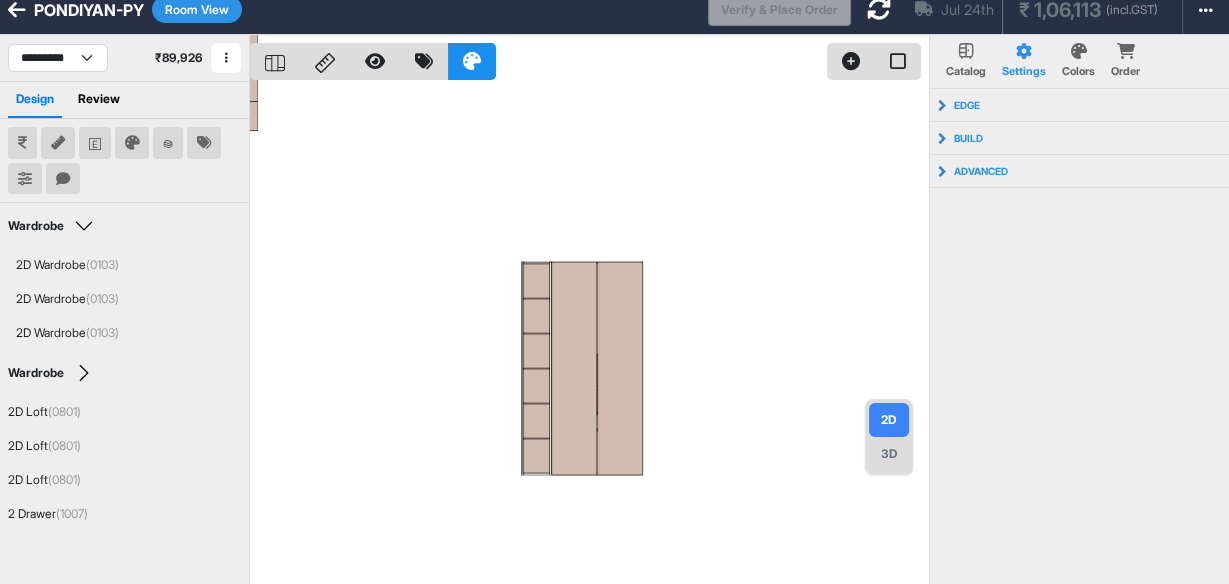 scroll, scrollTop: 124, scrollLeft: 0, axis: vertical 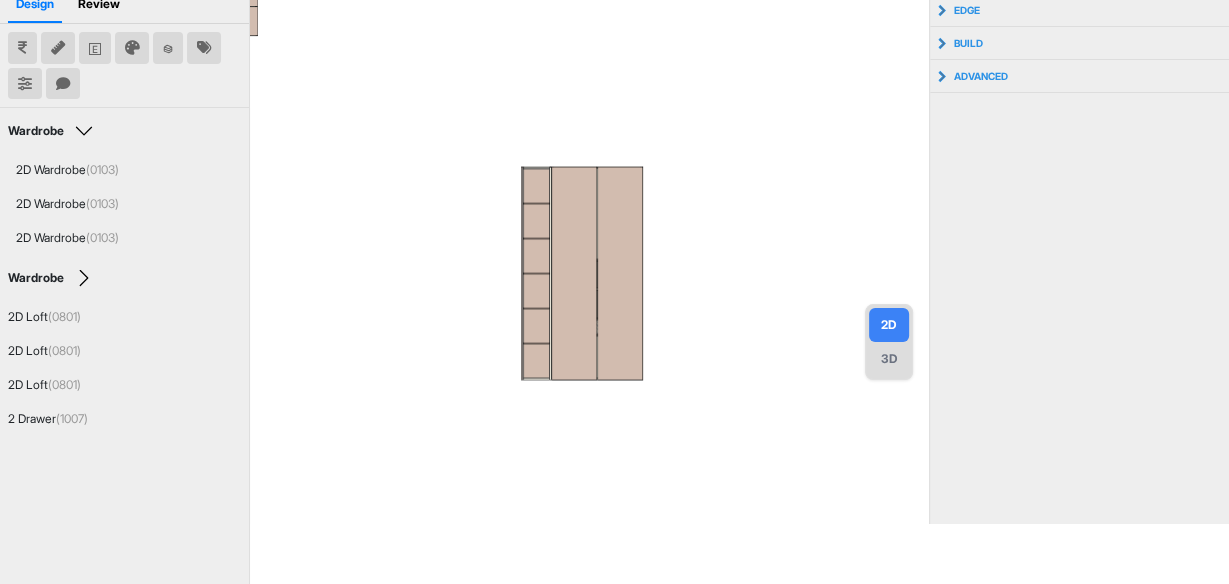 drag, startPoint x: 521, startPoint y: 386, endPoint x: 805, endPoint y: 469, distance: 295.88004 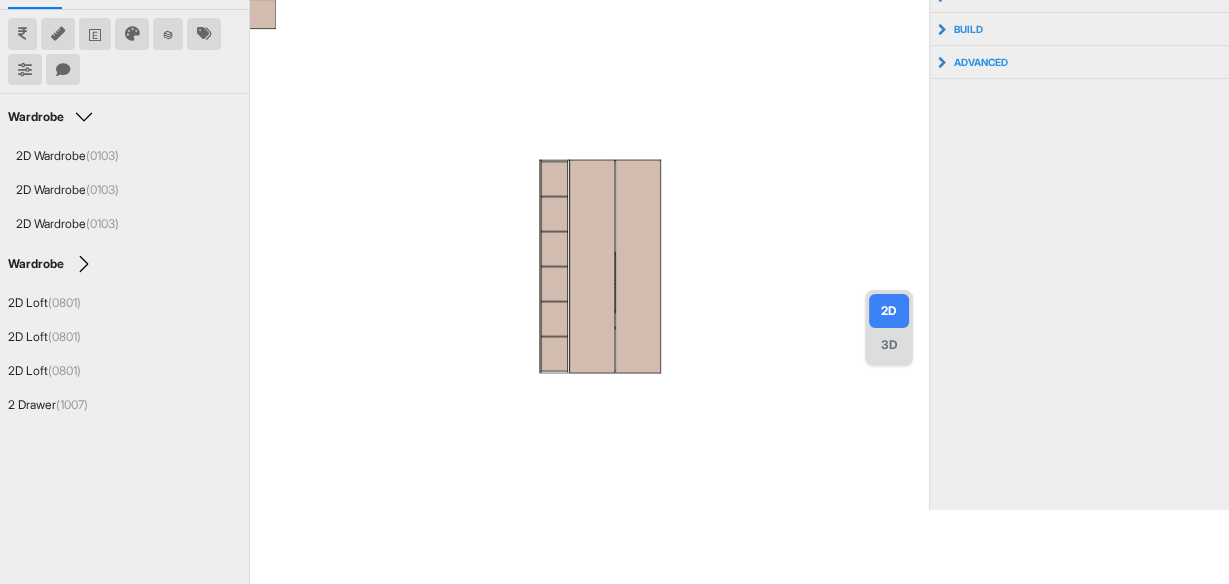 click on "3D" at bounding box center (889, 345) 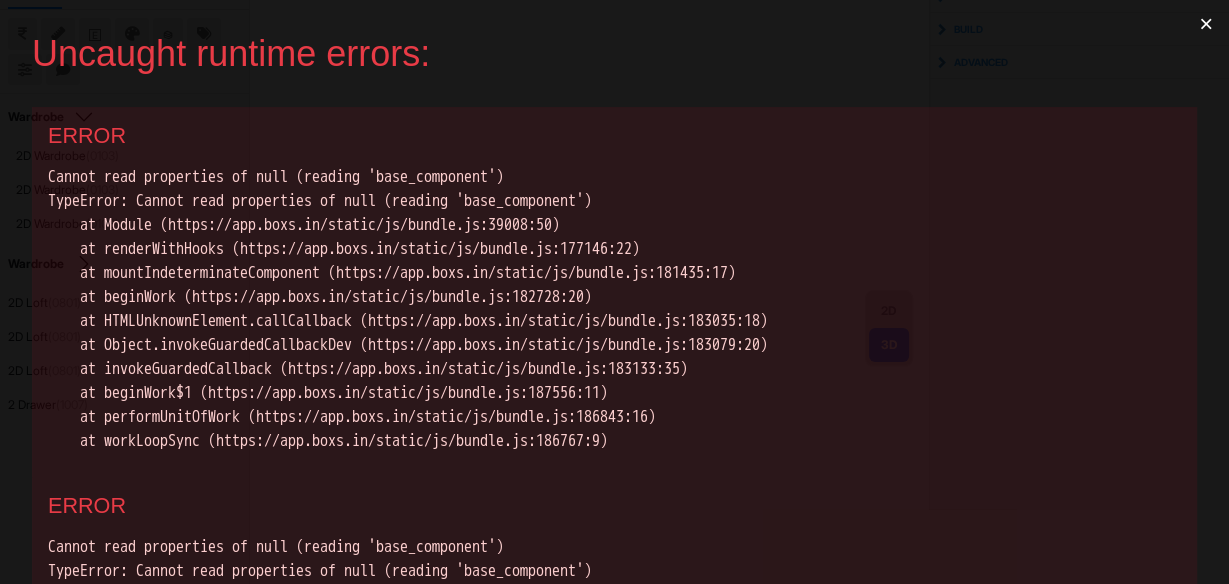 scroll, scrollTop: 0, scrollLeft: 0, axis: both 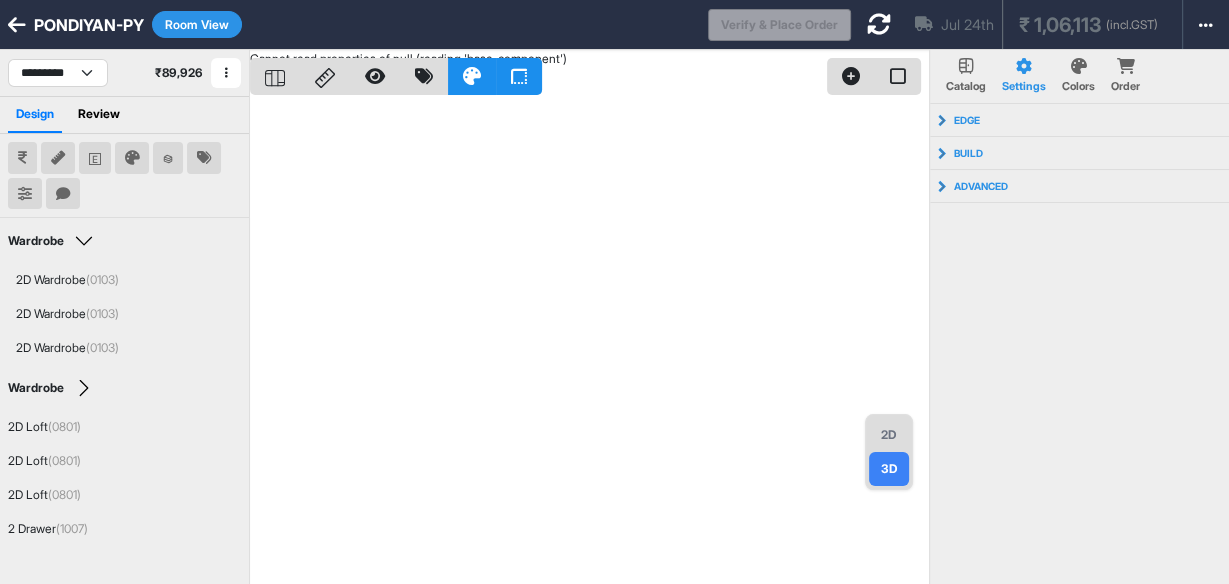 click at bounding box center (879, 24) 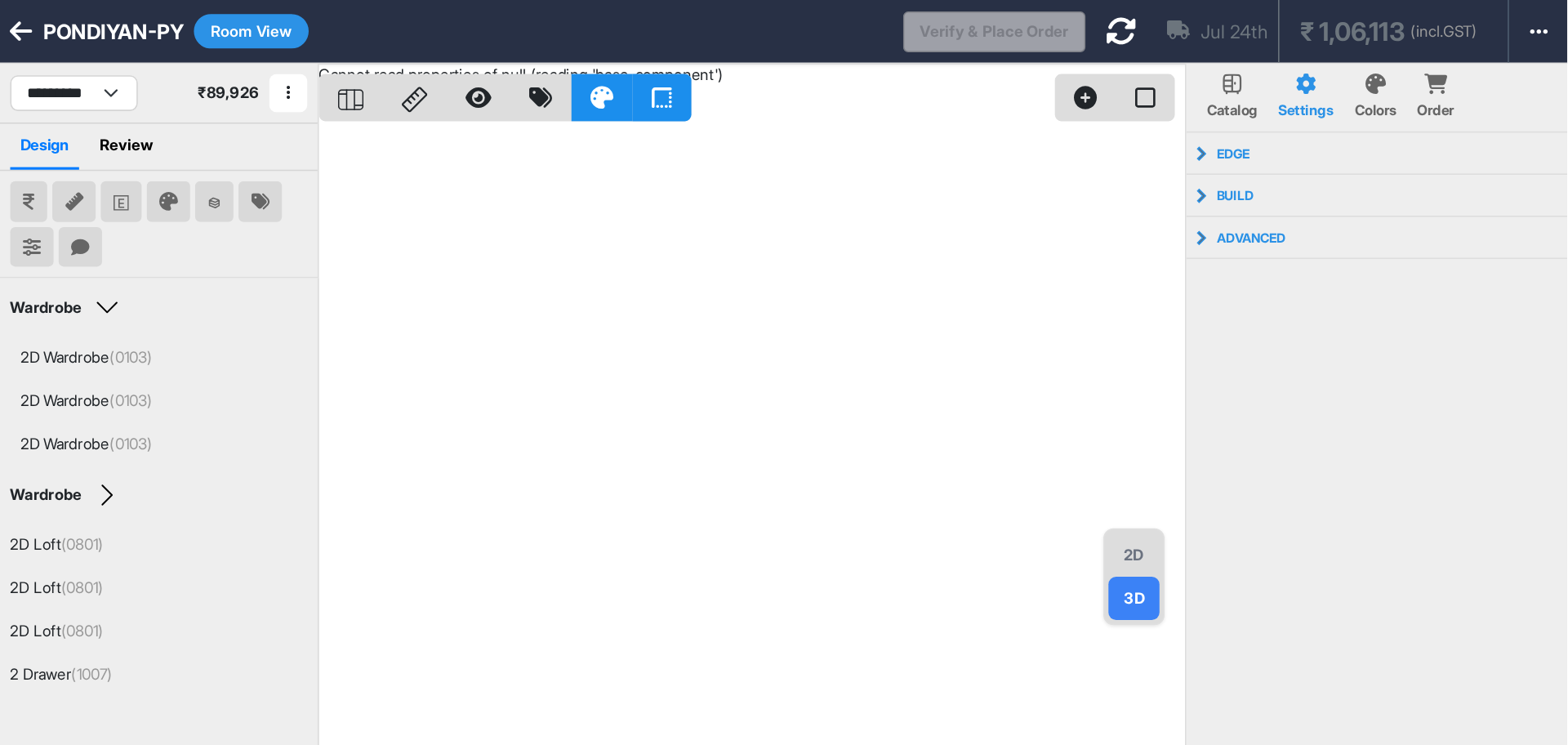 scroll, scrollTop: 0, scrollLeft: 0, axis: both 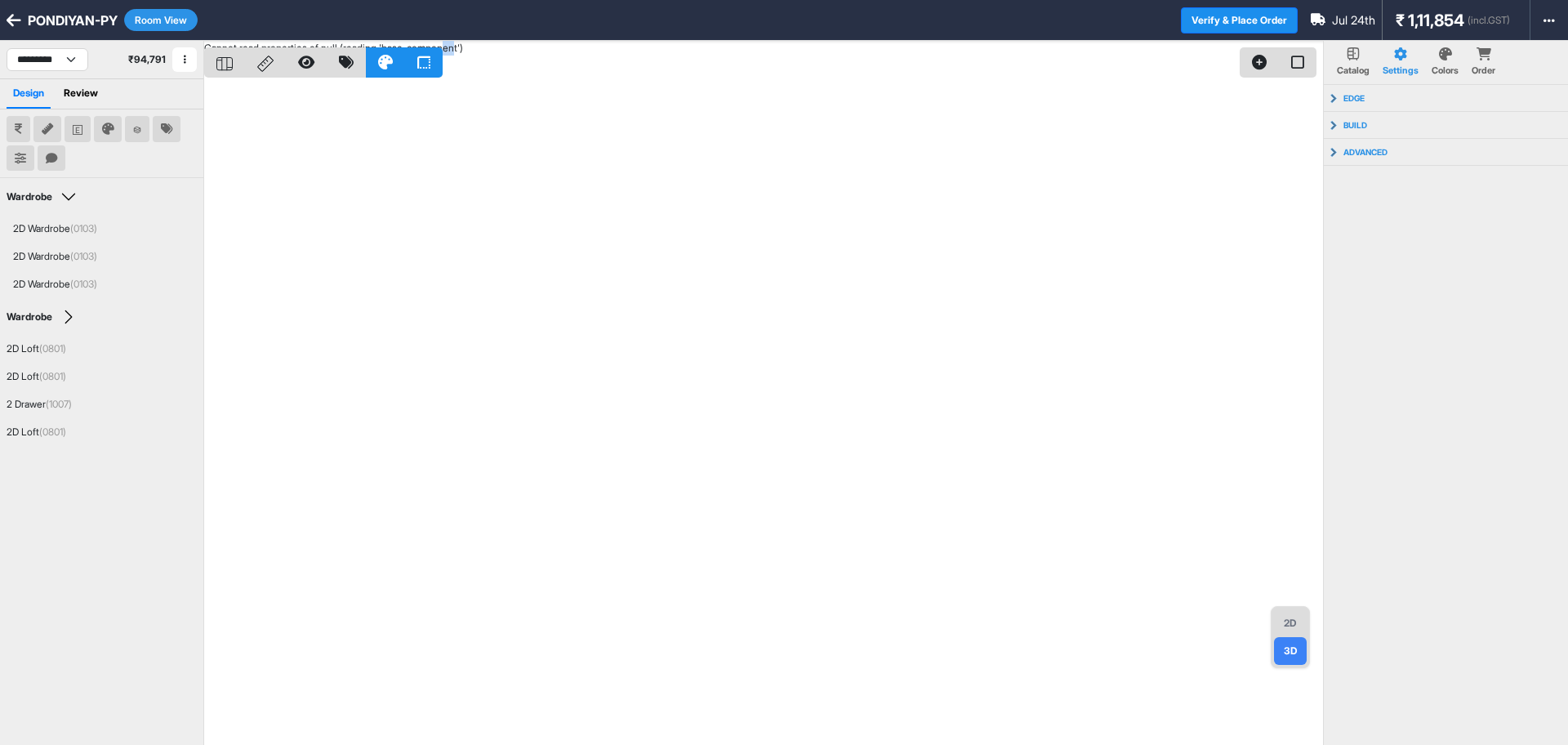 drag, startPoint x: 457, startPoint y: 281, endPoint x: 465, endPoint y: 251, distance: 31.048349 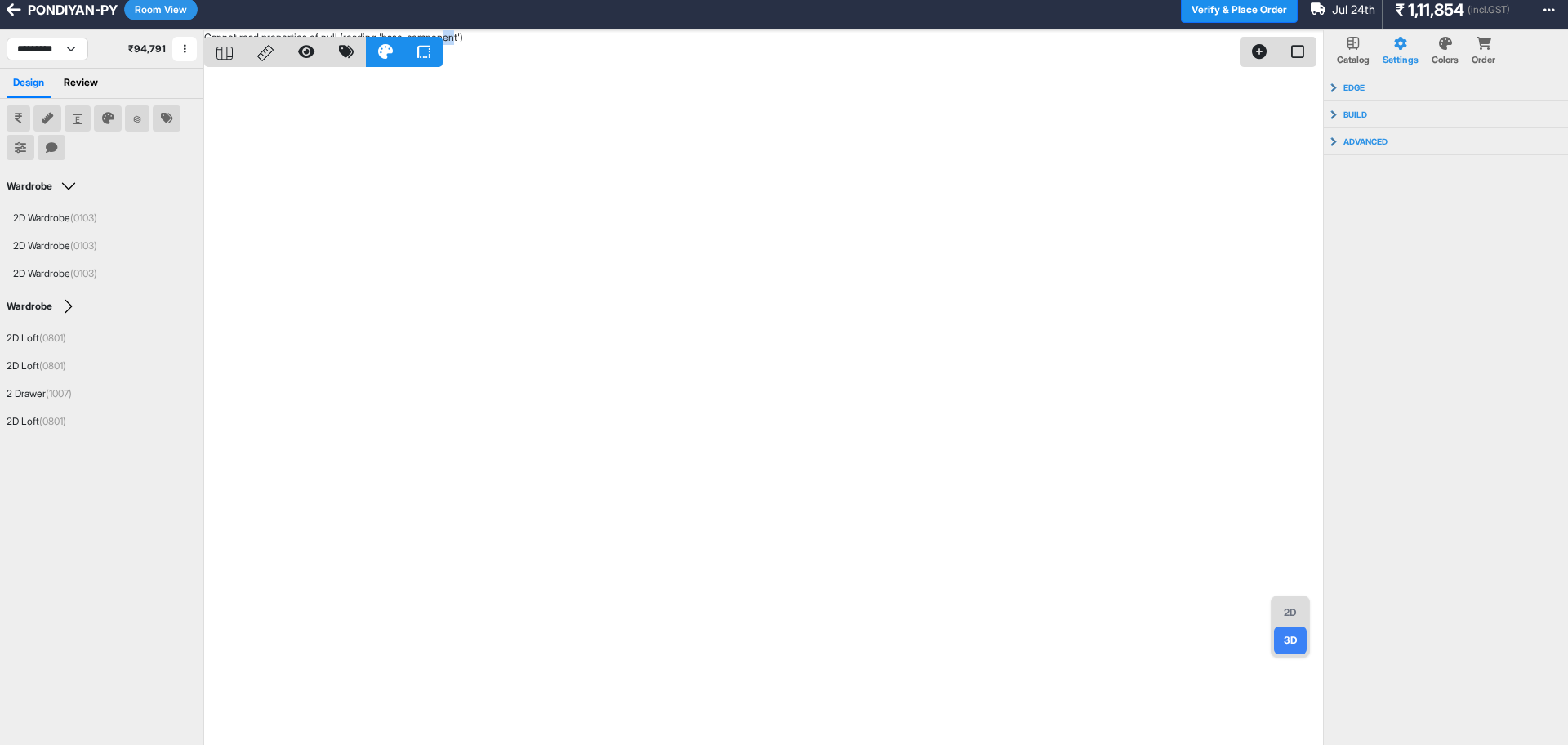 scroll, scrollTop: 0, scrollLeft: 0, axis: both 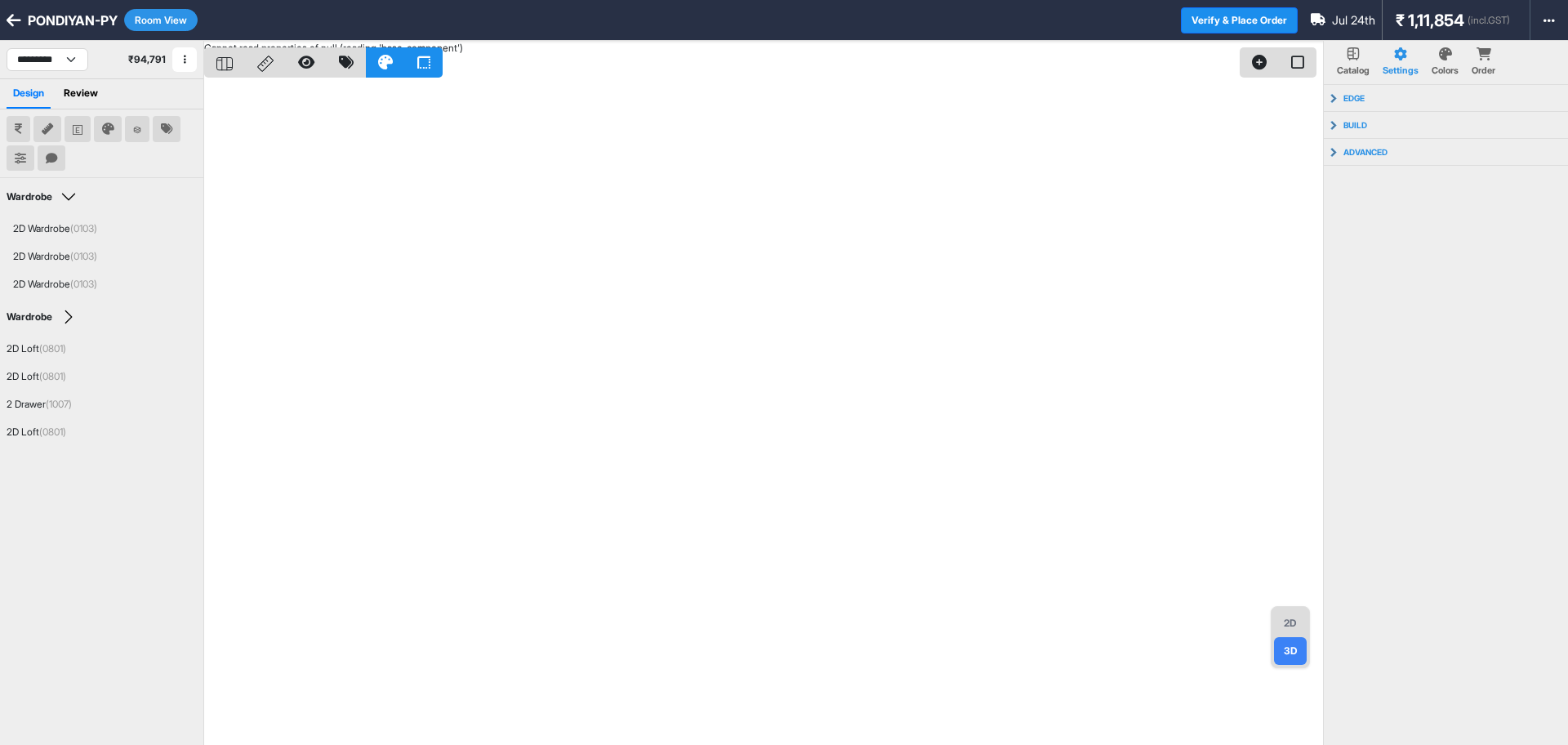 click on "2D" at bounding box center (1290, 623) 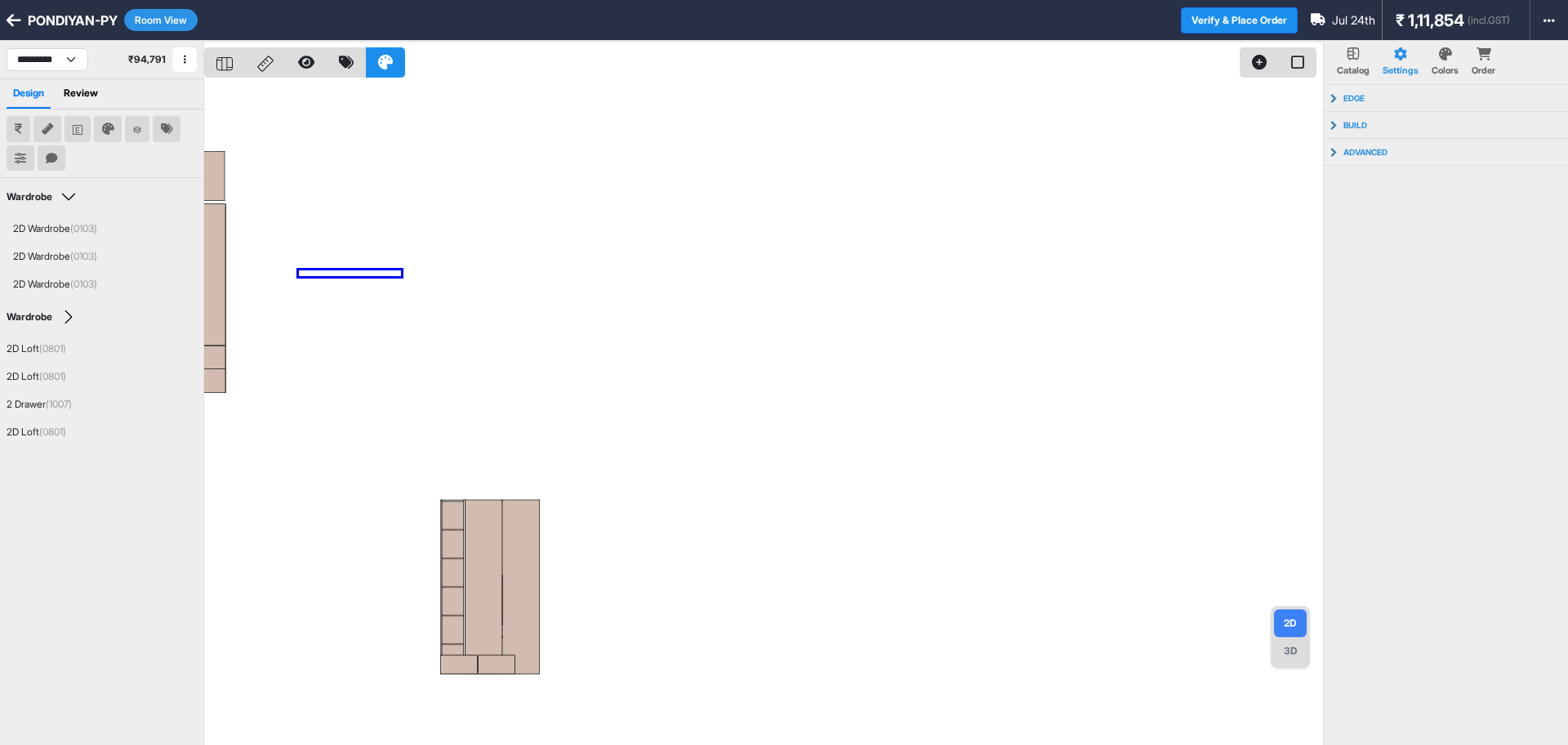 drag, startPoint x: 301, startPoint y: 274, endPoint x: 433, endPoint y: 270, distance: 132.06059 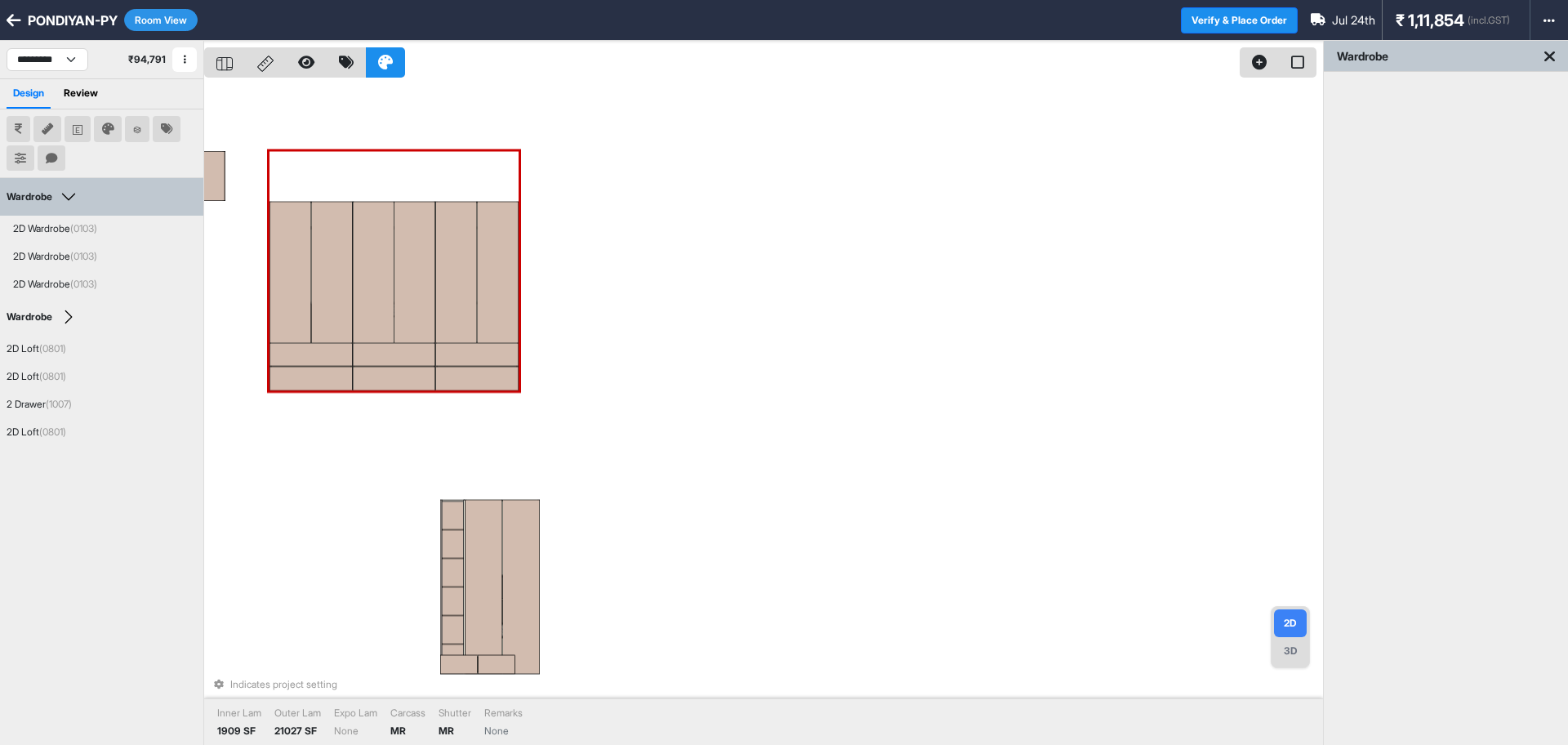 drag, startPoint x: 218, startPoint y: 306, endPoint x: 516, endPoint y: 302, distance: 298.0268 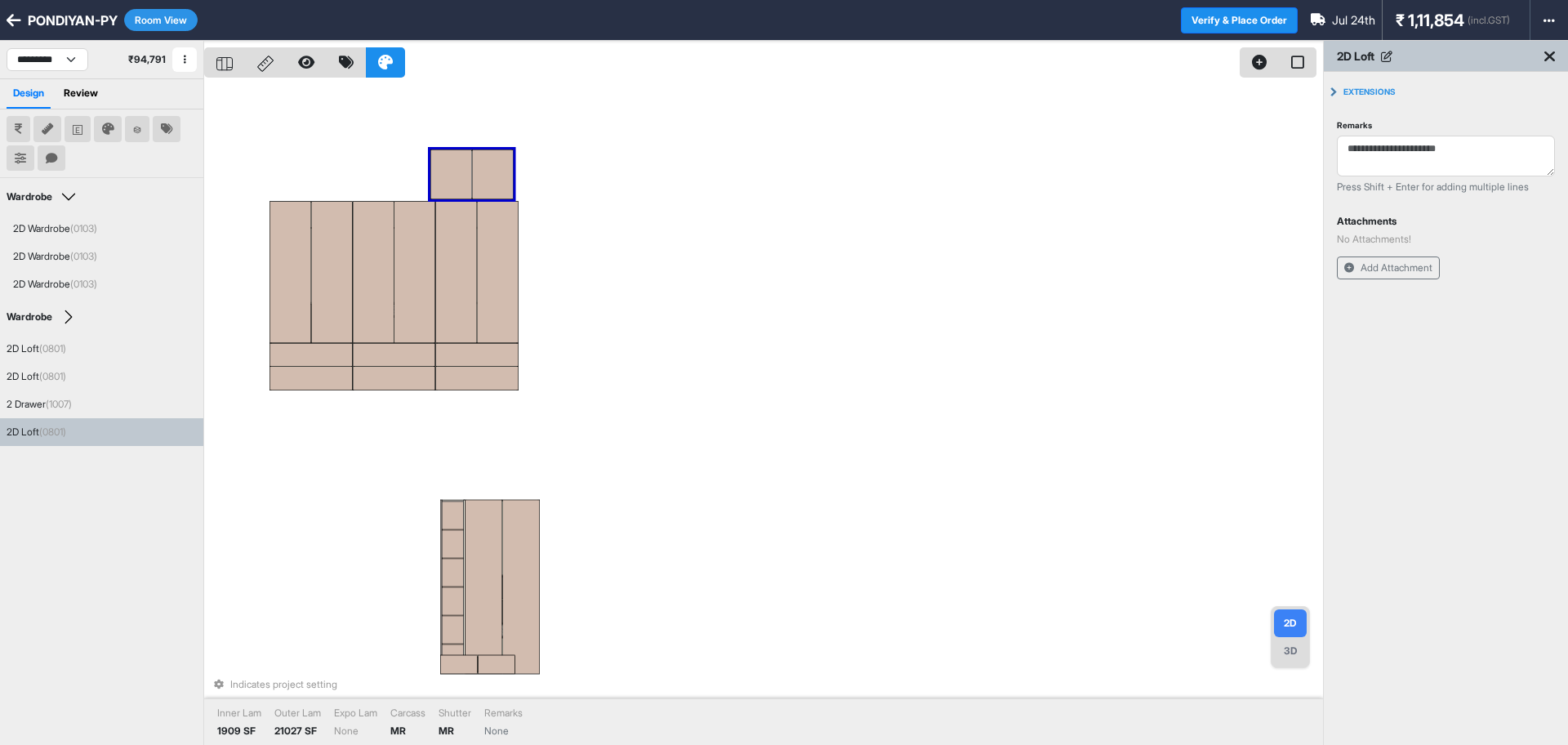 drag, startPoint x: 219, startPoint y: 174, endPoint x: 510, endPoint y: 172, distance: 291.0069 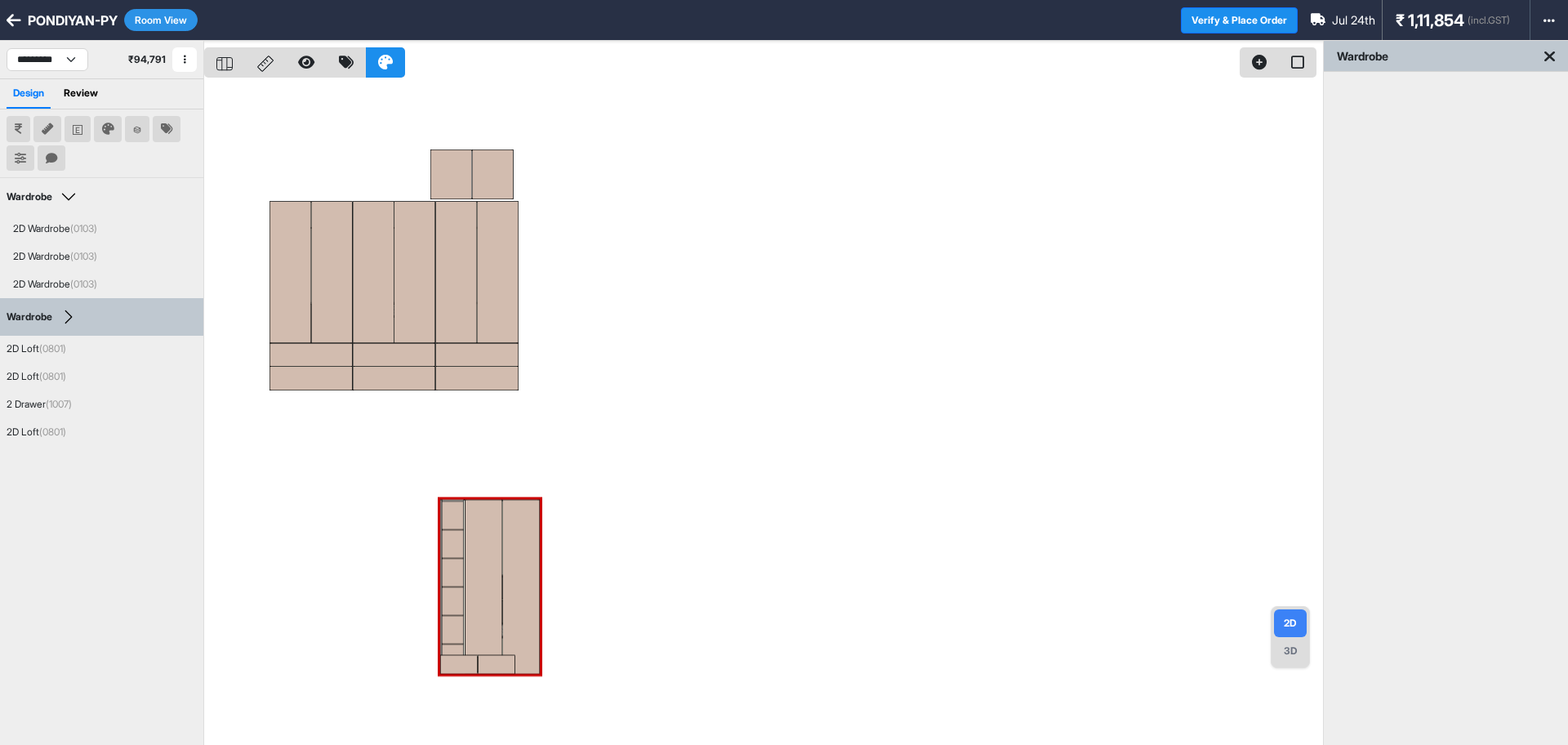 drag, startPoint x: 538, startPoint y: 551, endPoint x: 593, endPoint y: 515, distance: 65.7343 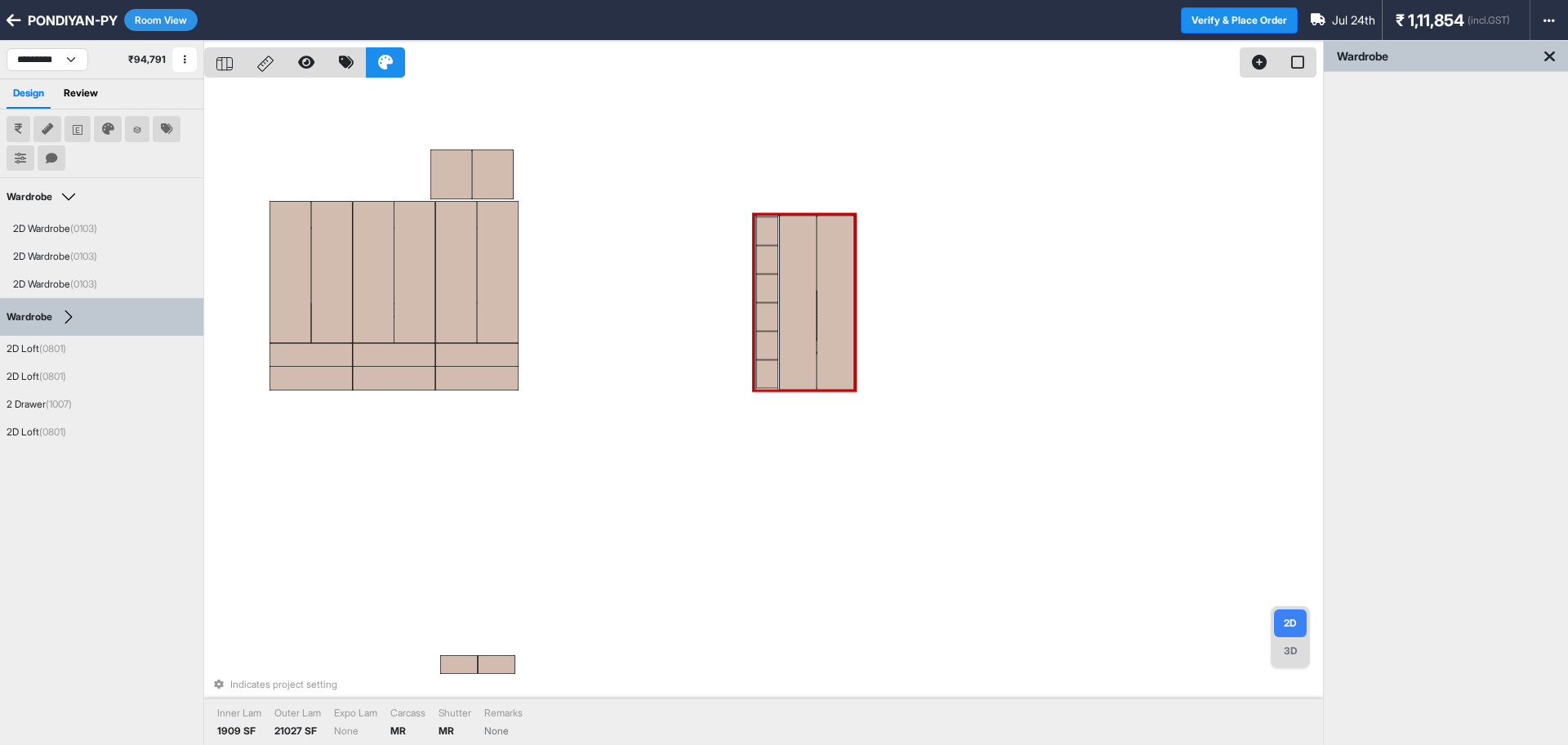 drag, startPoint x: 486, startPoint y: 569, endPoint x: 790, endPoint y: 290, distance: 412.6221 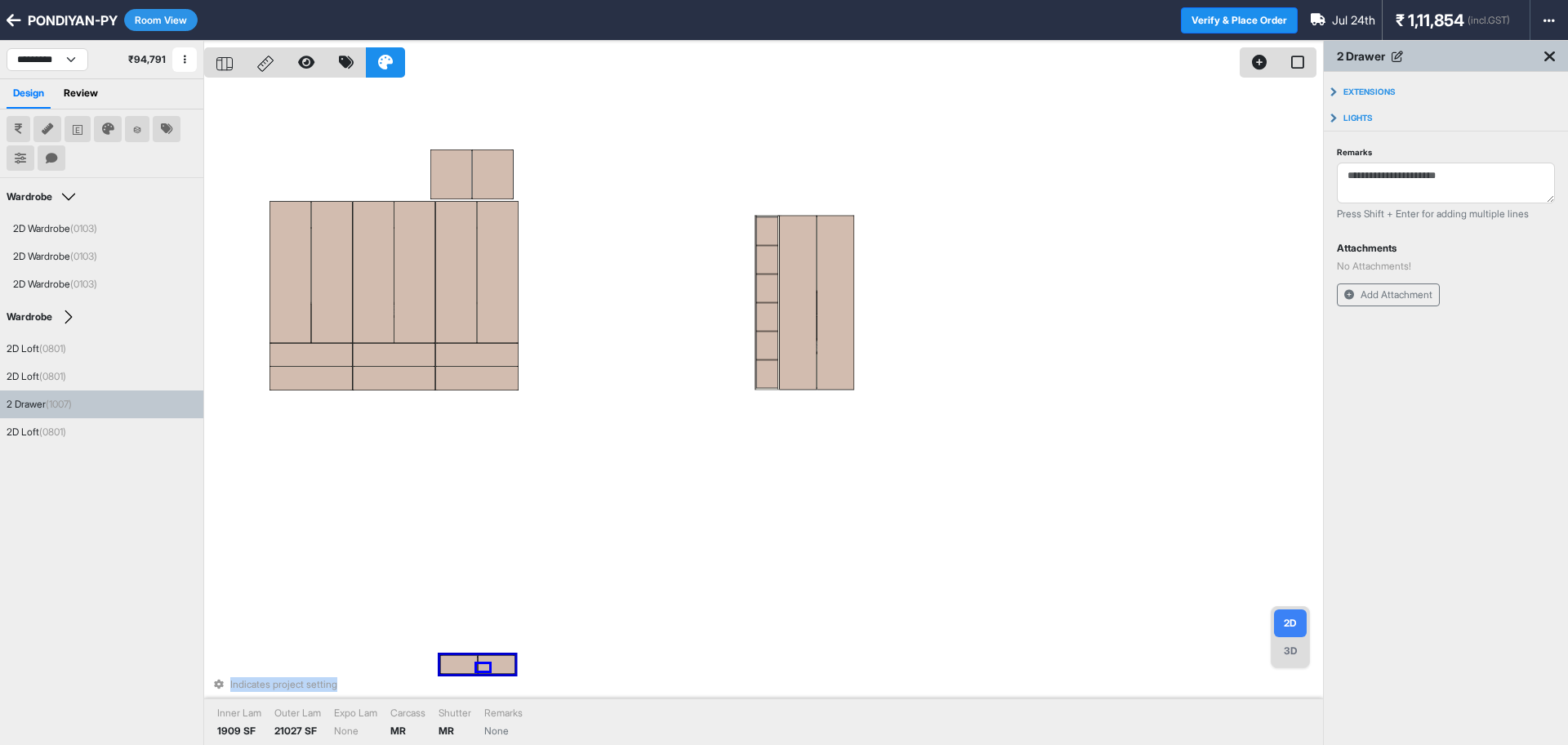 drag, startPoint x: 477, startPoint y: 670, endPoint x: 487, endPoint y: 641, distance: 31 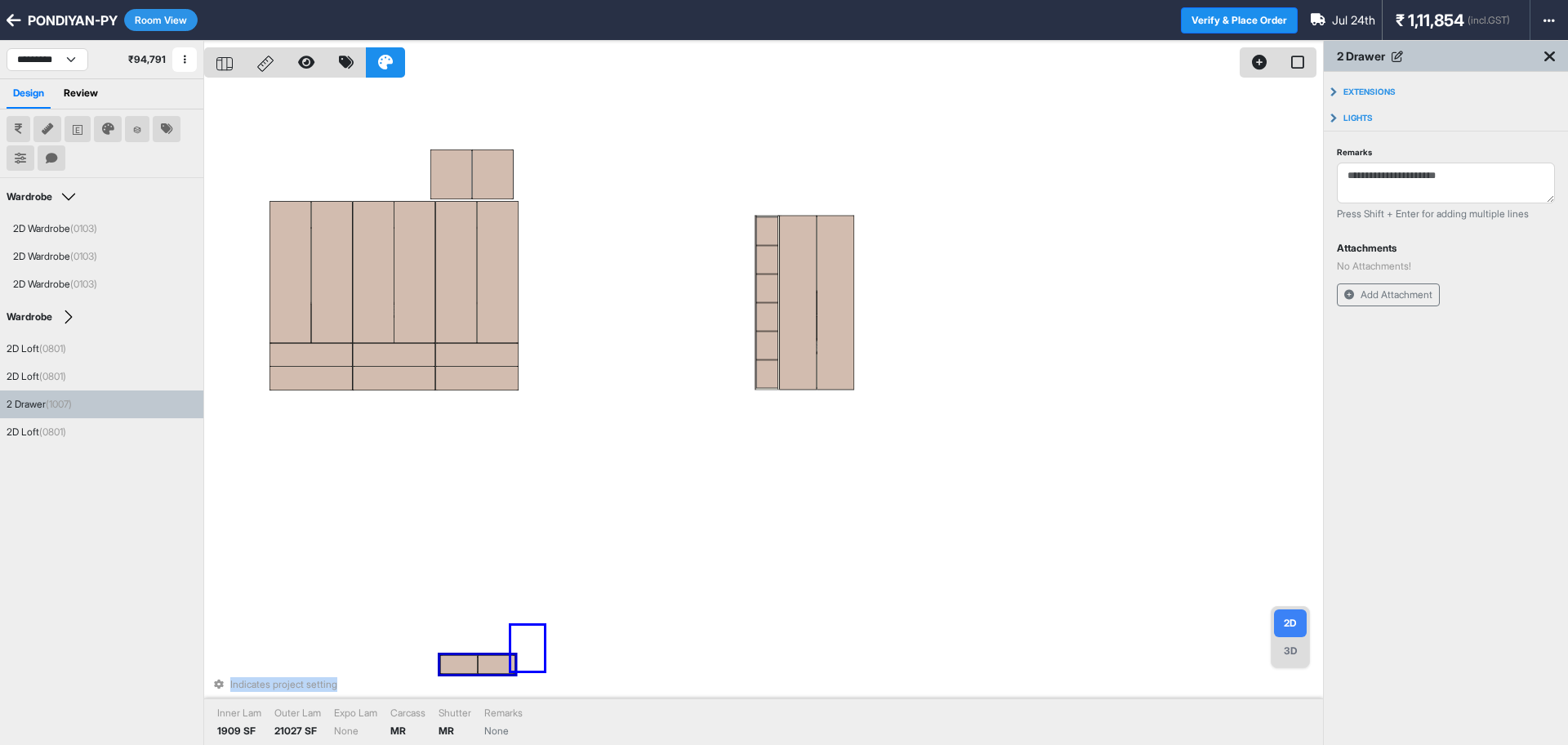 drag, startPoint x: 511, startPoint y: 671, endPoint x: 545, endPoint y: 624, distance: 58.00862 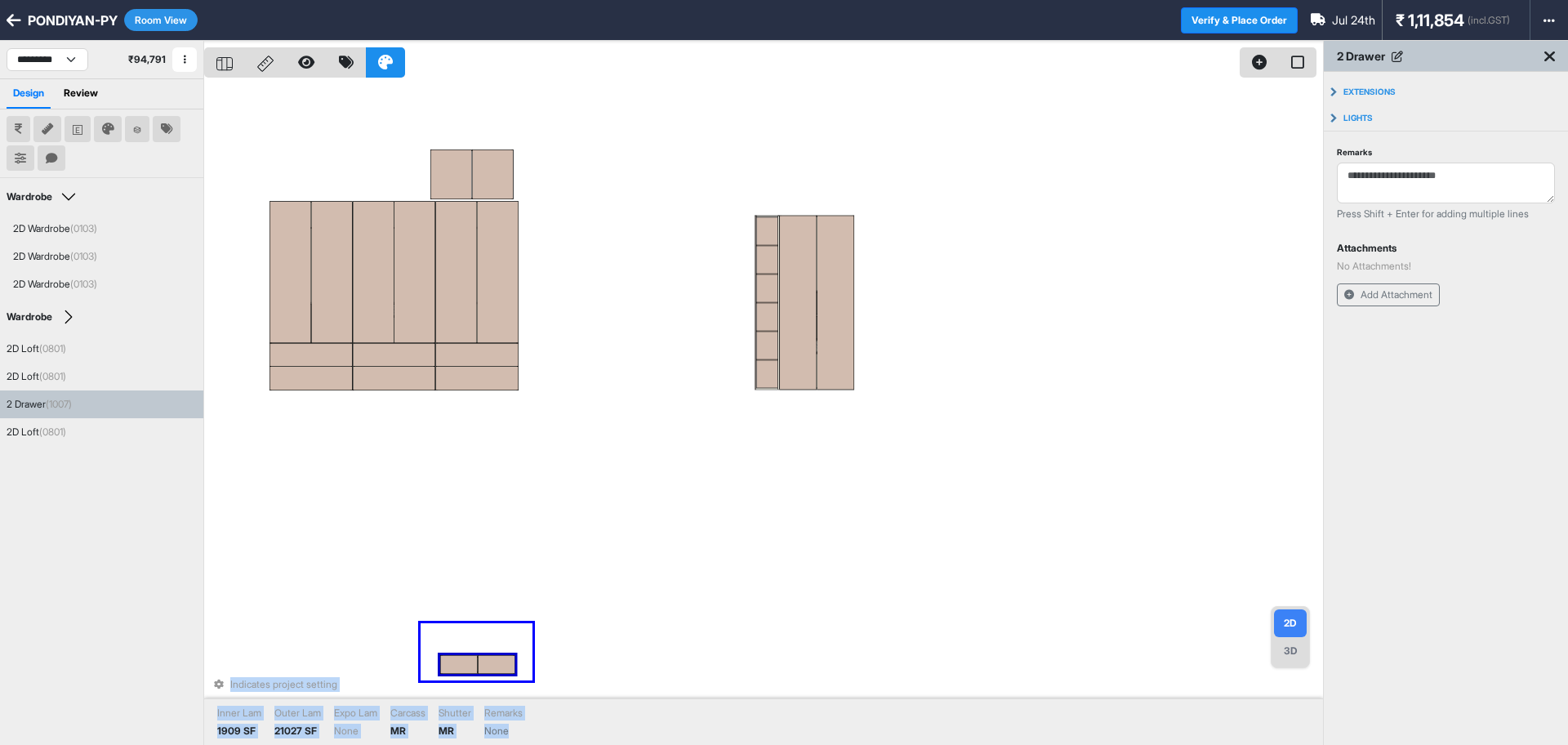 drag, startPoint x: 532, startPoint y: 680, endPoint x: 421, endPoint y: 623, distance: 124.77981 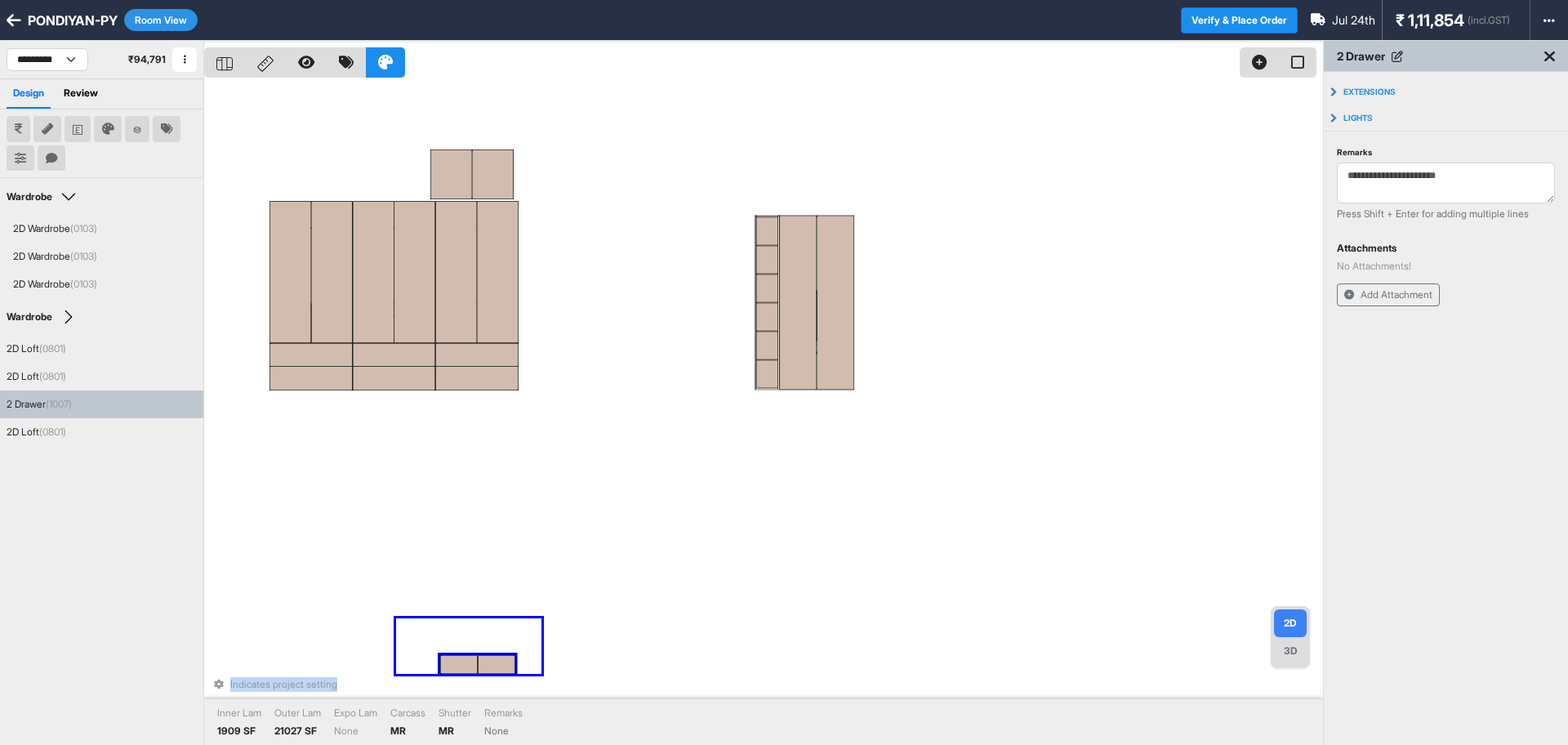 drag, startPoint x: 541, startPoint y: 674, endPoint x: 396, endPoint y: 618, distance: 155.43809 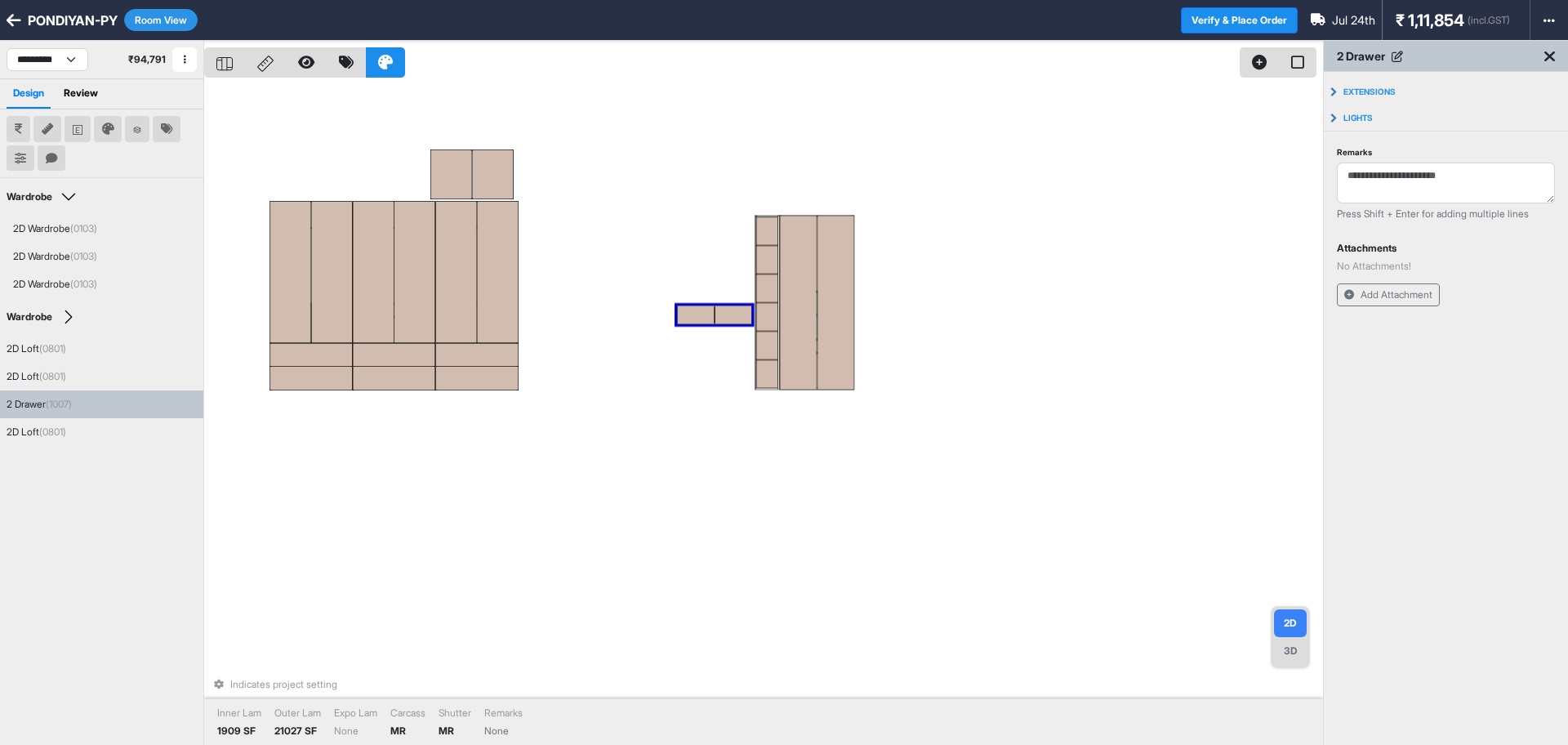 drag, startPoint x: 488, startPoint y: 658, endPoint x: 725, endPoint y: 308, distance: 422.6926 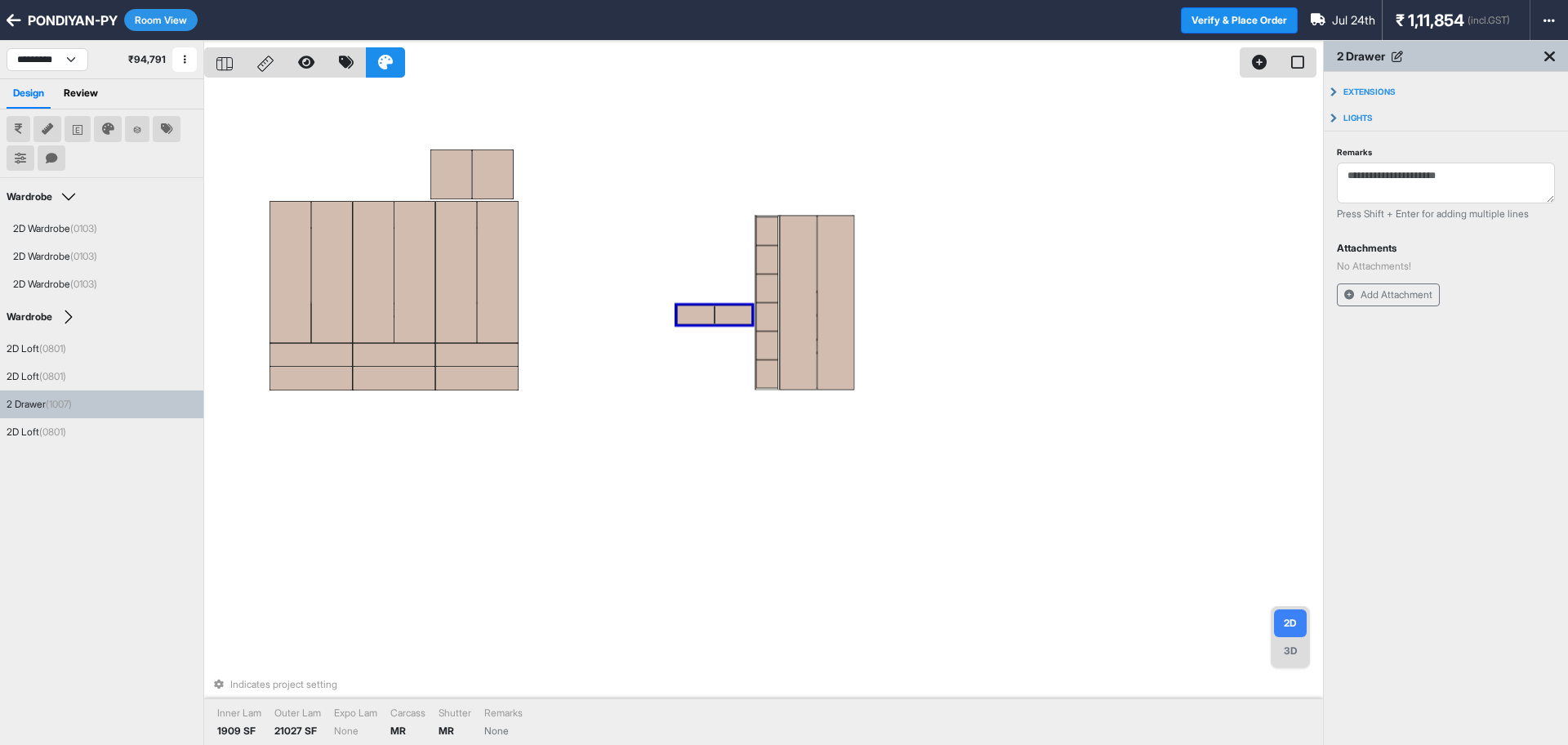 click on "Indicates project setting Inner Lam 1909 SF Outer Lam 21027 SF Expo Lam None Carcass MR Shutter MR Remarks None" at bounding box center (764, 413) 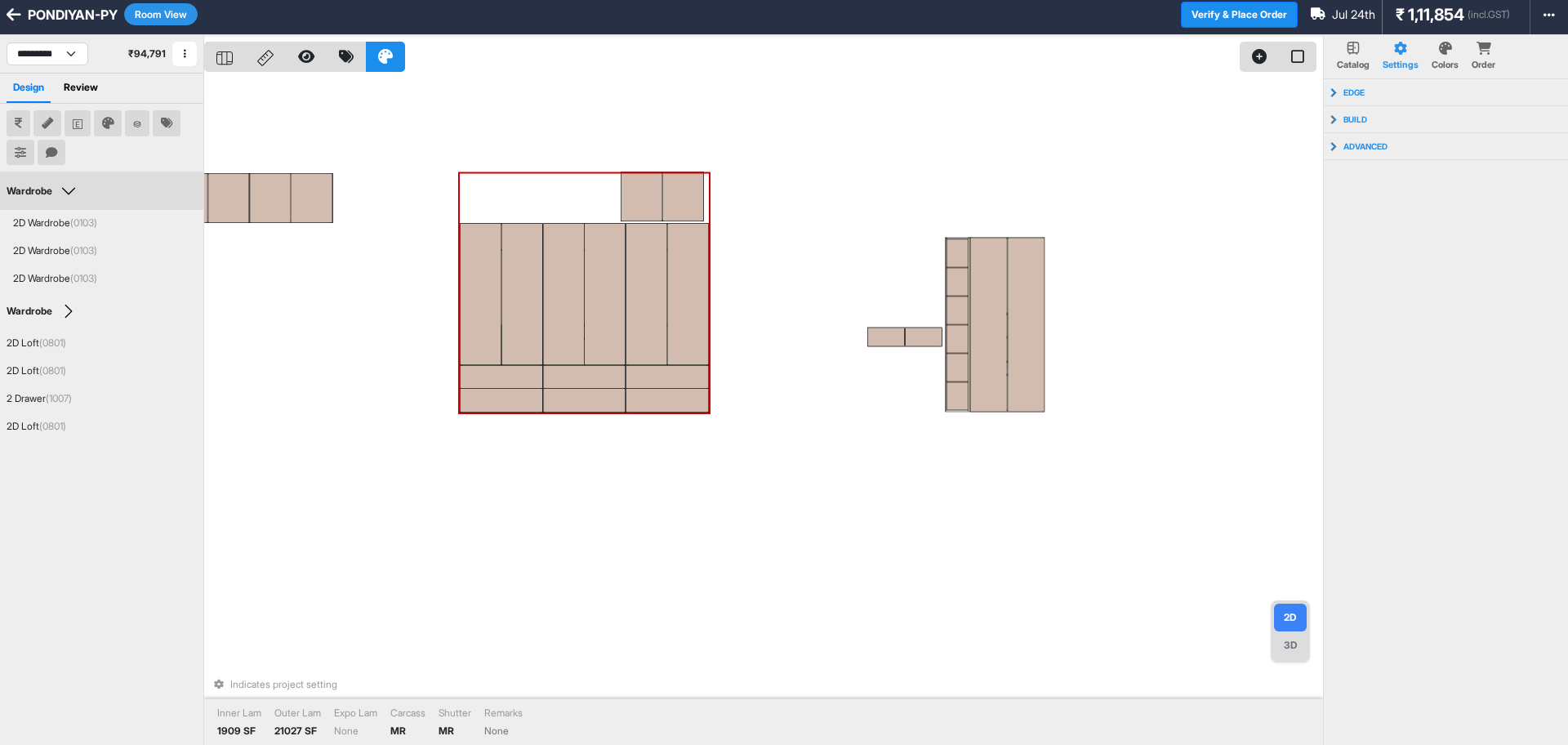 drag, startPoint x: 497, startPoint y: 481, endPoint x: 706, endPoint y: 524, distance: 213.3776 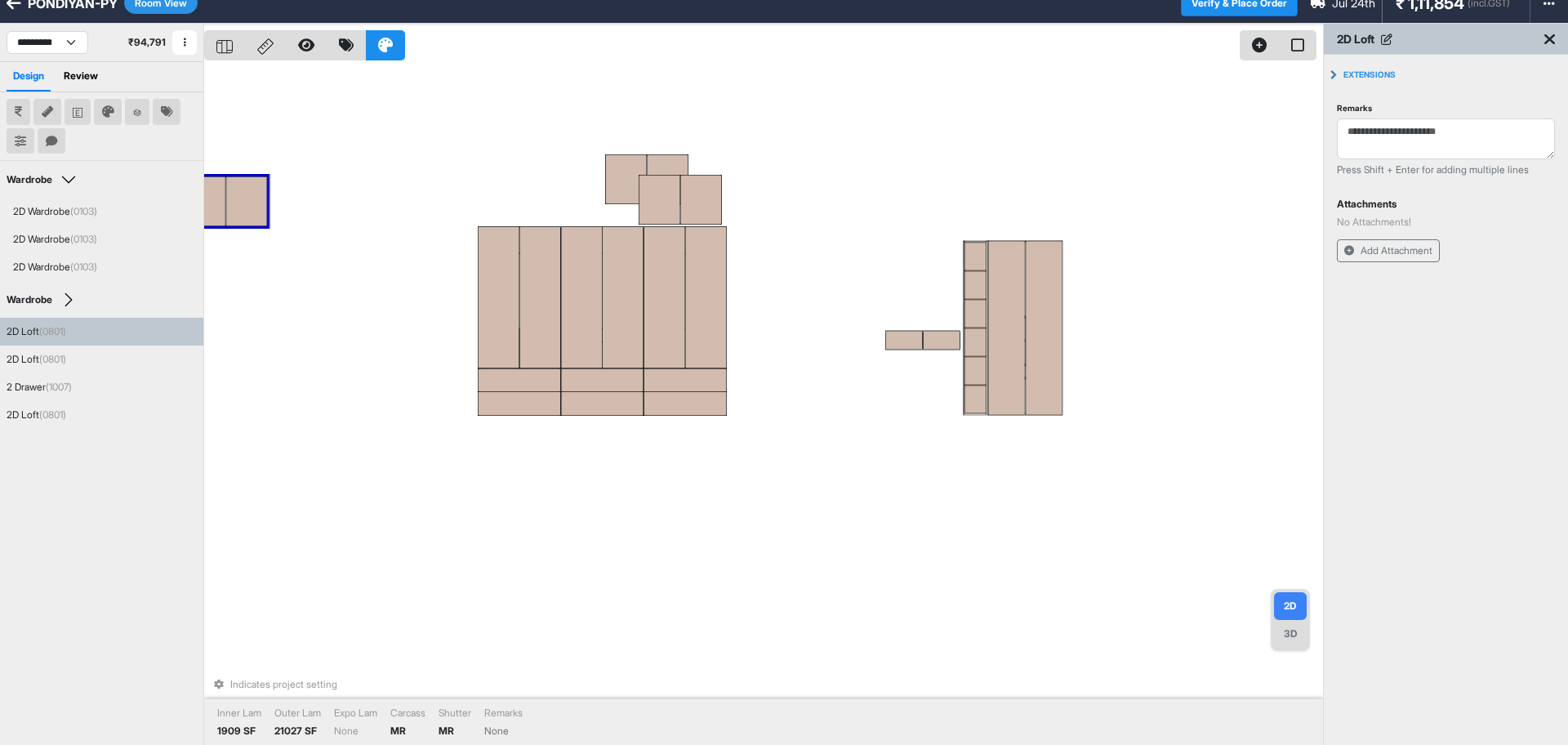 drag, startPoint x: 263, startPoint y: 210, endPoint x: 501, endPoint y: 150, distance: 245.44653 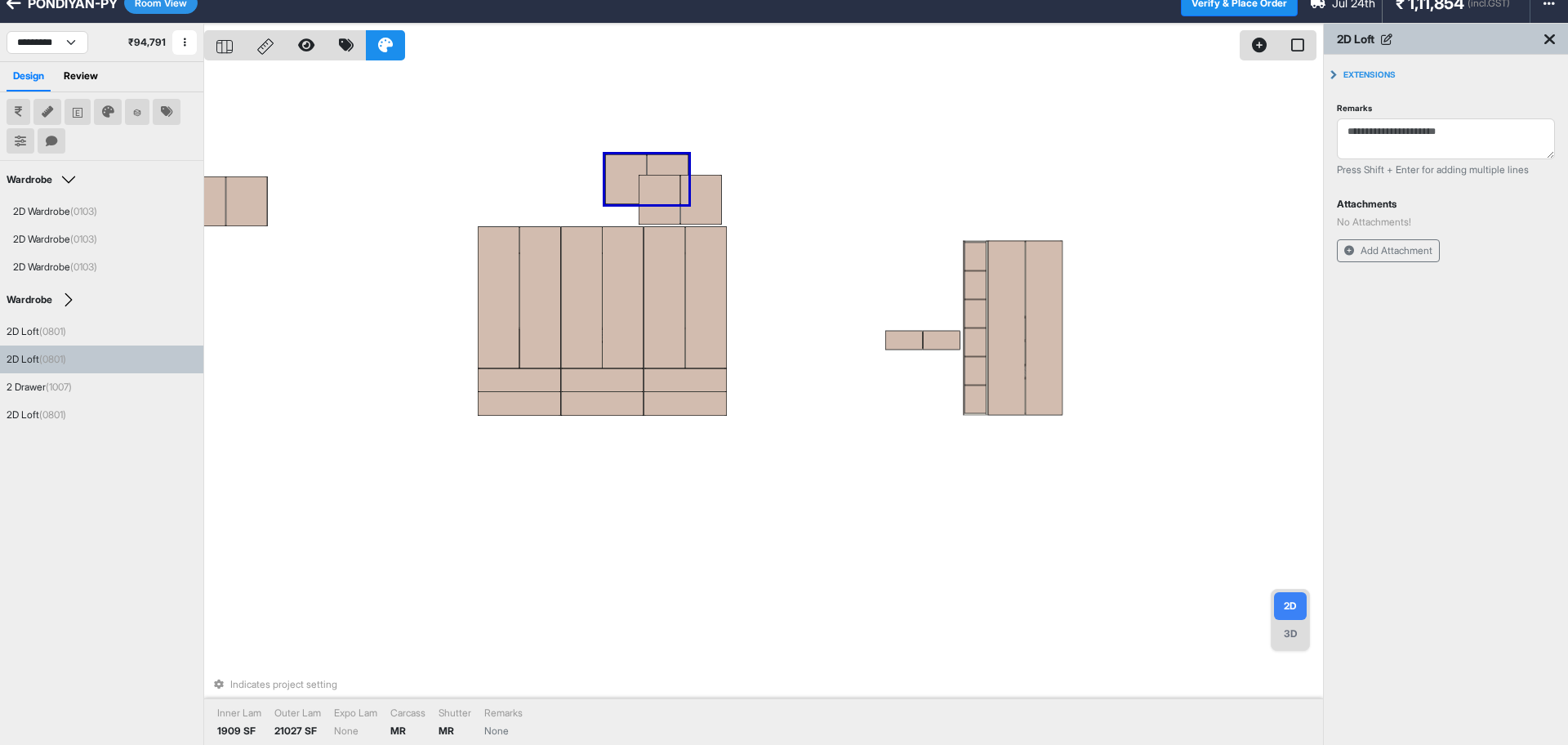 drag, startPoint x: 646, startPoint y: 174, endPoint x: 550, endPoint y: 199, distance: 99.201814 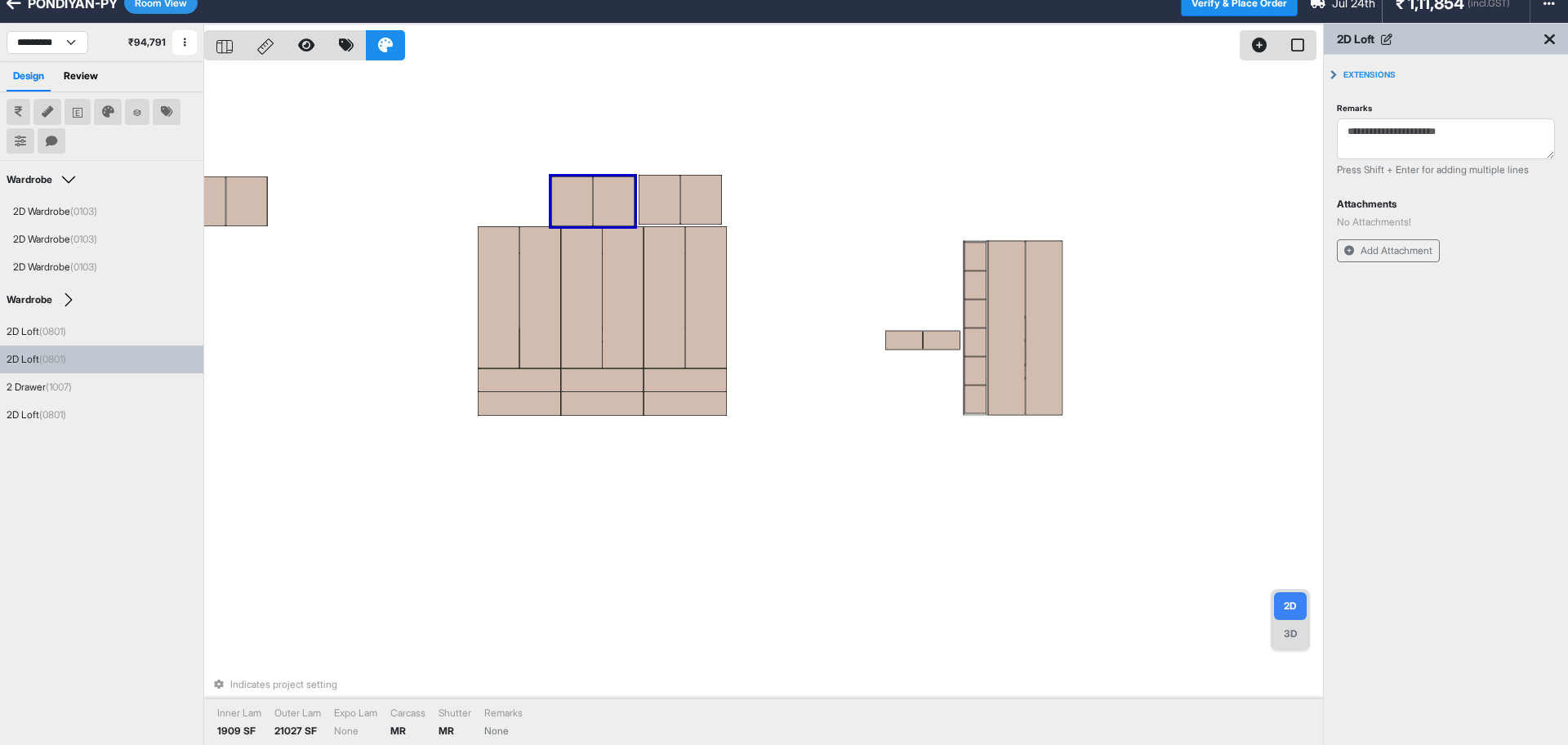 drag, startPoint x: 612, startPoint y: 175, endPoint x: 568, endPoint y: 197, distance: 49.193496 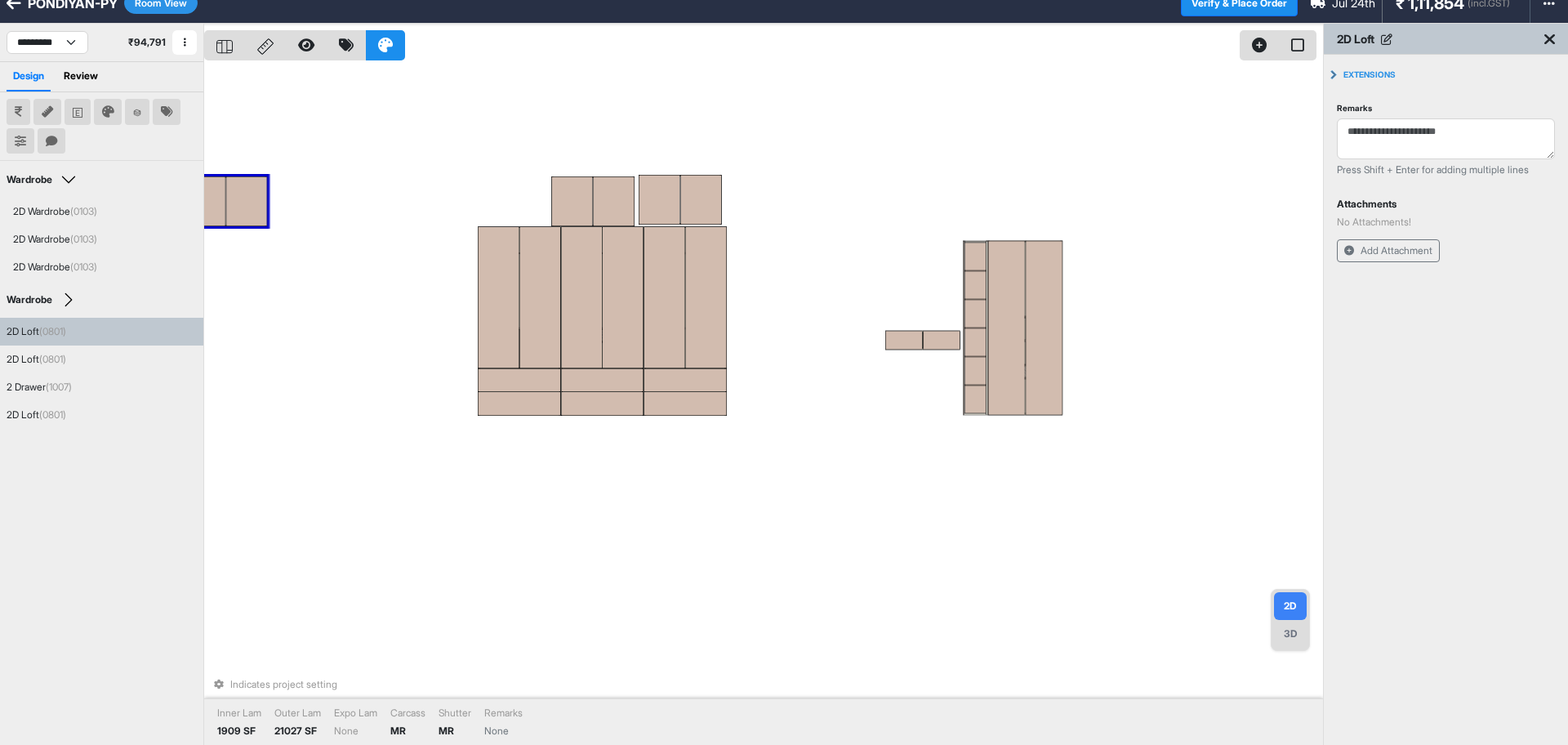 drag, startPoint x: 241, startPoint y: 189, endPoint x: 342, endPoint y: 176, distance: 101.833 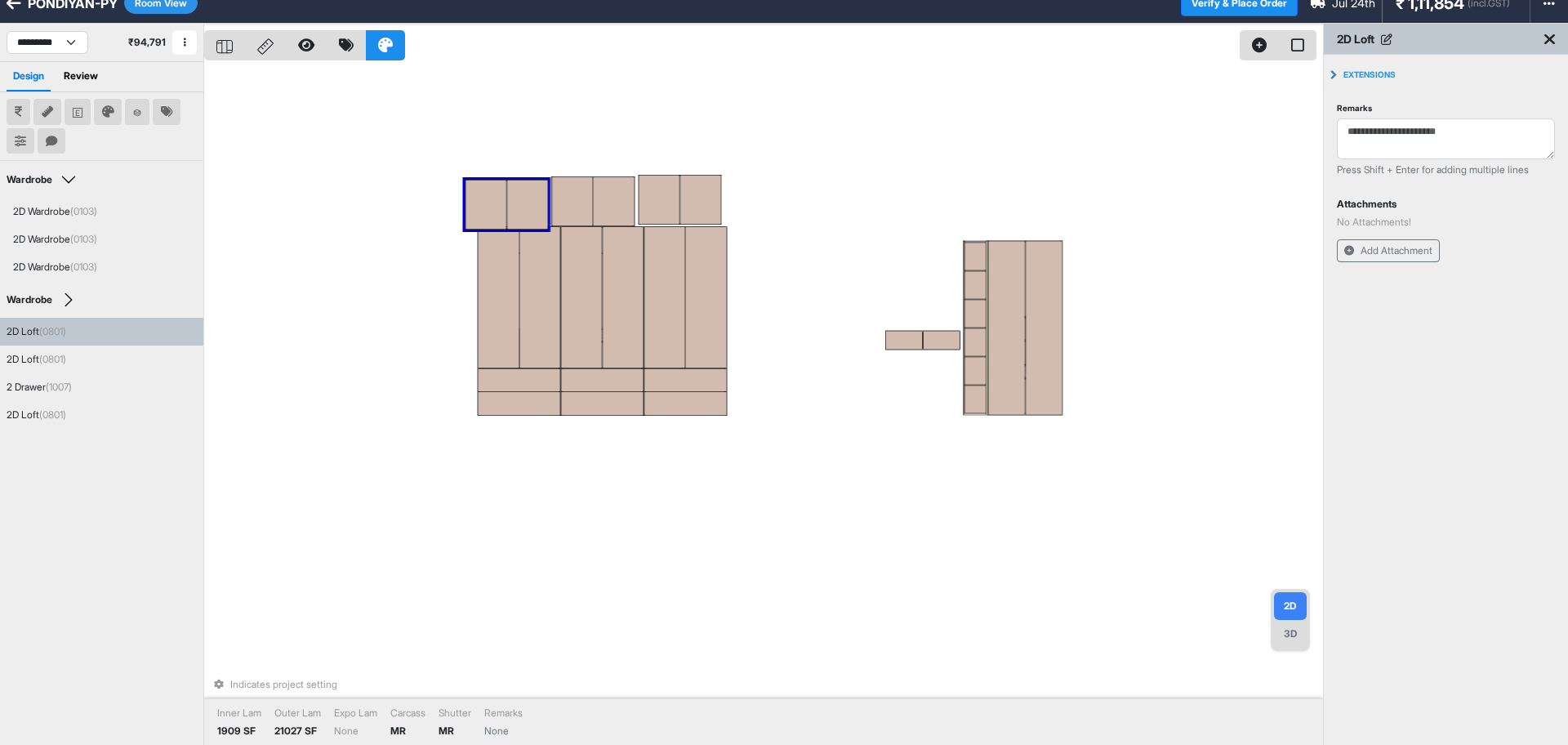 drag, startPoint x: 229, startPoint y: 196, endPoint x: 510, endPoint y: 199, distance: 281.01601 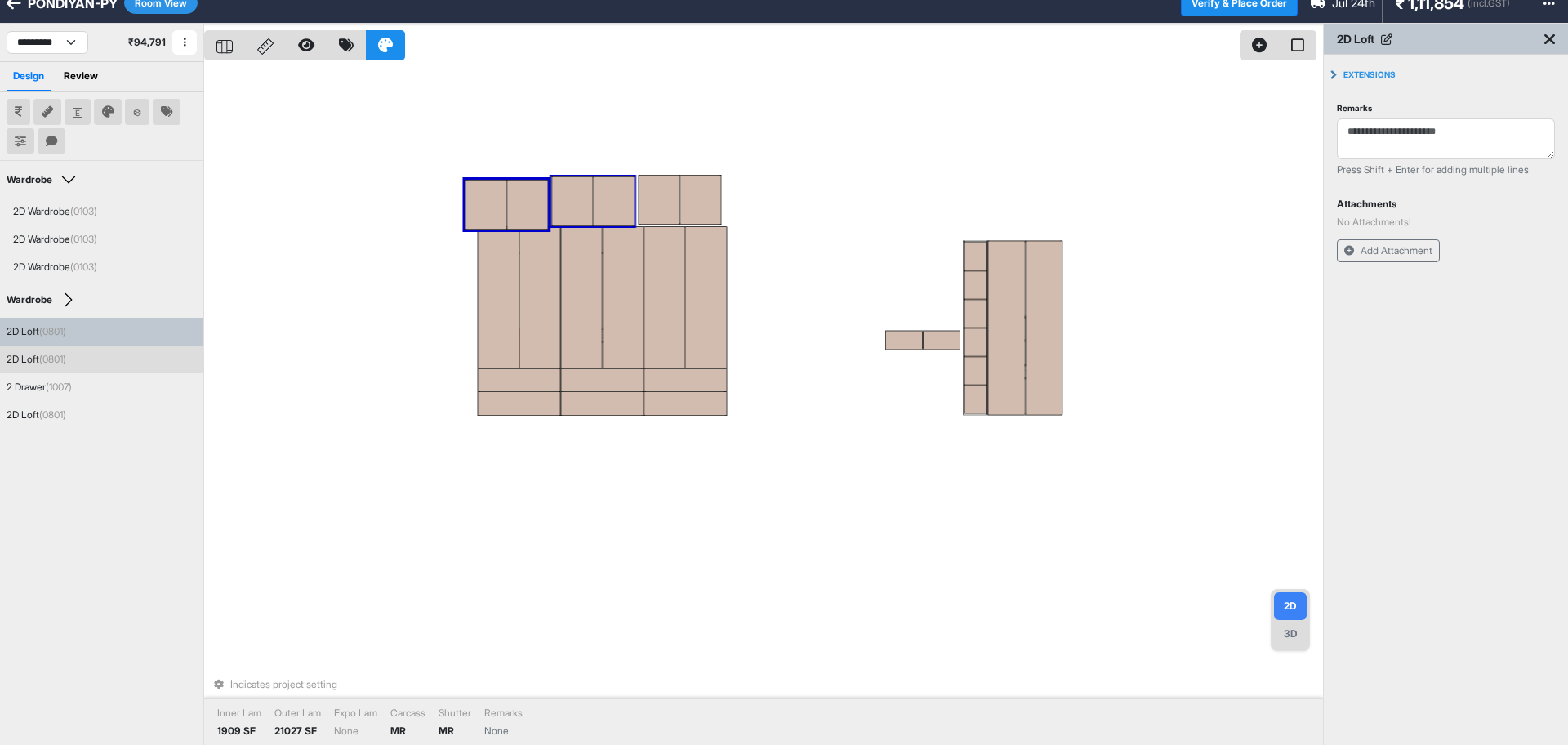 click at bounding box center [572, 201] 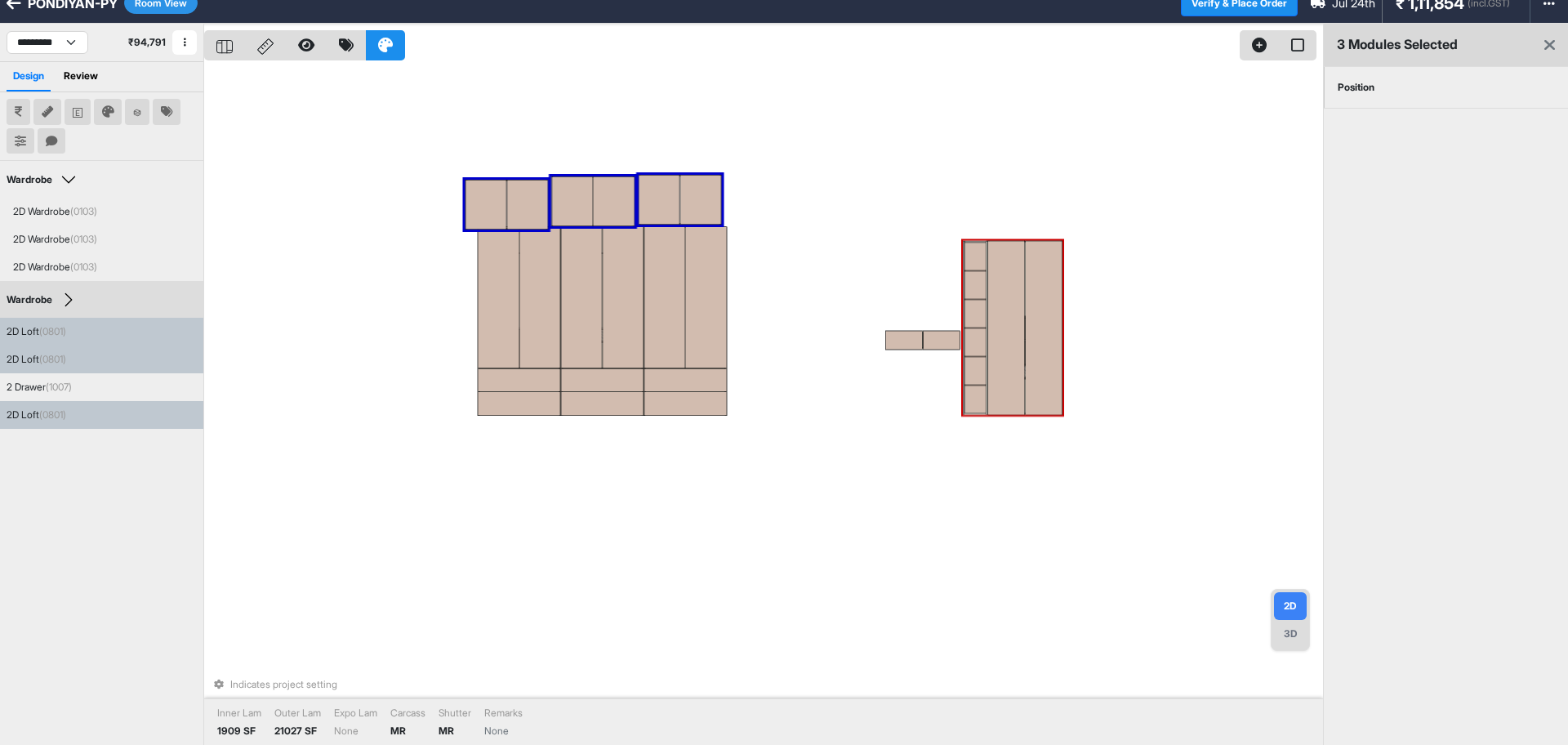 click on "Position" at bounding box center [1356, 87] 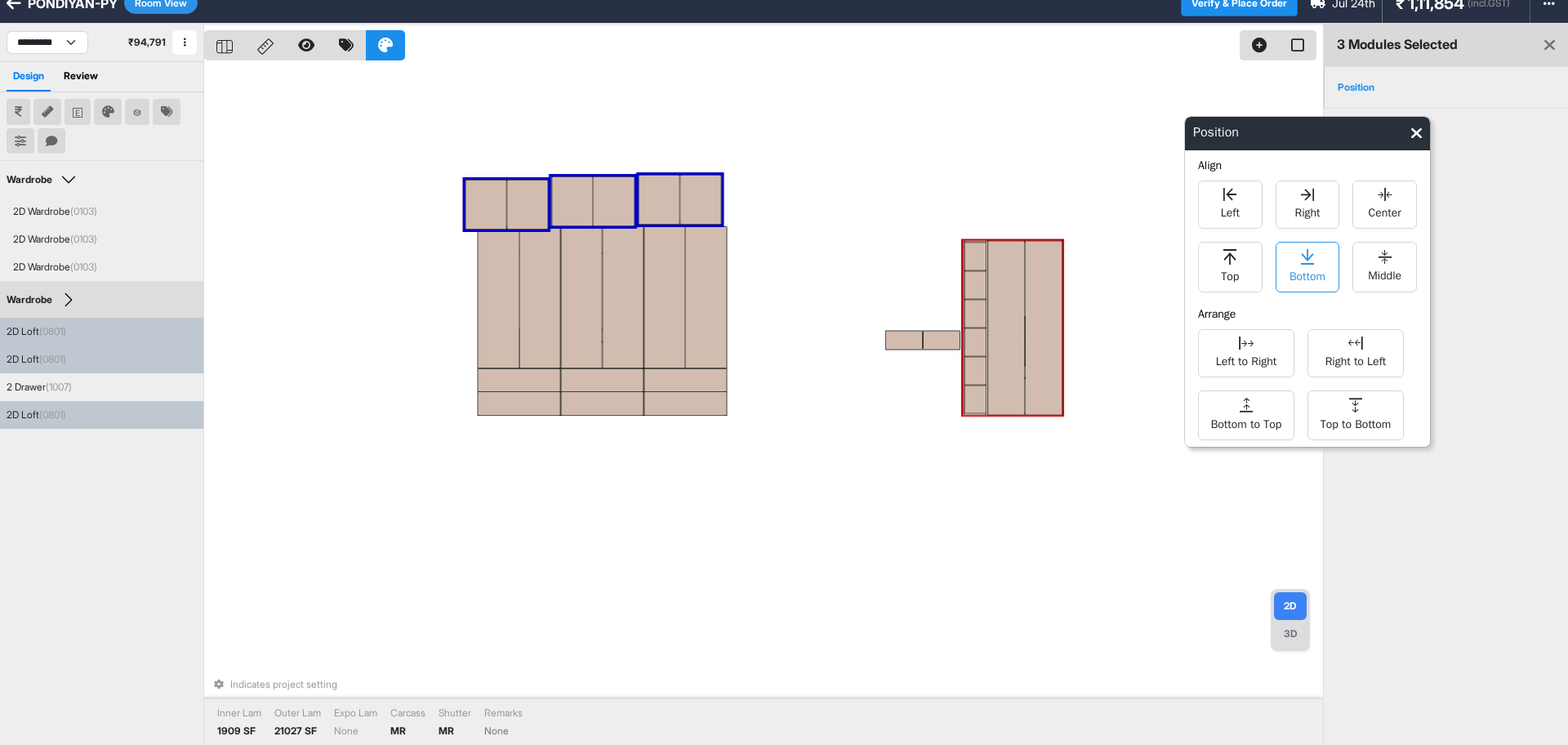 click on "Bottom" at bounding box center (1307, 274) 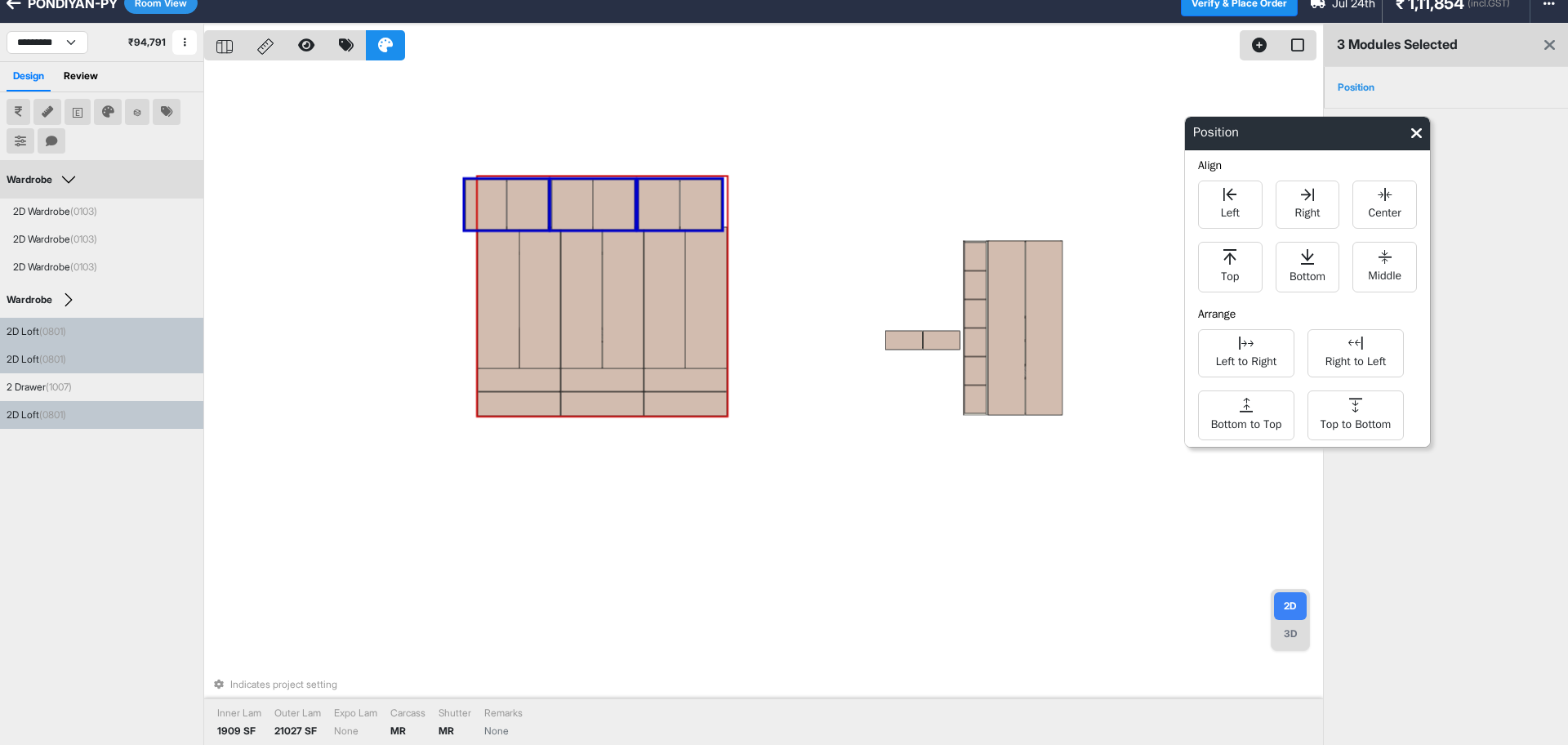 click at bounding box center (540, 298) 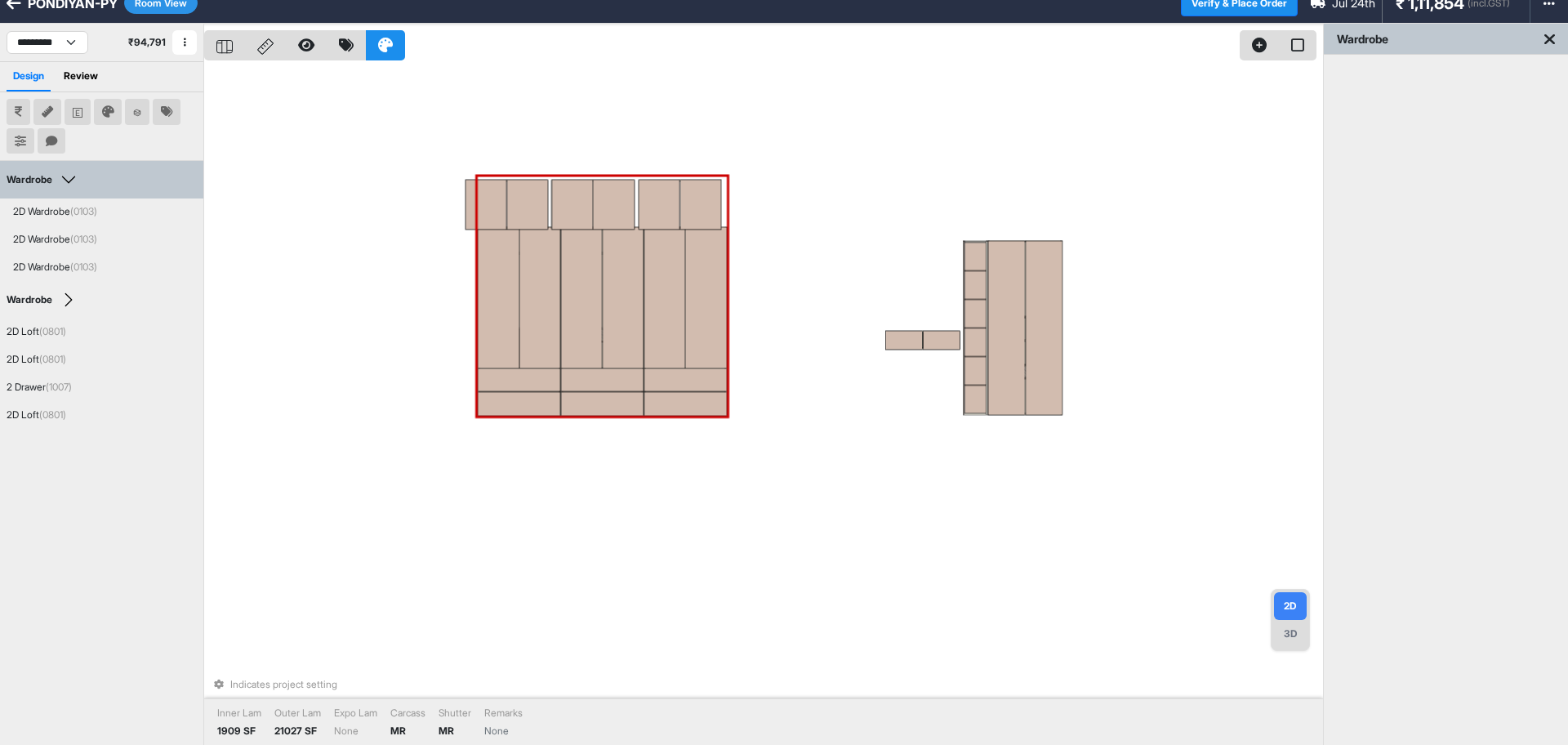 click at bounding box center (540, 298) 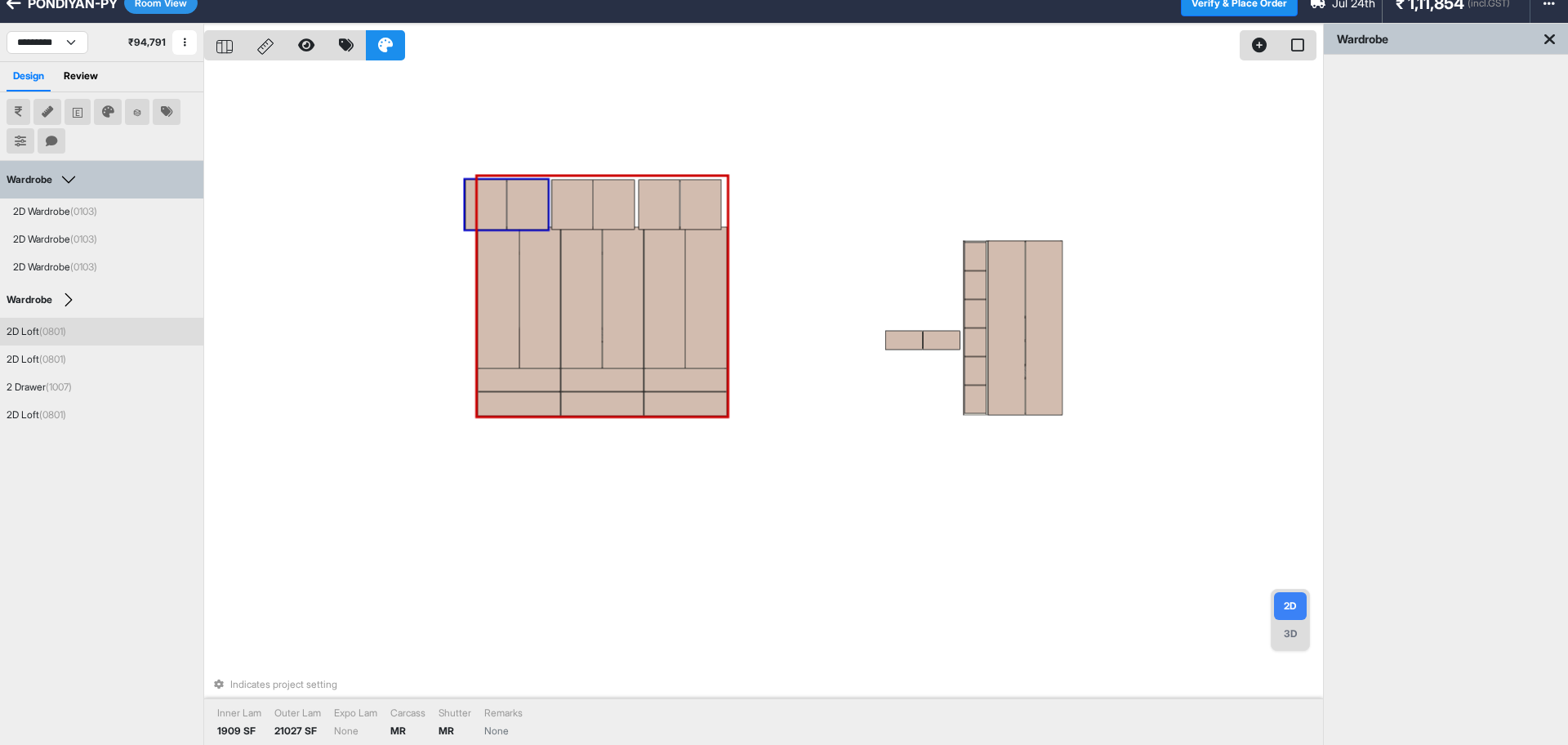click at bounding box center (528, 204) 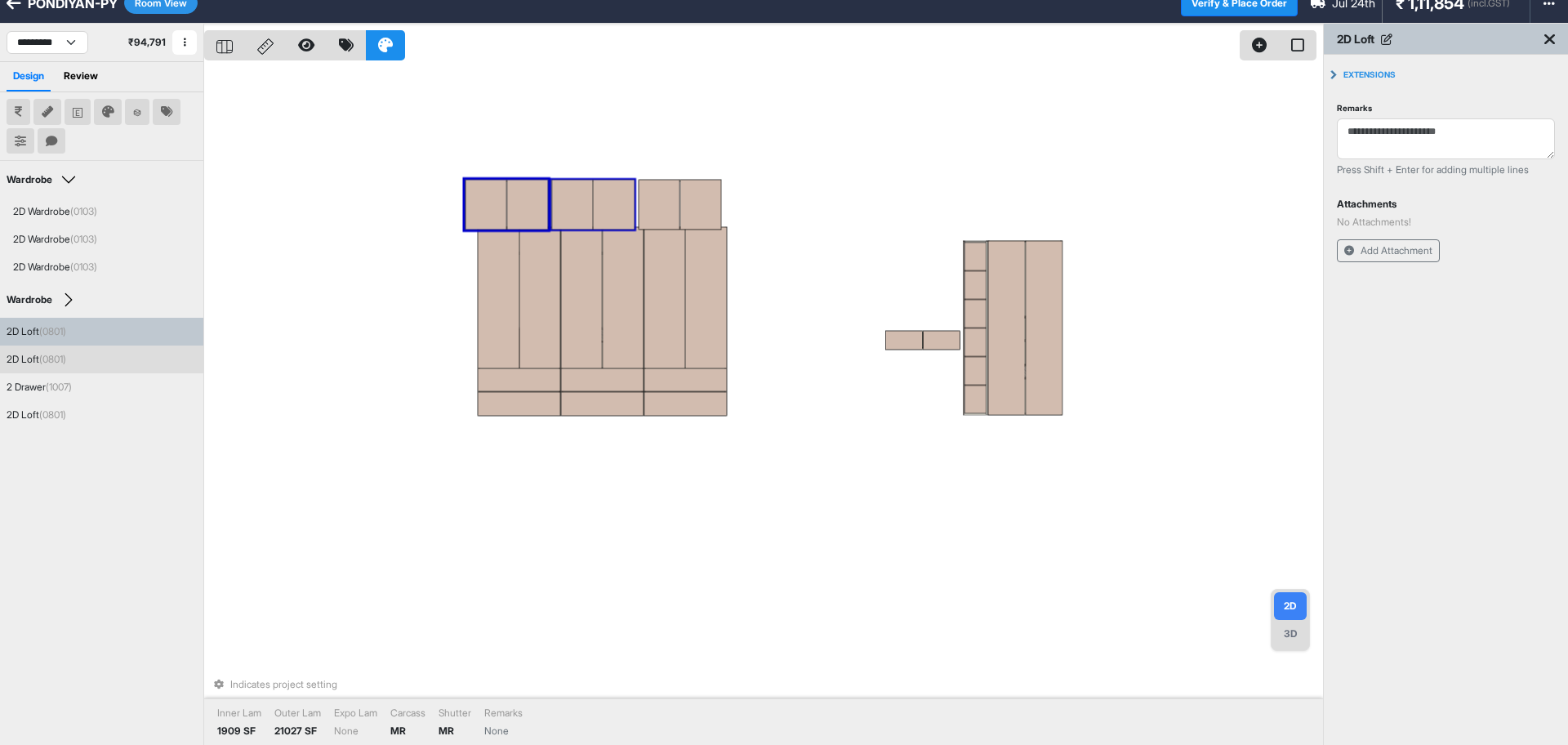 drag, startPoint x: 593, startPoint y: 207, endPoint x: 601, endPoint y: 208, distance: 8.062258 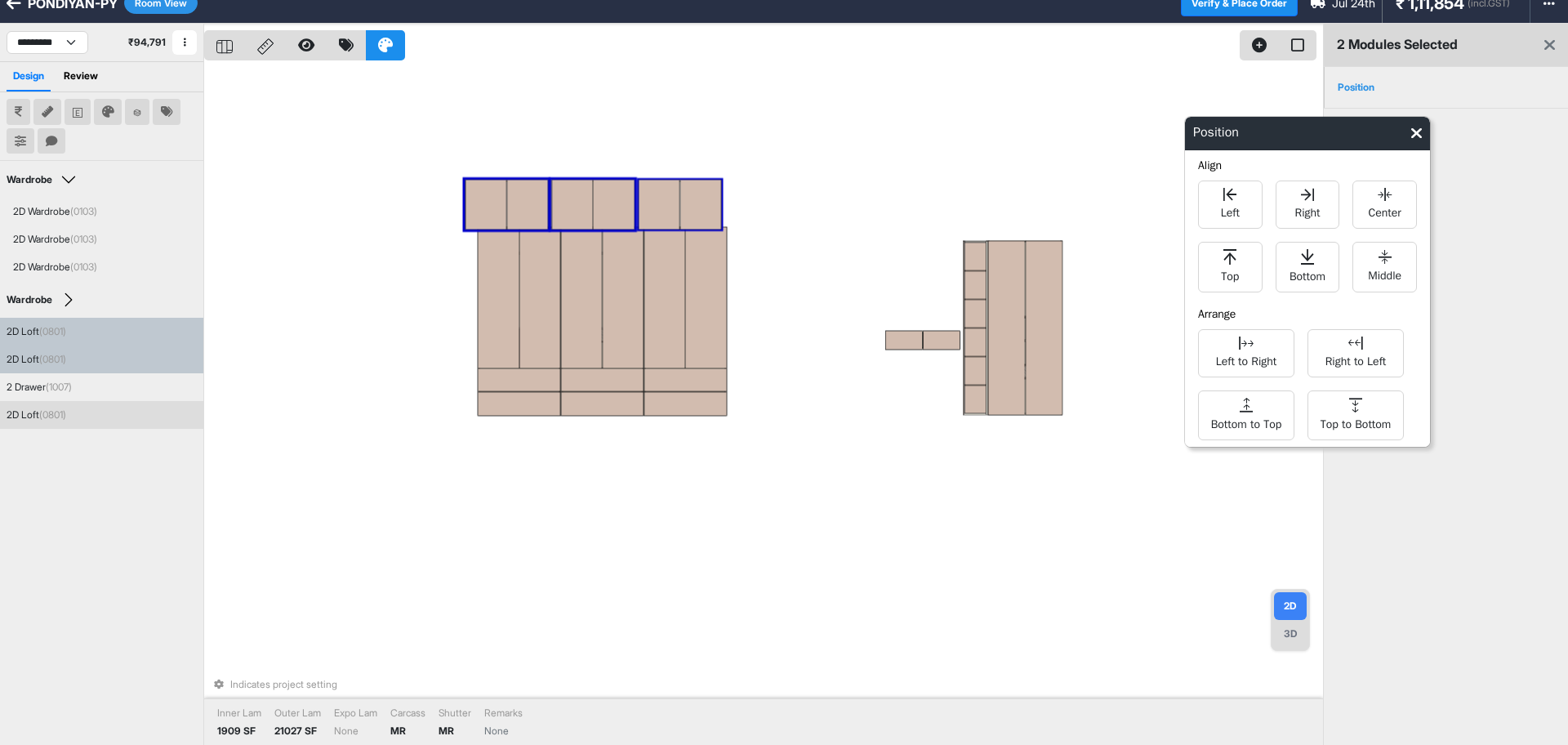 click at bounding box center (659, 204) 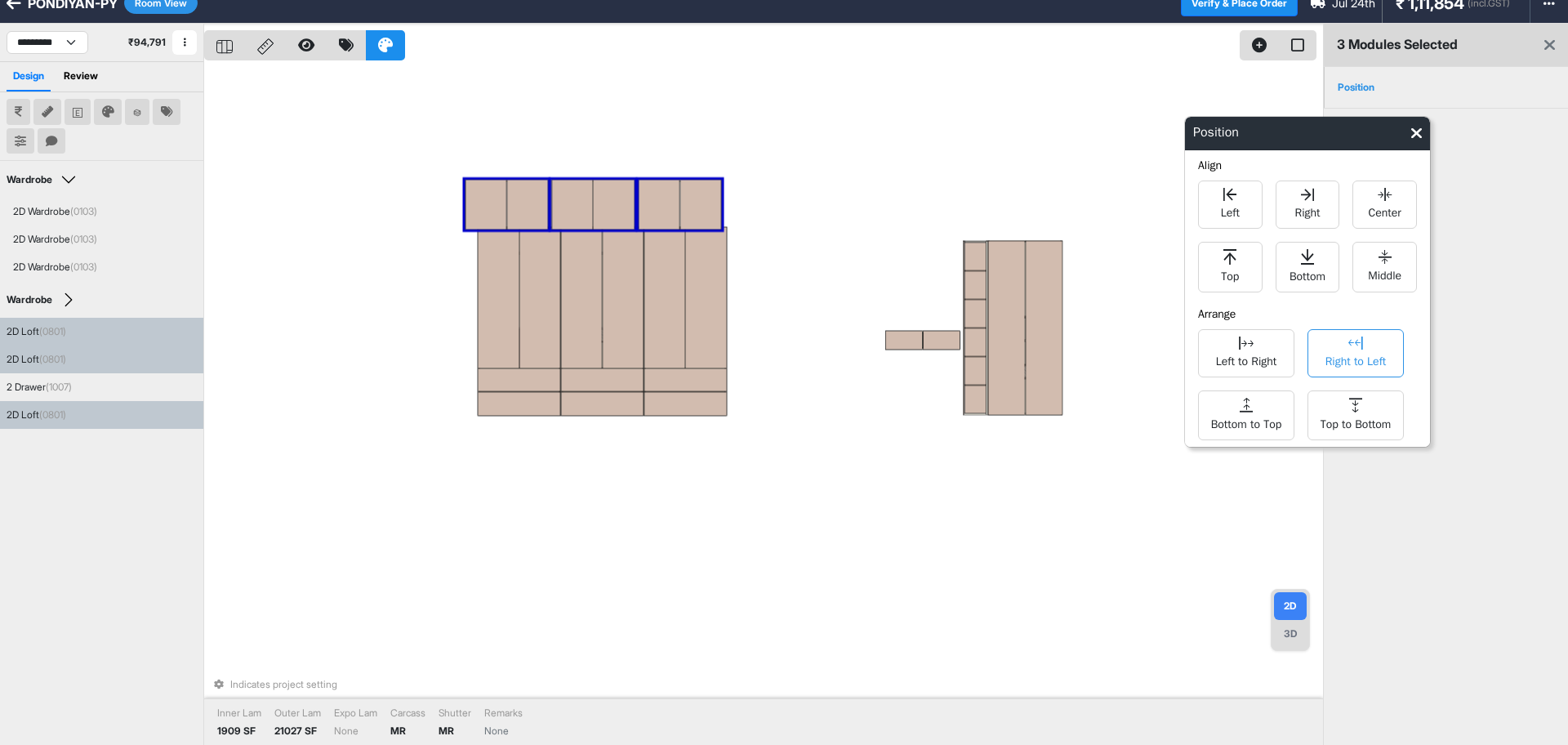 click on "Right to Left" at bounding box center [1356, 353] 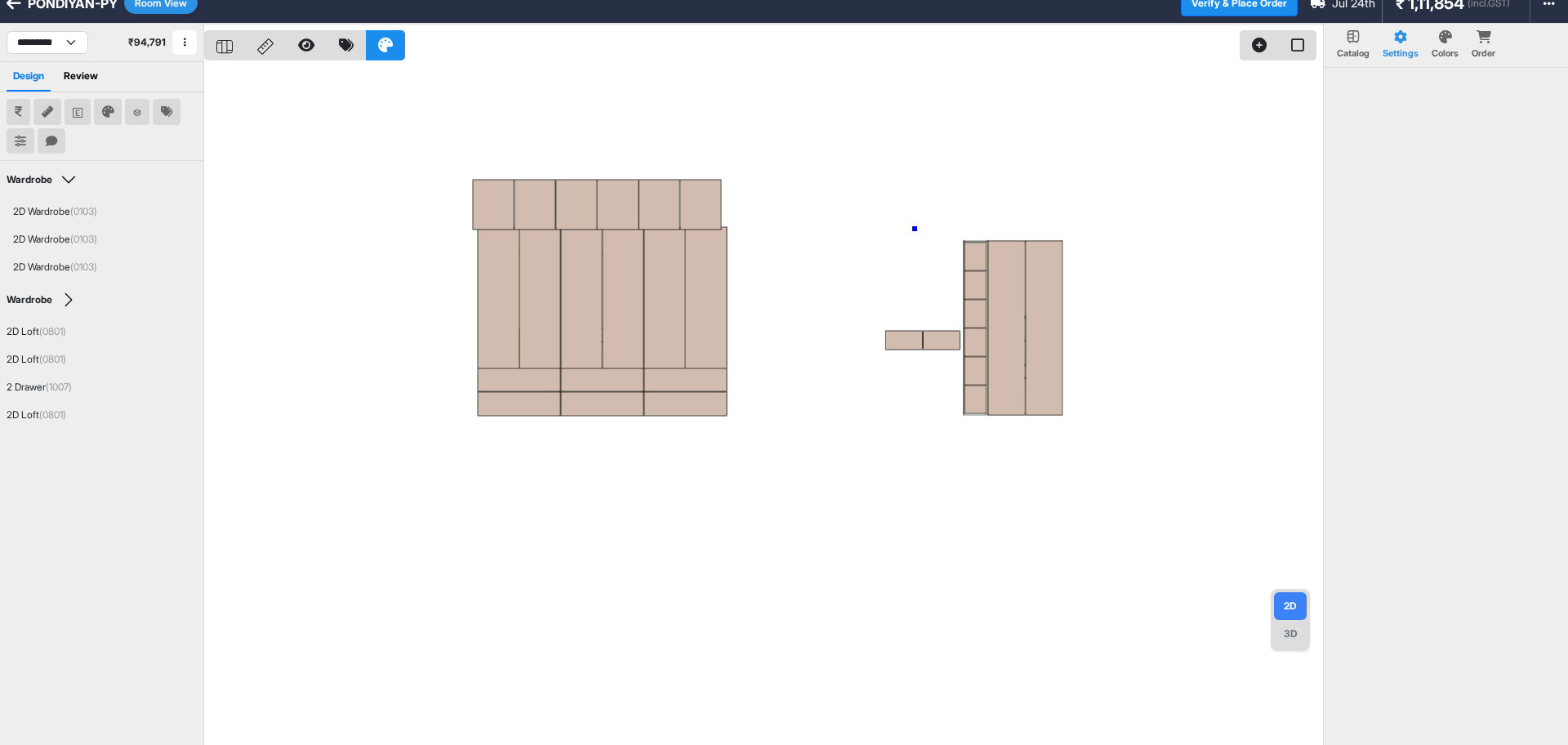 click at bounding box center (764, 396) 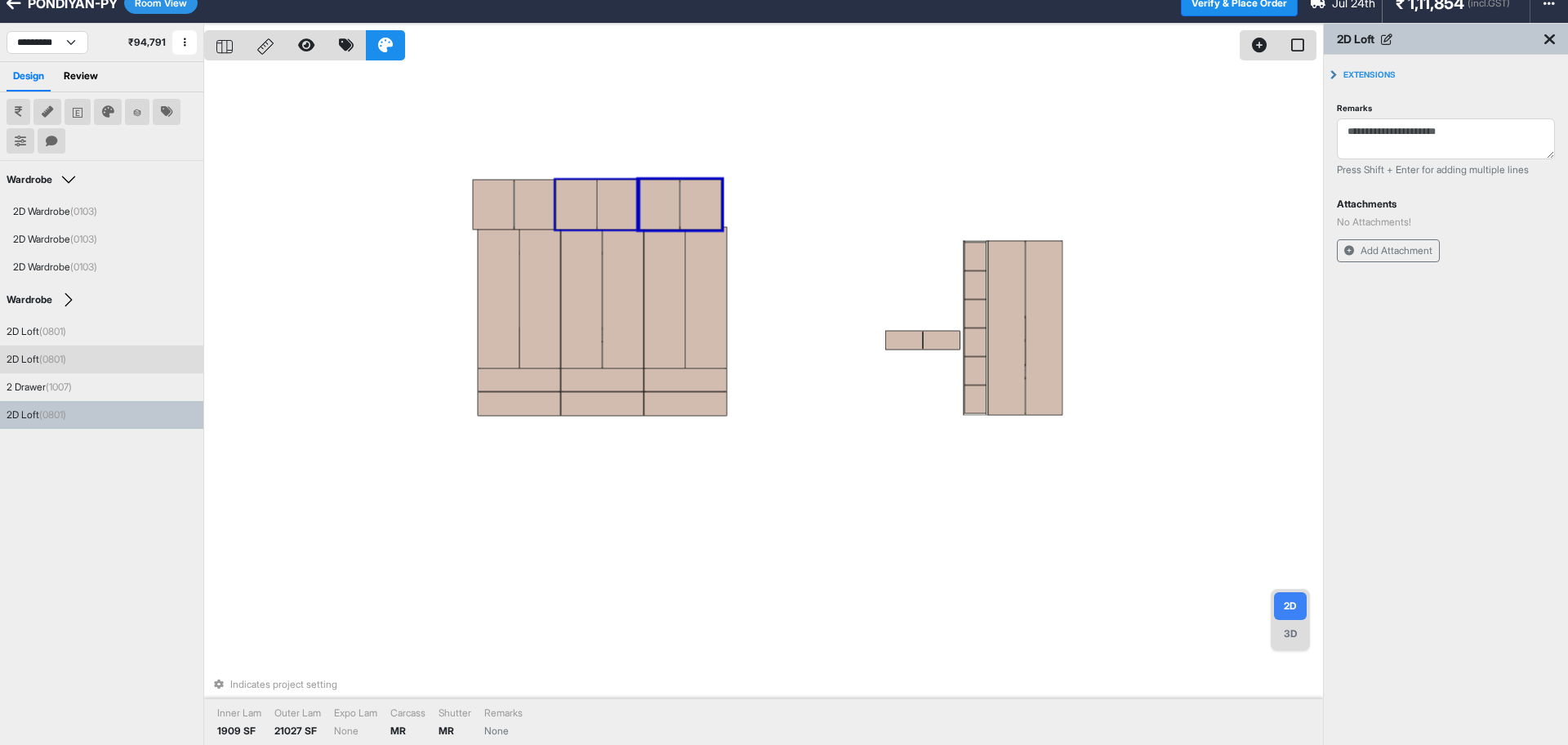 click at bounding box center [617, 204] 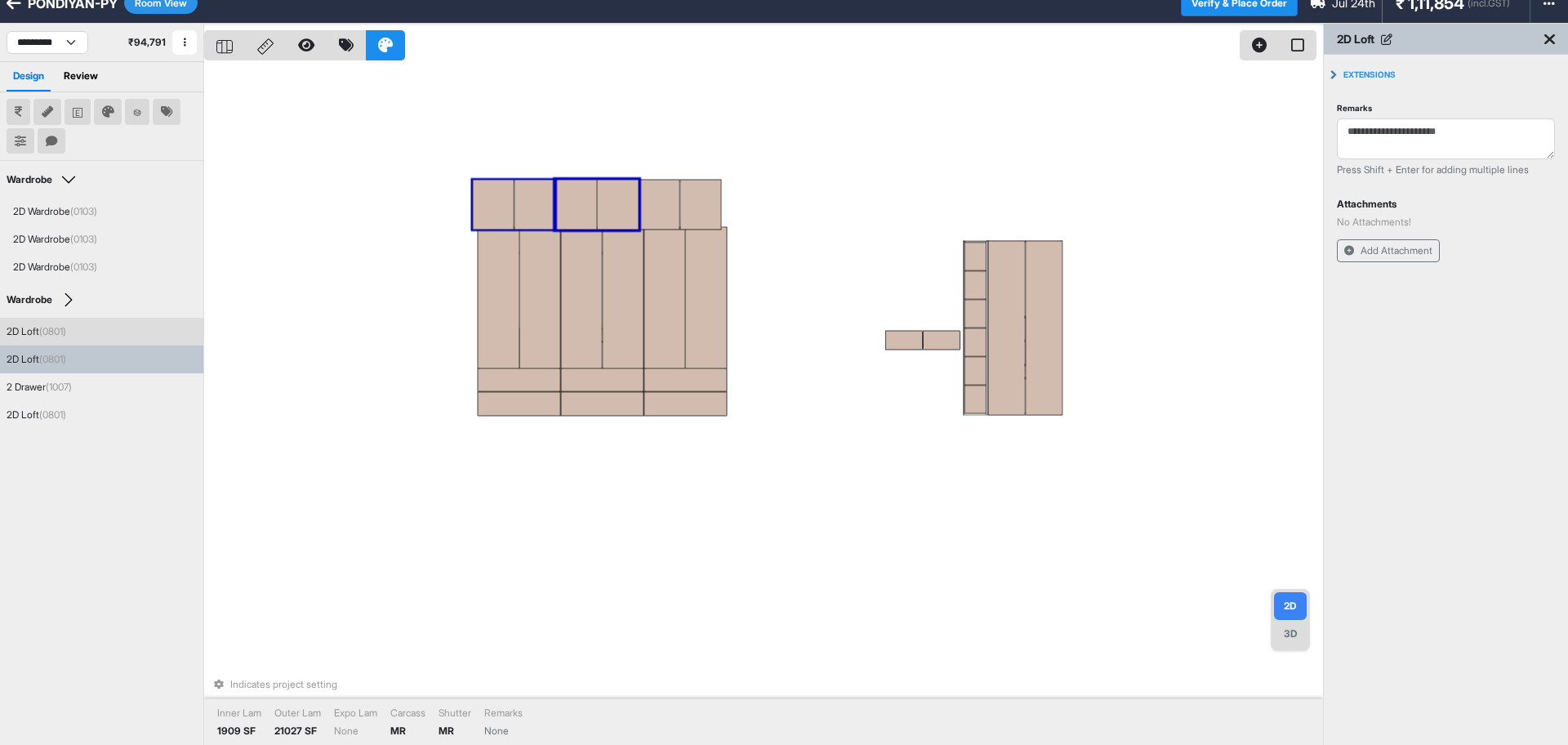 click at bounding box center [535, 204] 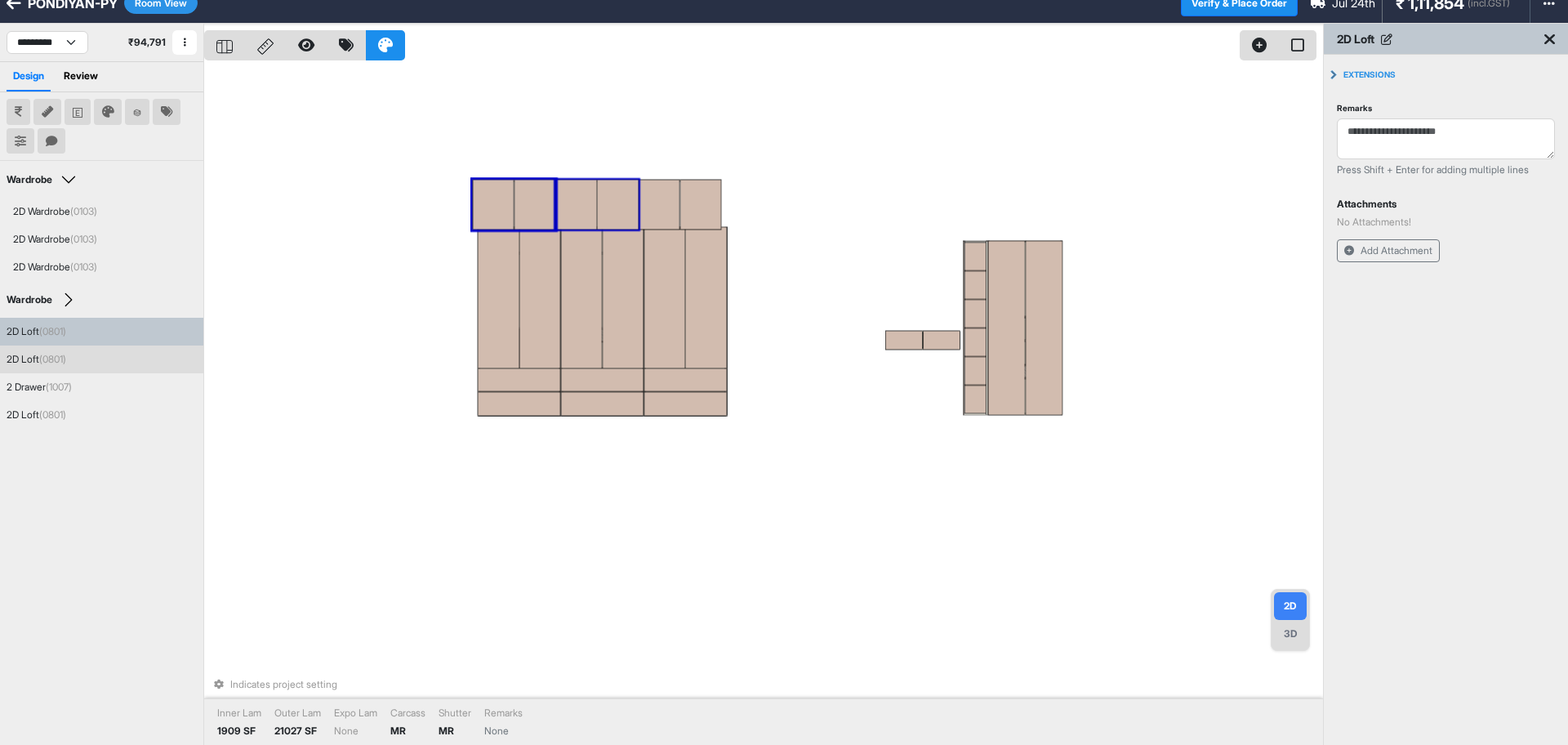 click at bounding box center (576, 204) 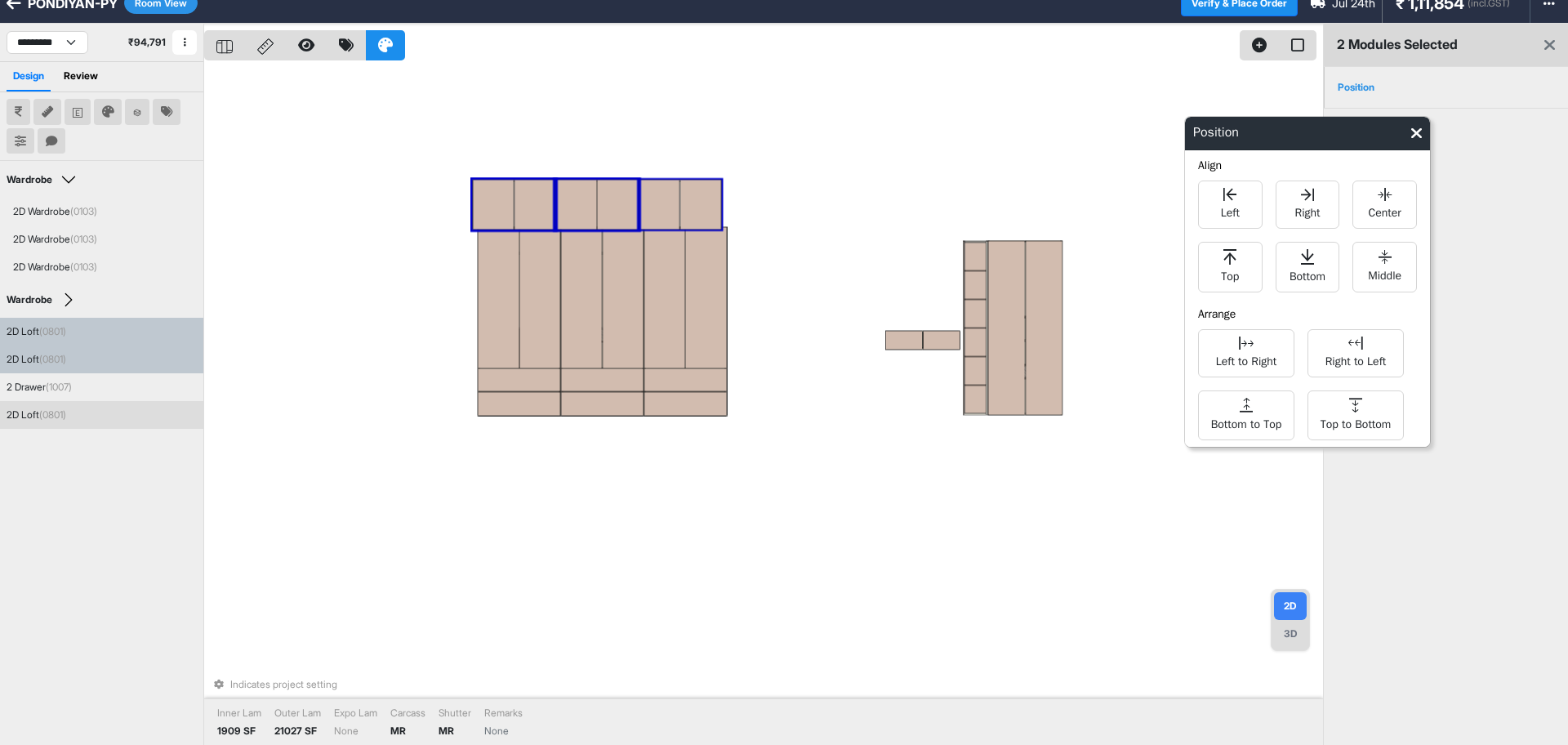 click at bounding box center [659, 204] 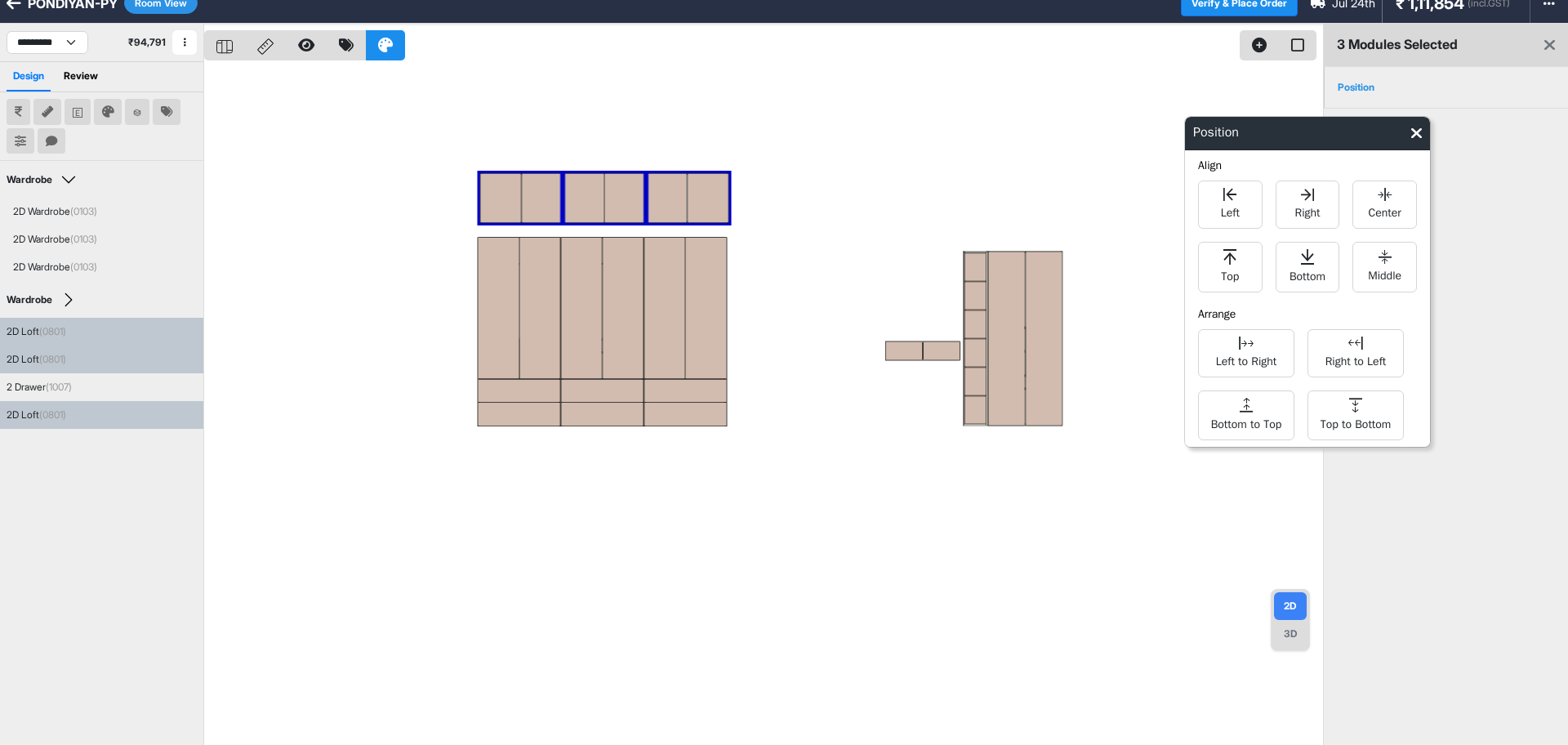 drag, startPoint x: 686, startPoint y: 218, endPoint x: 700, endPoint y: 225, distance: 15.652476 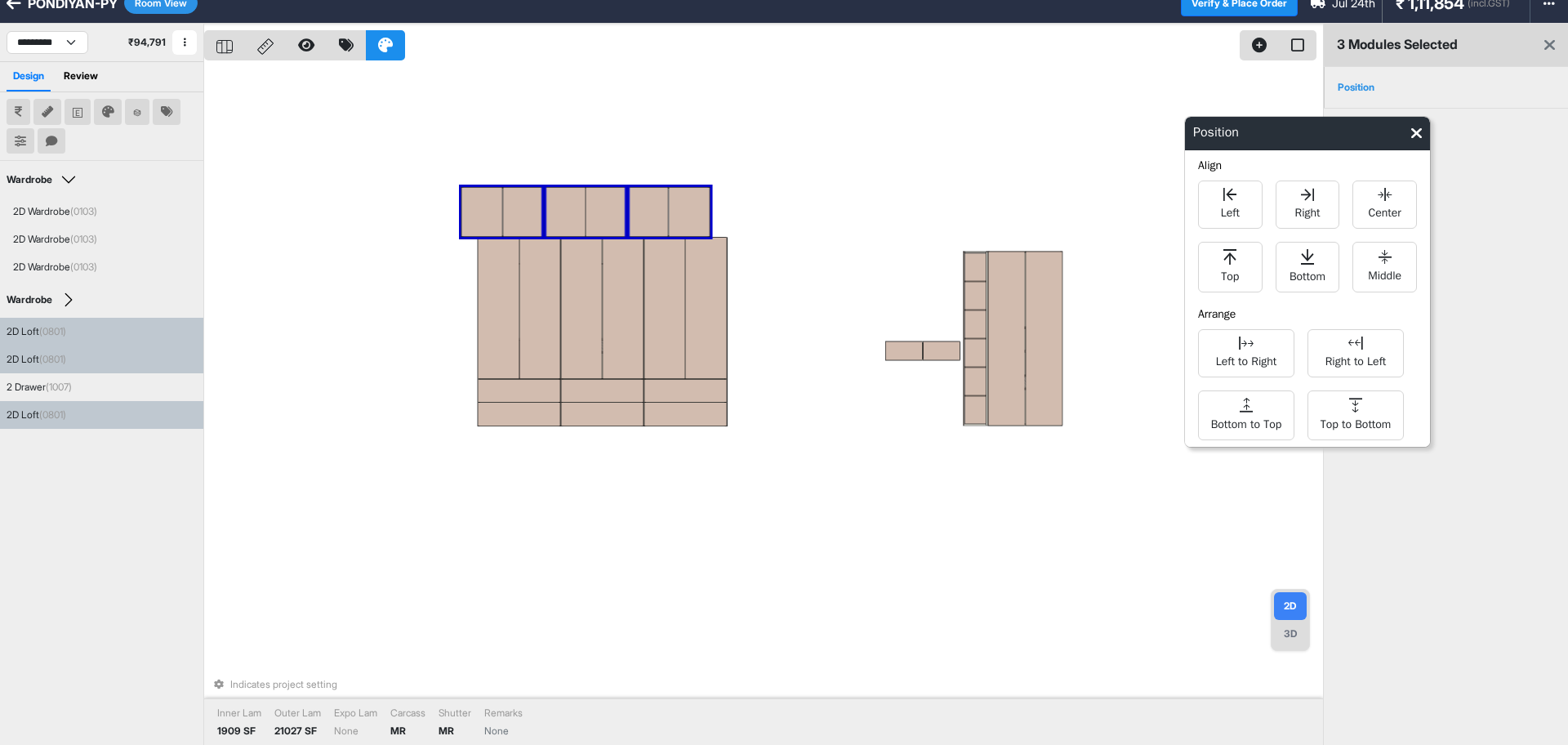 drag, startPoint x: 714, startPoint y: 210, endPoint x: 696, endPoint y: 224, distance: 22.803509 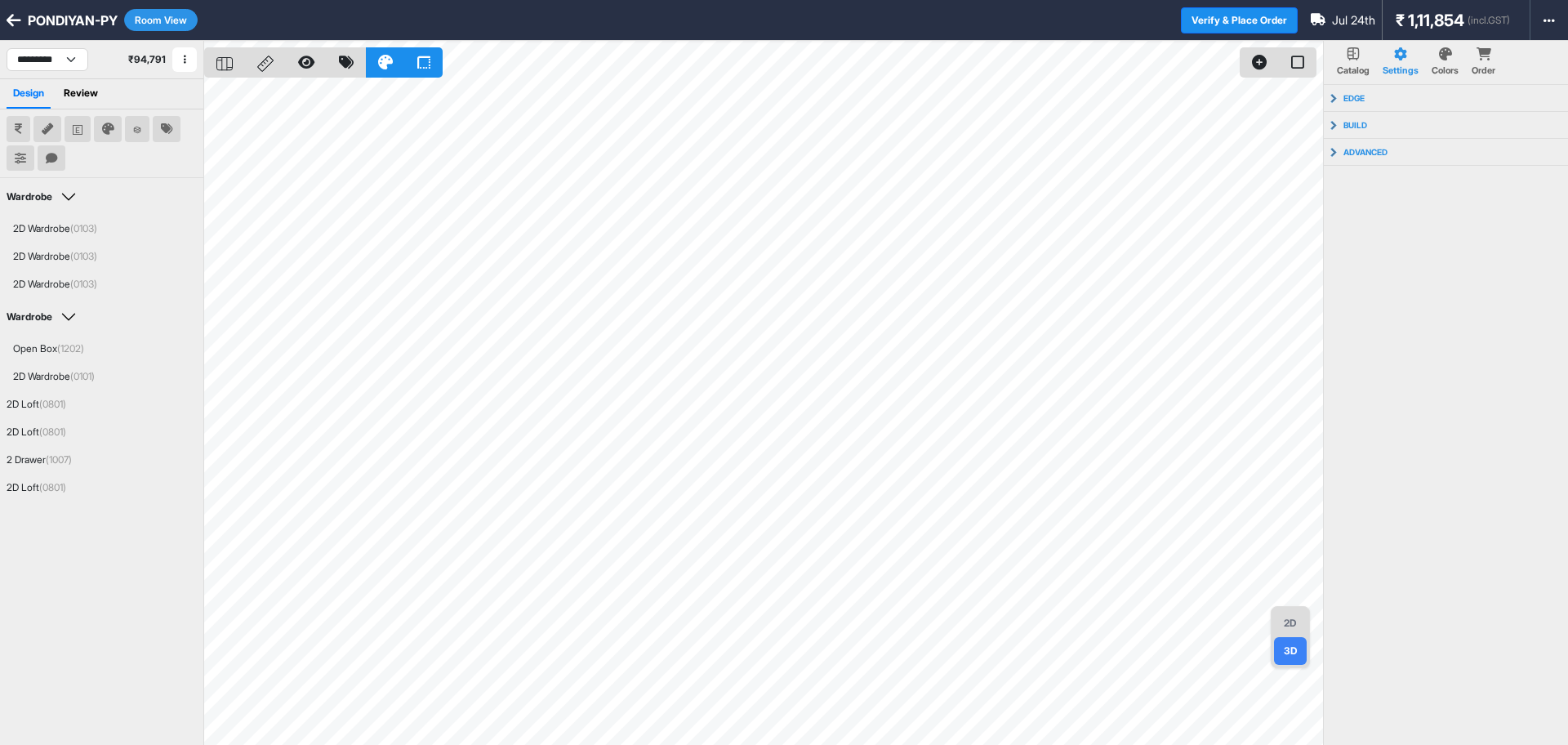 scroll, scrollTop: 0, scrollLeft: 0, axis: both 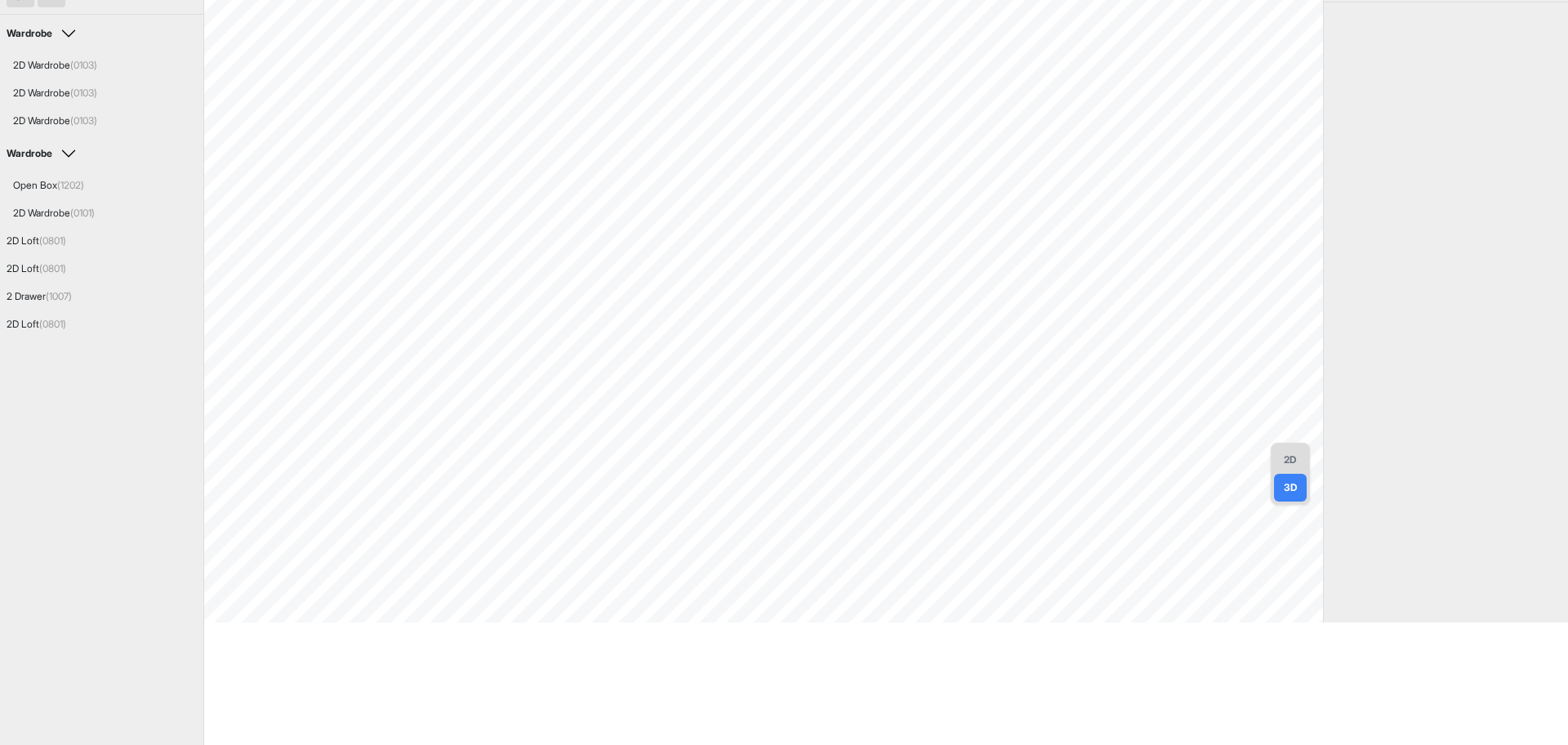 click on "2D" at bounding box center (1290, 460) 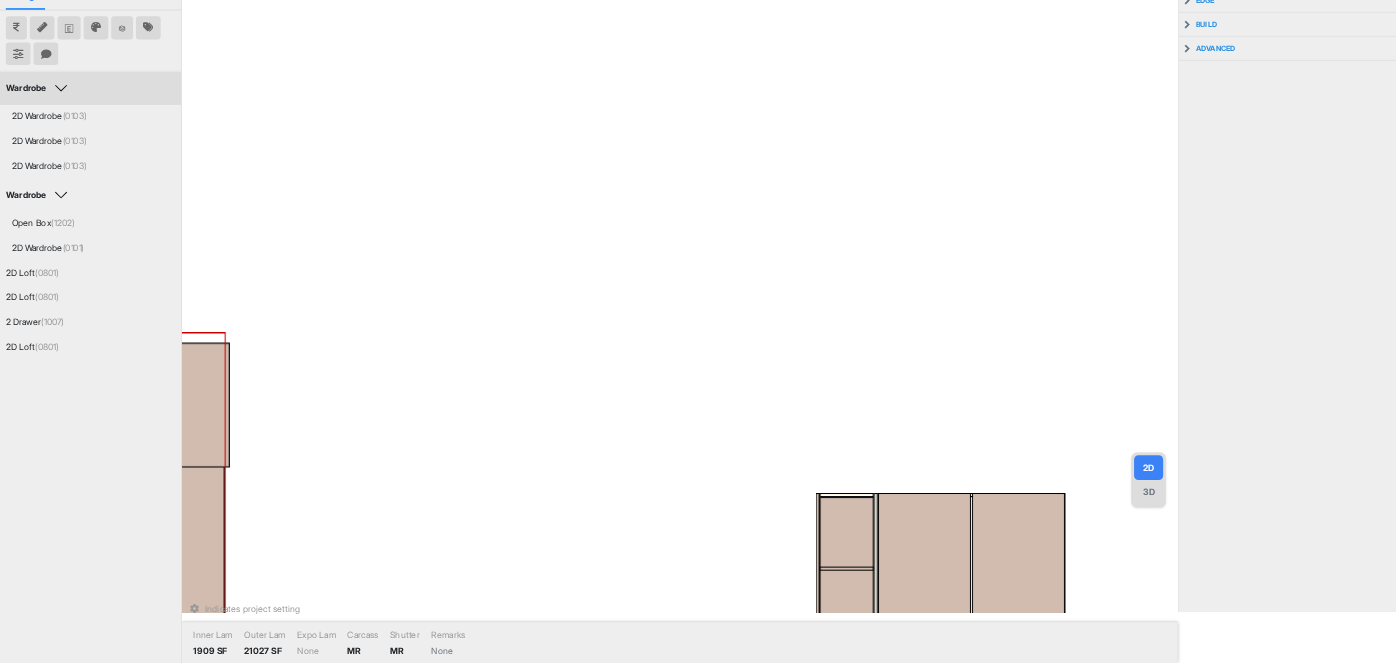 scroll, scrollTop: 0, scrollLeft: 0, axis: both 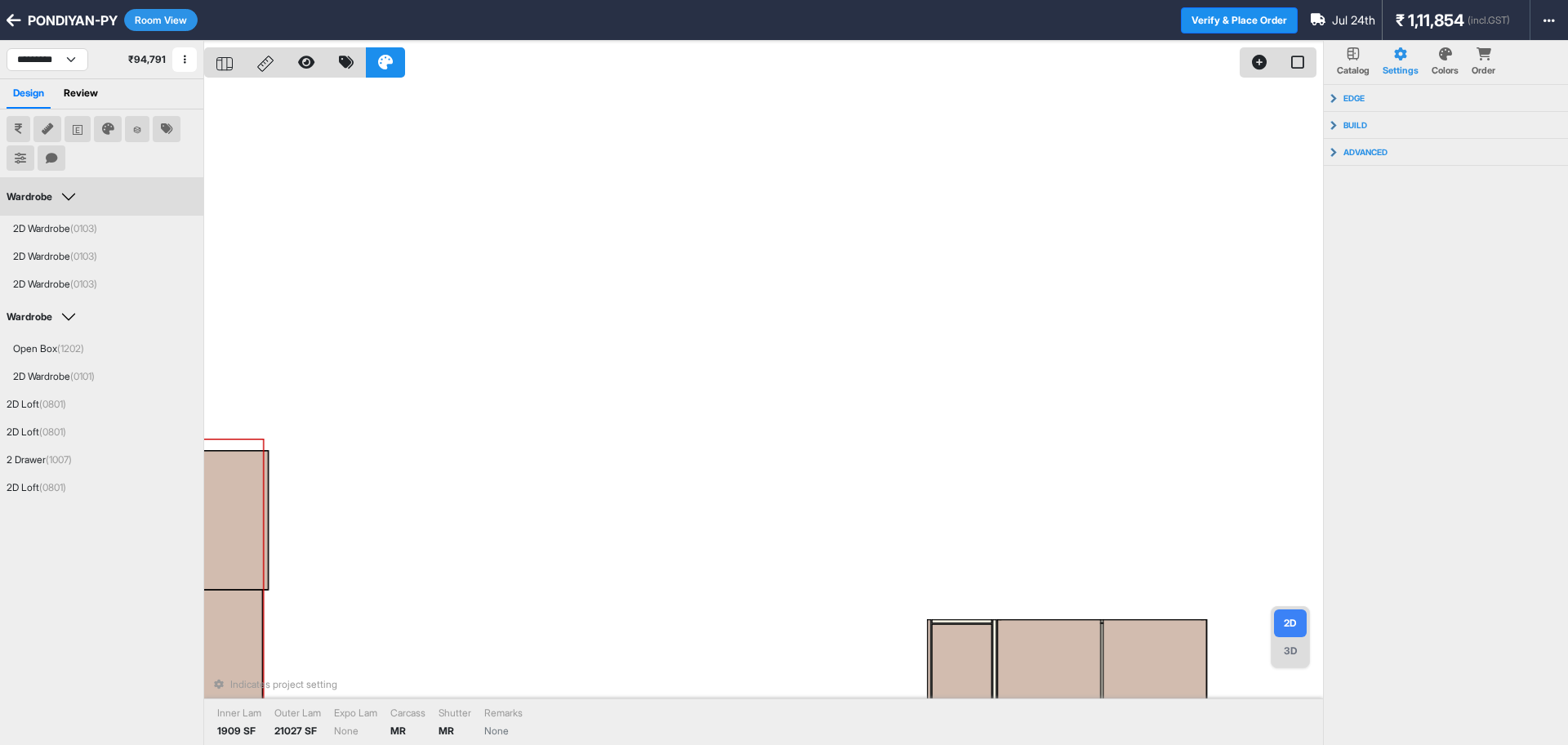 drag, startPoint x: 532, startPoint y: 221, endPoint x: 653, endPoint y: 59, distance: 202.2004 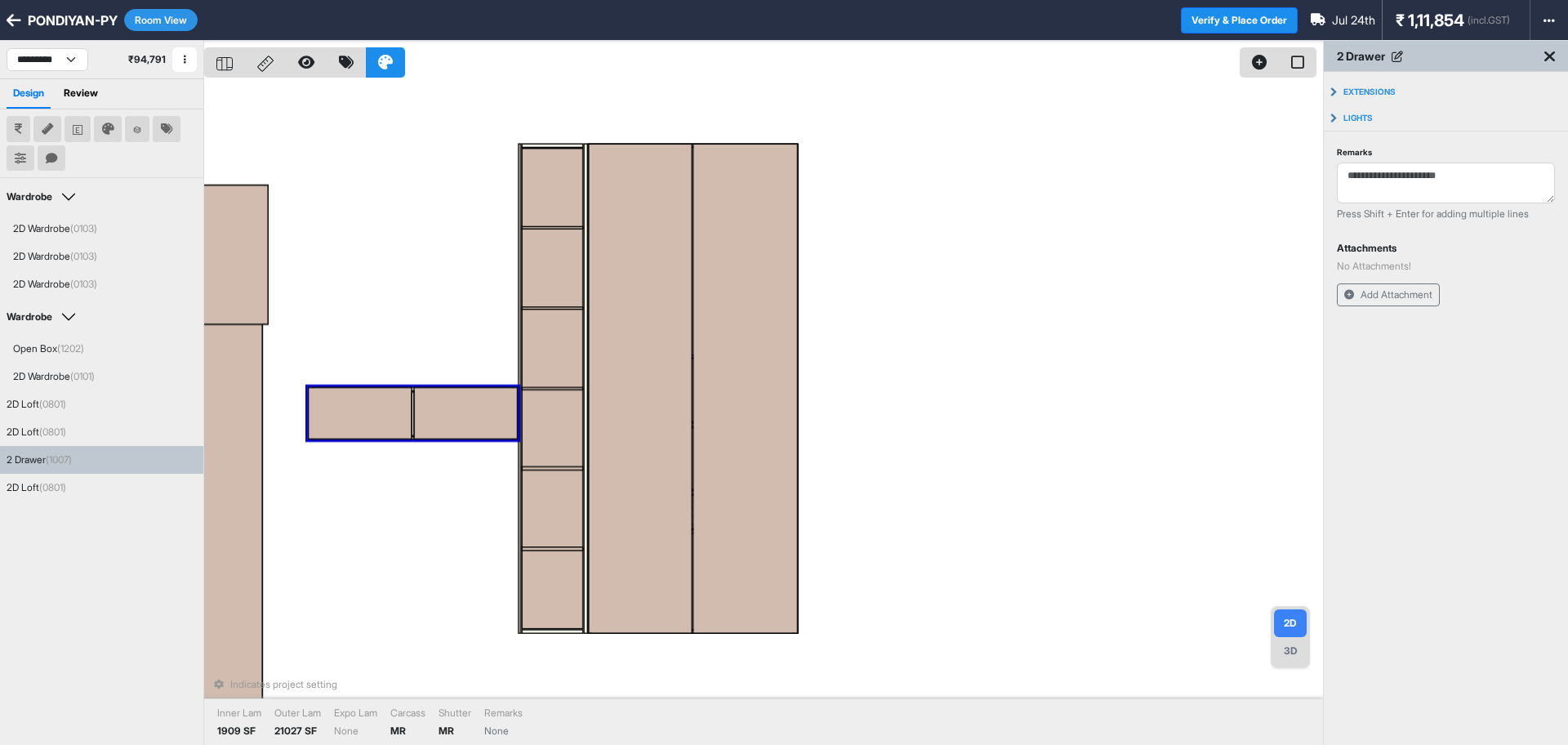 drag, startPoint x: 874, startPoint y: 639, endPoint x: 466, endPoint y: 415, distance: 465.44602 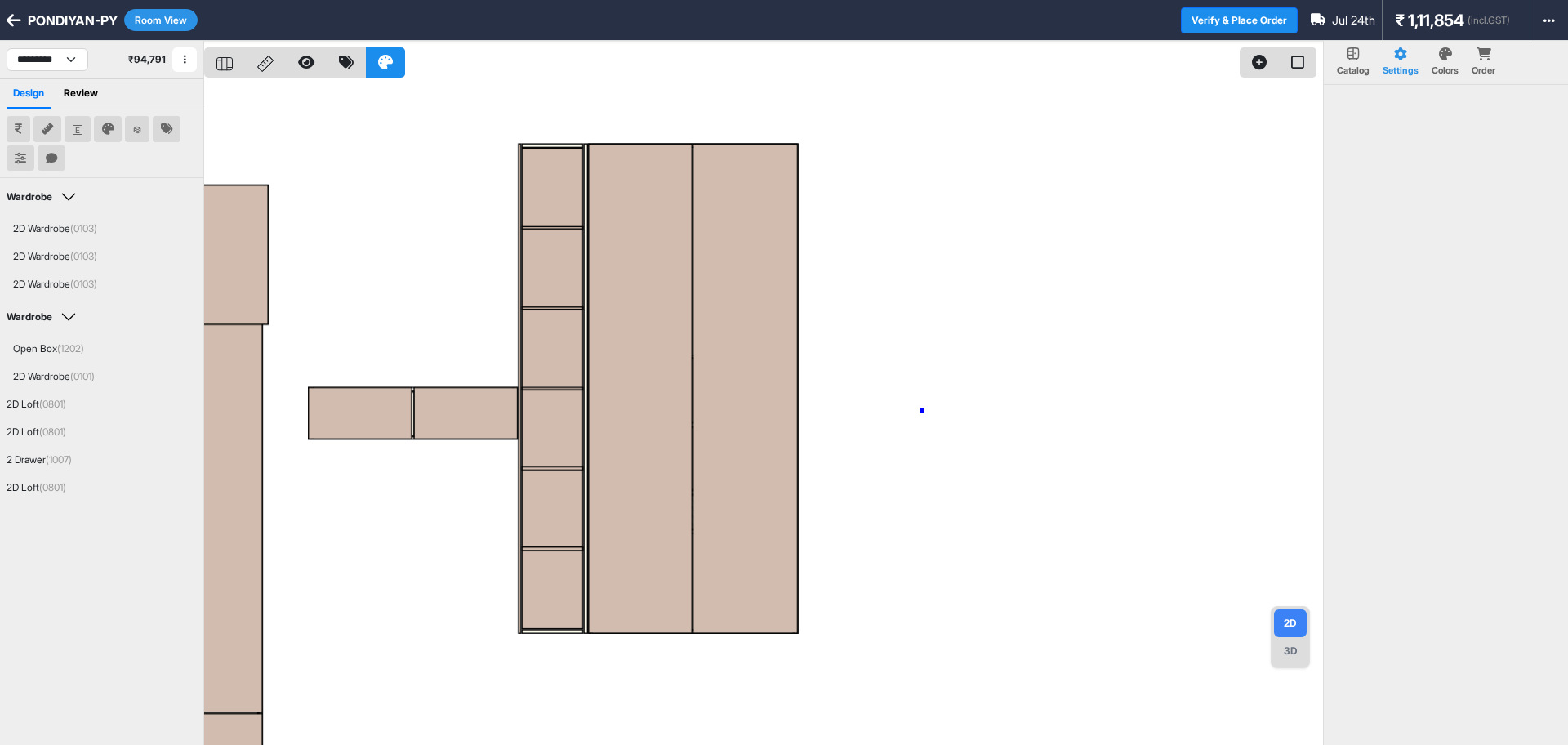 click at bounding box center (764, 413) 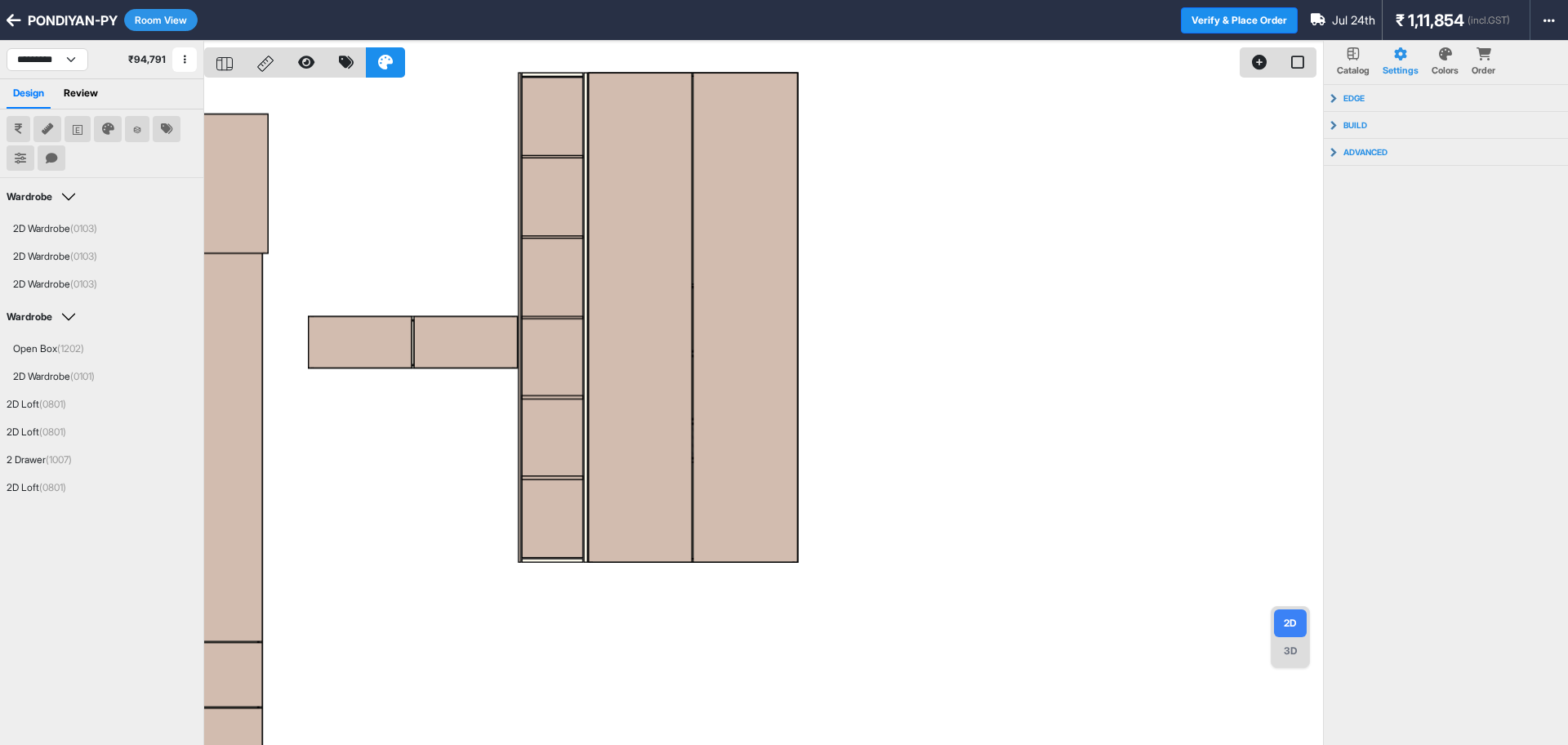 click on "3D" at bounding box center (1290, 651) 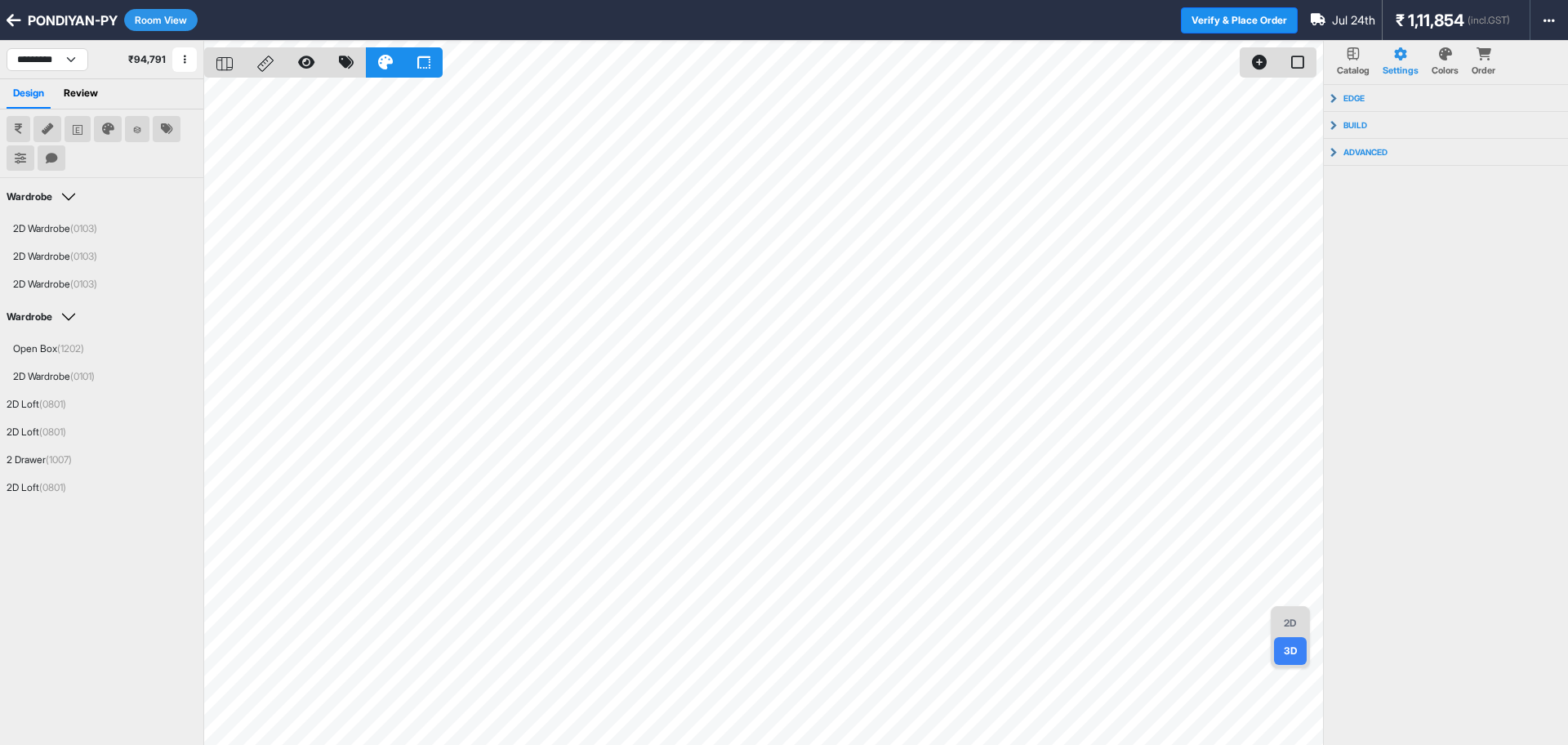 click on "Room View" at bounding box center (161, 20) 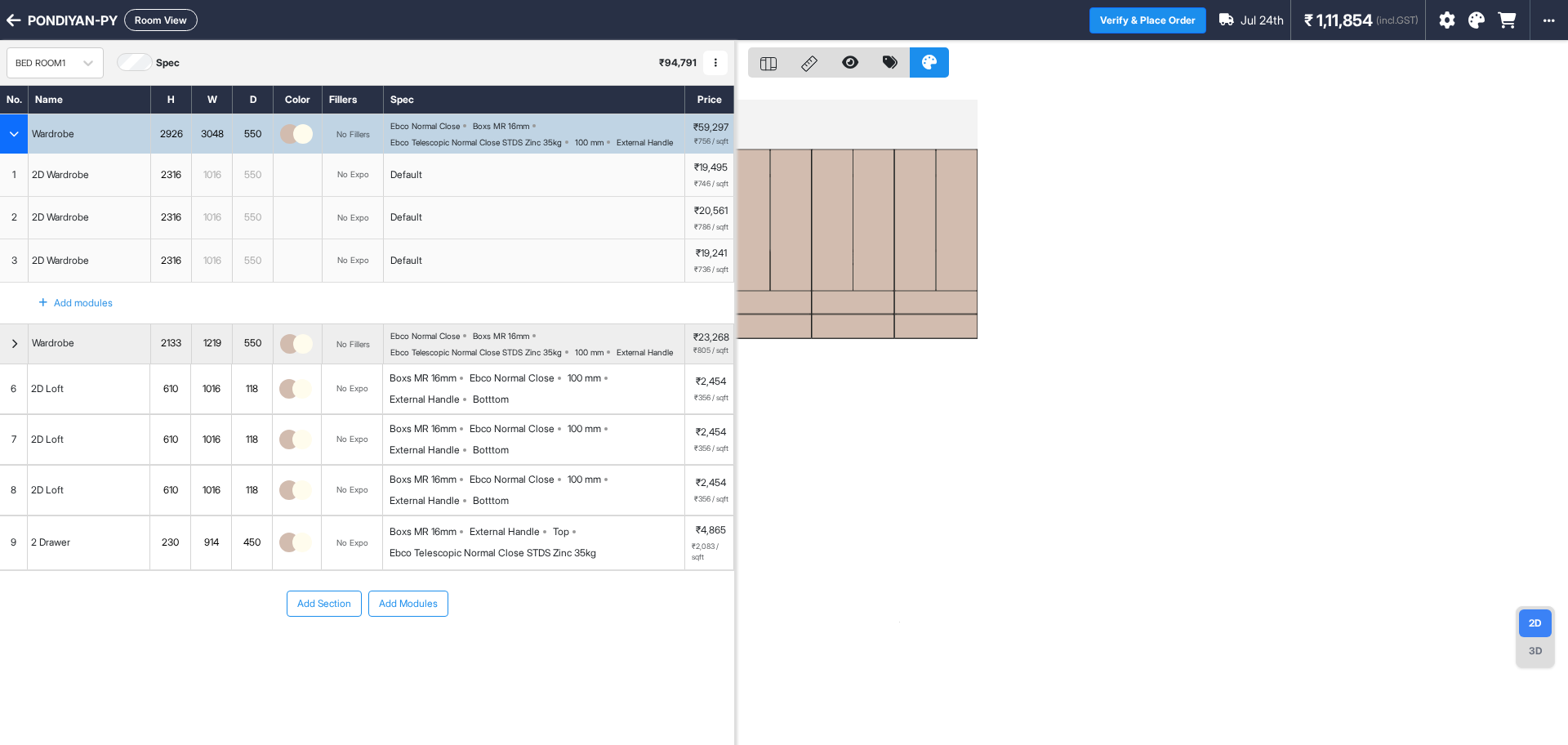 drag, startPoint x: 285, startPoint y: 297, endPoint x: 378, endPoint y: 306, distance: 93.43447 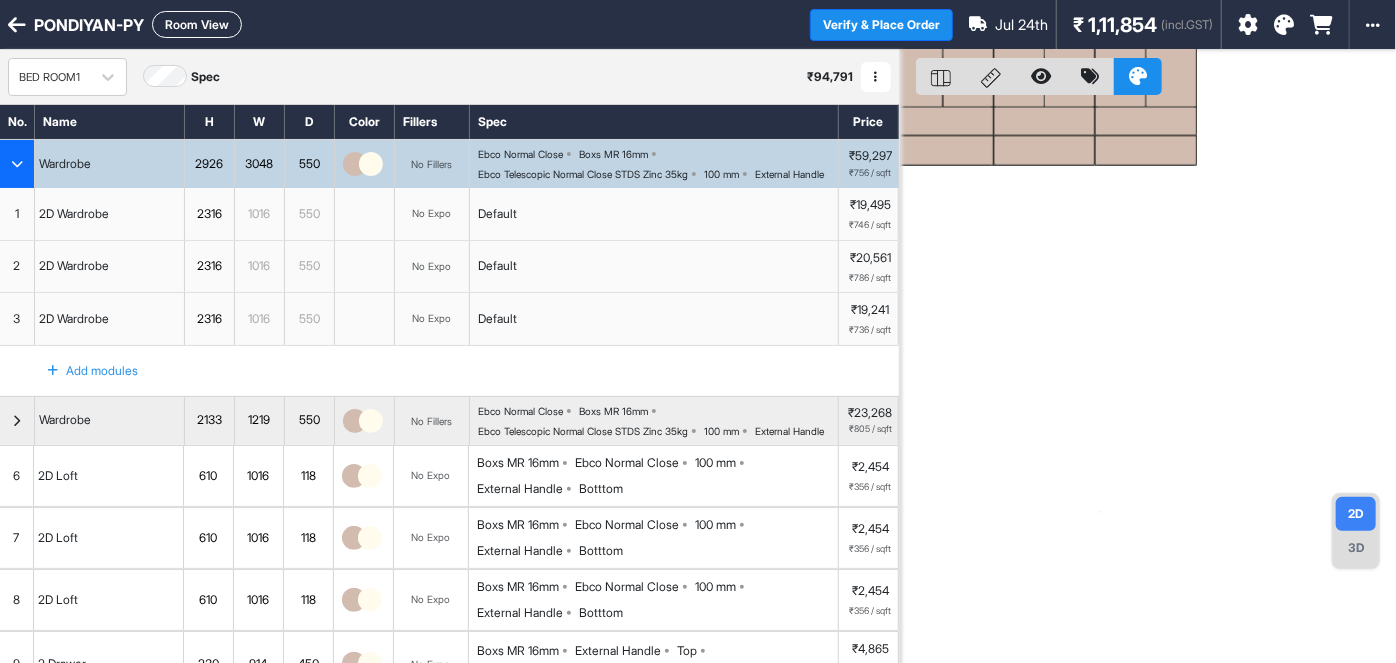 drag, startPoint x: 445, startPoint y: 377, endPoint x: 364, endPoint y: 190, distance: 203.78911 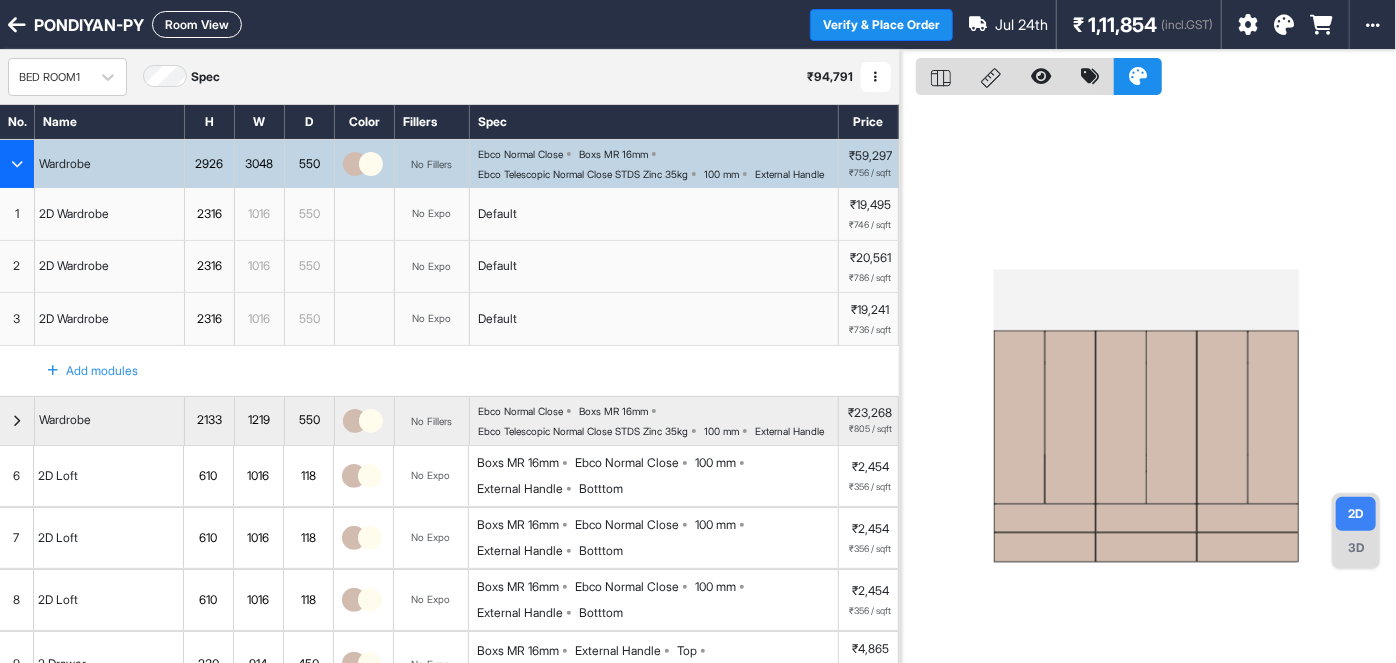 drag, startPoint x: 1122, startPoint y: 326, endPoint x: 1231, endPoint y: 326, distance: 109 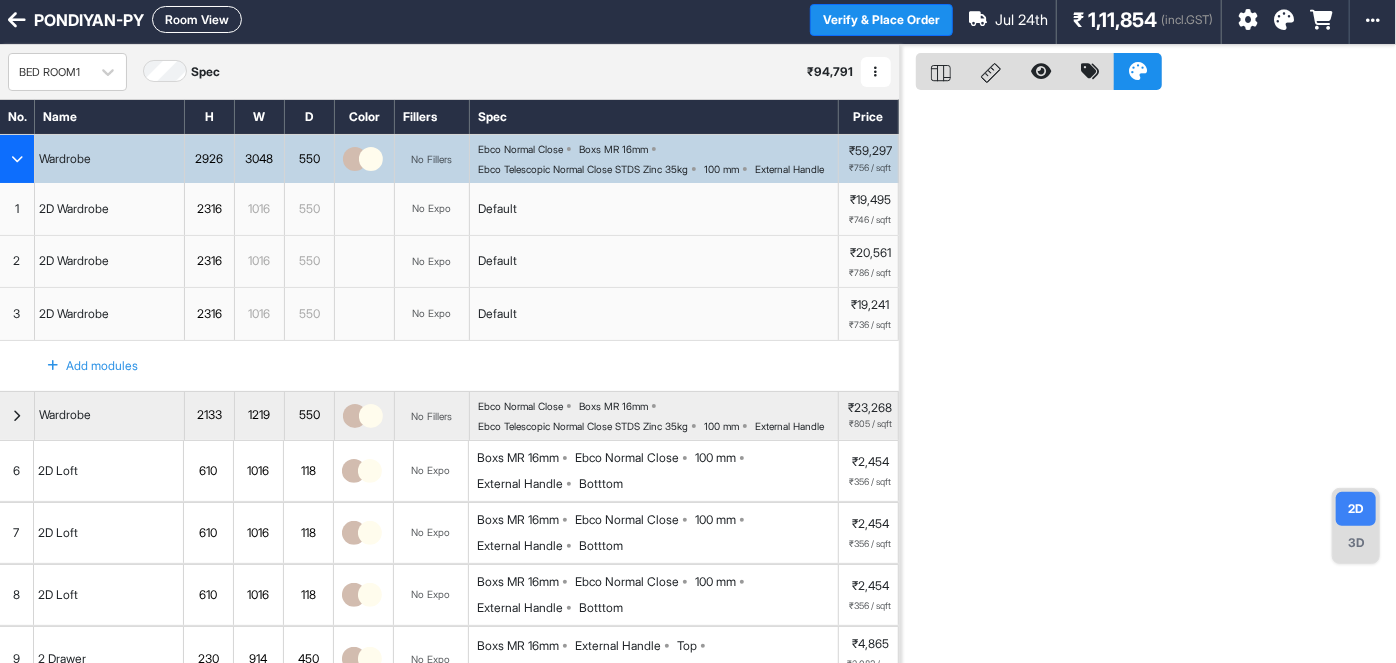 scroll, scrollTop: 8, scrollLeft: 0, axis: vertical 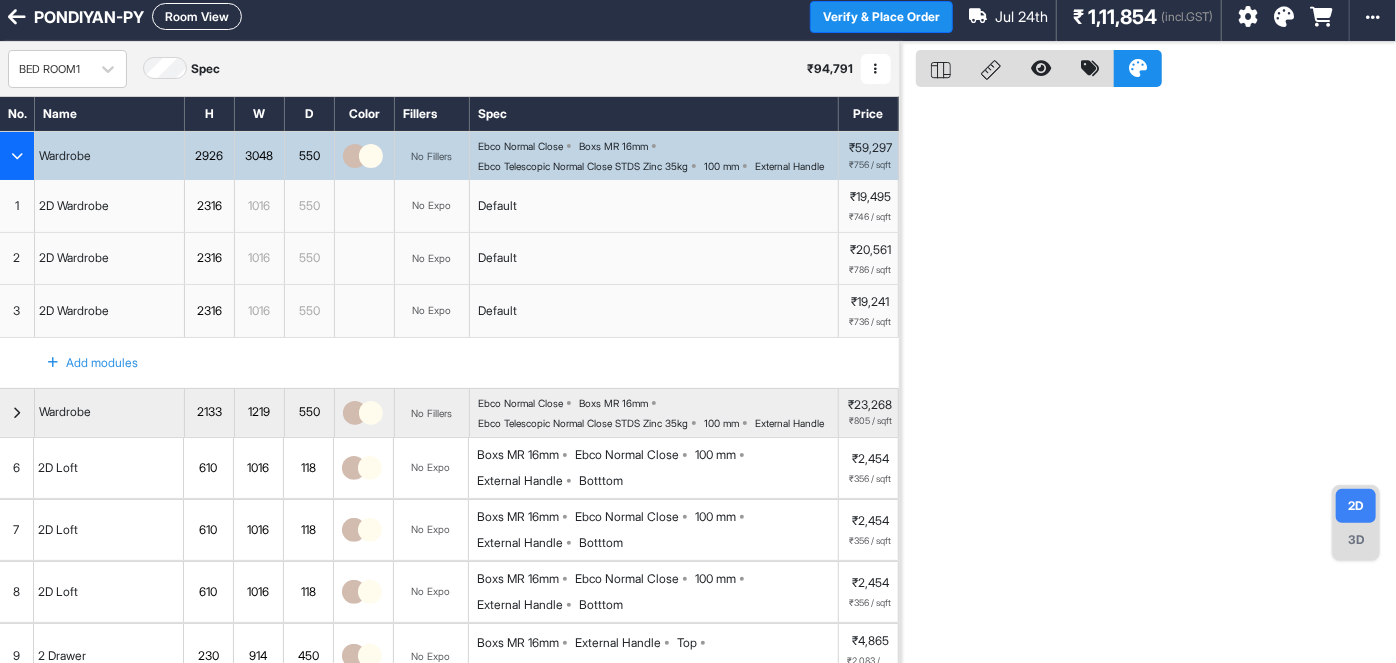 drag, startPoint x: 1312, startPoint y: 389, endPoint x: 1104, endPoint y: 367, distance: 209.16023 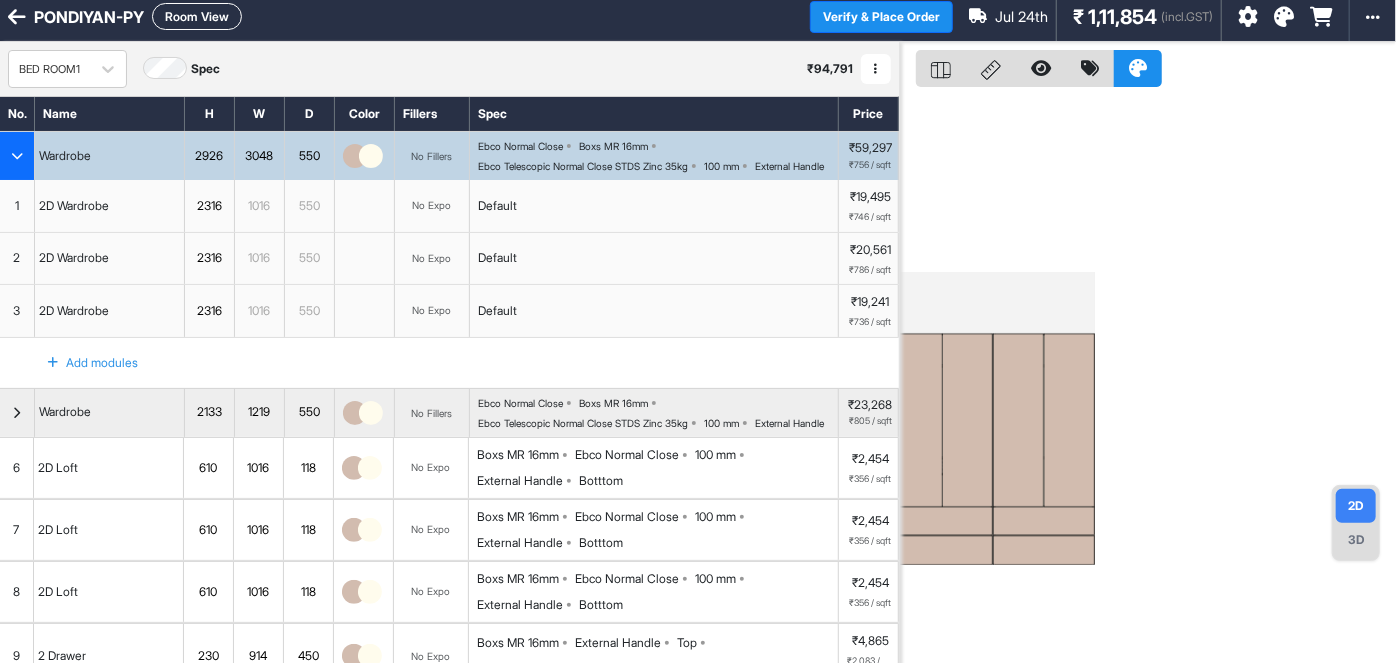 drag, startPoint x: 1193, startPoint y: 366, endPoint x: 1395, endPoint y: 363, distance: 202.02228 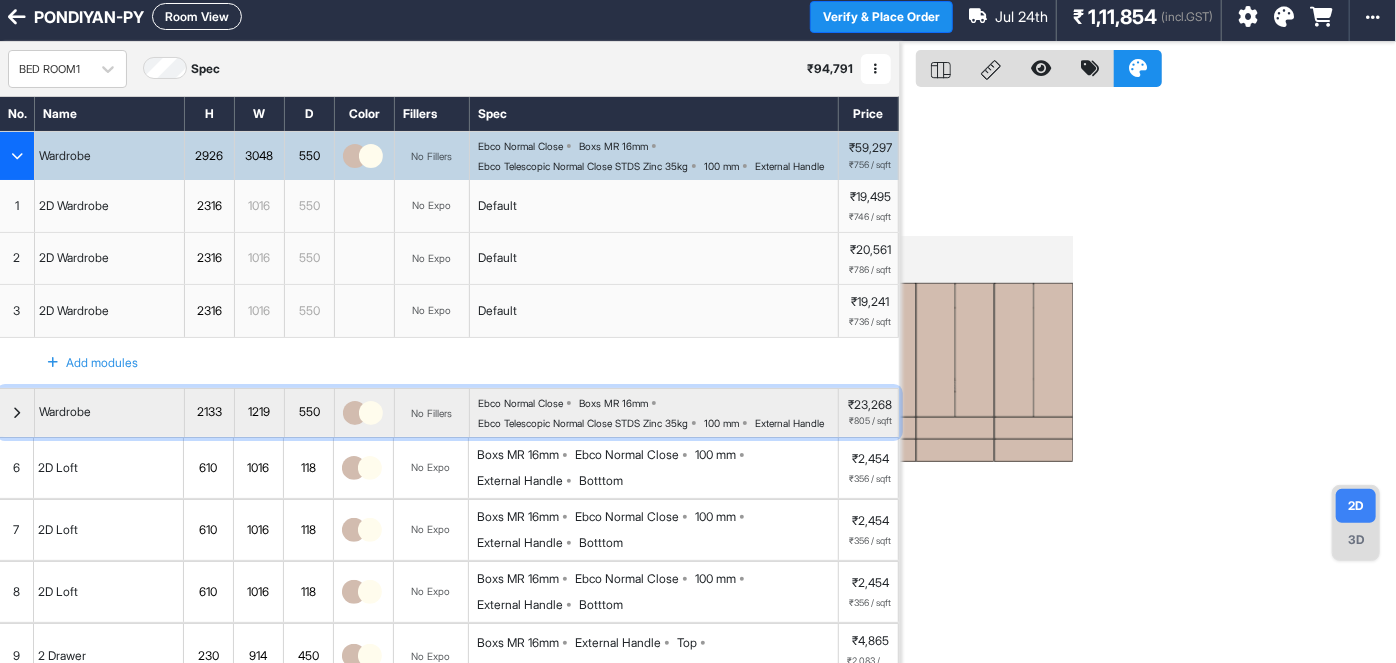 click at bounding box center (17, 413) 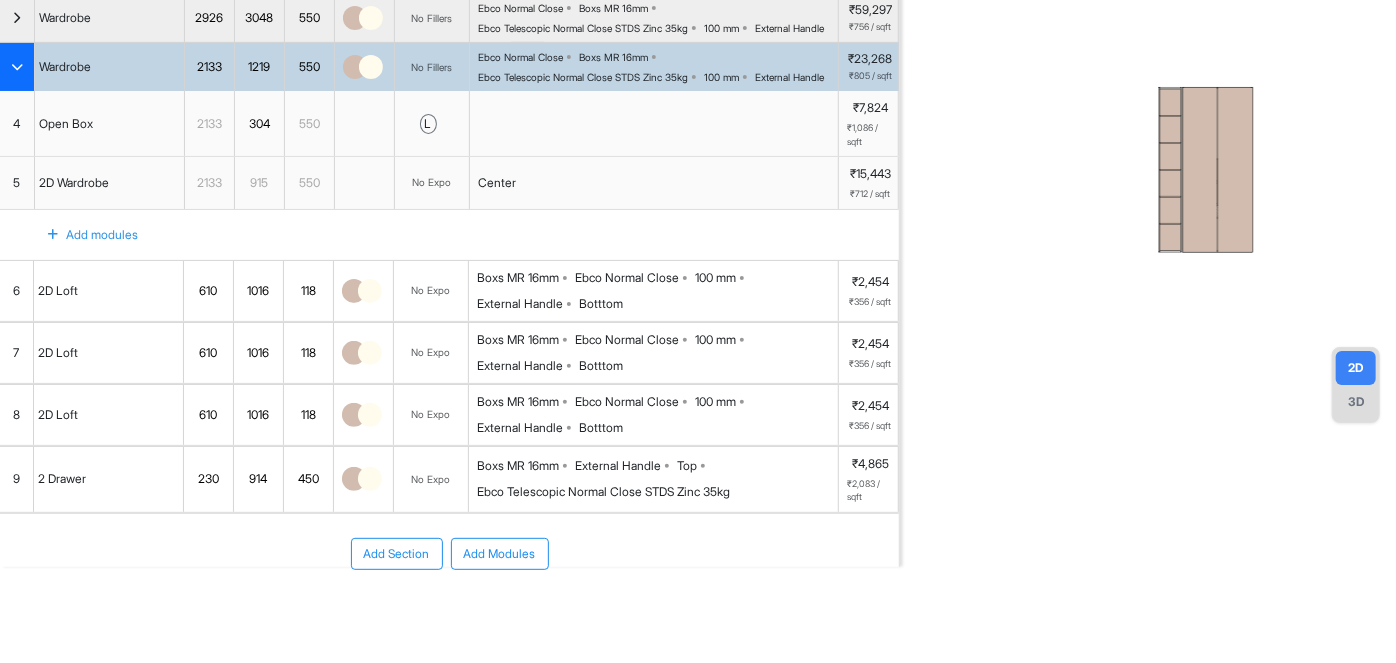 scroll, scrollTop: 141, scrollLeft: 0, axis: vertical 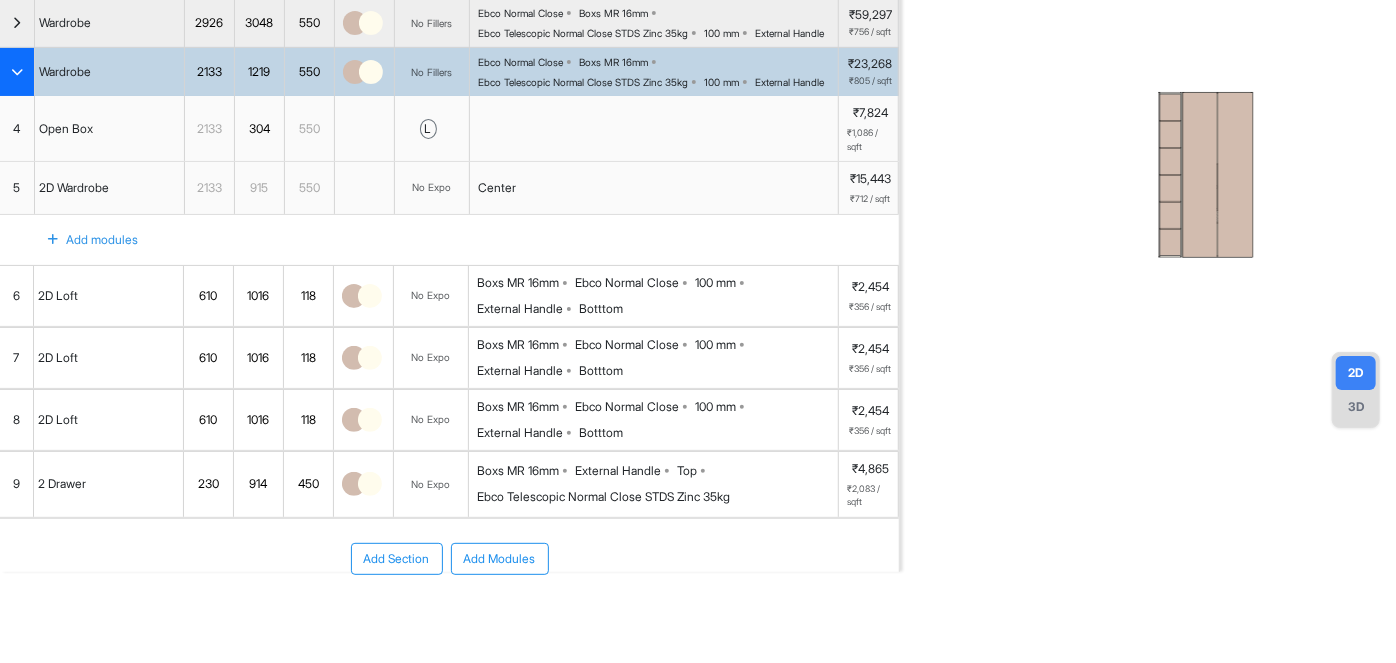 click on "9" at bounding box center (16, 484) 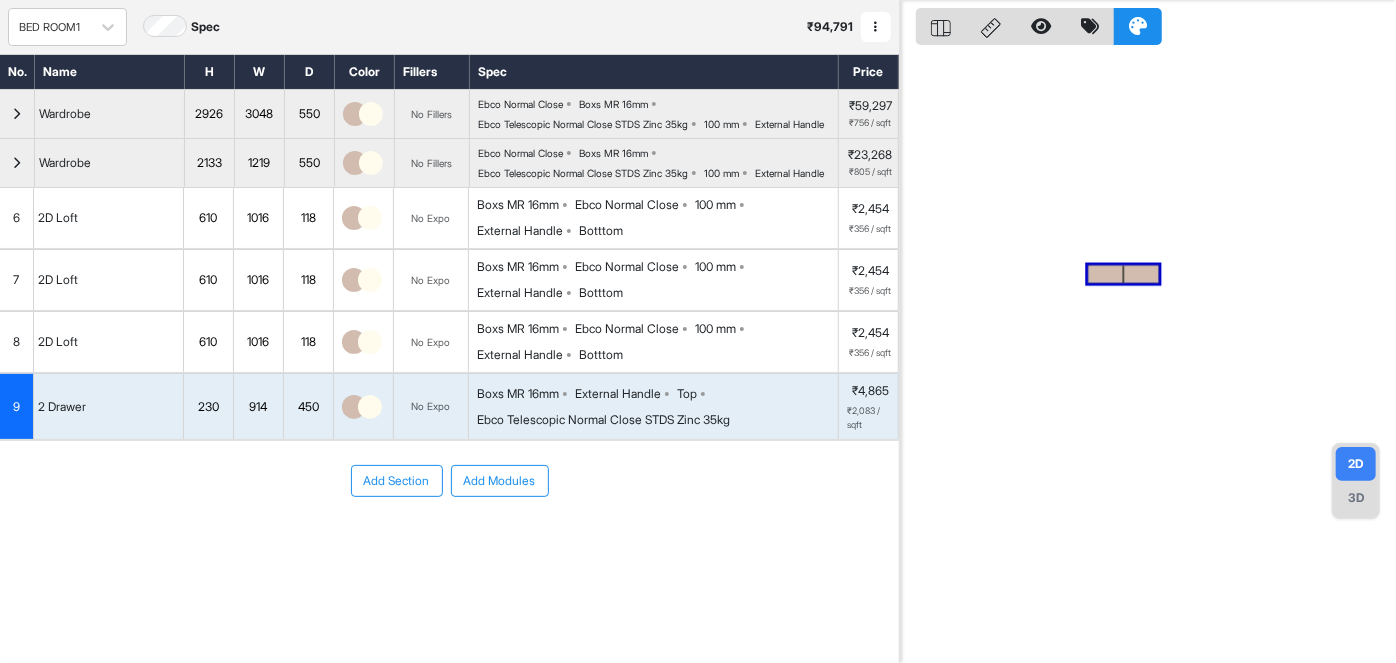 click on "Add Section Add Modules" at bounding box center (449, 541) 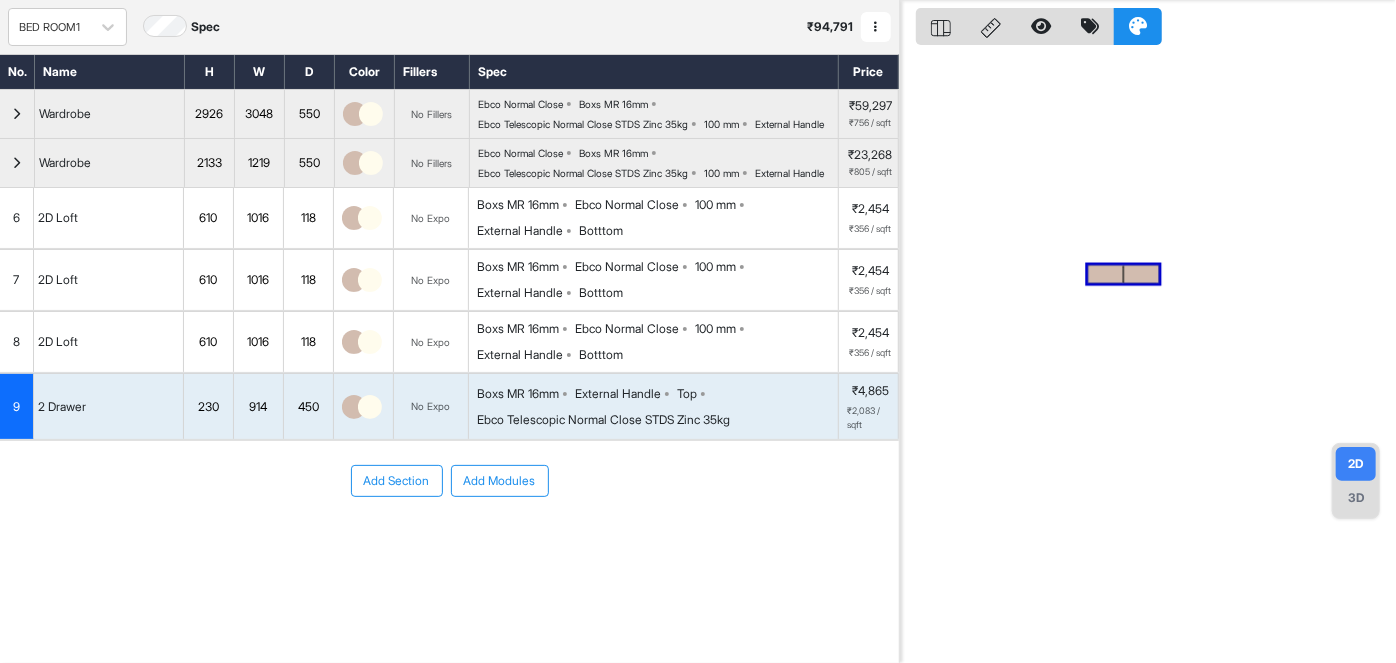 click on "Add Modules" at bounding box center [500, 481] 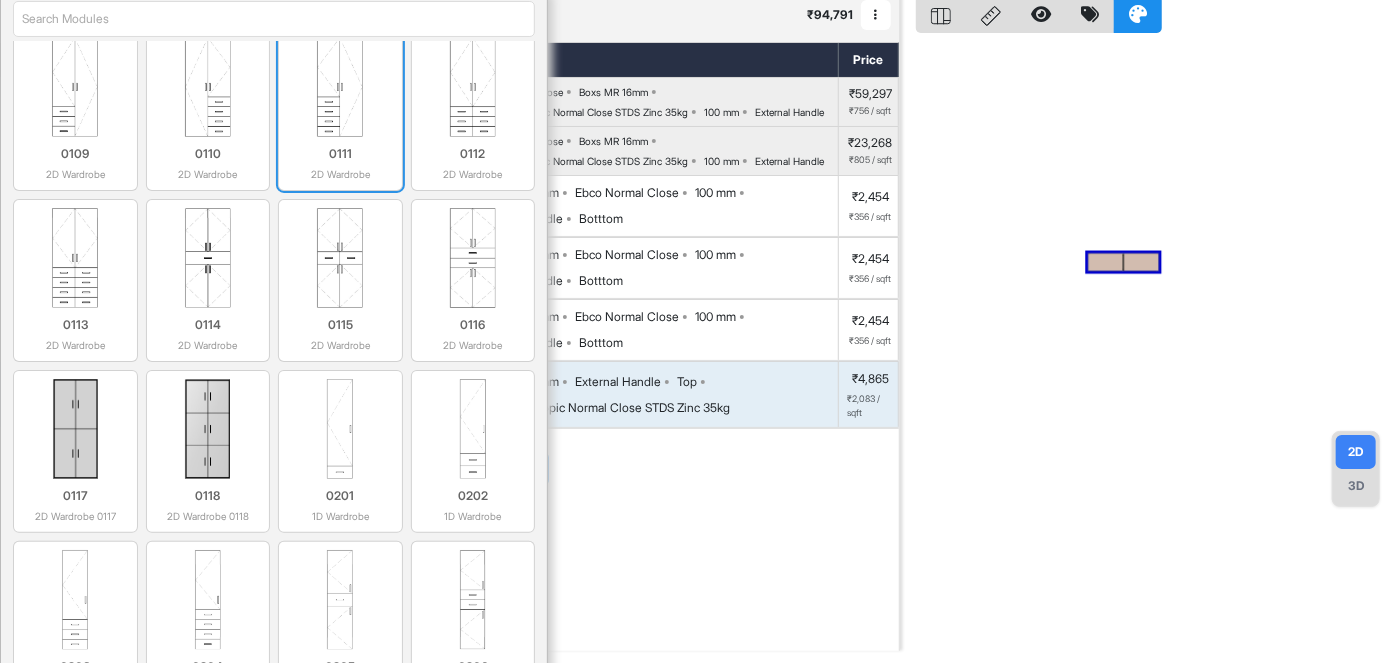 scroll, scrollTop: 0, scrollLeft: 0, axis: both 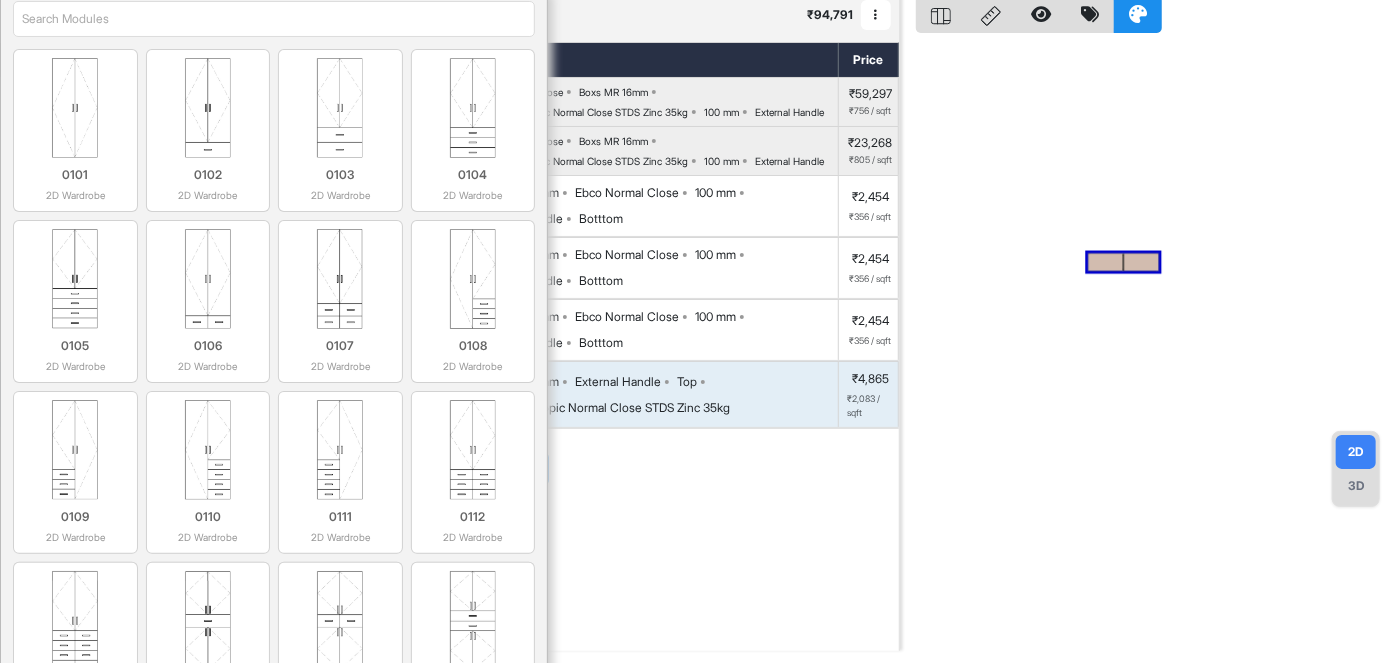 click at bounding box center (274, 19) 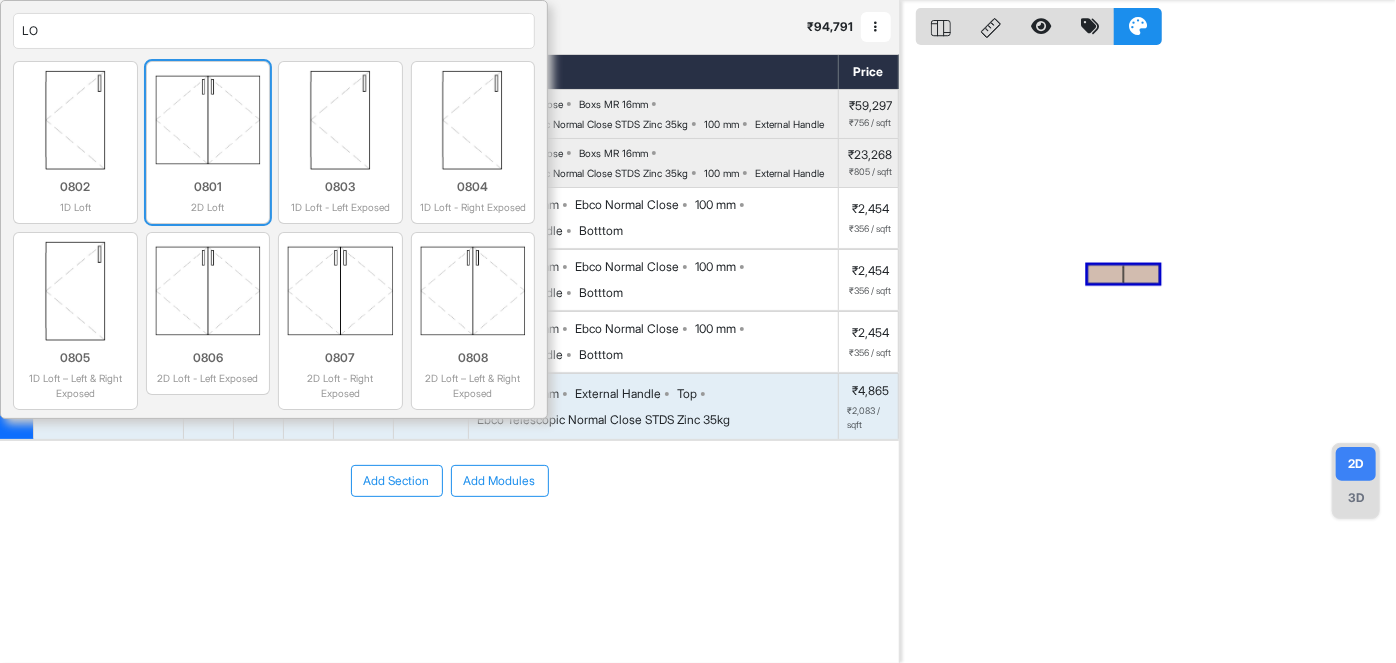 type on "LO" 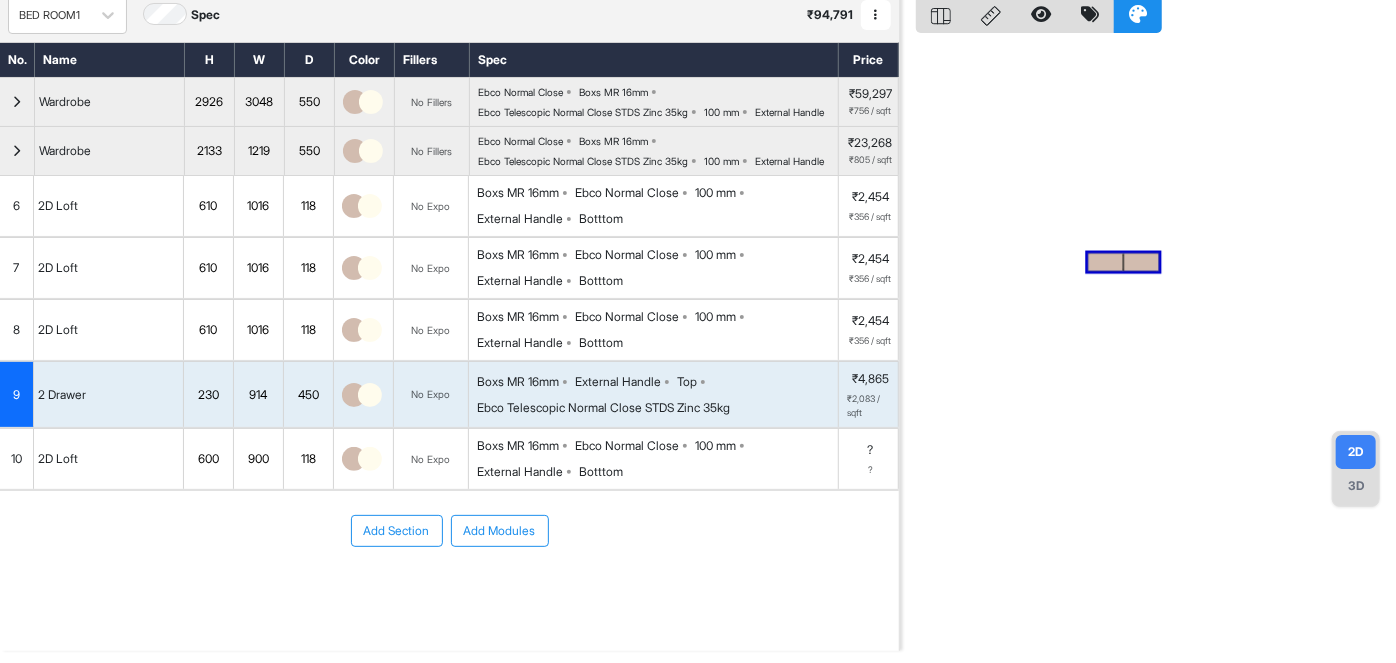 click on "Add Modules" at bounding box center [500, 531] 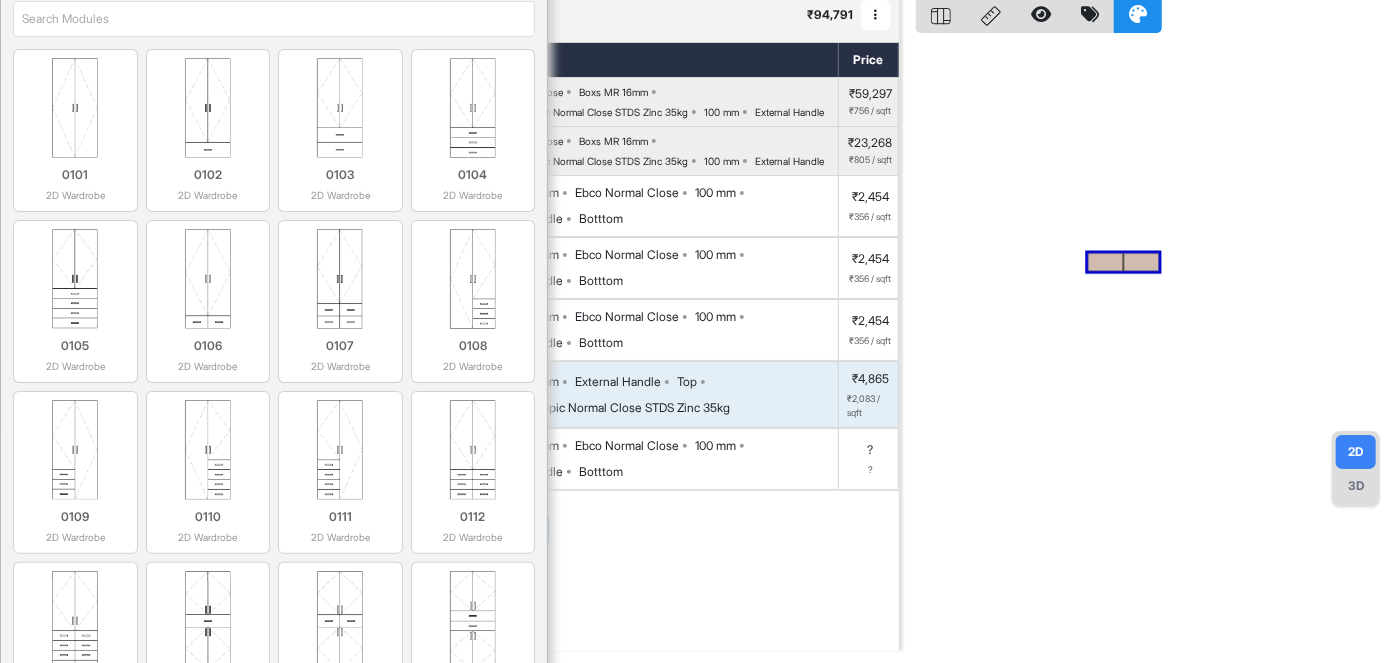 click at bounding box center [274, 19] 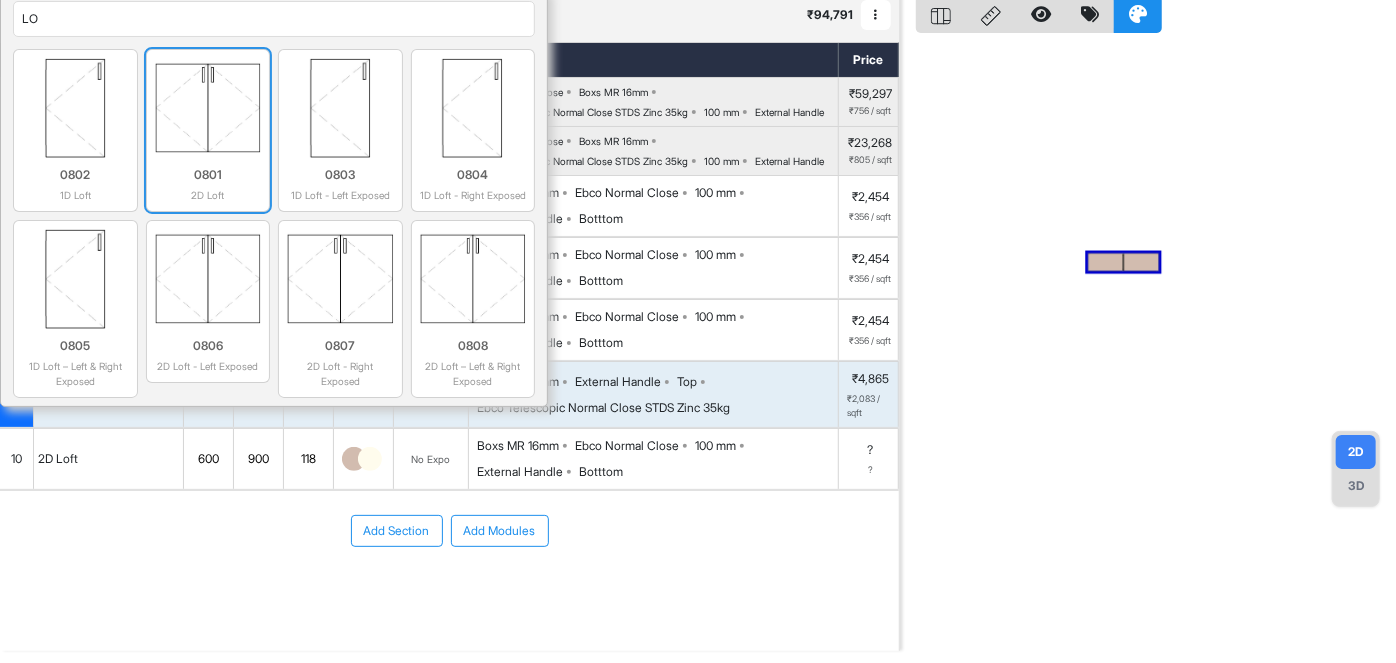 type on "LO" 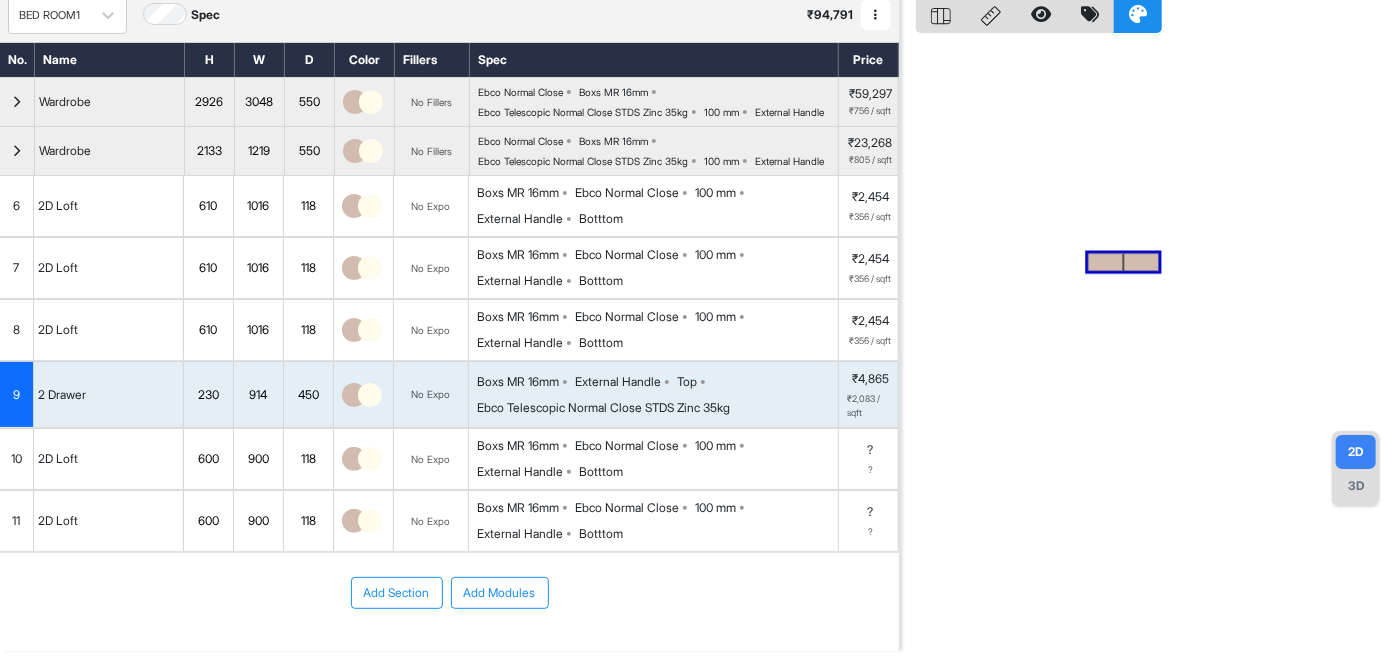 click on "10" at bounding box center [17, 459] 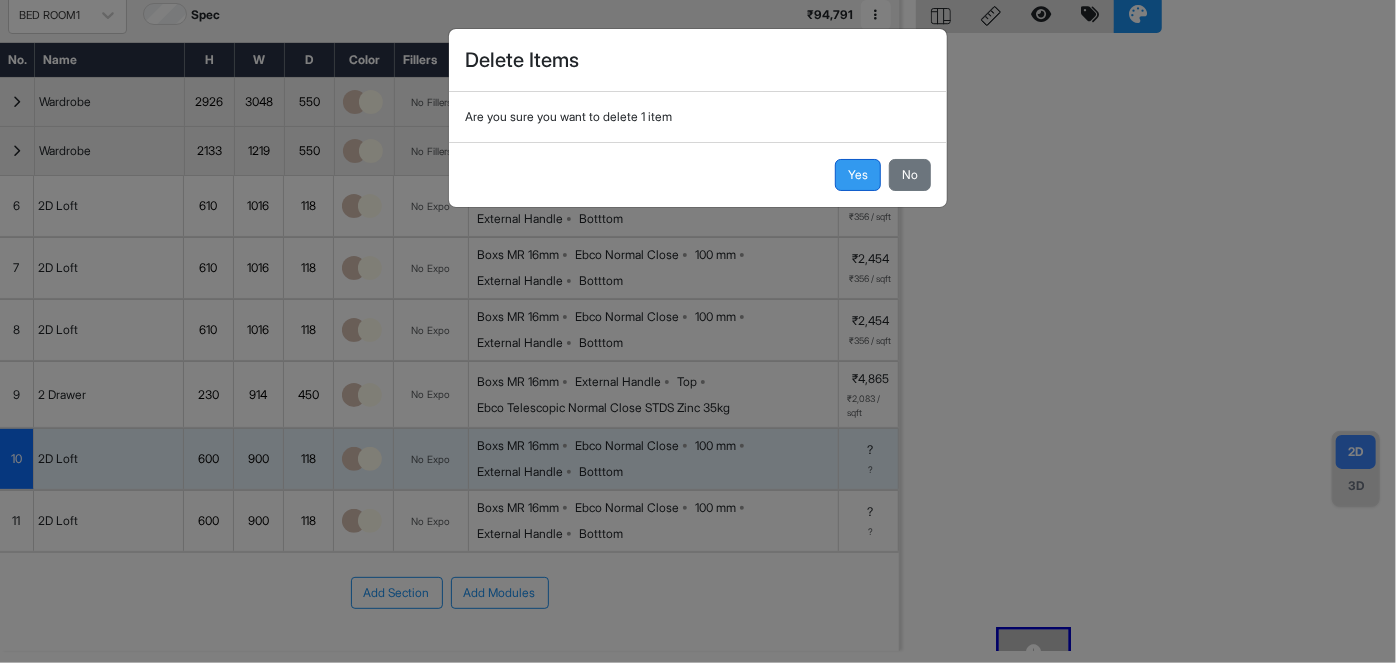 click on "Yes" at bounding box center (858, 175) 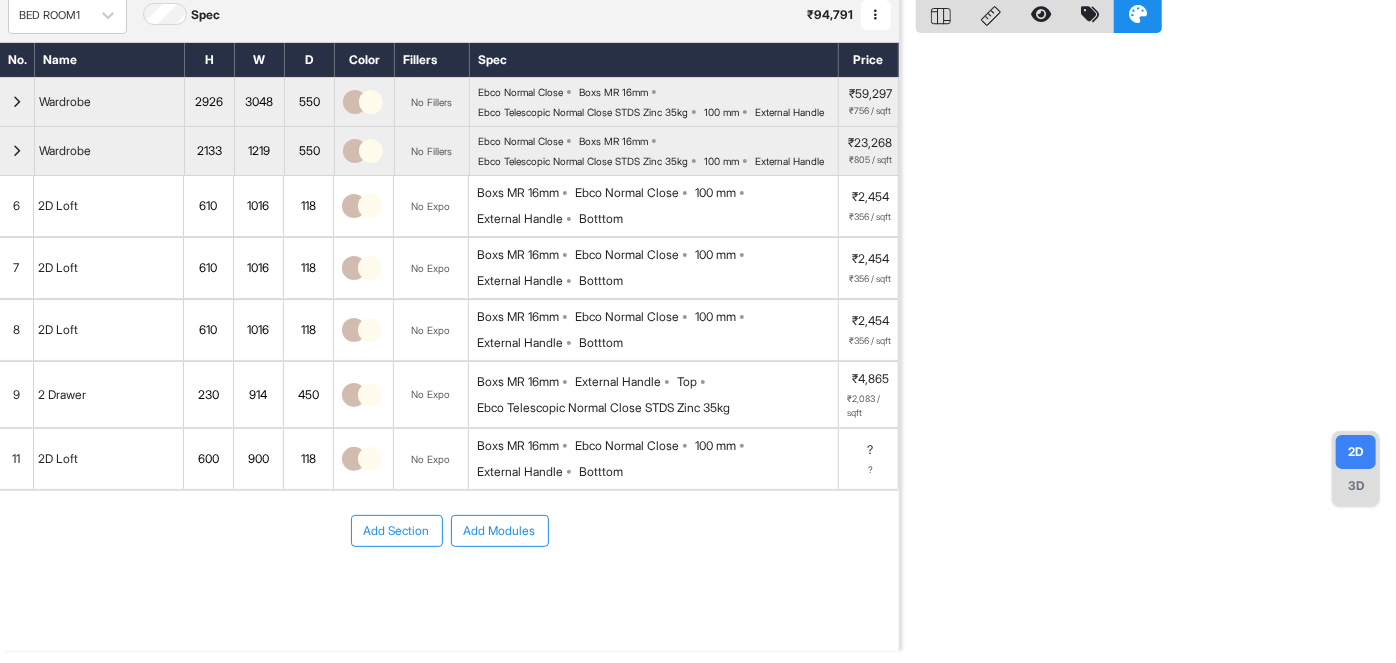 click on "11" at bounding box center (17, 459) 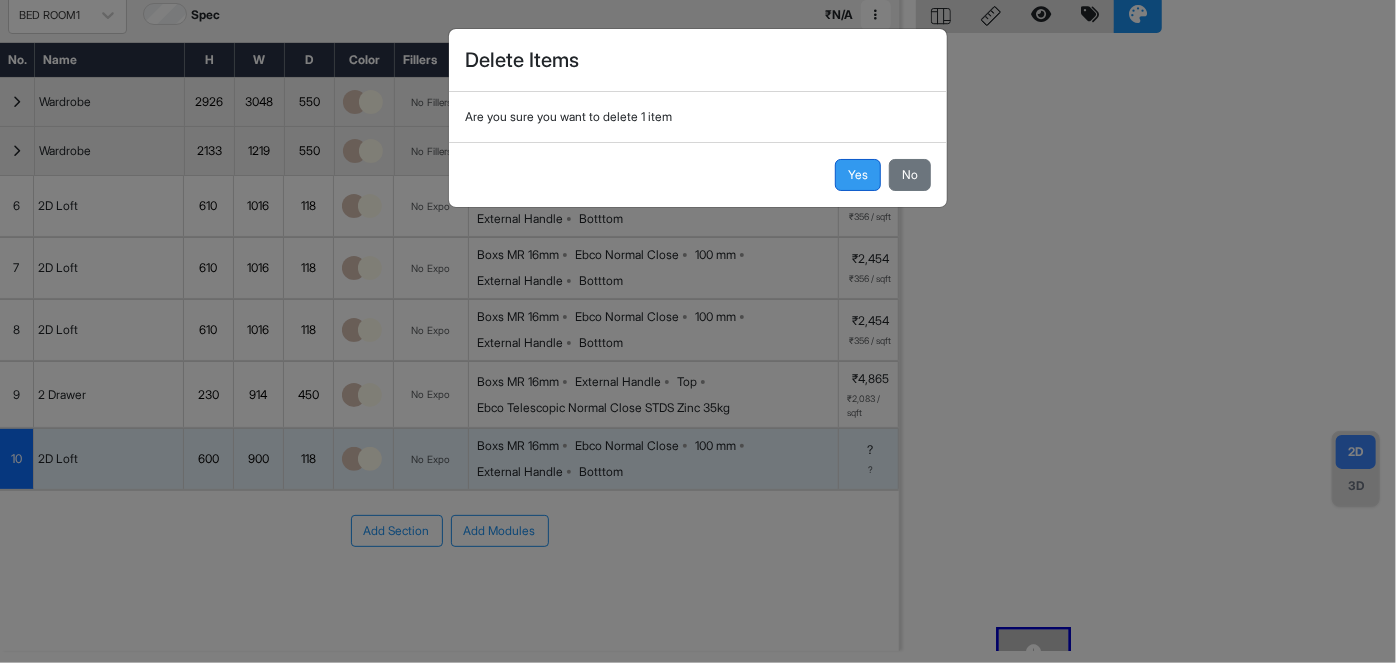 click on "Yes" at bounding box center (858, 175) 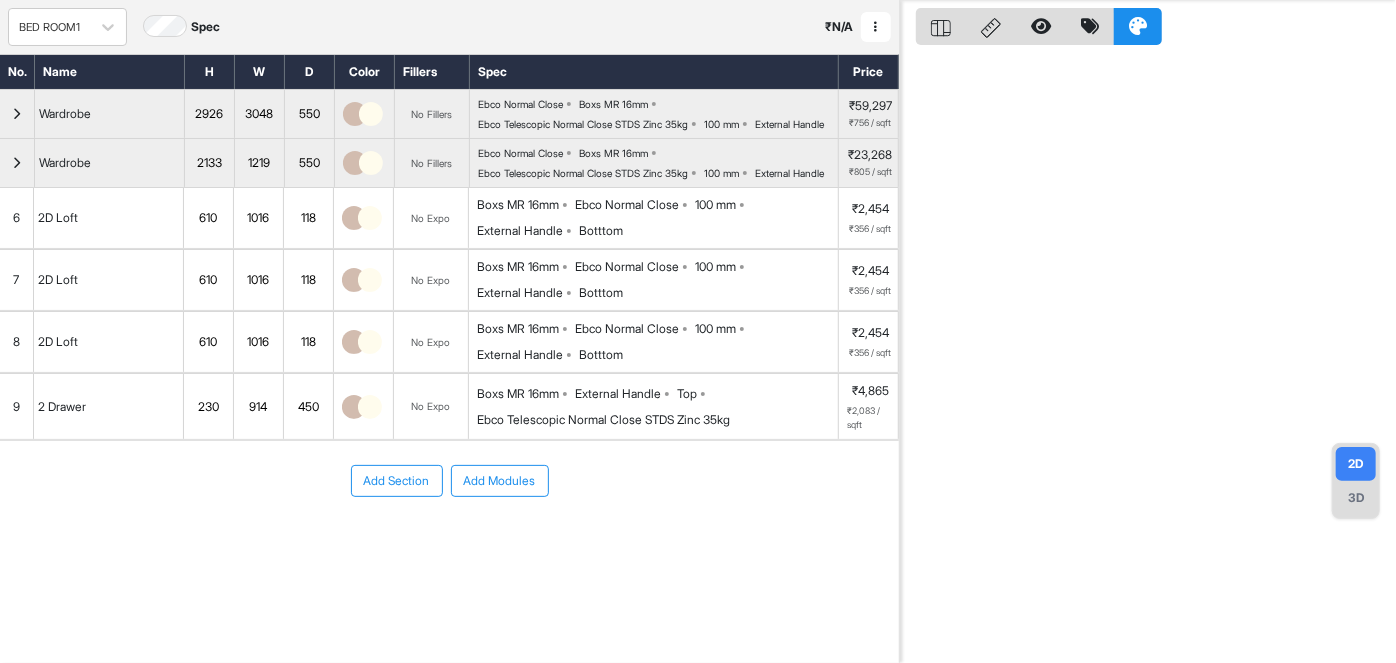 click on "Add Section" at bounding box center (397, 481) 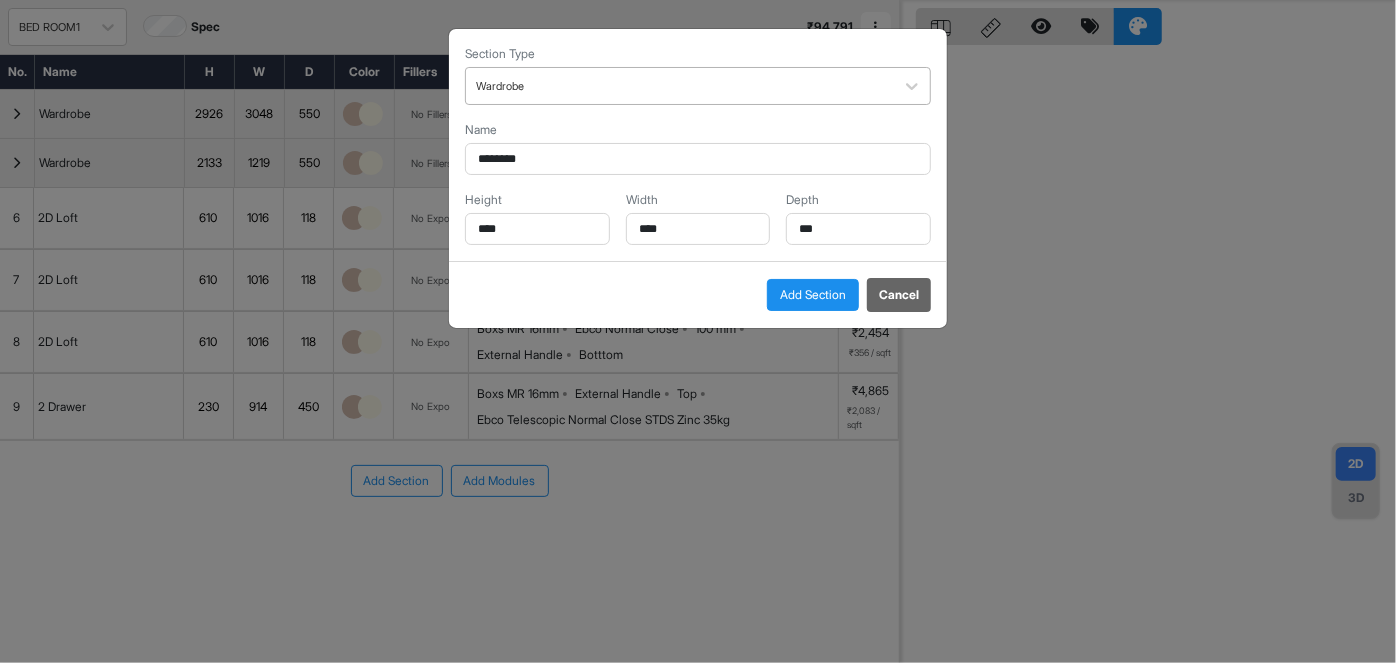 click at bounding box center (680, 86) 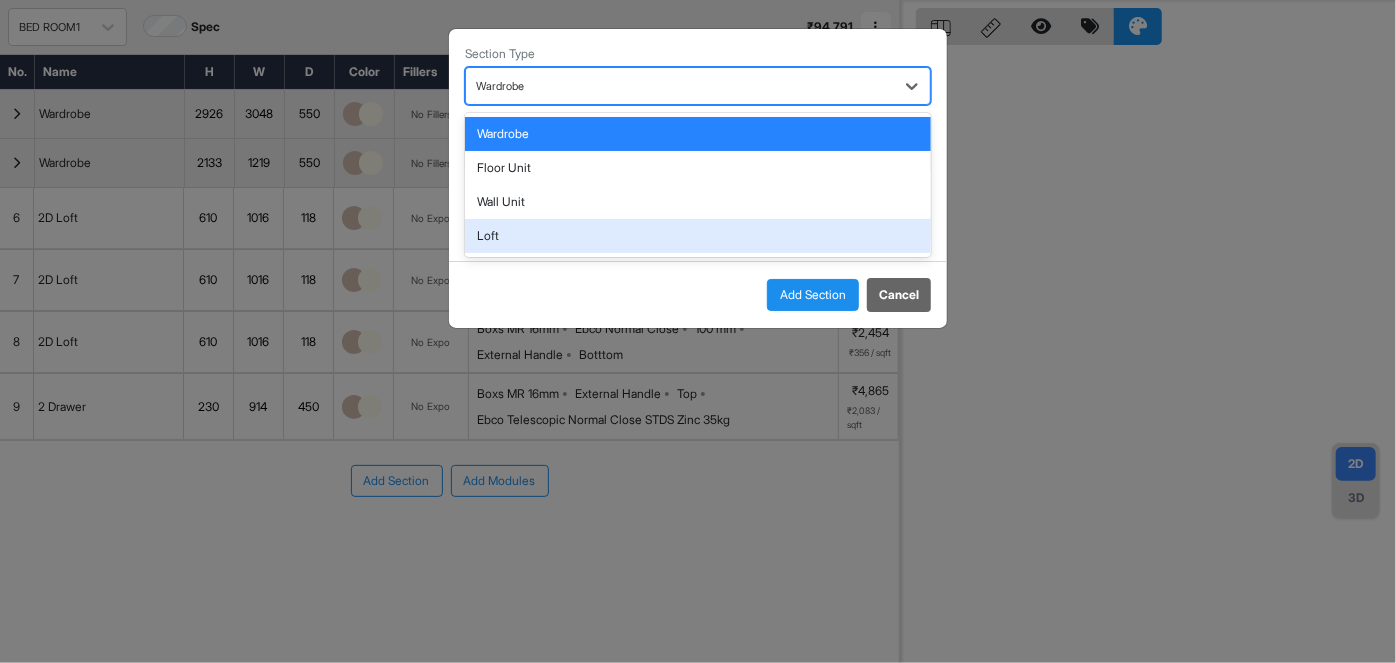 click on "Loft" at bounding box center (698, 236) 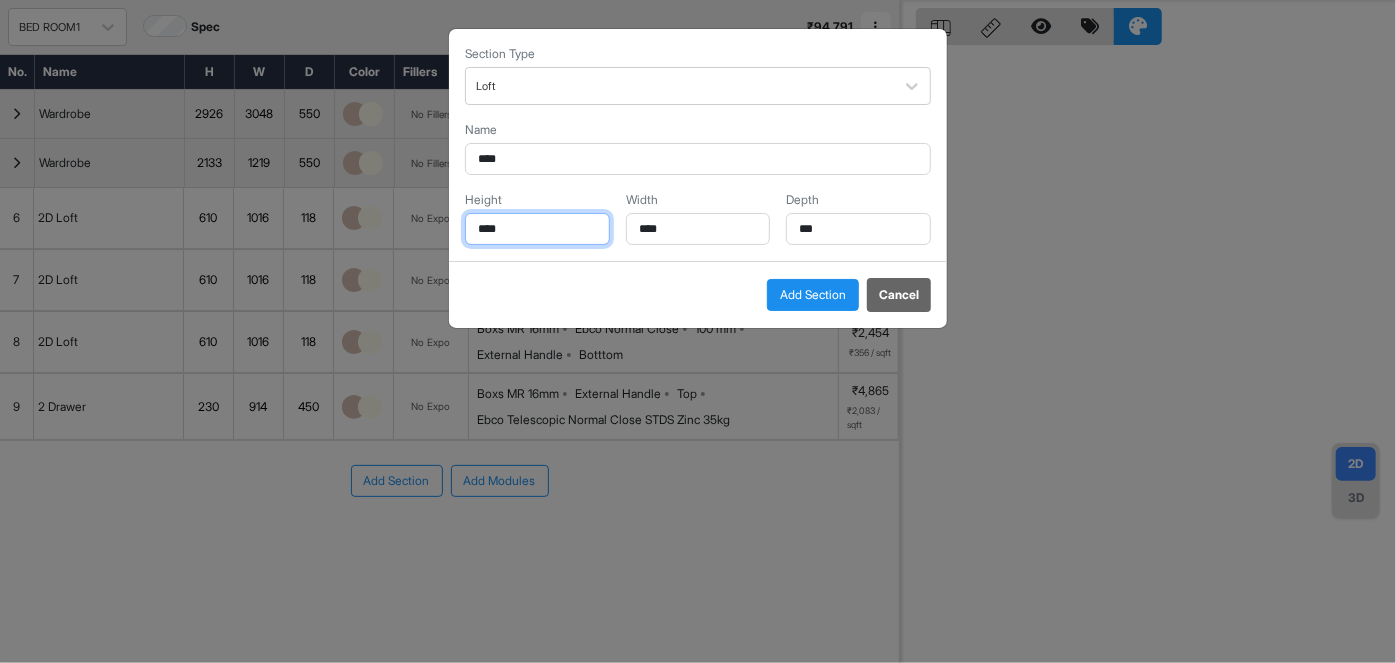 click on "****" at bounding box center [537, 229] 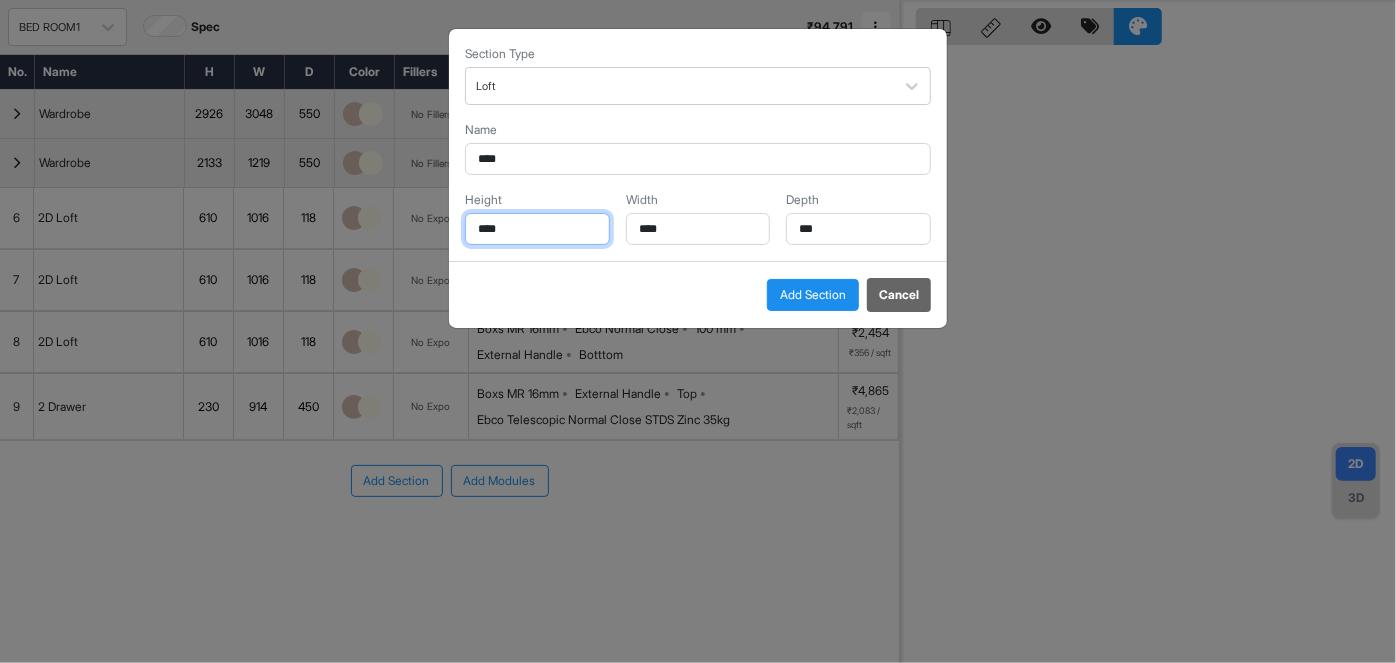 click on "****" at bounding box center [537, 229] 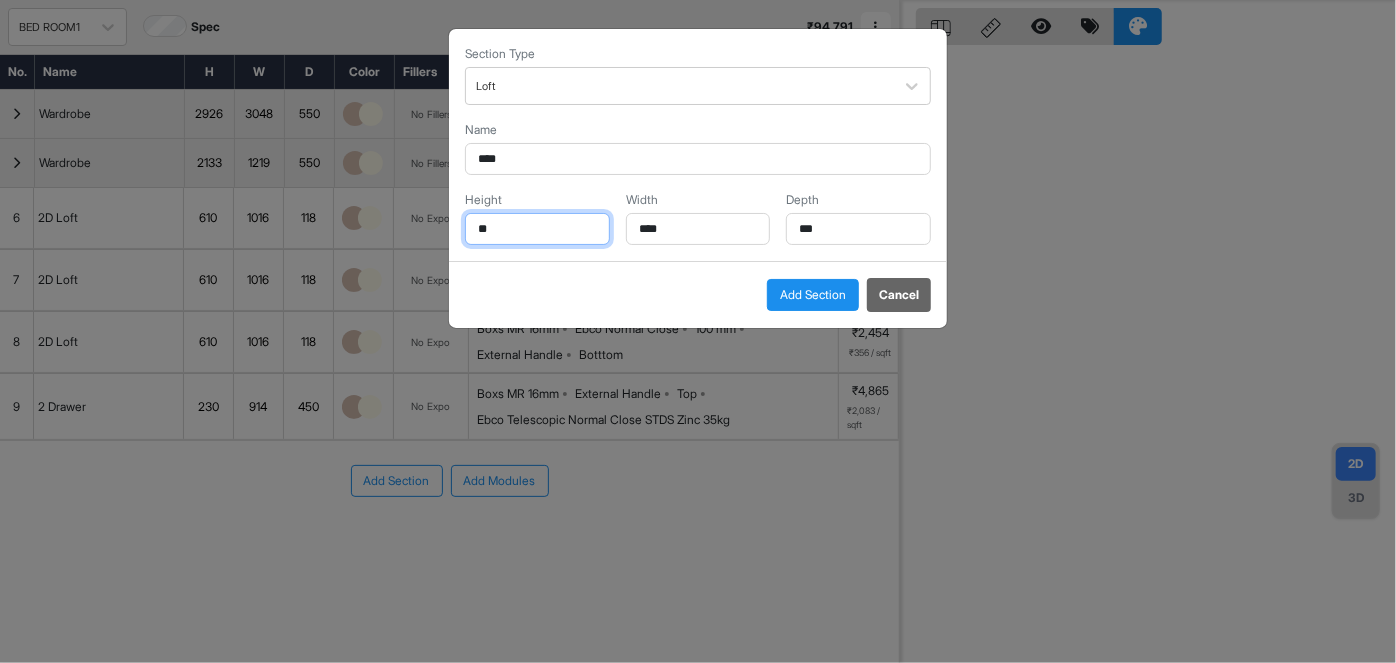 type on "*" 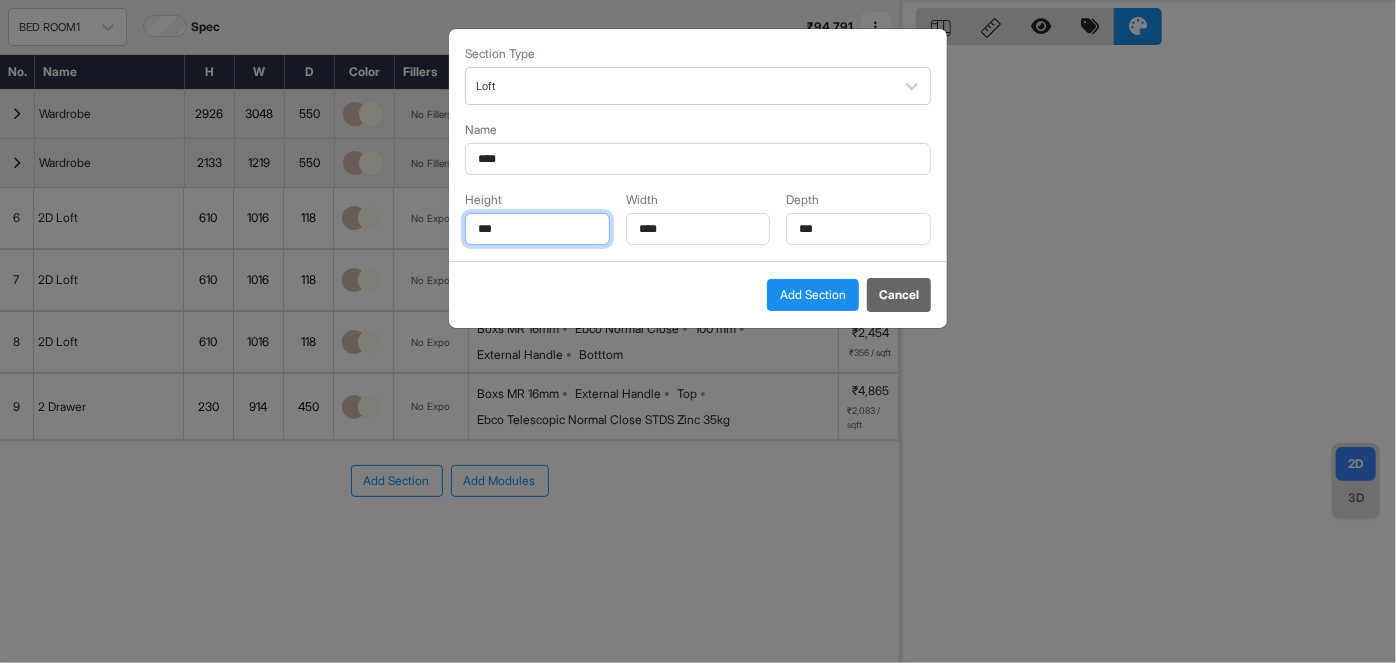 type on "***" 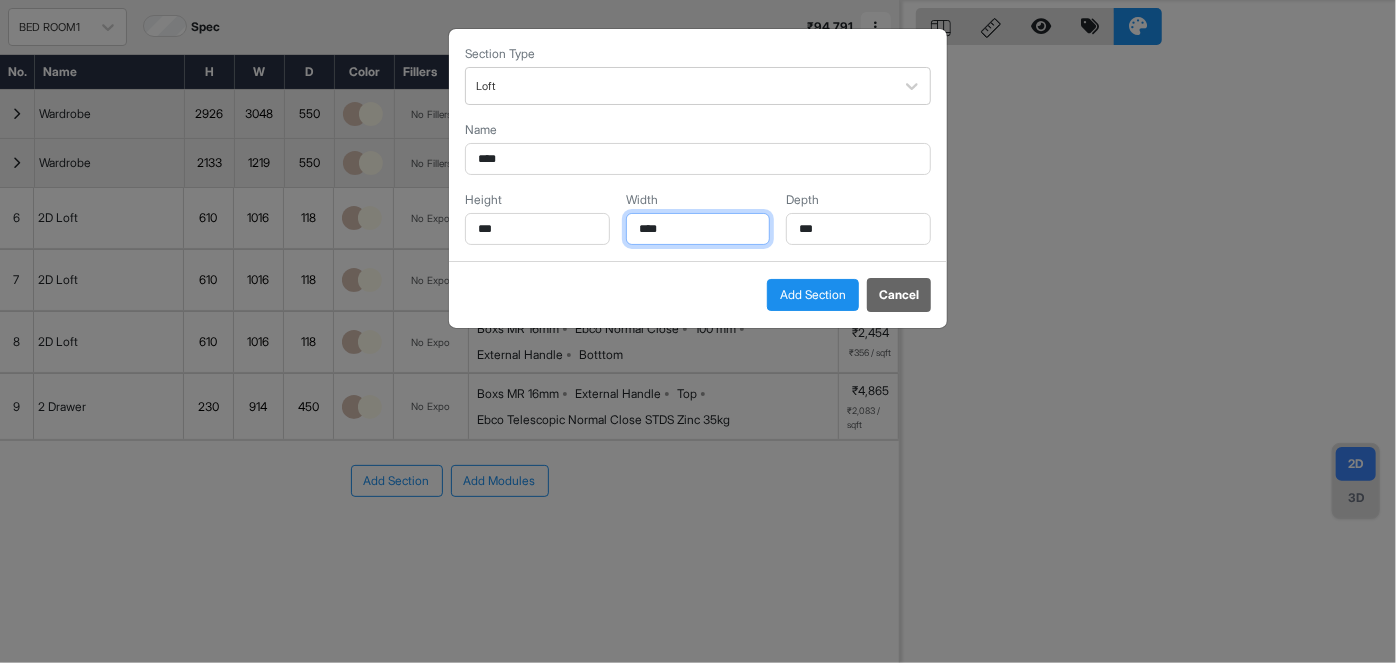 click on "****" at bounding box center (698, 229) 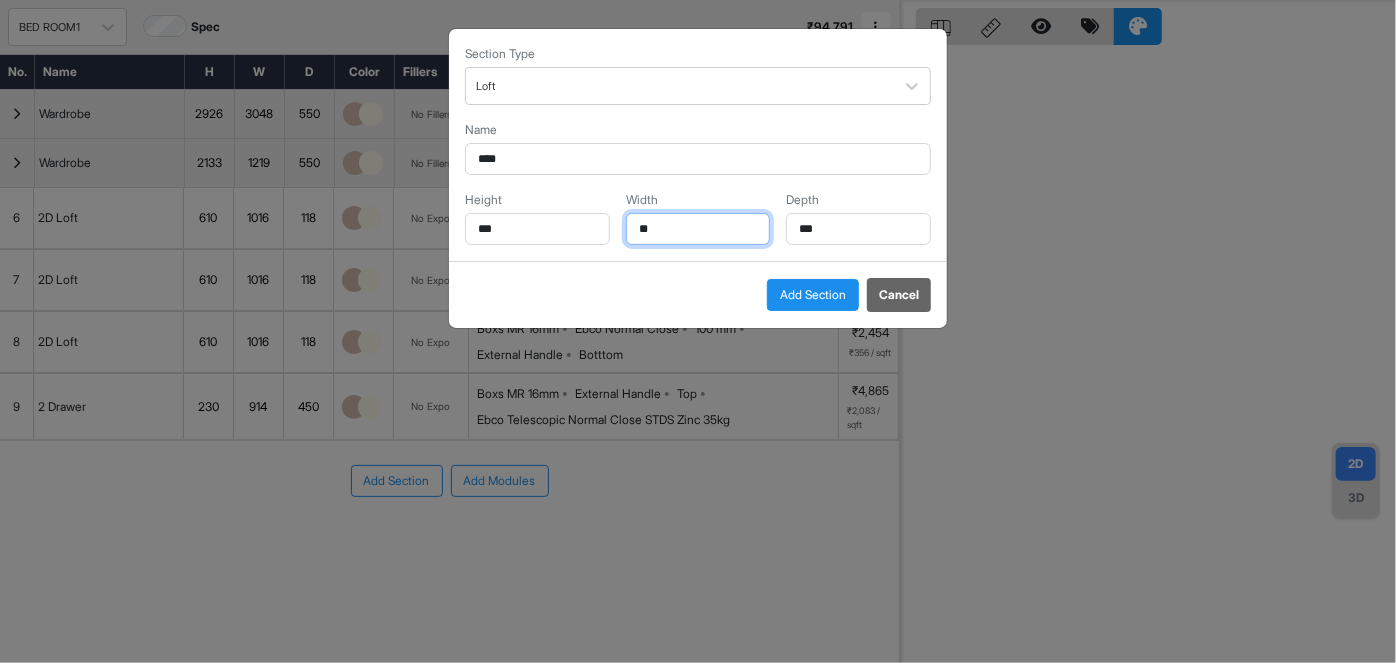type on "*" 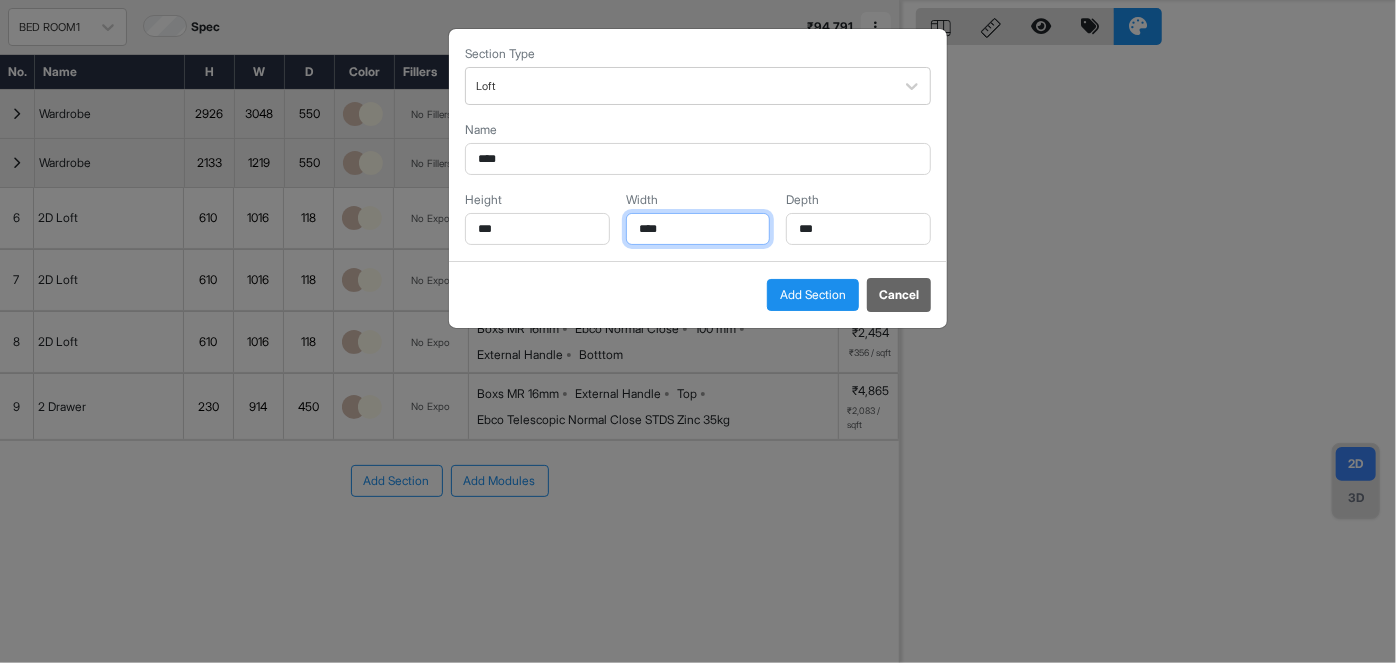 type on "****" 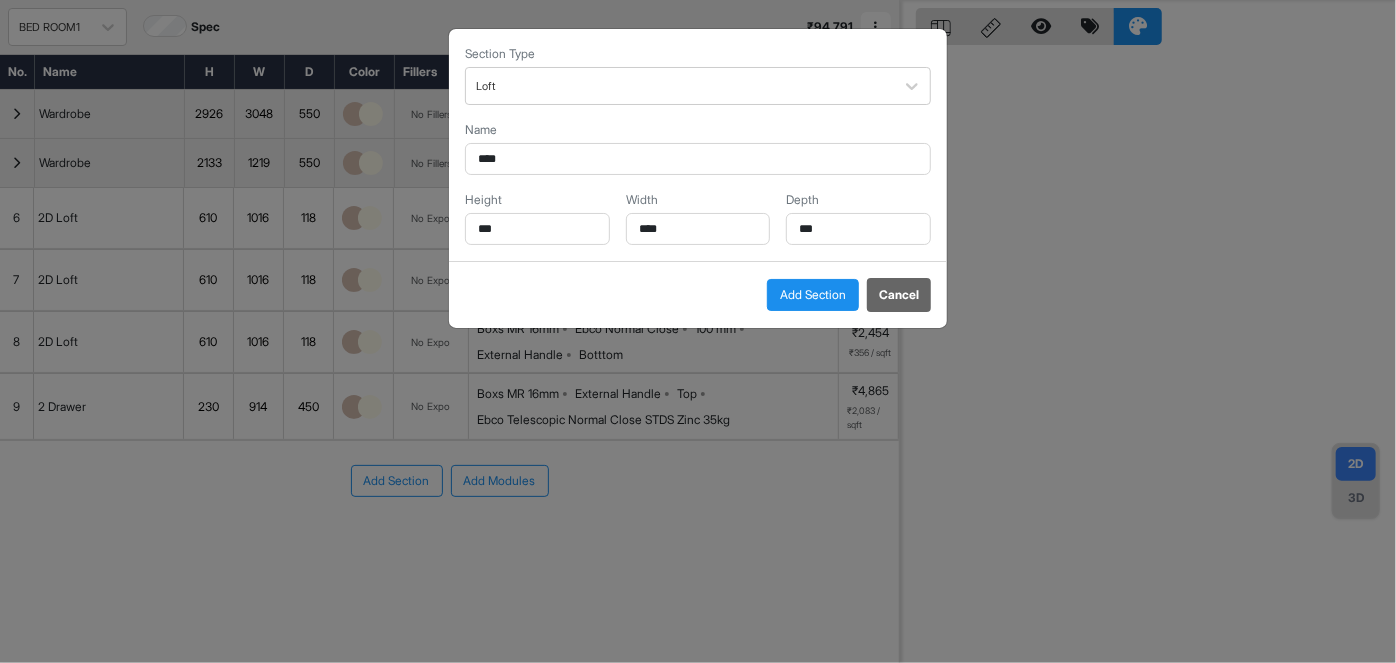 drag, startPoint x: 792, startPoint y: 298, endPoint x: 770, endPoint y: 307, distance: 23.769728 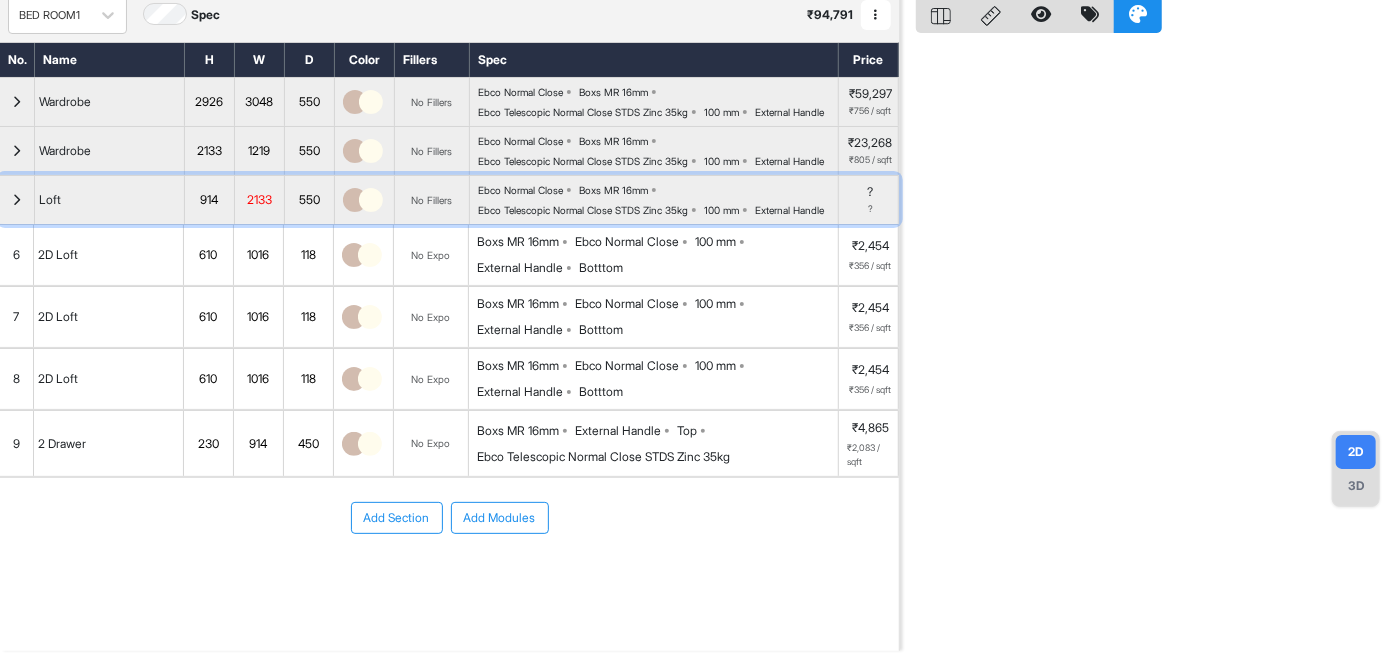 click at bounding box center [17, 200] 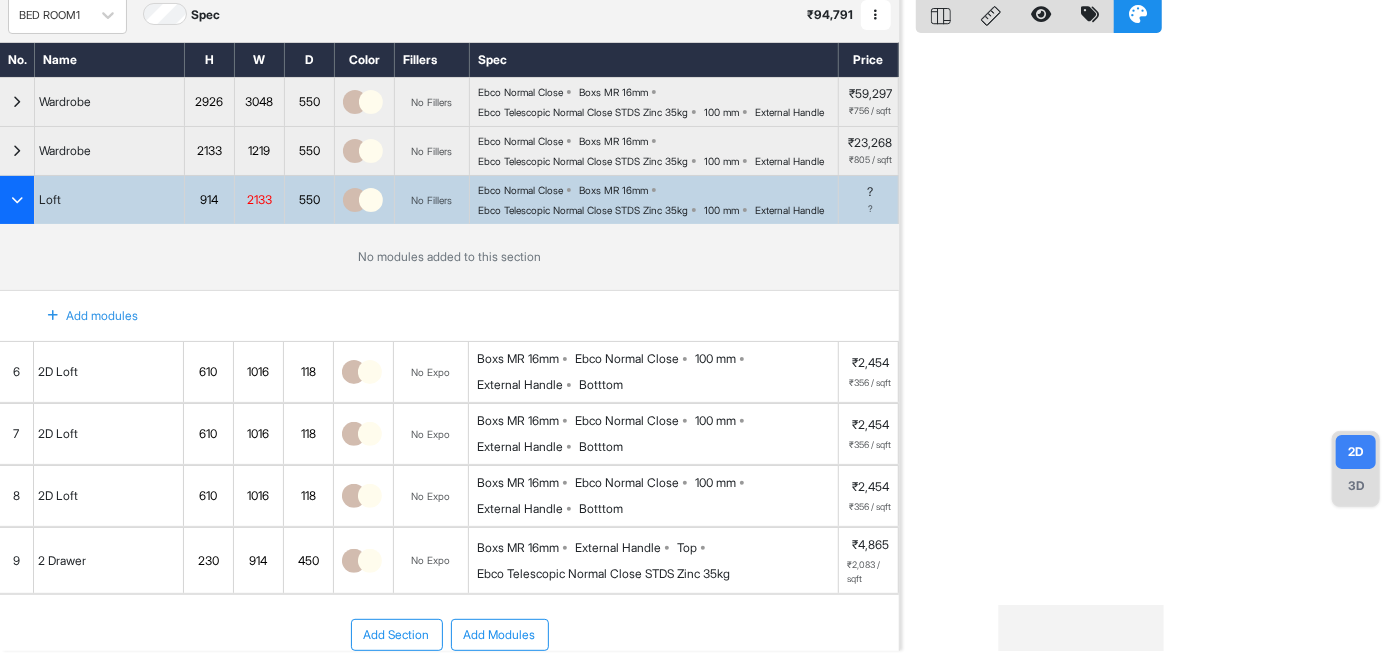 click at bounding box center (53, 316) 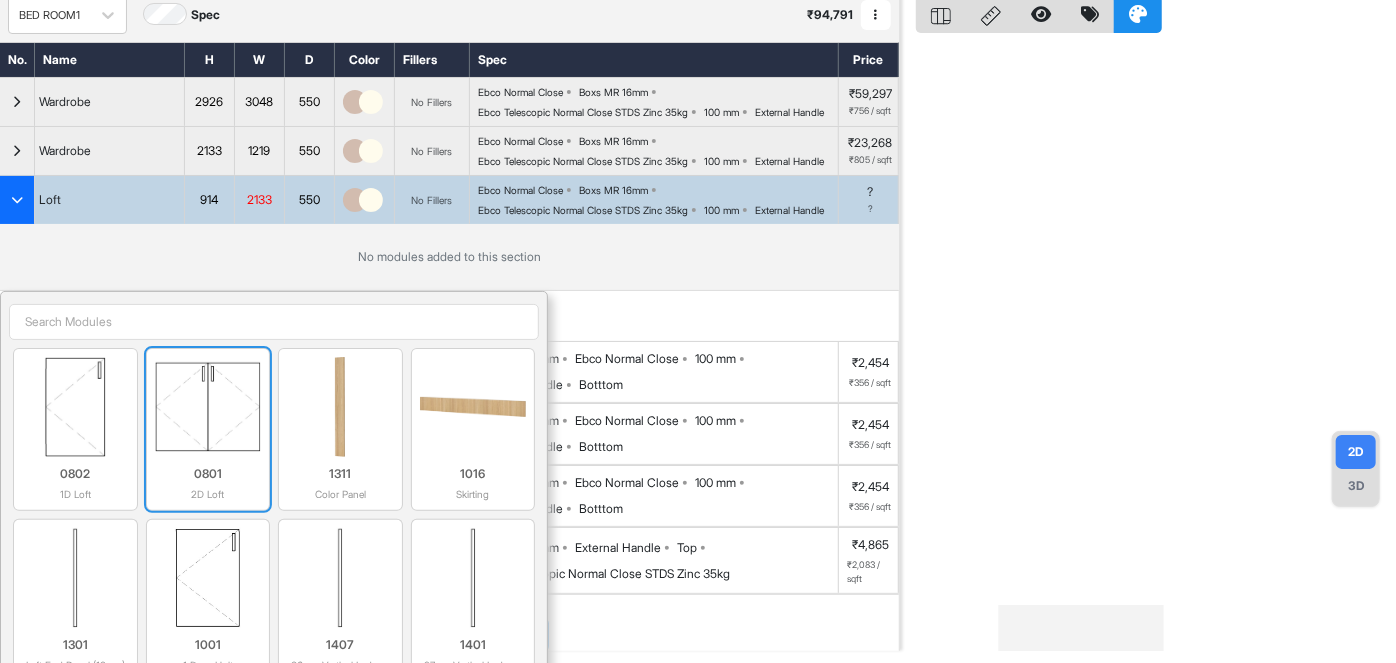 click at bounding box center (208, 407) 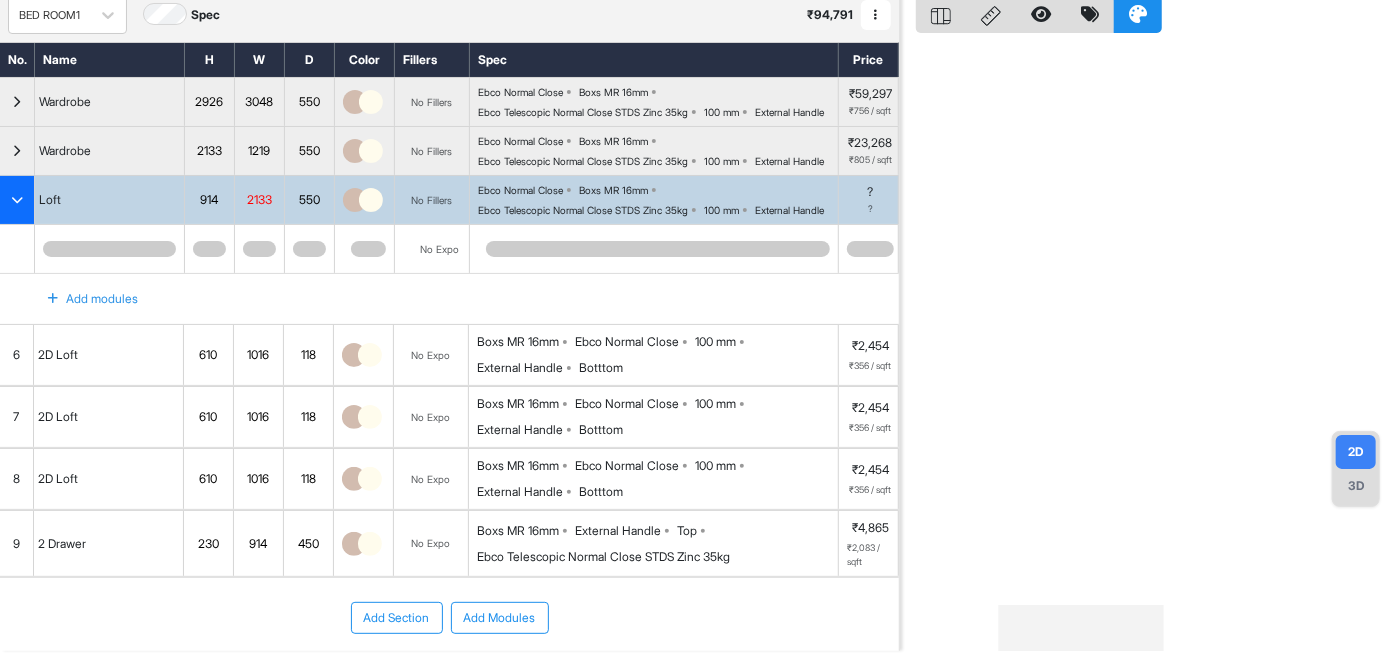 click on "Add modules" at bounding box center [81, 299] 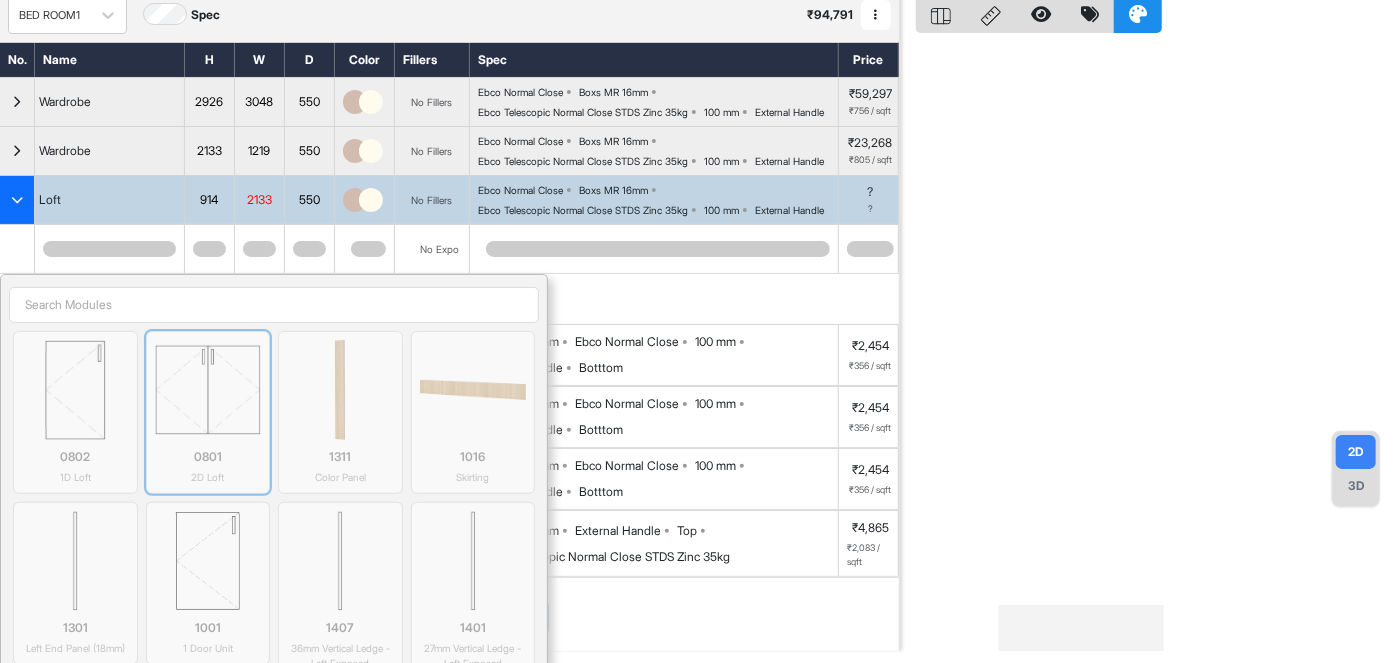 click at bounding box center [208, 390] 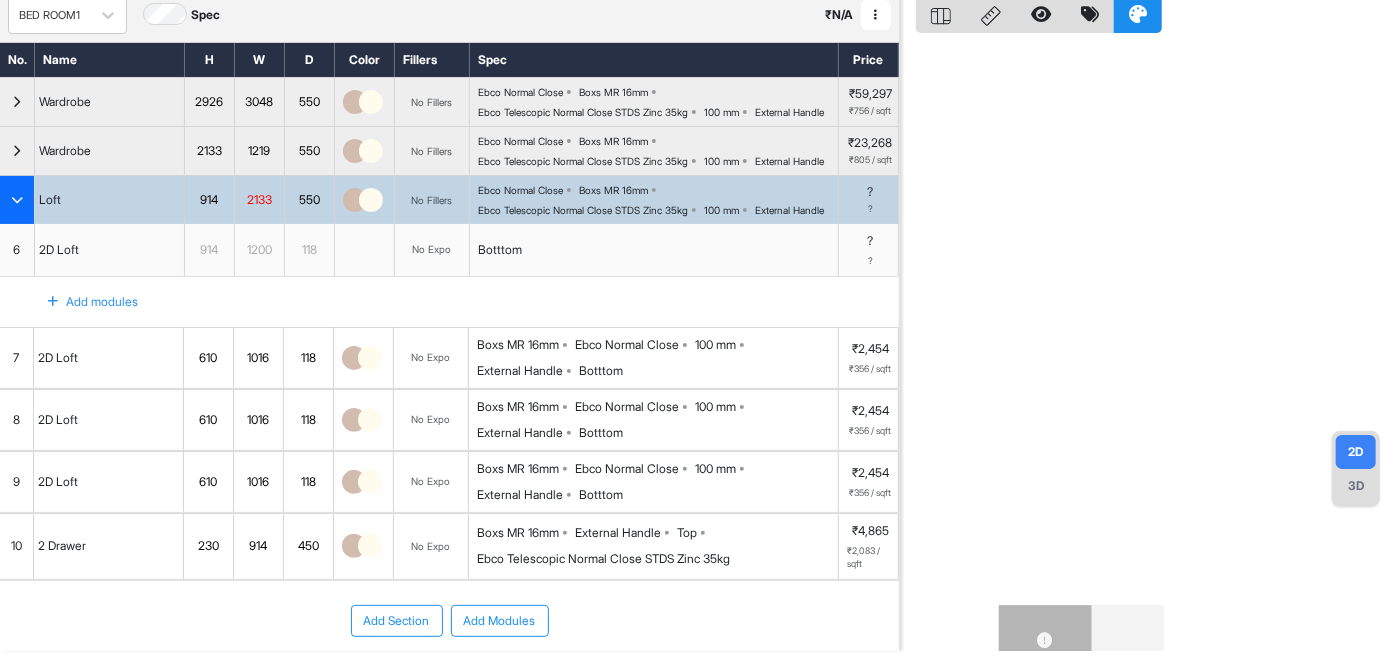 click at bounding box center [53, 302] 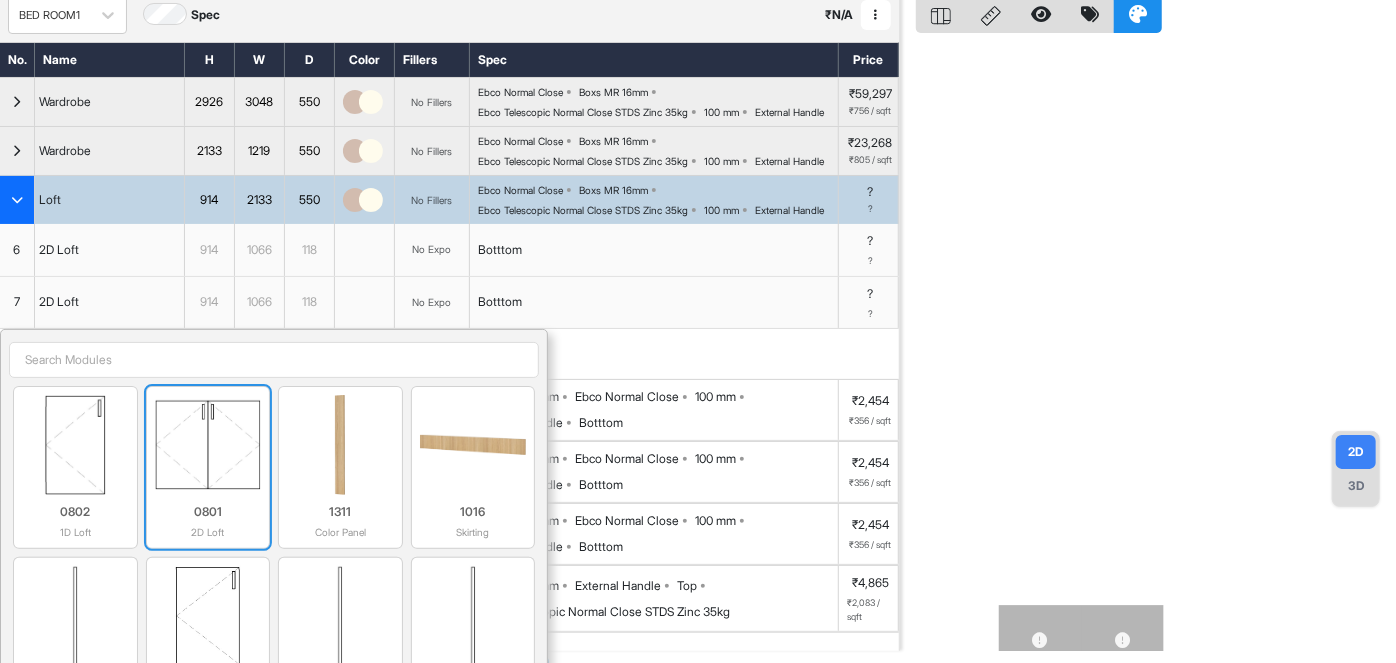 click at bounding box center [208, 445] 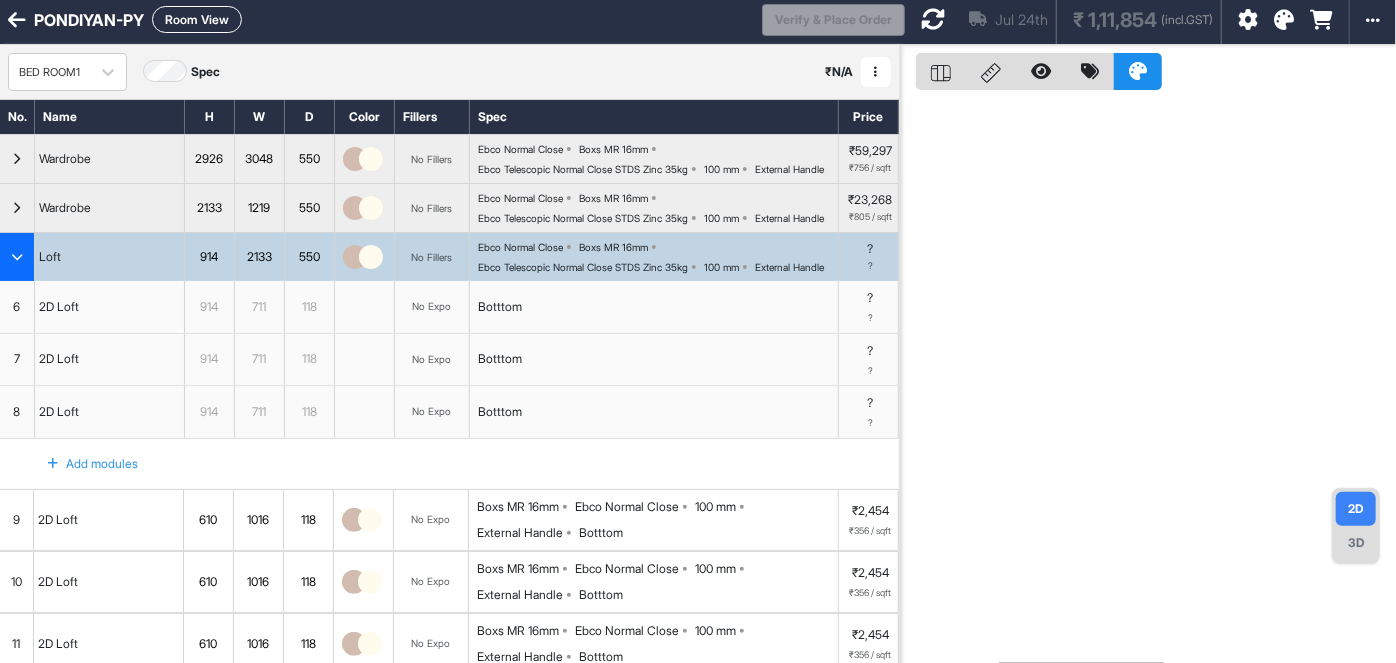 scroll, scrollTop: 0, scrollLeft: 0, axis: both 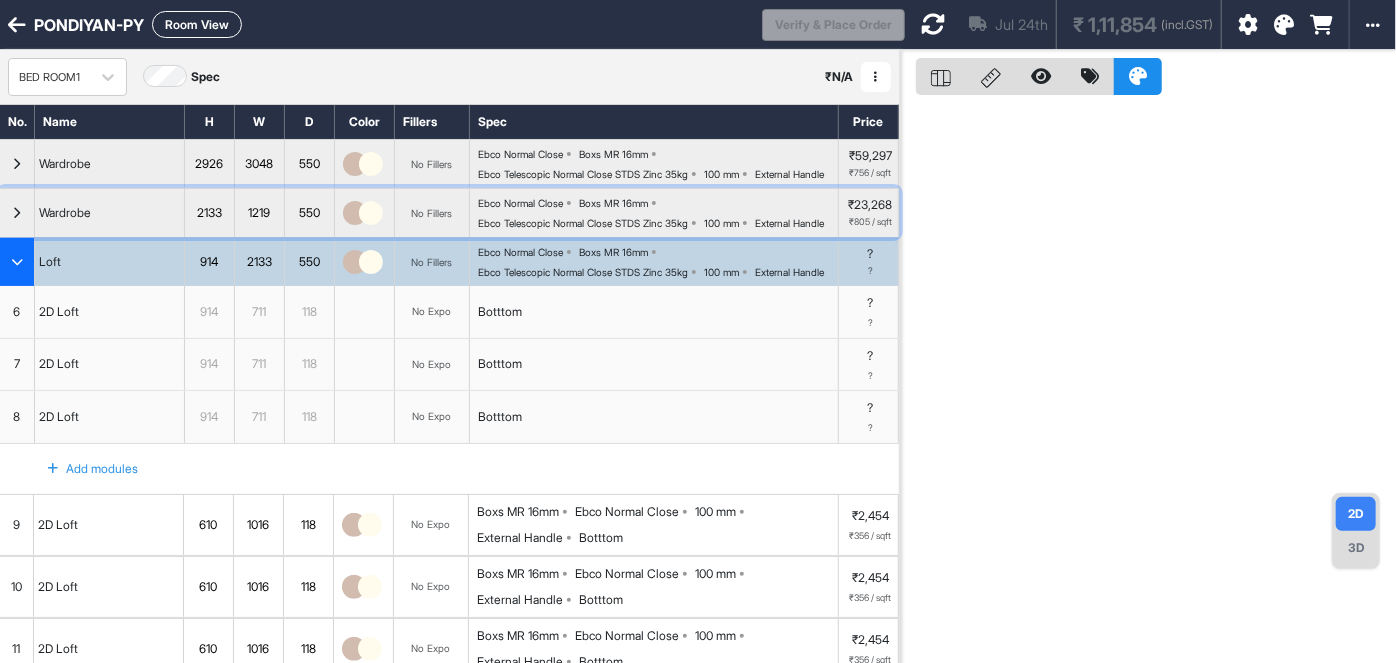 click at bounding box center [17, 213] 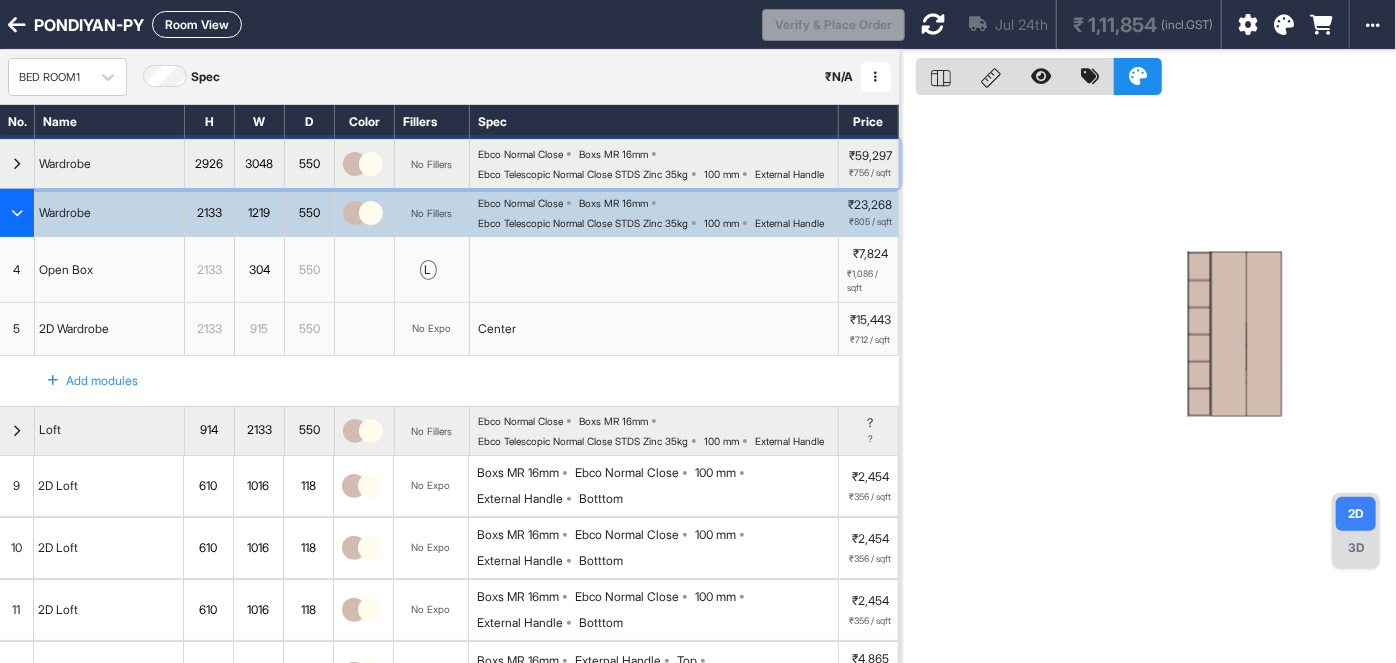 click at bounding box center (17, 164) 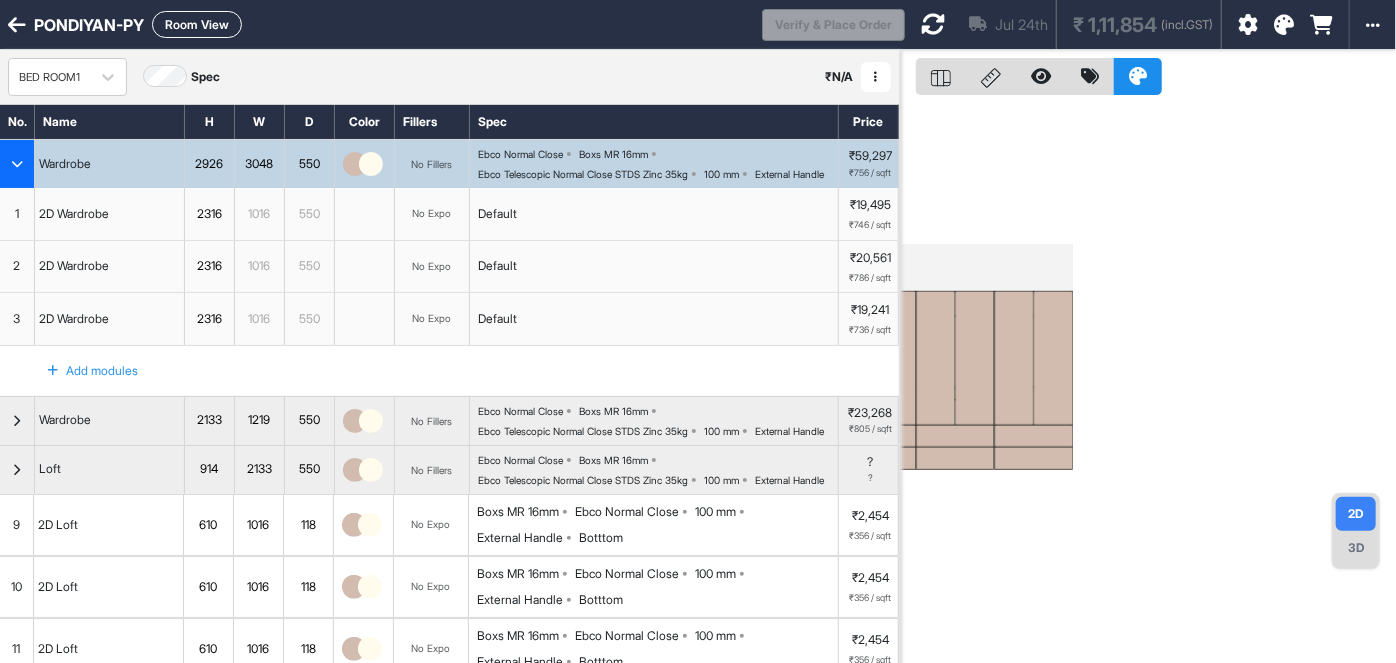 click at bounding box center [17, 164] 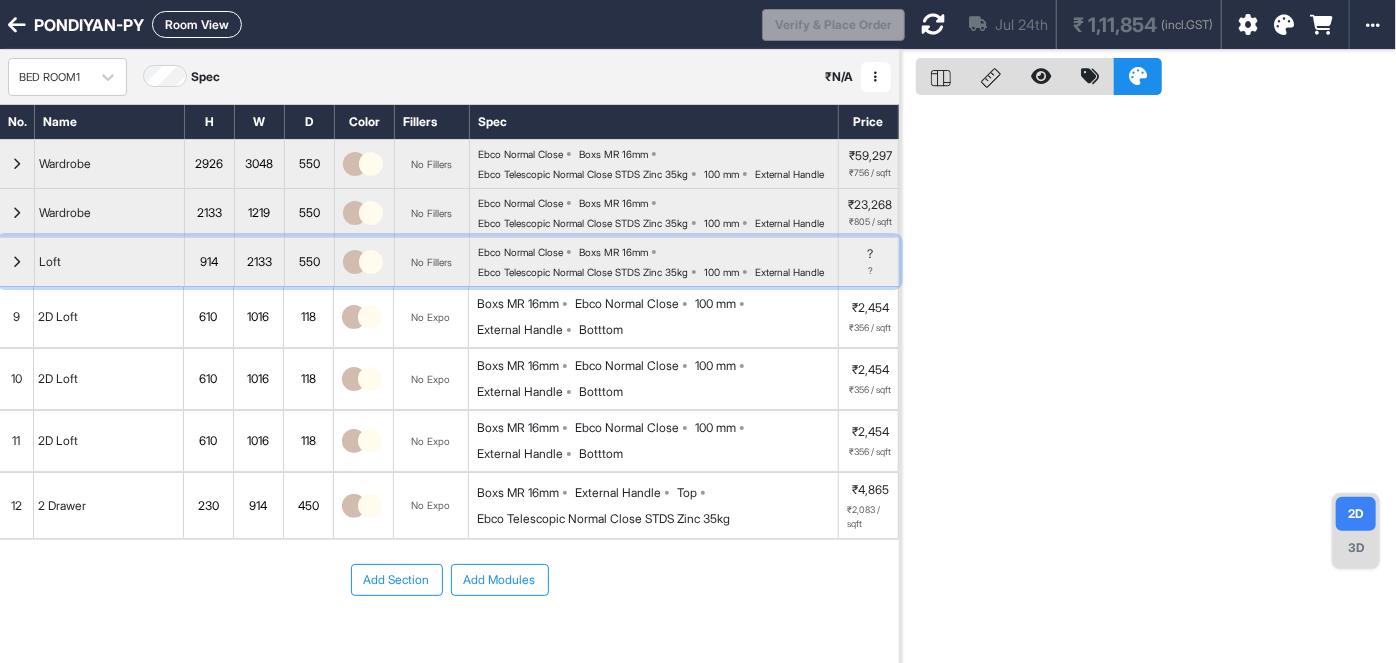 click at bounding box center (17, 262) 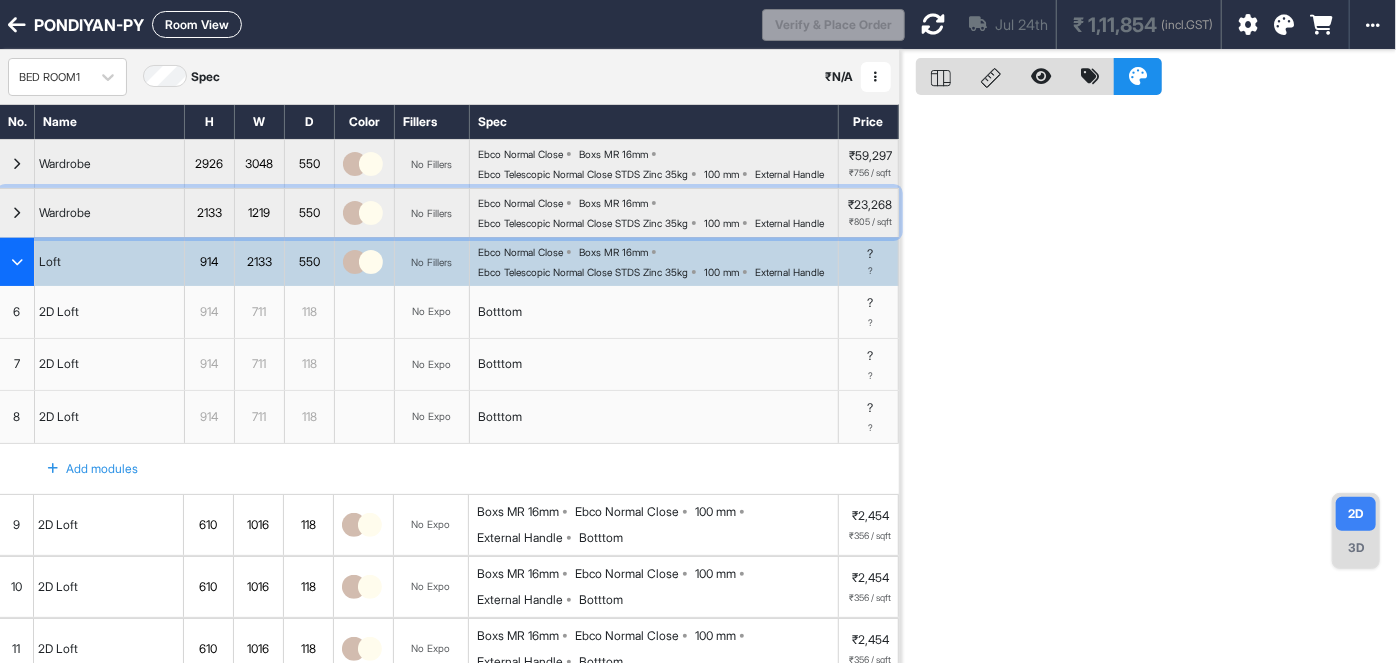 click at bounding box center (17, 213) 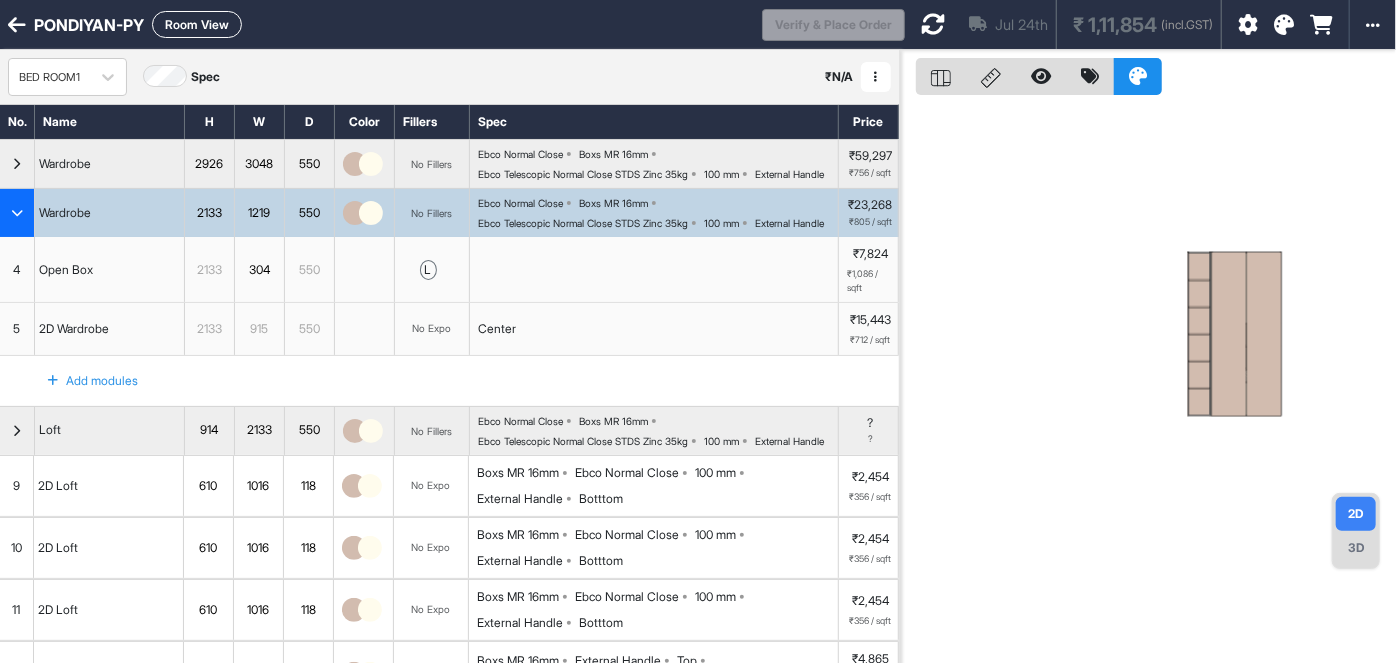 click at bounding box center (17, 213) 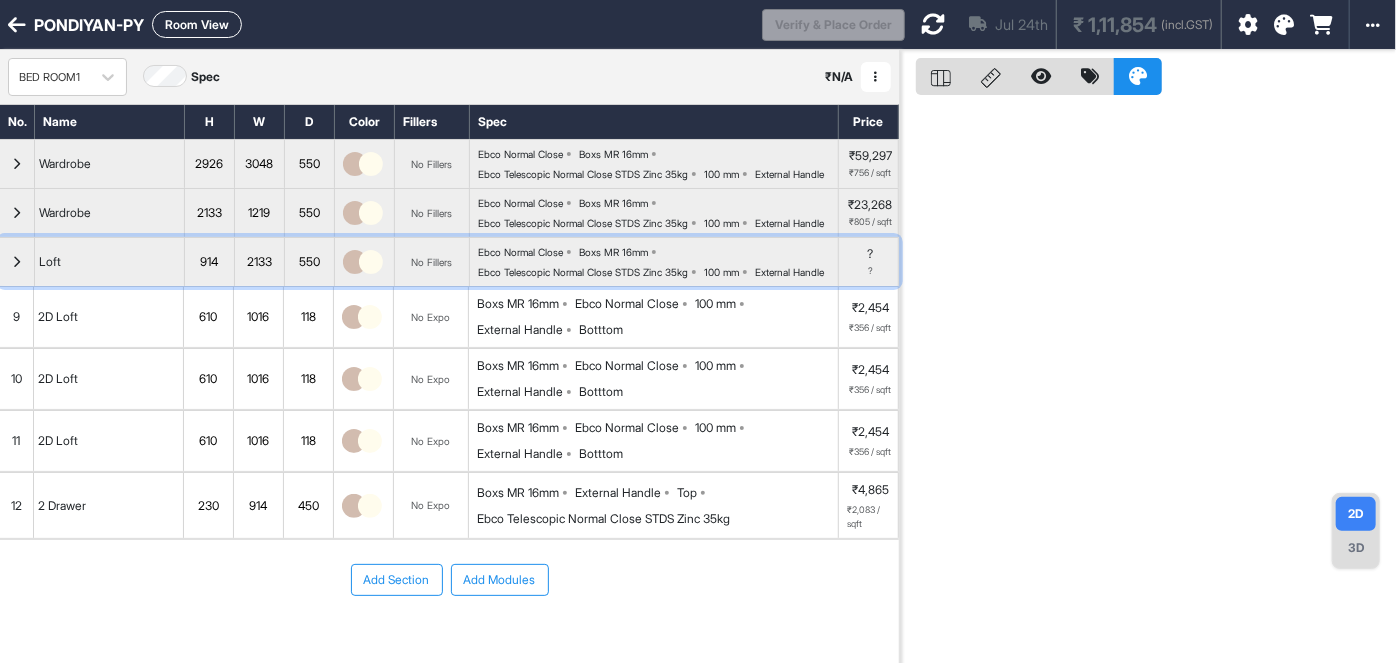 click at bounding box center [17, 262] 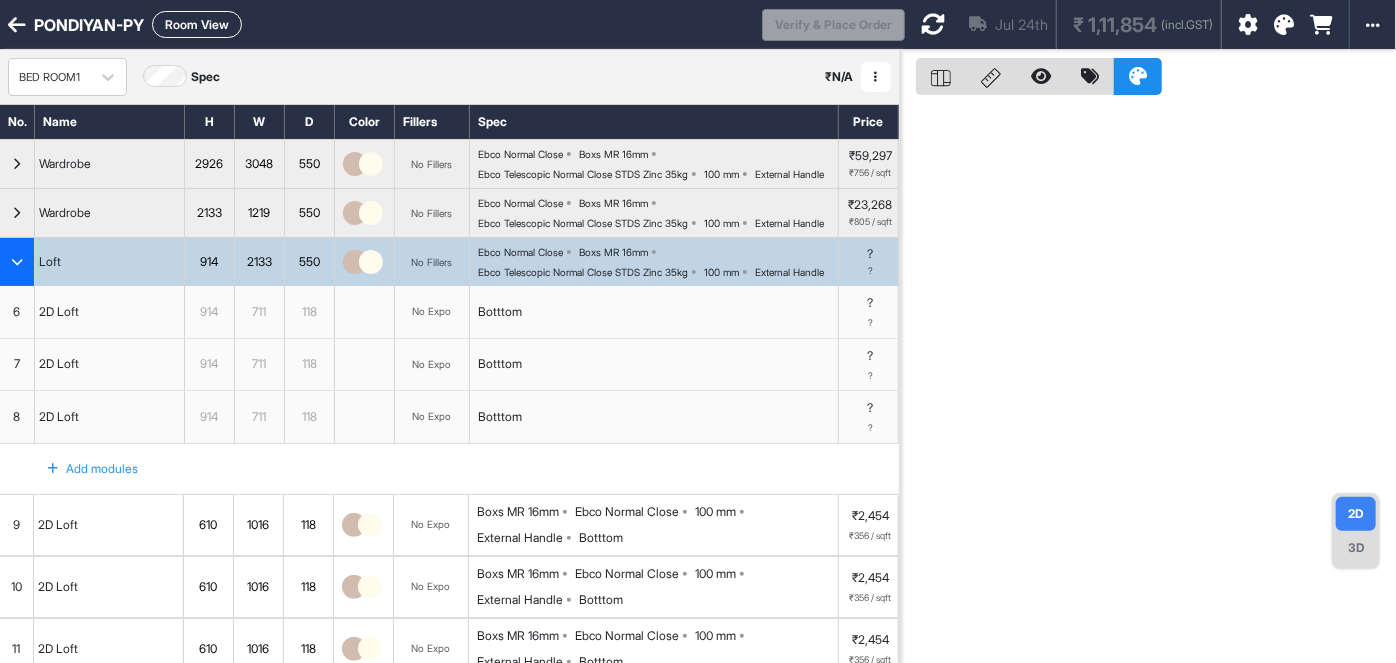 drag, startPoint x: 302, startPoint y: 388, endPoint x: 312, endPoint y: 344, distance: 45.122055 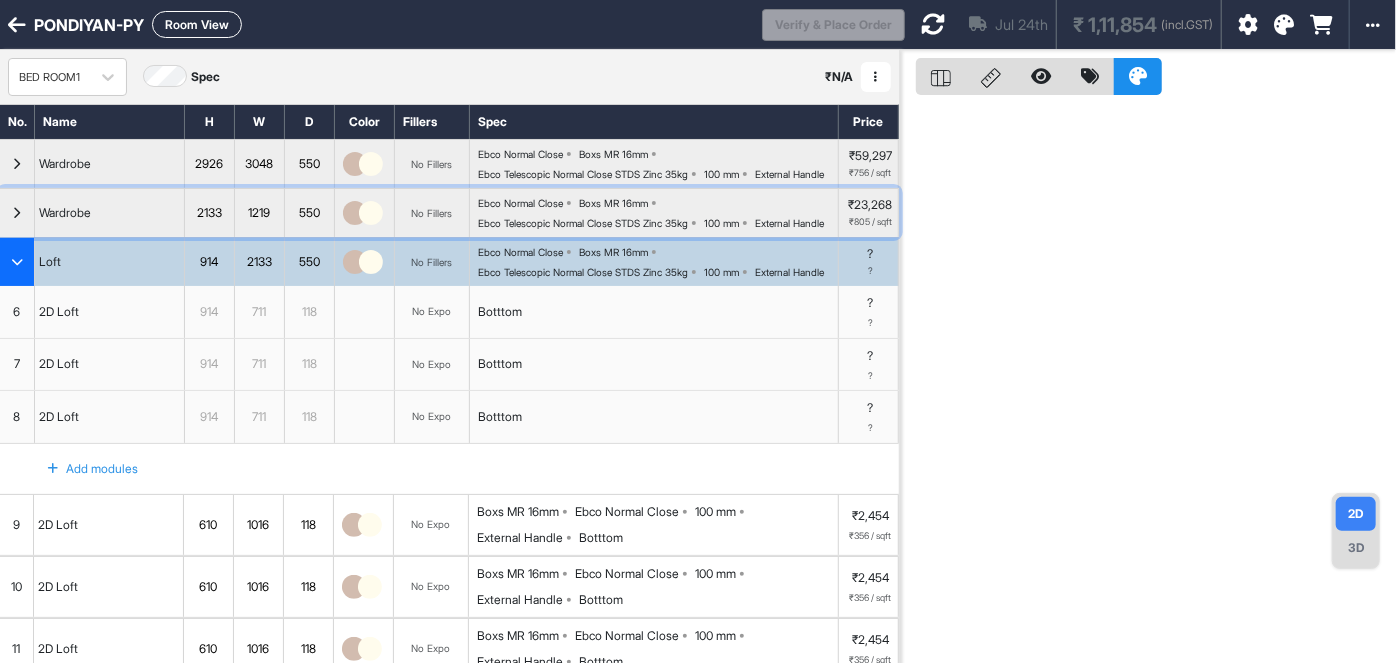 click at bounding box center [17, 213] 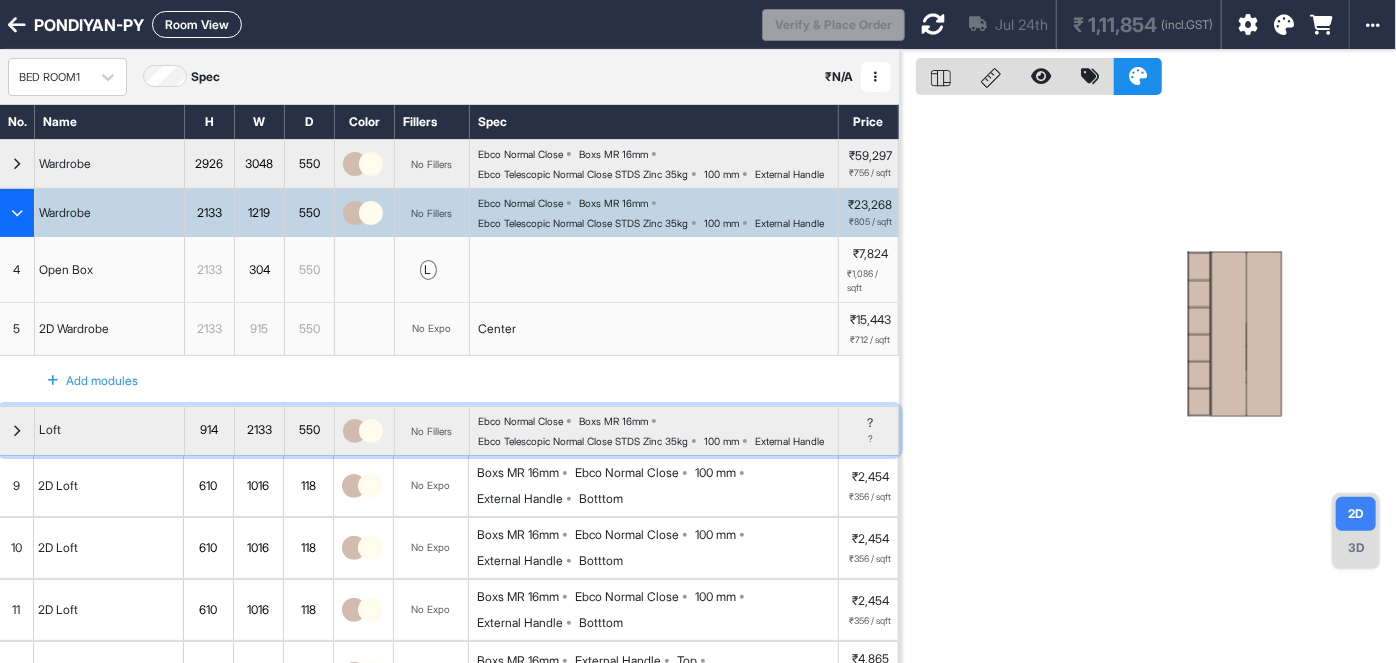 click at bounding box center (17, 431) 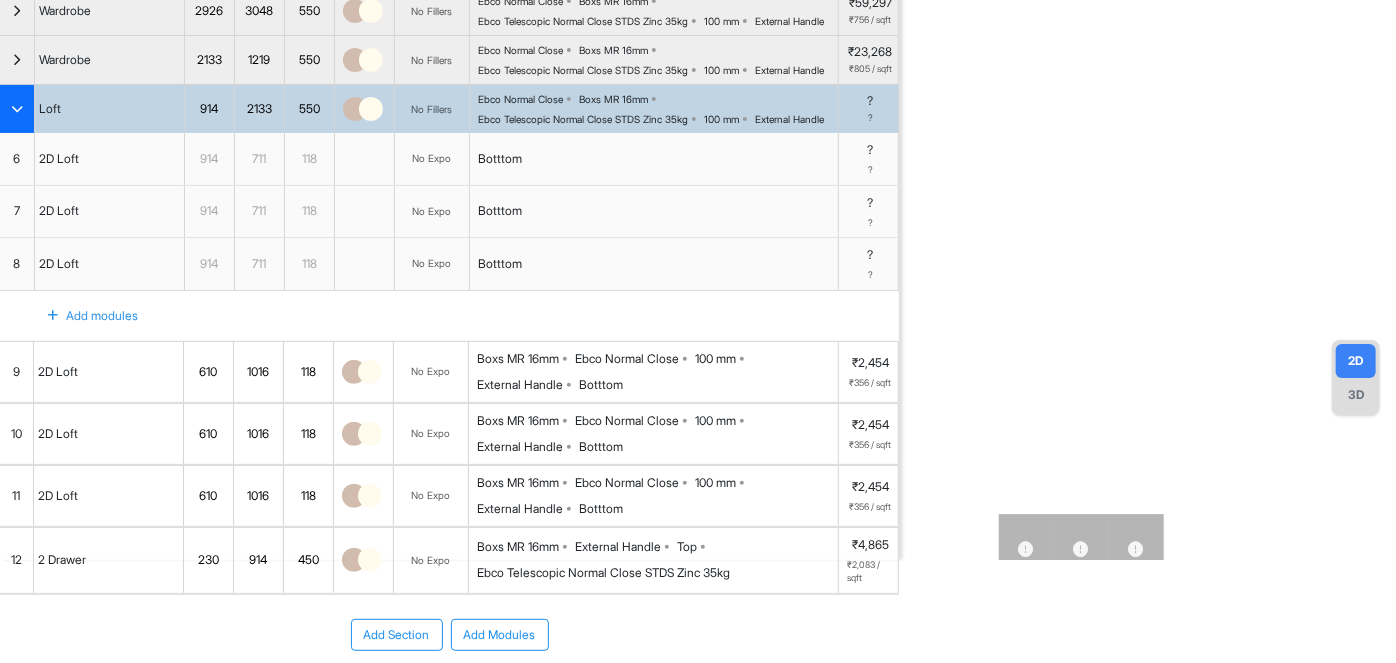 scroll, scrollTop: 181, scrollLeft: 0, axis: vertical 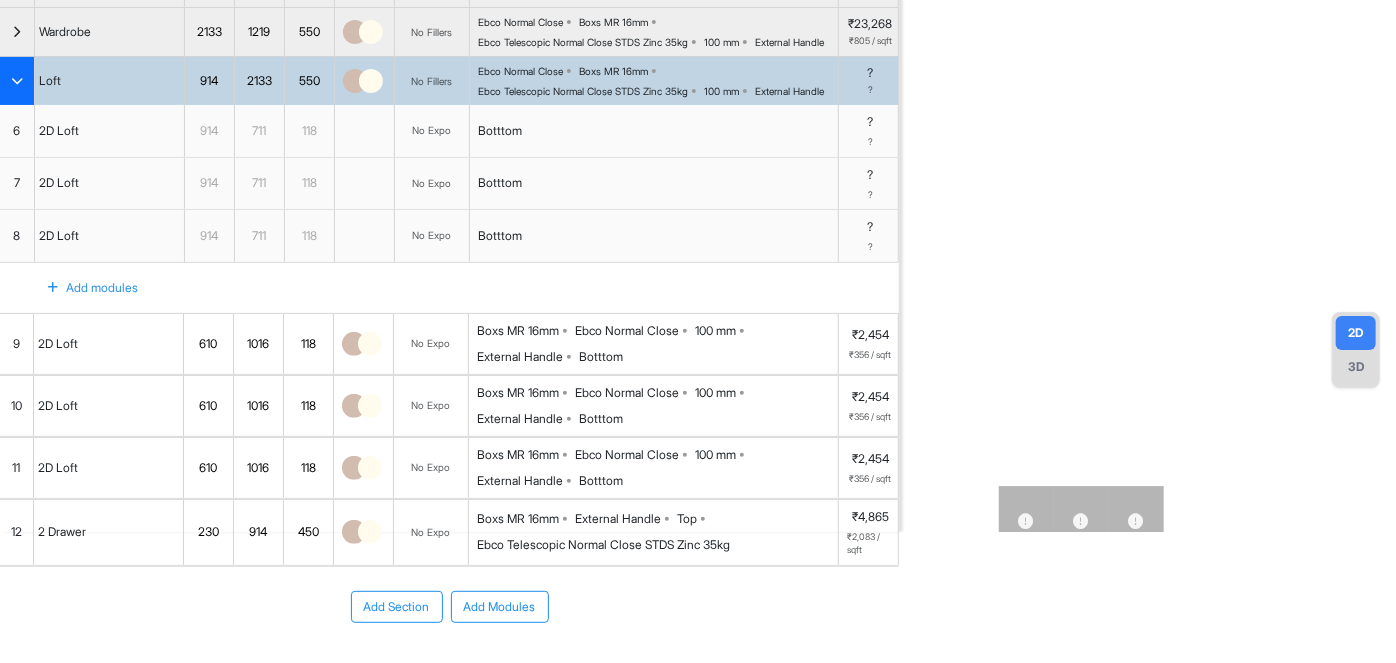 click on "8" at bounding box center (17, 236) 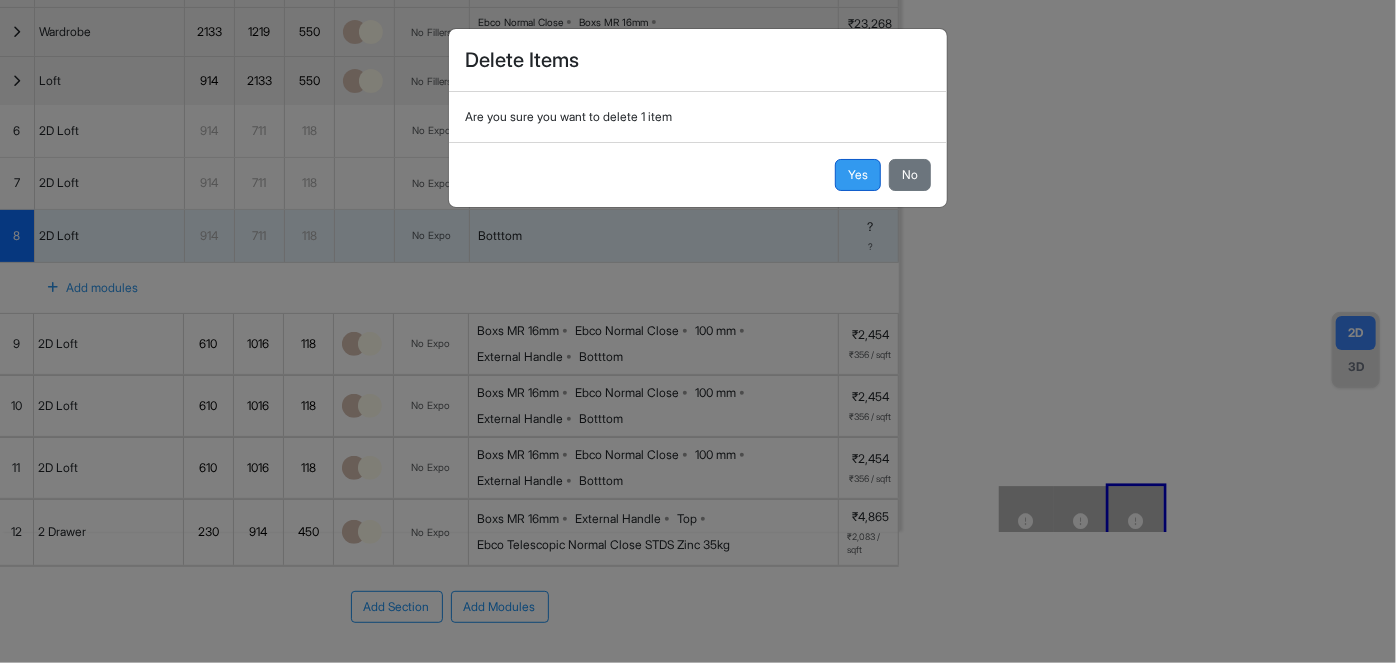 click on "Yes" at bounding box center [858, 175] 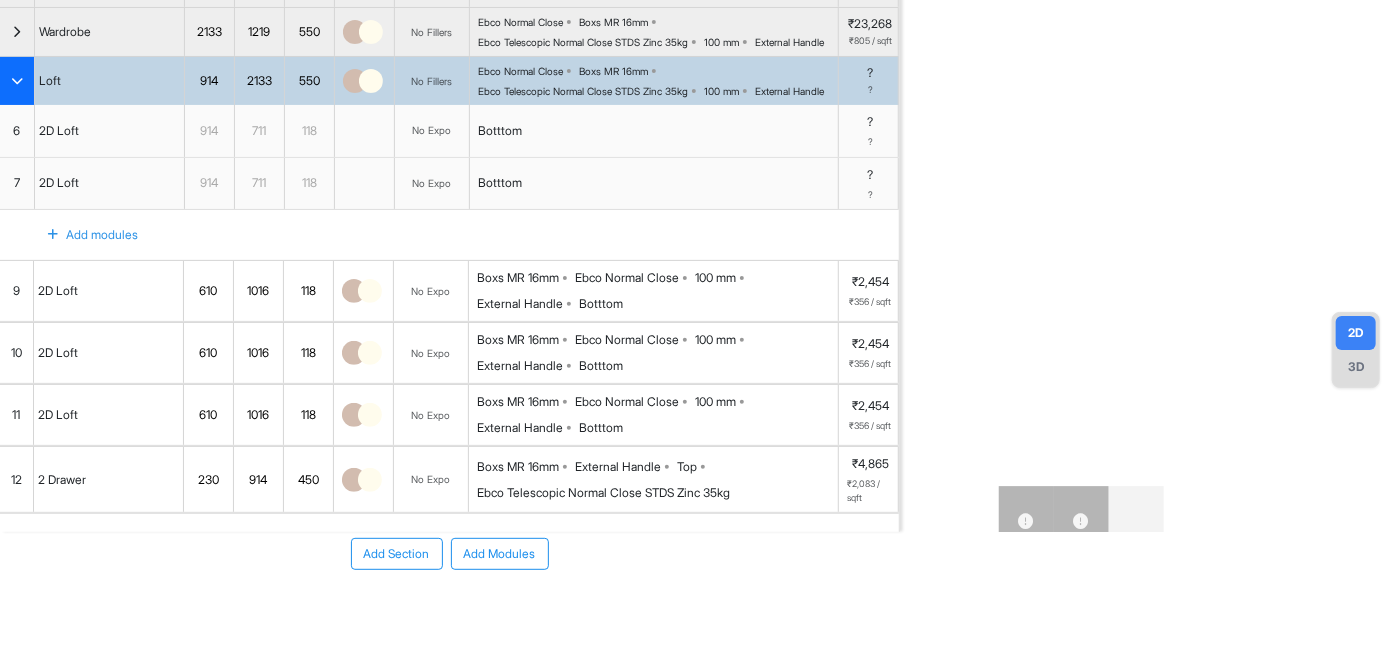 click at bounding box center (1148, 200) 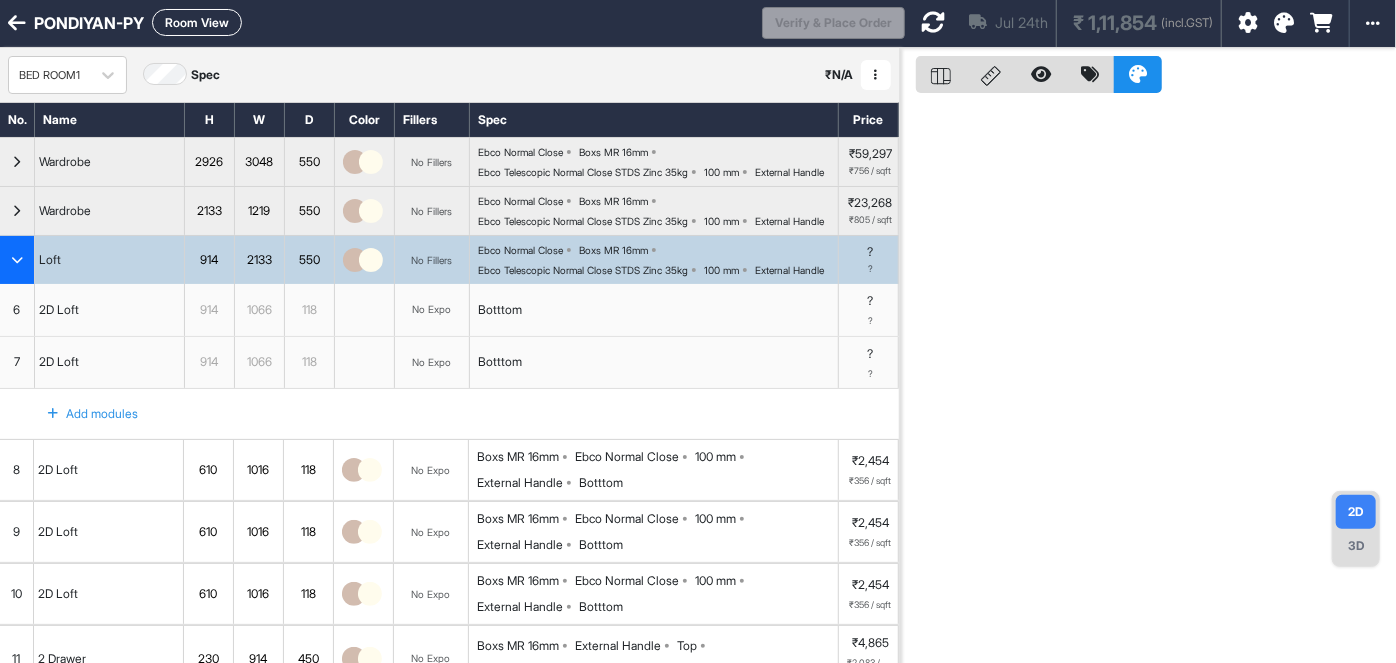 scroll, scrollTop: 0, scrollLeft: 0, axis: both 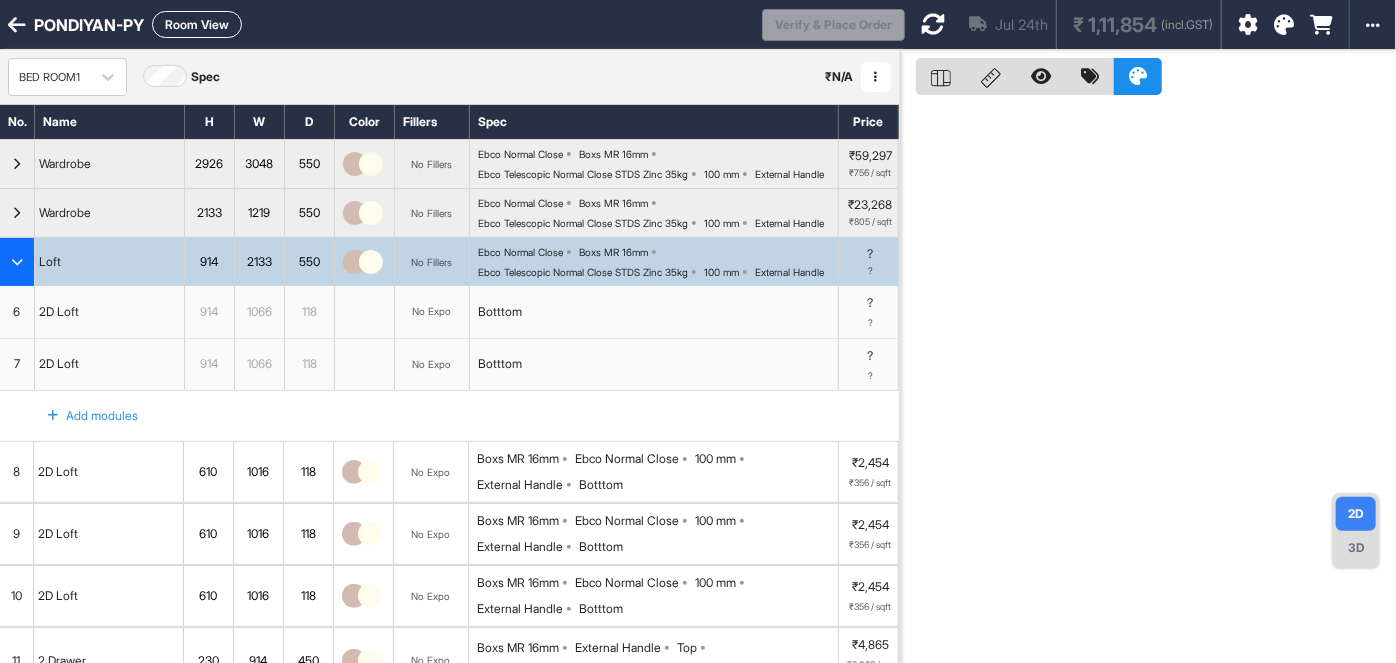 click on "3D" at bounding box center [1356, 548] 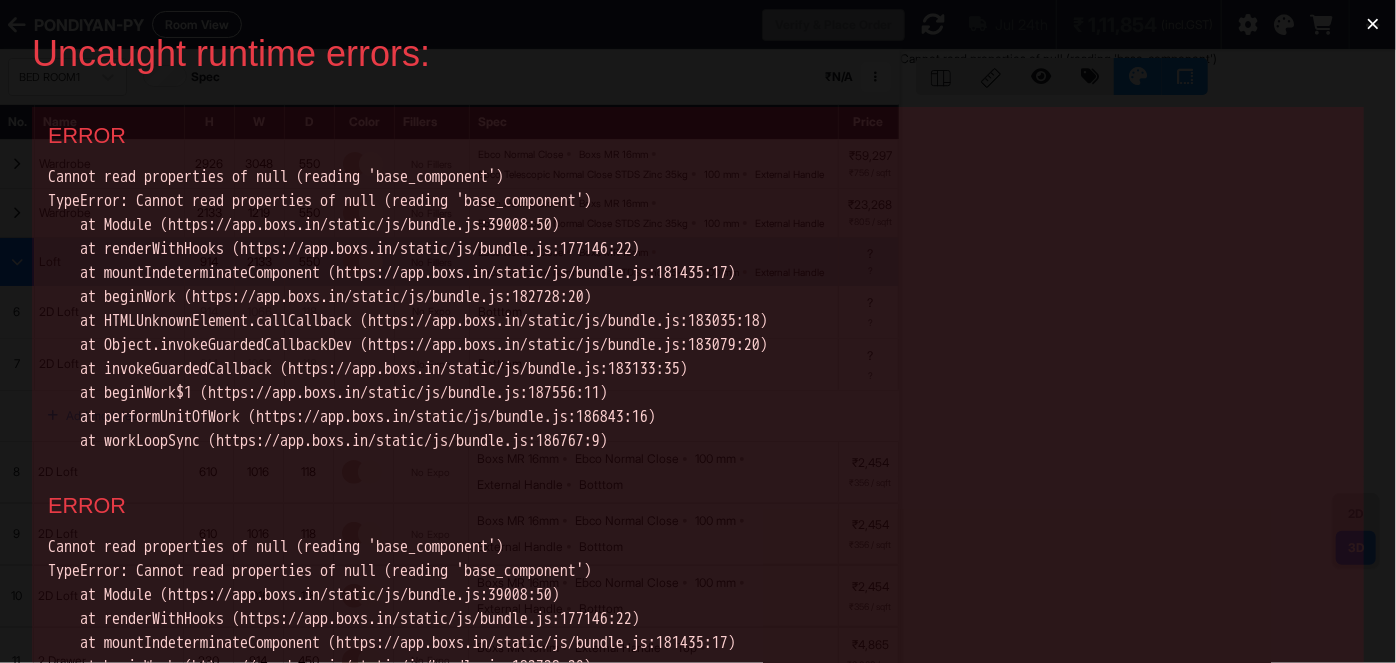 scroll, scrollTop: 0, scrollLeft: 0, axis: both 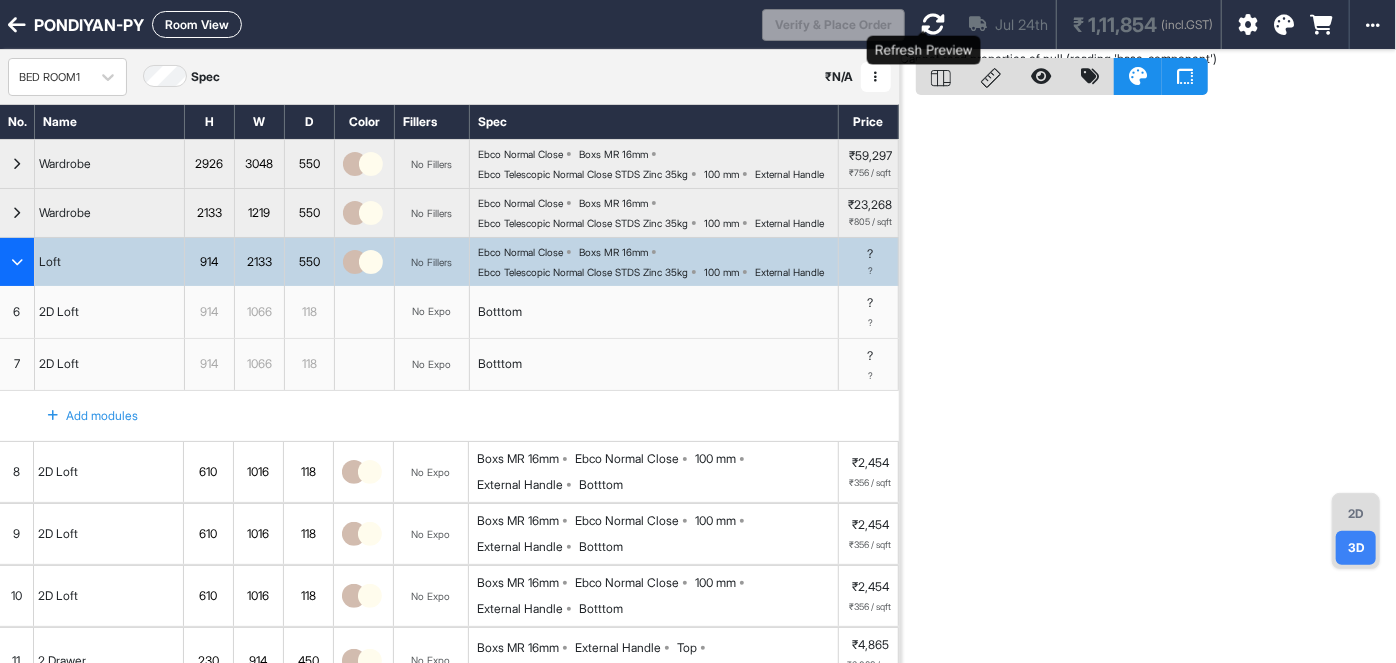 click at bounding box center (933, 24) 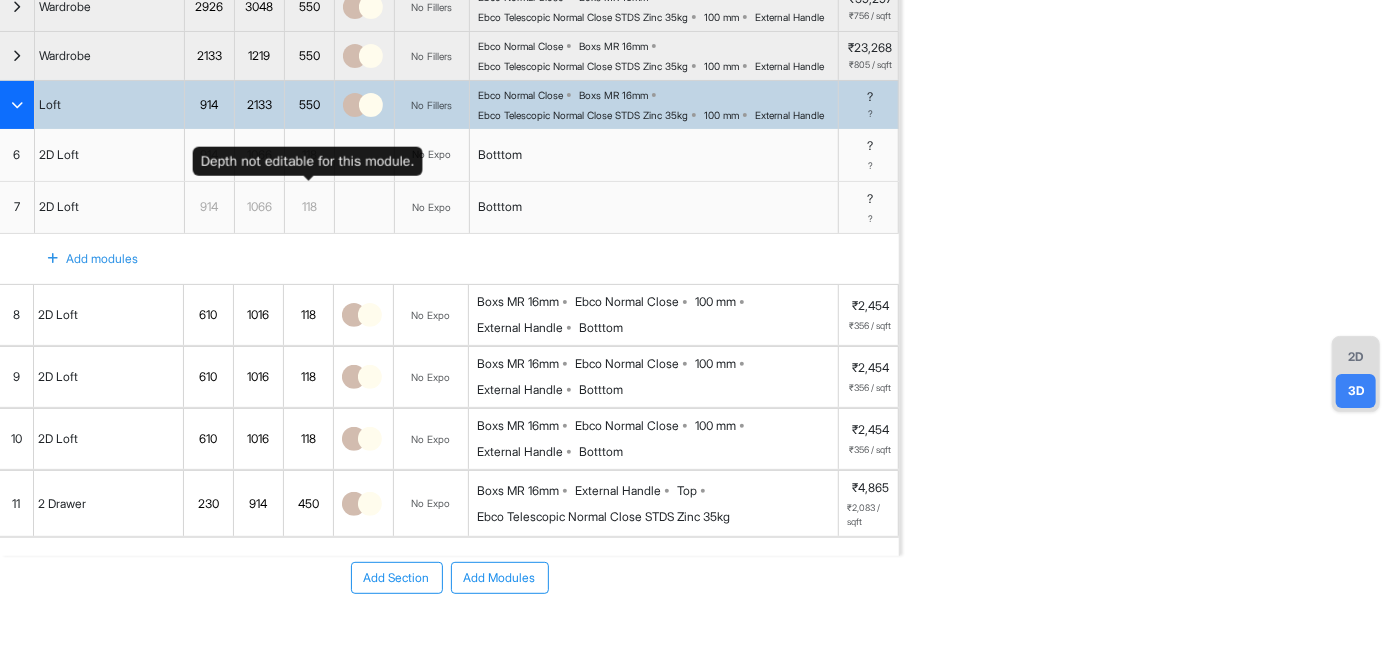 scroll, scrollTop: 181, scrollLeft: 0, axis: vertical 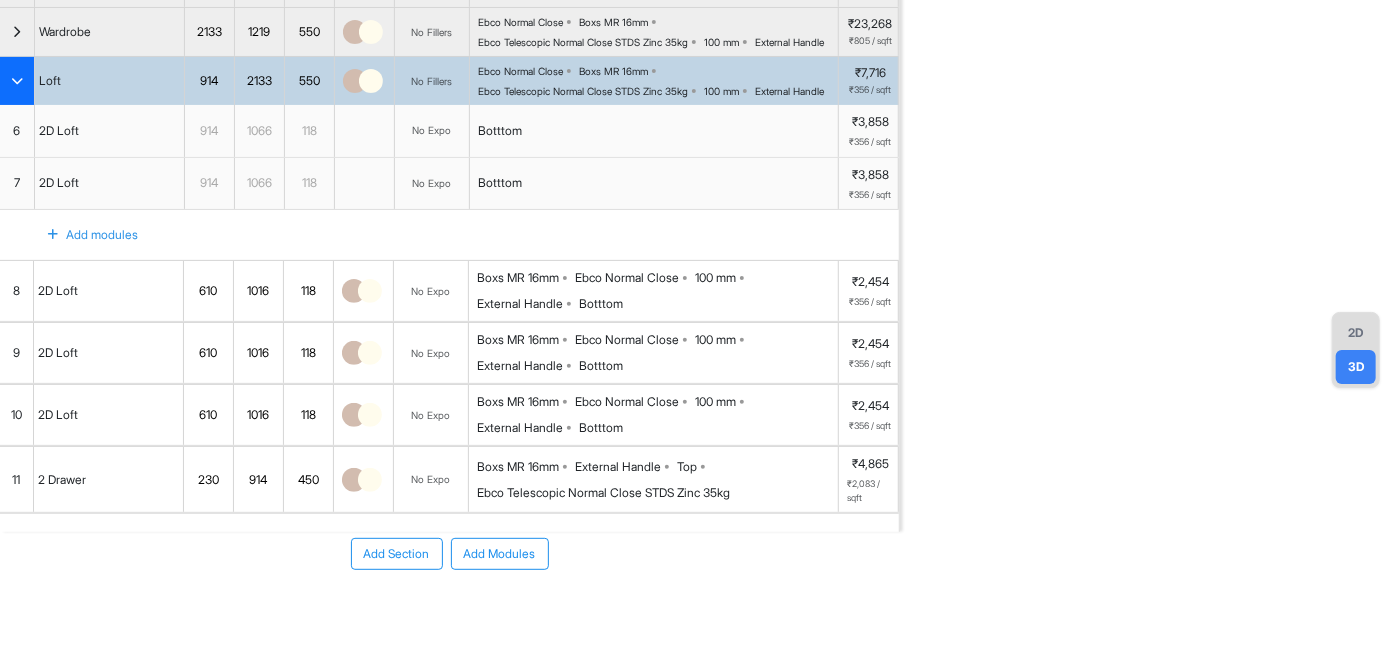 click on "8" at bounding box center [16, 291] 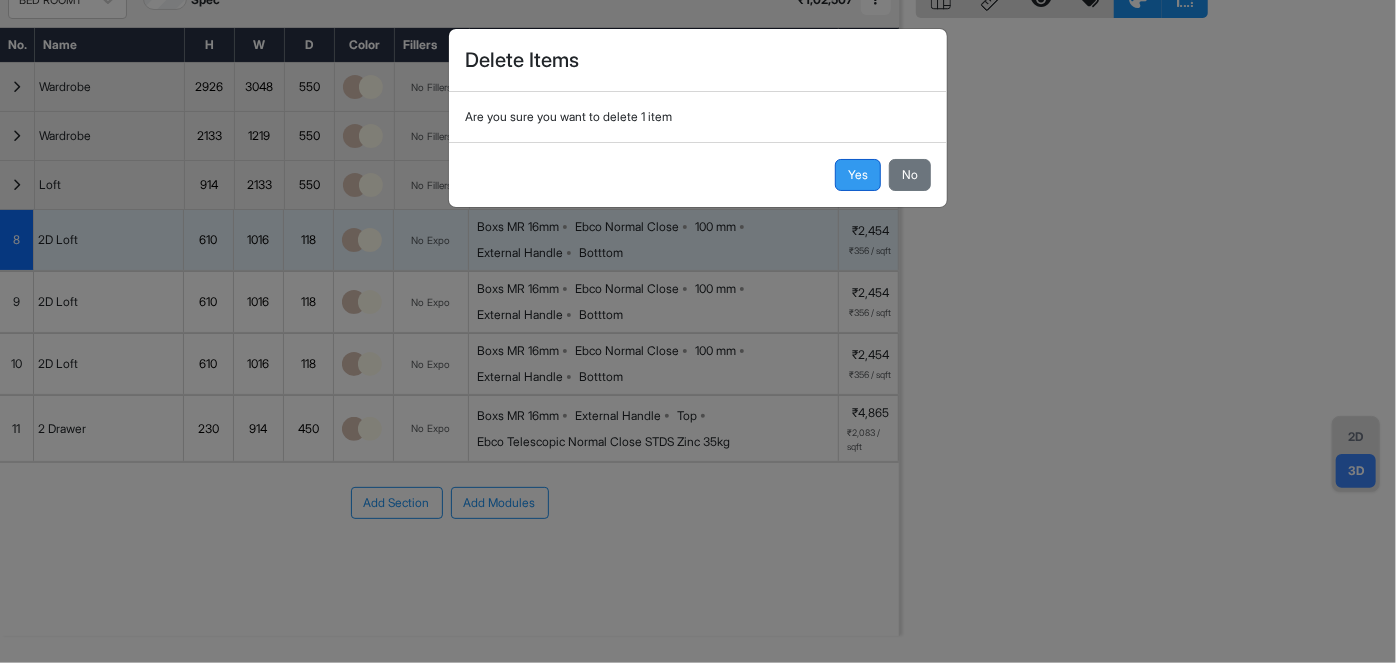 click on "Yes" at bounding box center (858, 175) 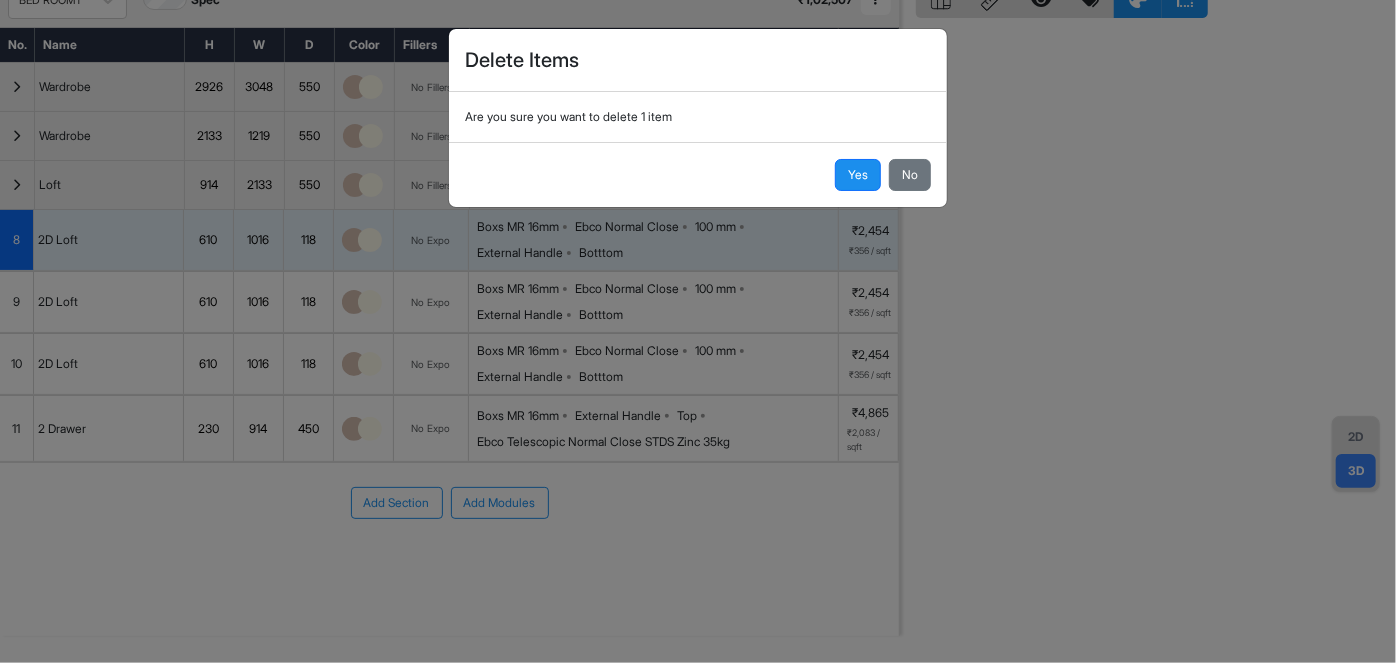 scroll, scrollTop: 72, scrollLeft: 0, axis: vertical 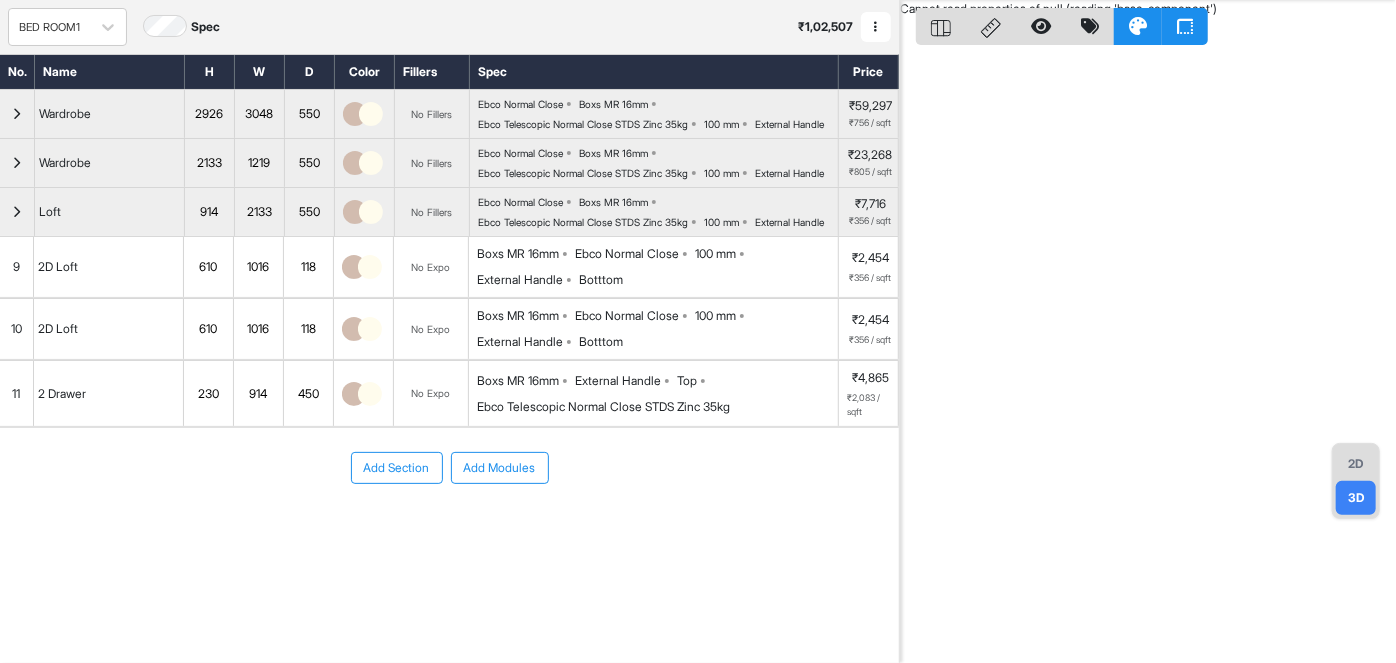 click on "9" at bounding box center (16, 267) 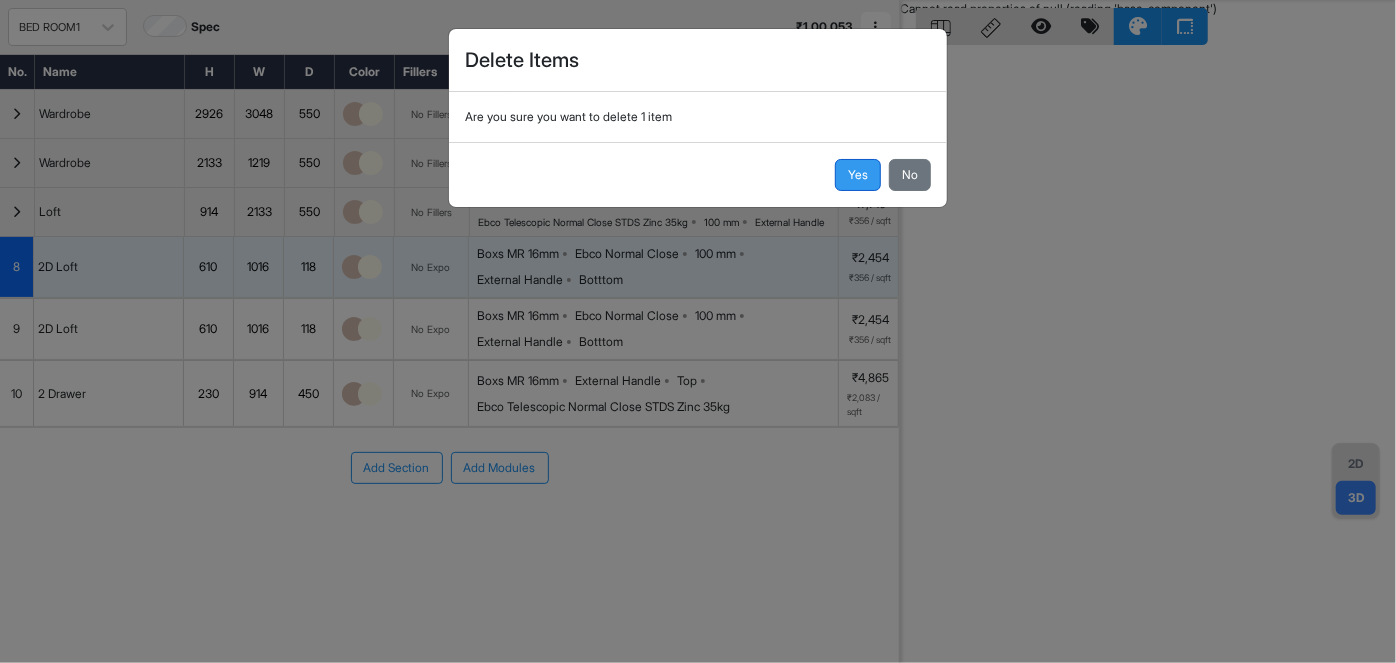 click on "Yes" at bounding box center [858, 175] 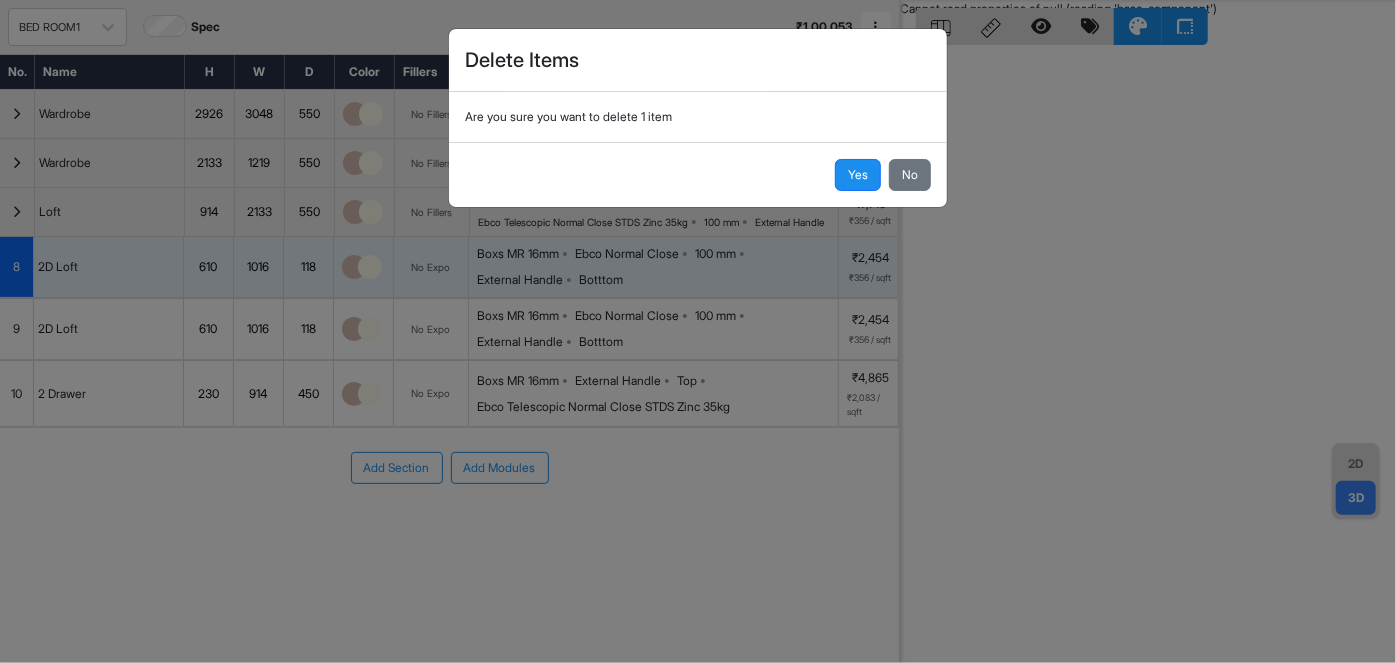 scroll, scrollTop: 50, scrollLeft: 0, axis: vertical 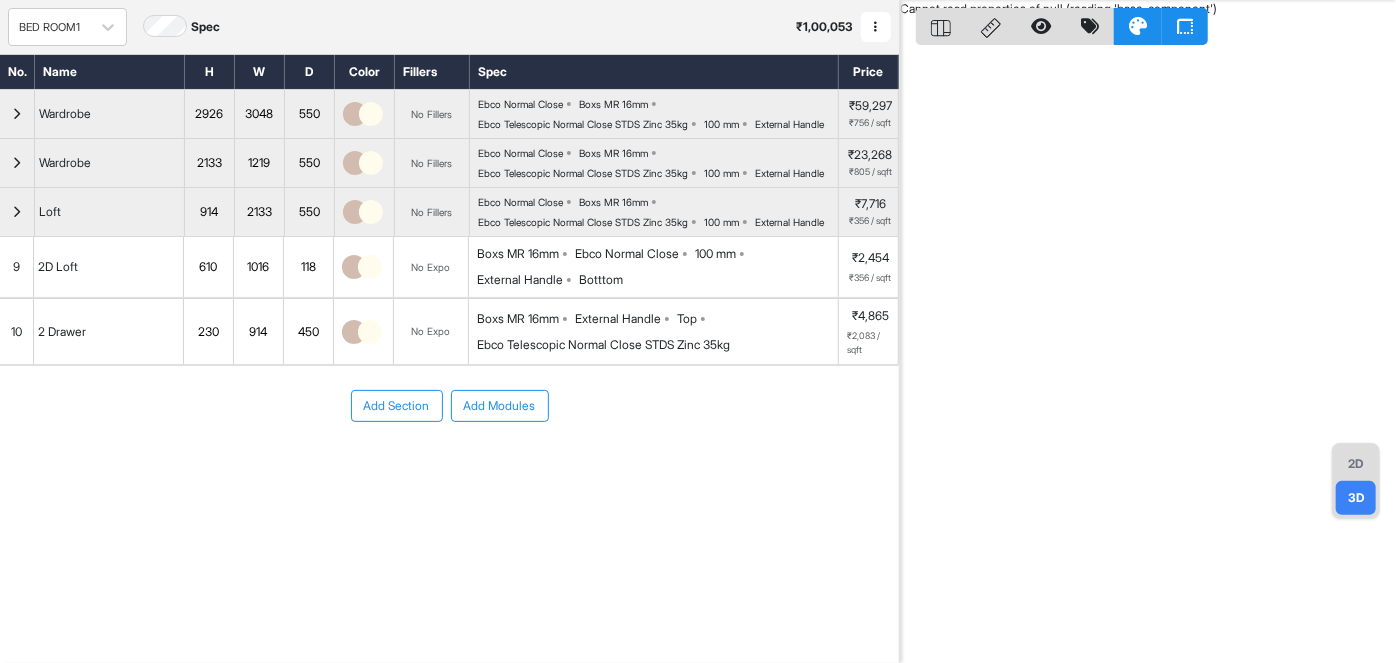 click on "9" at bounding box center (16, 267) 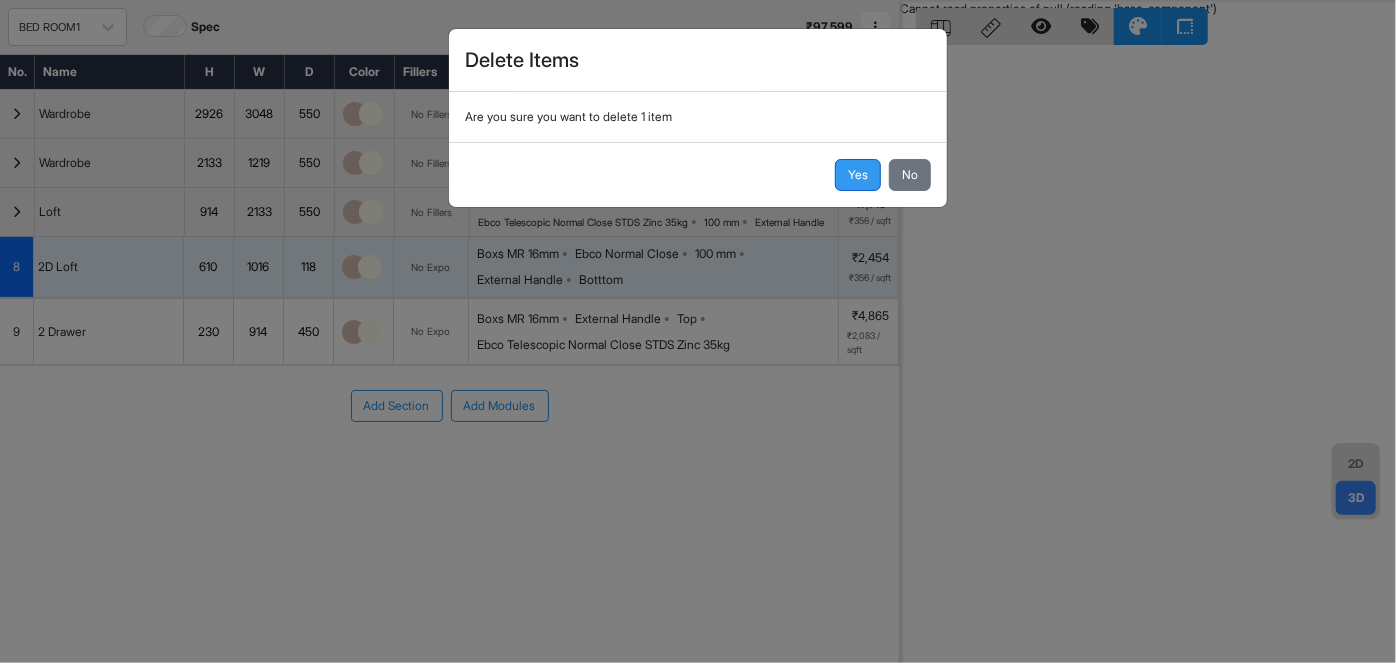 click on "Yes" at bounding box center (858, 175) 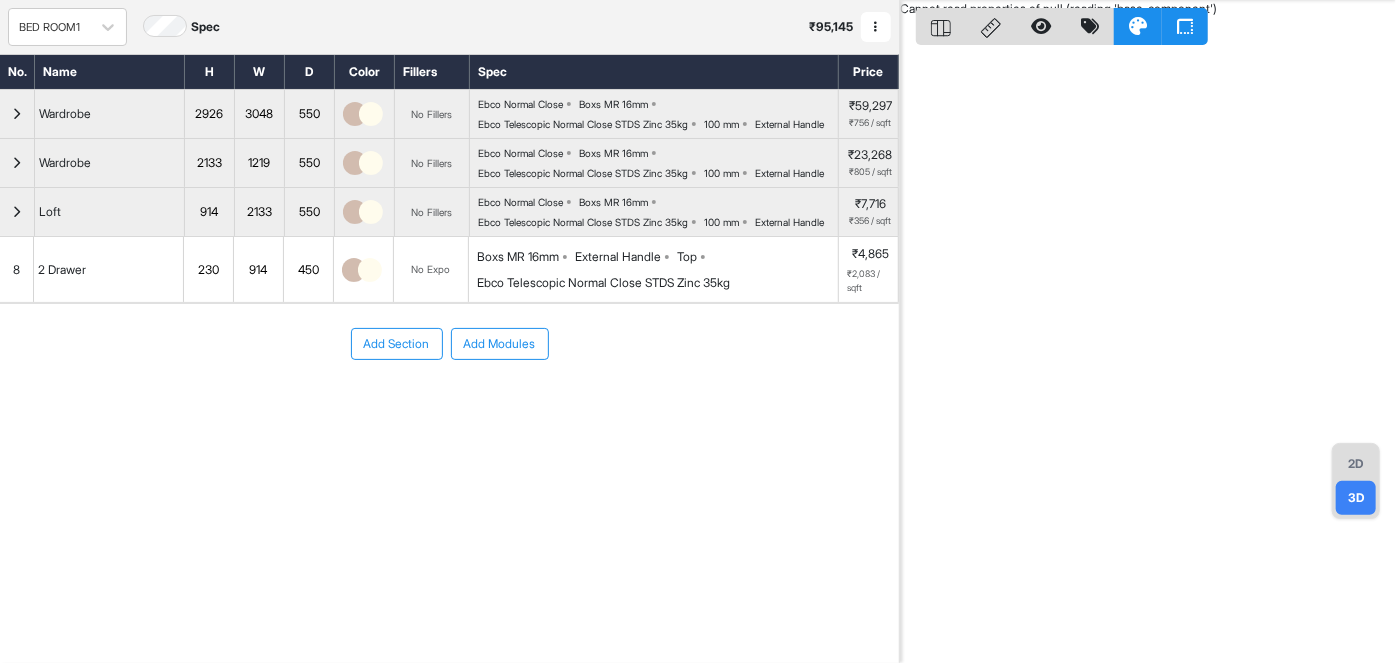 click on "Add Section" at bounding box center [397, 344] 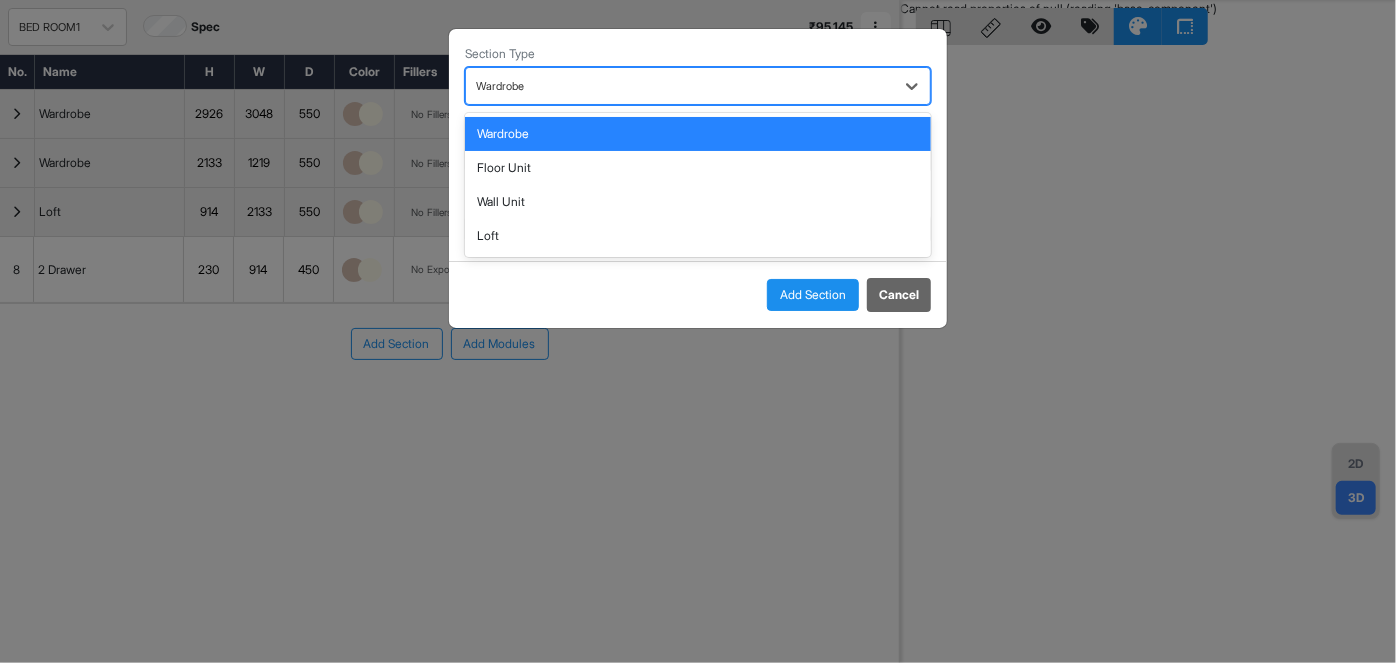 click at bounding box center [680, 86] 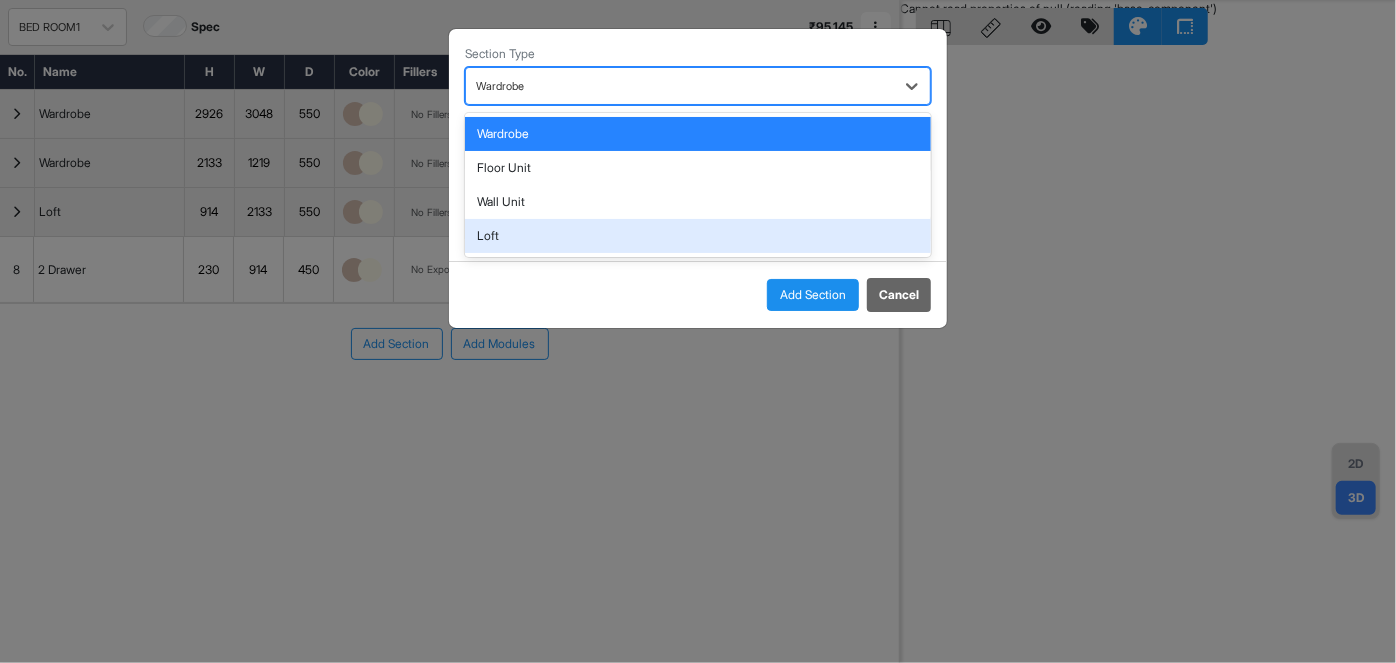 click on "Loft" at bounding box center [698, 236] 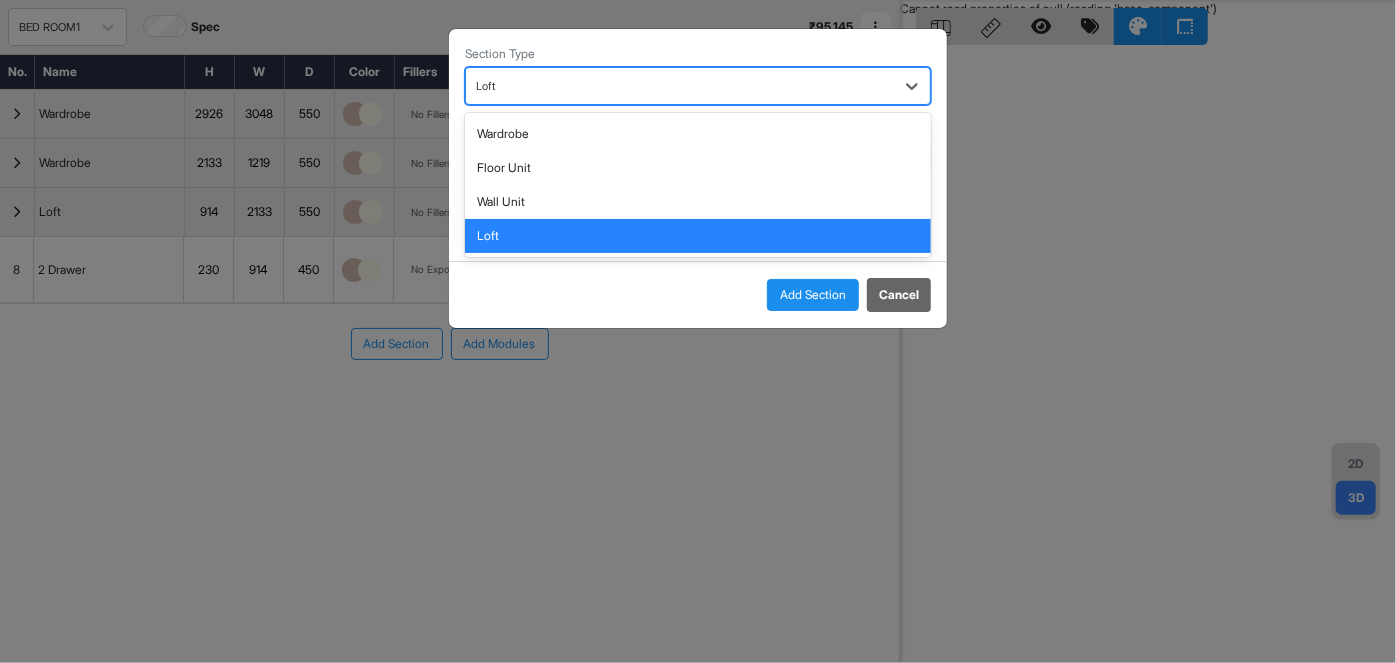 click at bounding box center (680, 86) 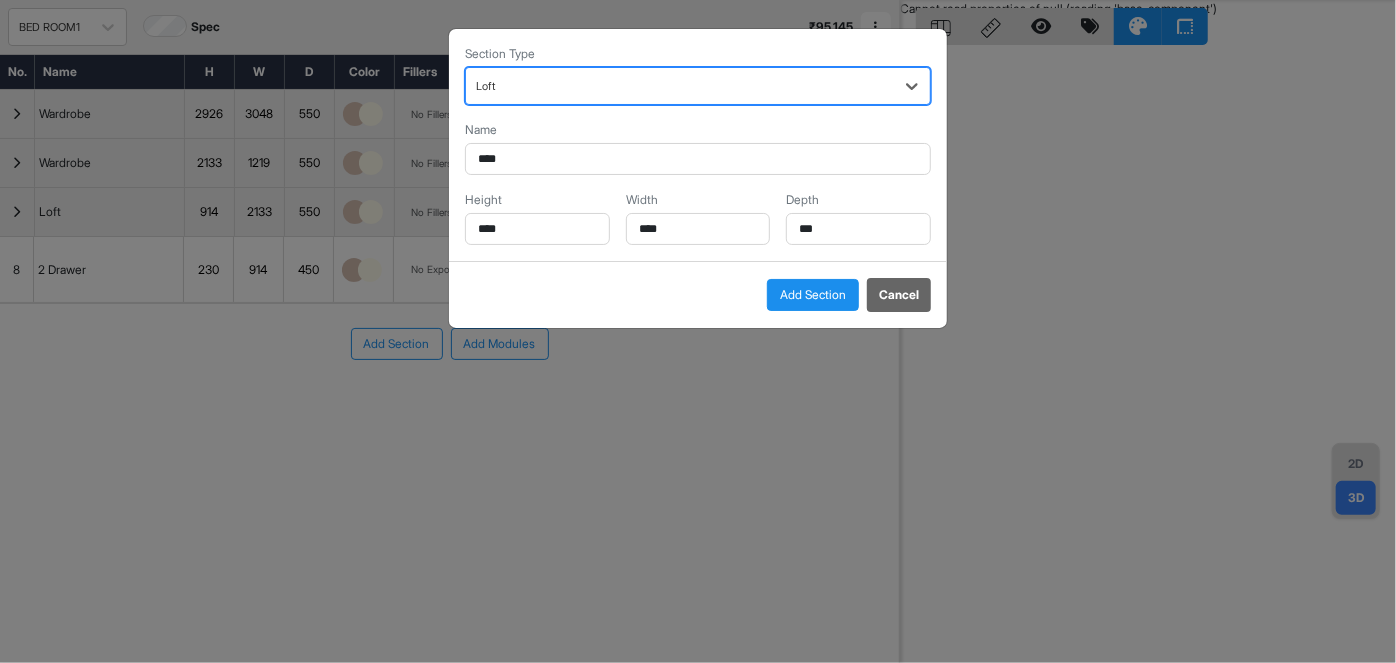 click at bounding box center (680, 86) 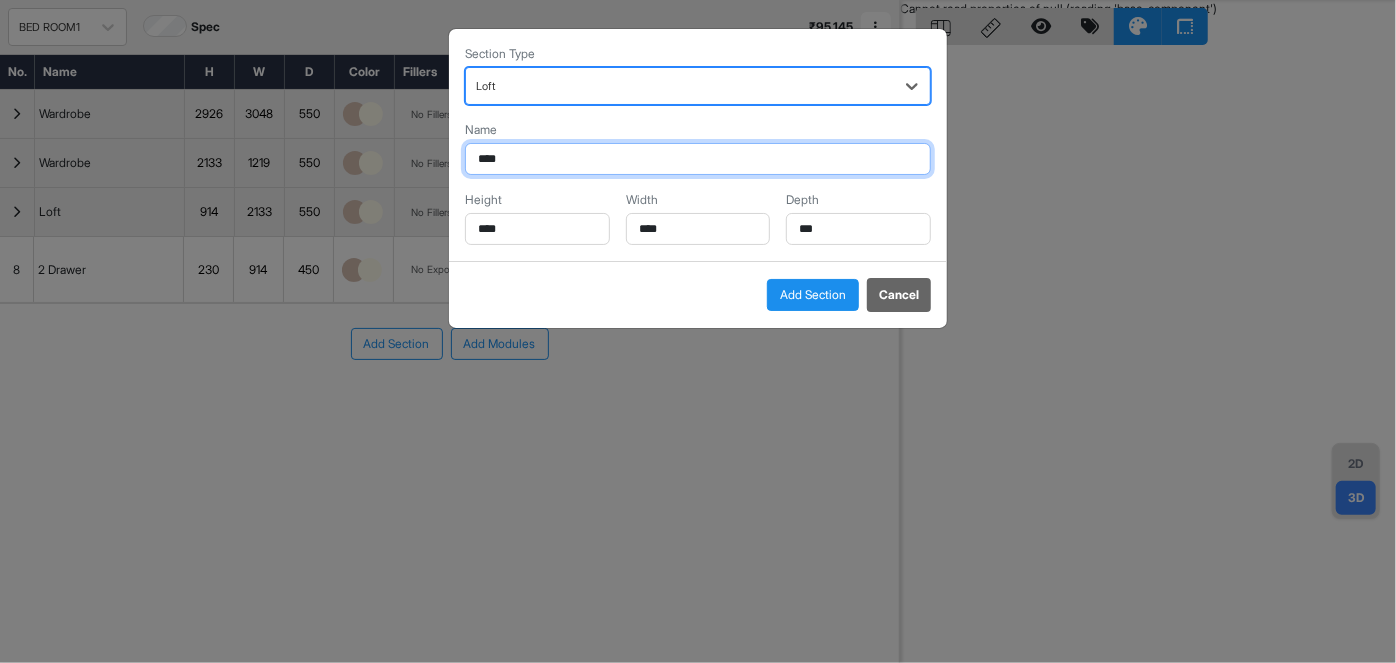 click on "****" at bounding box center [698, 159] 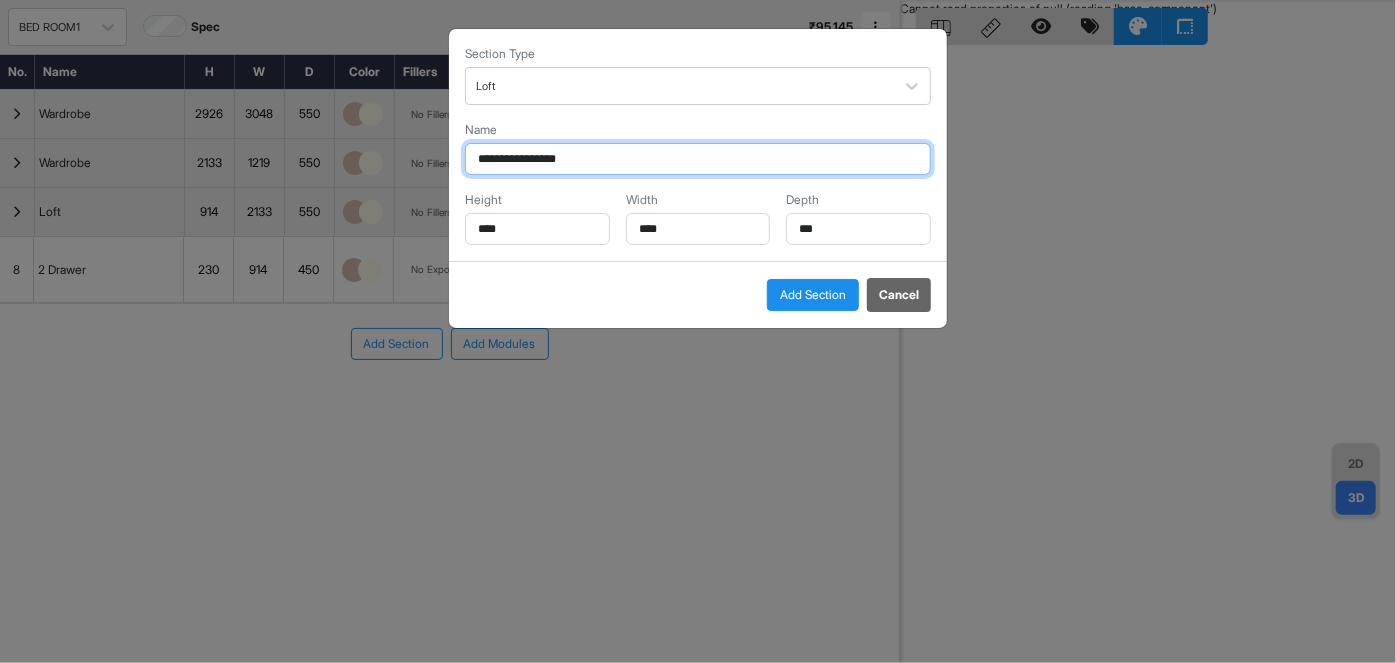 type on "**********" 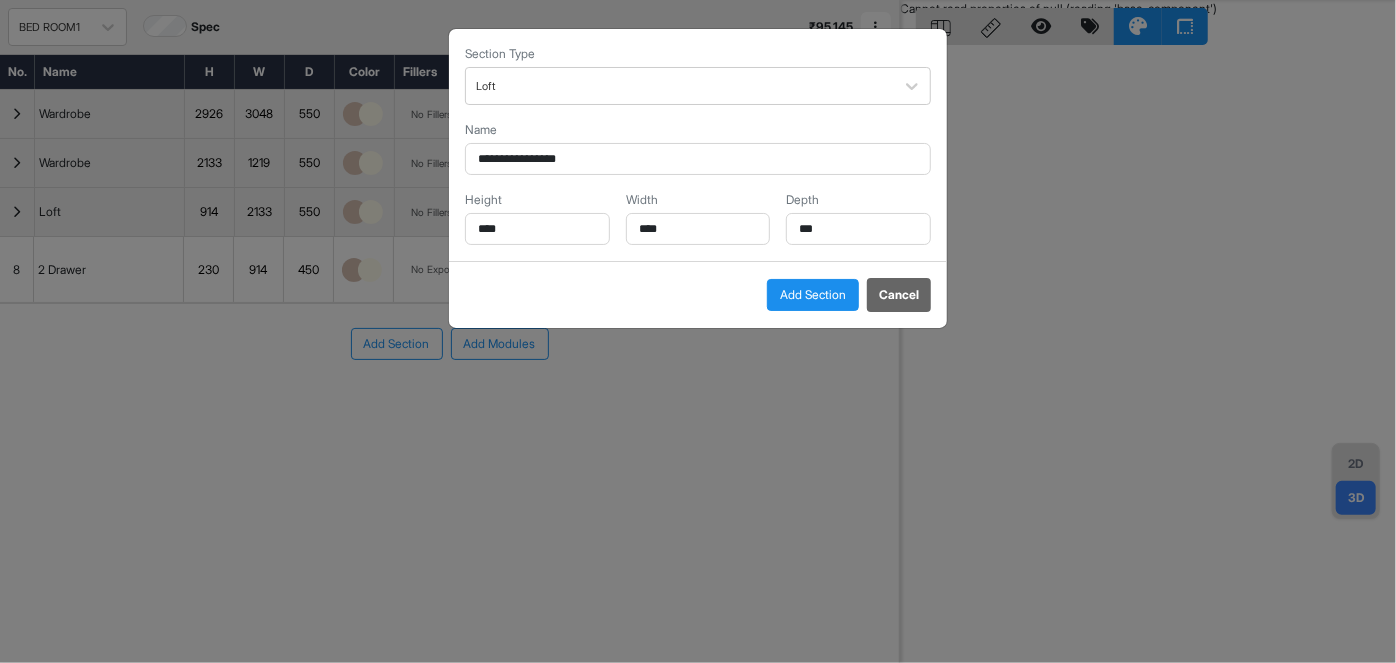 click on "Add Section" at bounding box center [813, 295] 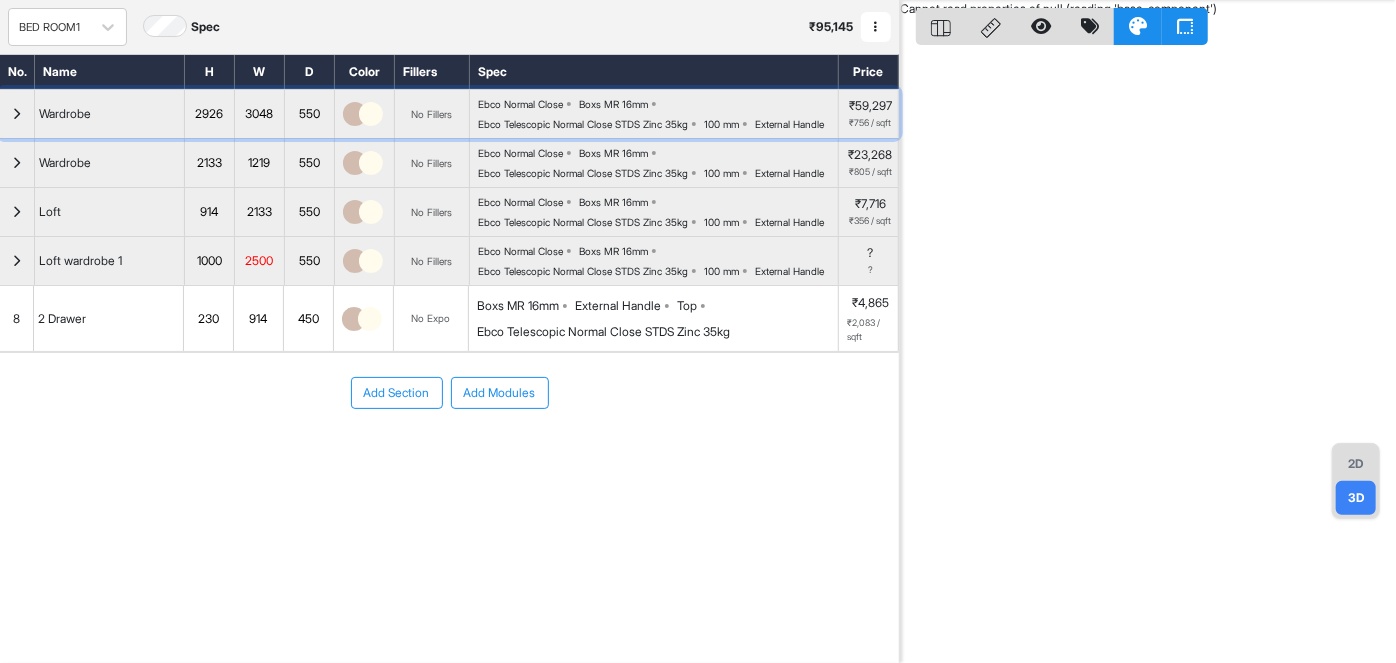 click at bounding box center [17, 114] 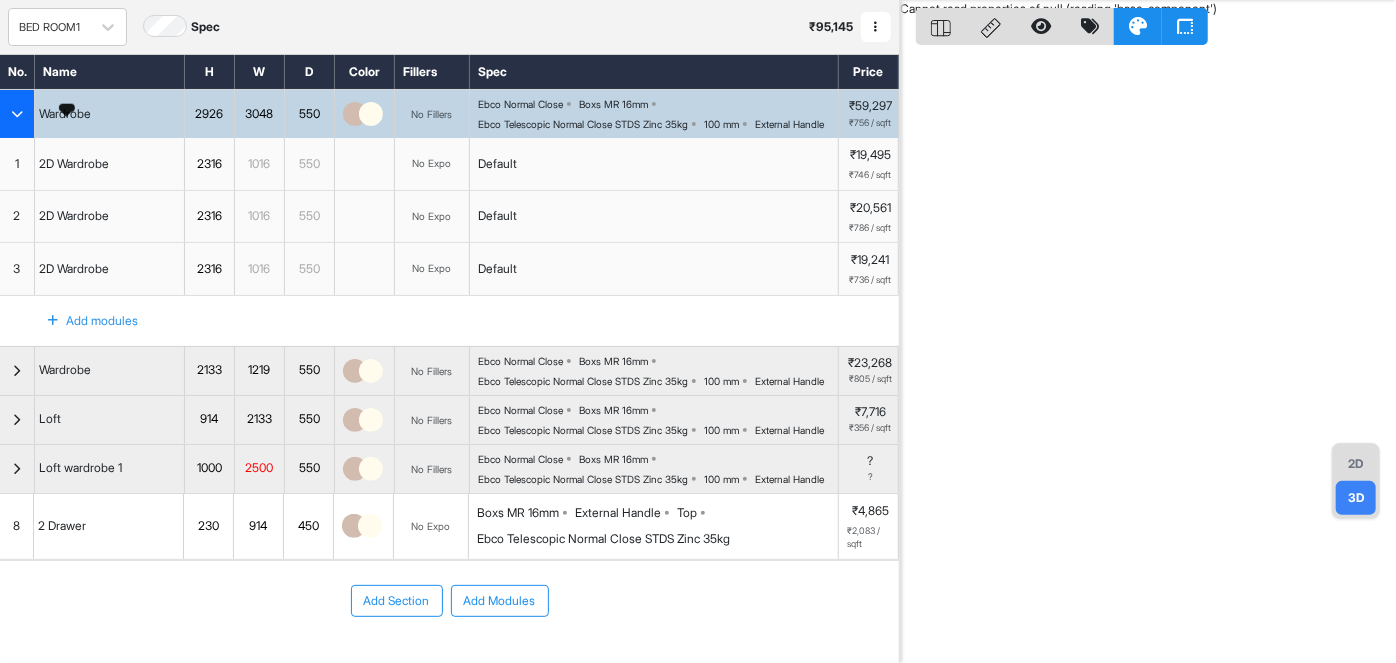 click on "Wardrobe" at bounding box center [65, 114] 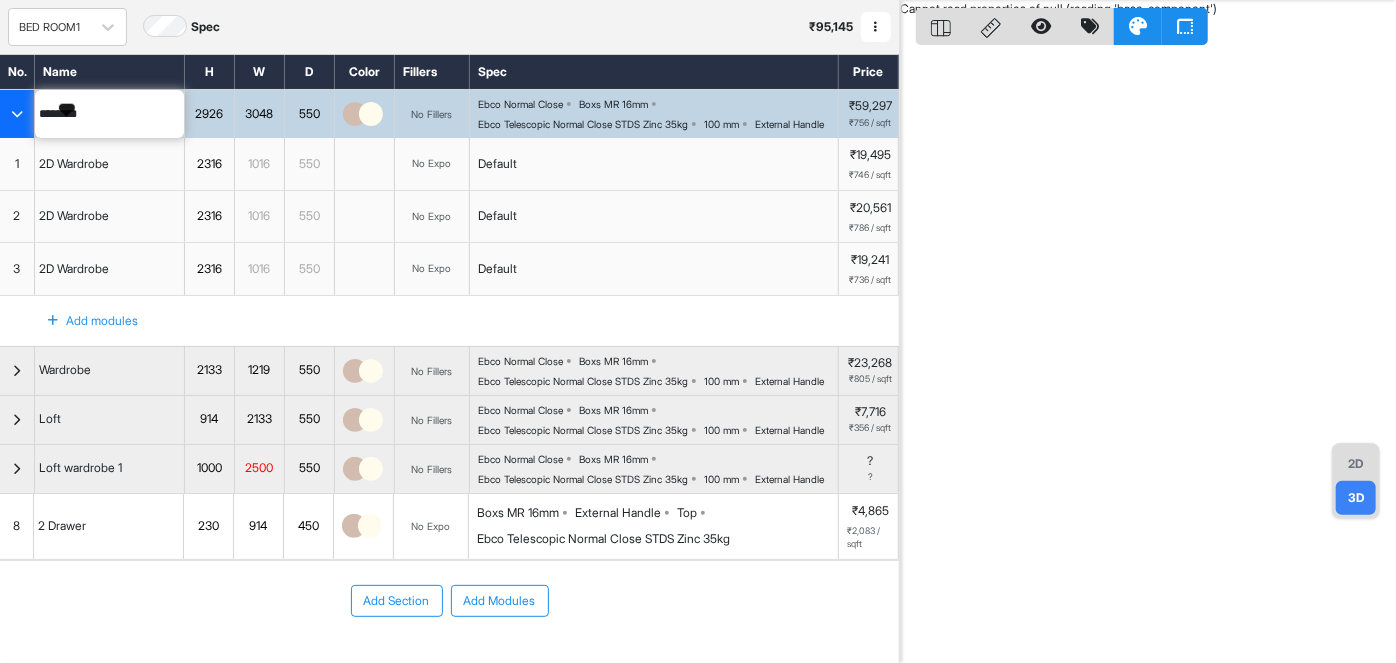 click at bounding box center (17, 114) 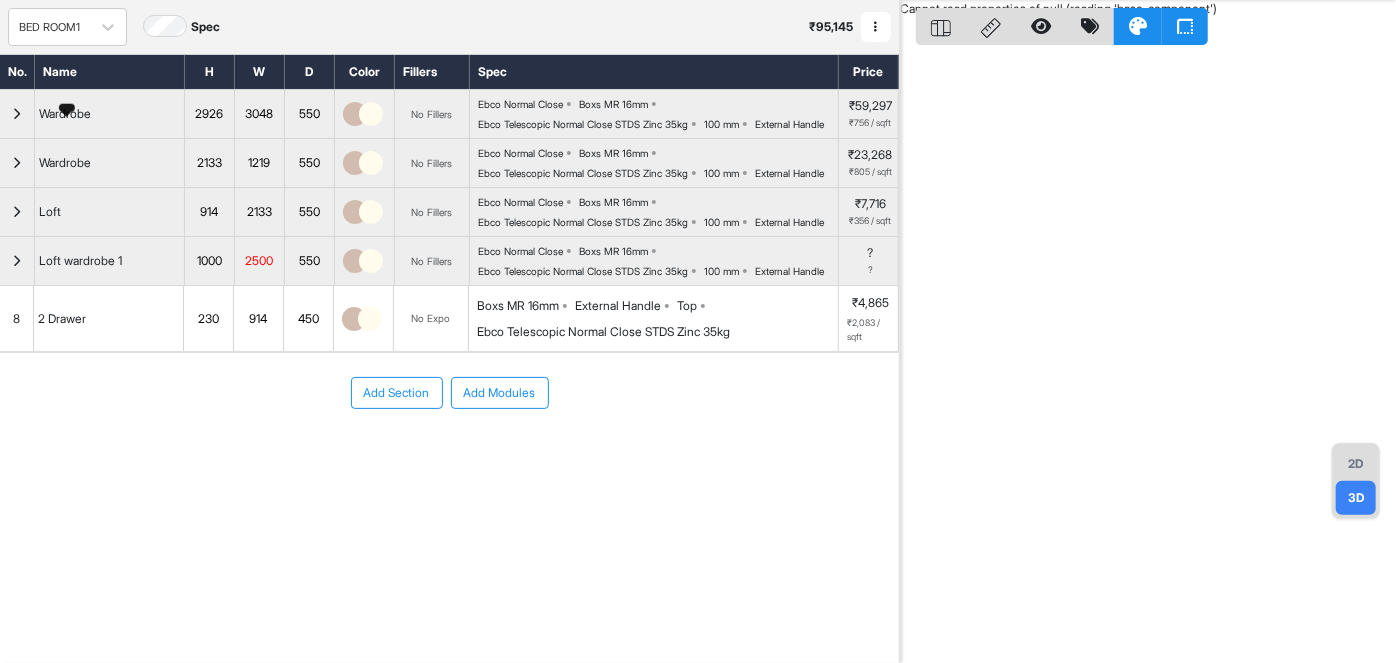 click on "Add Section Add Modules" at bounding box center [449, 393] 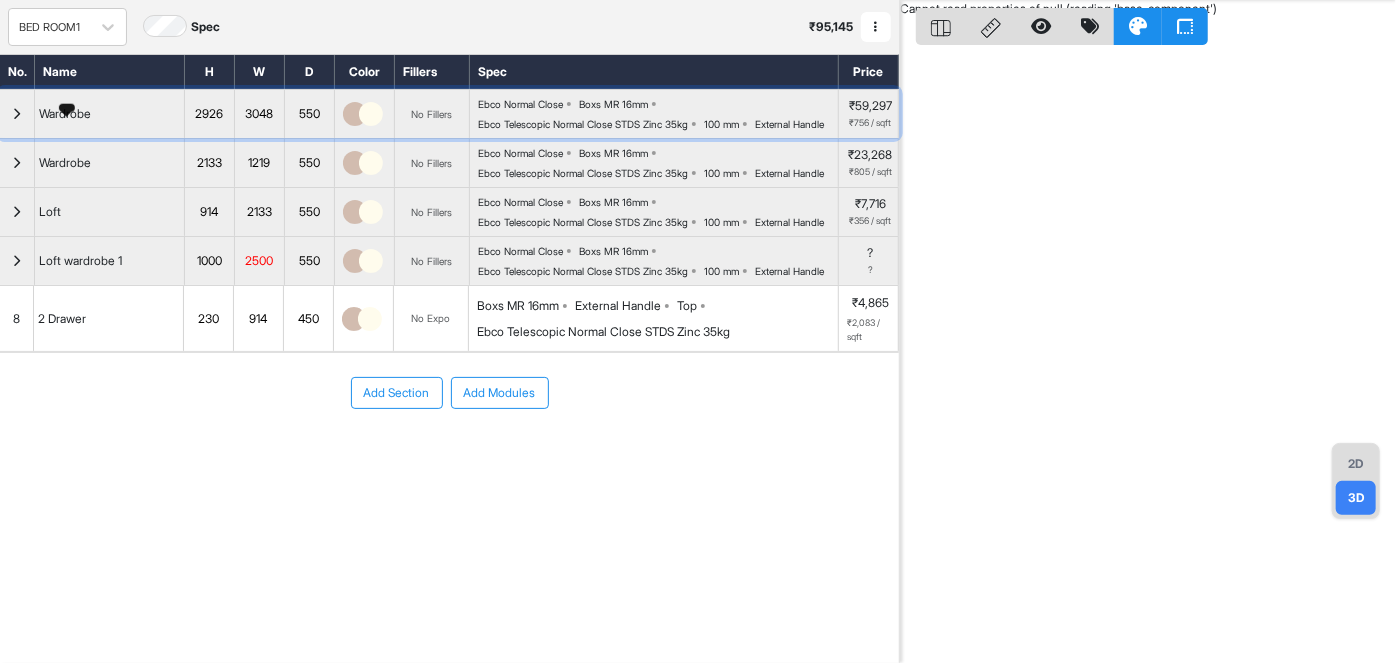 click on "Wardrobe" at bounding box center (65, 114) 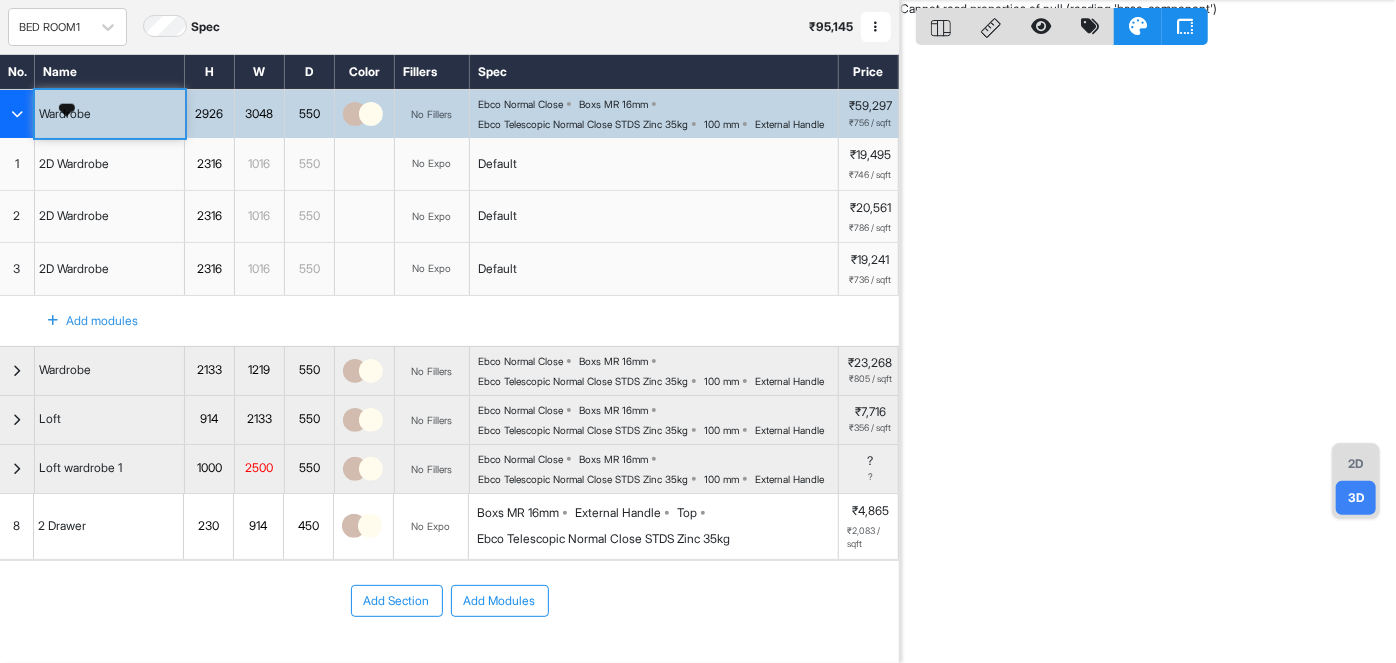 click on "Wardrobe" at bounding box center [65, 114] 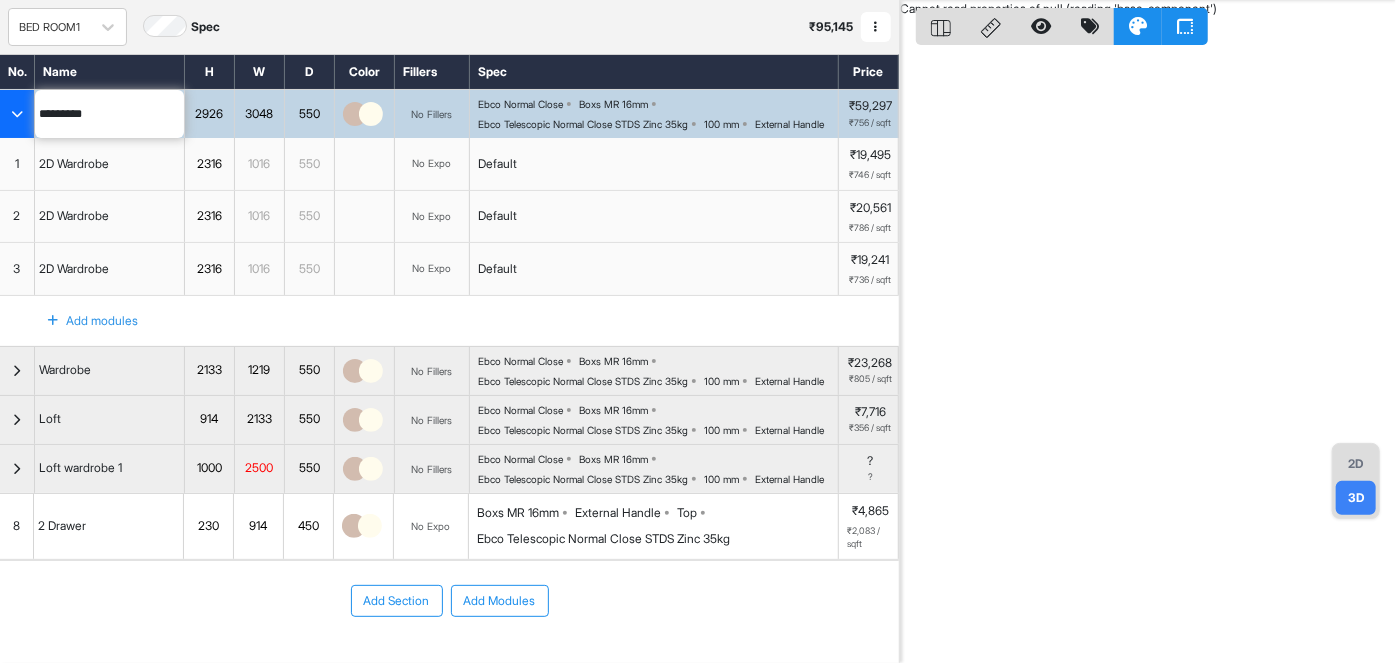 type on "*********" 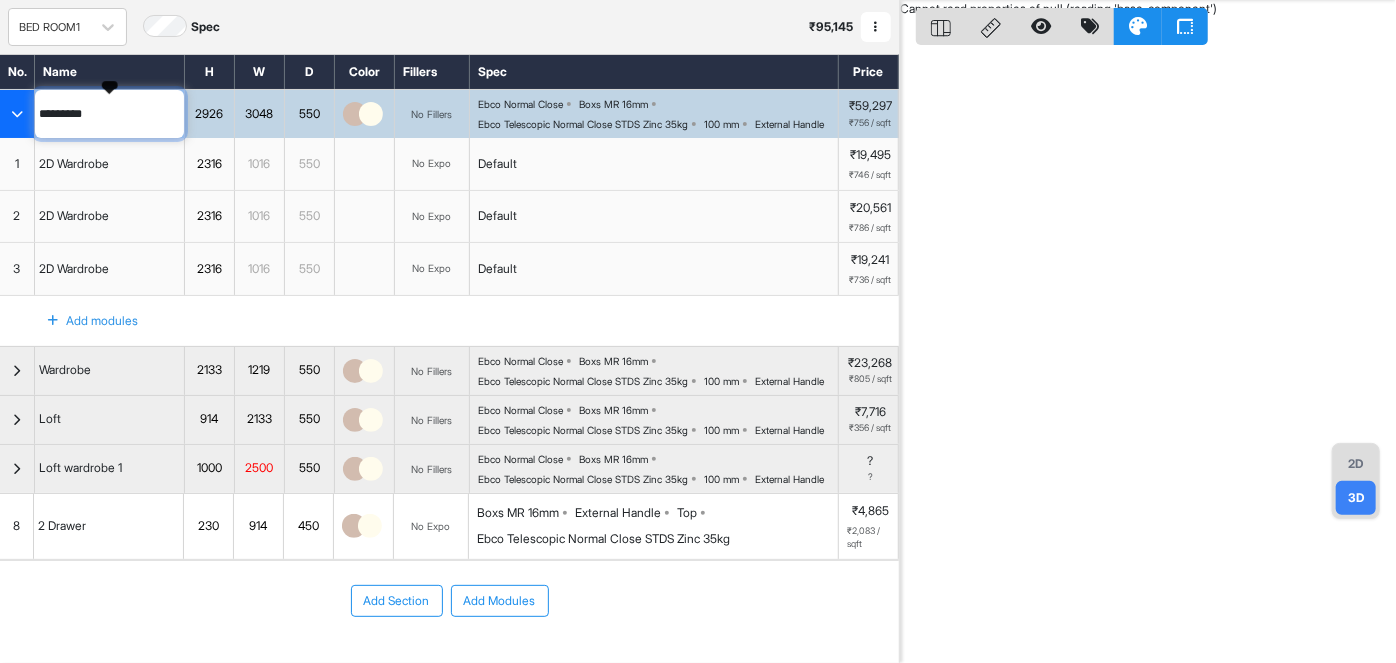 click on "*********" at bounding box center [109, 114] 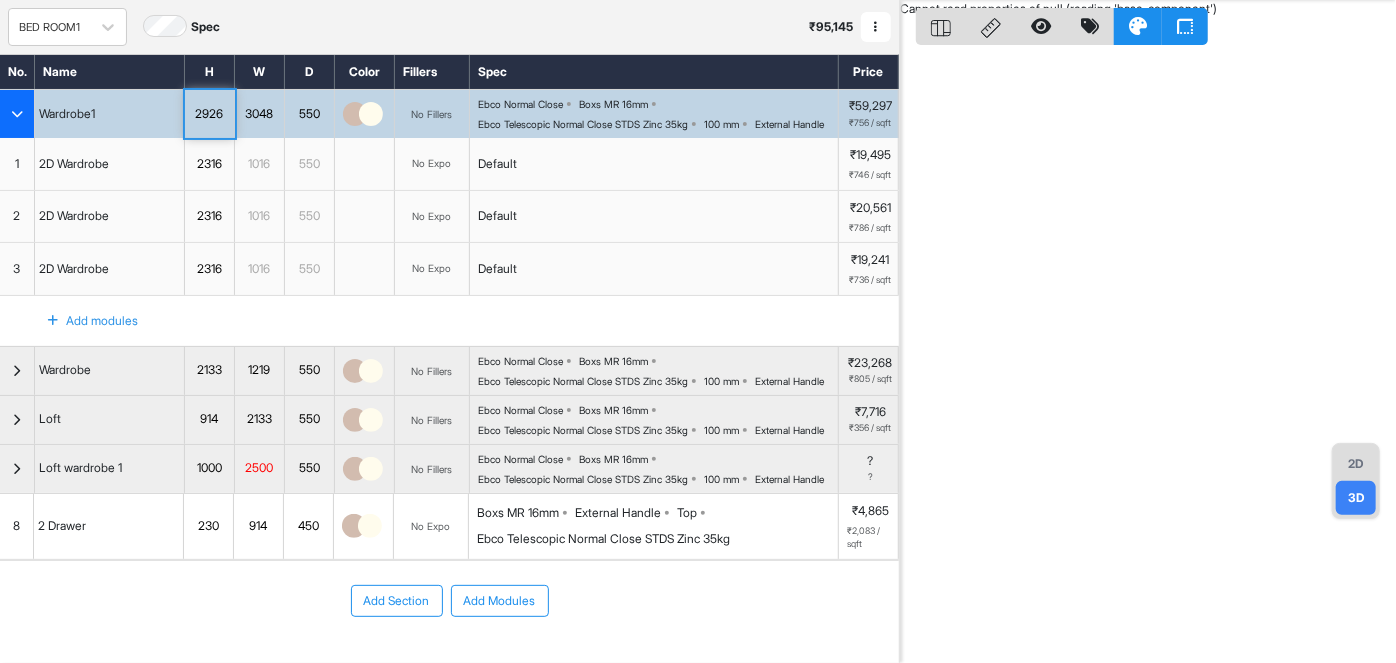 click on "2D 3D Cannot read properties of null (reading 'base_component')" at bounding box center [1148, 331] 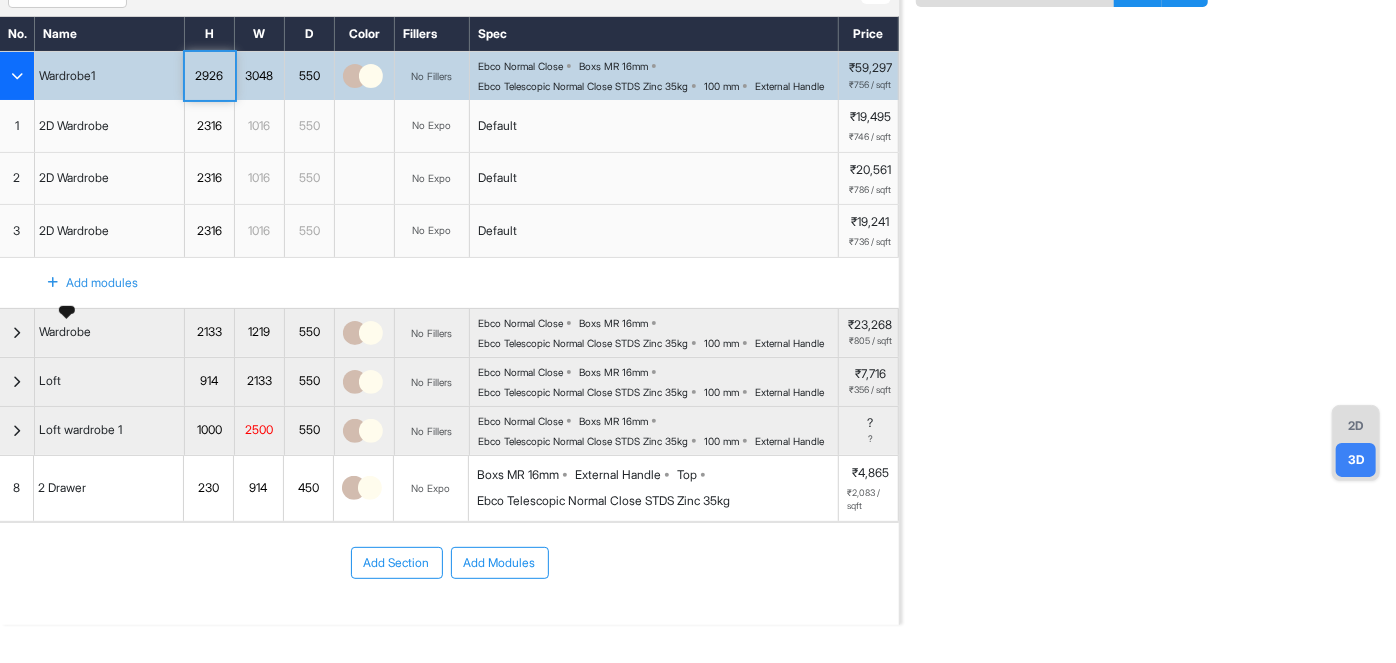 scroll, scrollTop: 141, scrollLeft: 0, axis: vertical 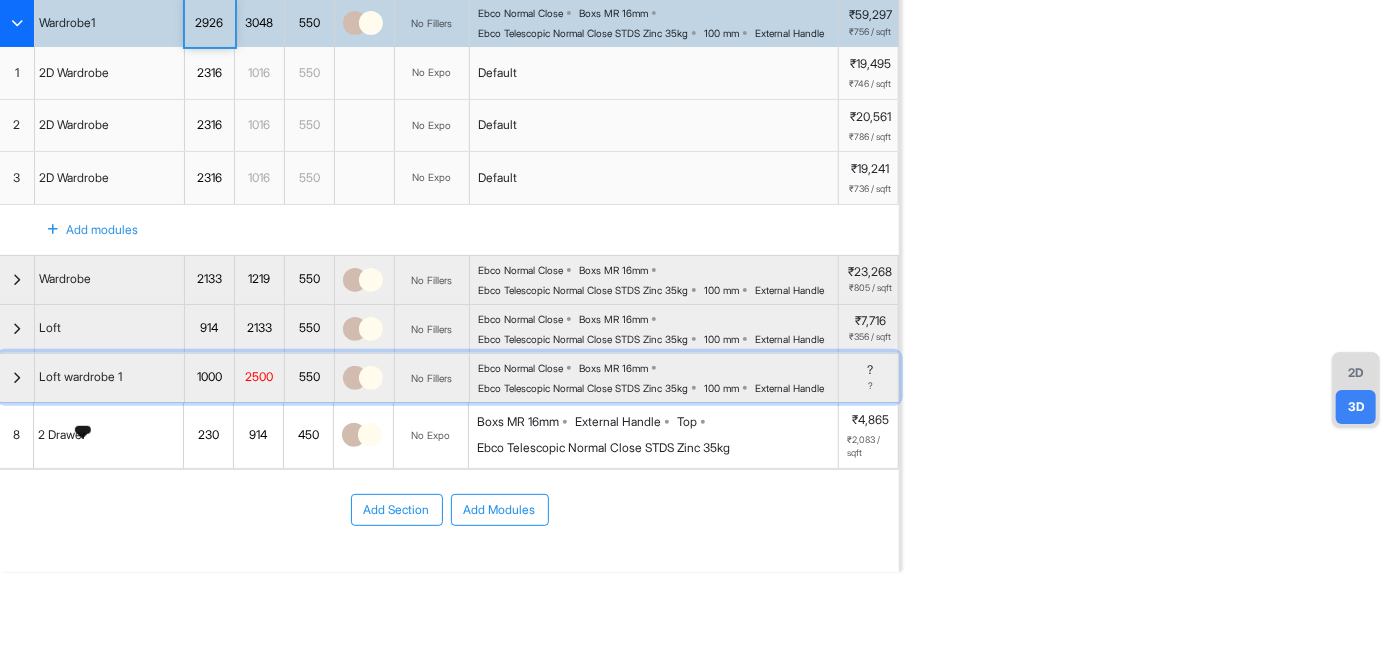 click on "Loft wardrobe 1" at bounding box center (80, 377) 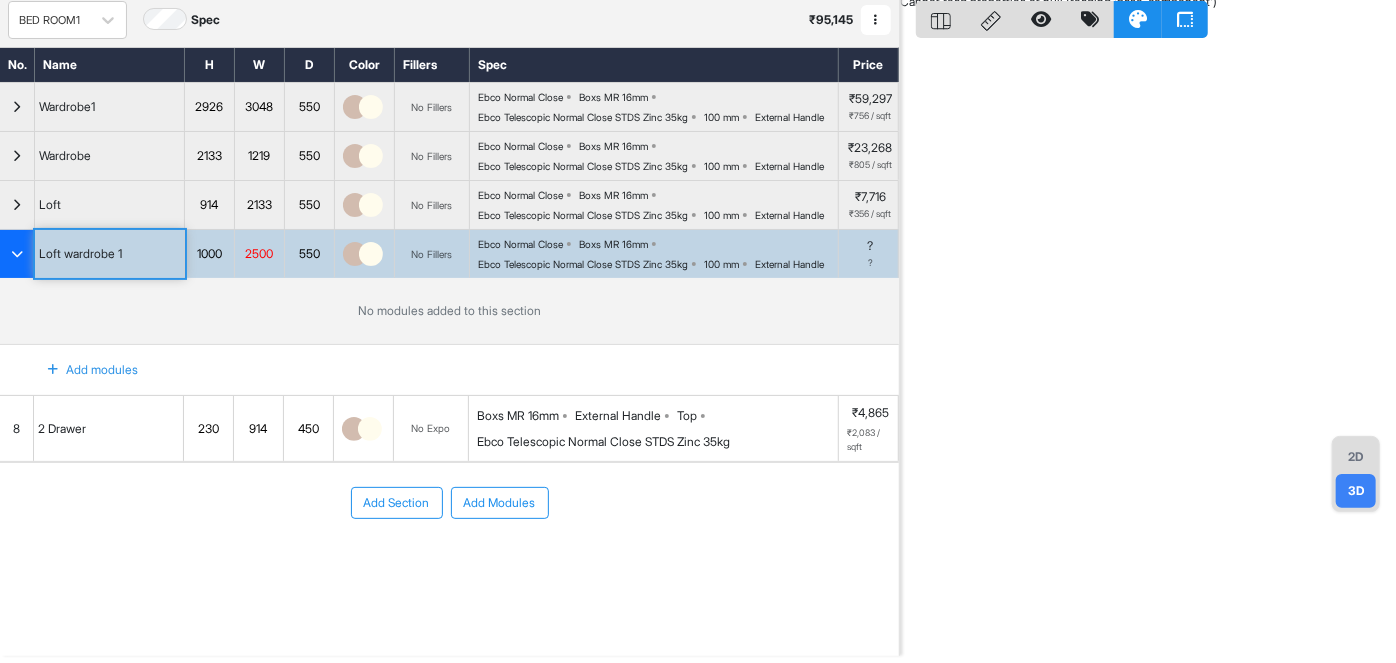 scroll, scrollTop: 134, scrollLeft: 0, axis: vertical 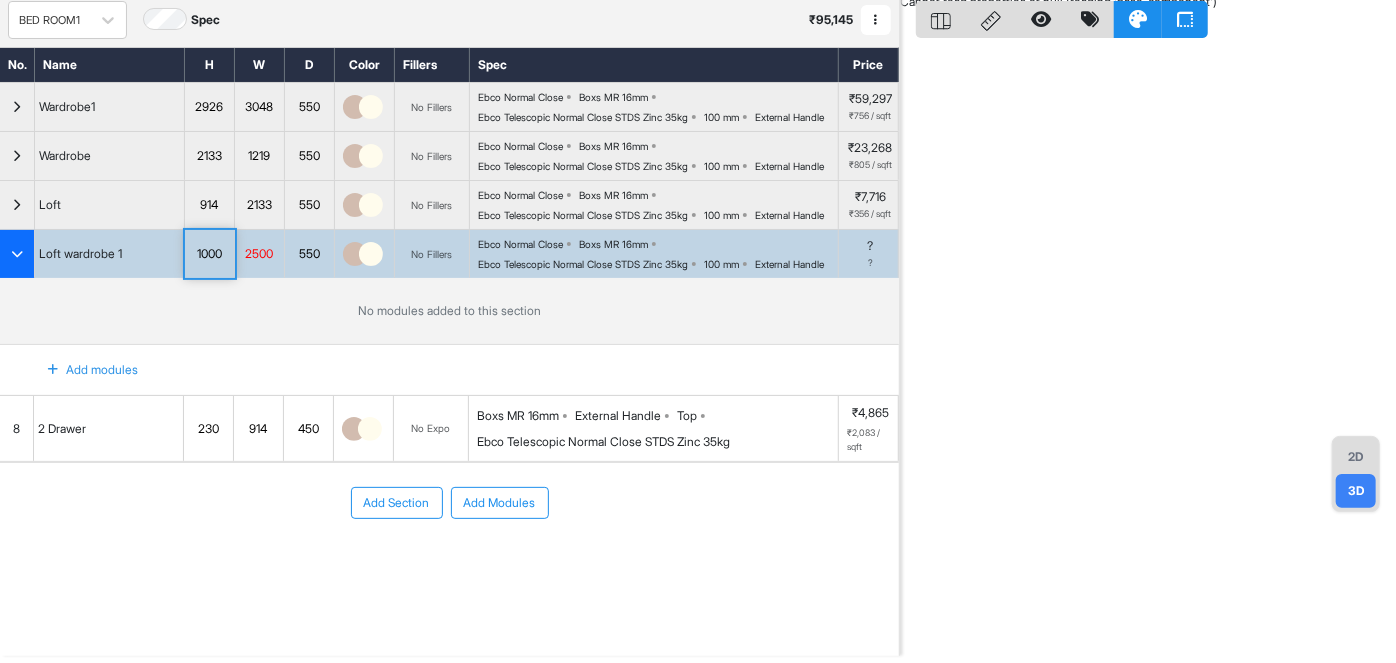 click on "1000" at bounding box center [209, 254] 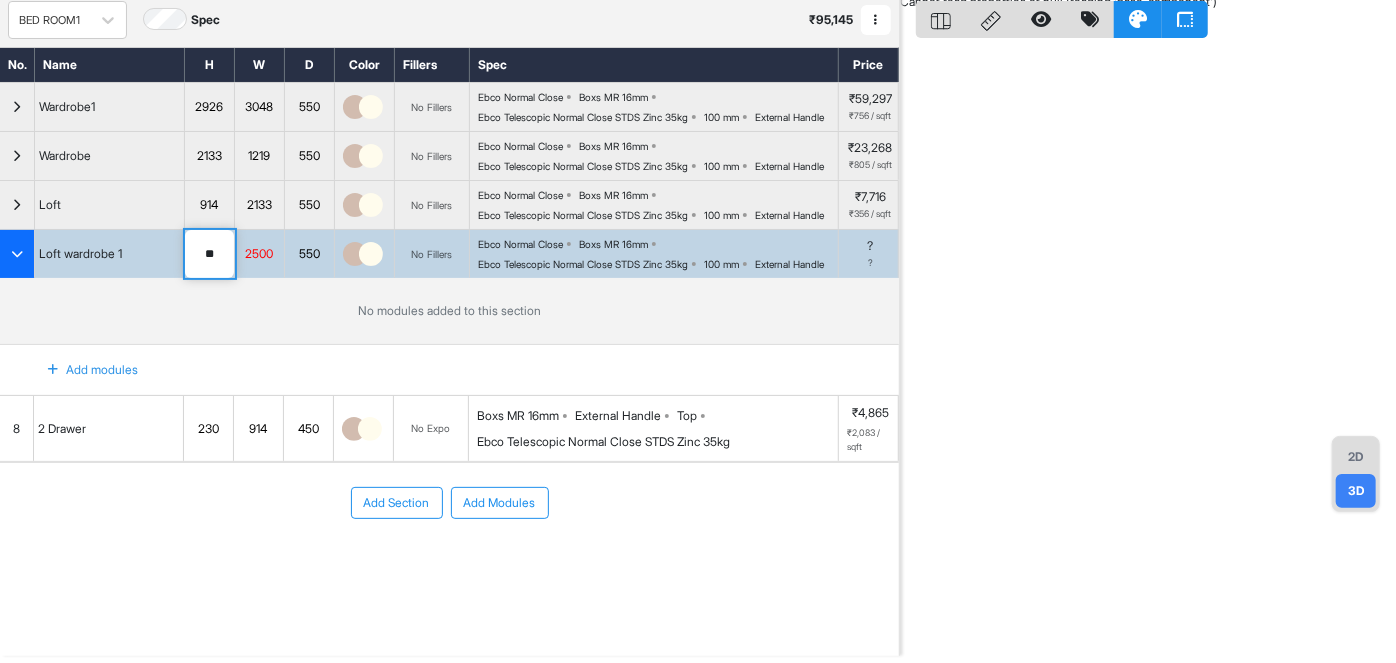 type on "*" 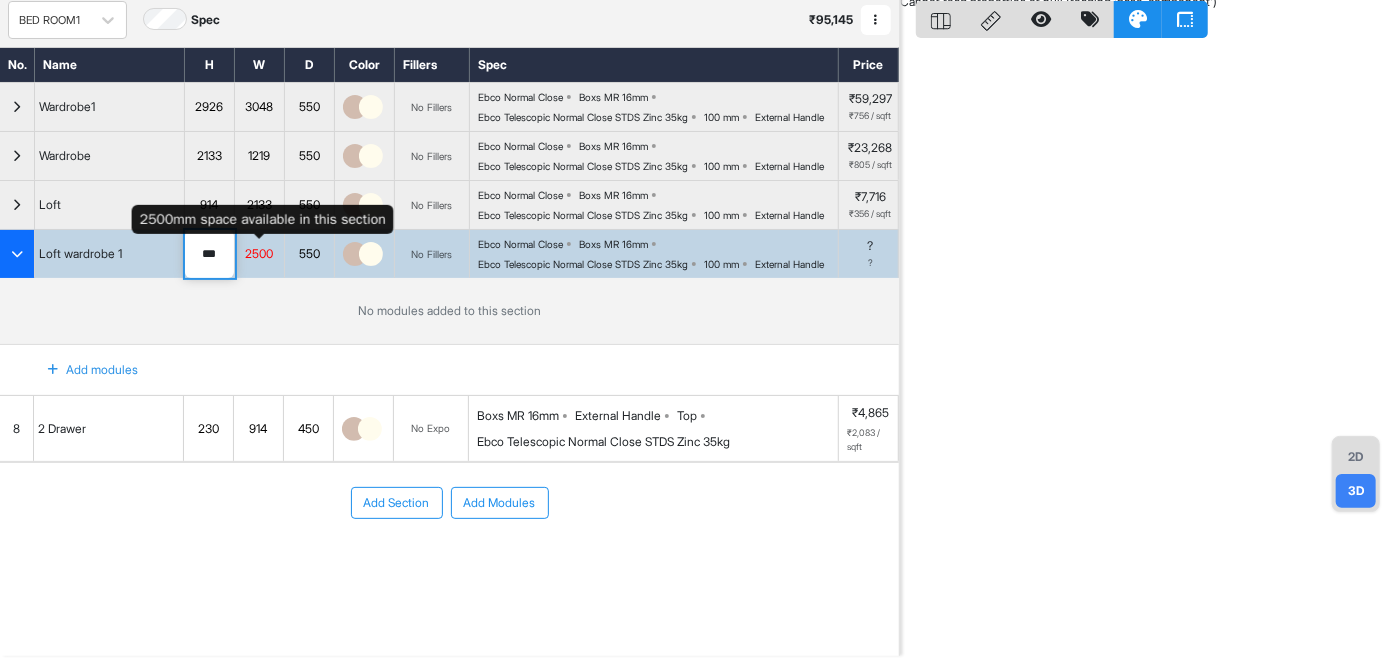 type on "***" 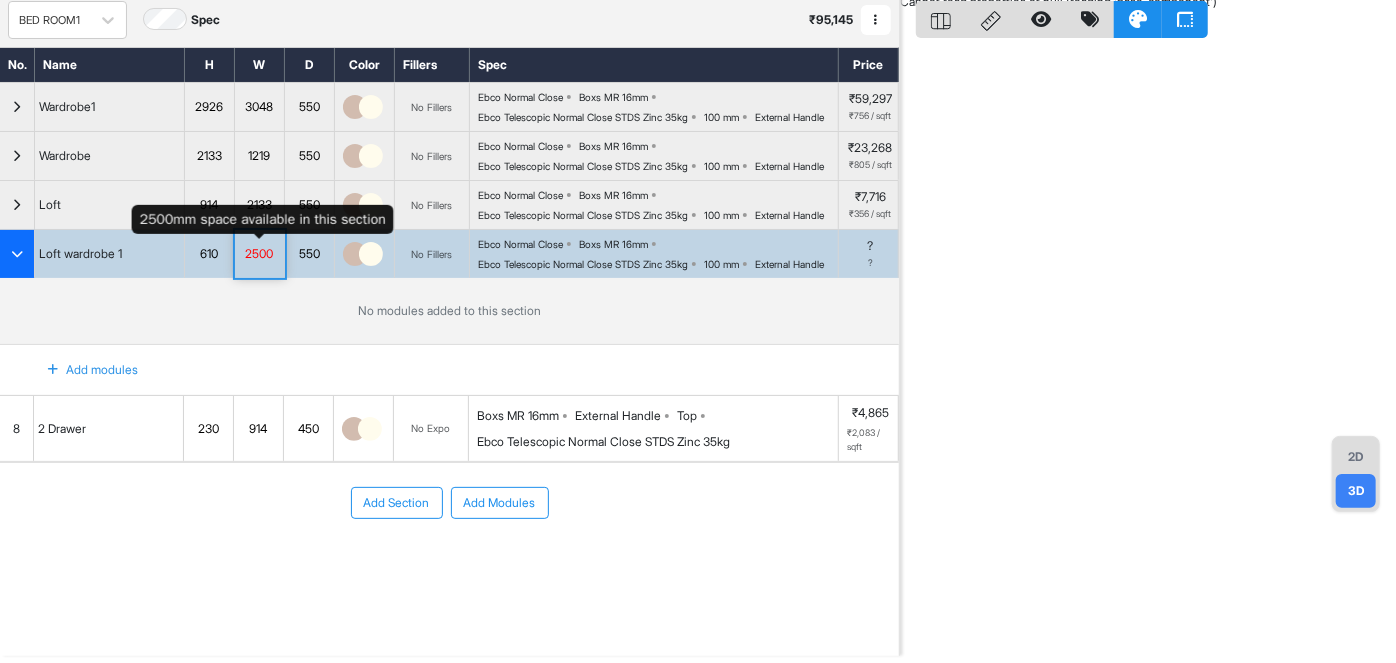click on "2500" at bounding box center [259, 254] 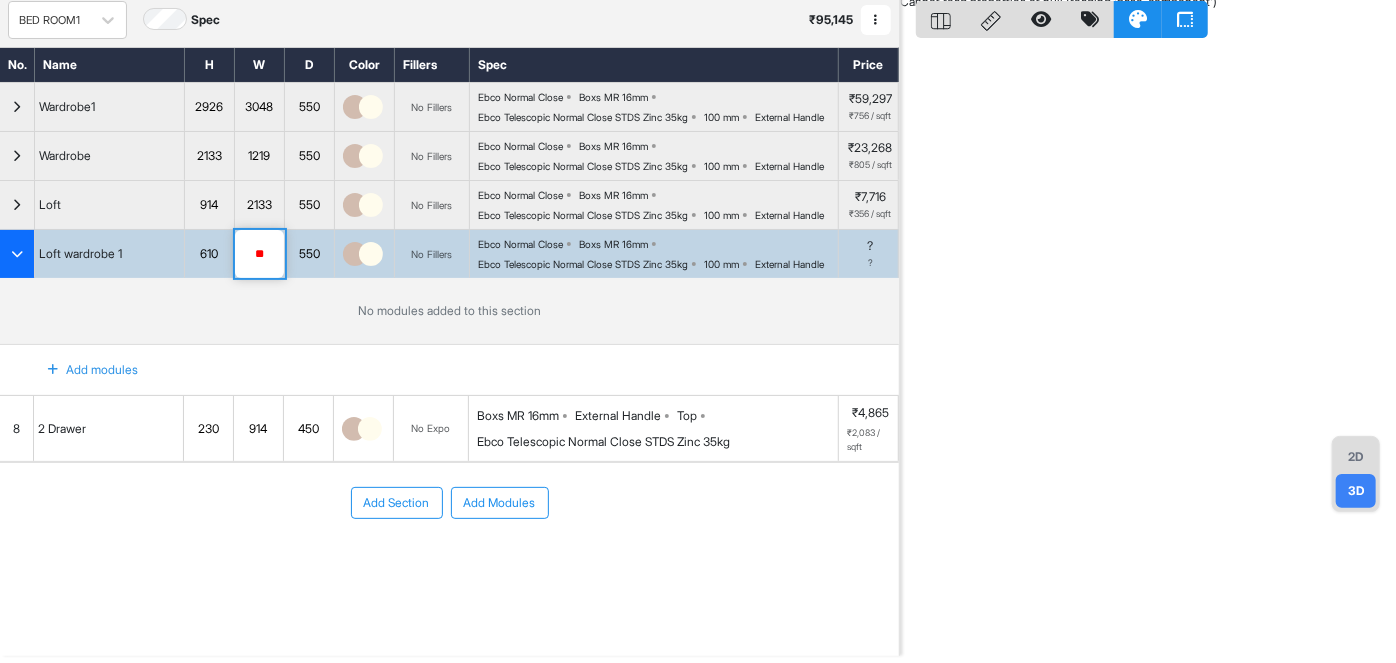 type on "*" 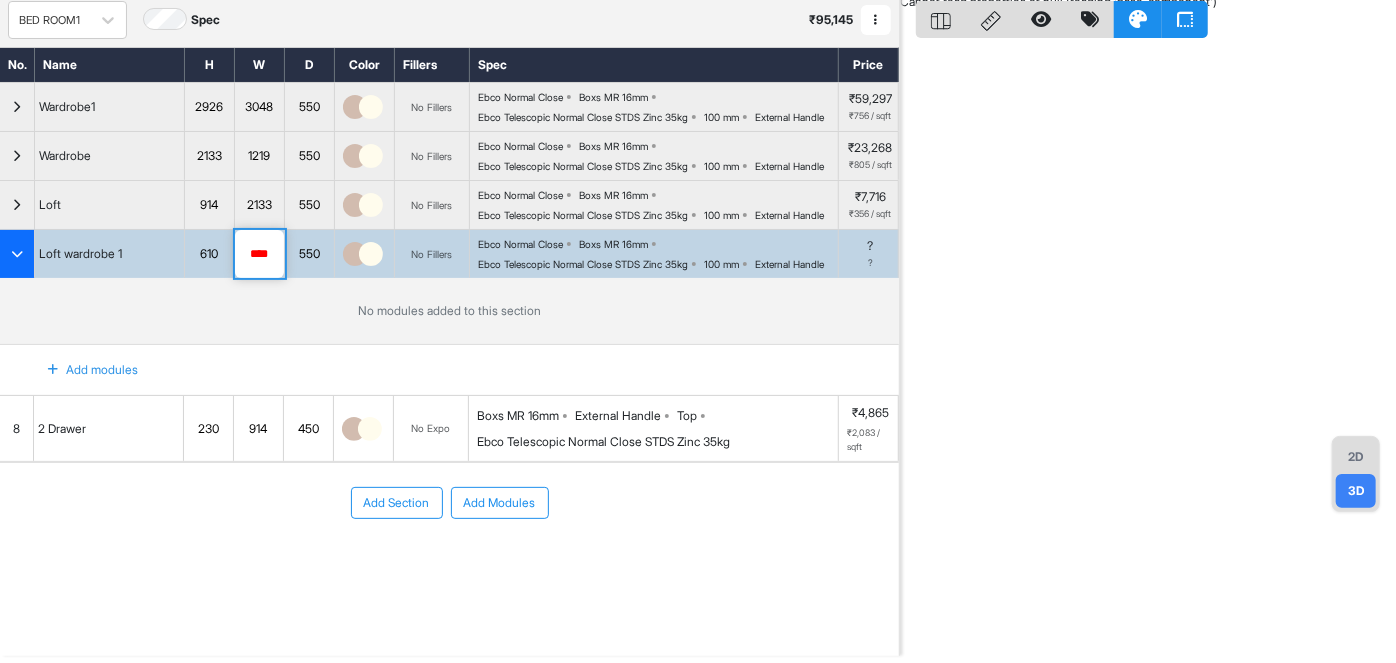 type on "****" 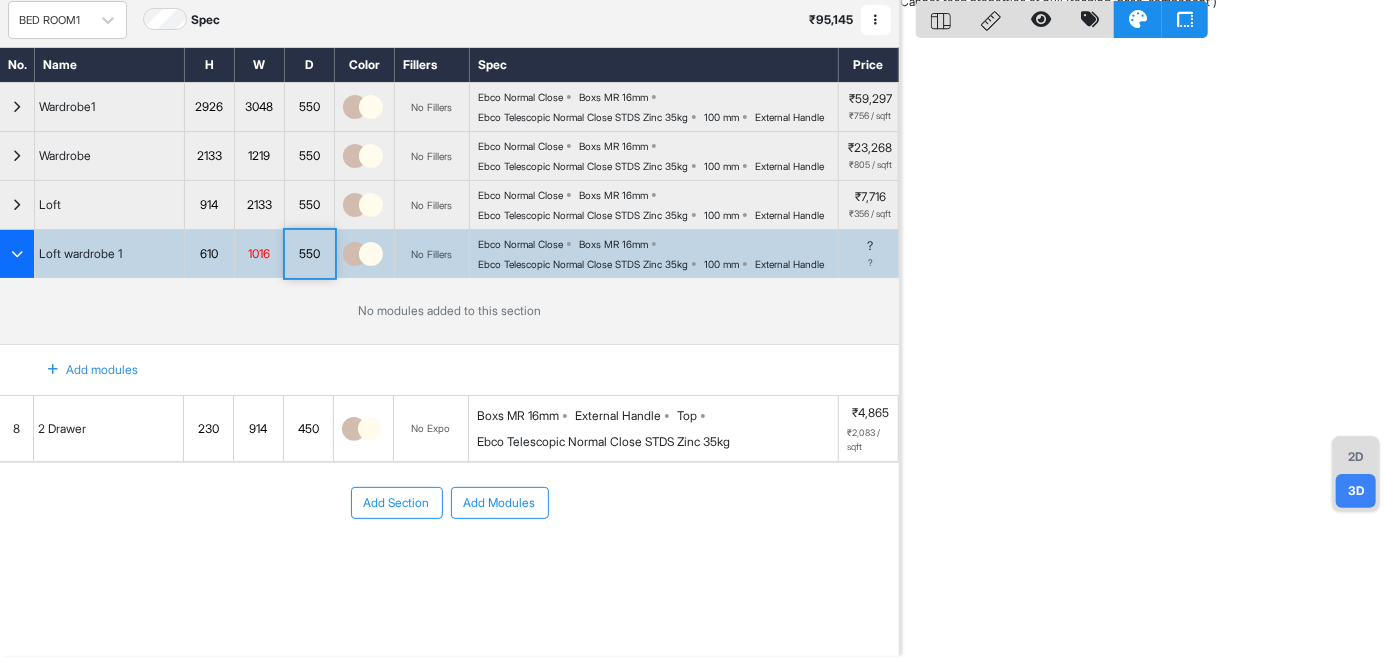 click on "550" at bounding box center [309, 254] 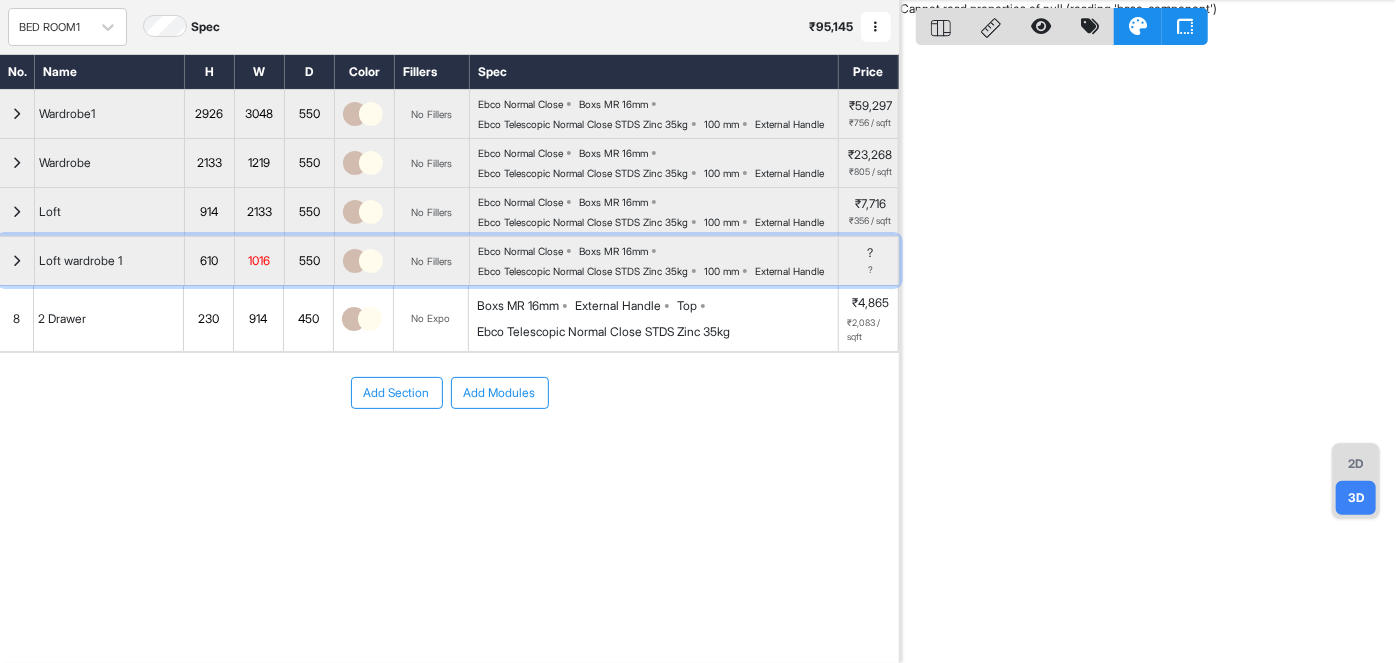 scroll, scrollTop: 50, scrollLeft: 0, axis: vertical 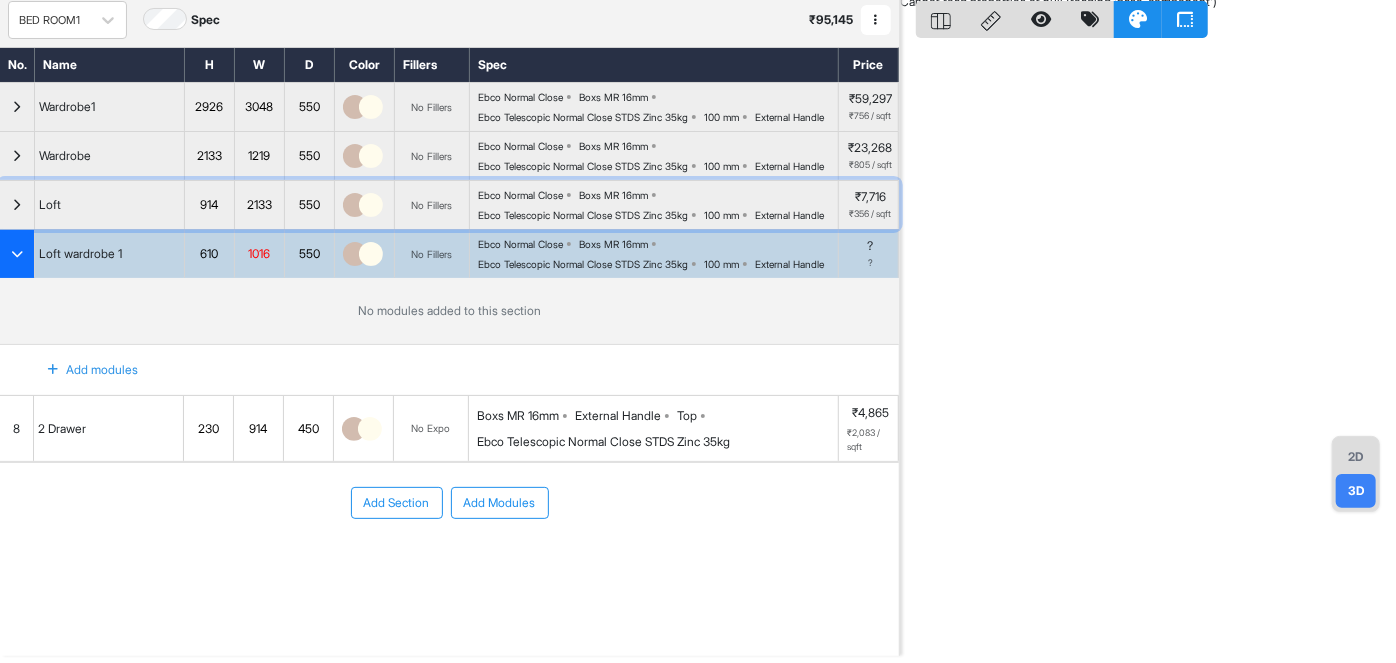 click at bounding box center (17, 205) 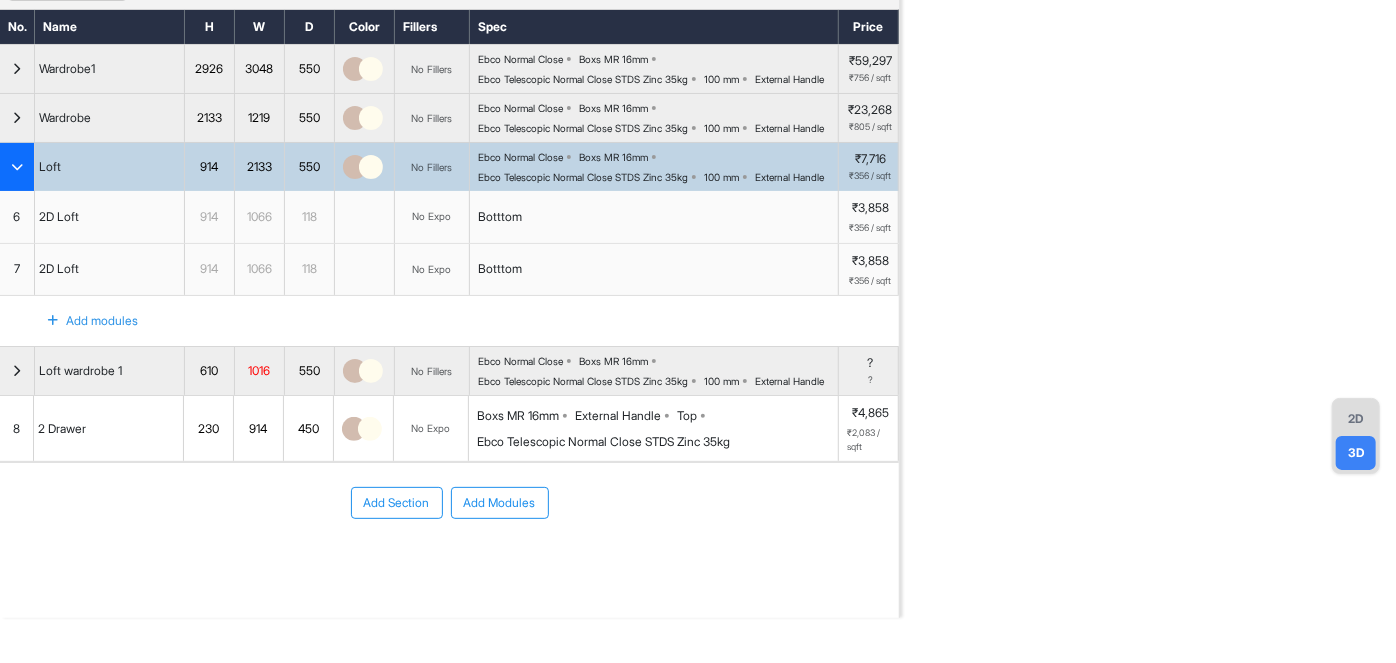 click on "550" at bounding box center [309, 167] 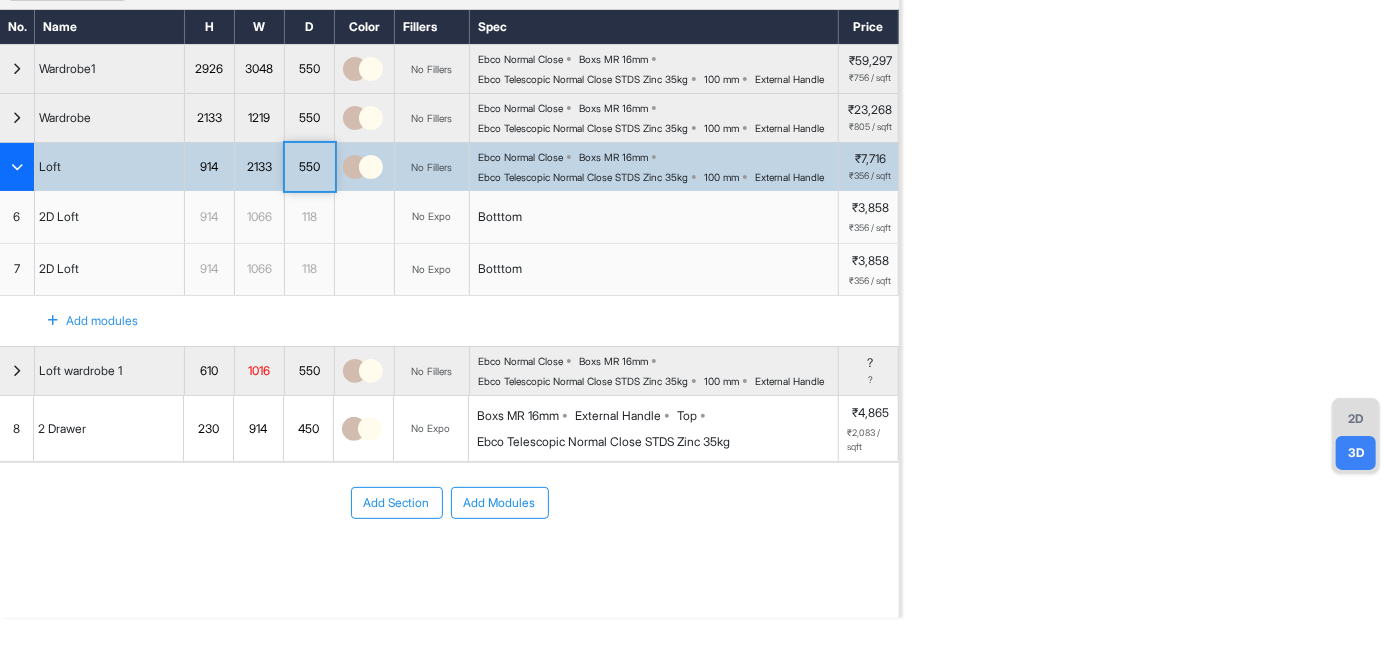 click on "550" at bounding box center [309, 167] 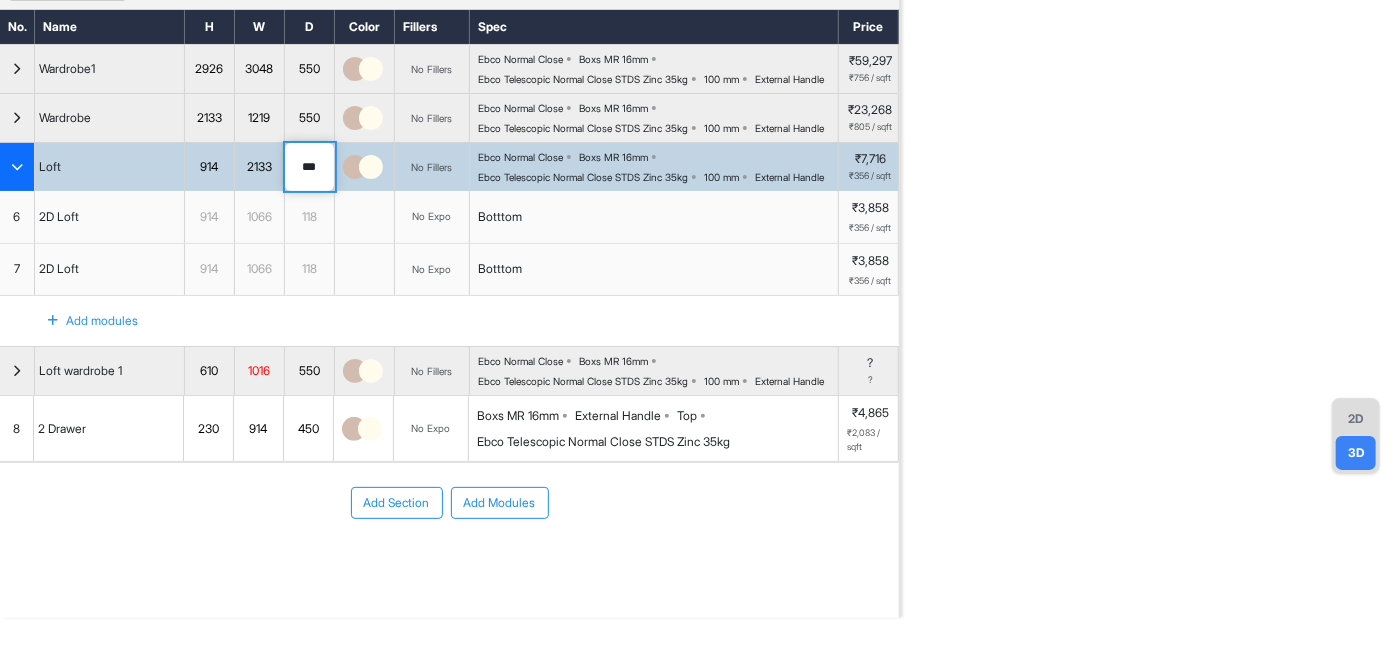 click on "2D 3D Cannot read properties of null (reading 'base_component')" at bounding box center (1148, 286) 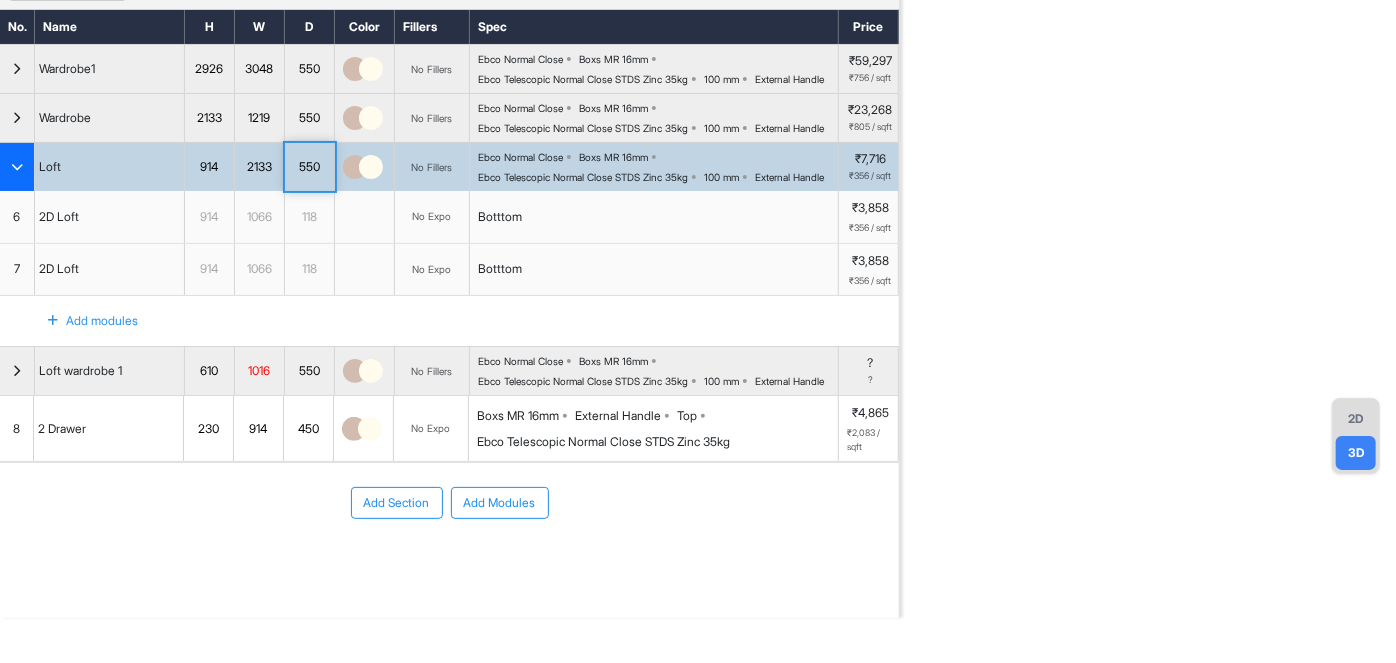 click on "914" at bounding box center (210, 270) 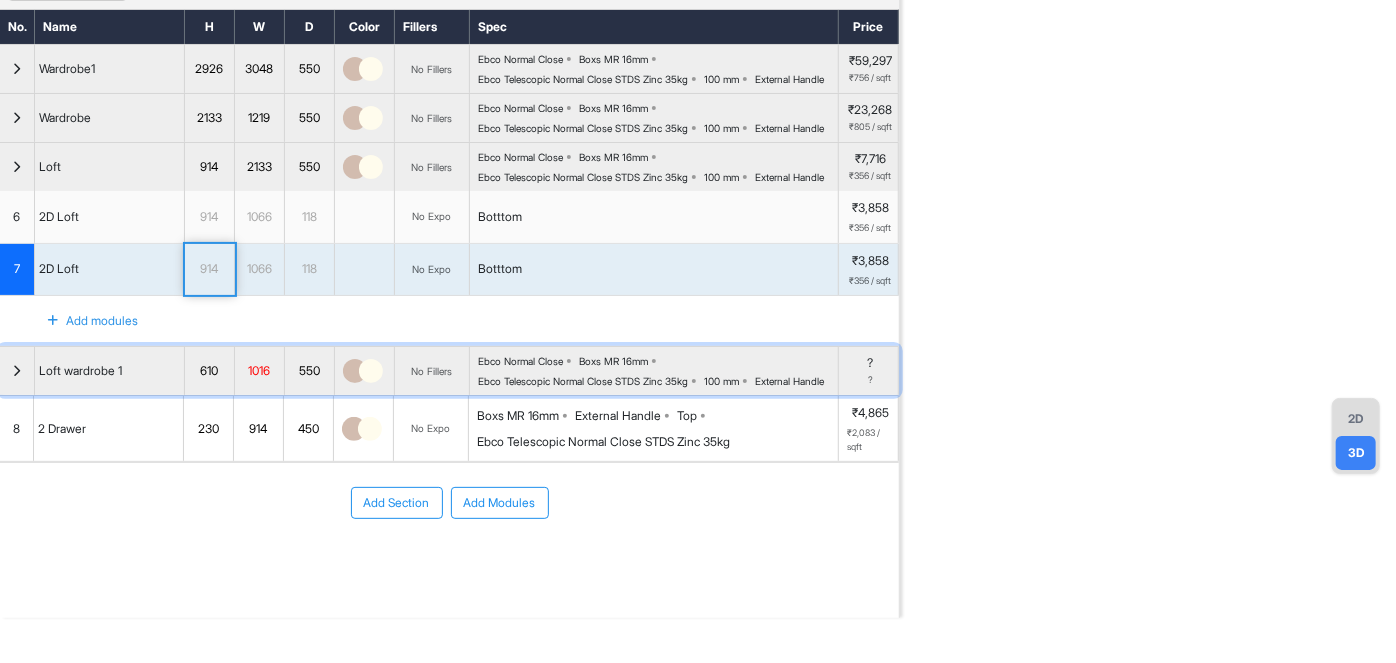 click at bounding box center [17, 371] 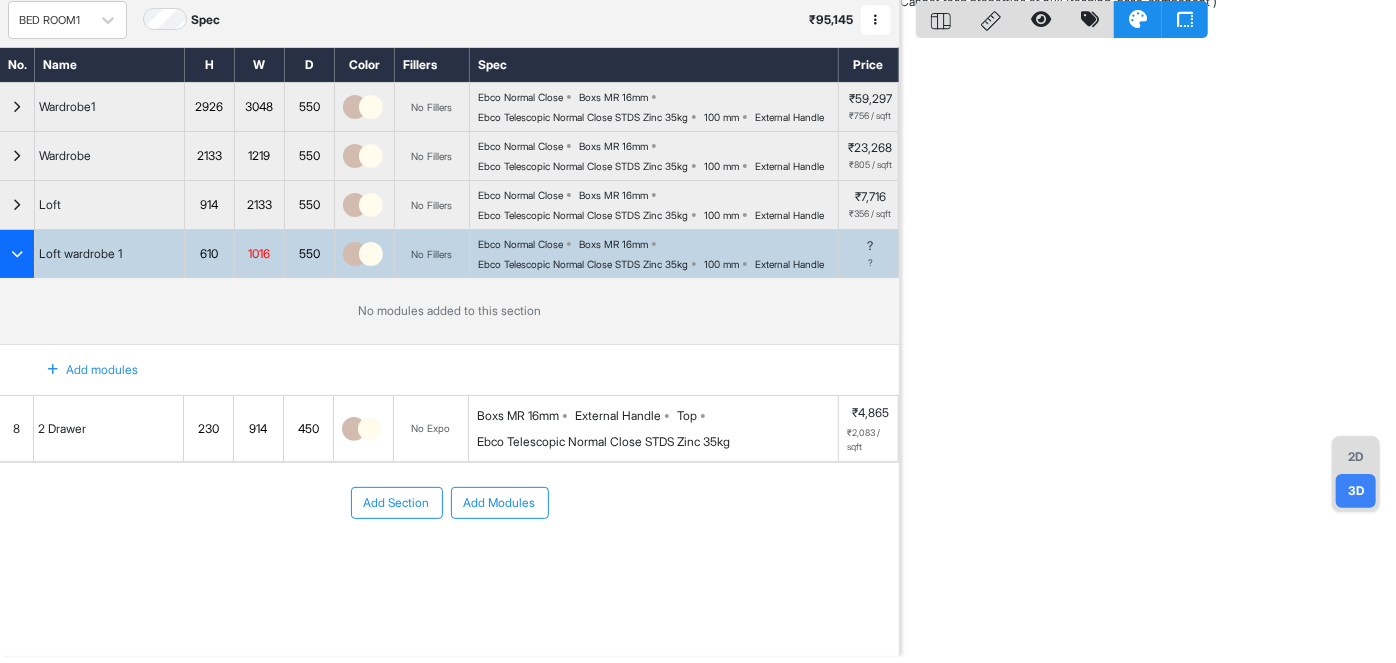click on "1016" at bounding box center [259, 254] 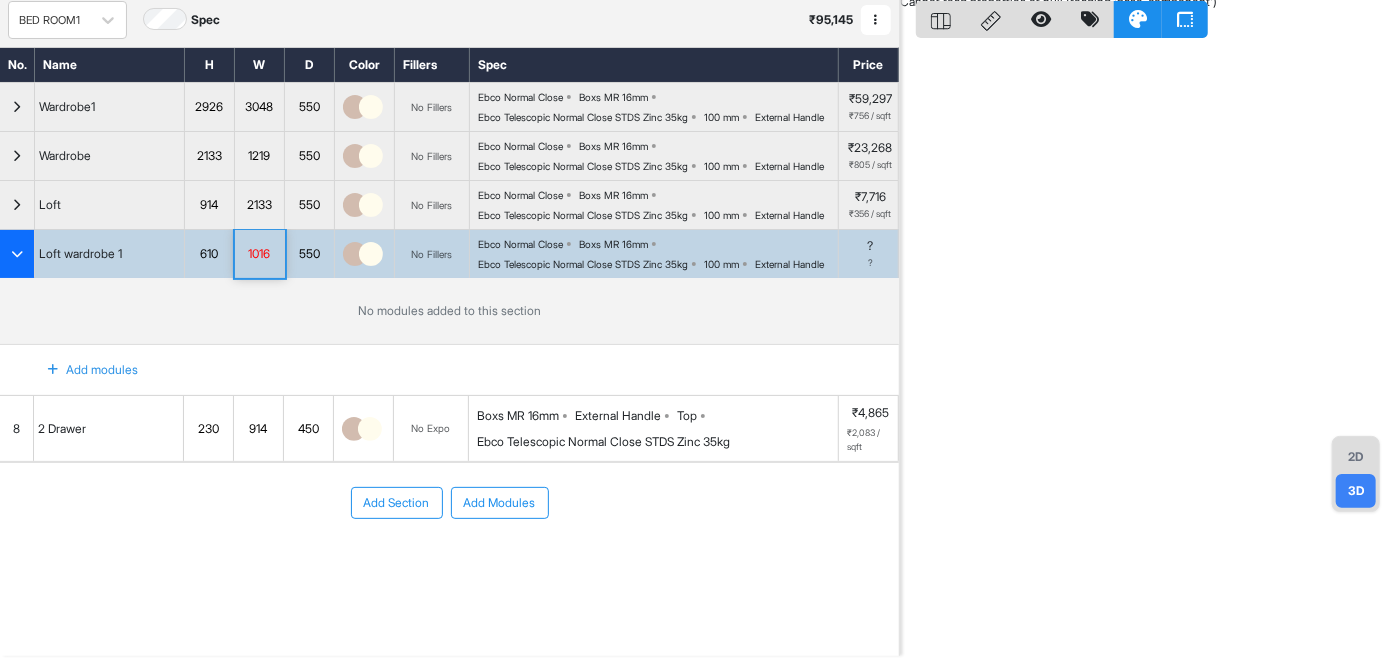 click on "Add modules" at bounding box center [81, 370] 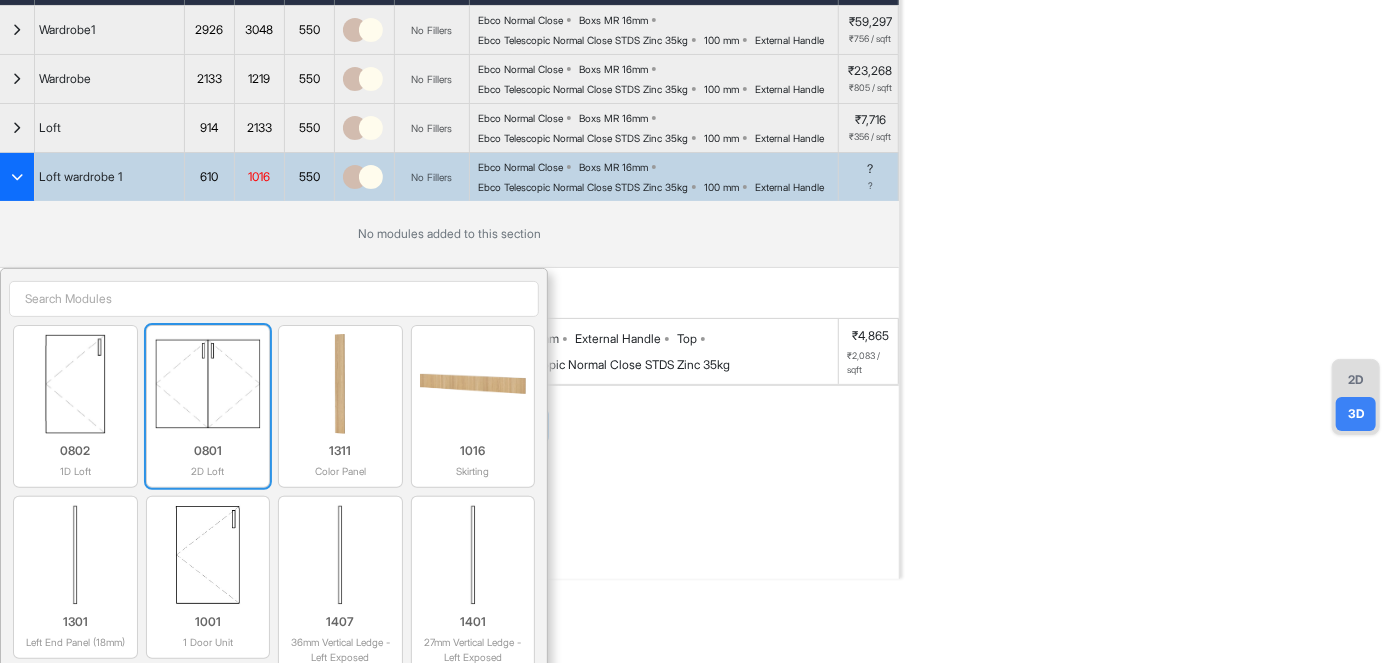 click at bounding box center (208, 384) 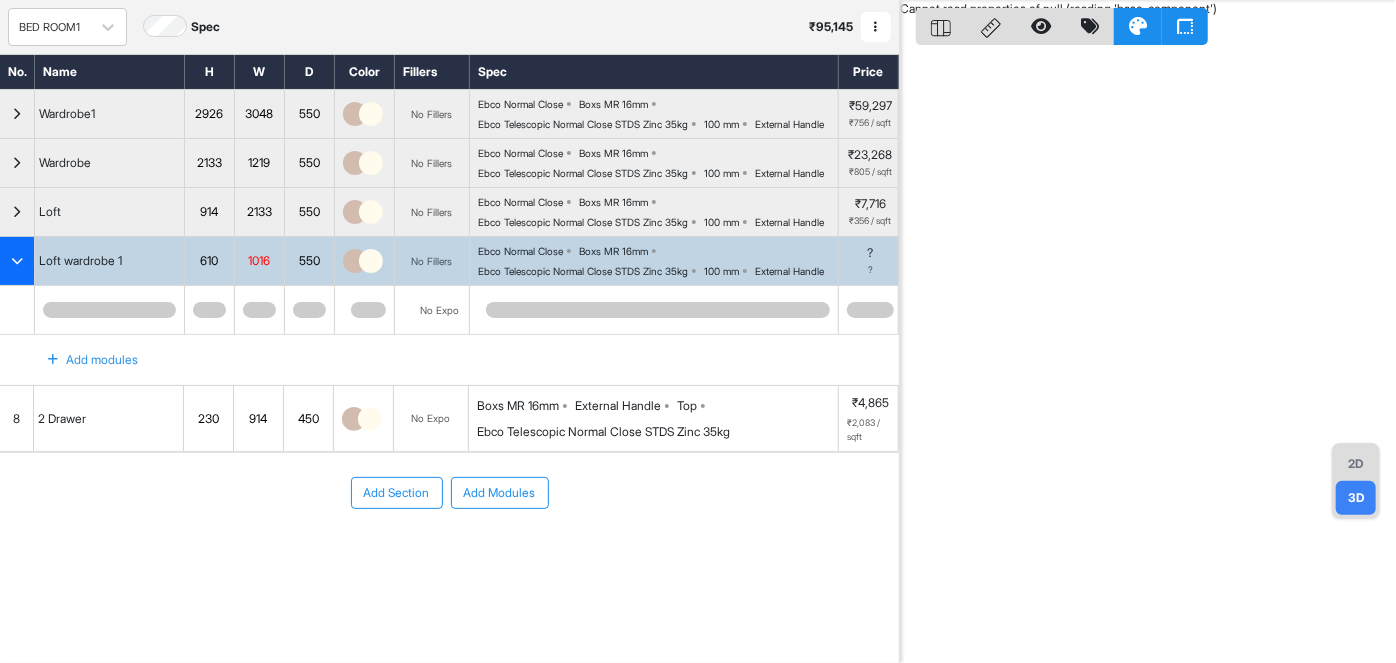 click at bounding box center [53, 360] 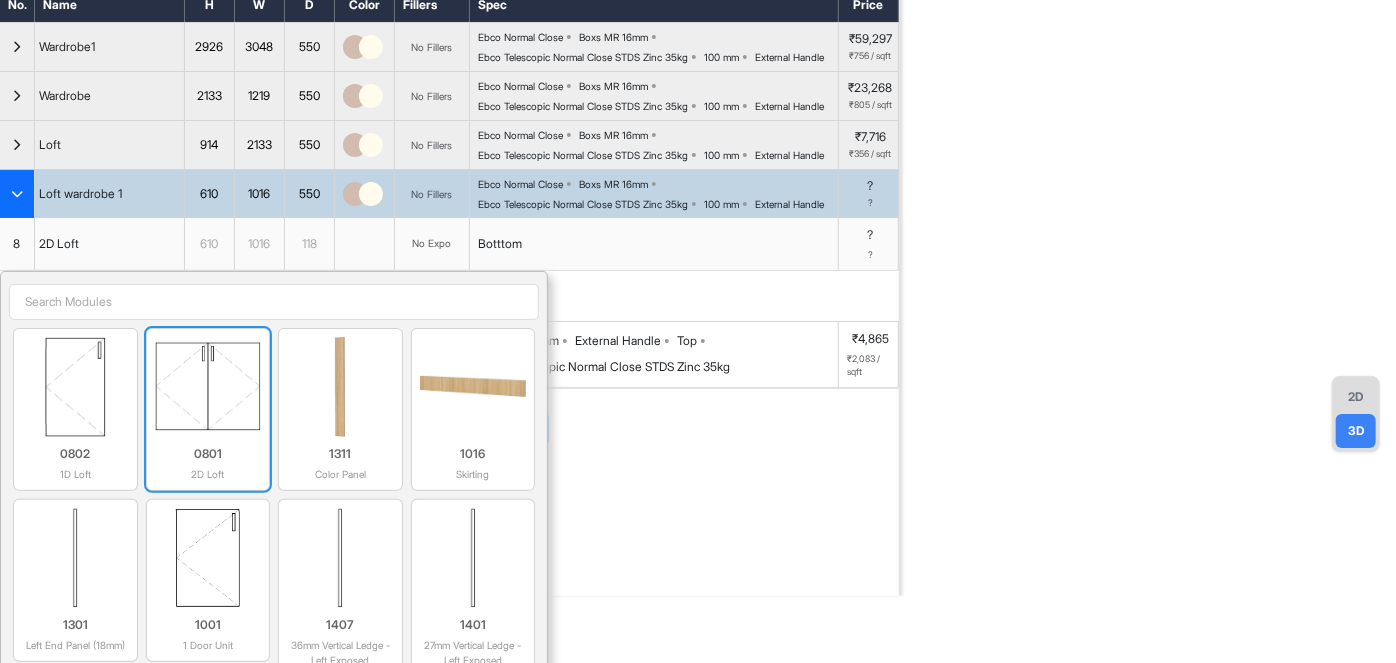 click at bounding box center [208, 387] 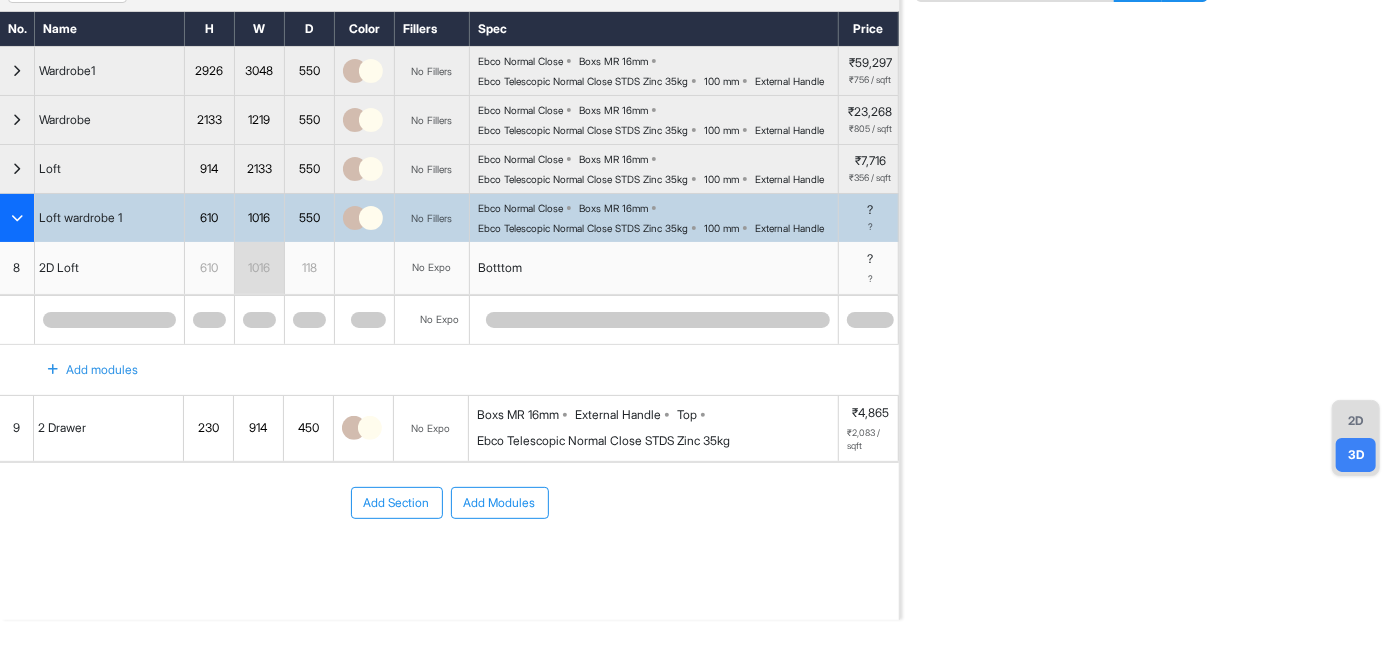 click at bounding box center [53, 370] 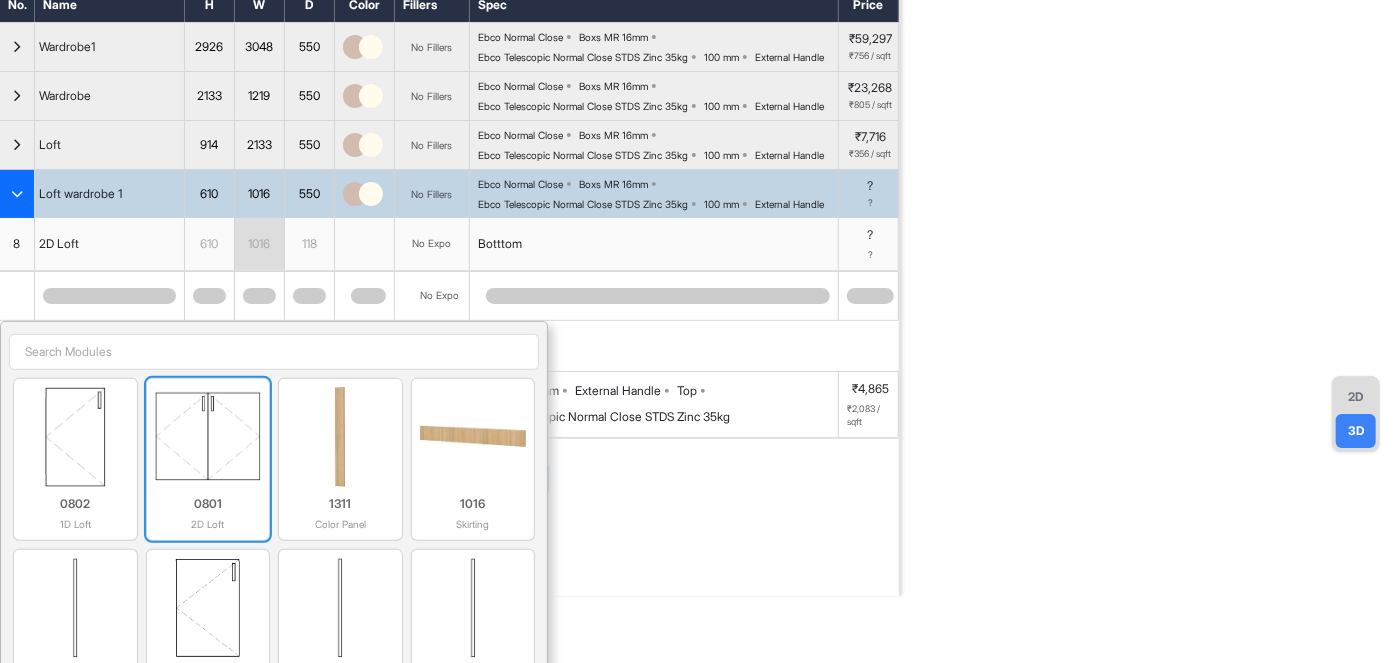 click at bounding box center (208, 437) 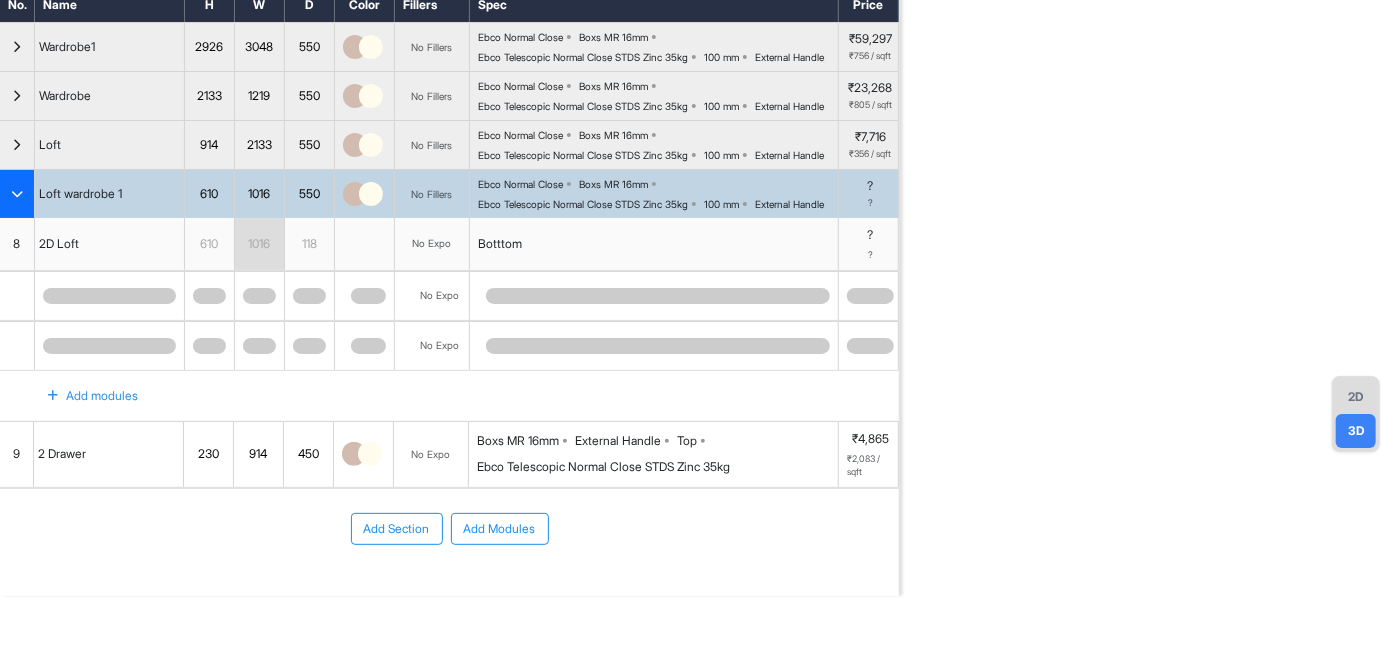 click on "2D 3D Cannot read properties of null (reading 'base_component')" at bounding box center [1148, 264] 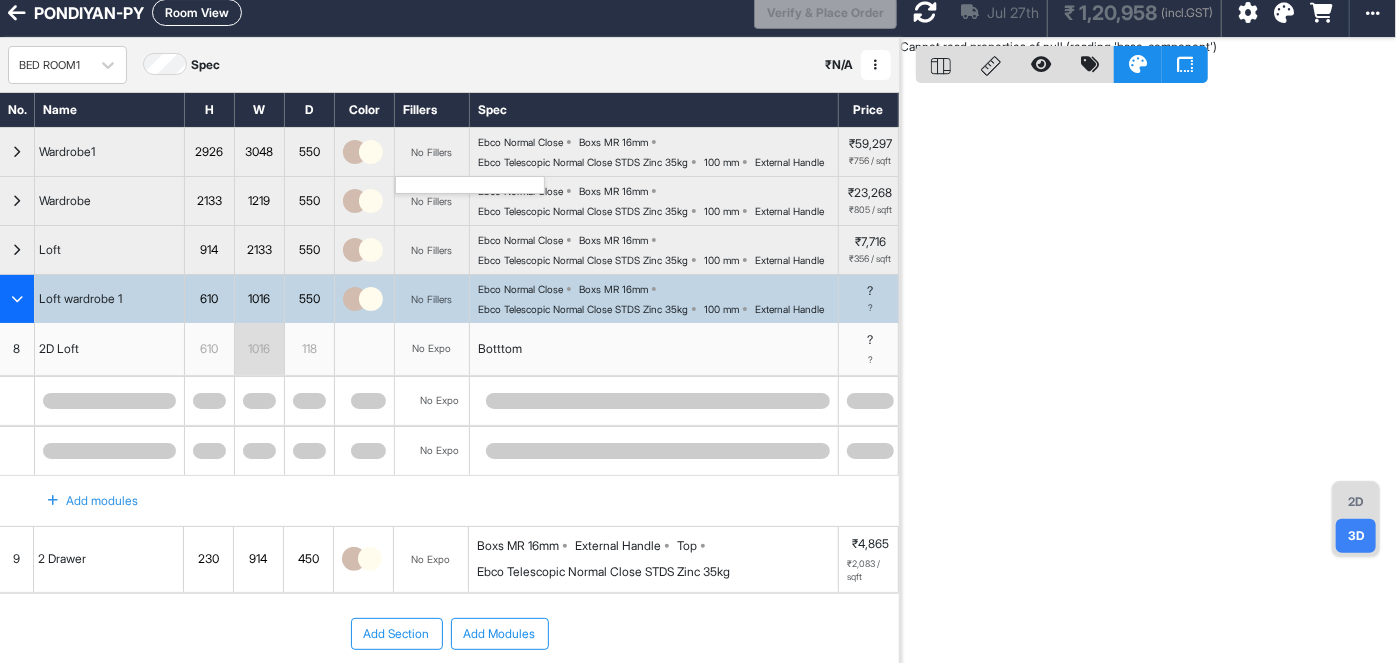scroll, scrollTop: 0, scrollLeft: 0, axis: both 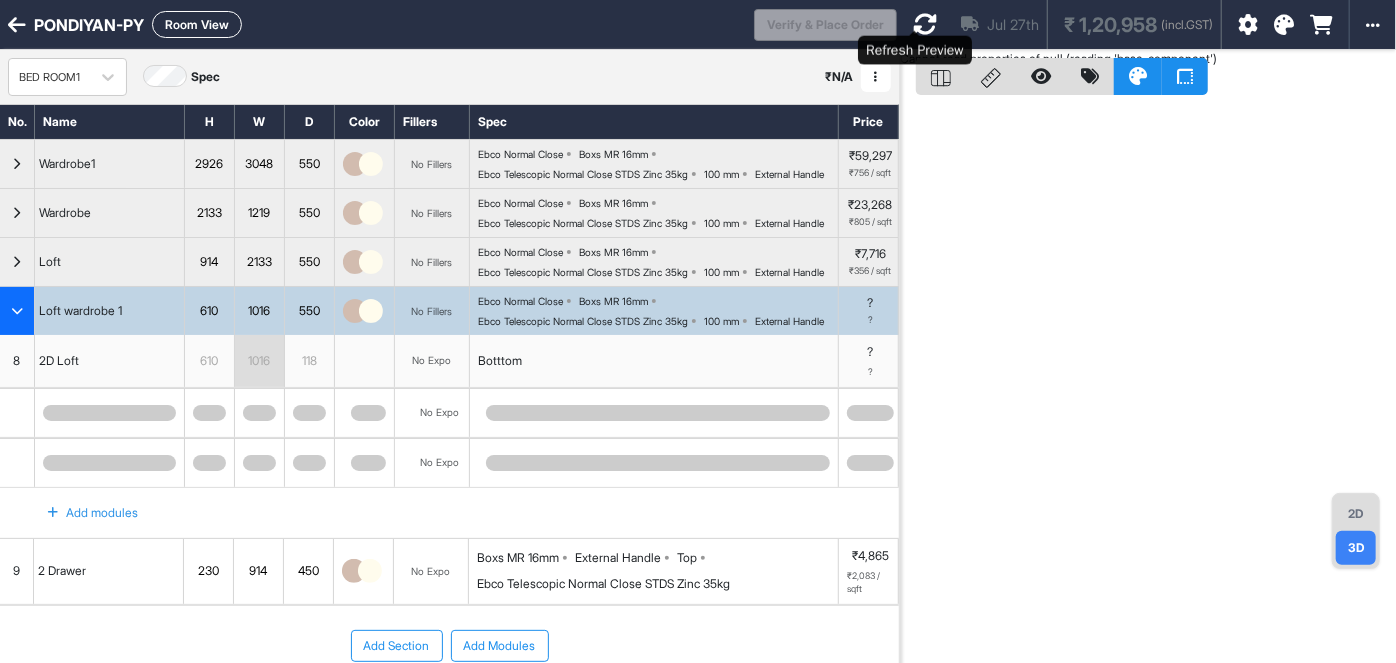 click at bounding box center (925, 24) 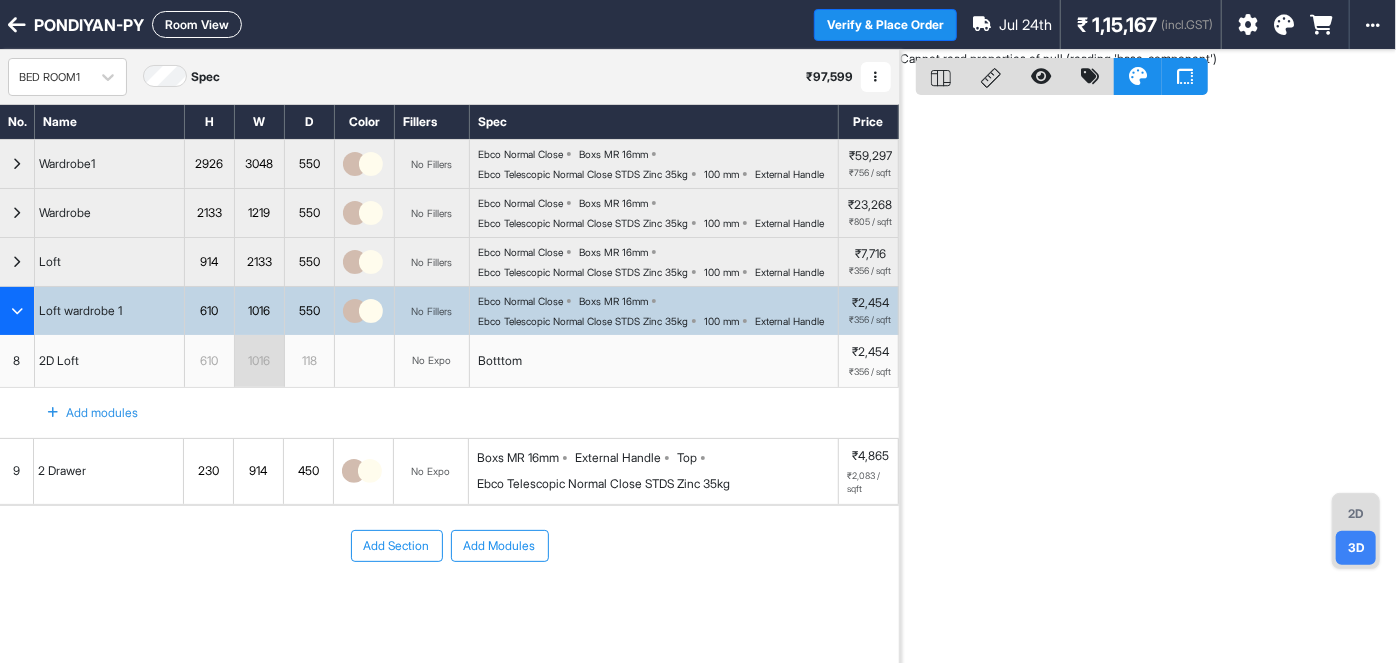 click on "Add modules" at bounding box center [81, 413] 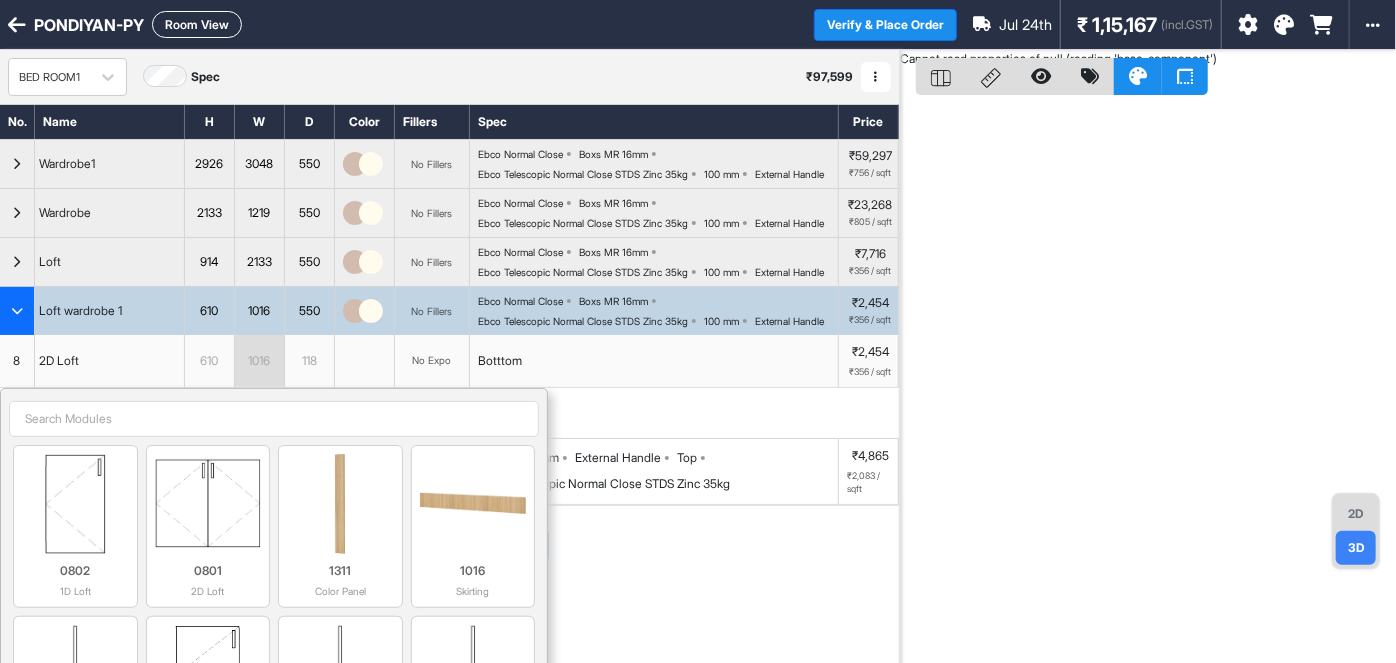 click at bounding box center [208, 504] 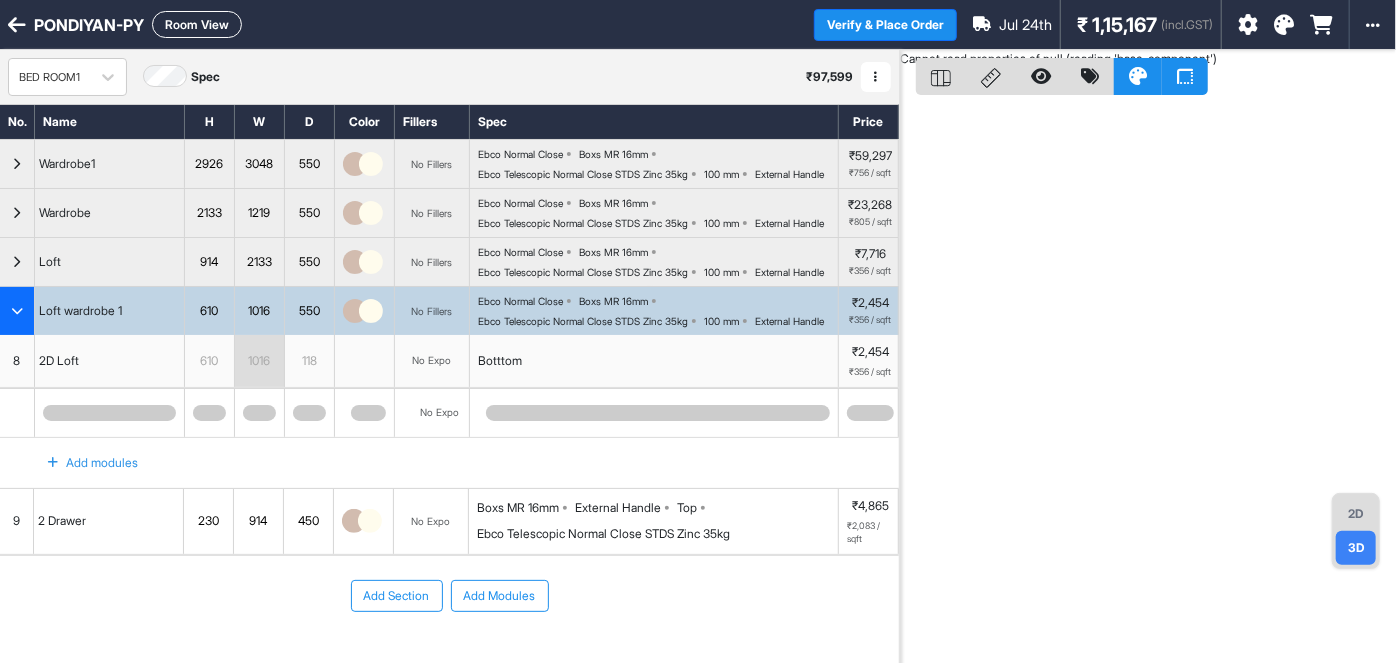 click on "Room View" at bounding box center (197, 24) 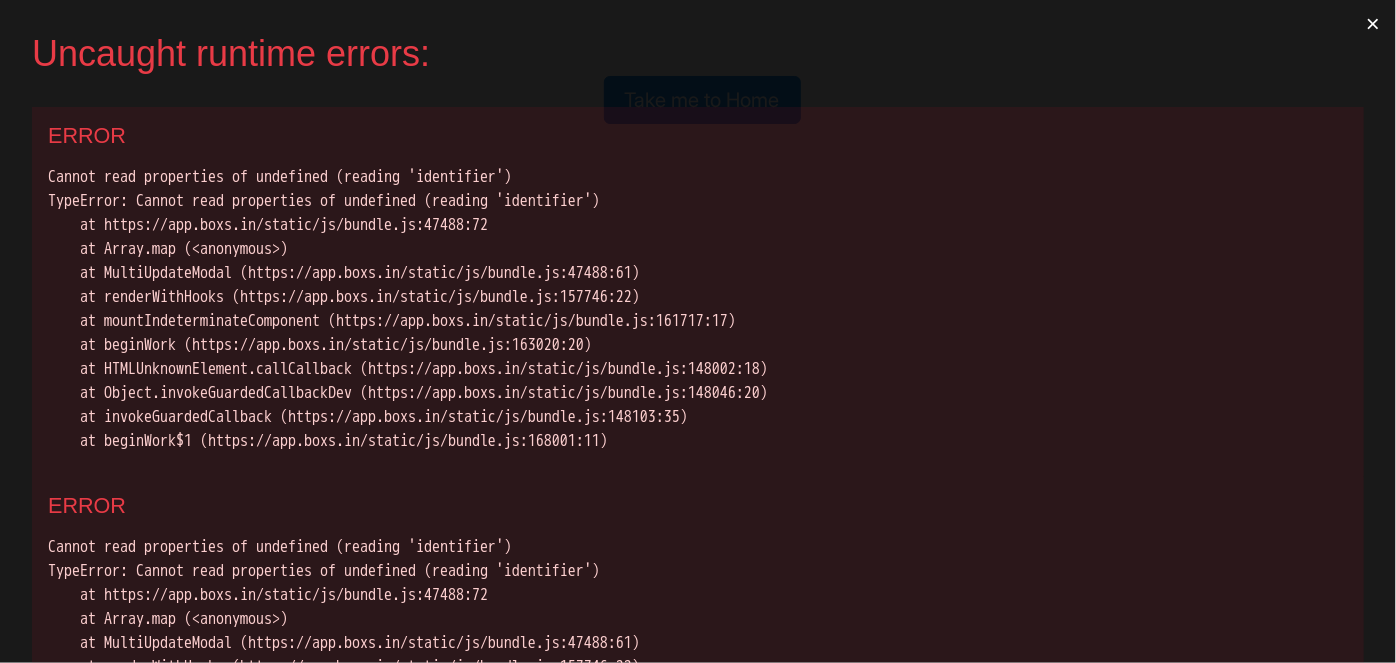 scroll, scrollTop: 0, scrollLeft: 0, axis: both 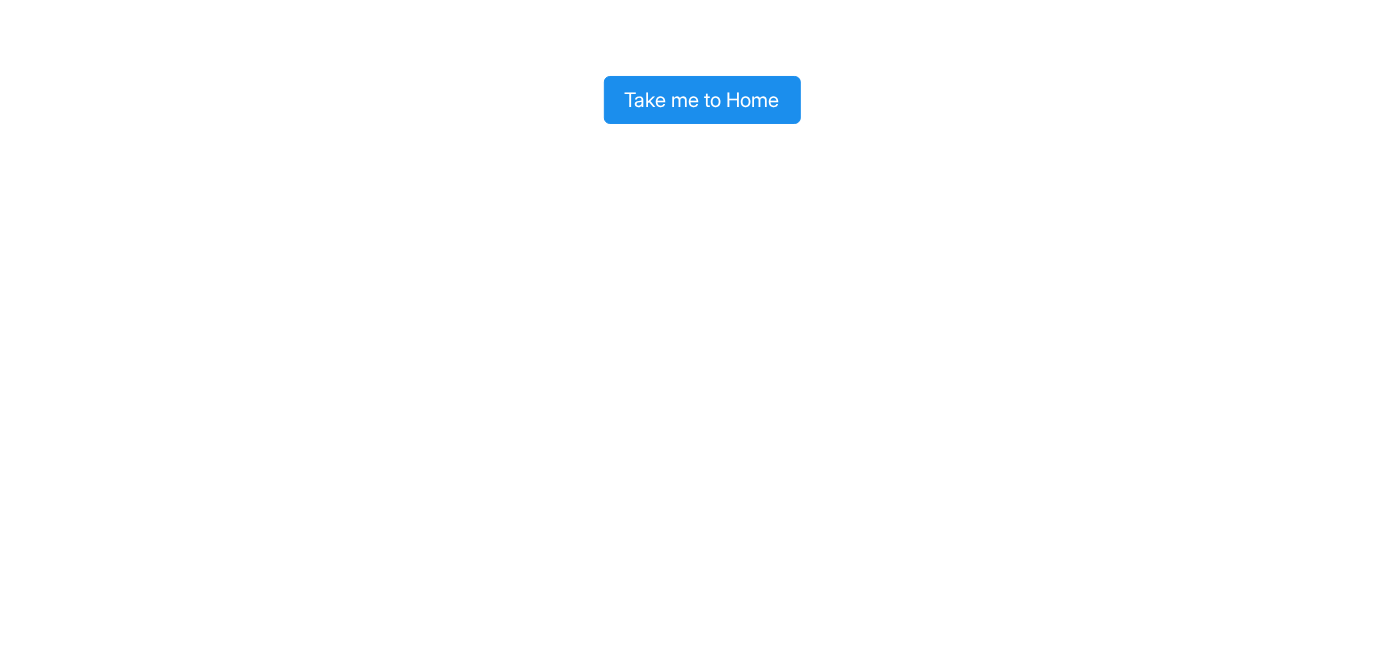 click on "Take me to Home" at bounding box center [702, 100] 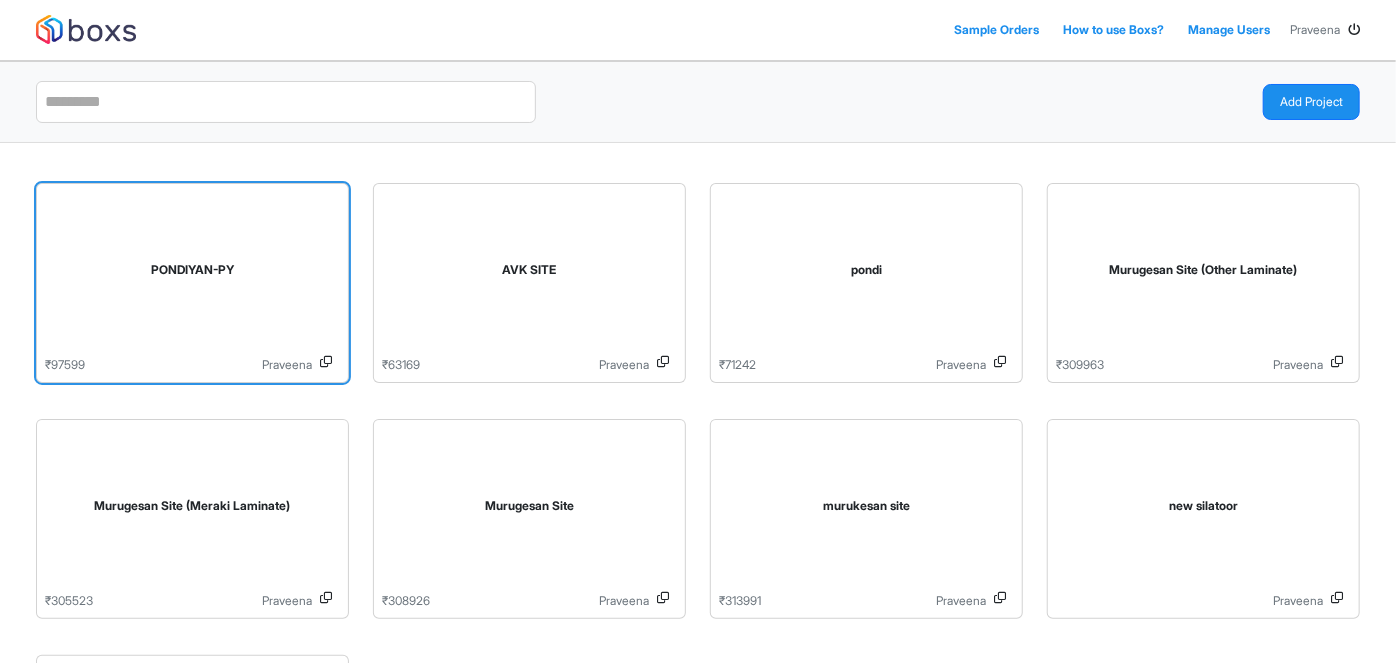 click on "PONDIYAN-PY" at bounding box center [192, 274] 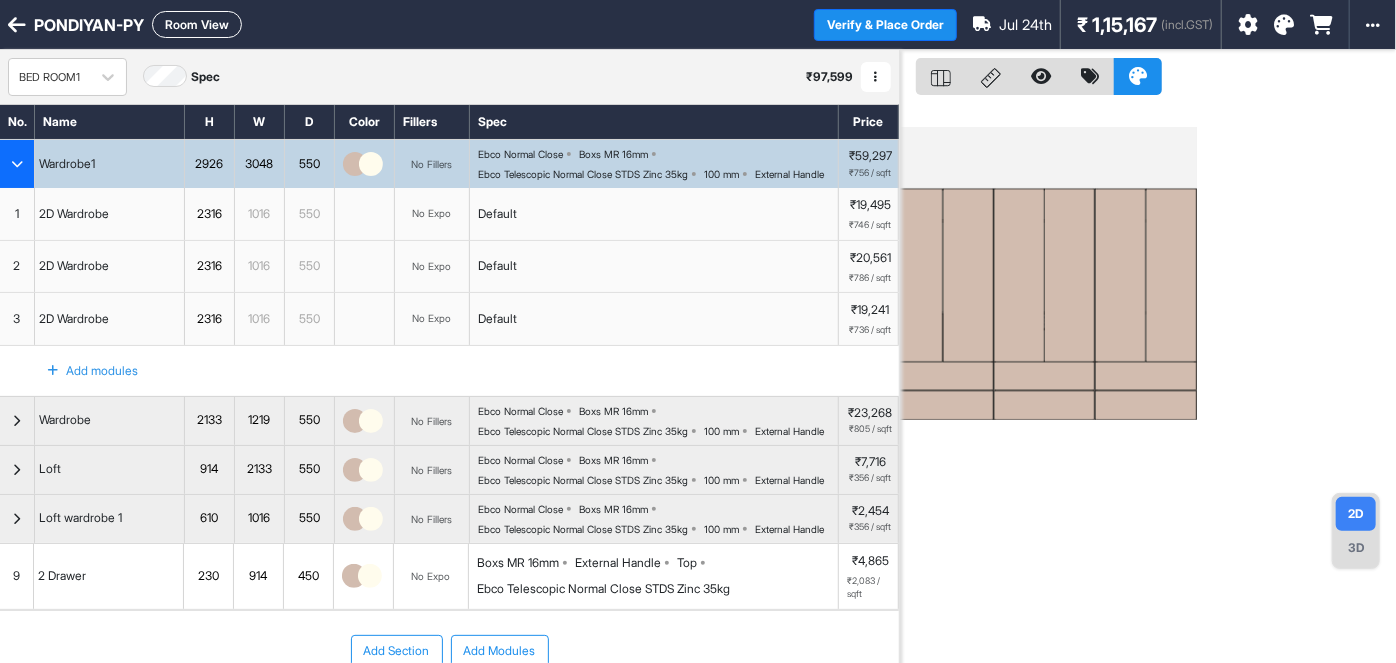 click on "Room View" at bounding box center (197, 24) 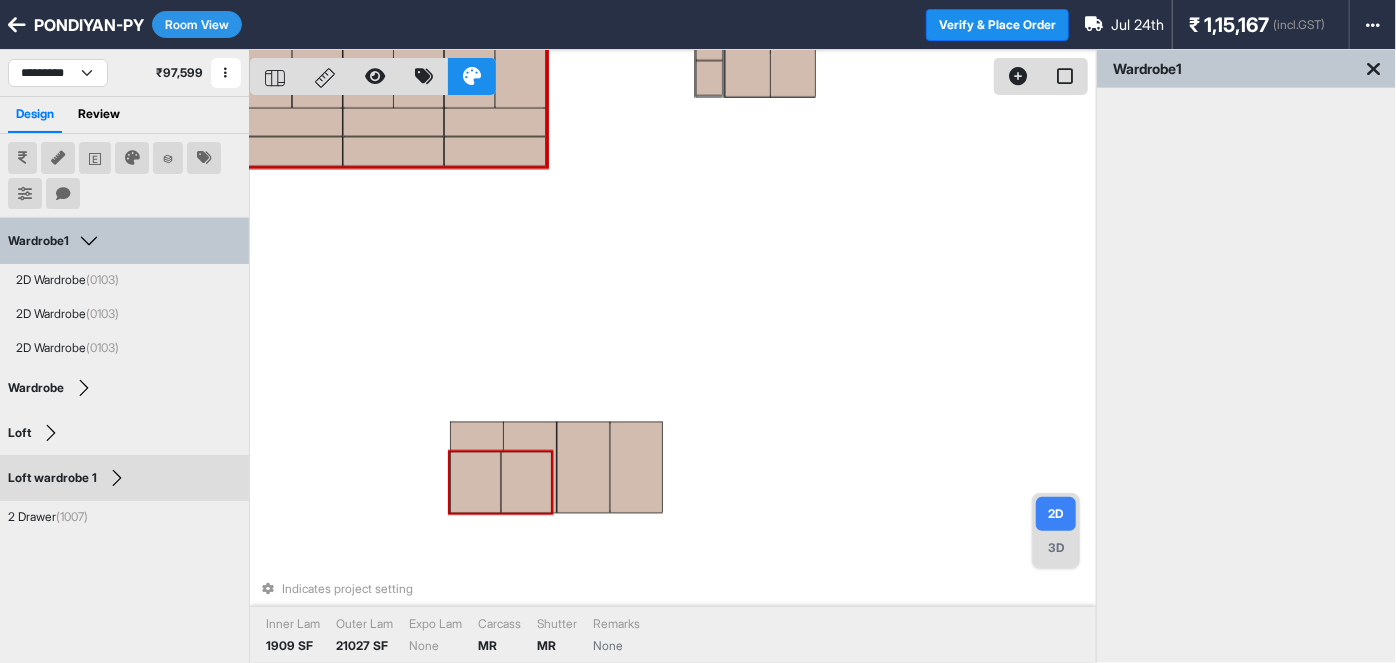 click at bounding box center [526, 482] 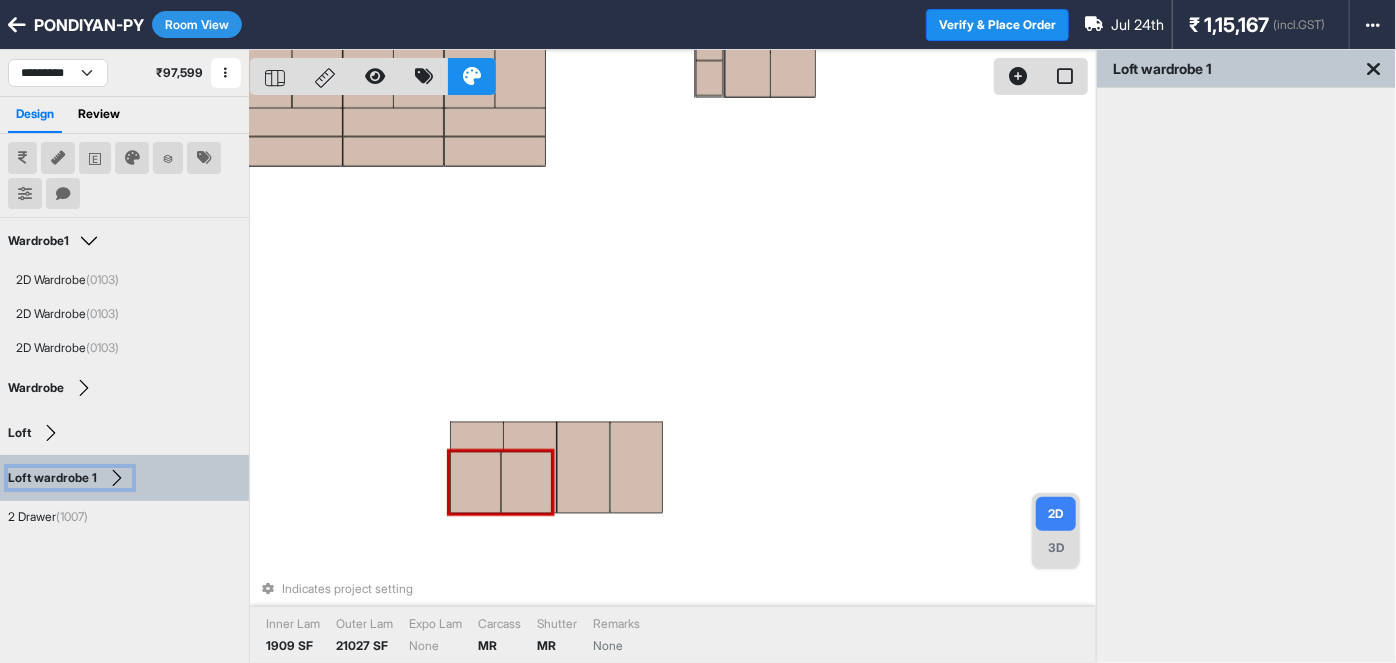click on "Loft wardrobe 1" at bounding box center [70, 478] 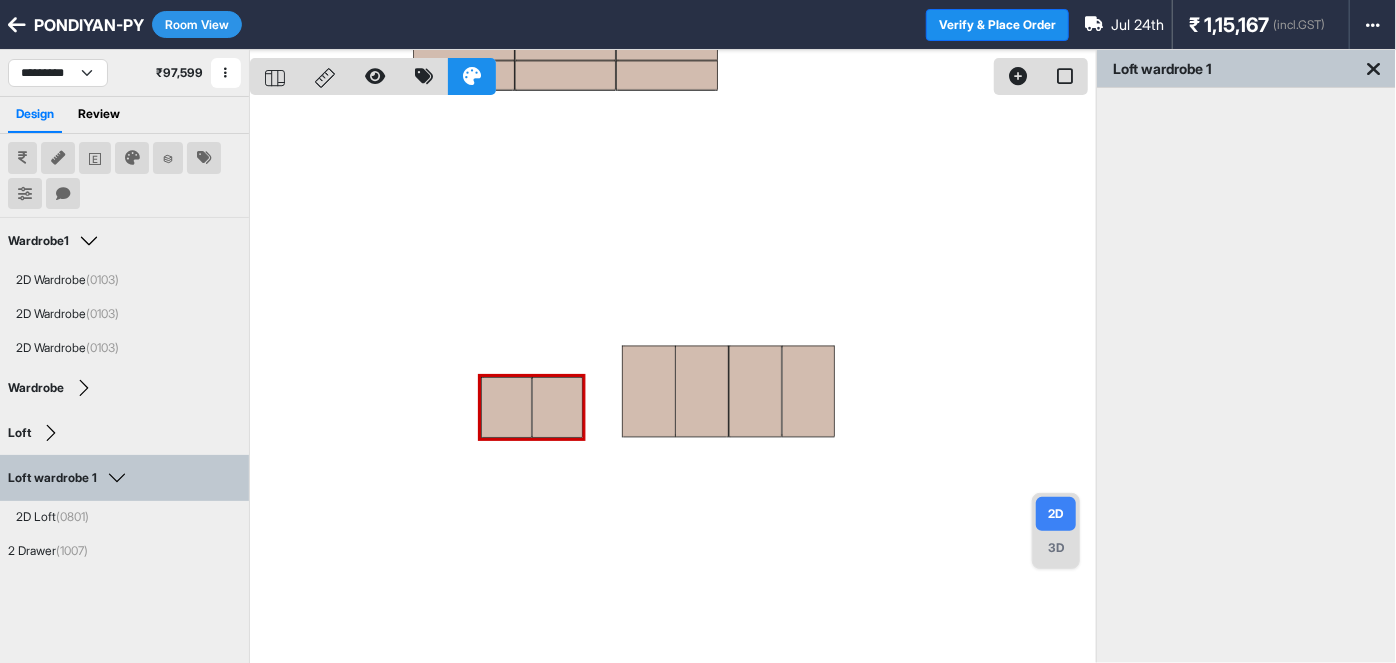 click at bounding box center [673, 381] 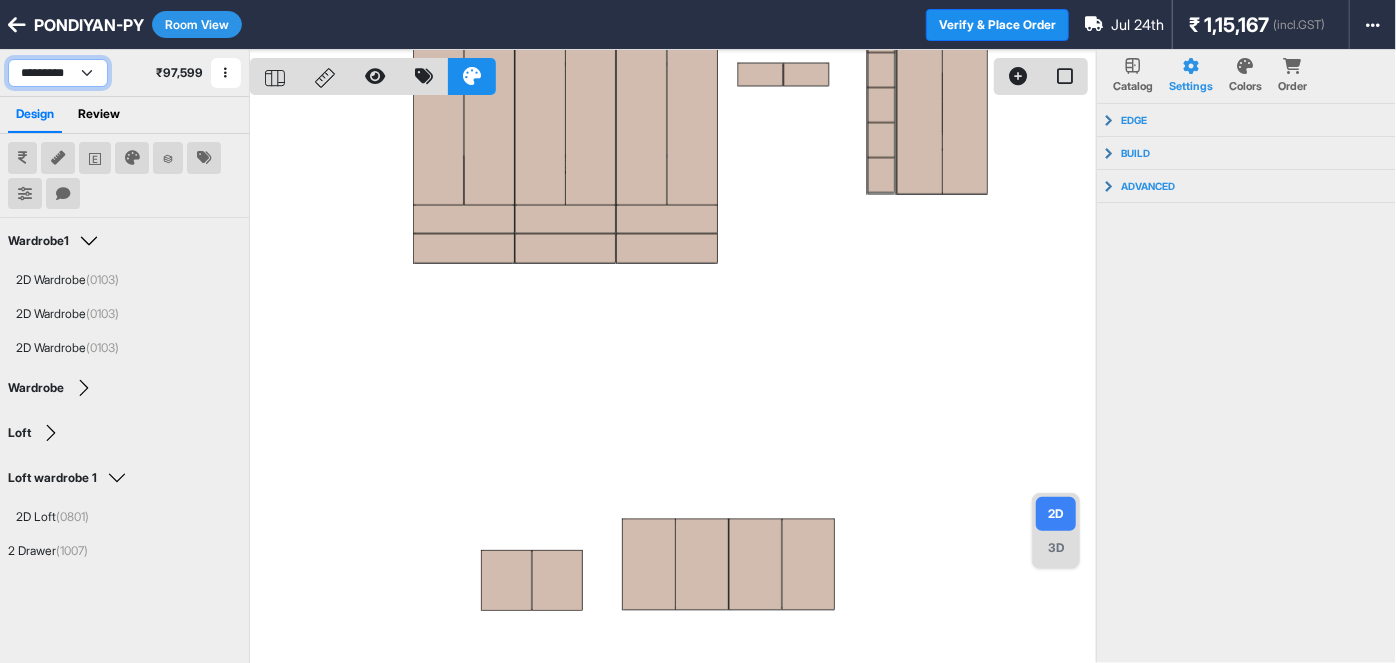 click on "*********" at bounding box center (58, 73) 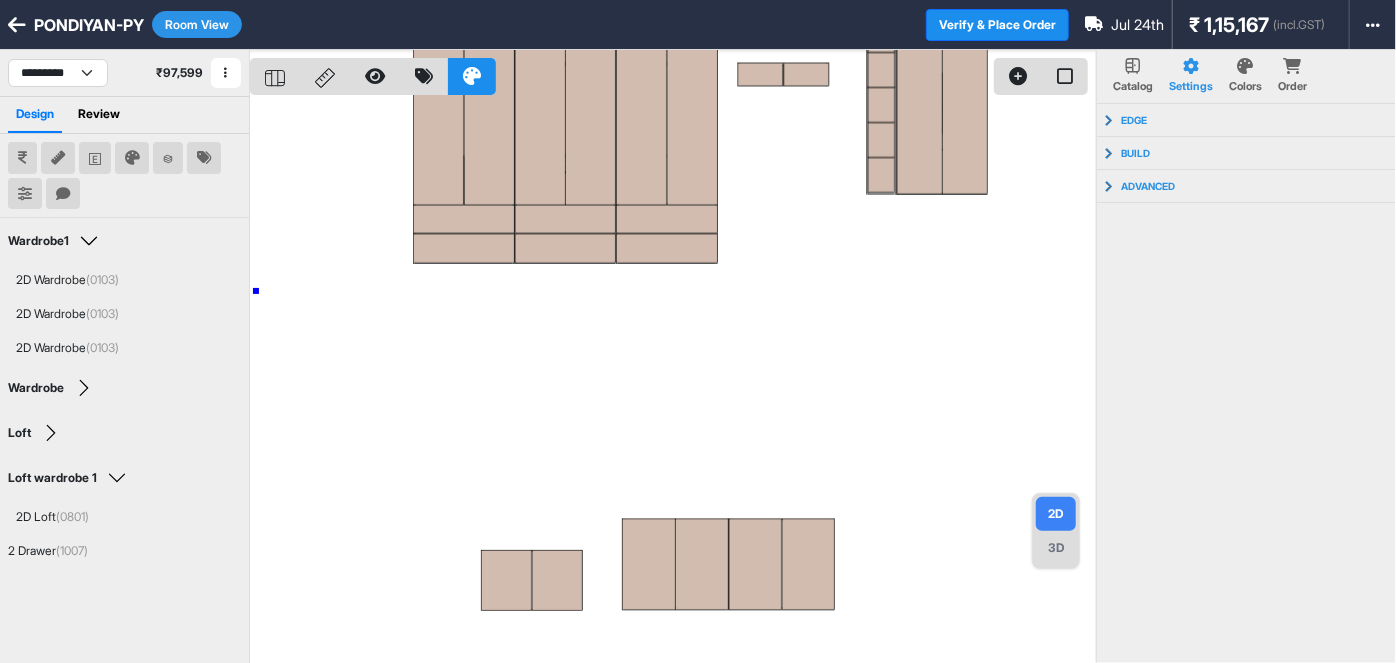 click at bounding box center [673, 381] 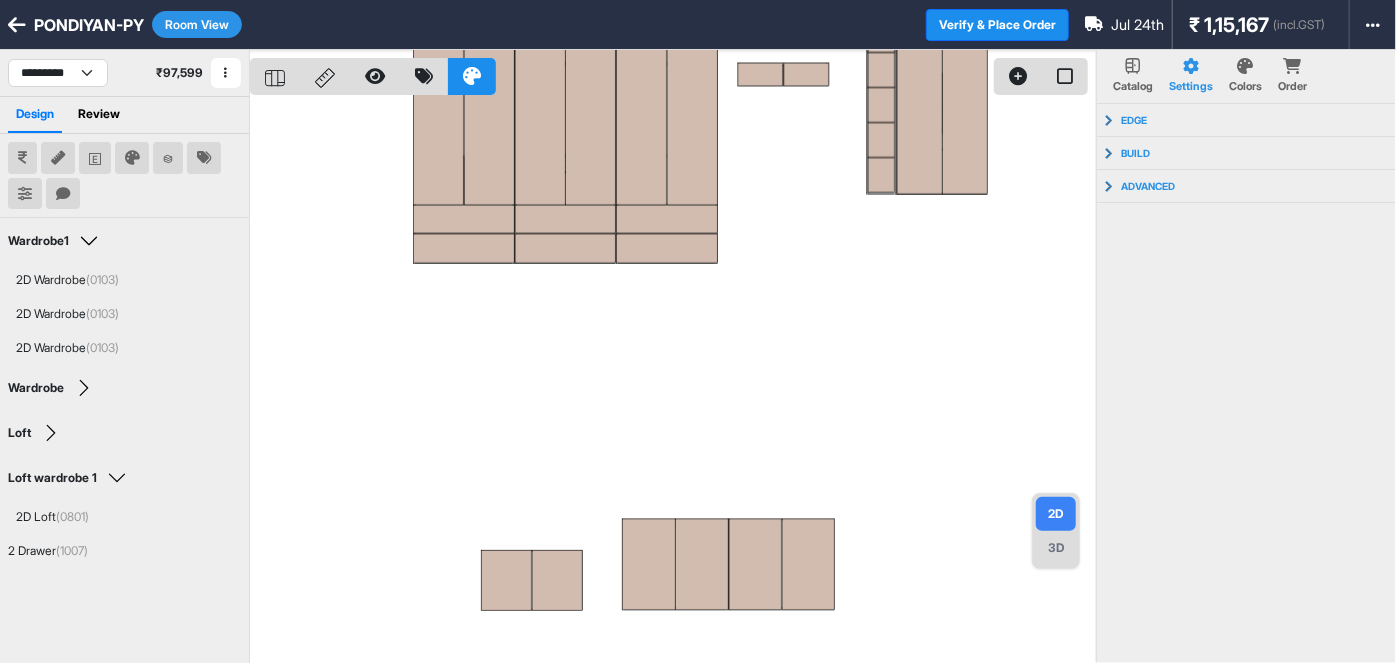 click on "Room View" at bounding box center [197, 24] 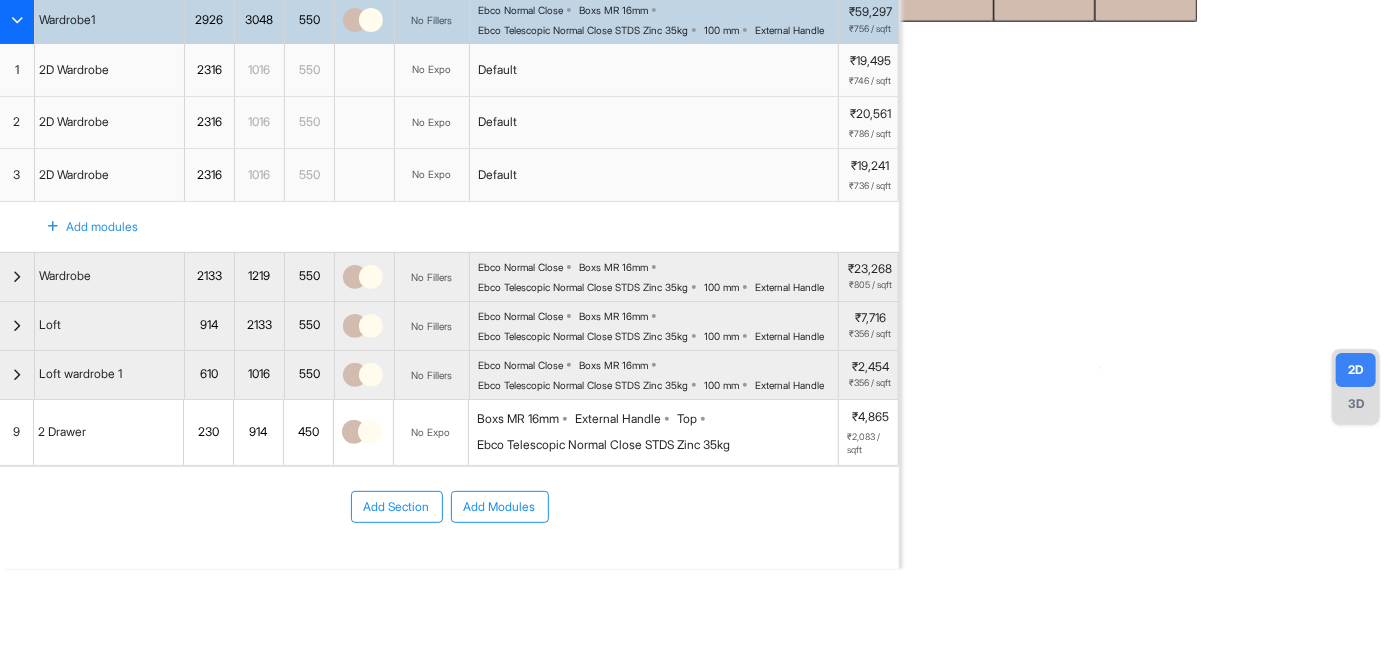 scroll, scrollTop: 181, scrollLeft: 0, axis: vertical 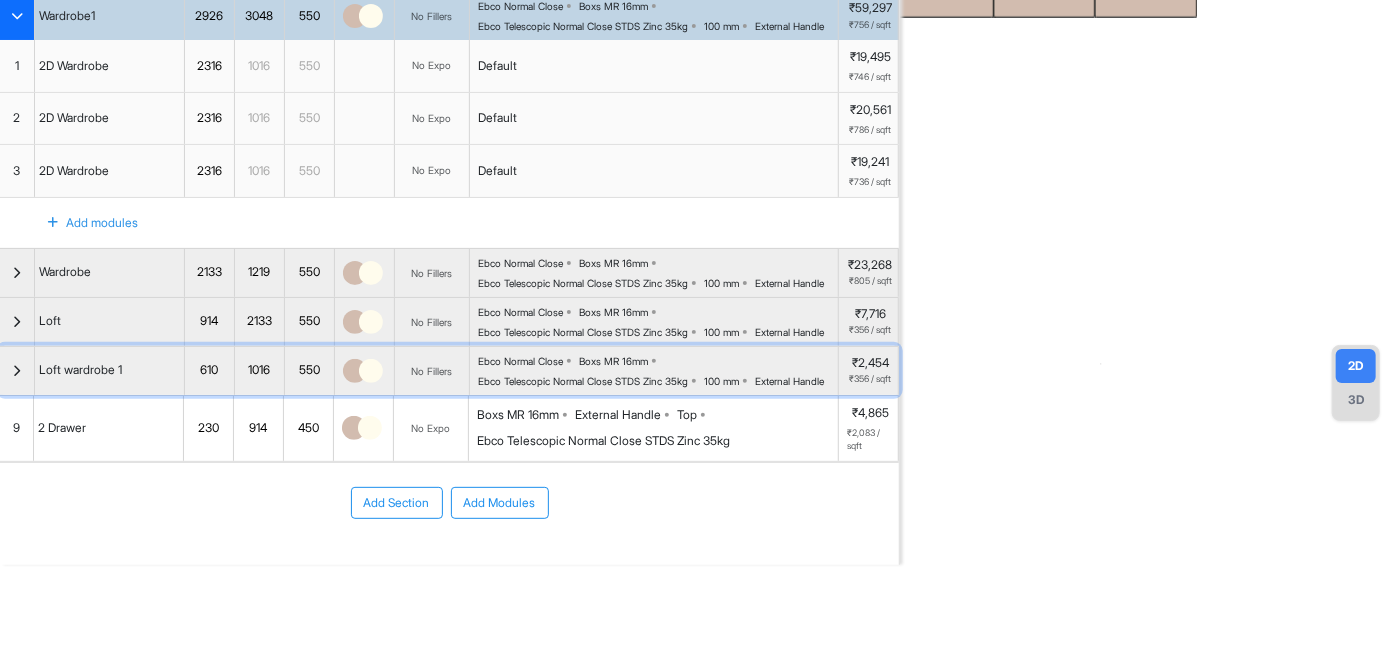 click at bounding box center [17, 371] 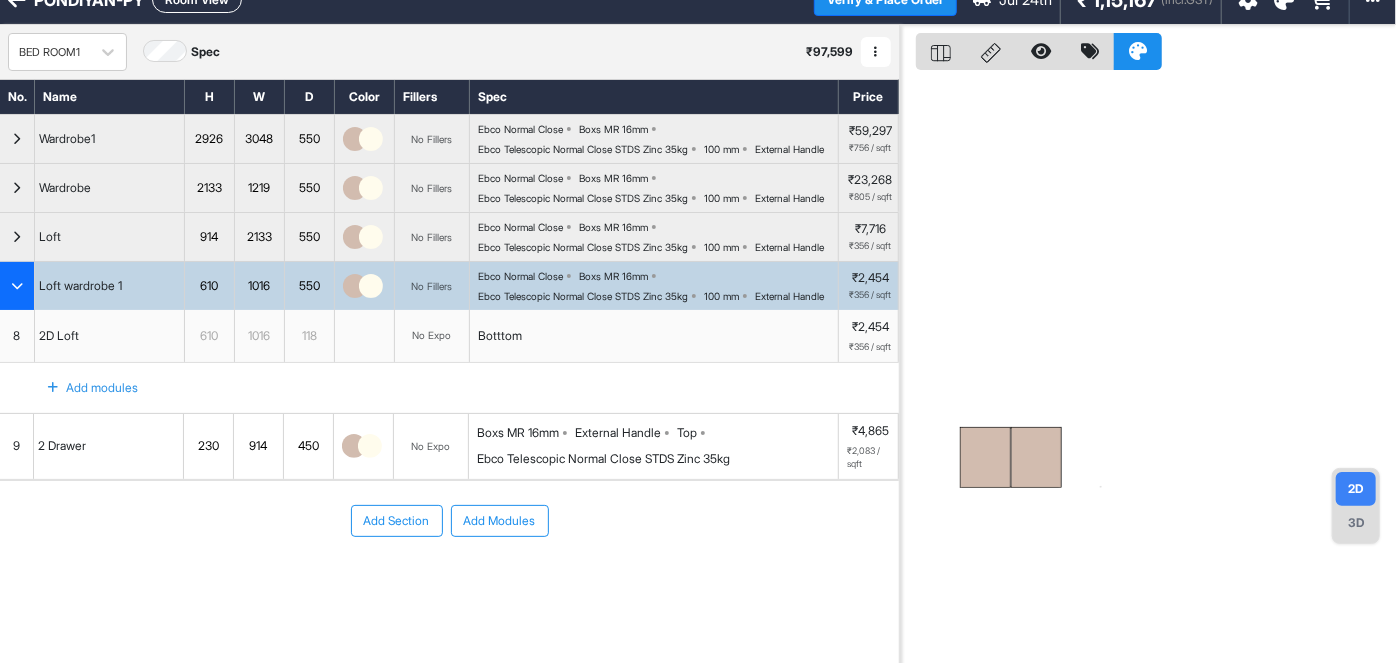 scroll, scrollTop: 0, scrollLeft: 0, axis: both 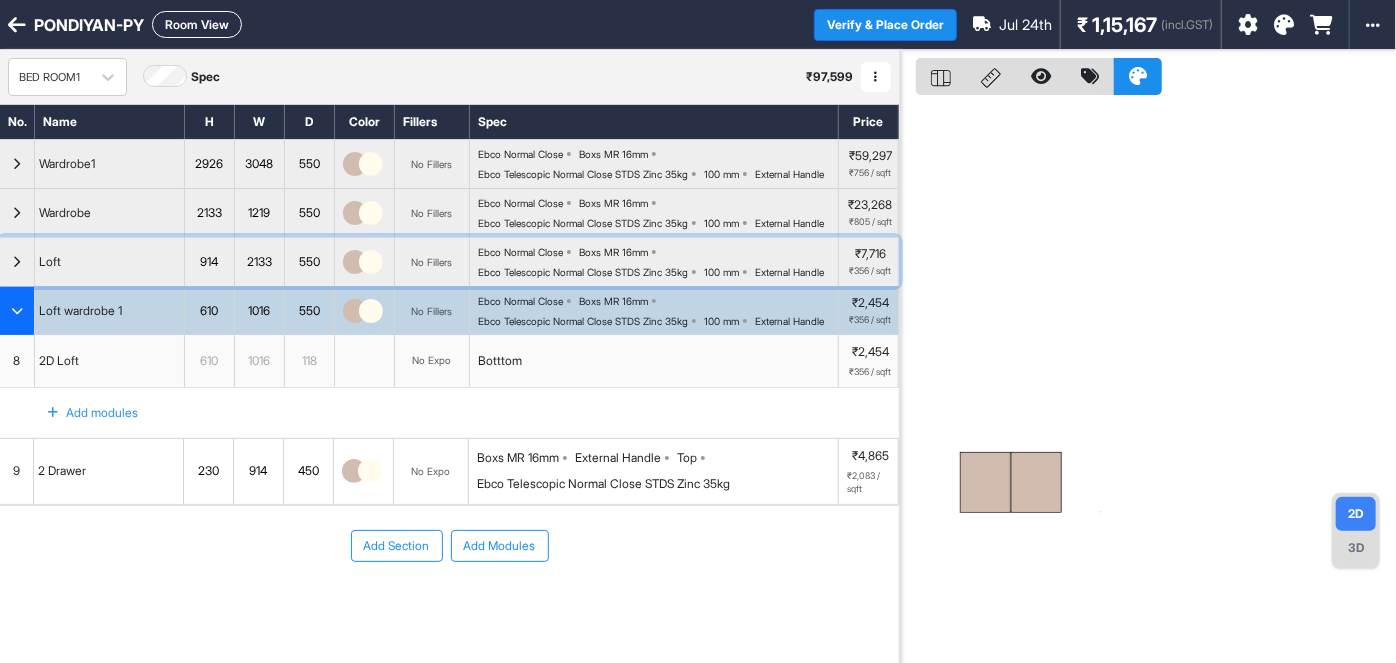 click at bounding box center [17, 262] 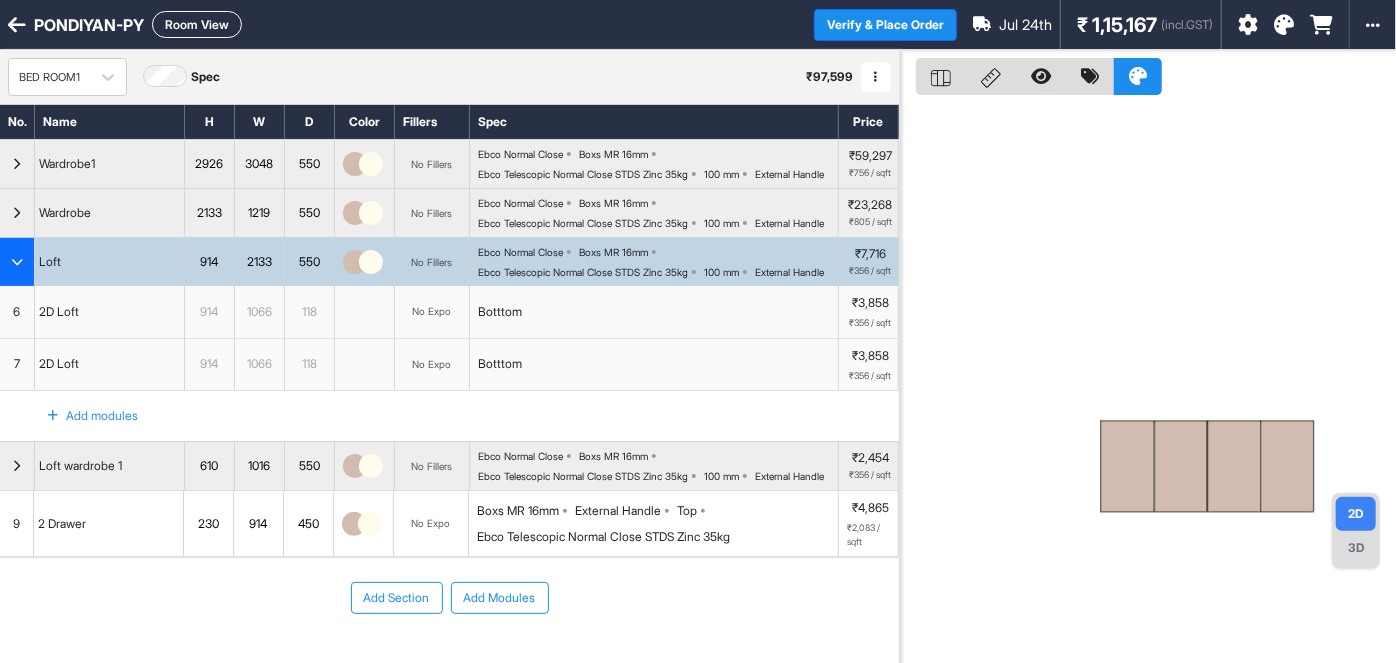 click on "3D" at bounding box center (1356, 548) 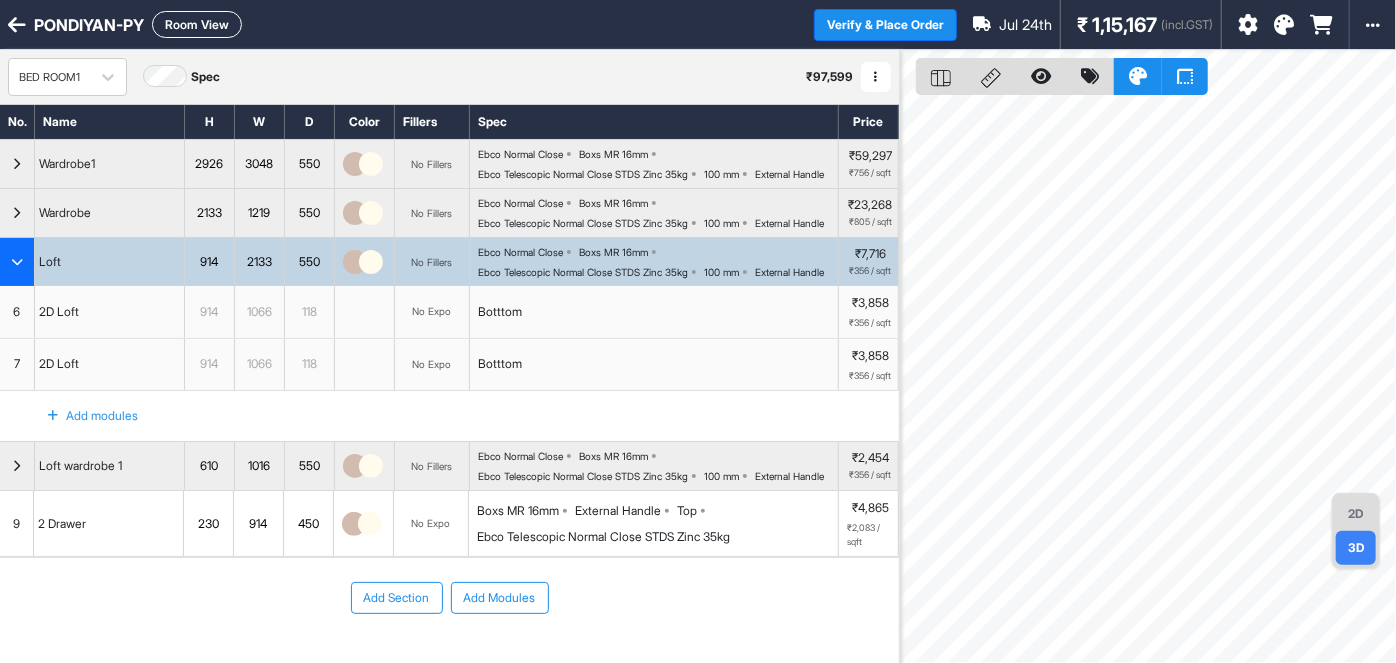 click on "Room View" at bounding box center (197, 24) 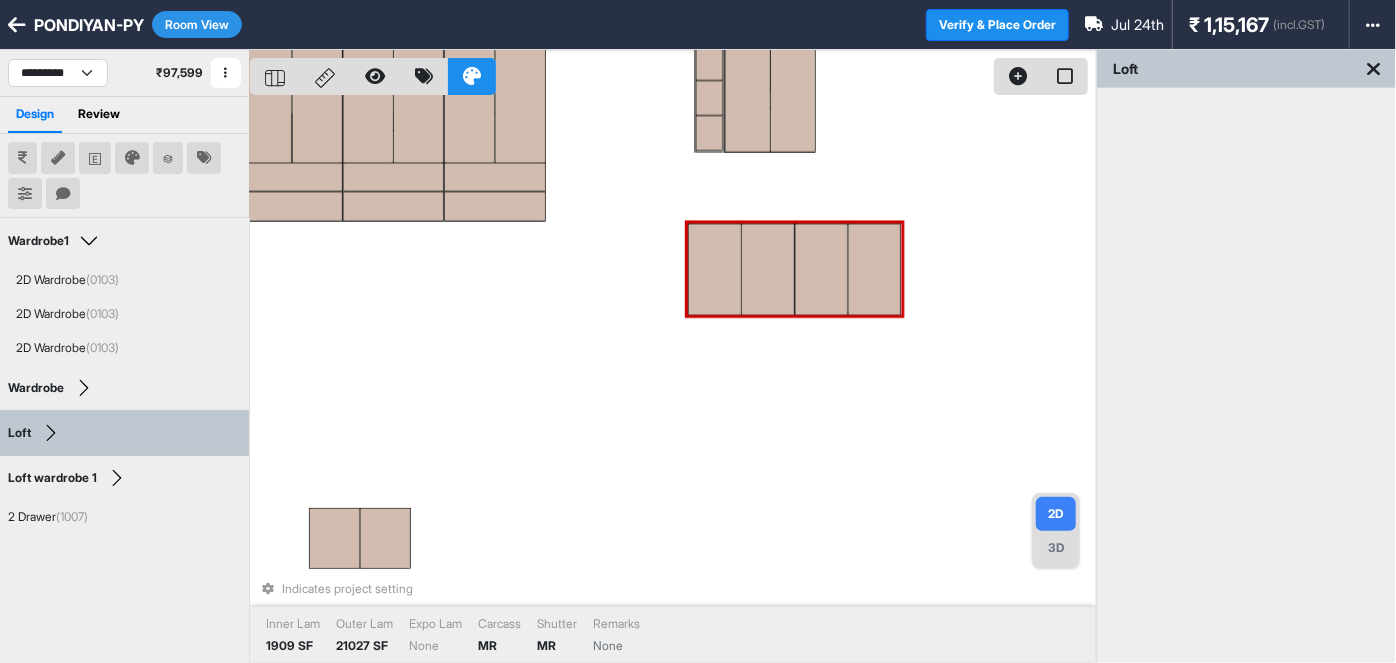 drag, startPoint x: 581, startPoint y: 548, endPoint x: 732, endPoint y: 369, distance: 234.18369 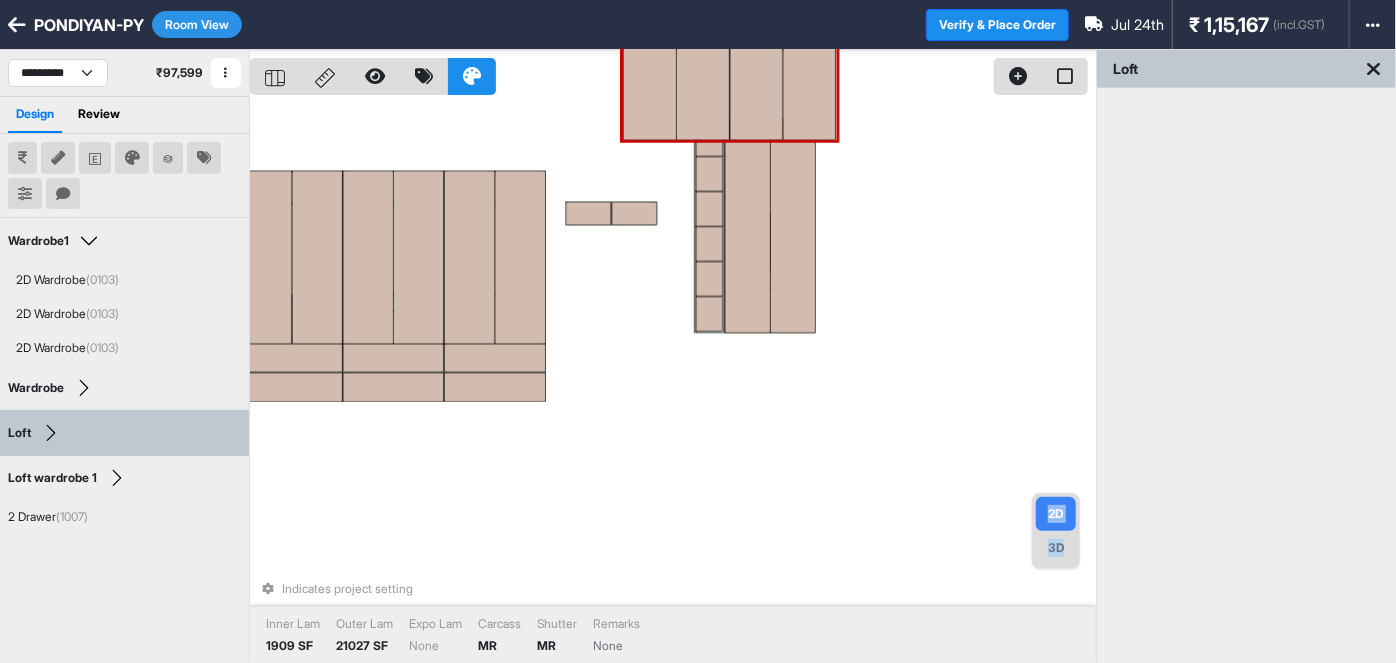 drag, startPoint x: 774, startPoint y: 451, endPoint x: 683, endPoint y: 86, distance: 376.17282 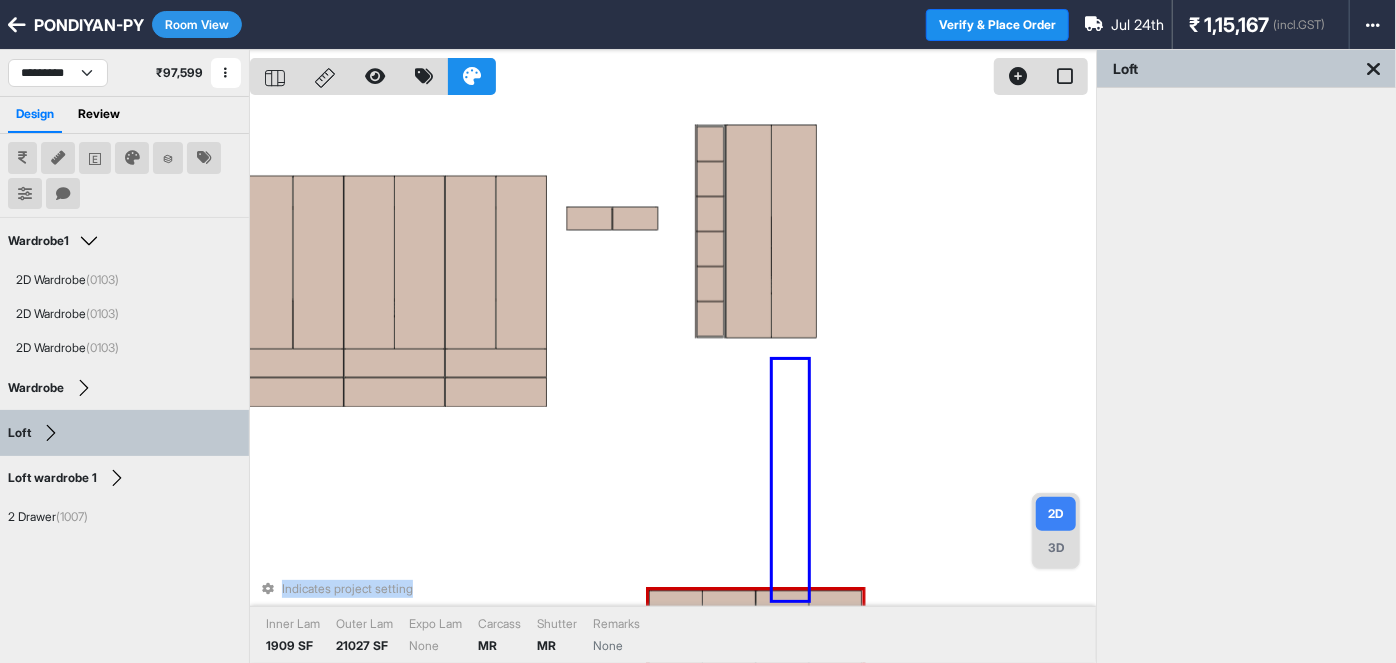 drag, startPoint x: 808, startPoint y: 600, endPoint x: 773, endPoint y: 292, distance: 309.98227 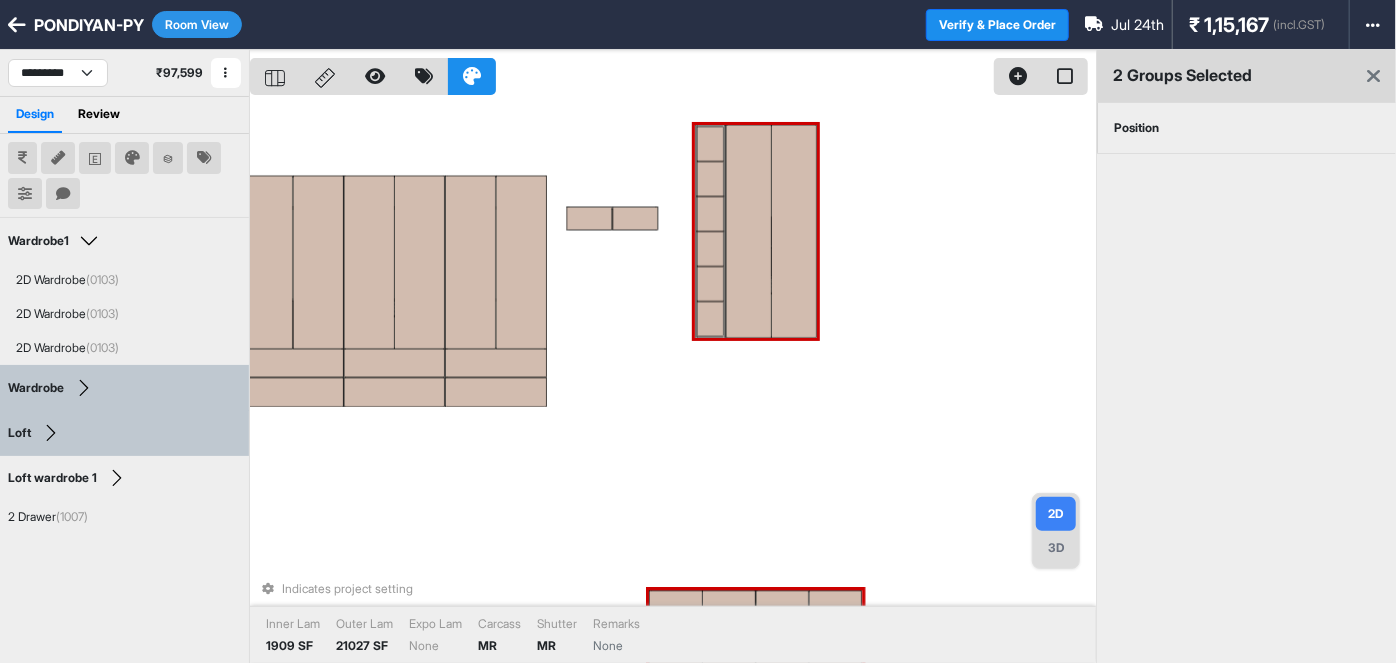 click on "Indicates project setting Inner Lam 1909 SF Outer Lam 21027 SF Expo Lam None Carcass MR Shutter MR Remarks None" at bounding box center [673, 381] 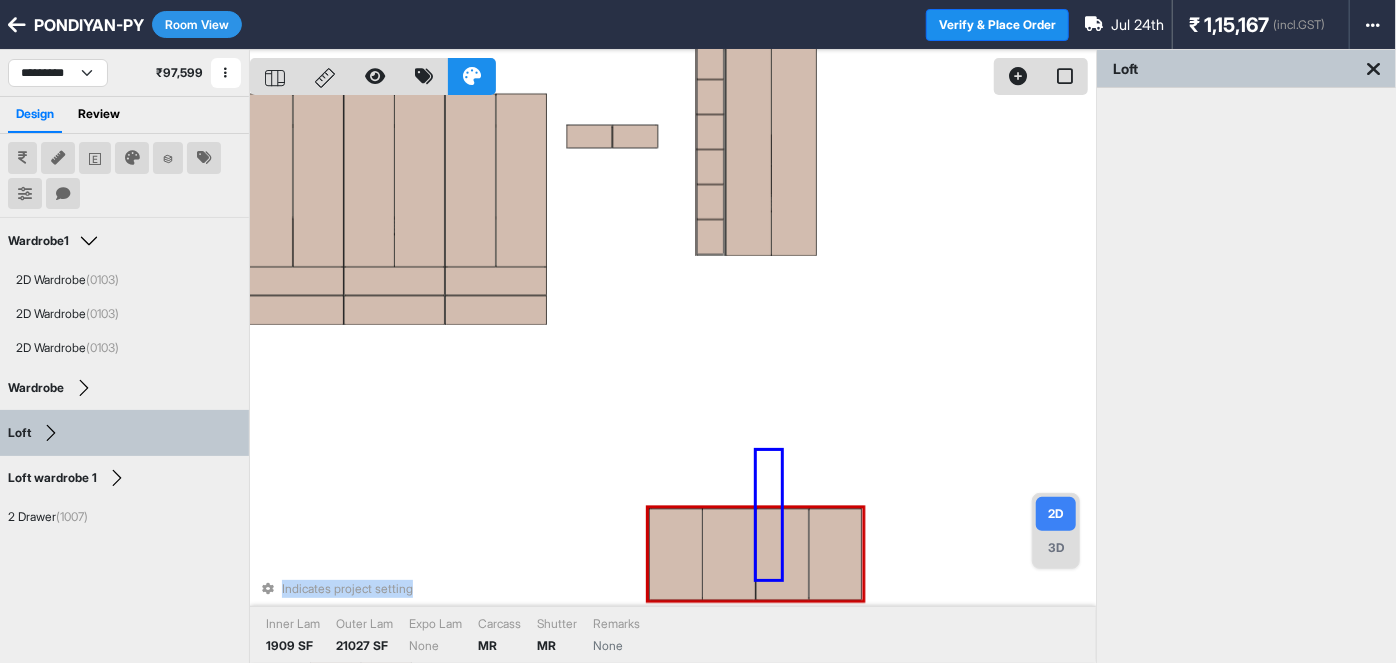 drag, startPoint x: 781, startPoint y: 574, endPoint x: 714, endPoint y: 491, distance: 106.66771 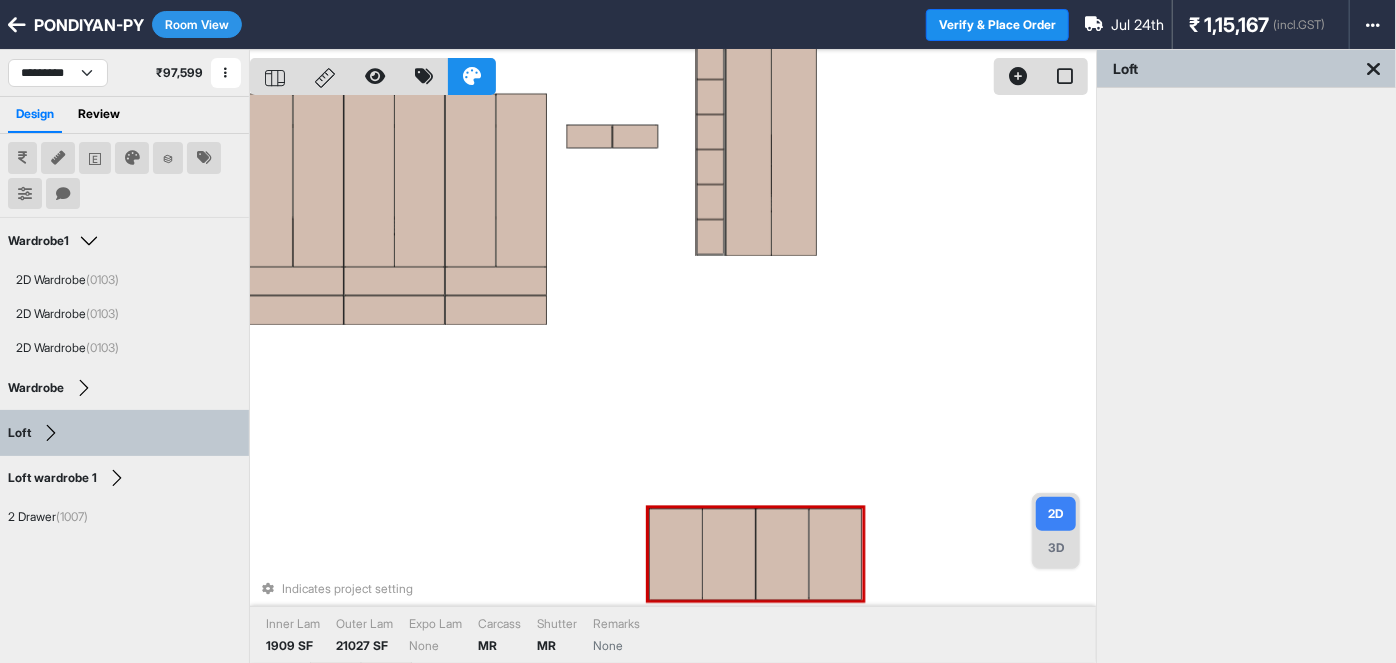 click at bounding box center [675, 554] 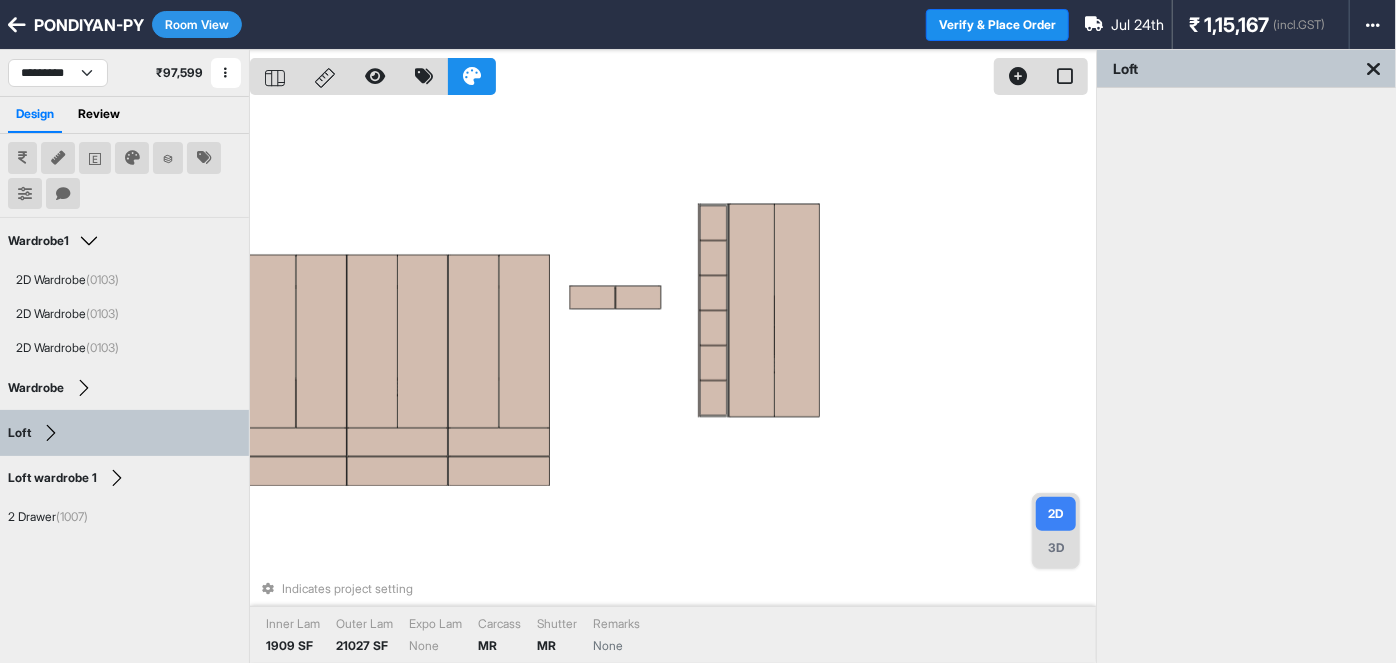 scroll, scrollTop: 216, scrollLeft: 0, axis: vertical 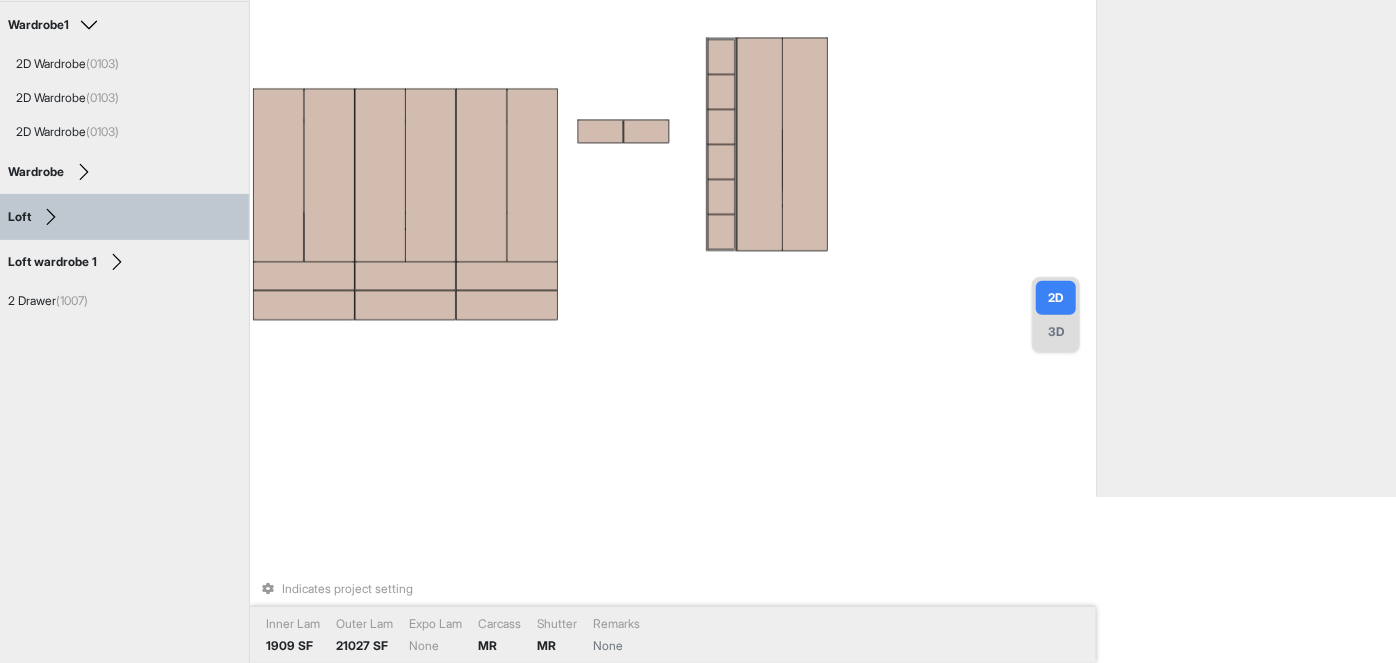 drag, startPoint x: 845, startPoint y: 526, endPoint x: 864, endPoint y: 650, distance: 125.4472 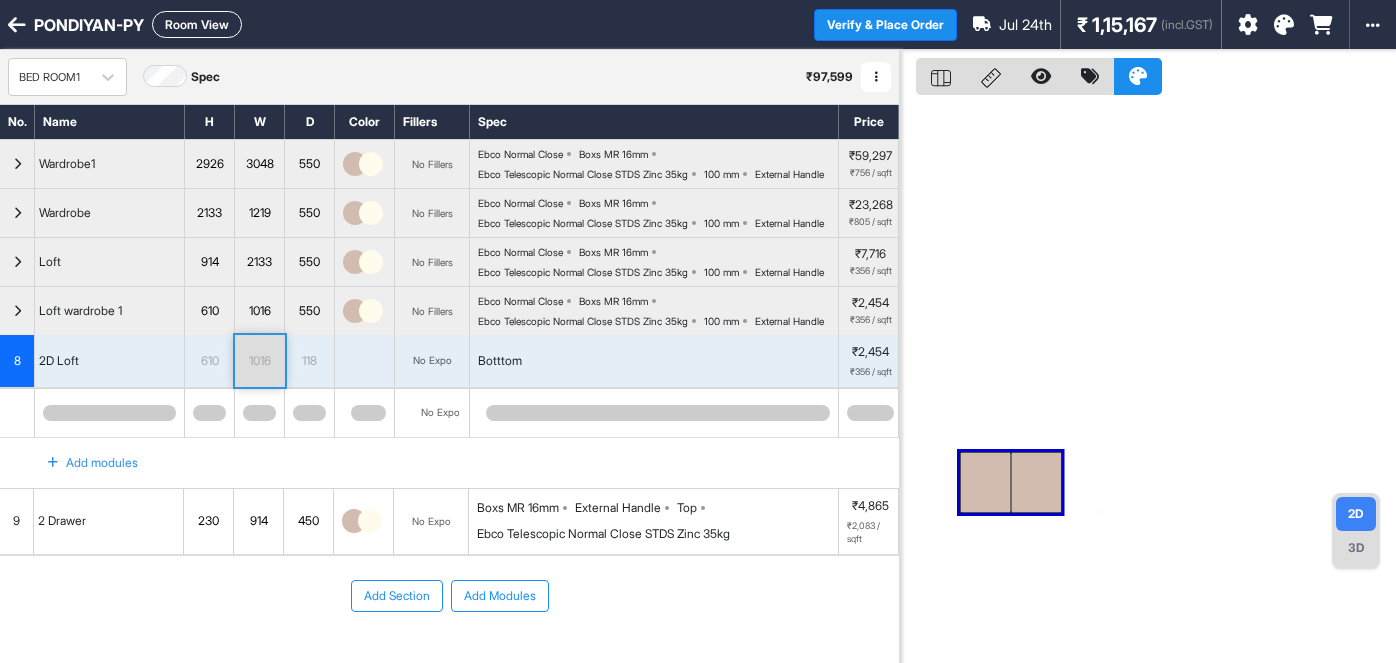 scroll, scrollTop: 0, scrollLeft: 0, axis: both 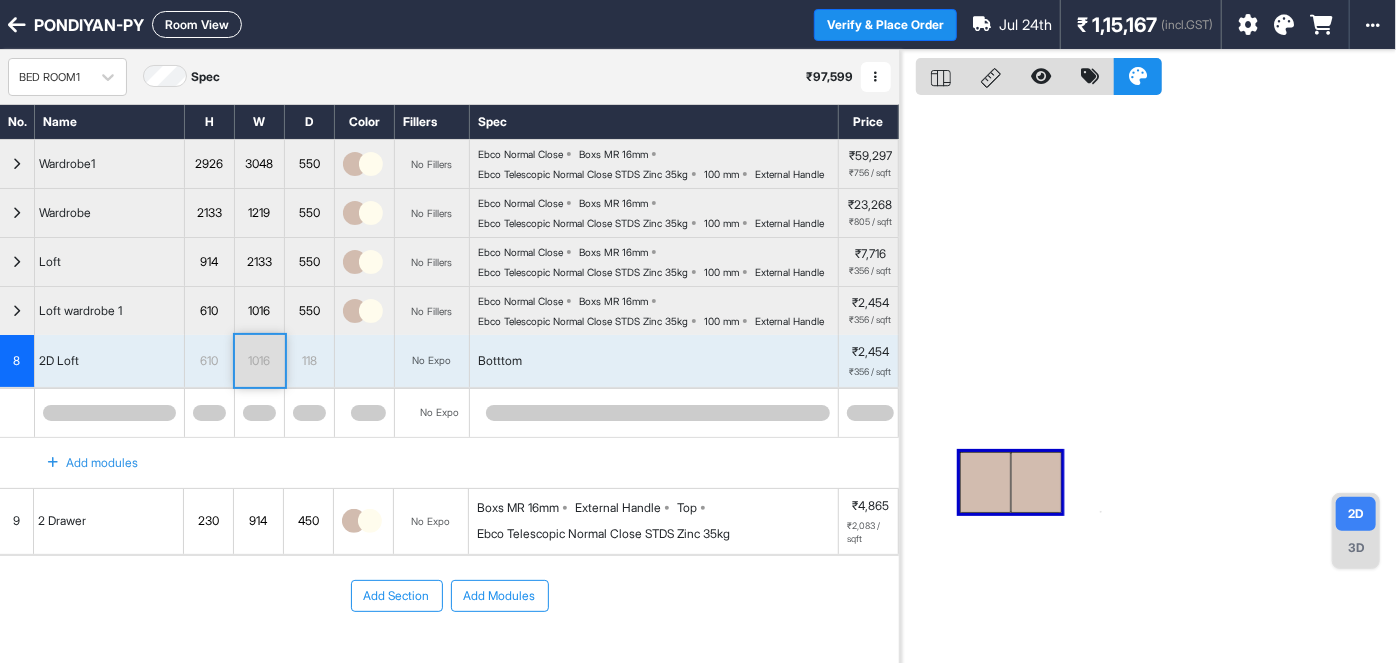 click on "1016" at bounding box center [259, 361] 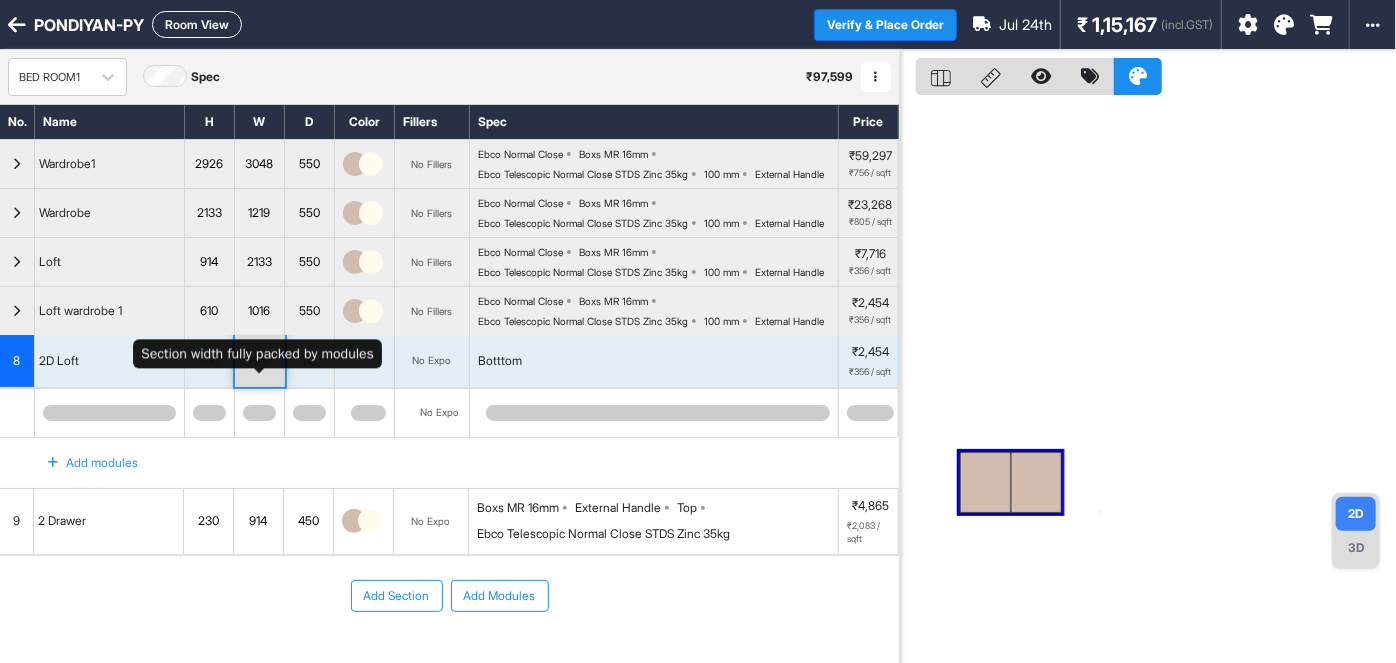 click on "1016" at bounding box center (259, 311) 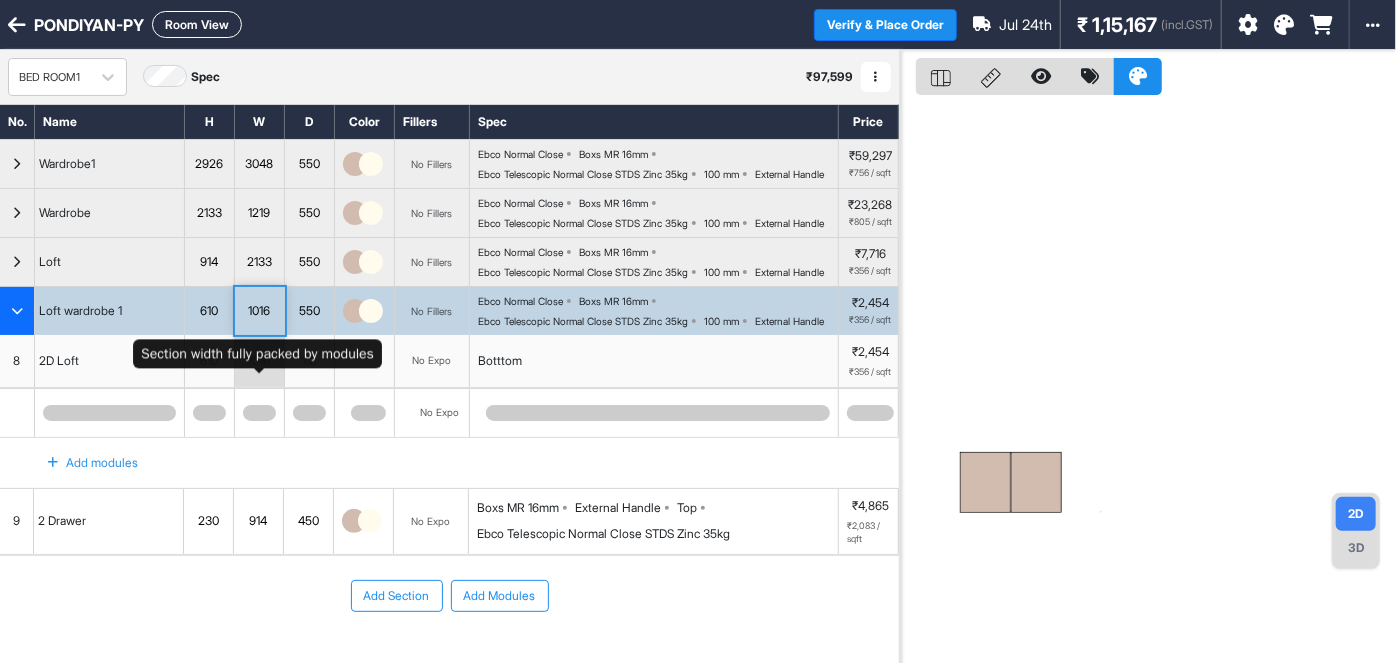 click on "1016" at bounding box center (259, 311) 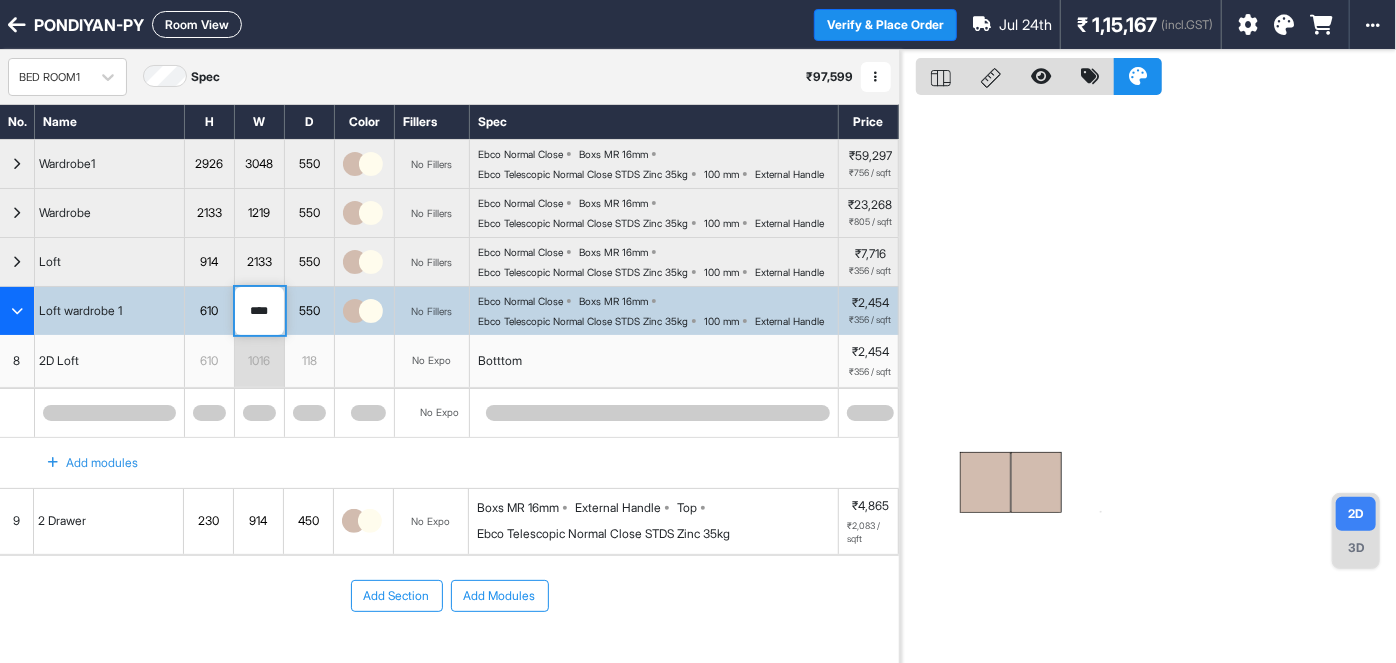 drag, startPoint x: 278, startPoint y: 371, endPoint x: 231, endPoint y: 384, distance: 48.76474 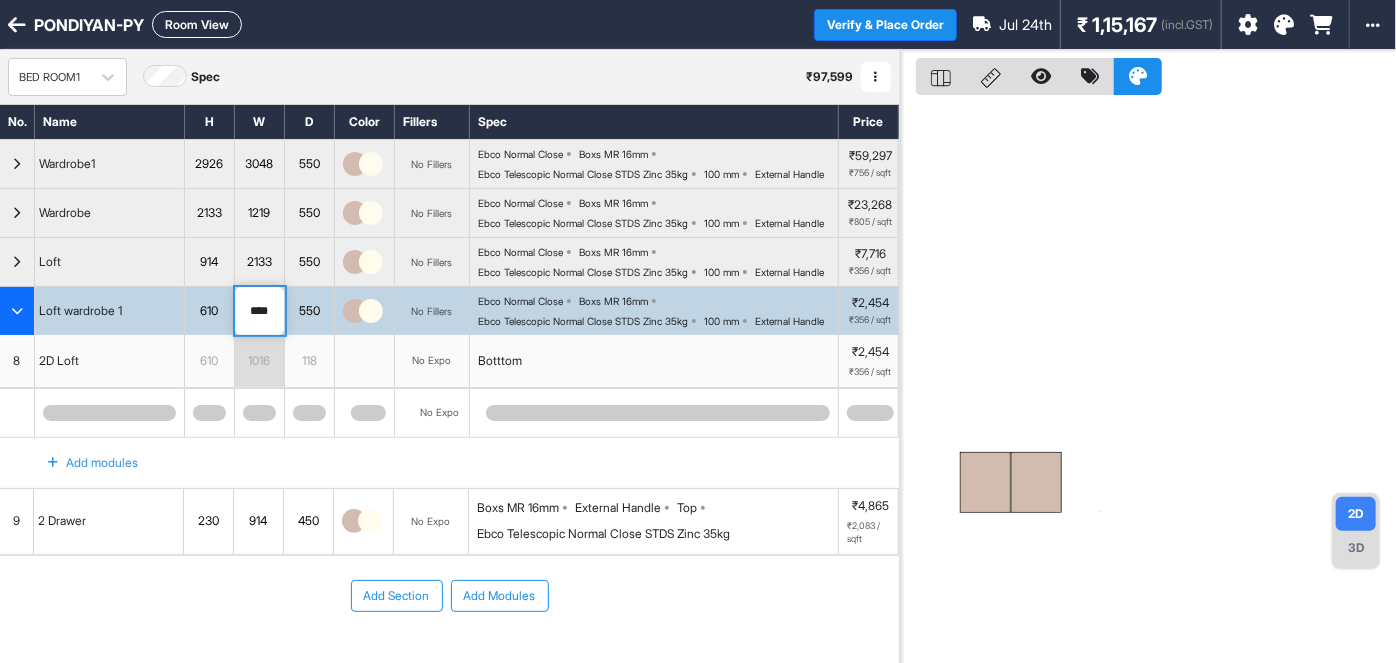 type on "****" 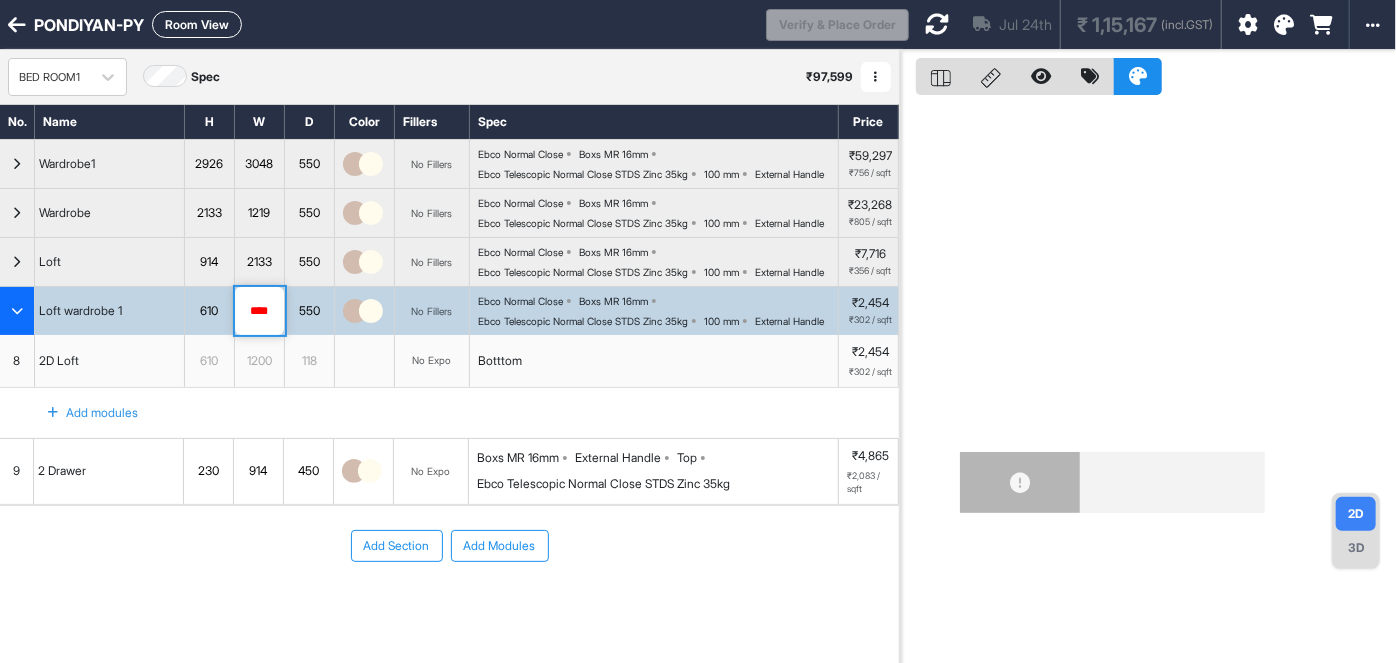 click on "1200" at bounding box center (259, 361) 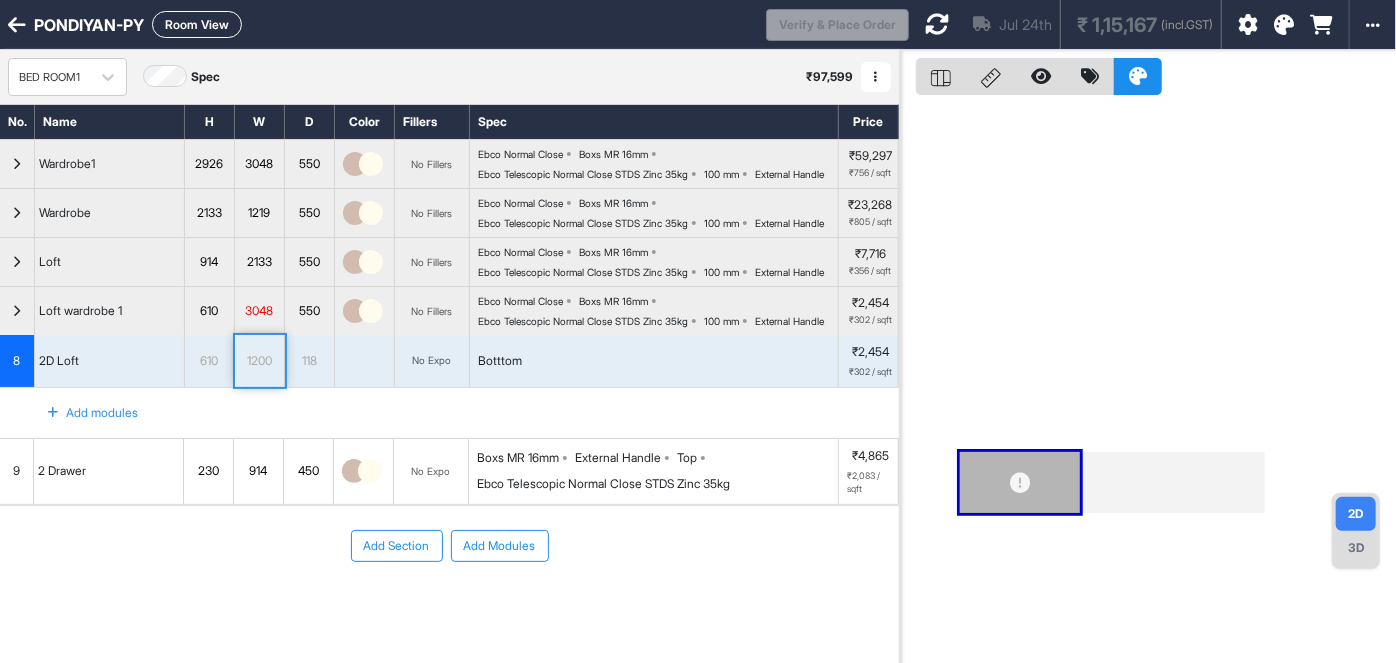 click on "Add modules" at bounding box center (81, 413) 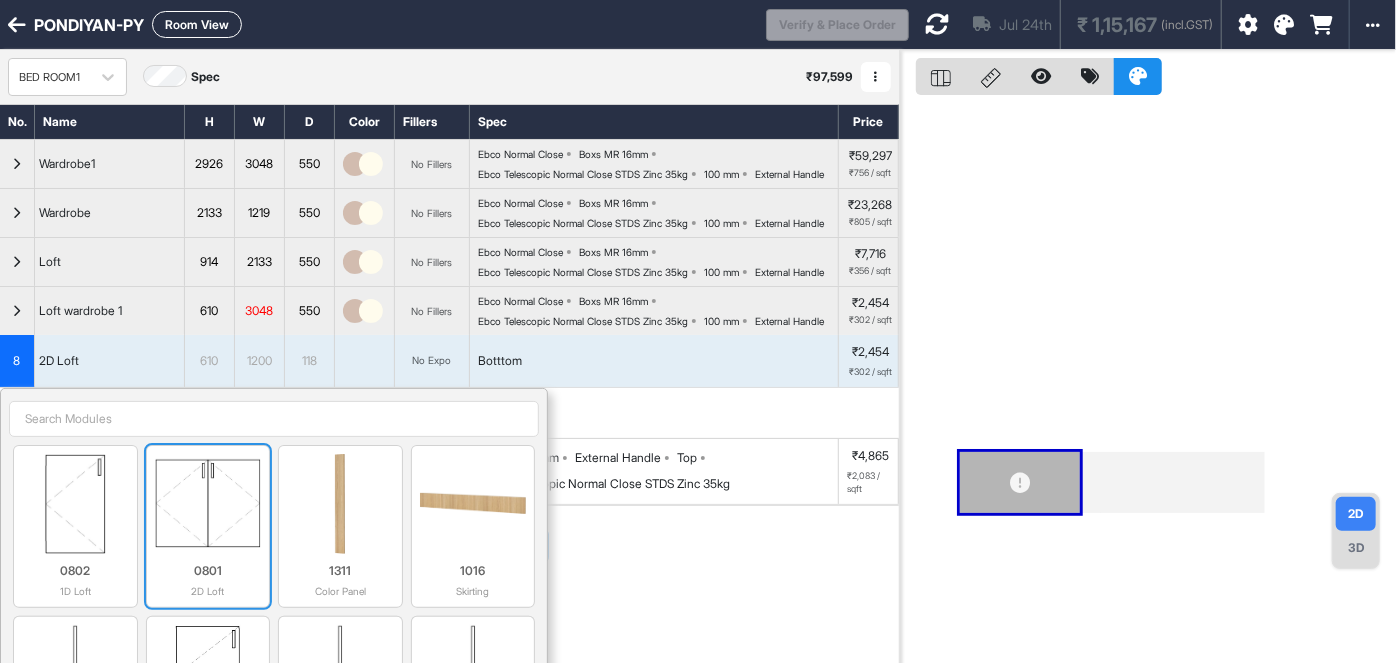 click at bounding box center (208, 504) 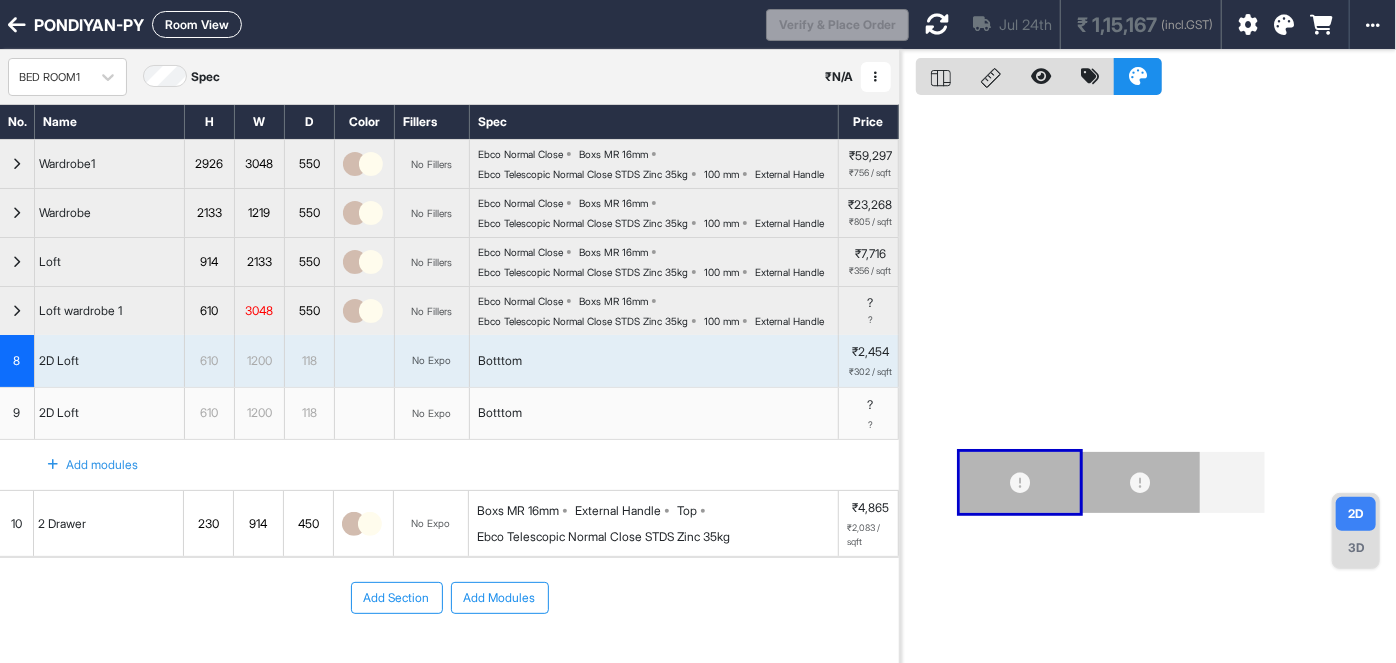 click on "Add modules" at bounding box center (81, 465) 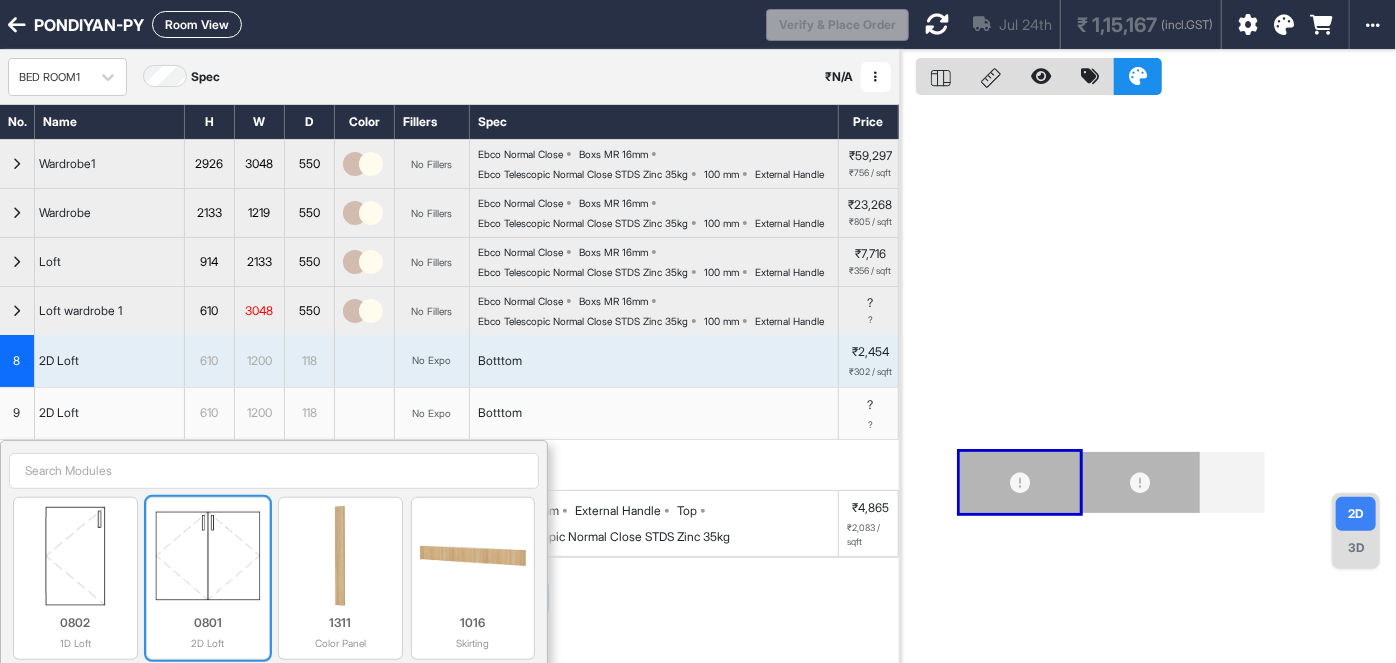click at bounding box center [208, 556] 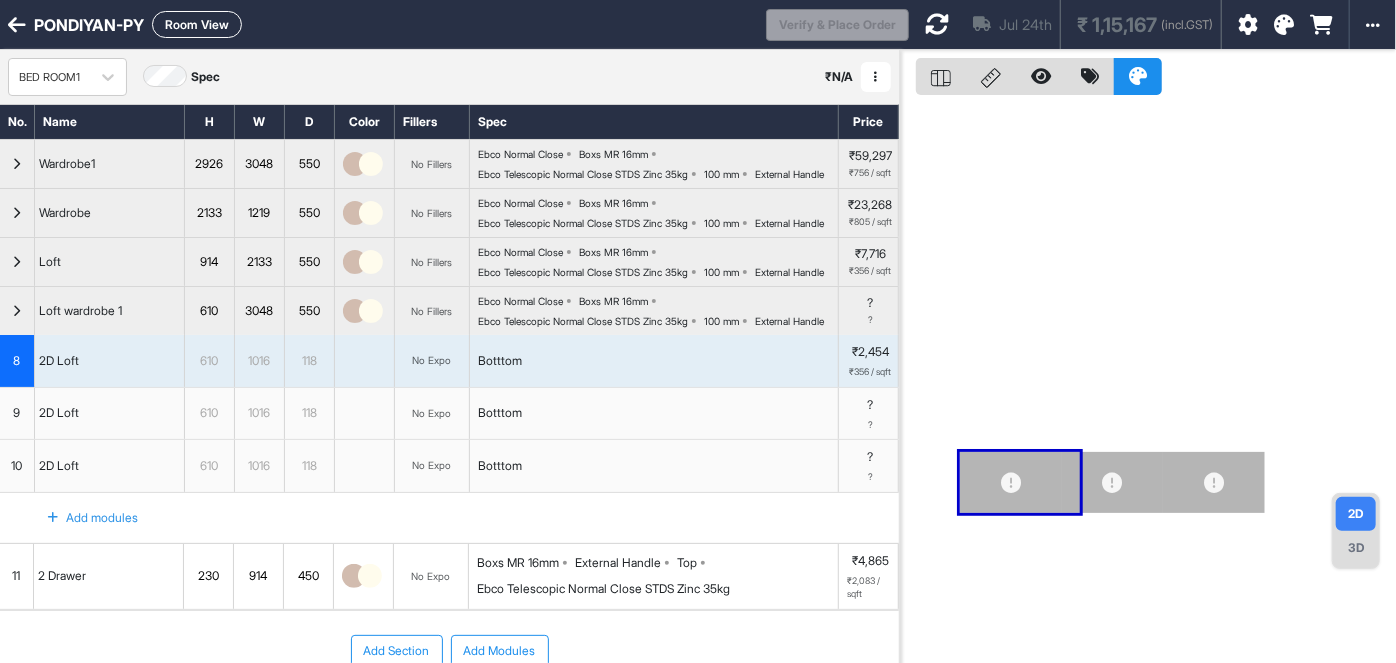 click on "3D" at bounding box center [1356, 548] 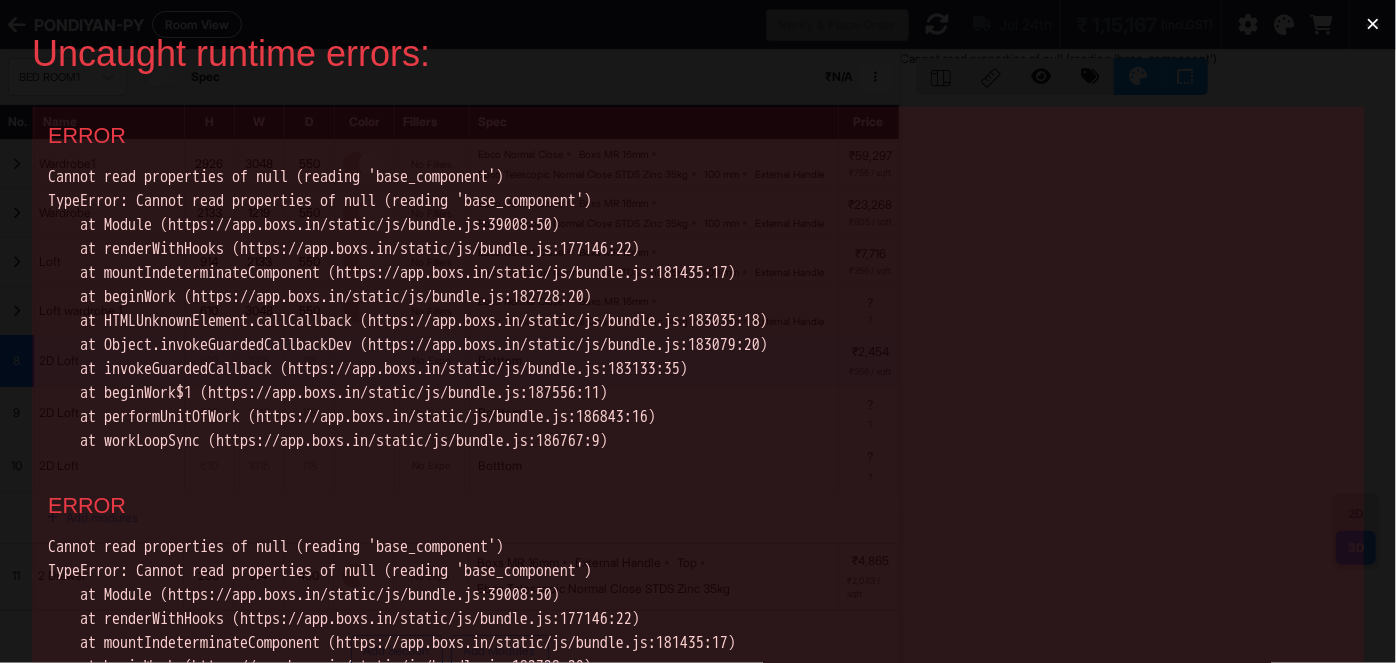 scroll, scrollTop: 0, scrollLeft: 0, axis: both 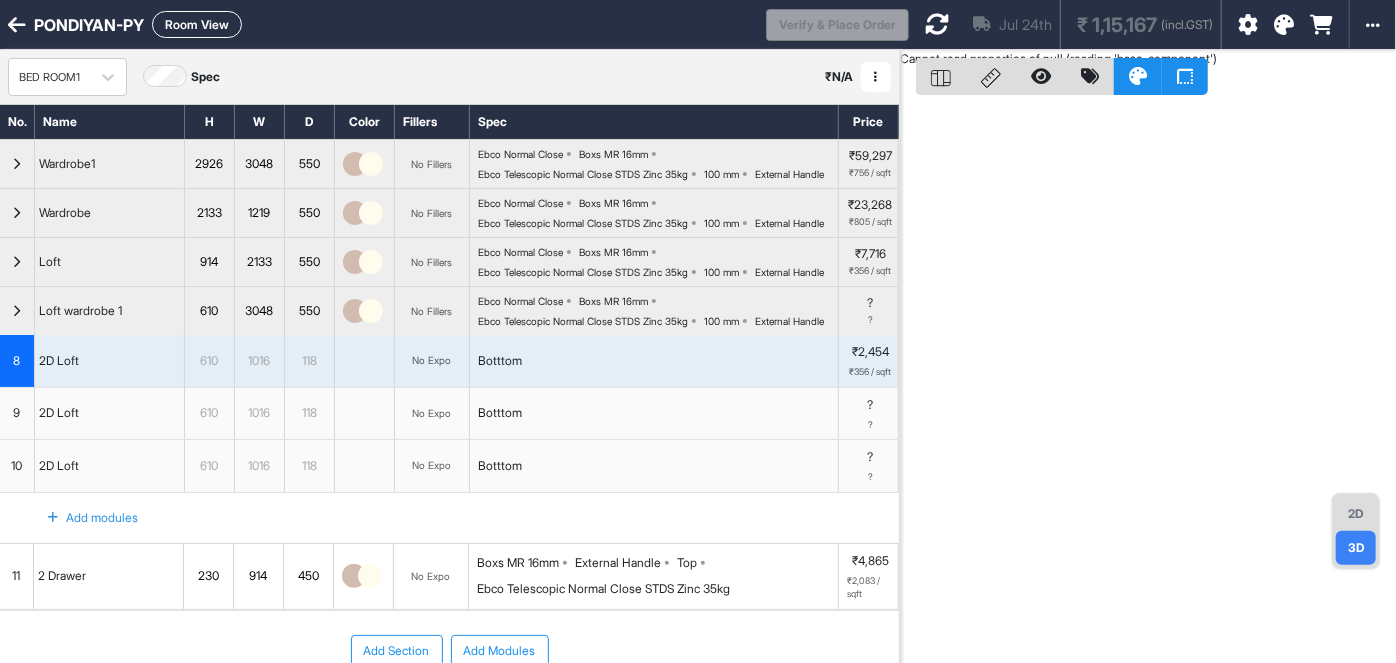 click at bounding box center (937, 24) 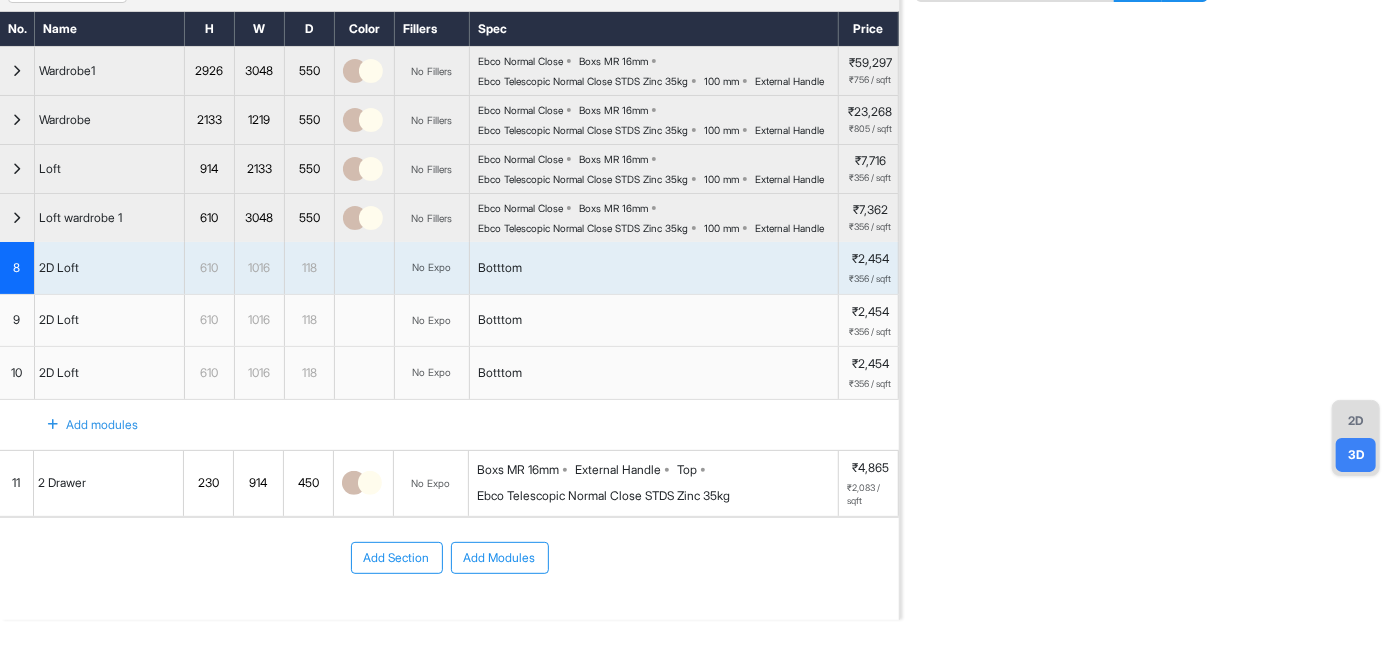 scroll, scrollTop: 90, scrollLeft: 0, axis: vertical 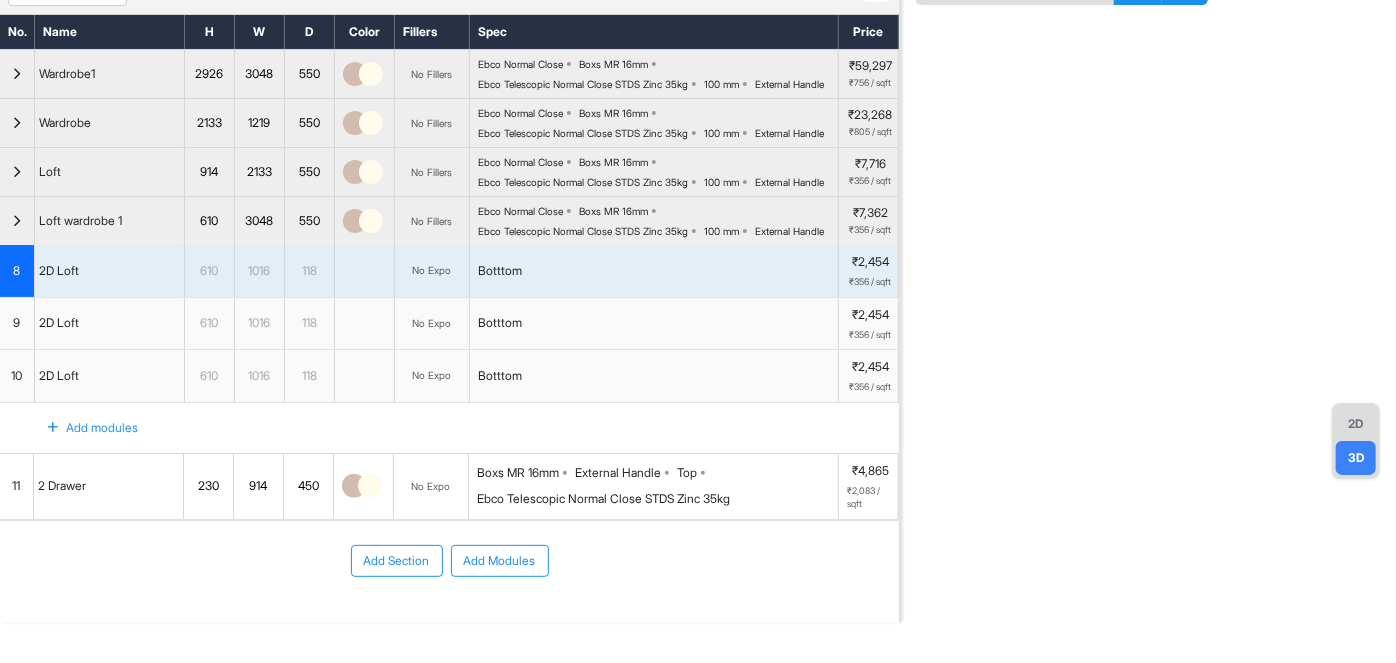 click on "2D 3D Cannot read properties of null (reading 'base_component')" at bounding box center [1148, 291] 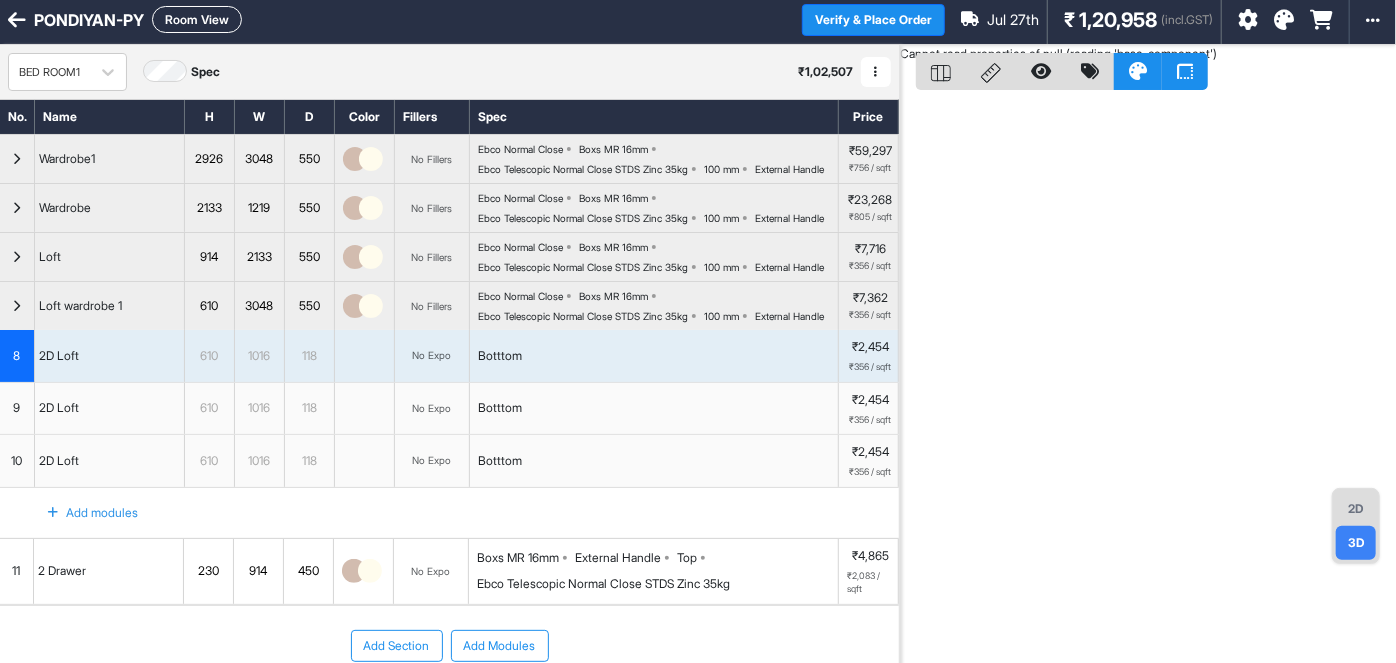 scroll, scrollTop: 0, scrollLeft: 0, axis: both 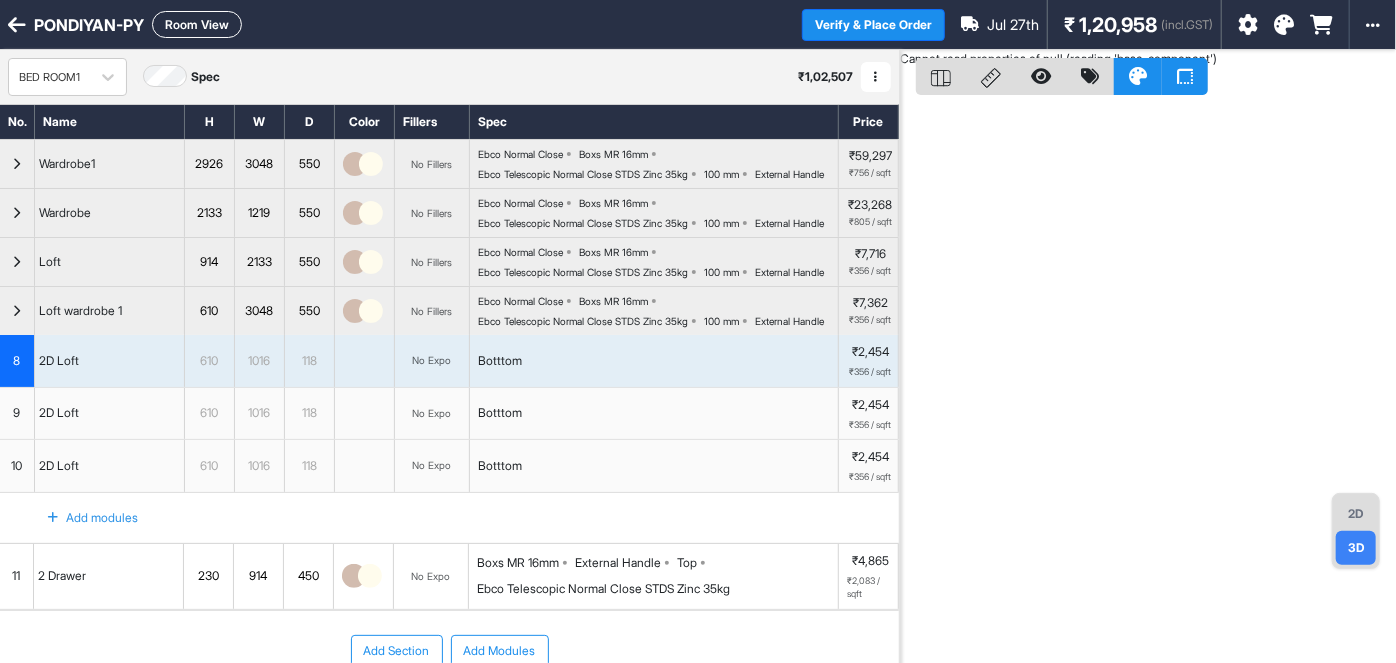 click on "2D 3D Cannot read properties of null (reading 'base_component')" at bounding box center [1148, 381] 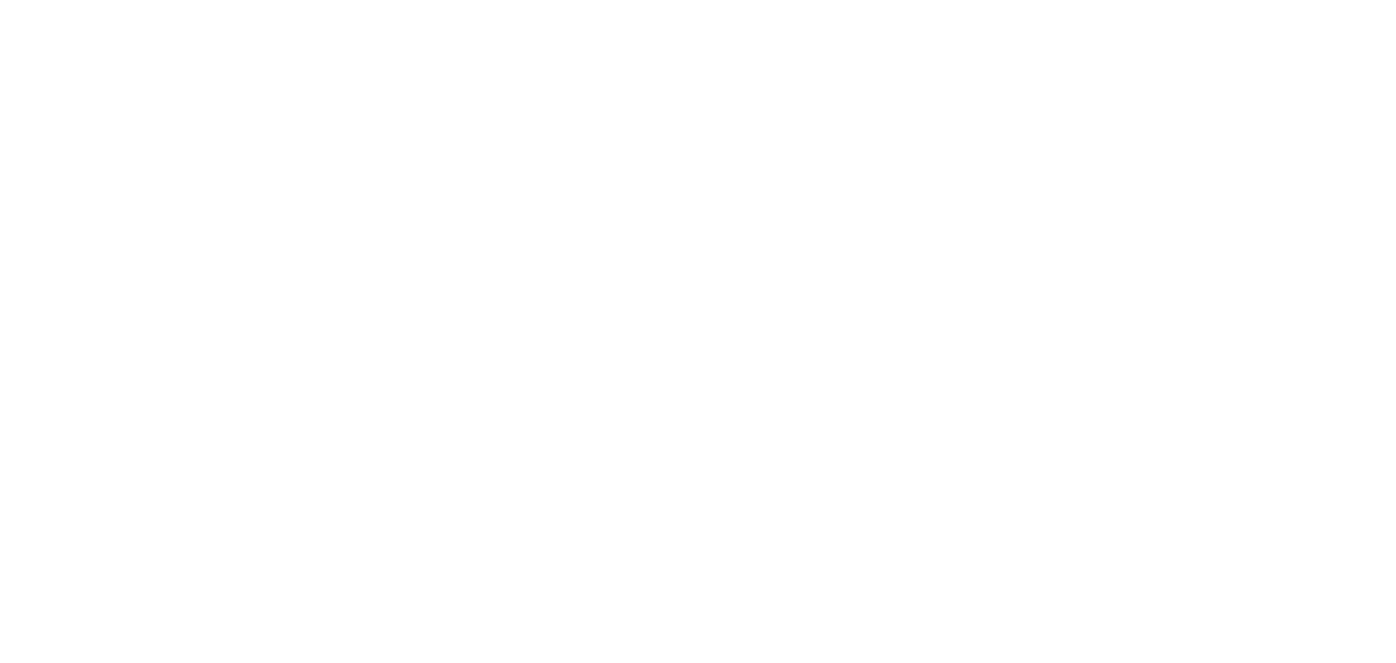 scroll, scrollTop: 0, scrollLeft: 0, axis: both 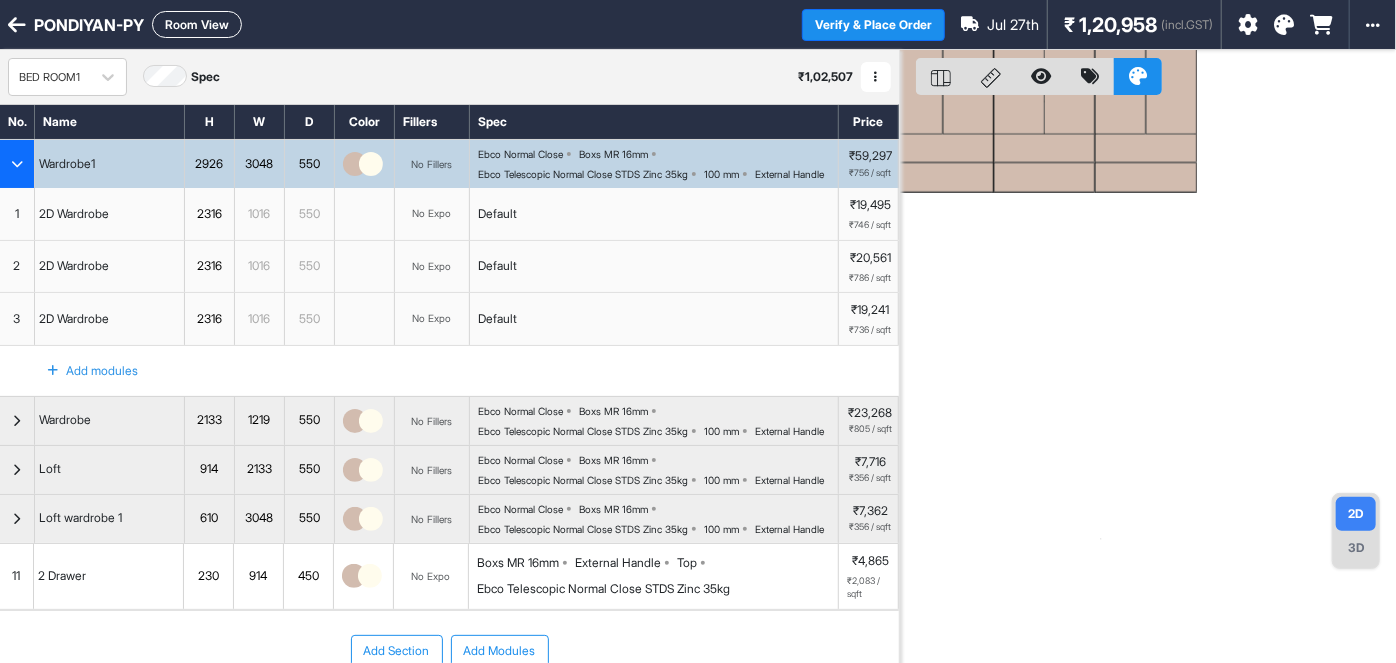 click on "Room View" at bounding box center [197, 24] 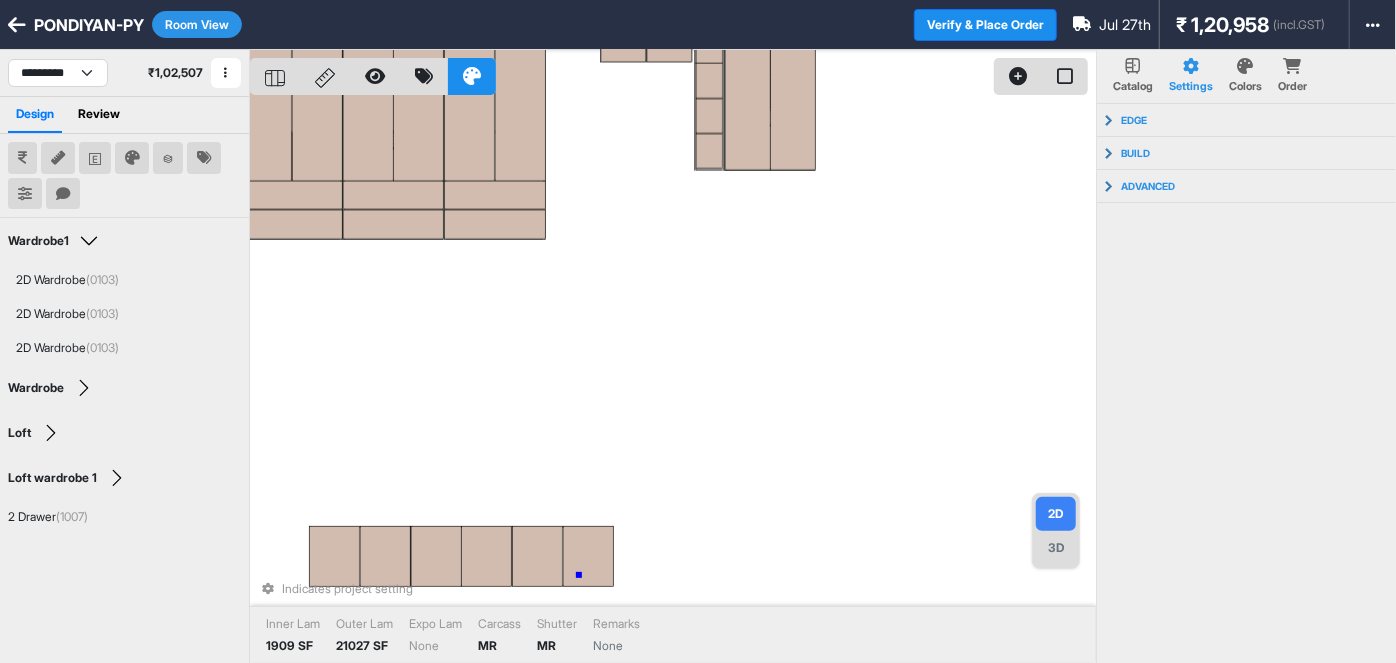 click on "Indicates project setting" at bounding box center (673, 589) 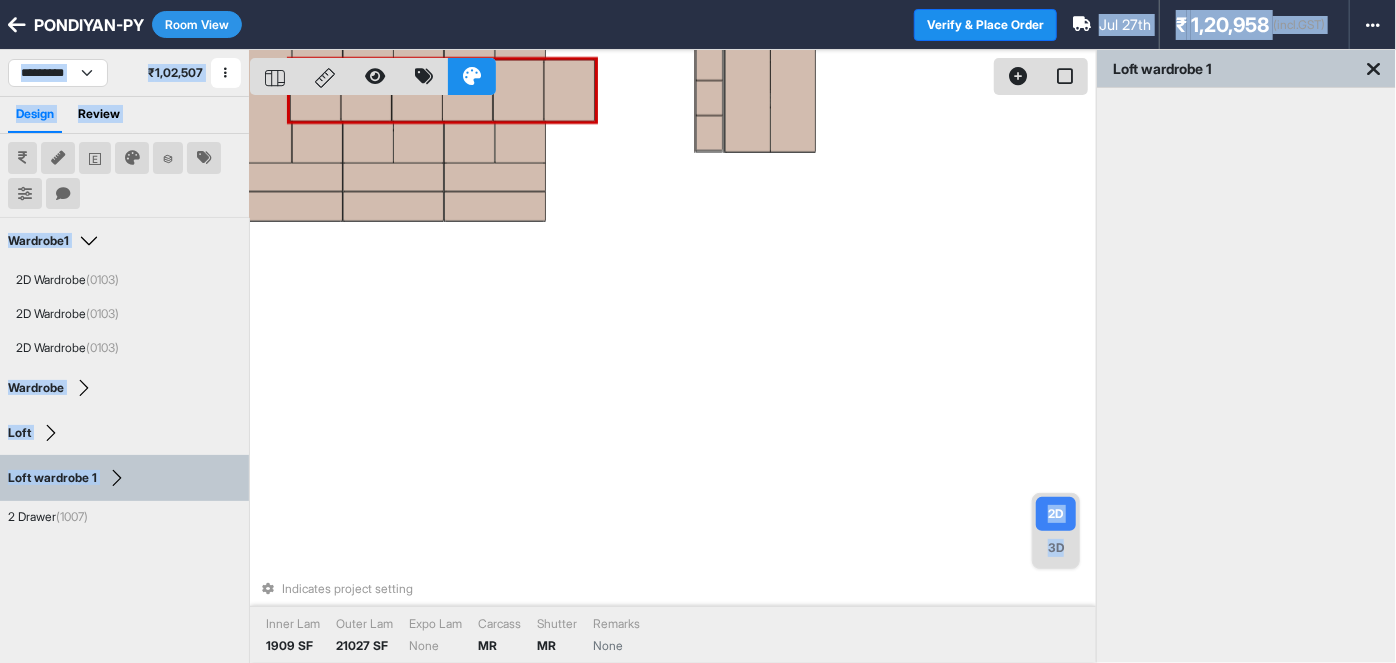 drag, startPoint x: 564, startPoint y: 547, endPoint x: 530, endPoint y: 36, distance: 512.1299 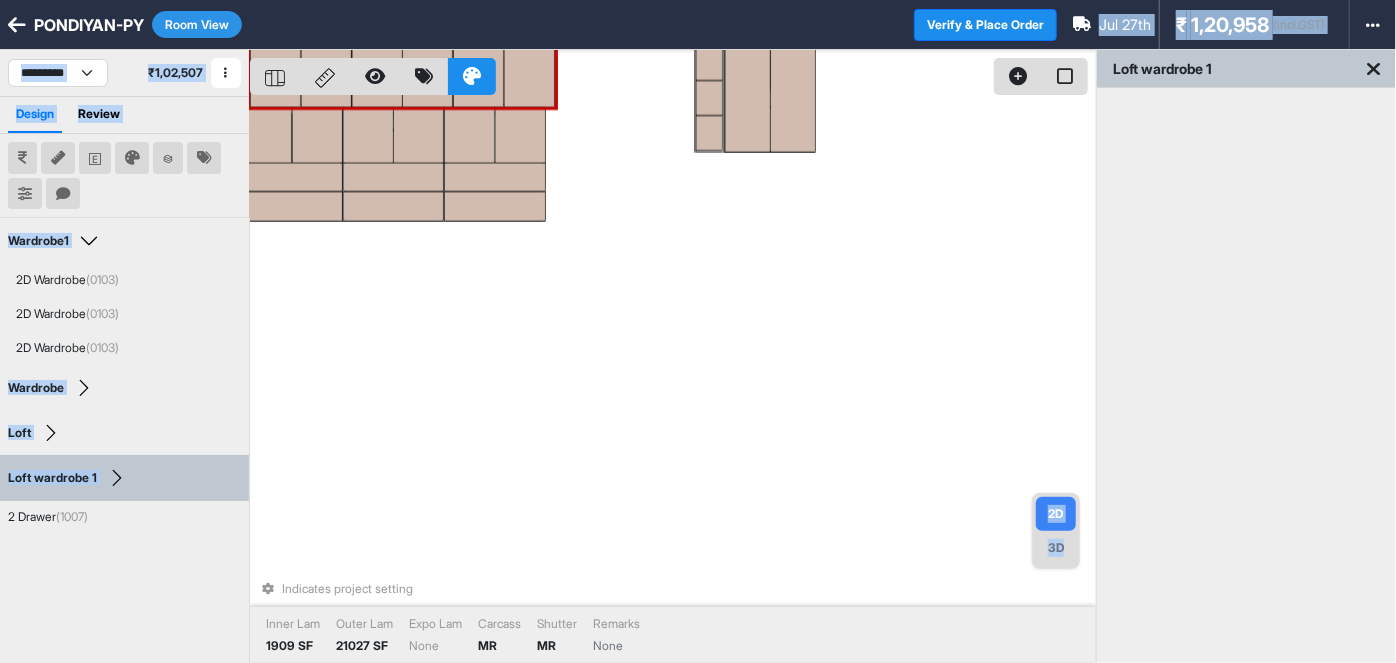 click at bounding box center [673, 72] 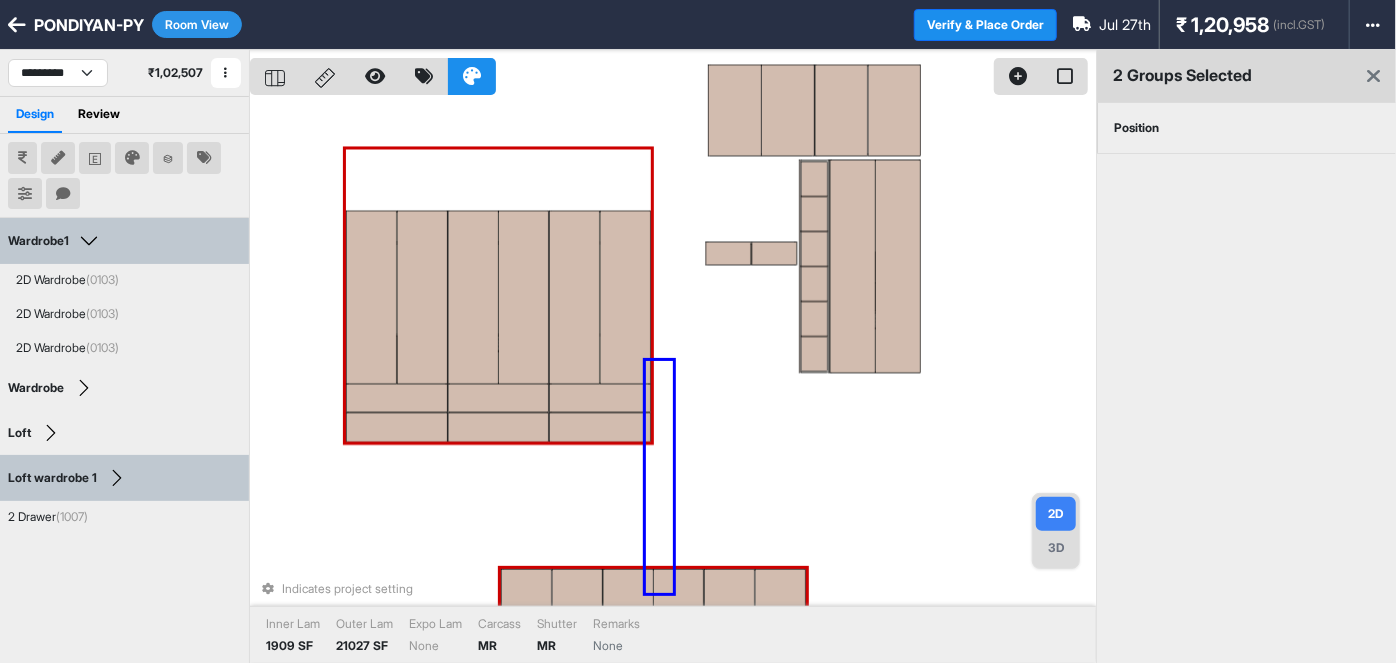 drag, startPoint x: 673, startPoint y: 593, endPoint x: 712, endPoint y: 539, distance: 66.61081 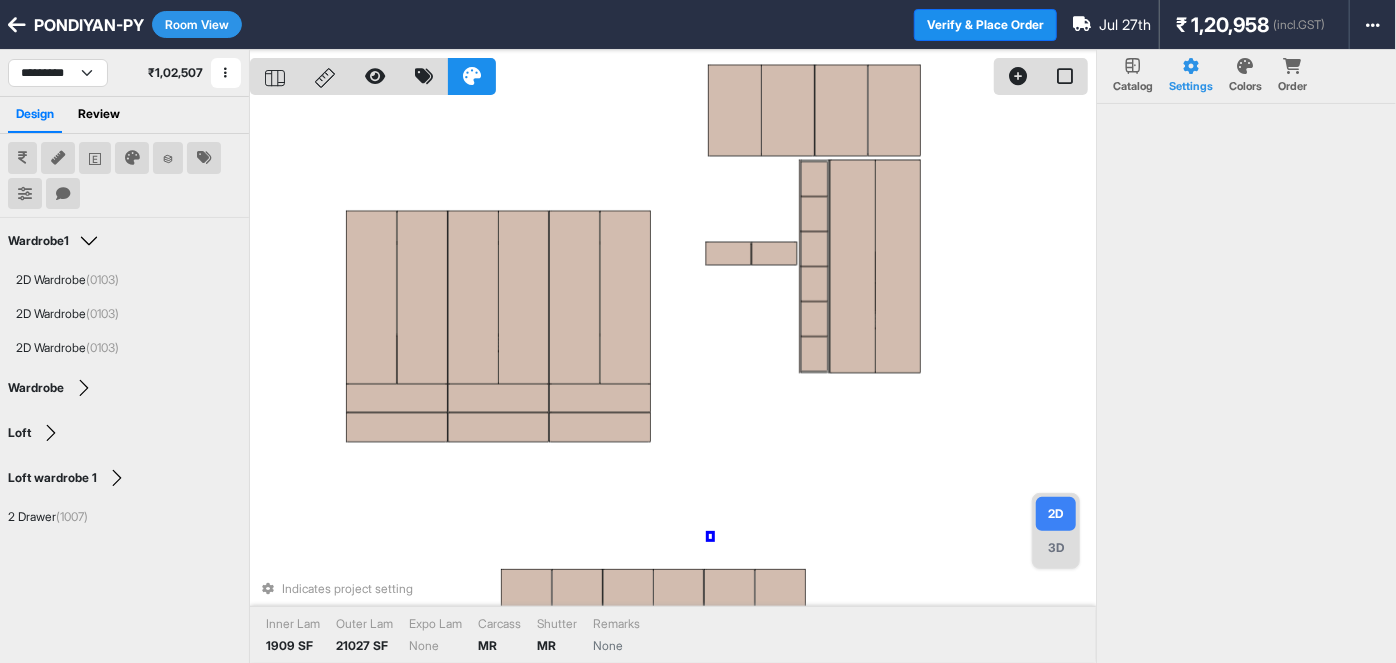 click on "Indicates project setting Inner Lam 1909 SF Outer Lam 21027 SF Expo Lam None Carcass MR Shutter MR Remarks None" at bounding box center [673, 381] 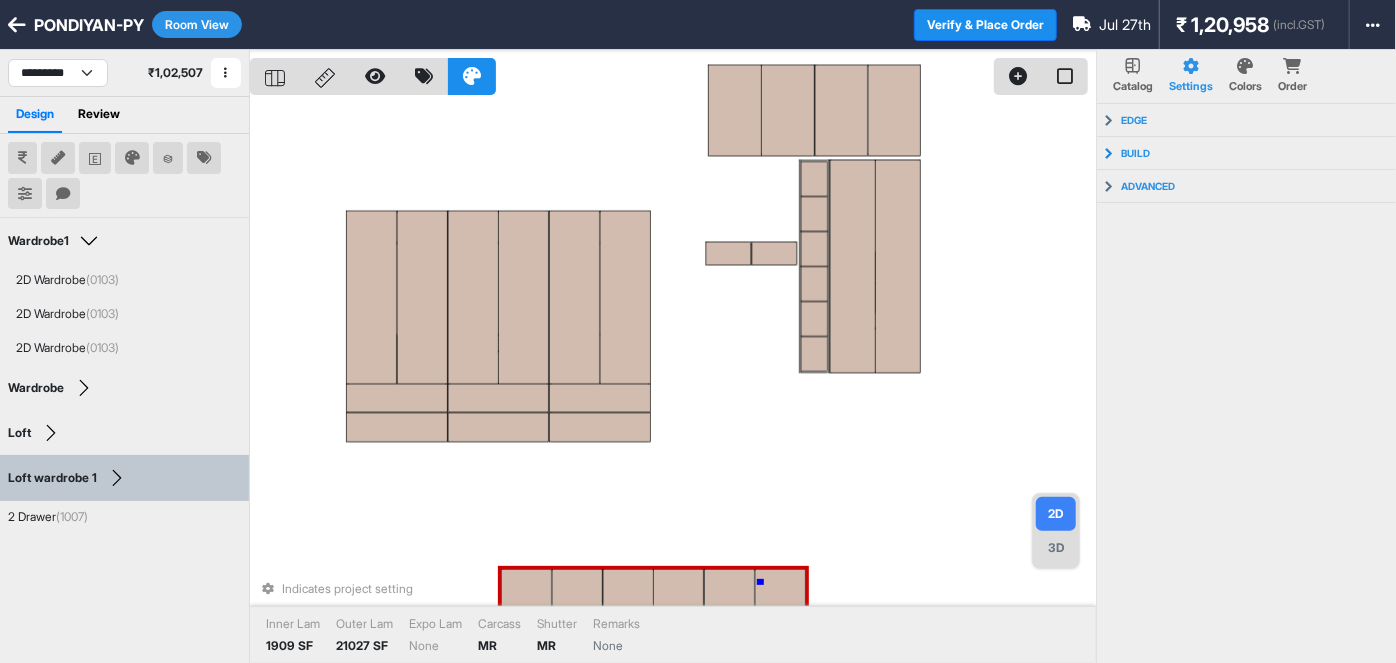 click on "Indicates project setting" at bounding box center (673, 589) 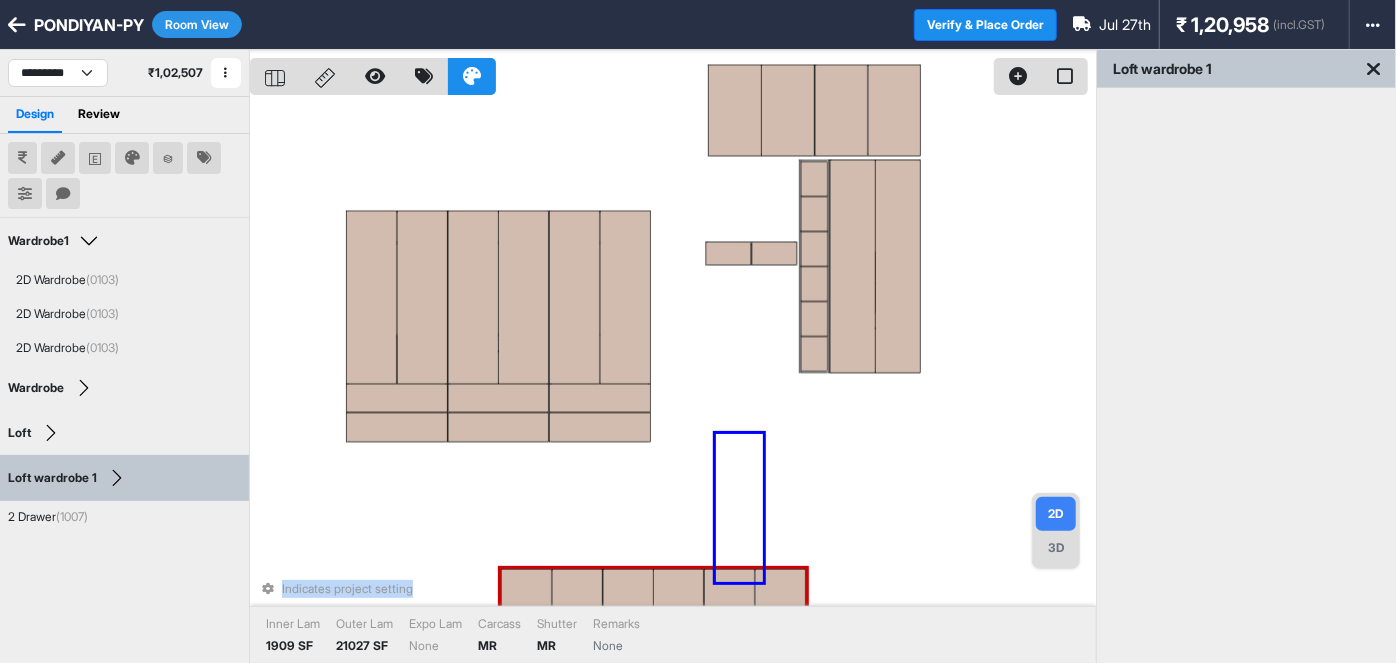 drag, startPoint x: 763, startPoint y: 582, endPoint x: 729, endPoint y: 478, distance: 109.41663 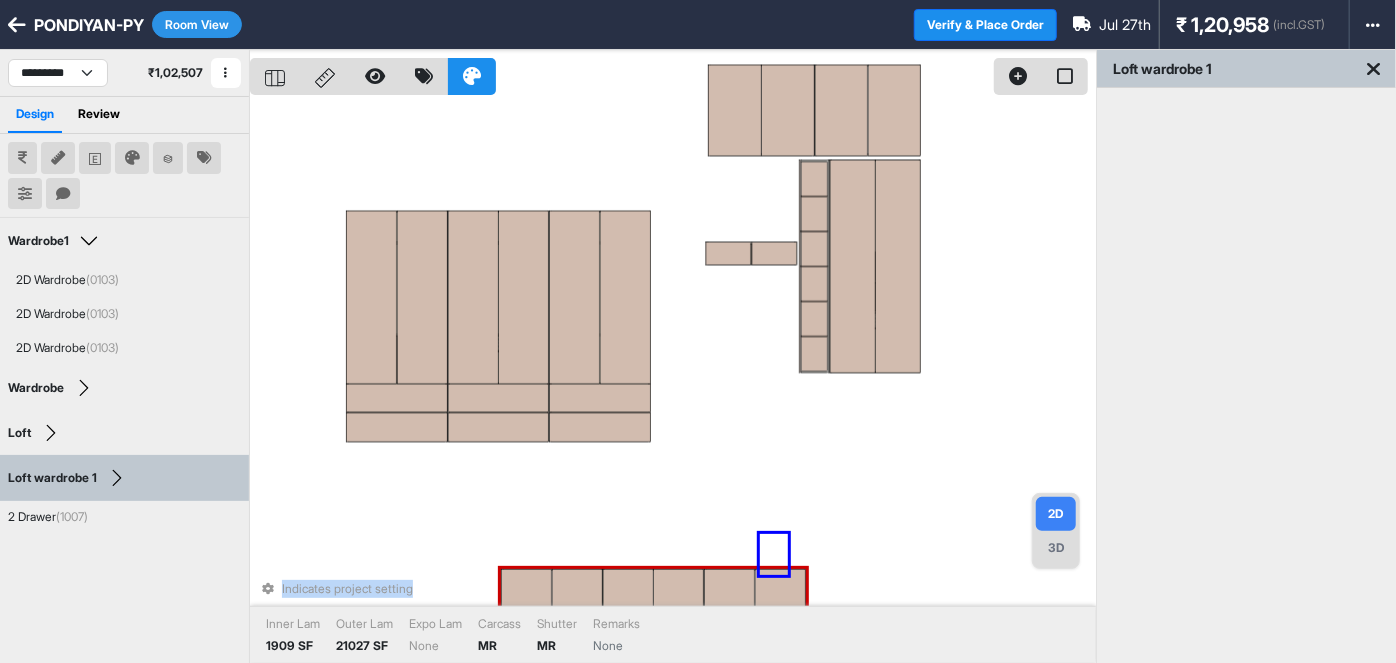 drag, startPoint x: 788, startPoint y: 576, endPoint x: 760, endPoint y: 534, distance: 50.47772 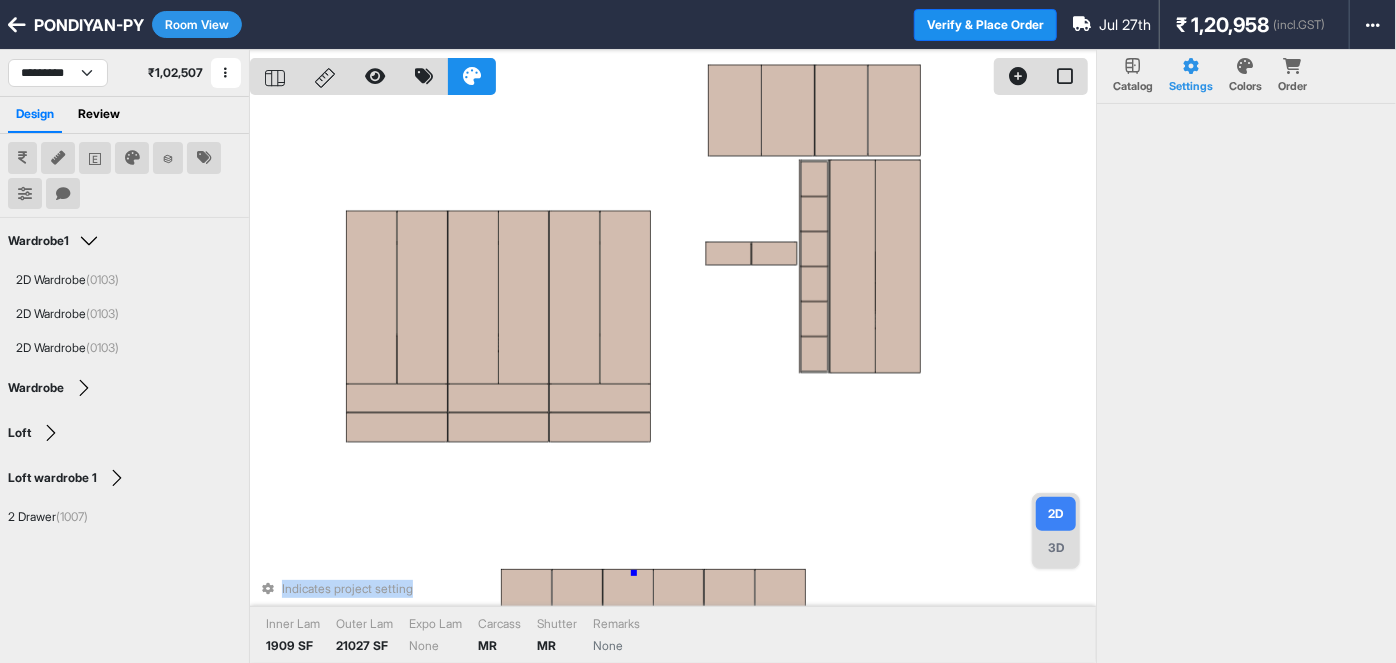 click on "Indicates project setting" at bounding box center [673, 589] 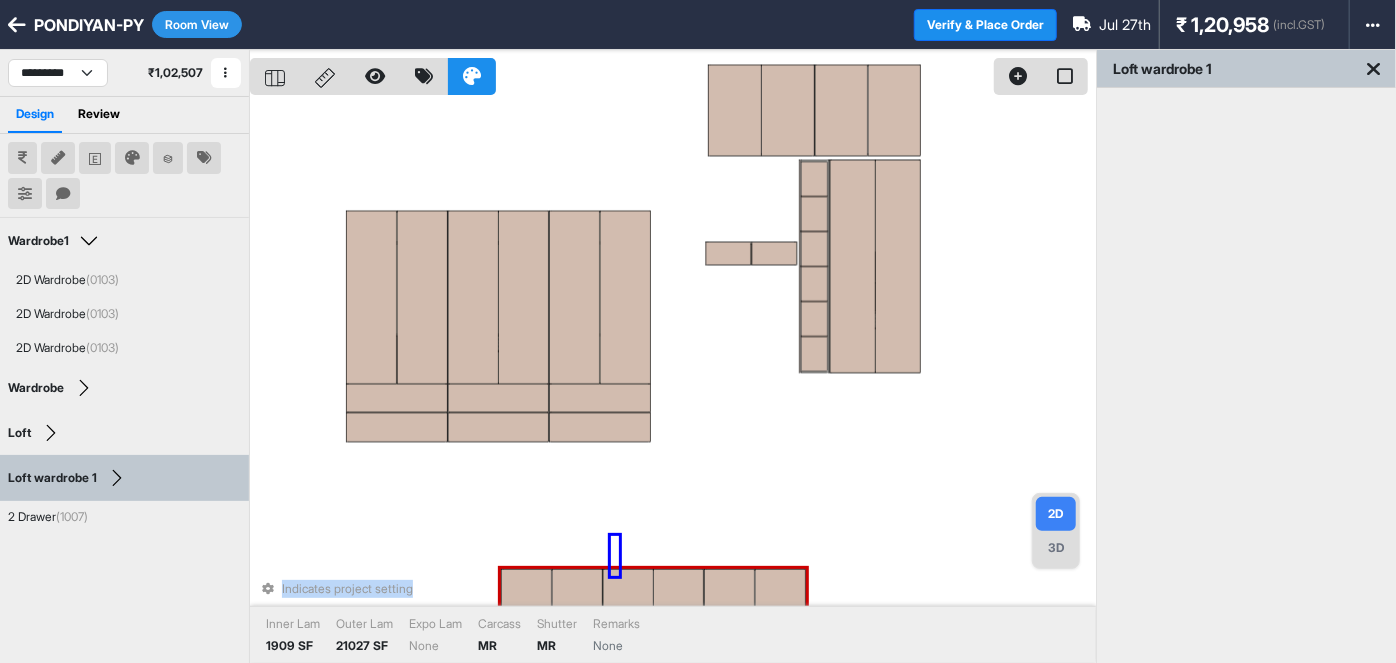drag, startPoint x: 611, startPoint y: 576, endPoint x: 623, endPoint y: 526, distance: 51.41984 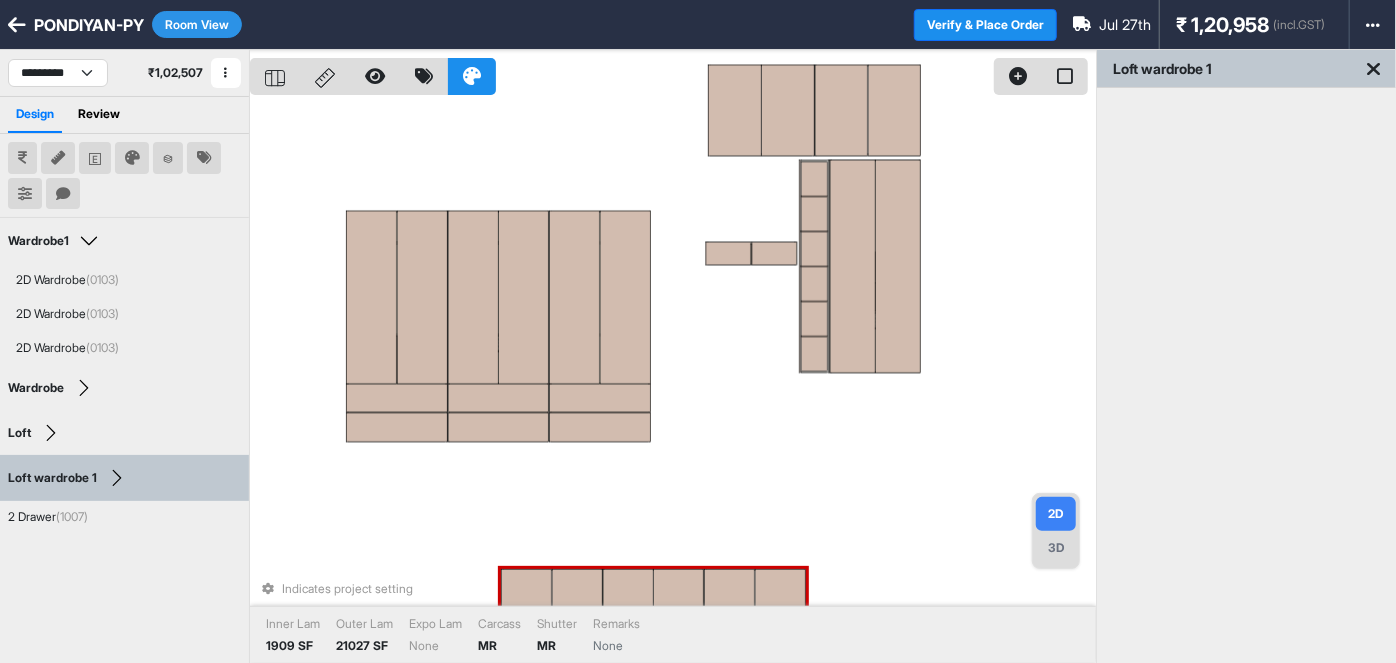 click on "Indicates project setting Inner Lam 1909 SF Outer Lam 21027 SF Expo Lam None Carcass MR Shutter MR Remarks None" at bounding box center [673, 381] 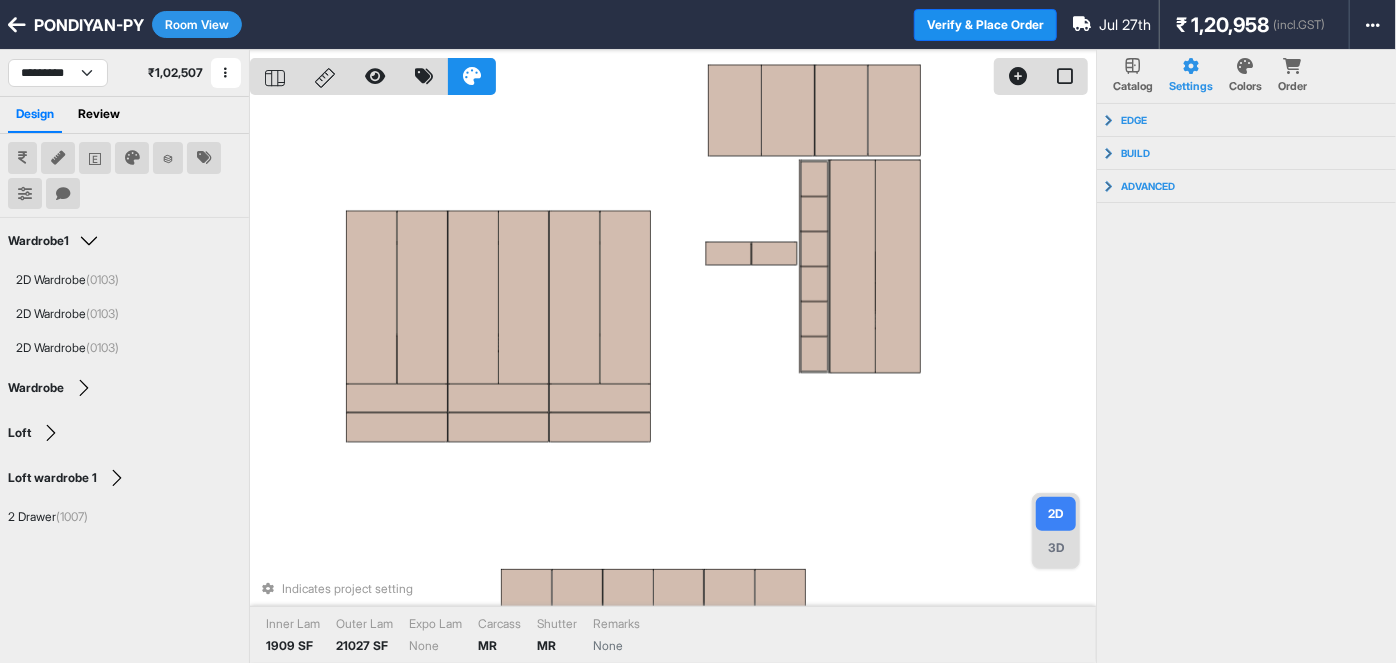 drag, startPoint x: 734, startPoint y: 592, endPoint x: 709, endPoint y: 577, distance: 29.15476 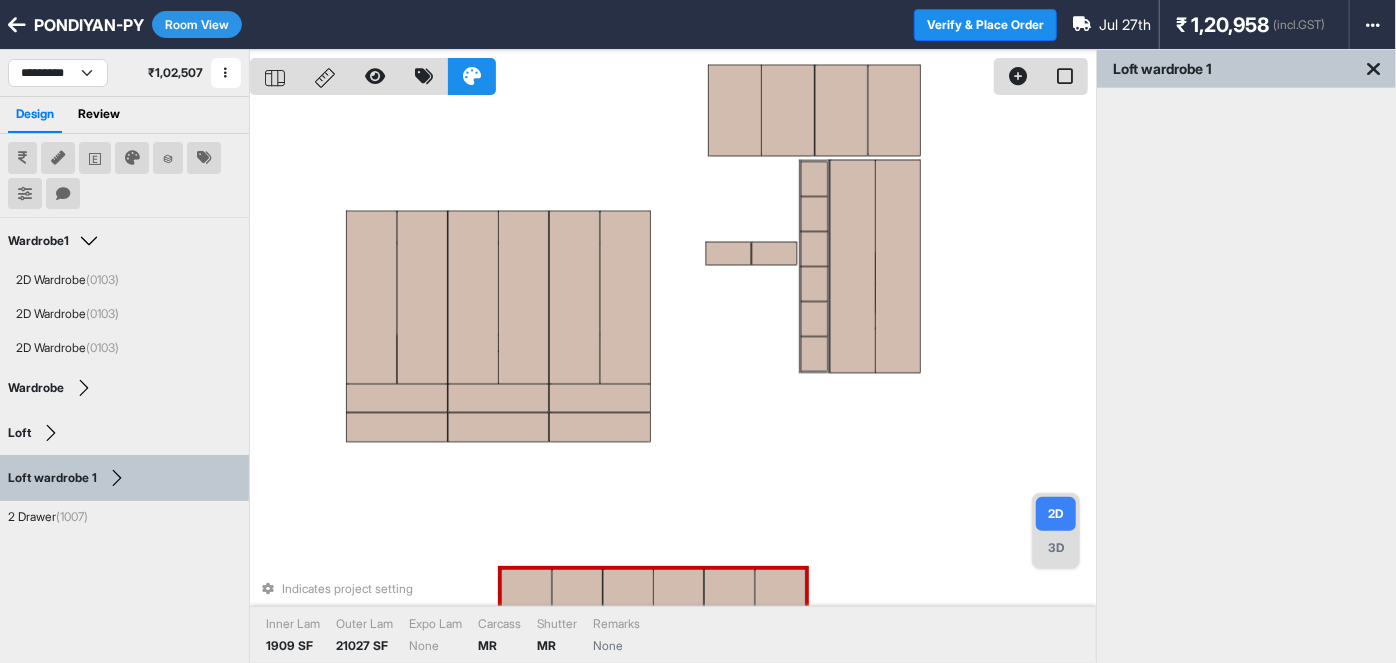 drag, startPoint x: 666, startPoint y: 584, endPoint x: 662, endPoint y: 507, distance: 77.10383 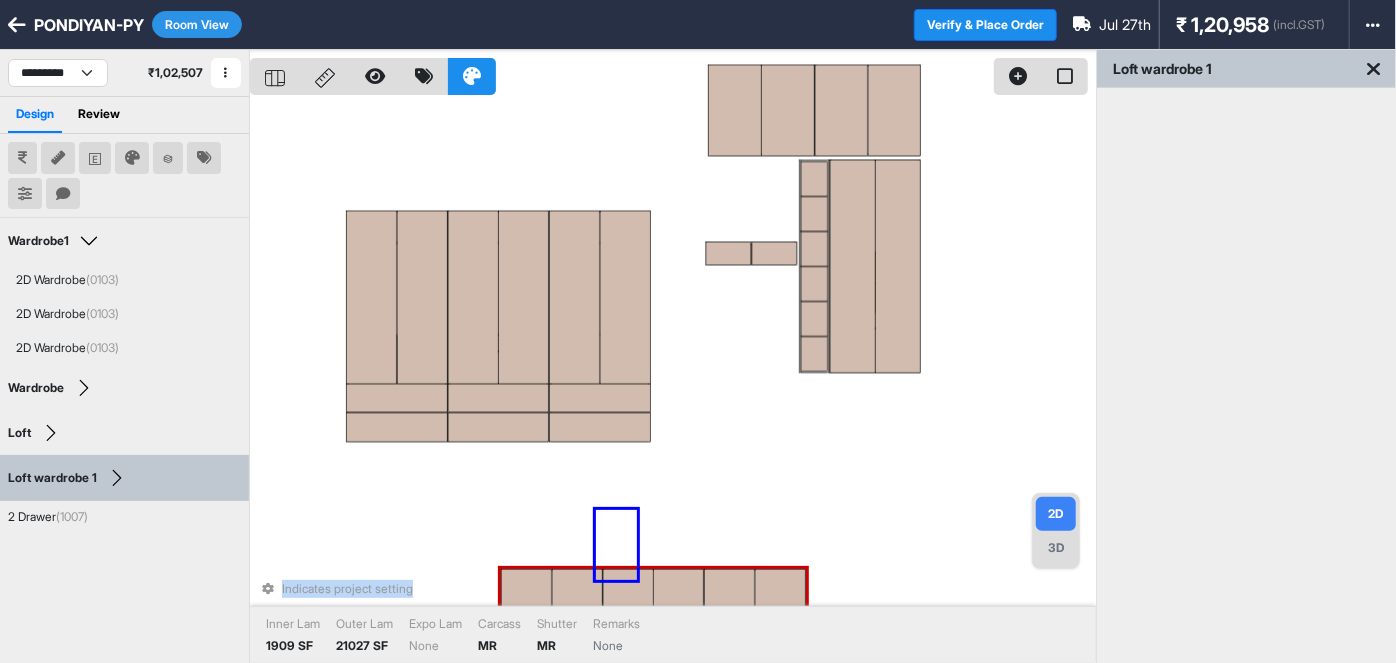 drag, startPoint x: 662, startPoint y: 507, endPoint x: 592, endPoint y: 507, distance: 70 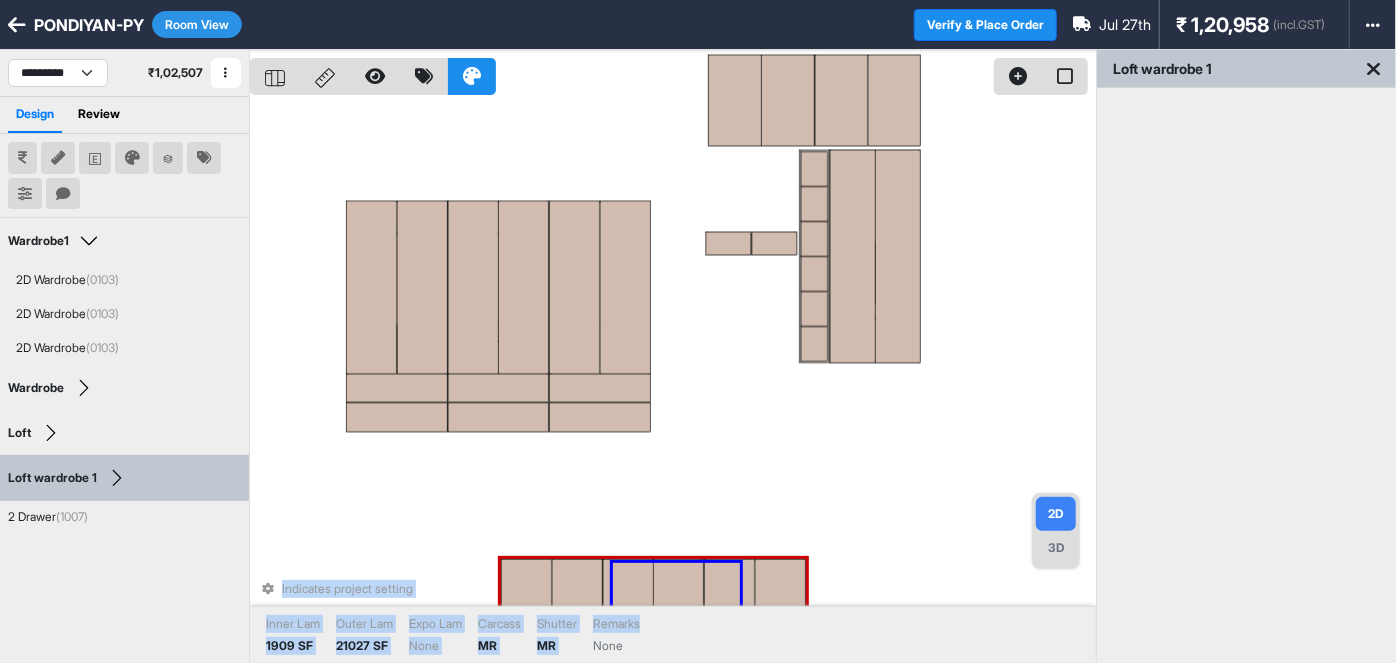 drag, startPoint x: 730, startPoint y: 564, endPoint x: 570, endPoint y: 553, distance: 160.37769 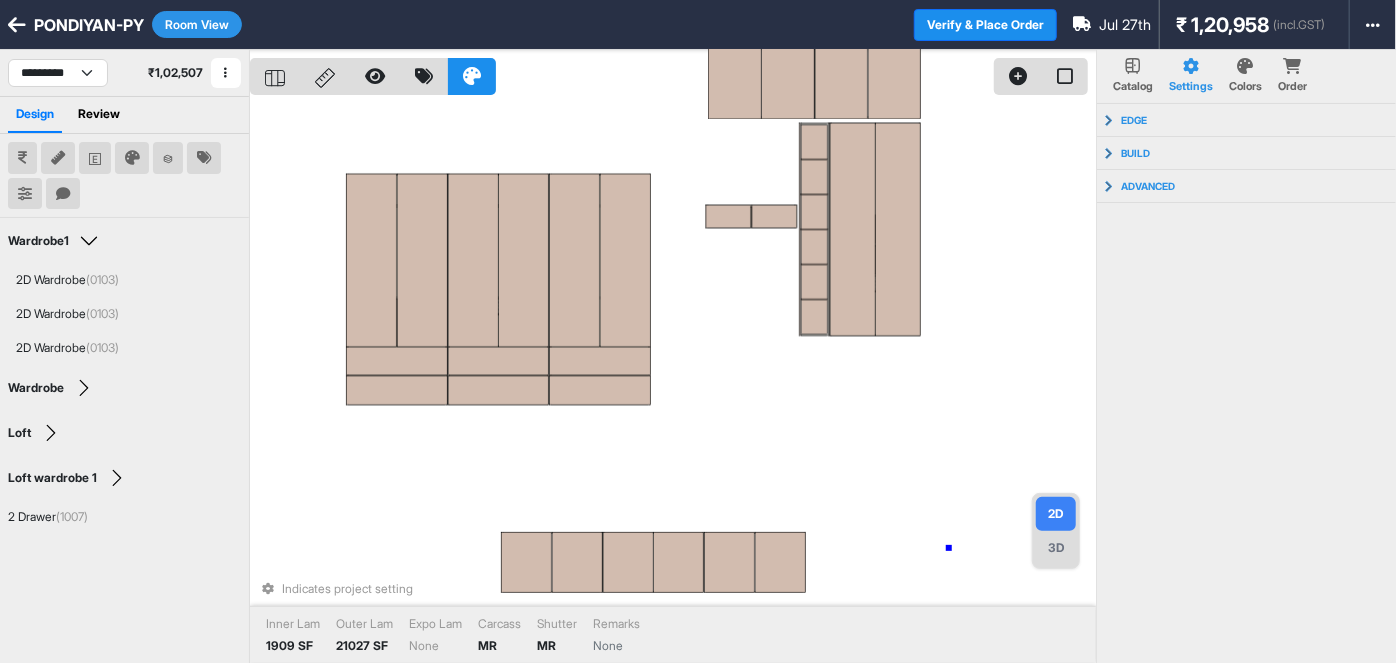 click on "Indicates project setting Inner Lam 1909 SF Outer Lam 21027 SF Expo Lam None Carcass MR Shutter MR Remarks None" at bounding box center [673, 381] 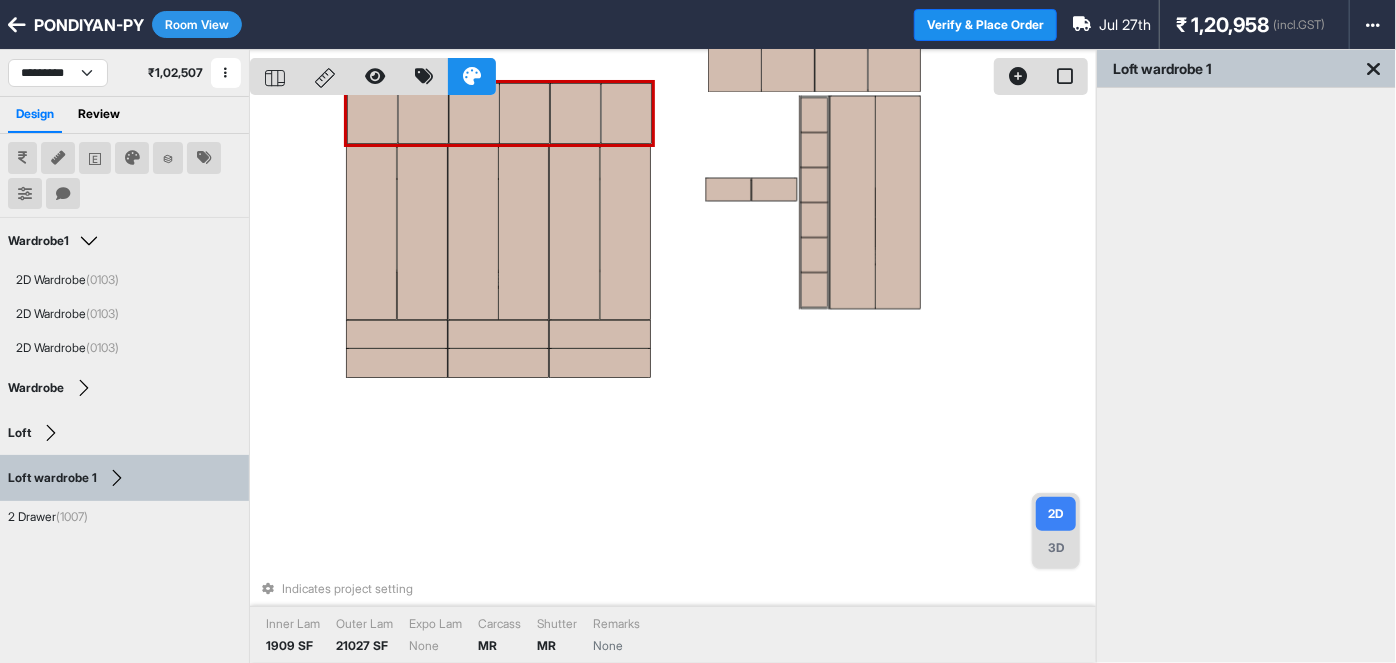 drag, startPoint x: 642, startPoint y: 534, endPoint x: 486, endPoint y: 111, distance: 450.8492 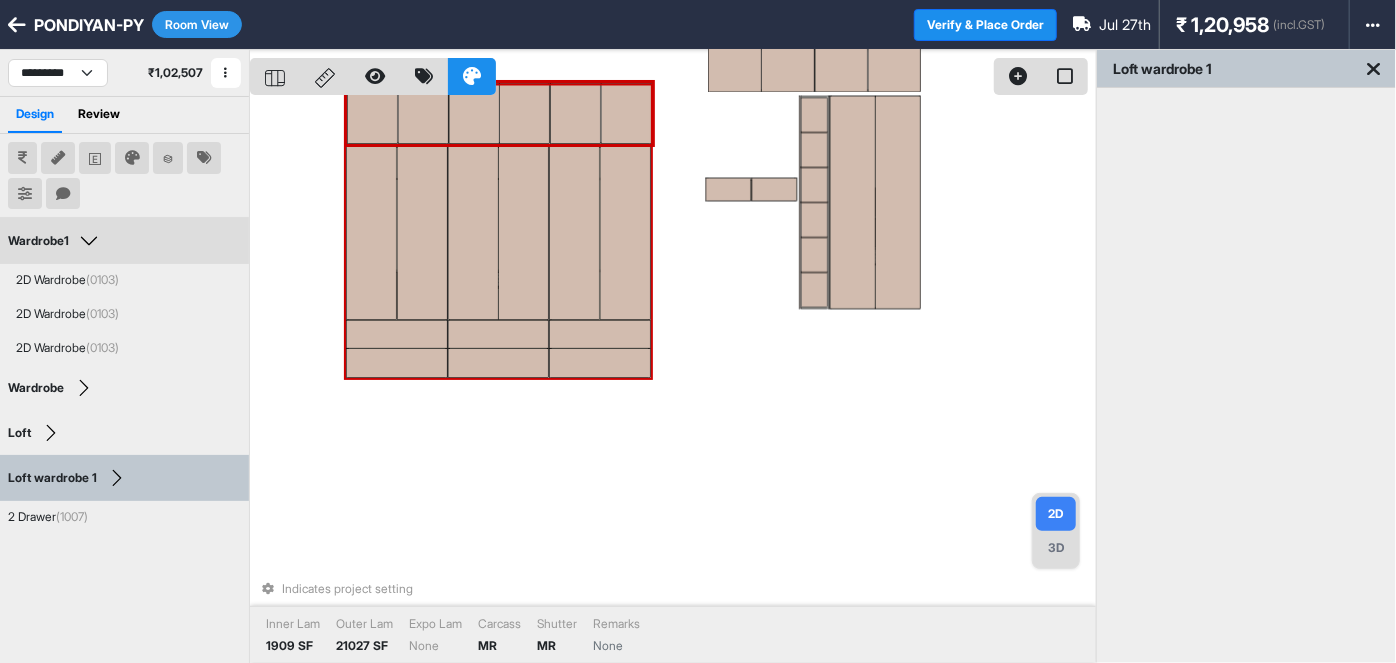click on "Indicates project setting Inner Lam 1909 SF Outer Lam 21027 SF Expo Lam None Carcass MR Shutter MR Remarks None" at bounding box center [673, 381] 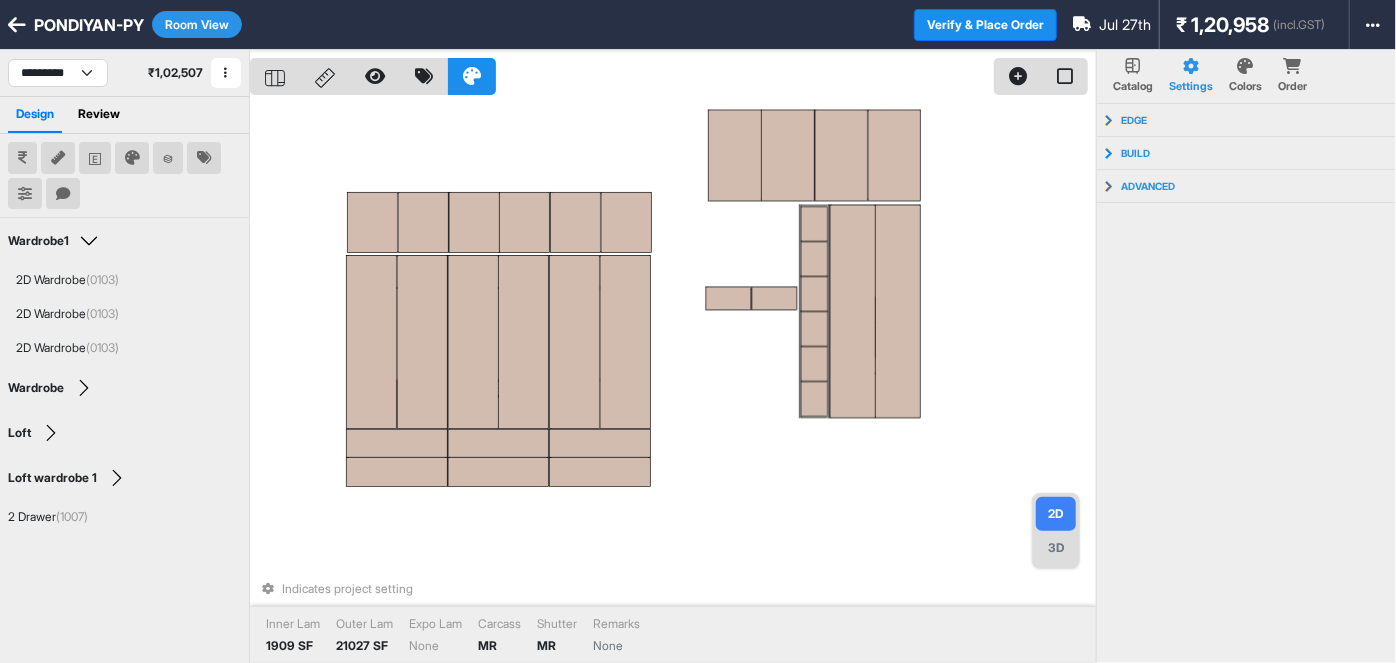 click on "3D" at bounding box center (1056, 548) 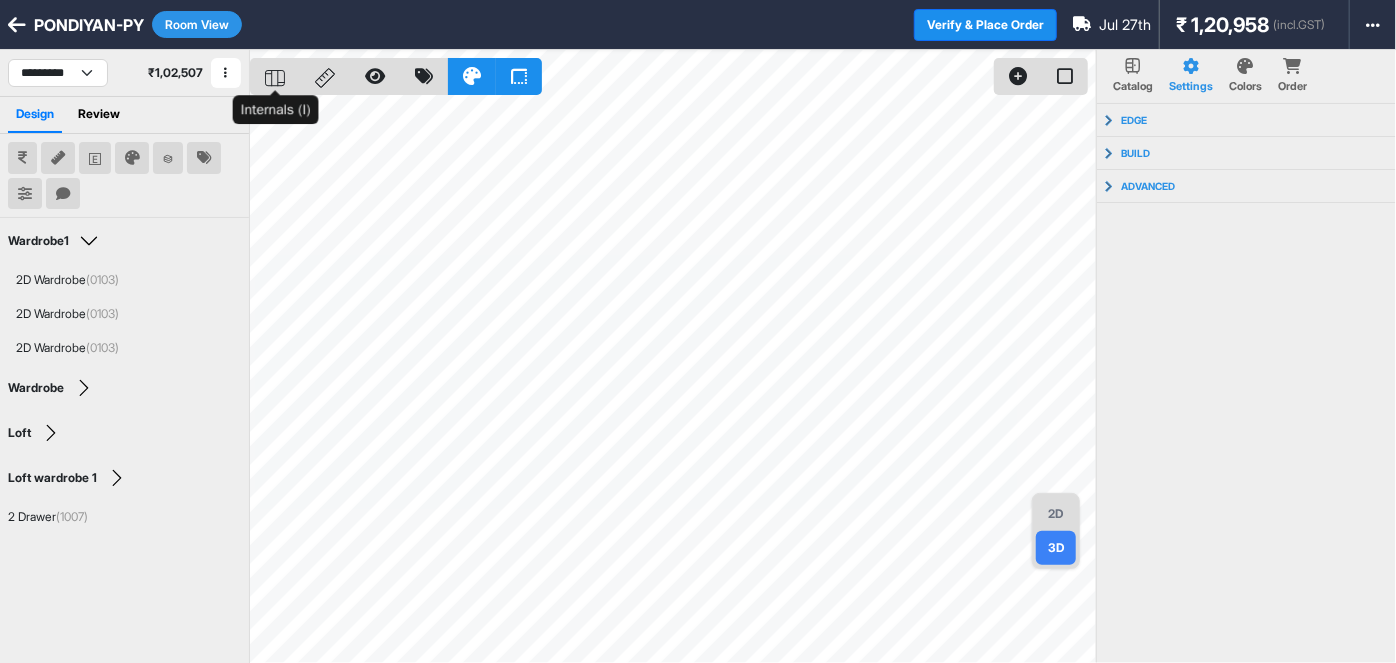 click 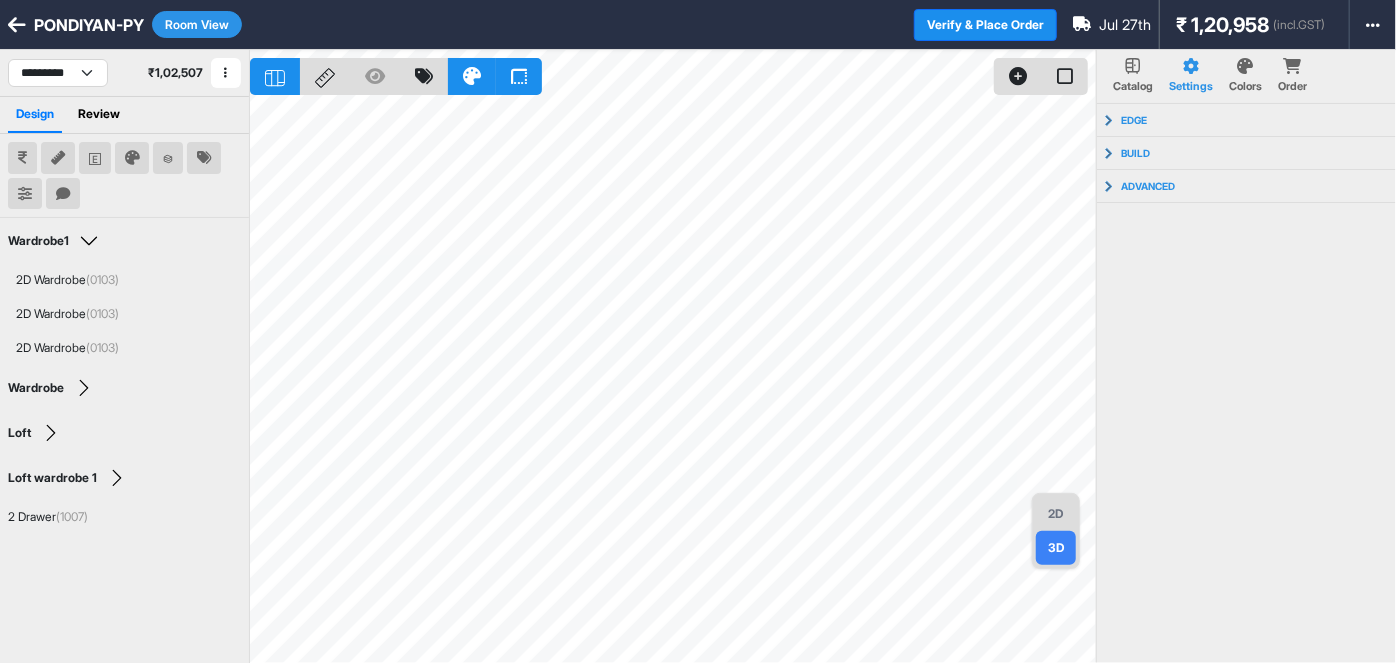 click on "2D" at bounding box center [1056, 514] 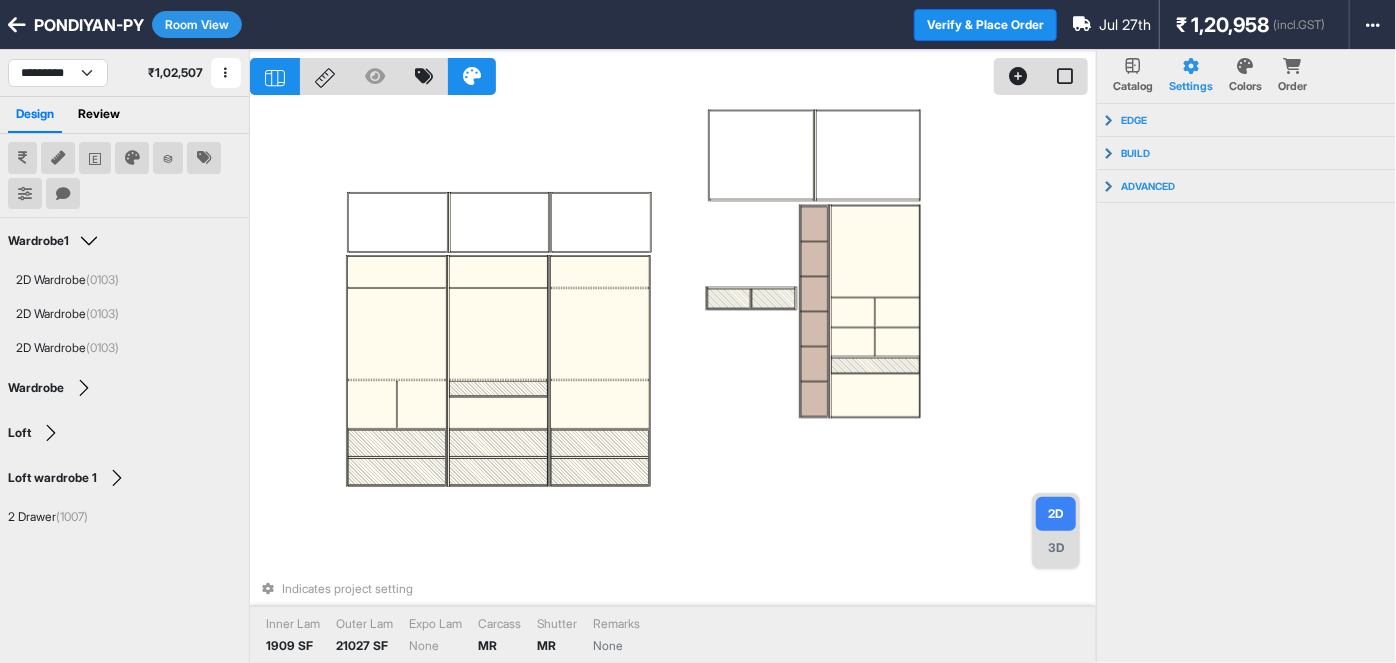 click on "3D" at bounding box center [1056, 548] 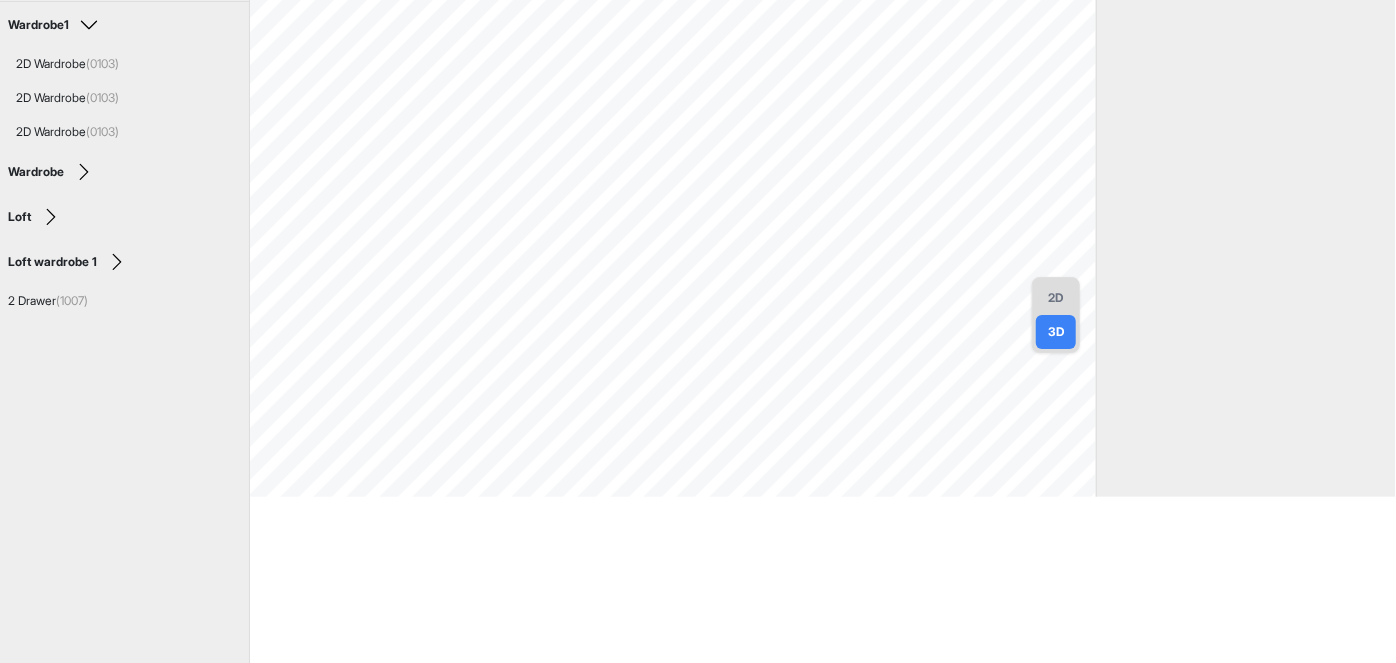 scroll, scrollTop: 0, scrollLeft: 0, axis: both 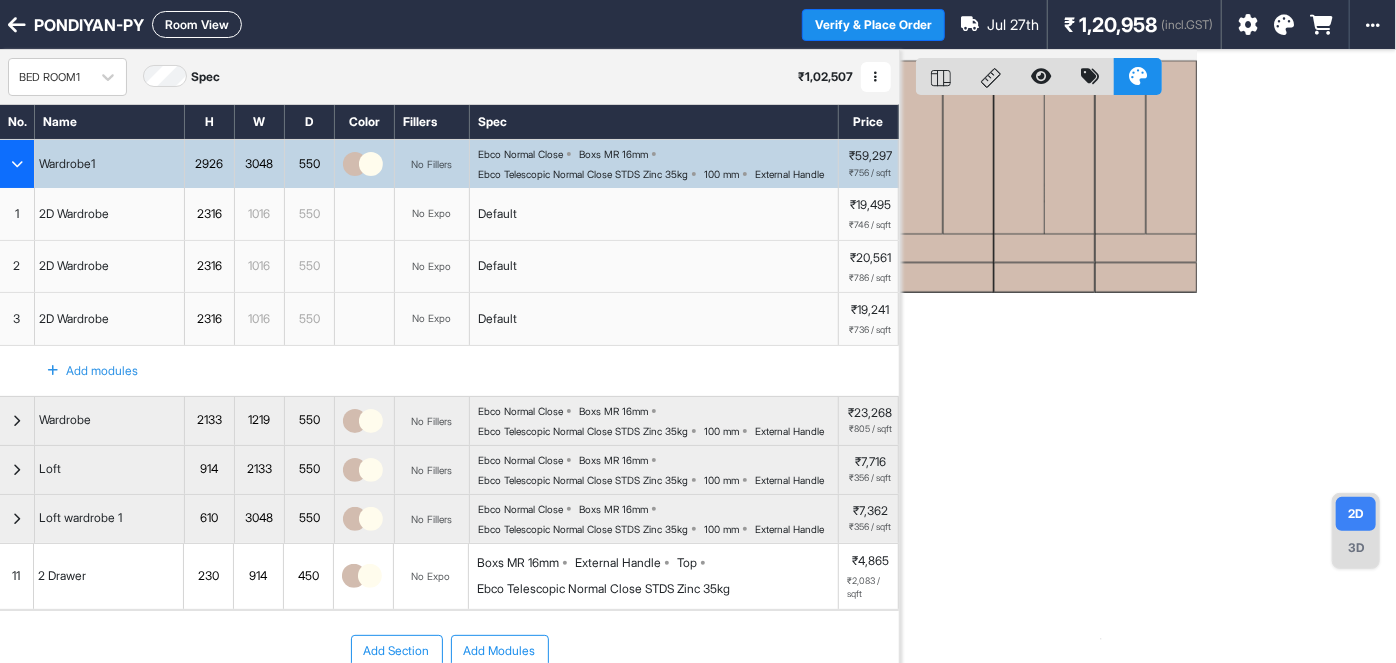 click at bounding box center [1148, 381] 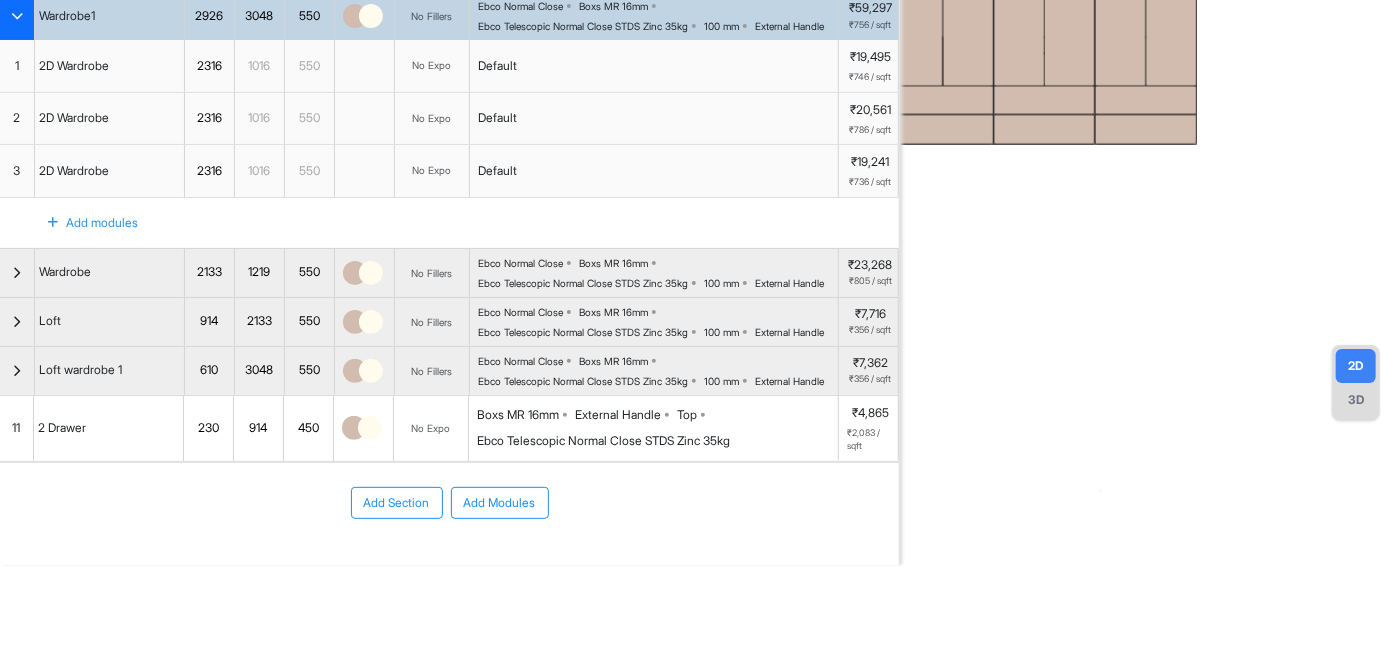 scroll, scrollTop: 0, scrollLeft: 0, axis: both 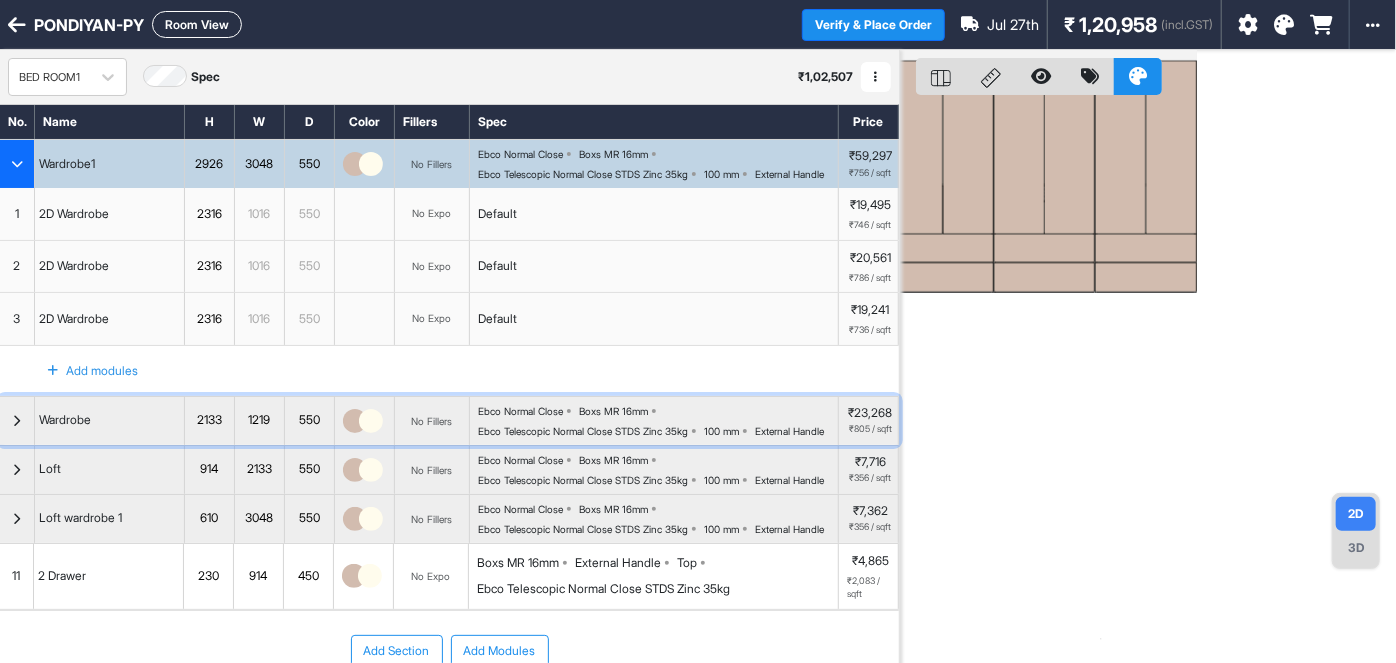click on "Wardrobe" at bounding box center (65, 420) 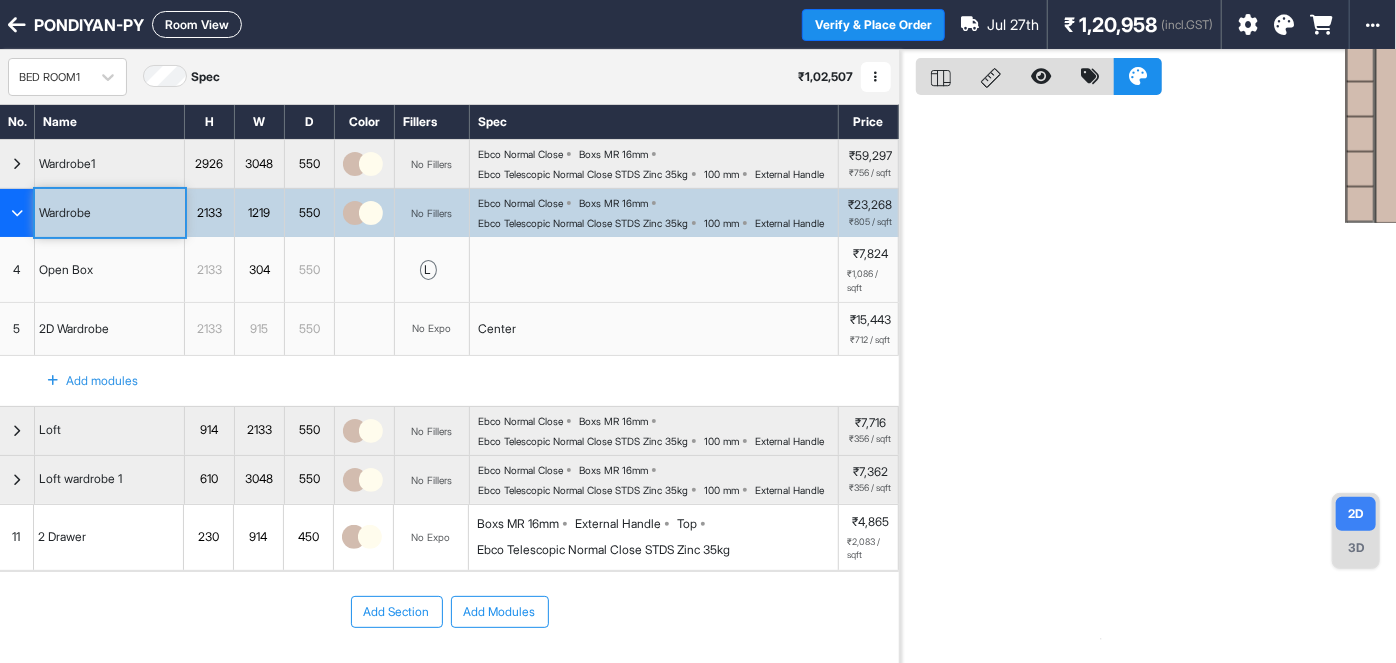 click on "Wardrobe" at bounding box center (110, 213) 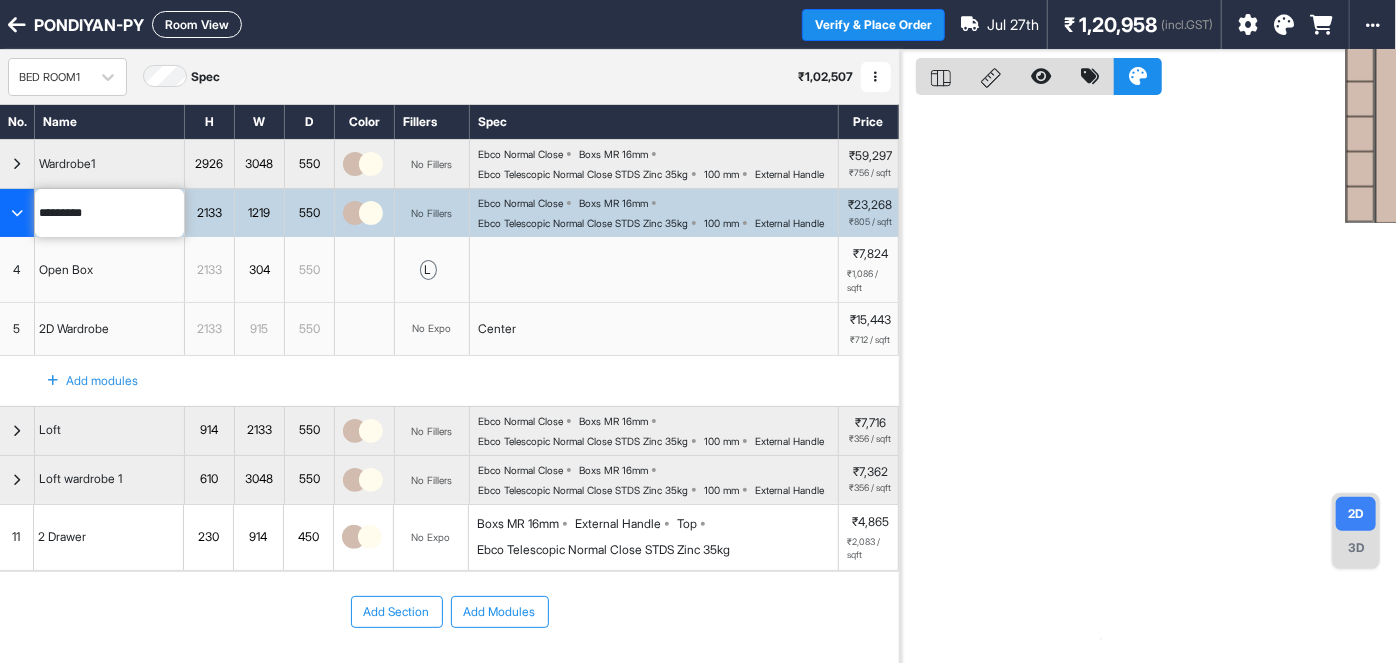 click on "******** **** **** 550 No Fillers Ebco Normal Close Boxs MR 16mm Ebco Telescopic Normal Close STDS Zinc 35kg 100 mm External Handle ₹23,268 ₹805 / sqft" at bounding box center (449, 212) 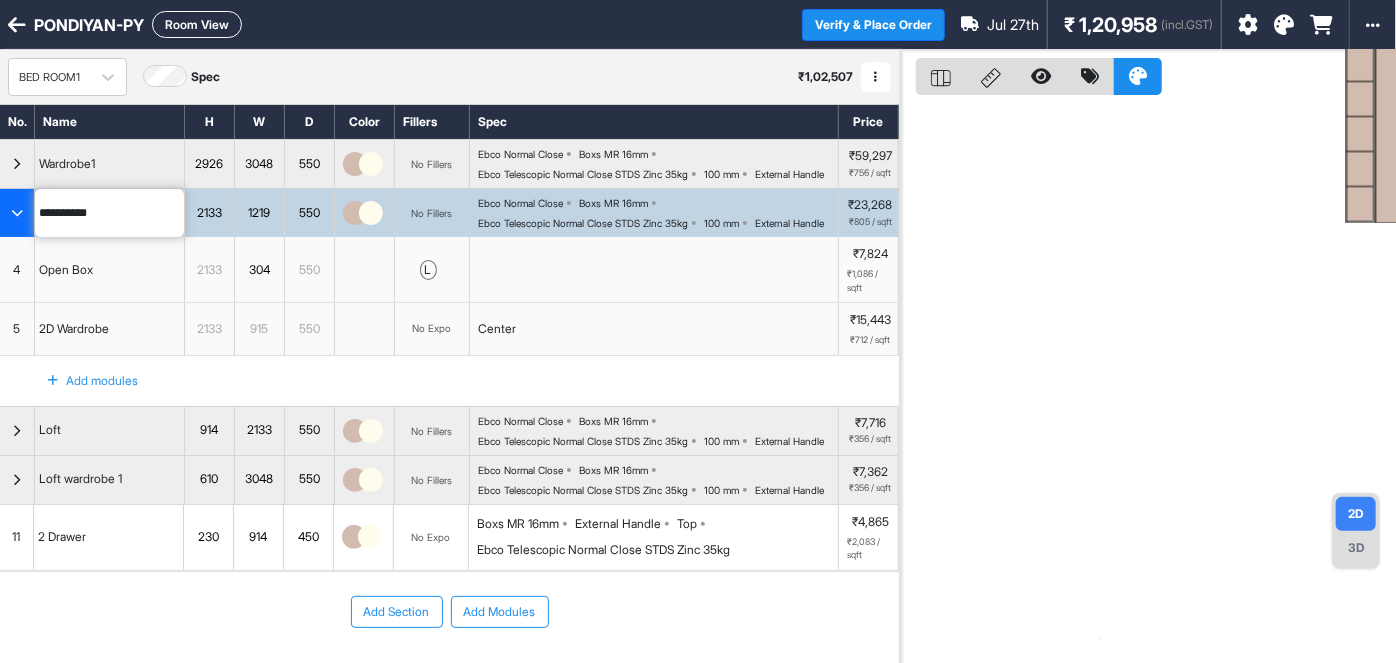 type on "**********" 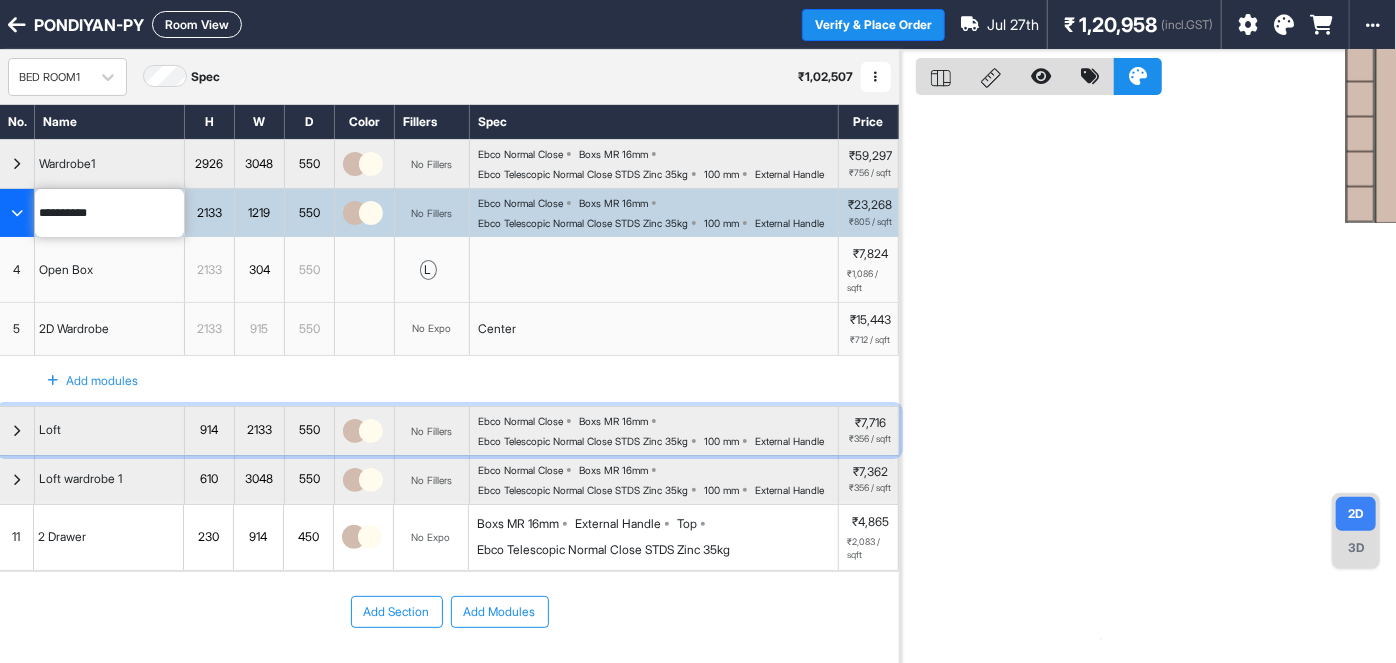 click on "Loft" at bounding box center [110, 431] 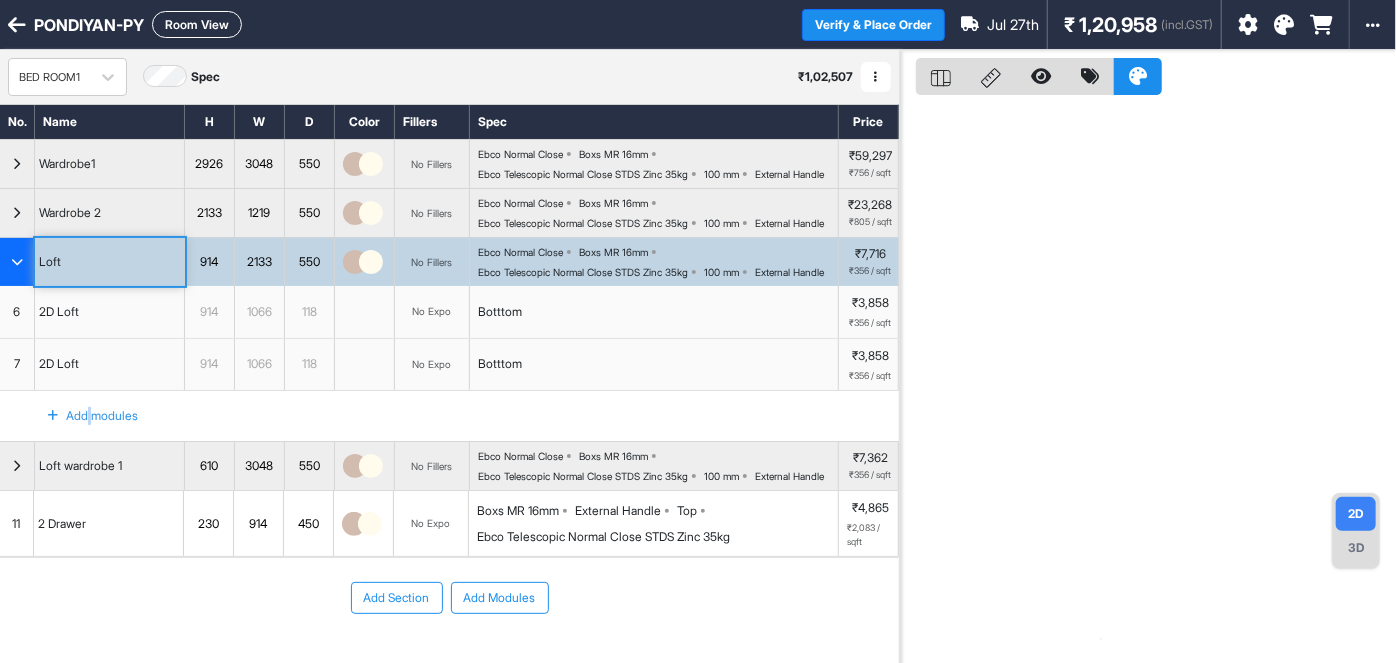click on "Add modules" at bounding box center [81, 416] 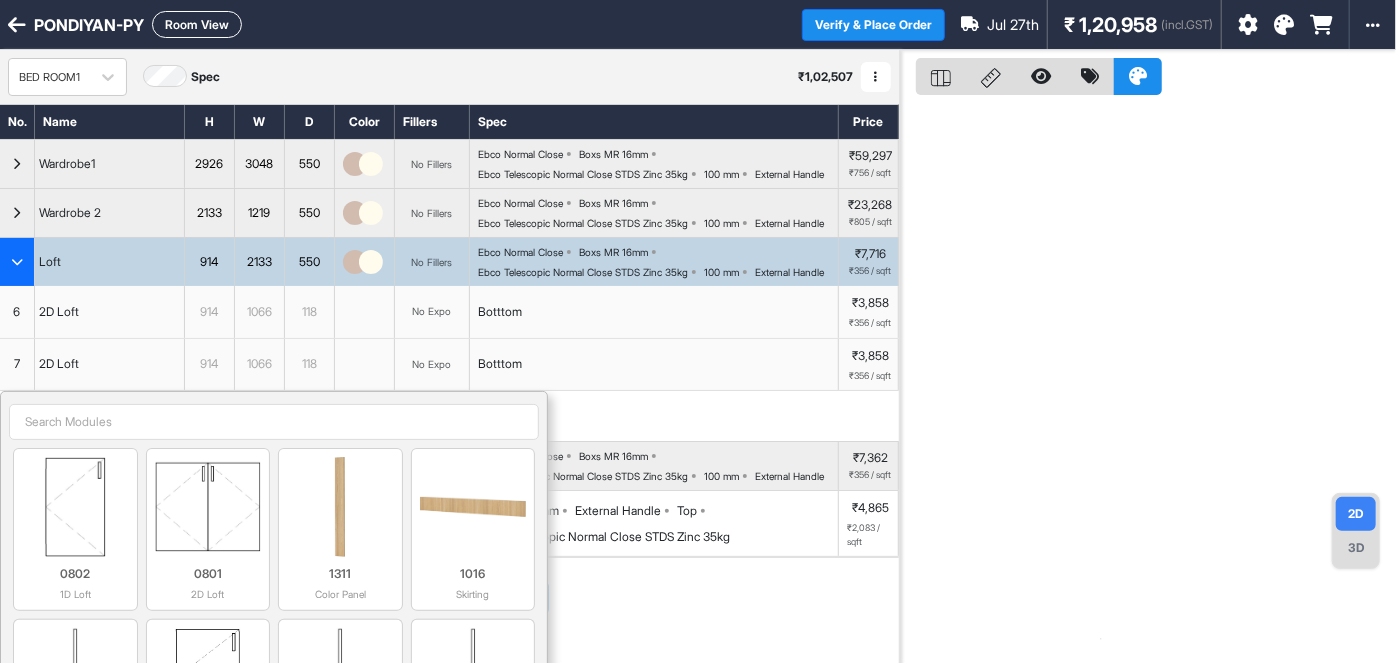 click on "Loft" at bounding box center (110, 262) 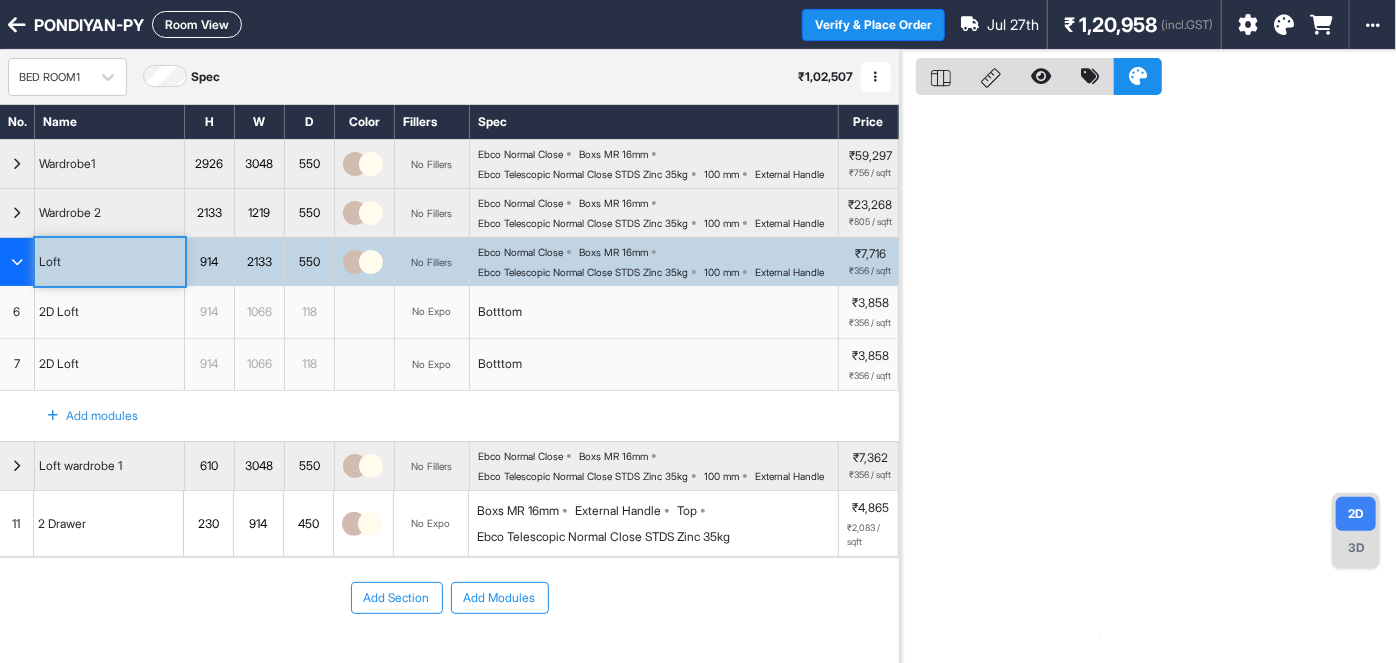 click on "Loft" at bounding box center (110, 262) 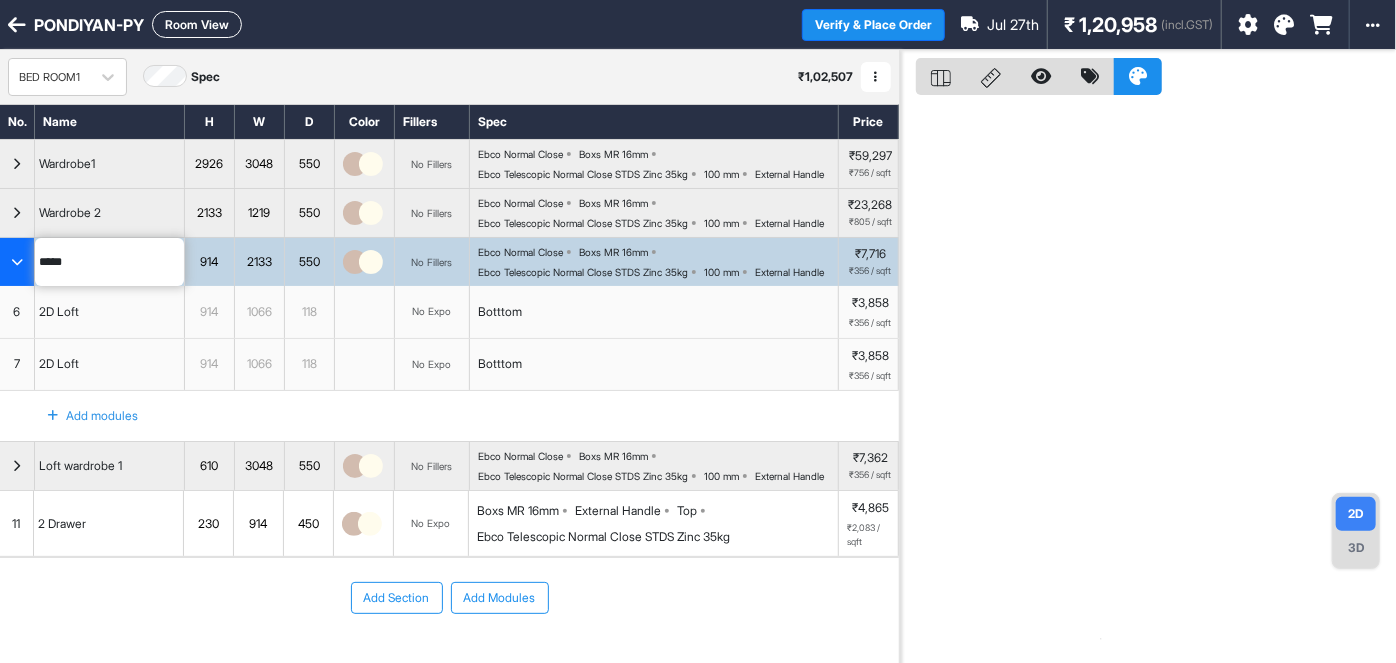 click on "**** 914 2133 550 No Fillers Ebco Normal Close Boxs MR 16mm Ebco Telescopic Normal Close STDS Zinc 35kg 100 mm External Handle ₹7,716 ₹356 / sqft" at bounding box center [449, 261] 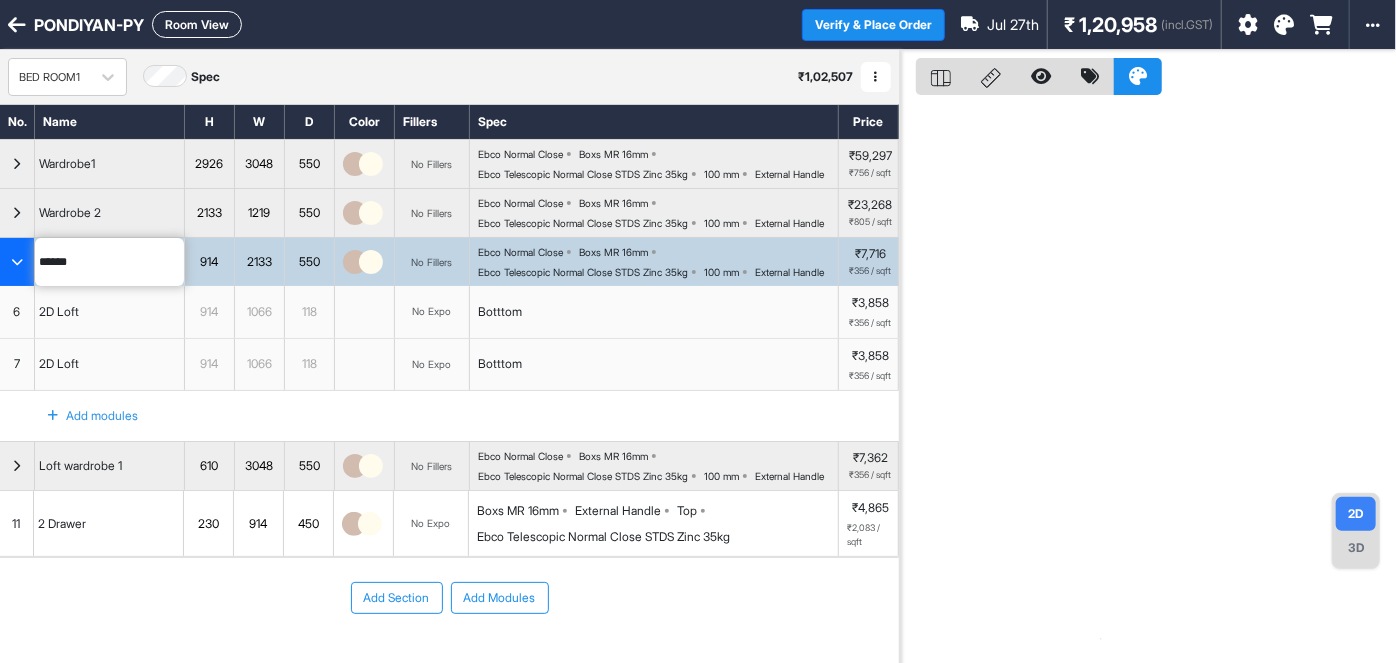 type on "******" 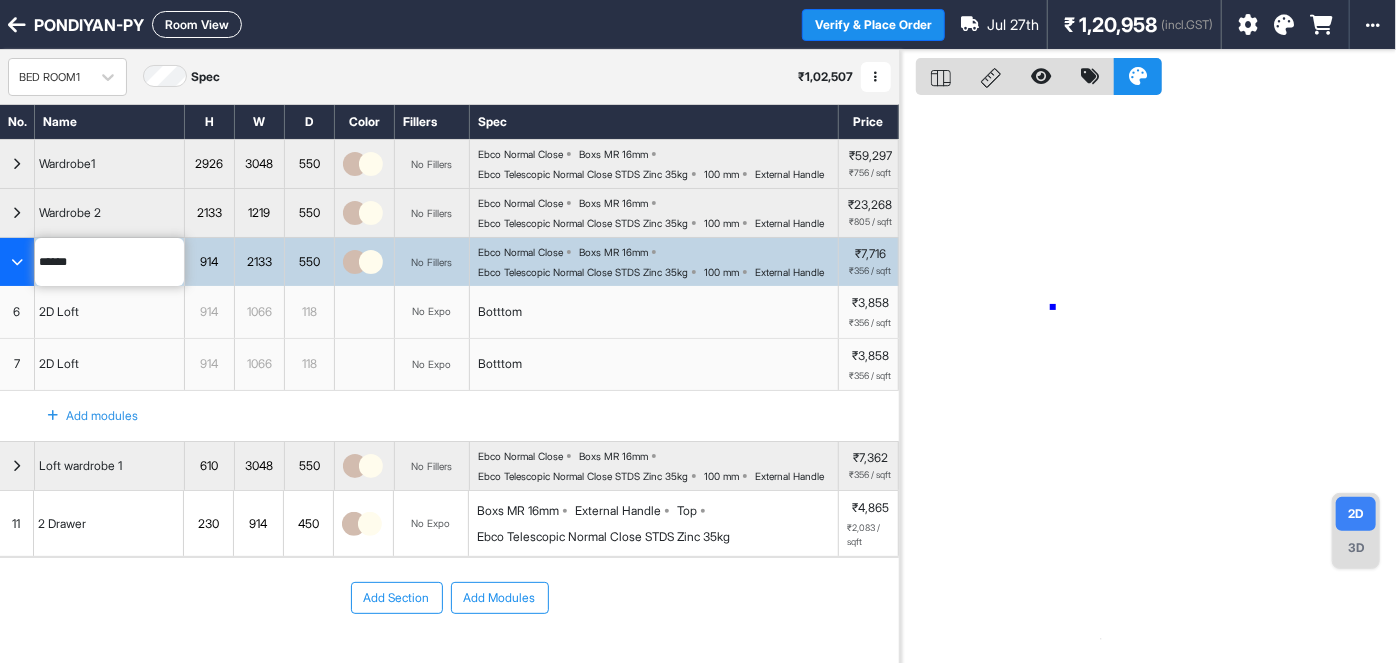 click at bounding box center [1148, 381] 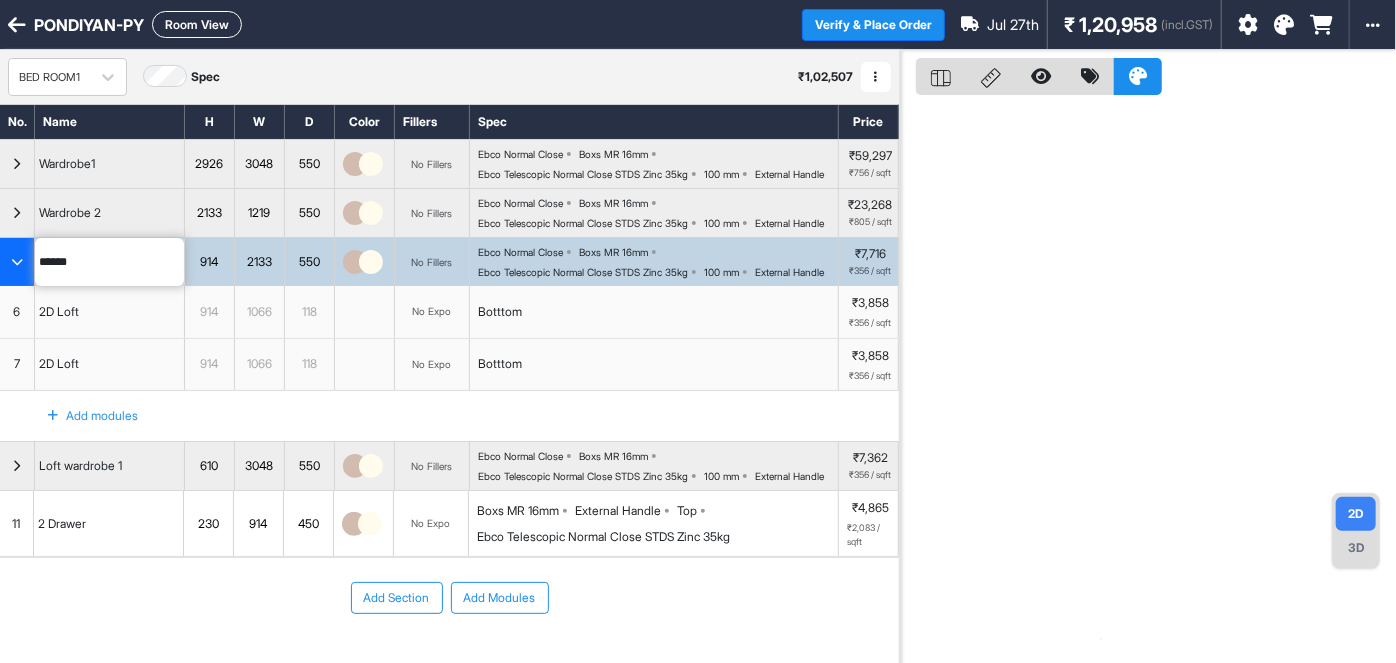 click at bounding box center [1148, 381] 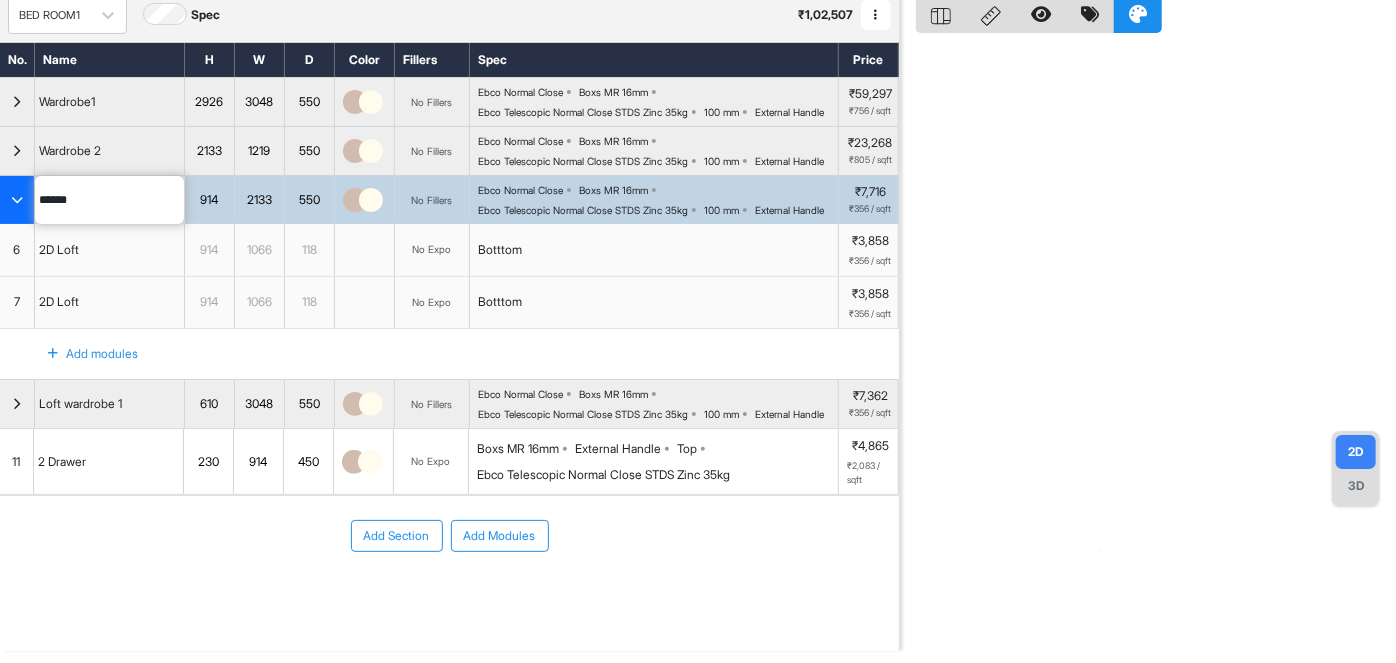 scroll, scrollTop: 172, scrollLeft: 0, axis: vertical 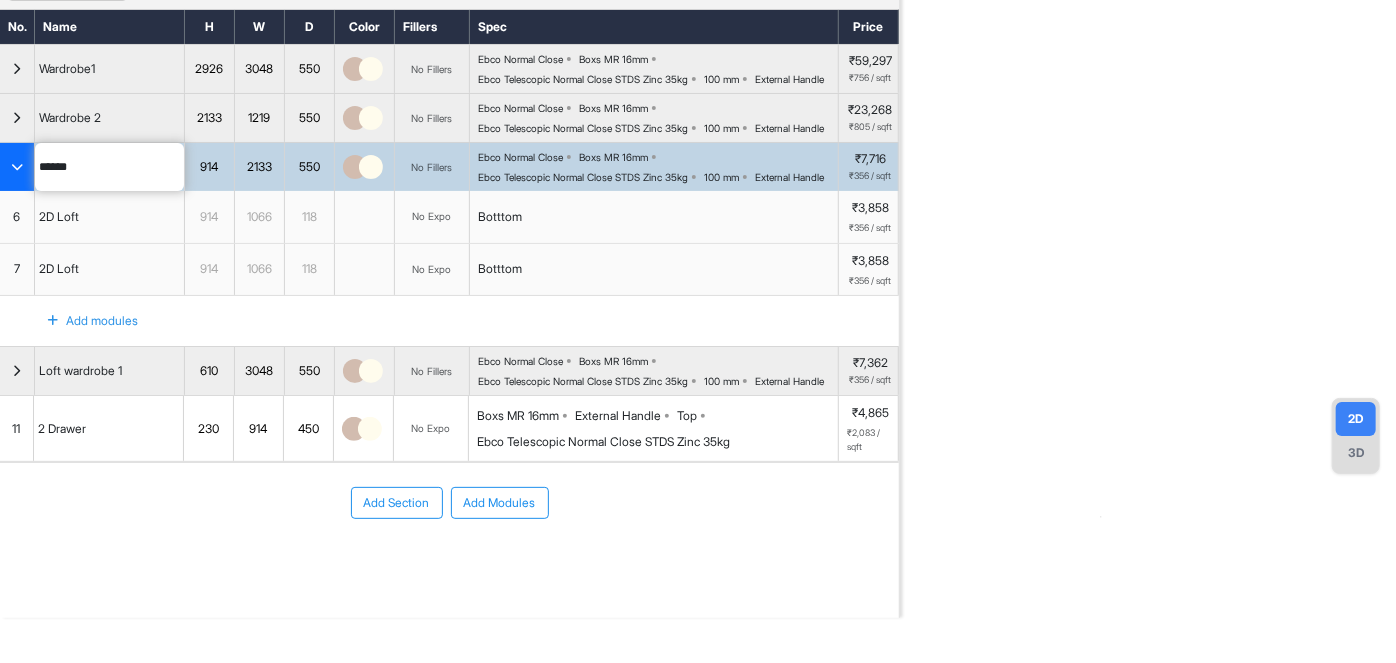 click on "Add Section Add Modules" at bounding box center (449, 563) 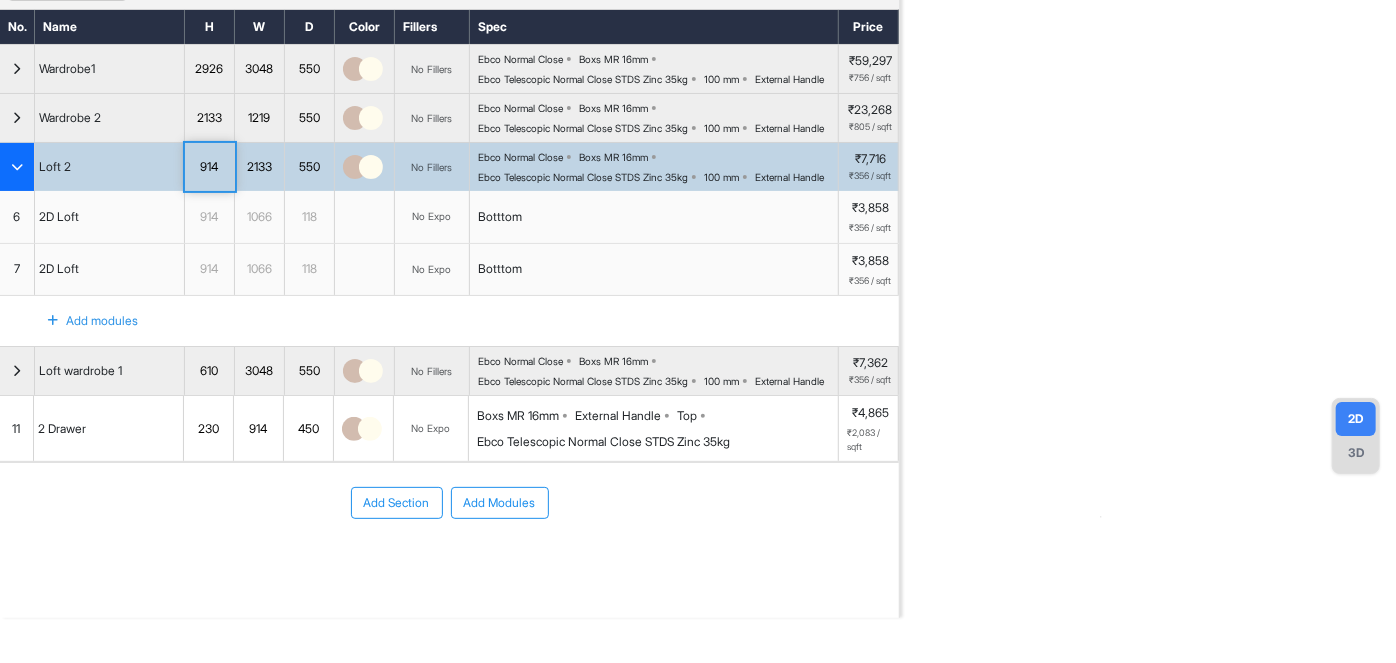 click on "Add Section Add Modules" at bounding box center [449, 563] 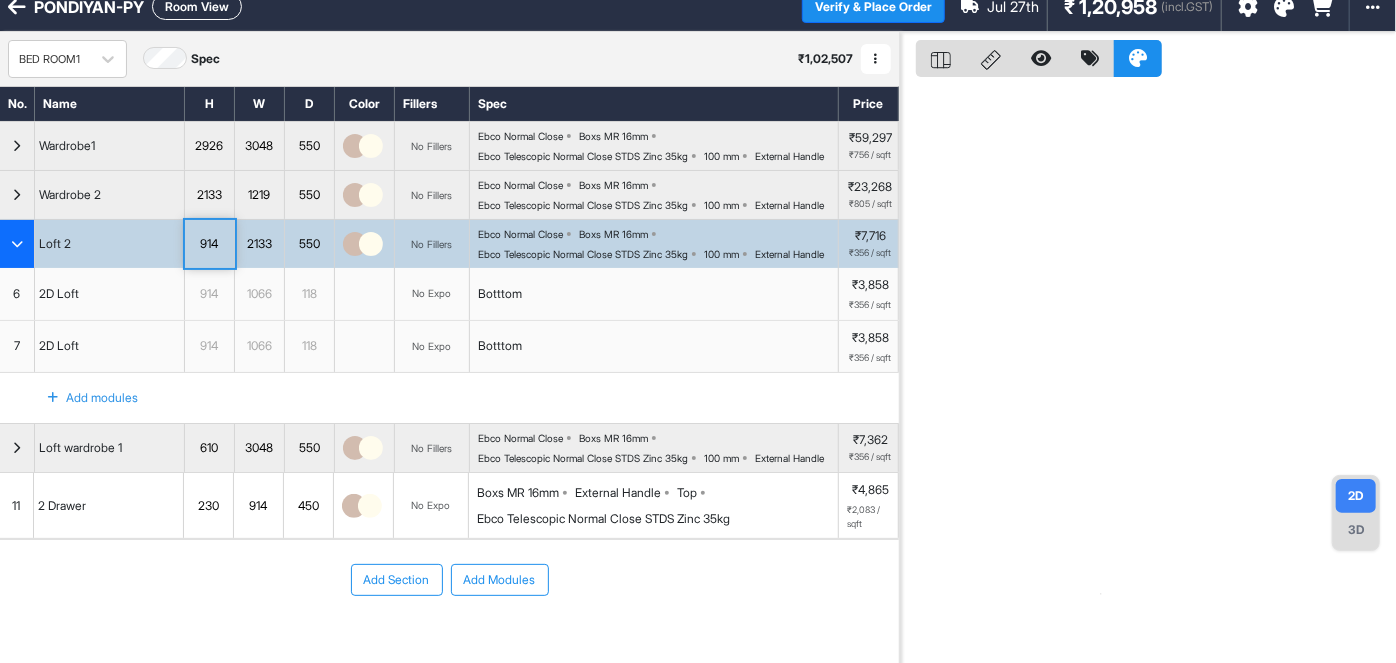scroll, scrollTop: 0, scrollLeft: 0, axis: both 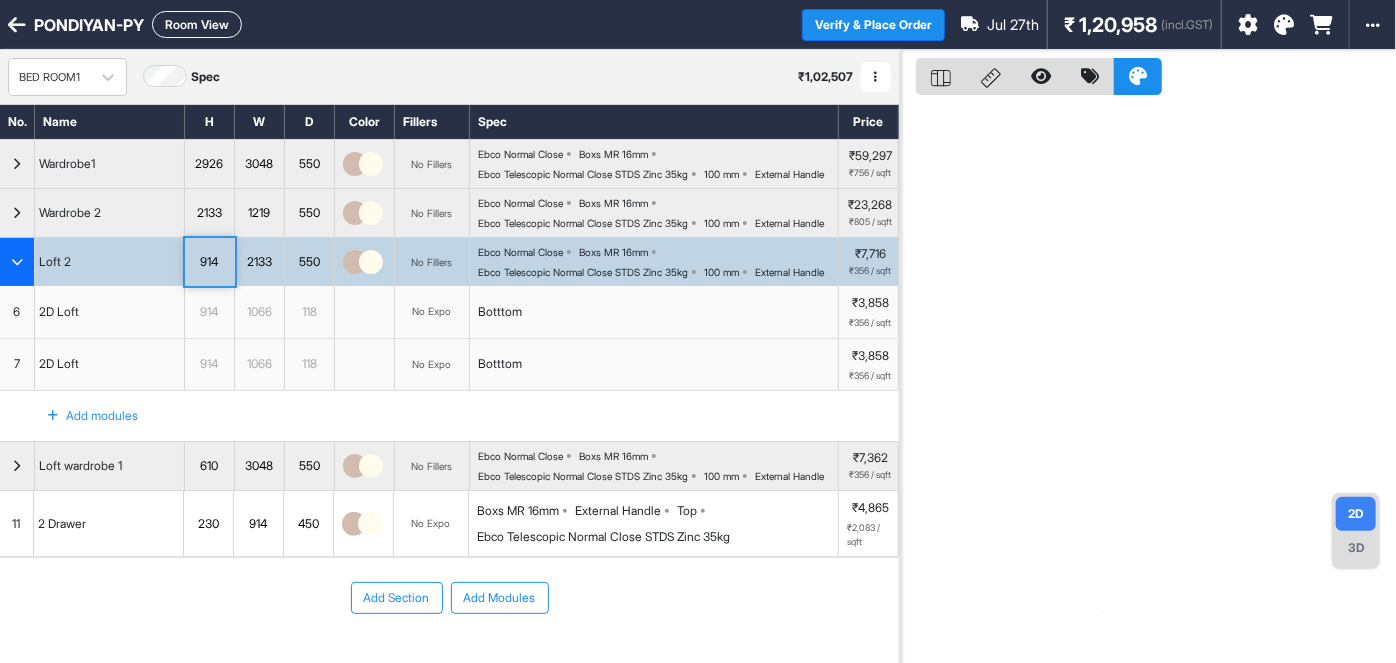 click on "Room View" at bounding box center [197, 24] 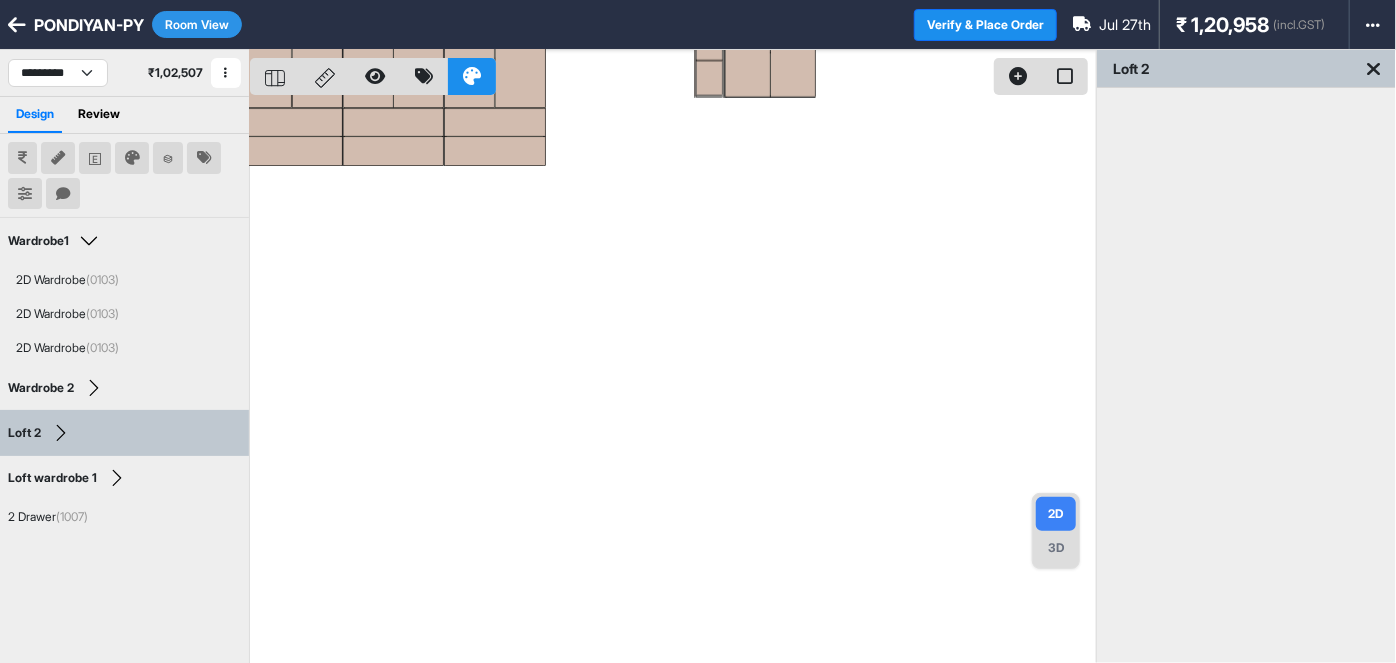 click on "Room View" at bounding box center [197, 24] 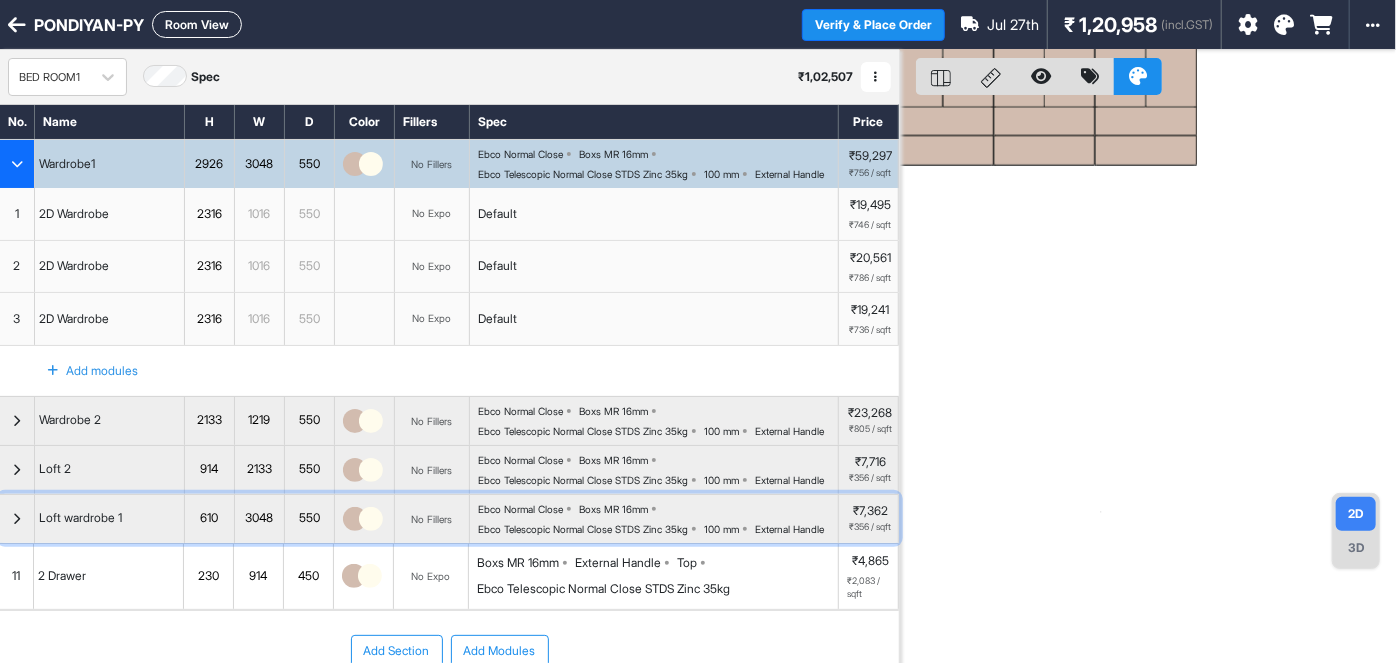 click on "Loft wardrobe 1" at bounding box center (110, 519) 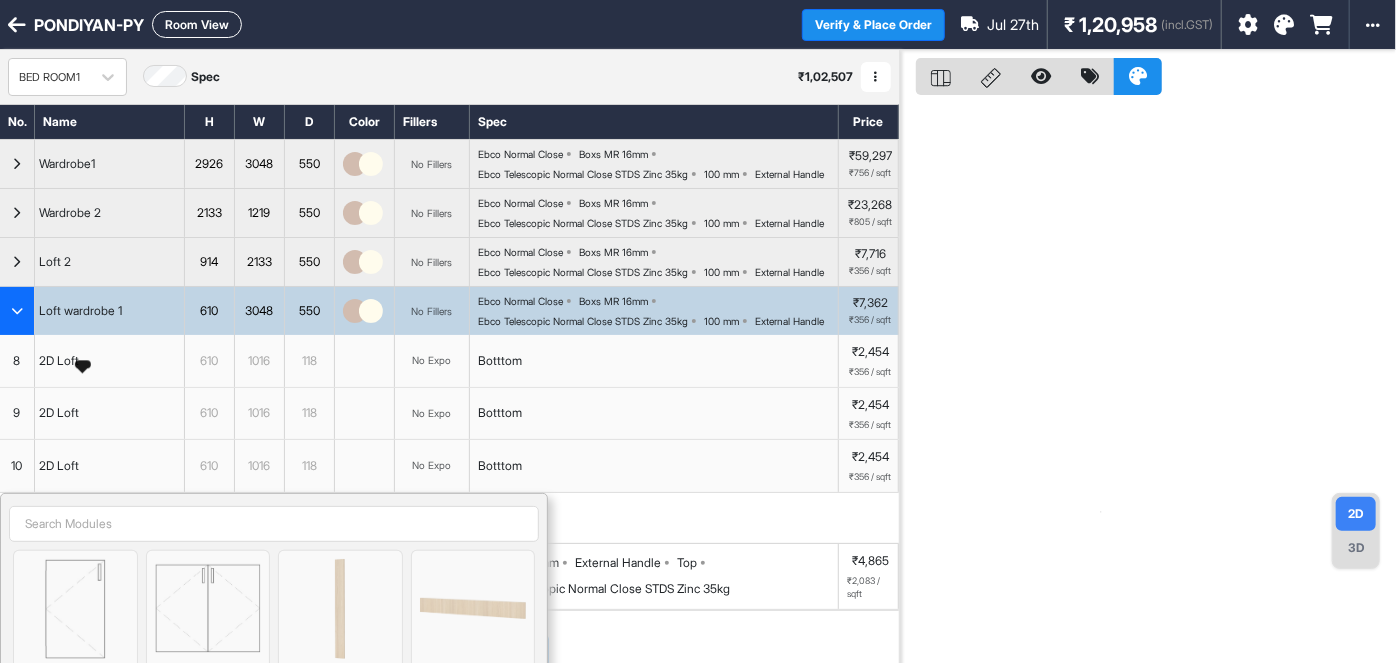 click on "Loft wardrobe 1" at bounding box center (80, 311) 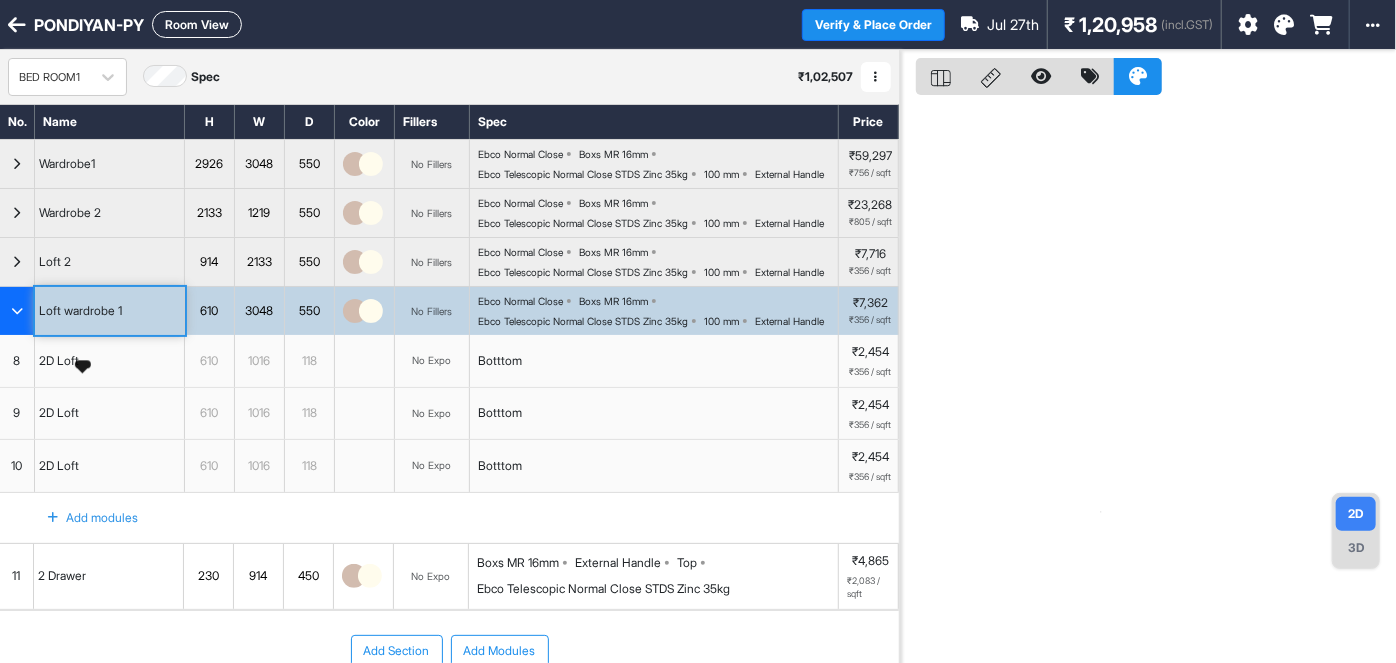 click on "Loft wardrobe 1" at bounding box center (80, 311) 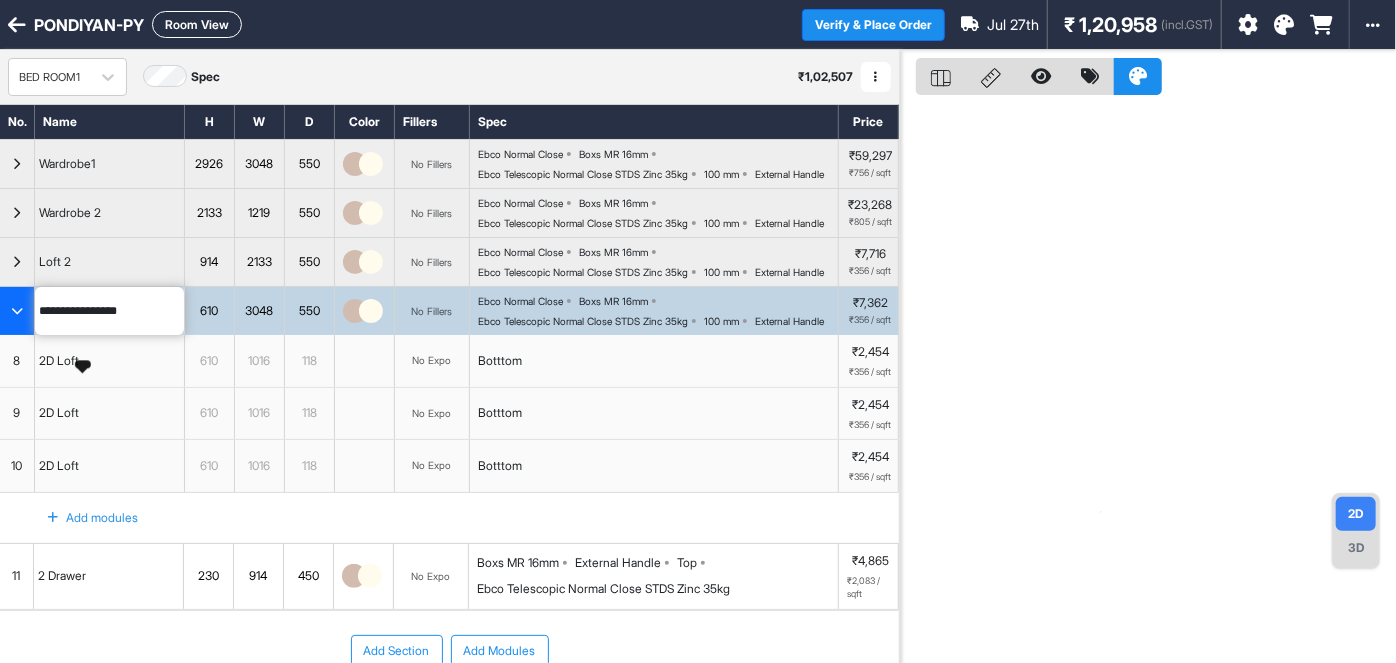click on "**********" at bounding box center (109, 311) 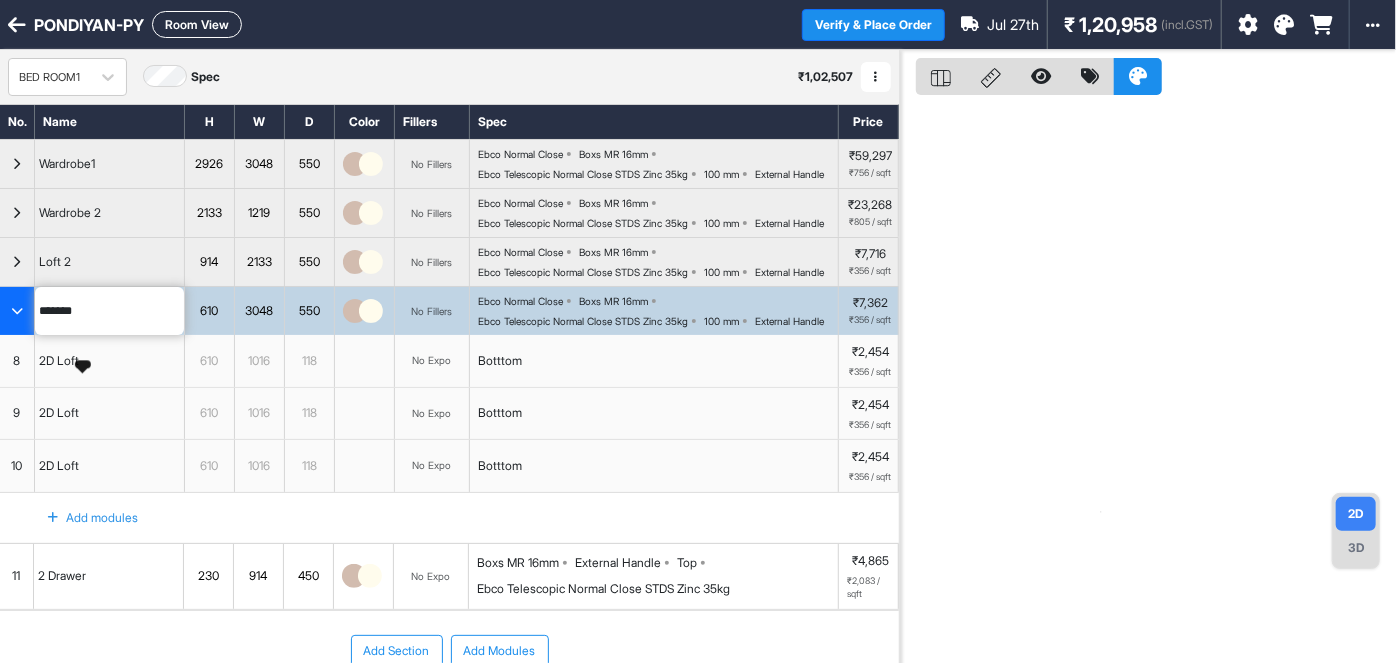 click on "****** 610 3048 550 No Fillers Ebco Normal Close Boxs MR 16mm Ebco Telescopic Normal Close STDS Zinc 35kg 100 mm External Handle ₹7,362 ₹356 / sqft" at bounding box center (449, 310) 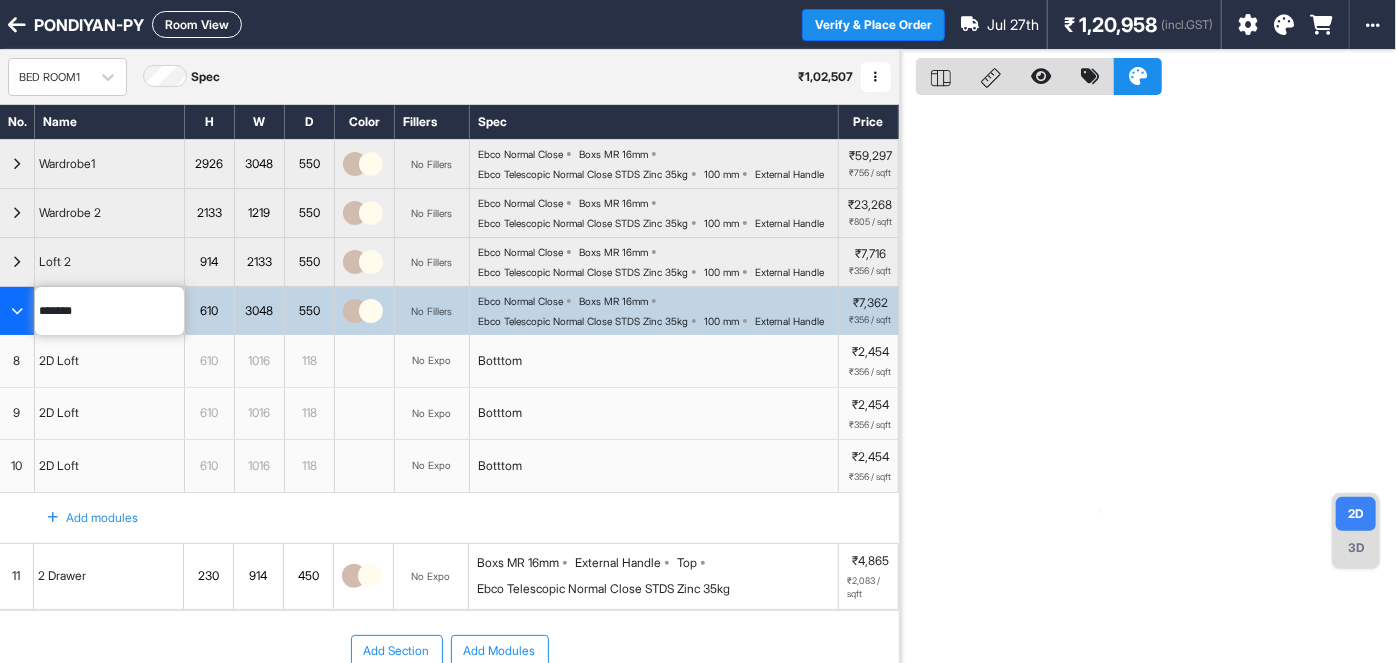 type on "******" 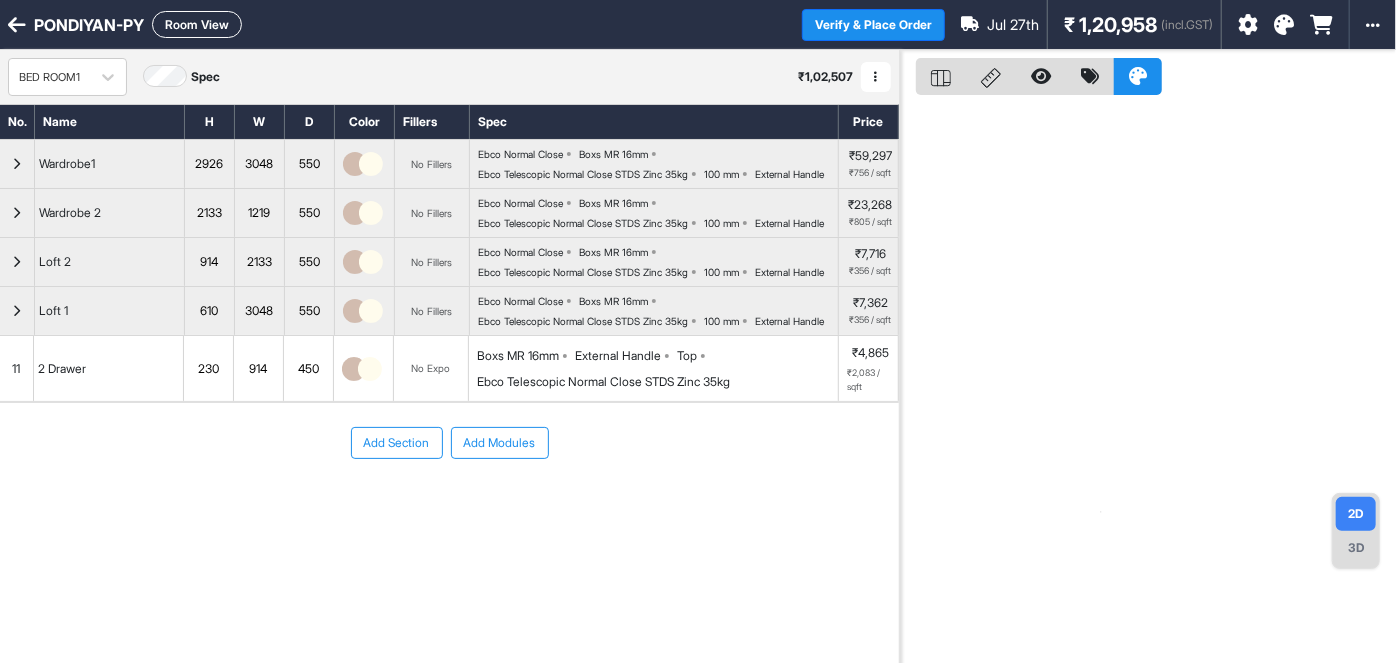 click at bounding box center [1148, 381] 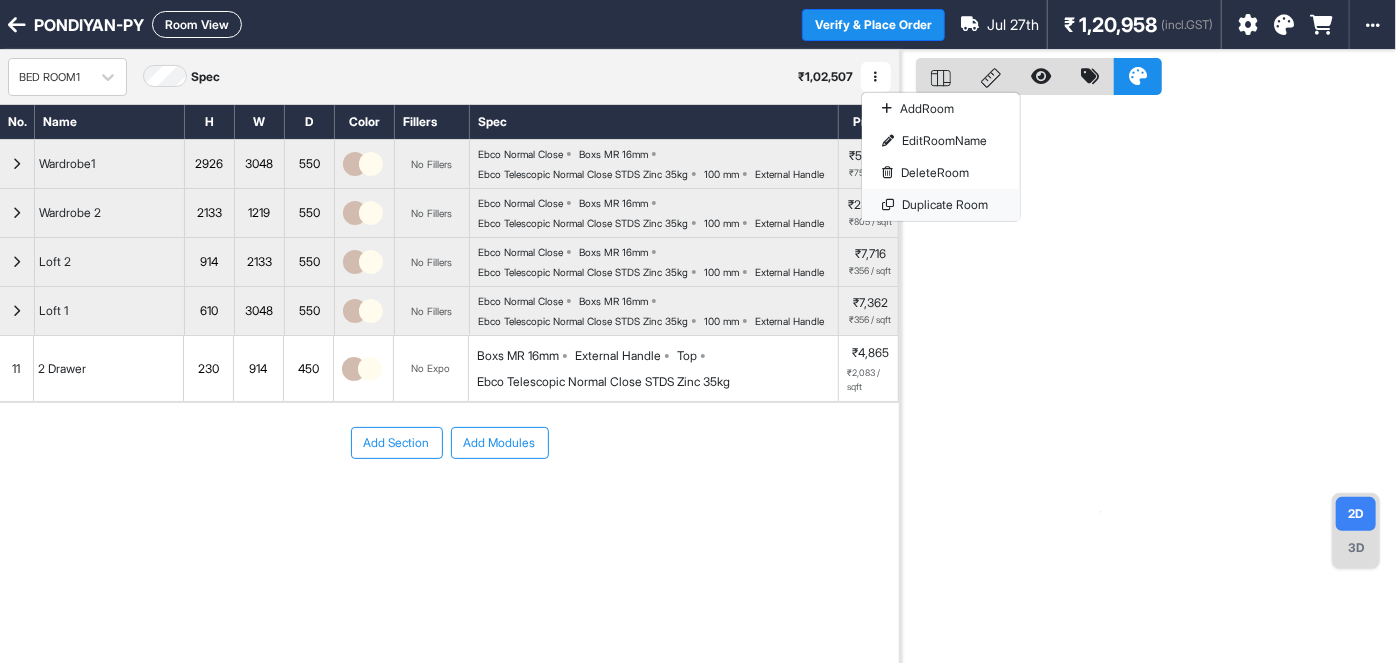 click on "Duplicate Room" at bounding box center [941, 205] 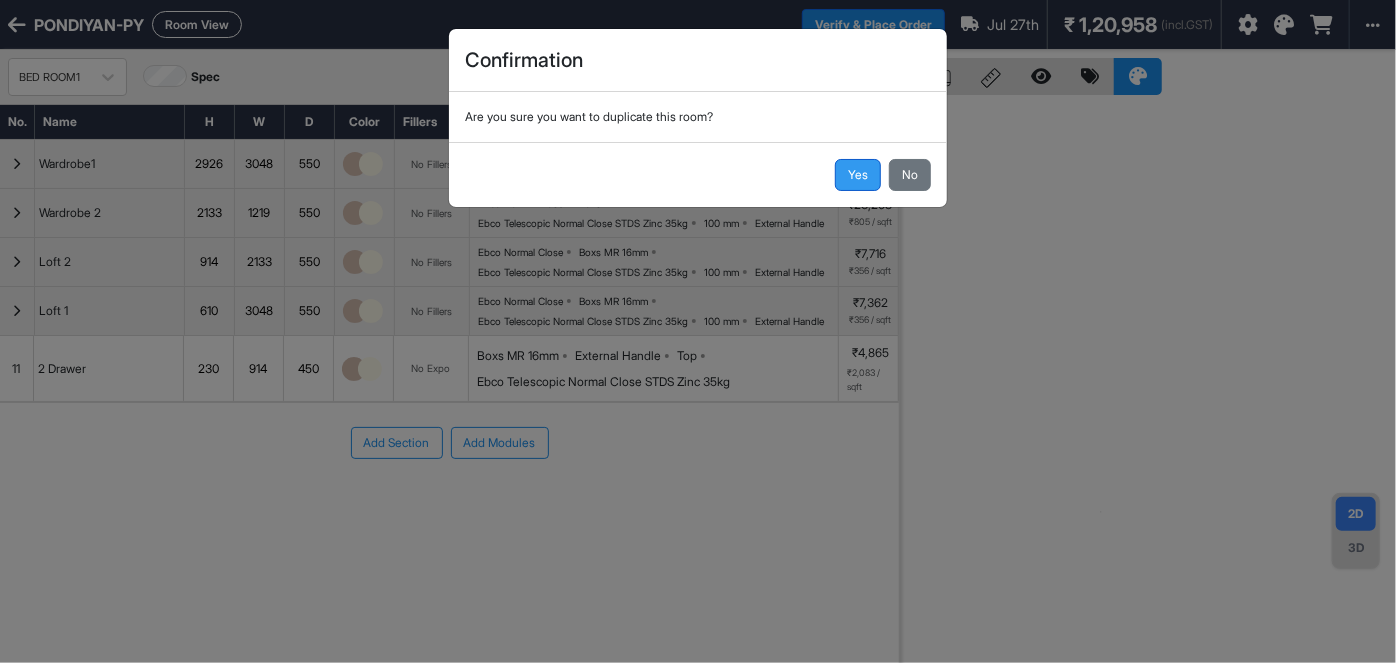 click on "Yes" at bounding box center [858, 175] 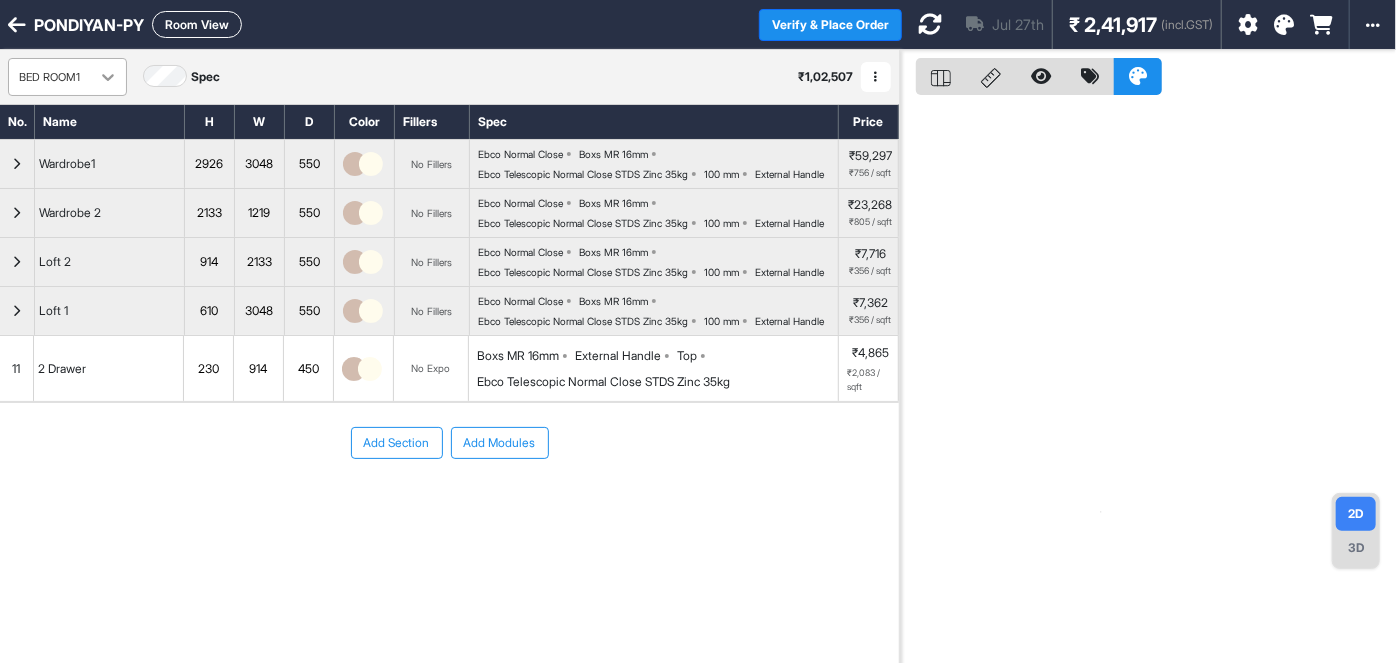 click at bounding box center (108, 77) 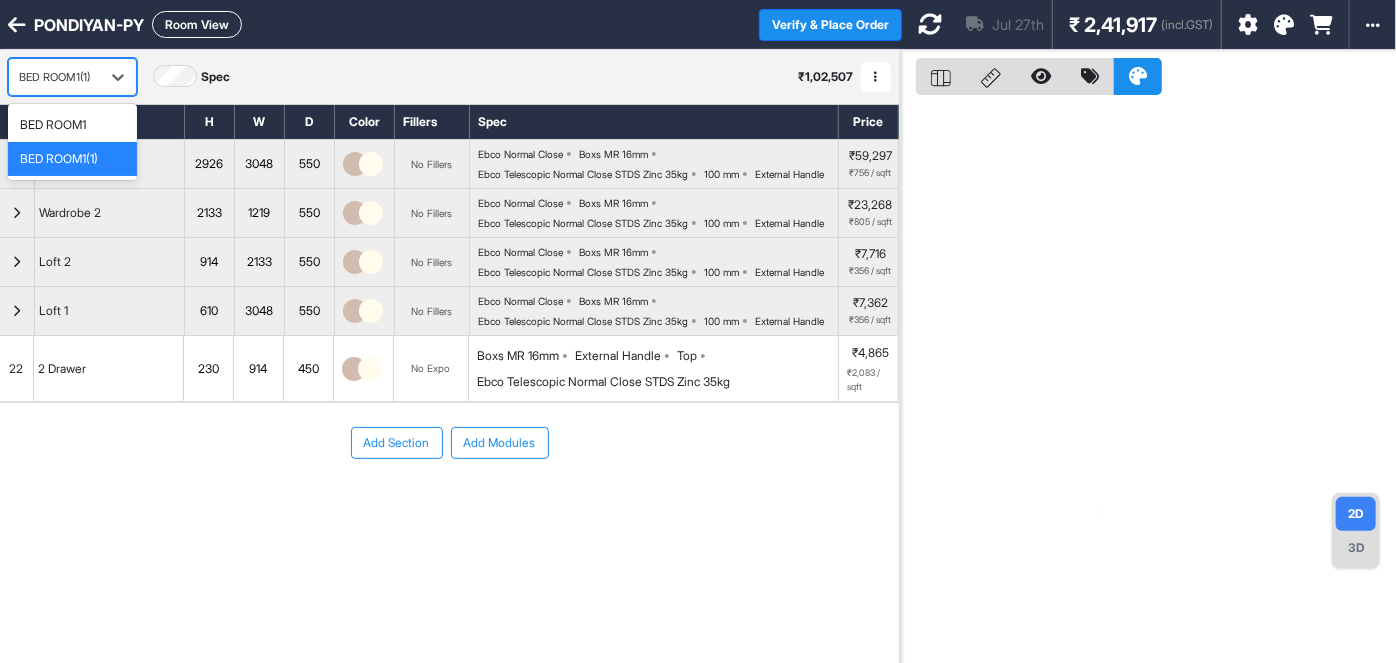 click on "BED ROOM1(1)" at bounding box center [59, 159] 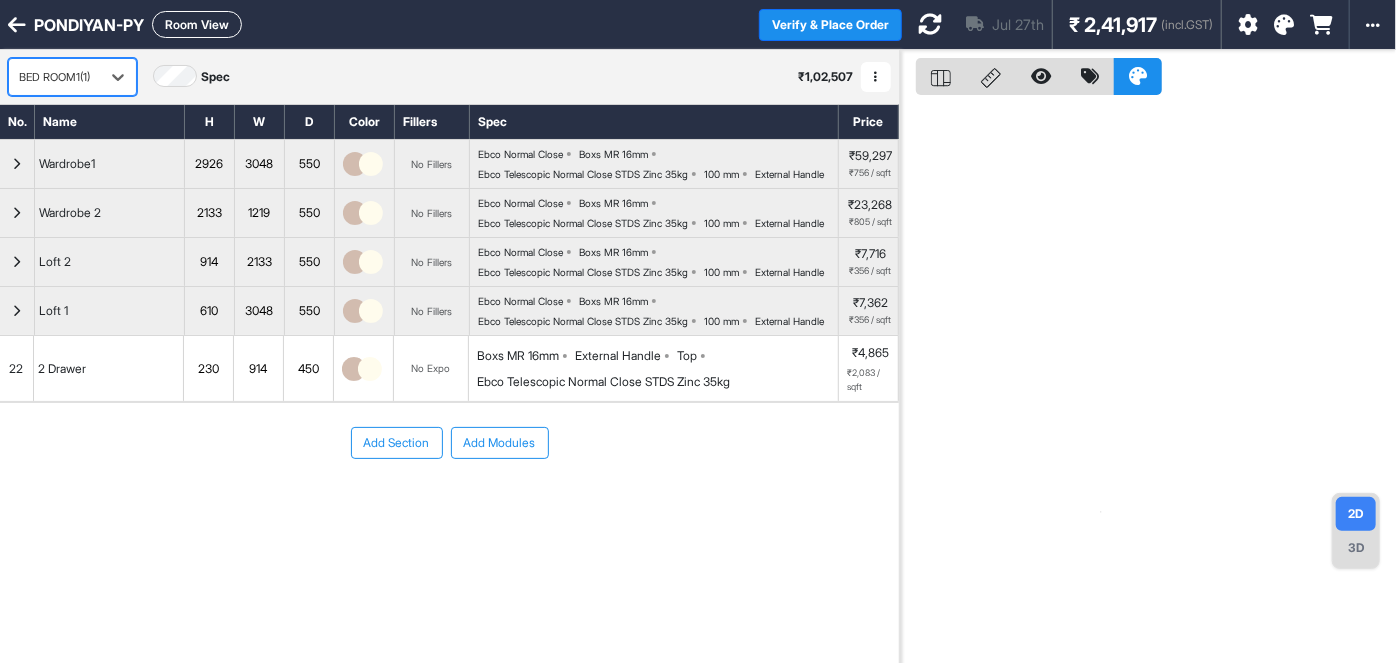 click on "BED ROOM1(1)" at bounding box center [54, 77] 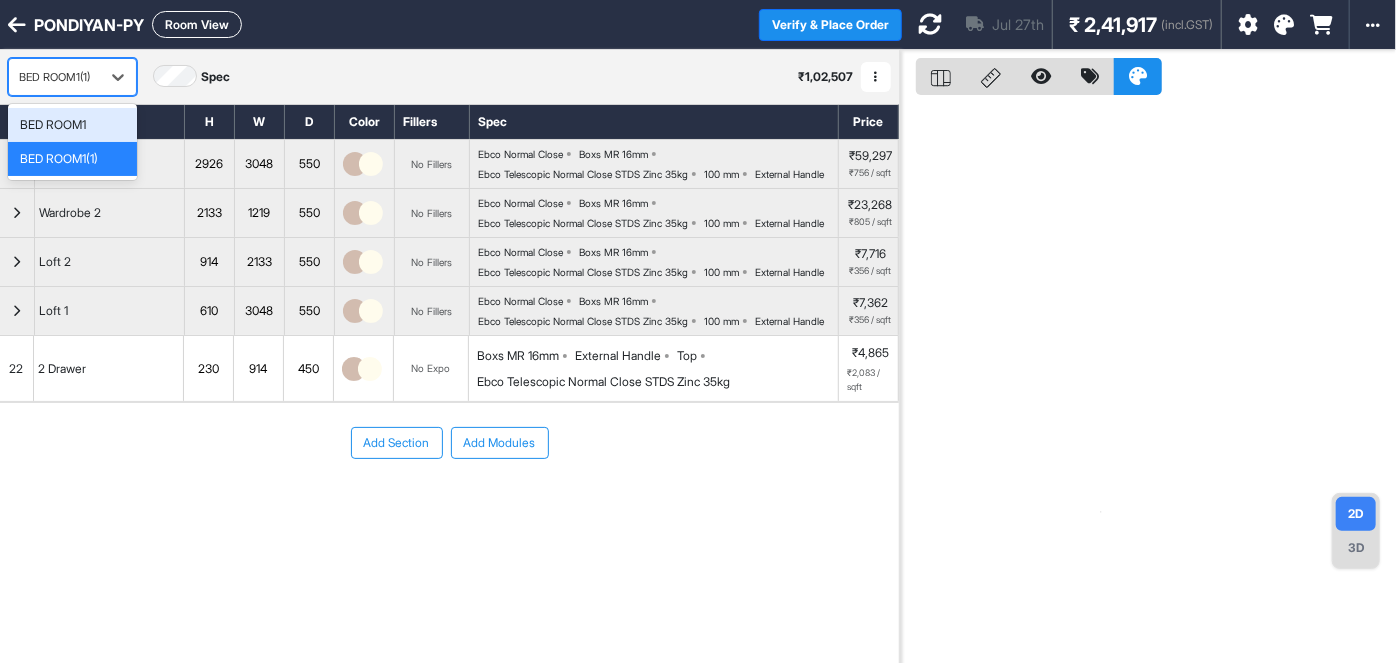 click on "BED ROOM1(1)" at bounding box center [54, 77] 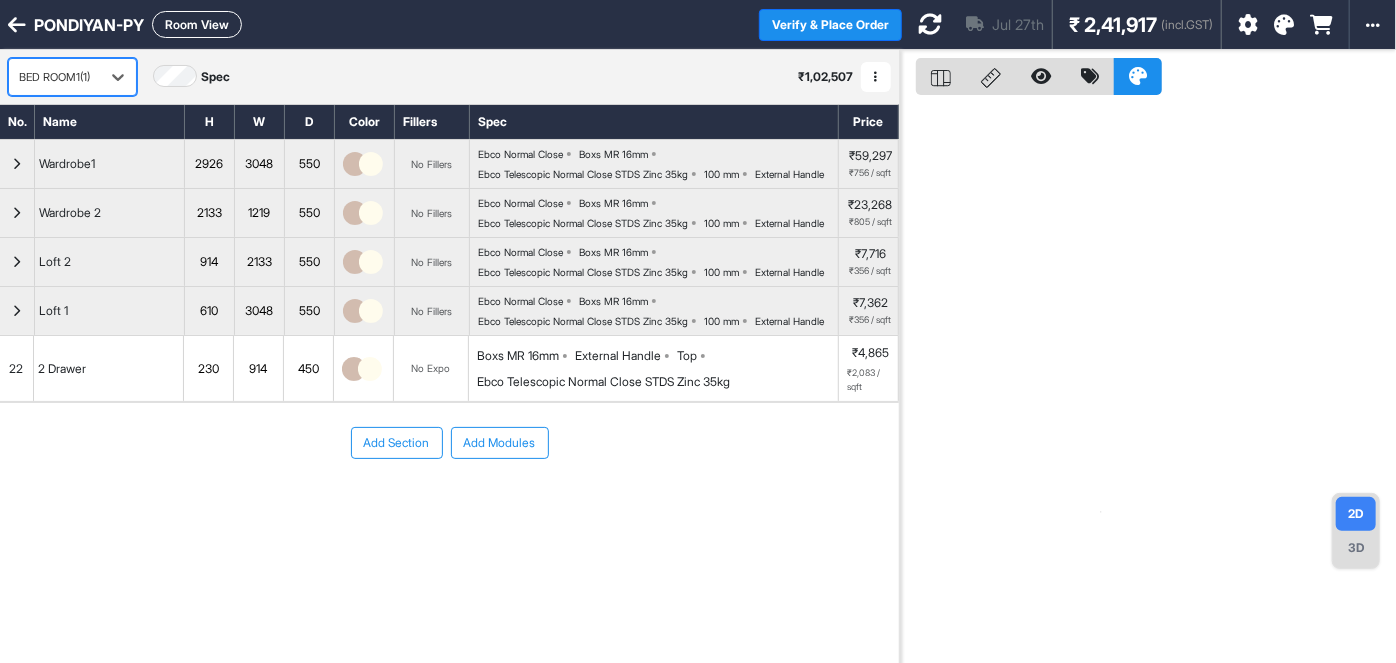 click on "BED ROOM1(1)" at bounding box center [54, 77] 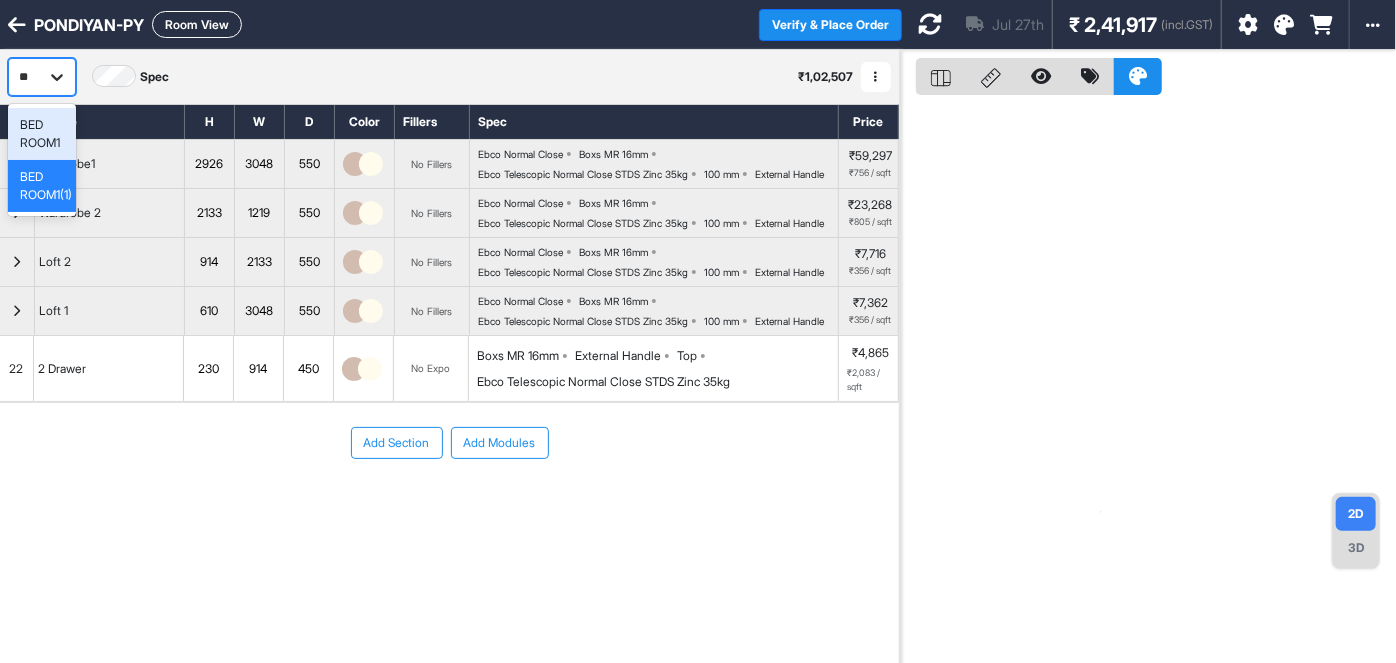type on "*" 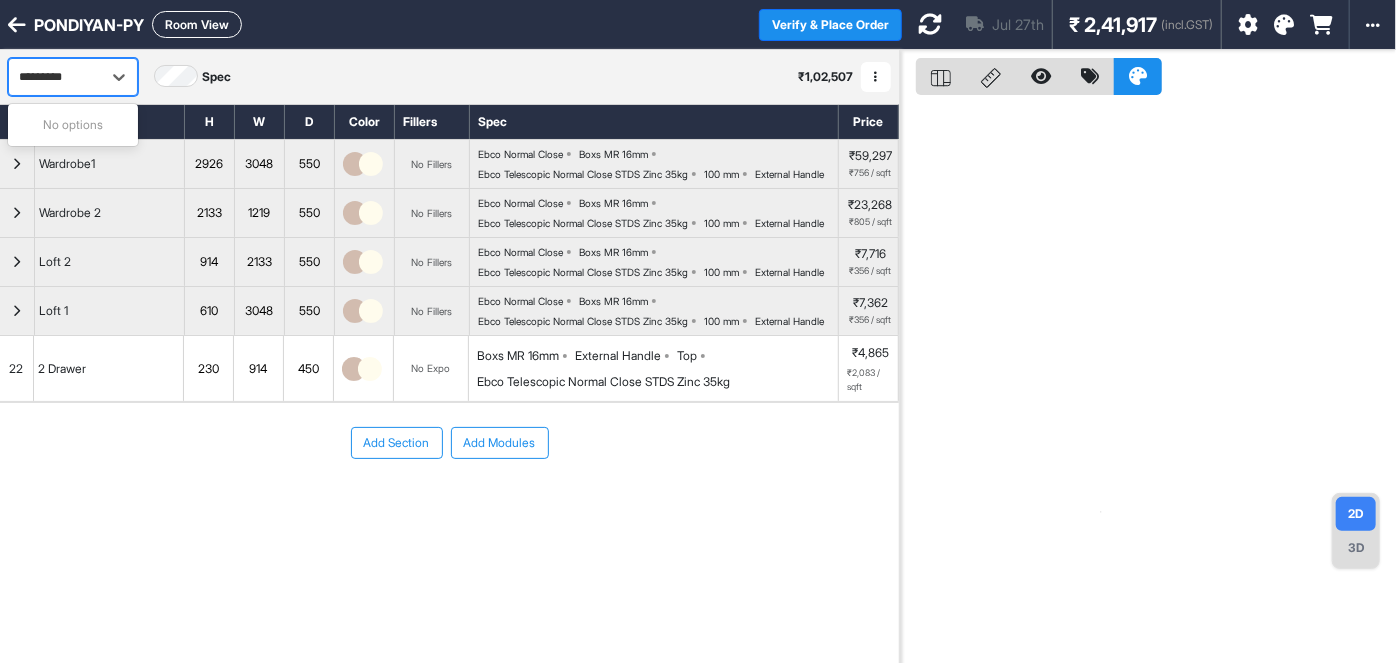 type on "*********" 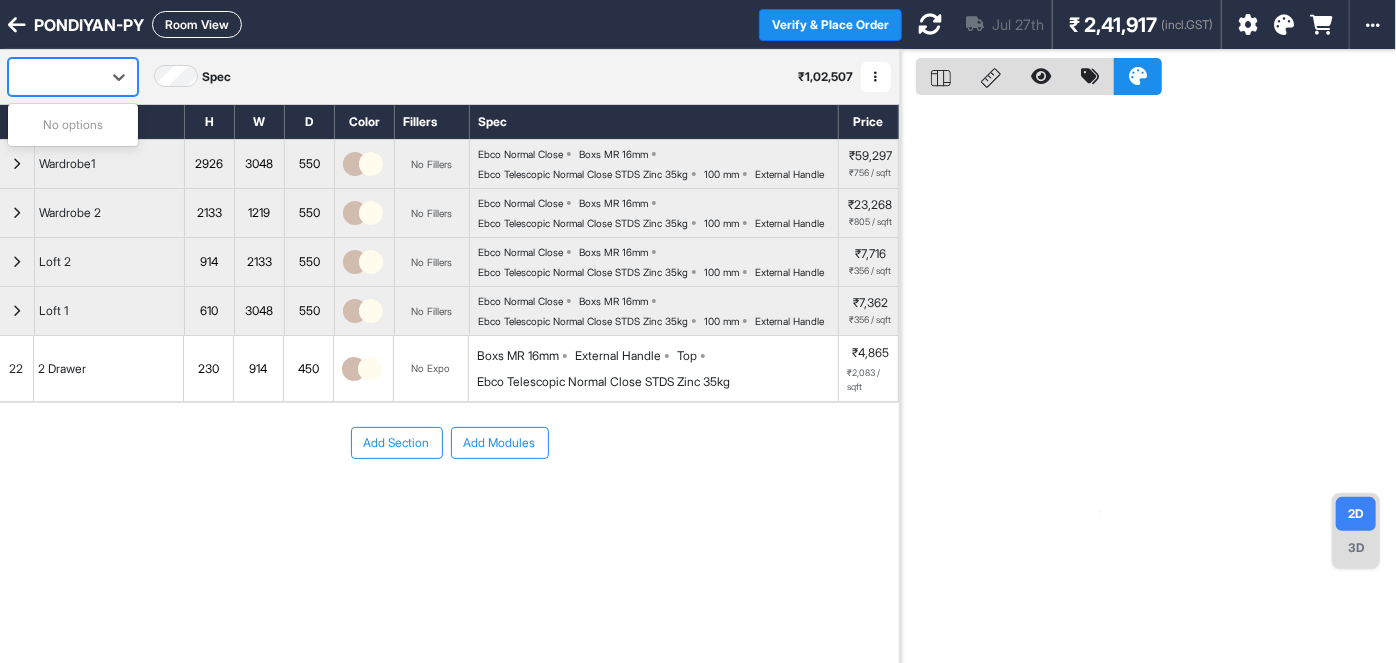 click on "option [object Object], selected. 0 results available for search term BED ROOM2. Use Up and Down to choose options, press Enter to select the currently focused option, press Escape to exit the menu, press Tab to select the option and exit the menu. No options Spec ₹ 1,02,507 Add Room Edit Room Name Delete Room Duplicate Room" at bounding box center (449, 77) 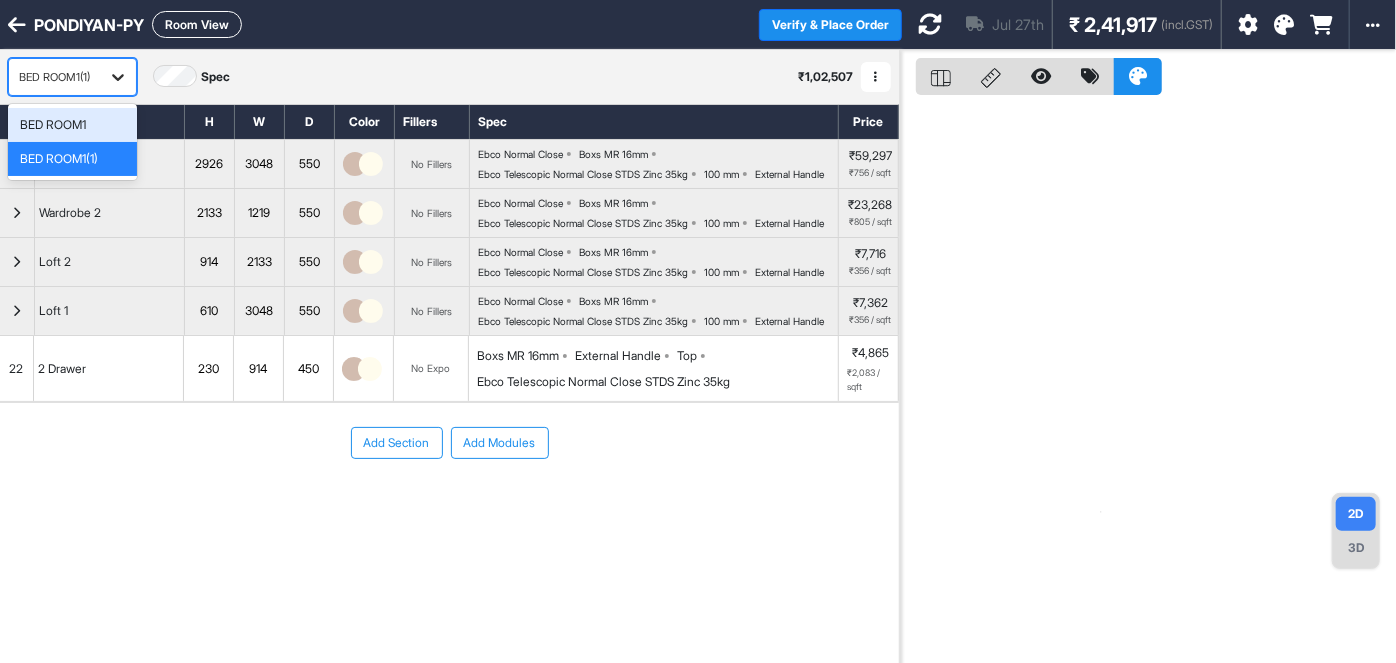 click at bounding box center [118, 77] 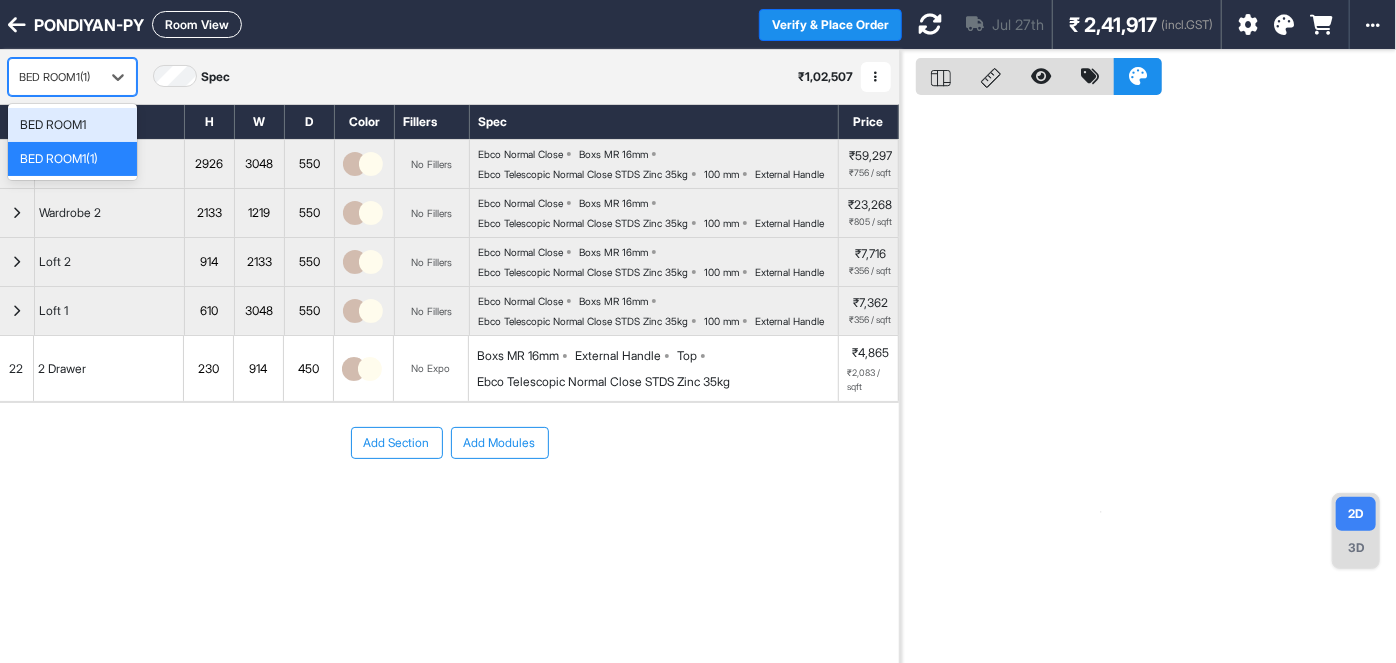 click on "BED ROOM1" at bounding box center (72, 125) 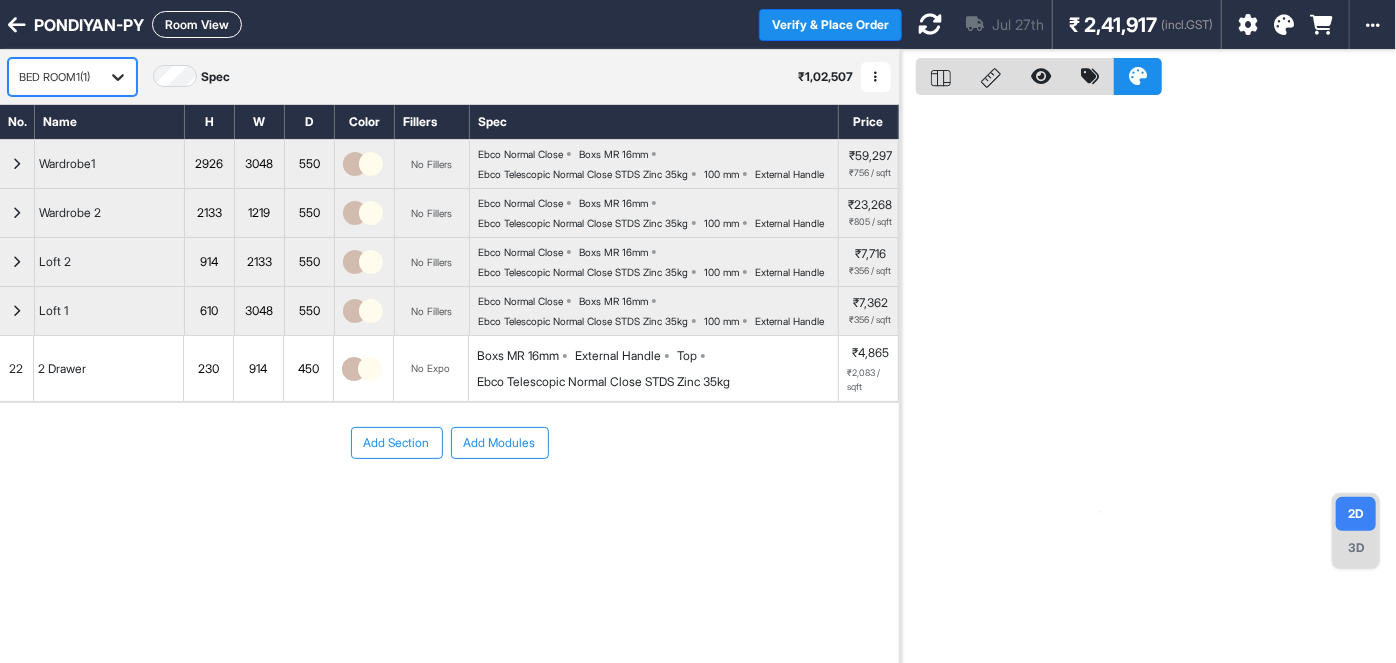 click at bounding box center [118, 77] 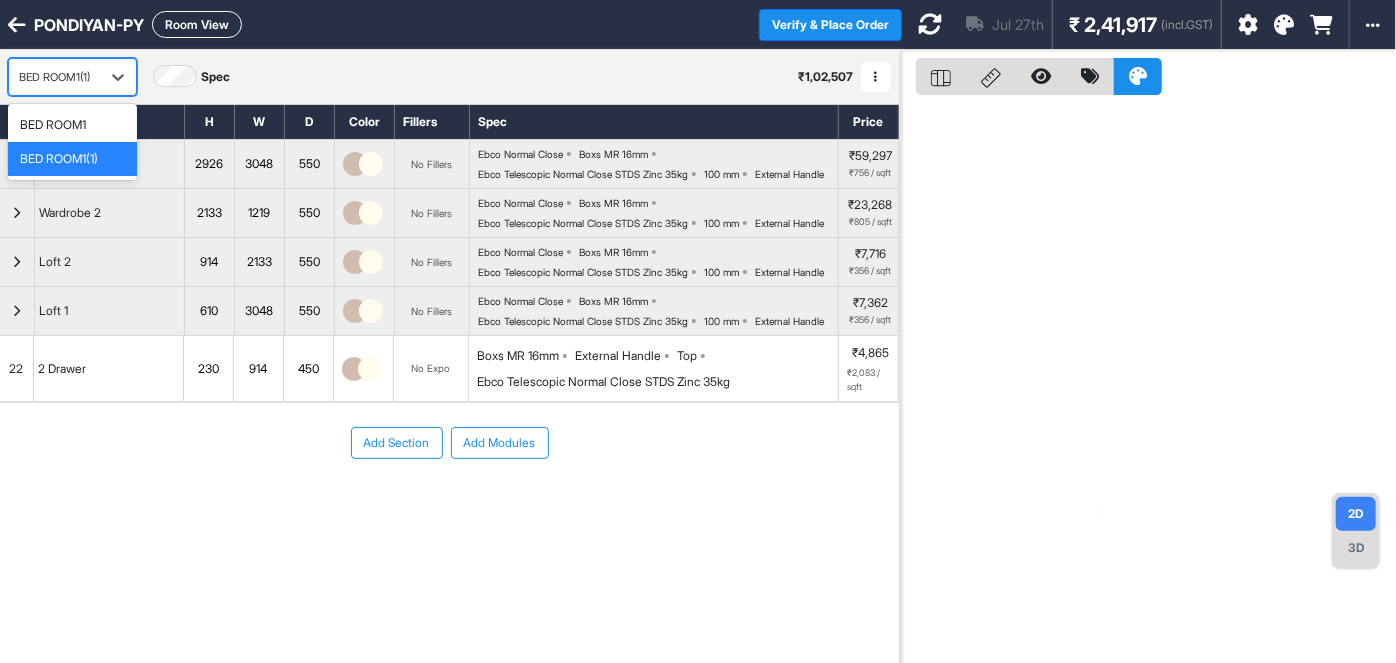 click on "BED ROOM1(1)" at bounding box center (72, 159) 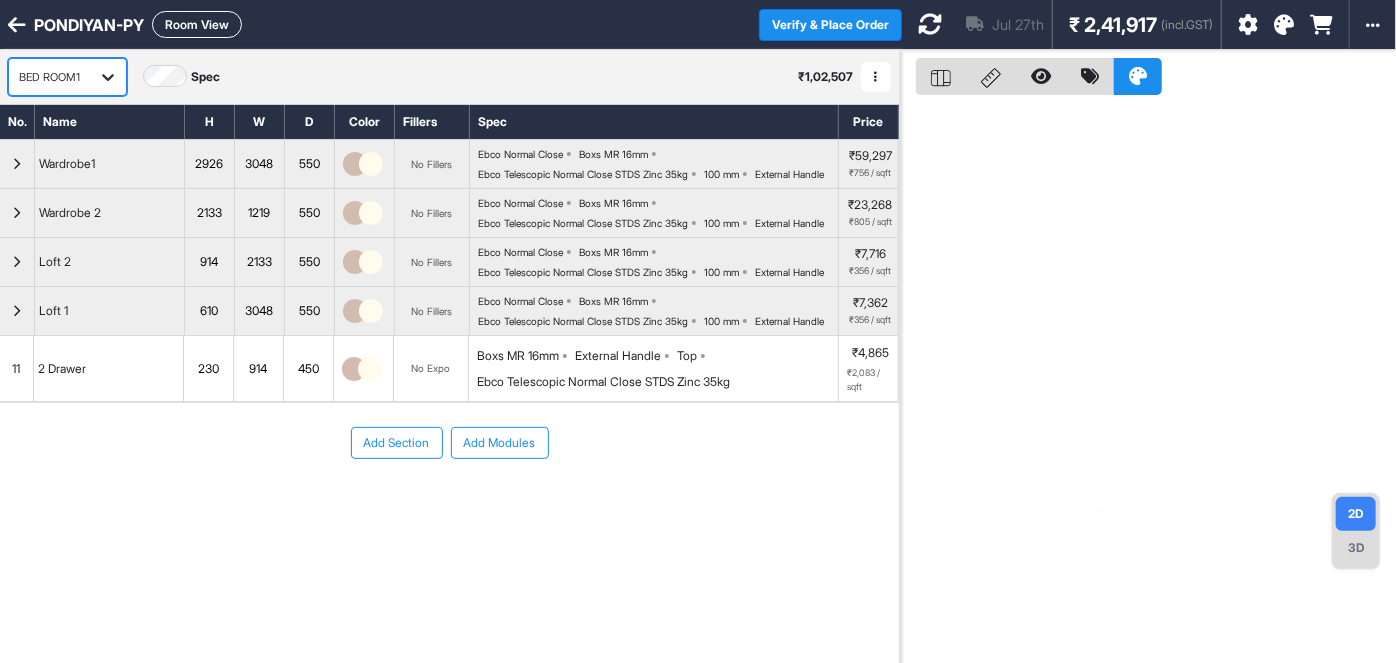 click at bounding box center (108, 77) 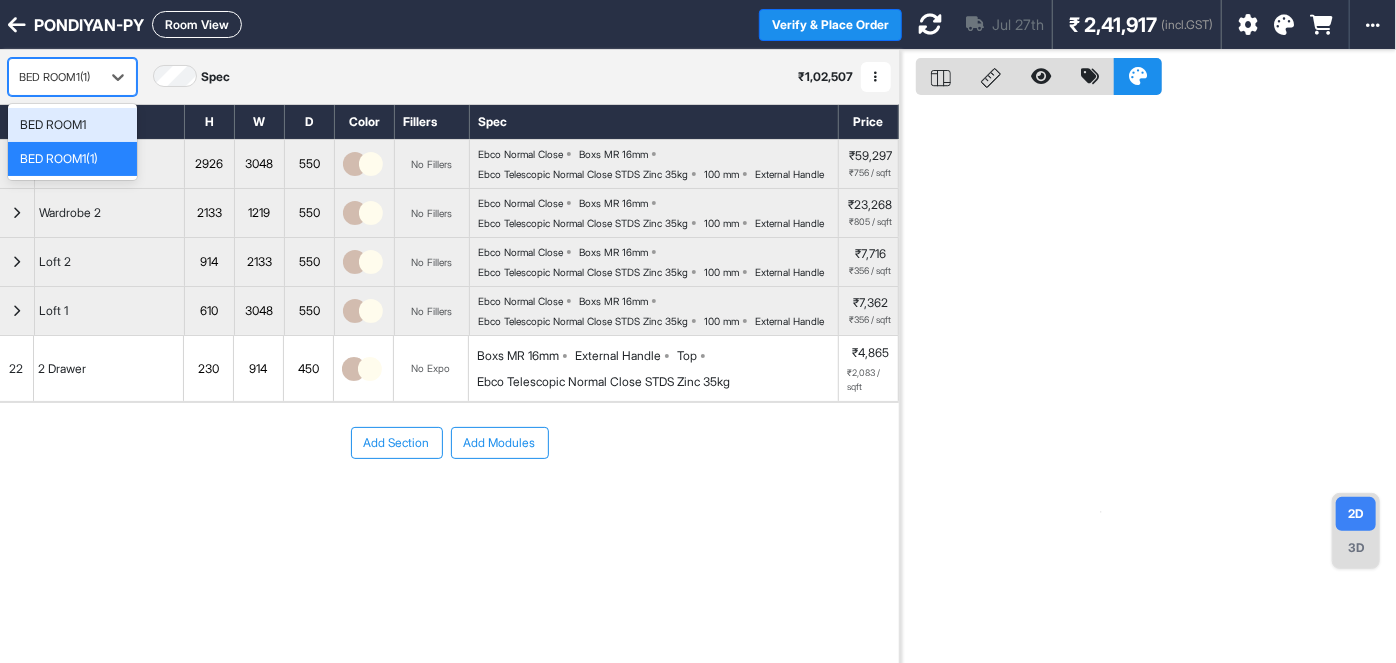 click on "BED ROOM1(1)" at bounding box center (54, 77) 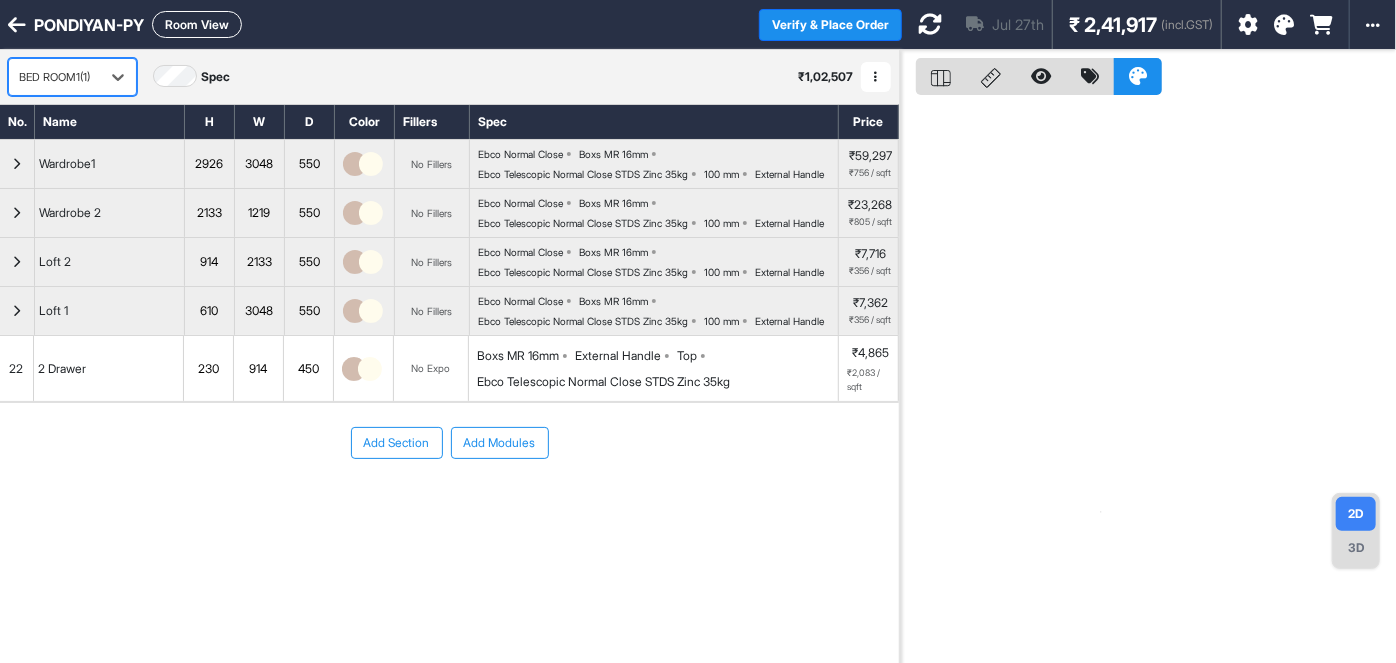 click on "BED ROOM1(1)" at bounding box center (54, 77) 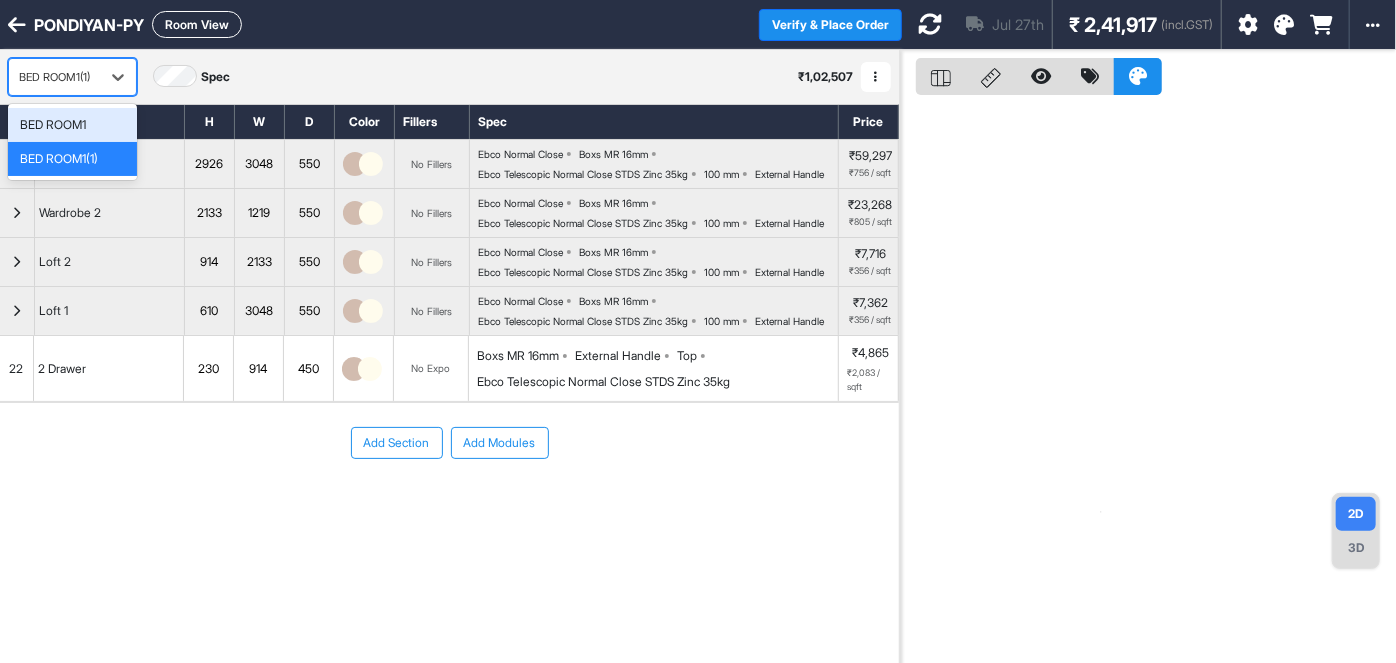 click on "BED ROOM1(1)" at bounding box center [54, 77] 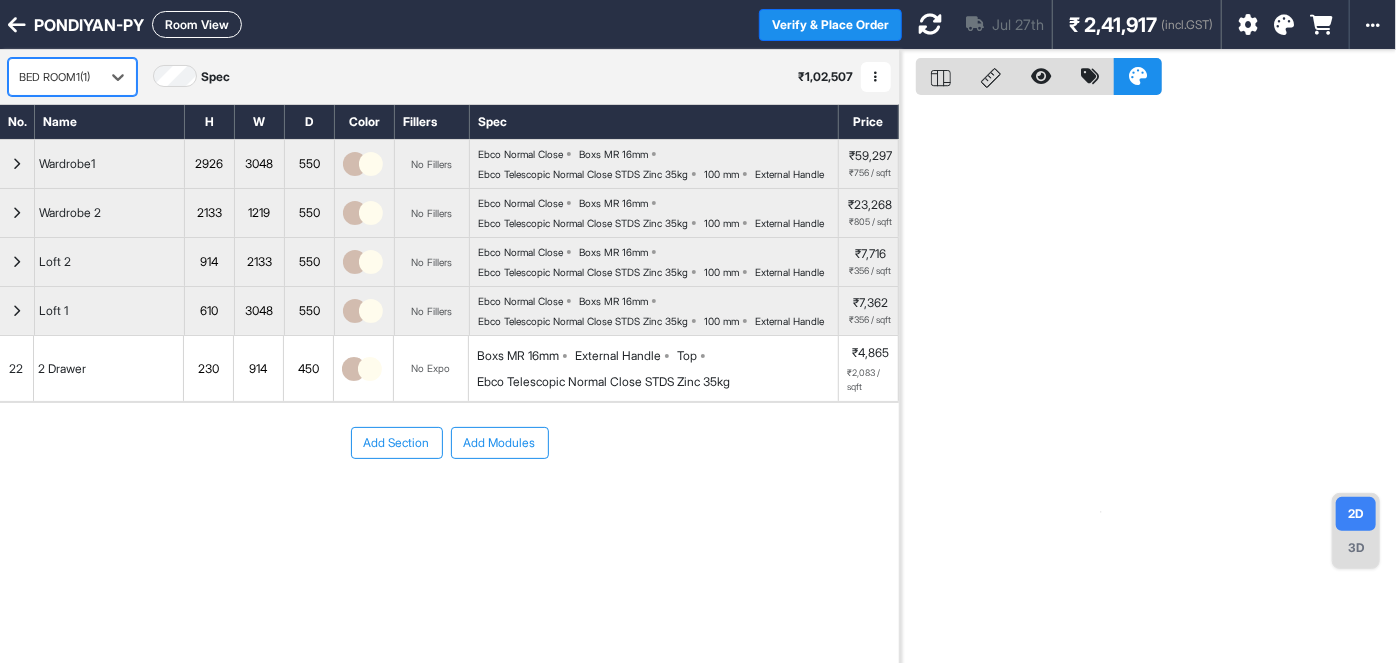 click on "BED ROOM1(1)" at bounding box center [54, 77] 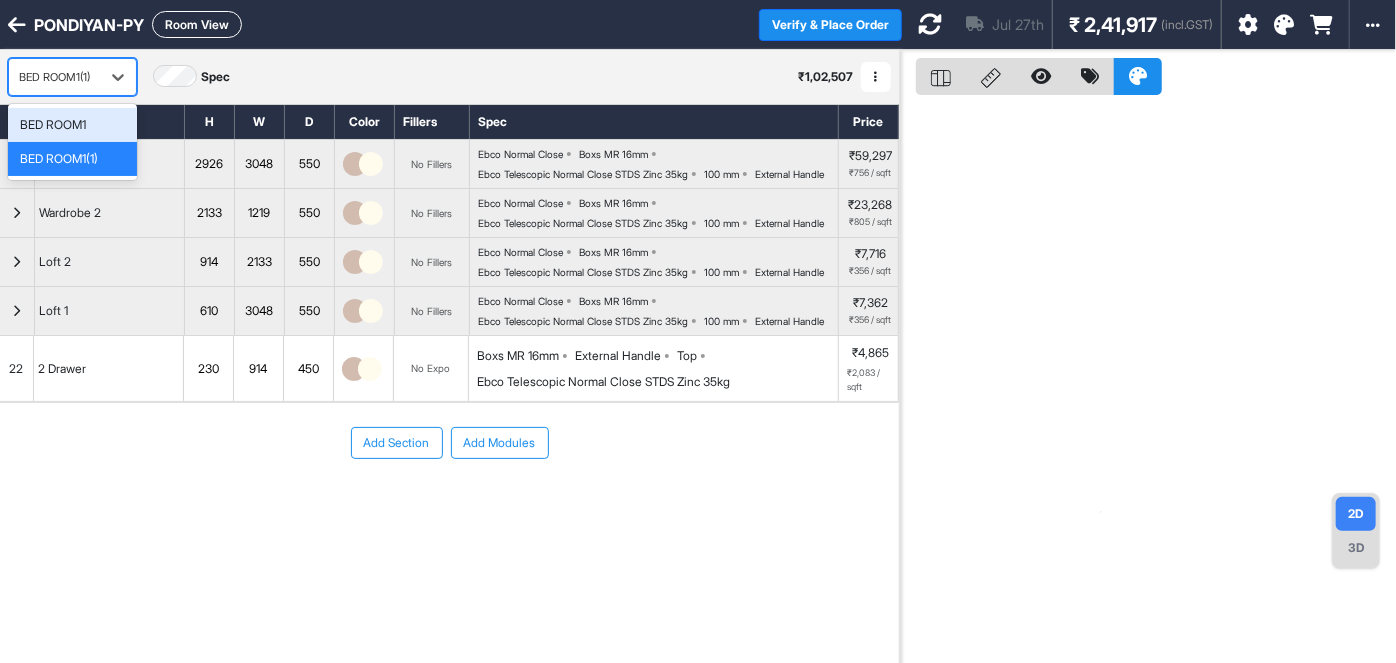 click on "BED ROOM1(1)" at bounding box center (54, 77) 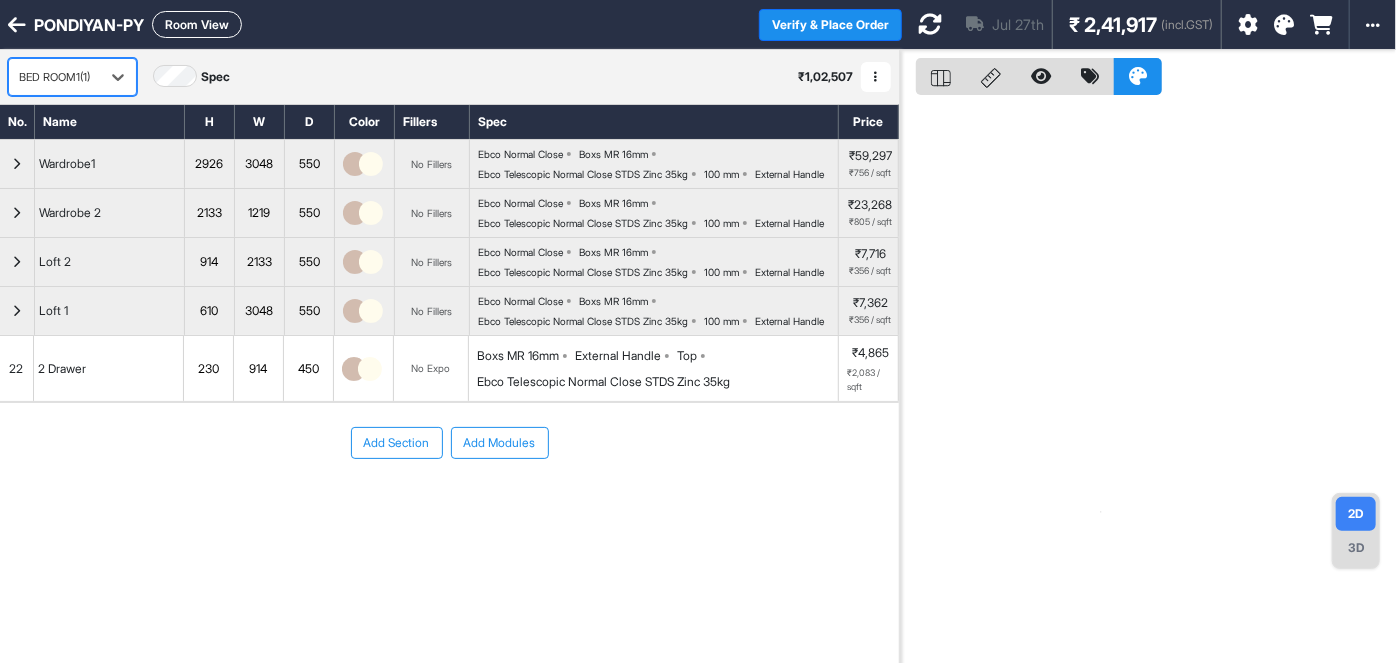 click on "BED ROOM1(1)" at bounding box center (54, 77) 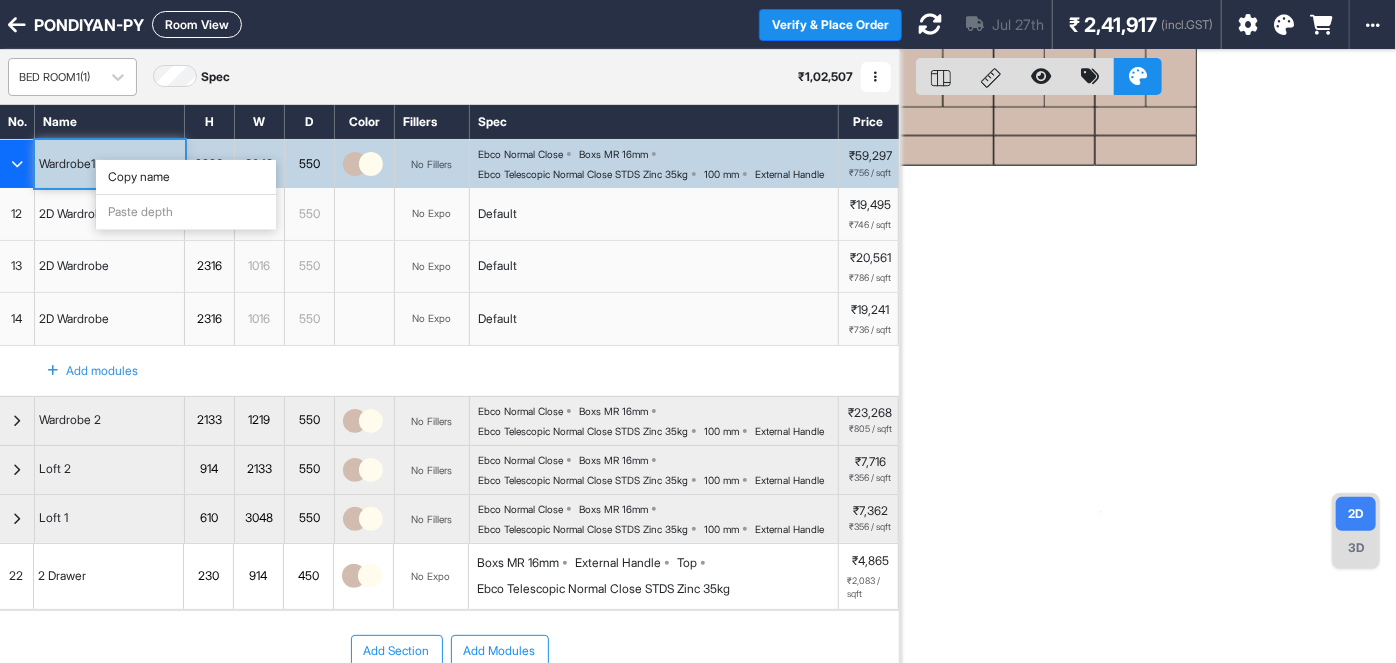 click on "BED ROOM1(1)" at bounding box center [54, 77] 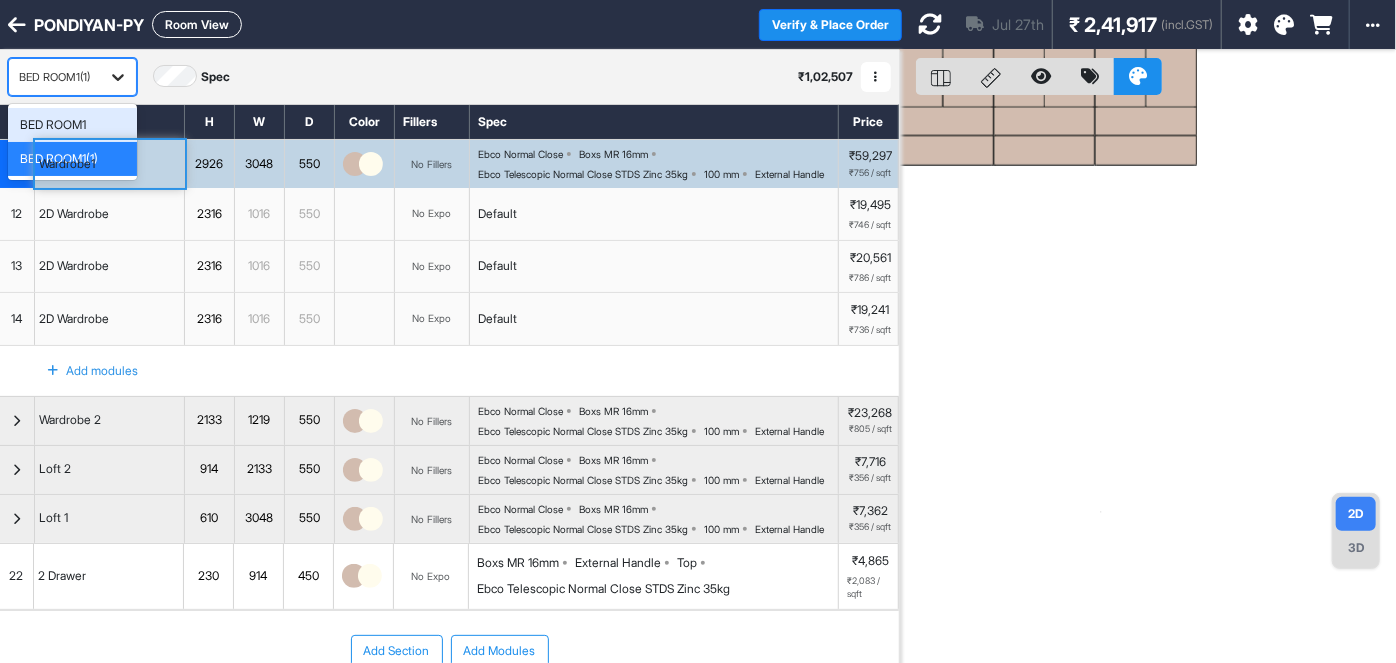 click at bounding box center (118, 77) 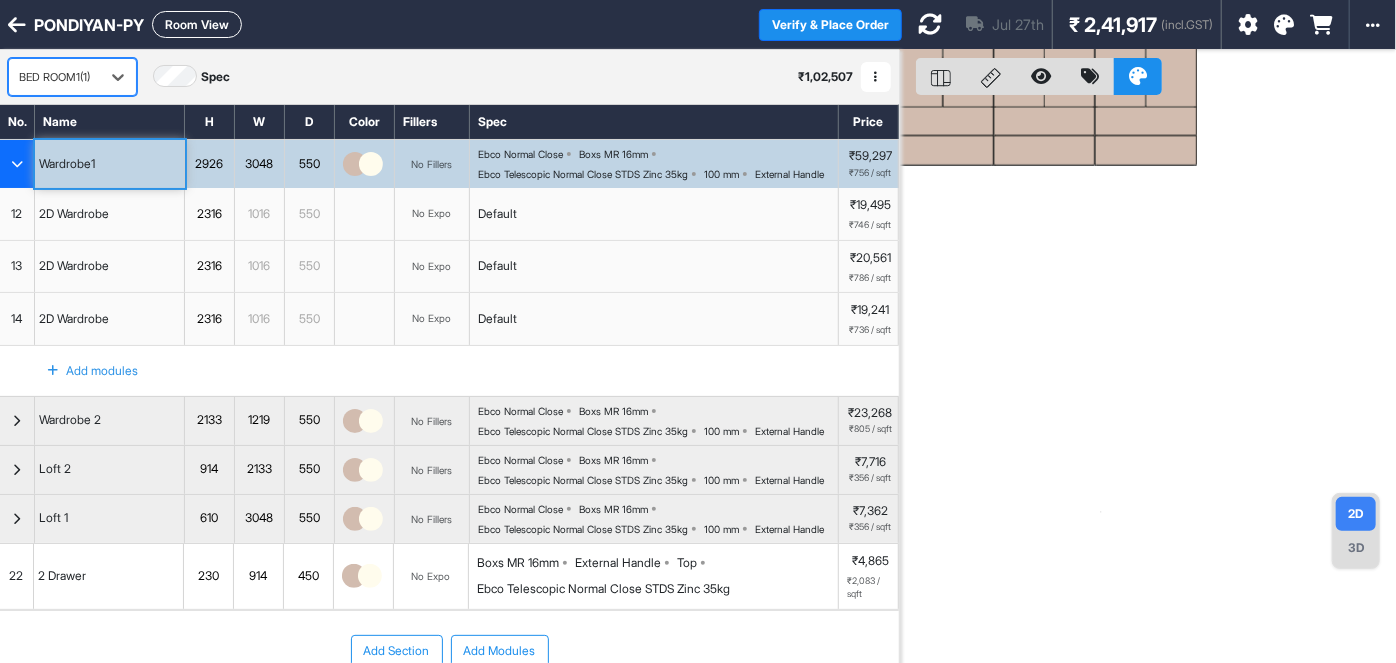 click at bounding box center (1148, 381) 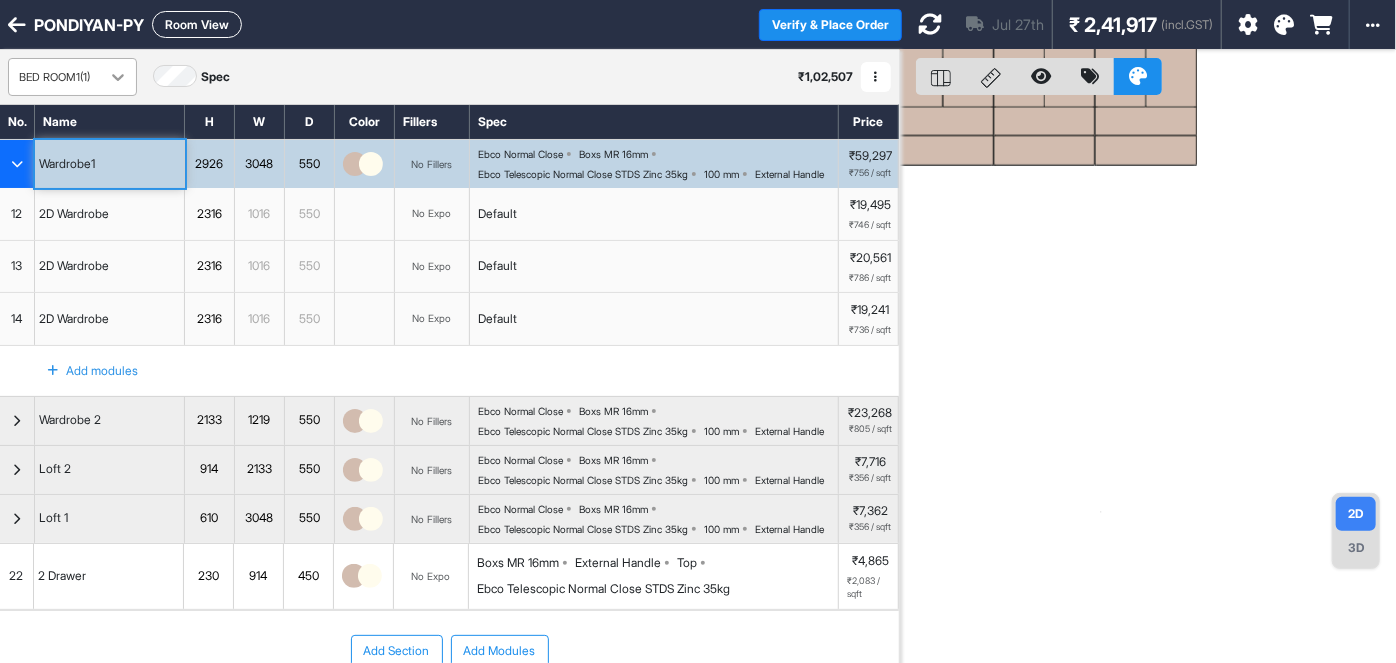 click 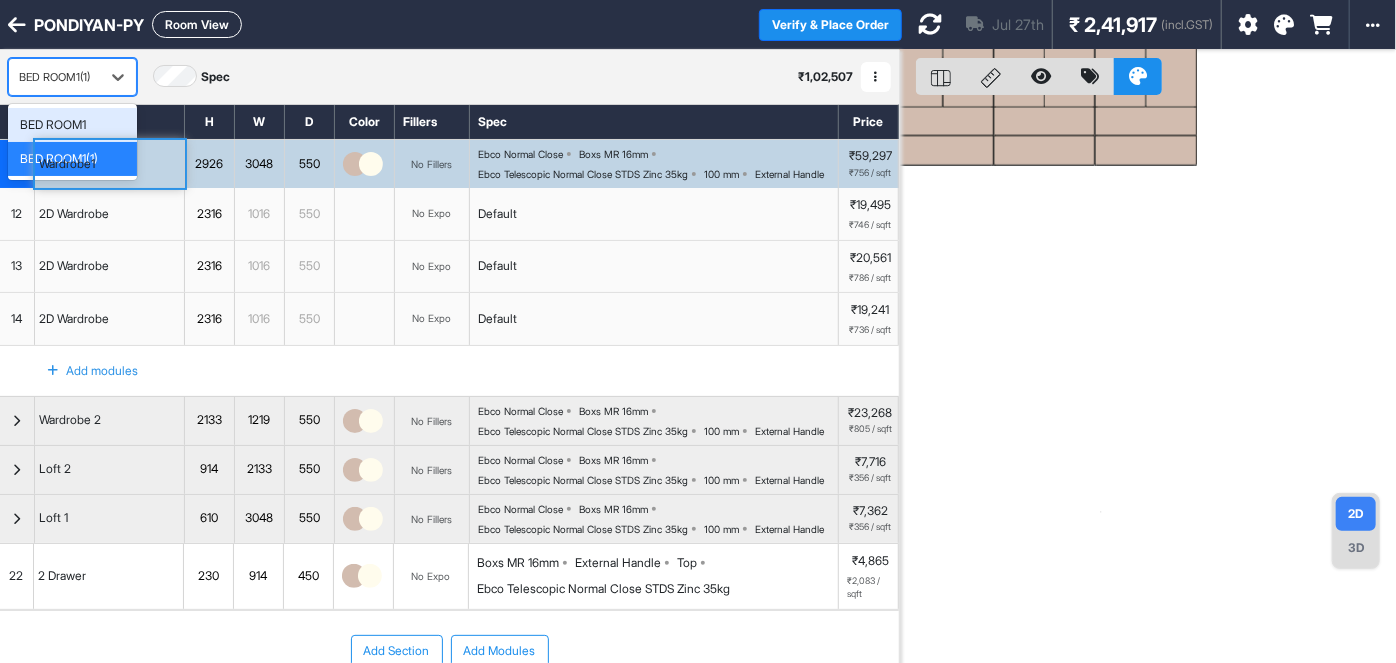 click on "BED ROOM1" at bounding box center (72, 125) 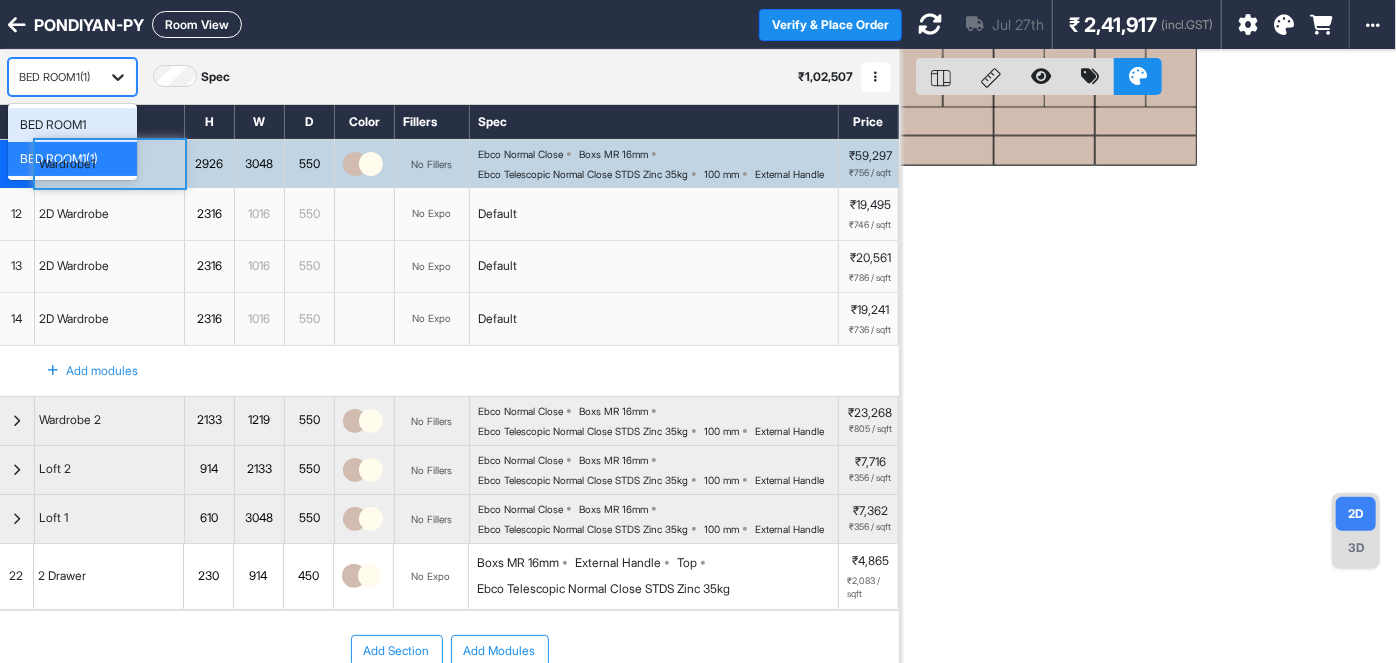 click at bounding box center (118, 77) 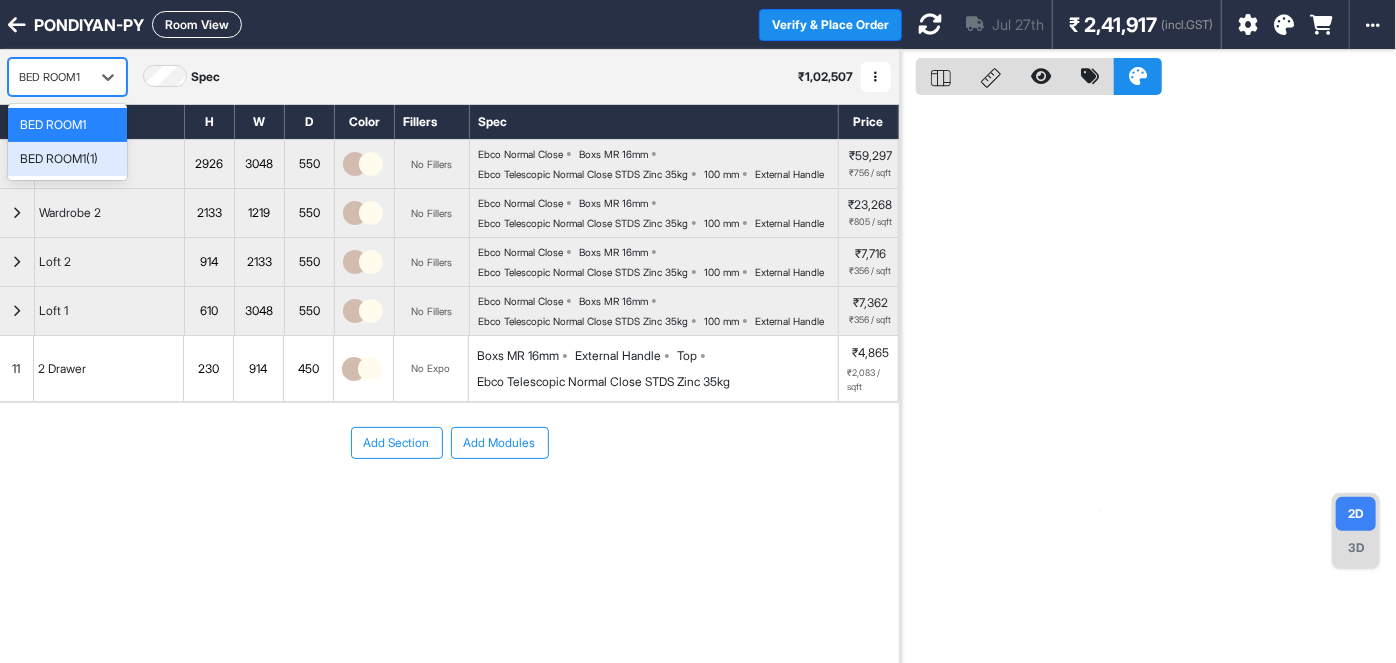 click on "BED ROOM1(1)" at bounding box center [59, 159] 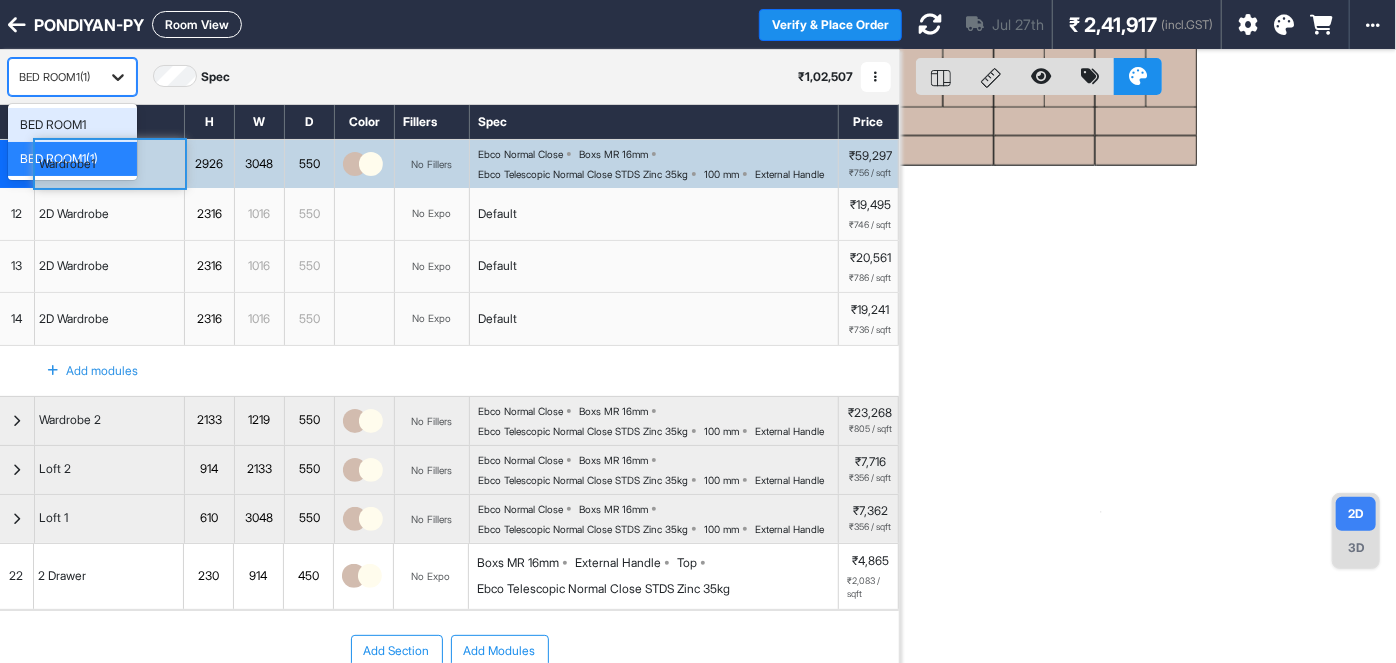 click 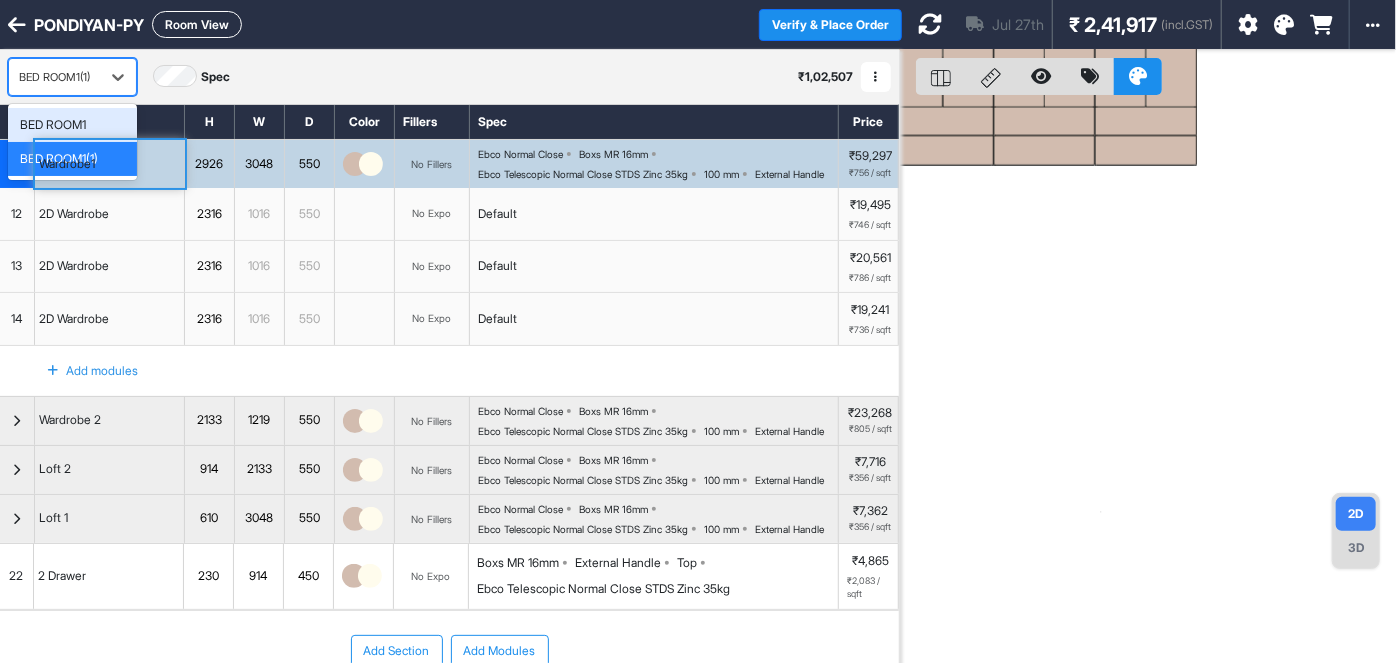 click at bounding box center [1148, 381] 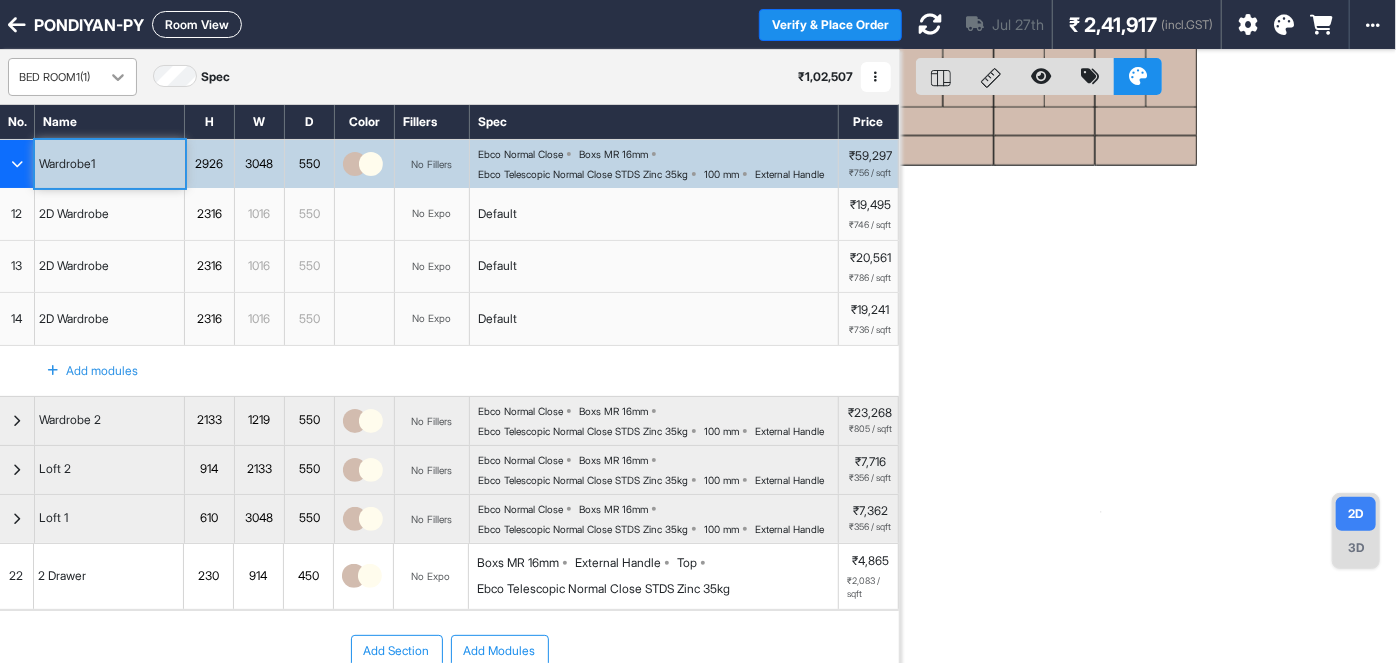 click 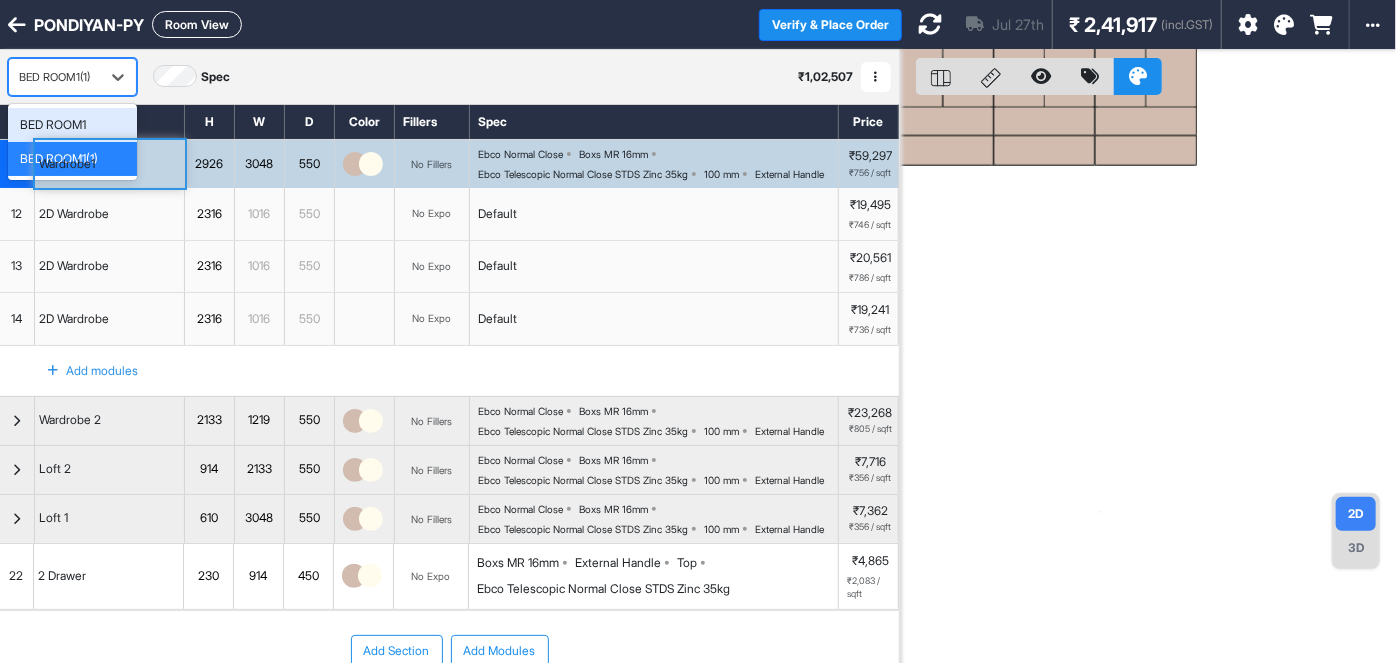 click on "BED ROOM1" at bounding box center [72, 125] 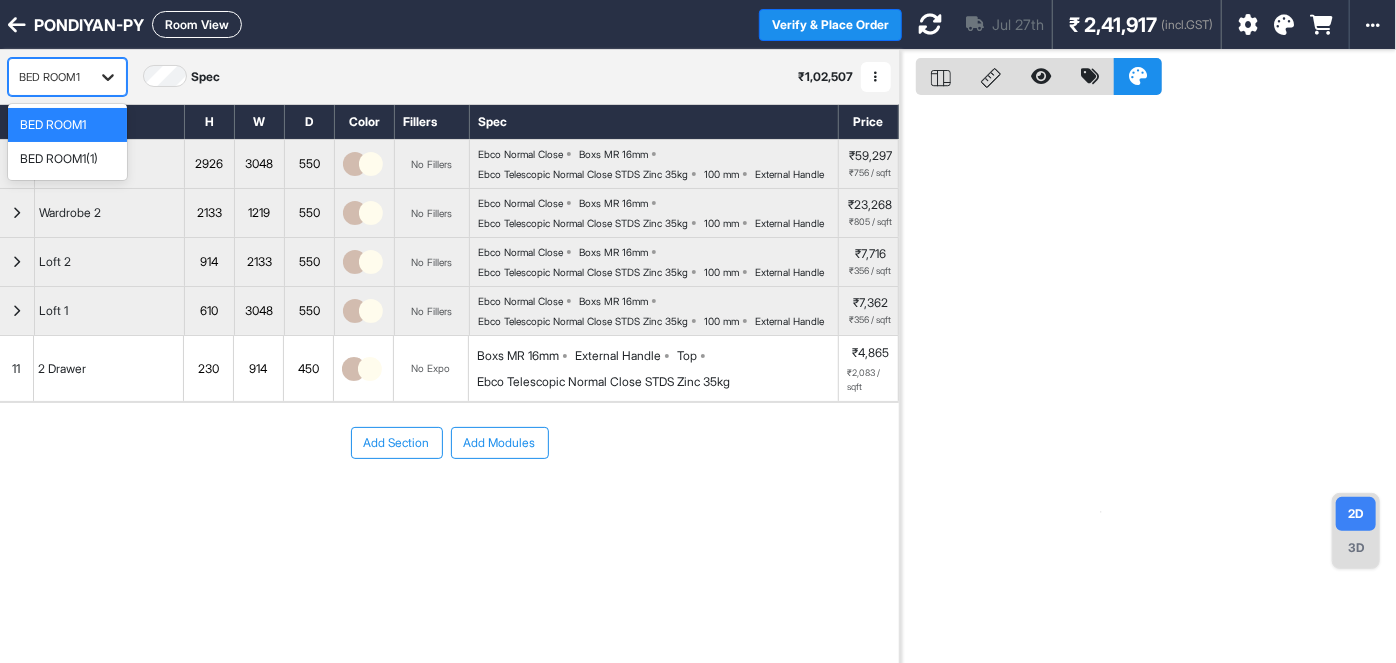 click 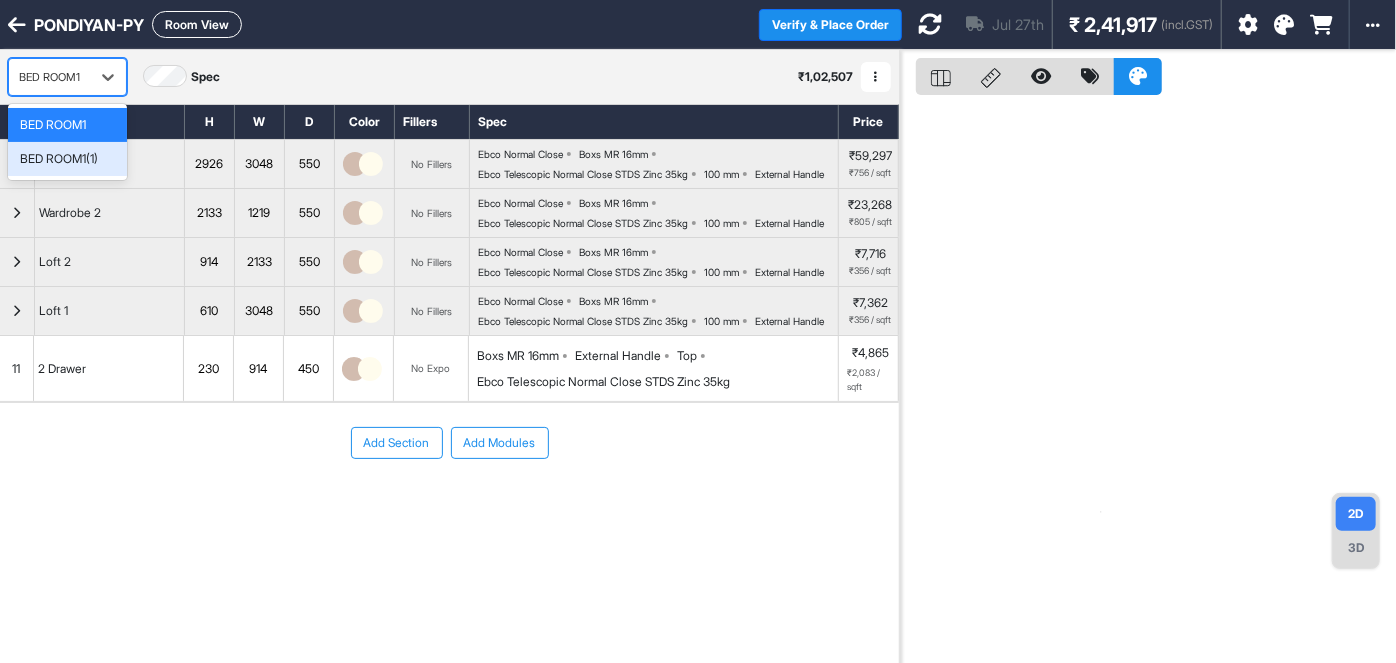 click on "BED ROOM1(1)" at bounding box center [67, 159] 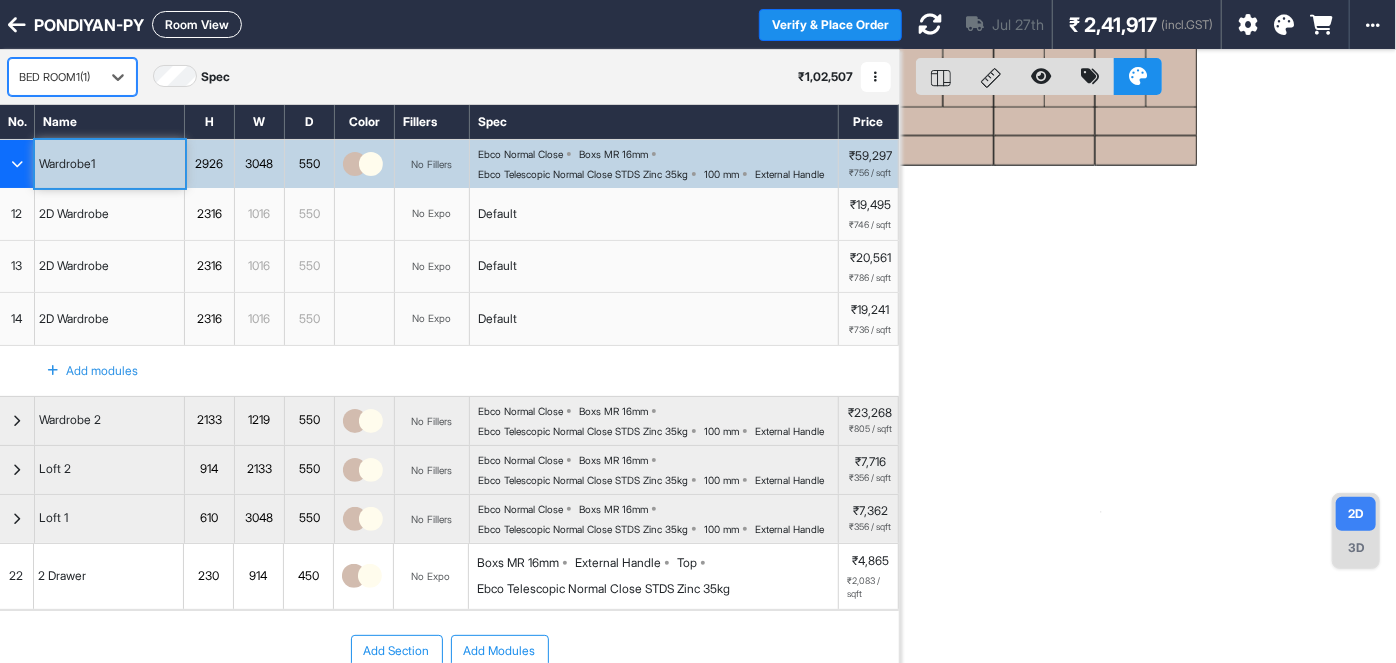 click at bounding box center [1148, 381] 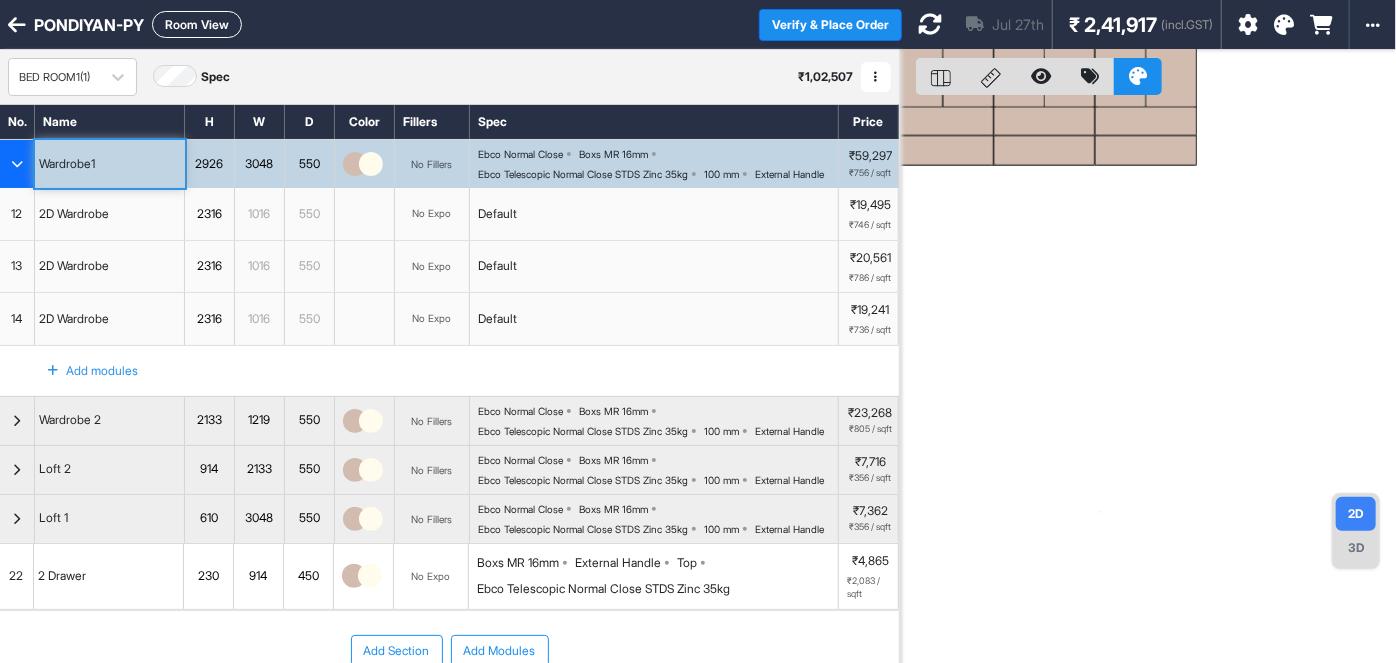 click at bounding box center (876, 77) 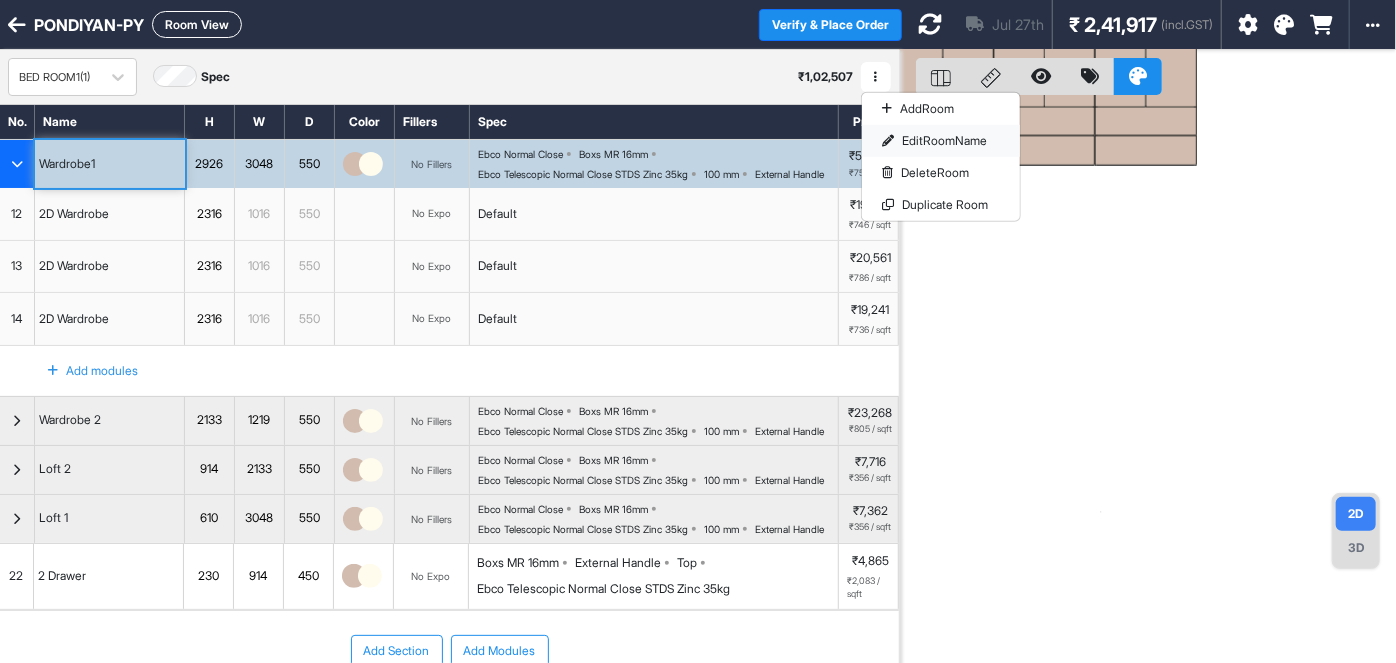click on "Edit  Room  Name" at bounding box center (941, 141) 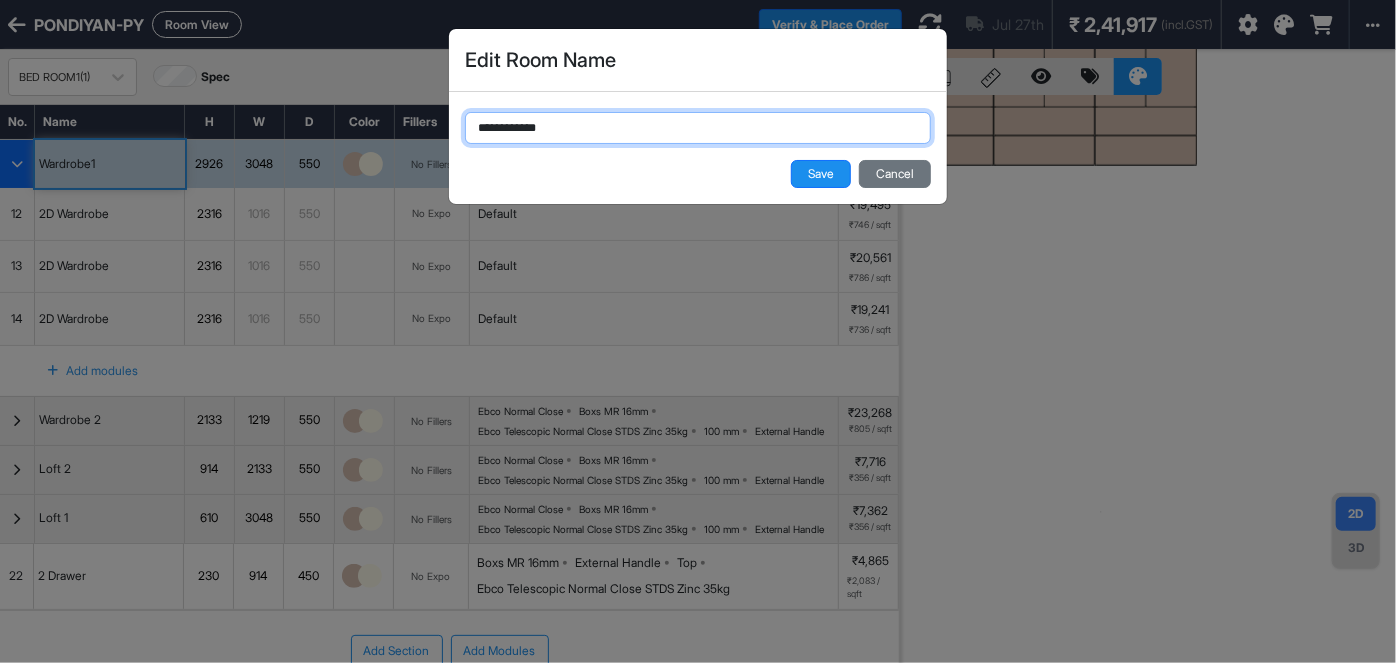 click on "**********" at bounding box center [698, 128] 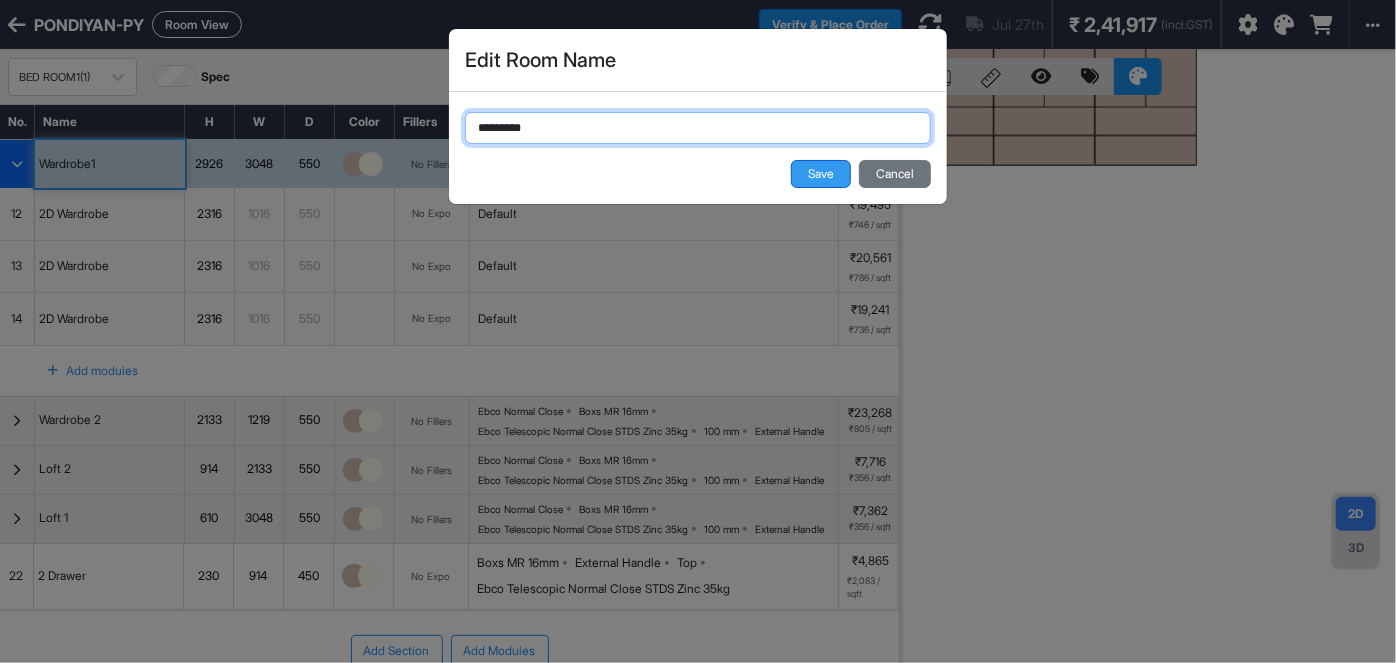 type on "*********" 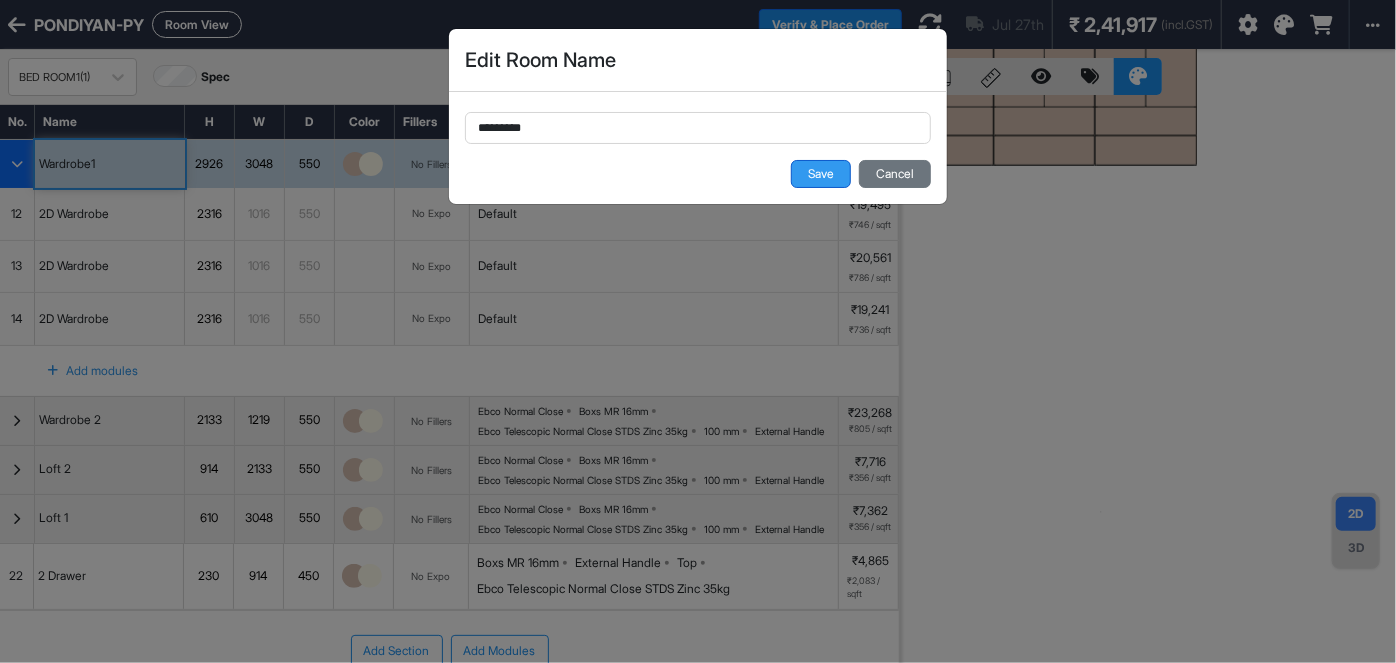 click on "Save" at bounding box center [821, 174] 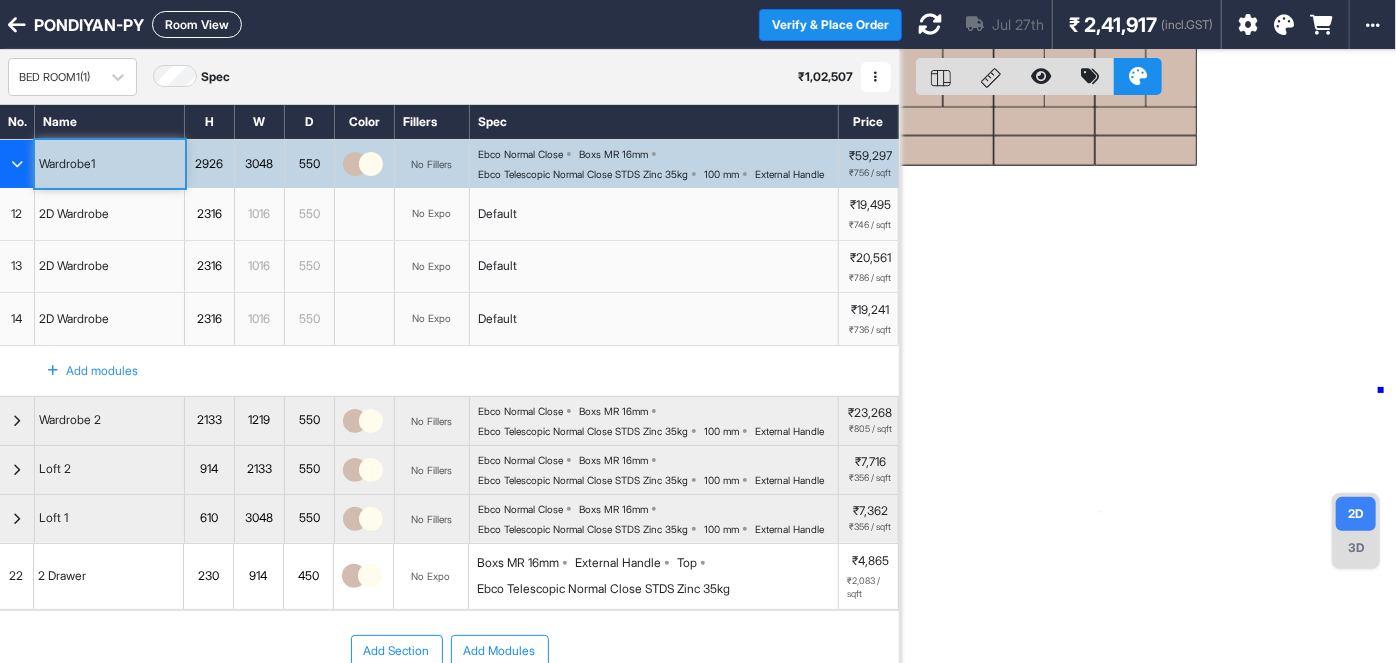 click at bounding box center [1148, 381] 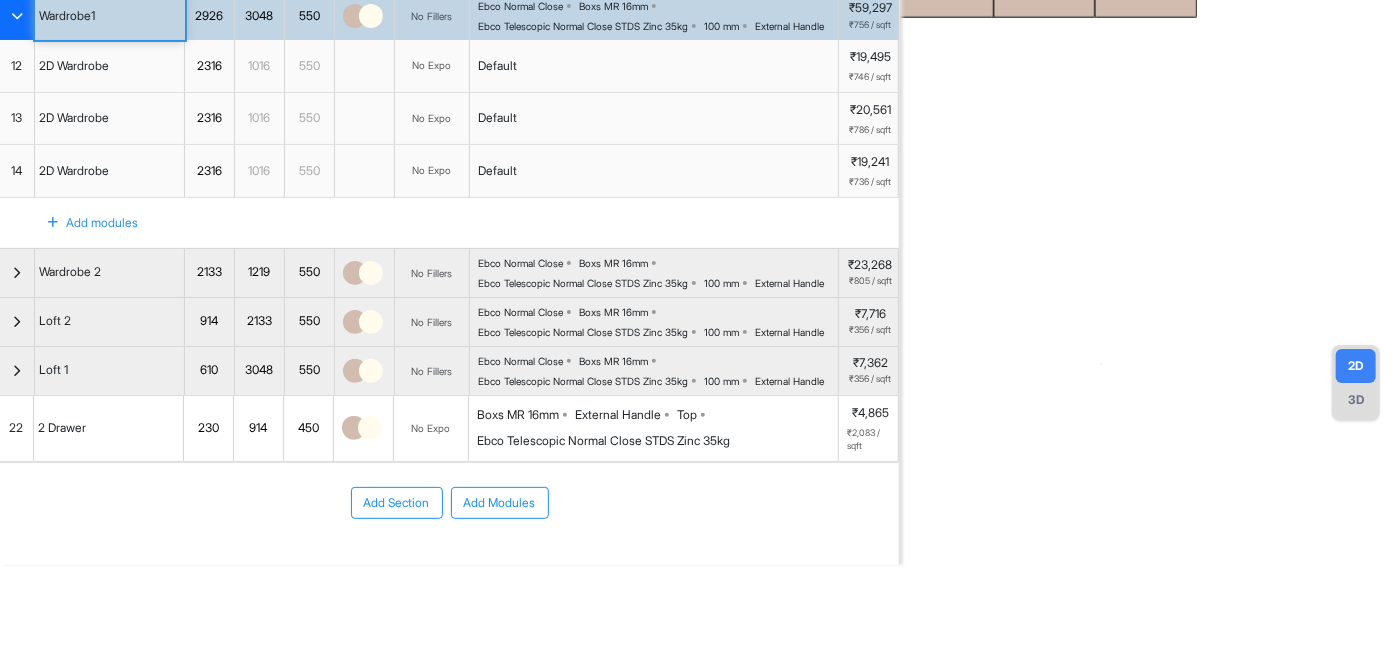 click on "Add Section Add Modules" at bounding box center (449, 503) 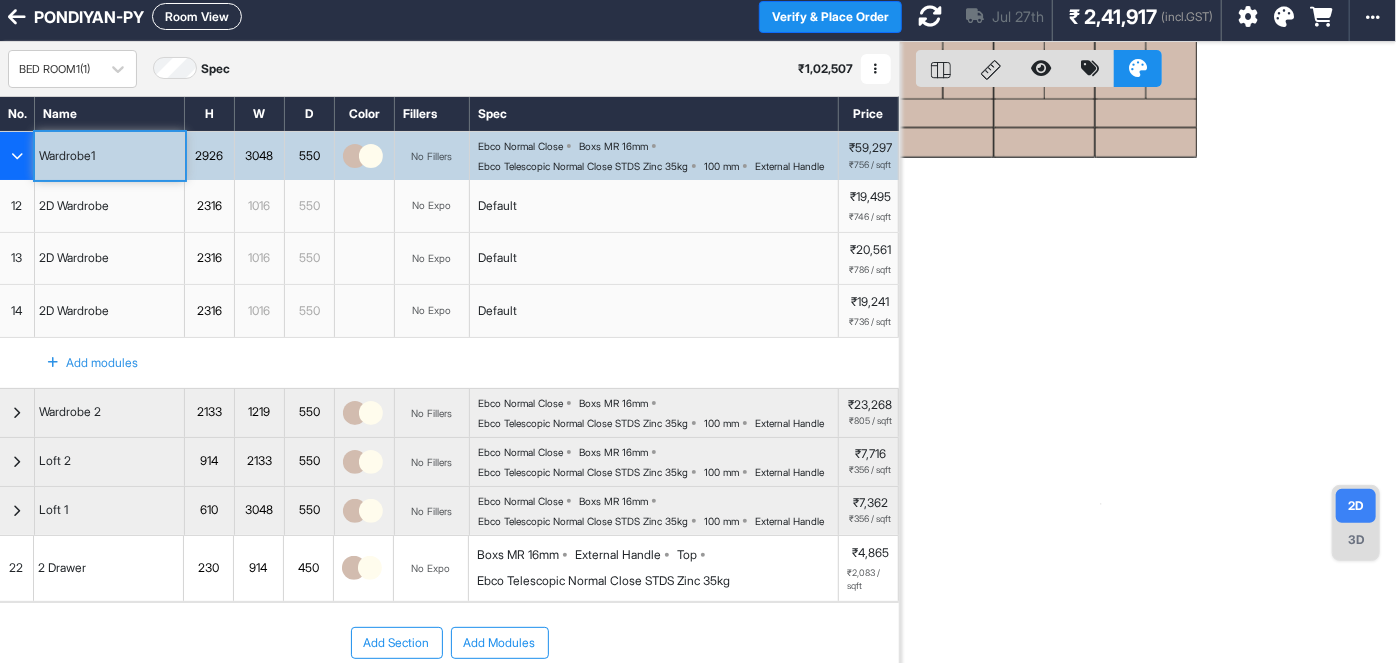 scroll, scrollTop: 0, scrollLeft: 0, axis: both 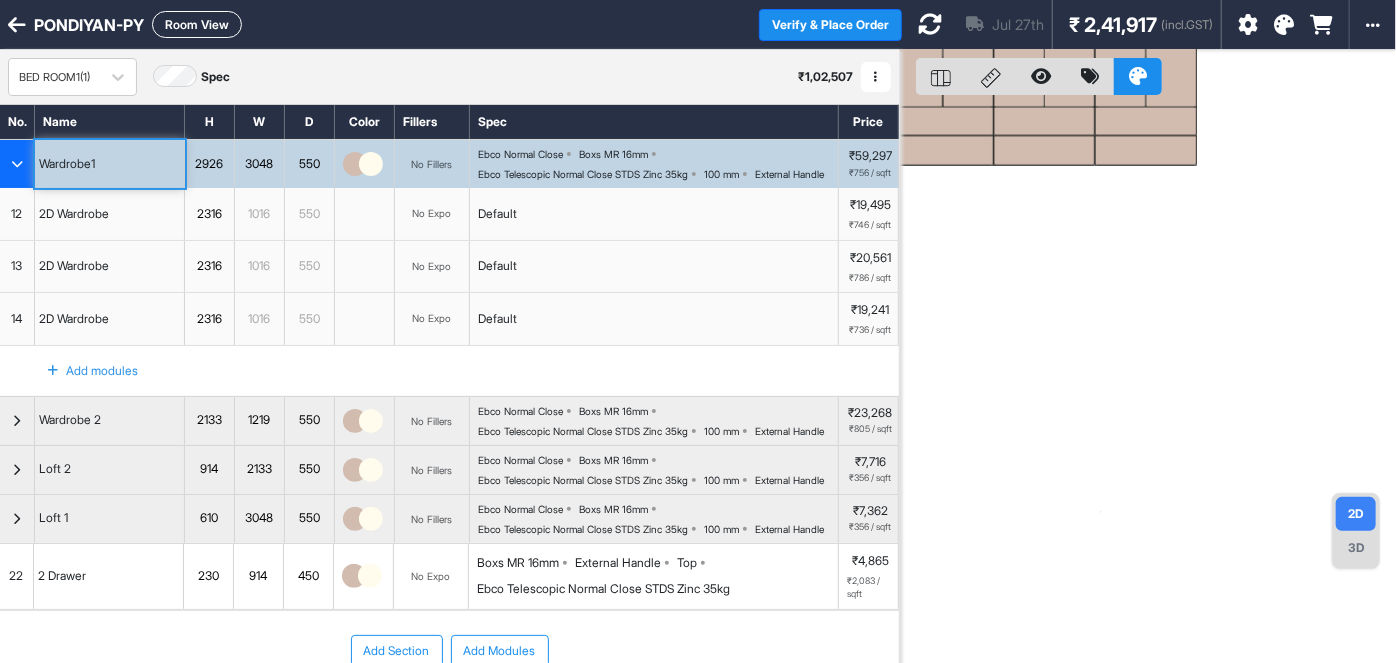 click at bounding box center [1148, 381] 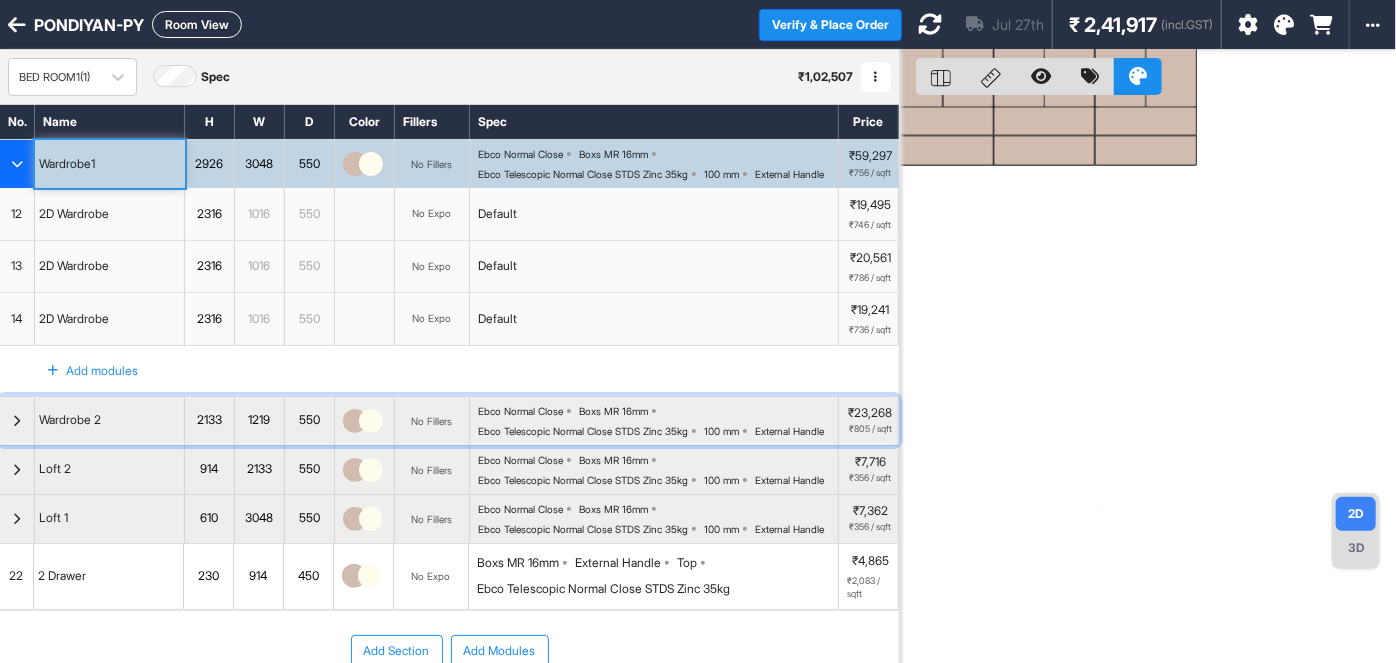 click at bounding box center [17, 421] 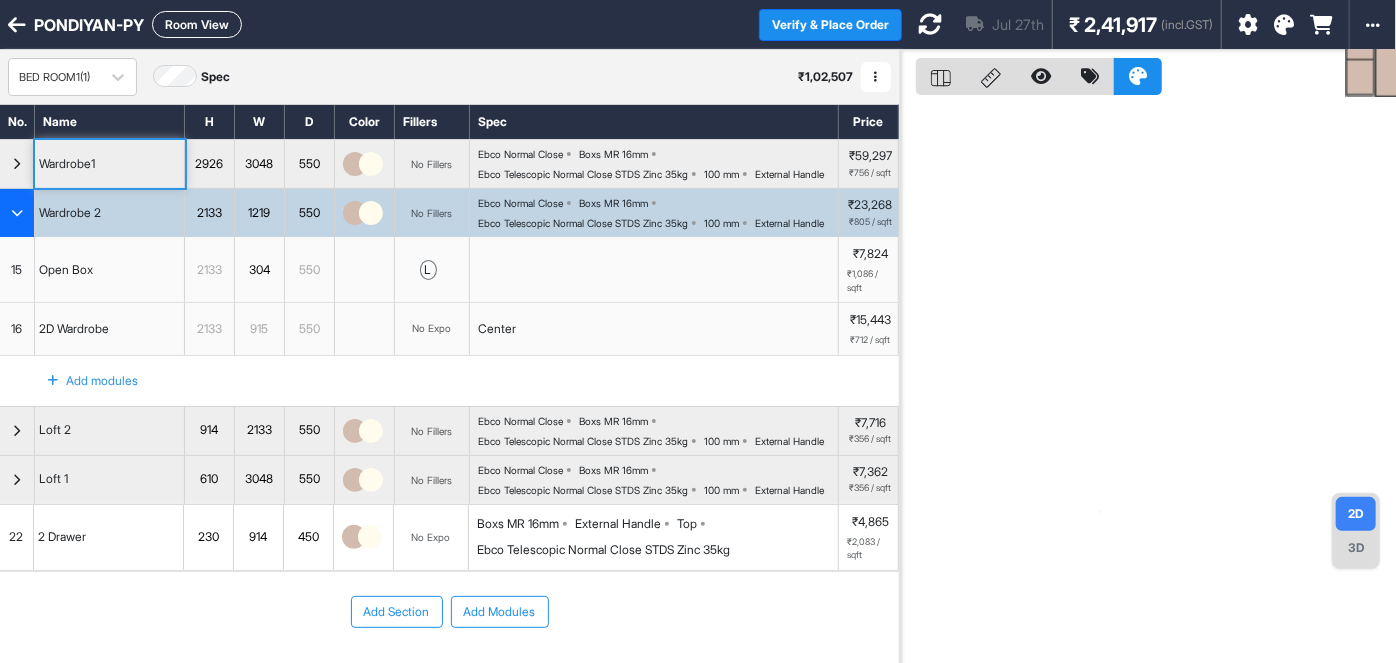 click on "Room View" at bounding box center (197, 24) 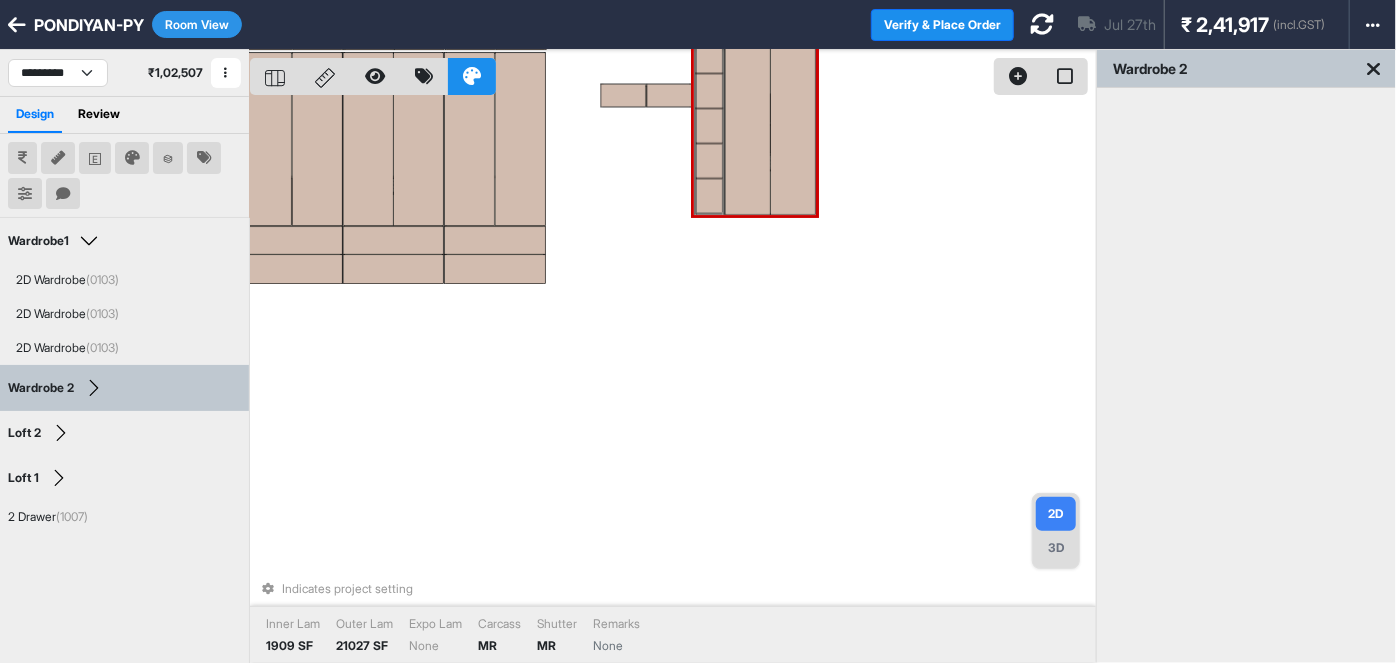 click on "Room View" at bounding box center [197, 24] 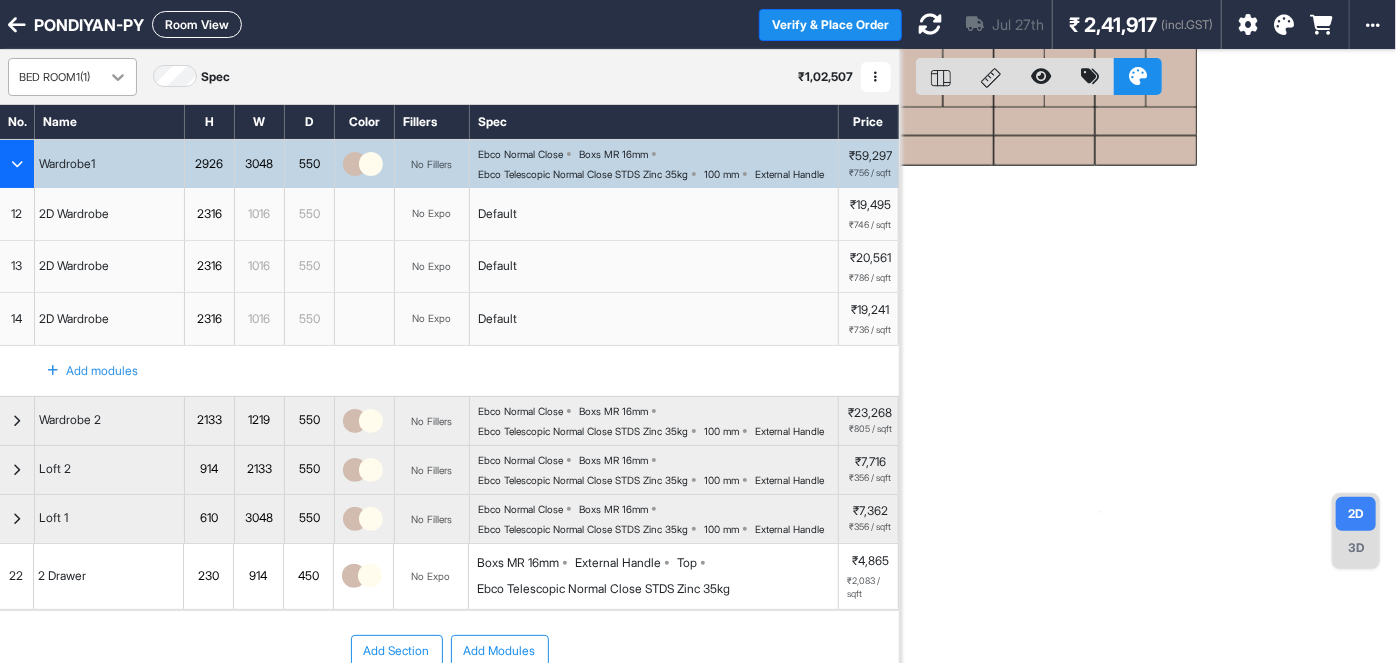 click at bounding box center [118, 77] 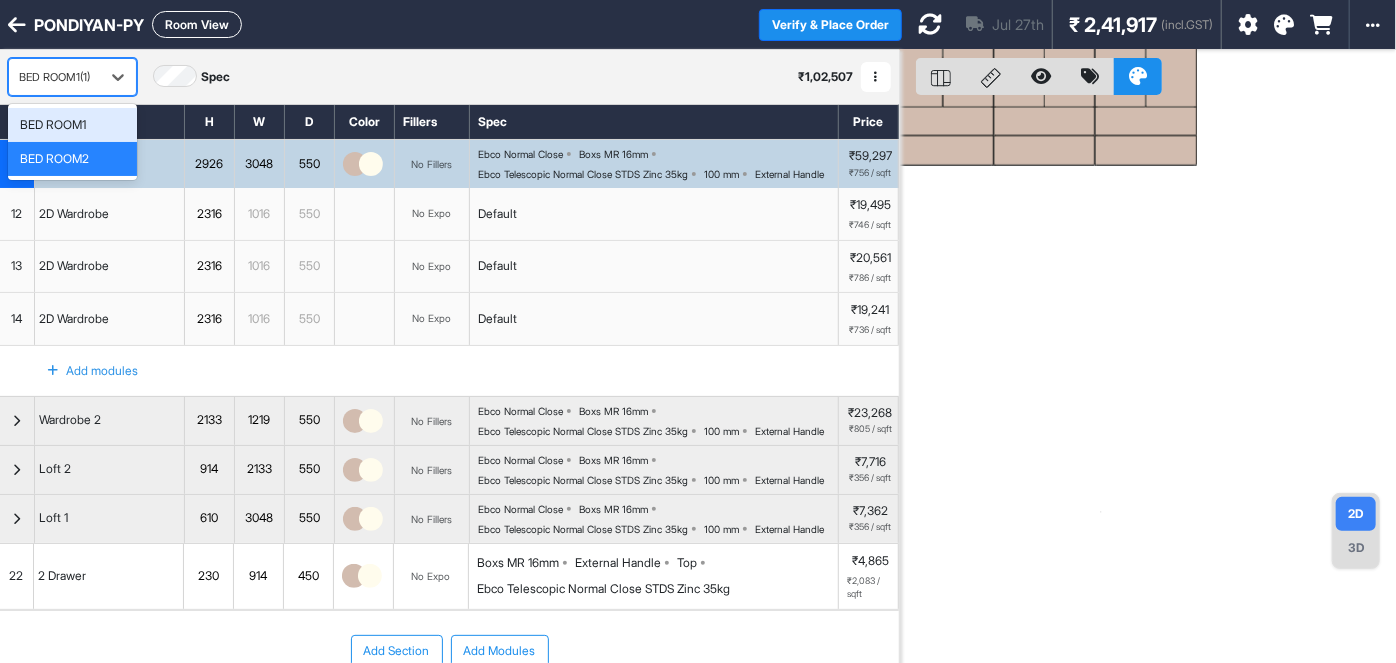 click on "BED ROOM1" at bounding box center [72, 125] 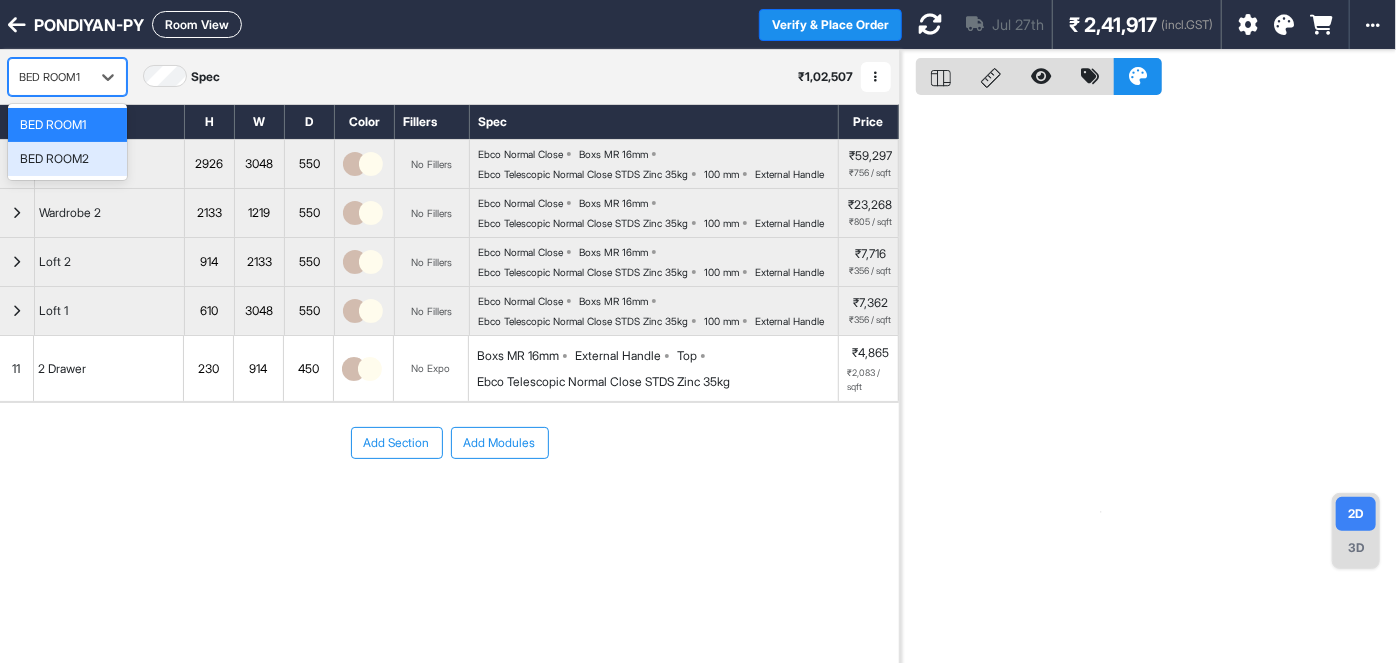 click on "BED ROOM2" at bounding box center (67, 159) 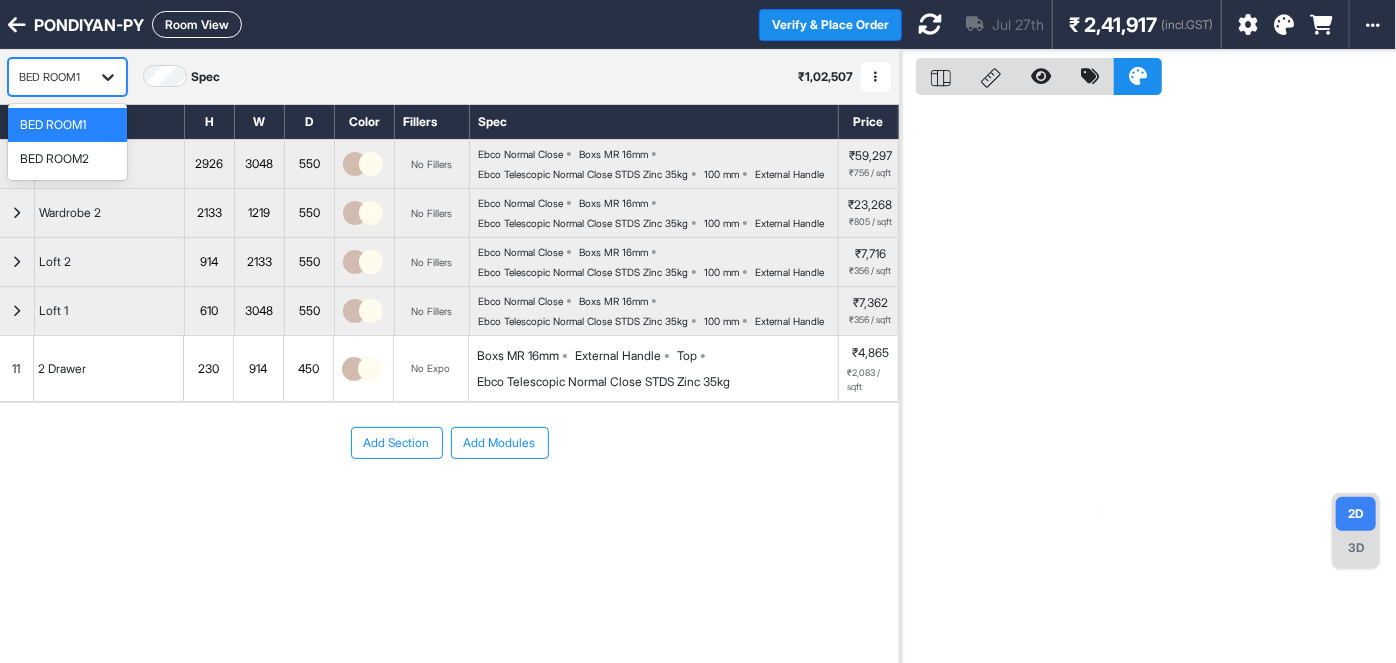 click at bounding box center (108, 77) 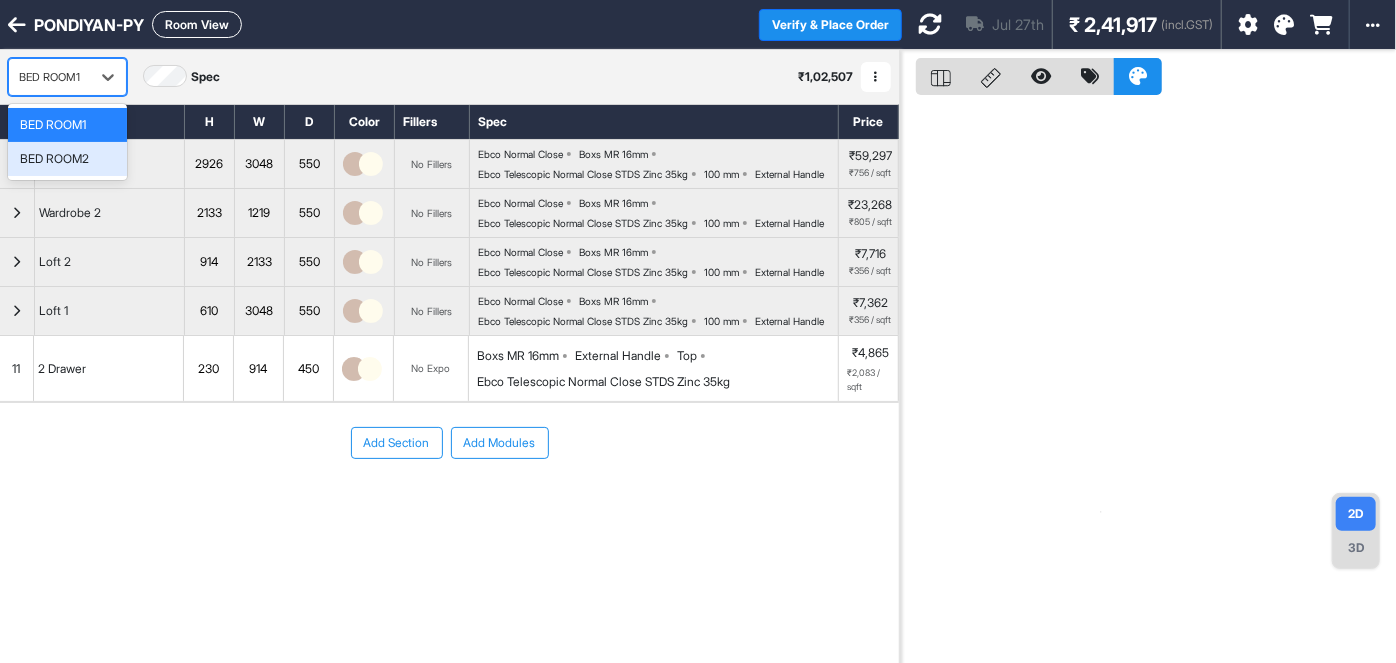 click on "BED ROOM2" at bounding box center [67, 159] 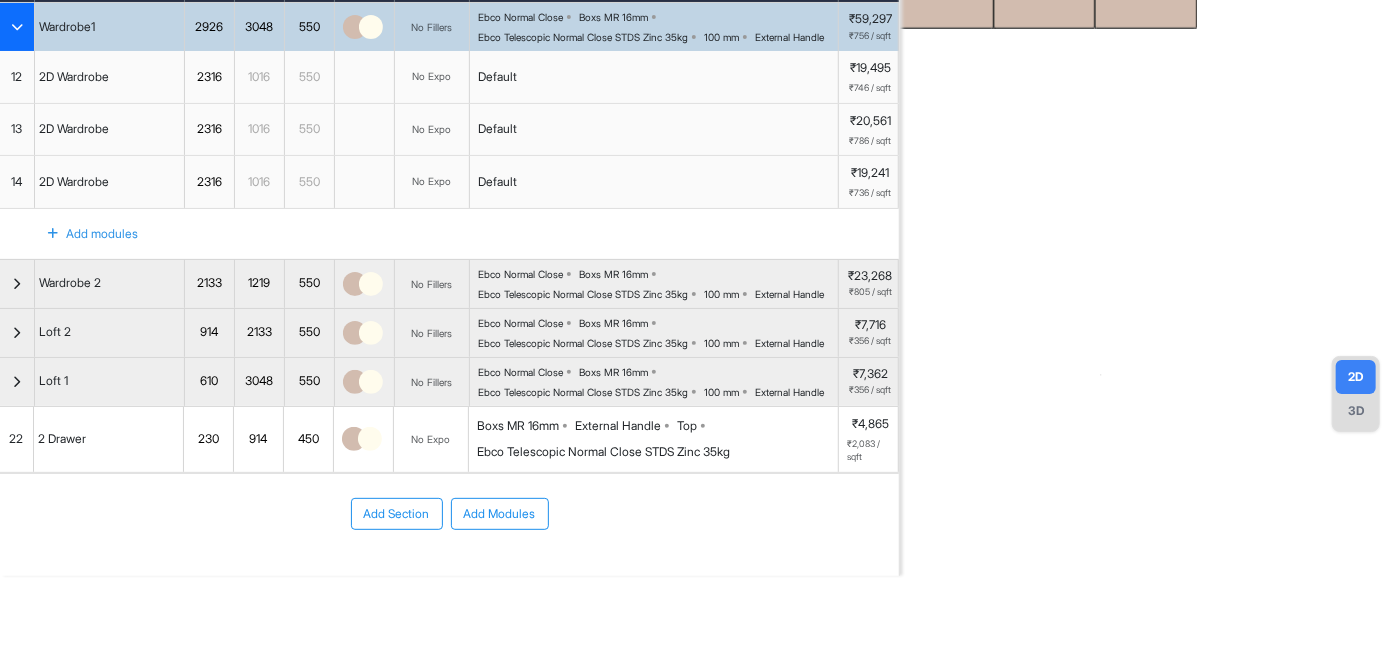 scroll, scrollTop: 181, scrollLeft: 0, axis: vertical 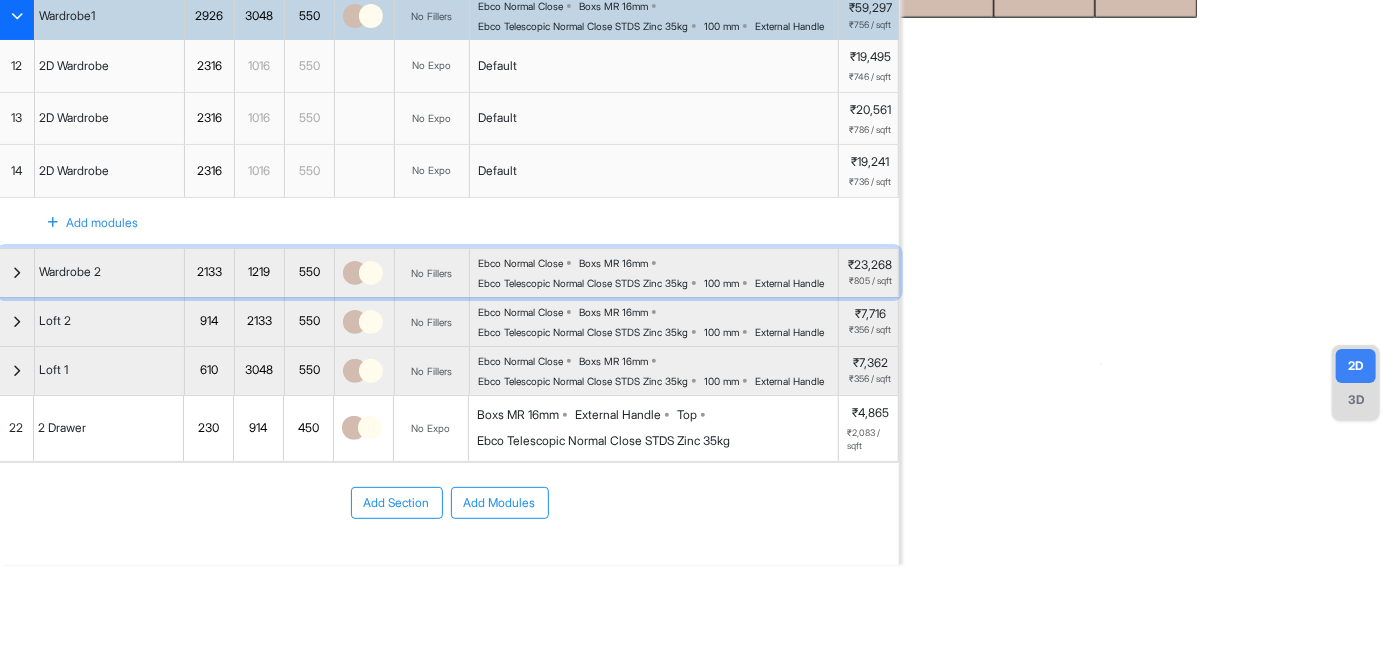 click at bounding box center (17, 273) 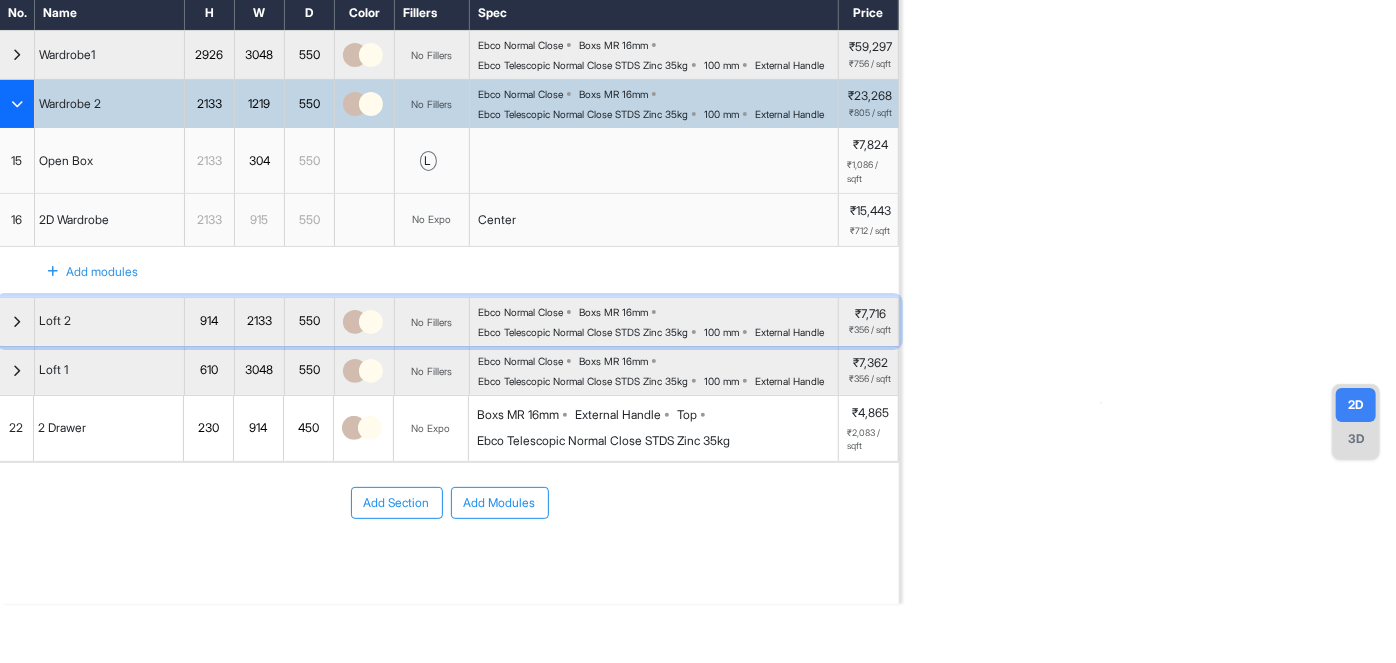 click at bounding box center (17, 322) 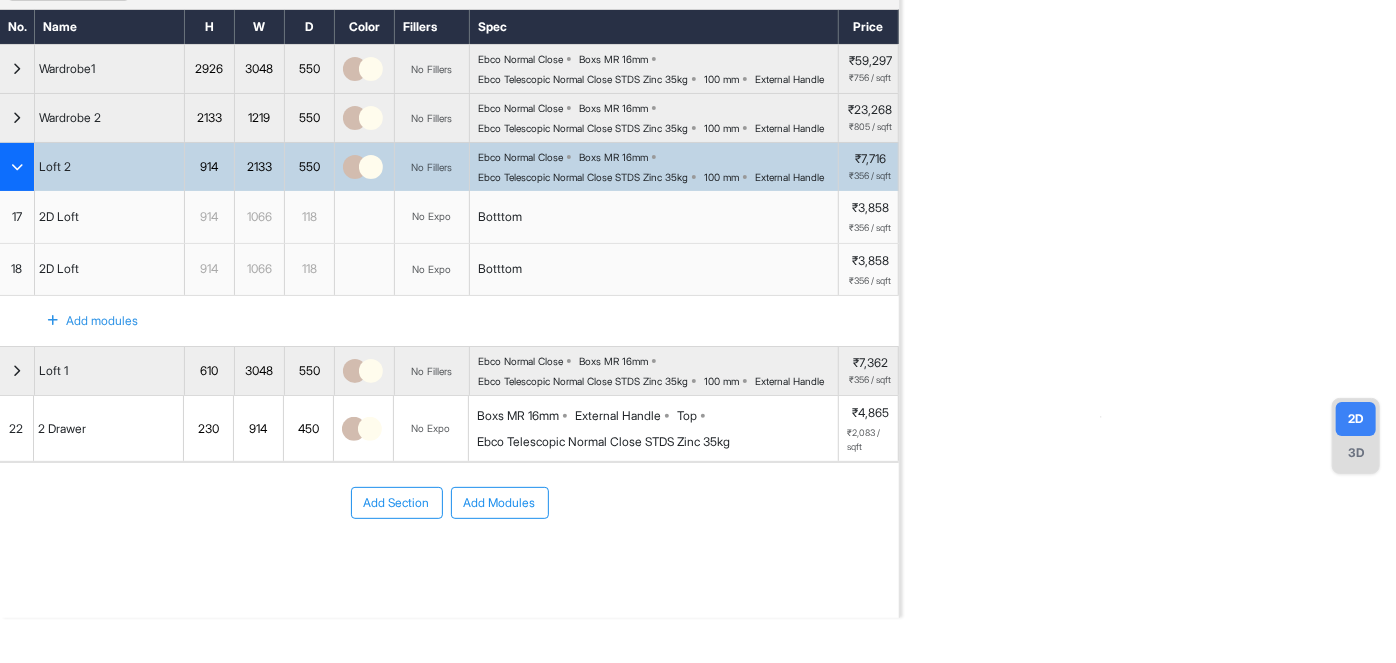 click on "Add modules" at bounding box center (92, 321) 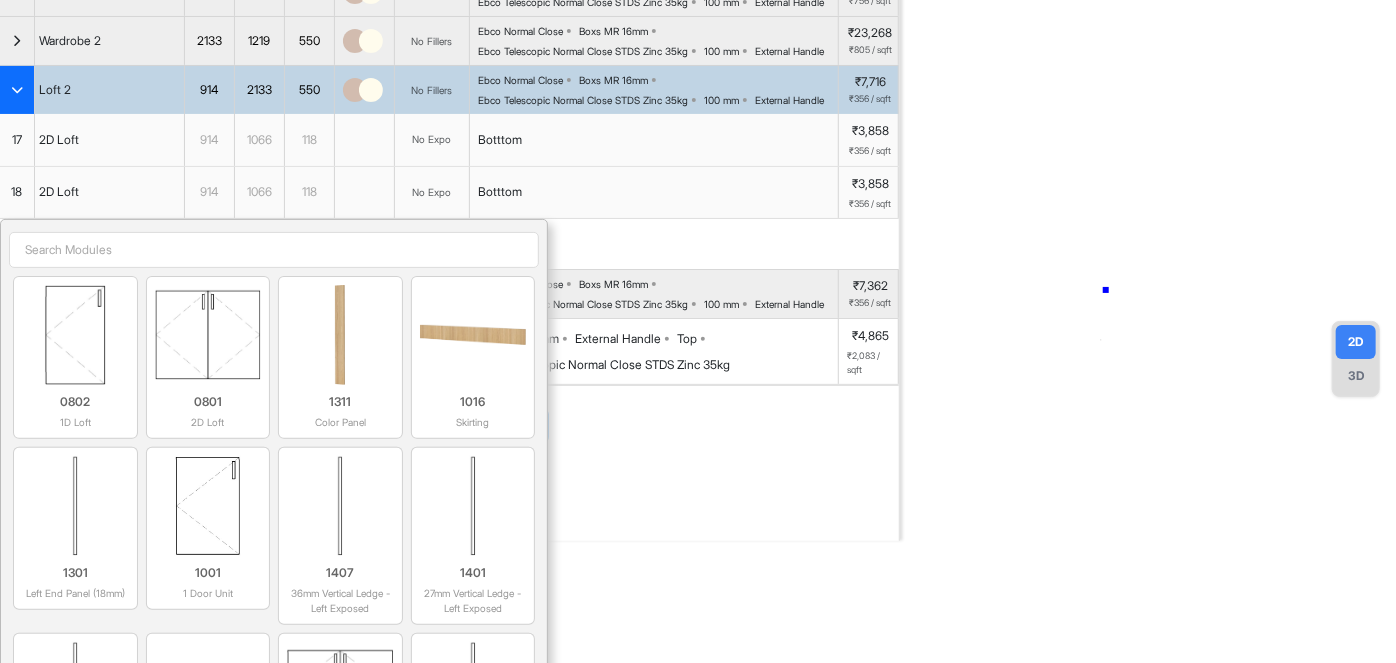 click at bounding box center (1148, 209) 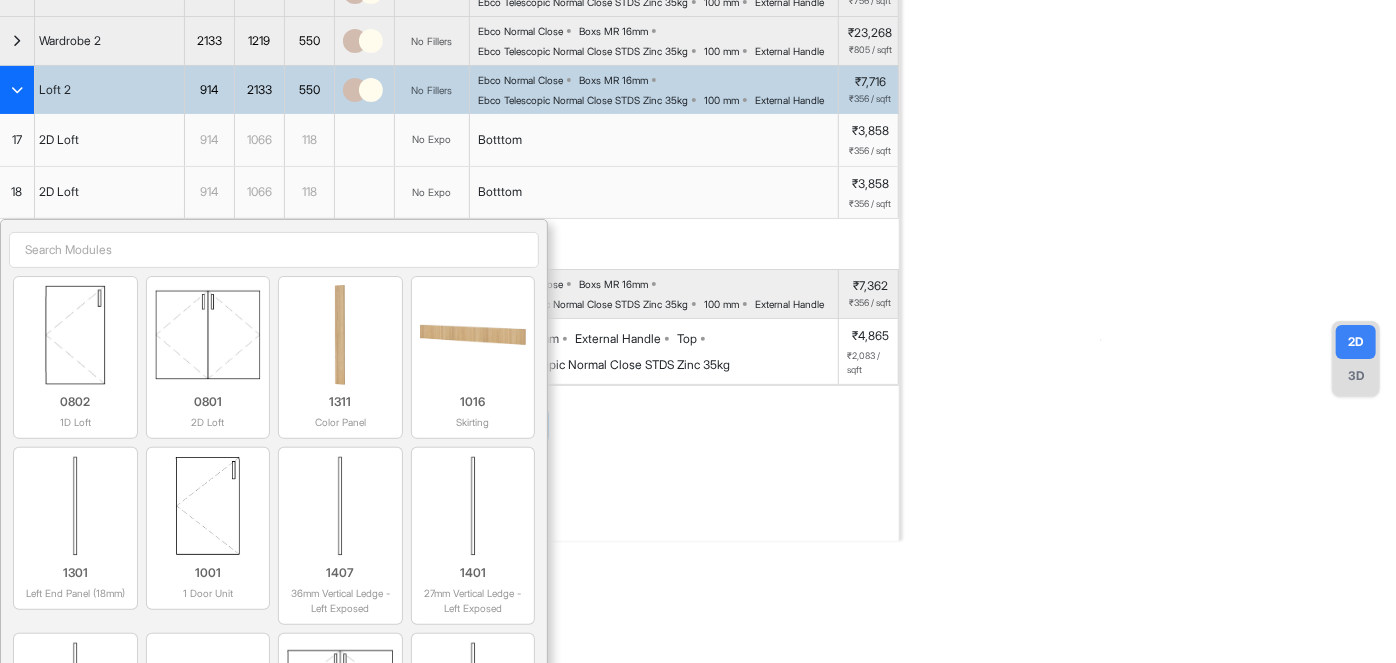 click at bounding box center (1148, 209) 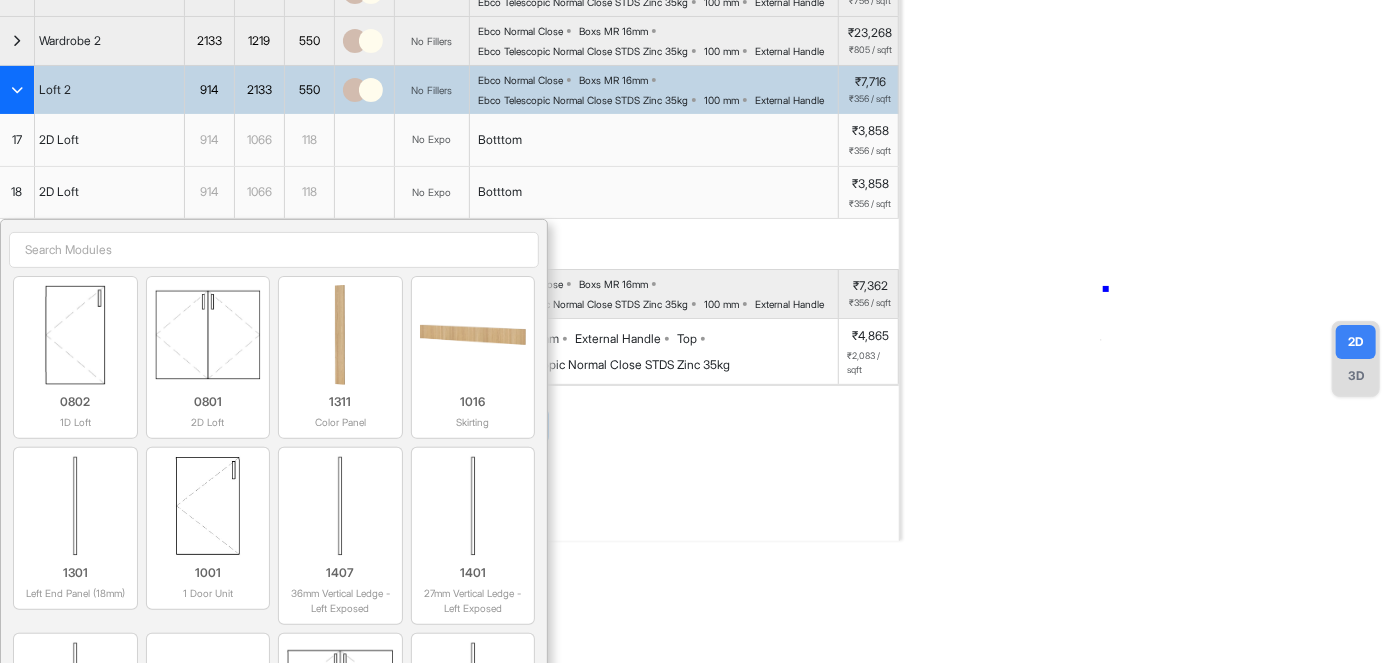 click at bounding box center [1148, 209] 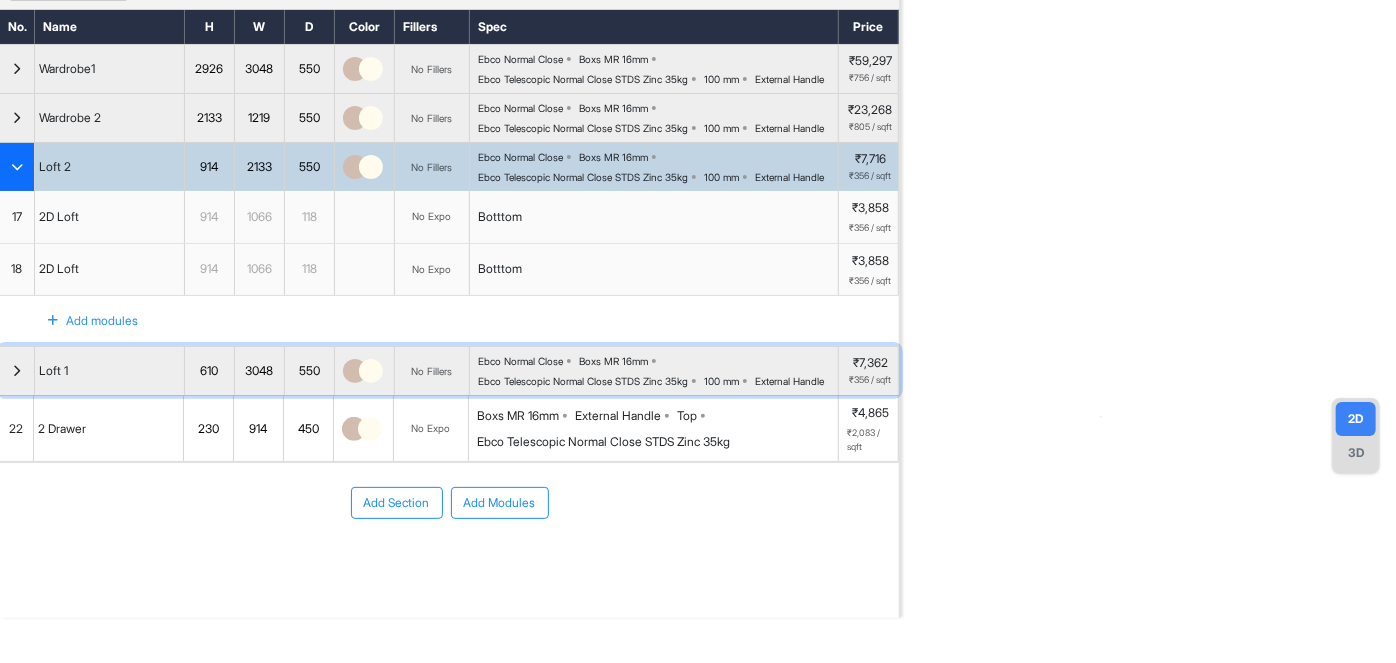click at bounding box center (17, 371) 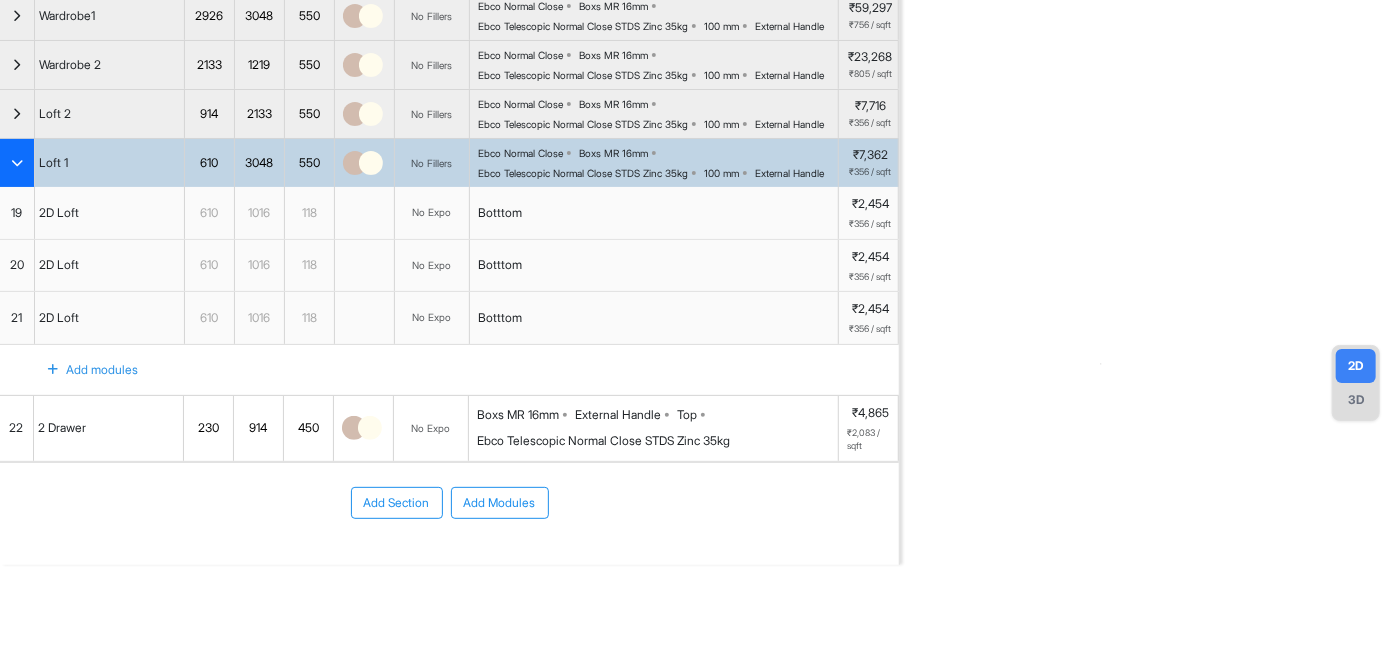 click at bounding box center (17, 163) 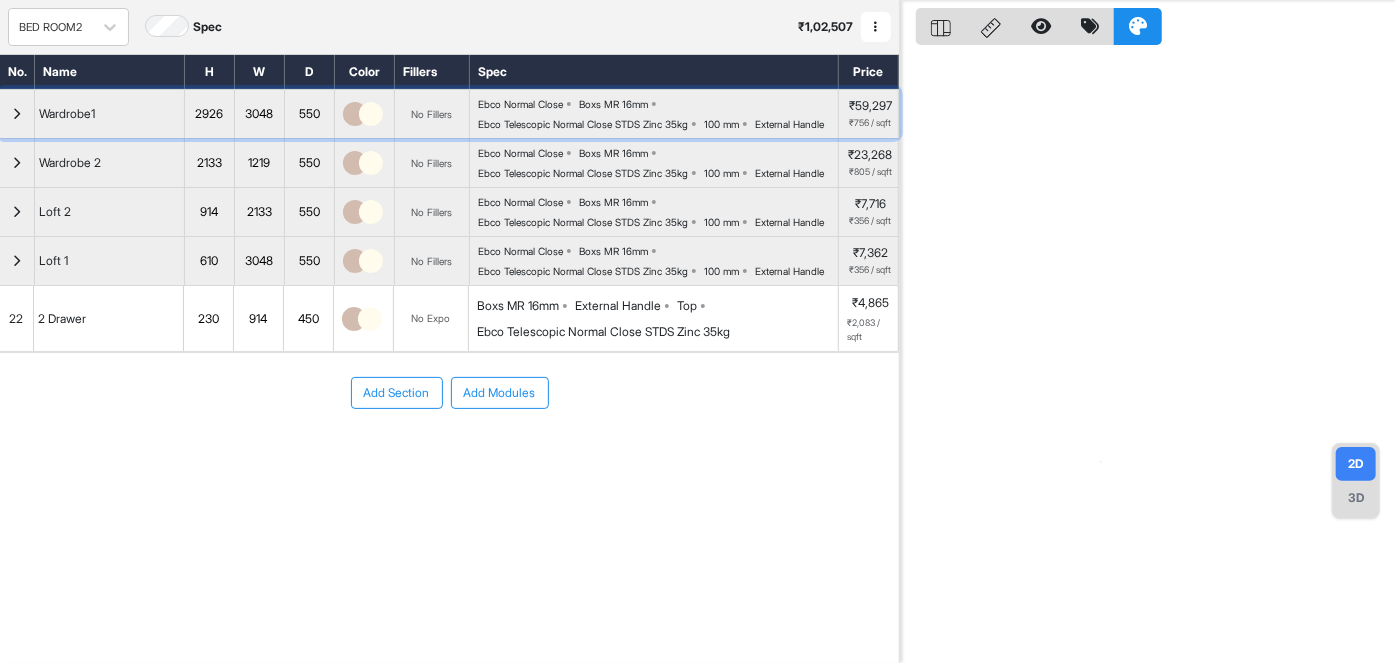 click at bounding box center (17, 114) 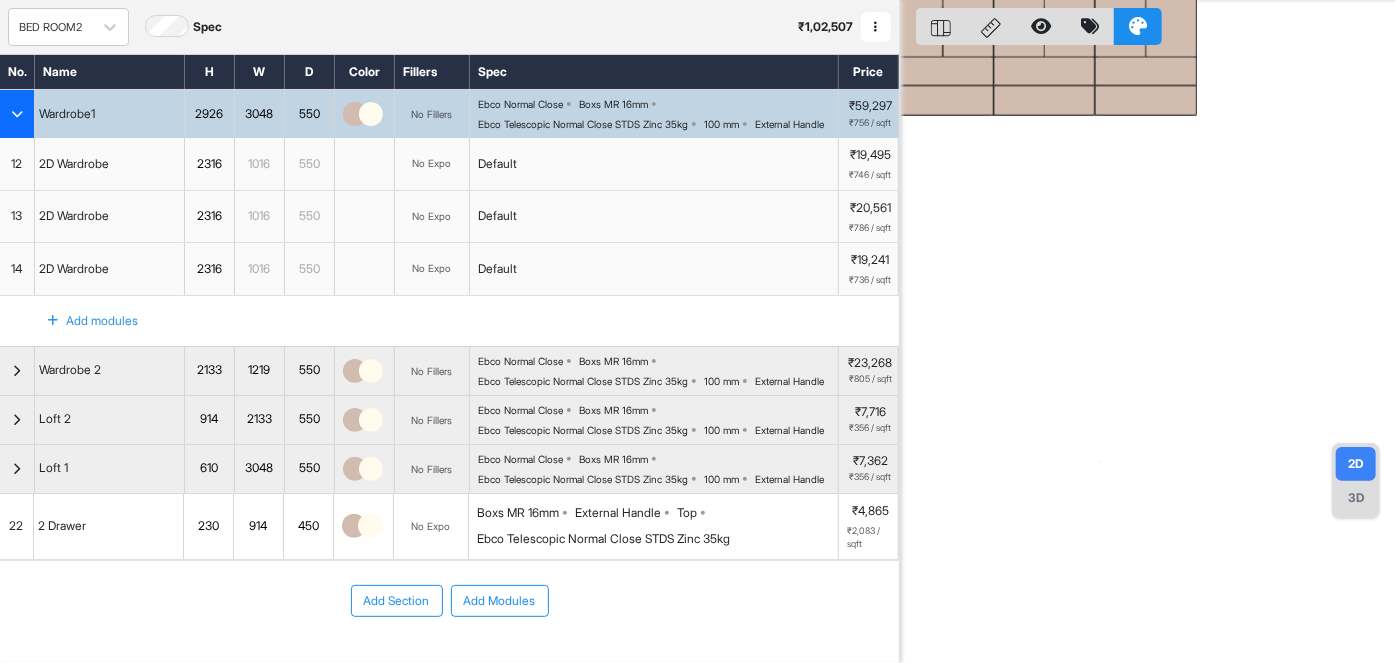 type 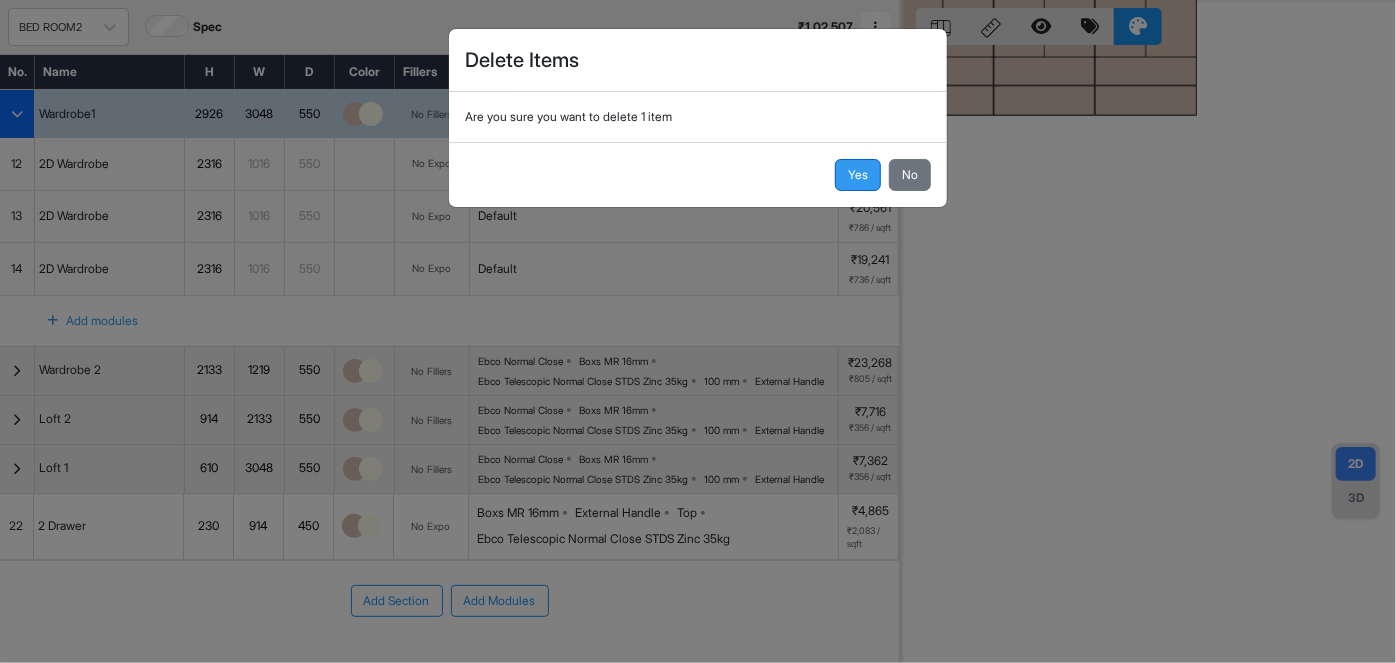 click on "Yes   No" at bounding box center (698, 174) 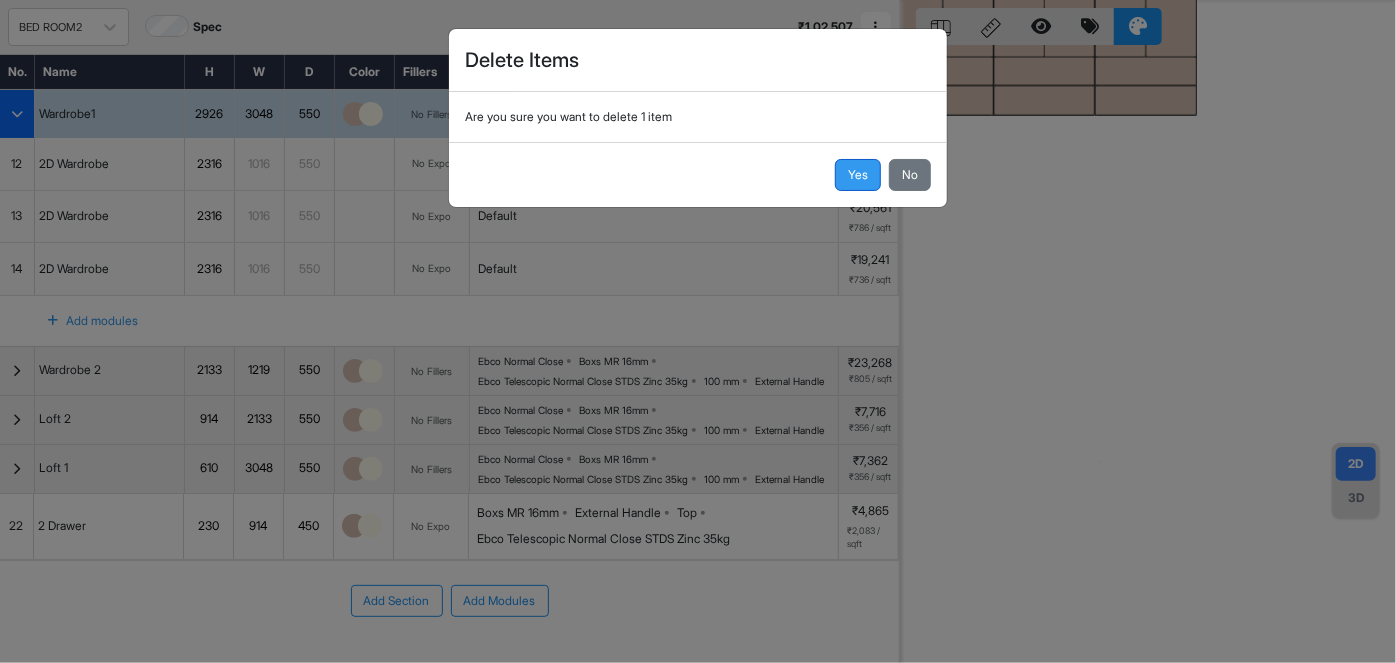 click on "Yes" at bounding box center (858, 175) 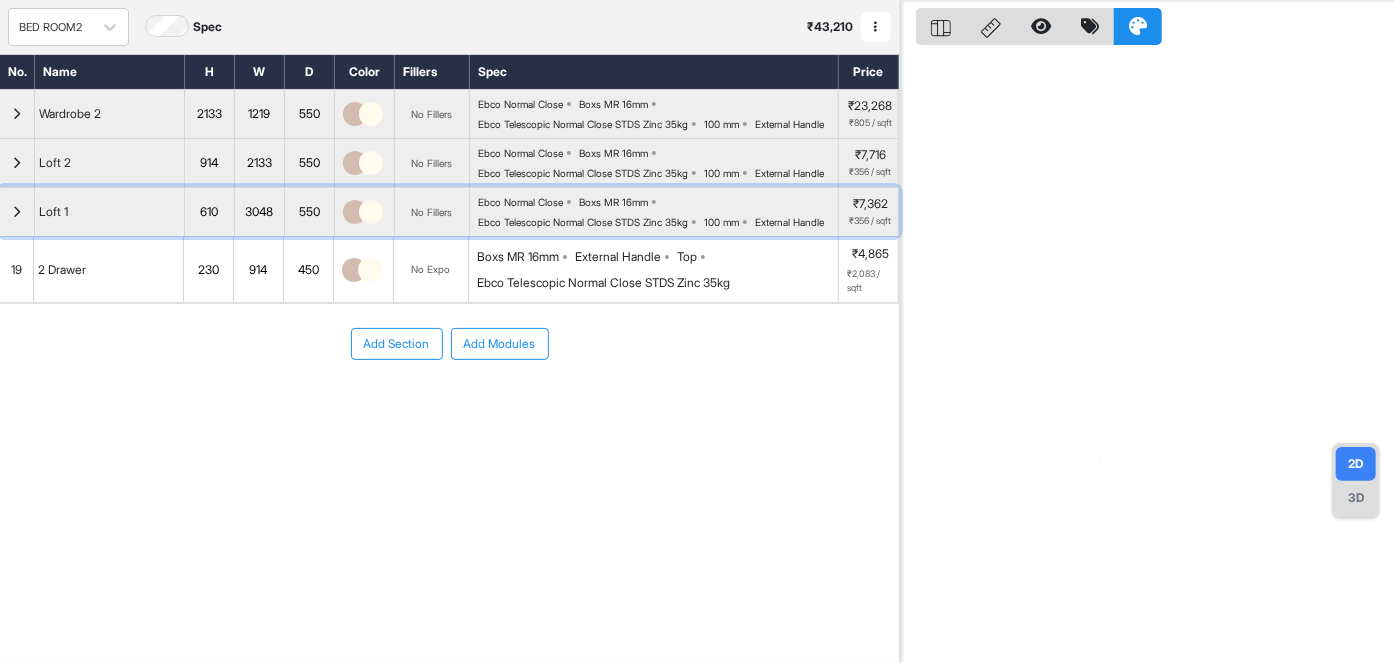 click at bounding box center [17, 212] 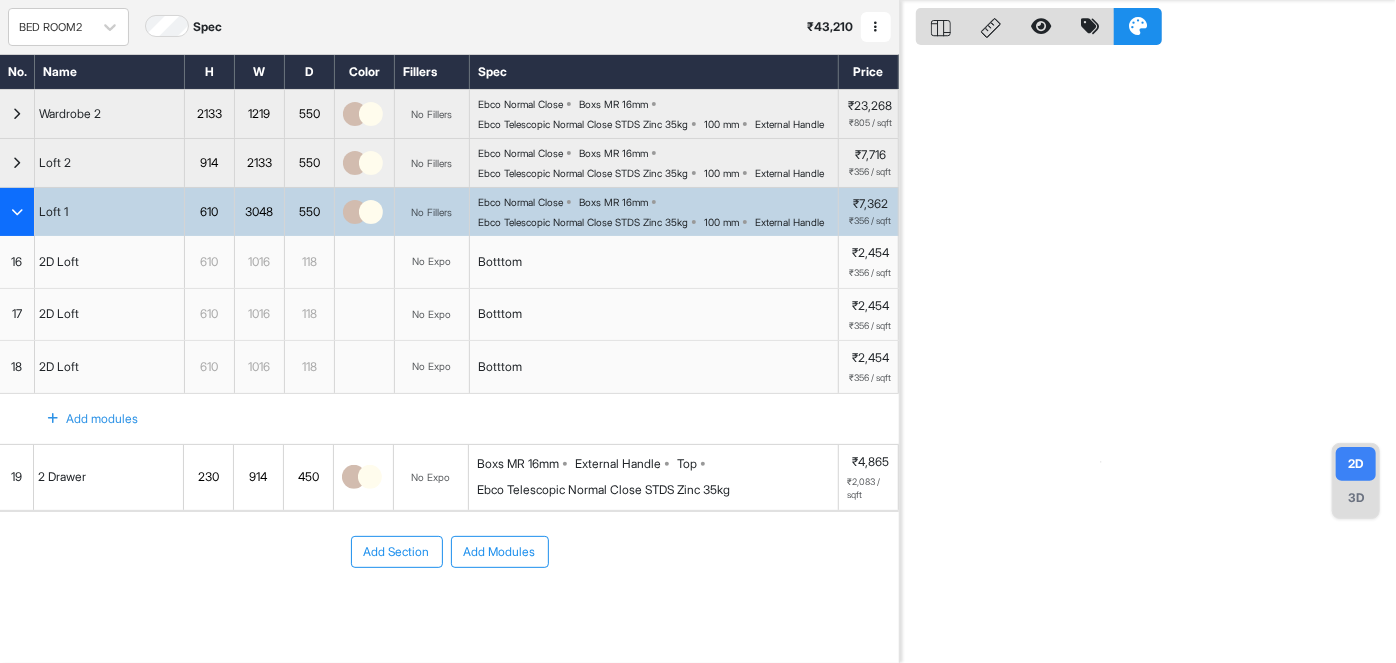type 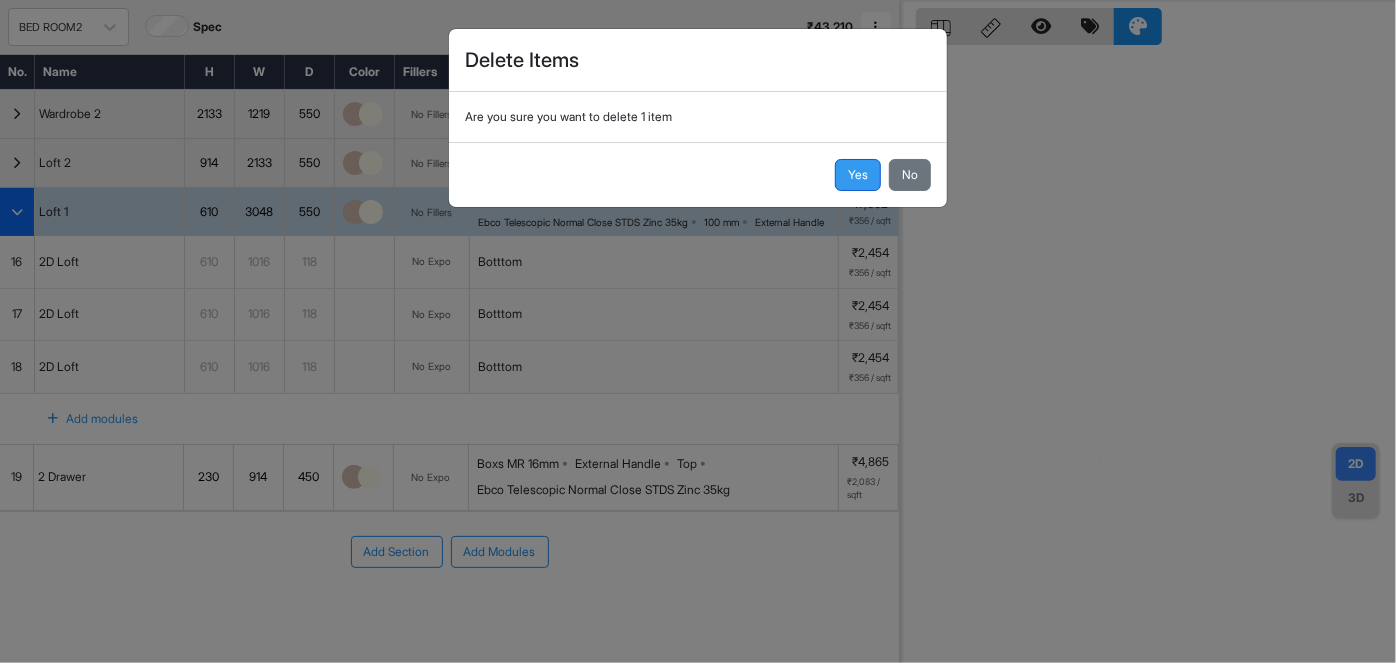 click on "Yes" at bounding box center [858, 175] 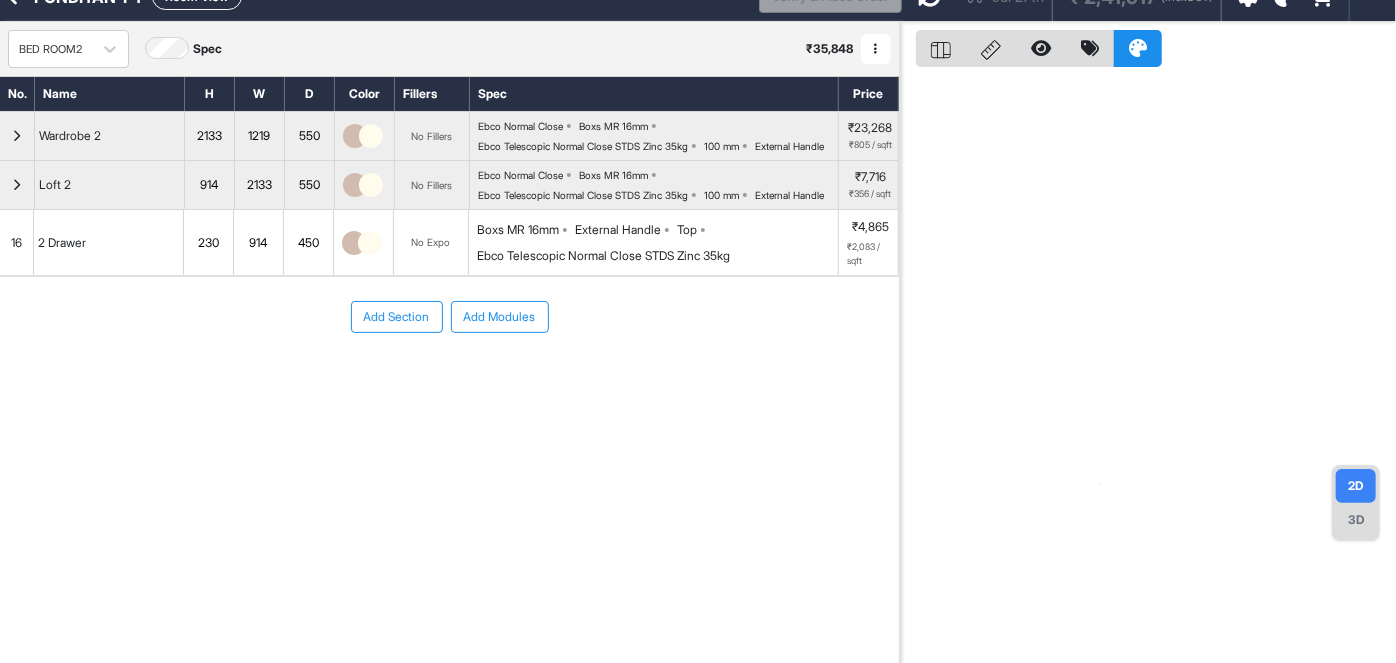 scroll, scrollTop: 0, scrollLeft: 0, axis: both 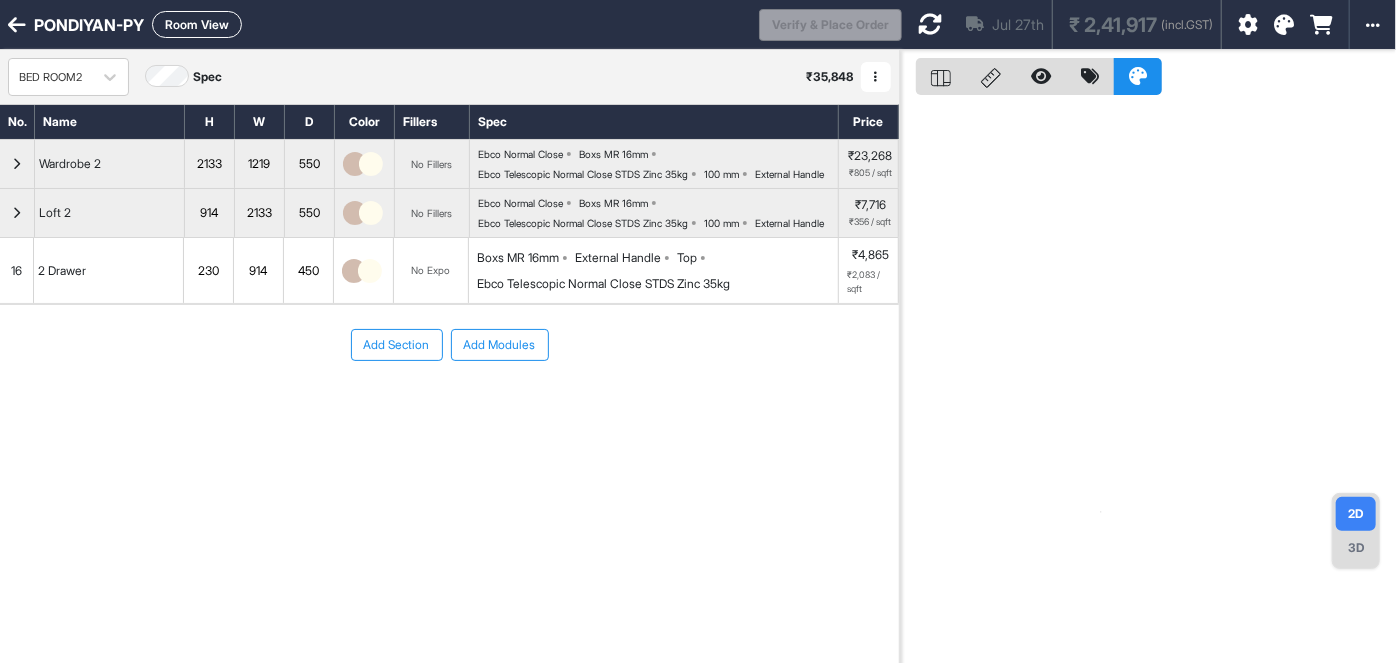 click on "PONDIYAN-PY Room View" at bounding box center (379, 24) 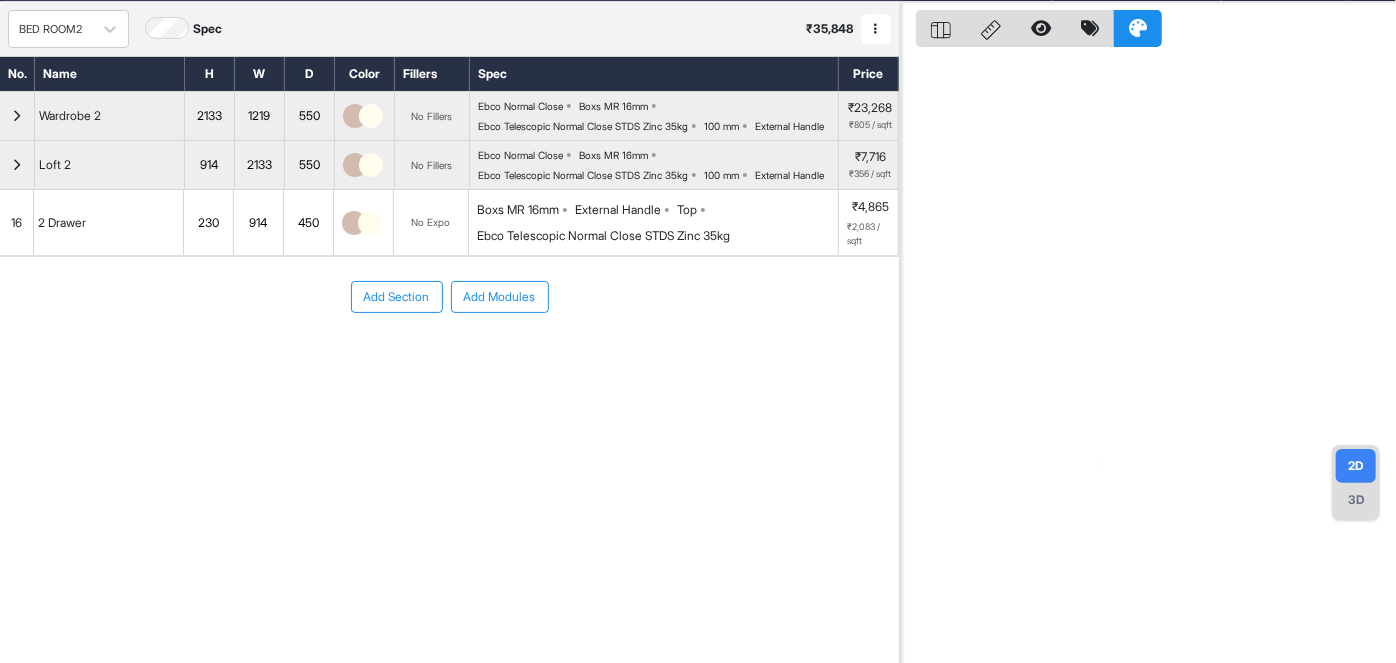 scroll, scrollTop: 50, scrollLeft: 0, axis: vertical 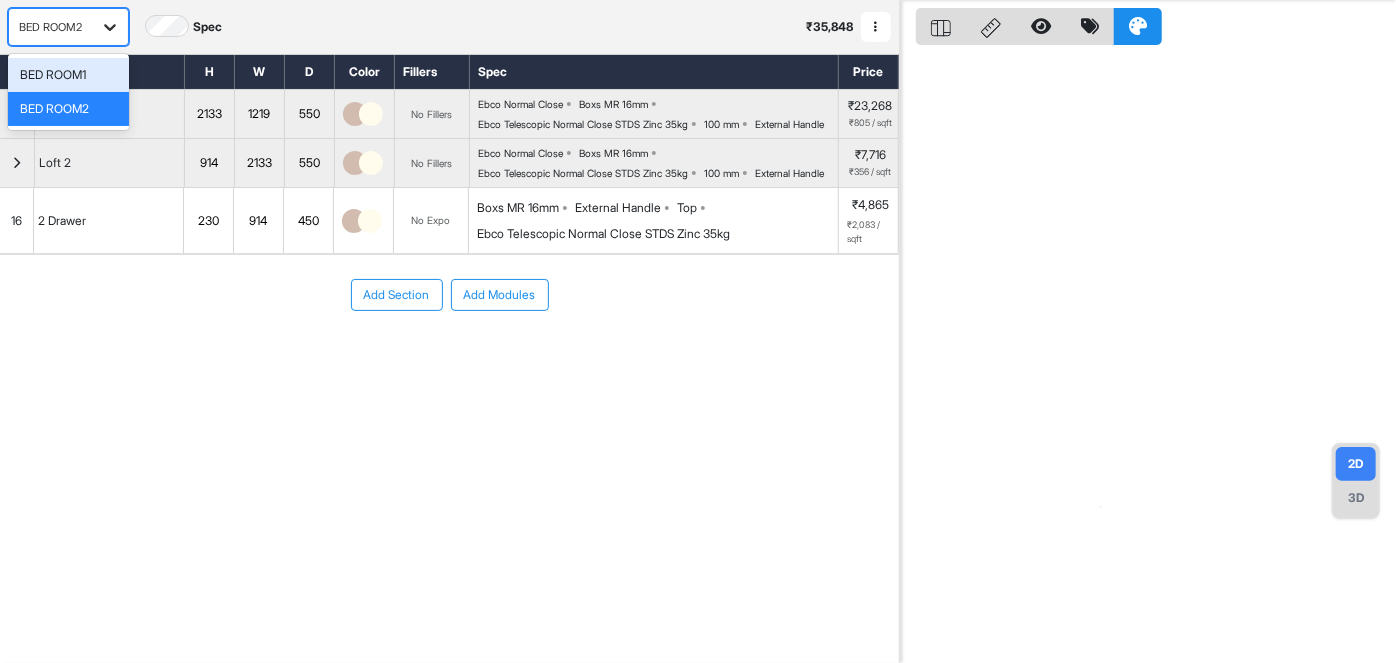 click 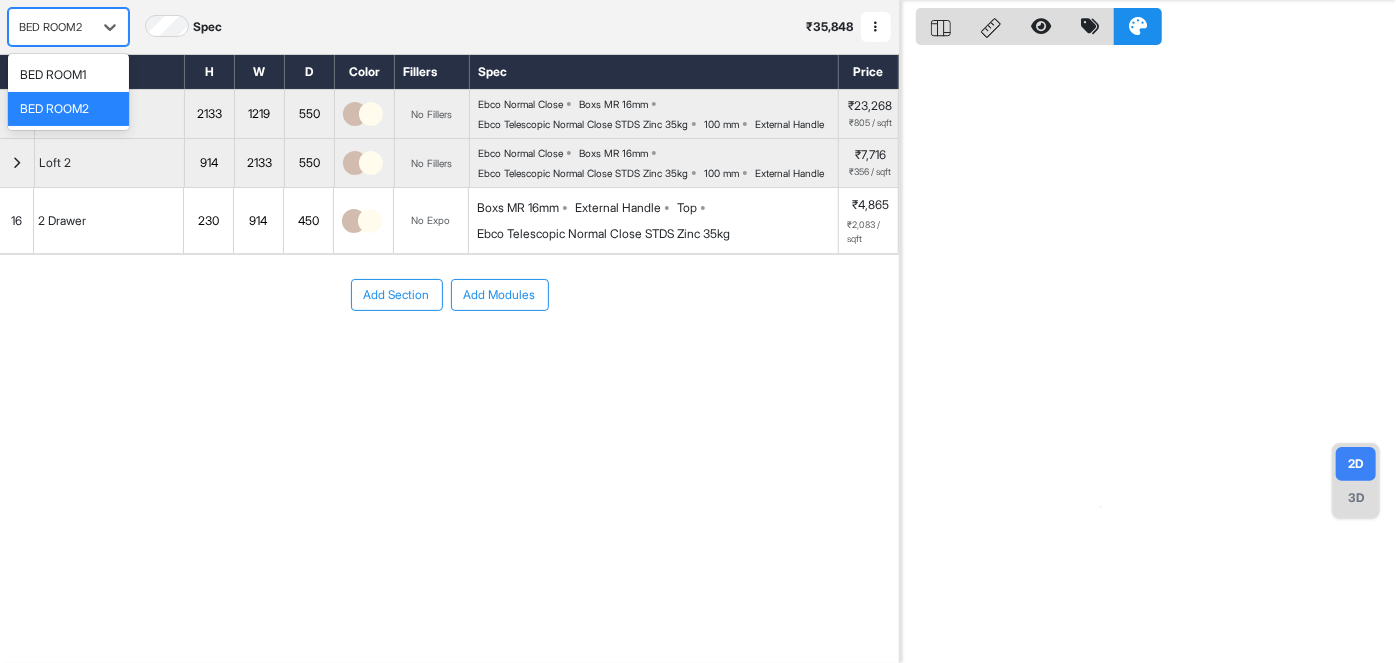 click on "Add Section Add Modules" at bounding box center (449, 355) 